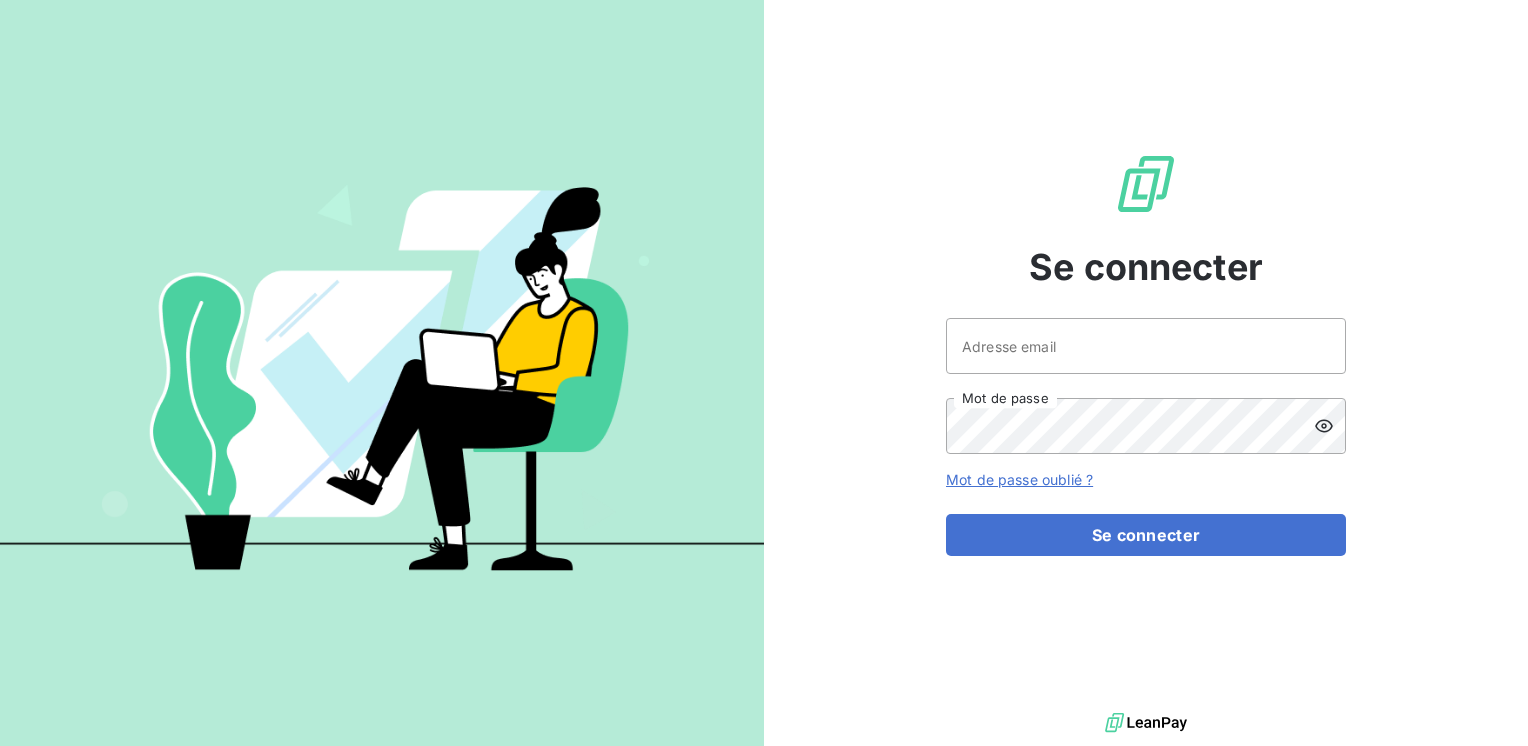 scroll, scrollTop: 0, scrollLeft: 0, axis: both 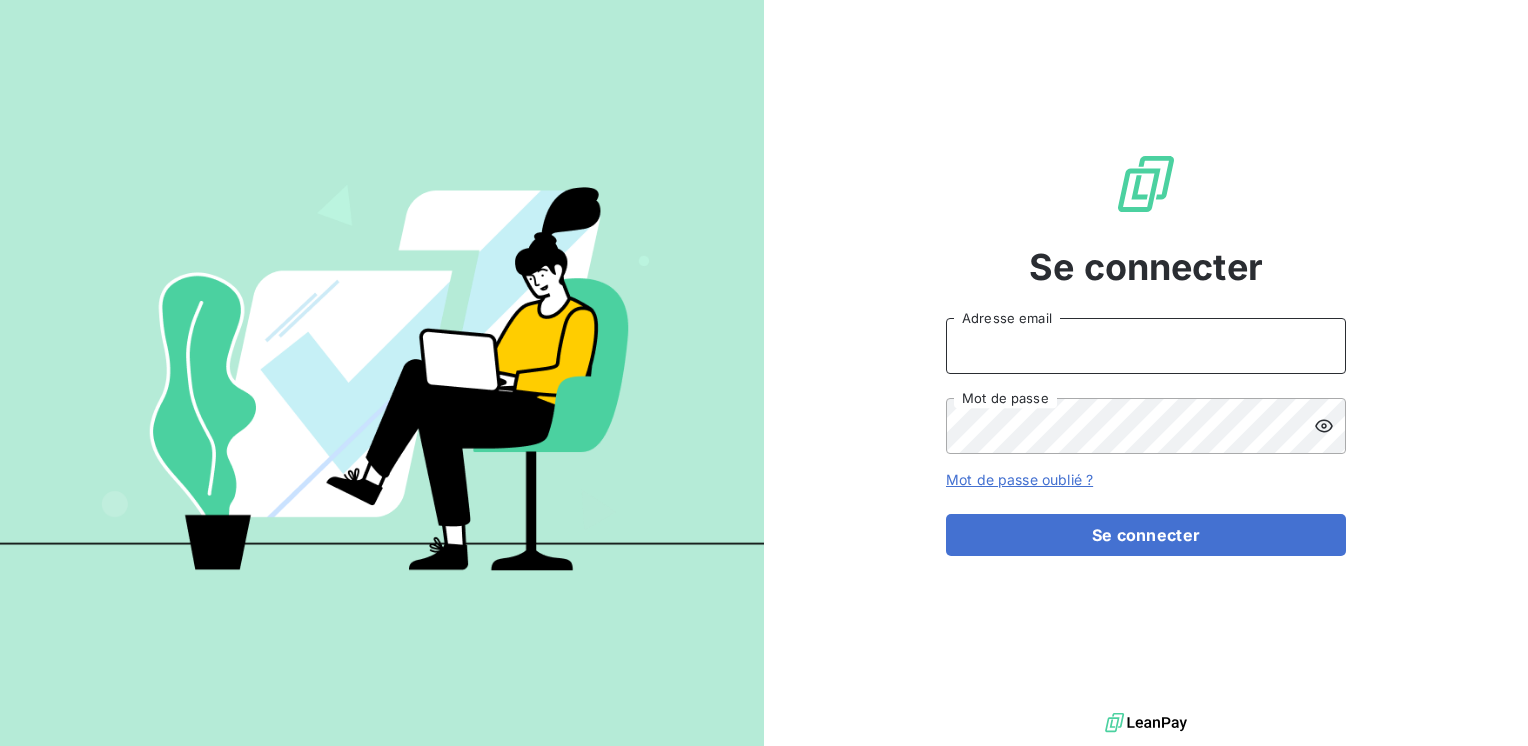 click on "Adresse email" at bounding box center (1146, 346) 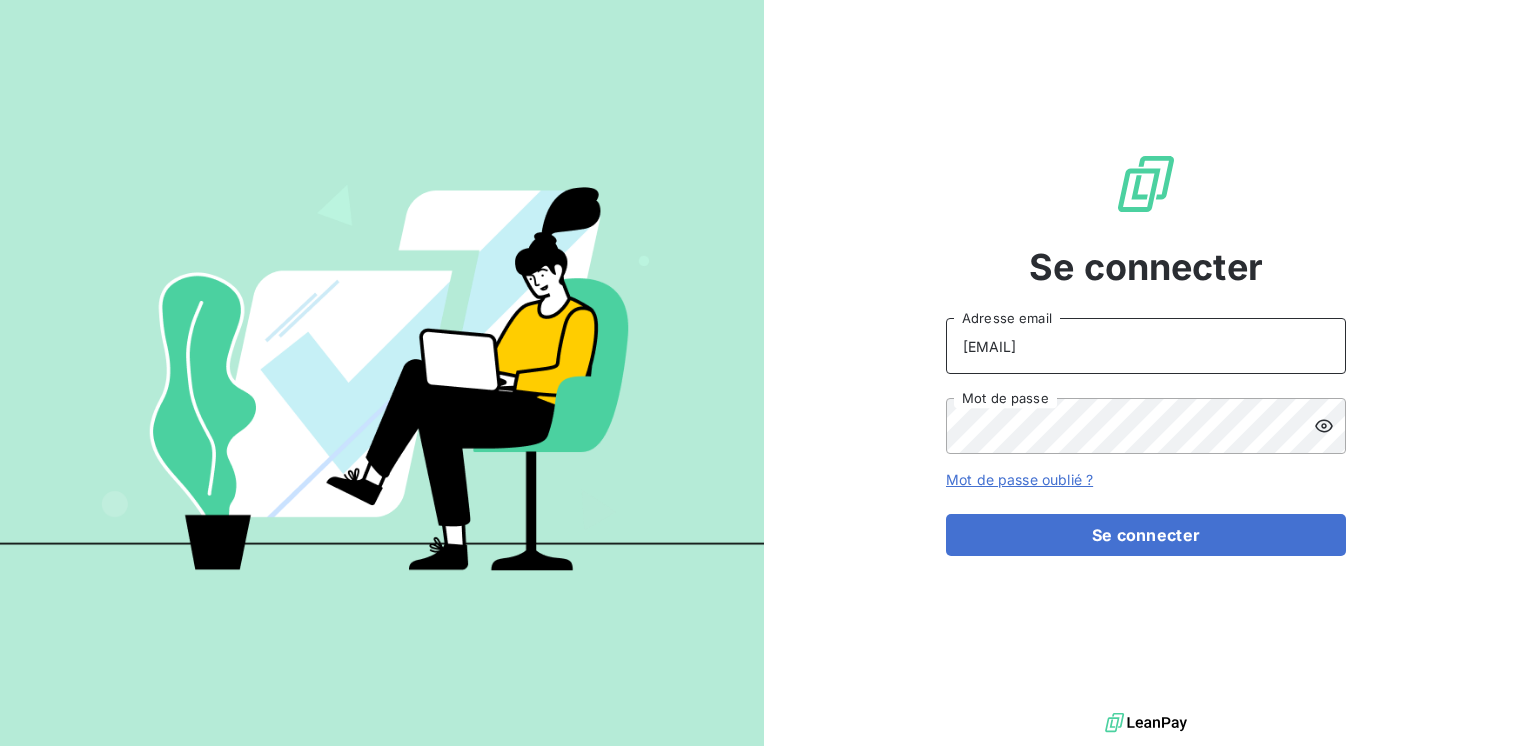 drag, startPoint x: 1064, startPoint y: 346, endPoint x: 1095, endPoint y: 330, distance: 34.88553 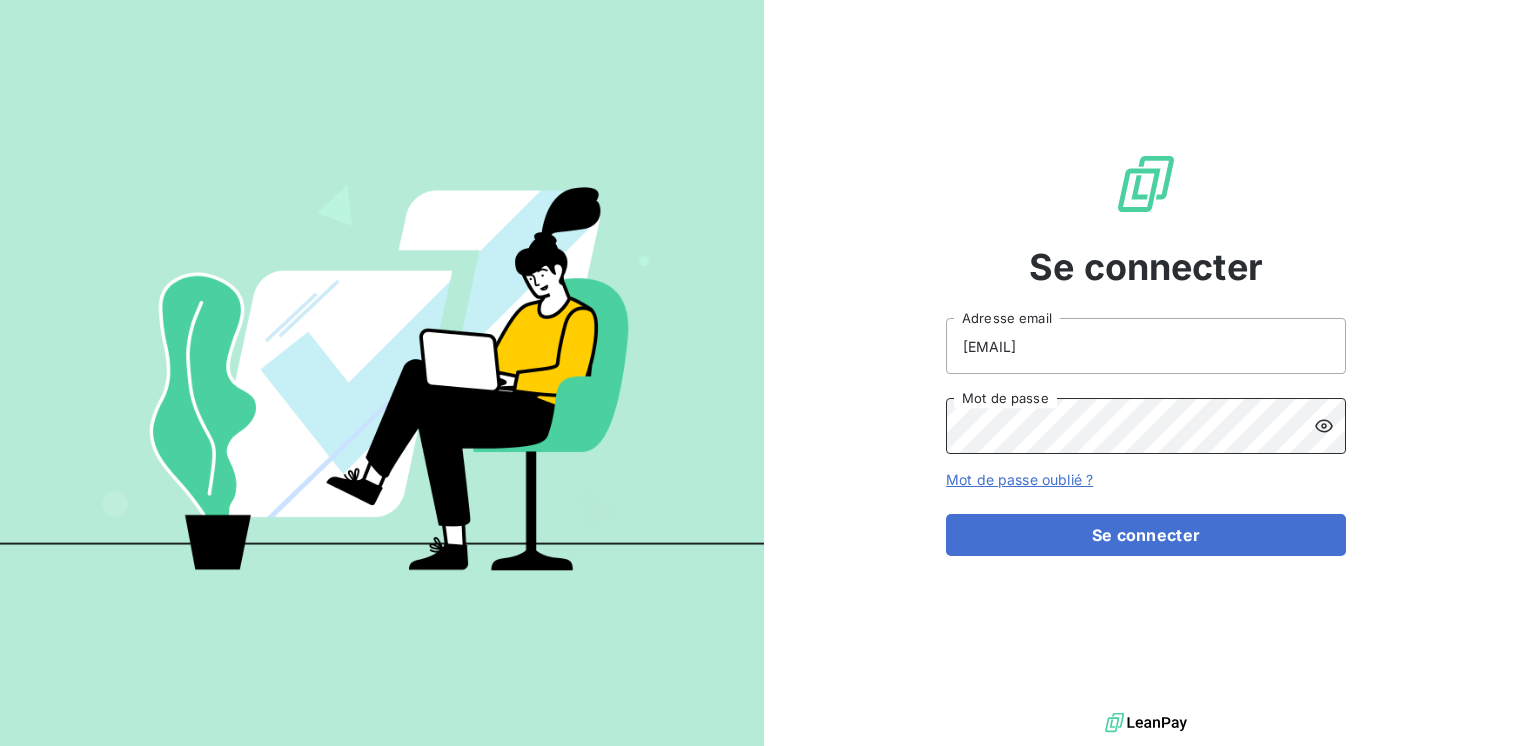 click on "Se connecter" at bounding box center (1146, 535) 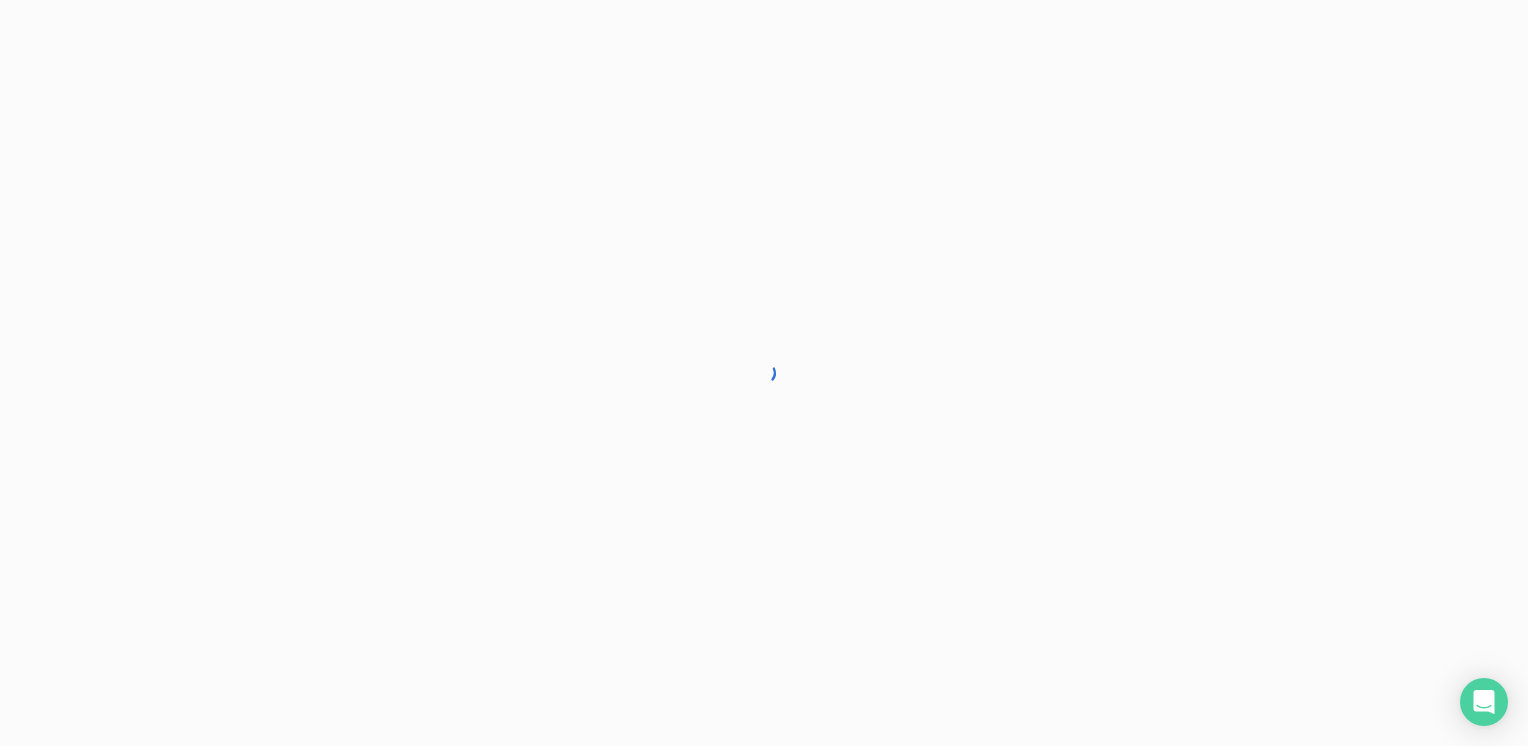 scroll, scrollTop: 0, scrollLeft: 0, axis: both 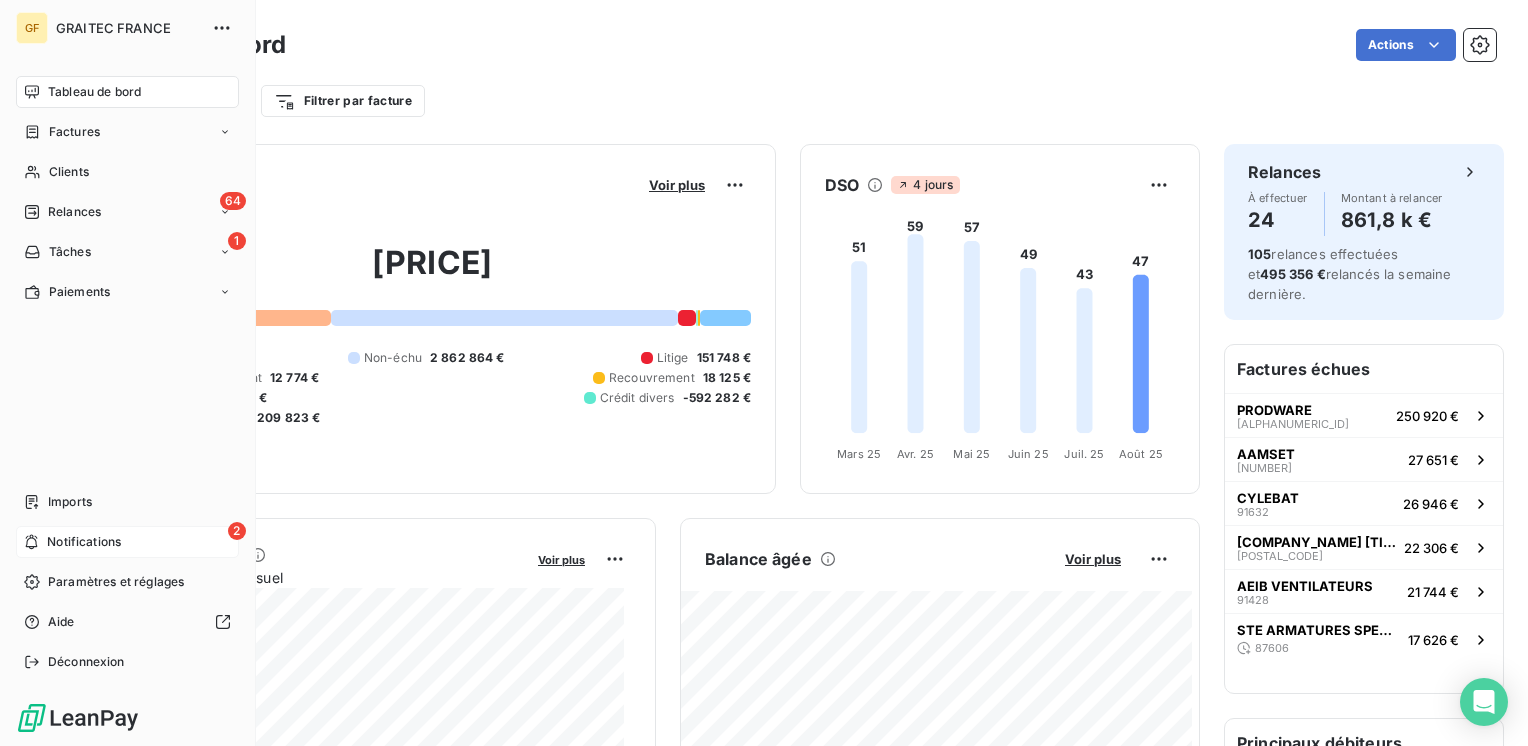 click on "Notifications" at bounding box center (84, 542) 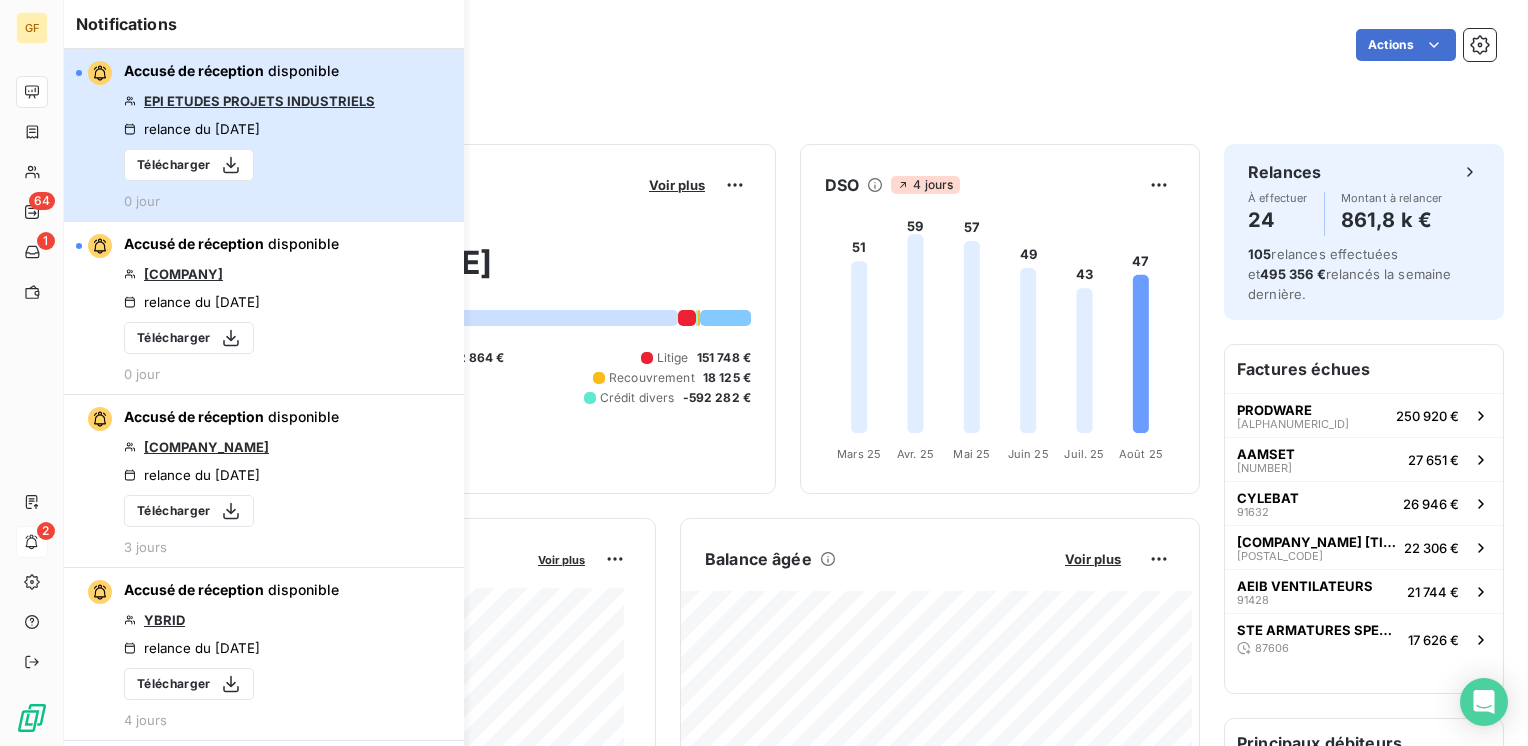 click on "Accusé de réception disponible [COMPANY_NAME] relance du [DATE] Télécharger [DAYS] jour" at bounding box center (264, 135) 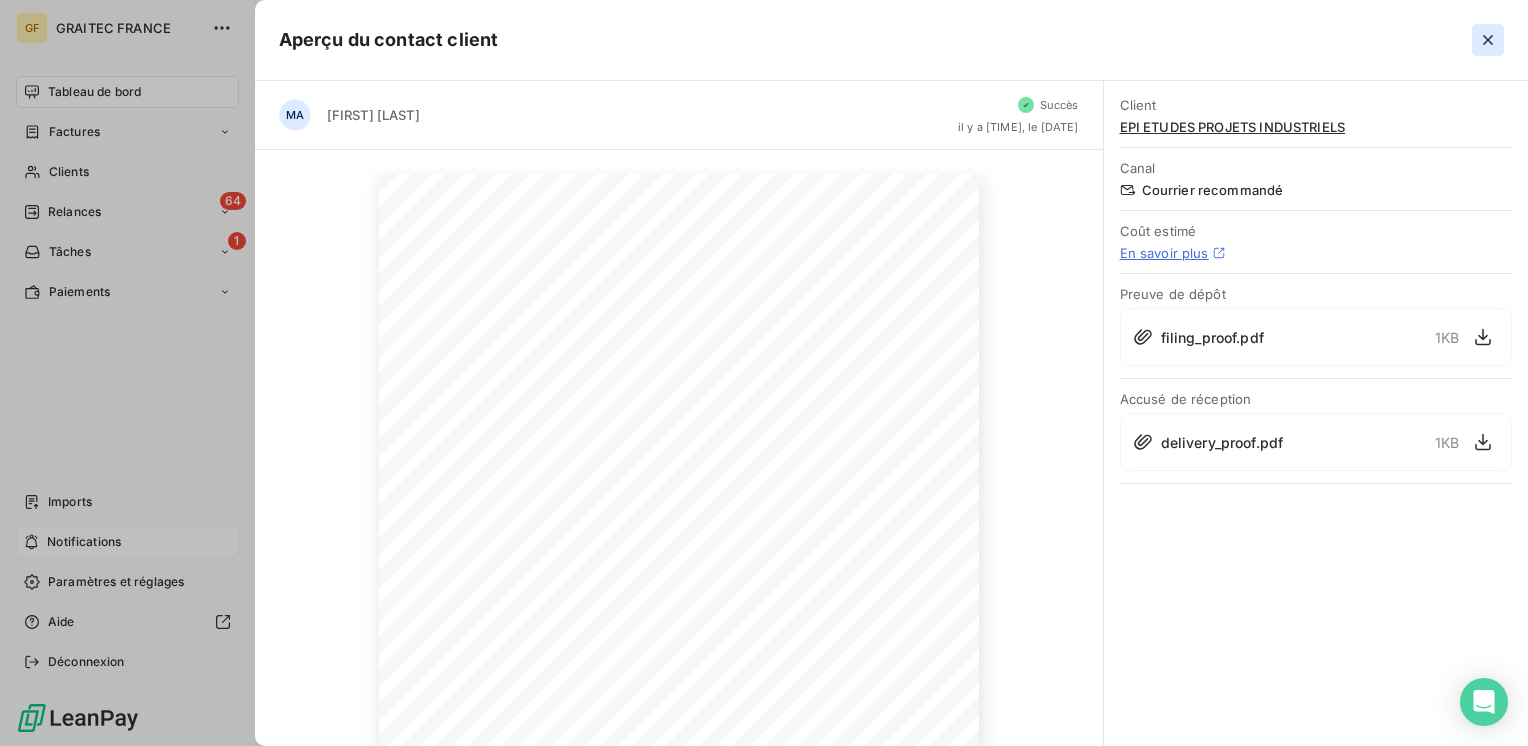 click 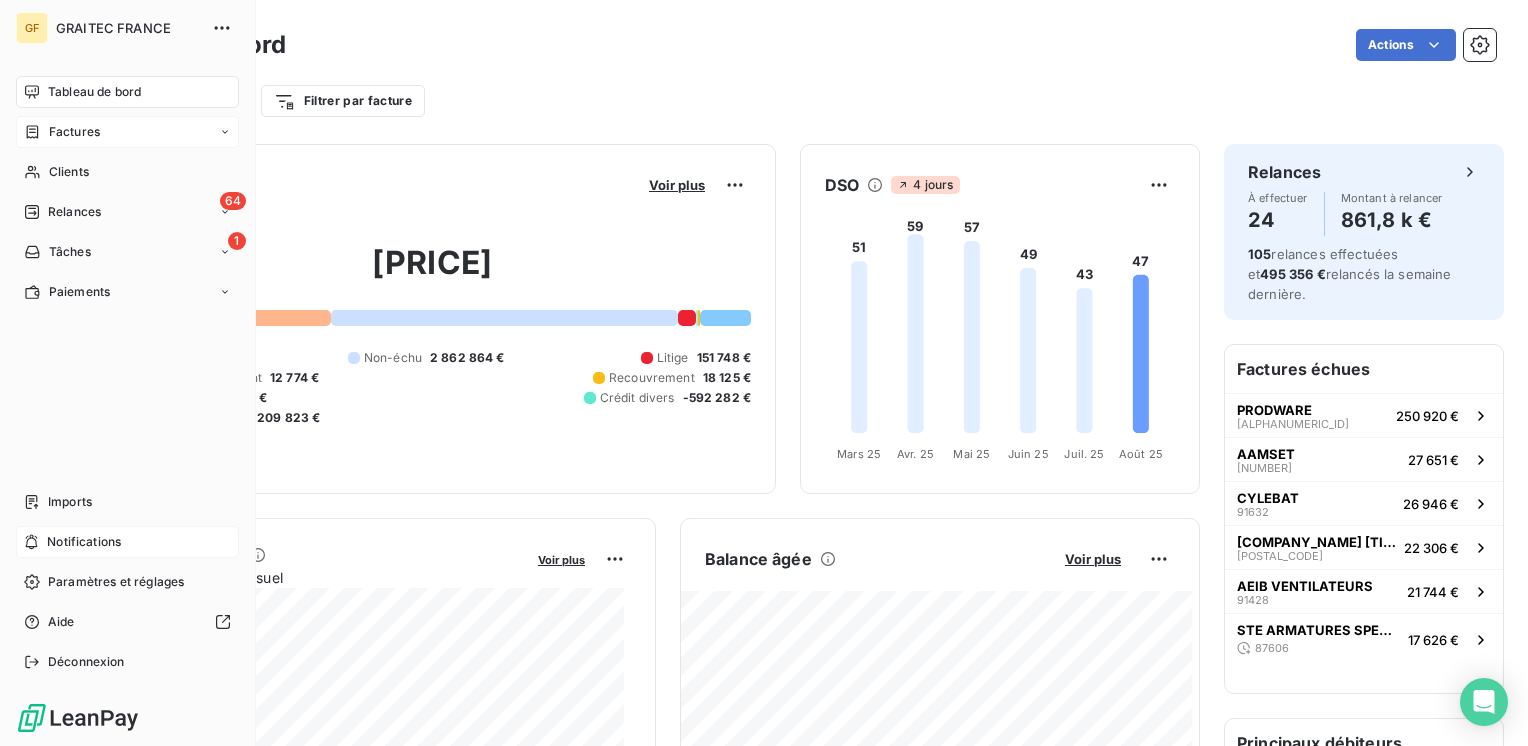 click on "Factures" at bounding box center [127, 132] 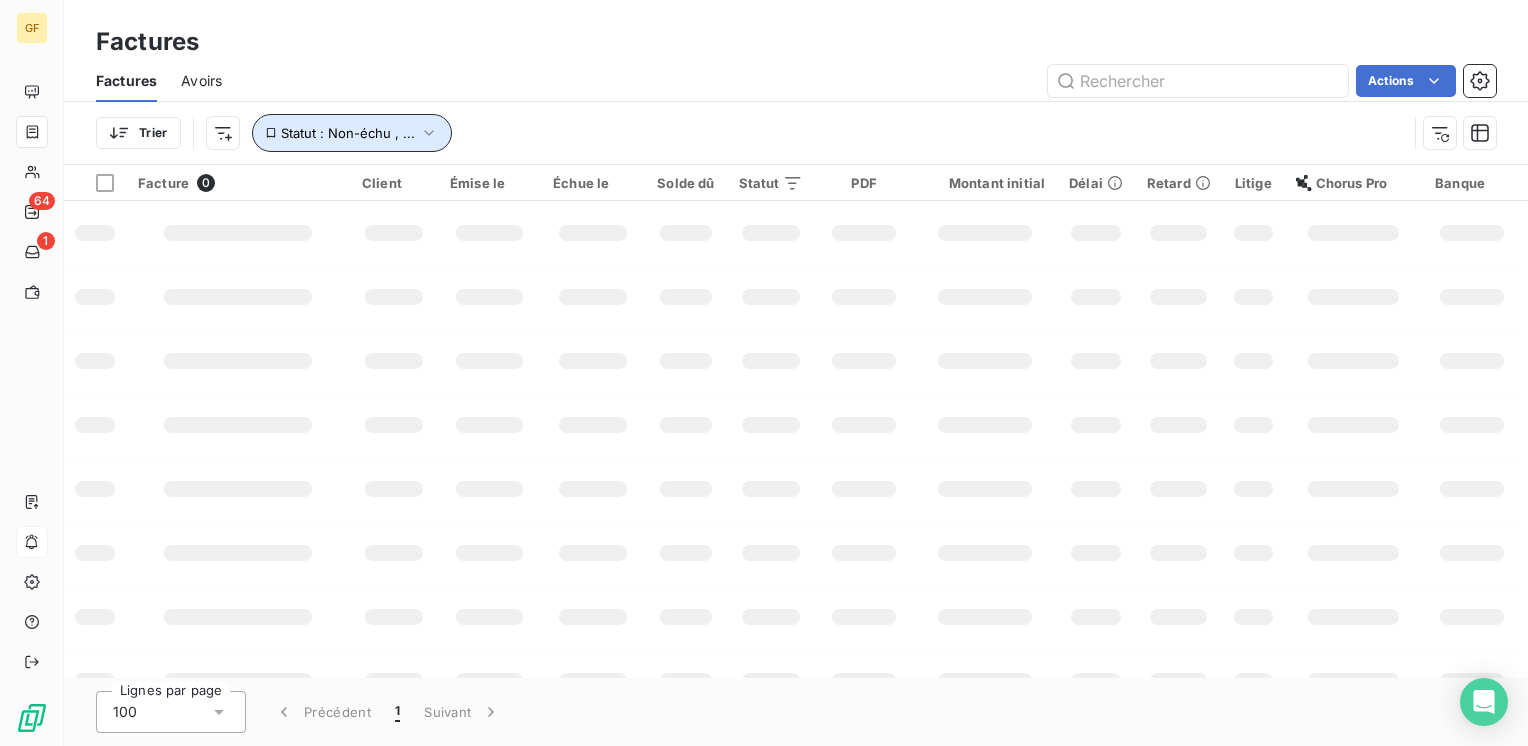 click 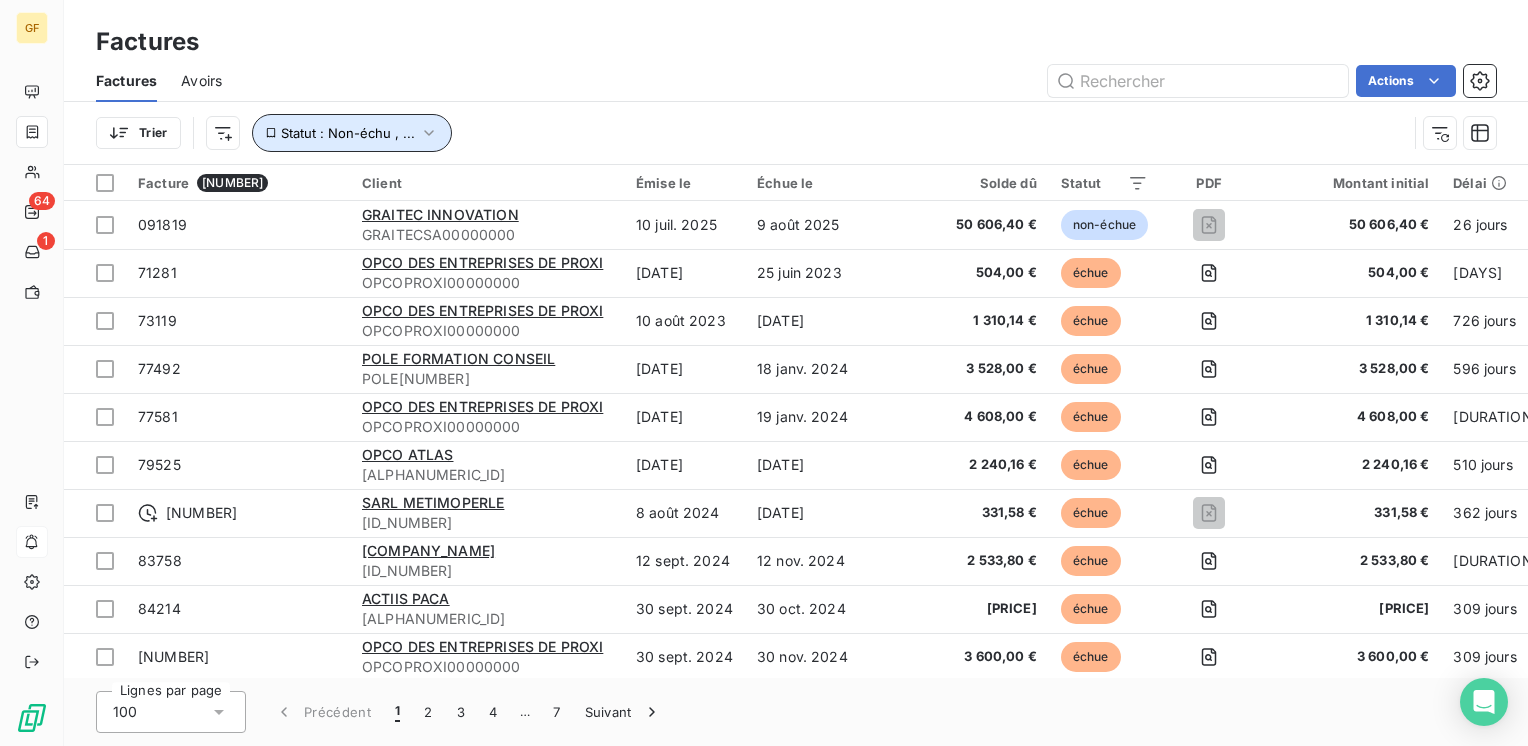 click 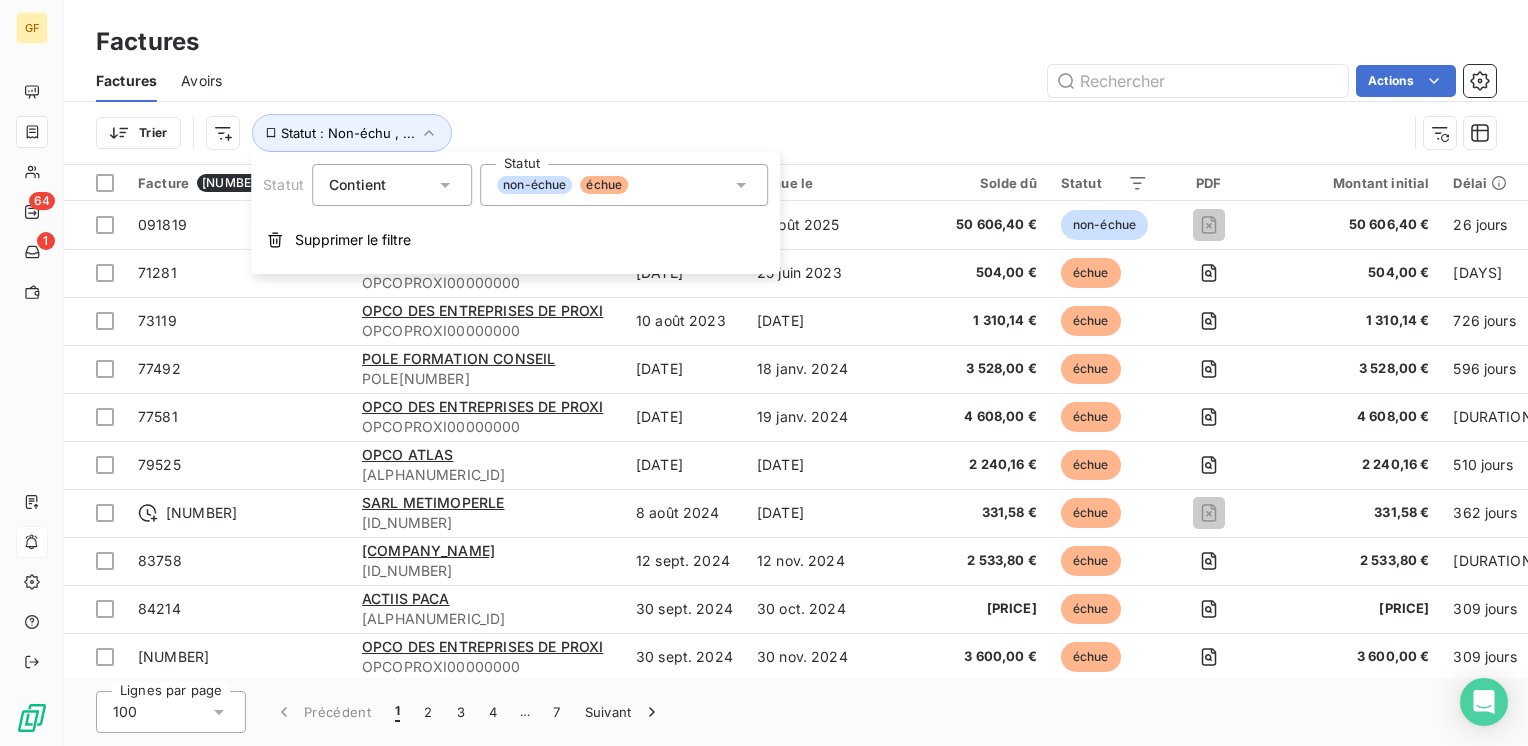 click on "non-échue échue" at bounding box center [624, 185] 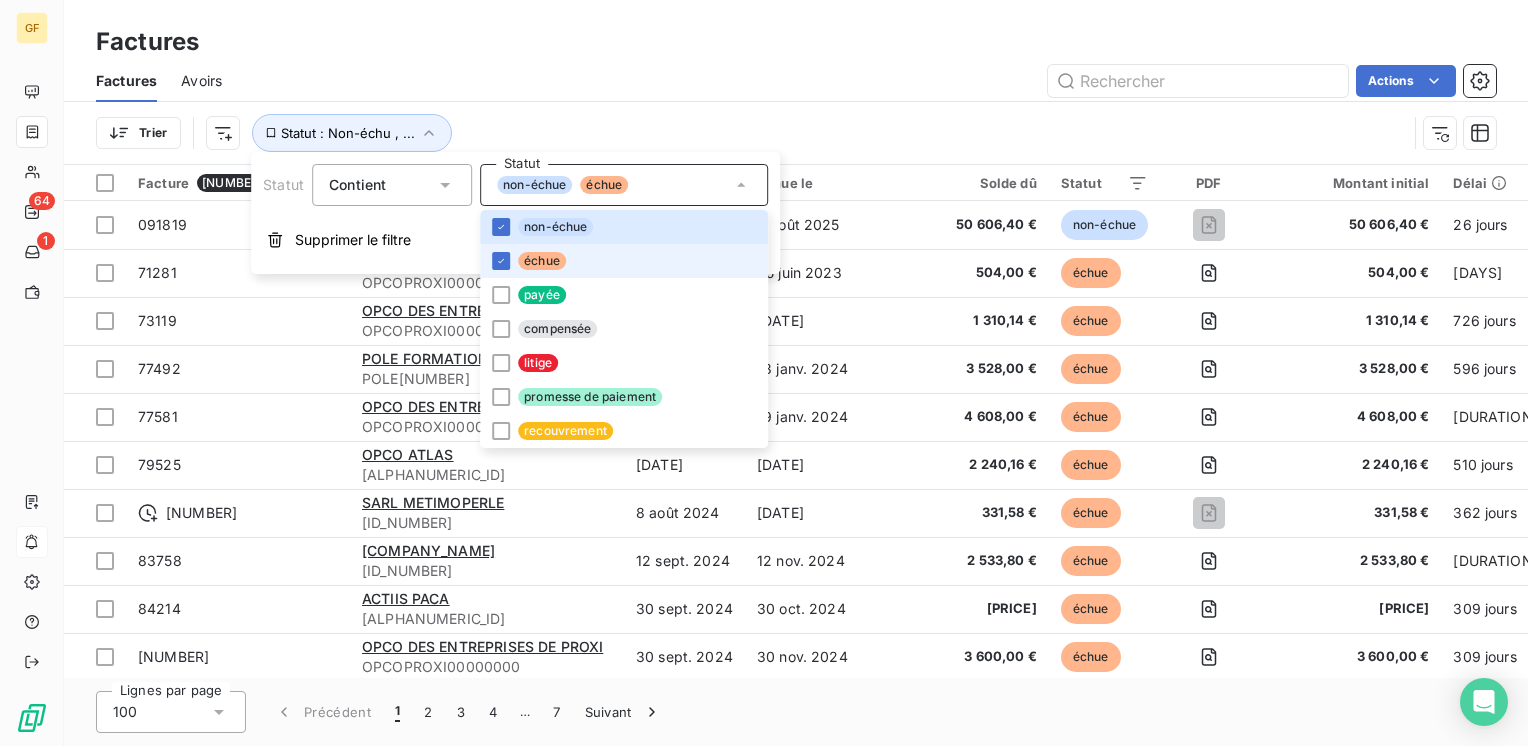 click on "échue" at bounding box center [624, 261] 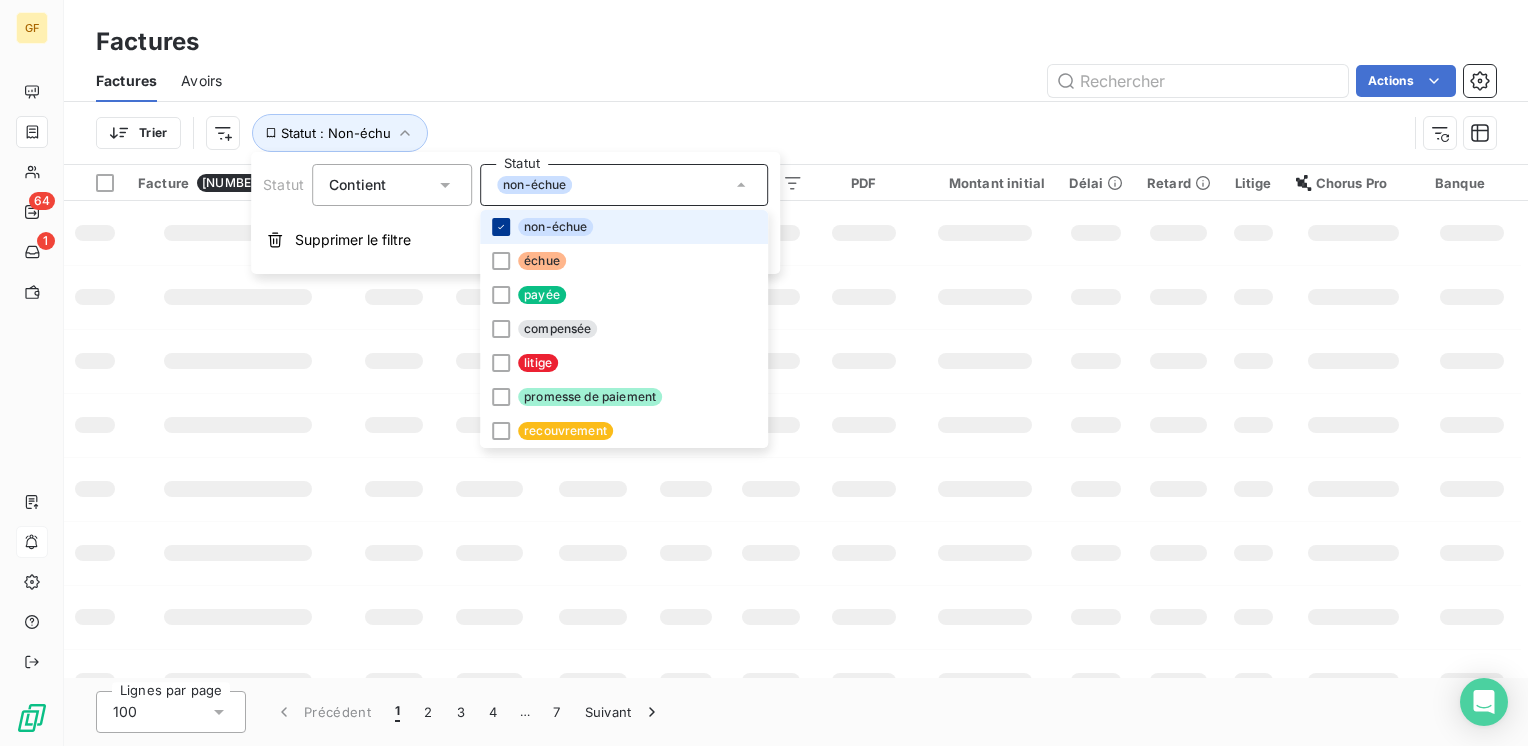 click 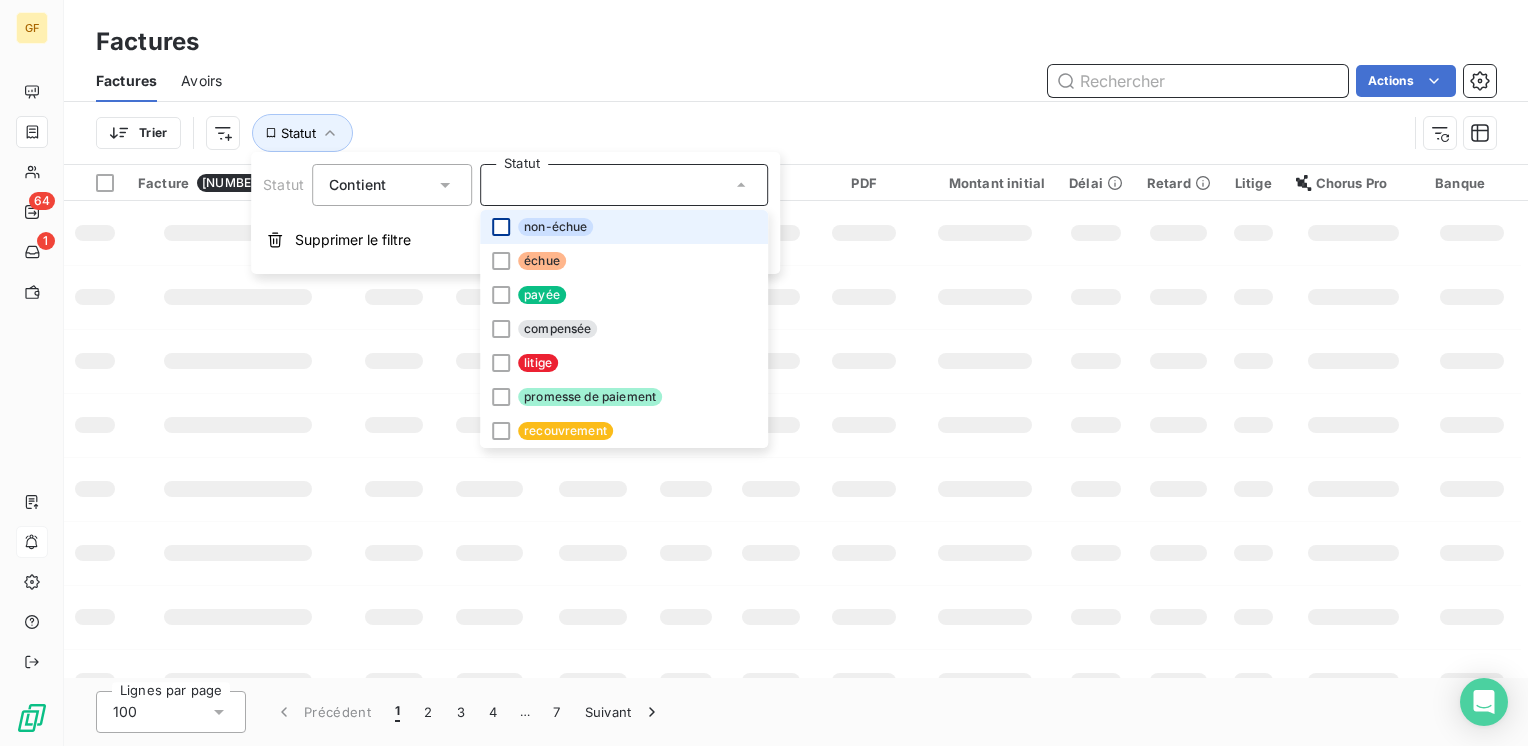 click at bounding box center (1198, 81) 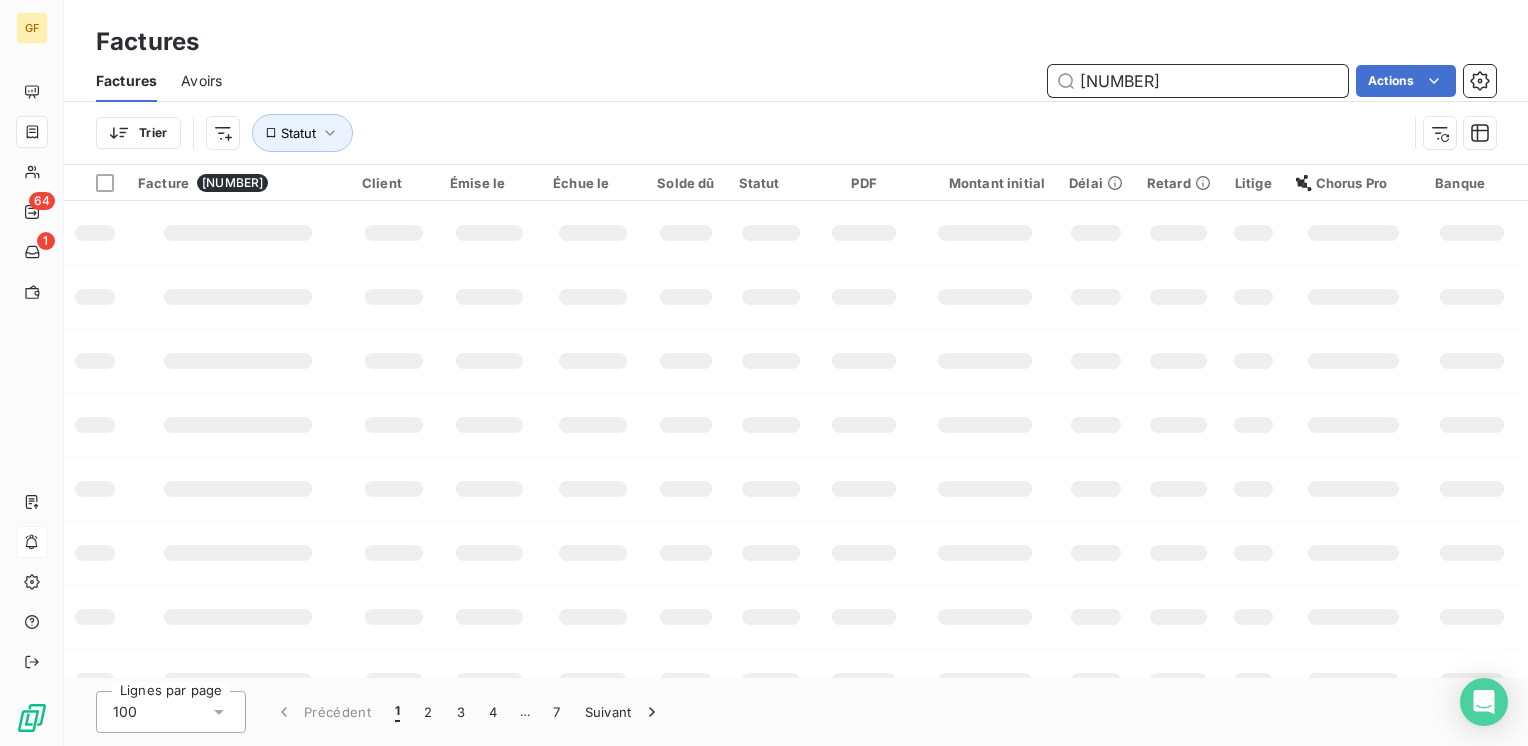 type on "[POSTAL_CODE]" 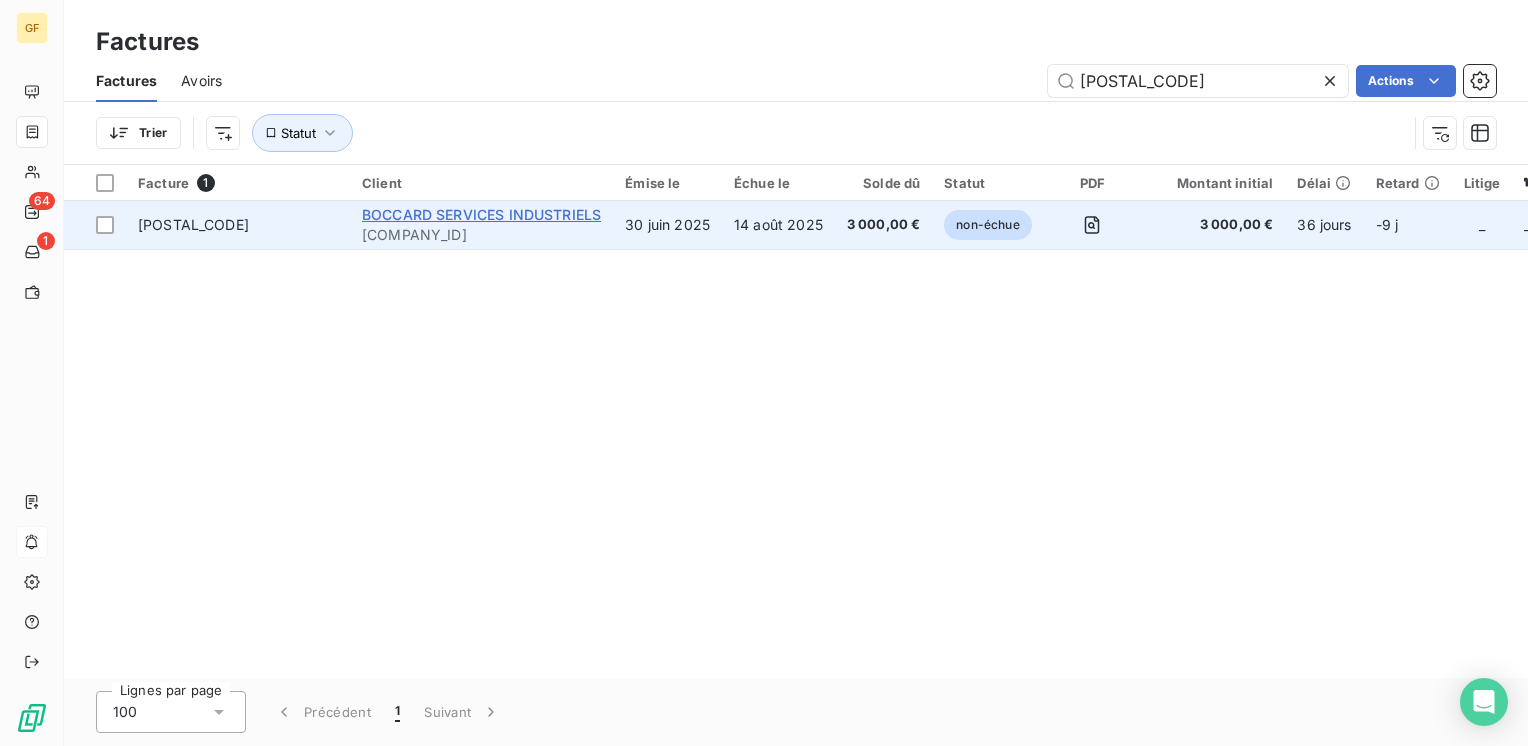 click on "BOCCARD SERVICES INDUSTRIELS" at bounding box center [481, 214] 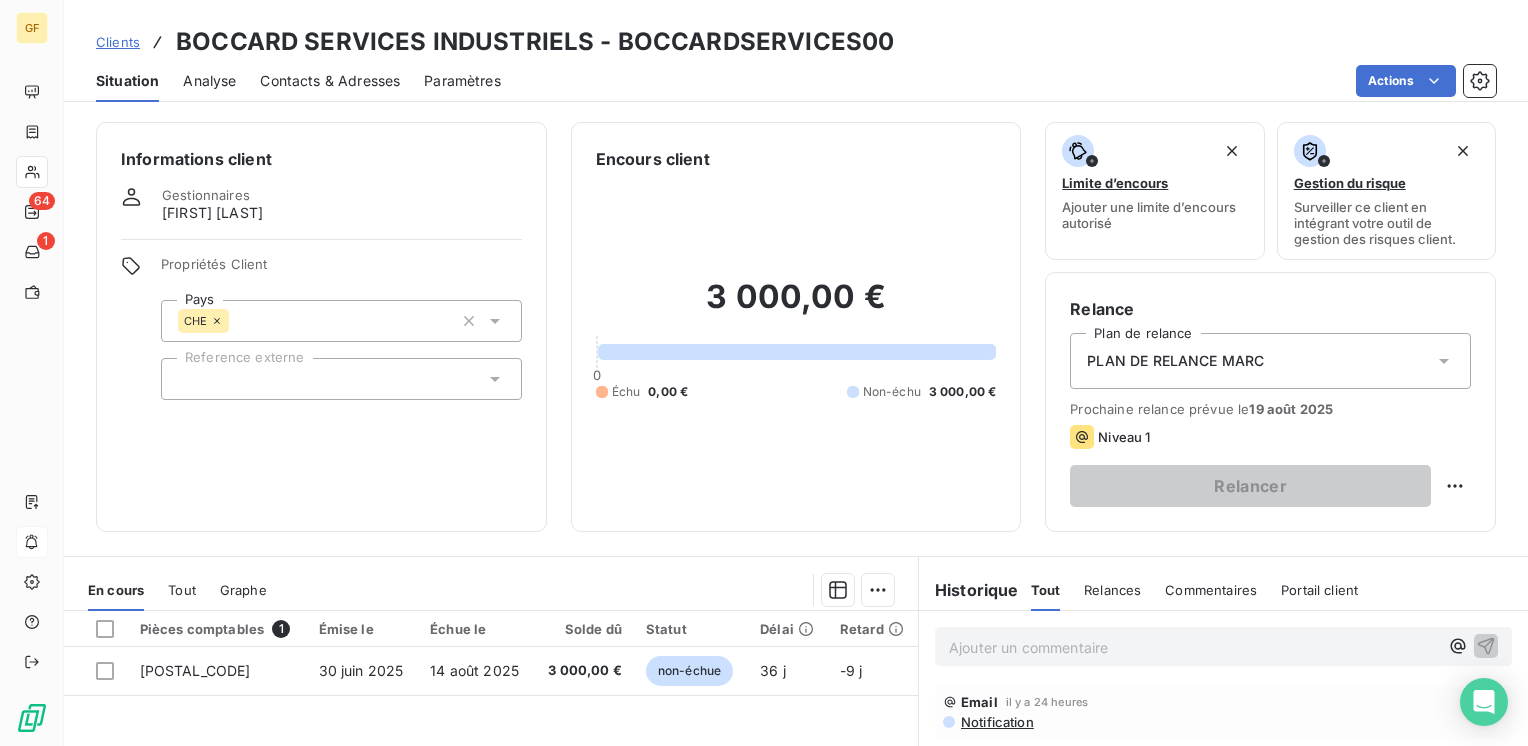 click on "Contacts & Adresses" at bounding box center (330, 81) 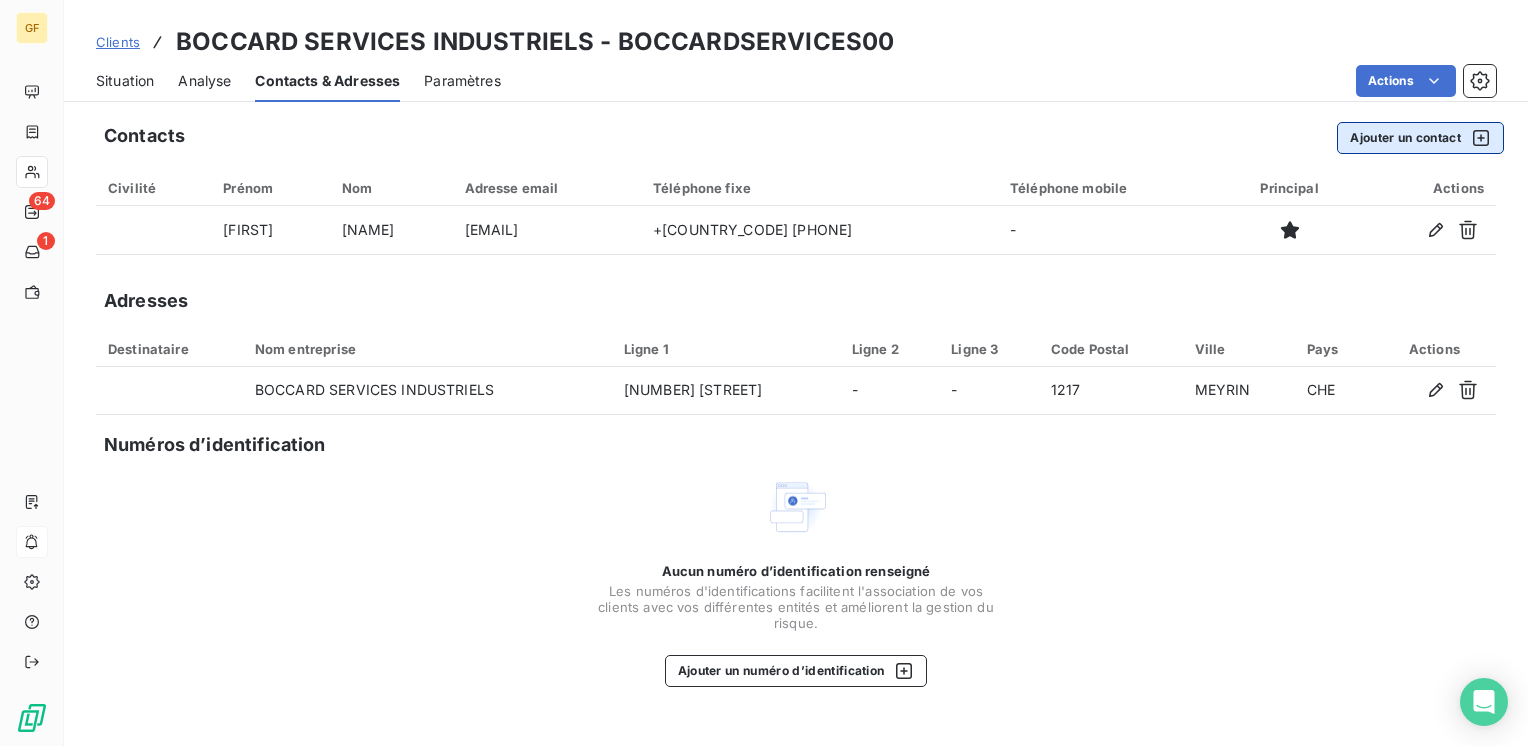 click on "Ajouter un contact" at bounding box center [1420, 138] 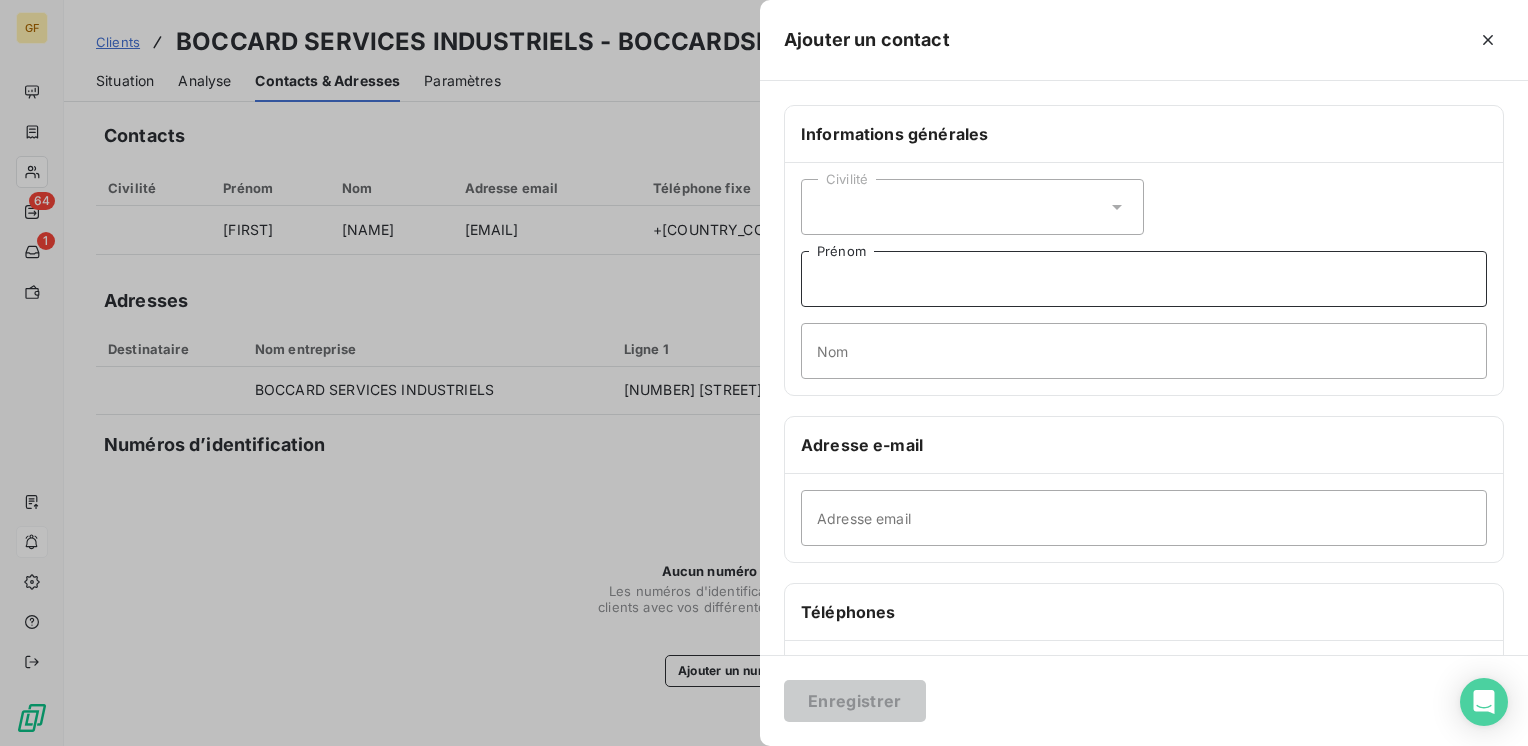 click on "Prénom" at bounding box center [1144, 279] 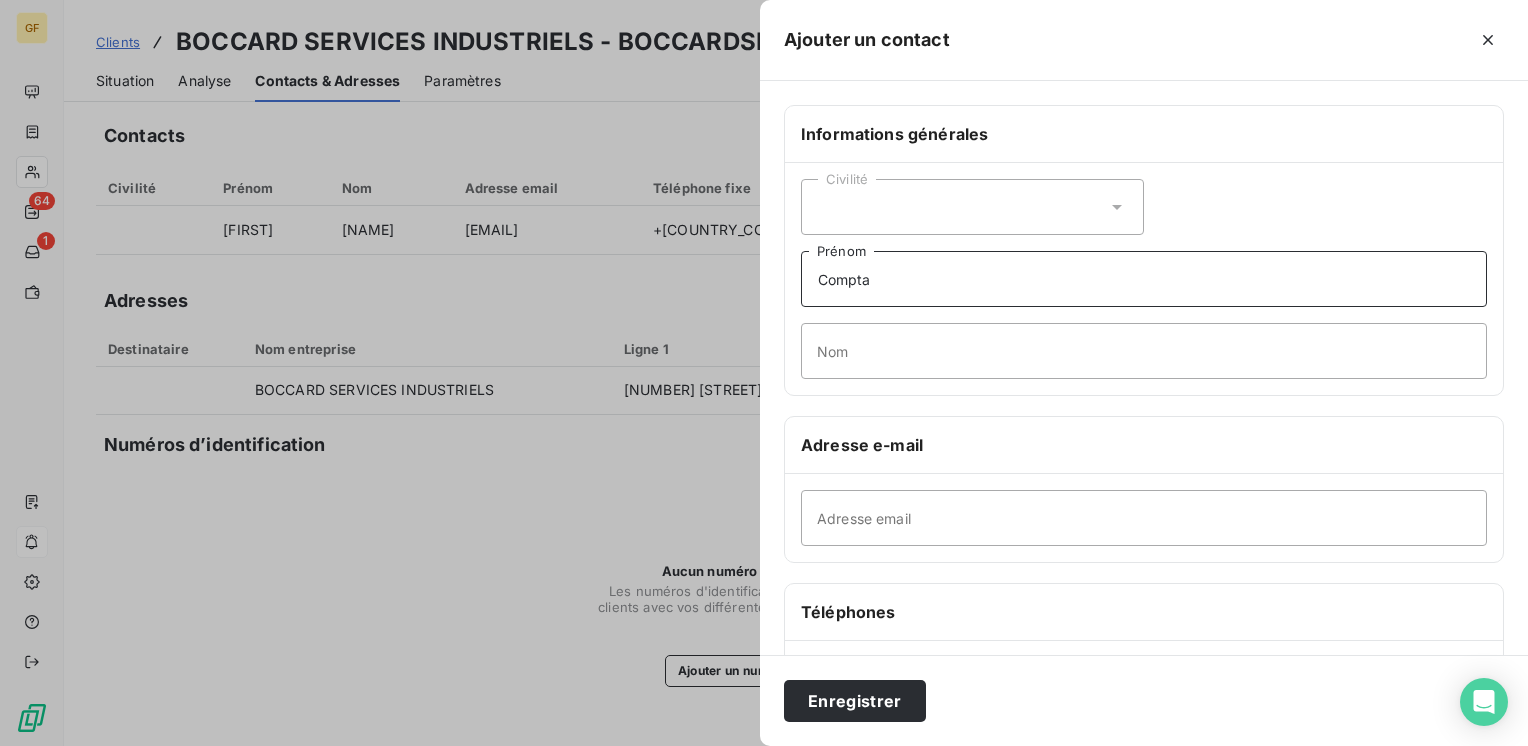 type on "Compta" 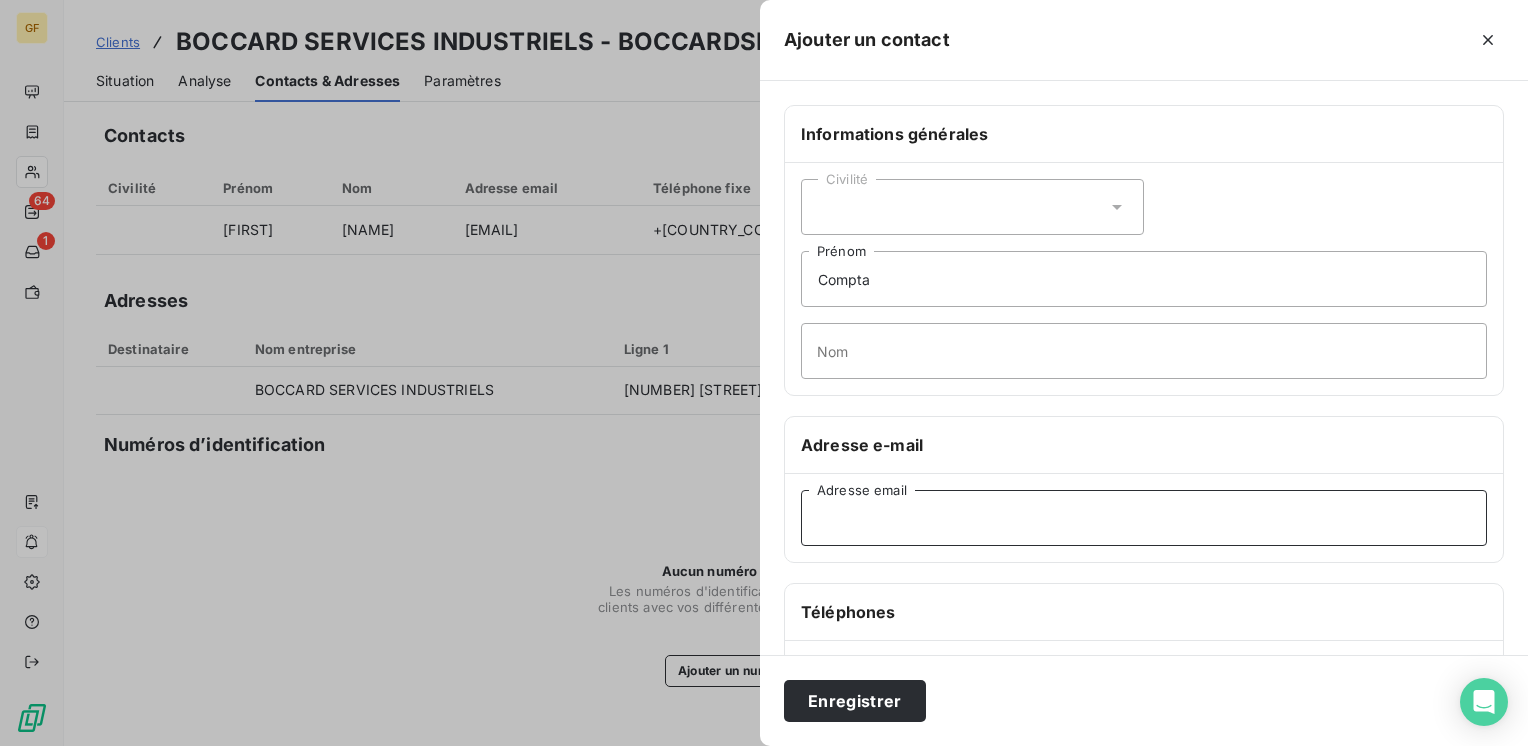 click on "Adresse email" at bounding box center [1144, 518] 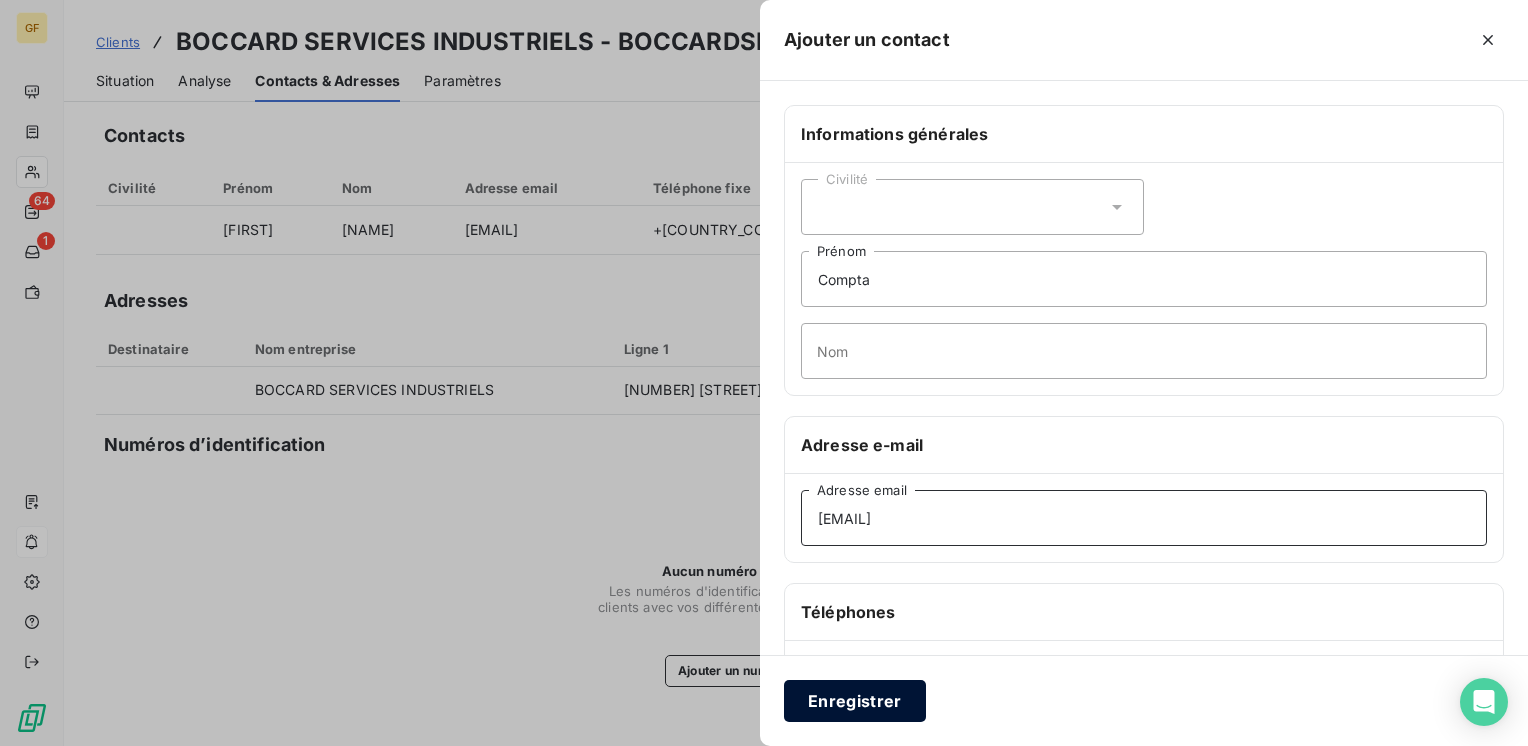type on "[EMAIL]" 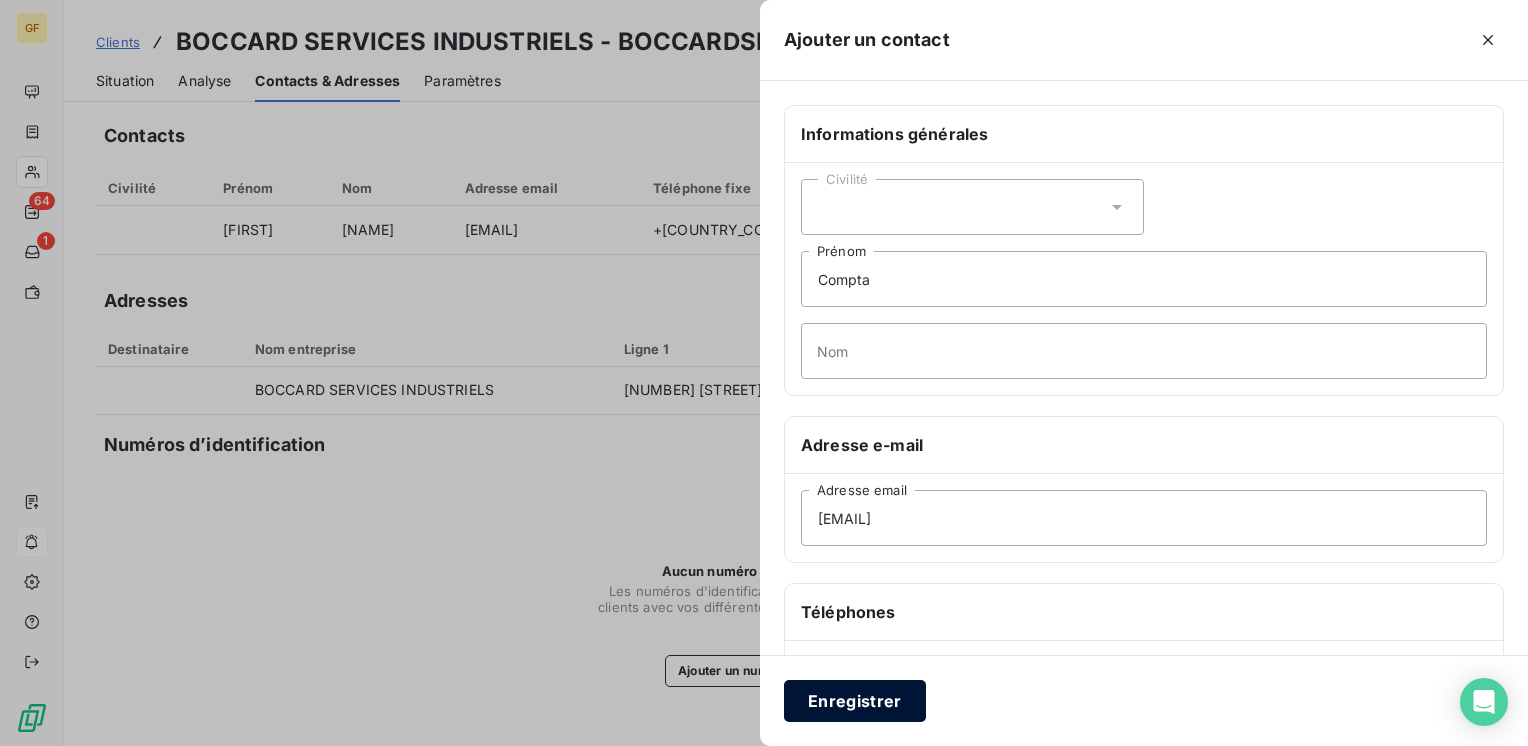 click on "Enregistrer" at bounding box center (855, 701) 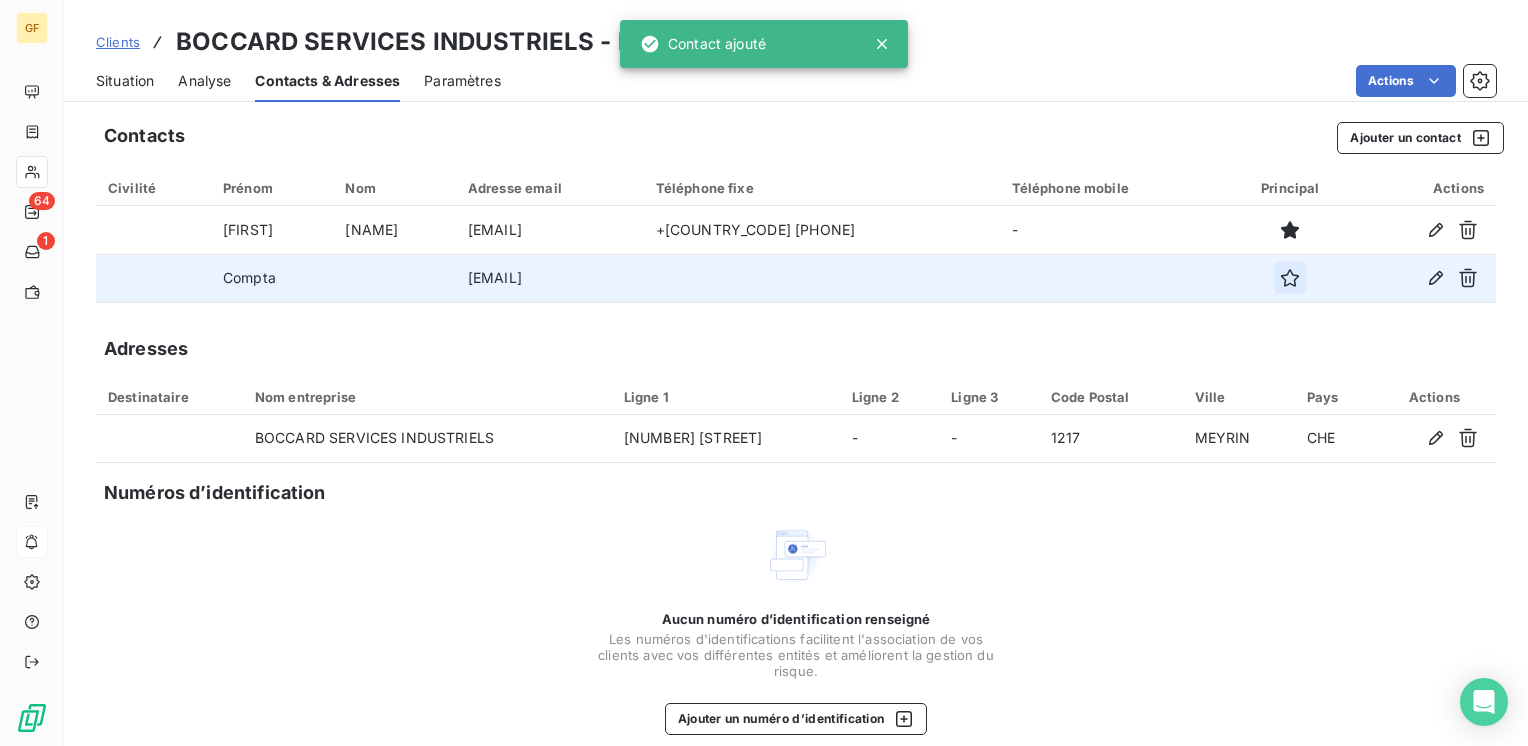 click 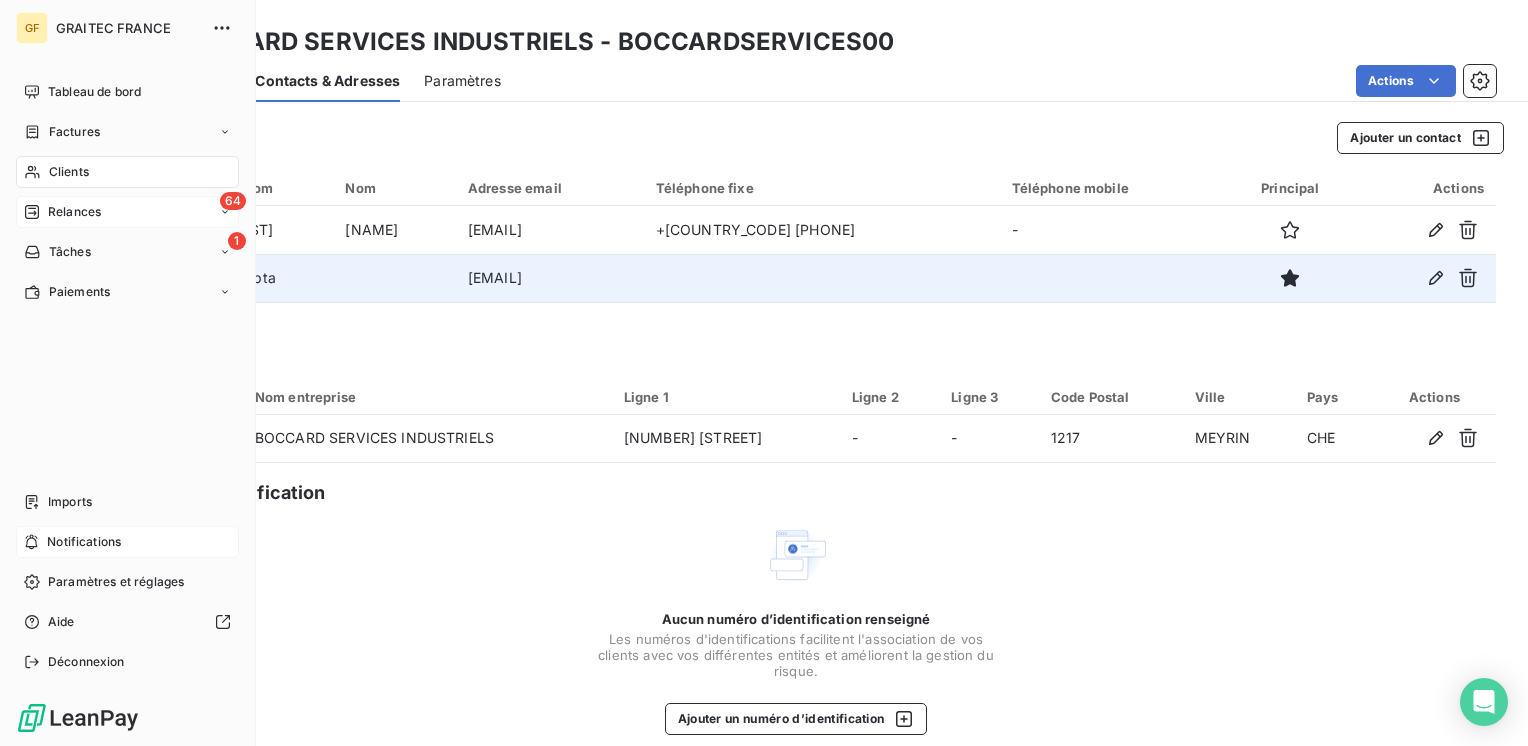 click on "Relances" at bounding box center (74, 212) 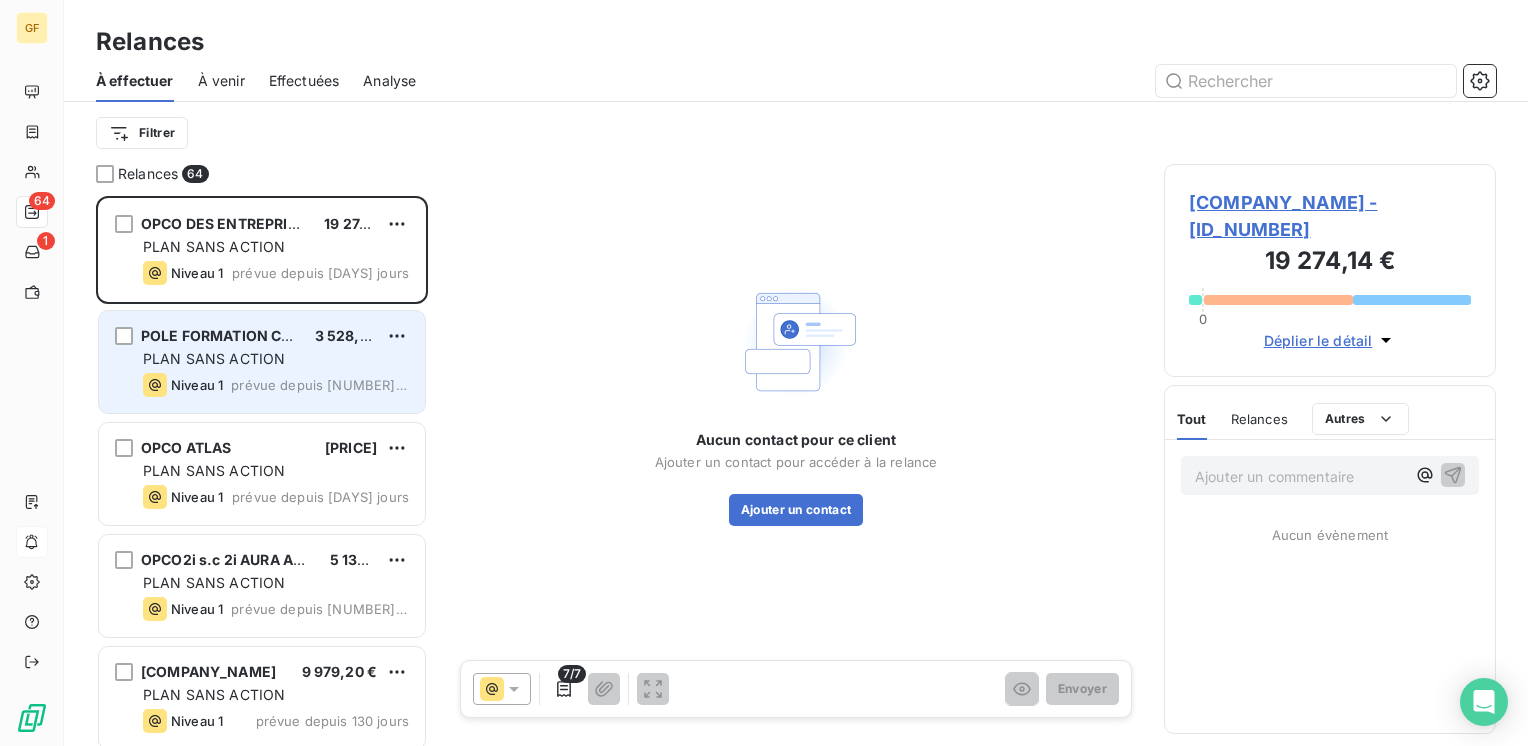 scroll, scrollTop: 16, scrollLeft: 16, axis: both 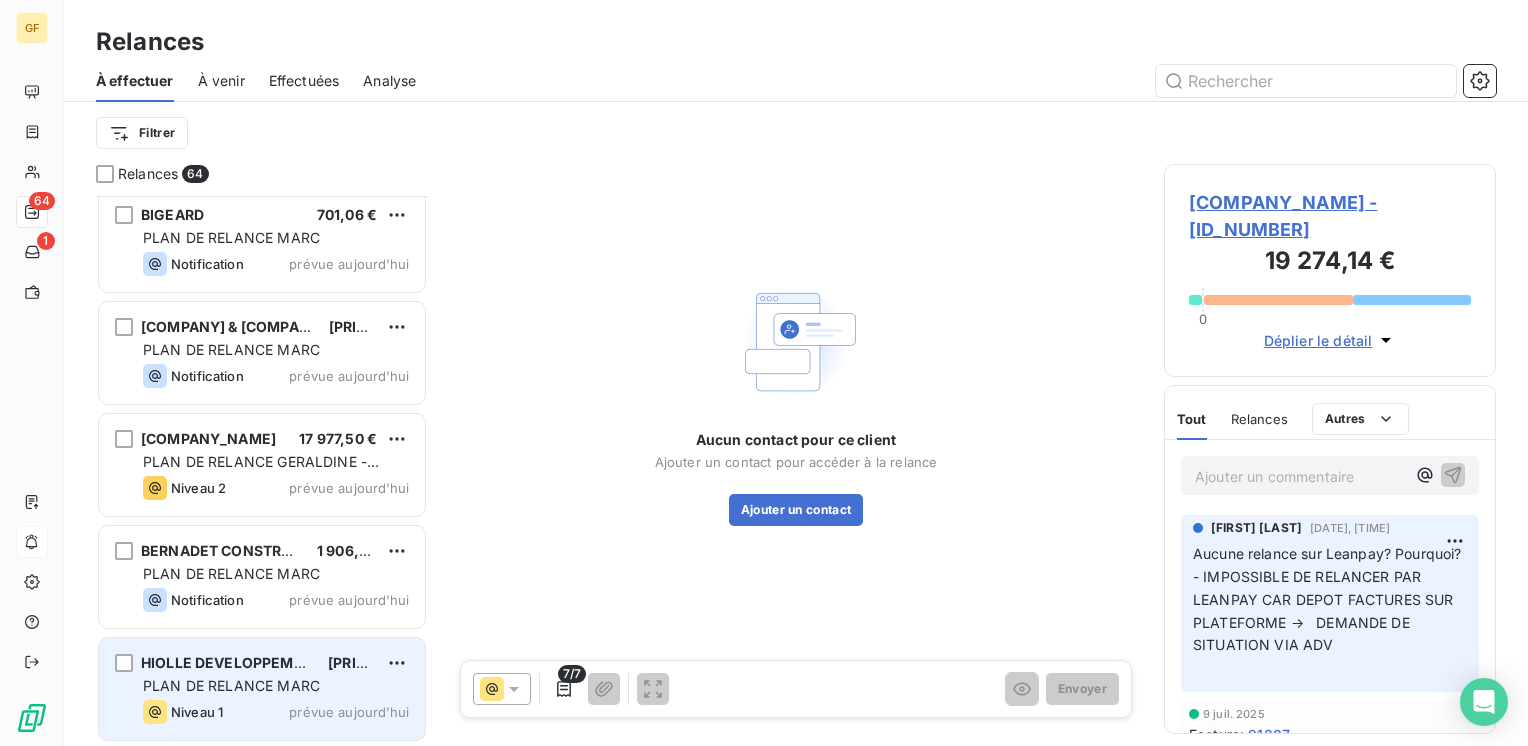 click on "HIOLLE DEVELOPPEMENT" at bounding box center [232, 662] 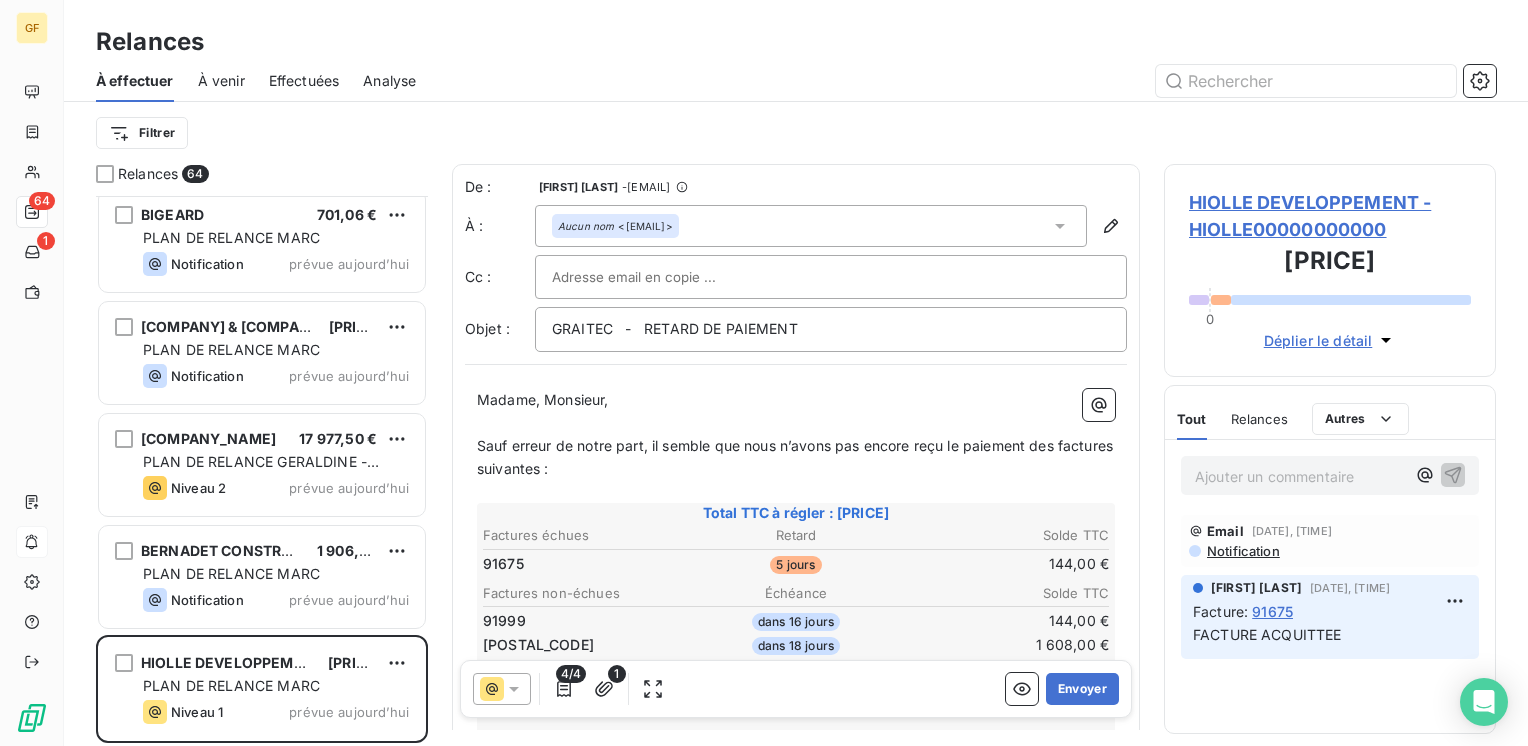 click on "HIOLLE DEVELOPPEMENT - HIOLLE00000000000" at bounding box center [1330, 216] 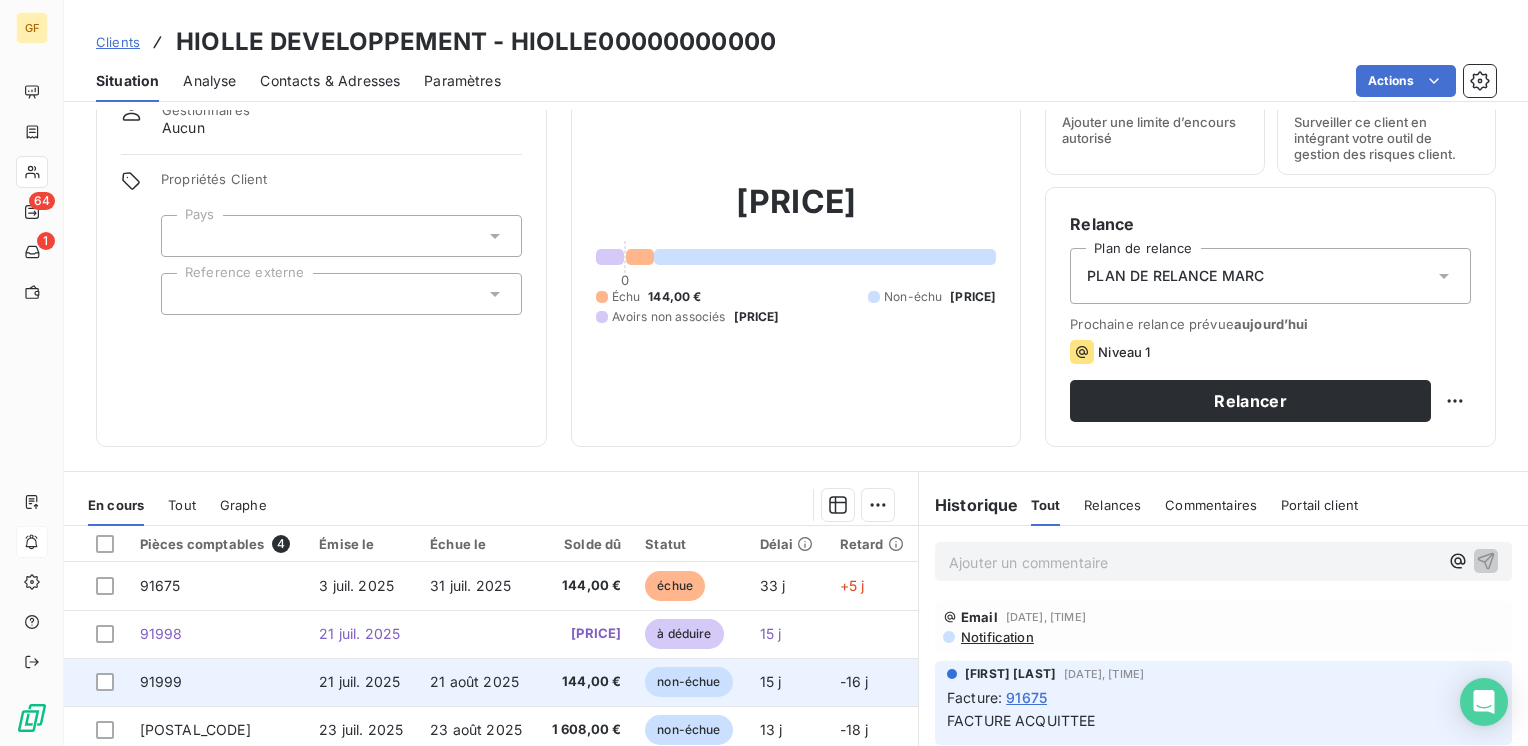 scroll, scrollTop: 200, scrollLeft: 0, axis: vertical 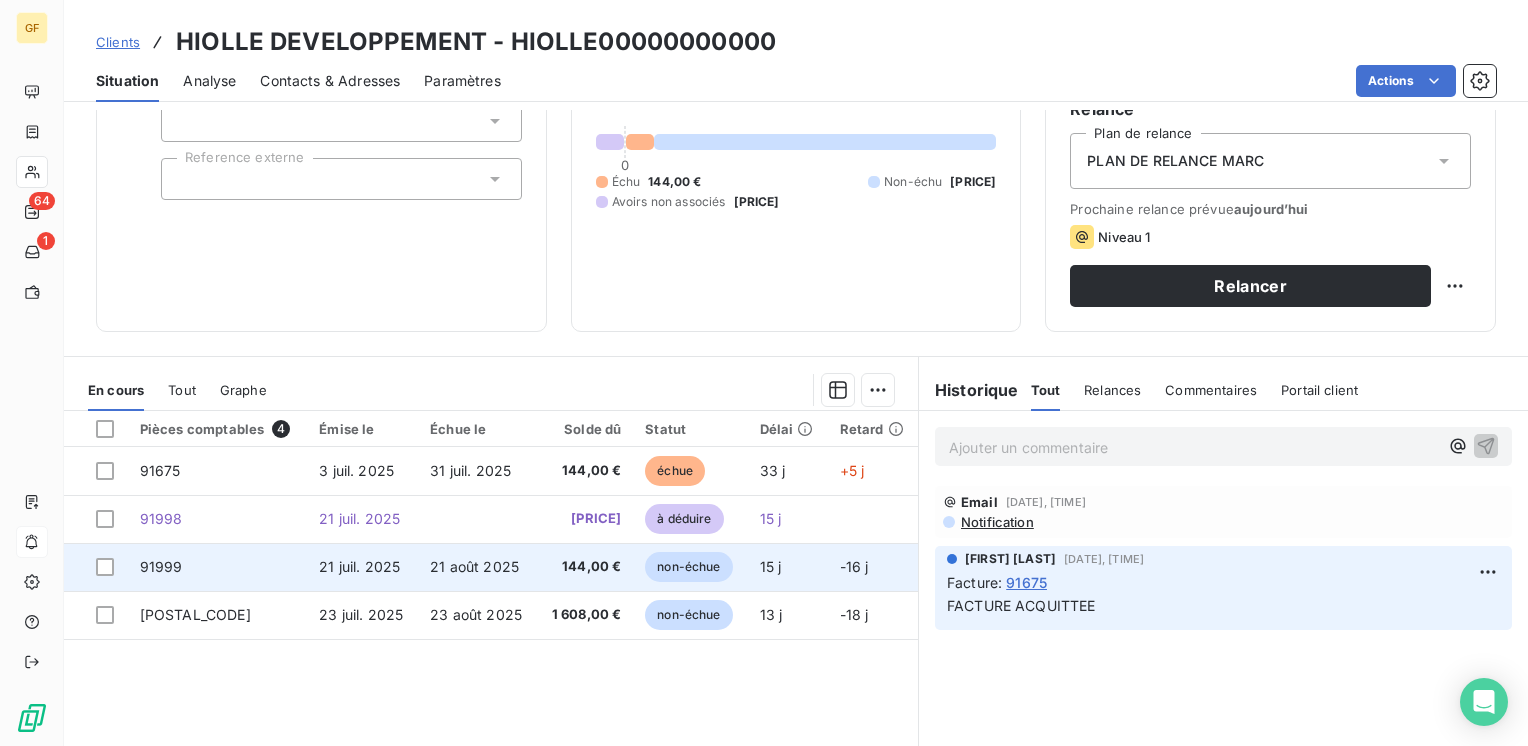 click on "21 août 2025" at bounding box center (474, 566) 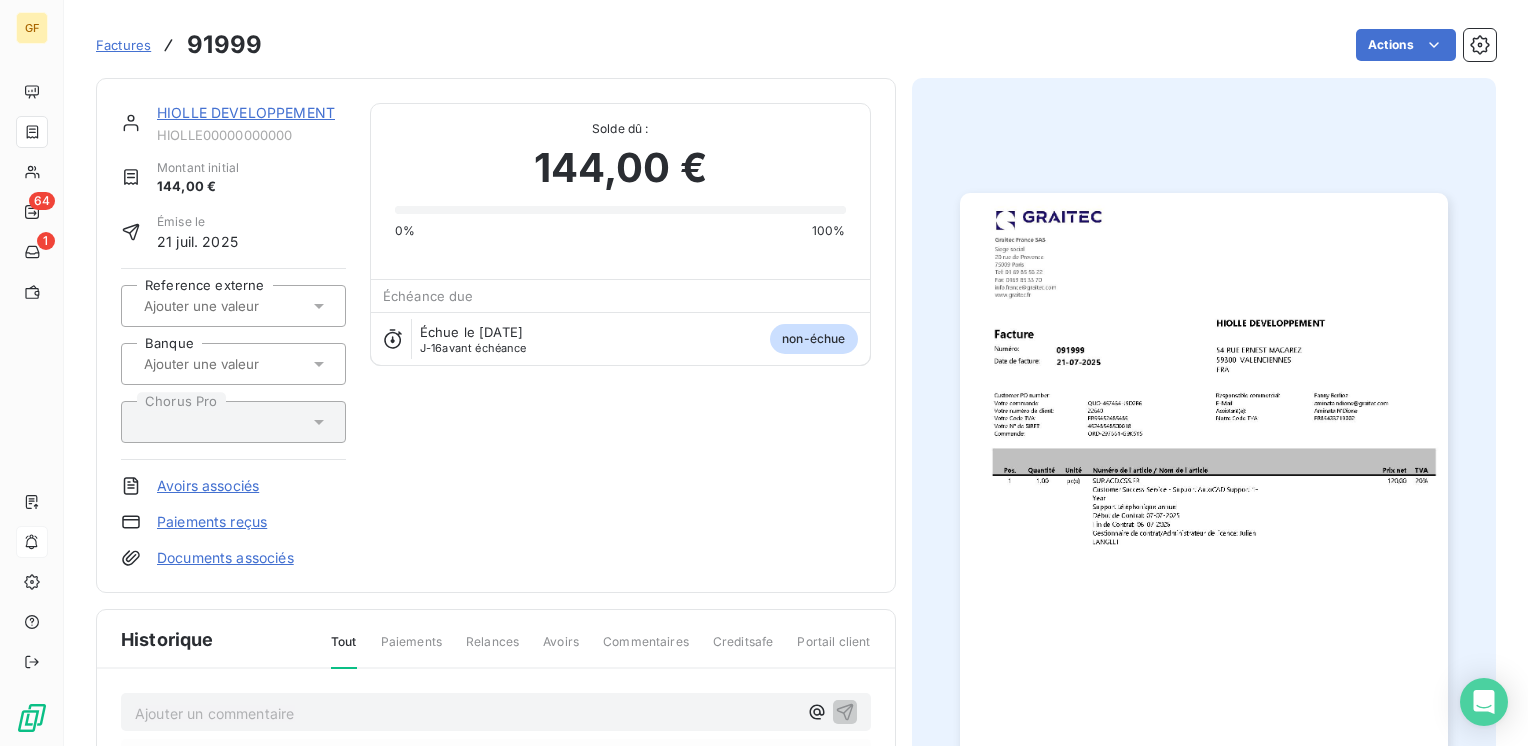 click at bounding box center (1204, 537) 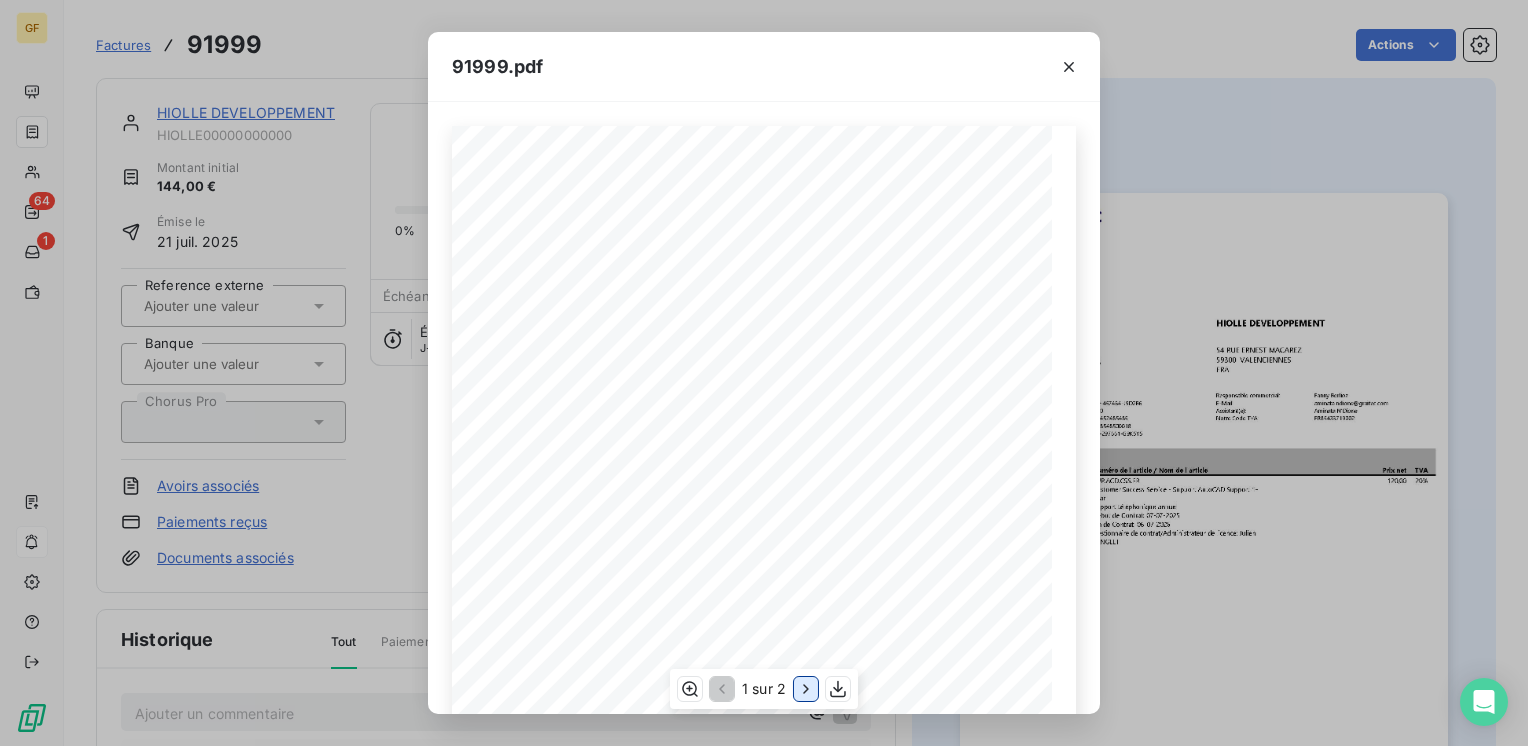 click 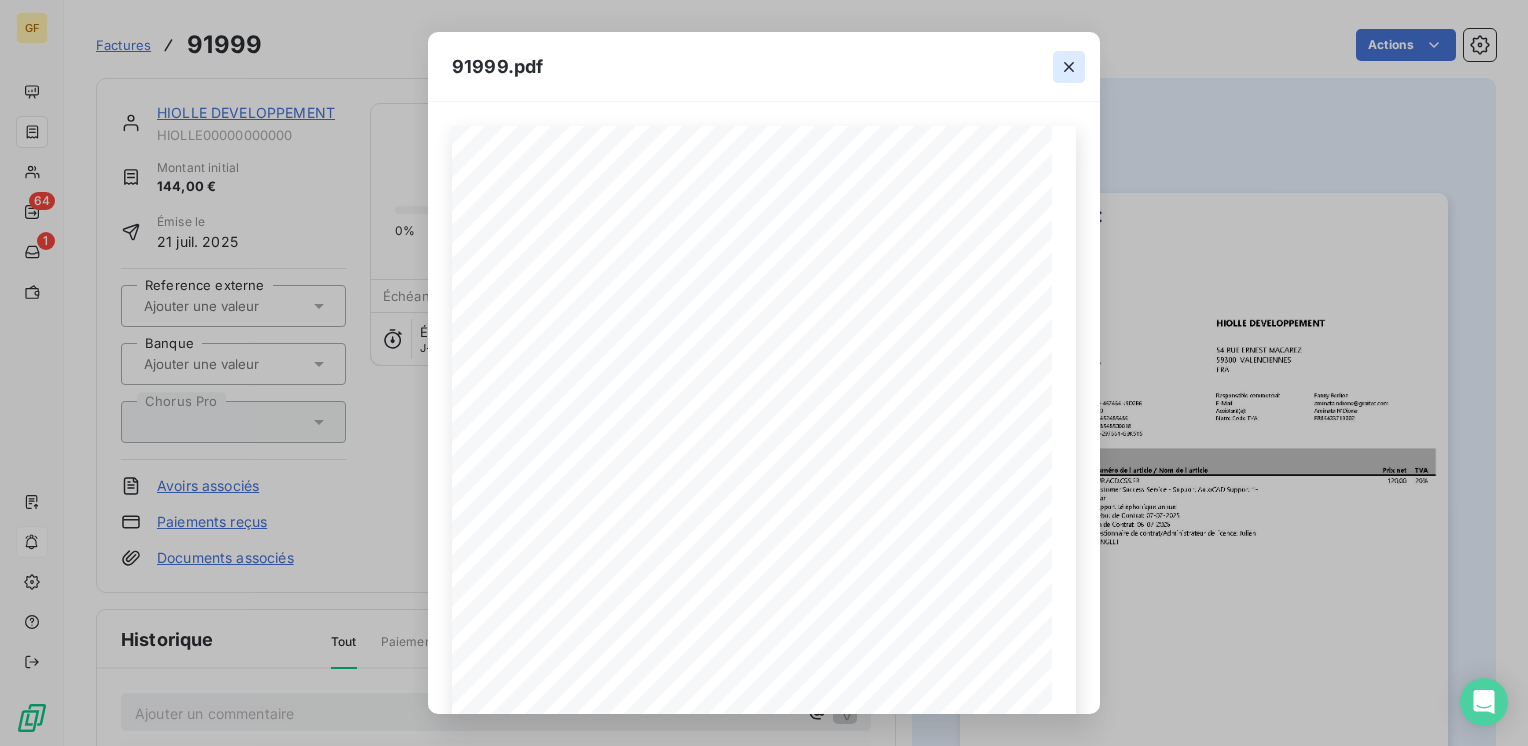 click 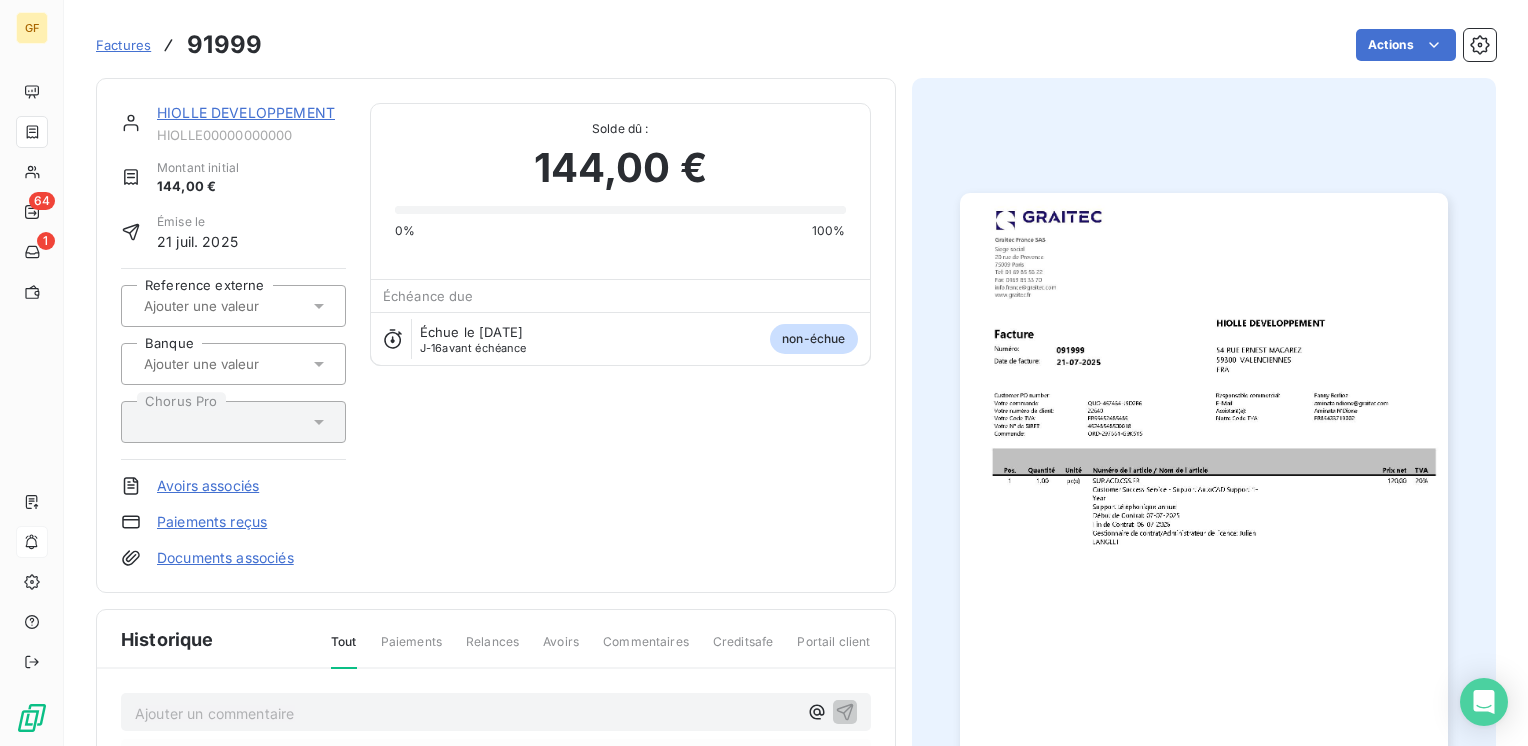 click on "HIOLLE DEVELOPPEMENT" at bounding box center [246, 112] 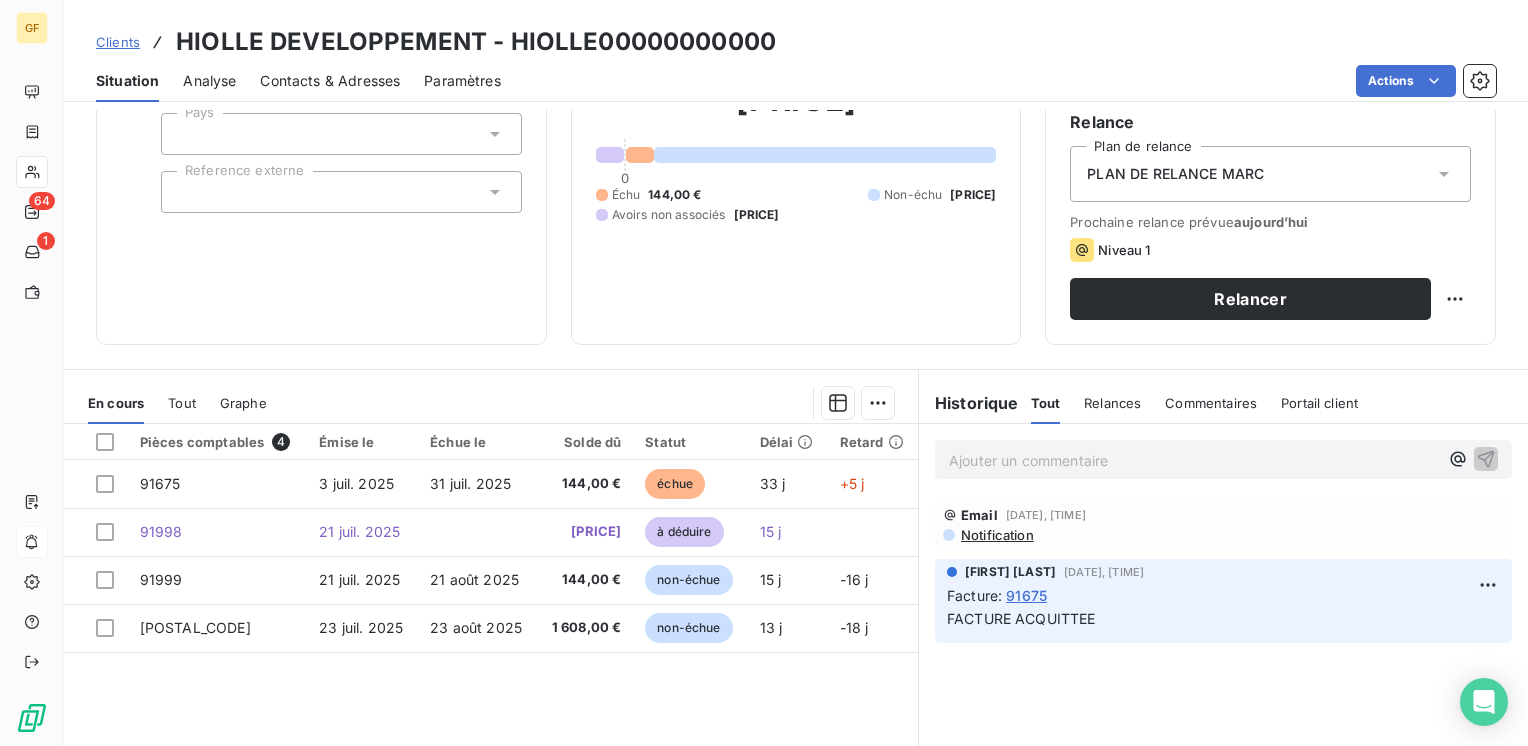 scroll, scrollTop: 200, scrollLeft: 0, axis: vertical 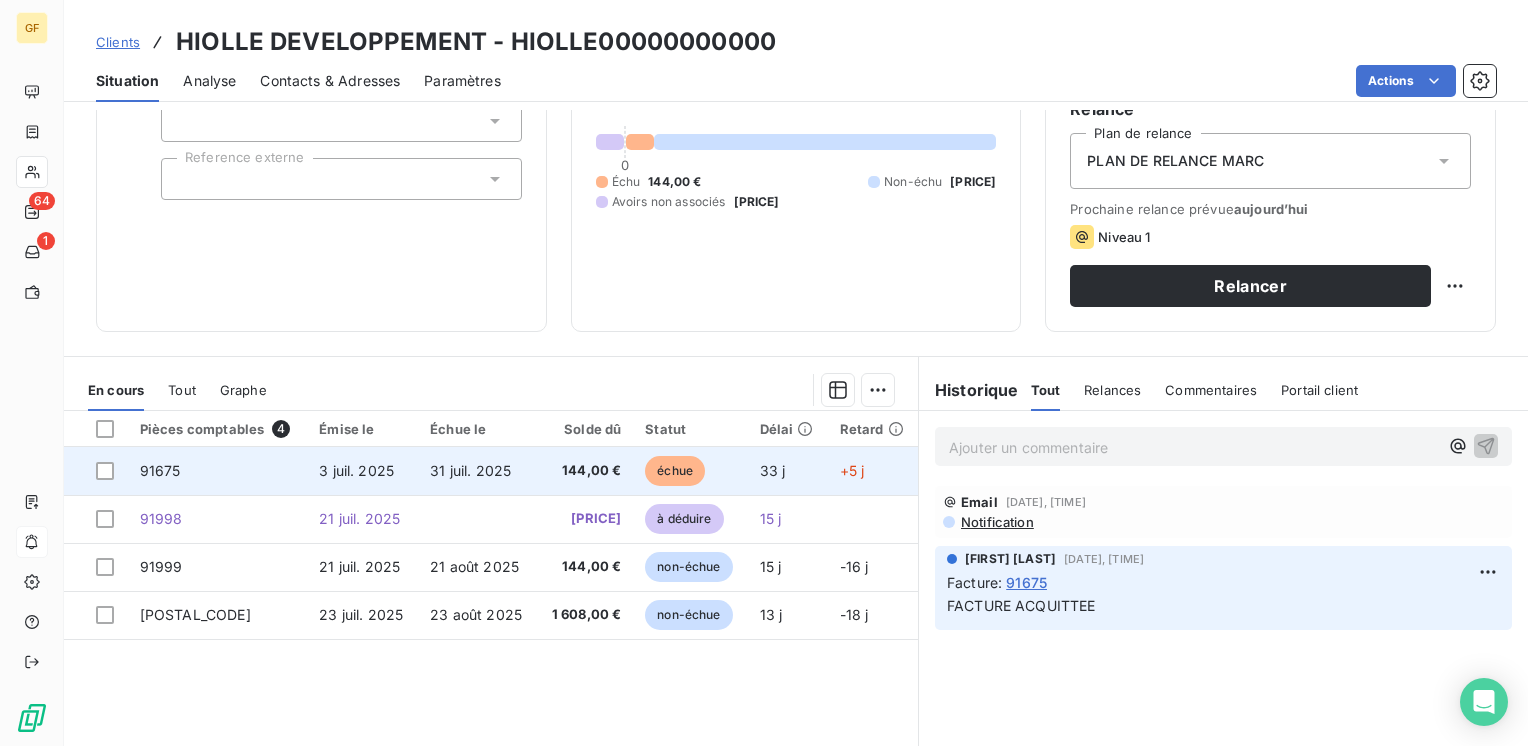 click on "31 juil. 2025" at bounding box center (470, 470) 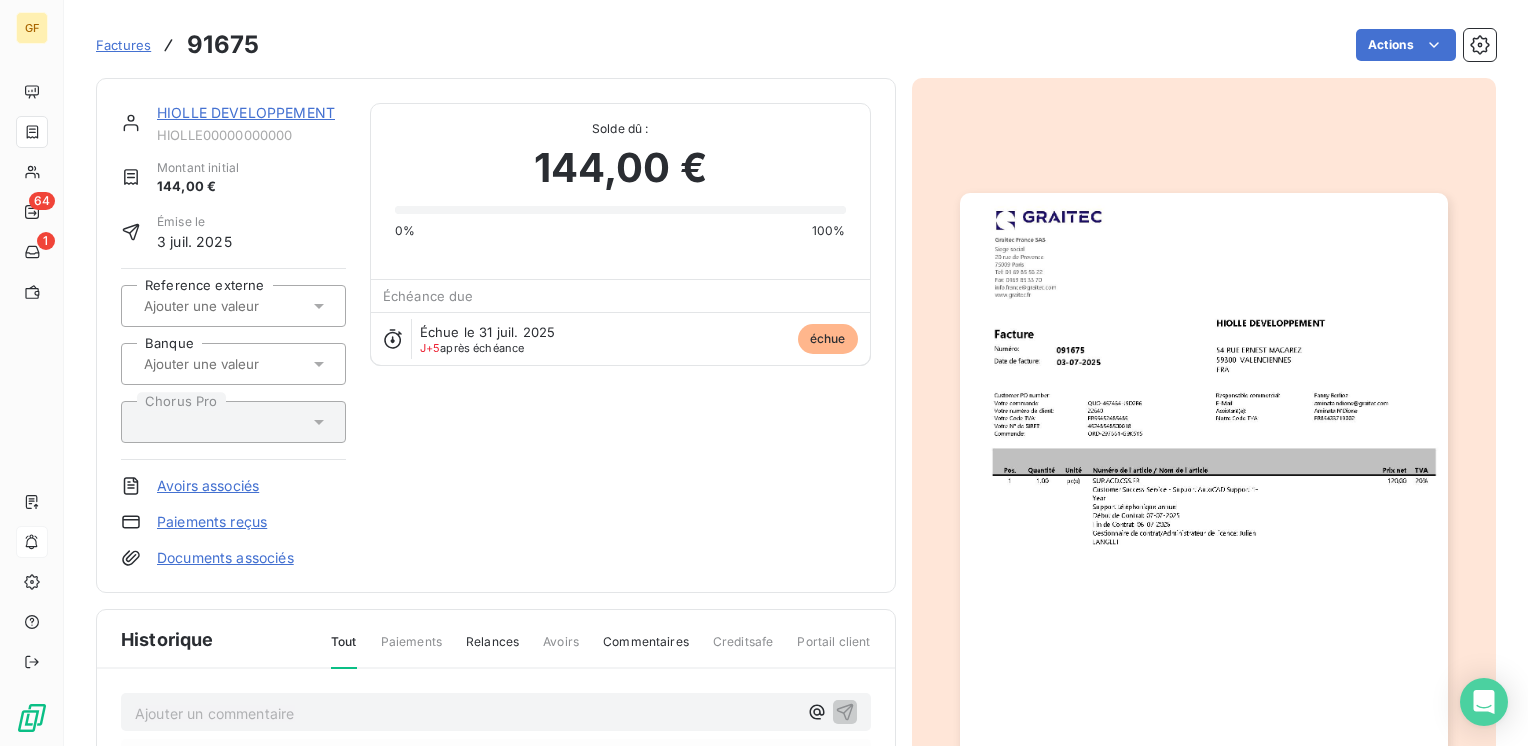 click at bounding box center [1204, 537] 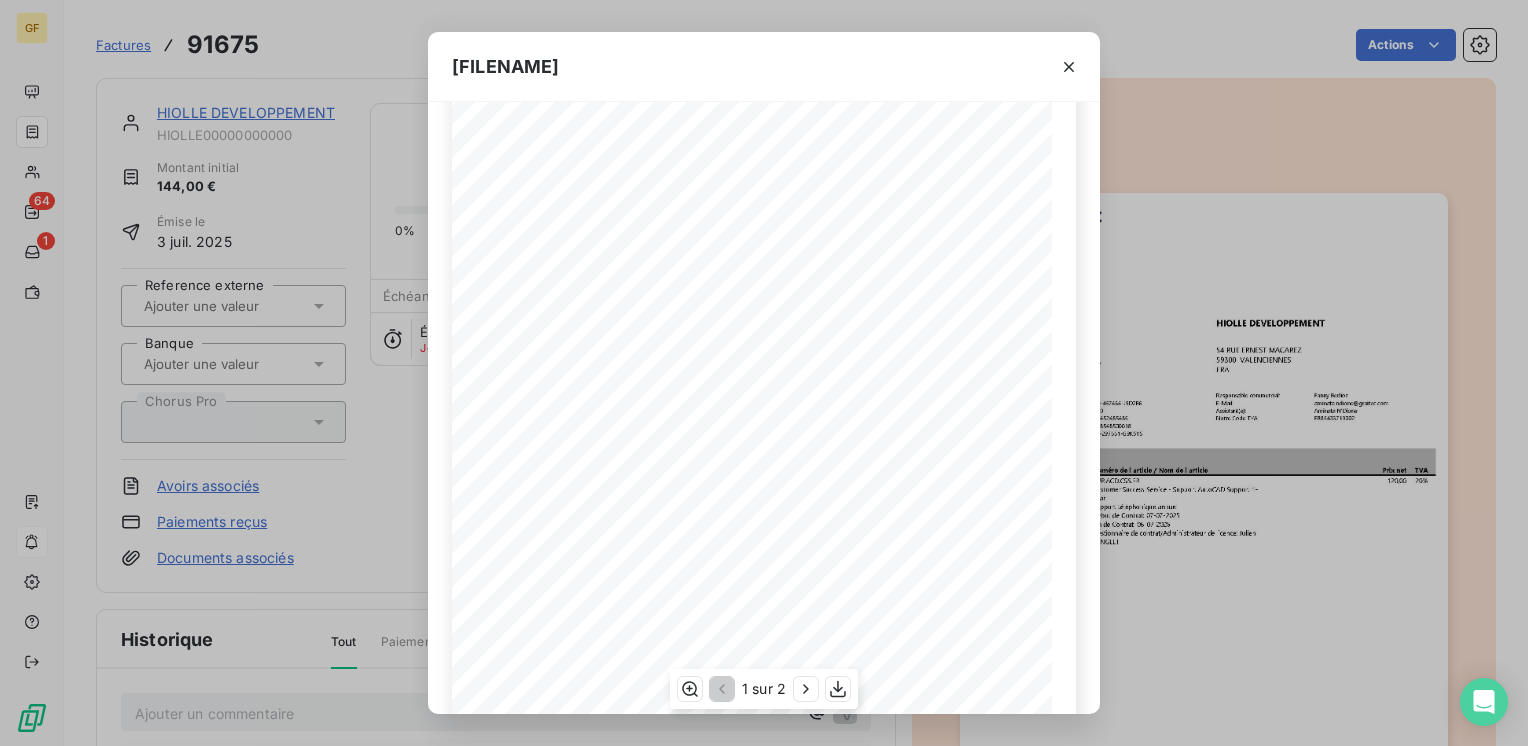 scroll, scrollTop: 283, scrollLeft: 0, axis: vertical 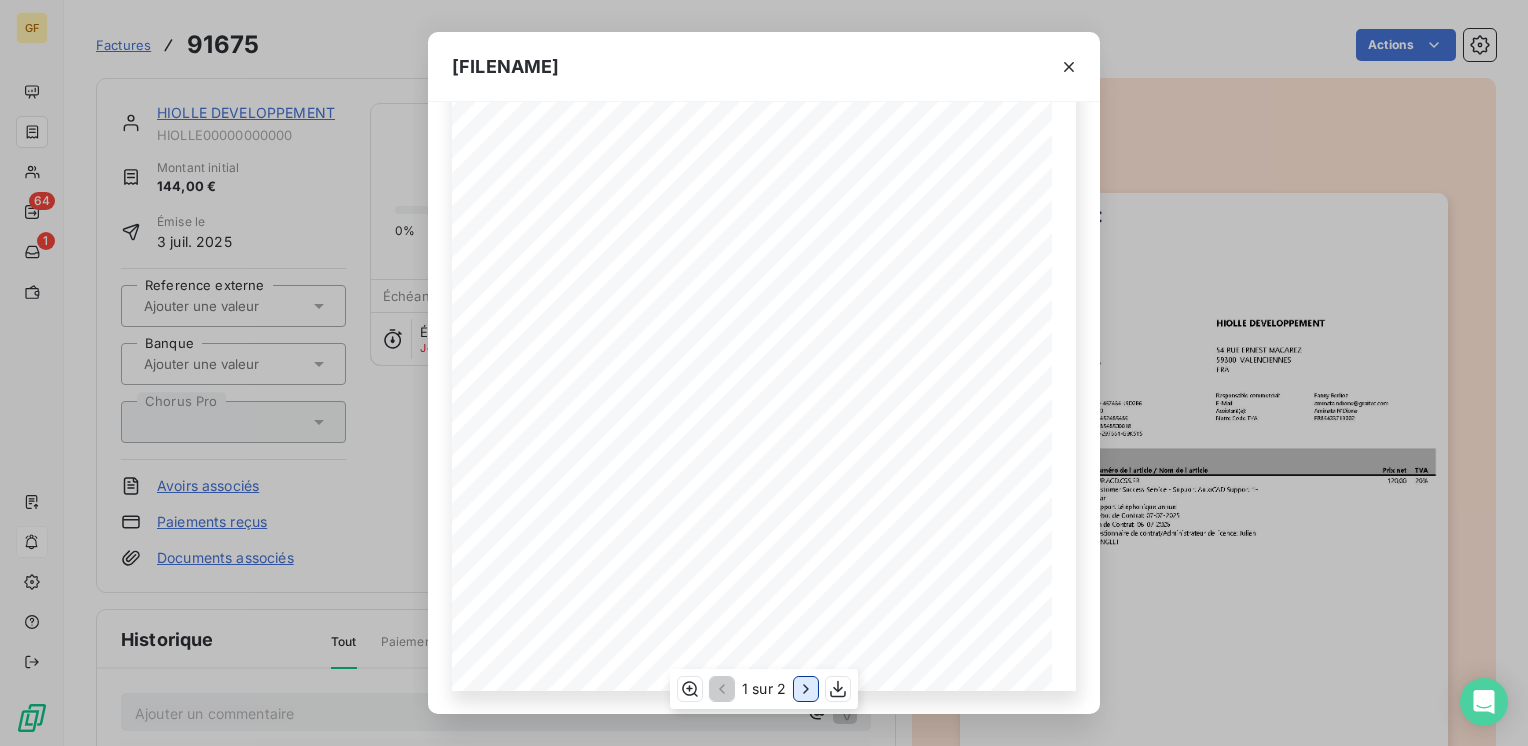 click 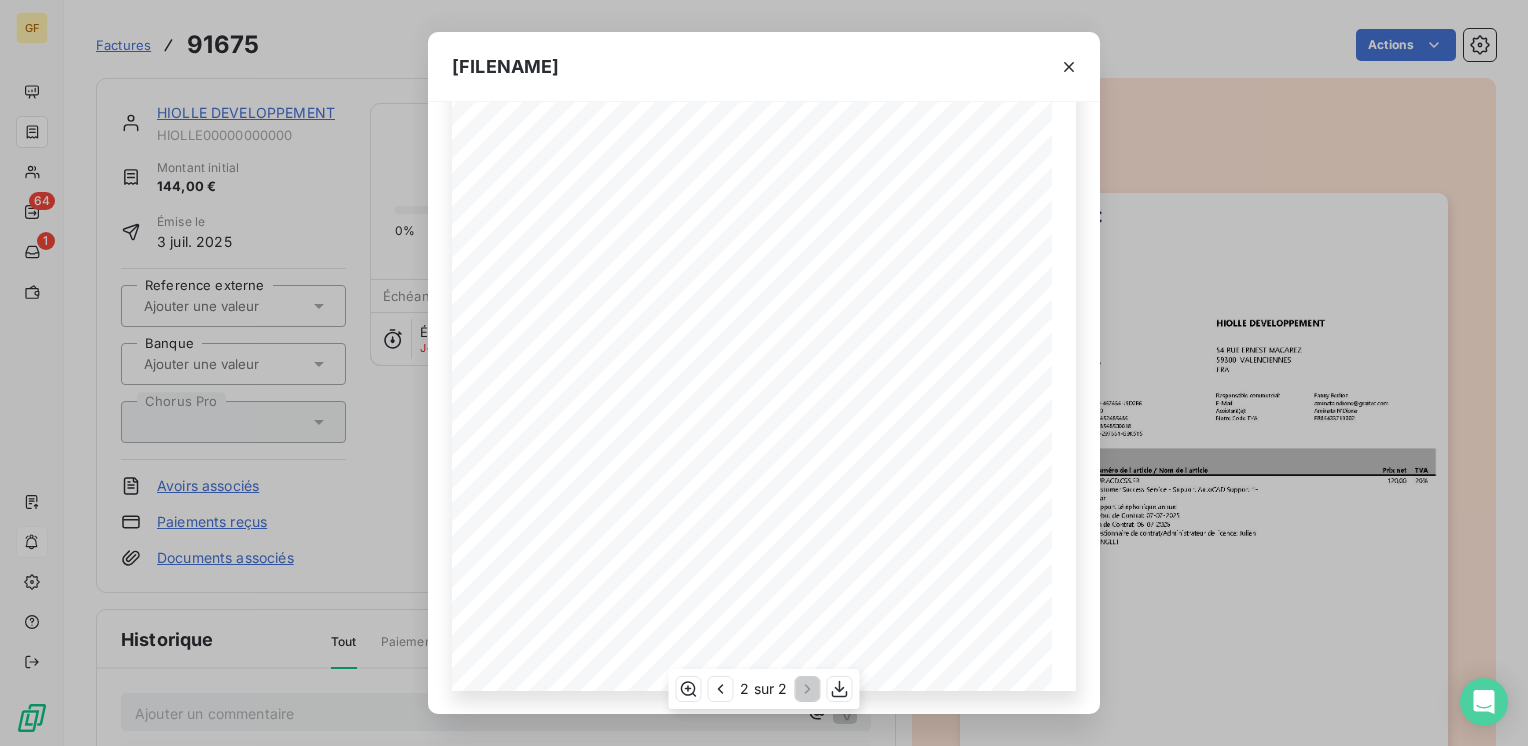 scroll, scrollTop: 0, scrollLeft: 0, axis: both 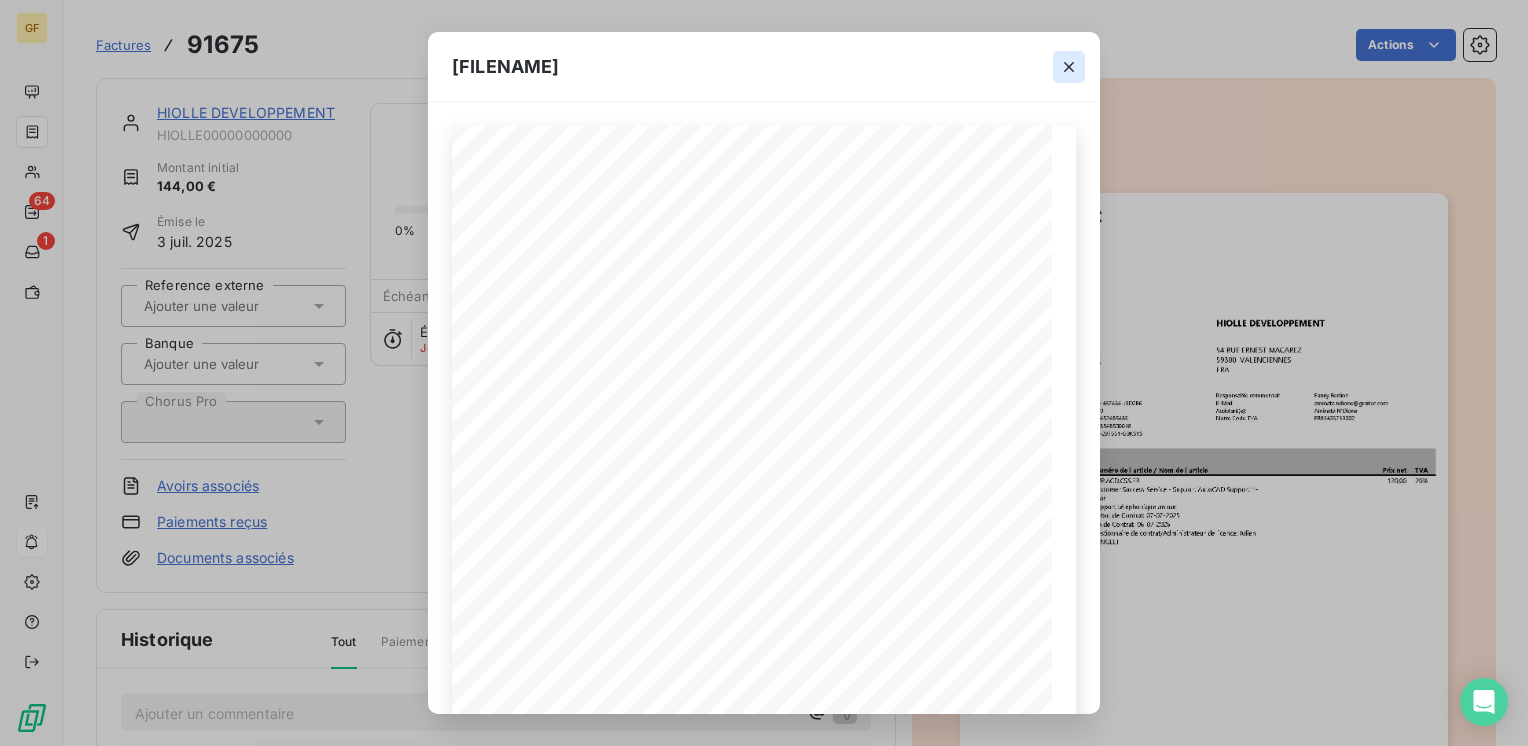 click 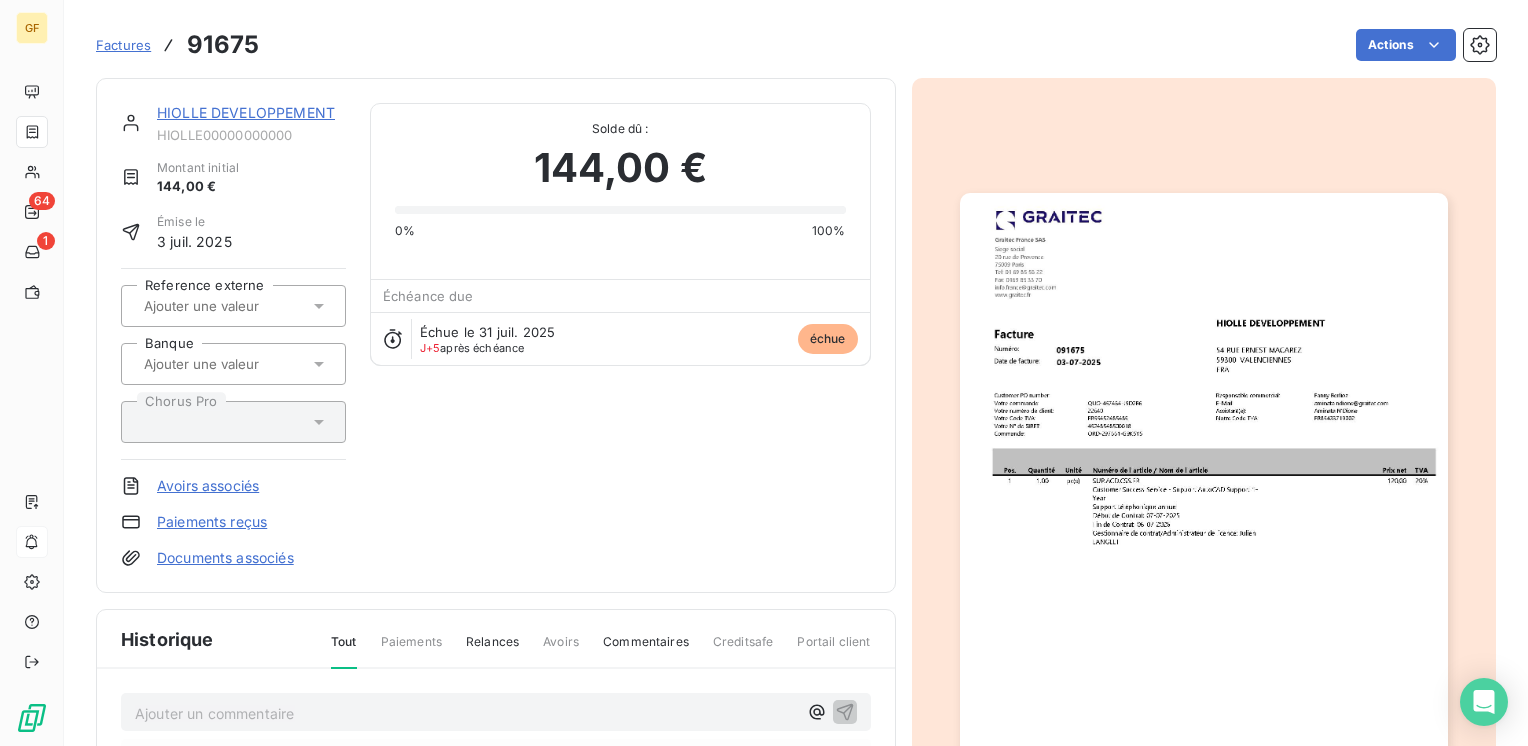 click on "HIOLLE DEVELOPPEMENT" at bounding box center [246, 112] 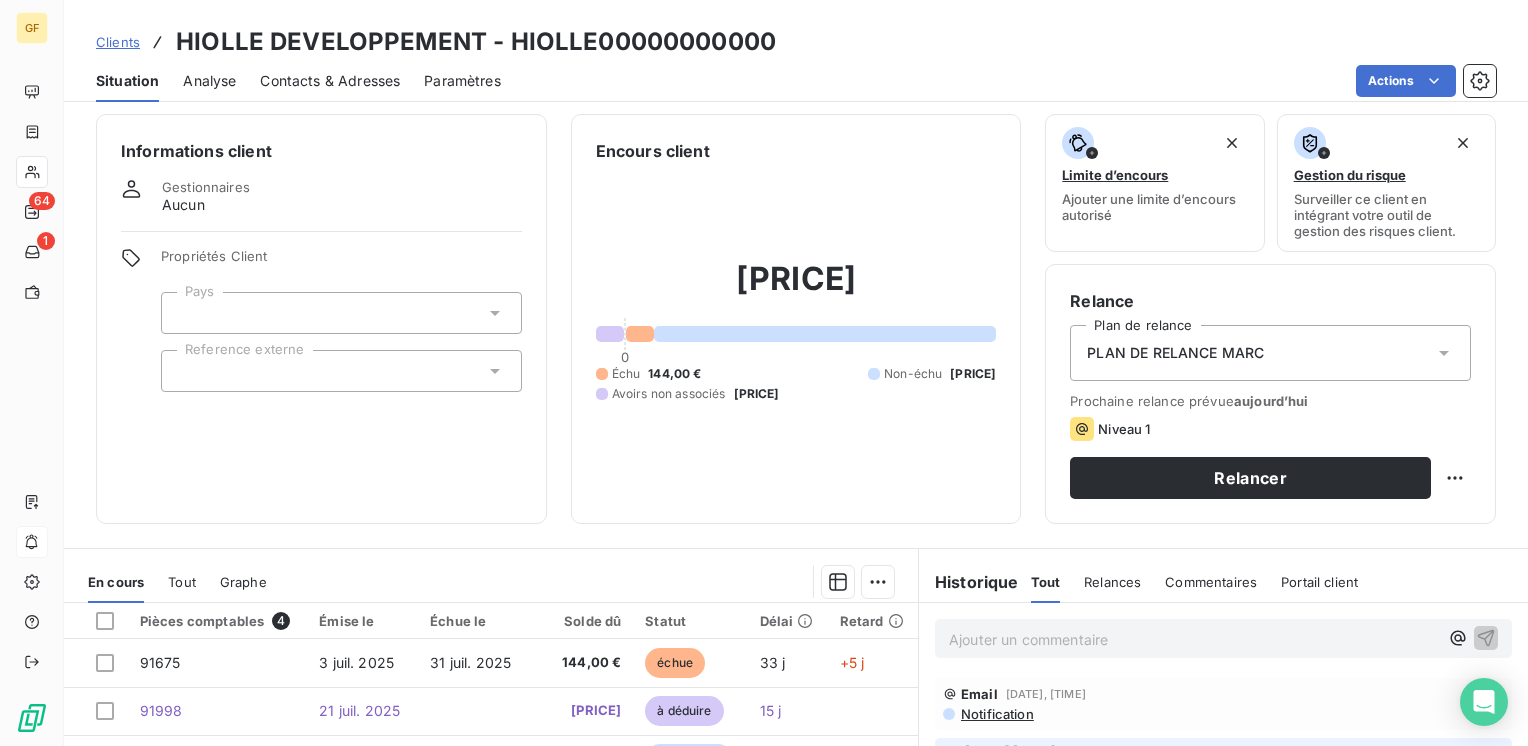 scroll, scrollTop: 308, scrollLeft: 0, axis: vertical 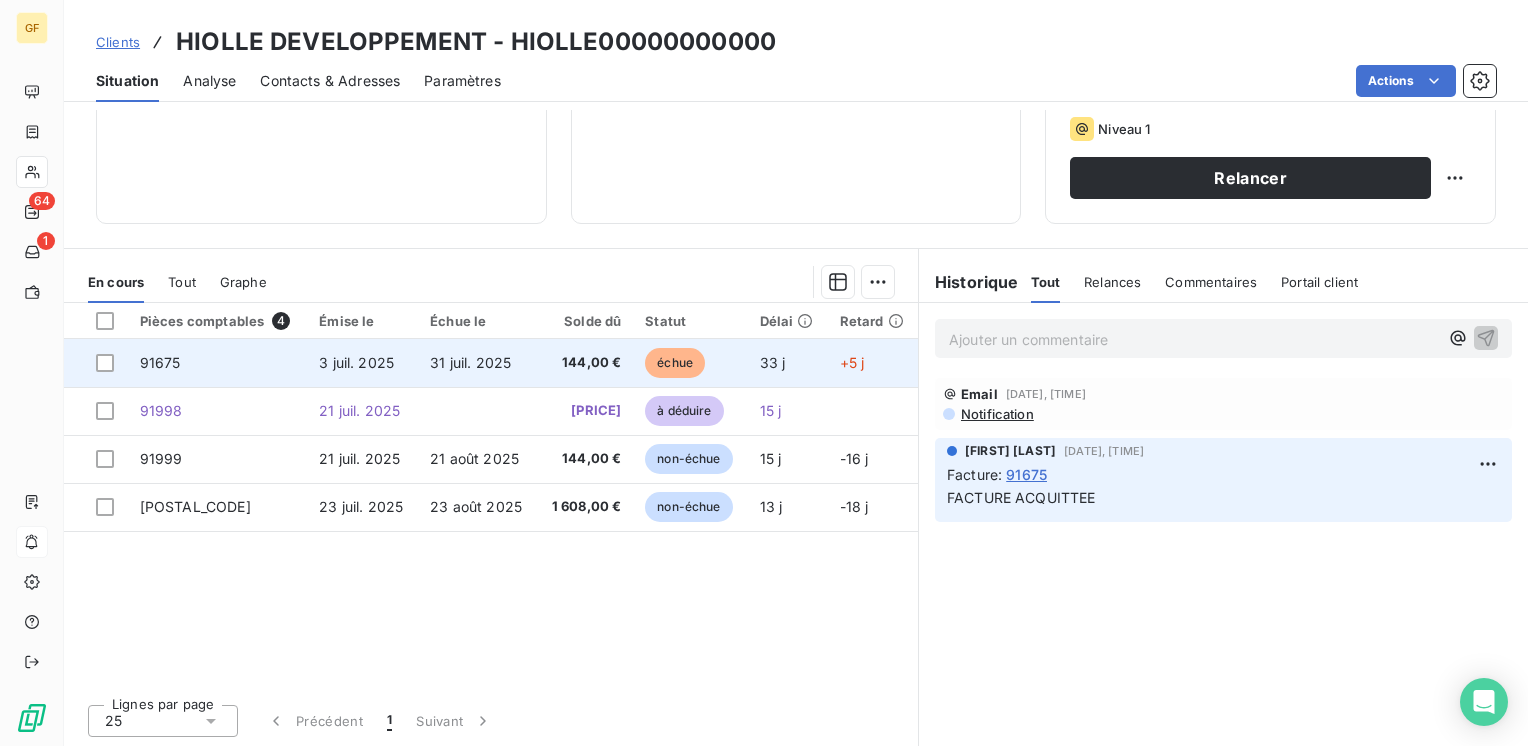 click on "31 juil. 2025" at bounding box center (470, 362) 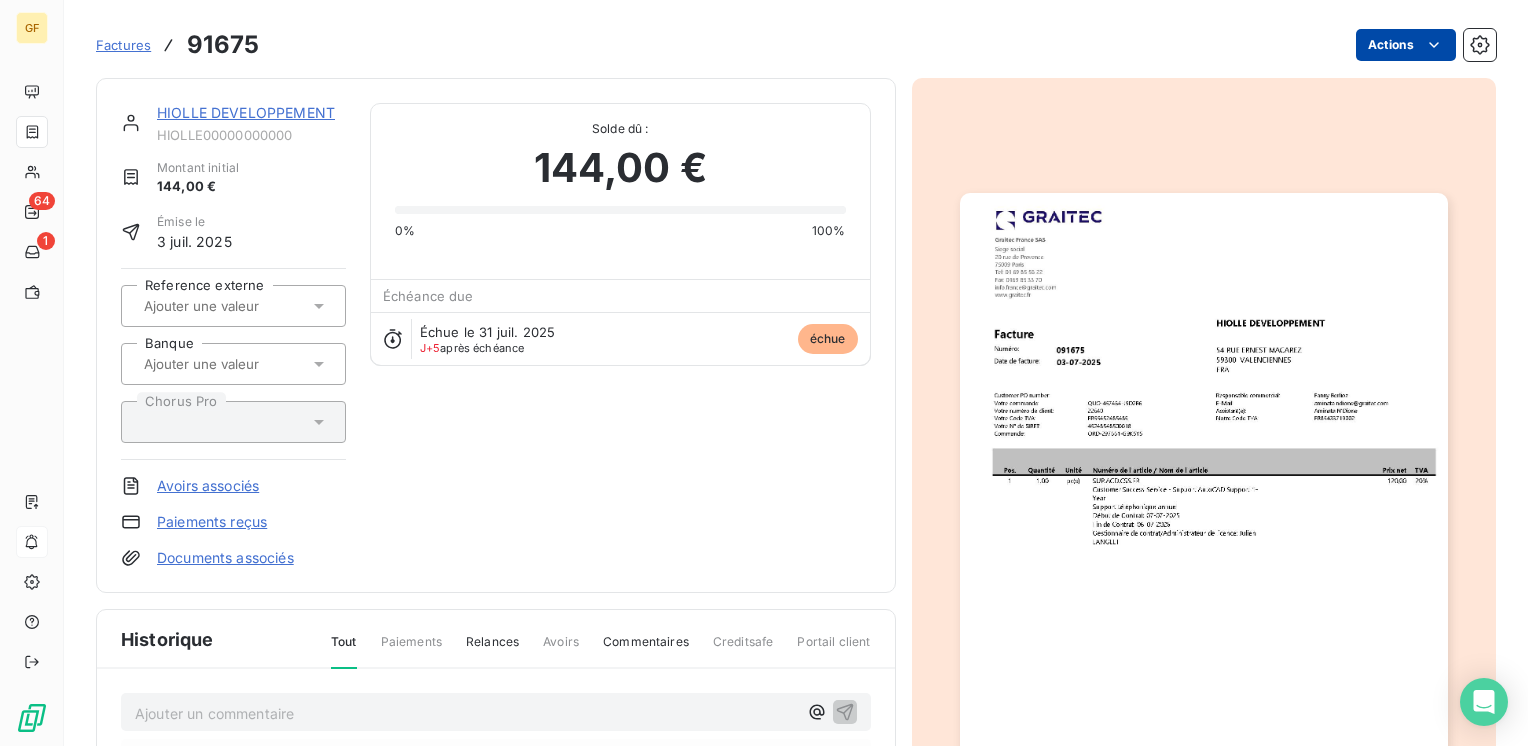 click on "GF 64 1 Factures 91675 Actions HIOLLE DEVELOPPEMENT HIOLLE00000000000 Montant initial 144,00 € Émise le [DATE] Référence externe Banque Chorus Pro Avoirs associés Paiements reçus Documents associés Solde dû : 144,00 € 0% 100% Échéance due Échue le [DATE] J+5  après échéance échue Historique Tout Paiements Relances Avoirs Commentaires Creditsafe Portail client Ajouter un commentaire ‪[DATE]‬ Échéance de la facture Email [DATE], [TIME] Notification [FIRST] [LAST] [DATE], [TIME] Facture  : 91675 FACTURE ACQUITTEE [DATE] Émission de la facture" at bounding box center [764, 373] 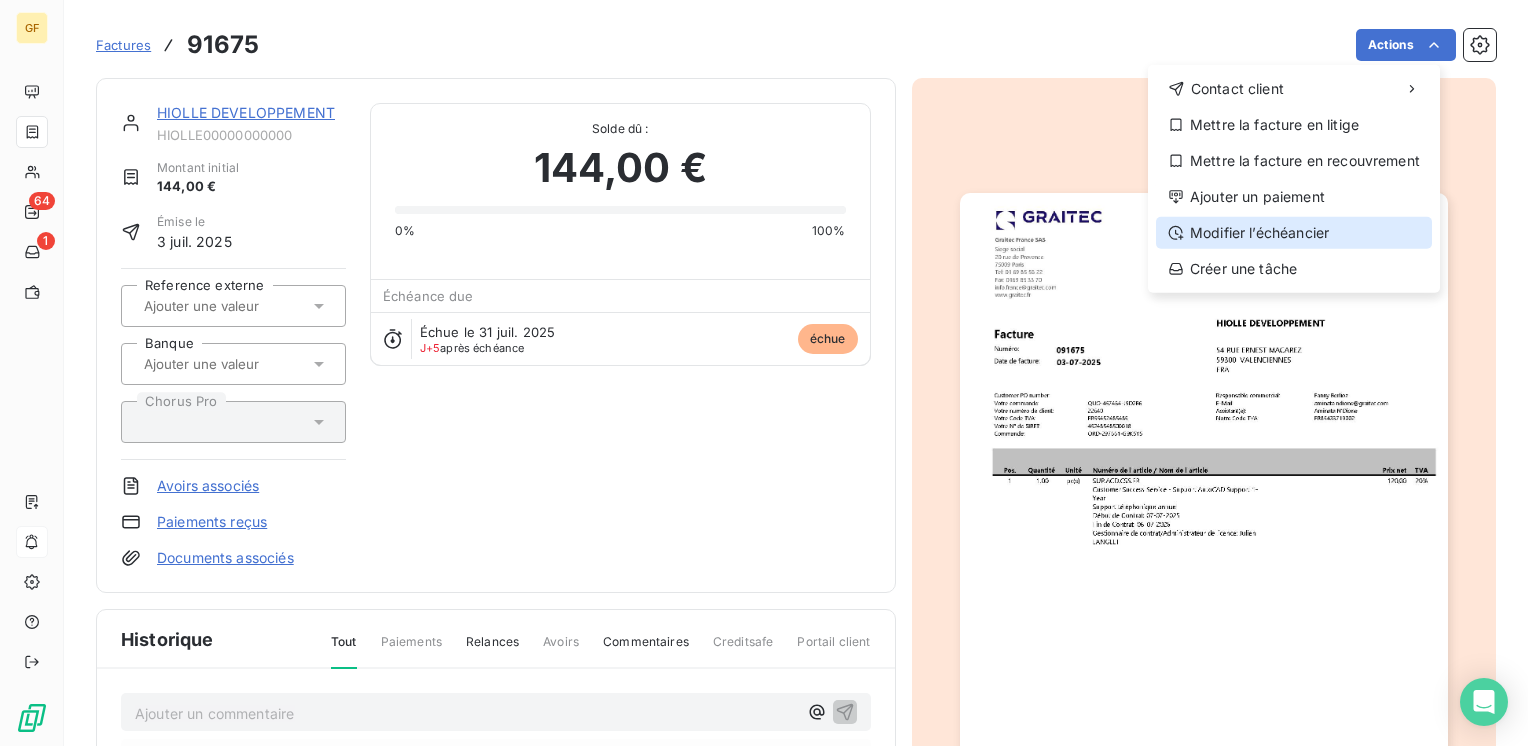 click on "Modifier l’échéancier" at bounding box center (1294, 233) 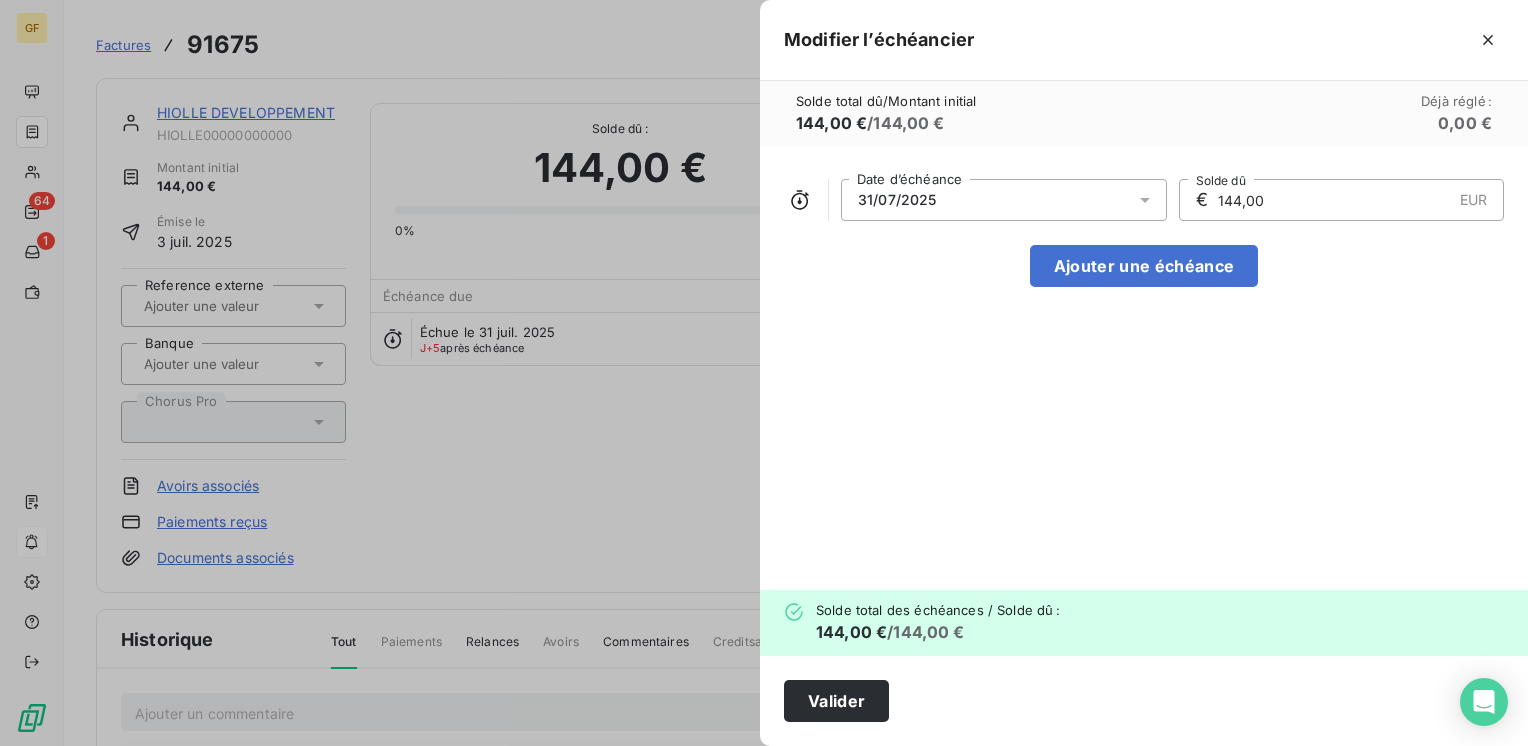 click 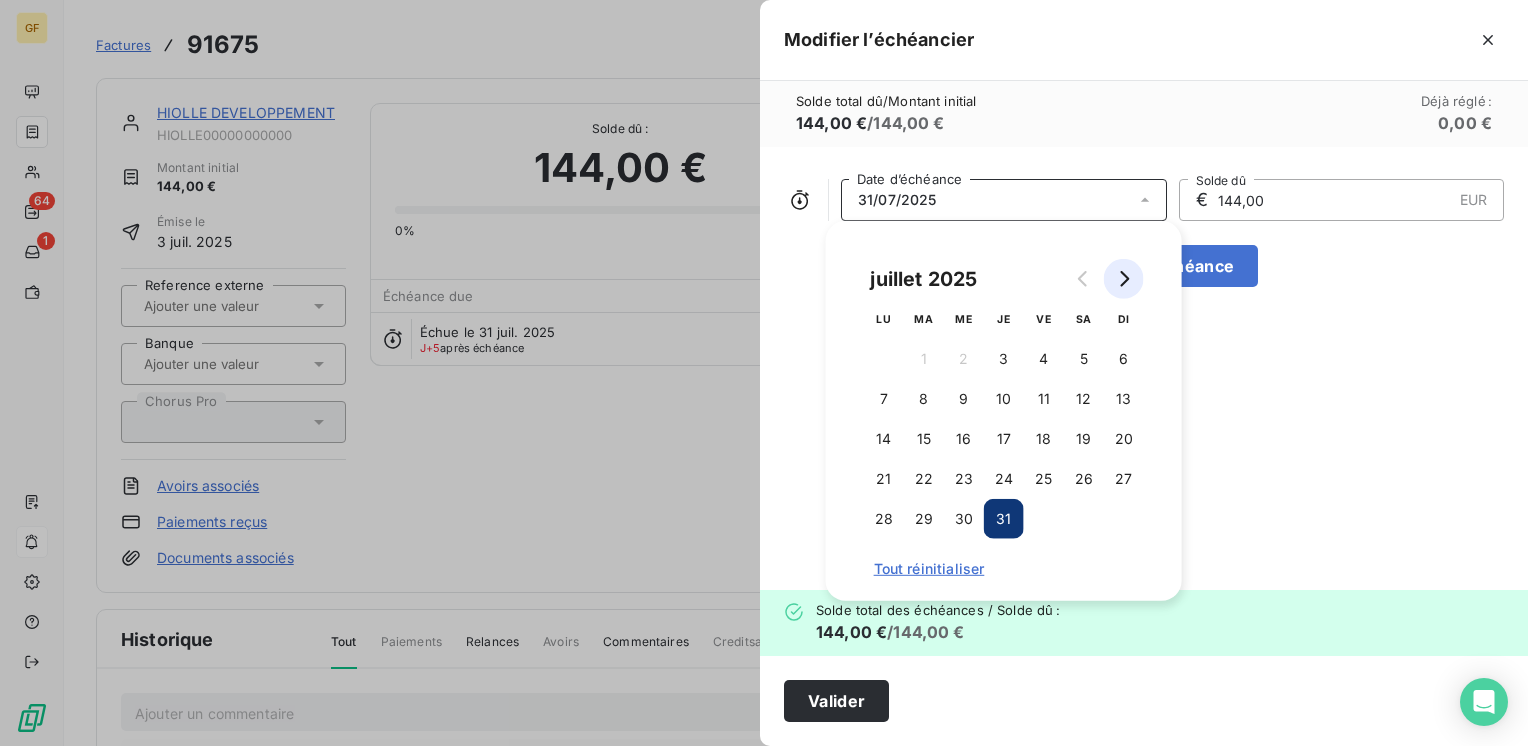 click at bounding box center [1124, 279] 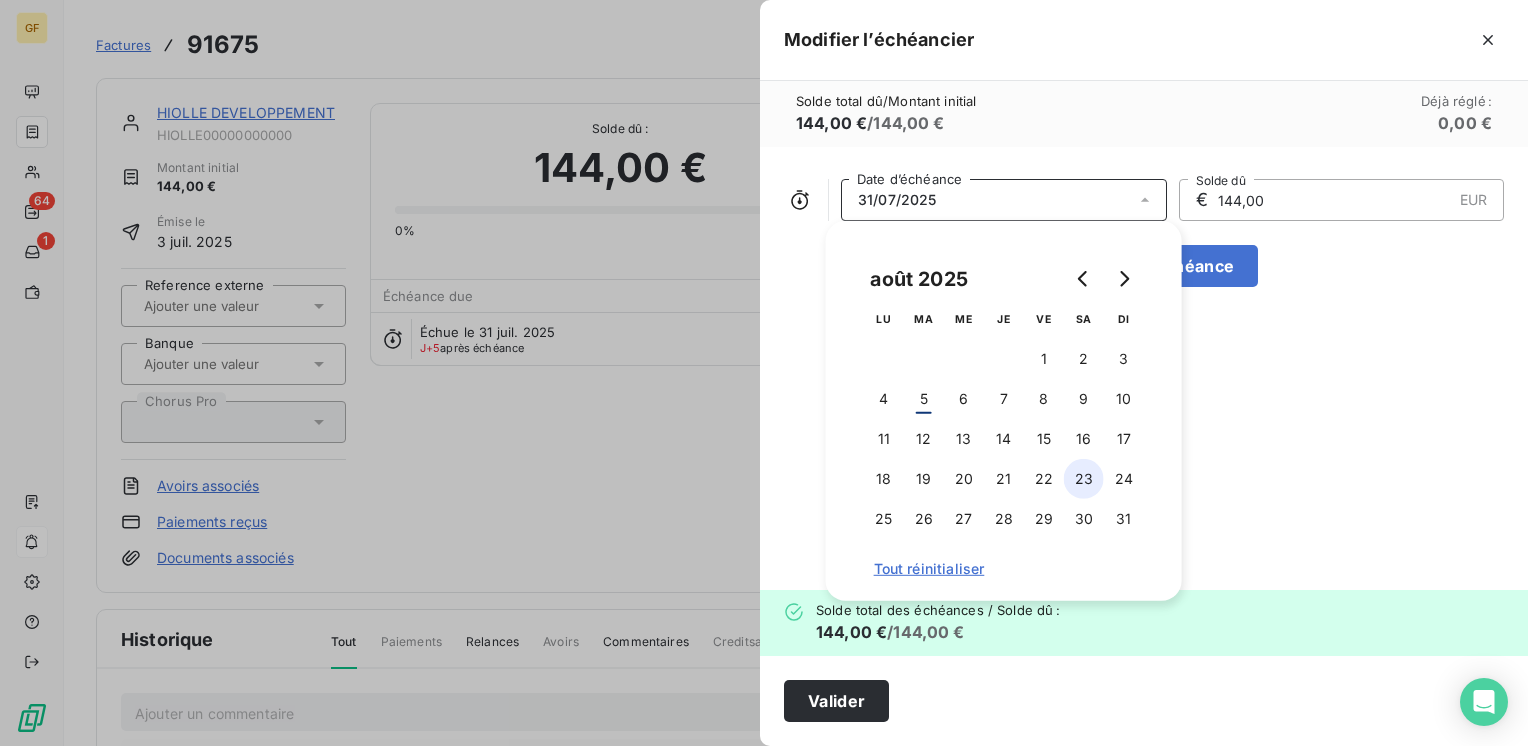 click on "23" at bounding box center [1084, 479] 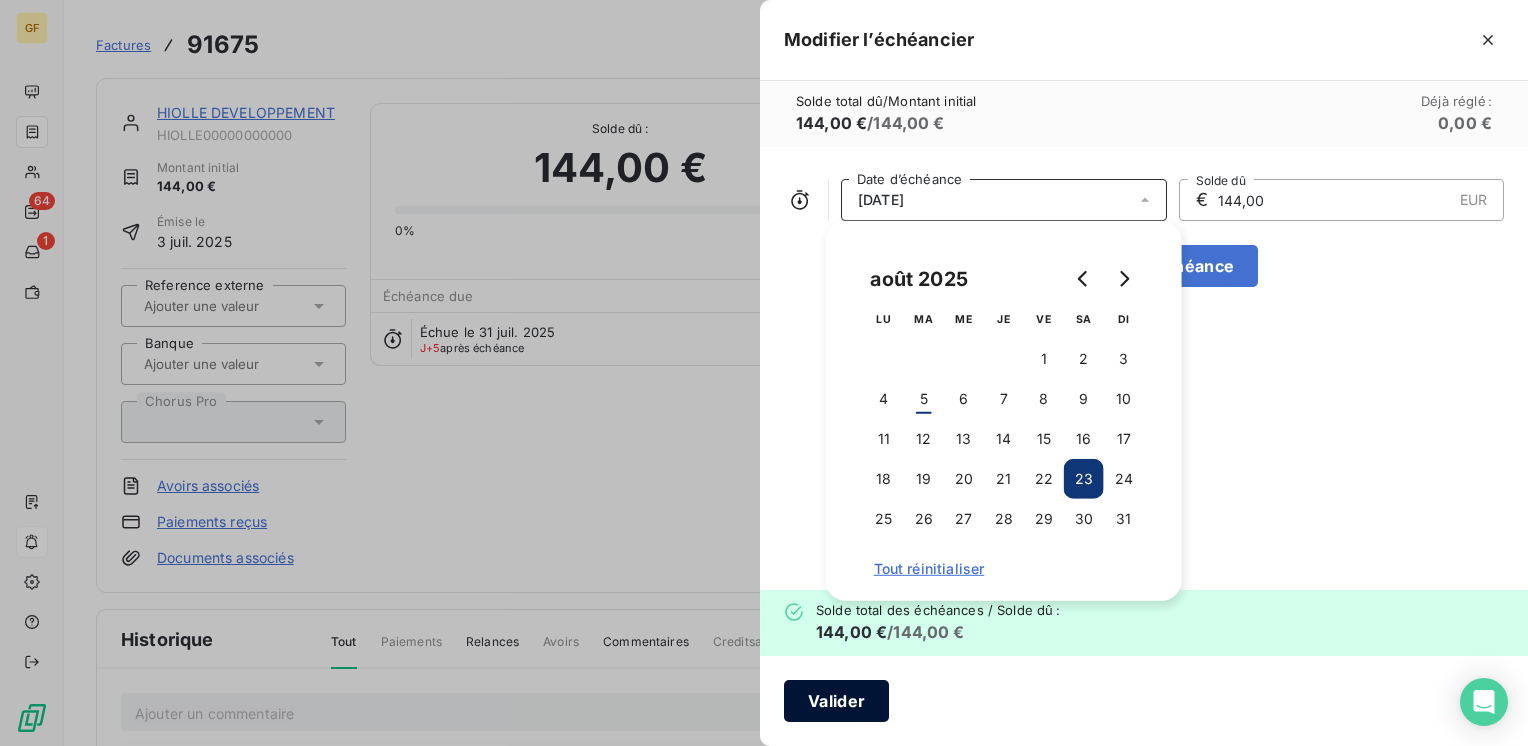 click on "Valider" at bounding box center (836, 701) 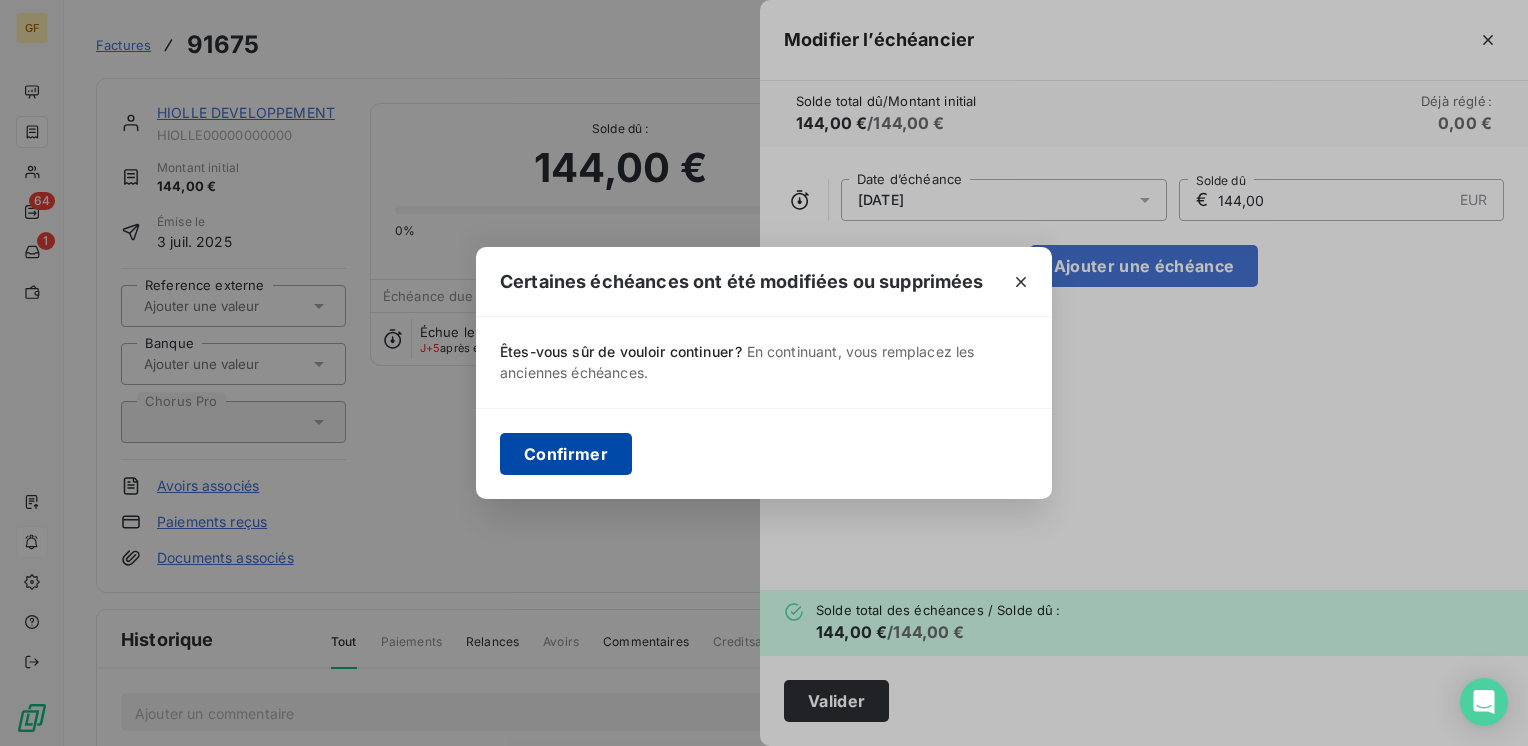 click on "Confirmer" at bounding box center [566, 454] 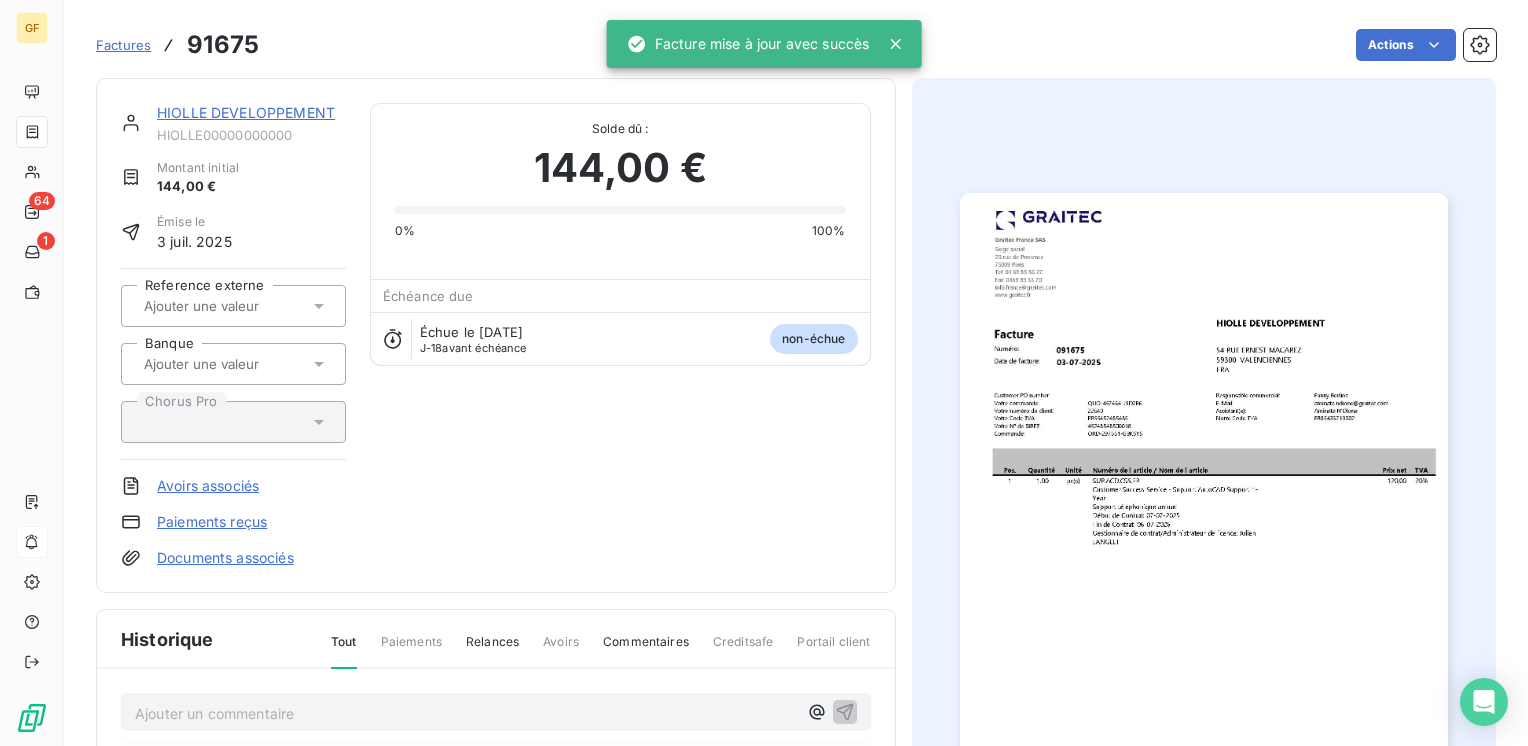 click on "HIOLLE DEVELOPPEMENT" at bounding box center [246, 112] 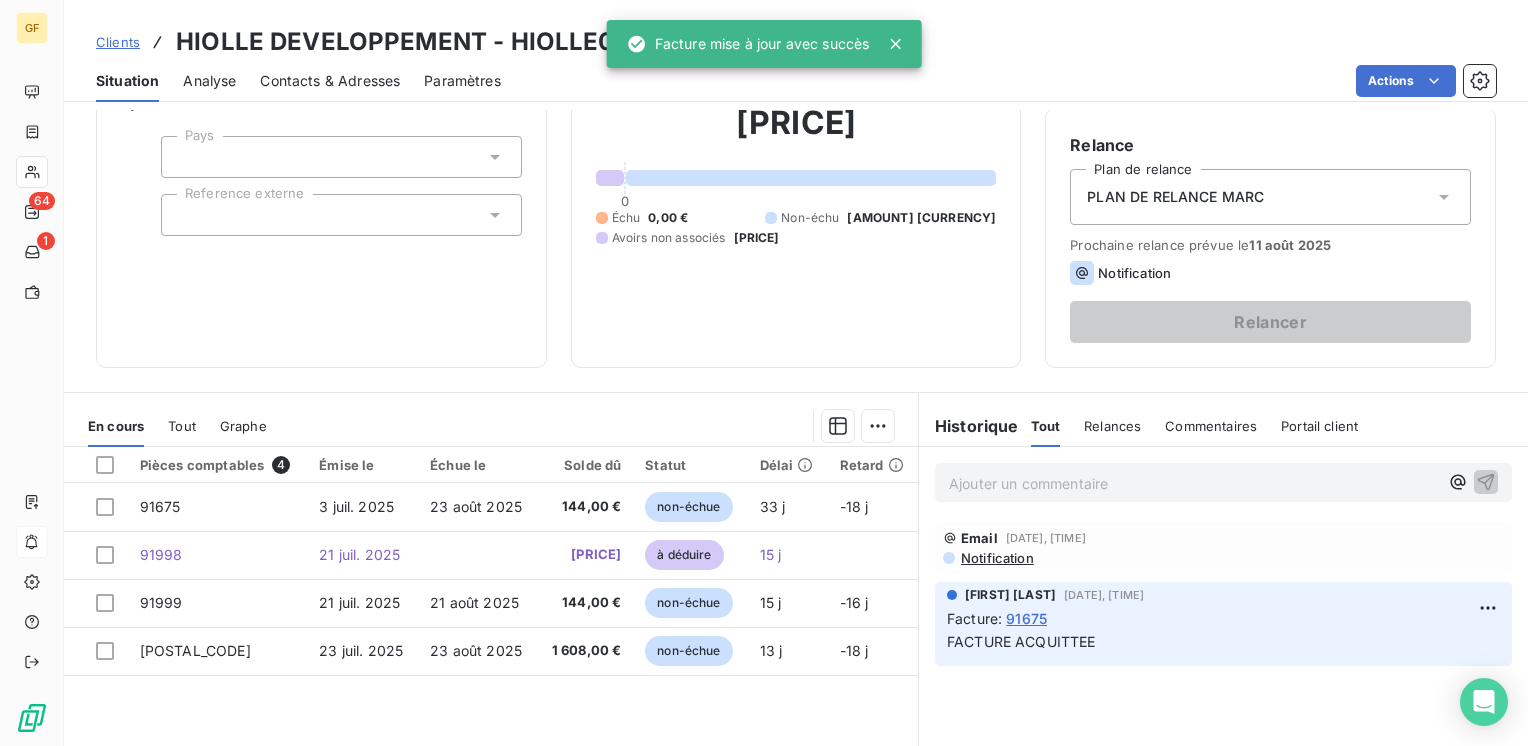 scroll, scrollTop: 200, scrollLeft: 0, axis: vertical 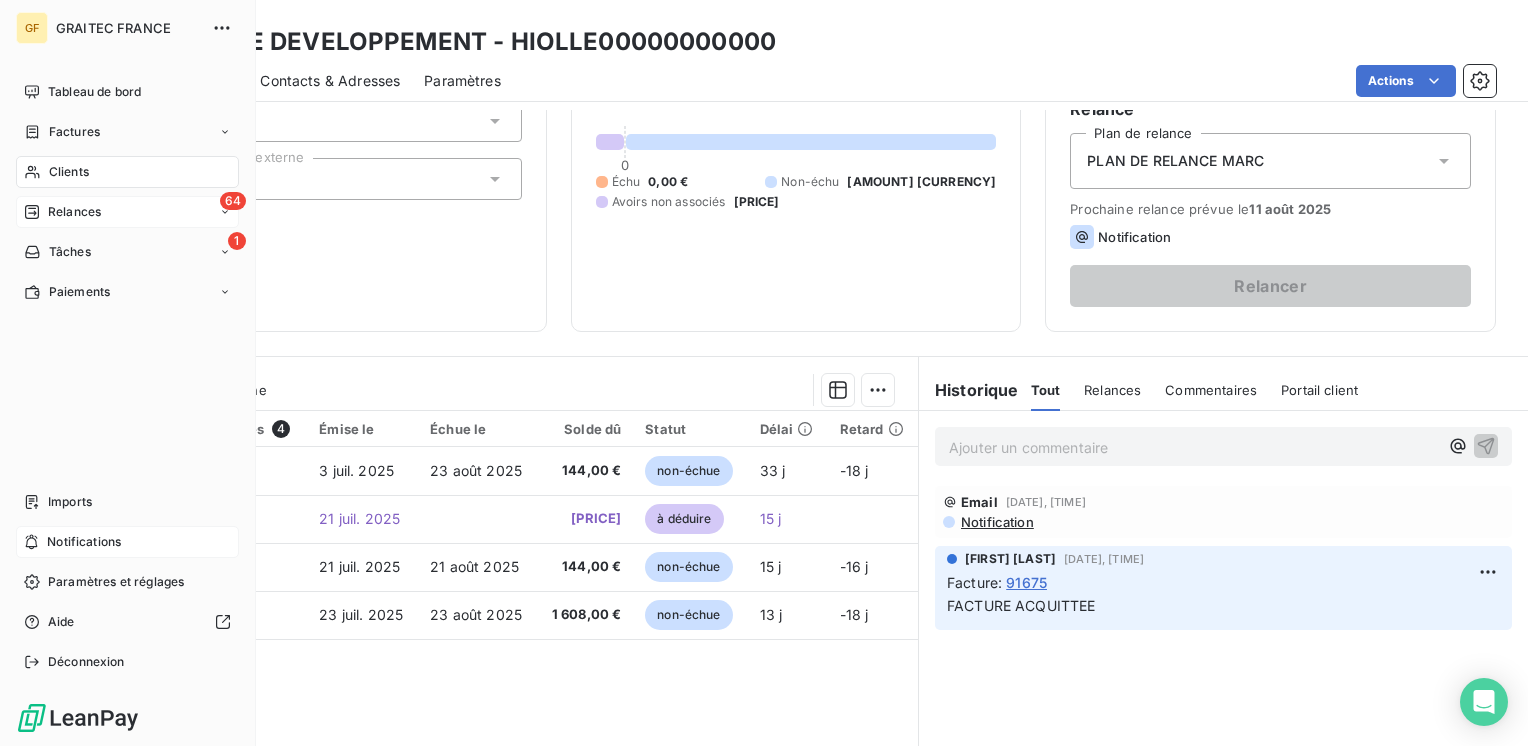 click on "Relances" at bounding box center [74, 212] 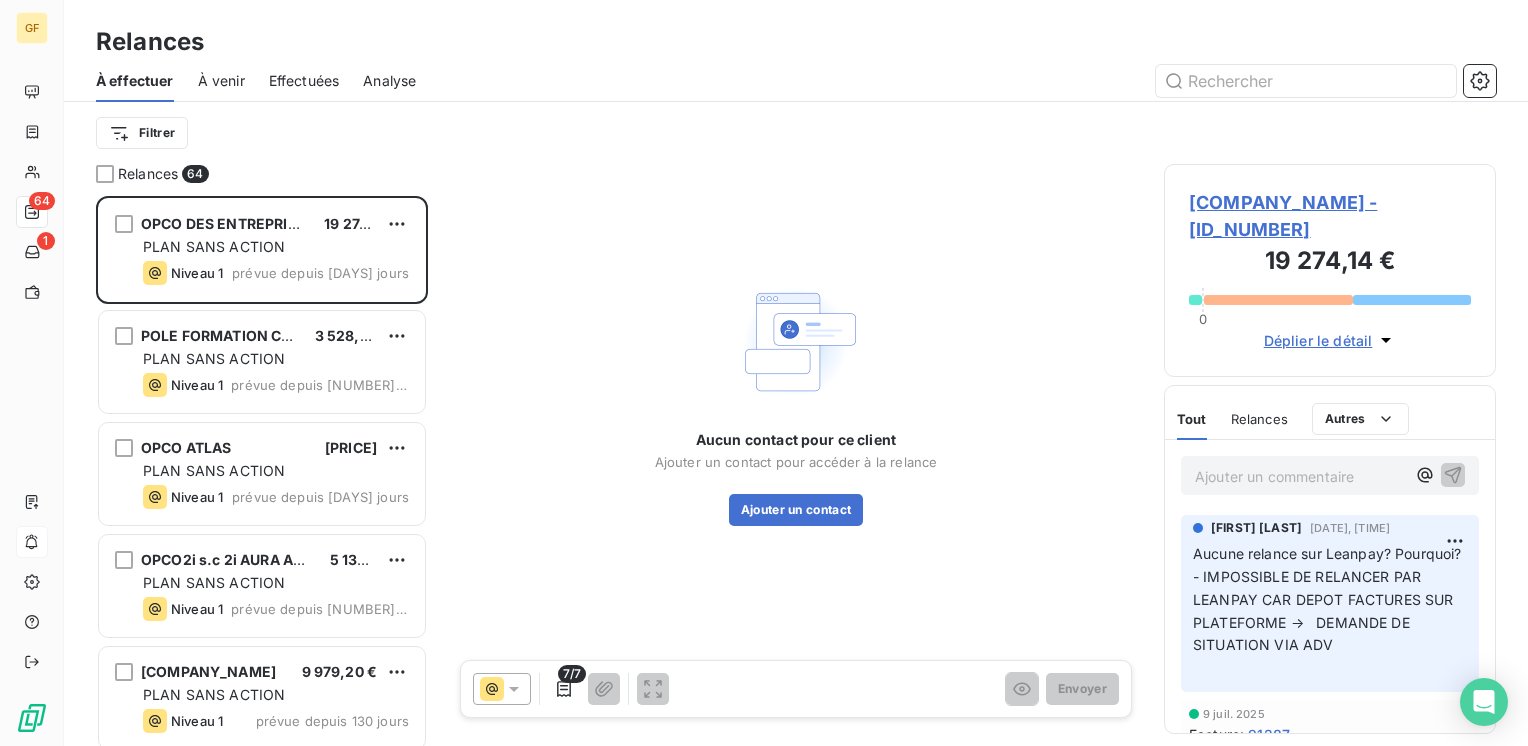 scroll, scrollTop: 16, scrollLeft: 16, axis: both 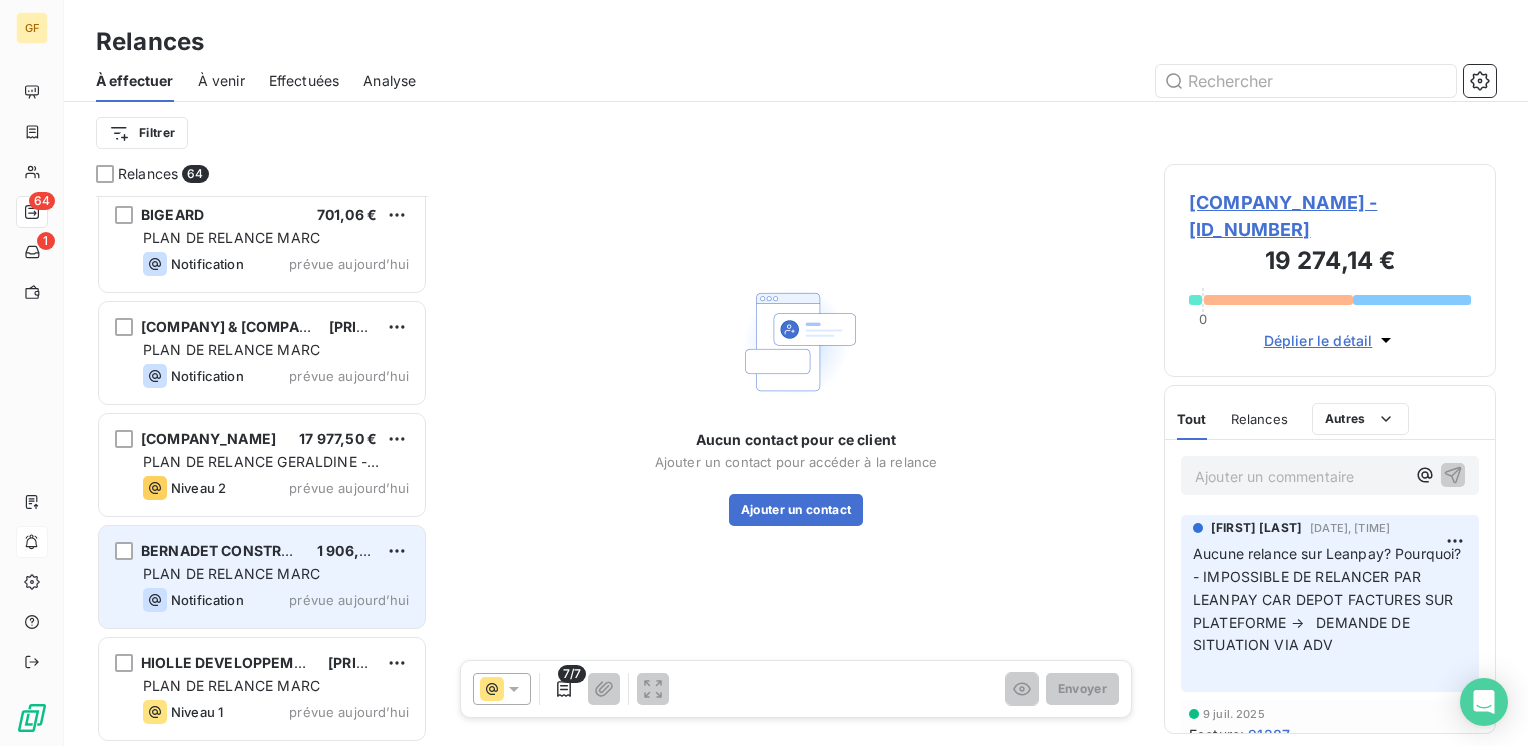 click on "Notification prévue aujourd’hui" at bounding box center (276, 600) 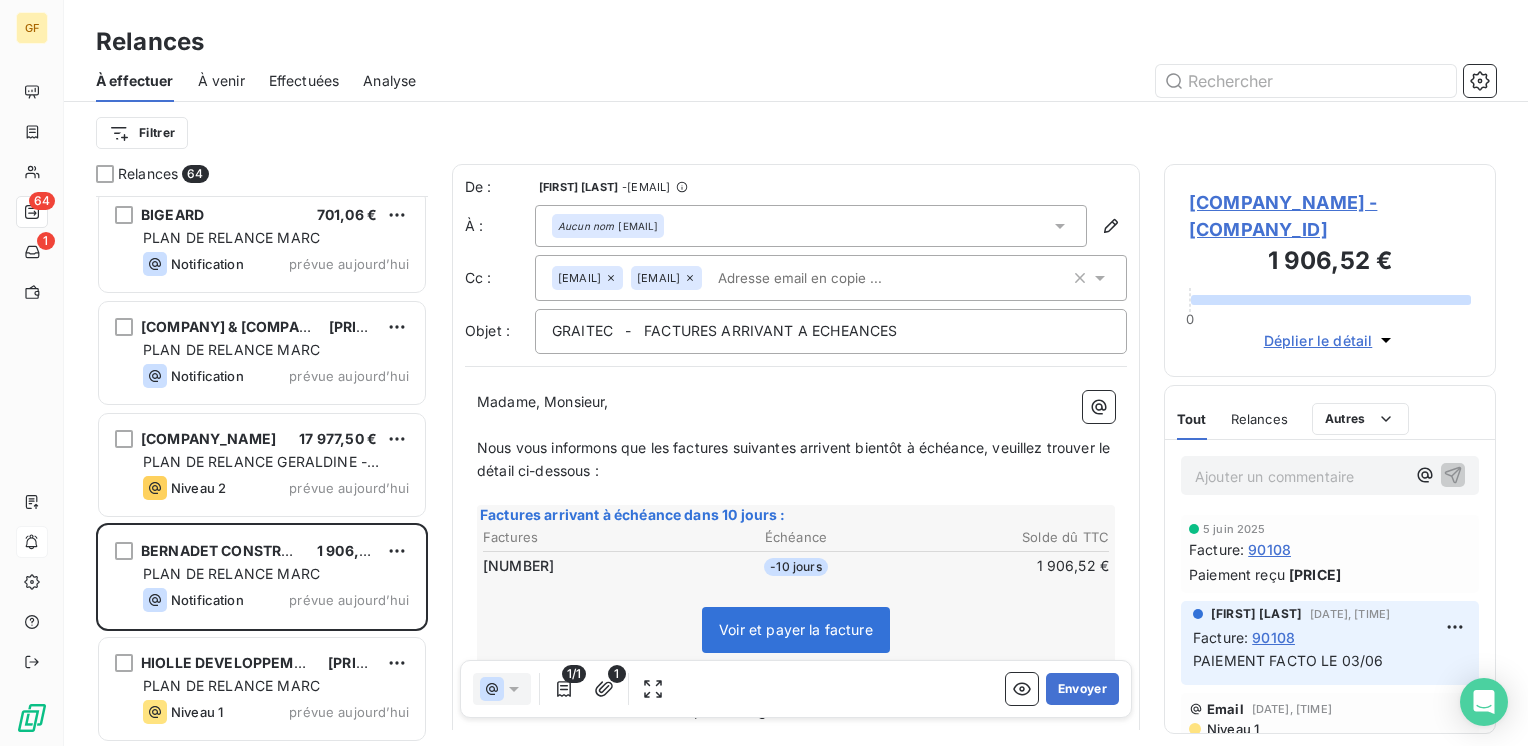 scroll, scrollTop: 6618, scrollLeft: 0, axis: vertical 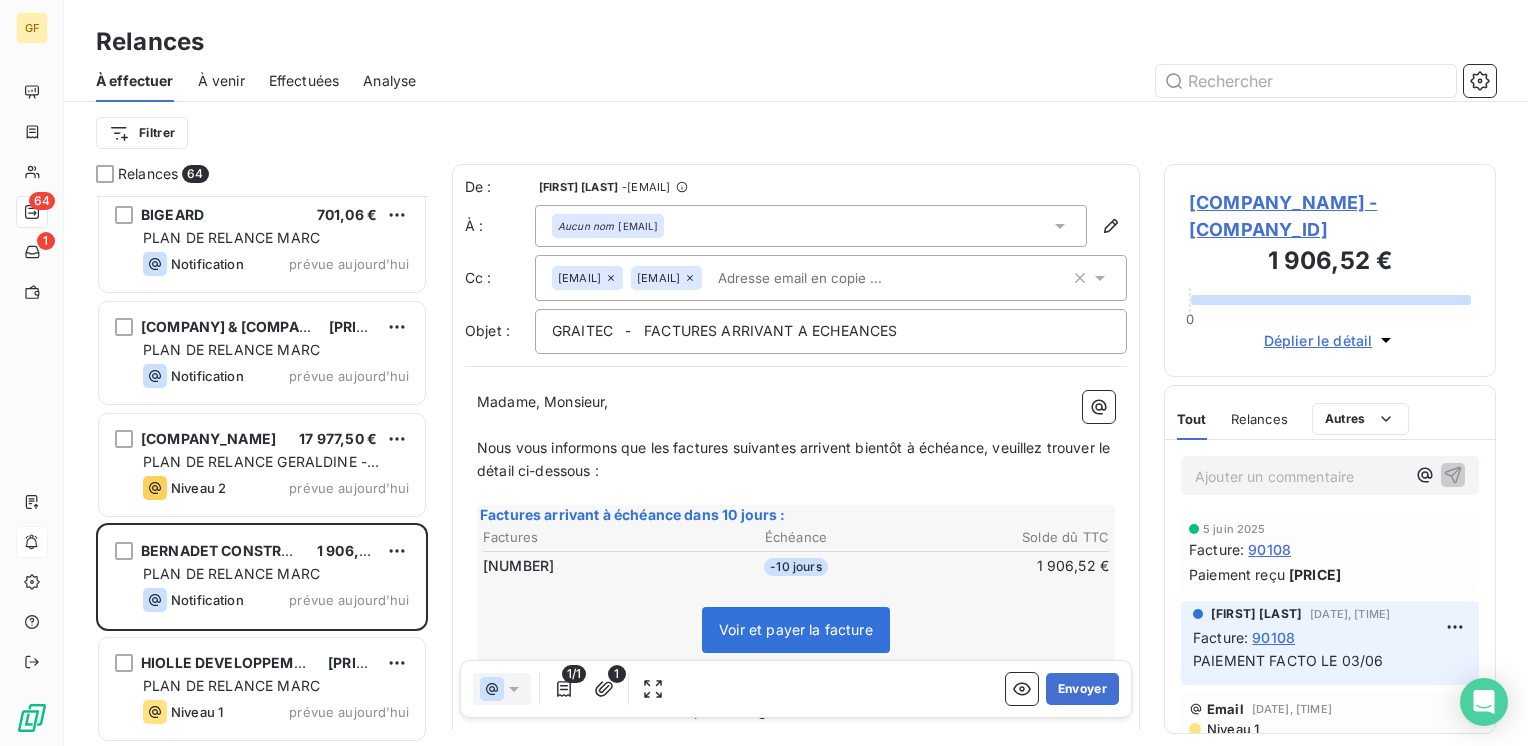 click on "[COMPANY_NAME] - [COMPANY_ID]" at bounding box center (1330, 216) 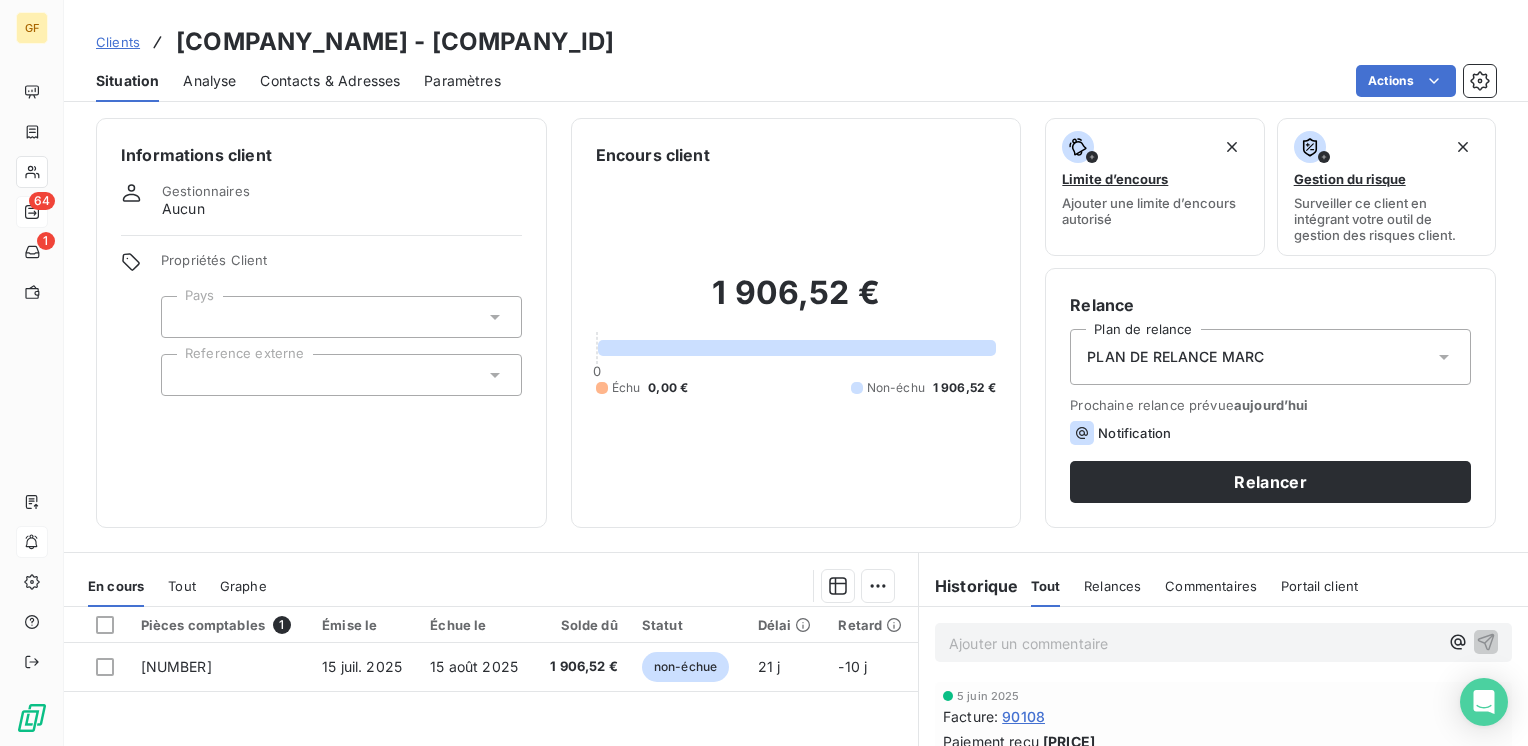 scroll, scrollTop: 0, scrollLeft: 0, axis: both 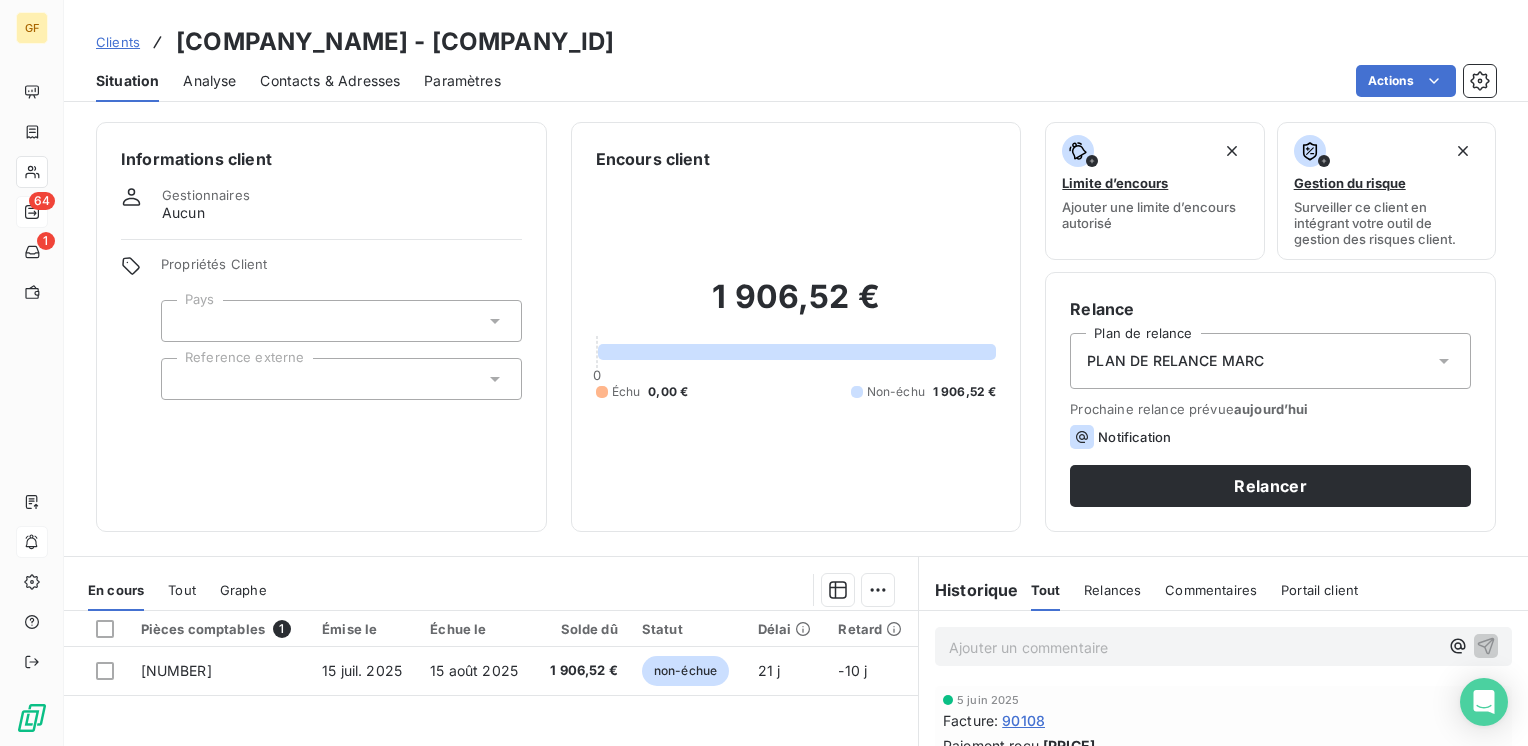 click on "Situation" at bounding box center [127, 81] 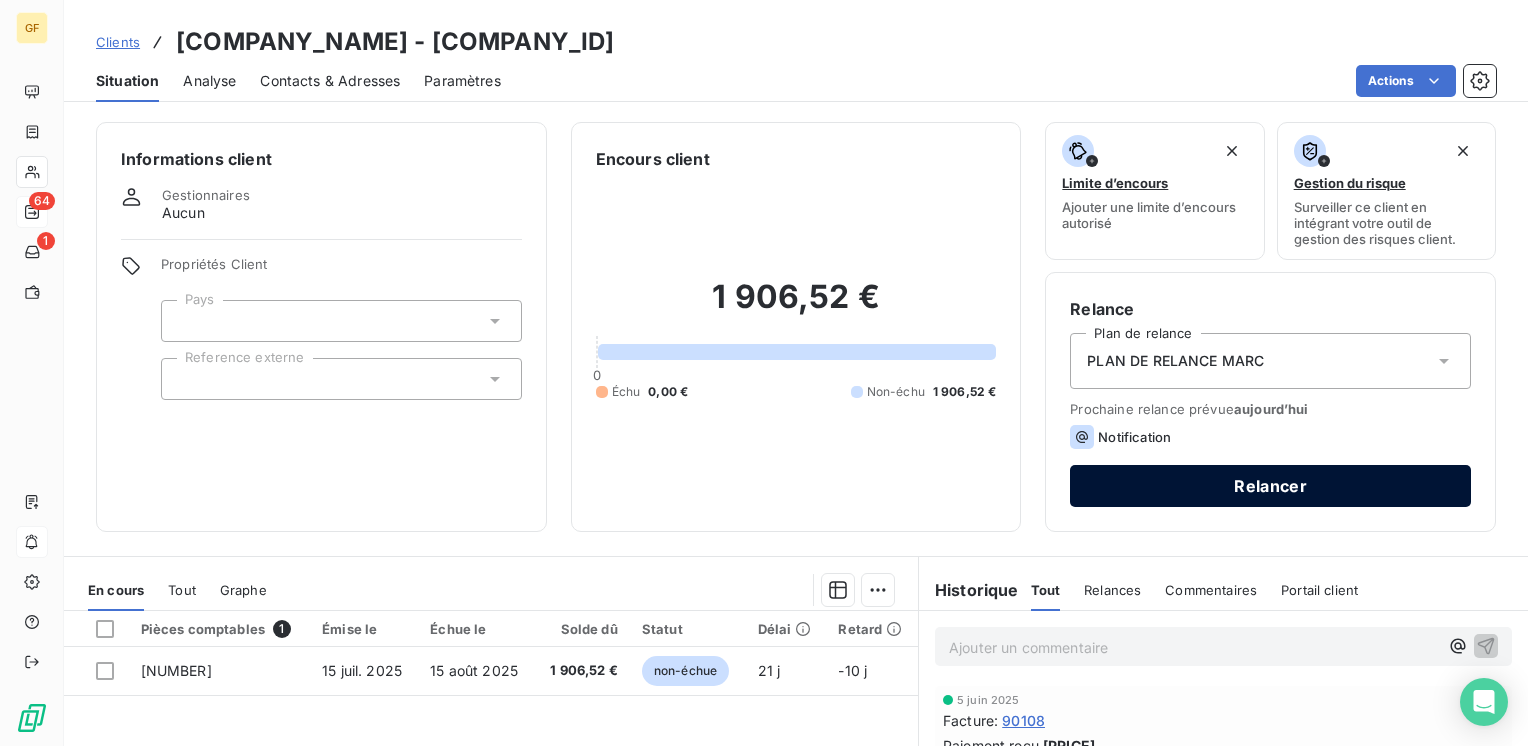 click on "Relancer" at bounding box center (1270, 486) 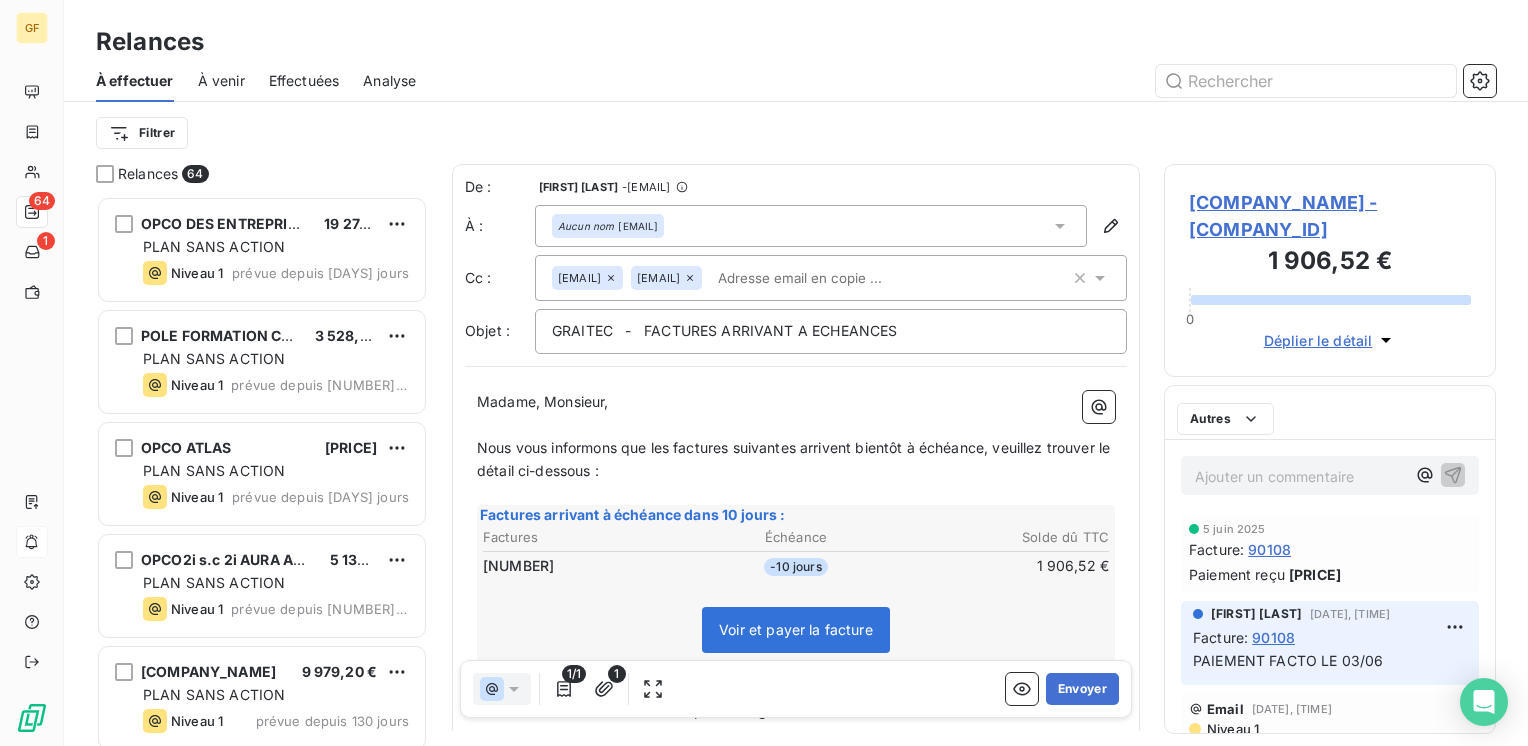scroll, scrollTop: 16, scrollLeft: 16, axis: both 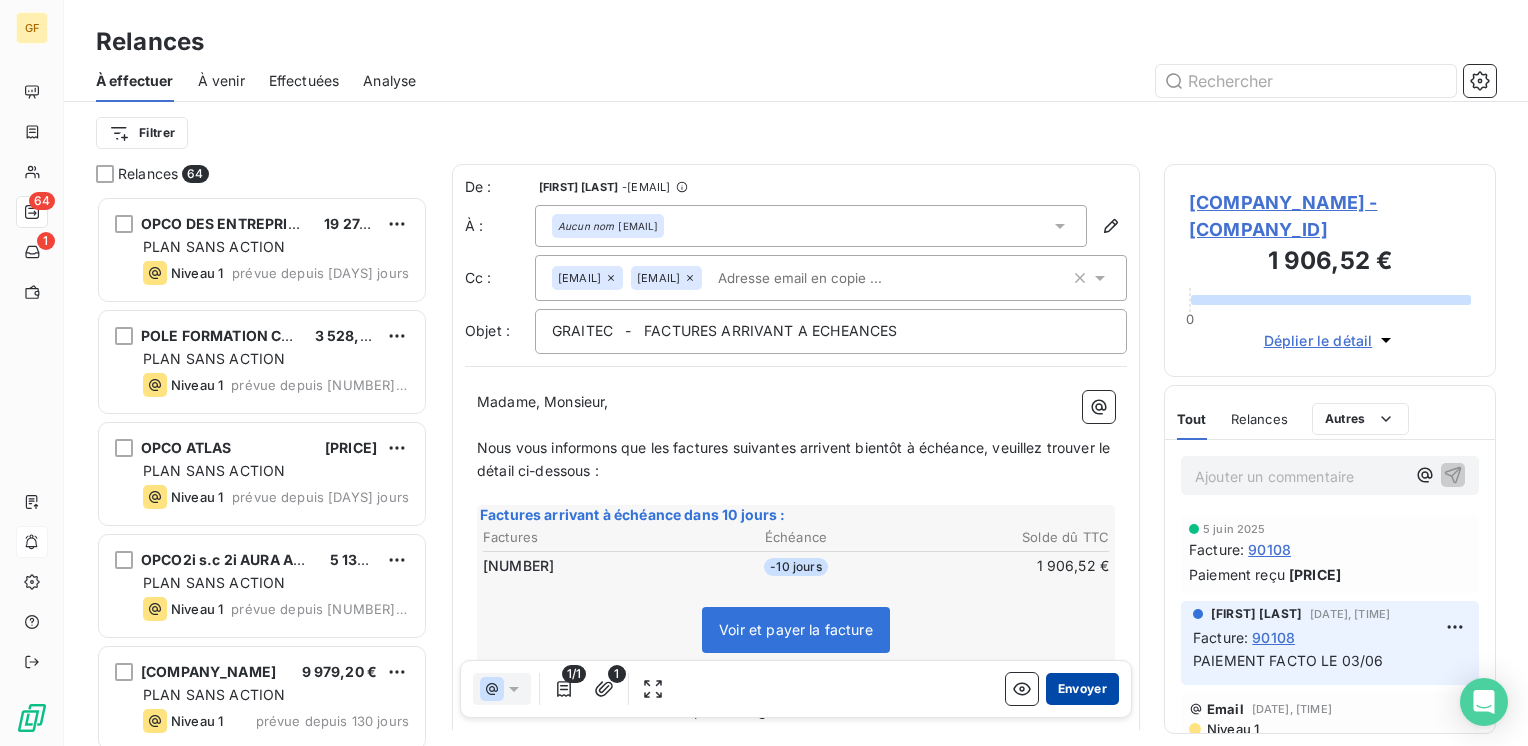 click on "Envoyer" at bounding box center (1082, 689) 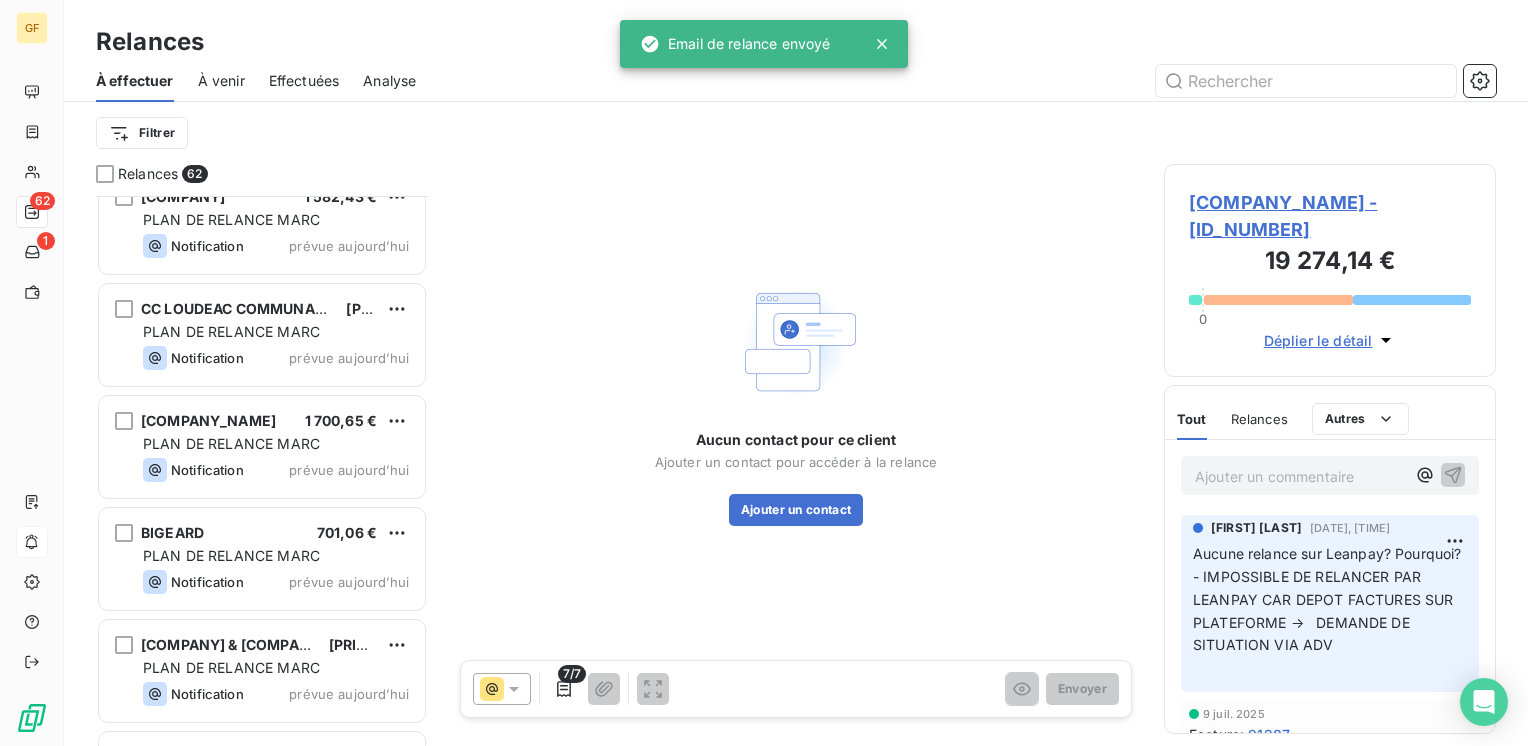 scroll, scrollTop: 6394, scrollLeft: 0, axis: vertical 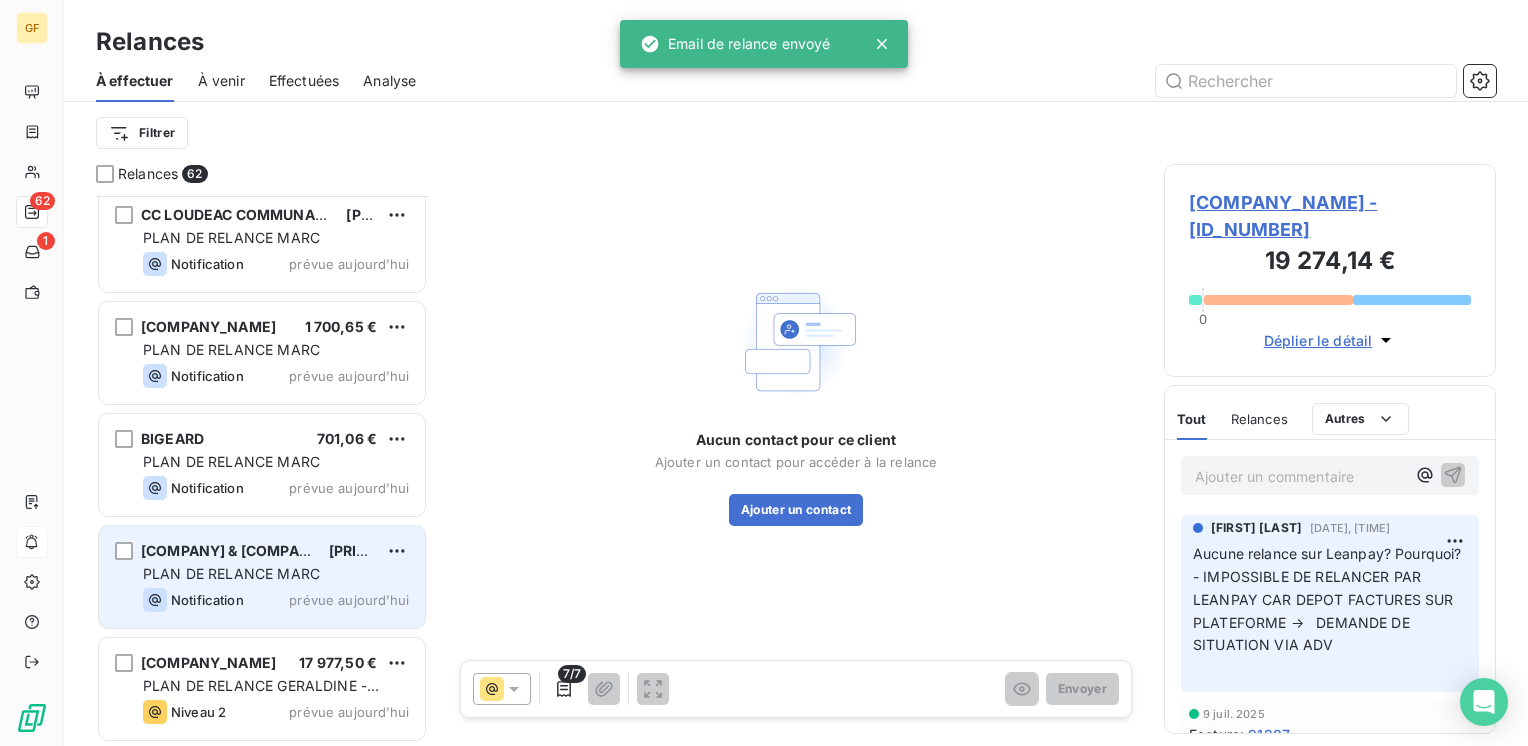 click on "PLAN DE RELANCE MARC" at bounding box center [231, 573] 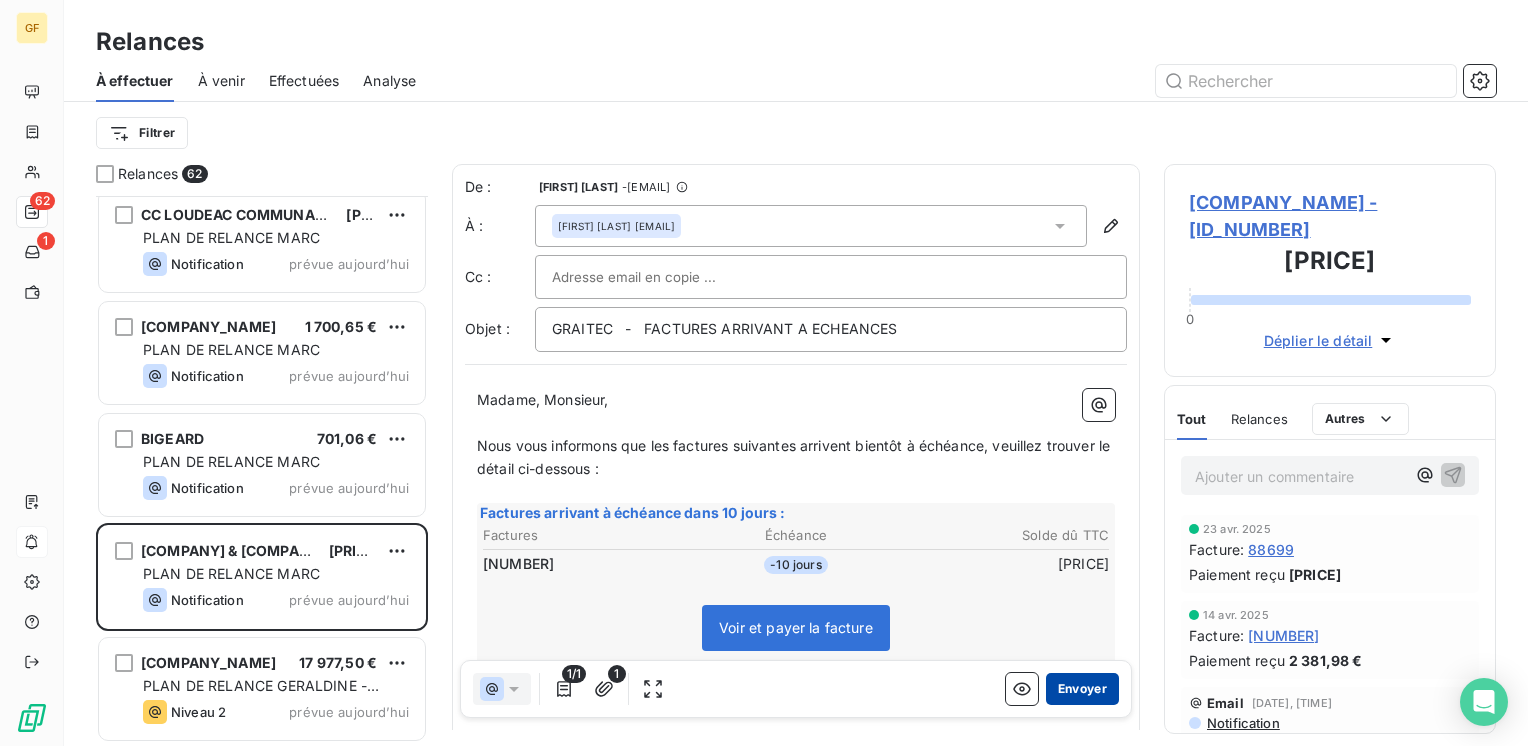 click on "Envoyer" at bounding box center [1082, 689] 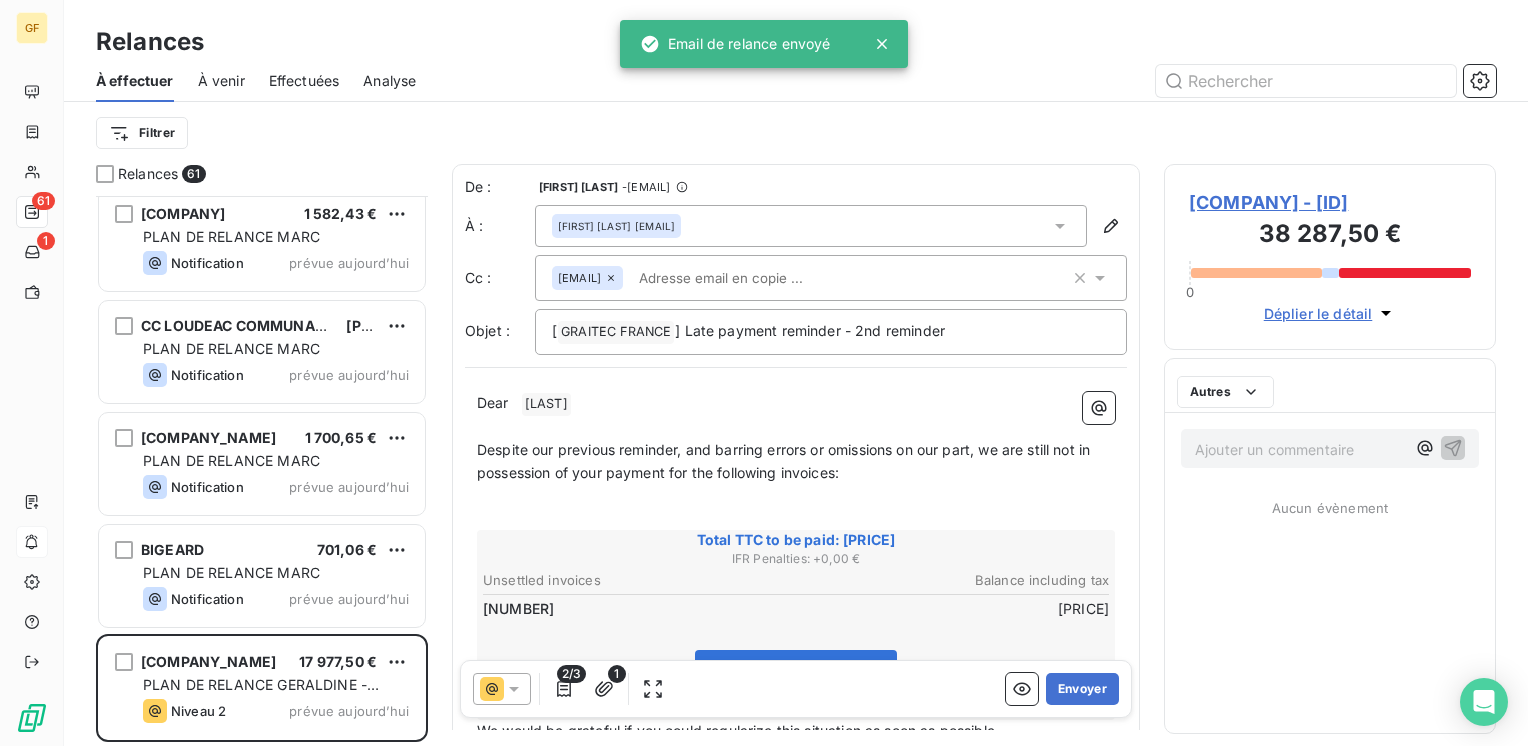 scroll, scrollTop: 6282, scrollLeft: 0, axis: vertical 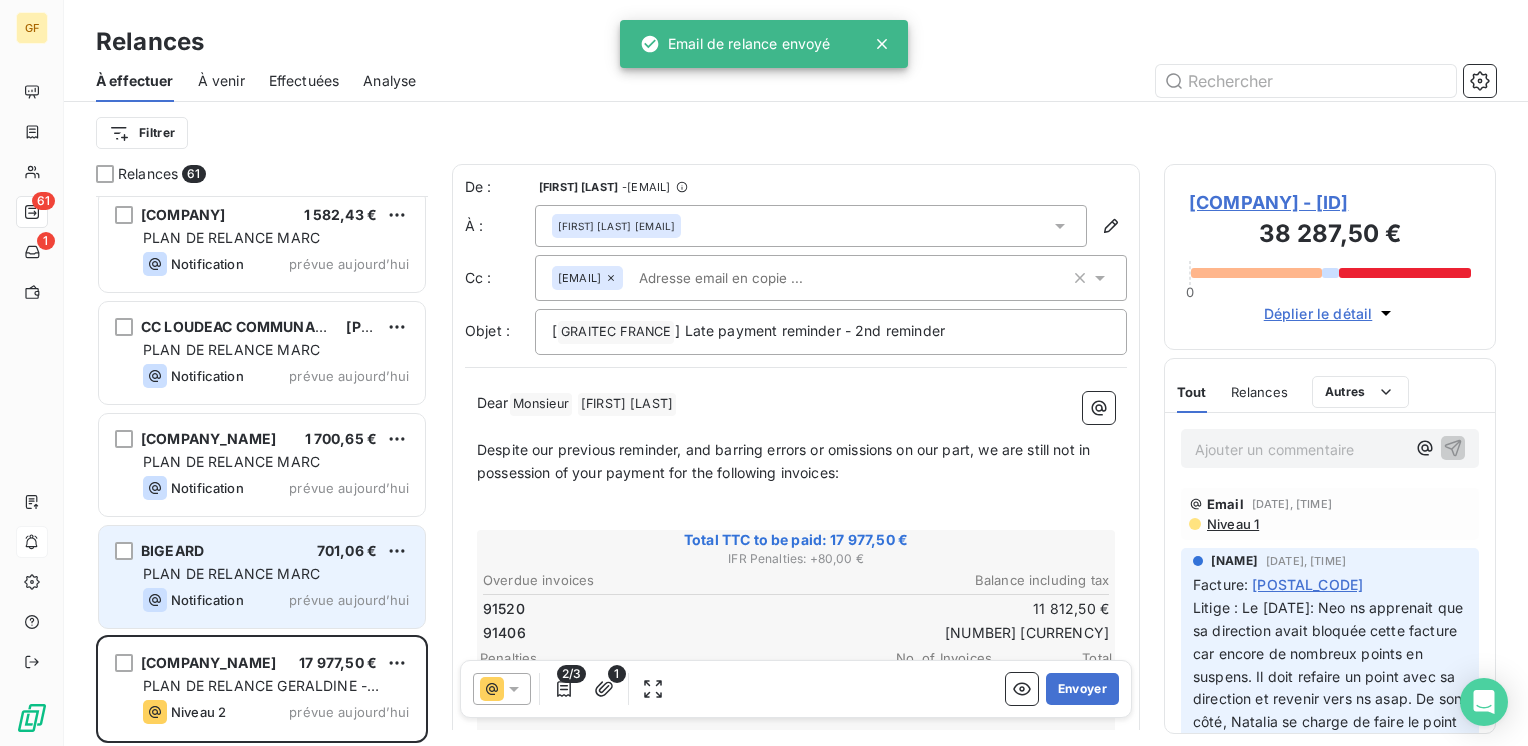 click on "prévue aujourd’hui" at bounding box center (349, 600) 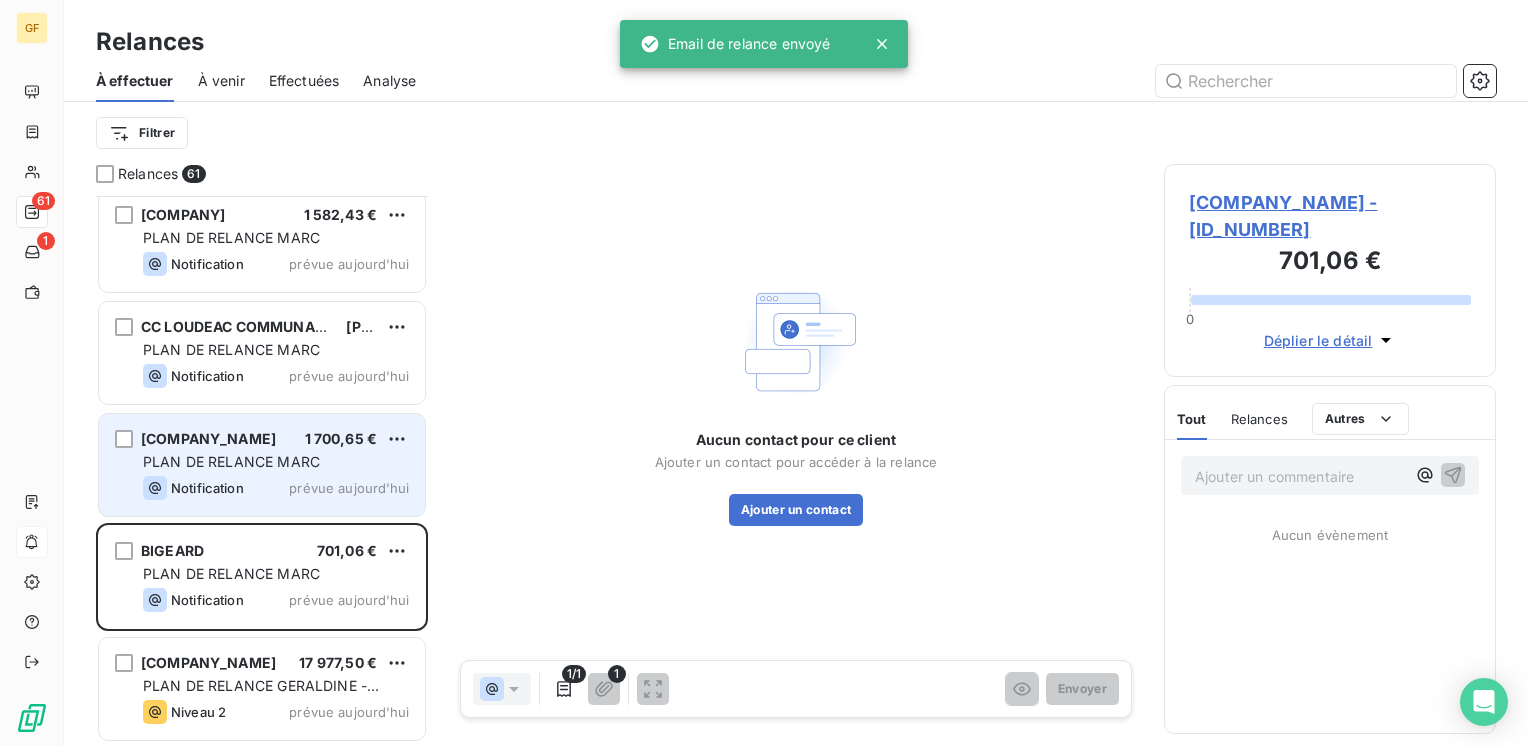 click on "PLAN DE RELANCE MARC" at bounding box center (231, 461) 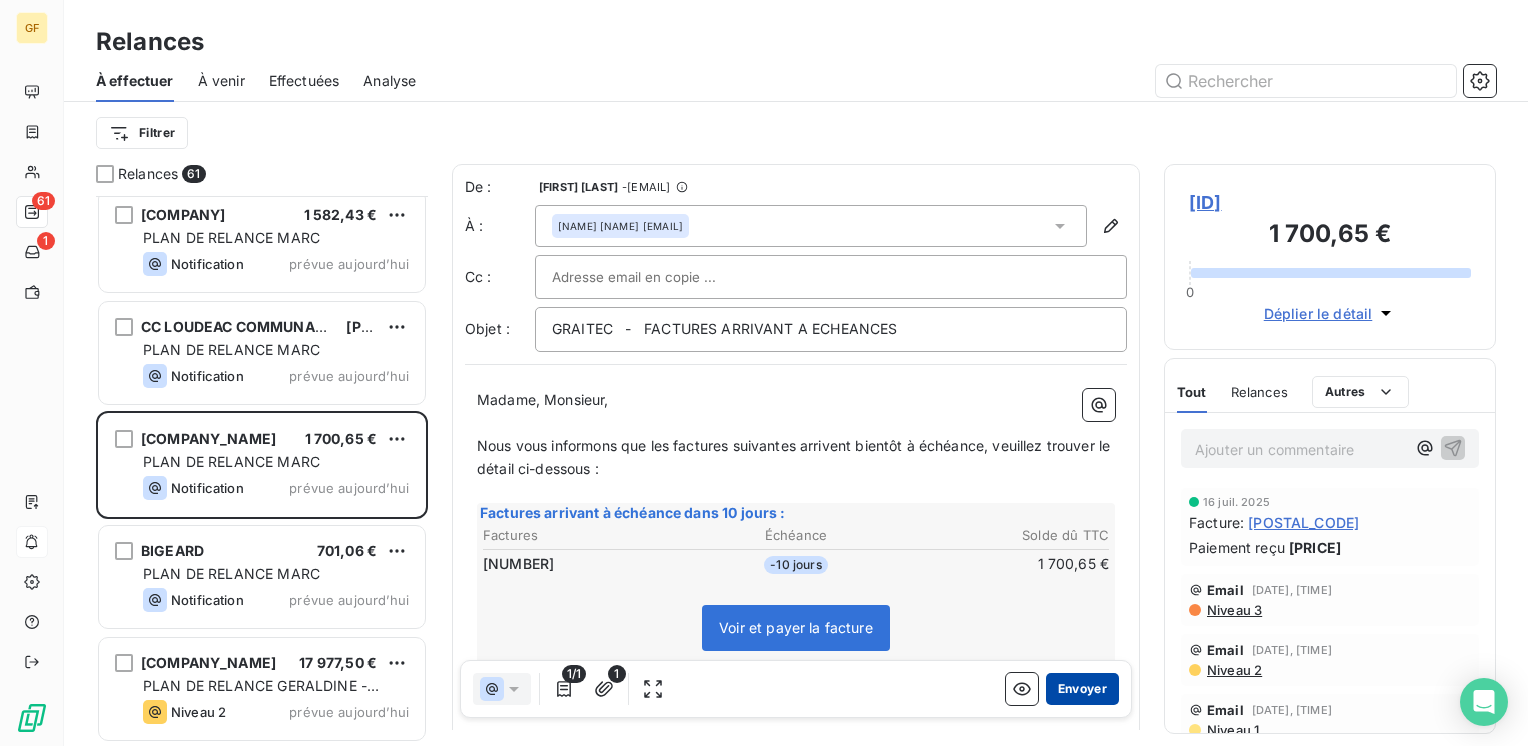 click on "Envoyer" at bounding box center [1082, 689] 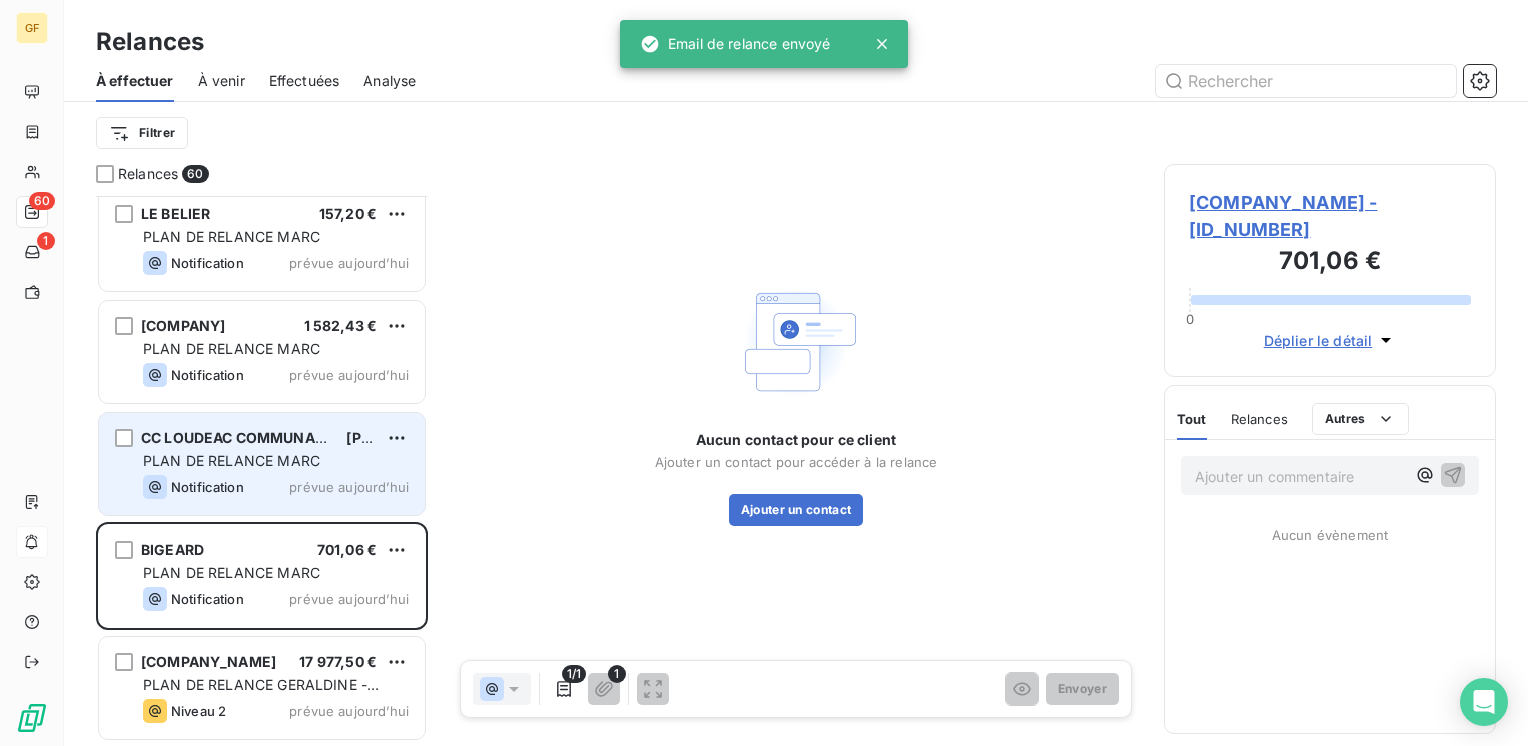 scroll, scrollTop: 6170, scrollLeft: 0, axis: vertical 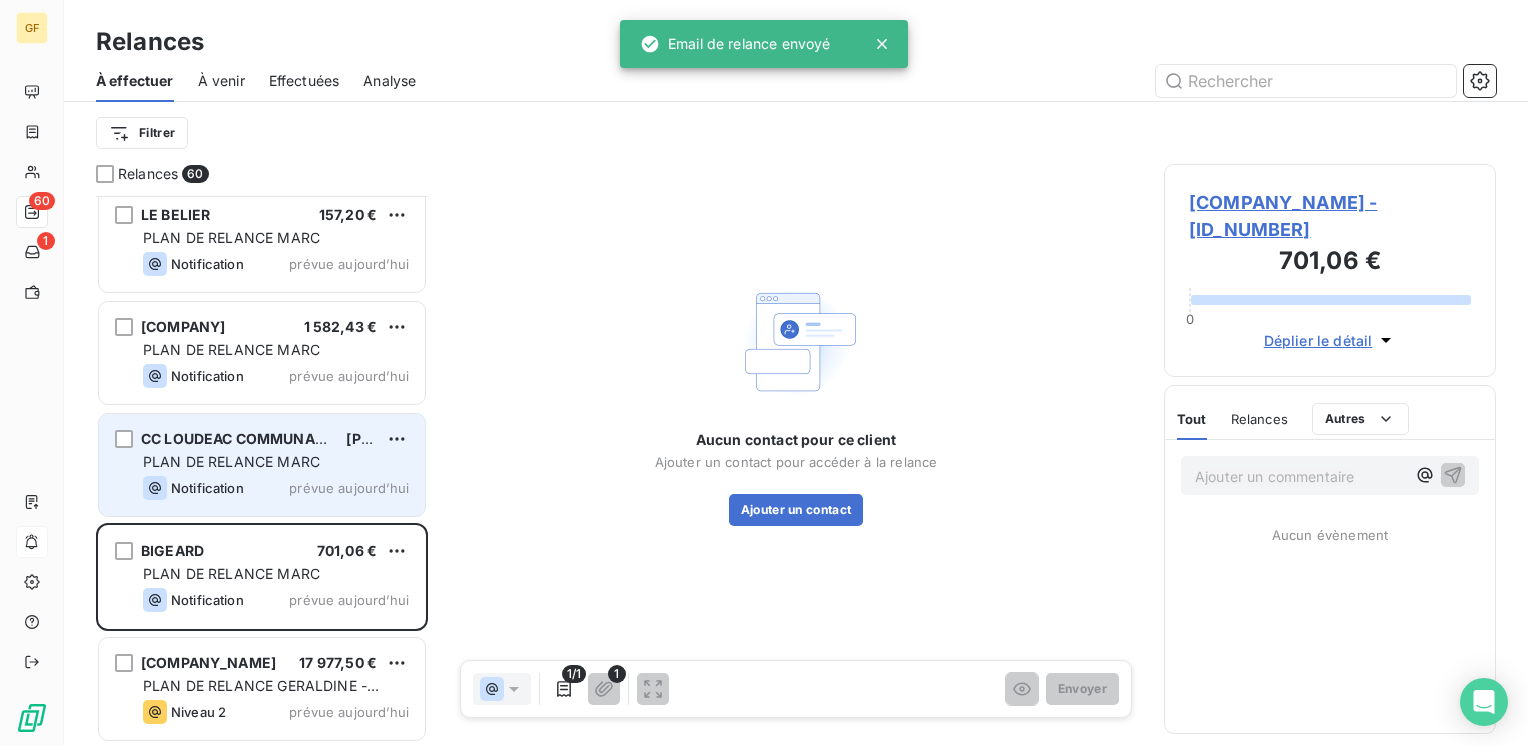 click on "Notification prévue aujourd’hui" at bounding box center (276, 488) 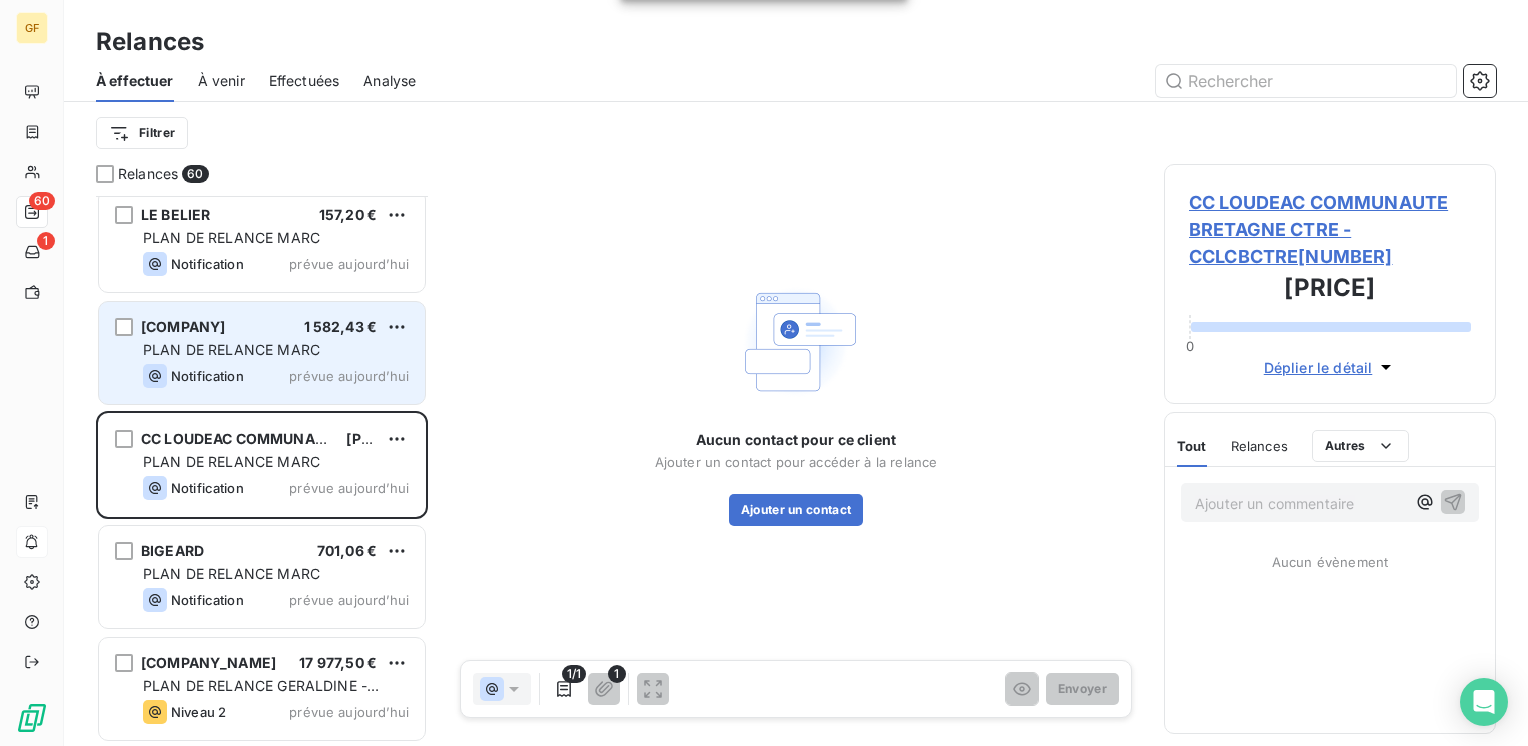 click on "PLAN DE RELANCE MARC" at bounding box center [276, 350] 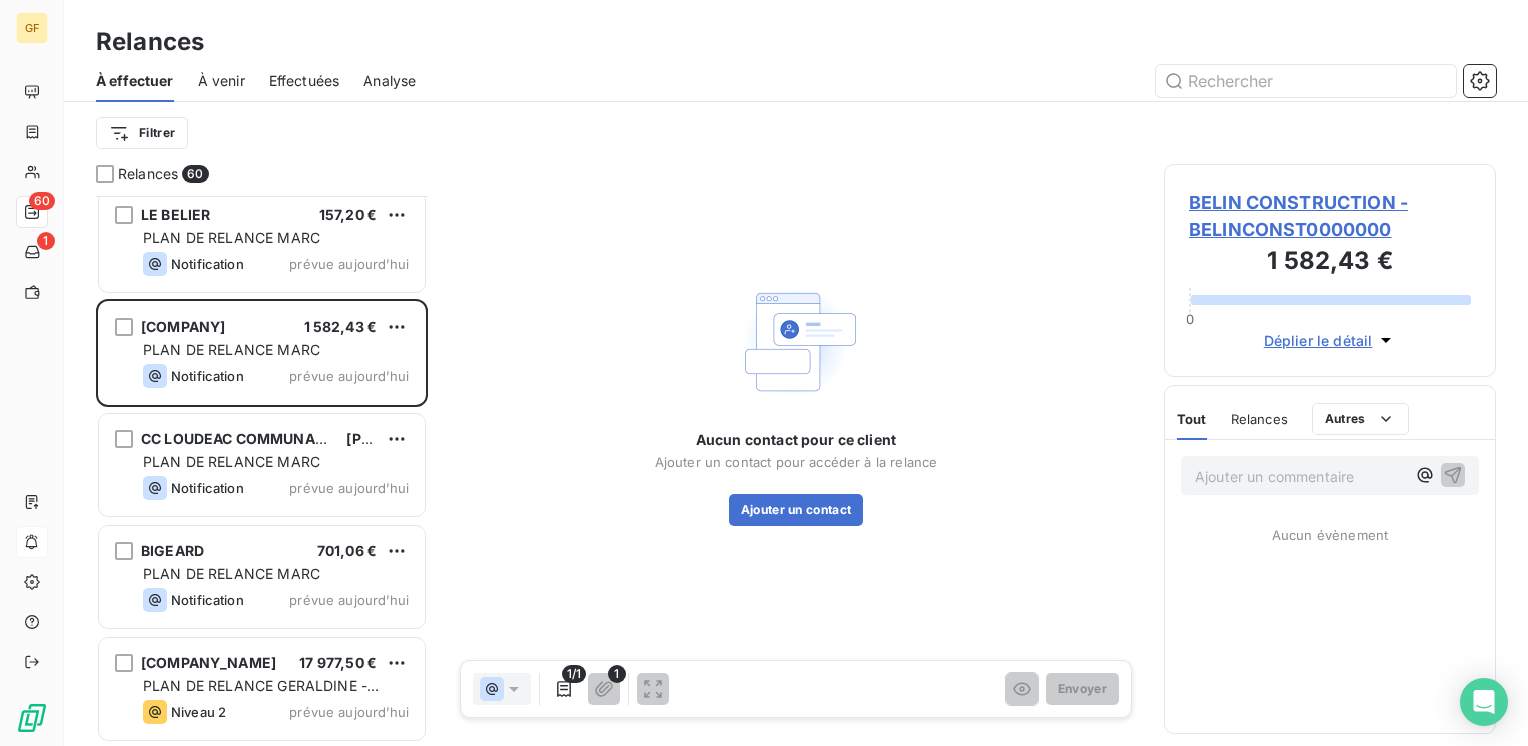 scroll, scrollTop: 5970, scrollLeft: 0, axis: vertical 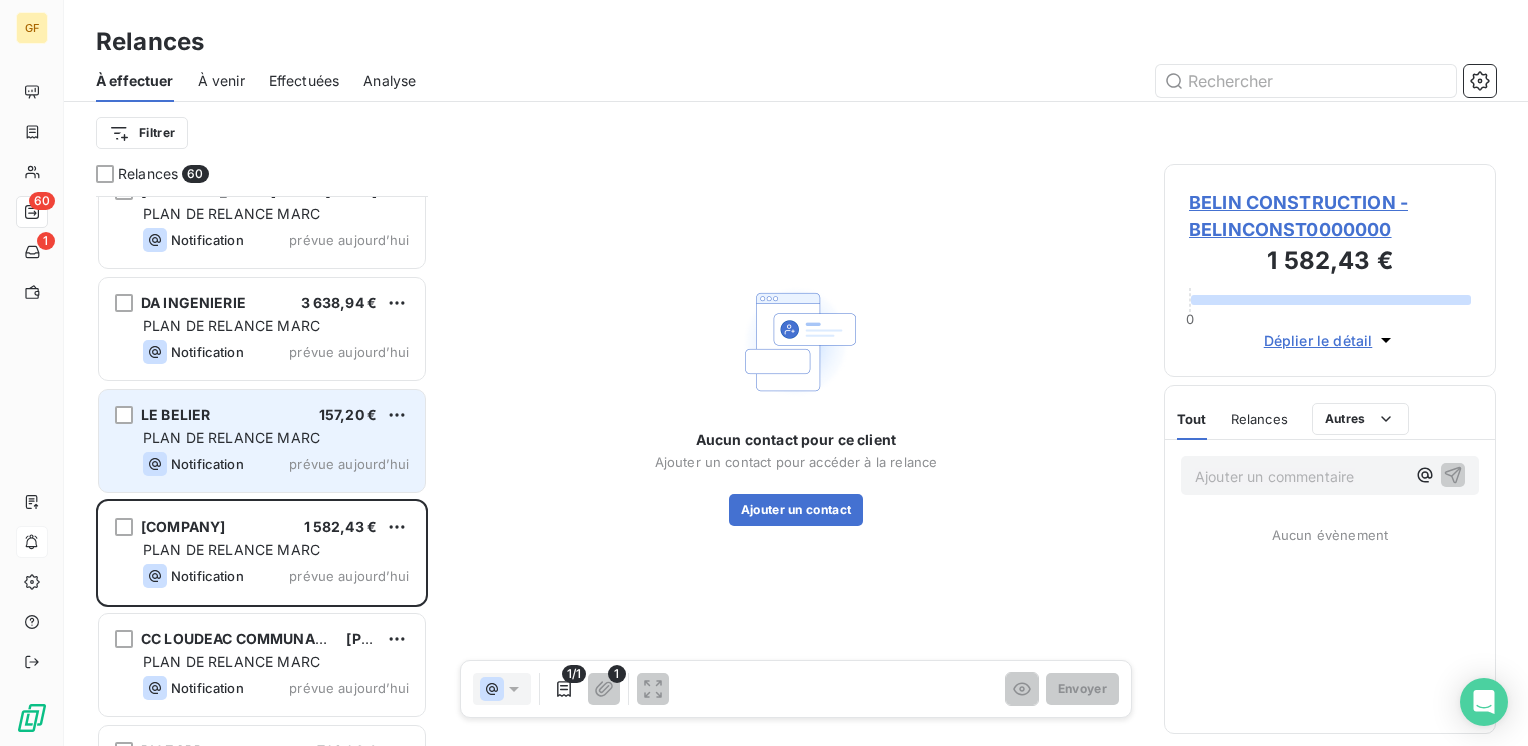 click on "LE BELIER 157,20 € PLAN DE RELANCE MARC Notification prévue aujourd’hui" at bounding box center [262, 441] 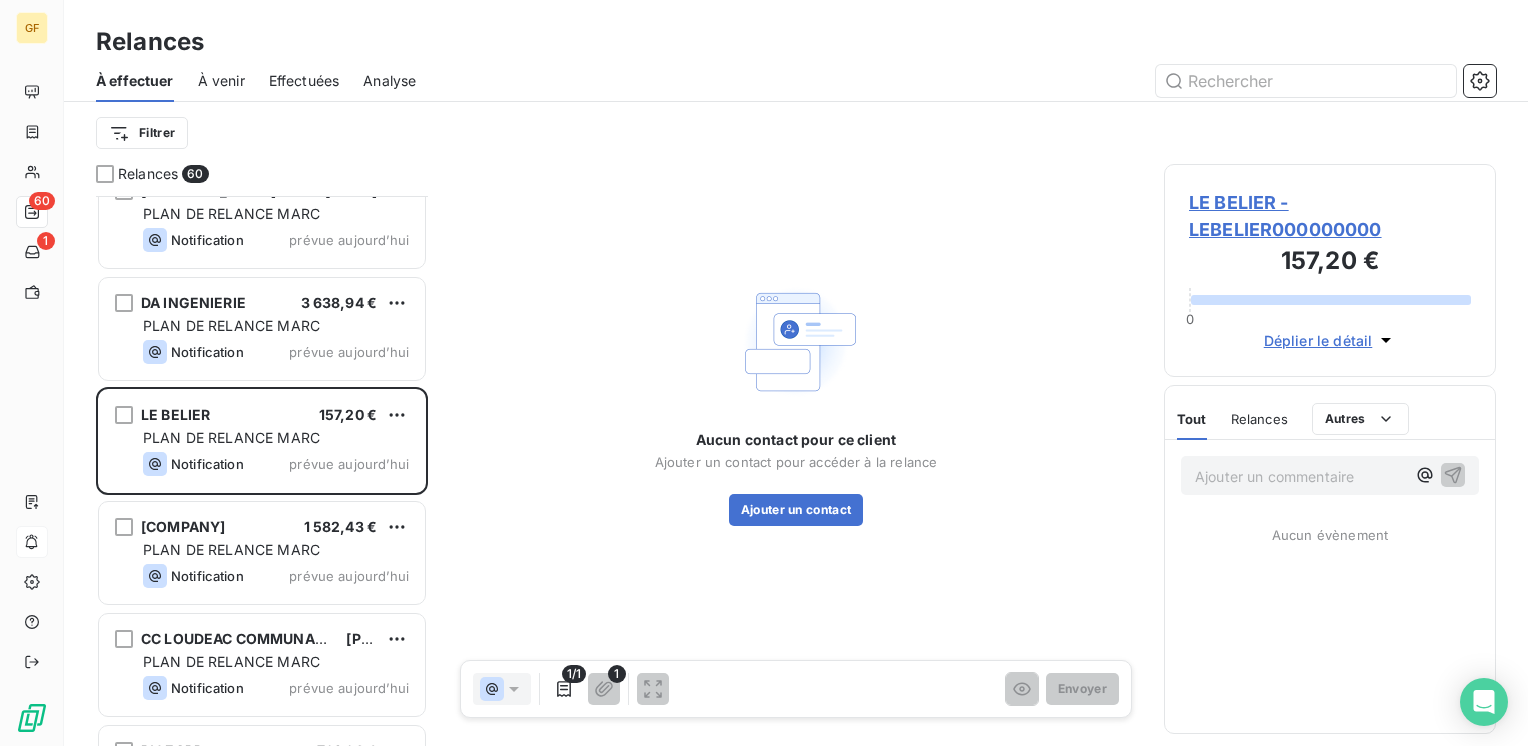 scroll, scrollTop: 5870, scrollLeft: 0, axis: vertical 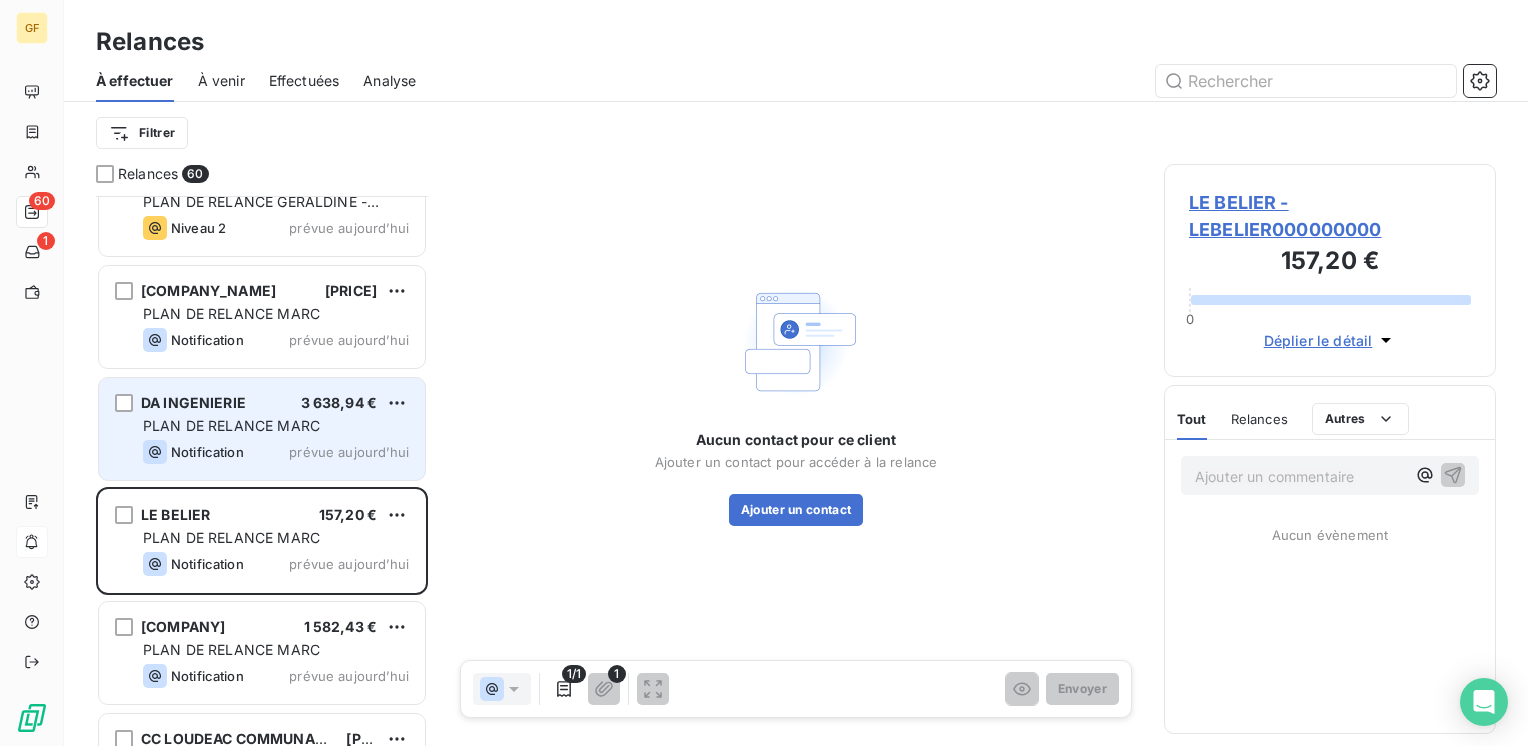 click on "PLAN DE RELANCE MARC" at bounding box center (231, 425) 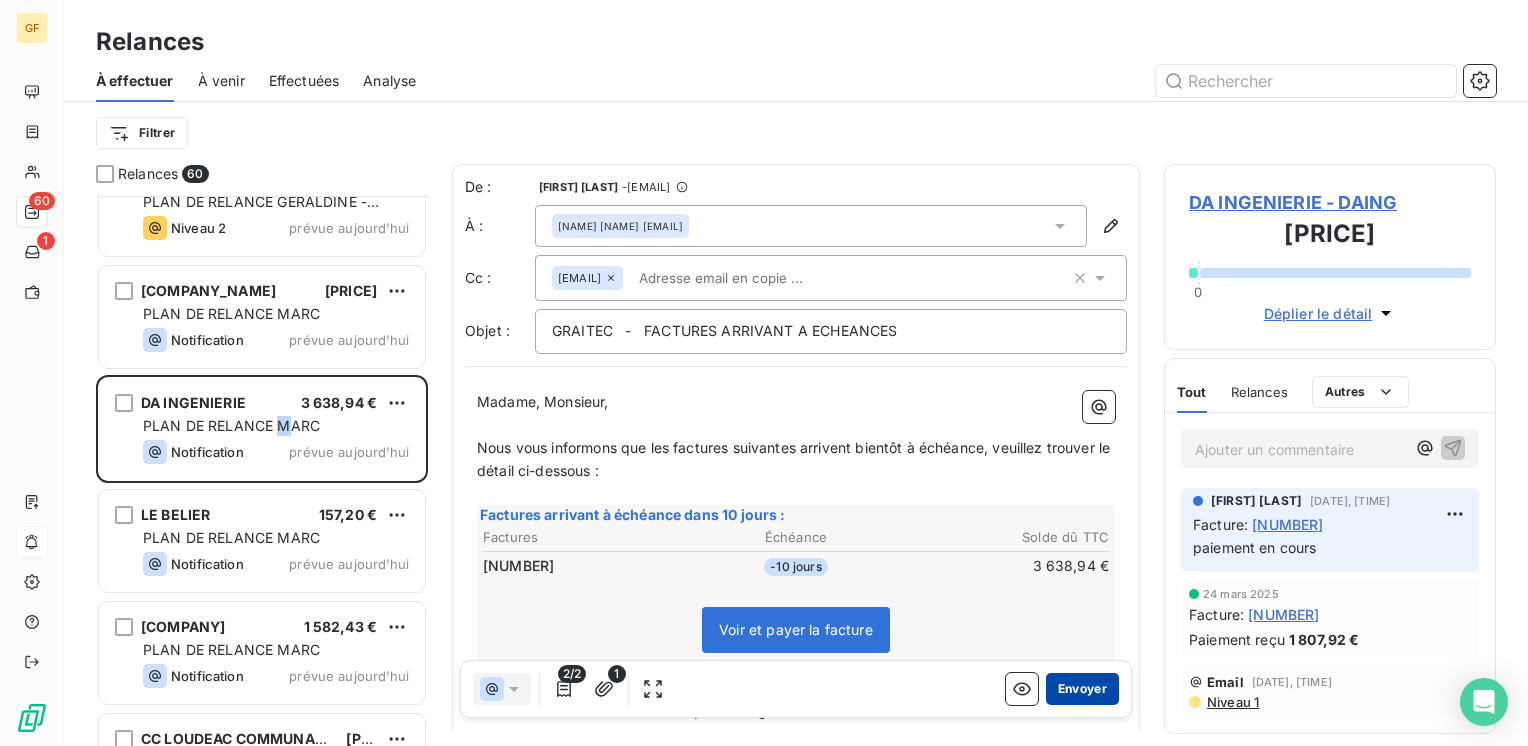 click on "Envoyer" at bounding box center (1082, 689) 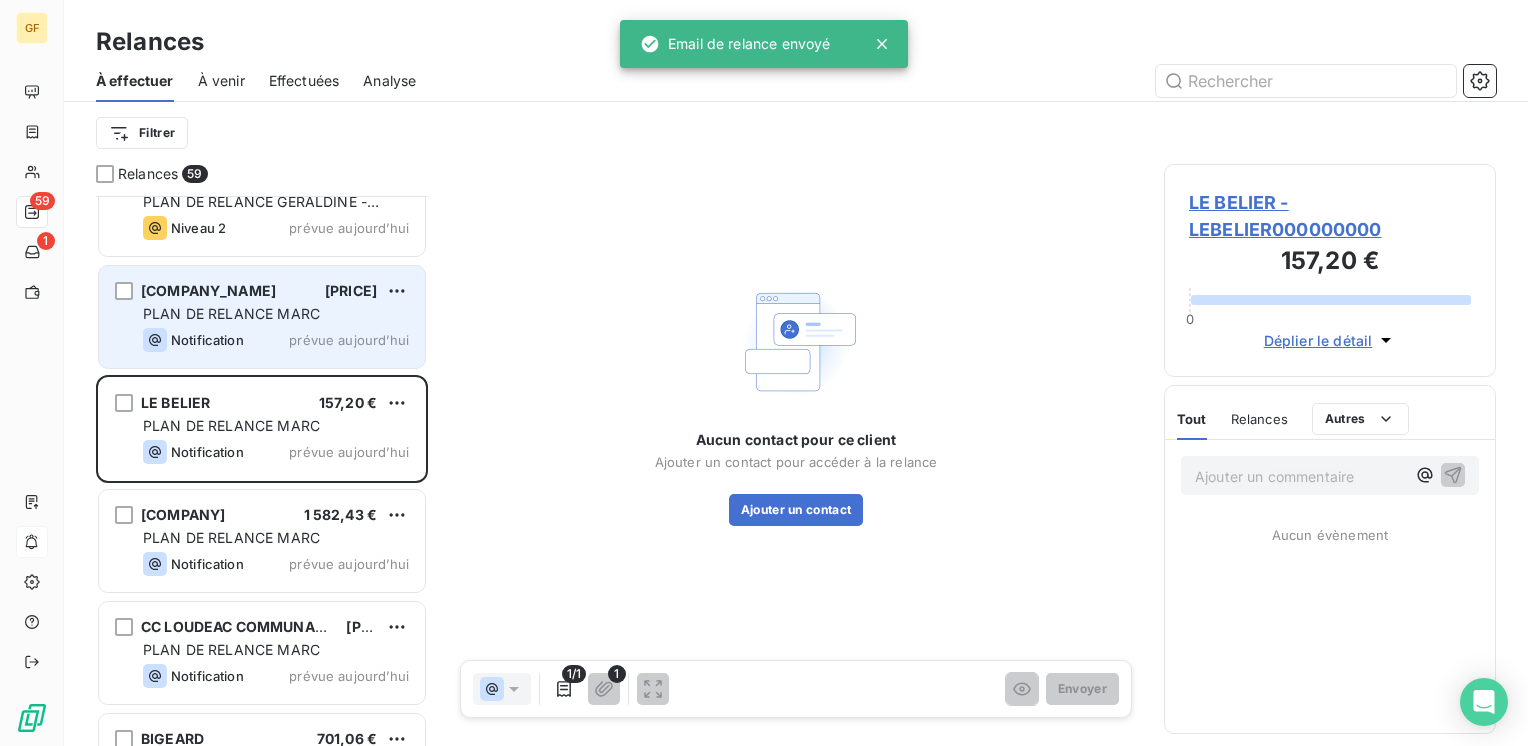 click on "prévue aujourd’hui" at bounding box center (349, 340) 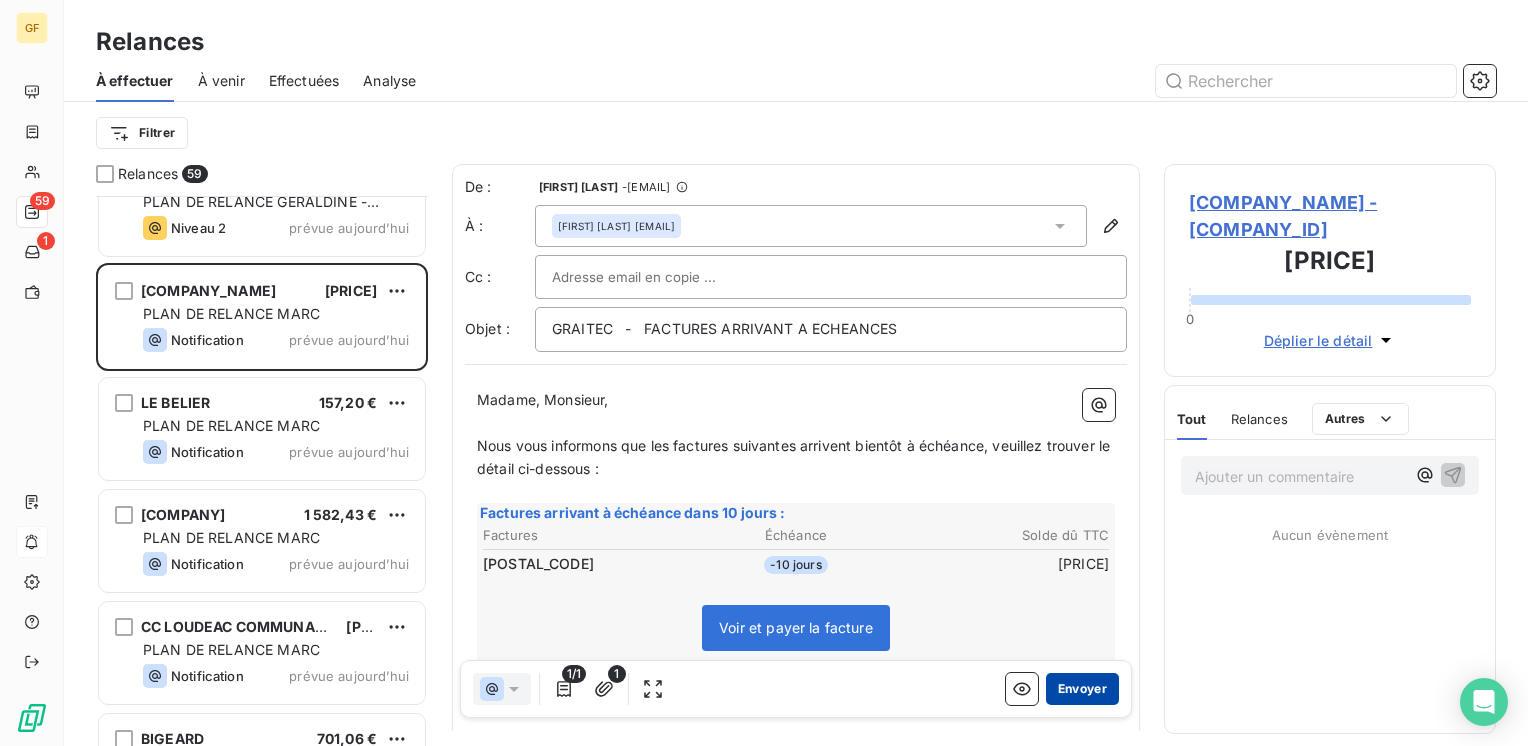 click on "Envoyer" at bounding box center [1082, 689] 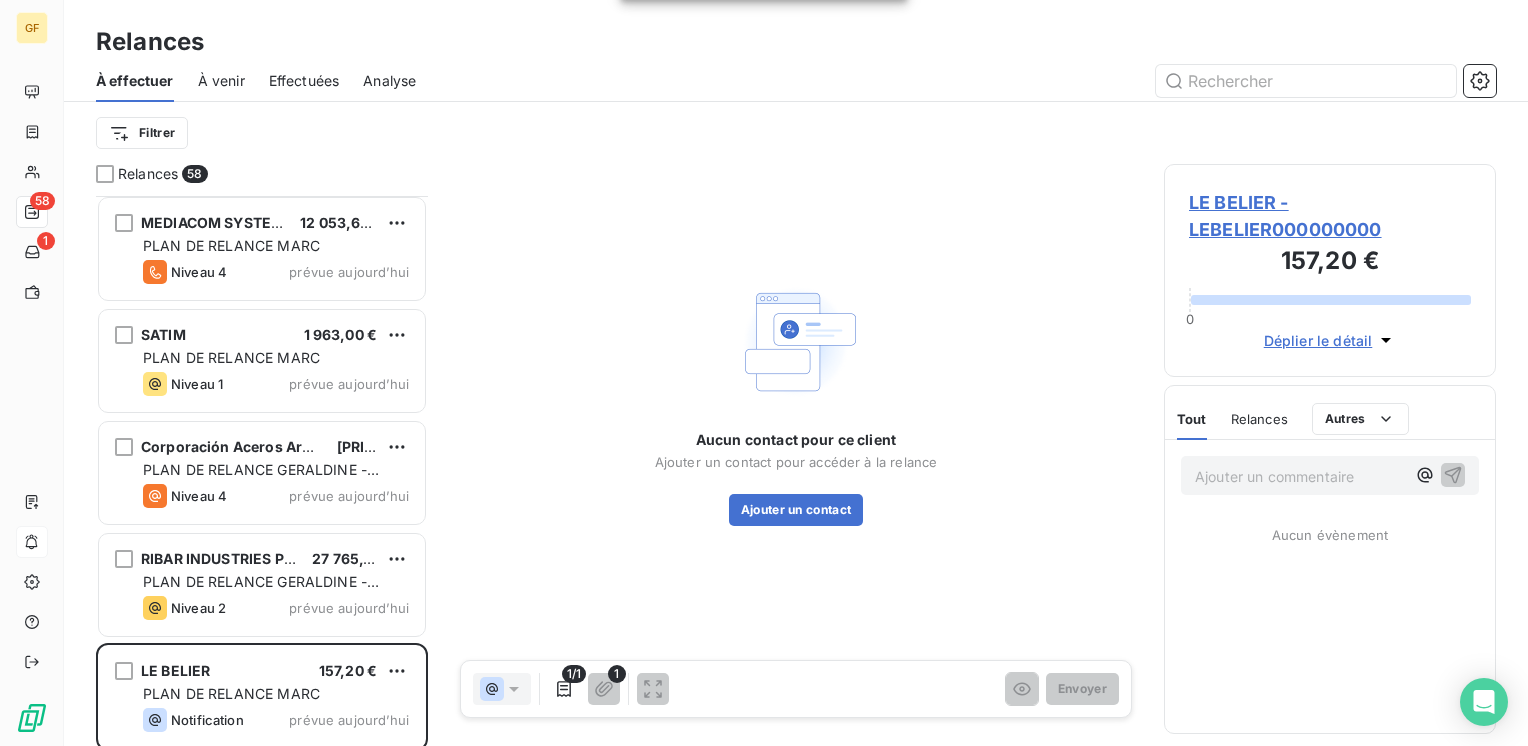 scroll, scrollTop: 5470, scrollLeft: 0, axis: vertical 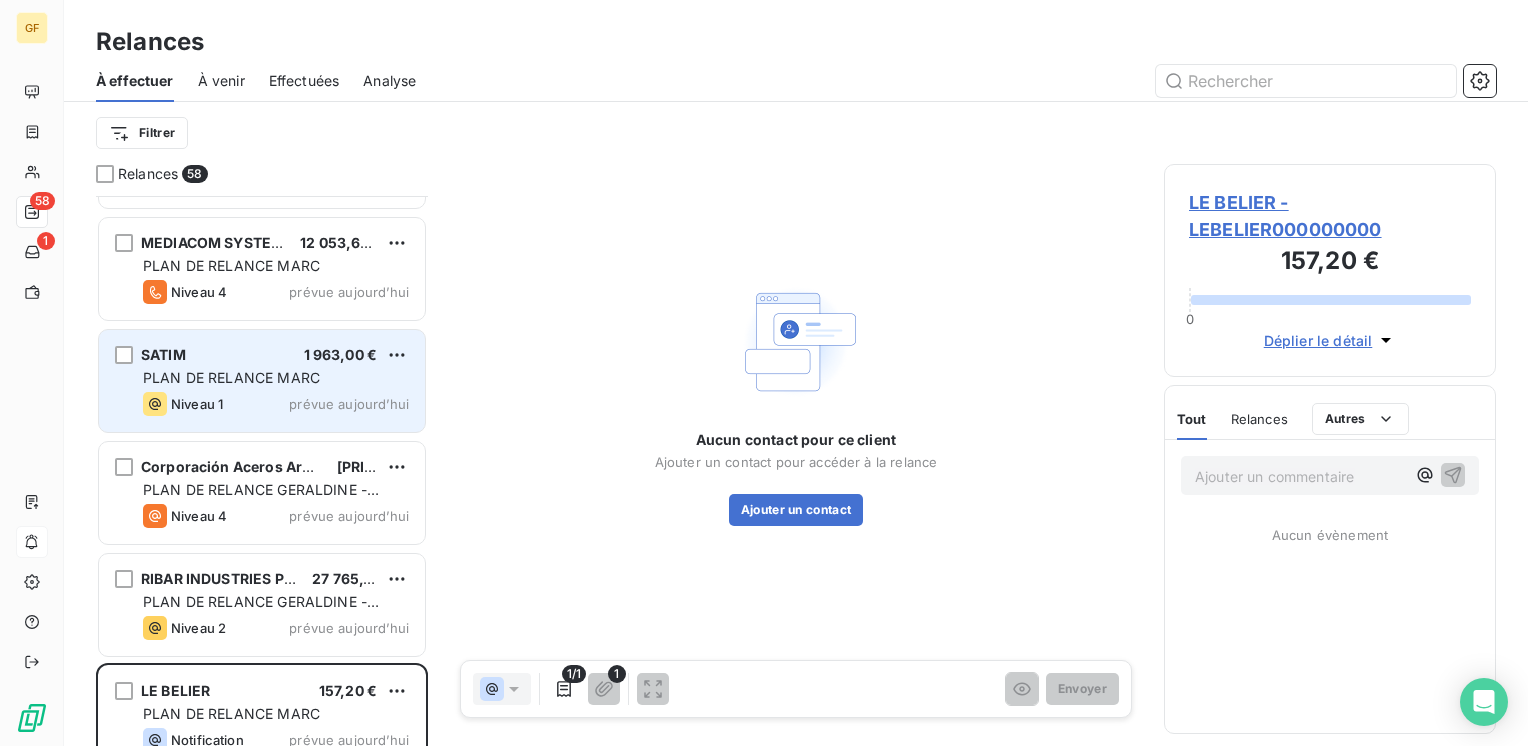 click on "PLAN DE RELANCE MARC" at bounding box center (276, 378) 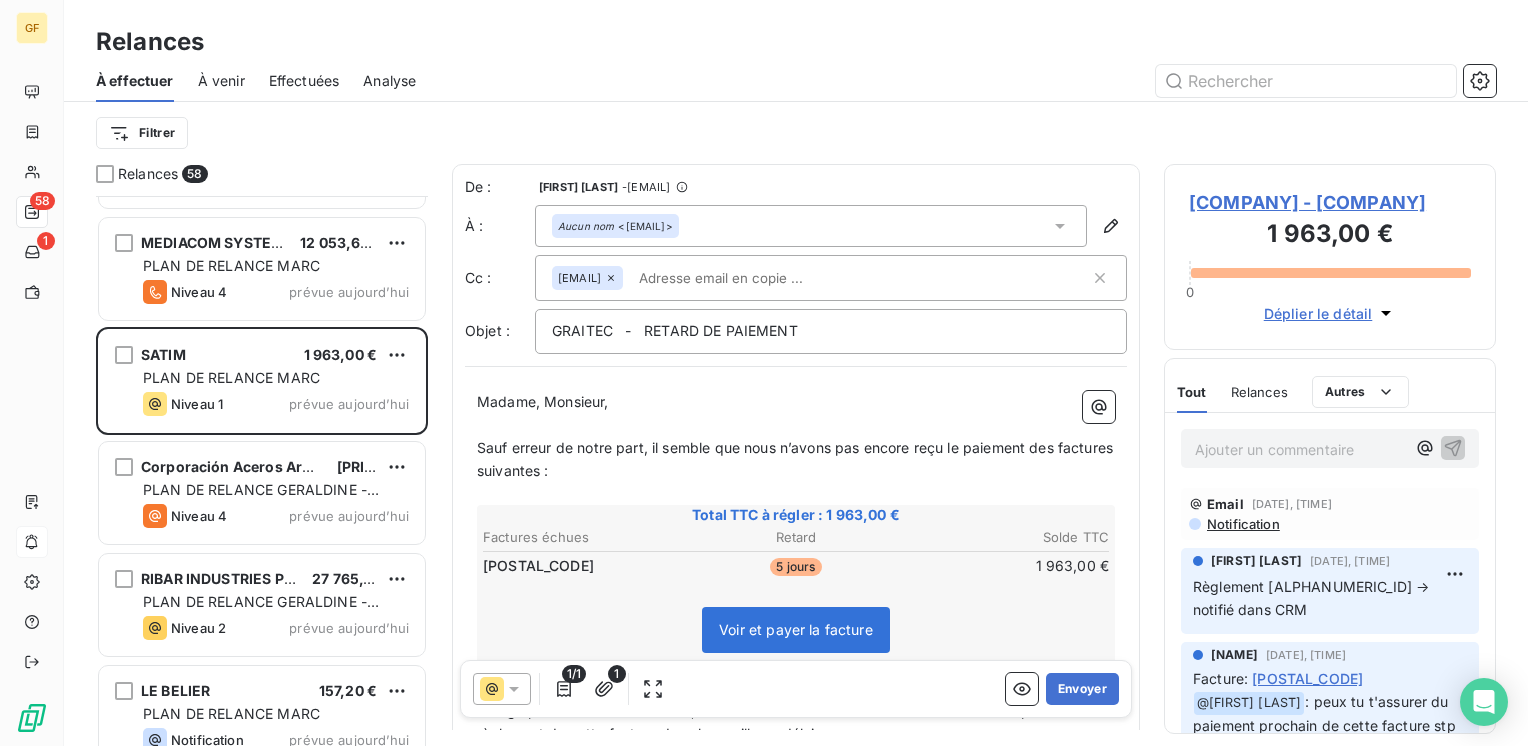 click on "[COMPANY] - [COMPANY]" at bounding box center [1330, 202] 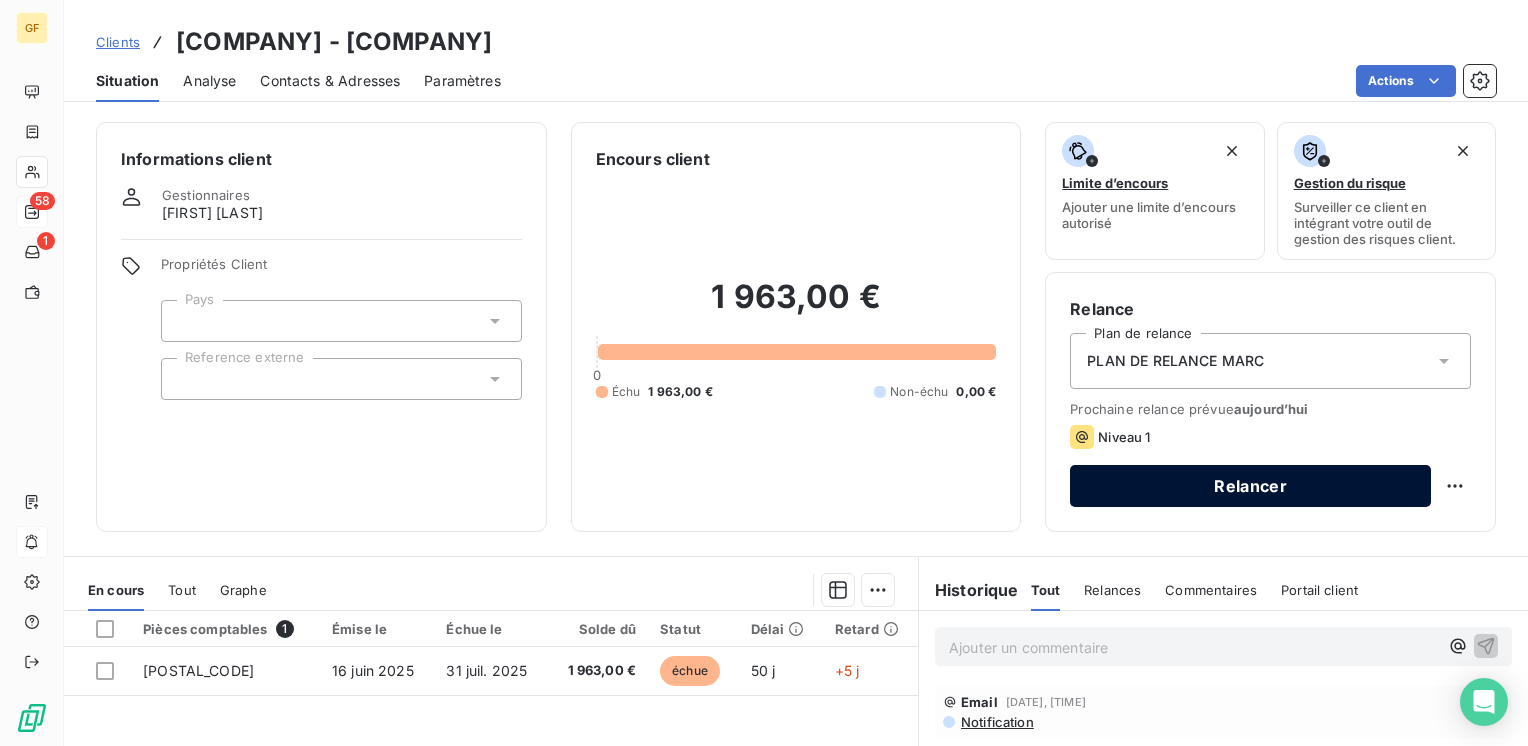 click on "Relancer" at bounding box center [1250, 486] 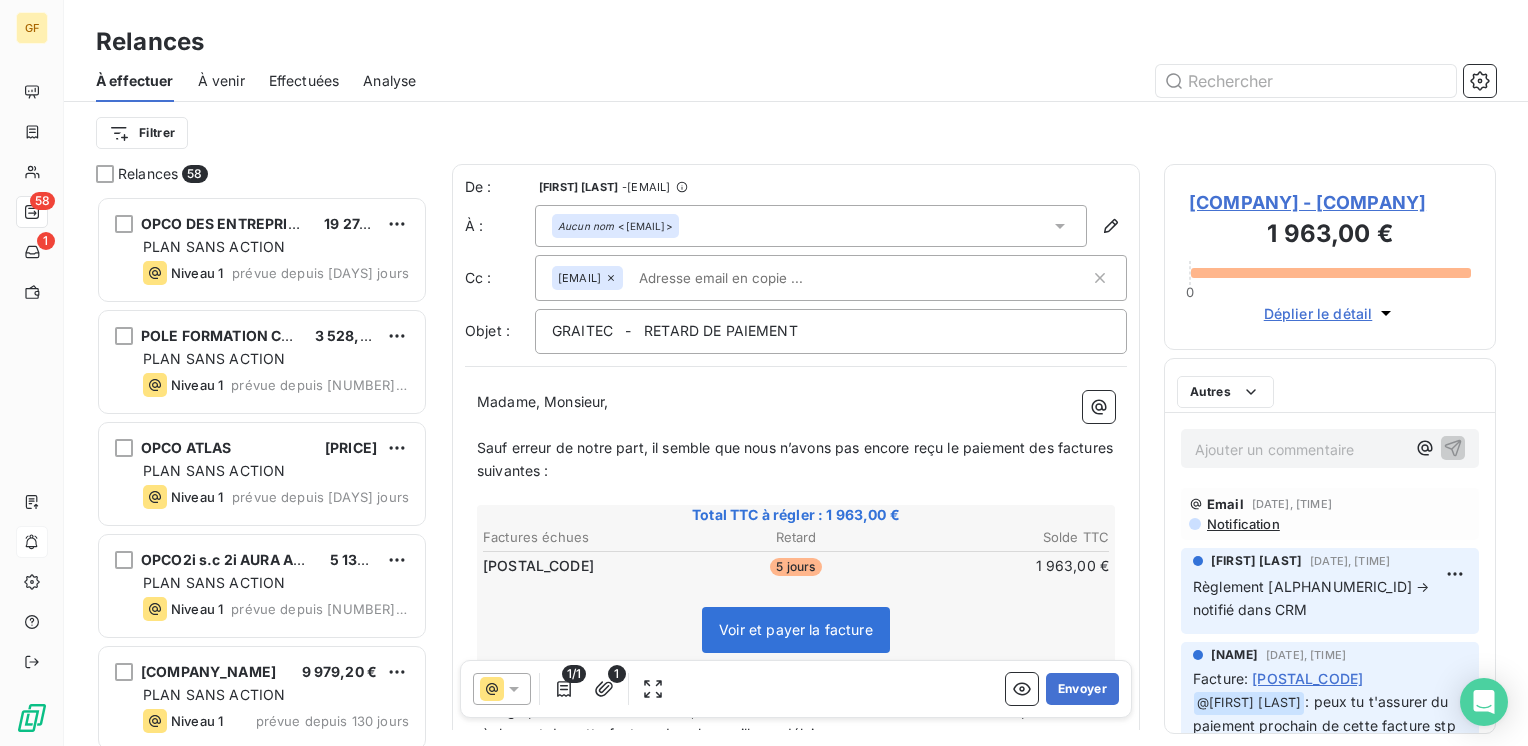 scroll, scrollTop: 16, scrollLeft: 16, axis: both 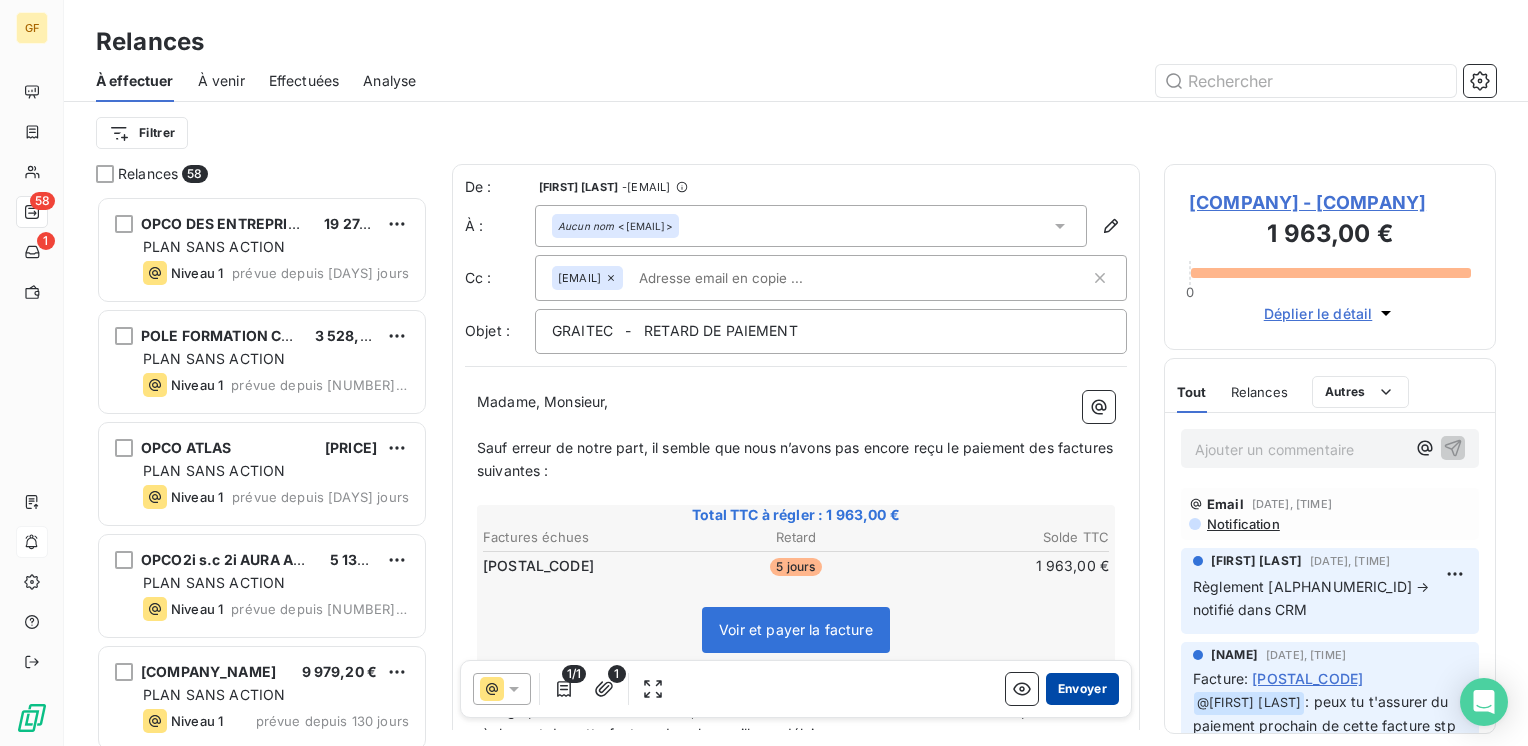 click on "Envoyer" at bounding box center [1082, 689] 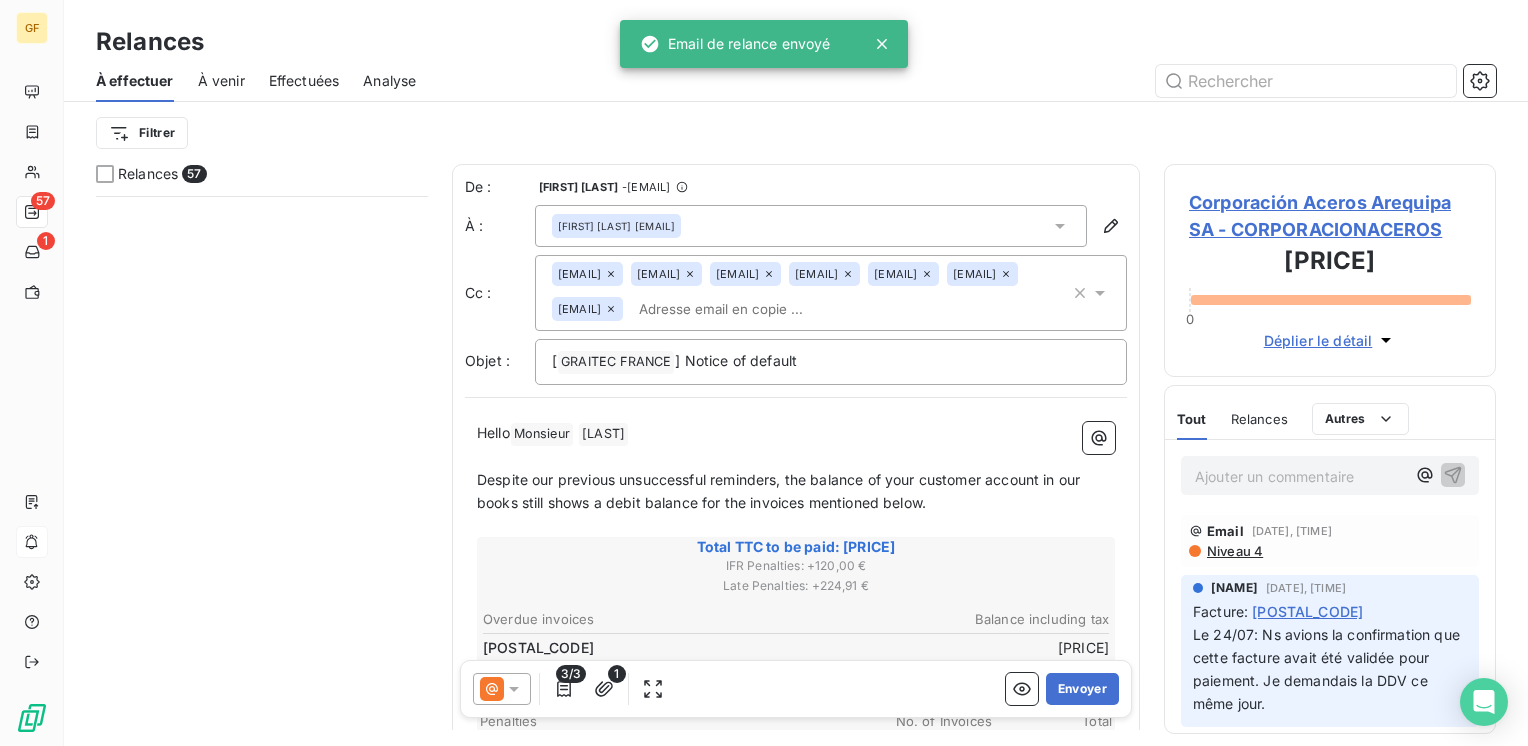 scroll, scrollTop: 900, scrollLeft: 0, axis: vertical 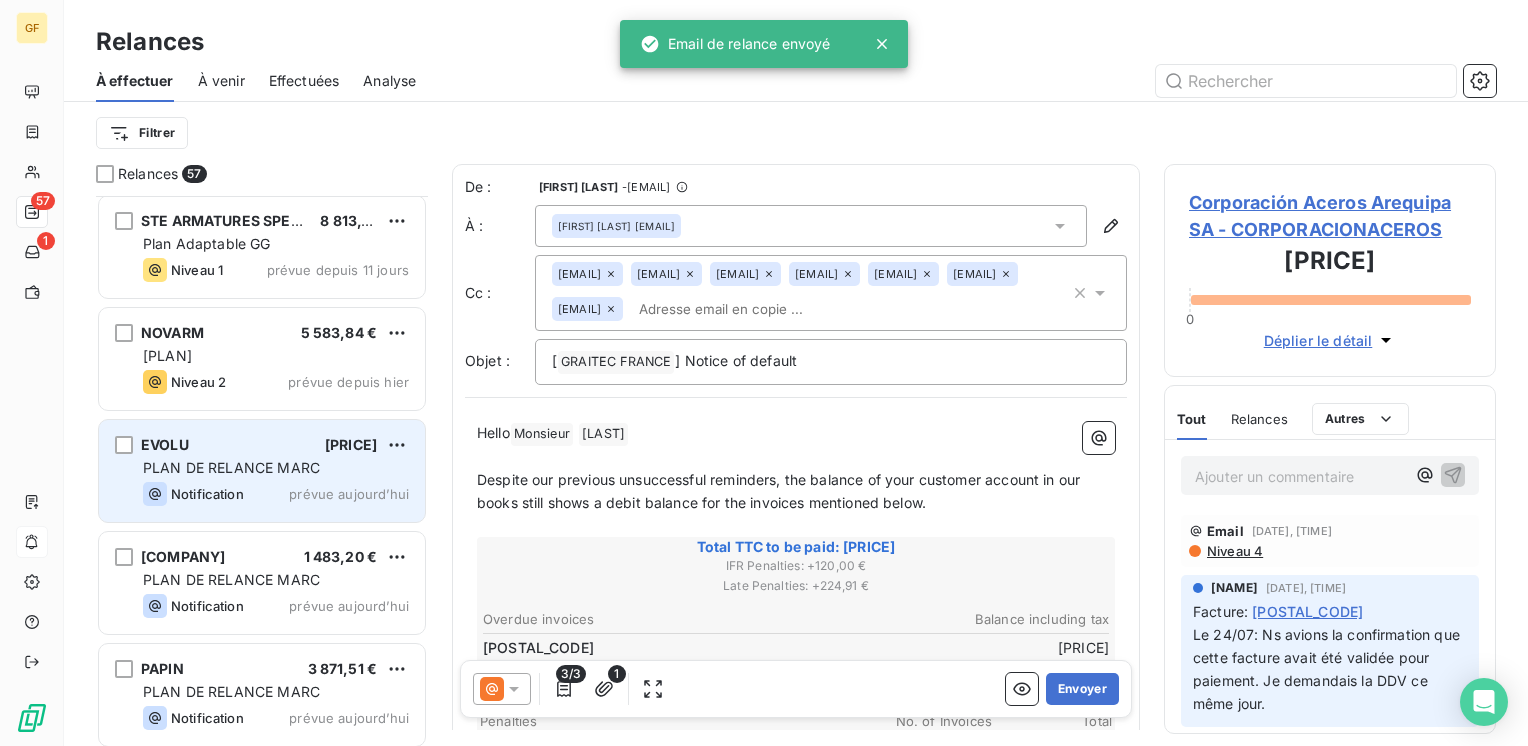 click on "PLAN DE RELANCE MARC" at bounding box center (276, 468) 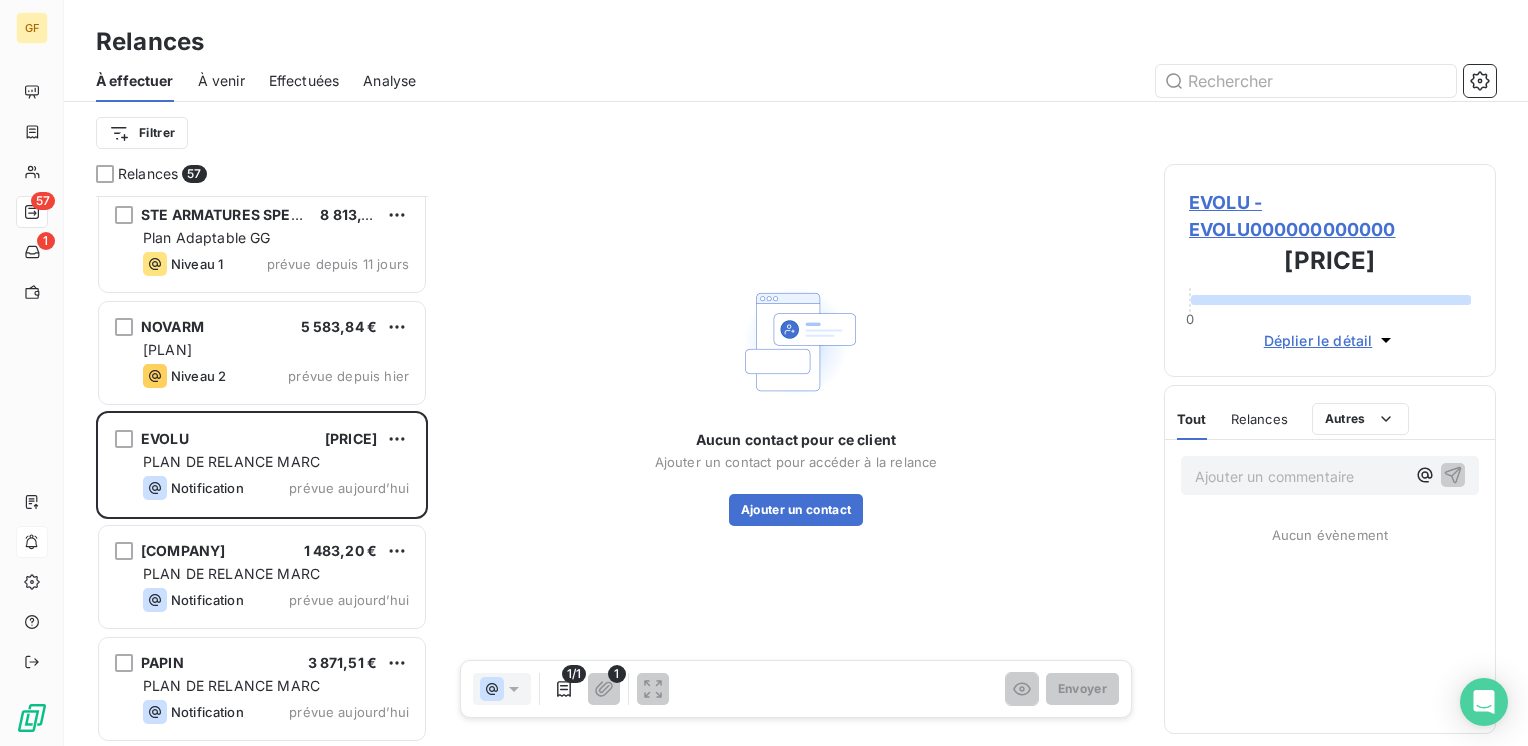 scroll, scrollTop: 1100, scrollLeft: 0, axis: vertical 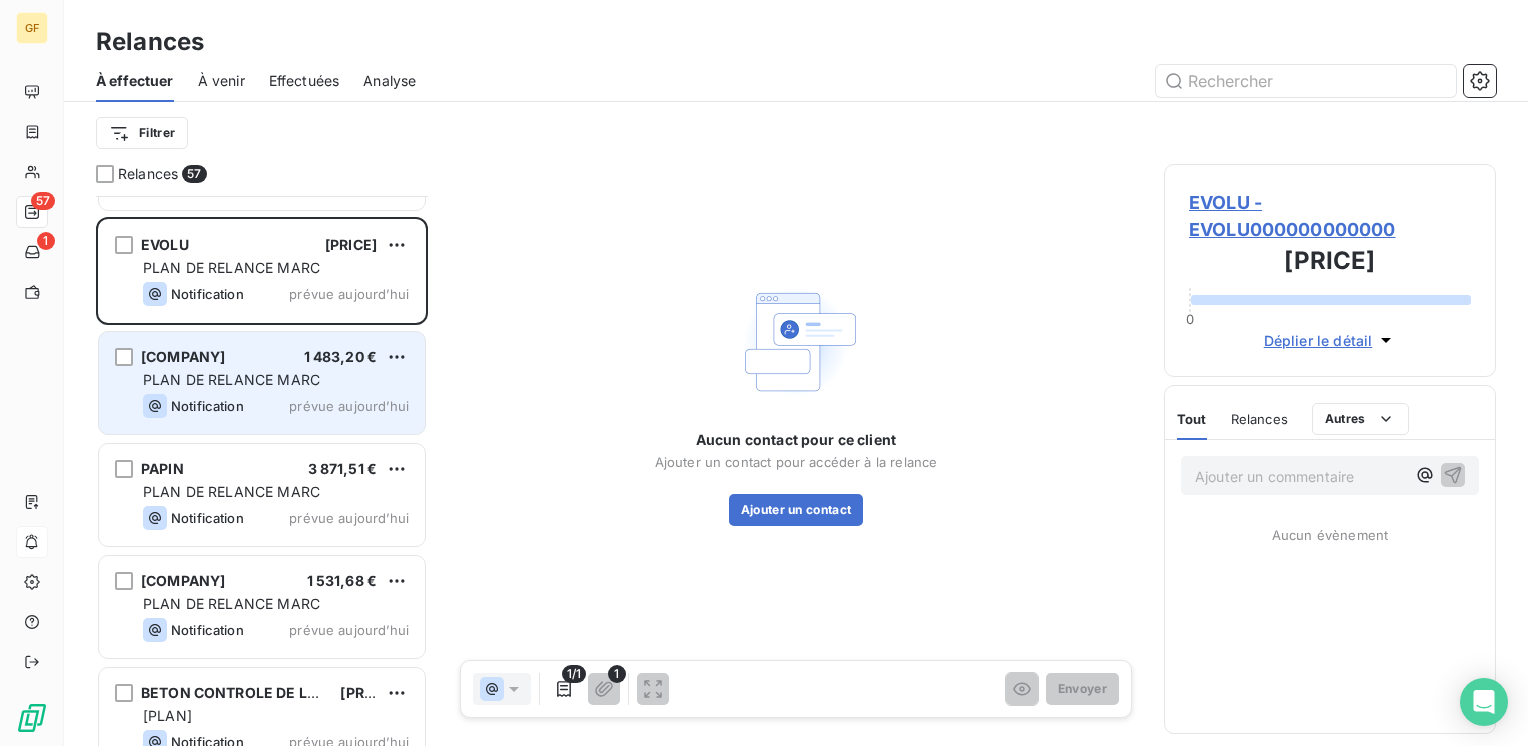 click on "PLAN DE RELANCE MARC" at bounding box center (231, 379) 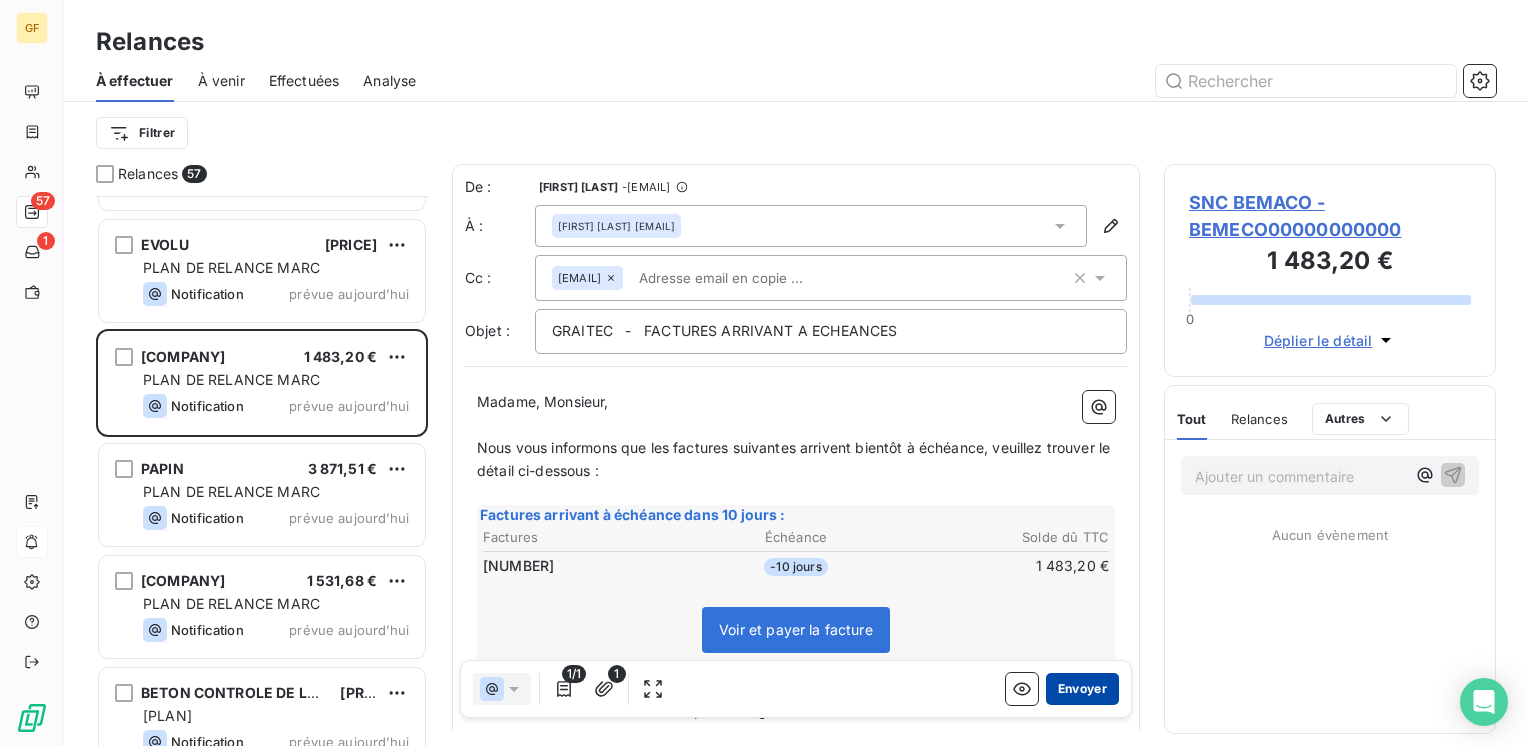 click on "Envoyer" at bounding box center (1082, 689) 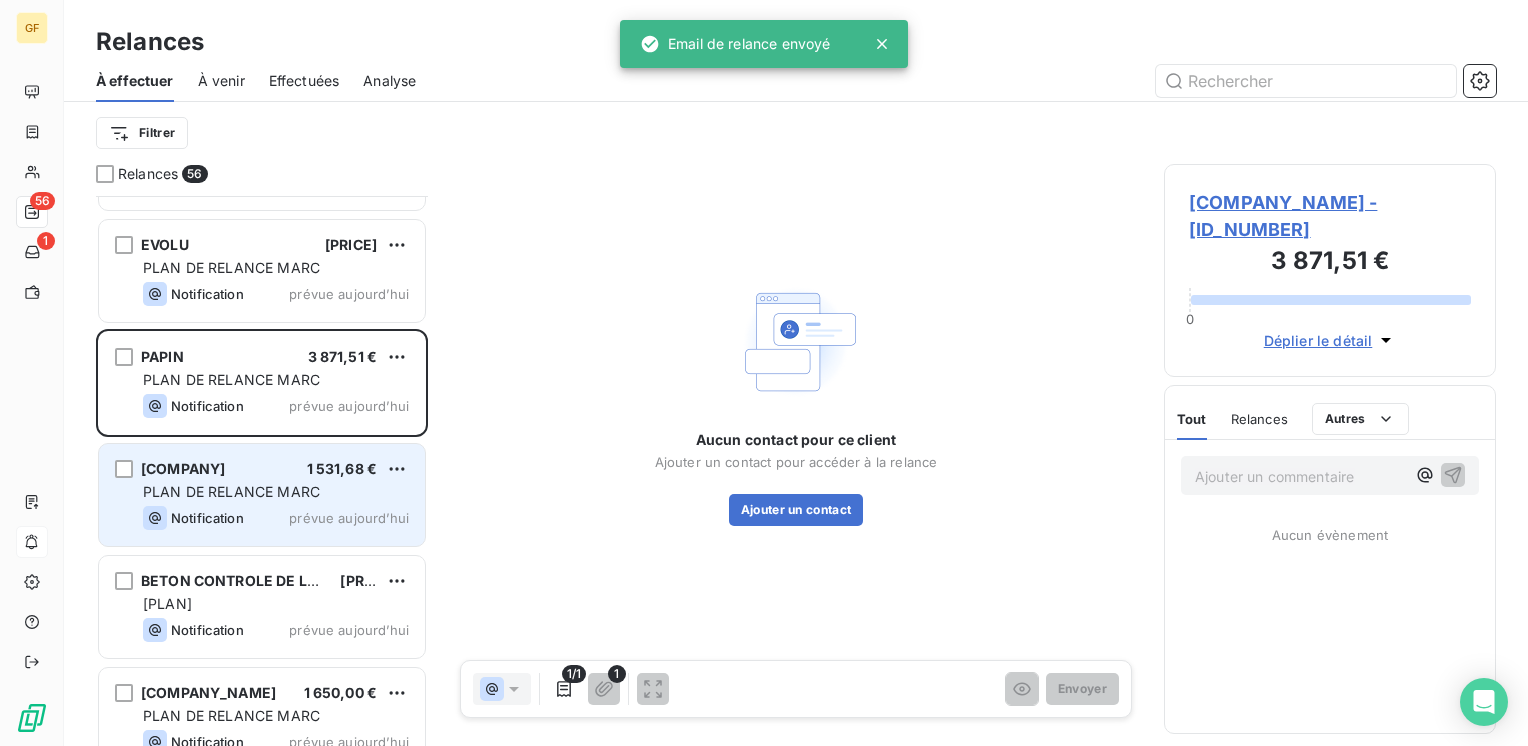 click on "PLAN DE RELANCE MARC" at bounding box center [276, 492] 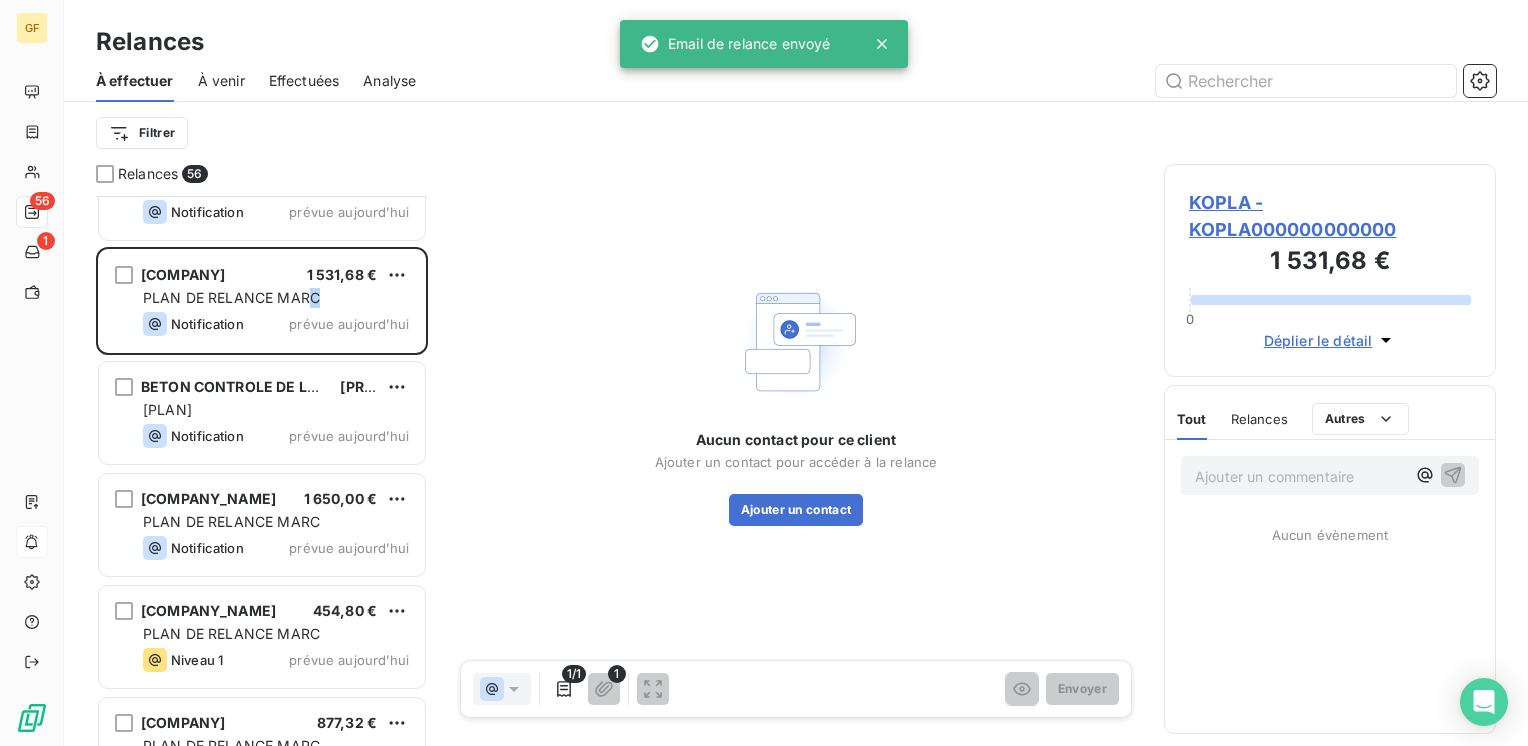 scroll, scrollTop: 1300, scrollLeft: 0, axis: vertical 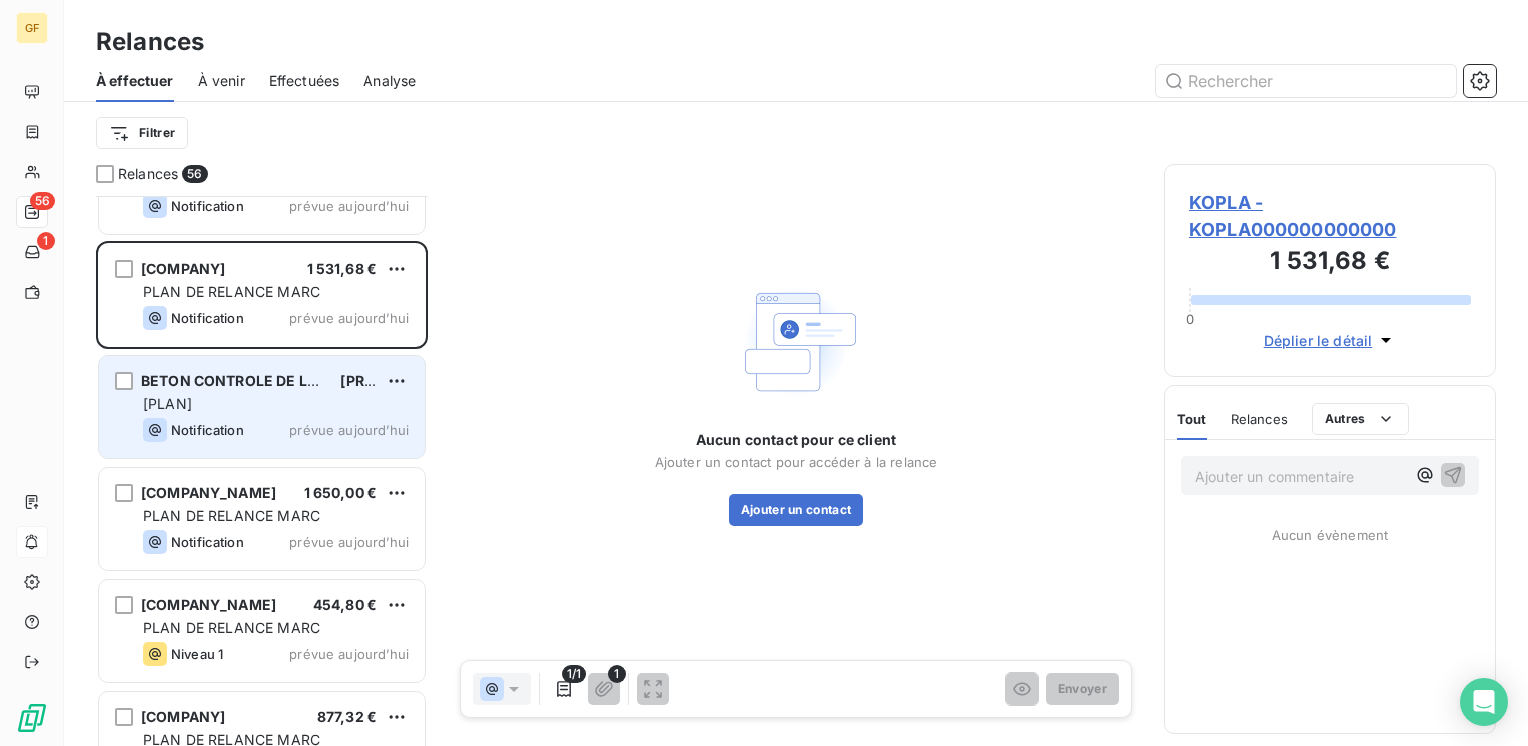 click on "[PLAN]" at bounding box center (167, 403) 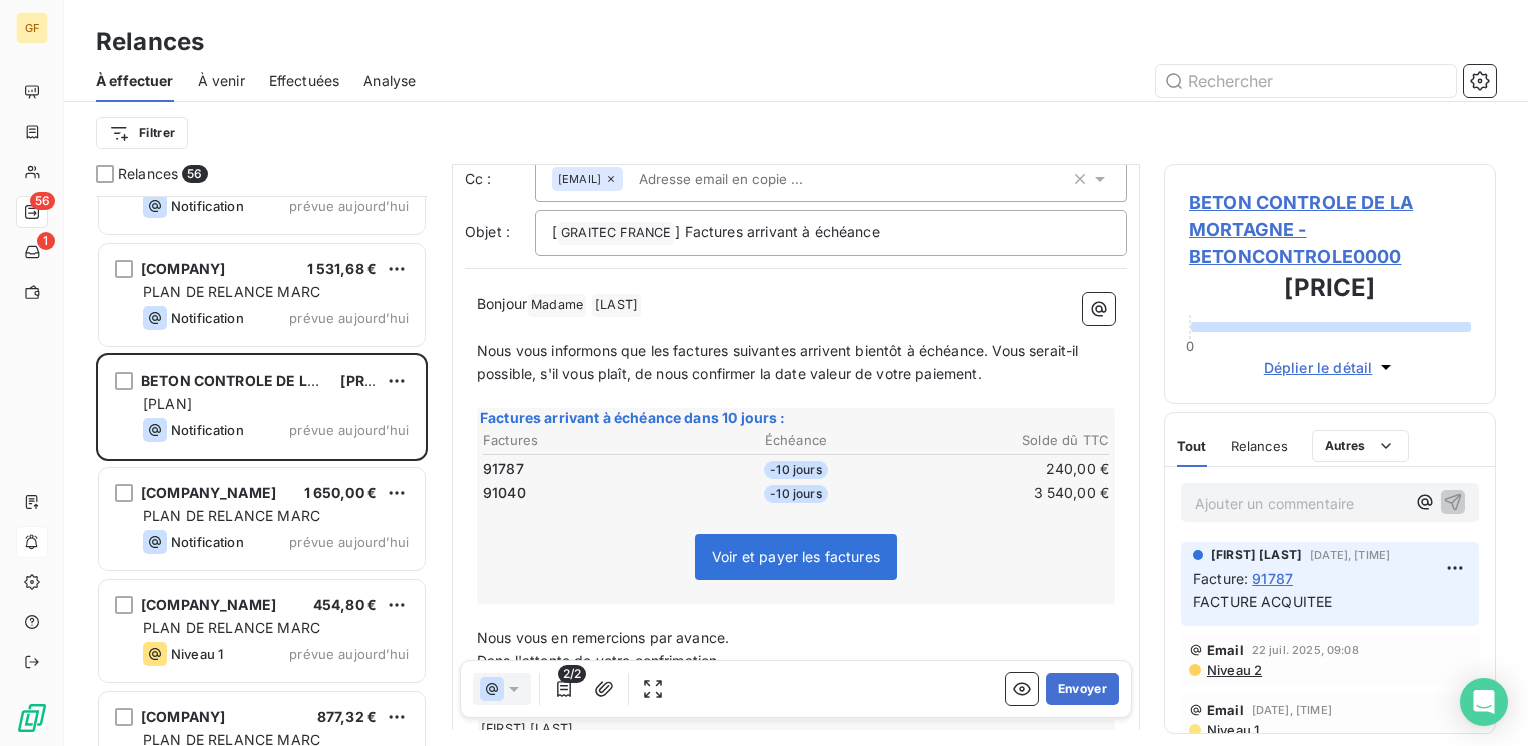 scroll, scrollTop: 200, scrollLeft: 0, axis: vertical 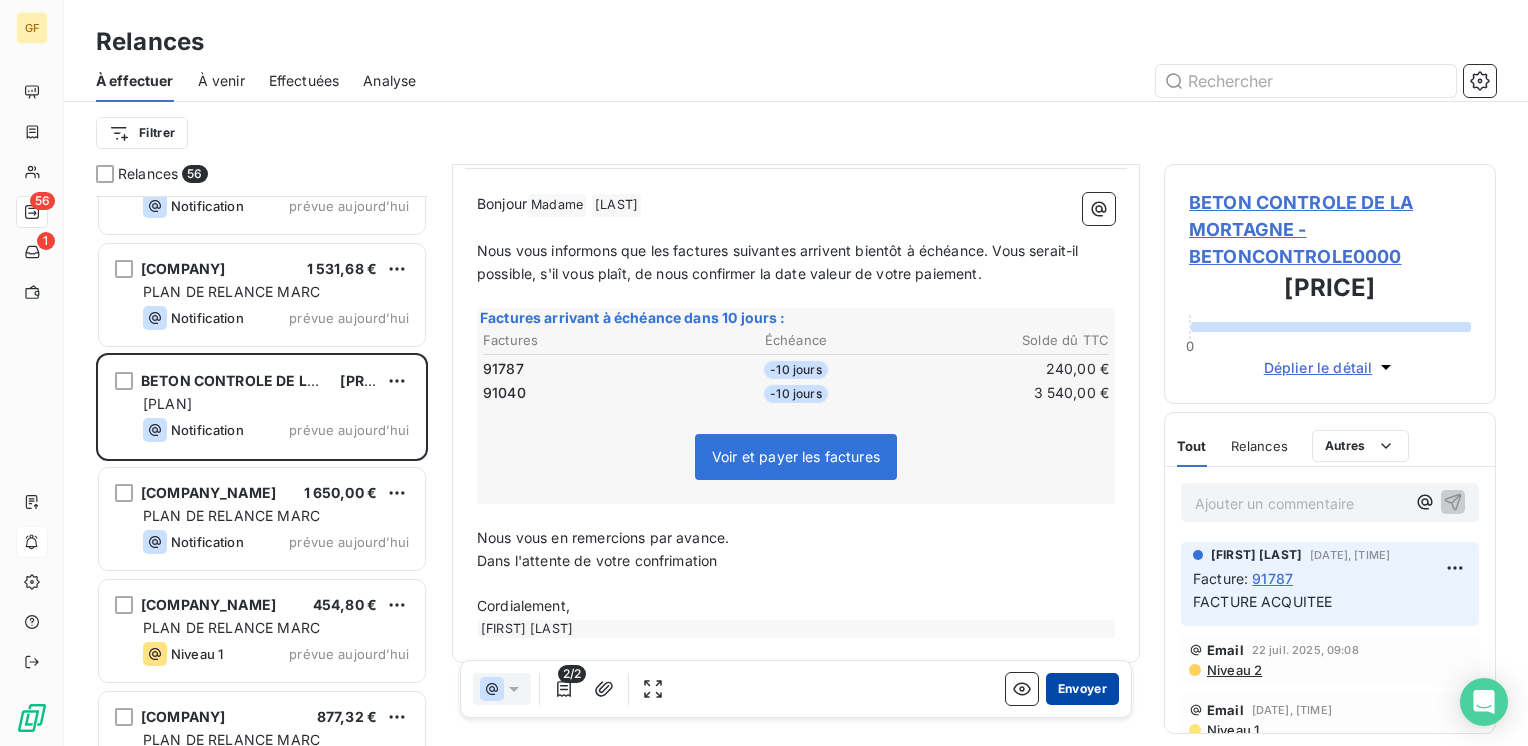 click on "Envoyer" at bounding box center (1082, 689) 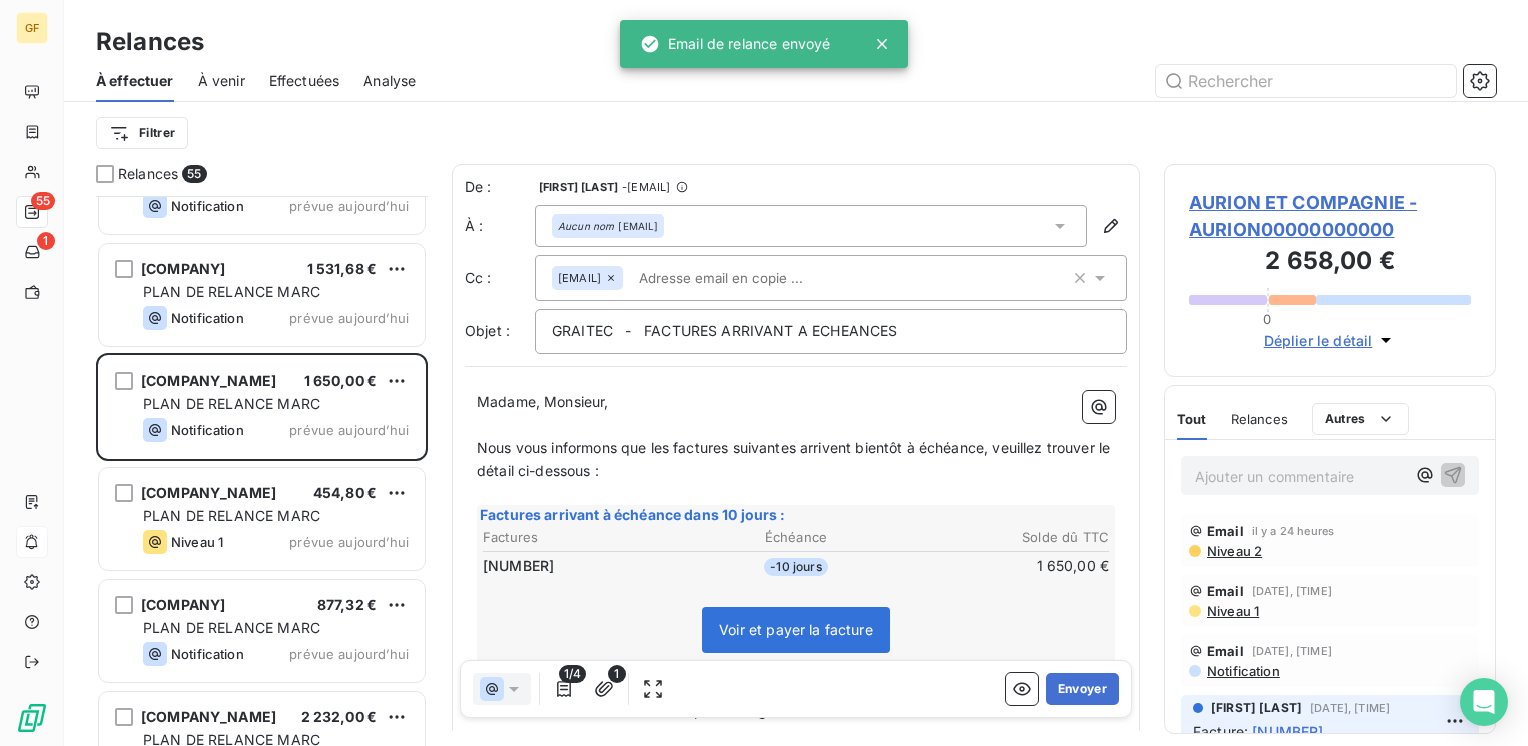 scroll, scrollTop: 1400, scrollLeft: 0, axis: vertical 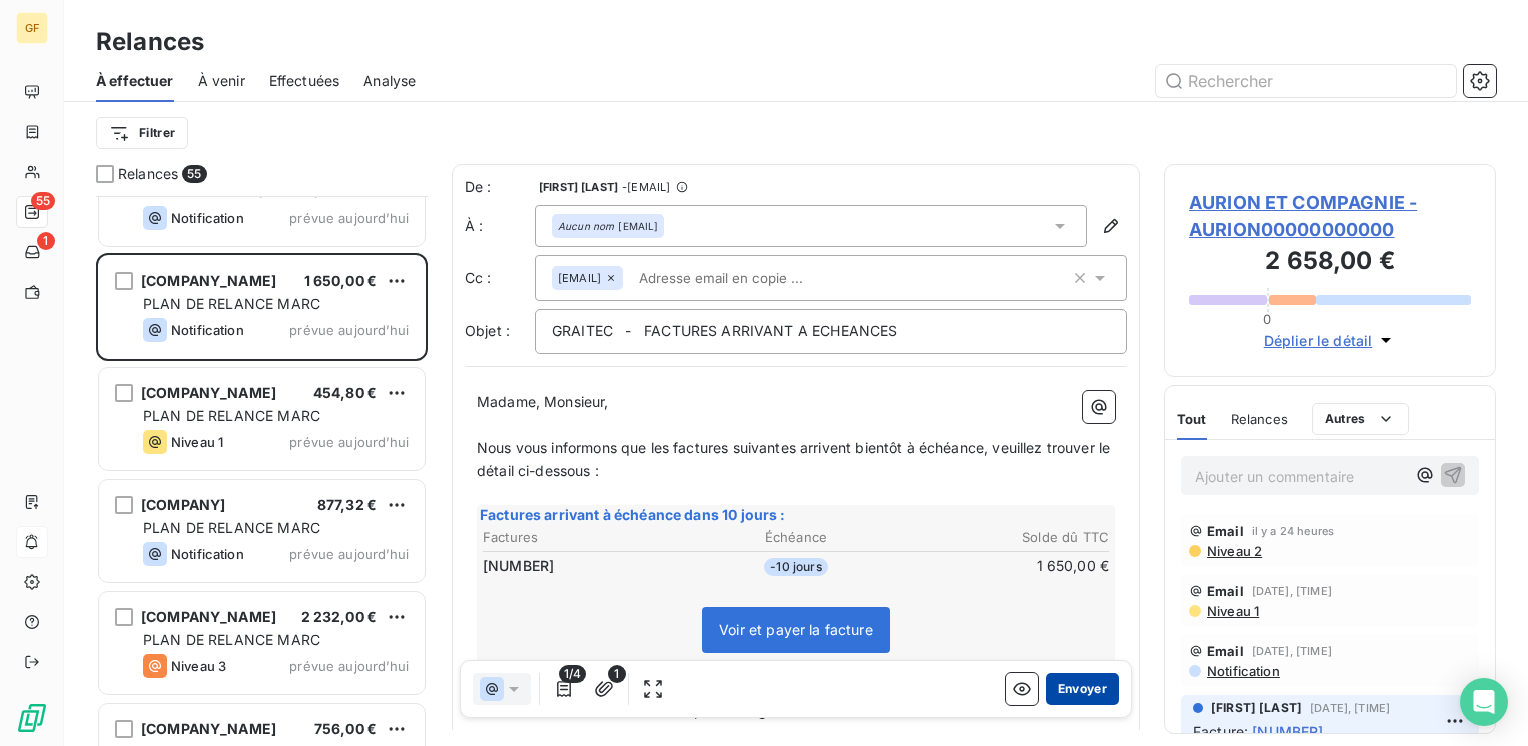 click on "Envoyer" at bounding box center (1082, 689) 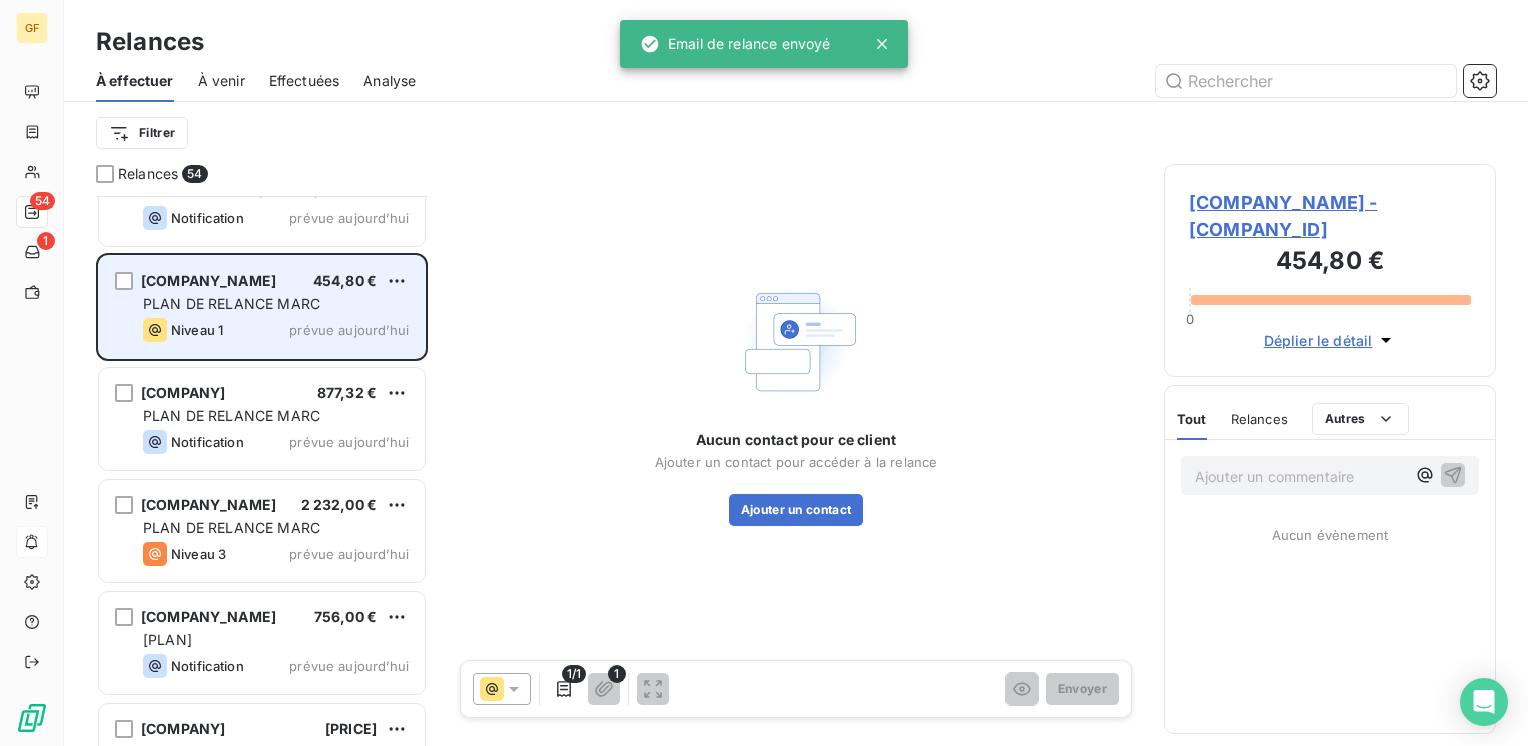click on "PLAN DE RELANCE MARC" at bounding box center (231, 303) 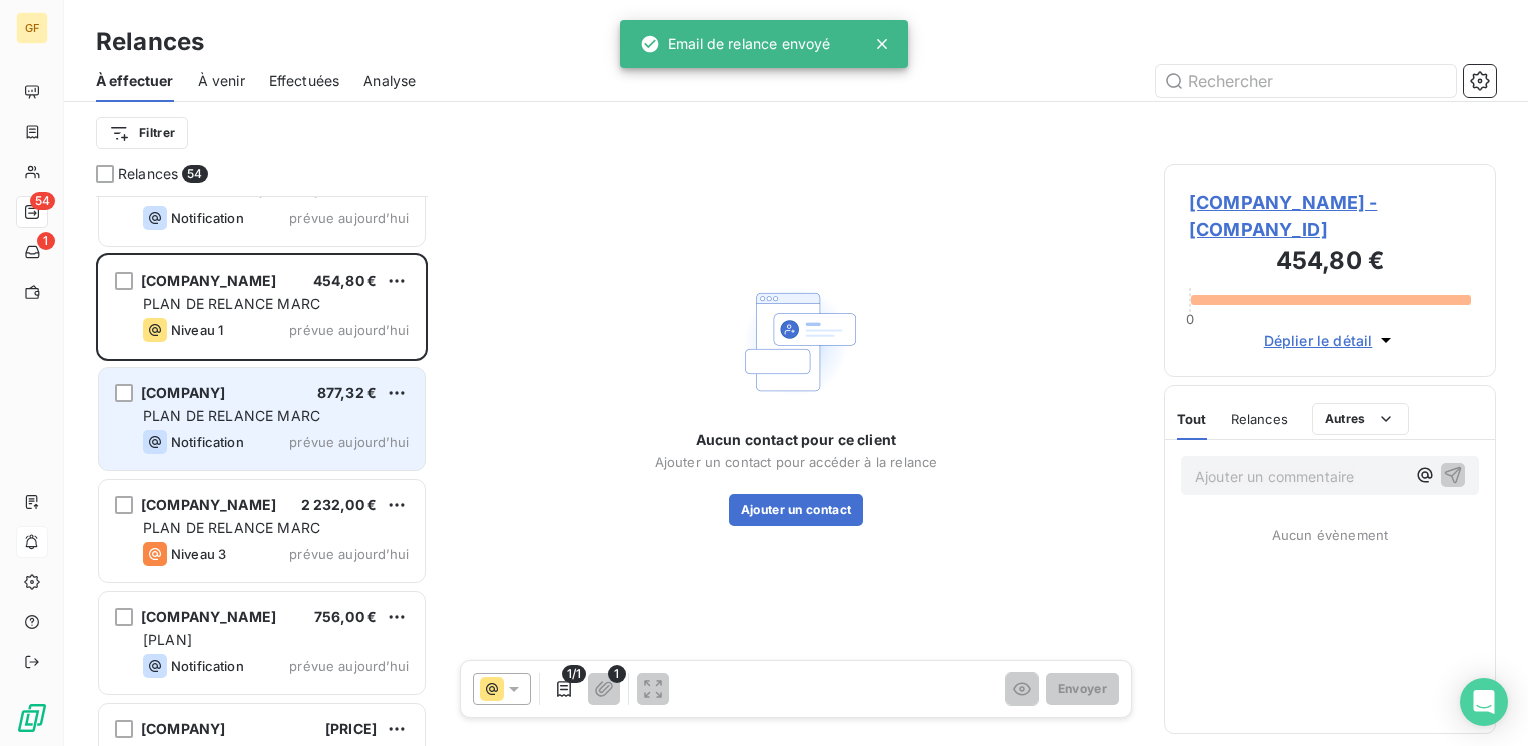 click on "VIAUD 877,32 €" at bounding box center [276, 393] 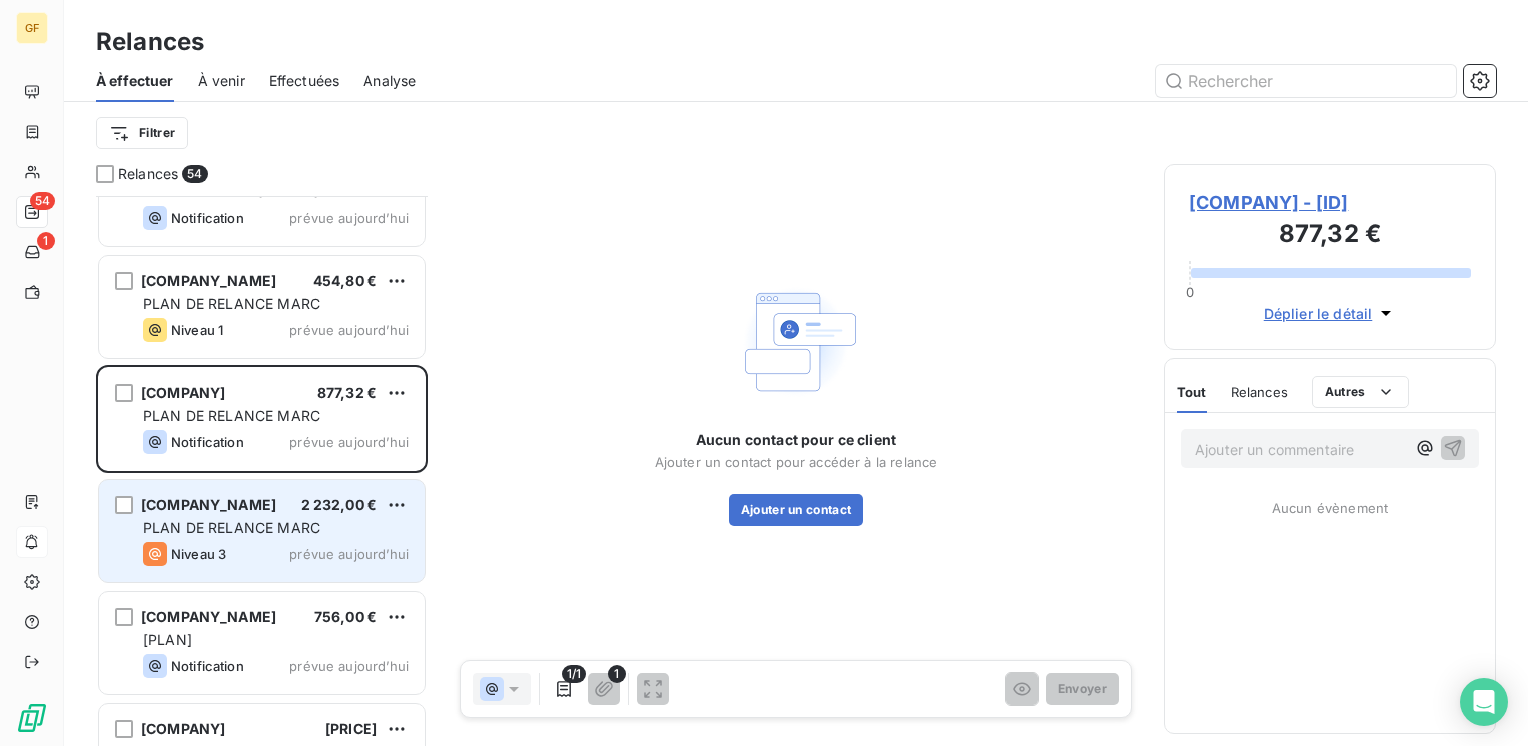 click on "PLAN DE RELANCE MARC" at bounding box center (231, 527) 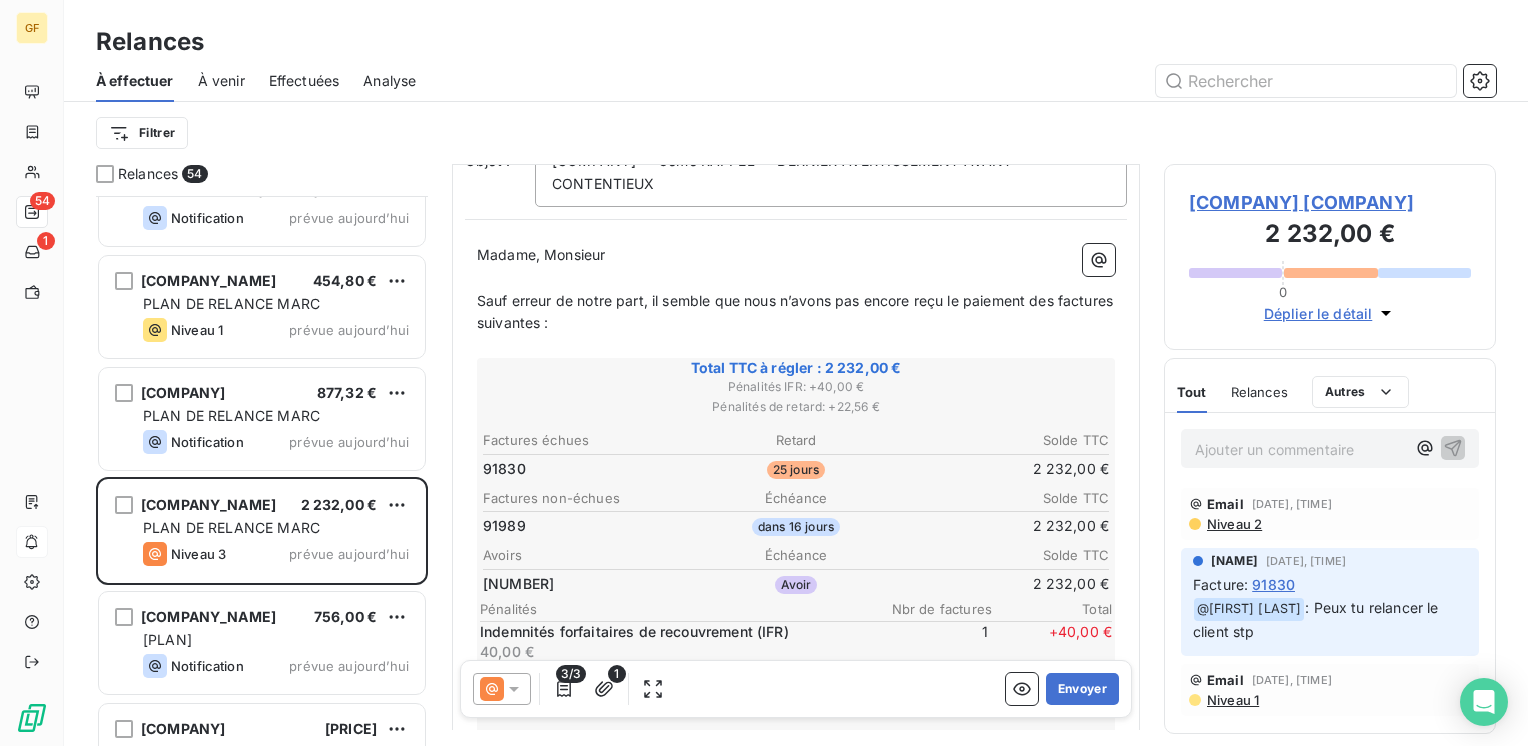 scroll, scrollTop: 200, scrollLeft: 0, axis: vertical 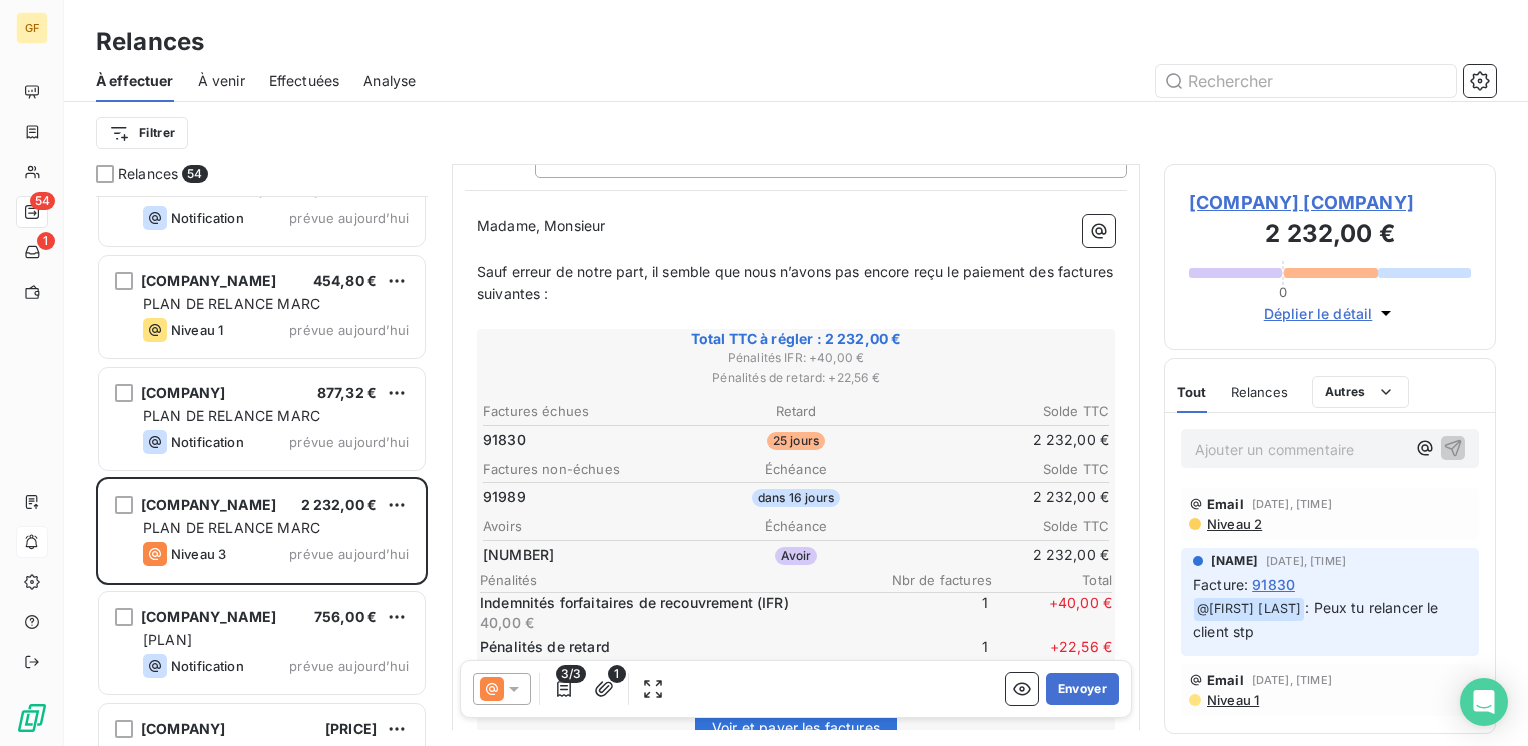 click on "[COMPANY] [COMPANY]" at bounding box center (1330, 202) 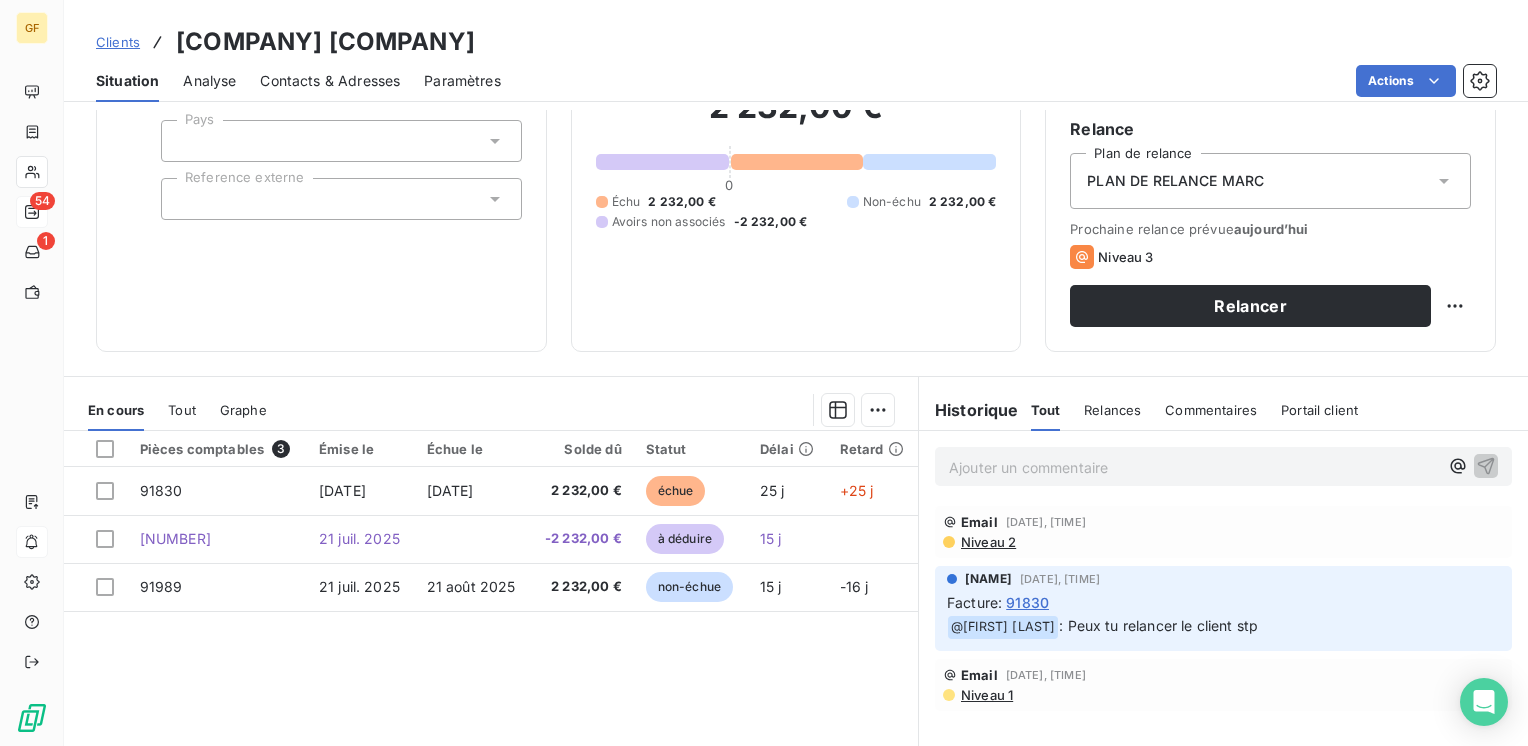scroll, scrollTop: 200, scrollLeft: 0, axis: vertical 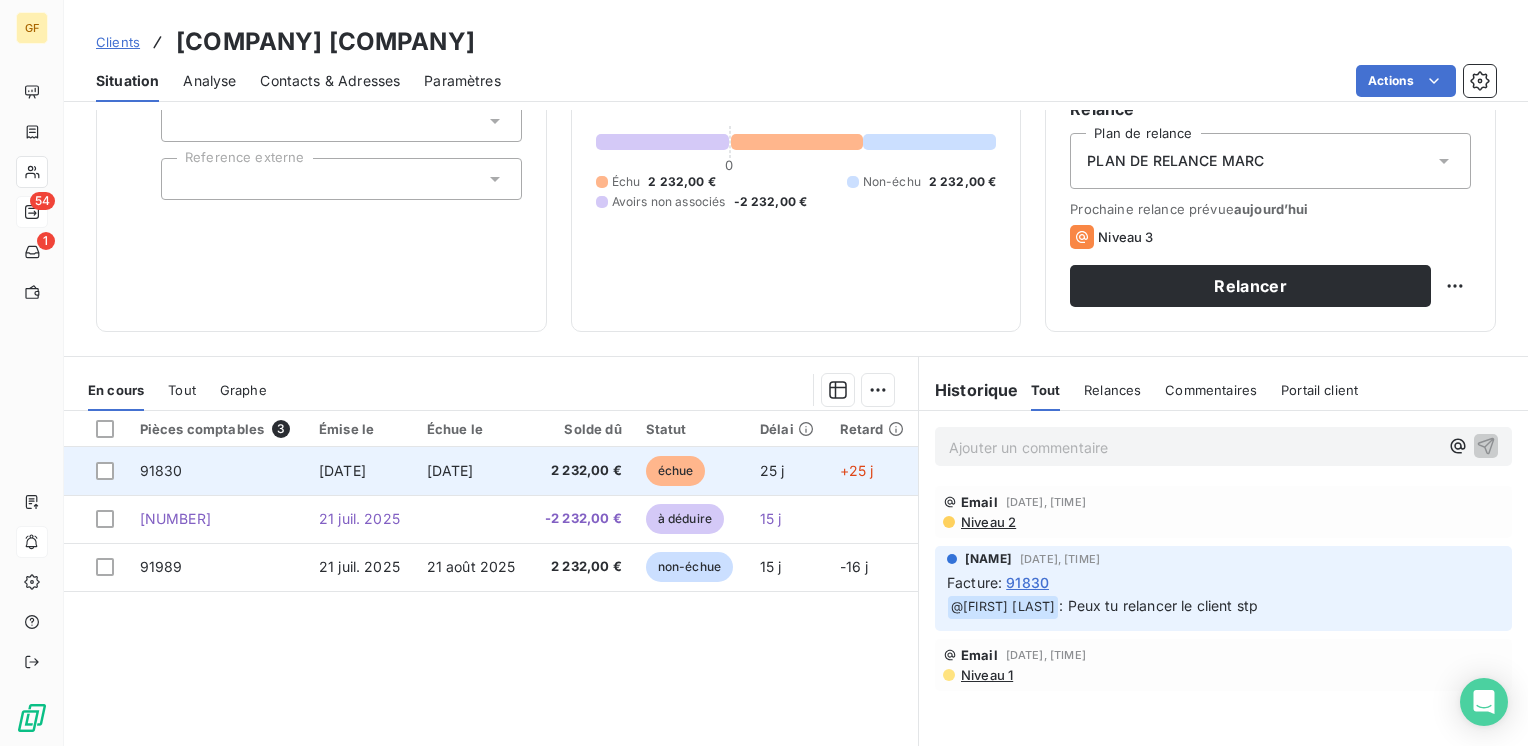 click on "[DATE]" at bounding box center [450, 470] 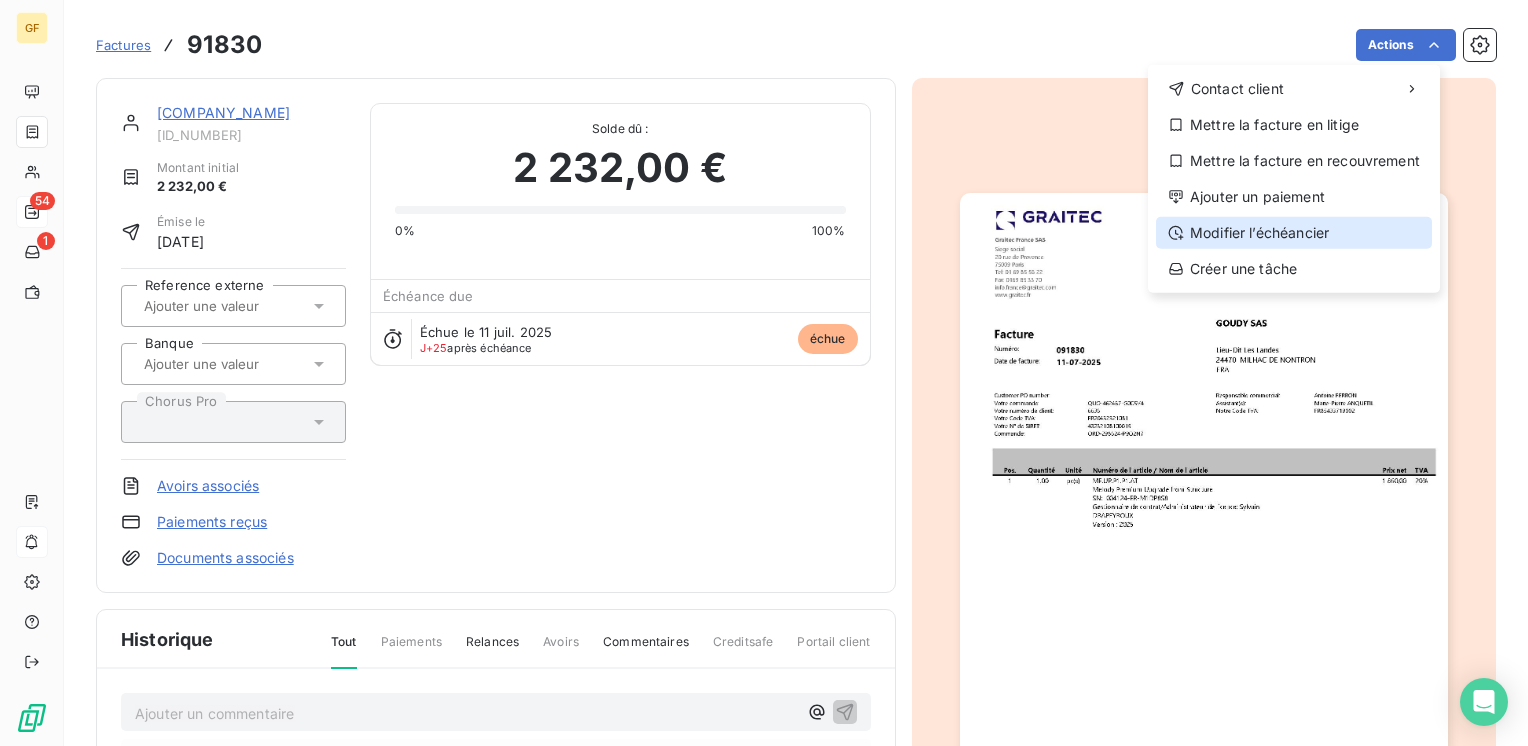 click on "Modifier l’échéancier" at bounding box center (1294, 233) 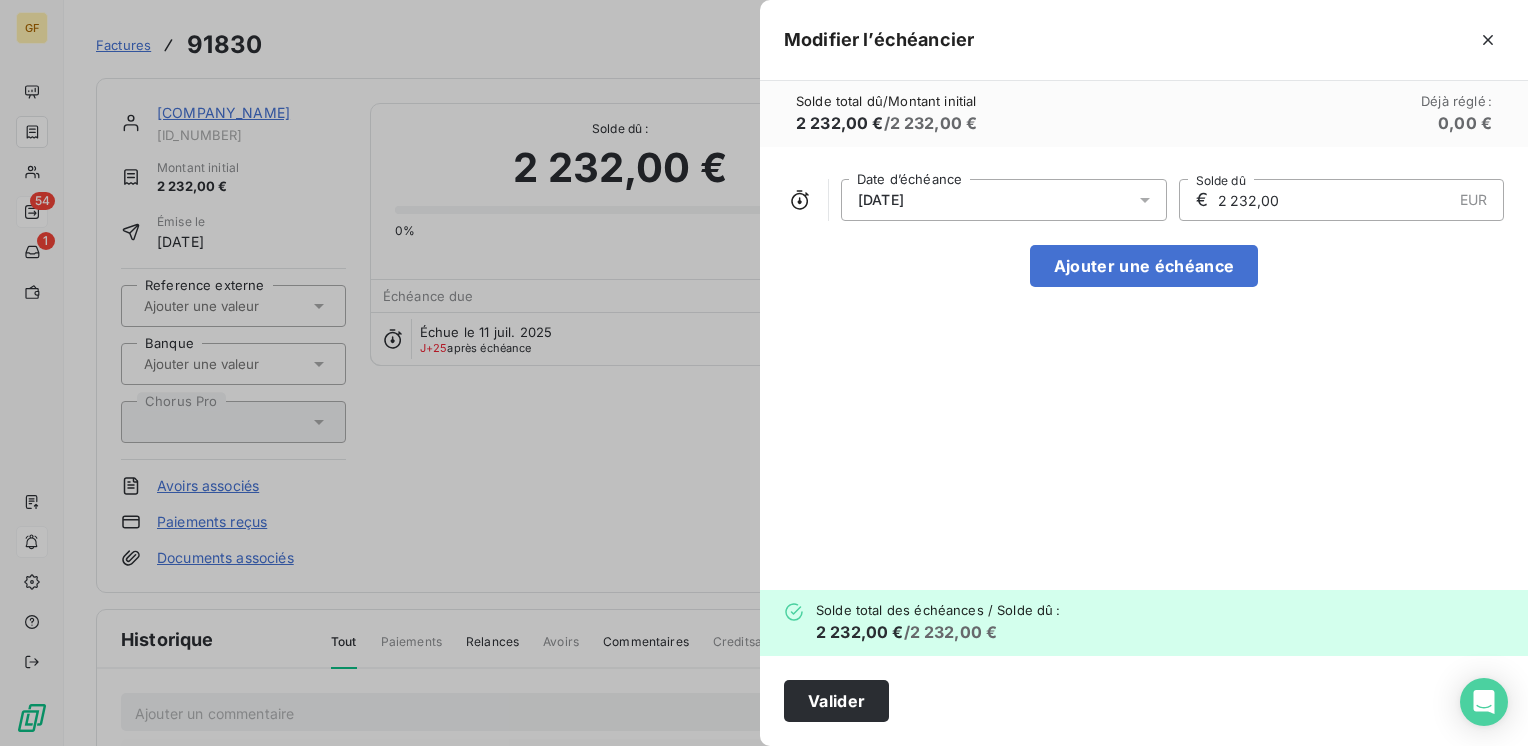 click 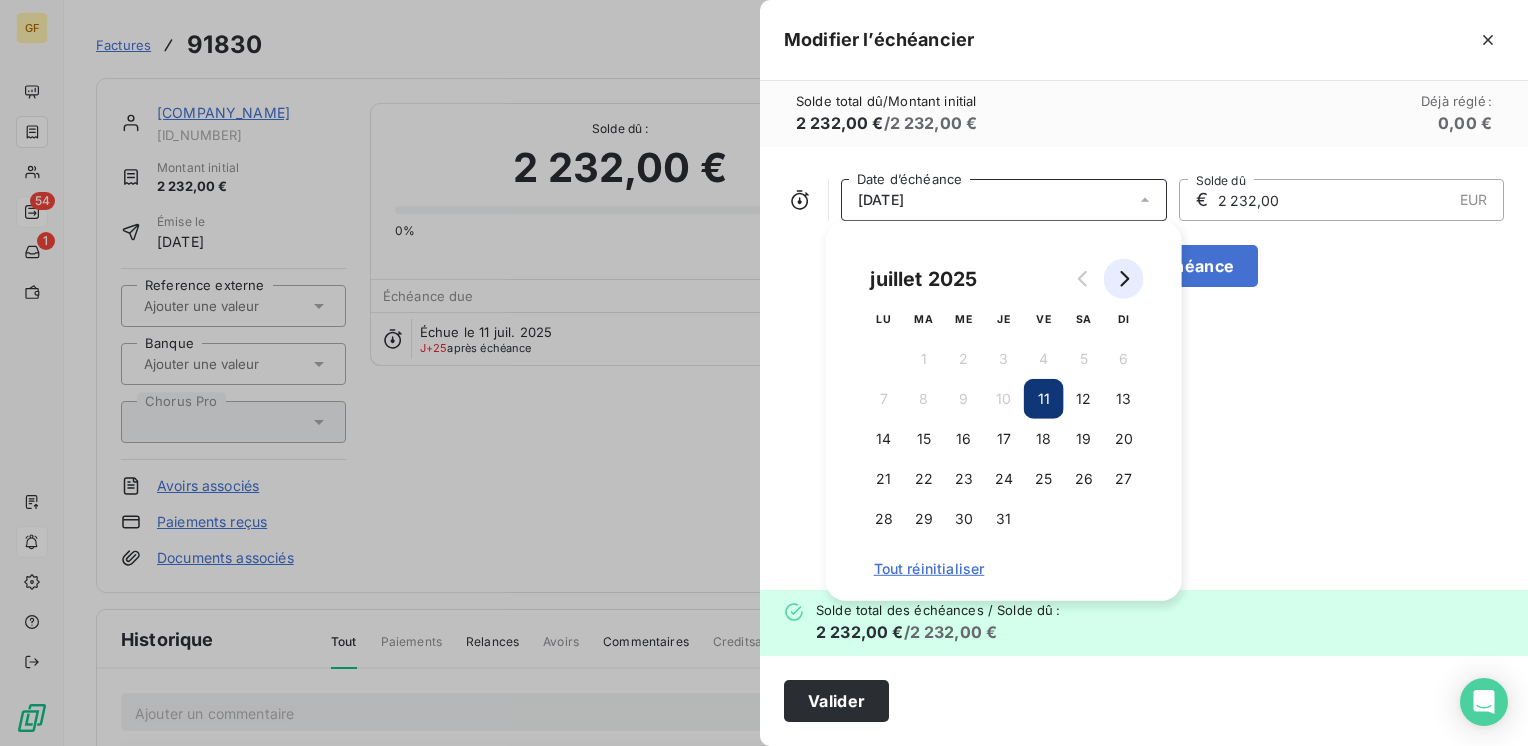 click 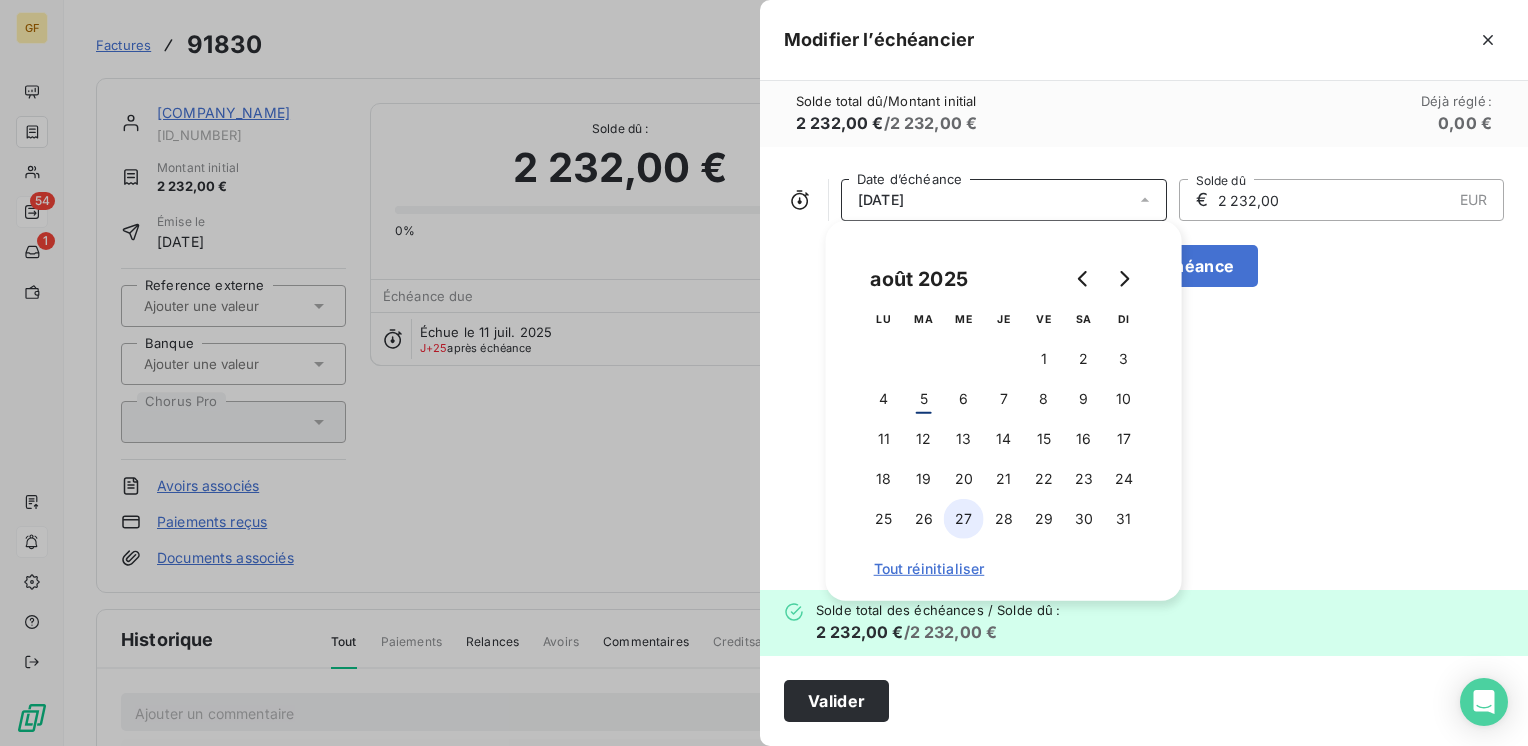 drag, startPoint x: 1001, startPoint y: 474, endPoint x: 967, endPoint y: 512, distance: 50.990196 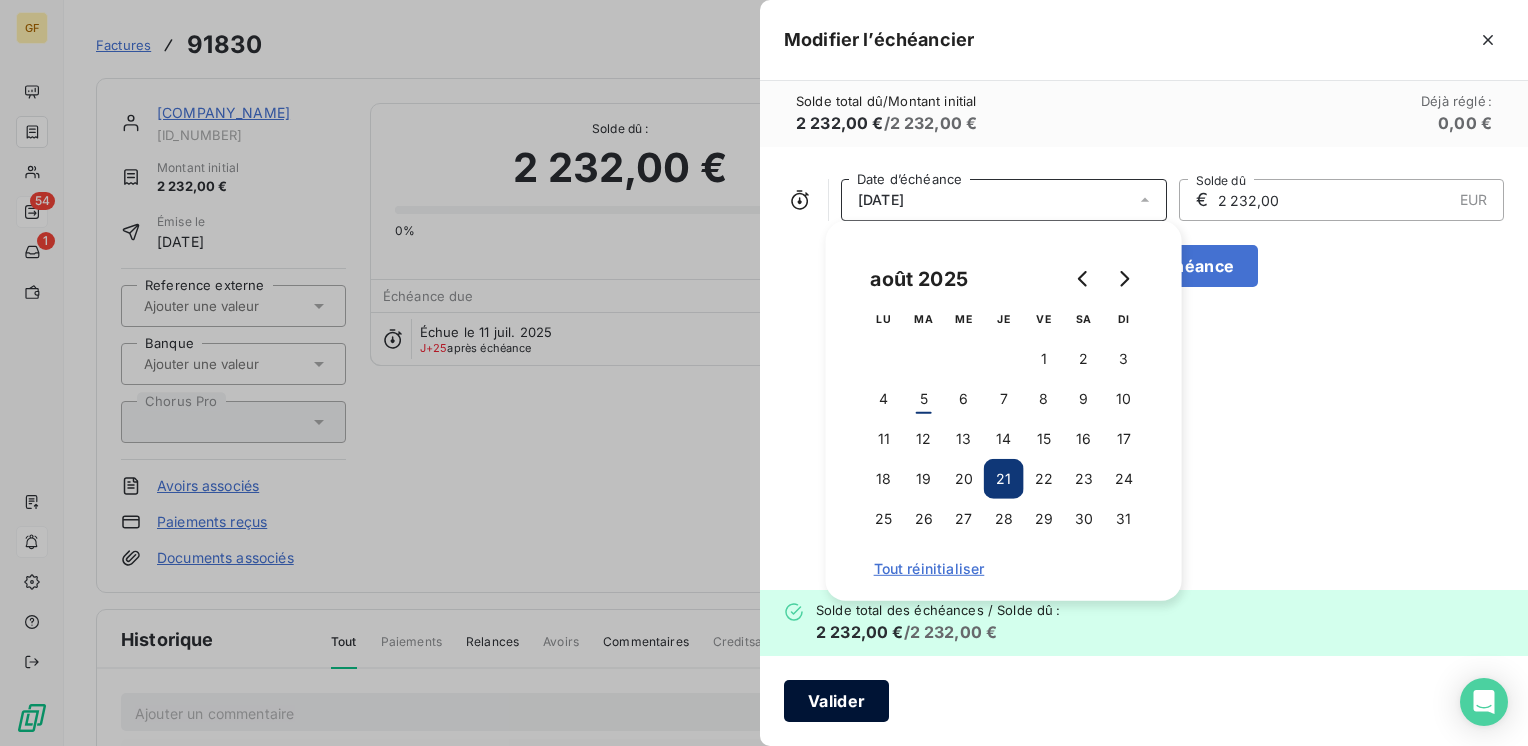 click on "Valider" at bounding box center [836, 701] 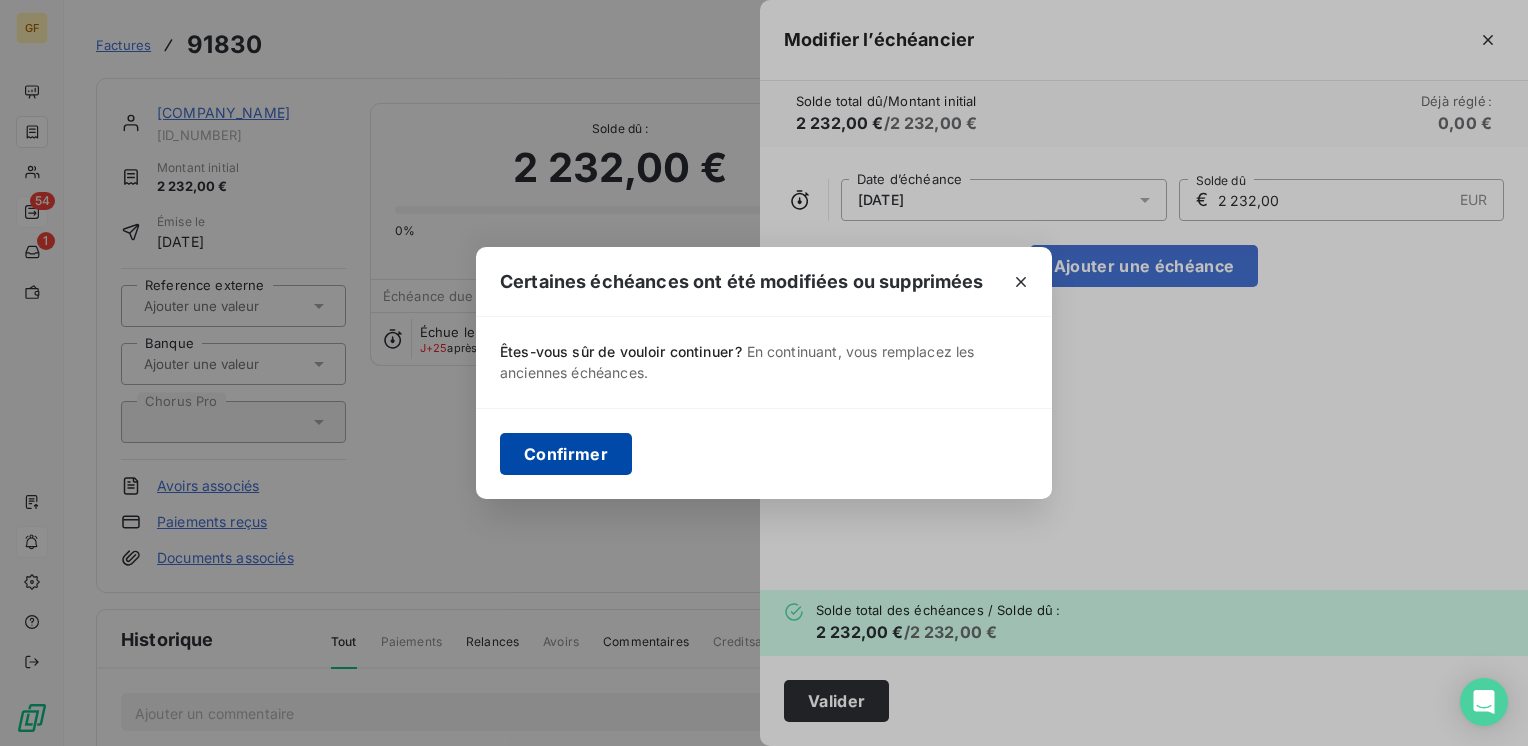 click on "Confirmer" at bounding box center [566, 454] 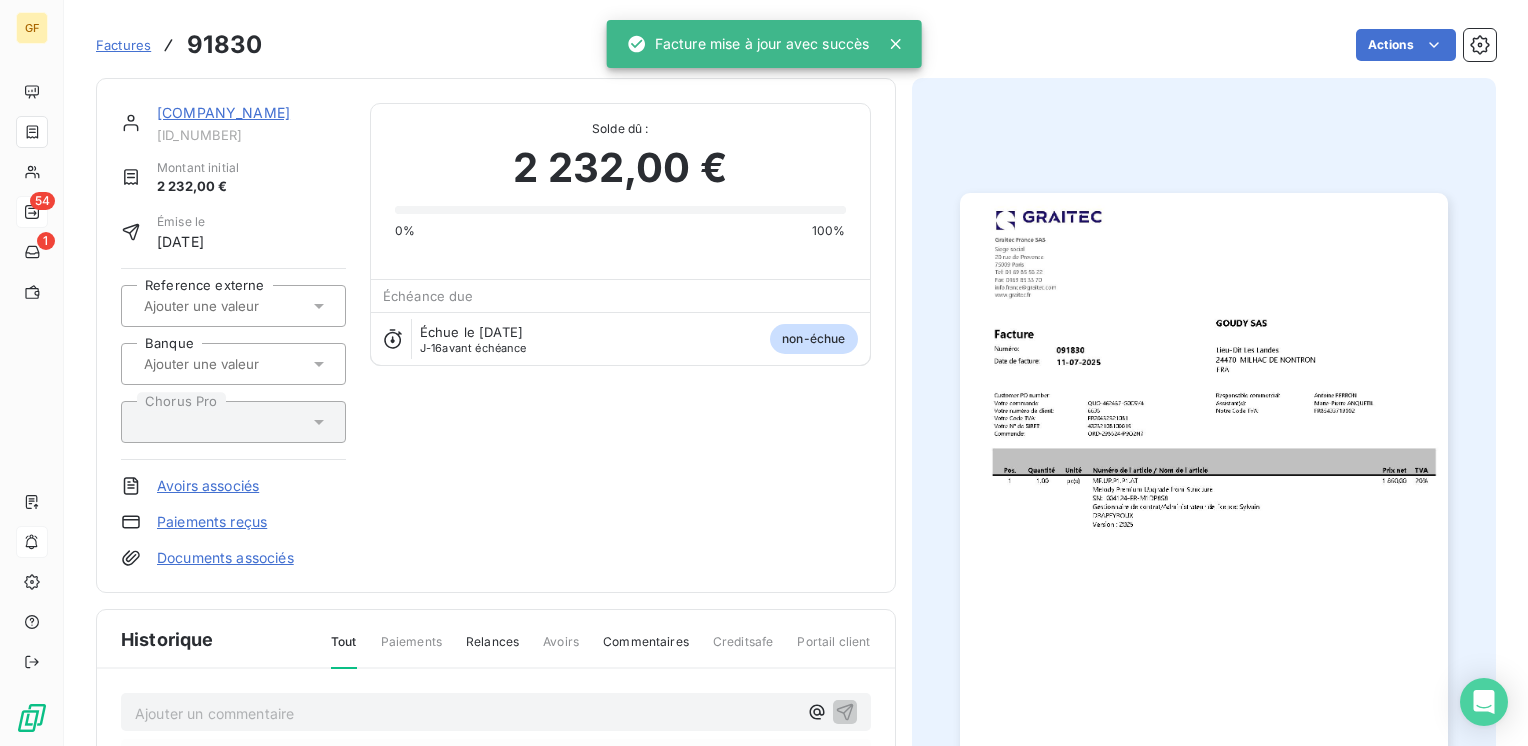 click on "[COMPANY_NAME]" at bounding box center [223, 112] 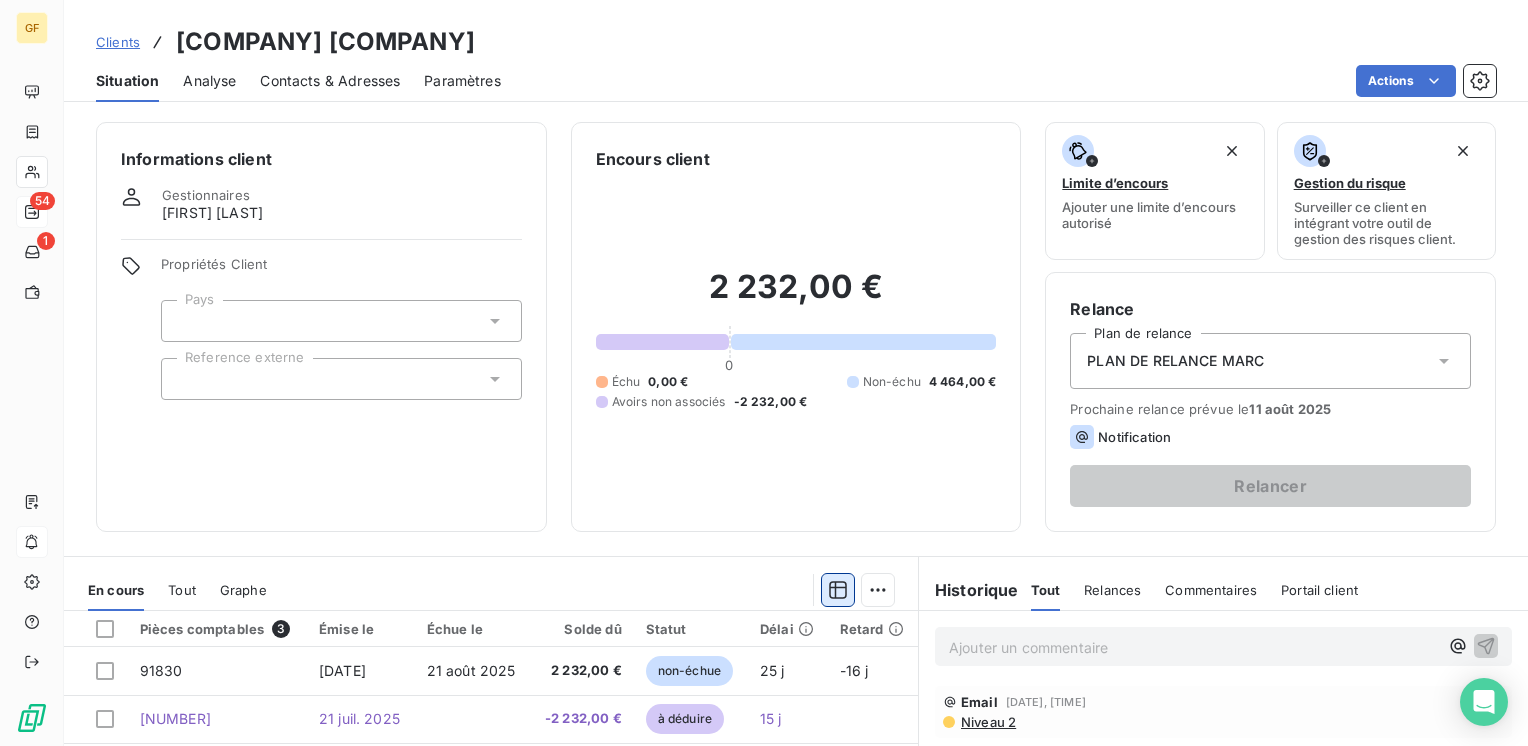 scroll, scrollTop: 0, scrollLeft: 0, axis: both 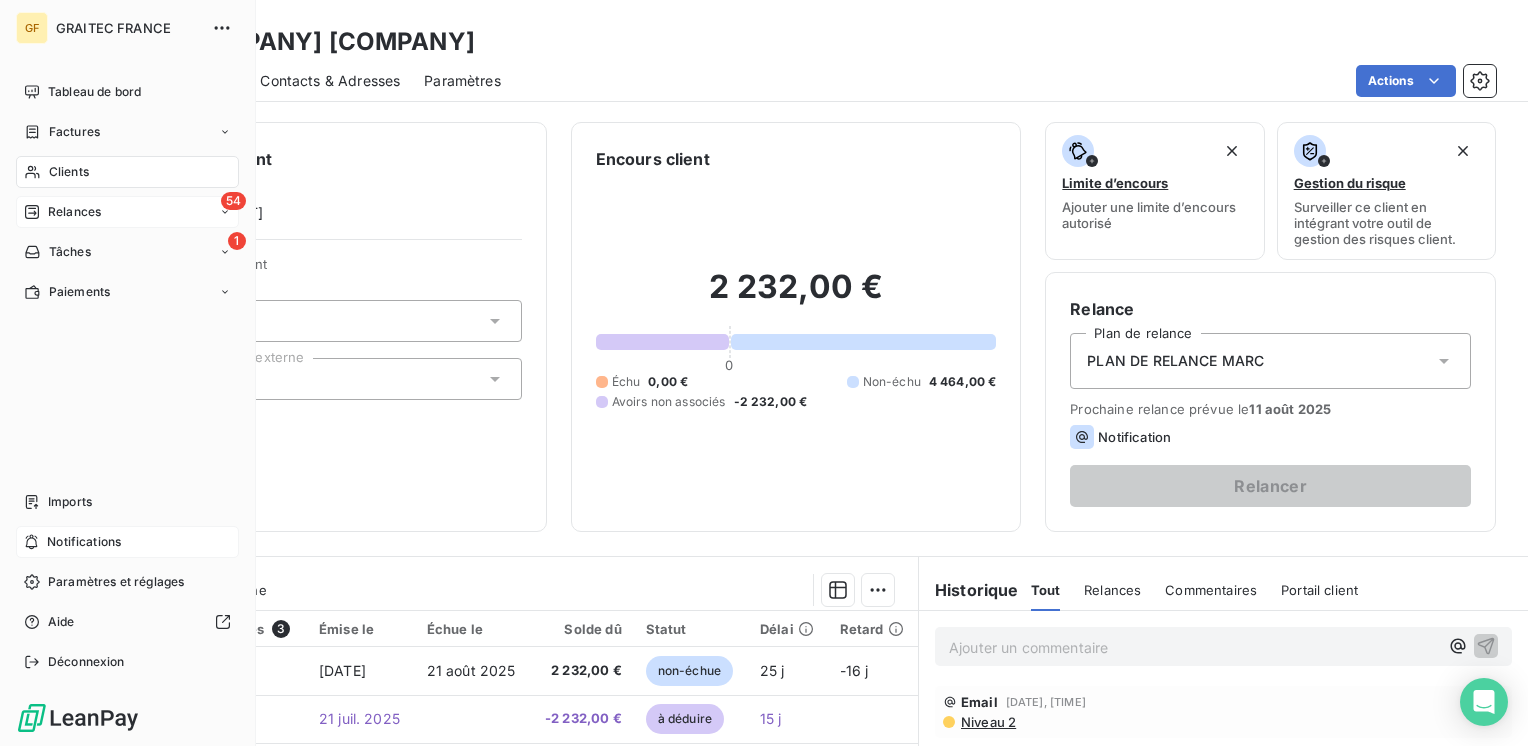 click on "Relances" at bounding box center [74, 212] 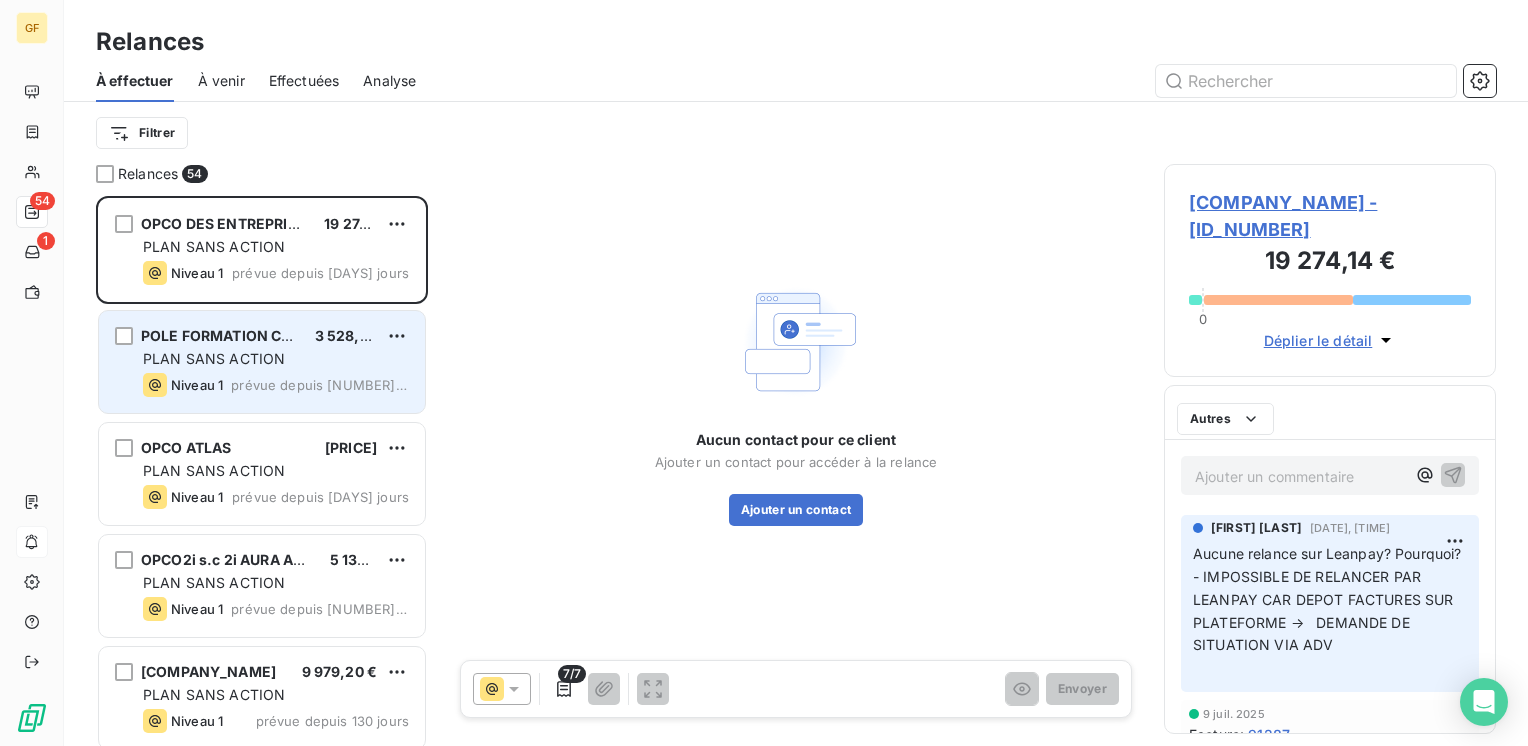 scroll, scrollTop: 16, scrollLeft: 16, axis: both 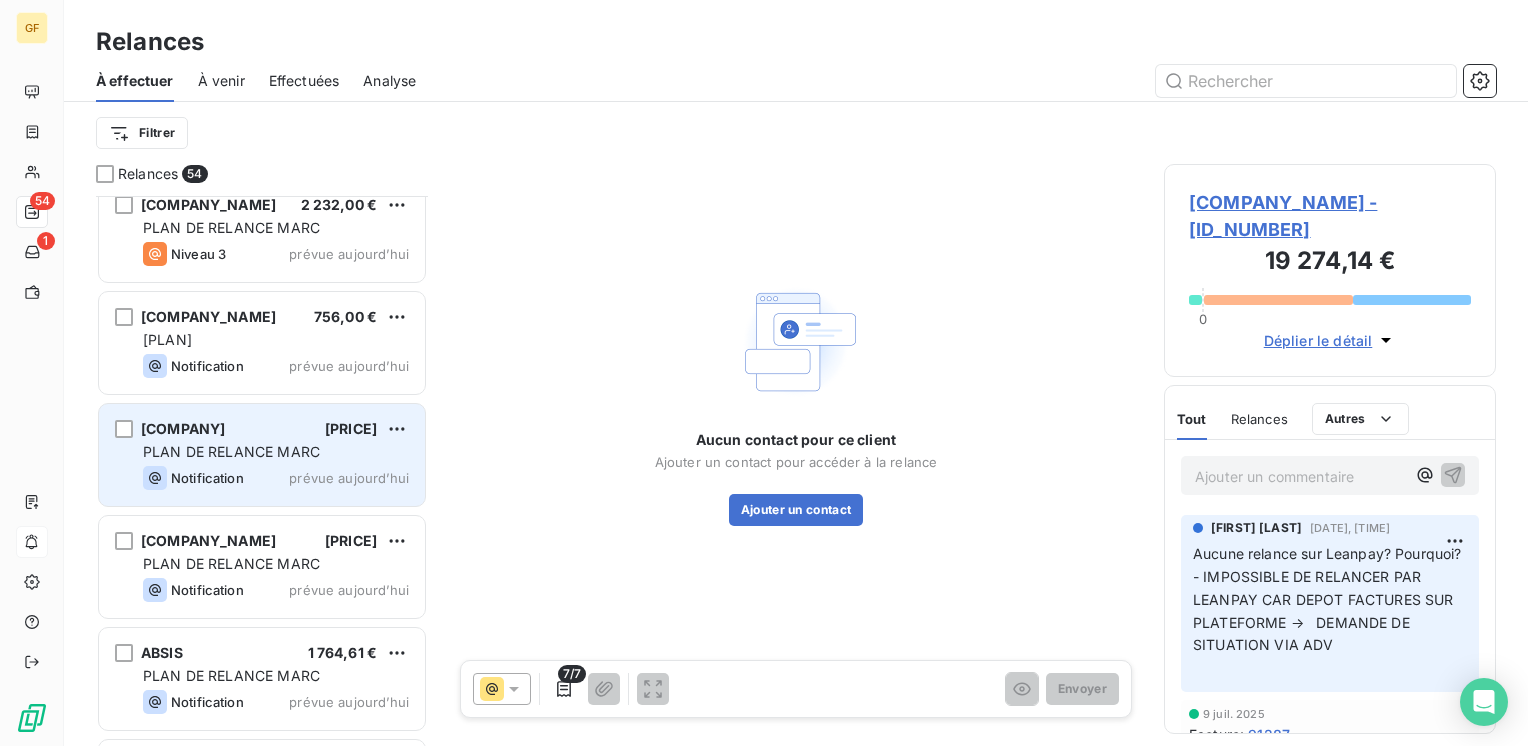 click on "[COMPANY]" at bounding box center (183, 429) 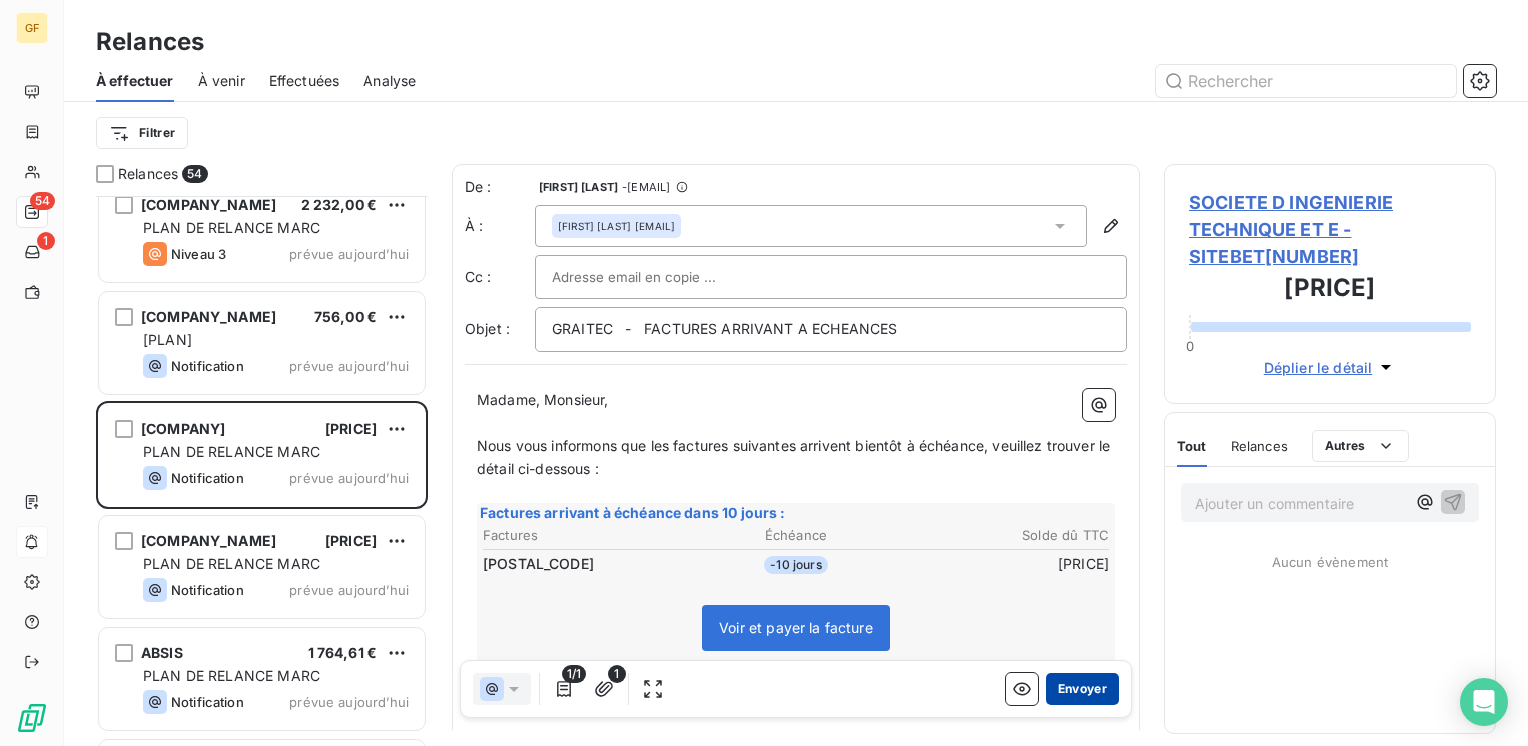 click on "Envoyer" at bounding box center [1082, 689] 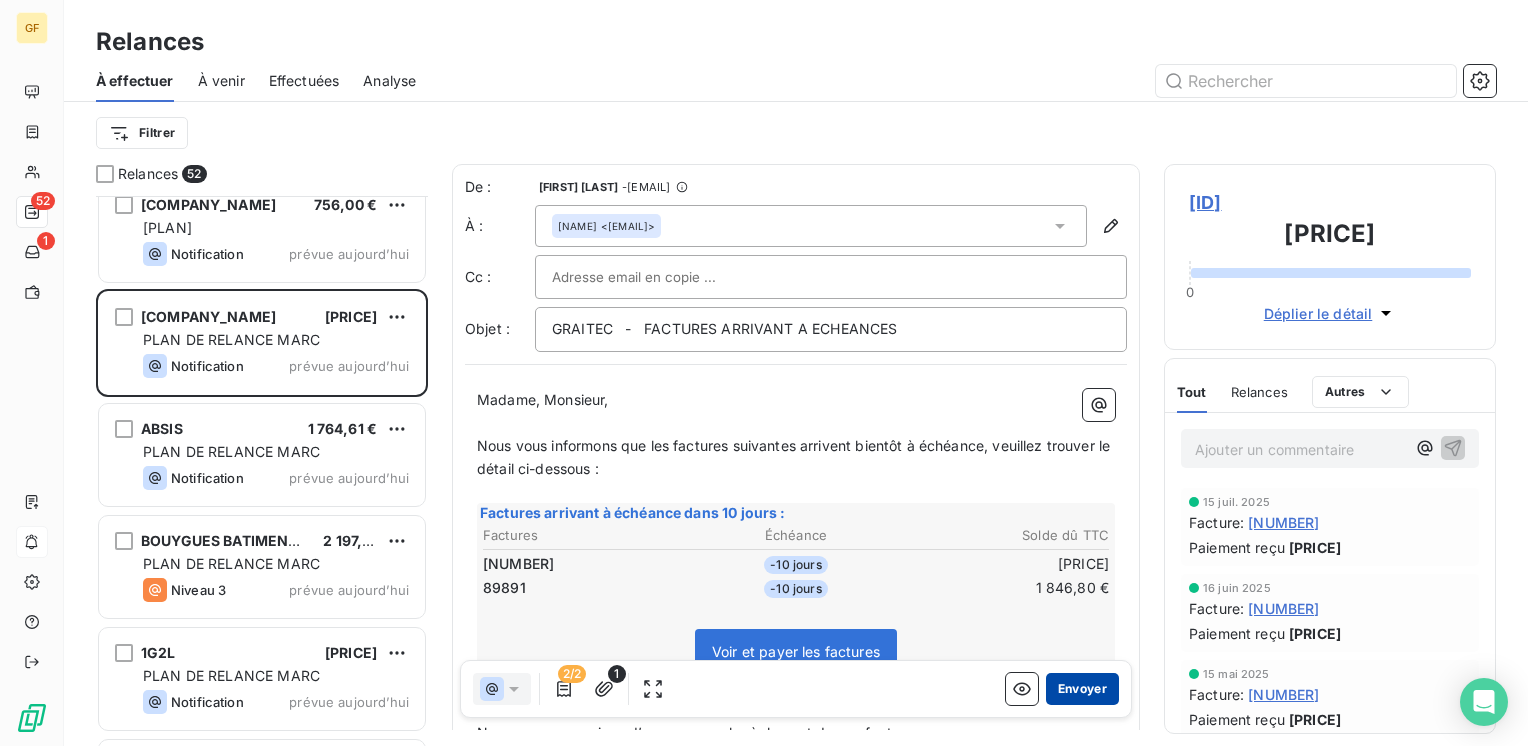 click on "Envoyer" at bounding box center (1082, 689) 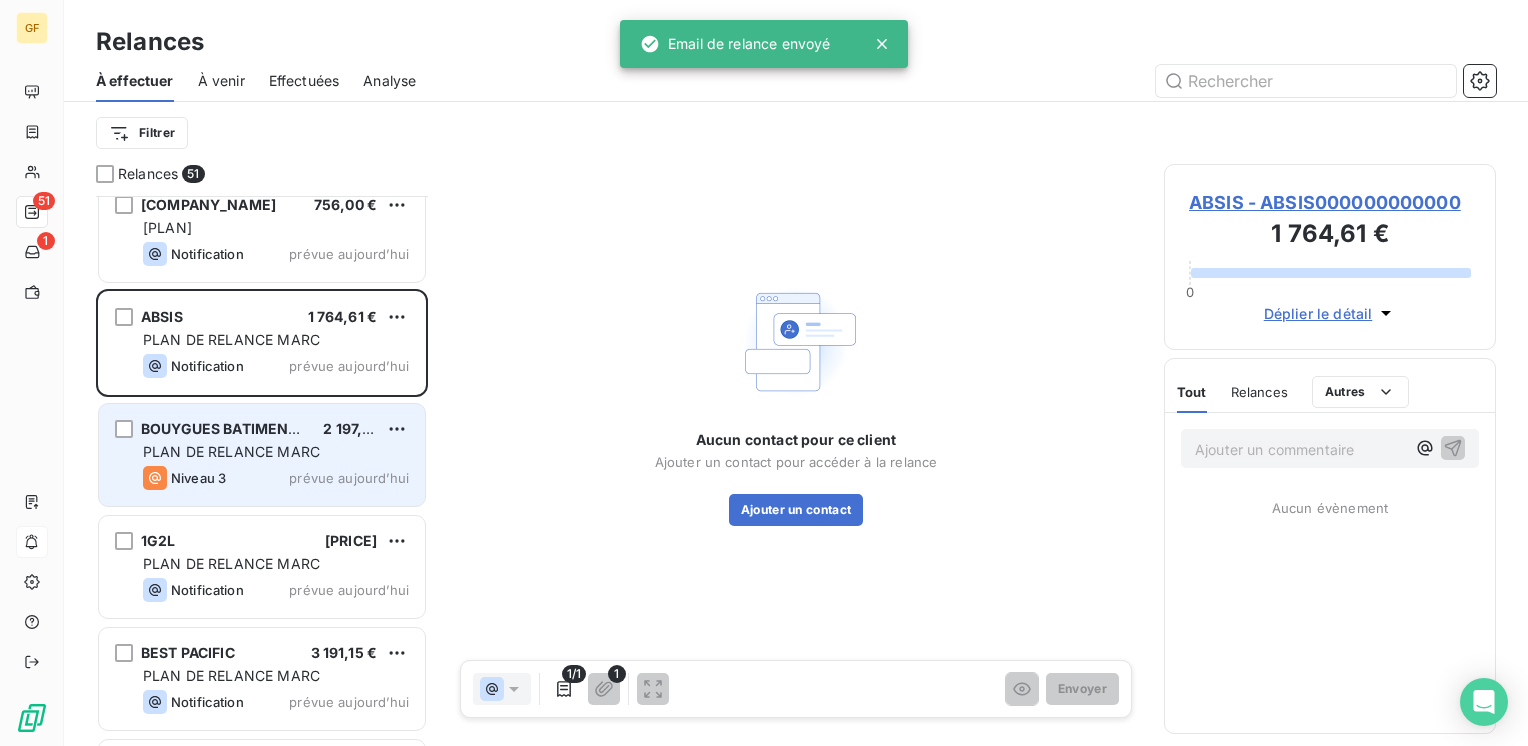 click on "PLAN DE RELANCE MARC" at bounding box center (276, 452) 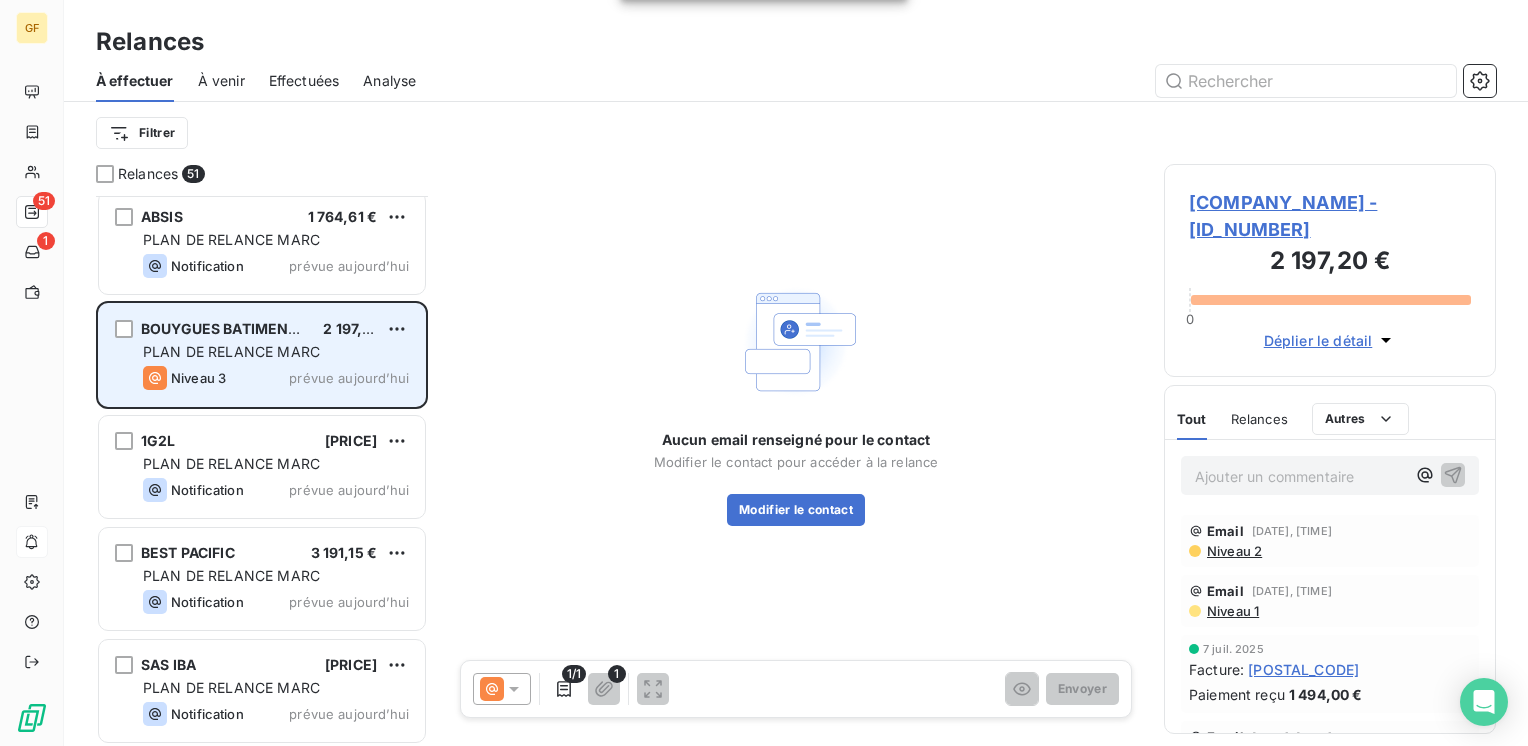 scroll, scrollTop: 1800, scrollLeft: 0, axis: vertical 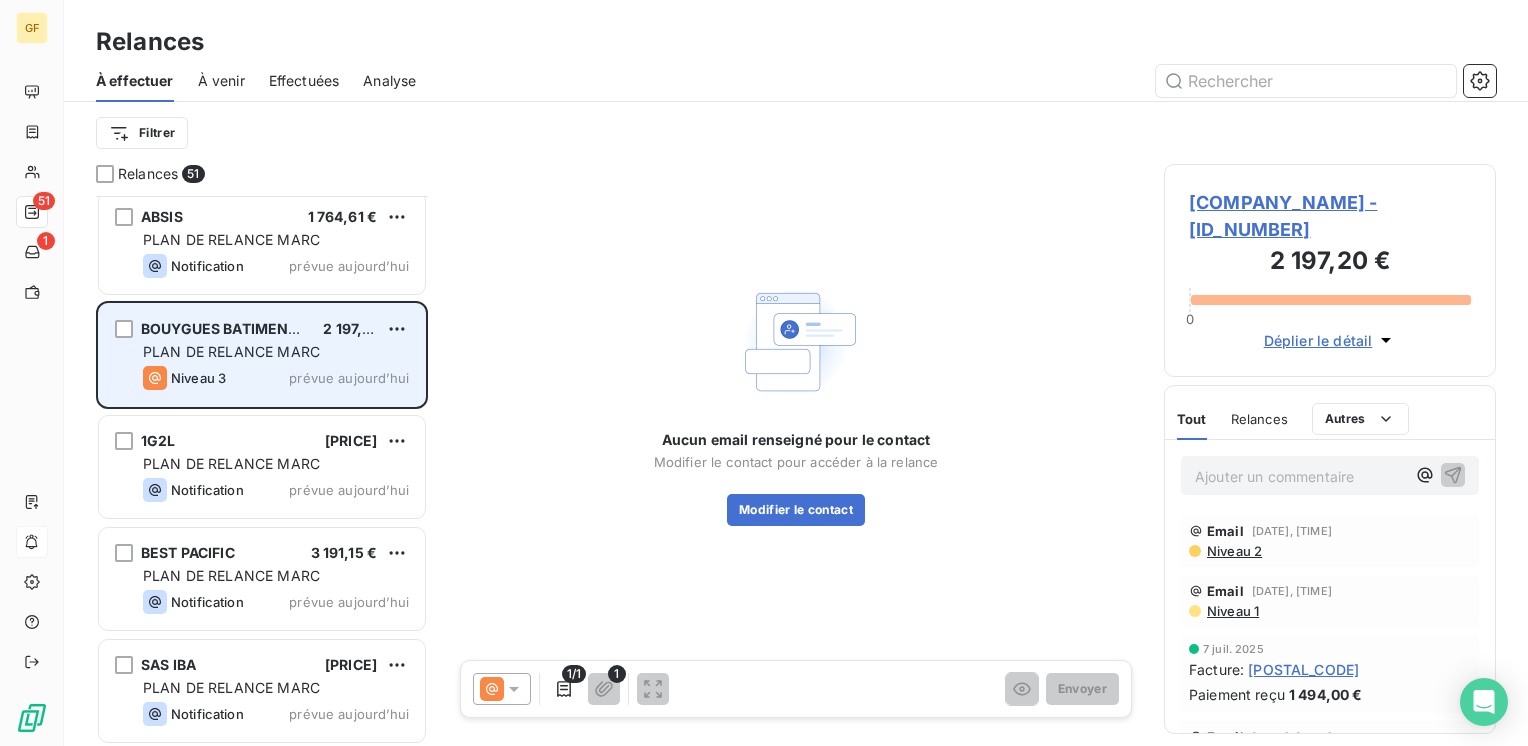 click on "PLAN DE RELANCE MARC" at bounding box center [231, 463] 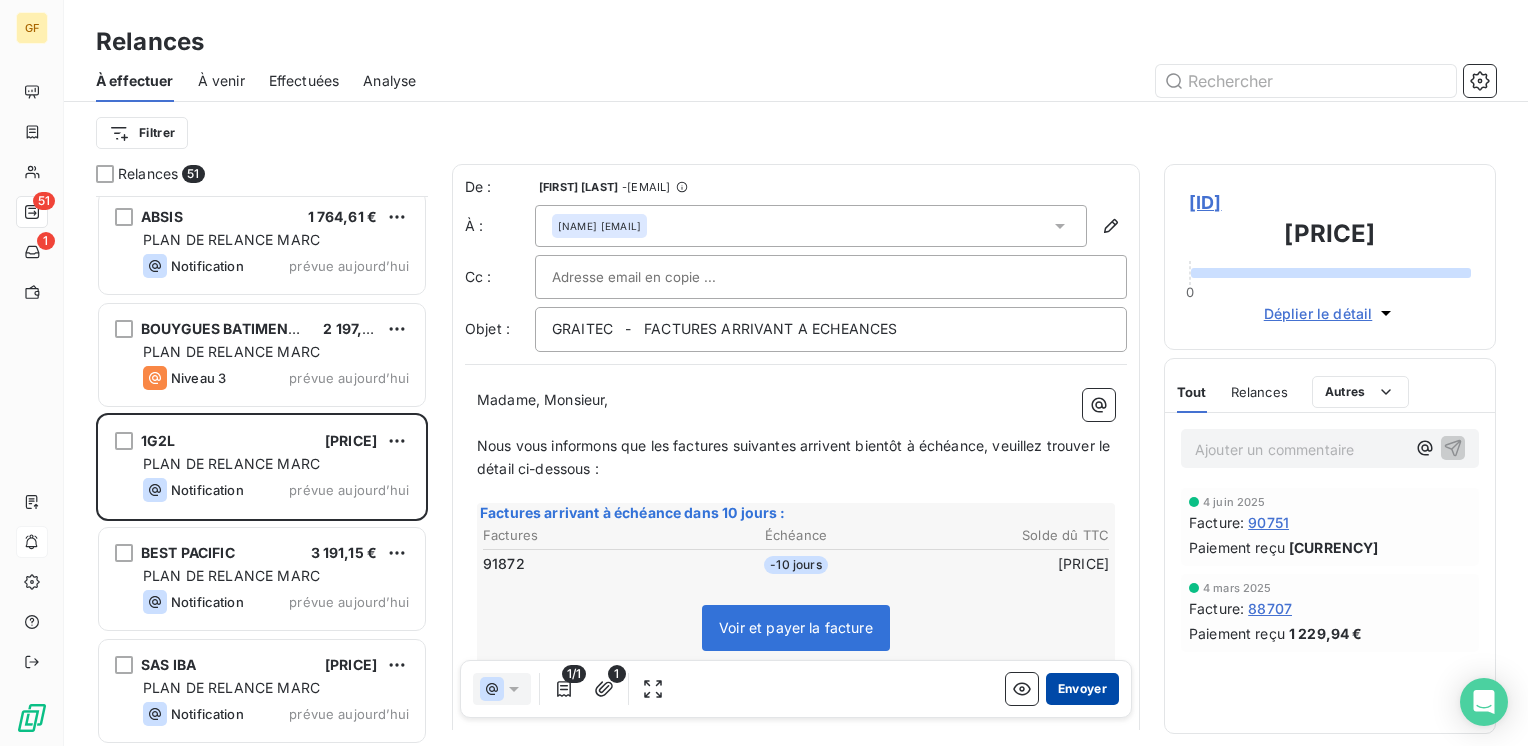click on "Envoyer" at bounding box center [1082, 689] 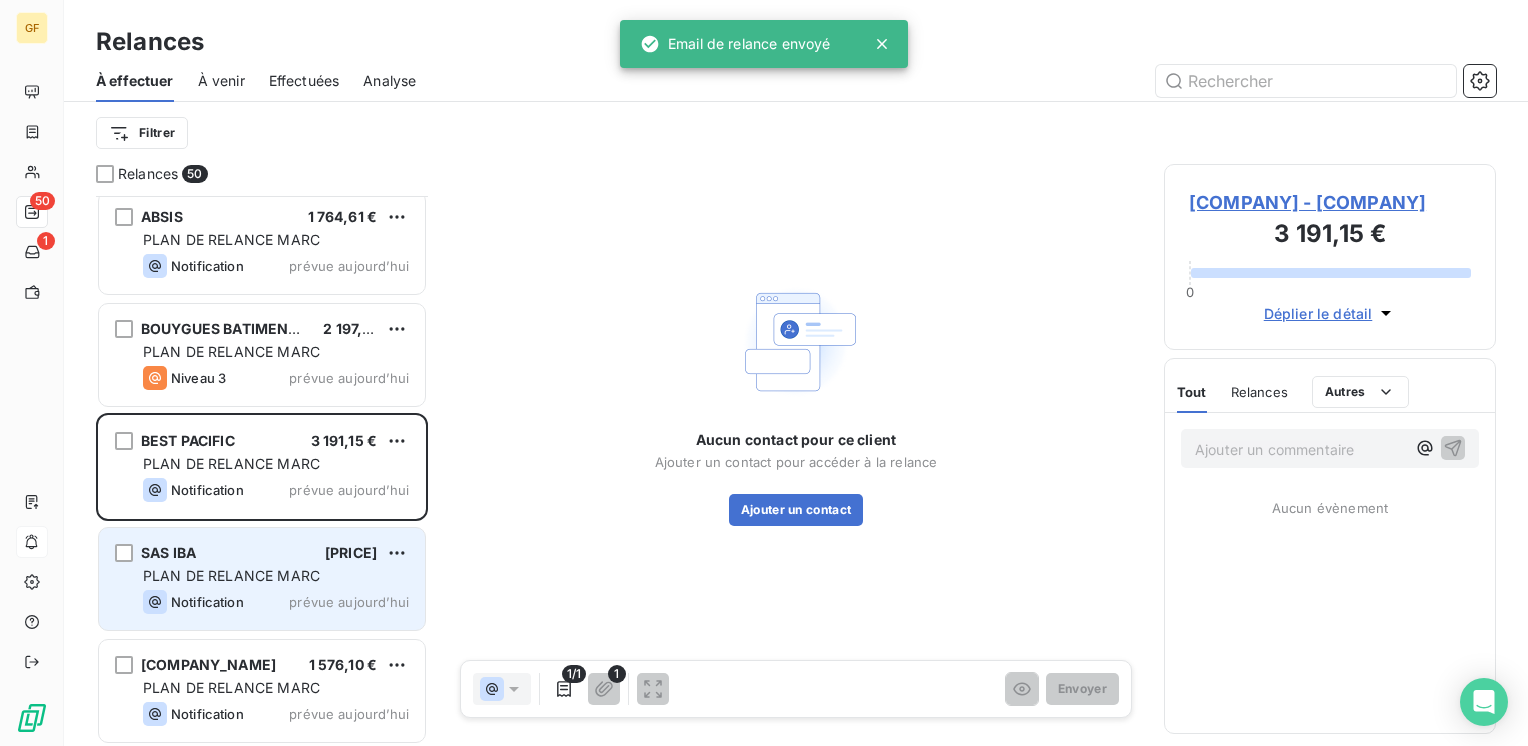 drag, startPoint x: 272, startPoint y: 574, endPoint x: 282, endPoint y: 567, distance: 12.206555 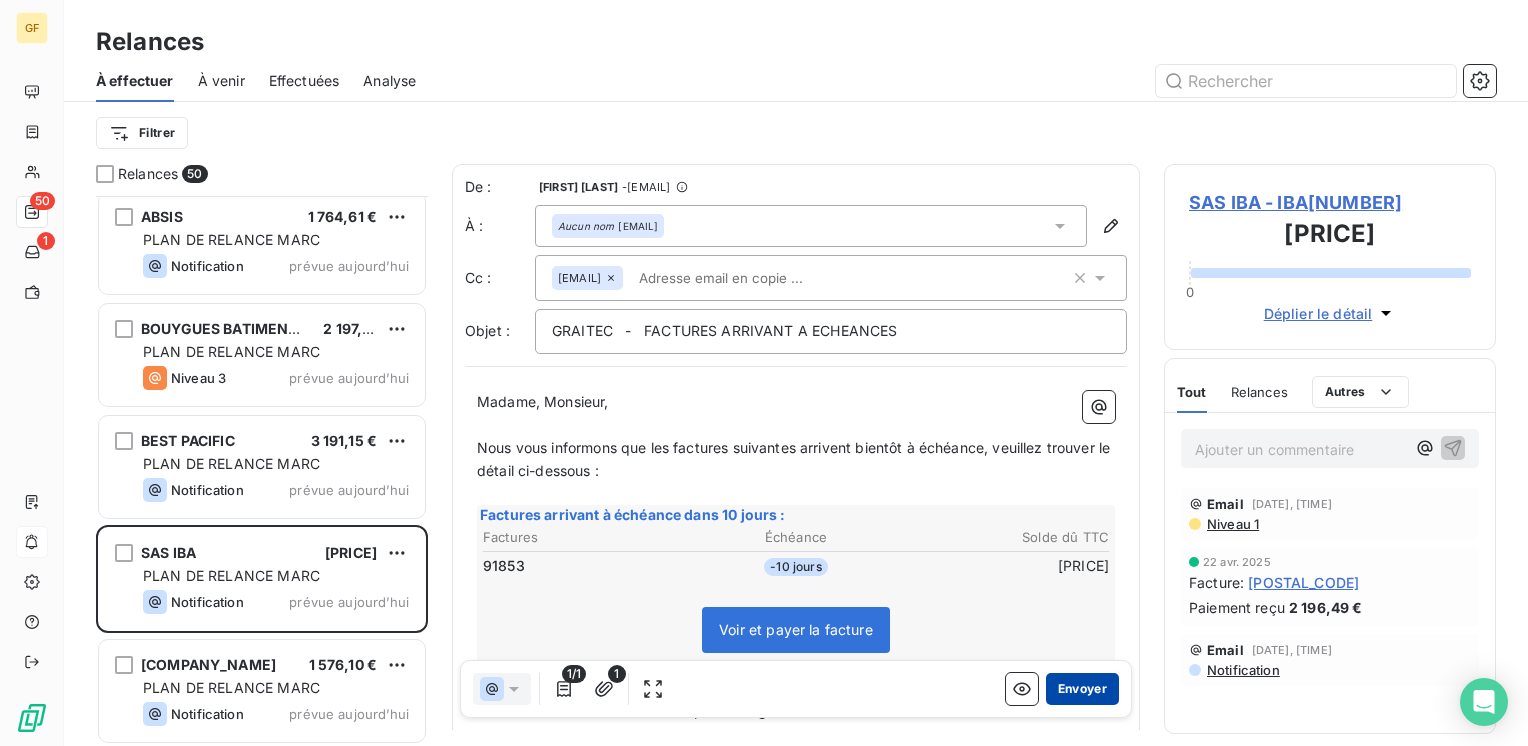 click on "Envoyer" at bounding box center (1082, 689) 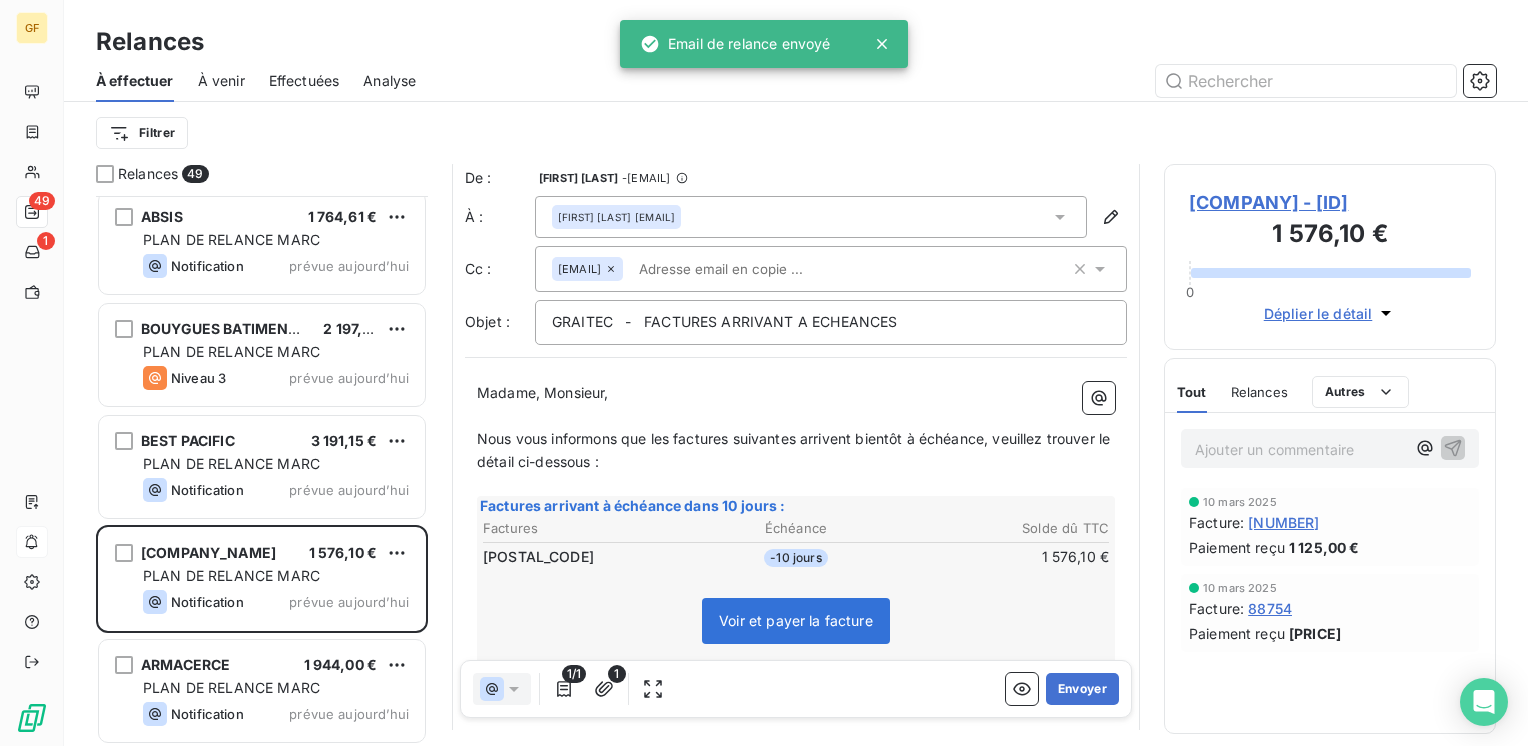 scroll, scrollTop: 0, scrollLeft: 0, axis: both 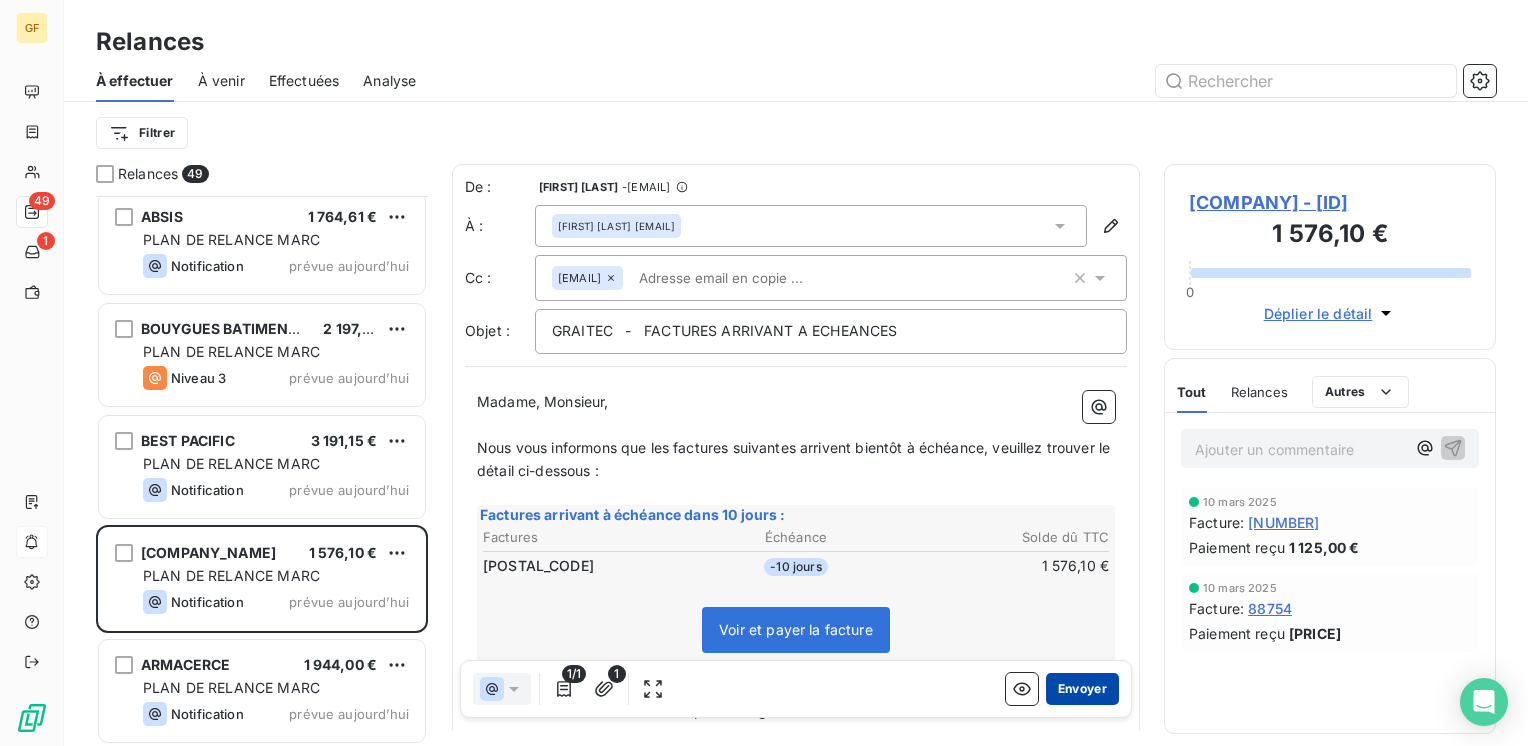 click on "Envoyer" at bounding box center [1082, 689] 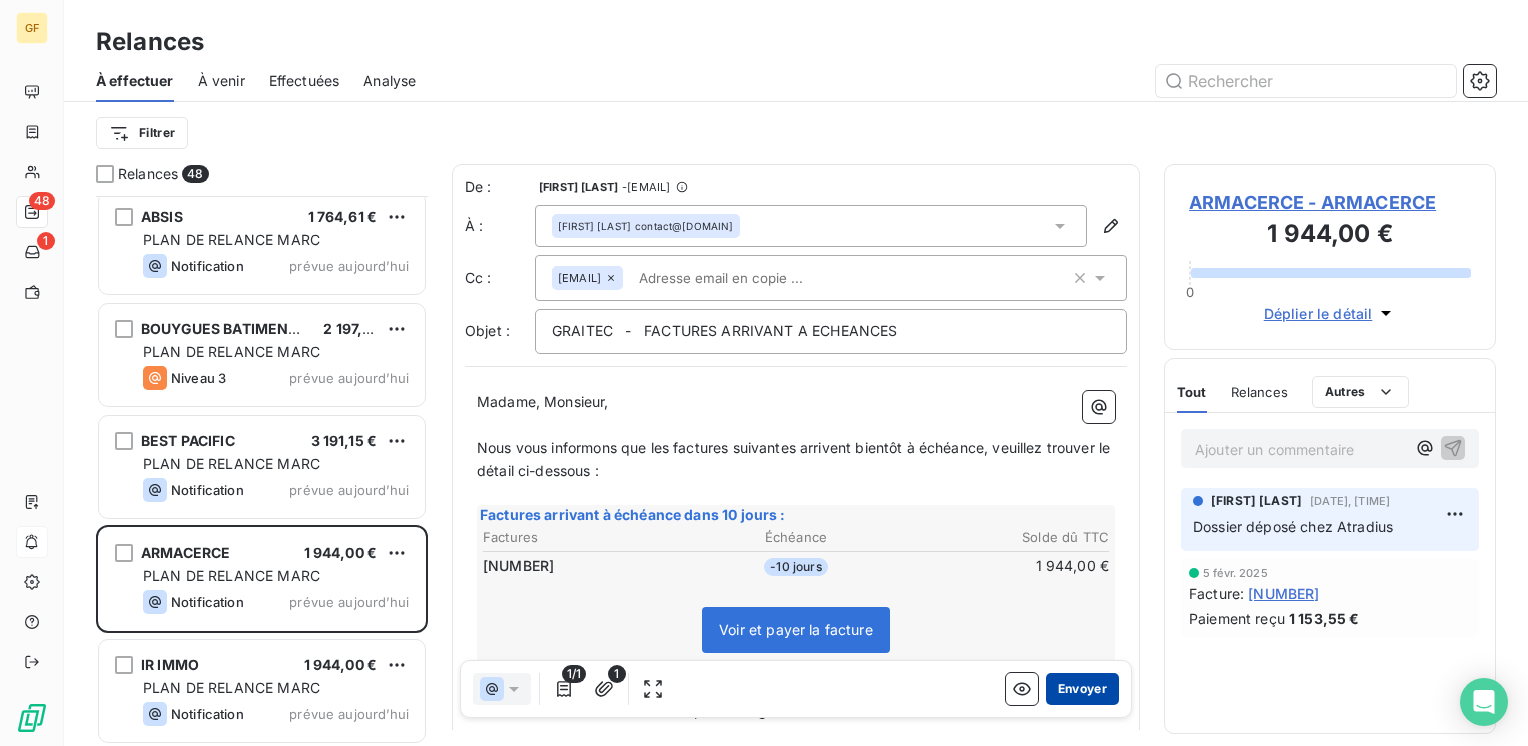 click on "Envoyer" at bounding box center (1082, 689) 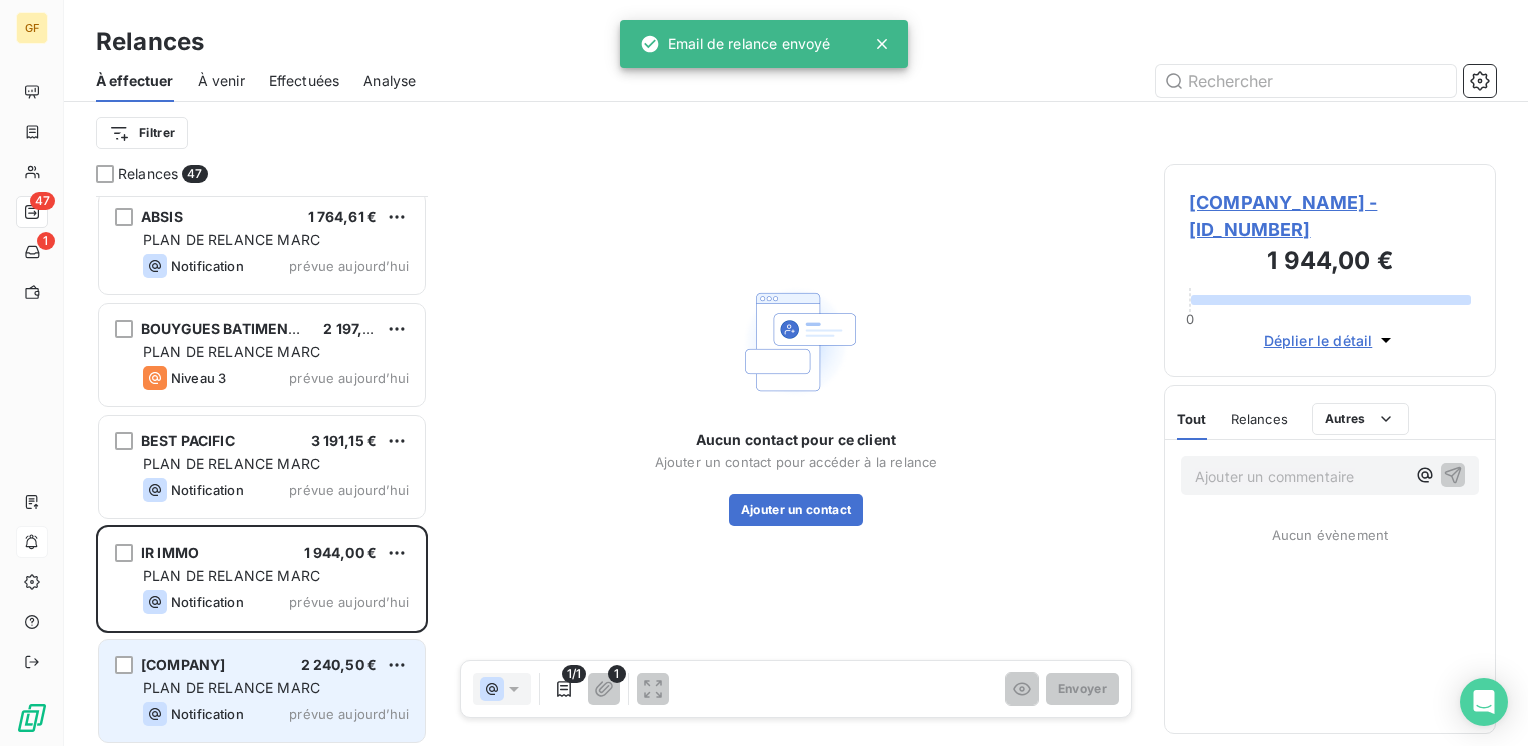 click on "[COMPANY_NAME] [CURRENCY] PLAN DE RELANCE [NAME] Notification prévue aujourd’hui" at bounding box center (262, 691) 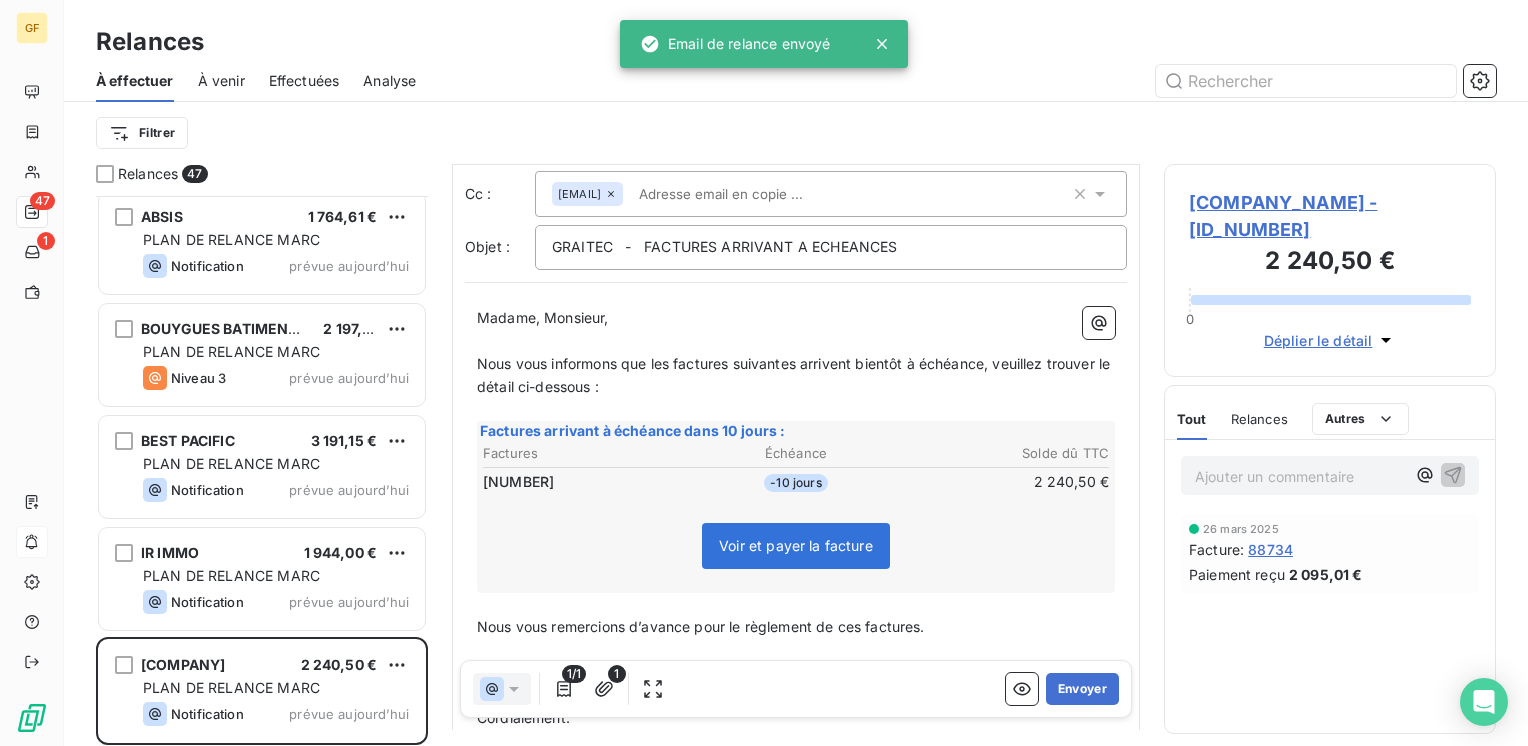 scroll, scrollTop: 100, scrollLeft: 0, axis: vertical 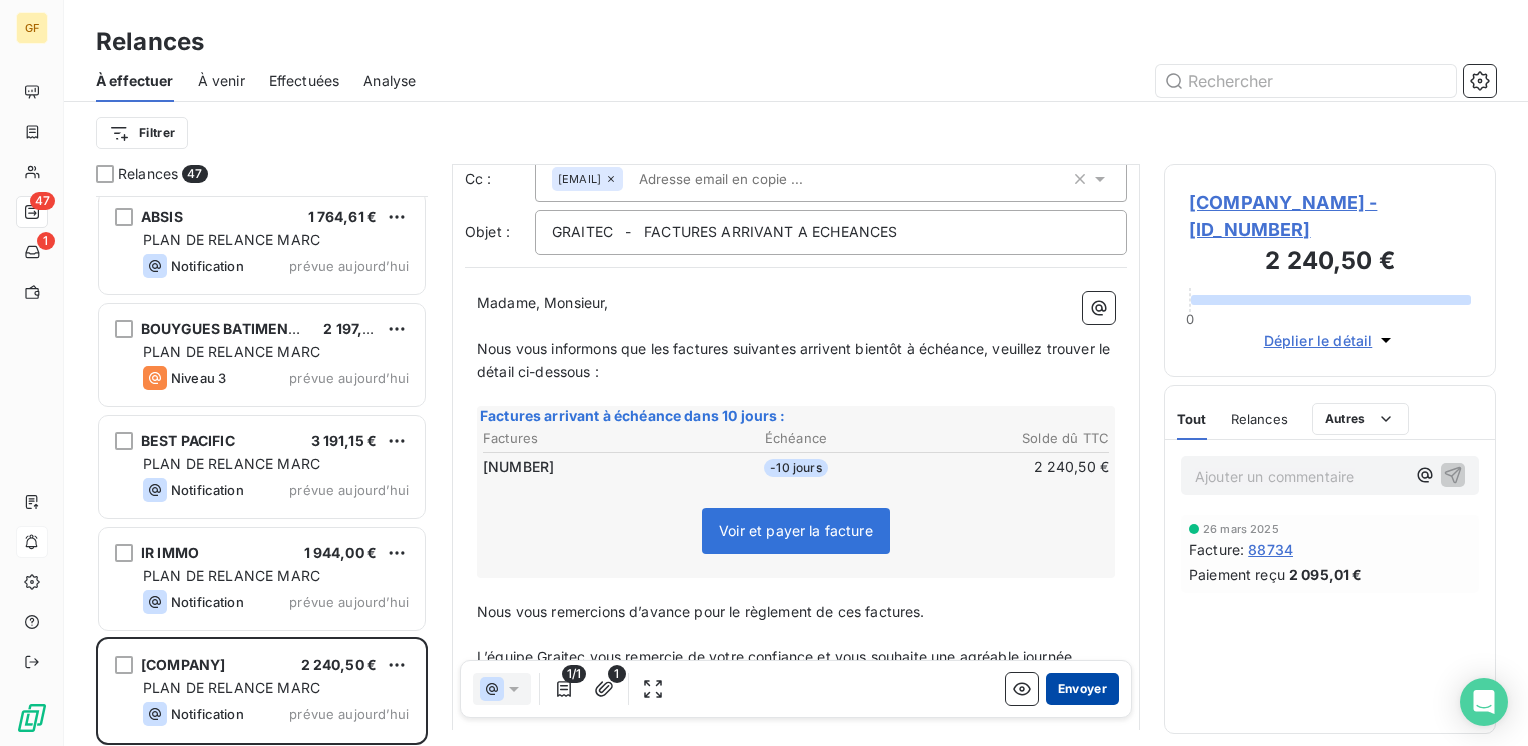 click on "Envoyer" at bounding box center (1082, 689) 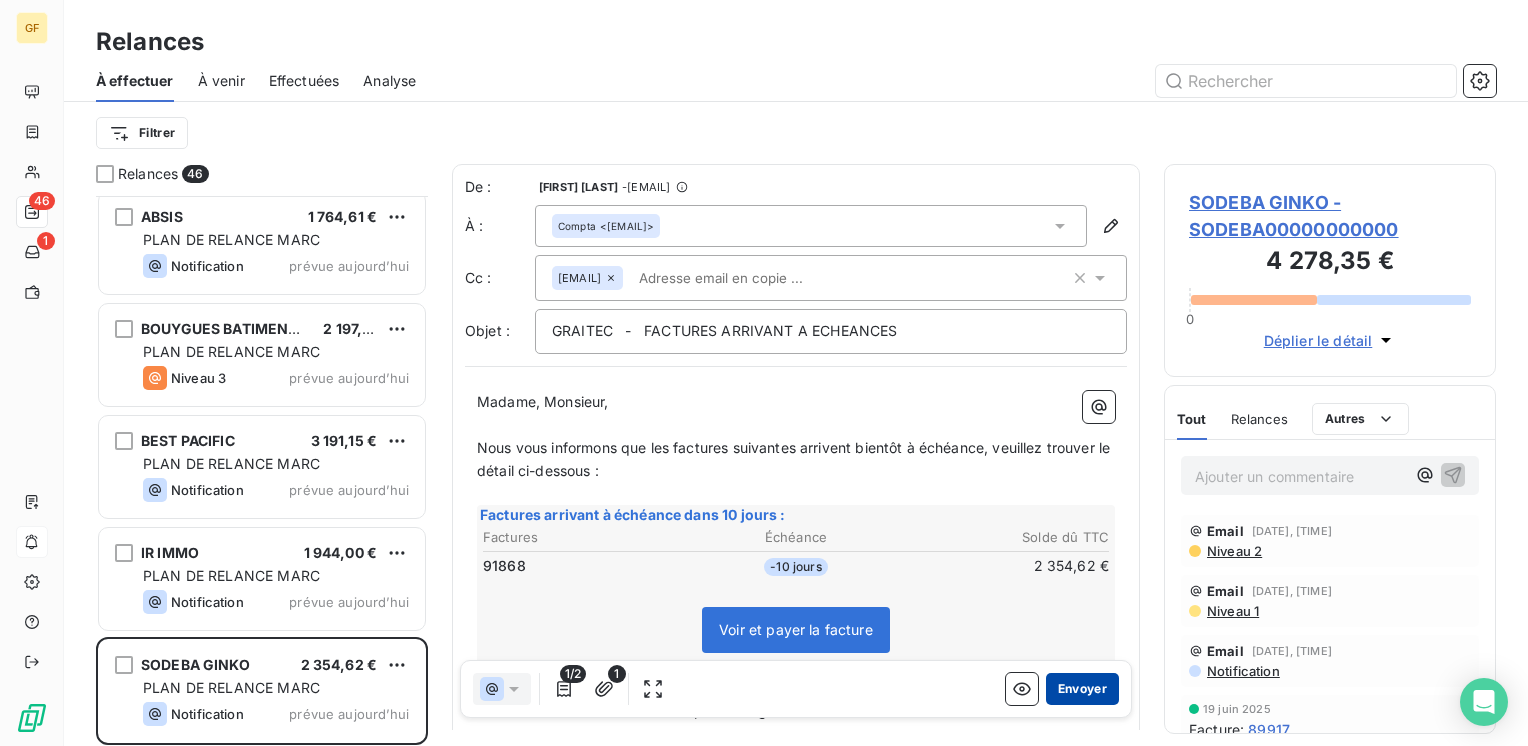 click on "Envoyer" at bounding box center (1082, 689) 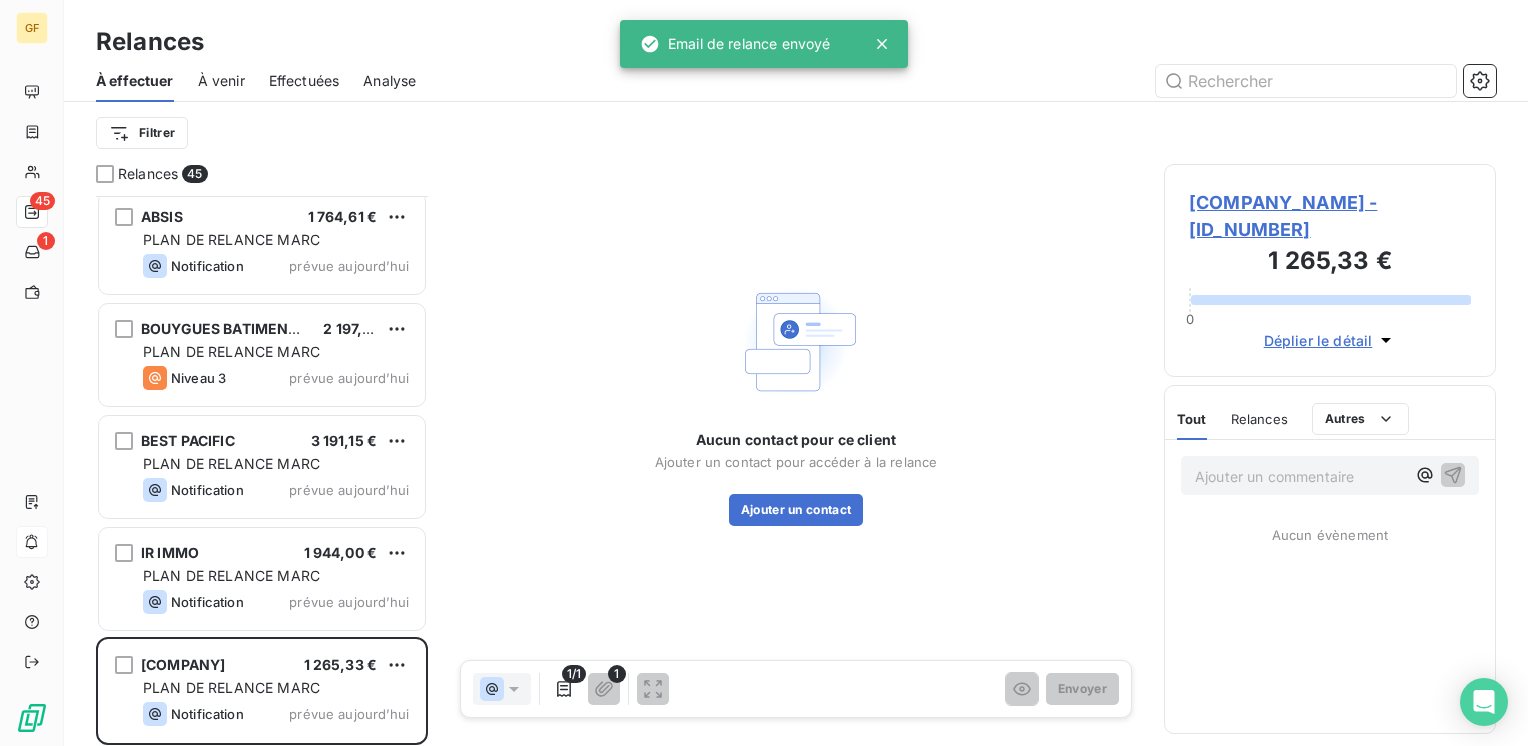 scroll, scrollTop: 2000, scrollLeft: 0, axis: vertical 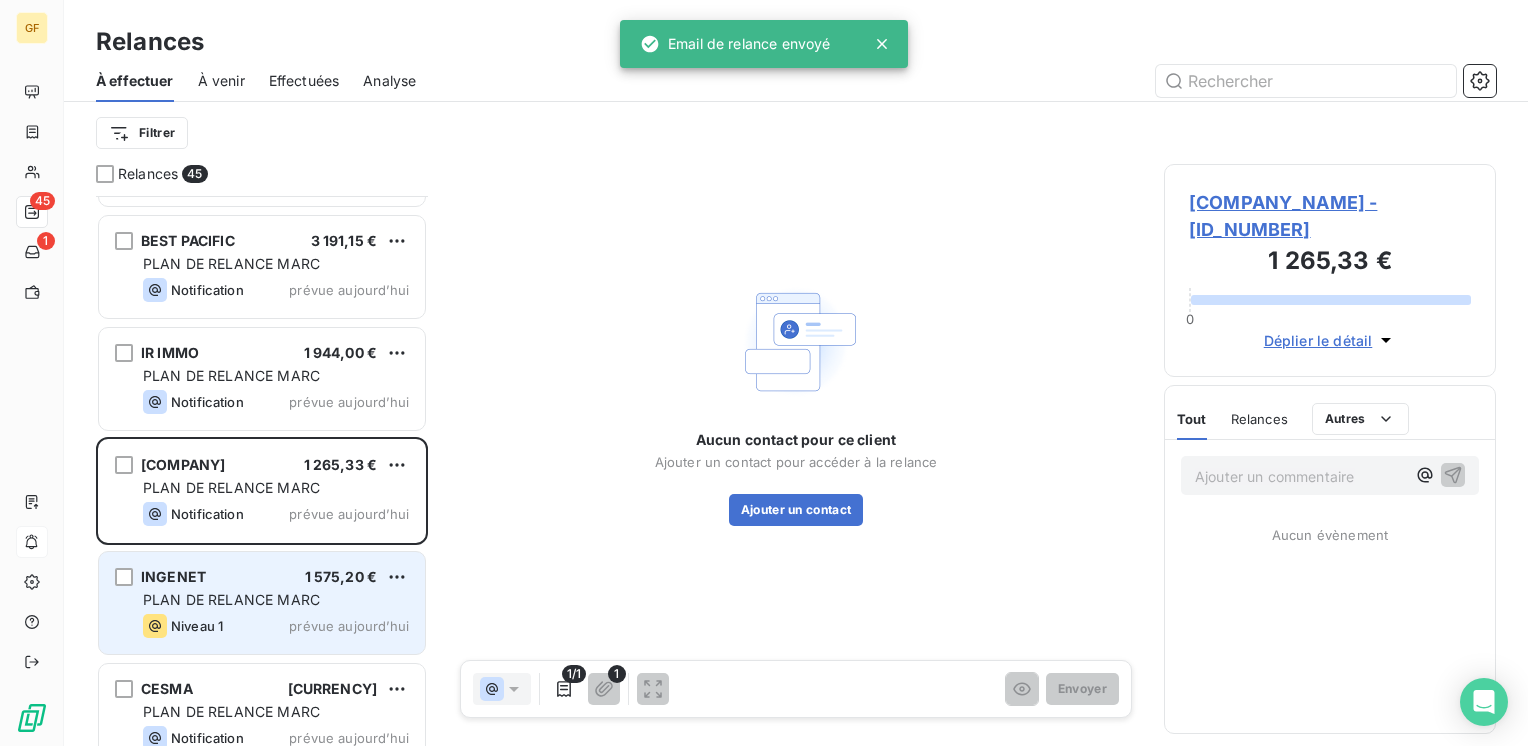 click on "PLAN DE RELANCE MARC" at bounding box center [231, 599] 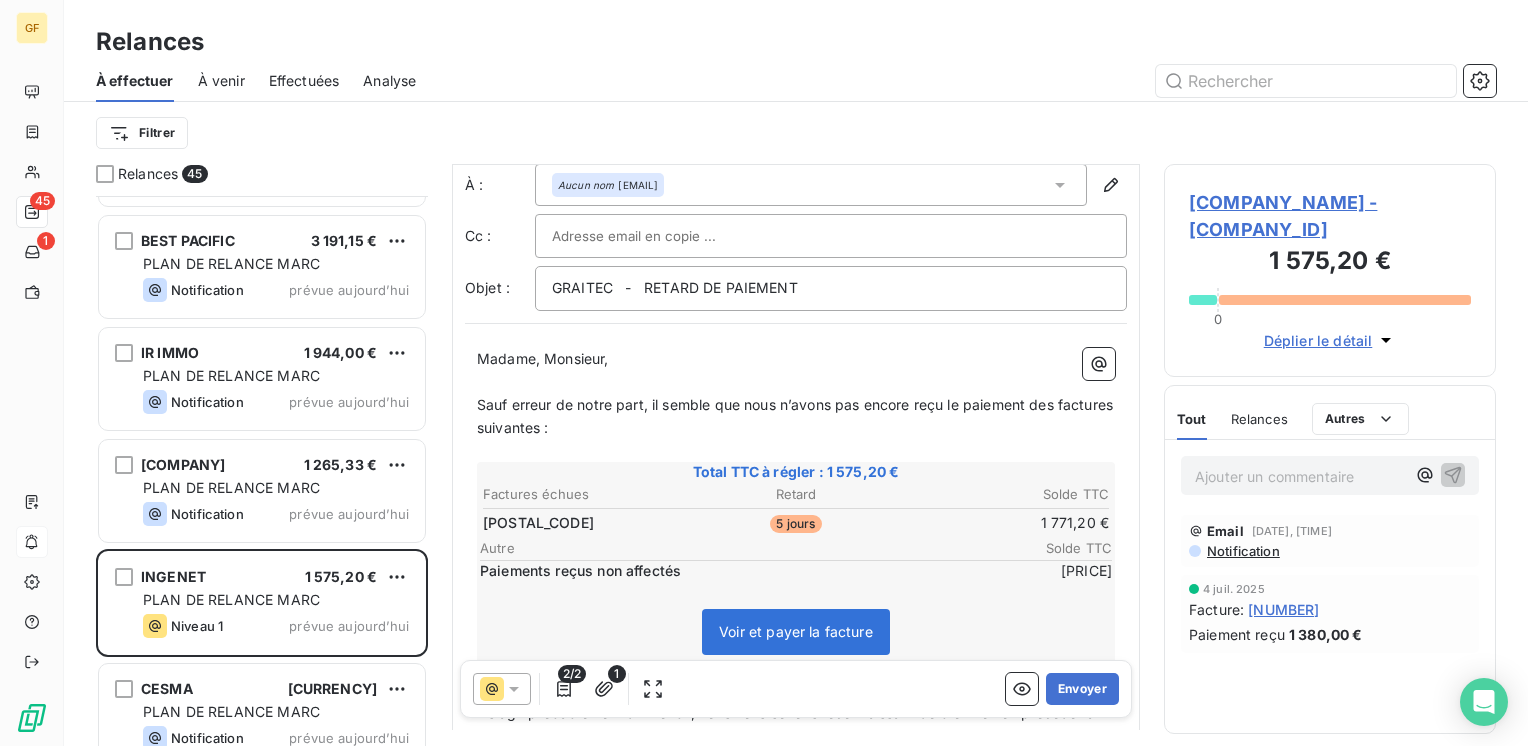 scroll, scrollTop: 100, scrollLeft: 0, axis: vertical 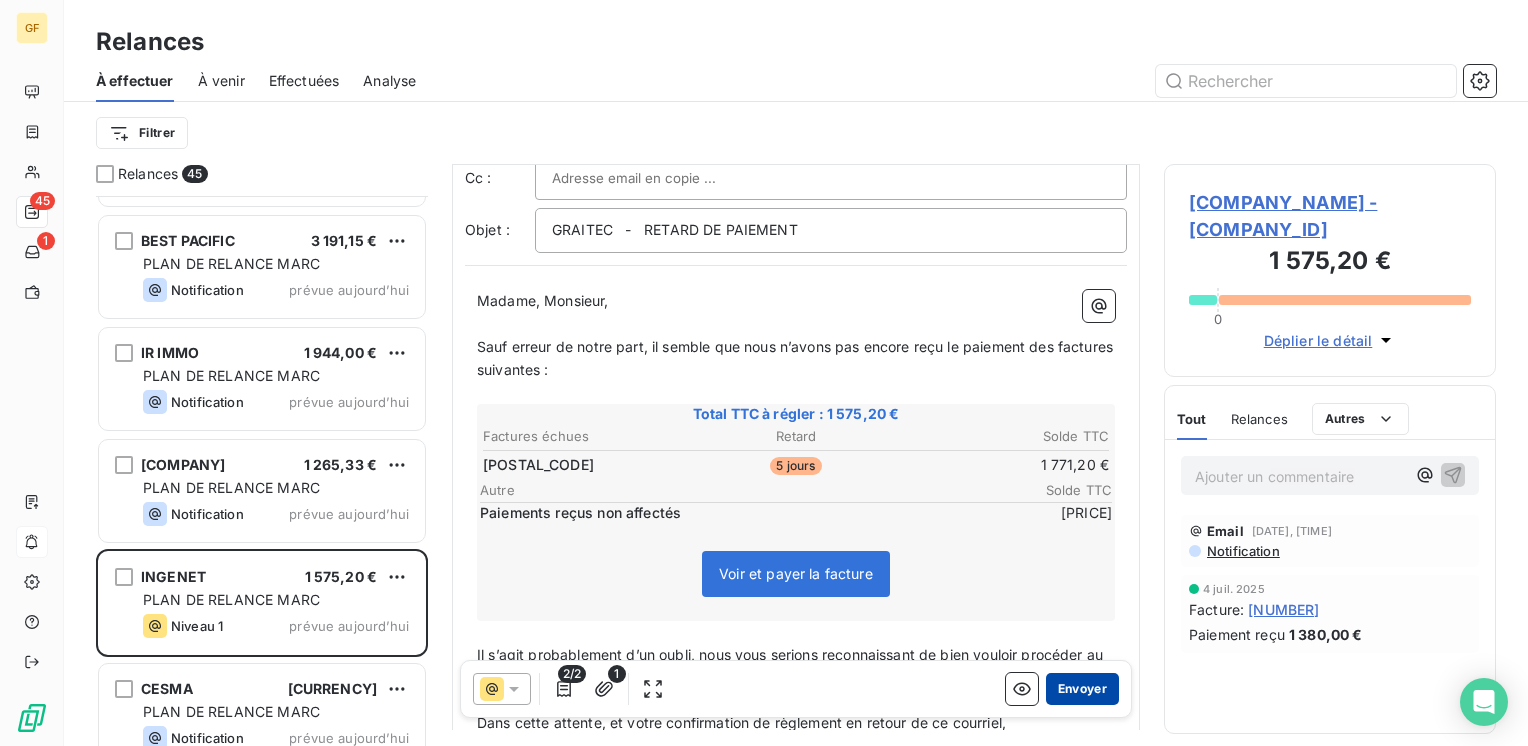 click on "Envoyer" at bounding box center [1082, 689] 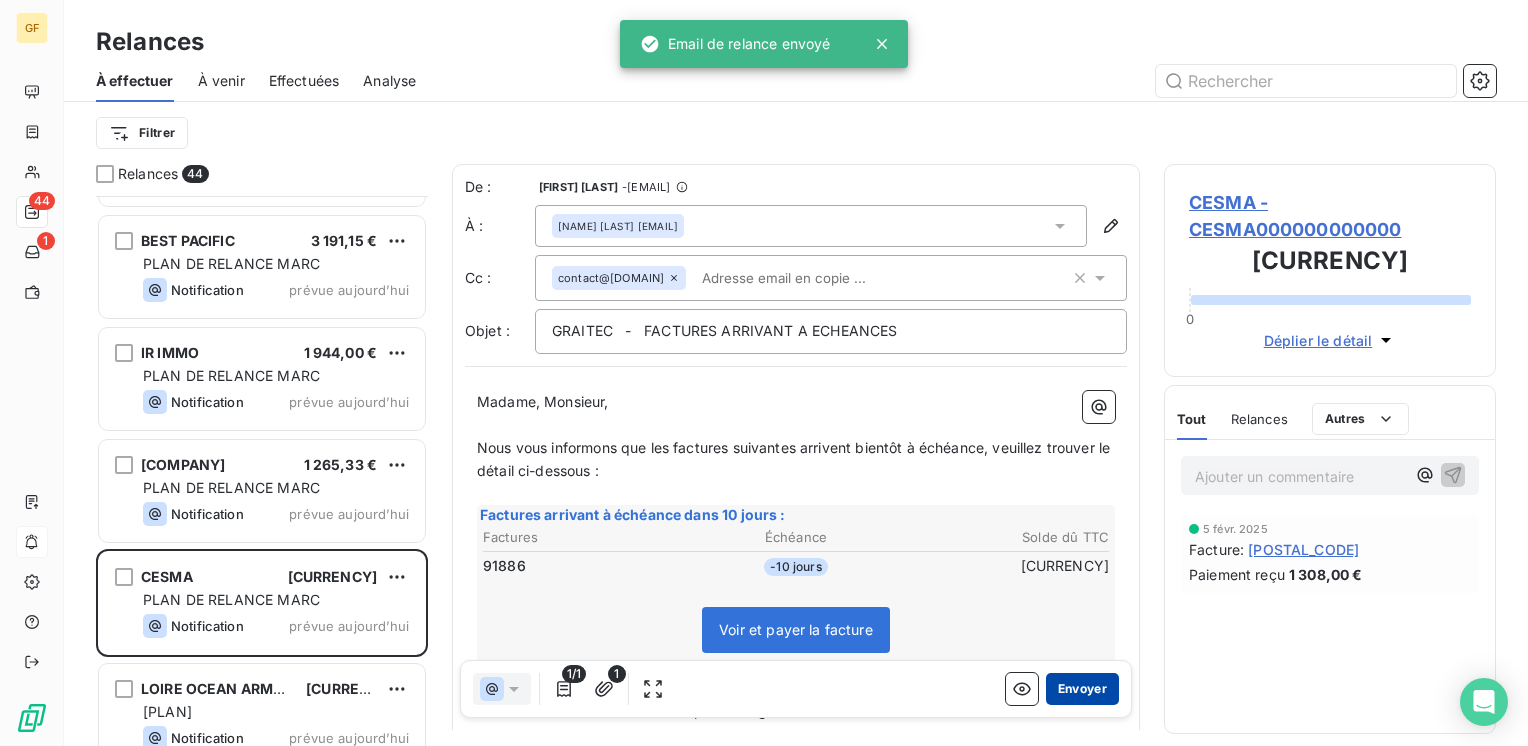 click on "Envoyer" at bounding box center (1082, 689) 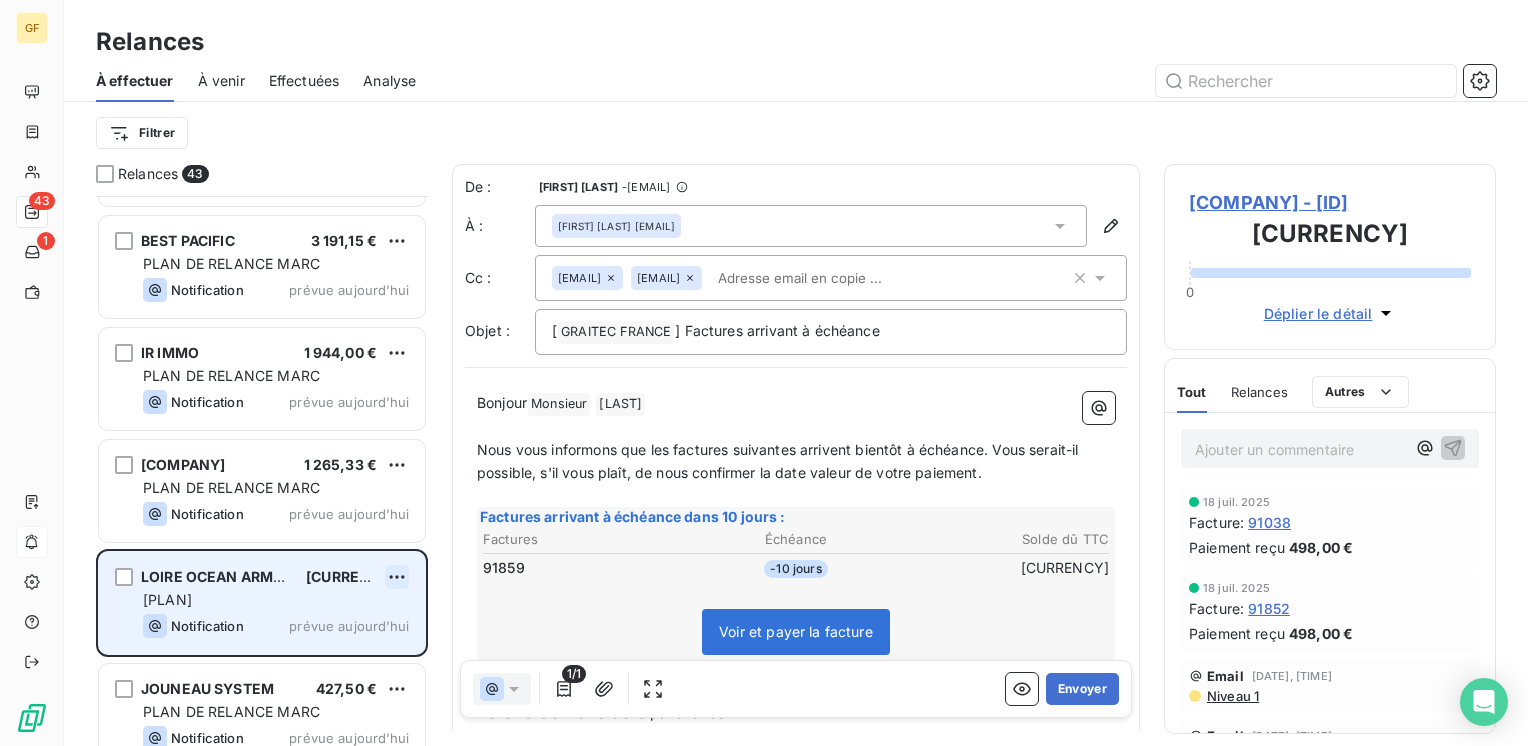 scroll, scrollTop: 2100, scrollLeft: 0, axis: vertical 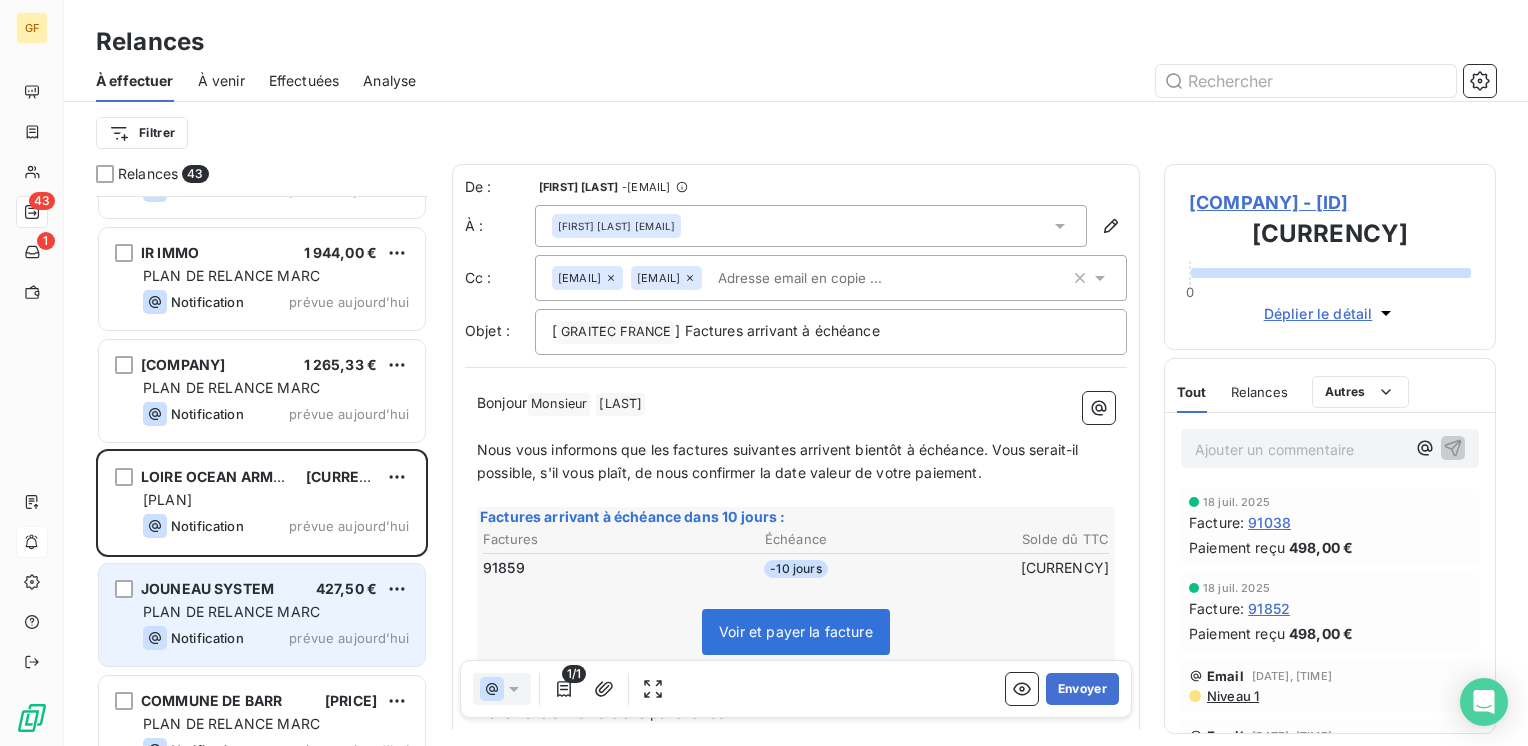 click on "PLAN DE RELANCE MARC" at bounding box center [276, 612] 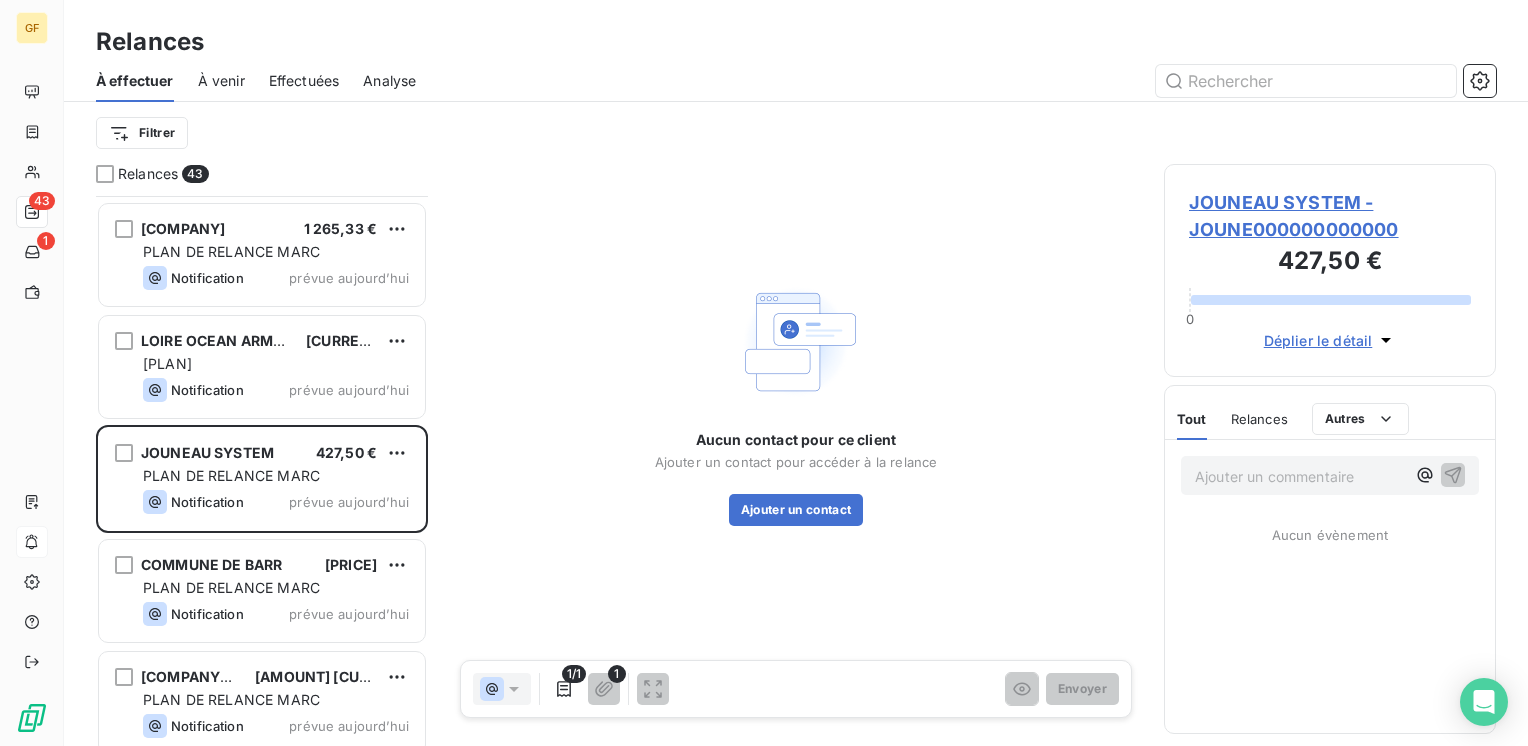 scroll, scrollTop: 2300, scrollLeft: 0, axis: vertical 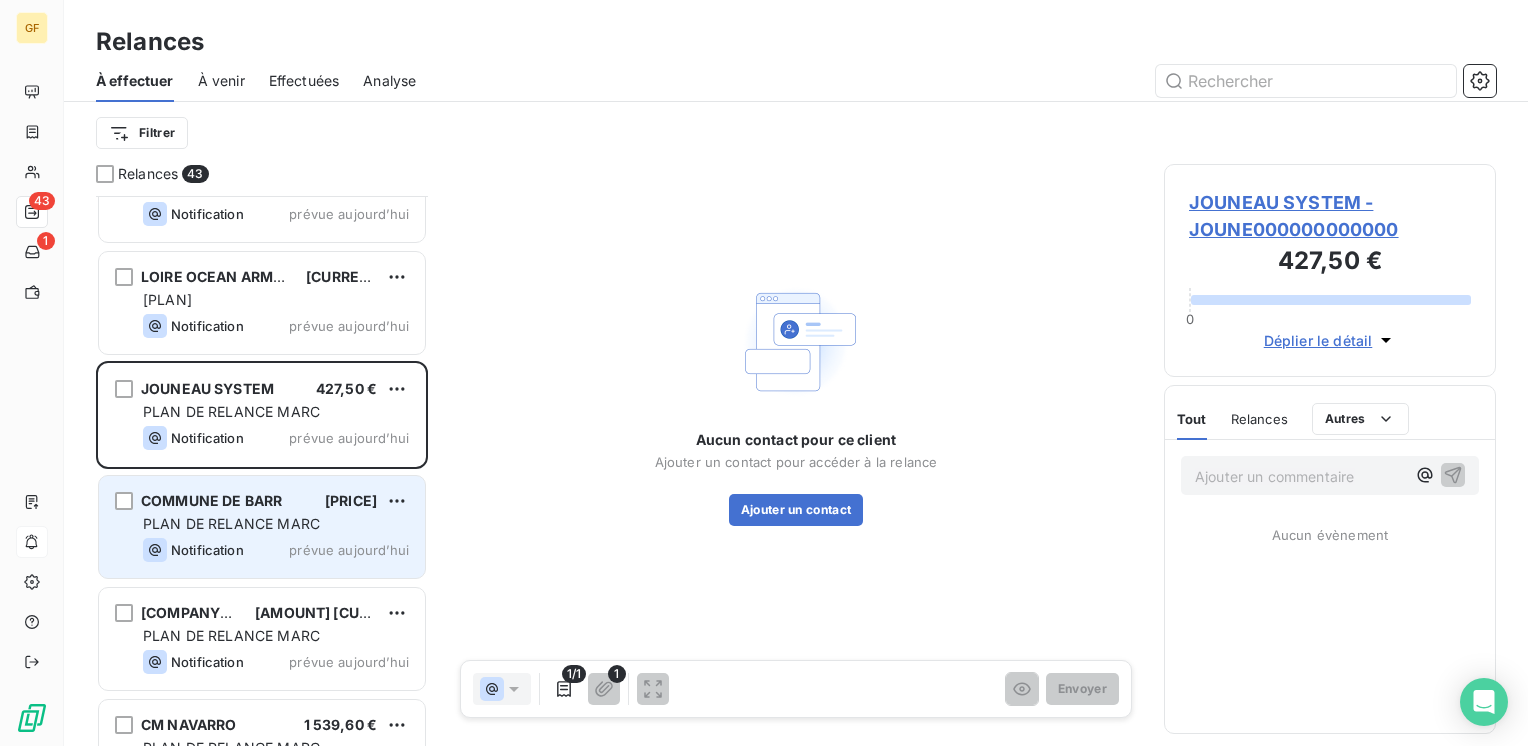 click on "[PRICE]" at bounding box center [351, 500] 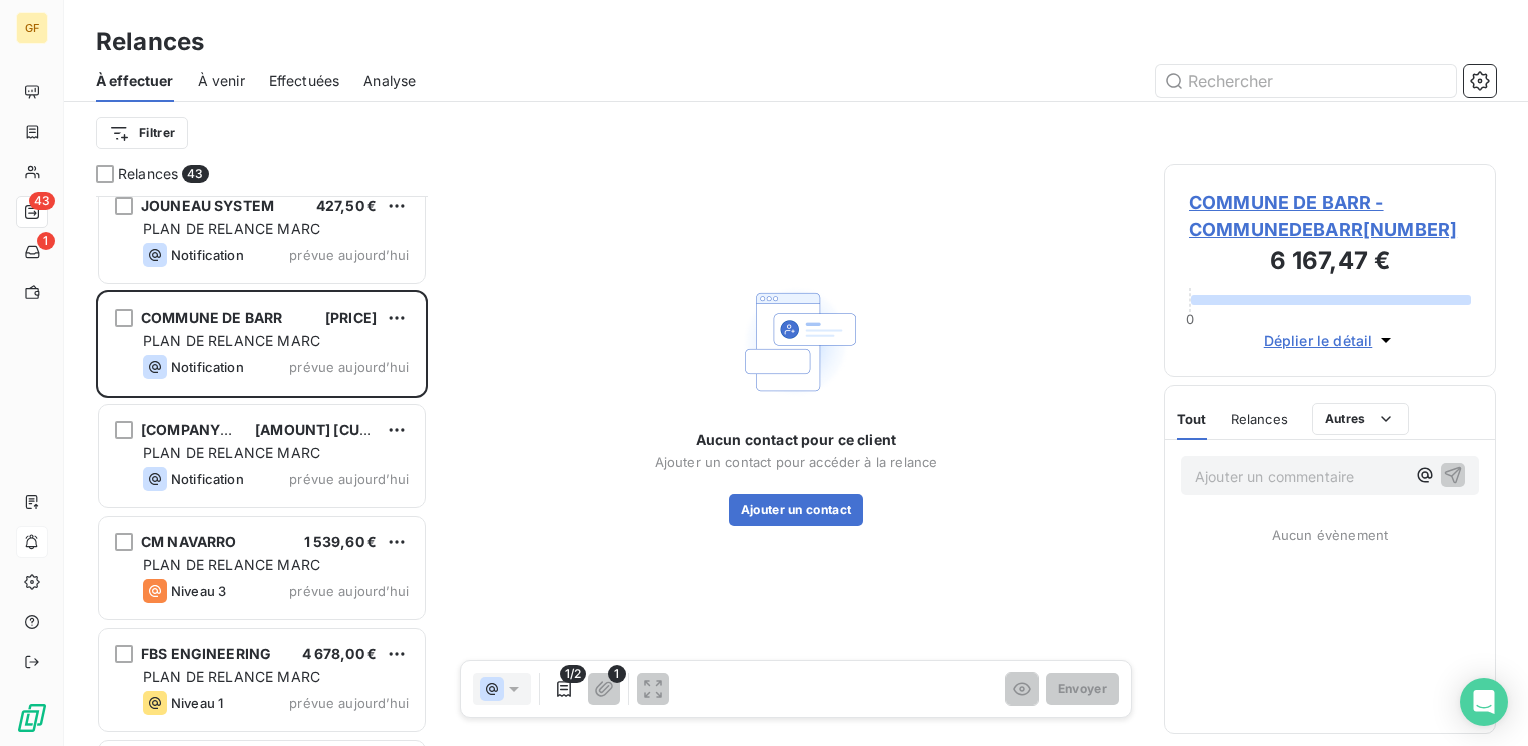 scroll, scrollTop: 2500, scrollLeft: 0, axis: vertical 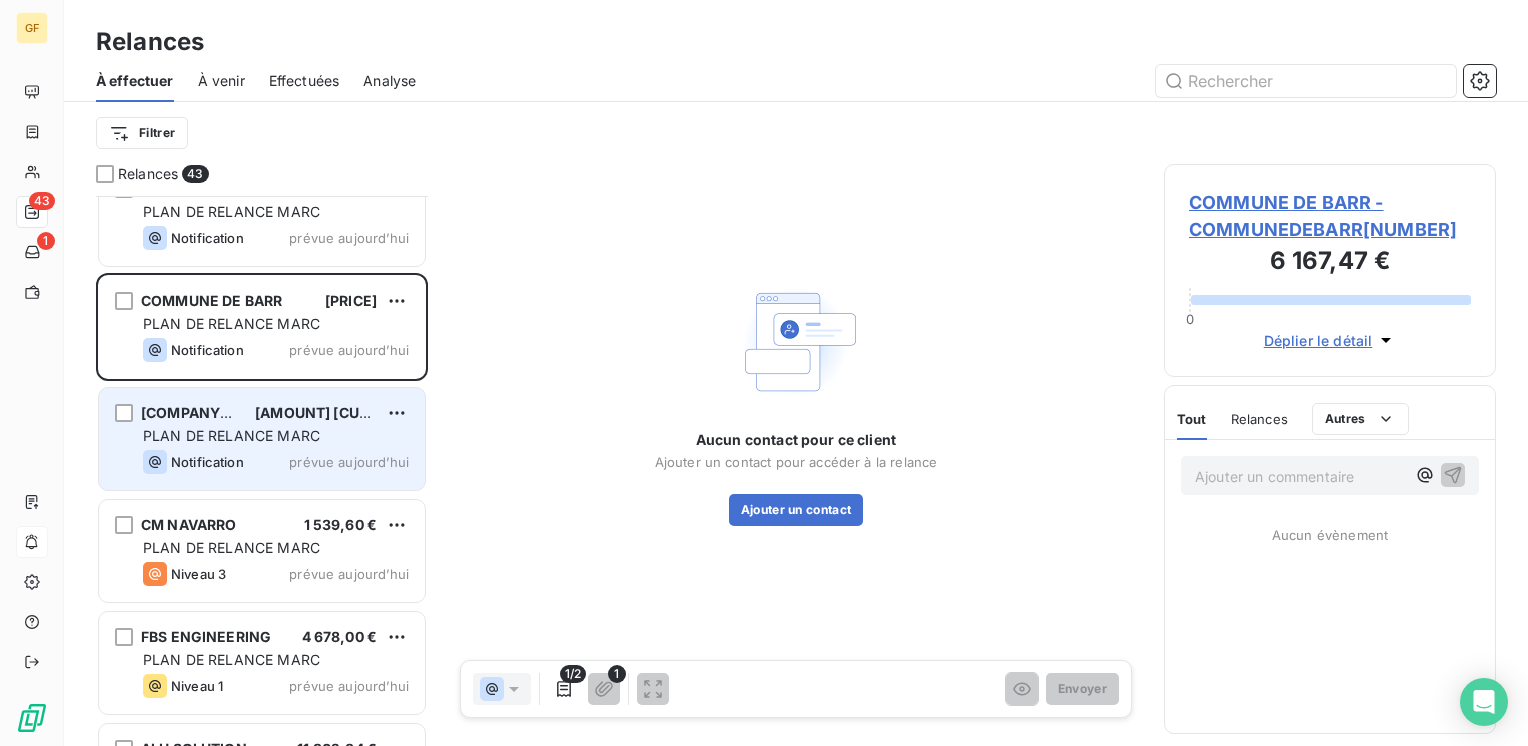 click on "PLAN DE RELANCE MARC" at bounding box center [231, 435] 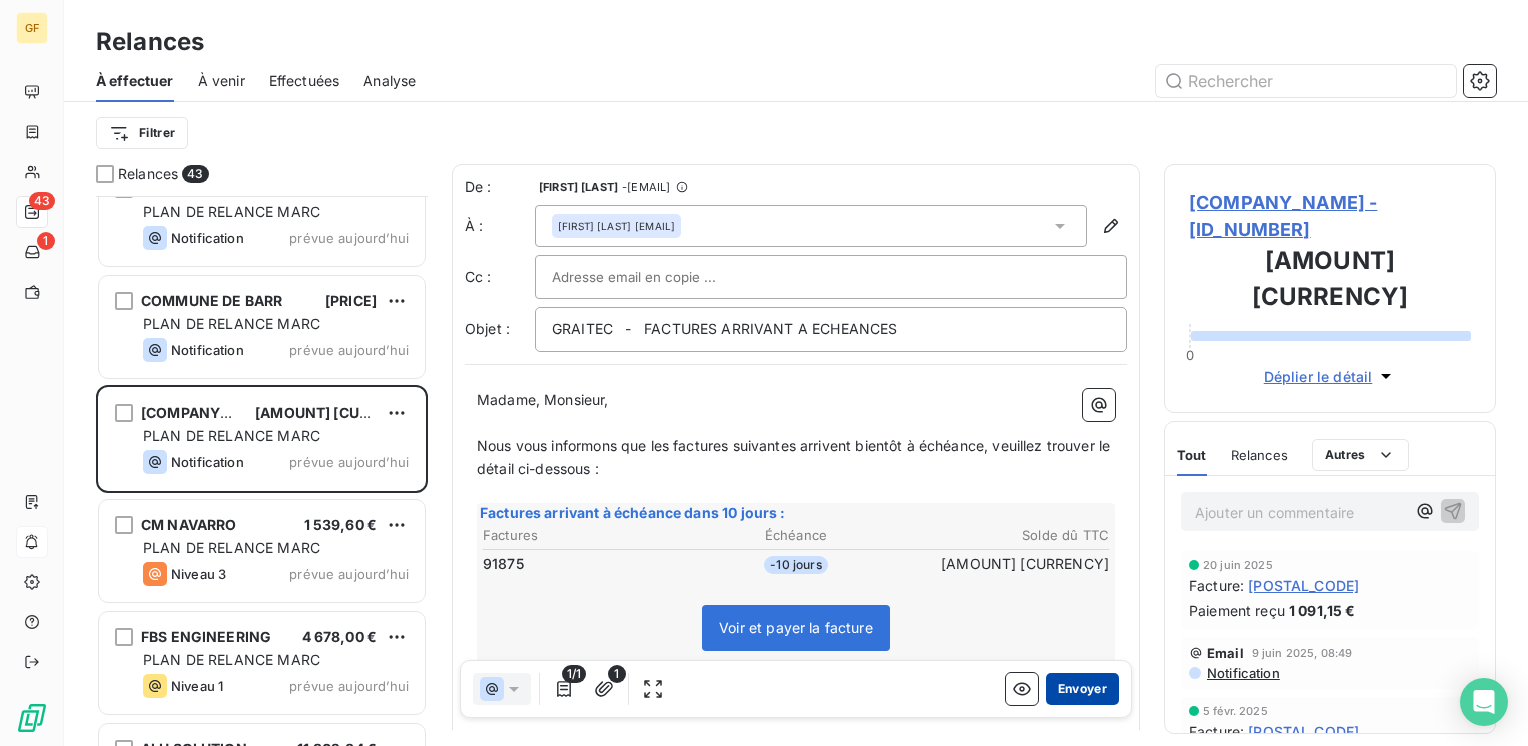 click on "Envoyer" at bounding box center [1082, 689] 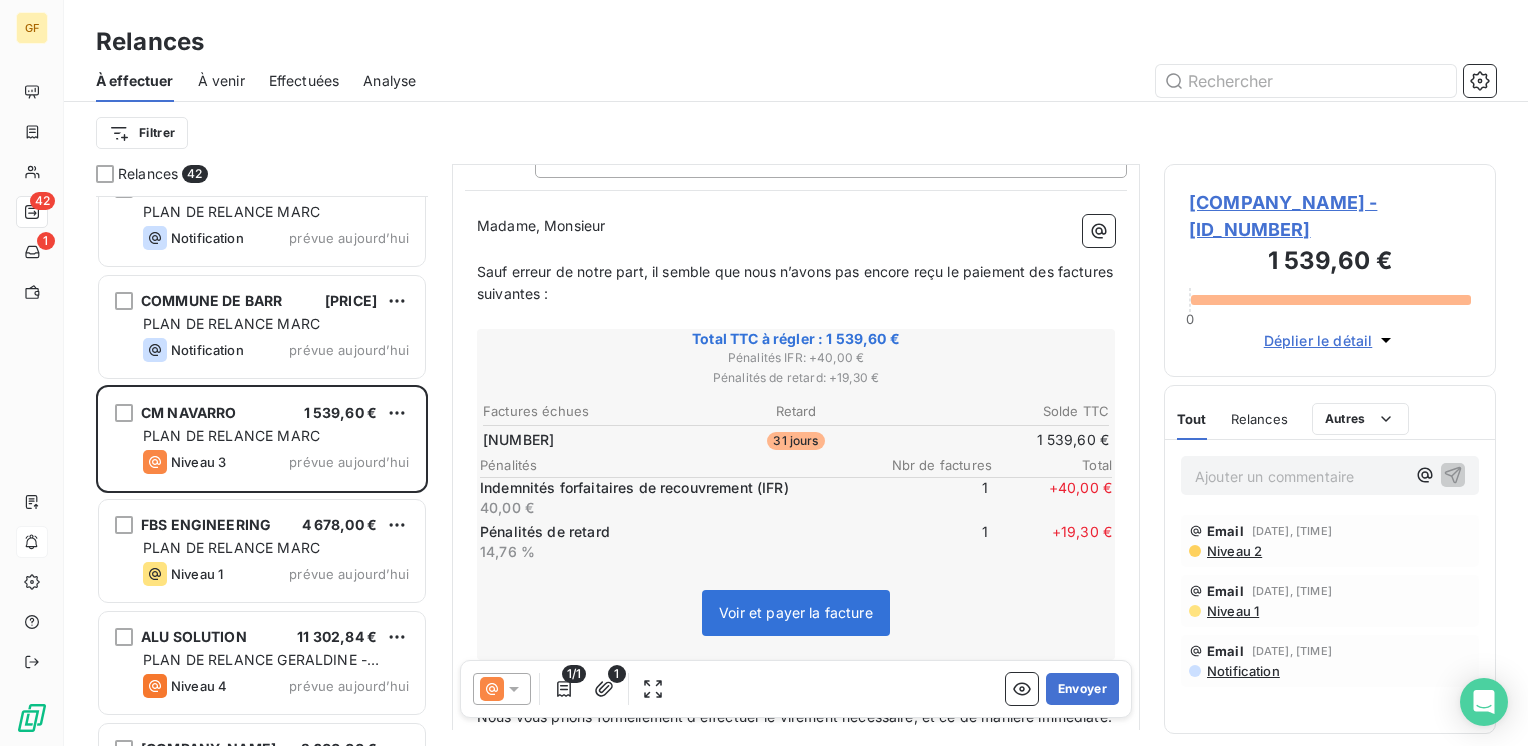 scroll, scrollTop: 100, scrollLeft: 0, axis: vertical 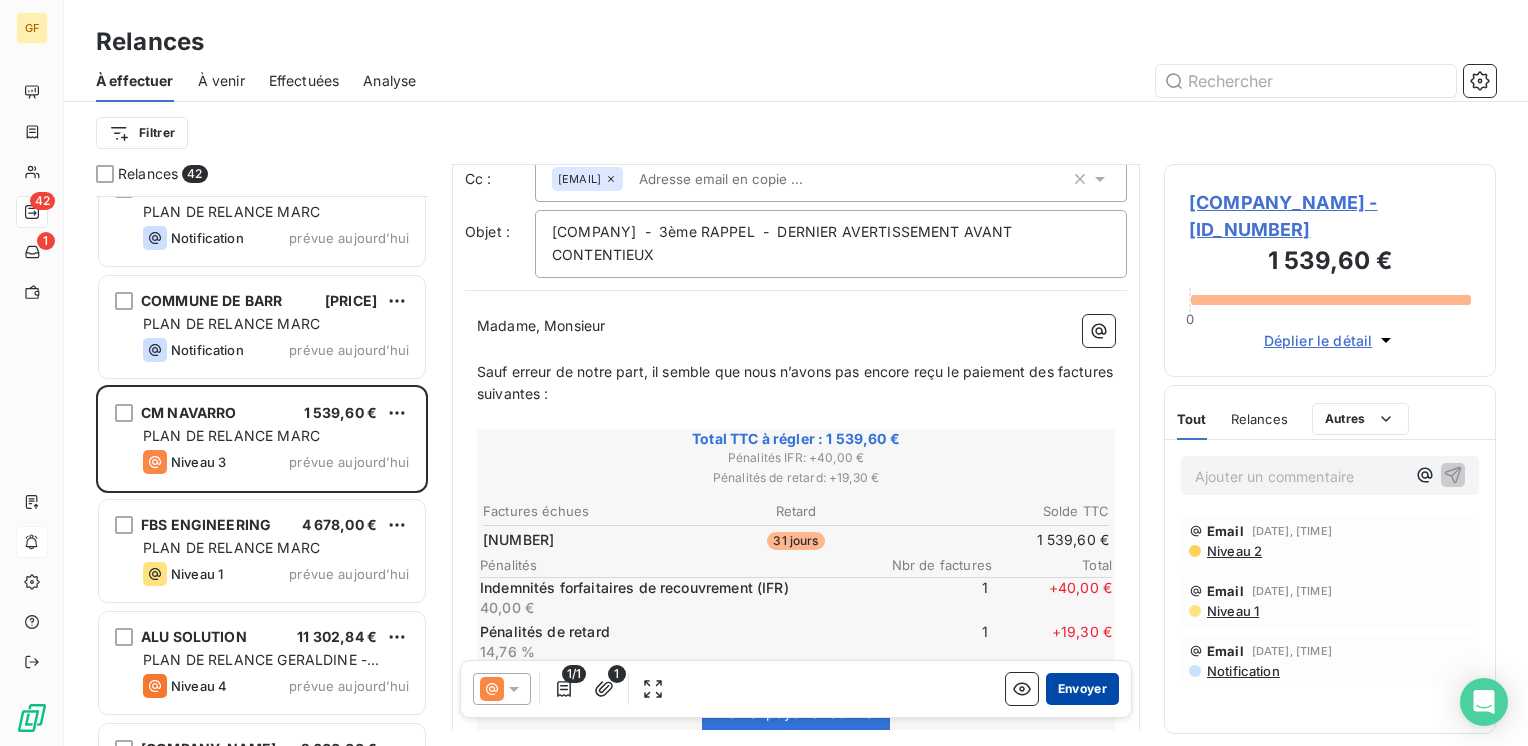click on "Envoyer" at bounding box center [1082, 689] 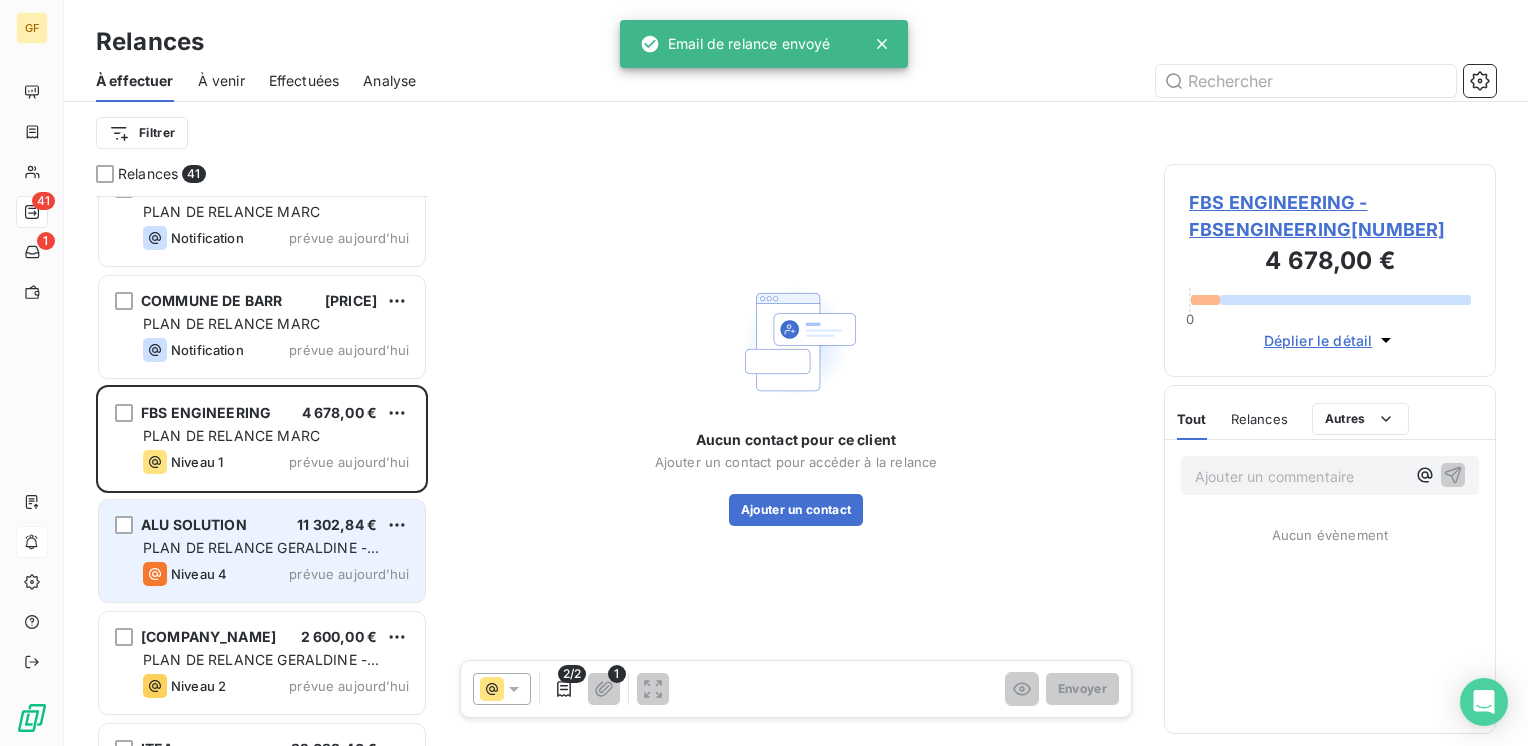 drag, startPoint x: 284, startPoint y: 552, endPoint x: 297, endPoint y: 550, distance: 13.152946 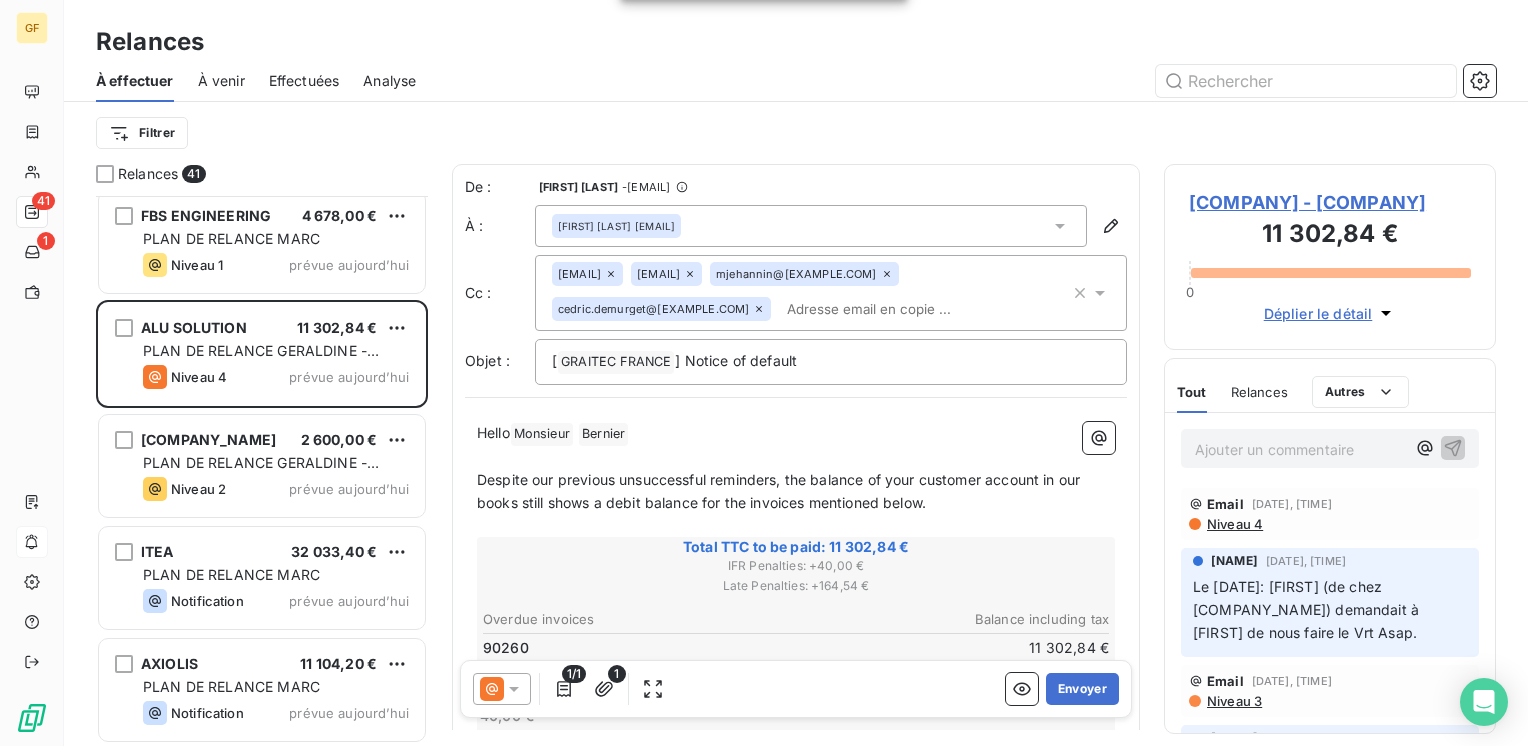 scroll, scrollTop: 2800, scrollLeft: 0, axis: vertical 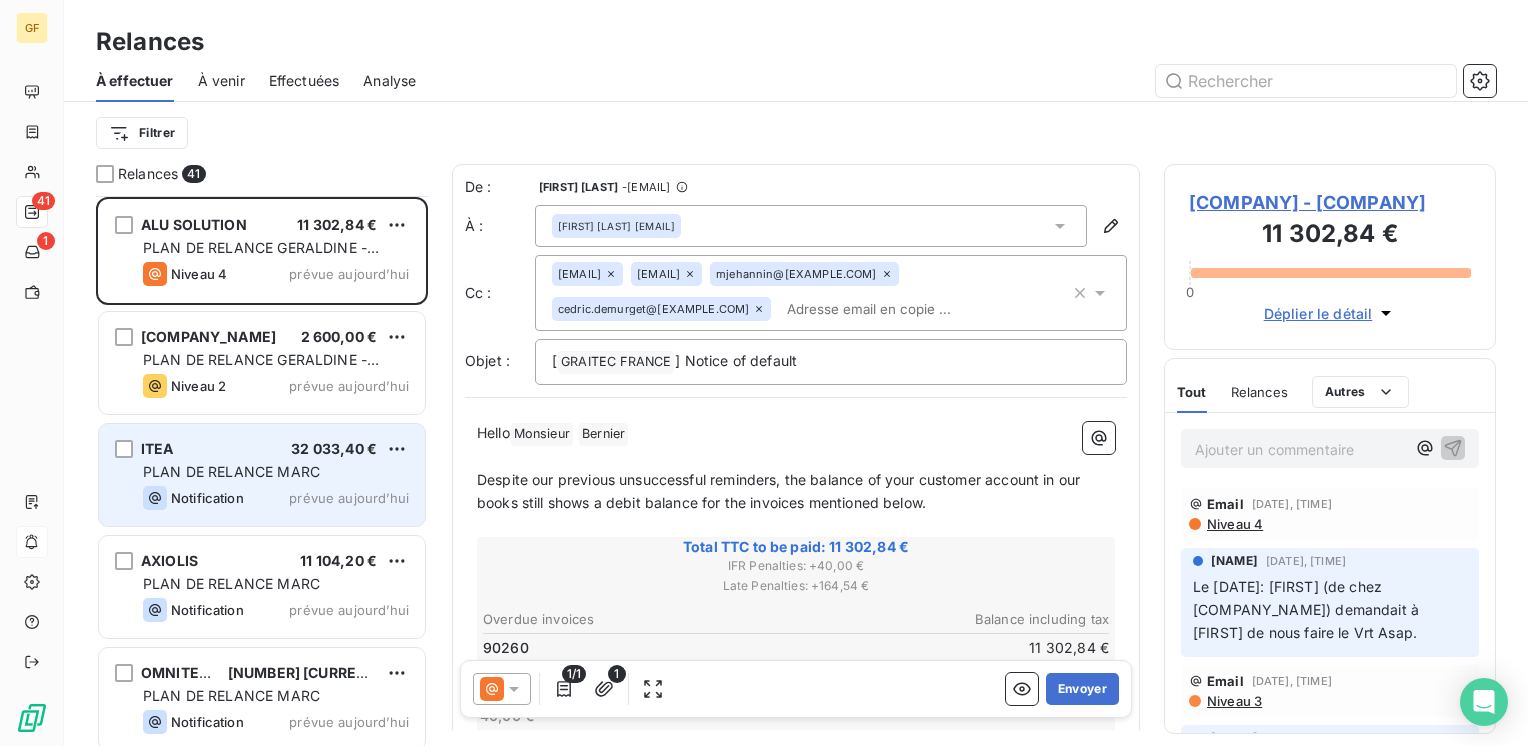 click on "PLAN DE RELANCE MARC" at bounding box center [231, 471] 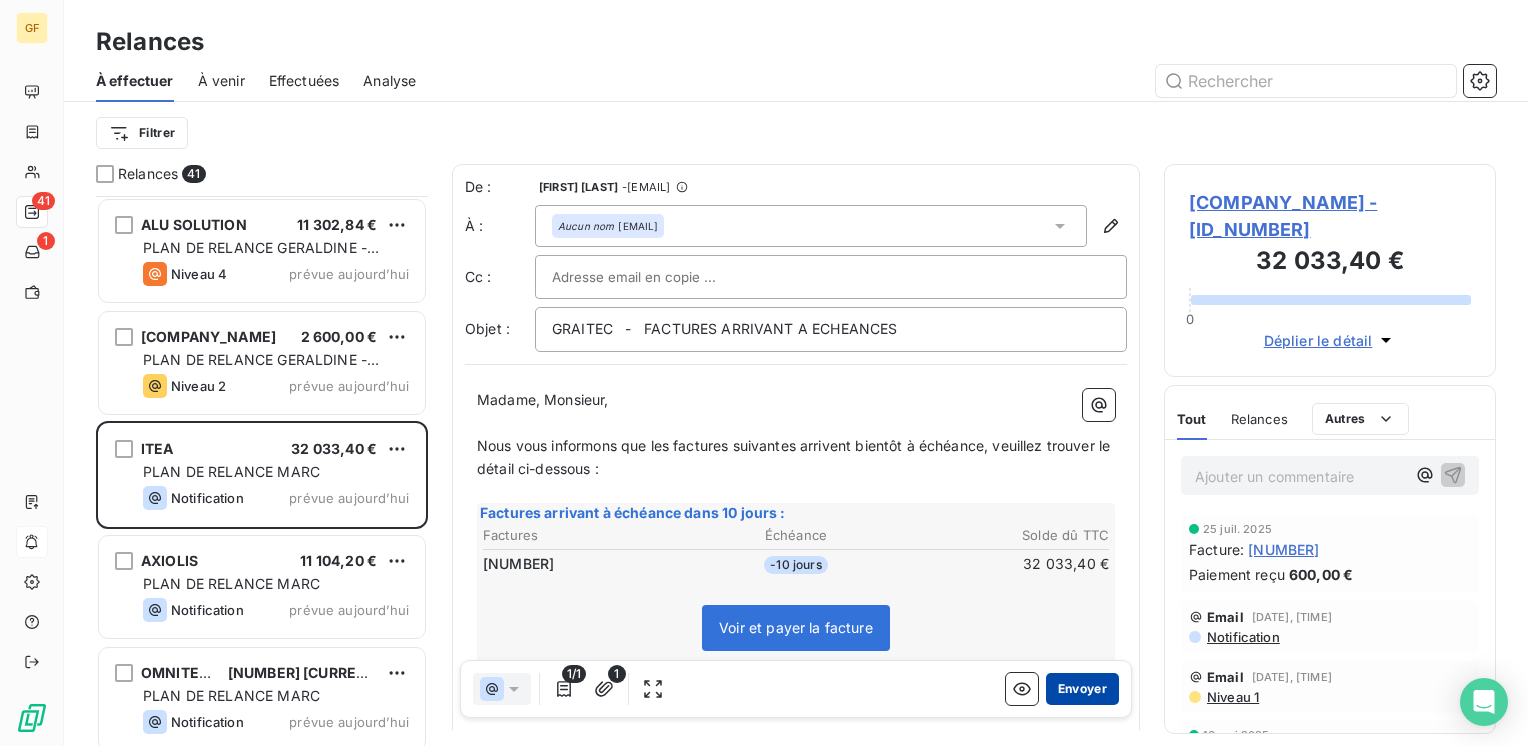click on "Envoyer" at bounding box center [1082, 689] 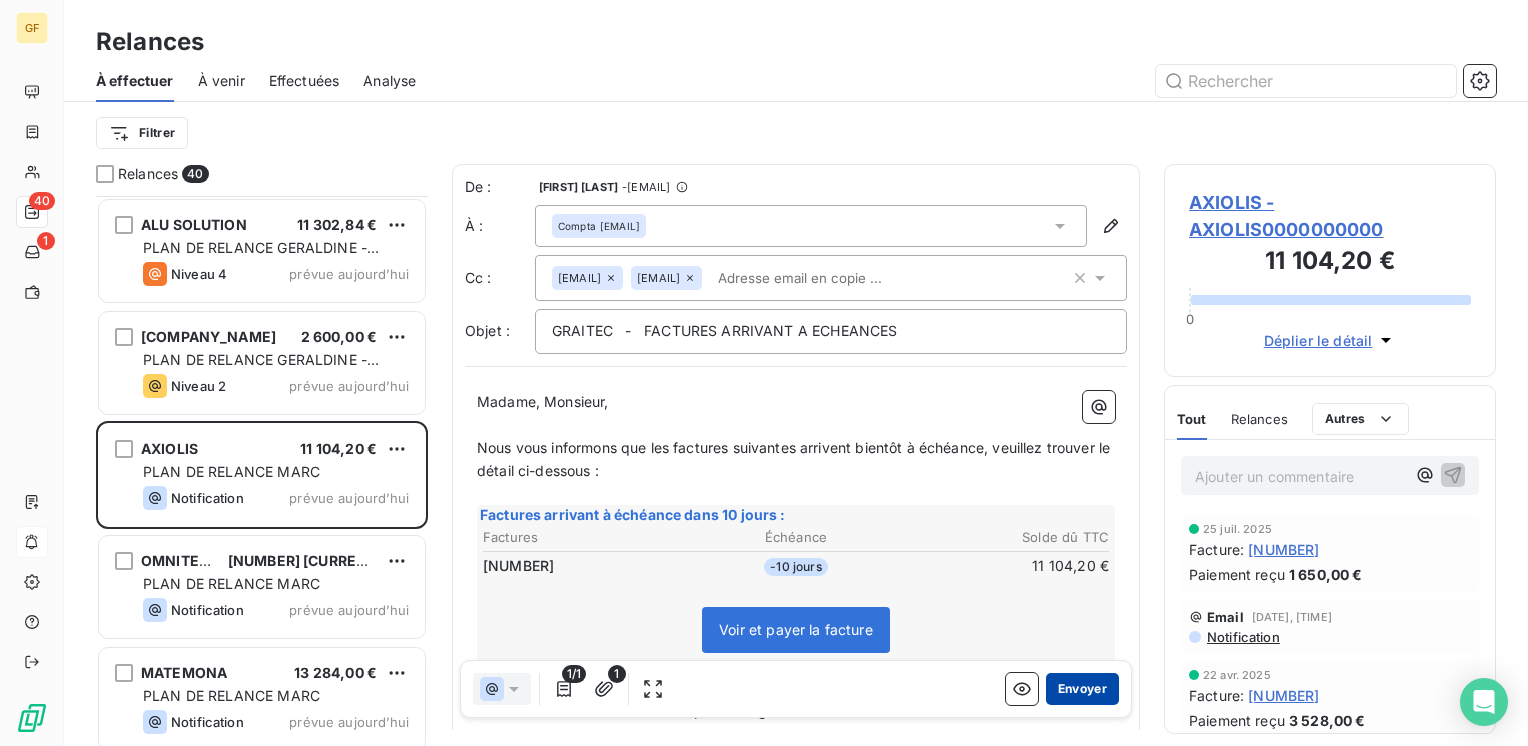 click on "Envoyer" at bounding box center (1082, 689) 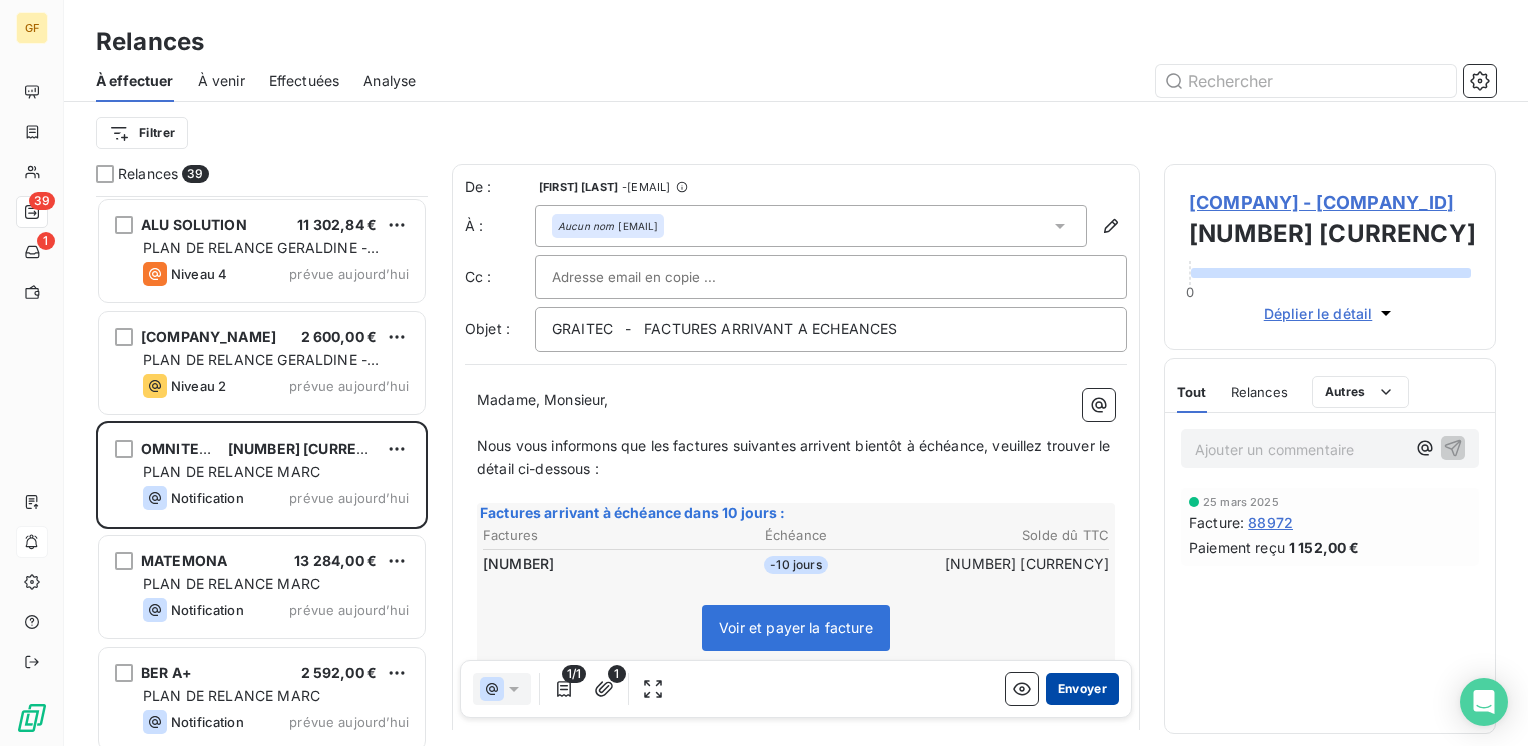 click on "Envoyer" at bounding box center (1082, 689) 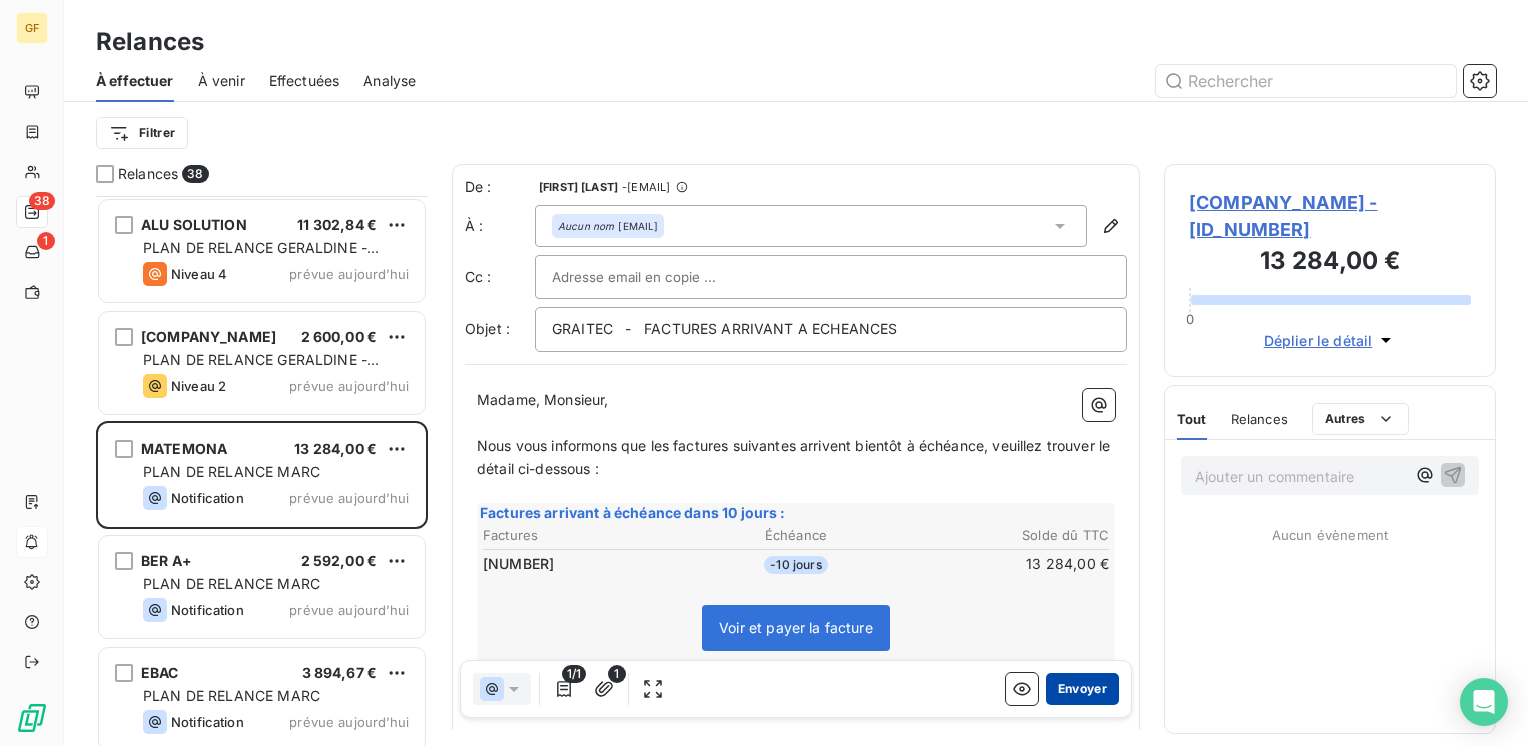 click on "Envoyer" at bounding box center (1082, 689) 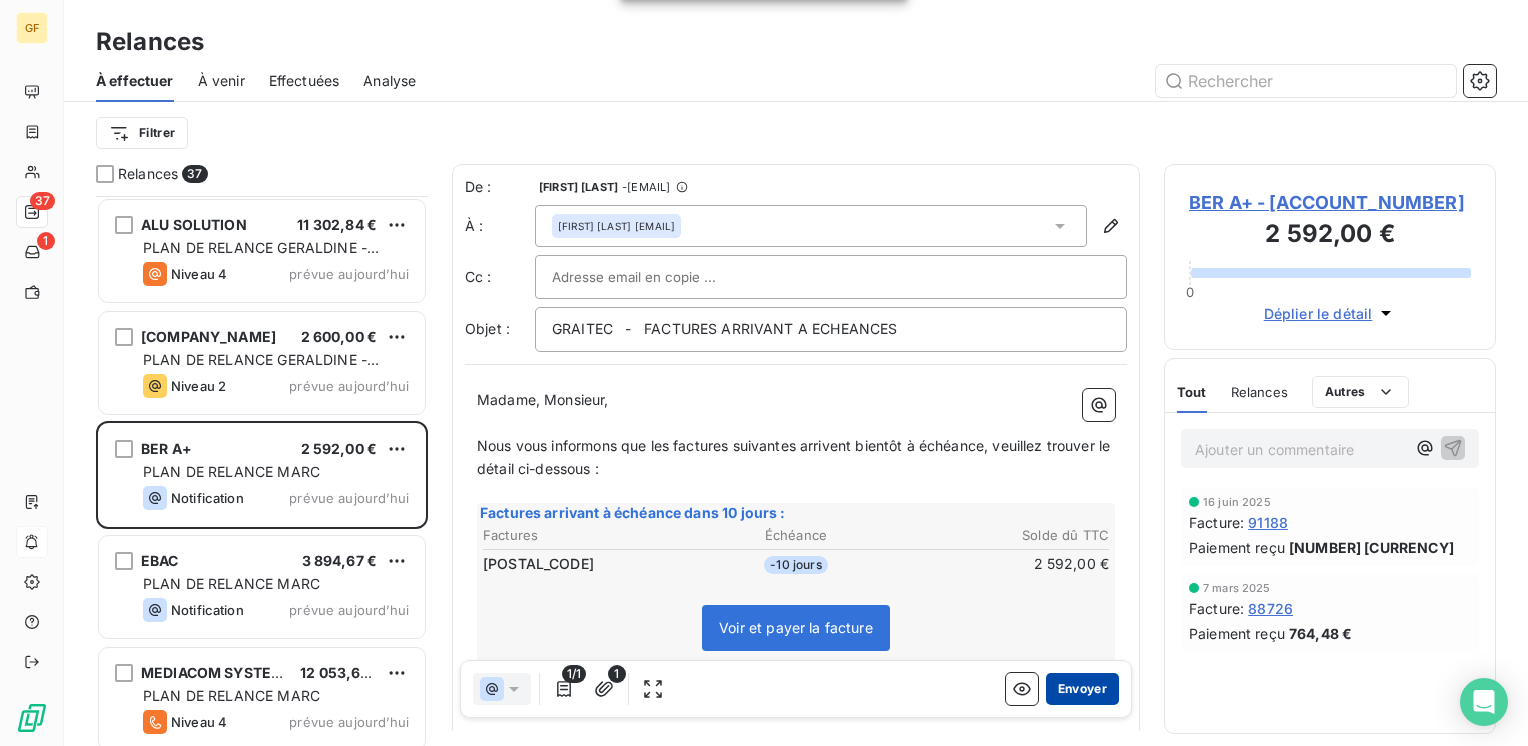 click on "Envoyer" at bounding box center [1082, 689] 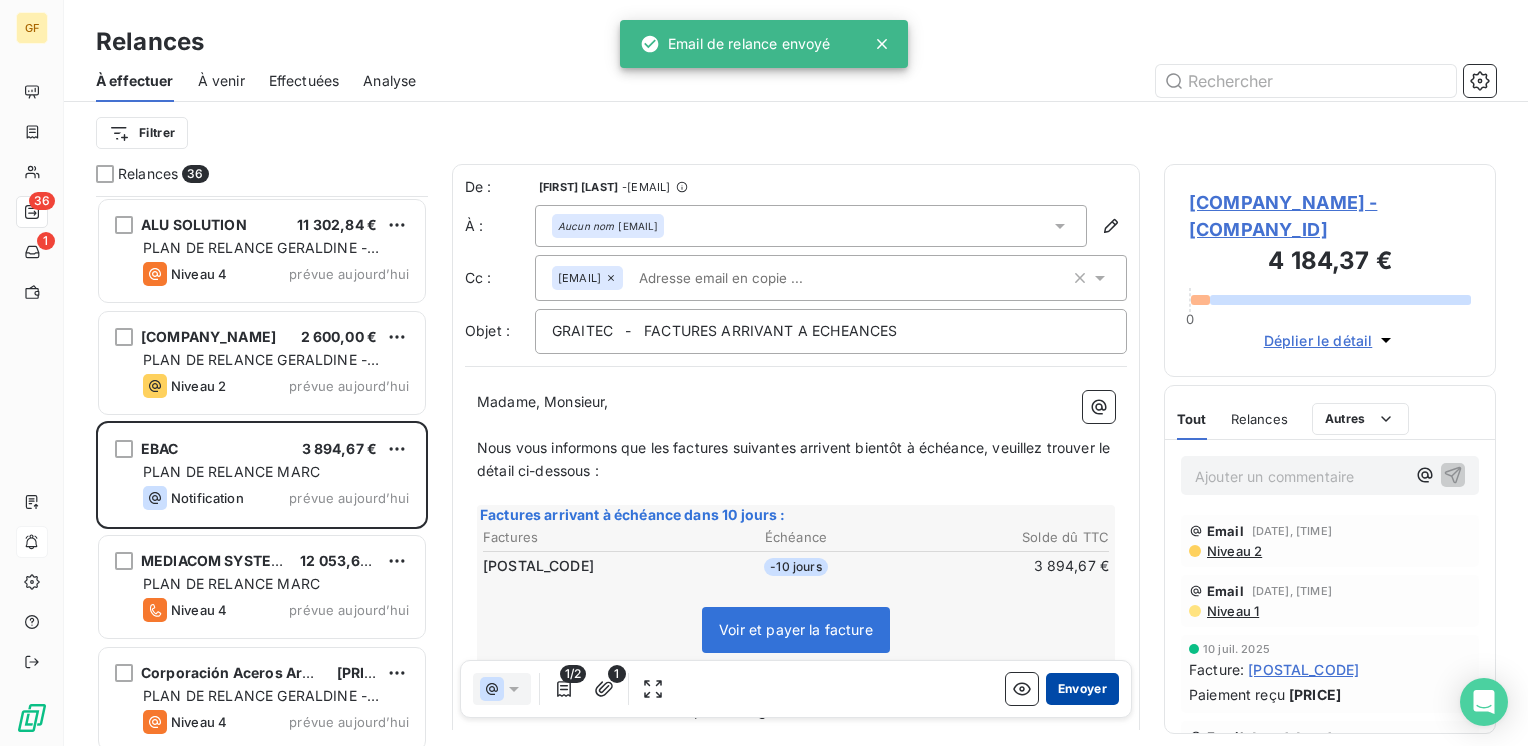 click on "Envoyer" at bounding box center [1082, 689] 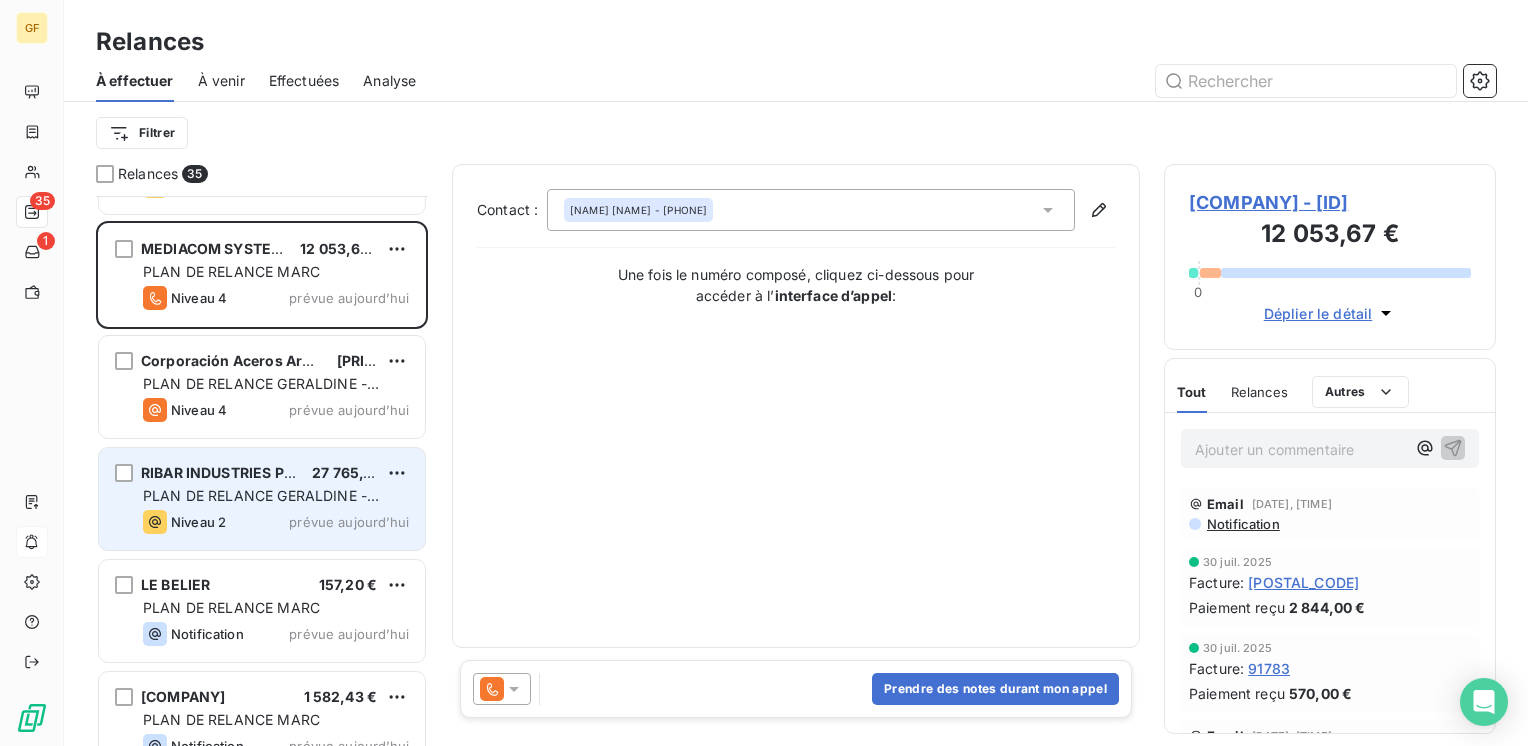 scroll, scrollTop: 3100, scrollLeft: 0, axis: vertical 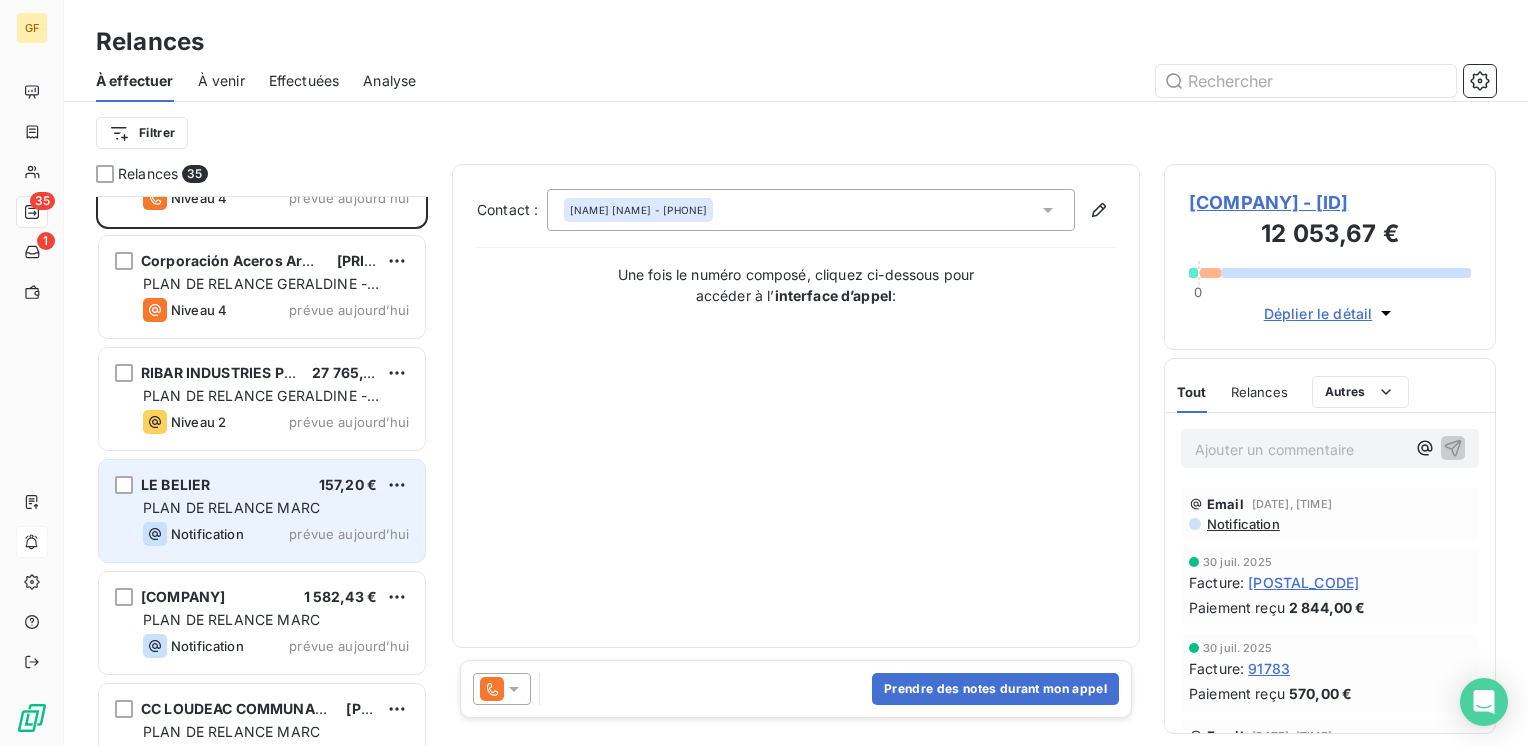 click on "PLAN DE RELANCE MARC" at bounding box center (231, 507) 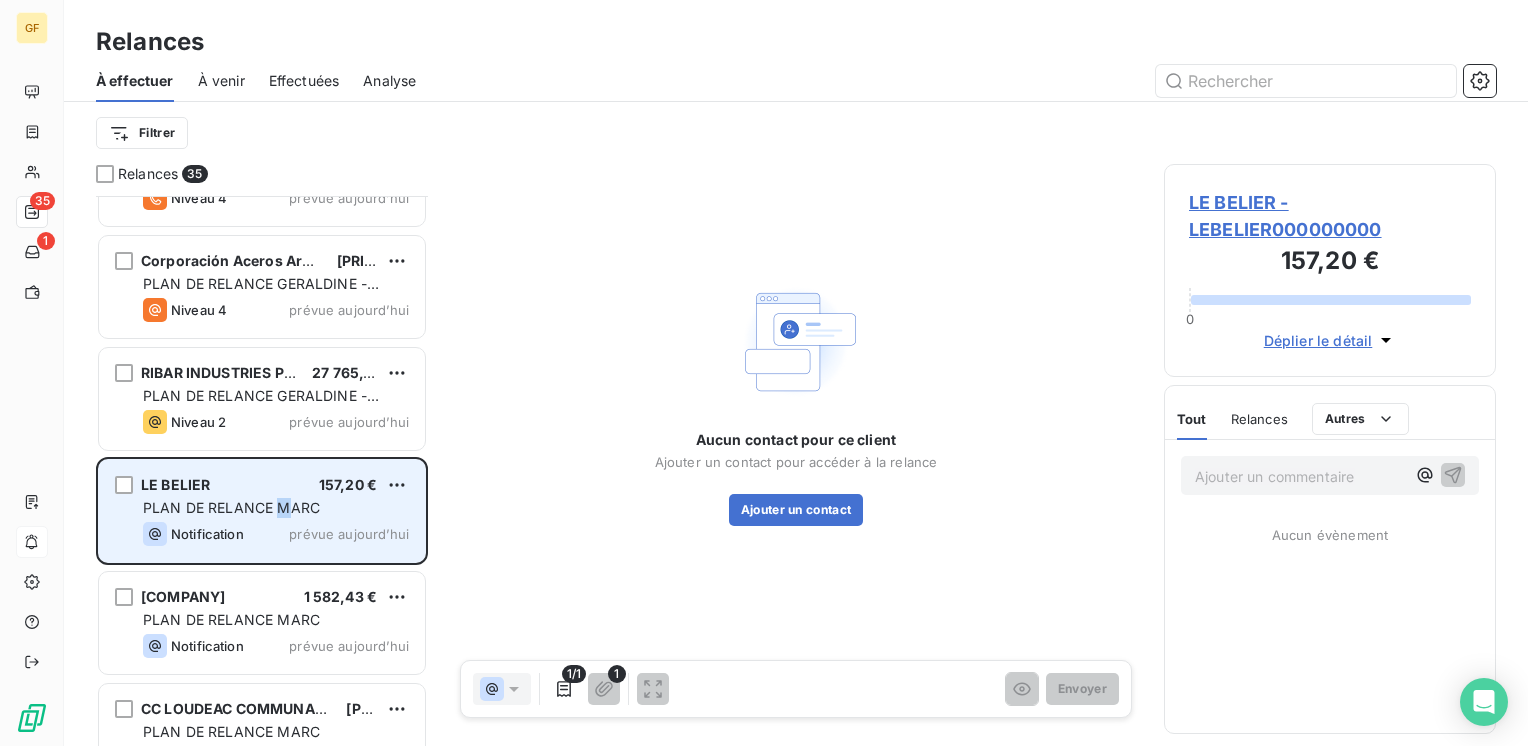 scroll, scrollTop: 3200, scrollLeft: 0, axis: vertical 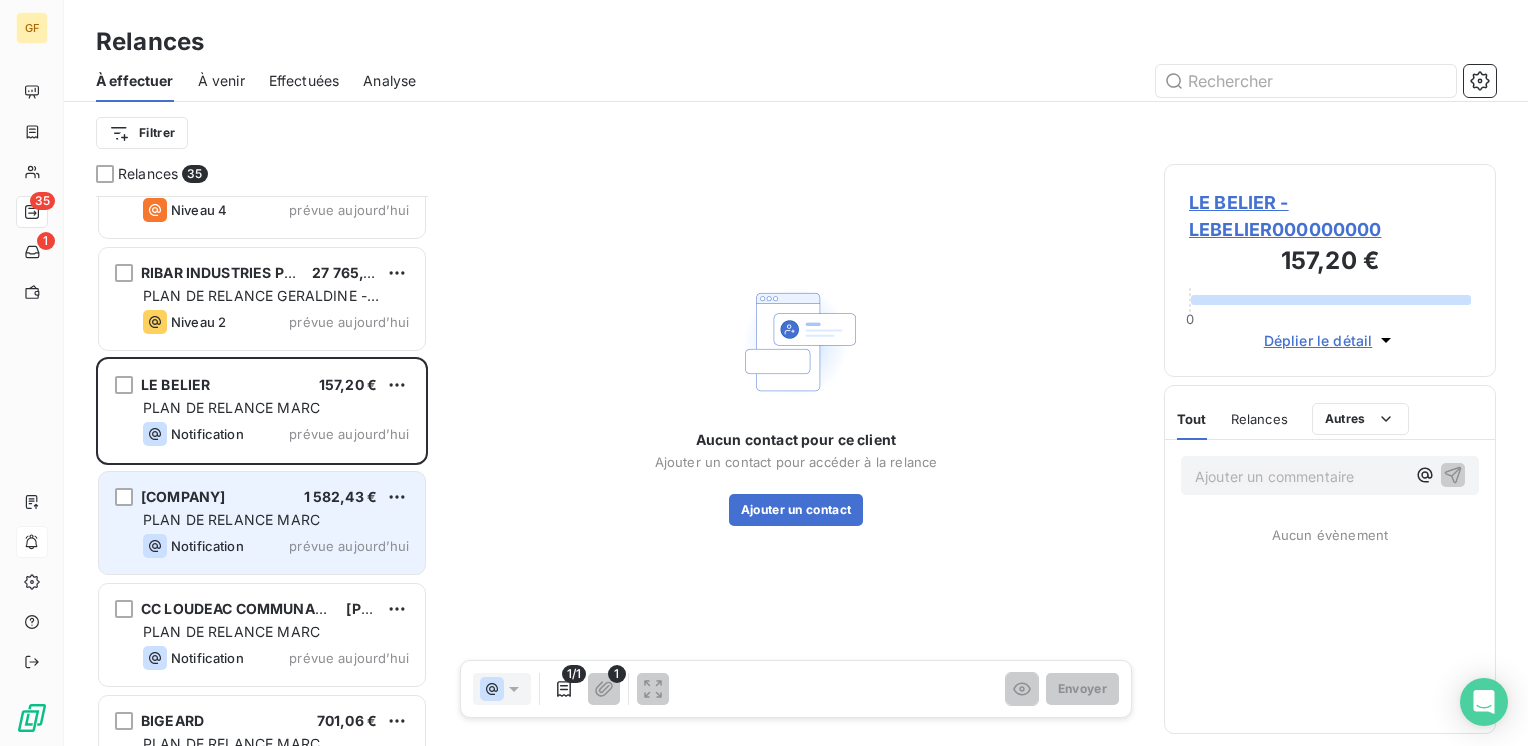 click on "[COMPANY]" at bounding box center [183, 497] 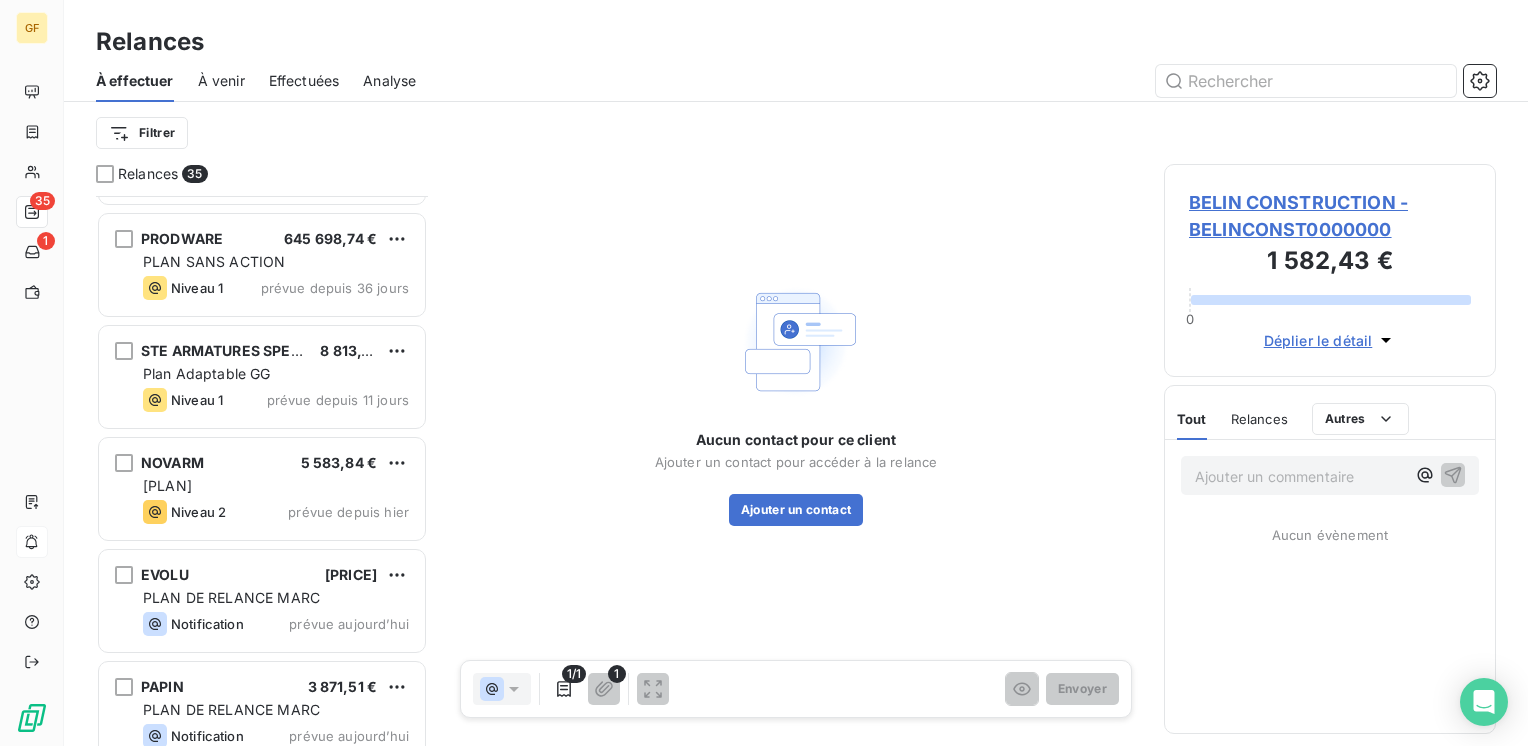 scroll, scrollTop: 0, scrollLeft: 0, axis: both 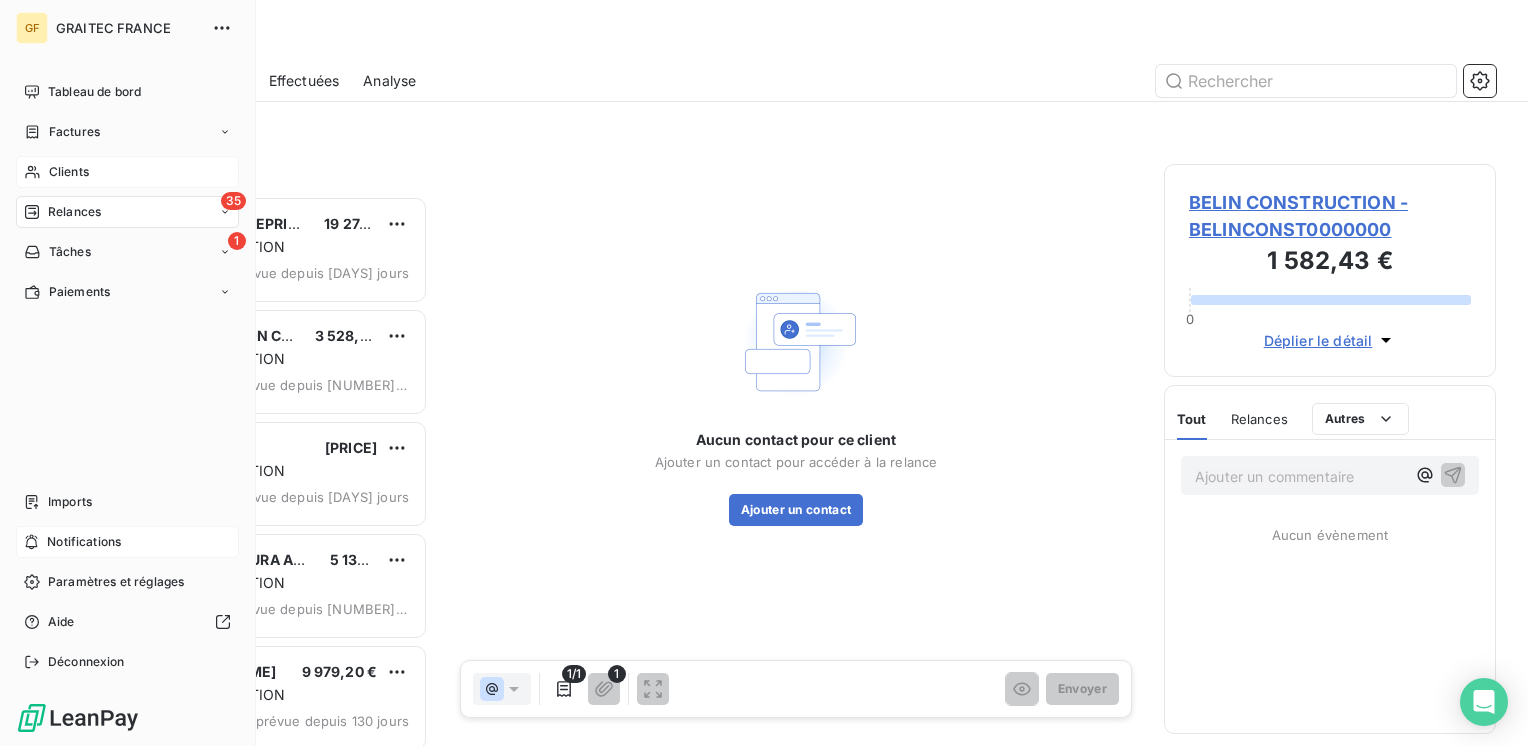 click on "Clients" at bounding box center [69, 172] 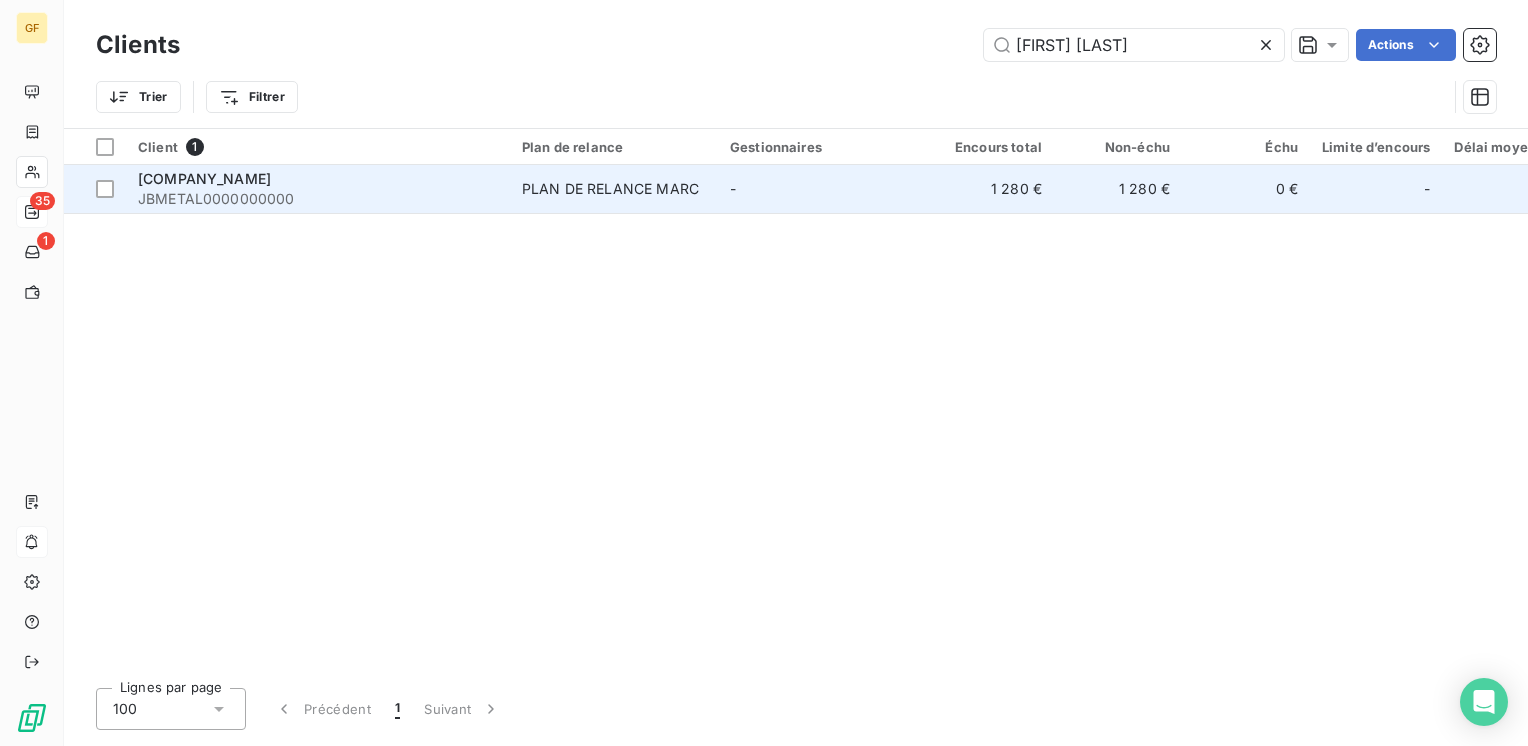 type on "[FIRST] [LAST]" 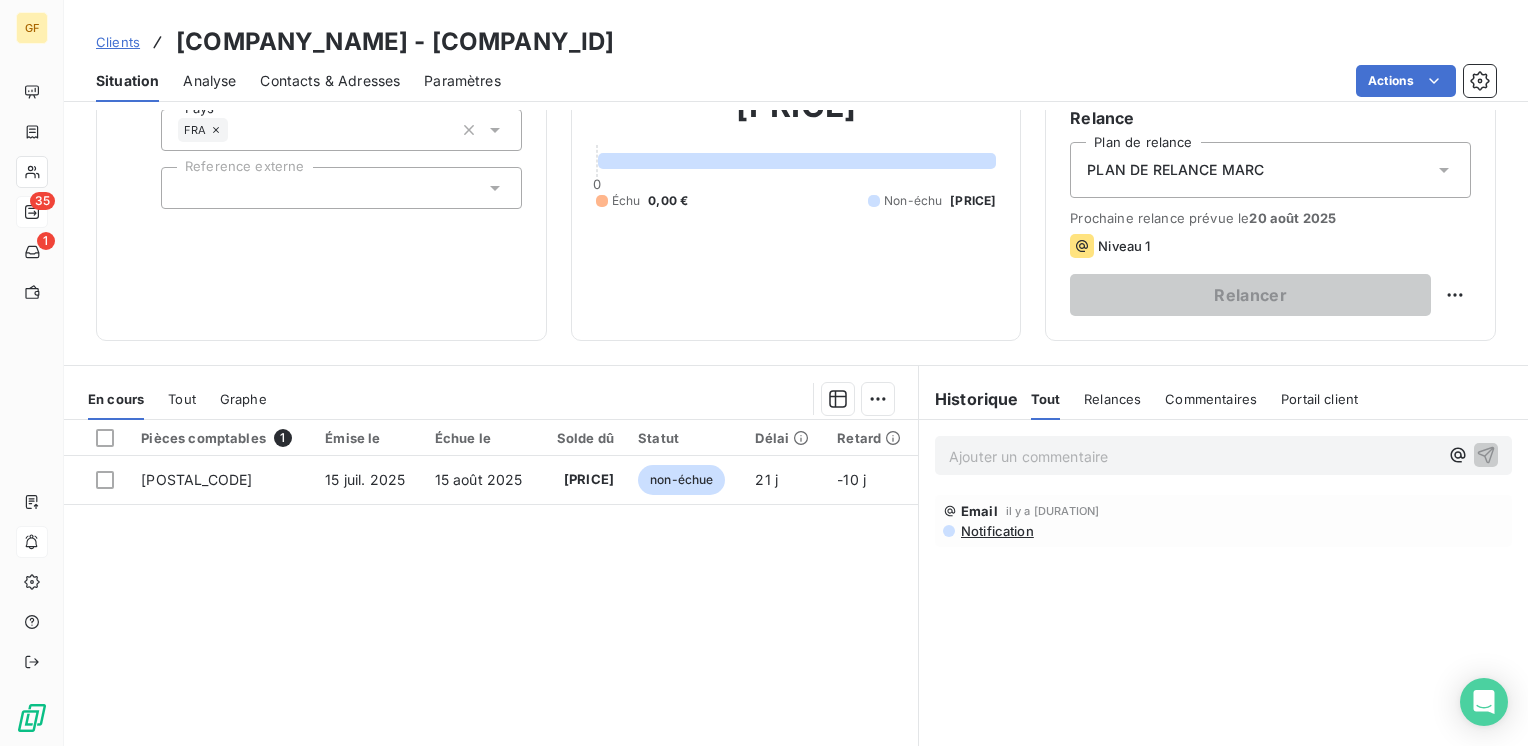scroll, scrollTop: 200, scrollLeft: 0, axis: vertical 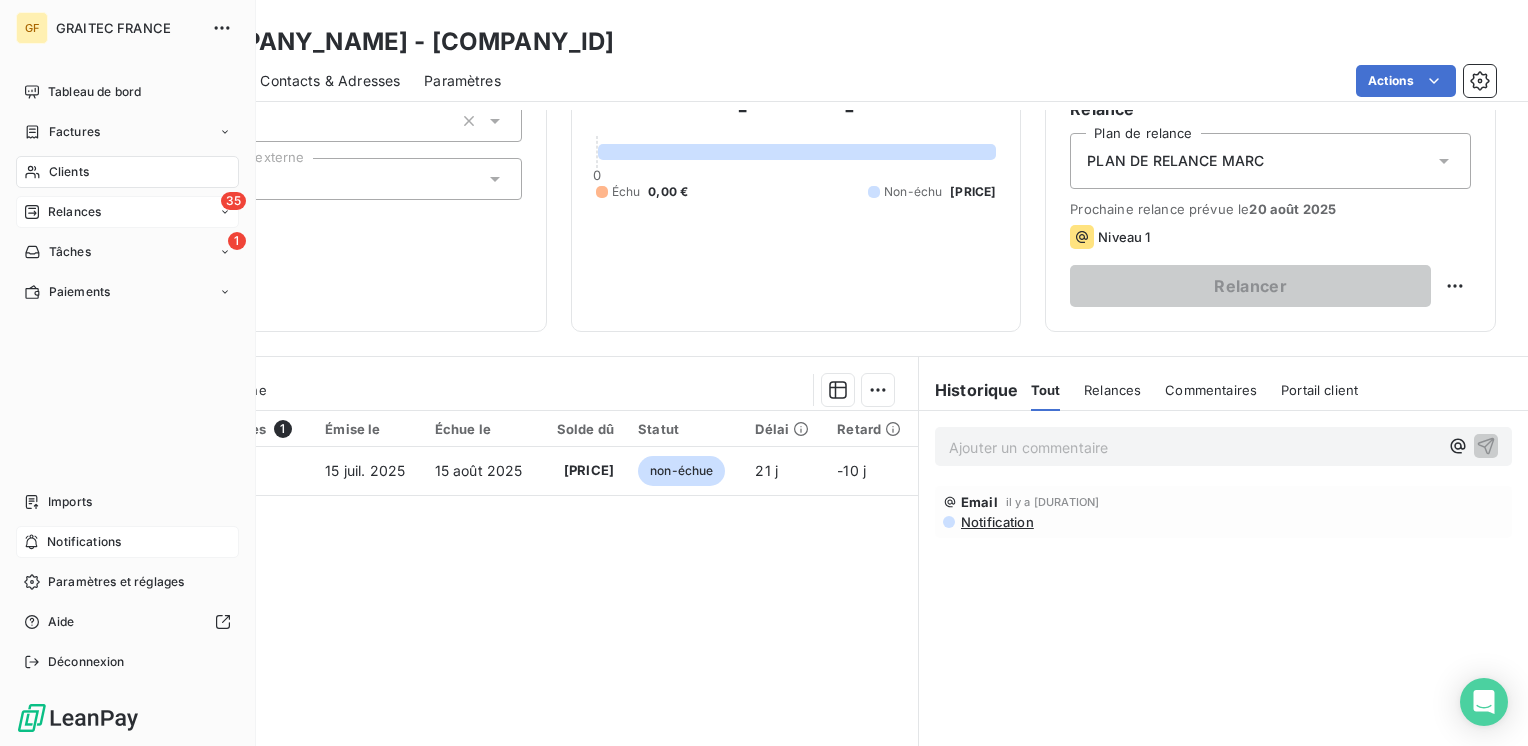 click on "Clients" at bounding box center [69, 172] 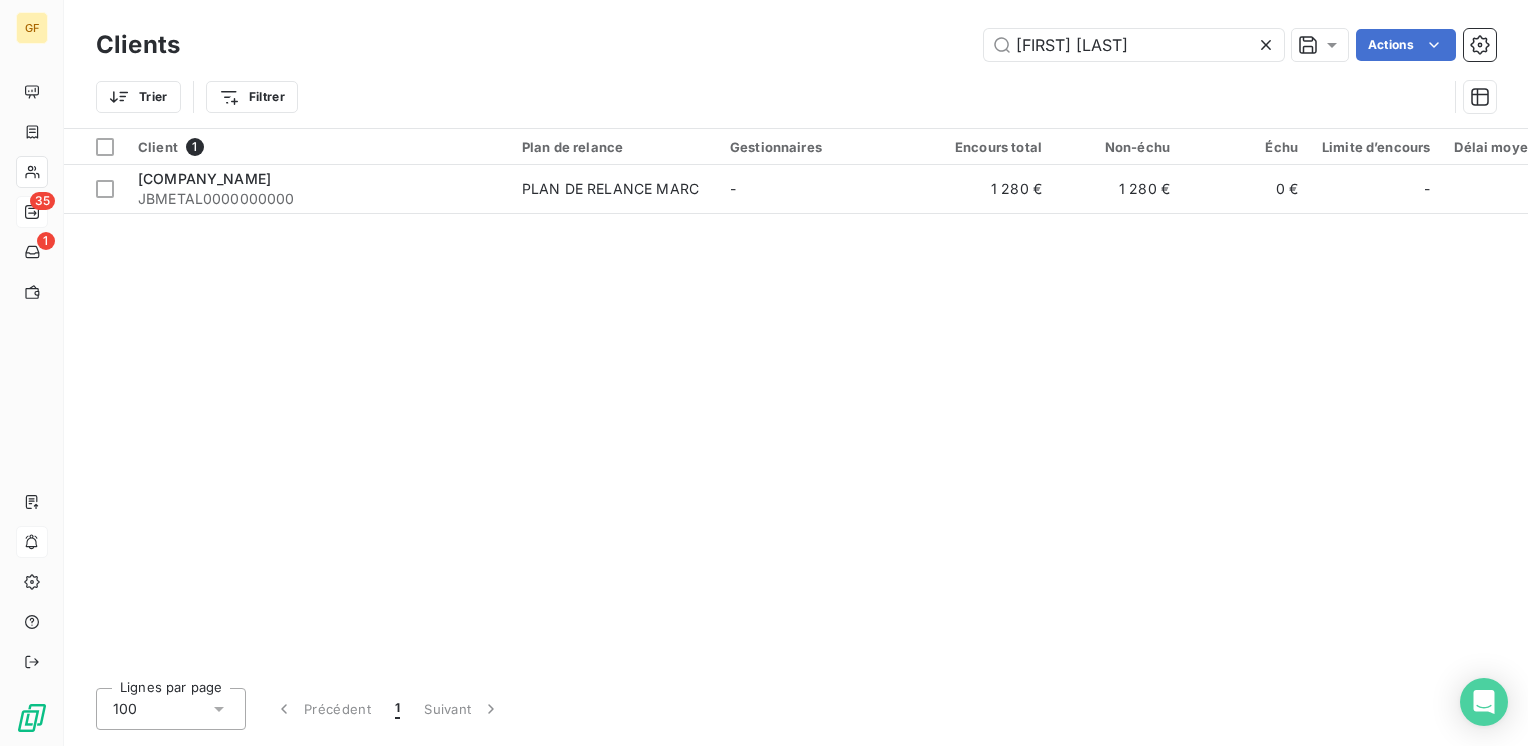 drag, startPoint x: 1032, startPoint y: 50, endPoint x: 360, endPoint y: 79, distance: 672.6254 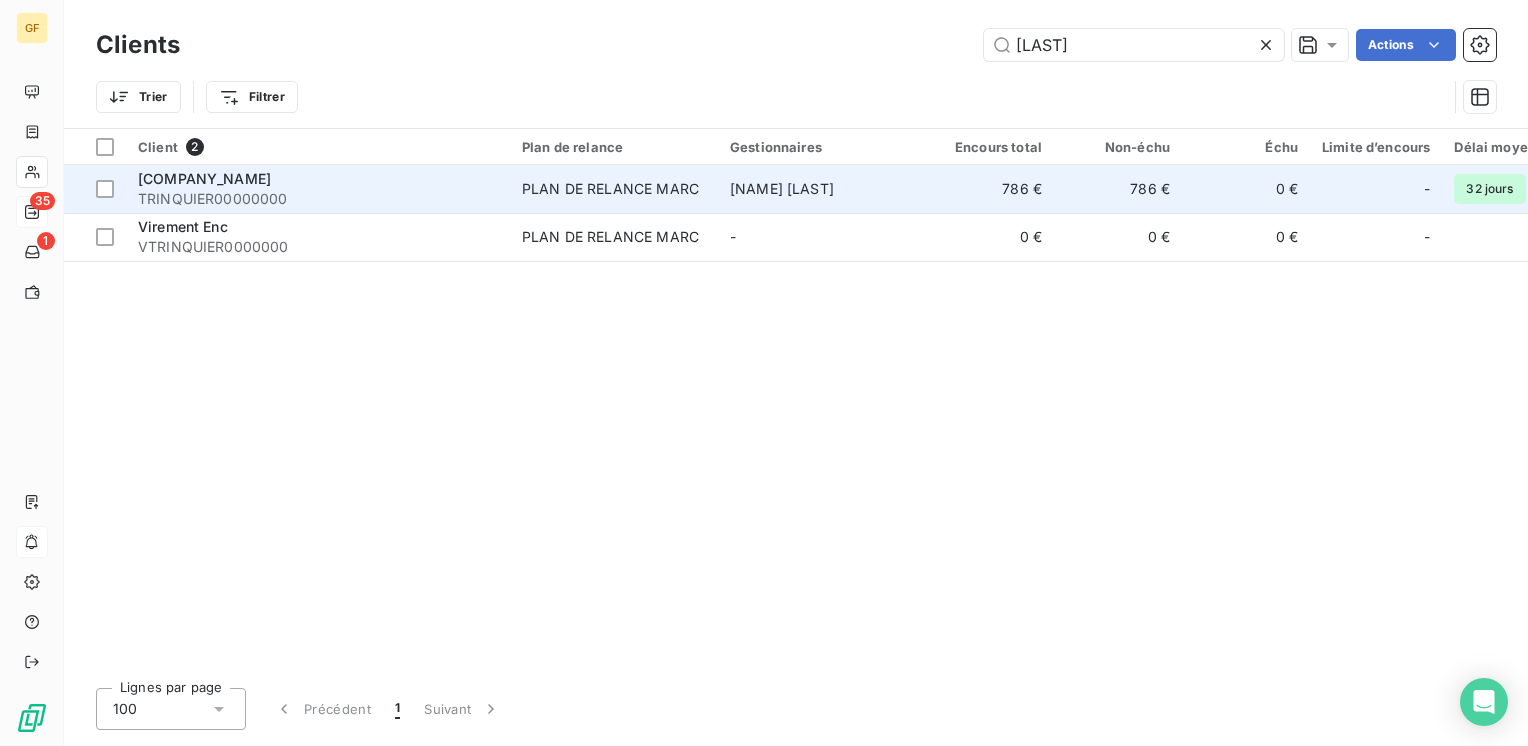 type on "[LAST]" 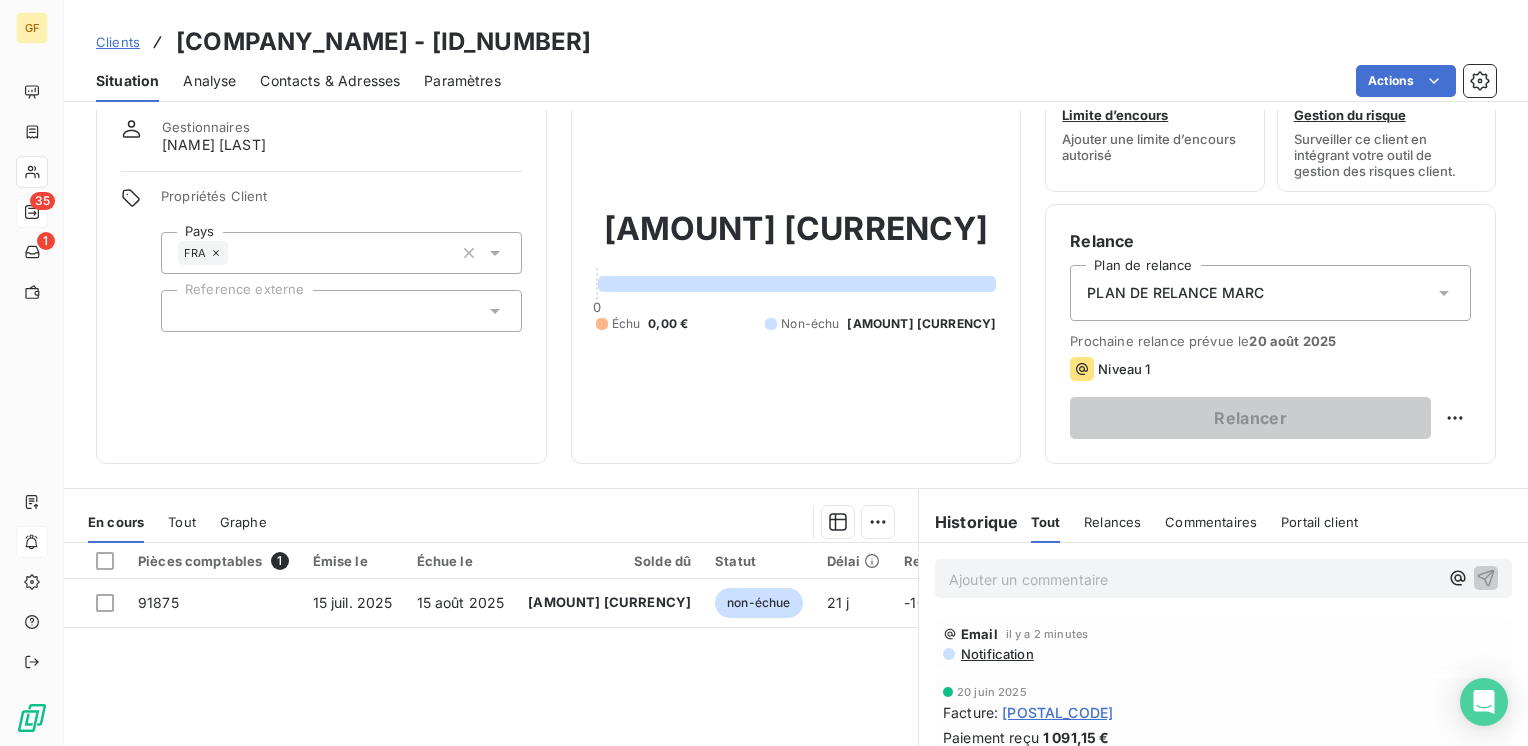 scroll, scrollTop: 100, scrollLeft: 0, axis: vertical 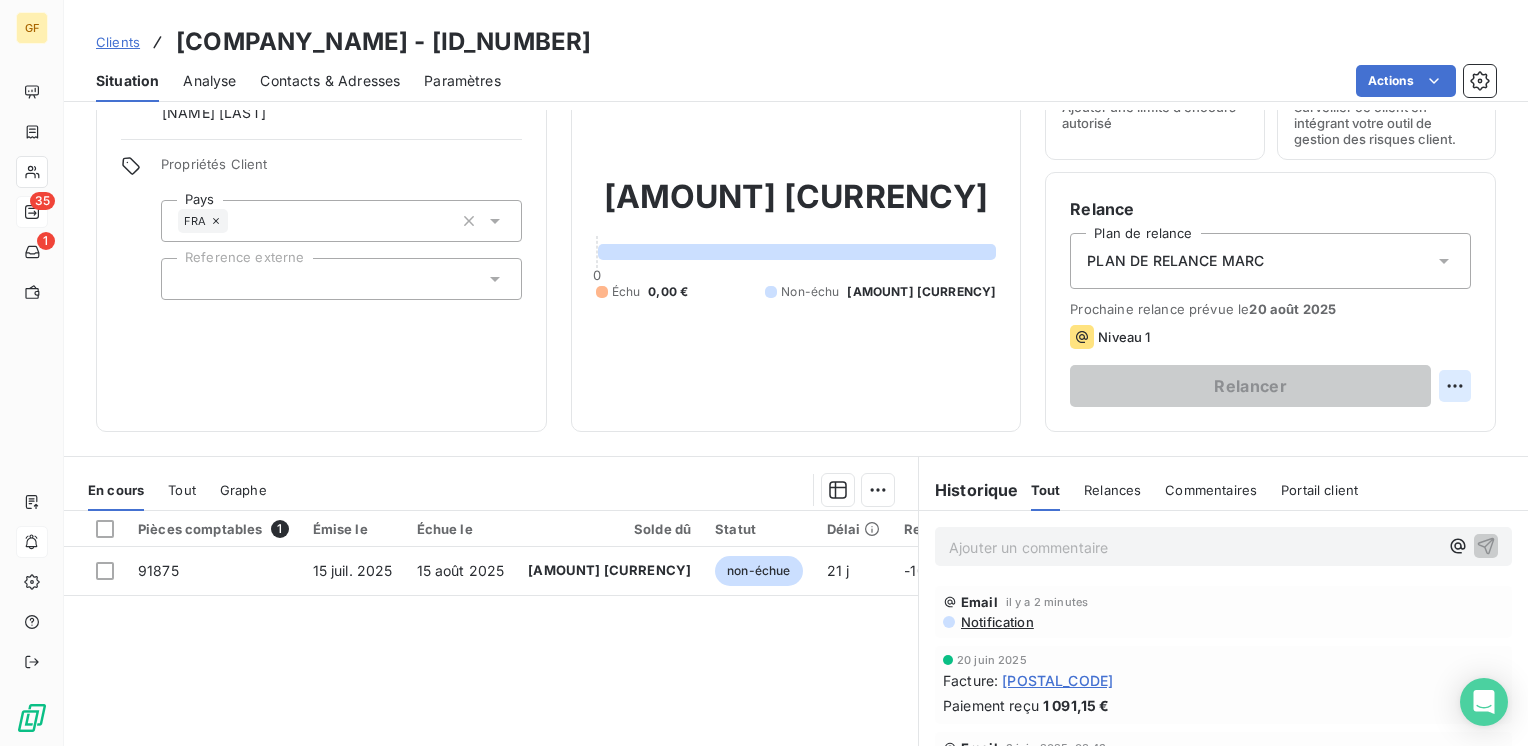 click on "GF 35 1 Clients SAS TRINQUIER - TRINQUIER[NUMBER] Situation Analyse Contacts & Adresses Paramètres Actions Informations client Gestionnaires Didier PAPET Propriétés Client Pays FRA Reference externe Encours client   [AMOUNT] 0 Échu [AMOUNT] Non-échu [AMOUNT]     Limite d’encours Ajouter une limite d’encours autorisé Gestion du risque Surveiller ce client en intégrant votre outil de gestion des risques client. Relance Plan de relance PLAN DE RELANCE MARC Prochaine relance prévue le  [DATE] Niveau 1 Relancer En cours Tout Graphe Pièces comptables 1 Émise le Échue le Solde dû Statut Délai   Retard   [NUMBER] [DATE] [DATE] [AMOUNT] non-échue [DAYS] j [DAYS] j Lignes par page 25 Précédent 1 Suivant Historique Tout Relances Commentaires Portail client Tout Relances Commentaires Portail client Ajouter un commentaire ﻿ Email il y a 2 minutes Notification [DATE] Facture  : [NUMBER] Paiement reçu [AMOUNT] Email [DATE], [TIME] Notification Facture" at bounding box center (764, 373) 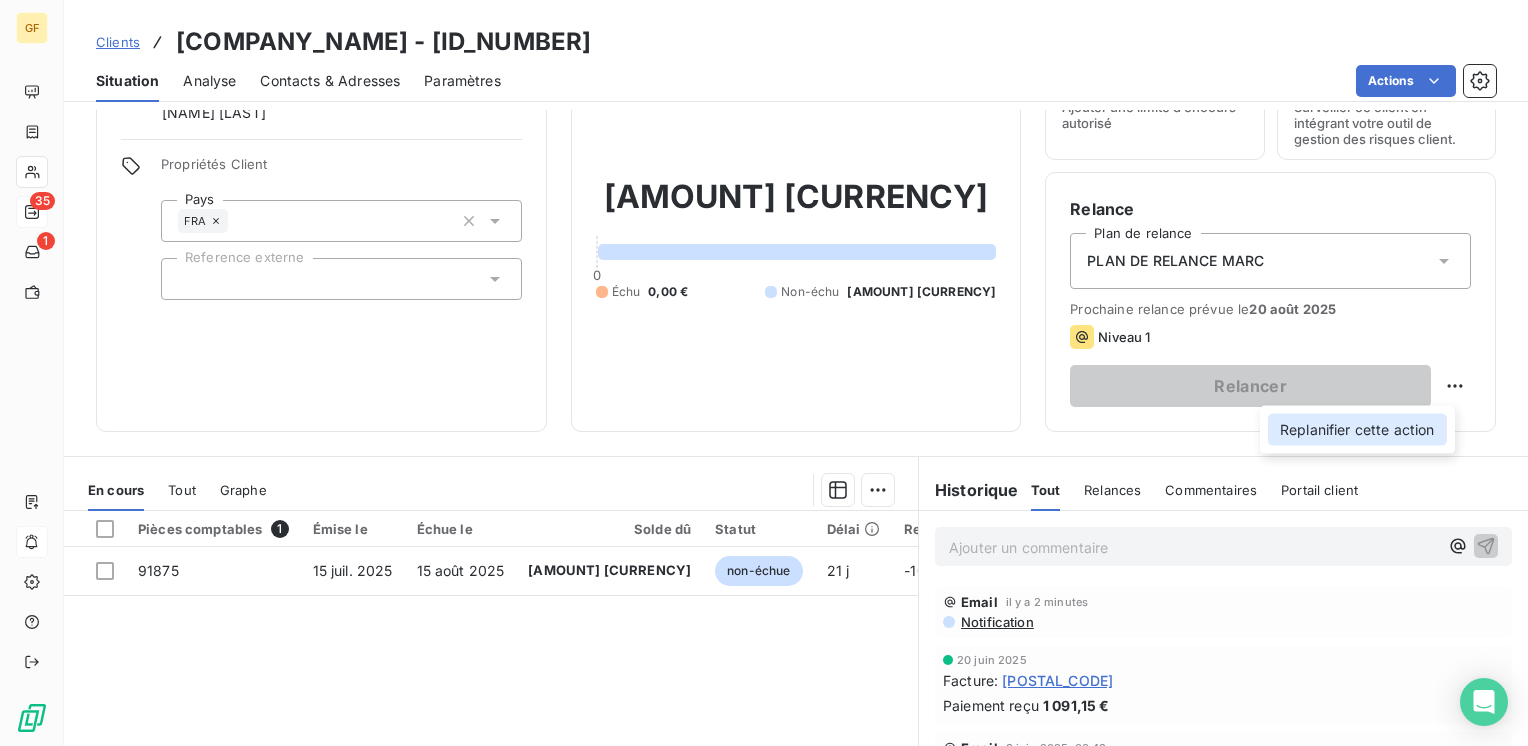 click on "Replanifier cette action" at bounding box center (1357, 430) 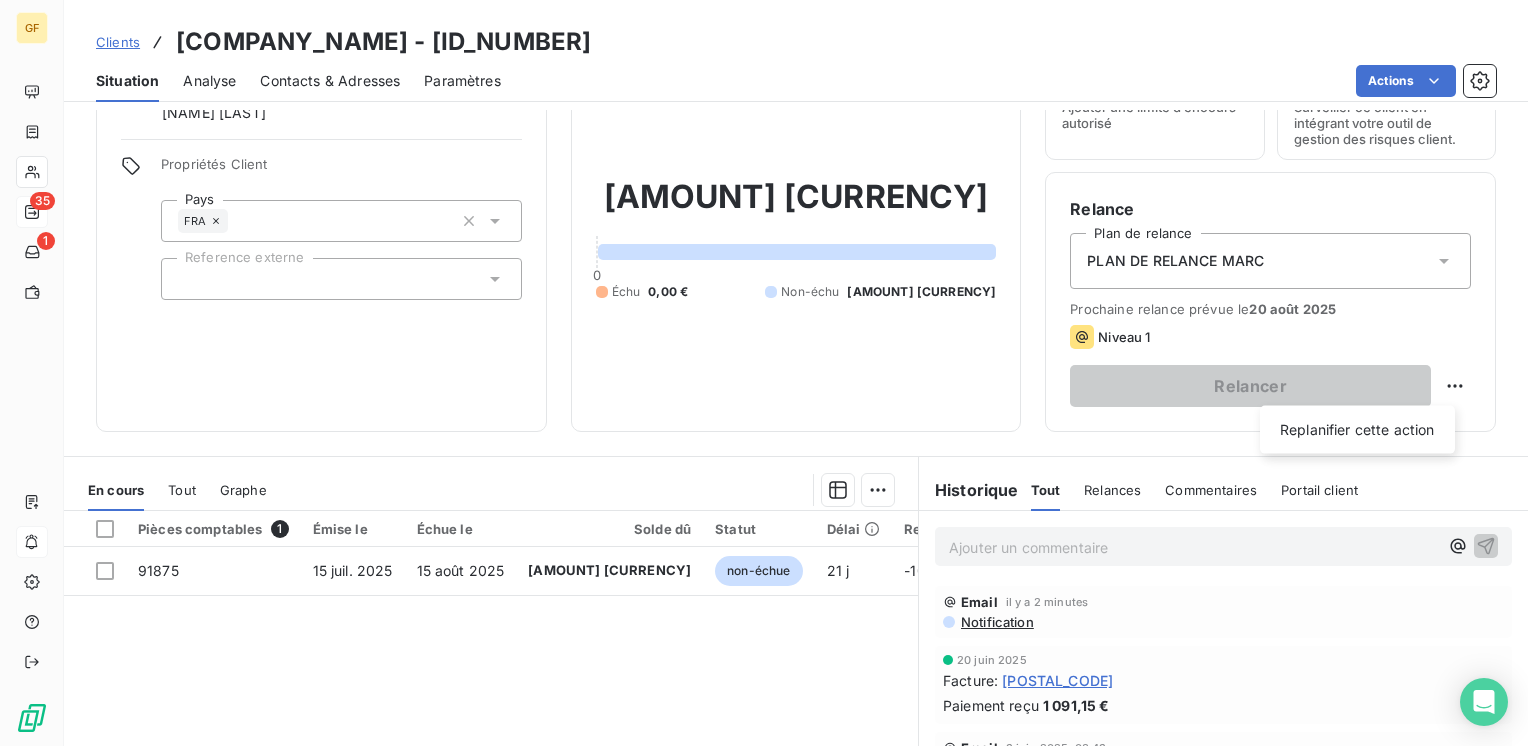 select on "7" 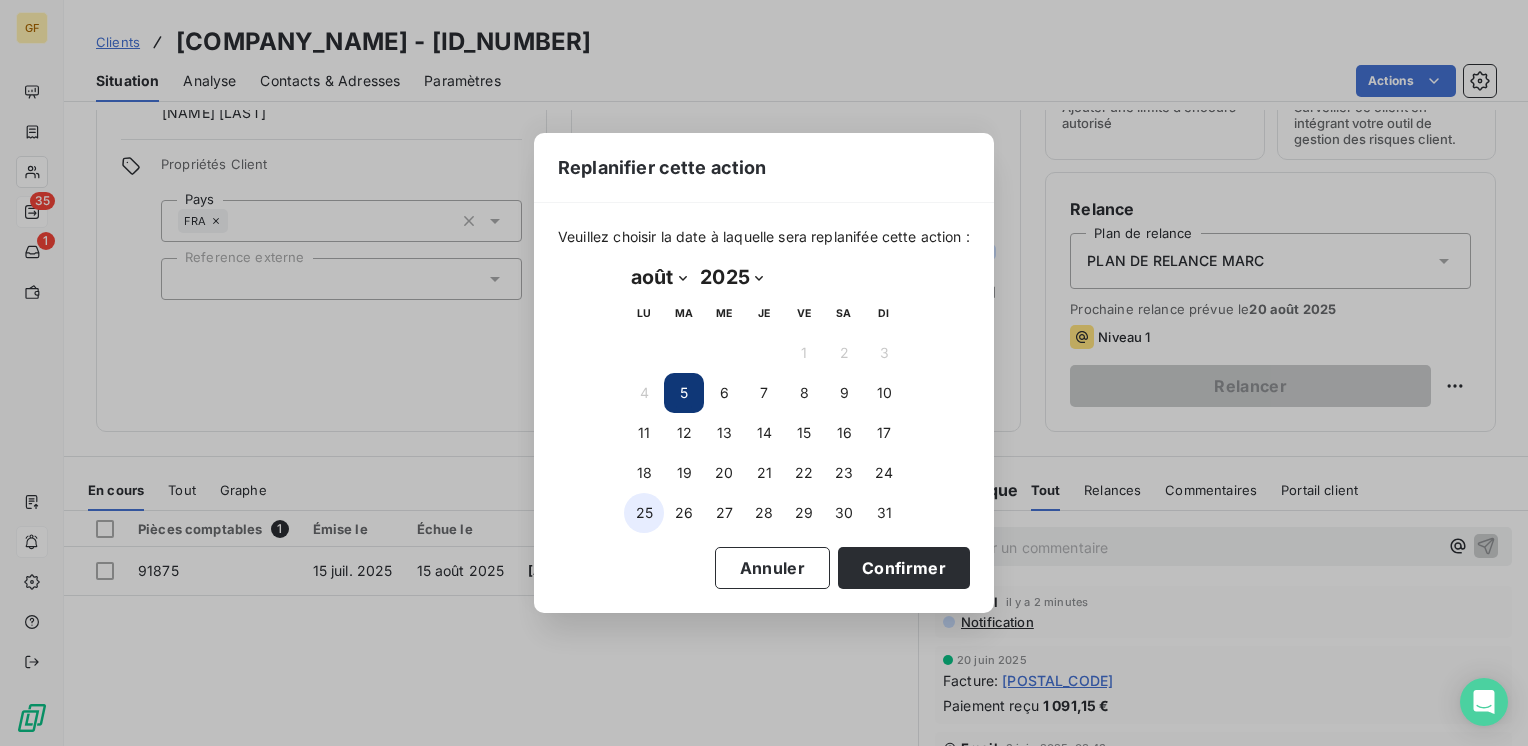 click on "25" at bounding box center (644, 513) 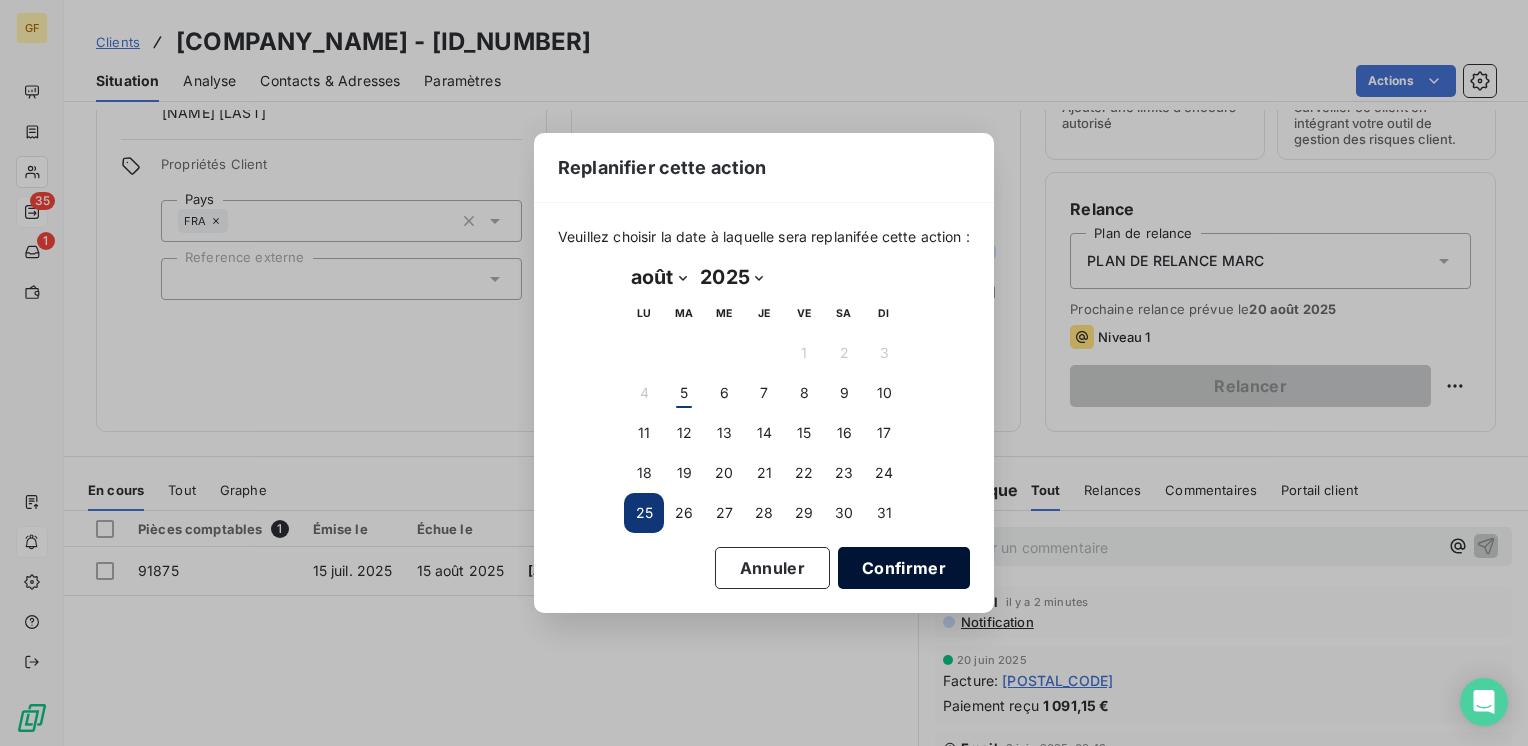 click on "Confirmer" at bounding box center (904, 568) 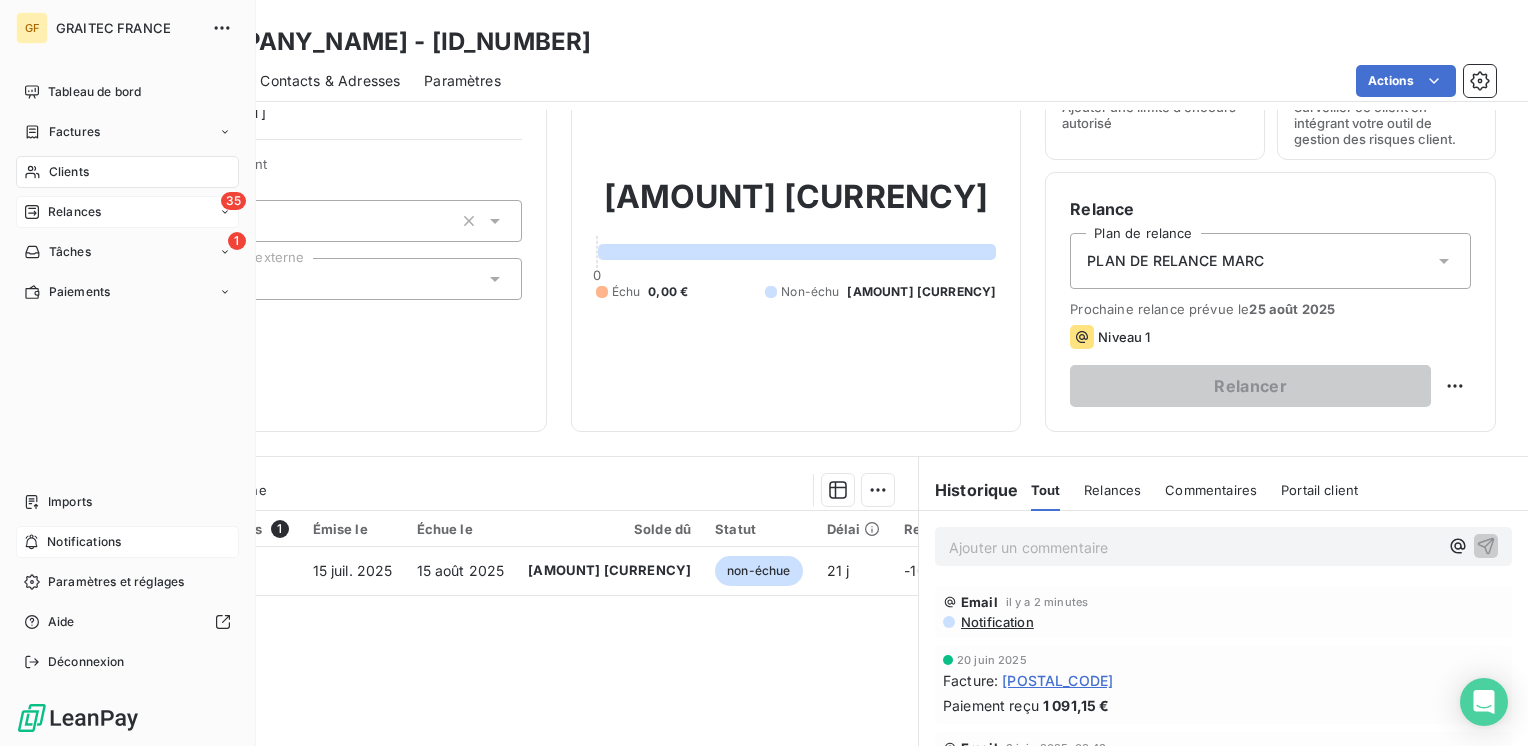 click on "Clients" at bounding box center (69, 172) 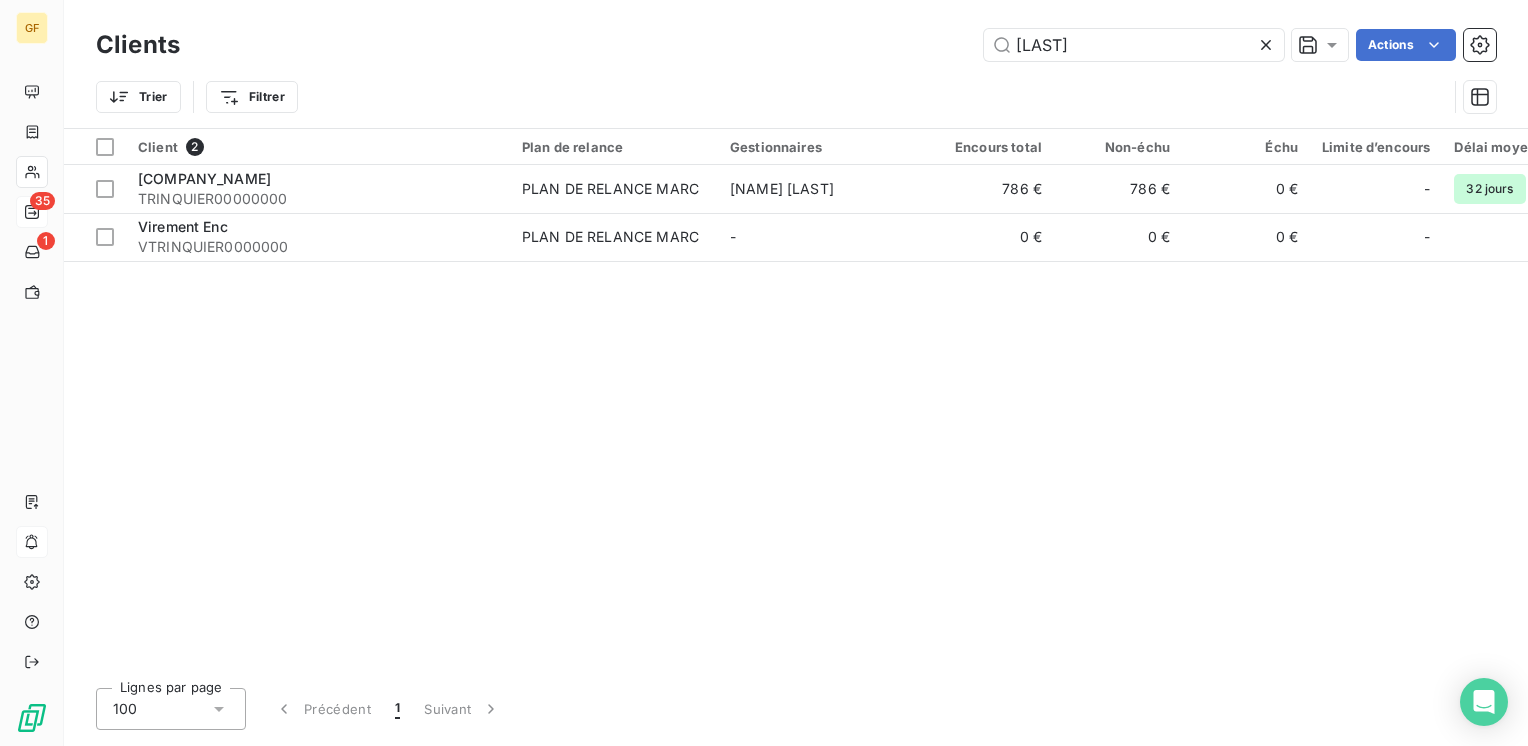 drag, startPoint x: 1102, startPoint y: 51, endPoint x: 531, endPoint y: 50, distance: 571.00085 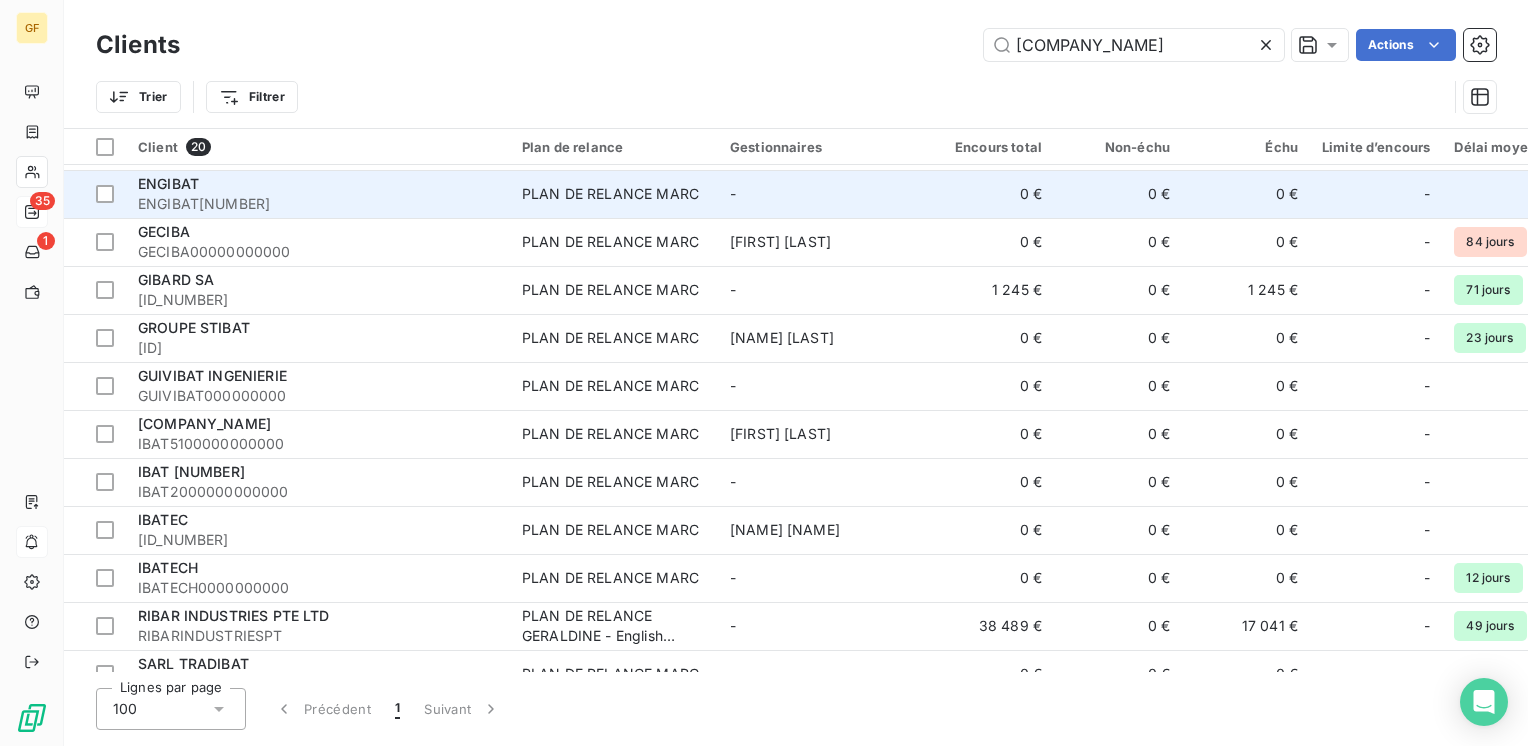 scroll, scrollTop: 300, scrollLeft: 0, axis: vertical 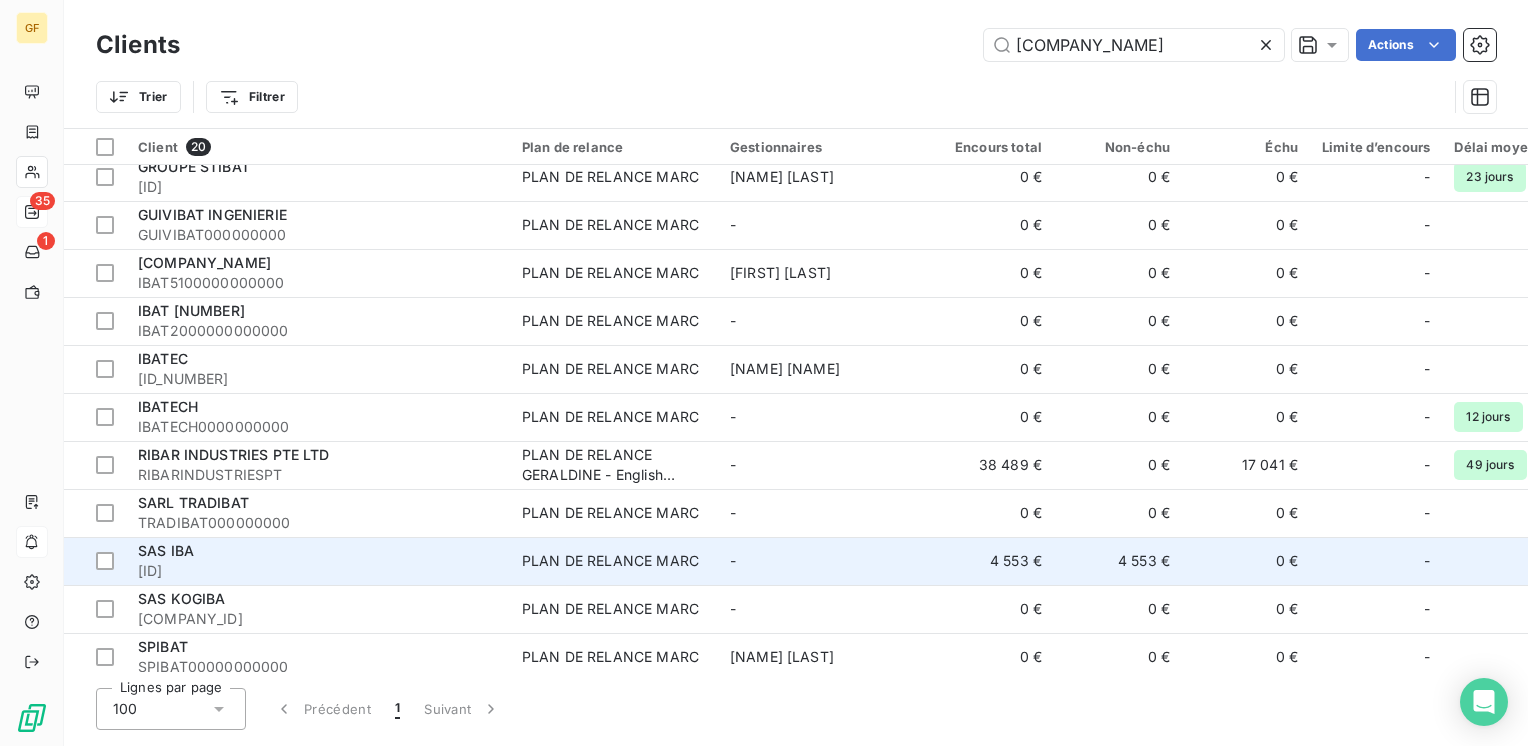 type on "[COMPANY_NAME]" 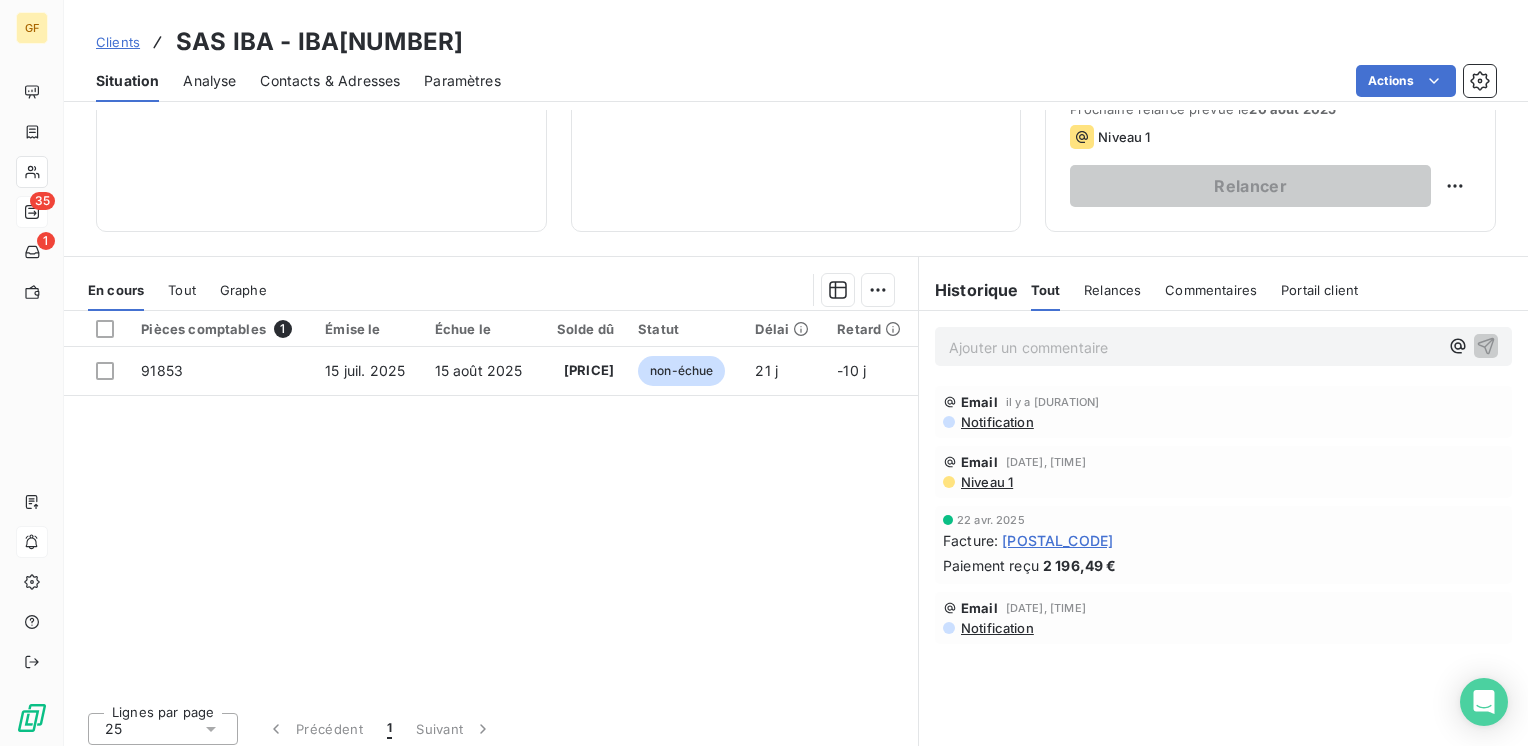 scroll, scrollTop: 0, scrollLeft: 0, axis: both 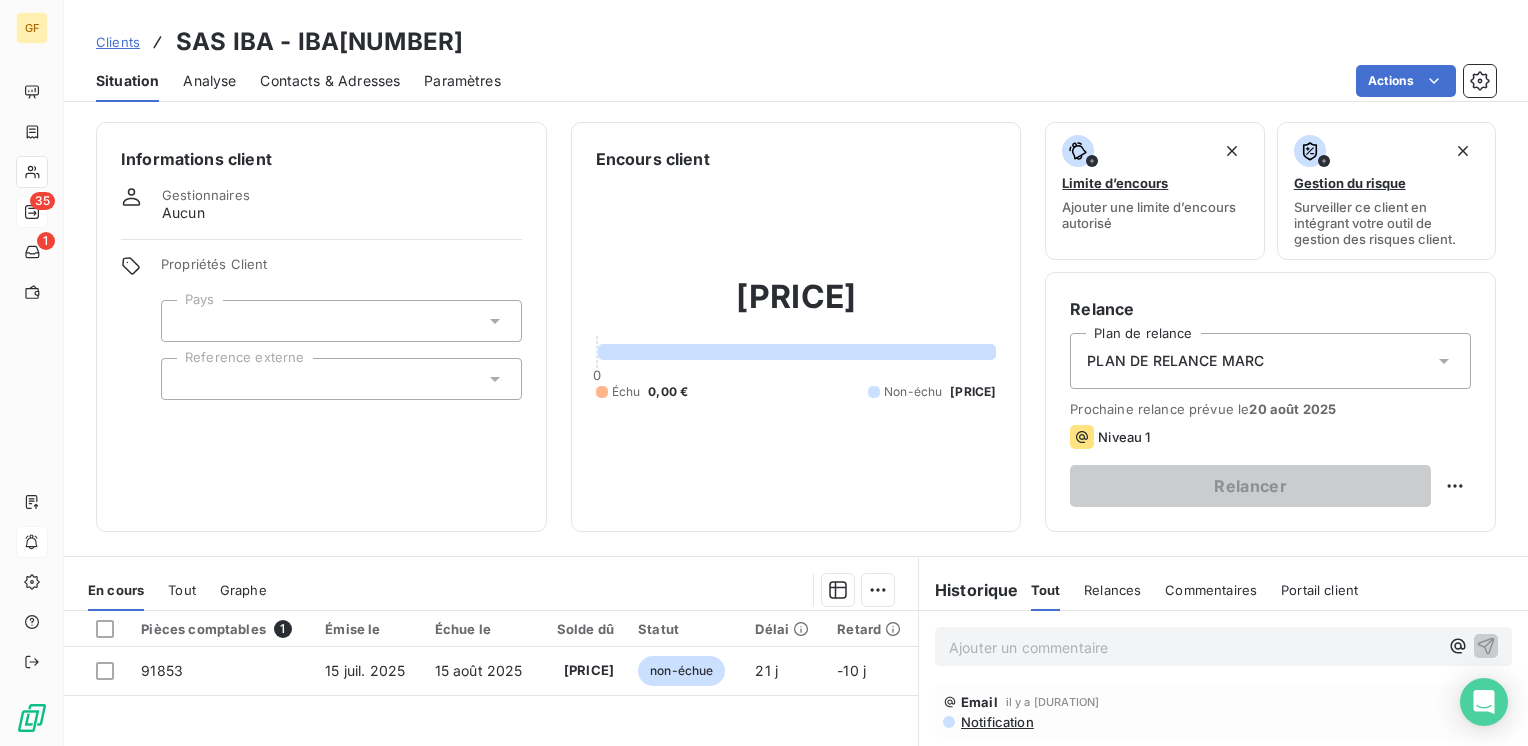 click on "Contacts & Adresses" at bounding box center [330, 81] 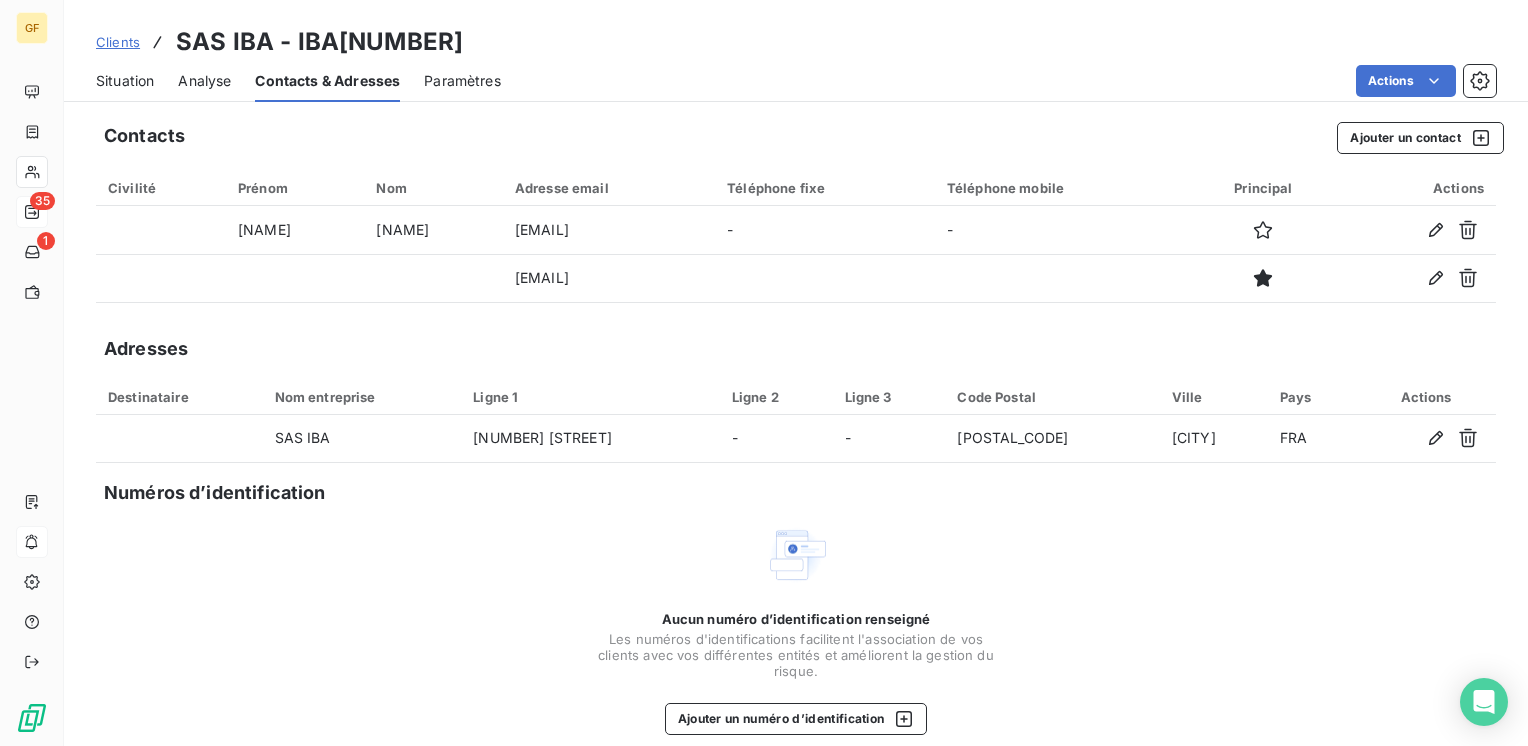 click on "Aucun numéro d’identification renseigné Les numéros d'identifications facilitent l'association de vos clients avec vos différentes entités et améliorent la gestion du risque. Ajouter un numéro d’identification" at bounding box center [796, 629] 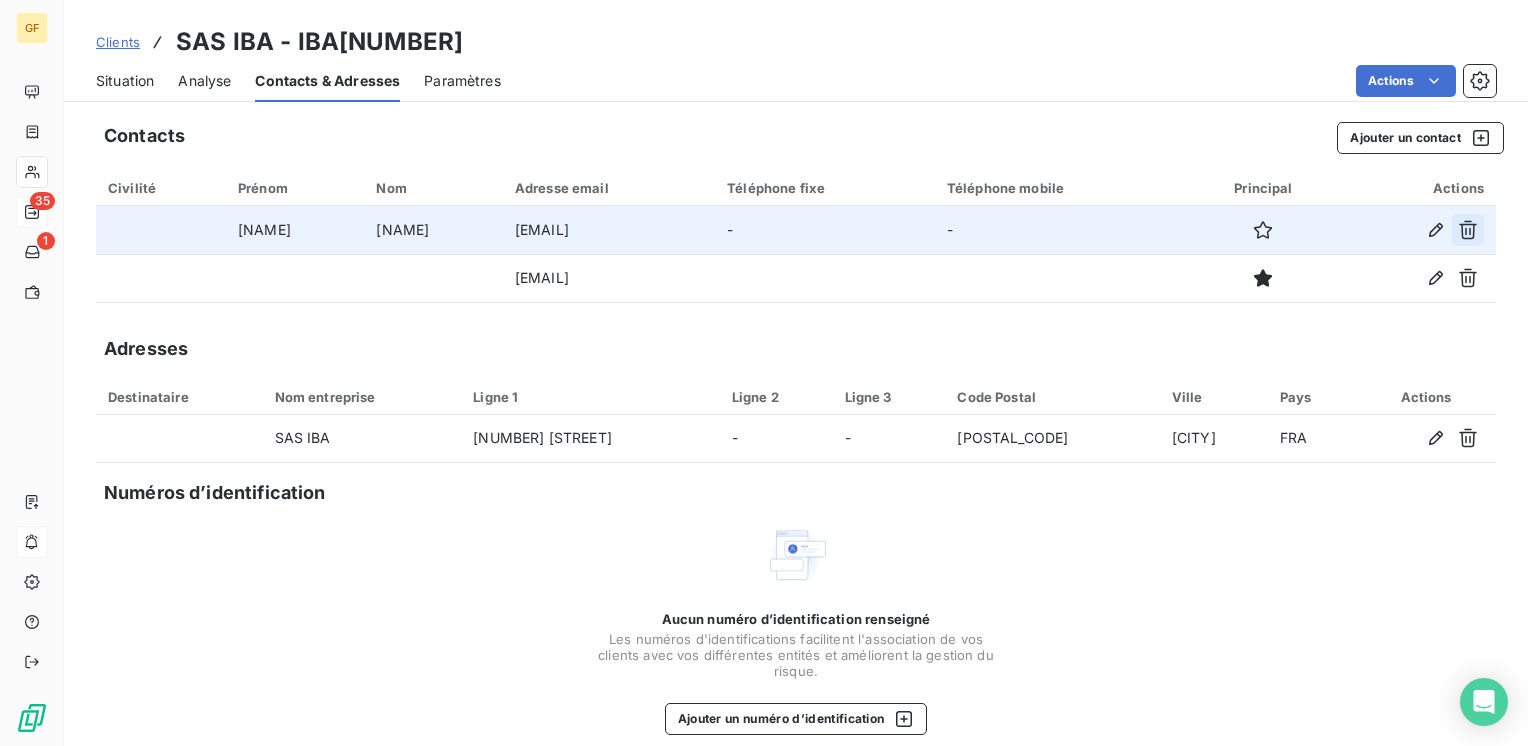 click 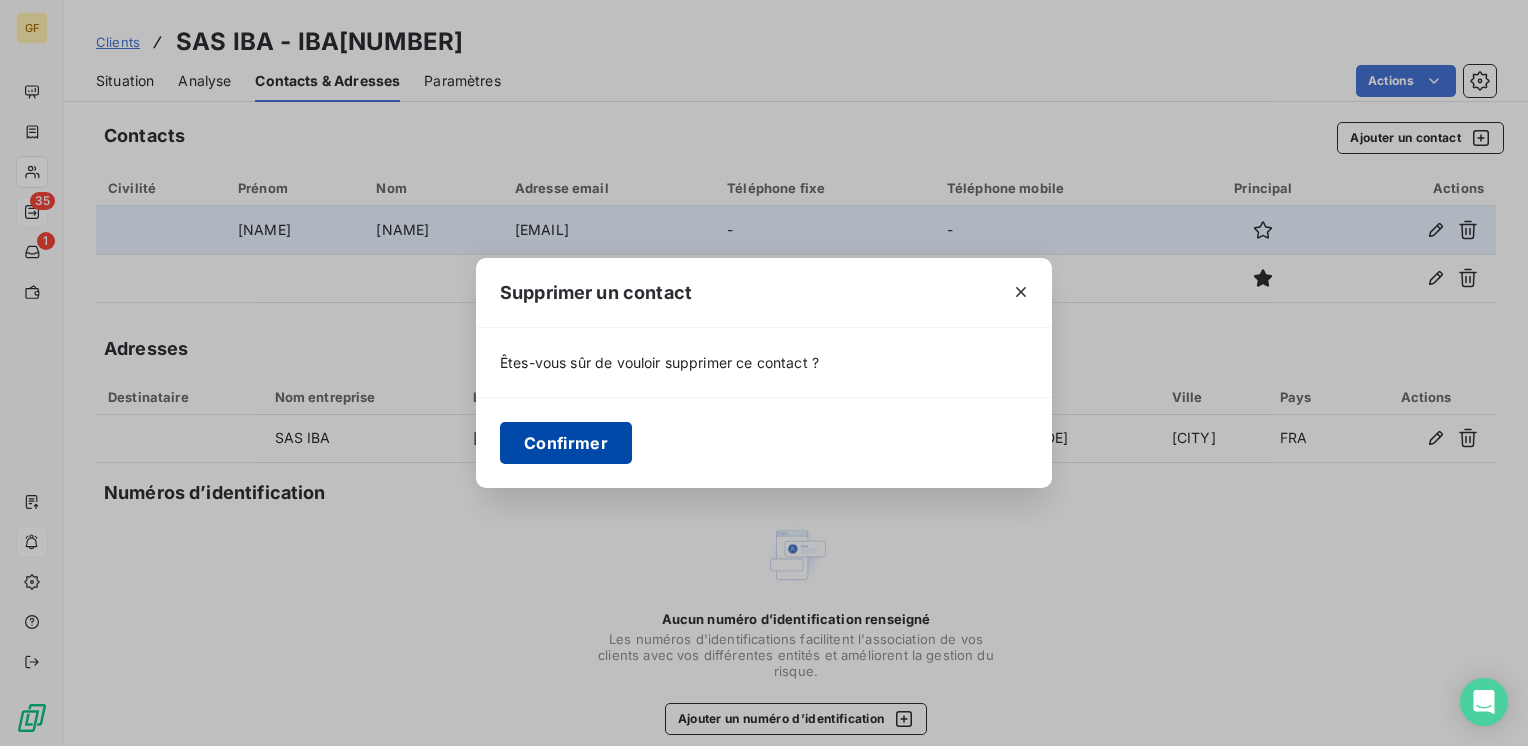 click on "Confirmer" at bounding box center [566, 443] 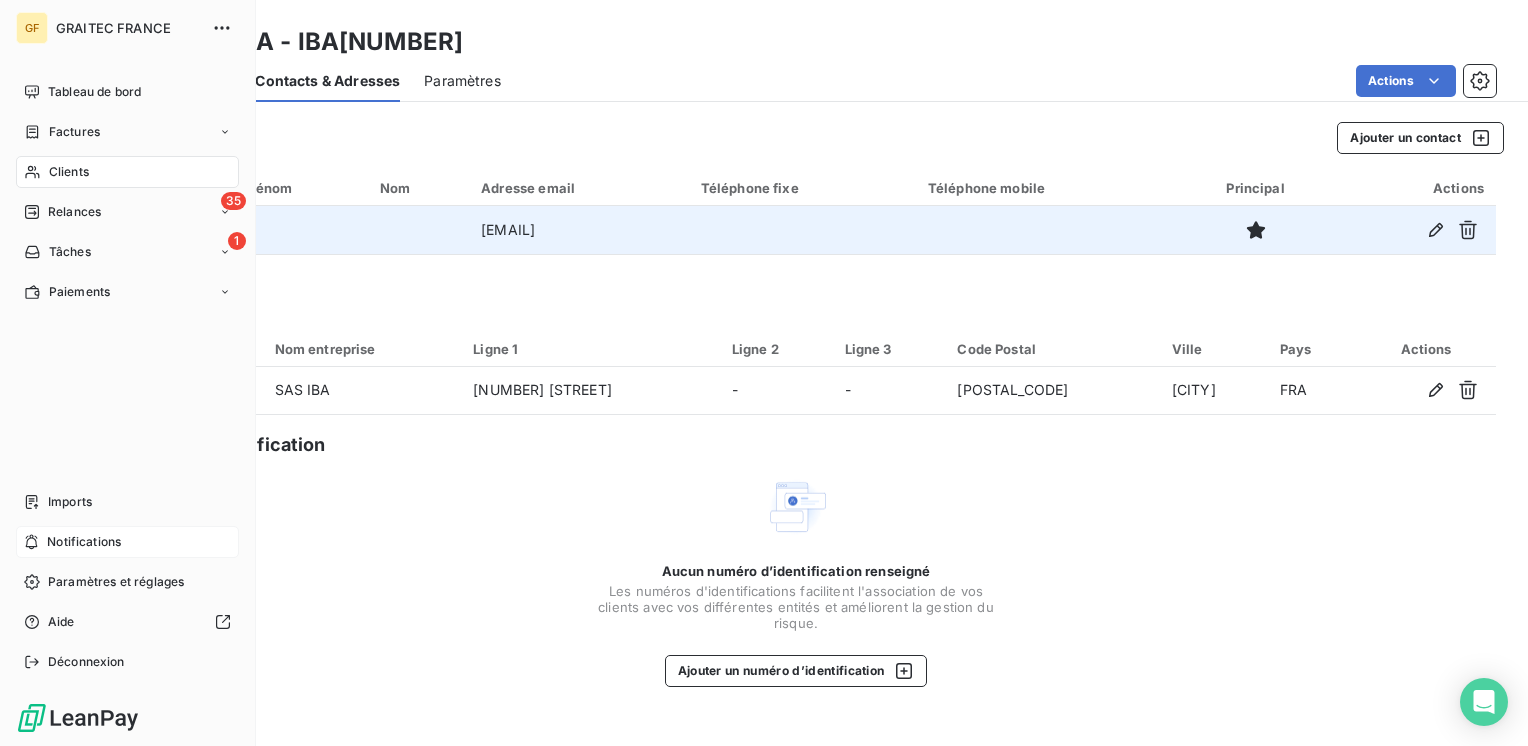 drag, startPoint x: 48, startPoint y: 212, endPoint x: 241, endPoint y: 397, distance: 267.34622 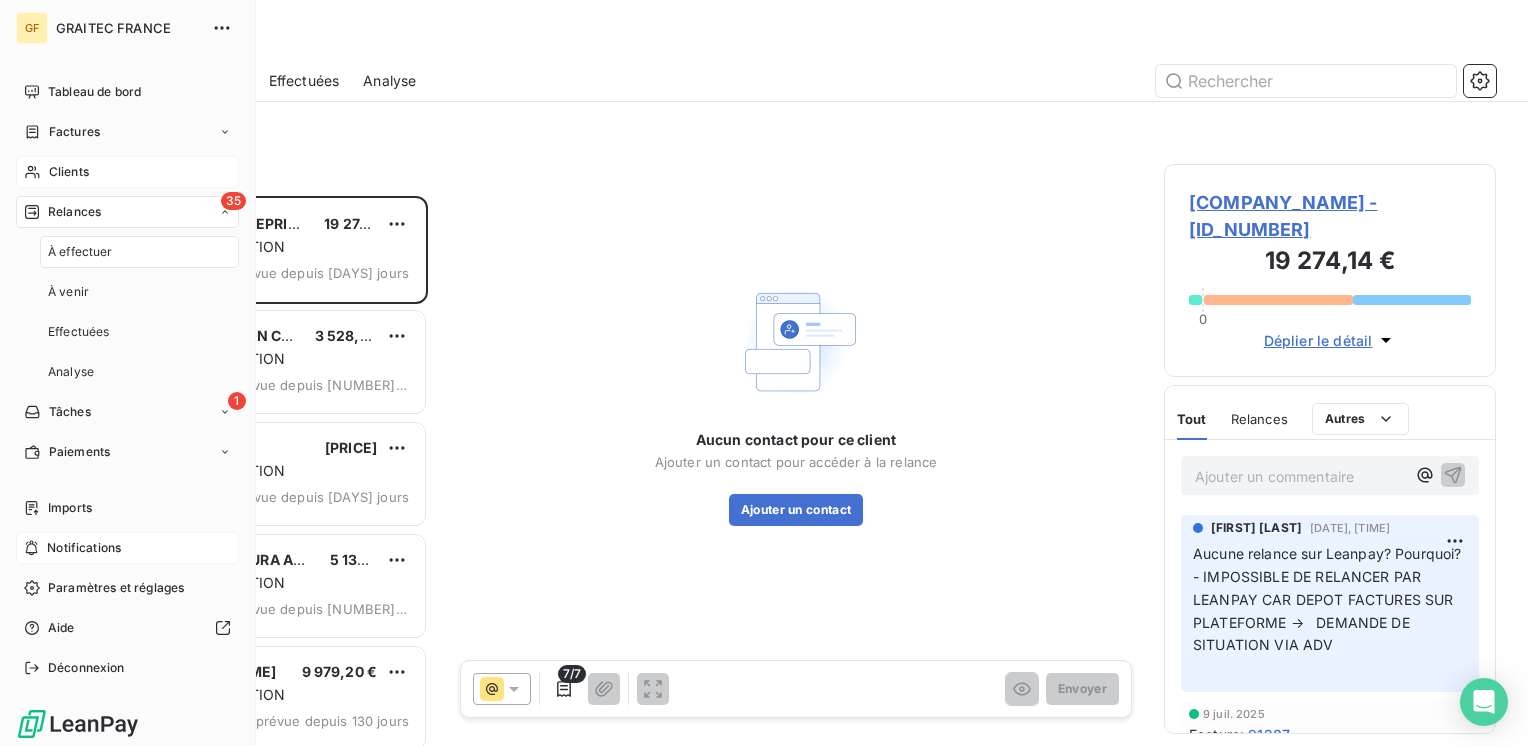 scroll, scrollTop: 16, scrollLeft: 16, axis: both 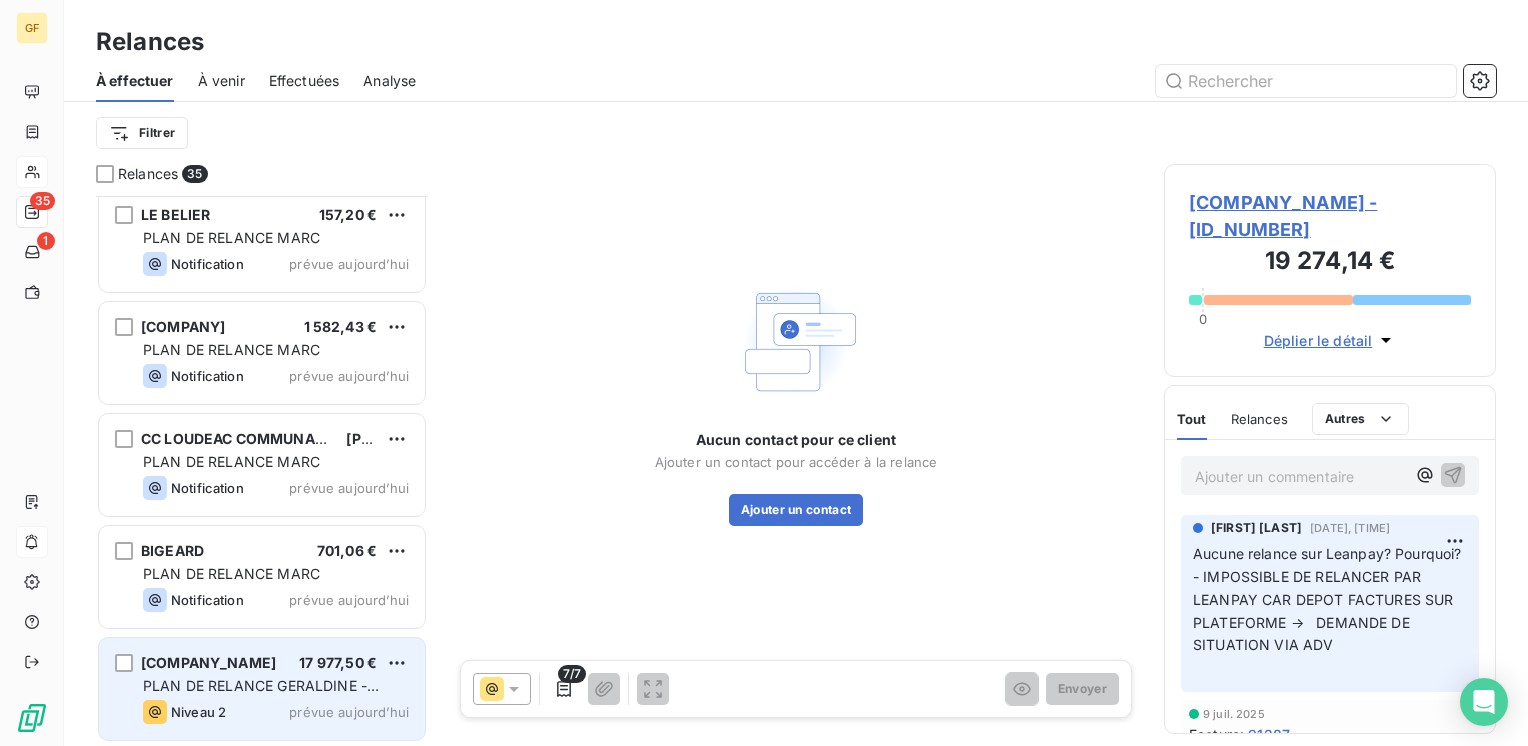 click on "PLAN DE RELANCE GERALDINE - English version" at bounding box center (276, 686) 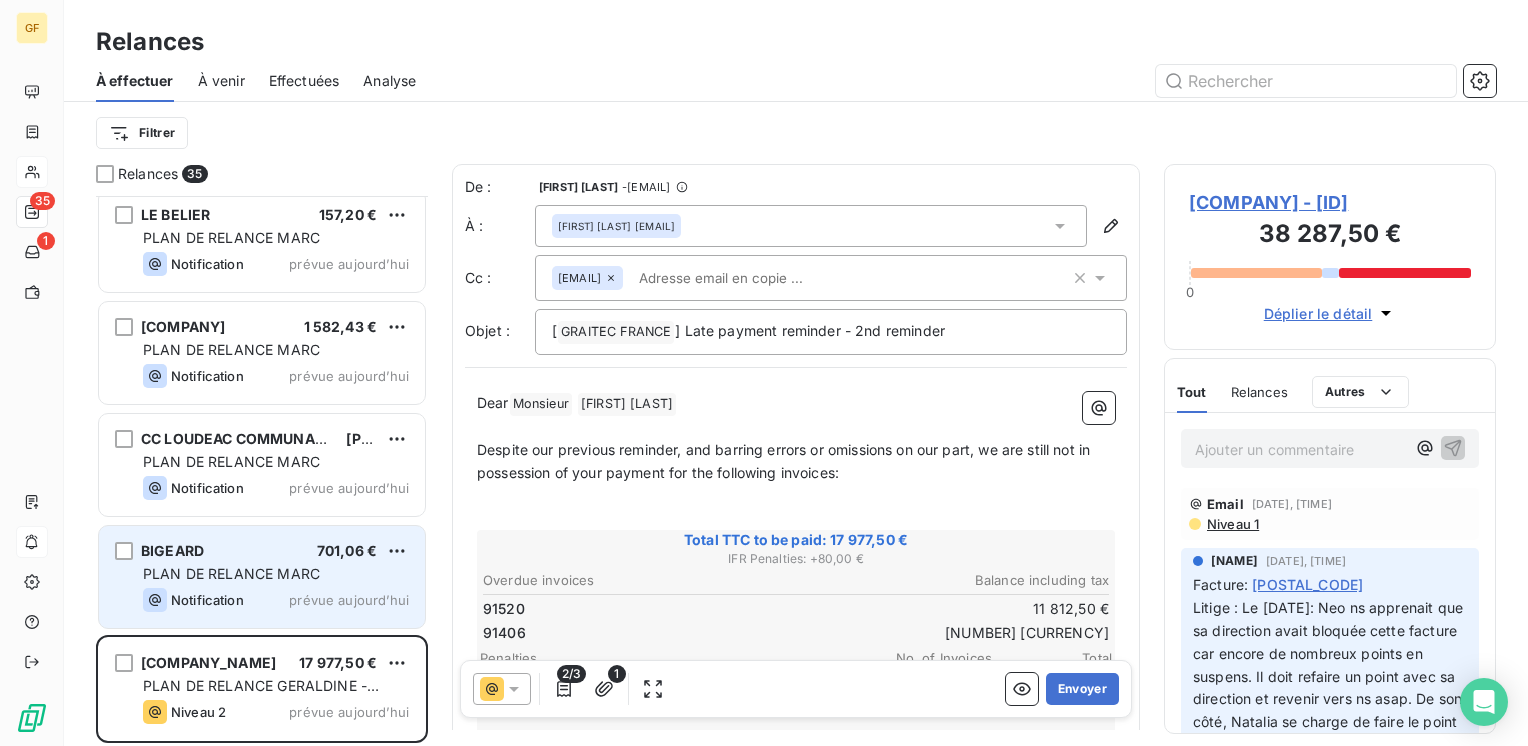 click on "701,06 €" at bounding box center (347, 551) 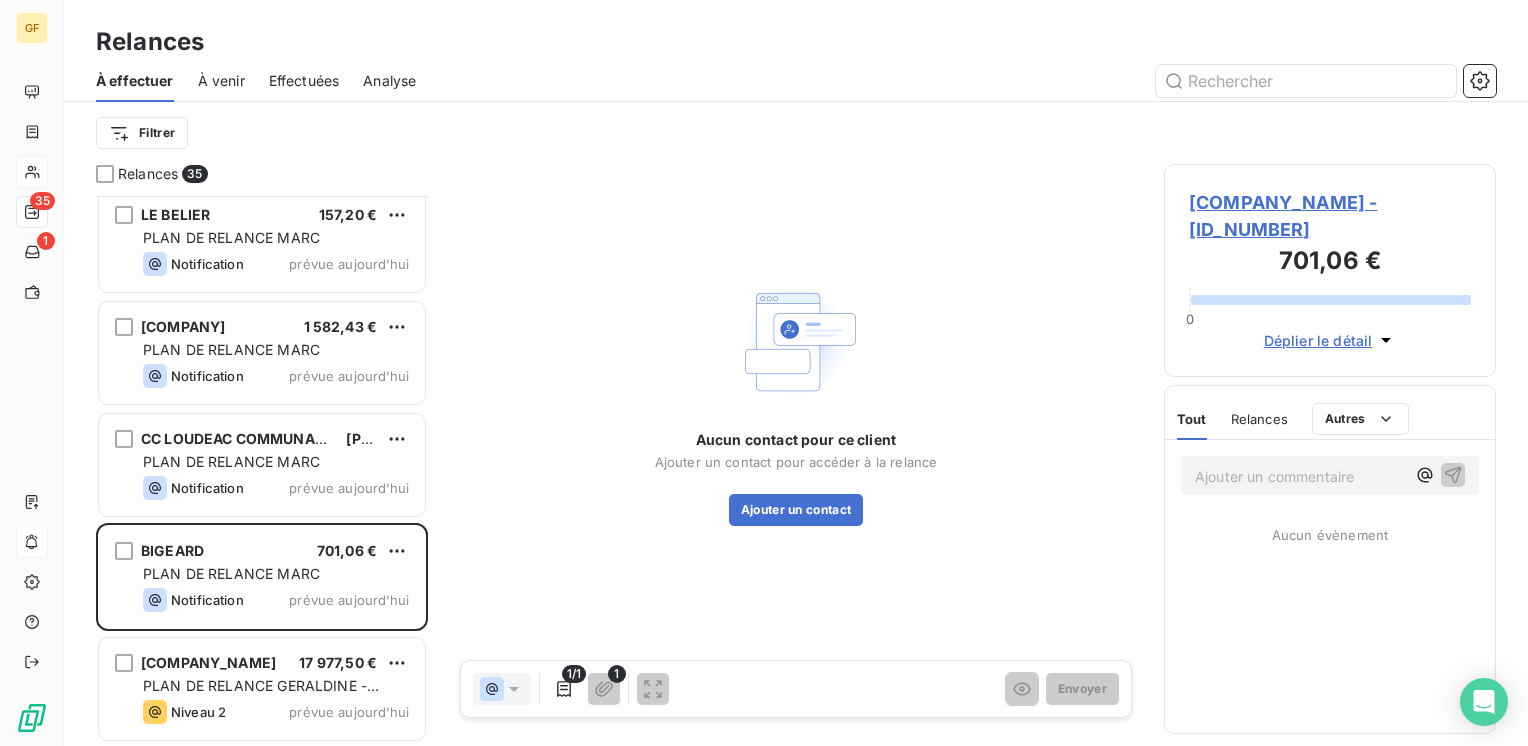 click on "[COMPANY_NAME] - [ID_NUMBER]" at bounding box center (1330, 216) 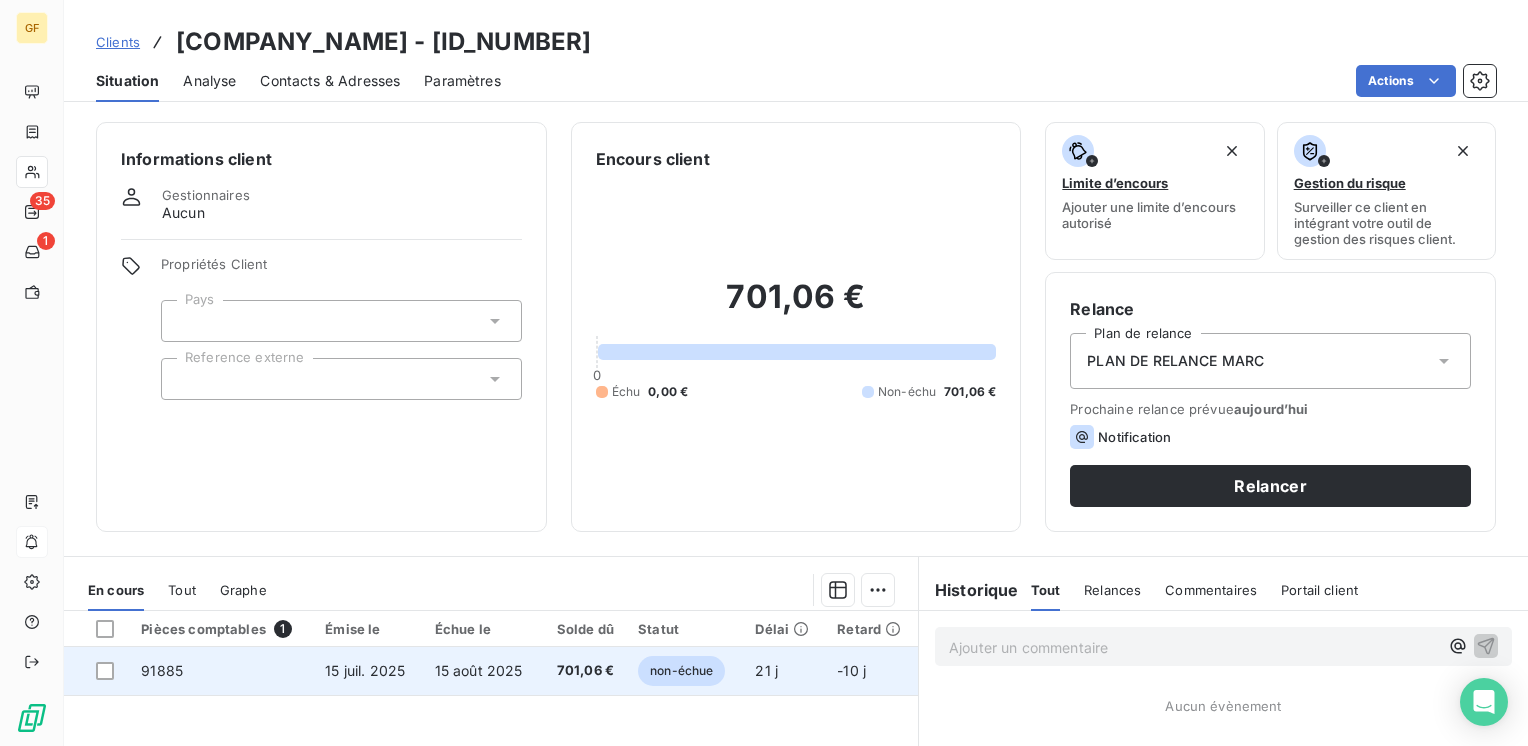 click on "15 juil. 2025" at bounding box center (368, 671) 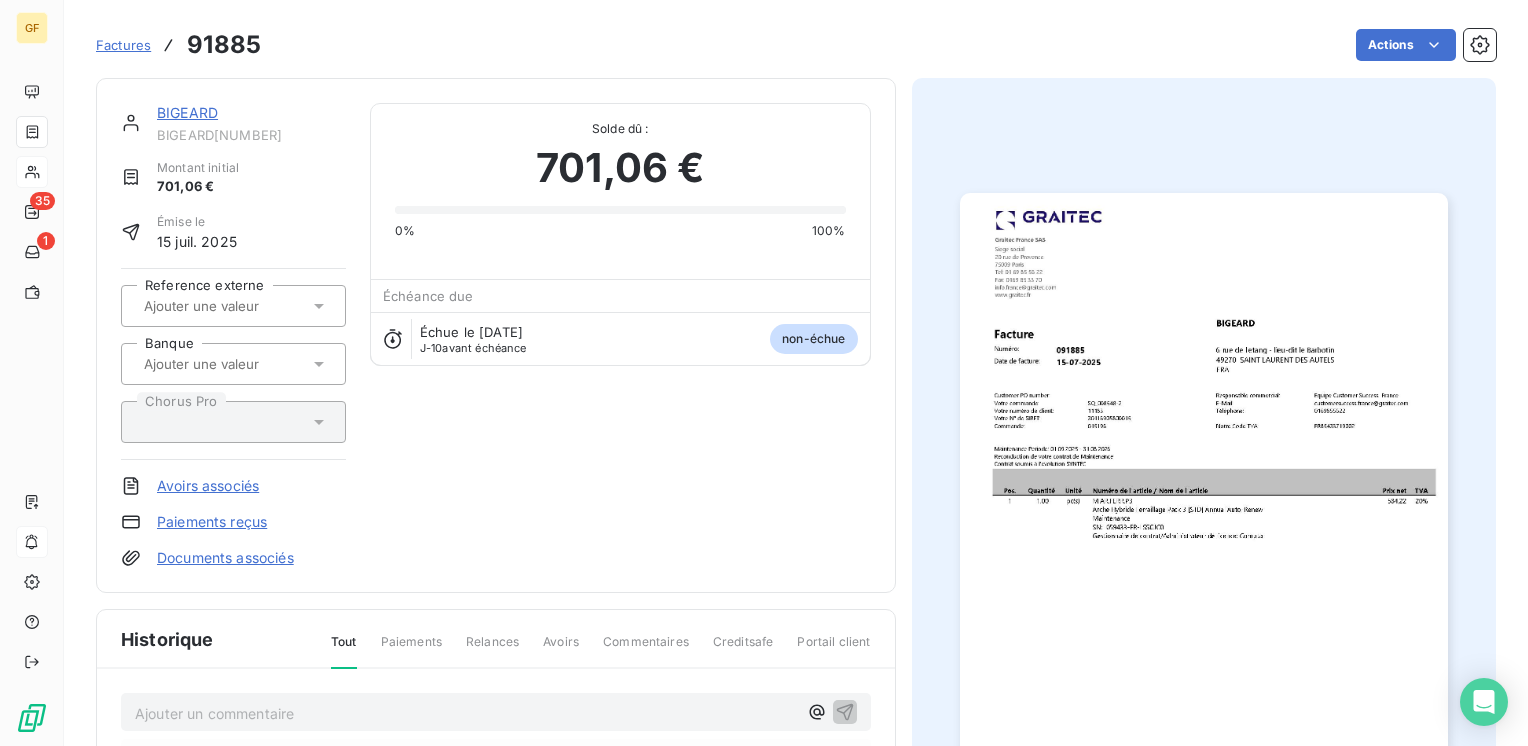 scroll, scrollTop: 100, scrollLeft: 0, axis: vertical 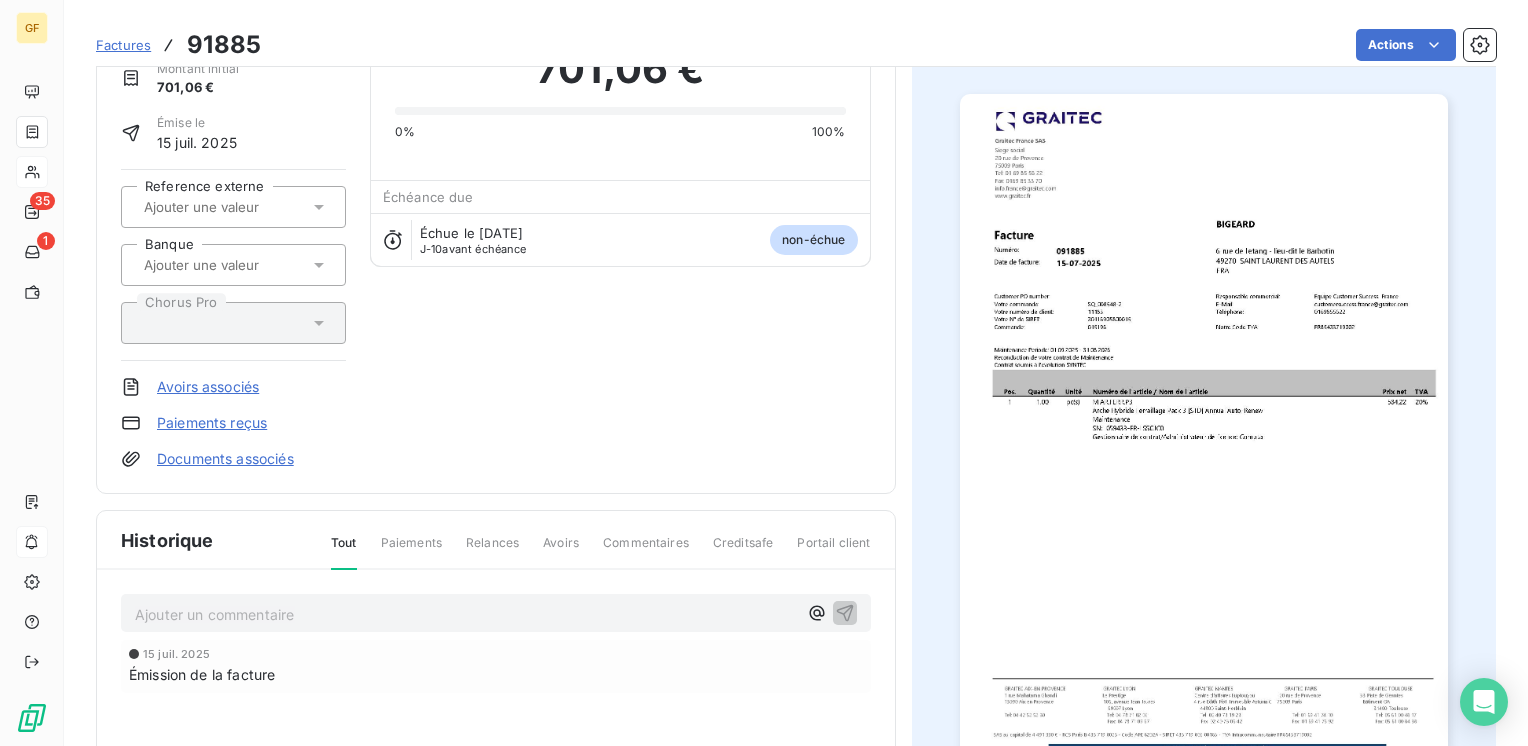 click at bounding box center [1204, 438] 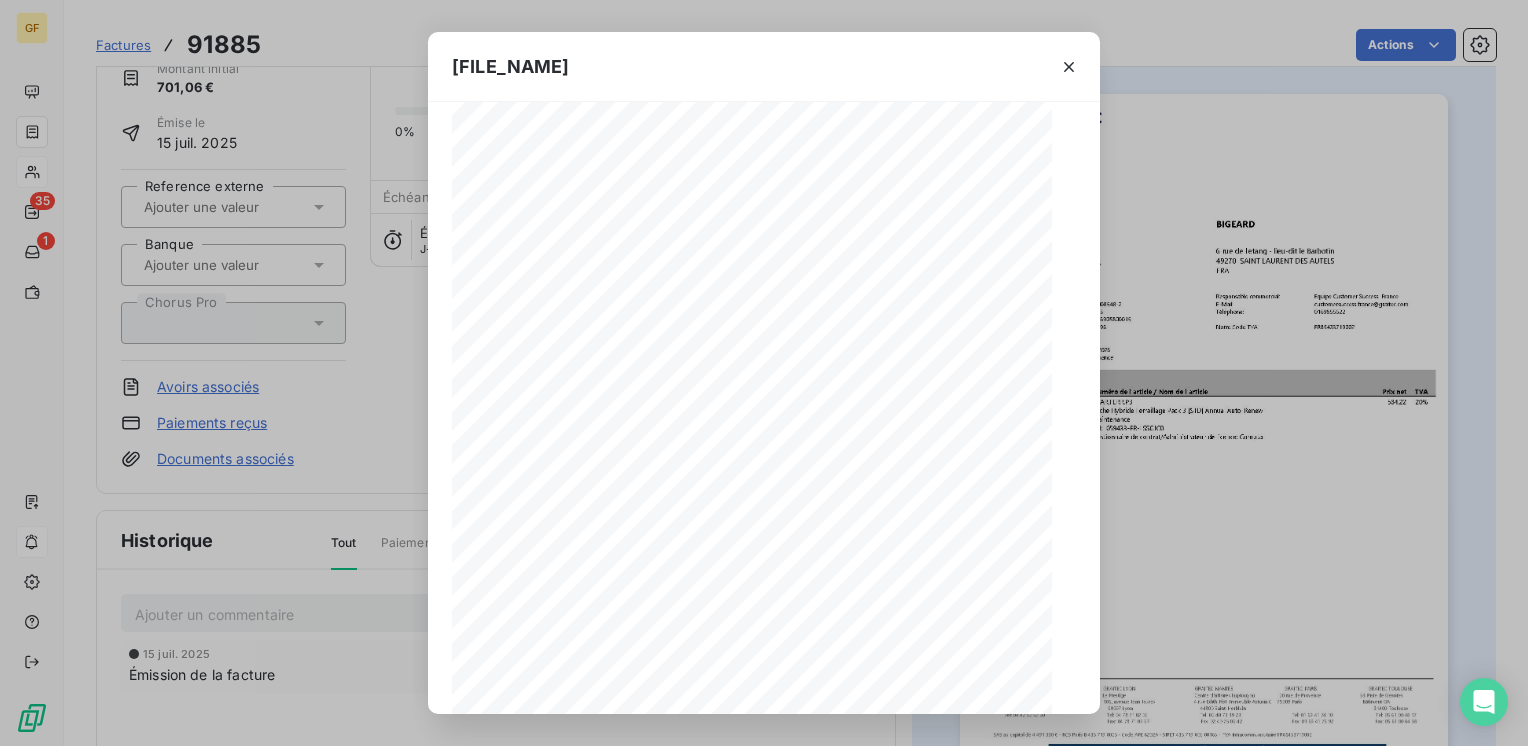 scroll, scrollTop: 283, scrollLeft: 0, axis: vertical 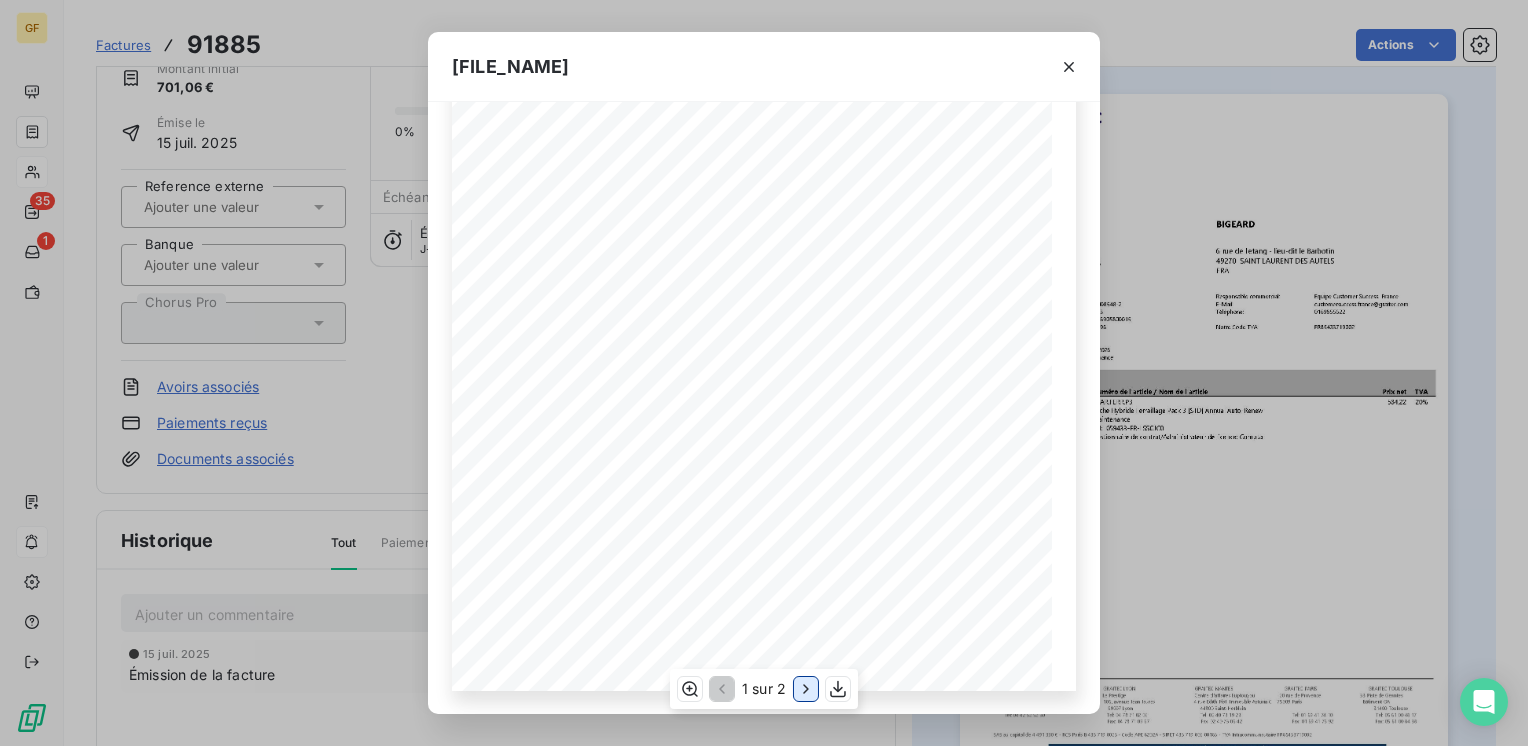 click 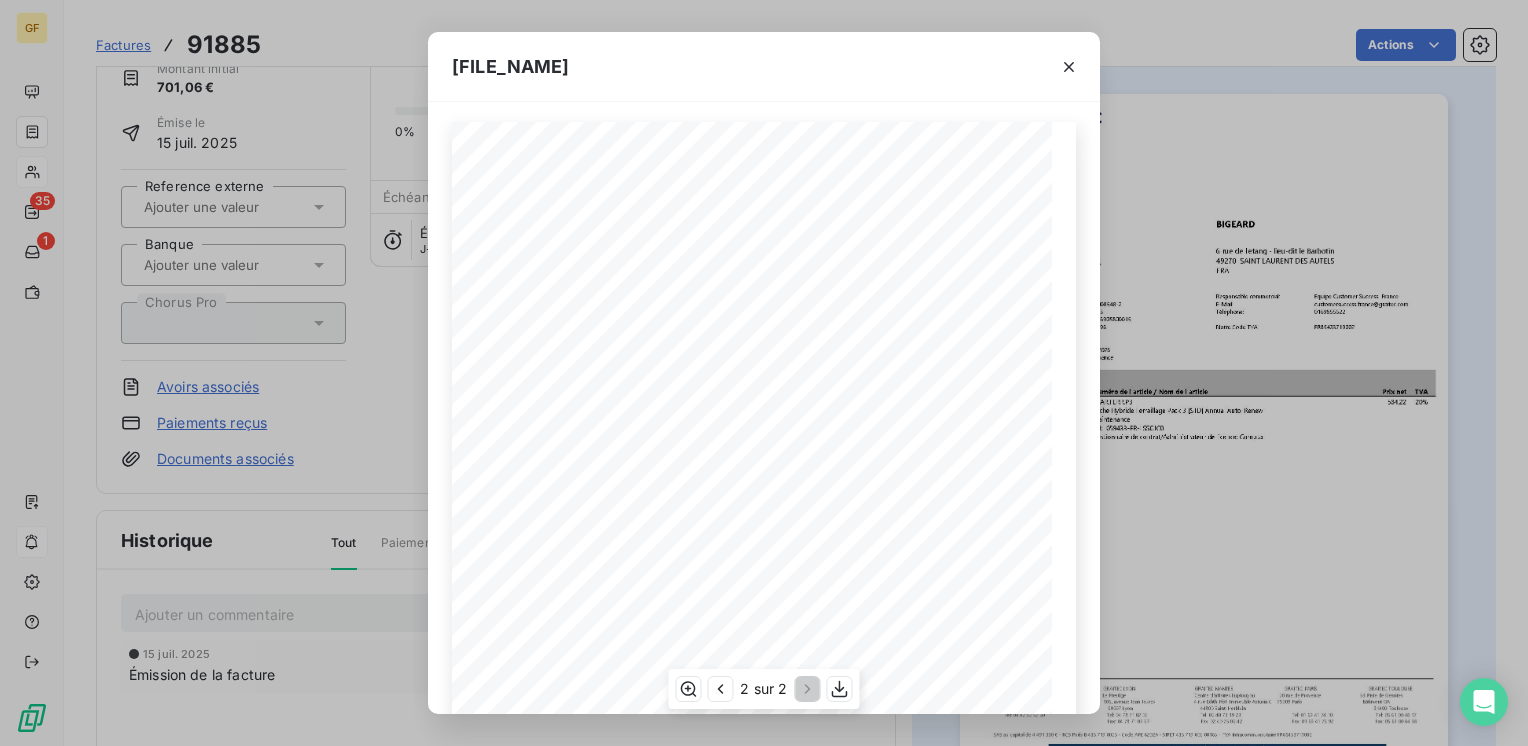 scroll, scrollTop: 0, scrollLeft: 0, axis: both 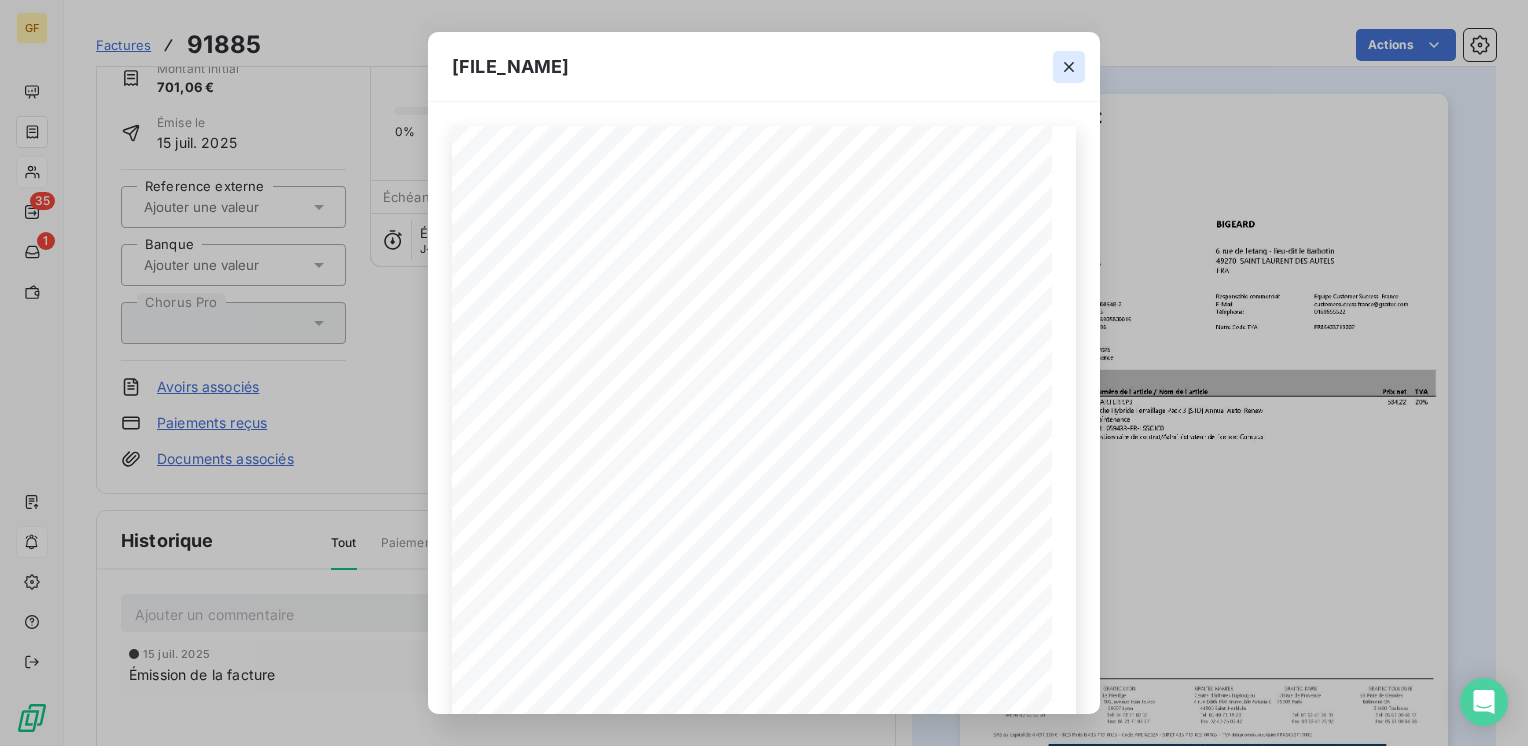 click 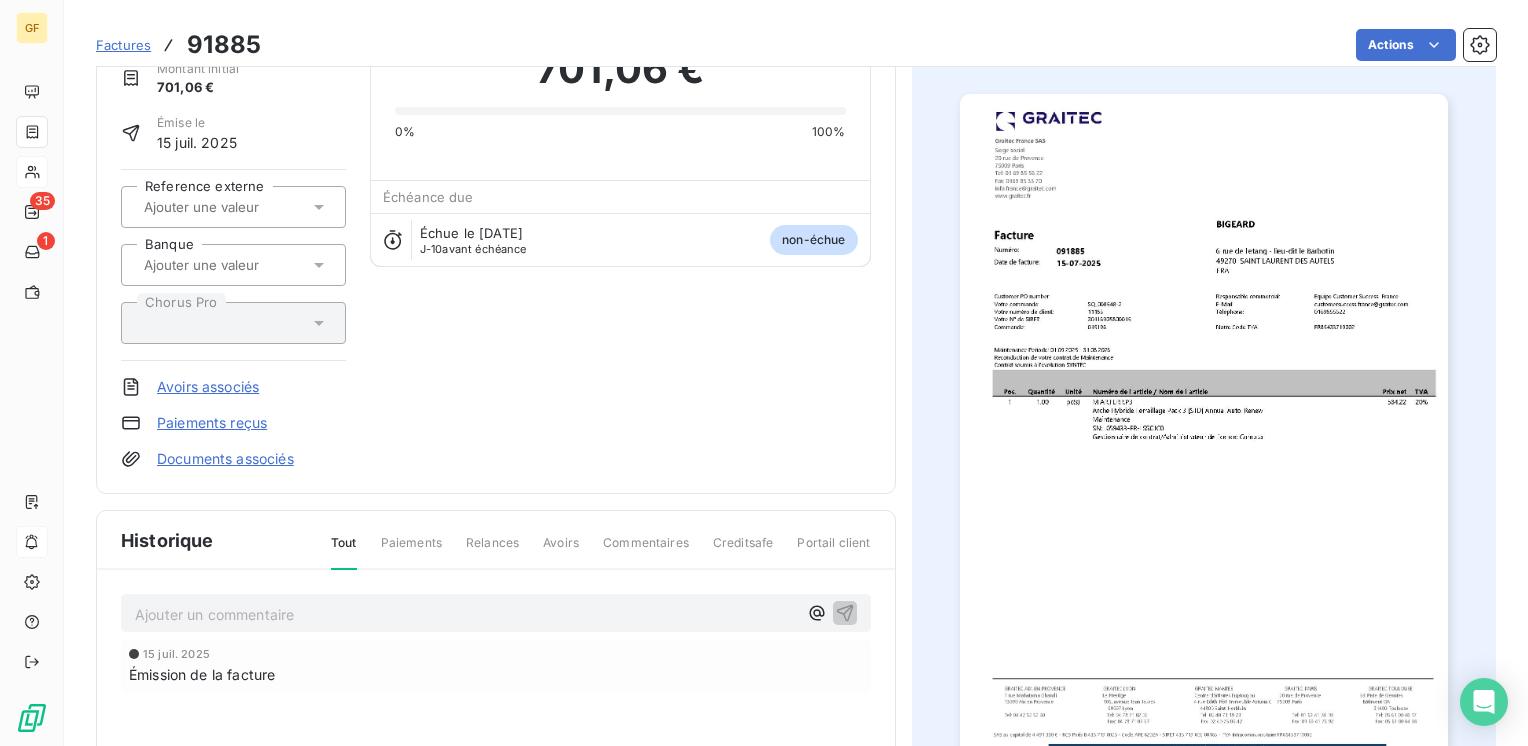 click at bounding box center [1204, 438] 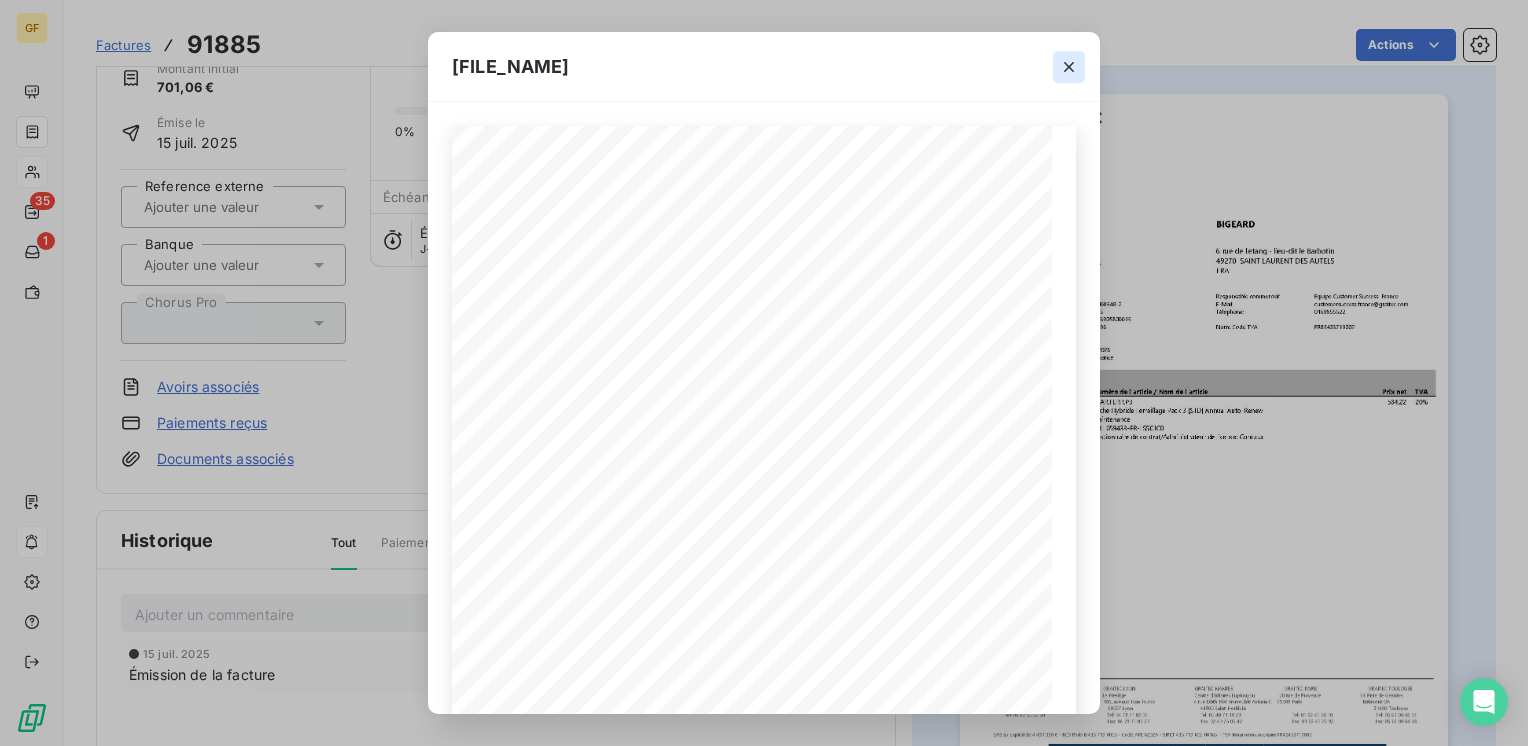 click 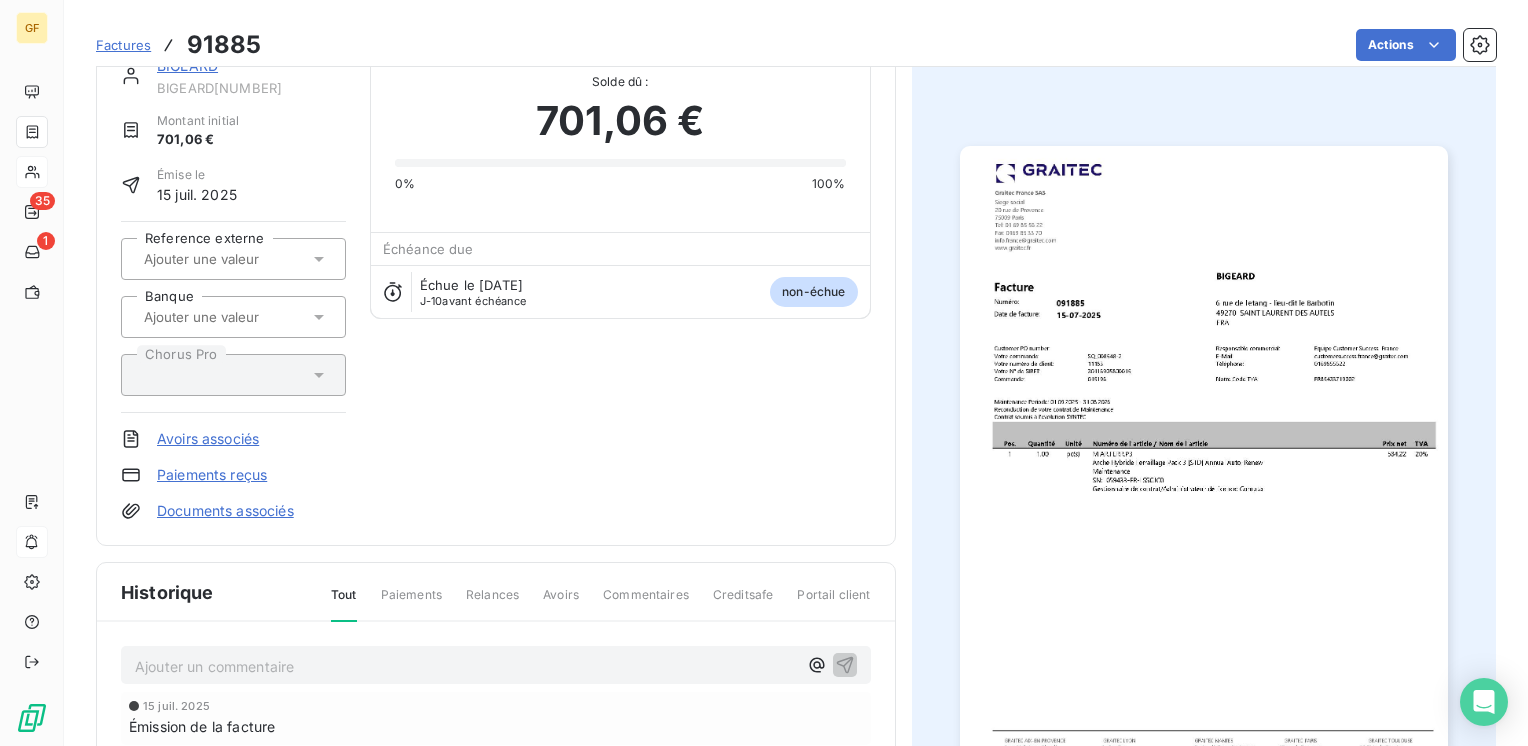 scroll, scrollTop: 0, scrollLeft: 0, axis: both 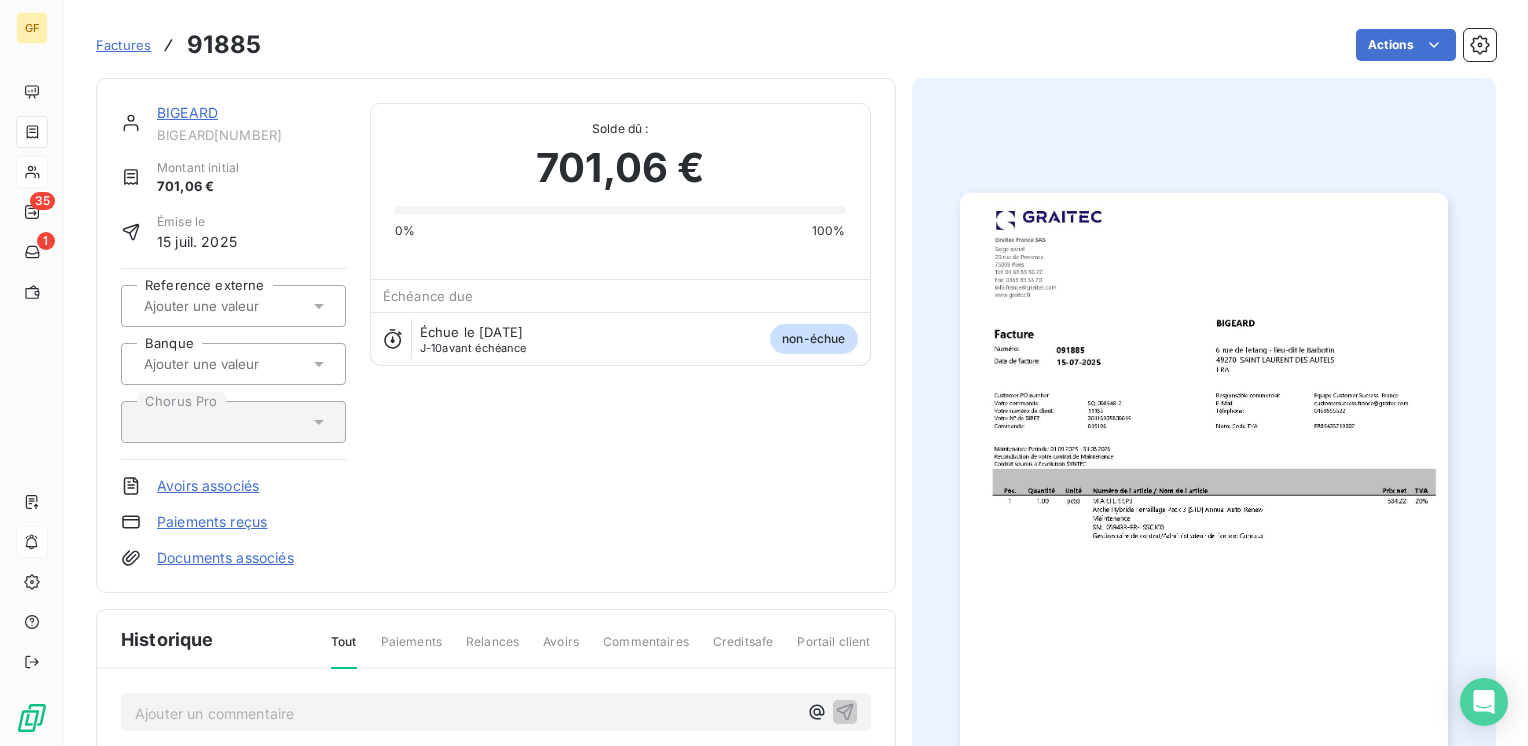 click on "BIGEARD" at bounding box center [187, 112] 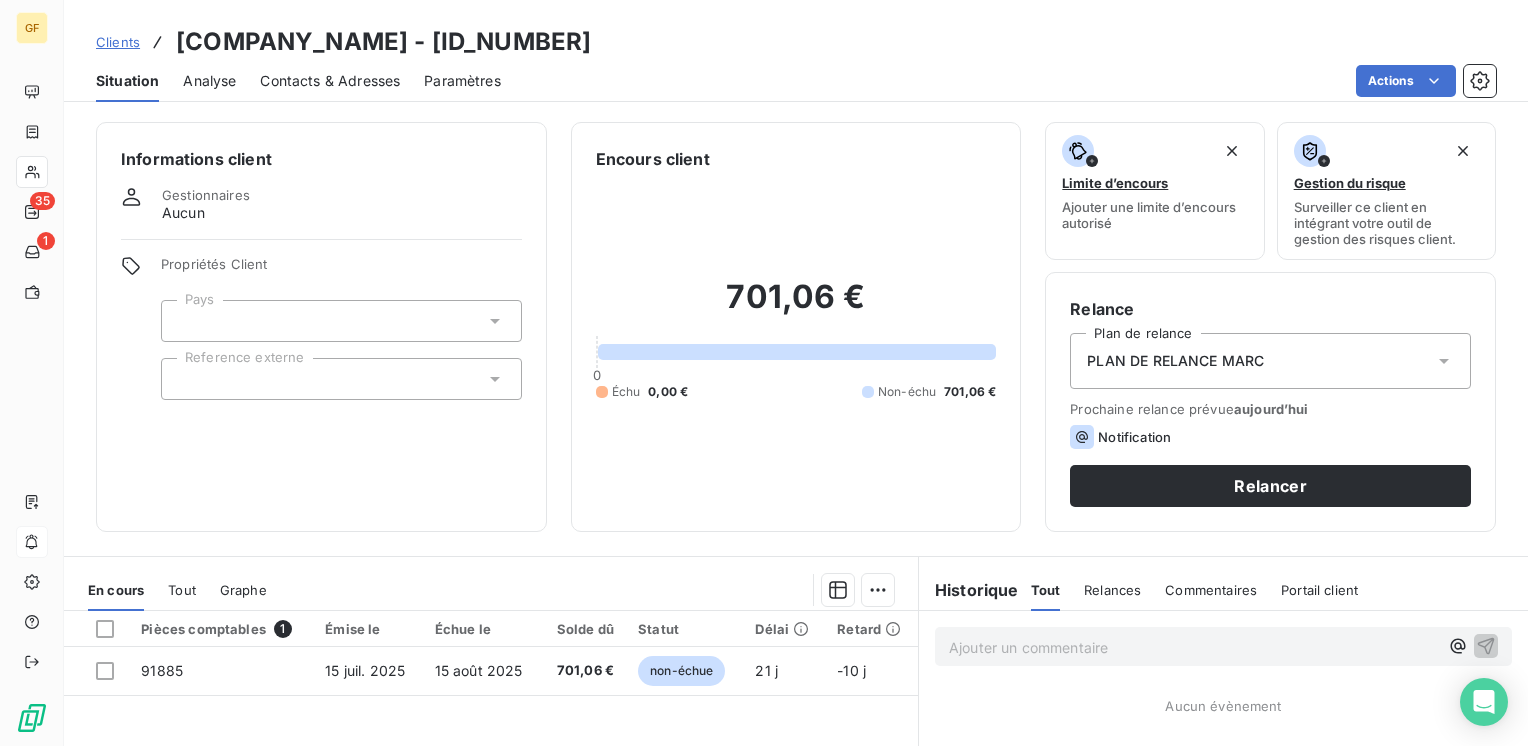 click on "Contacts & Adresses" at bounding box center (330, 81) 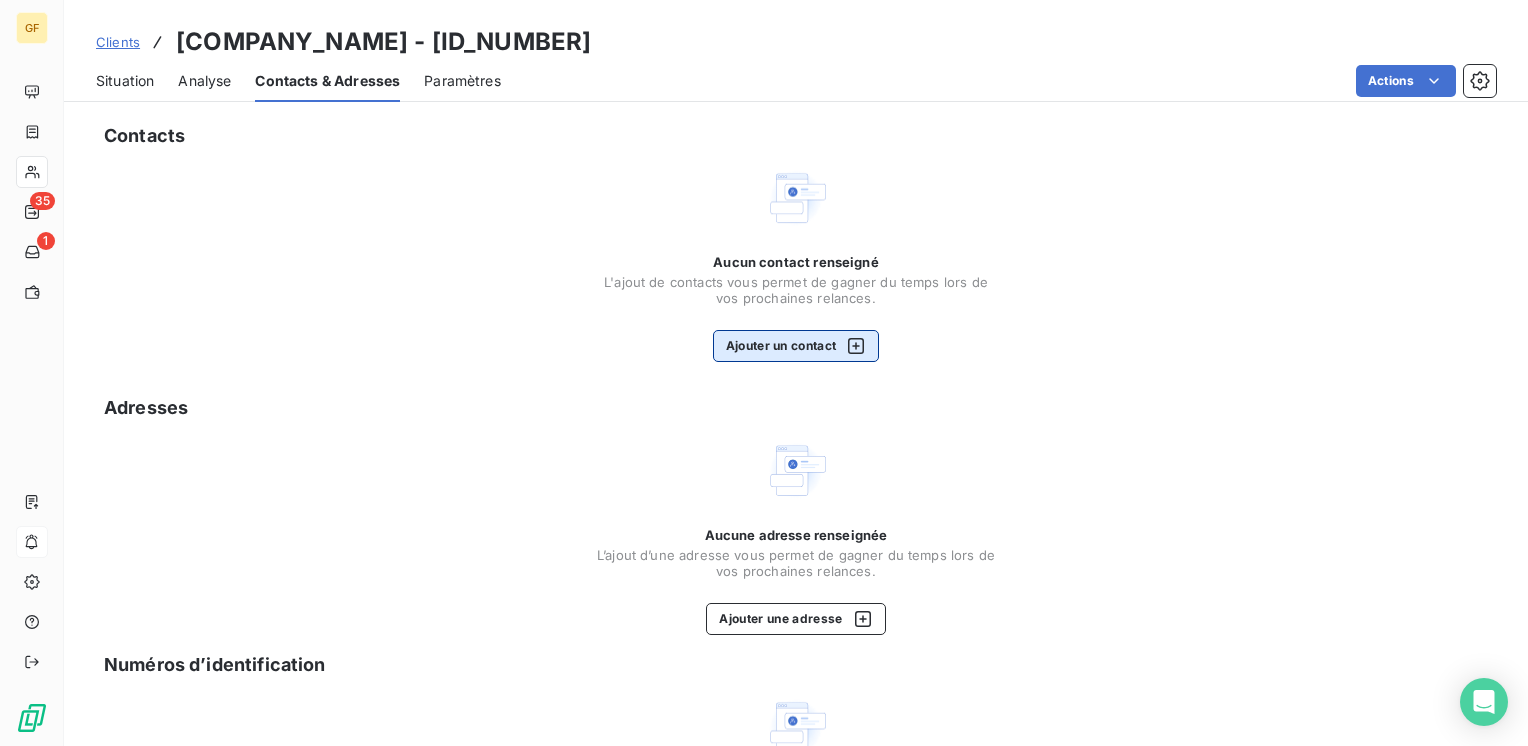 click on "Ajouter un contact" at bounding box center (796, 346) 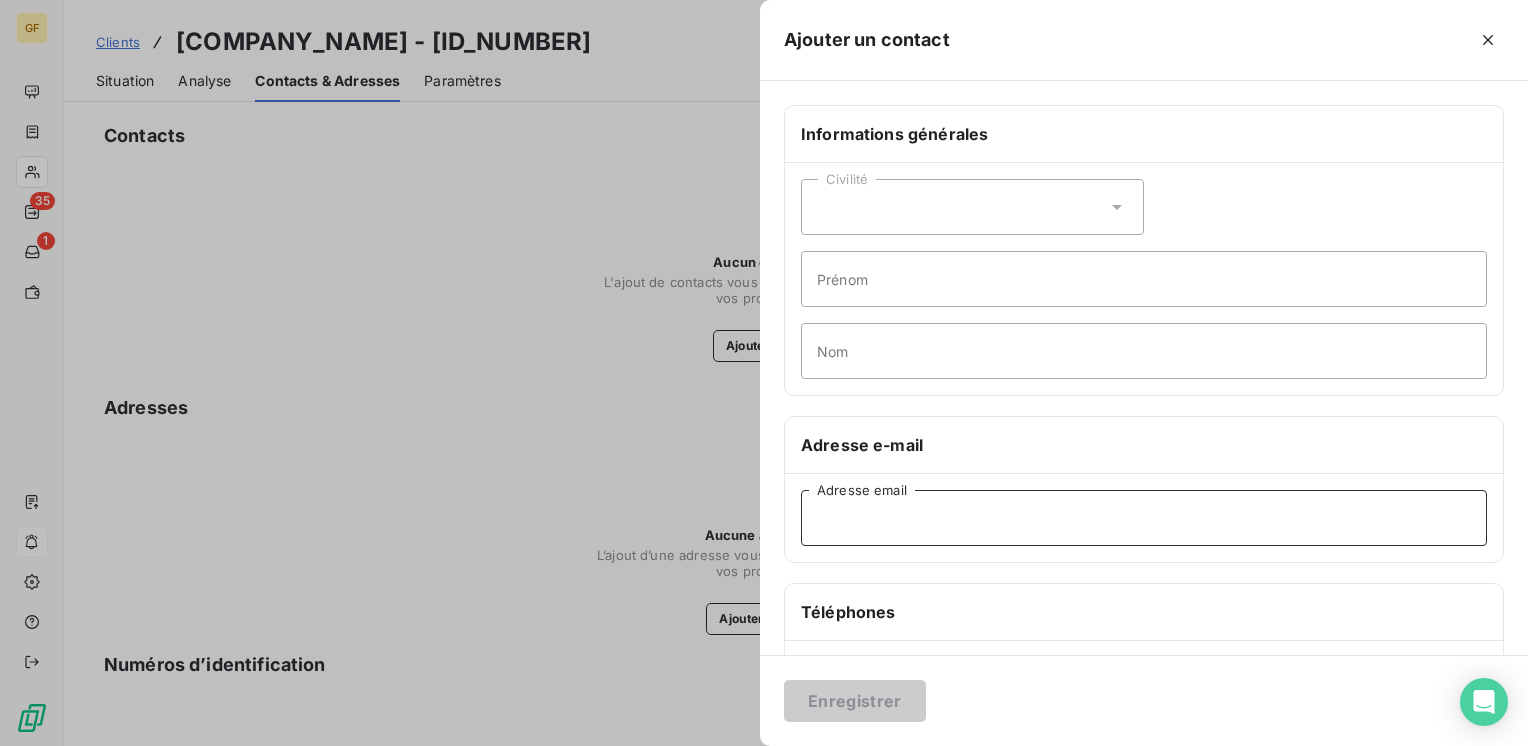 click on "Adresse email" at bounding box center [1144, 518] 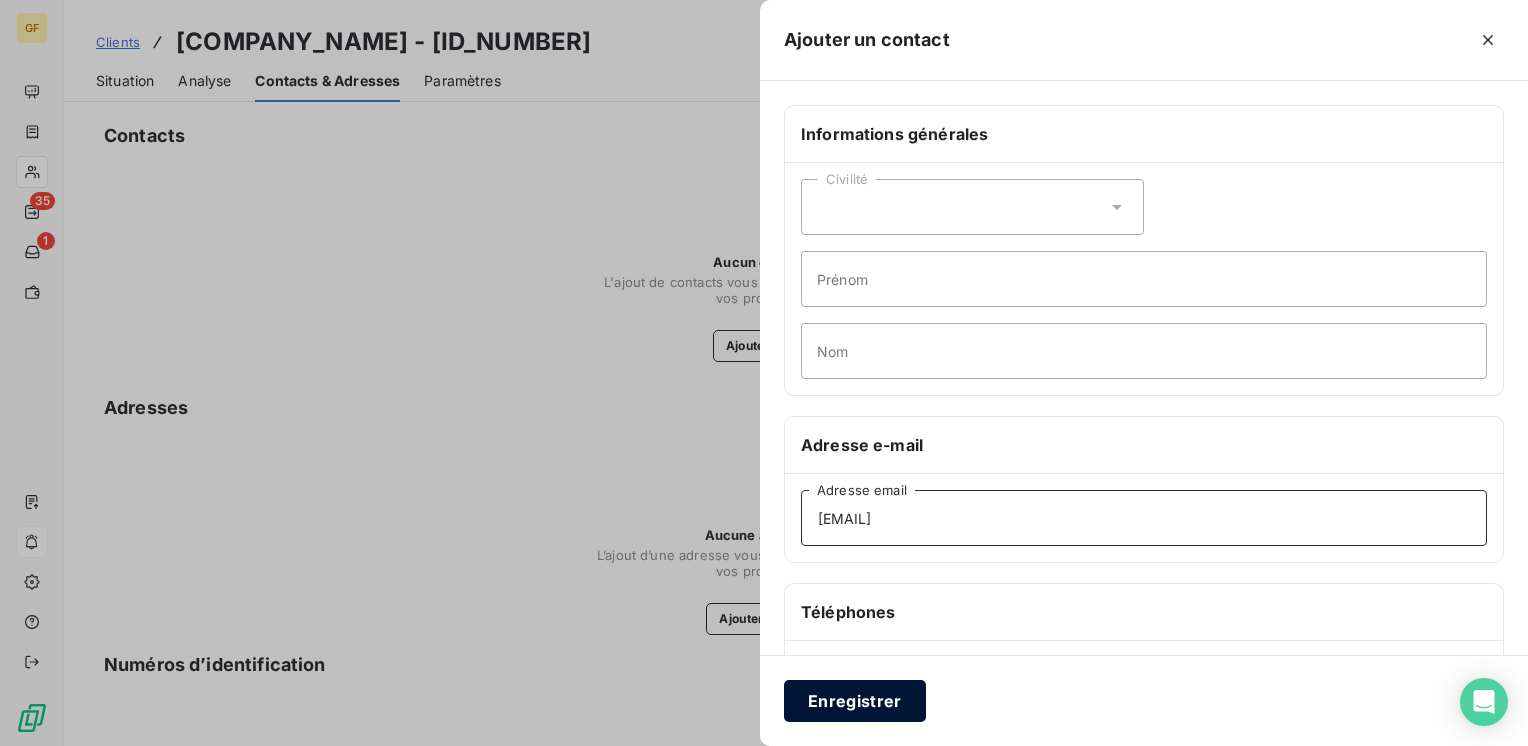 type on "[EMAIL]" 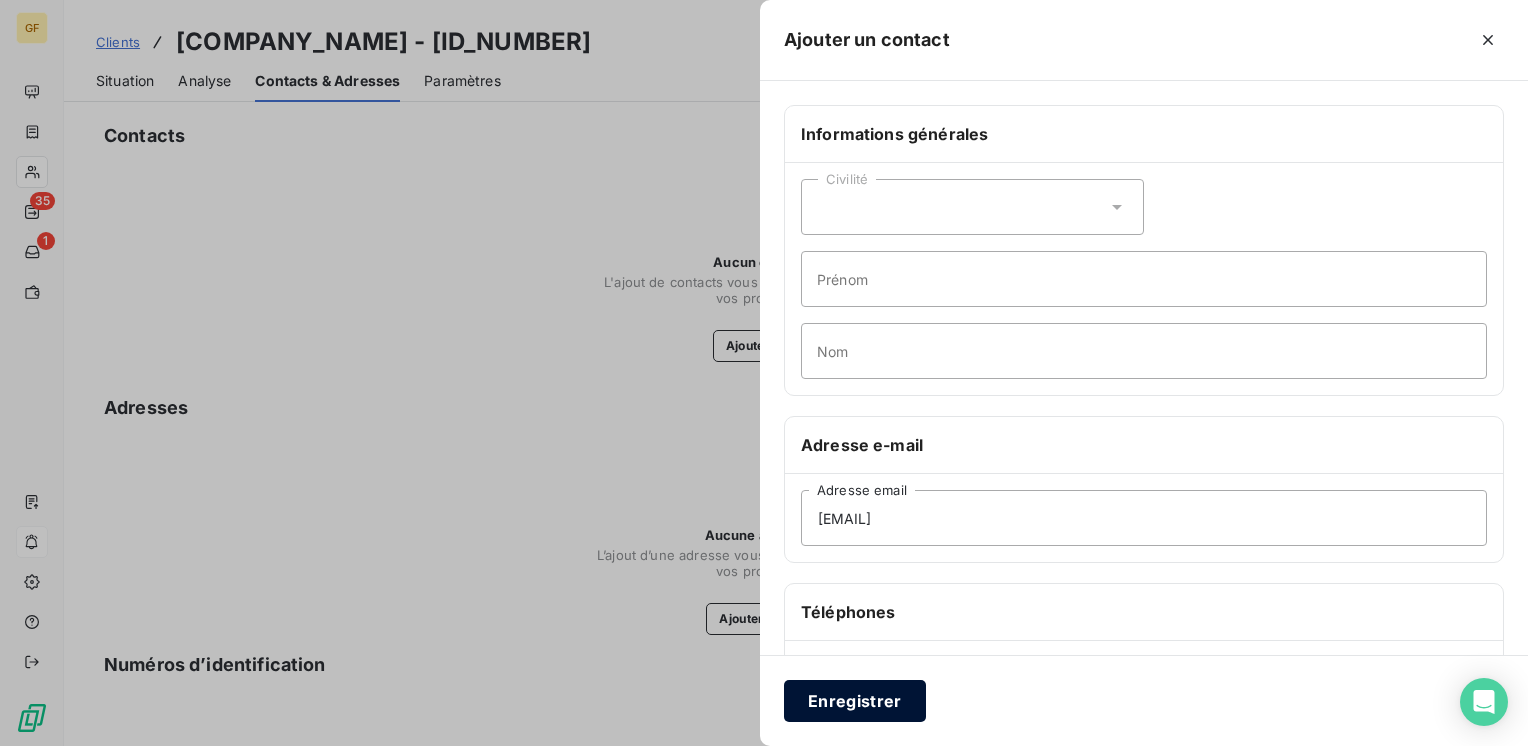 click on "Enregistrer" at bounding box center (855, 701) 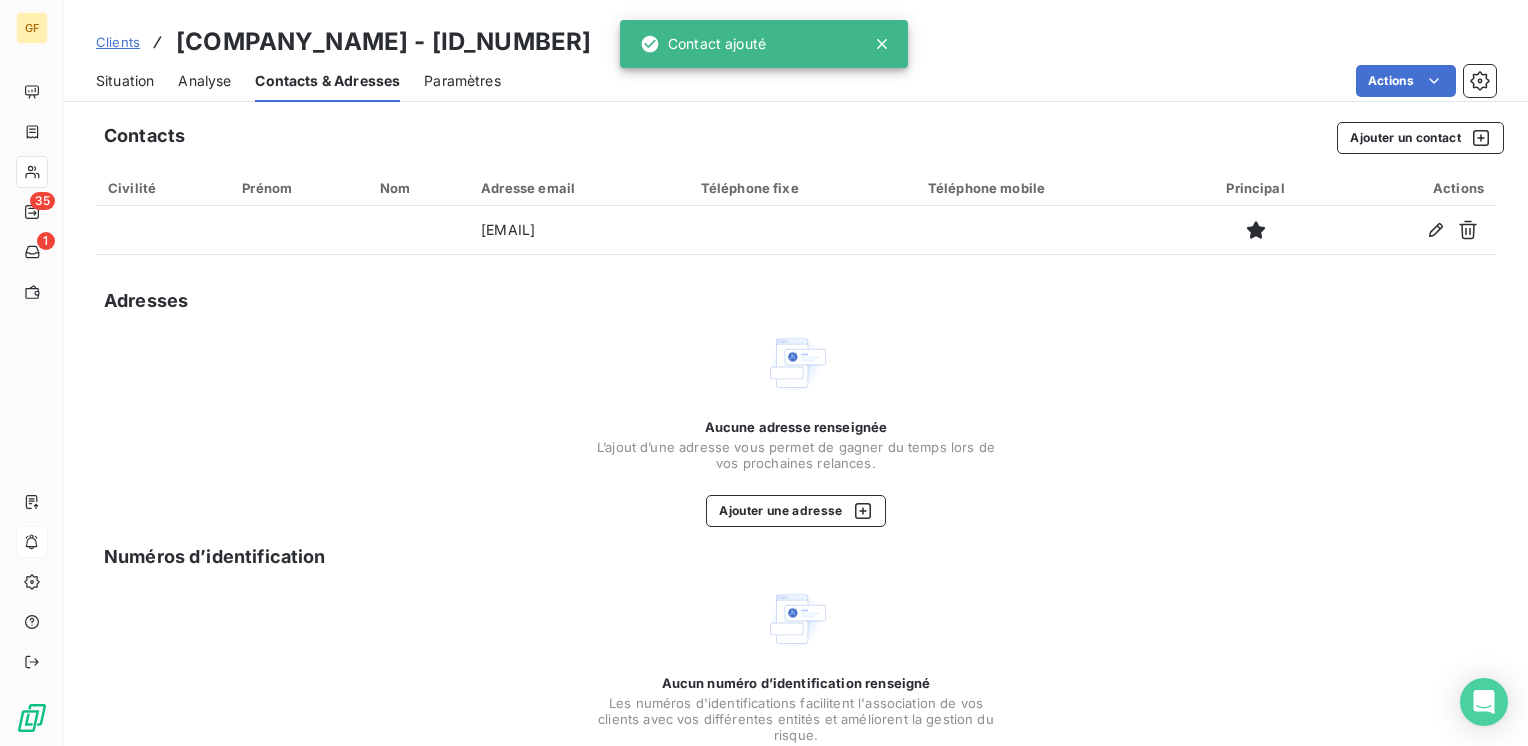 click on "Situation" at bounding box center (125, 81) 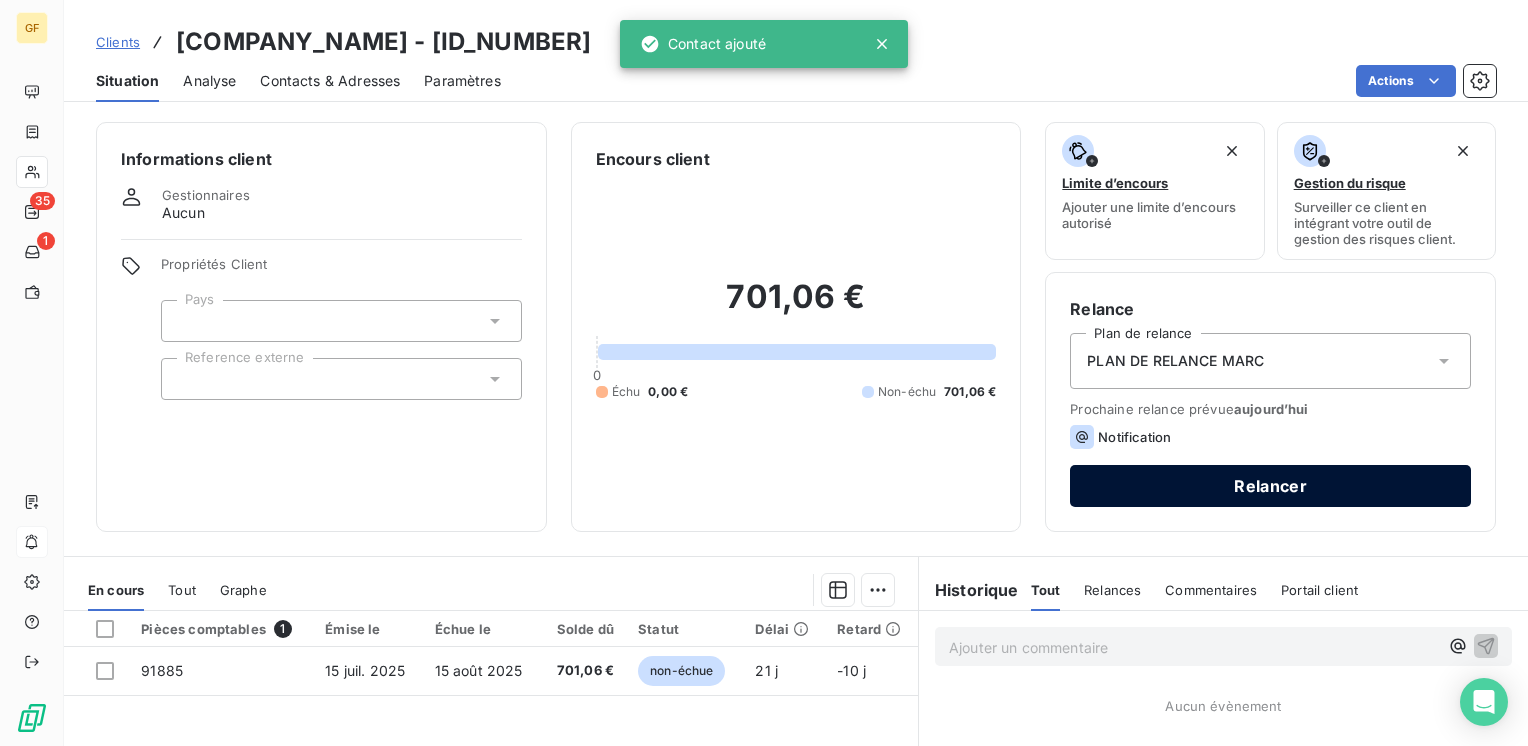 click on "Relancer" at bounding box center [1270, 486] 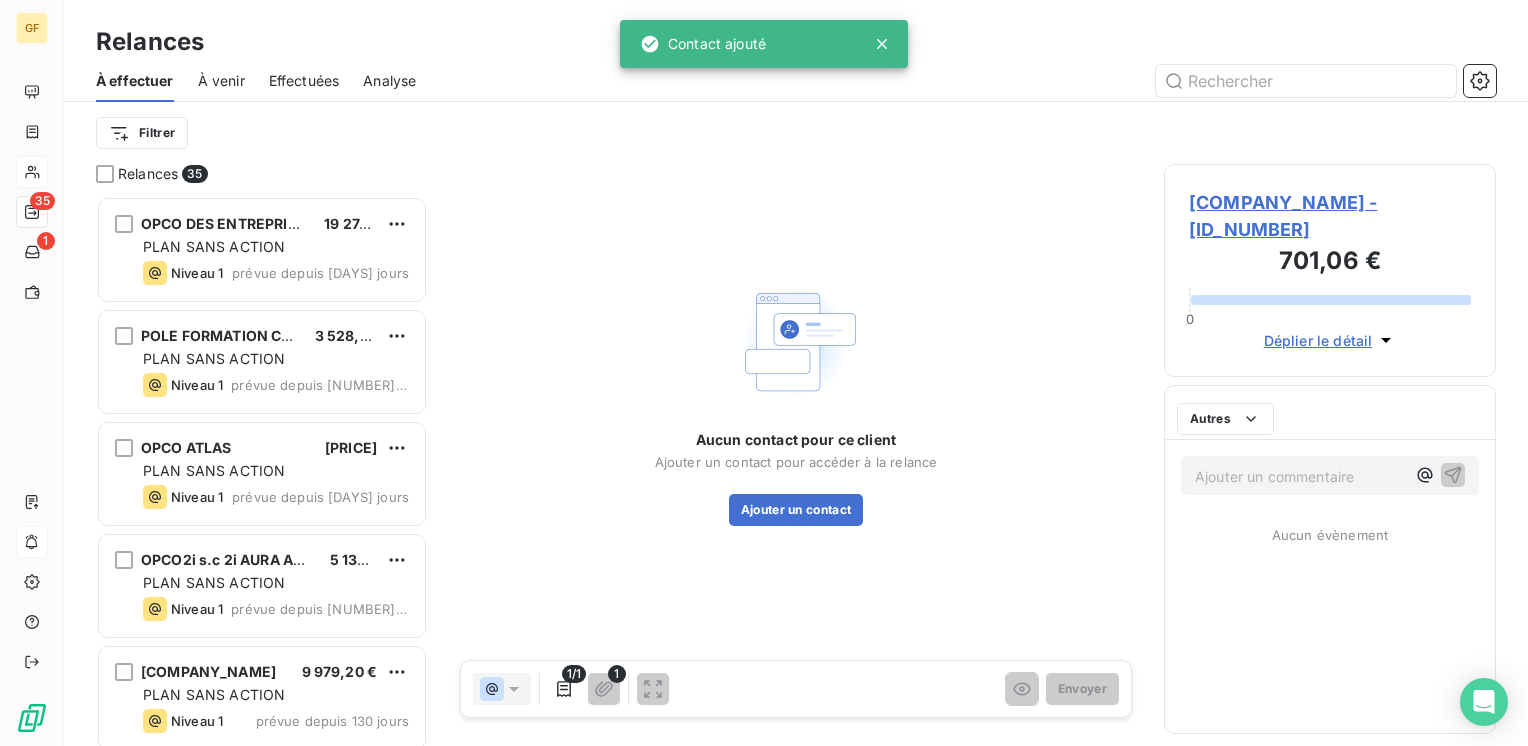 scroll, scrollTop: 16, scrollLeft: 16, axis: both 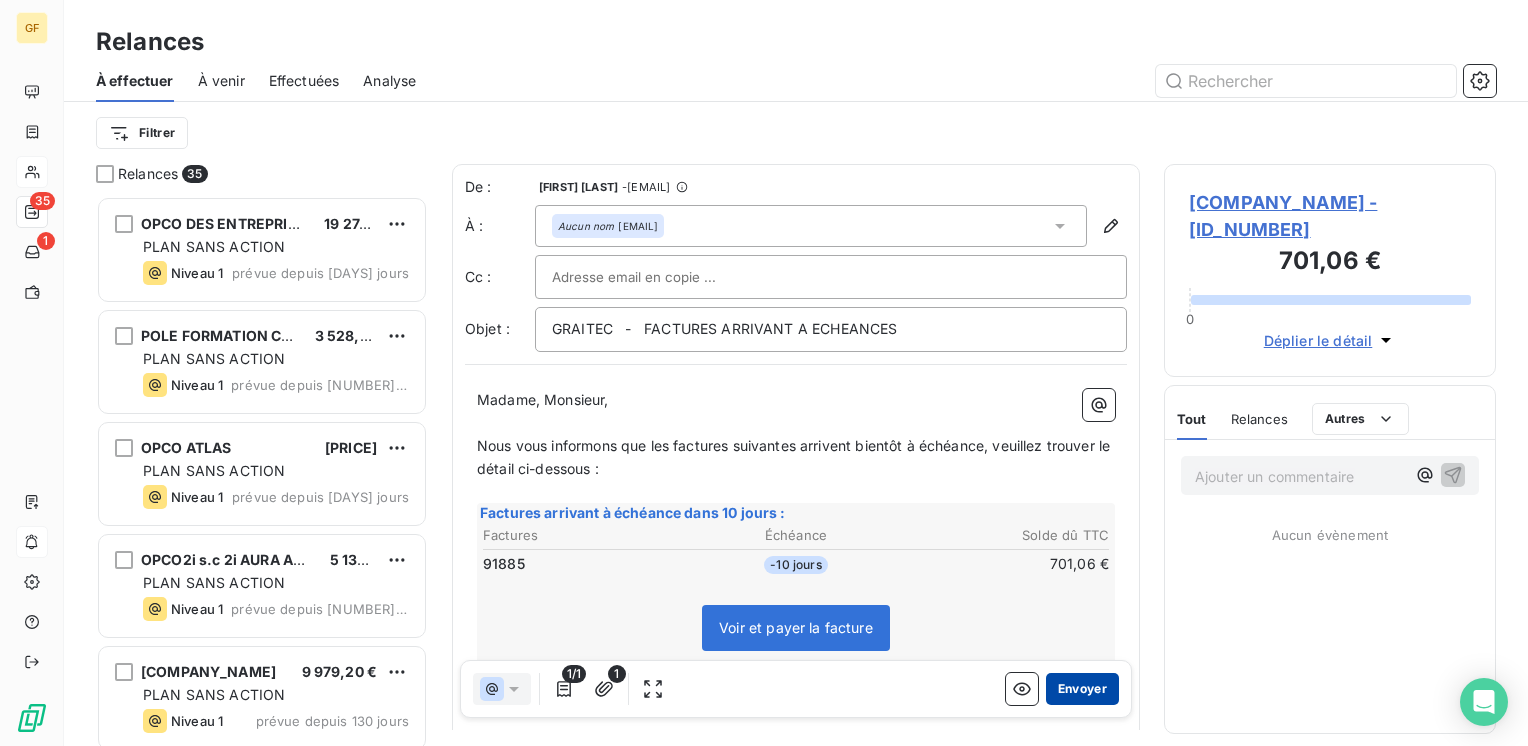 click on "Envoyer" at bounding box center (1082, 689) 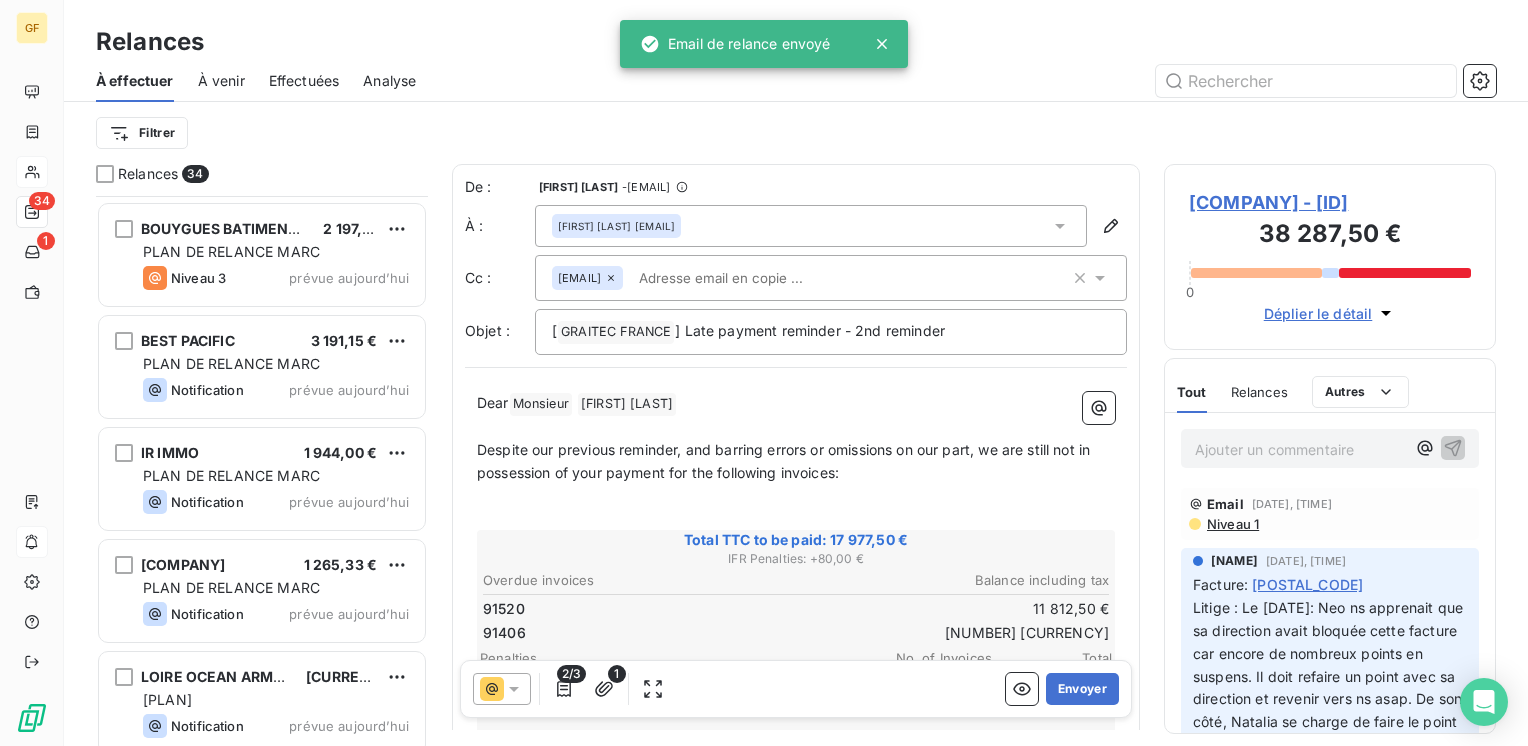 scroll, scrollTop: 3258, scrollLeft: 0, axis: vertical 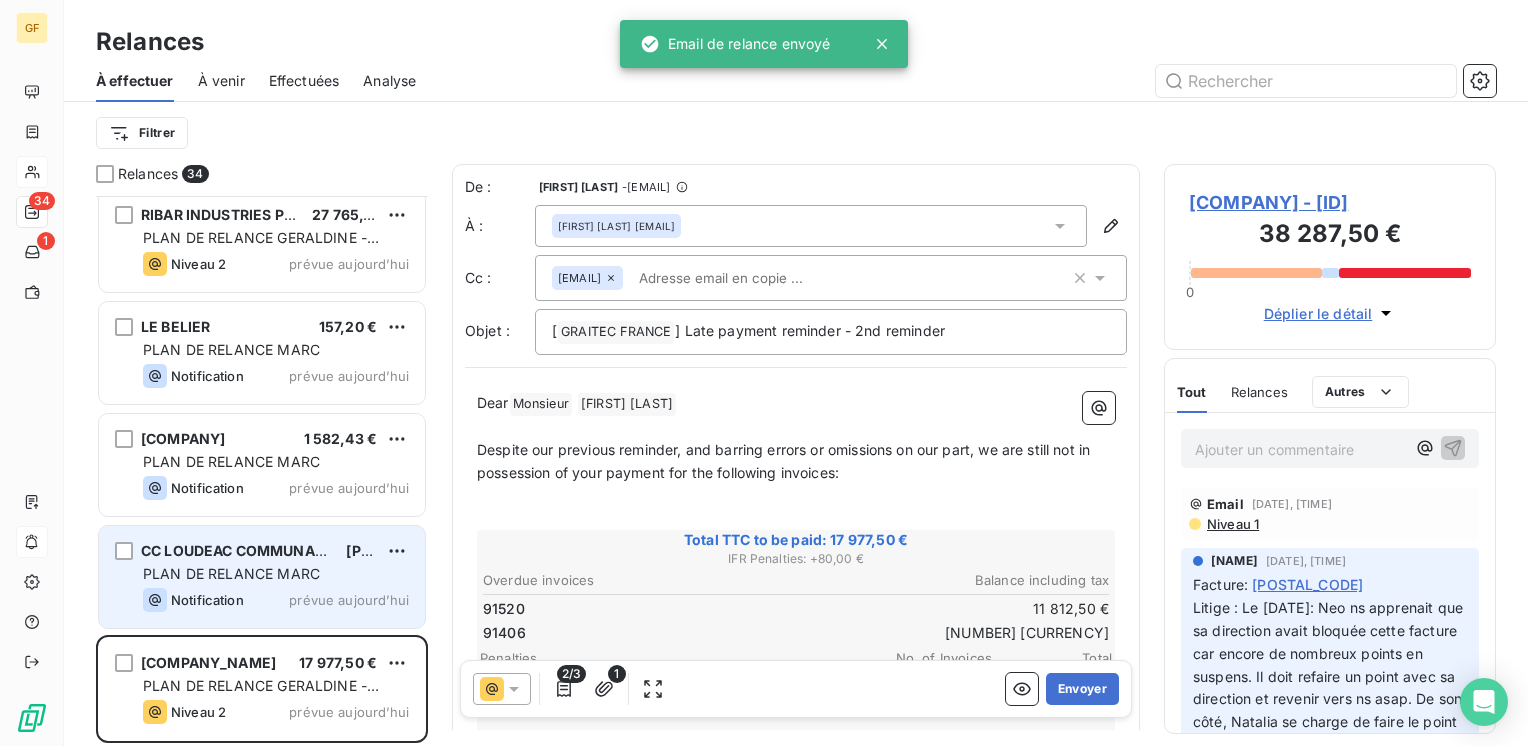 click on "PLAN DE RELANCE MARC" at bounding box center (231, 573) 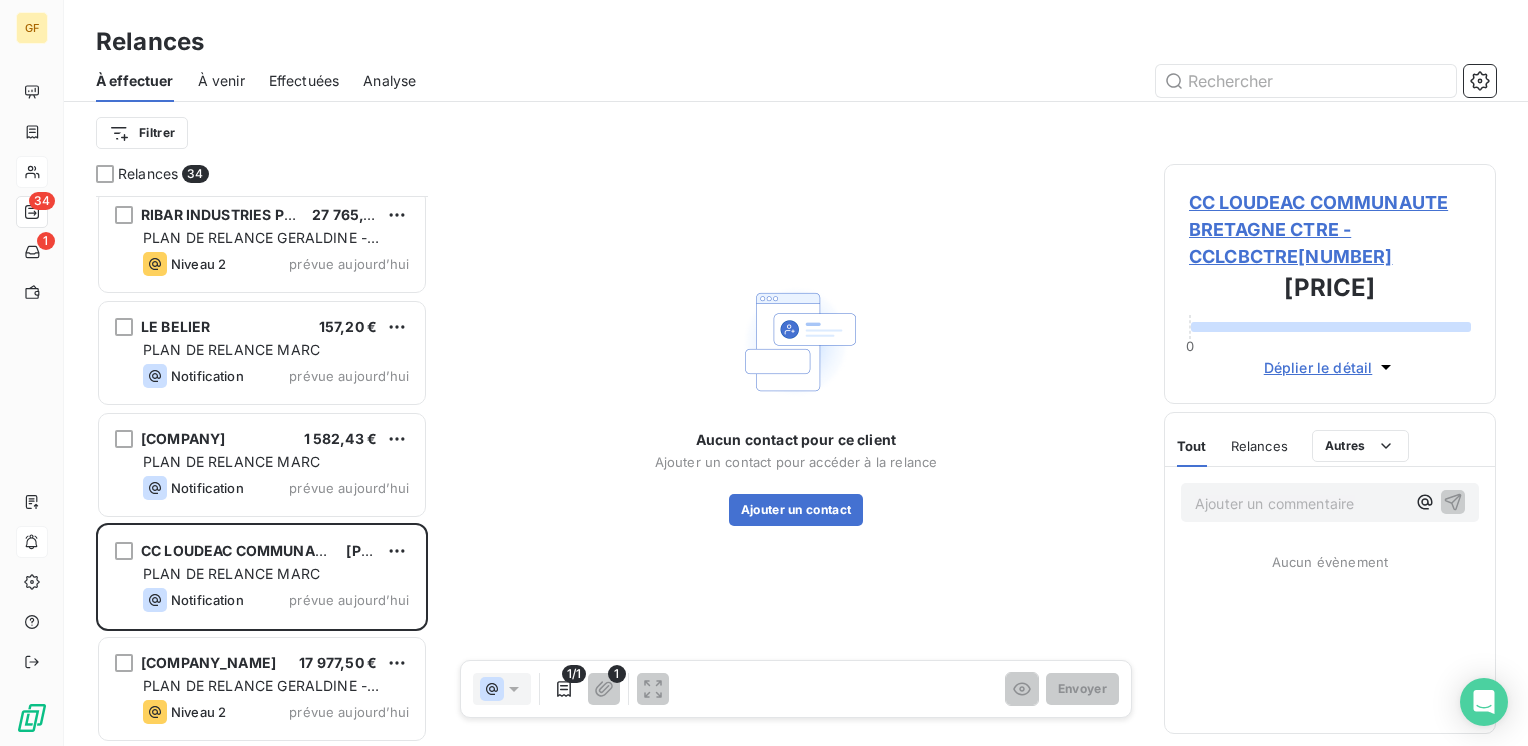 click on "CC LOUDEAC COMMUNAUTE BRETAGNE CTRE - CCLCBCTRE[NUMBER]" at bounding box center (1330, 229) 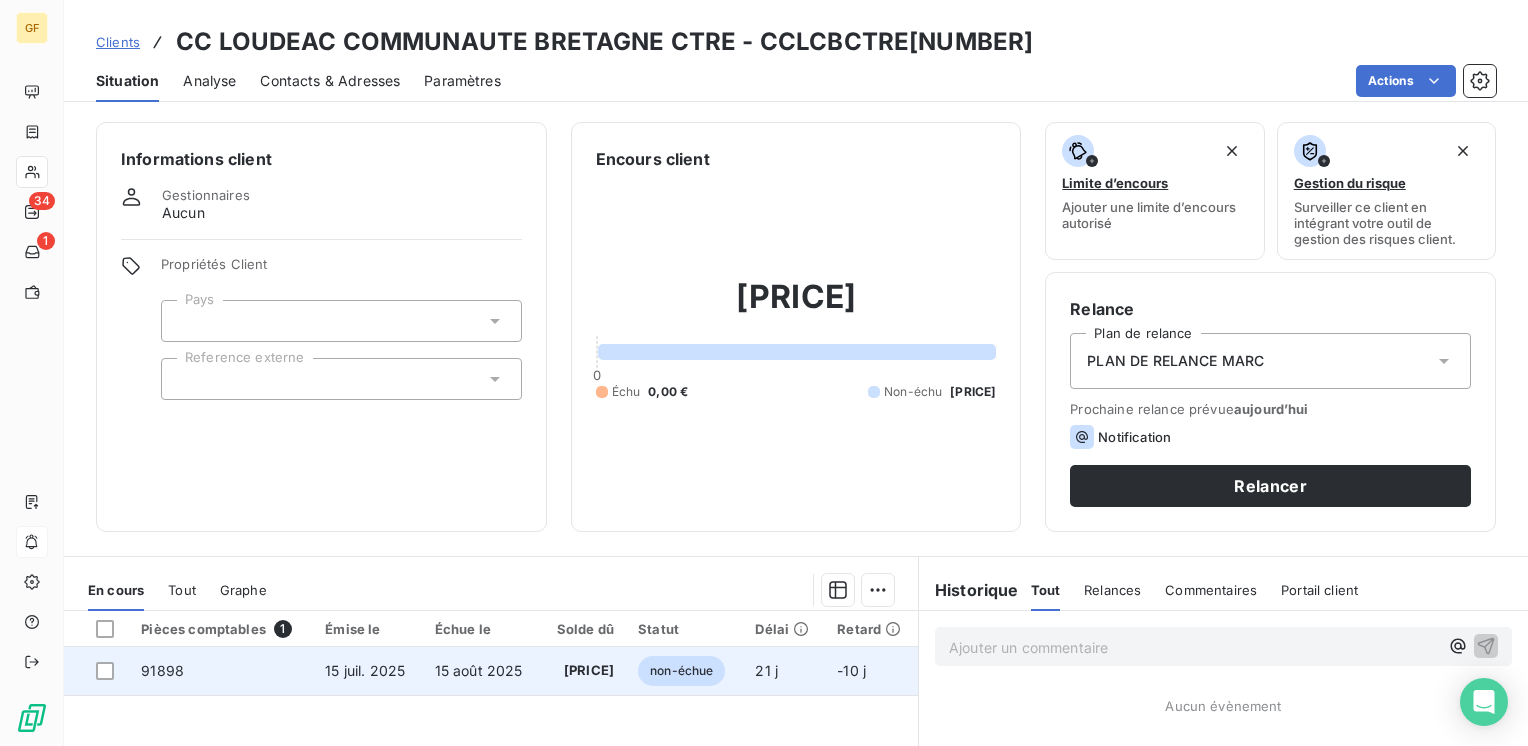 click on "15 août 2025" at bounding box center [479, 670] 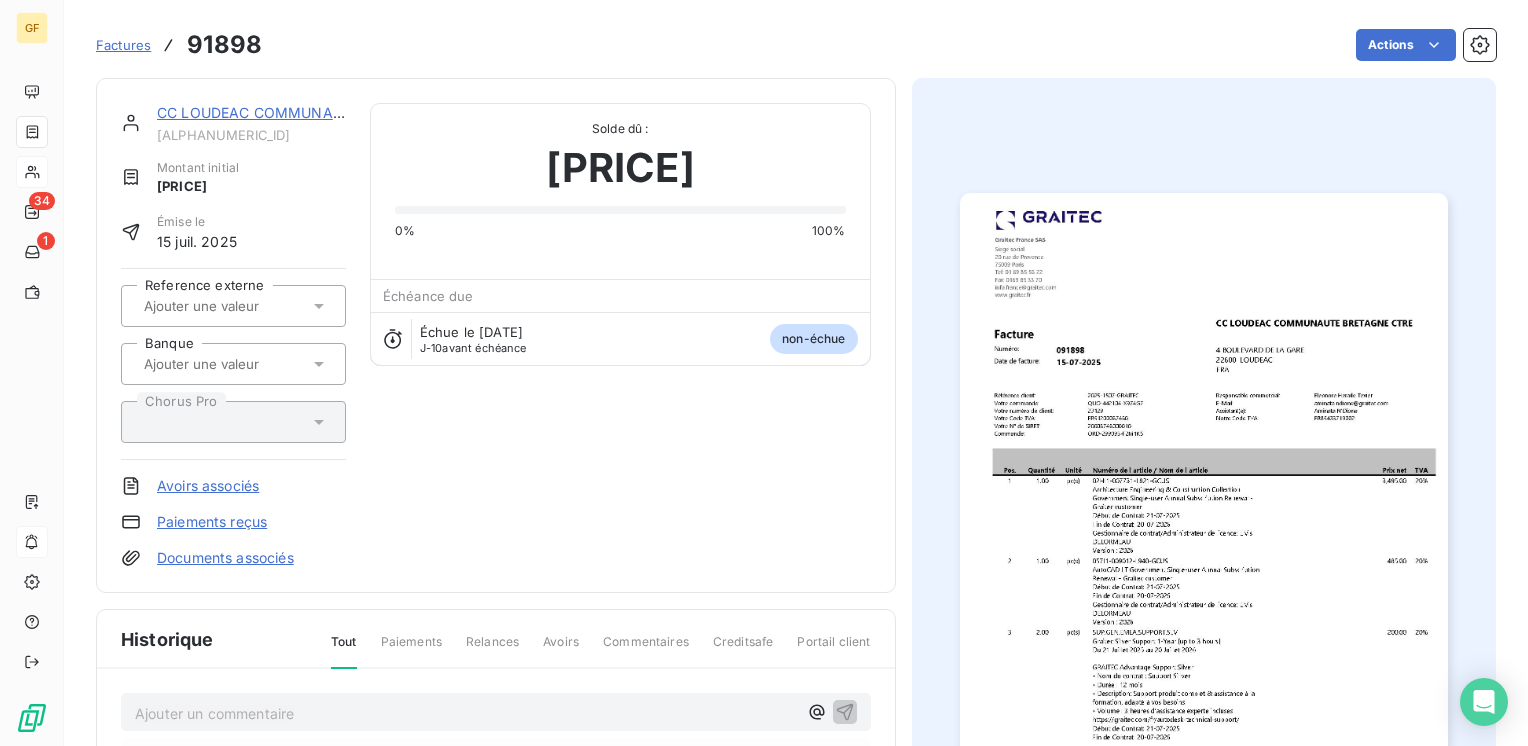 click on "Historique Tout Paiements Relances Avoirs Commentaires Creditsafe Portail client" at bounding box center (496, 639) 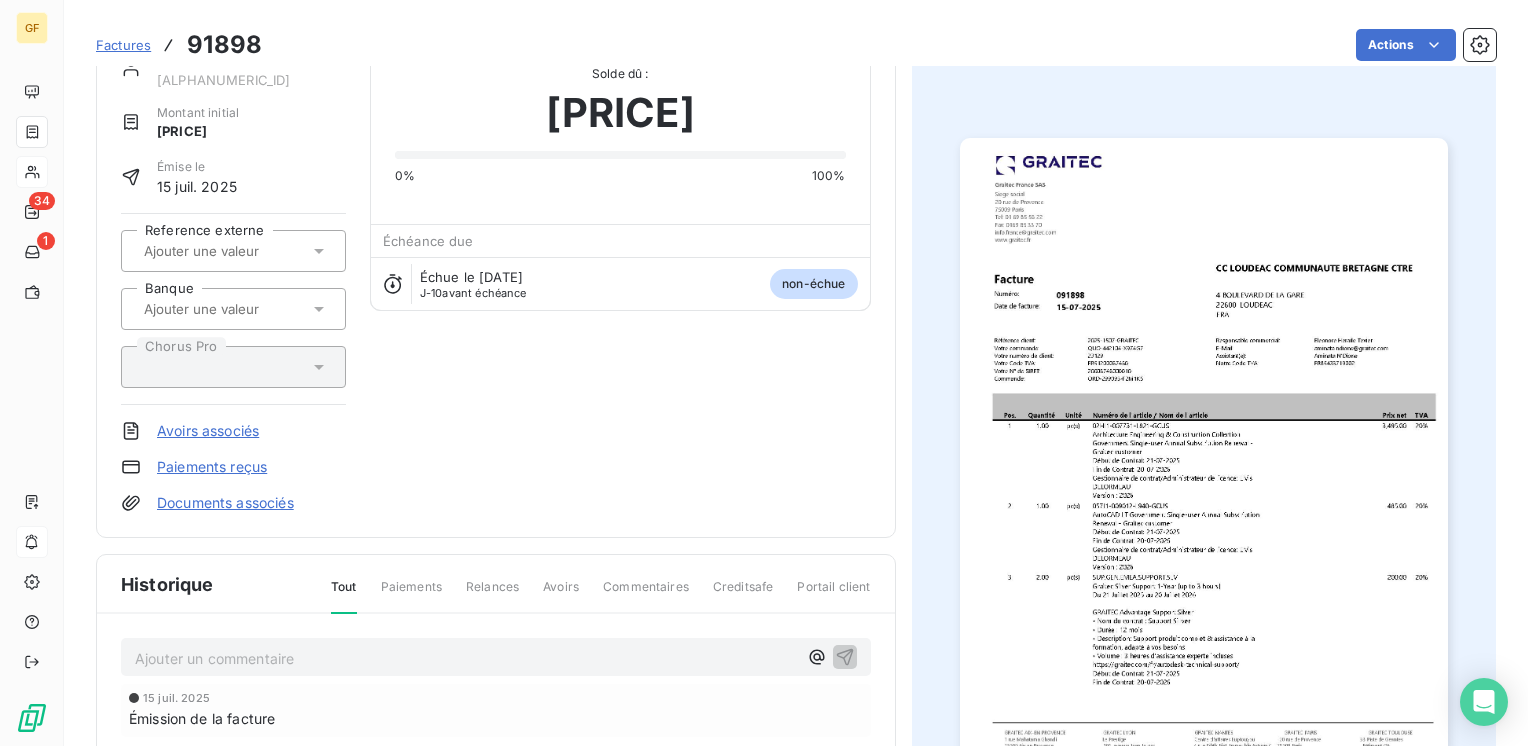 scroll, scrollTop: 0, scrollLeft: 0, axis: both 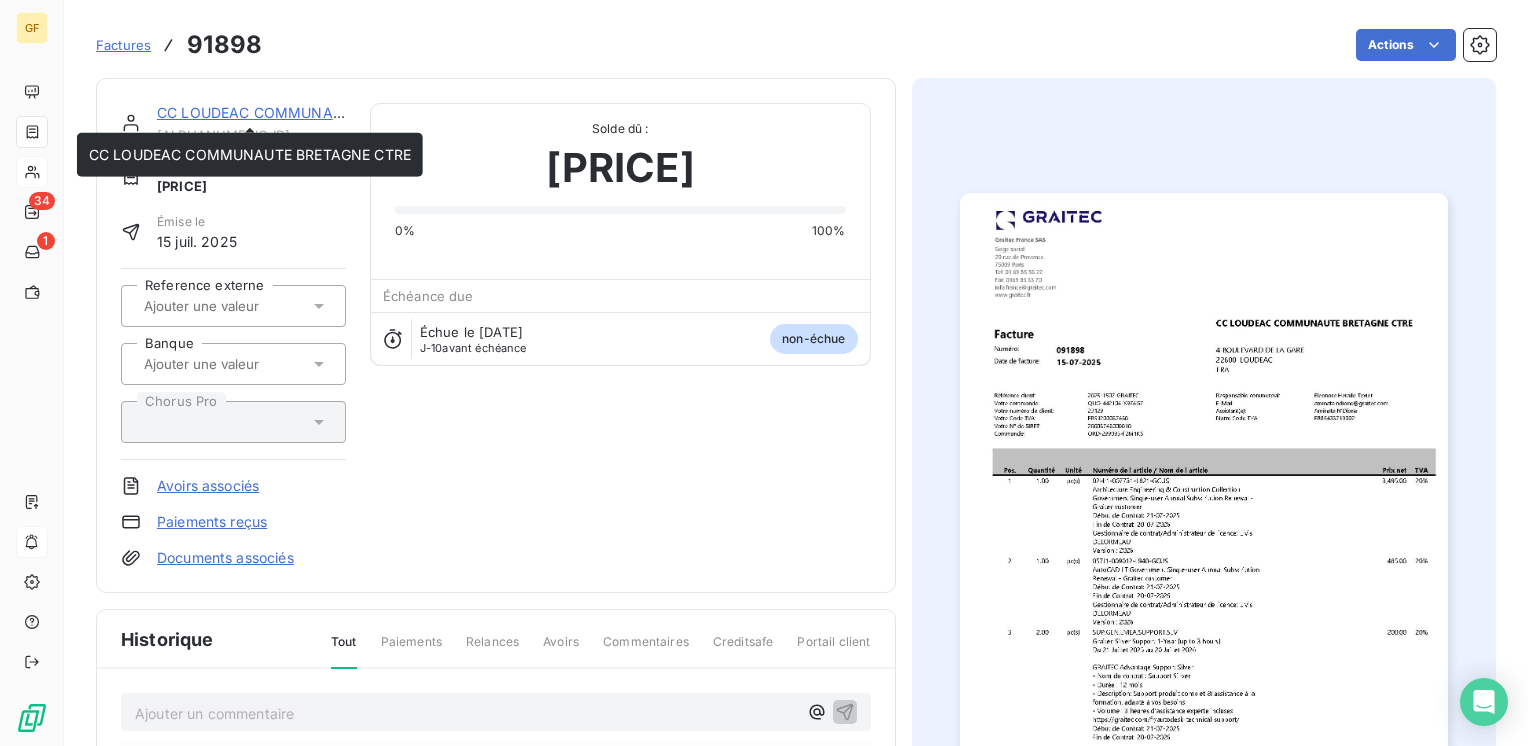 click on "CC LOUDEAC COMMUNAUTE BRETAGNE CTRE" at bounding box center [318, 112] 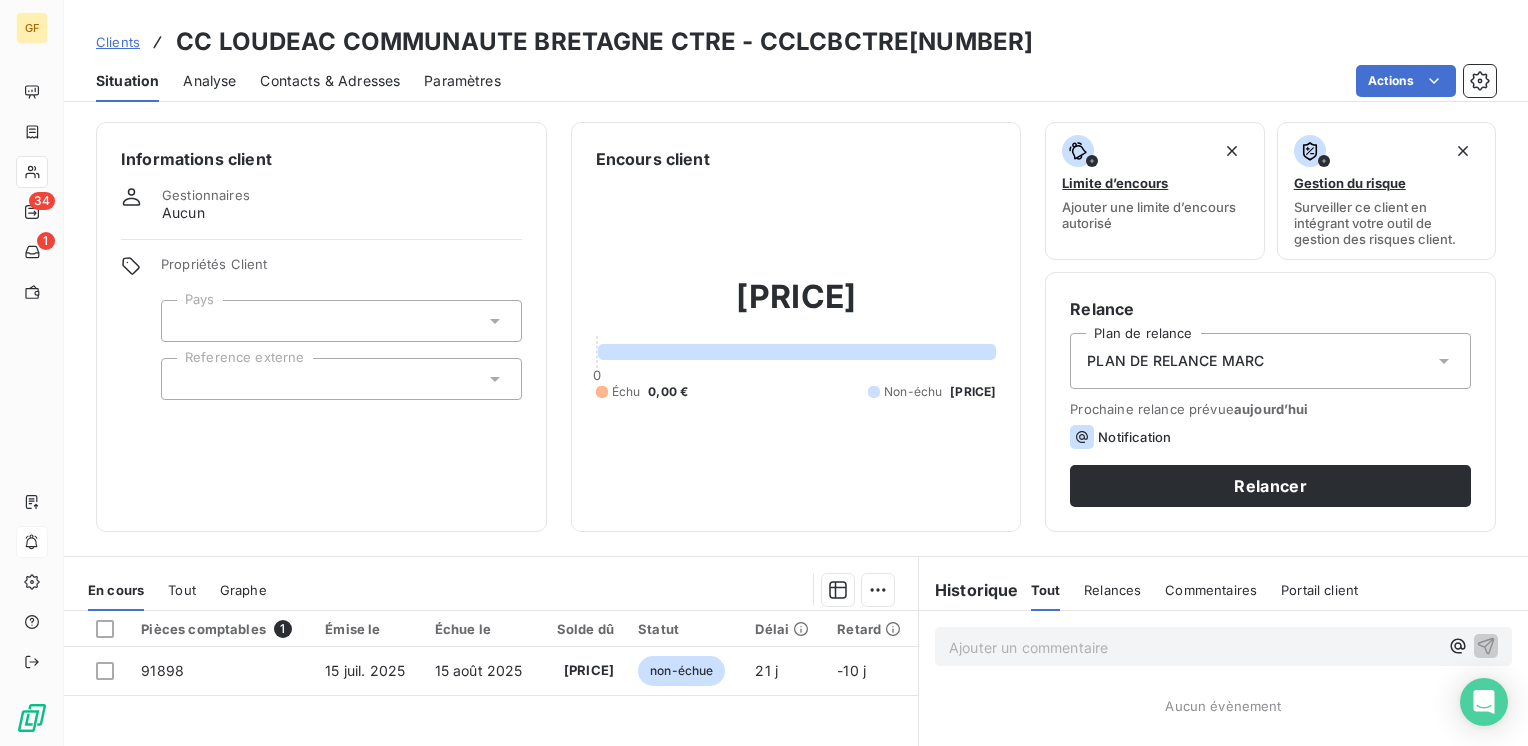 scroll, scrollTop: 100, scrollLeft: 0, axis: vertical 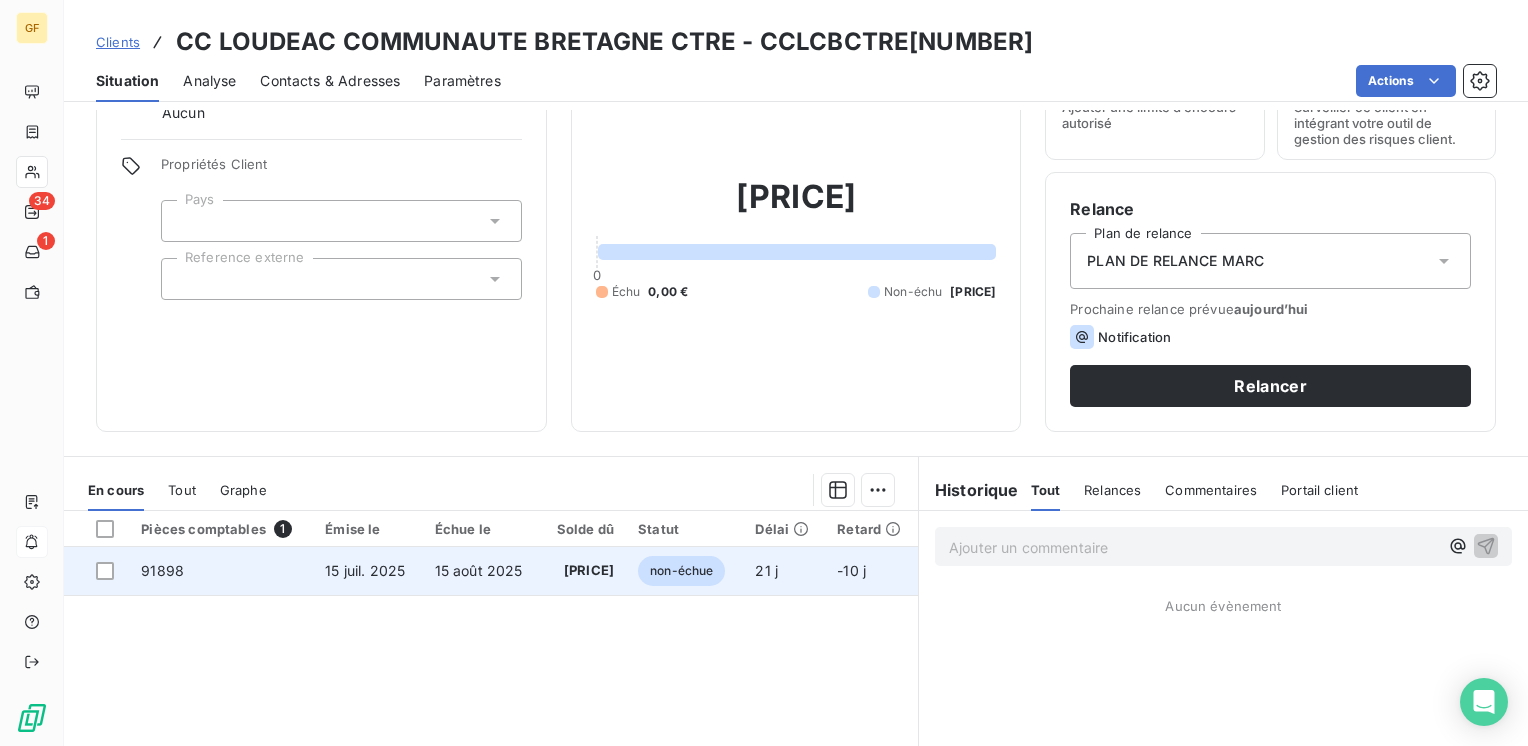 click on "[PRICE]" at bounding box center (584, 571) 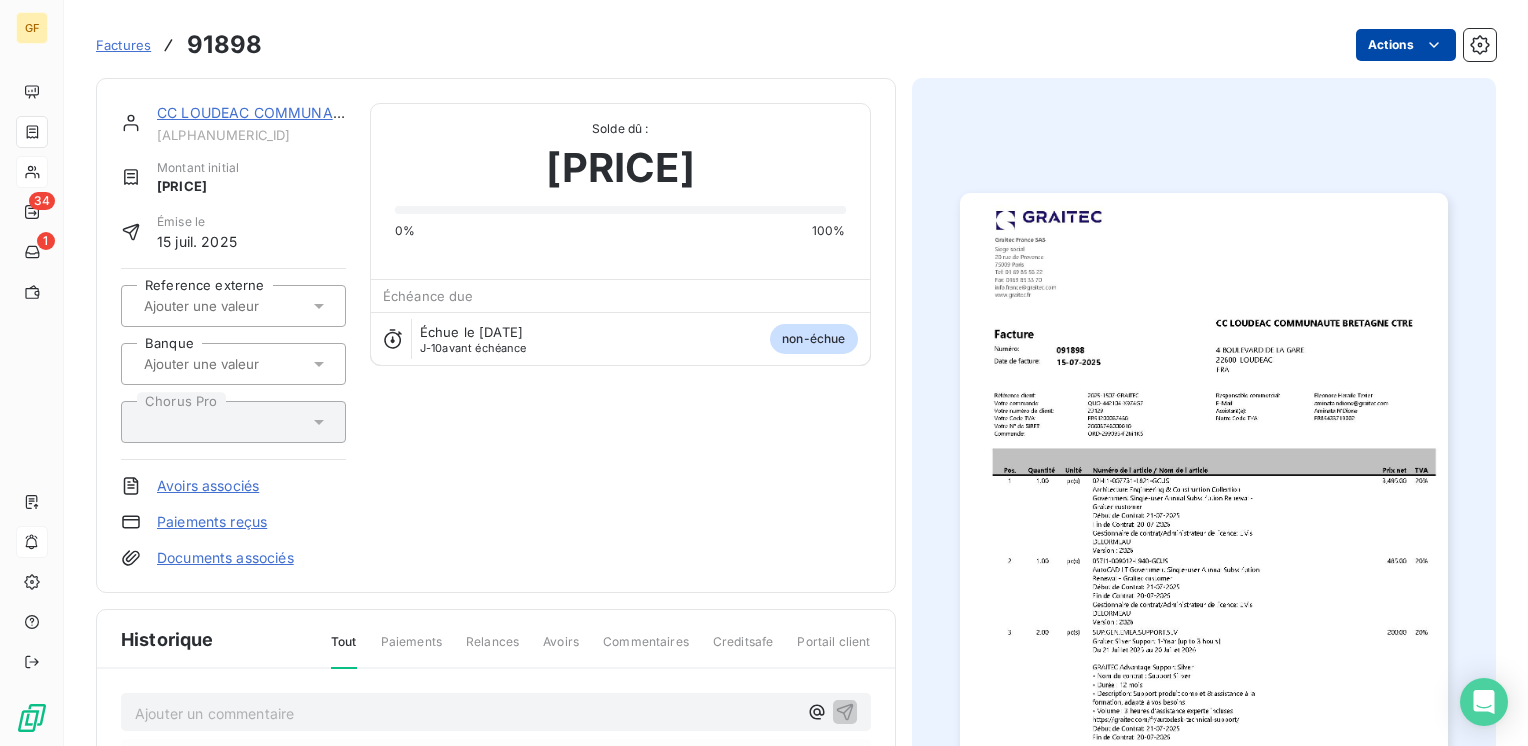 click on "Émise le [DATE] Reference externe Banque Chorus Pro Avoirs associés Paiements reçus Documents associés Solde dû : [AMOUNT] [CURRENCY] 0% 100% Échéance due Échue le [DATE] J-10  avant échéance non-échue Historique Tout Paiements Relances Avoirs Commentaires Creditsafe Portail client Ajouter un commentaire ﻿ [DATE] Émission de la facture" at bounding box center [764, 373] 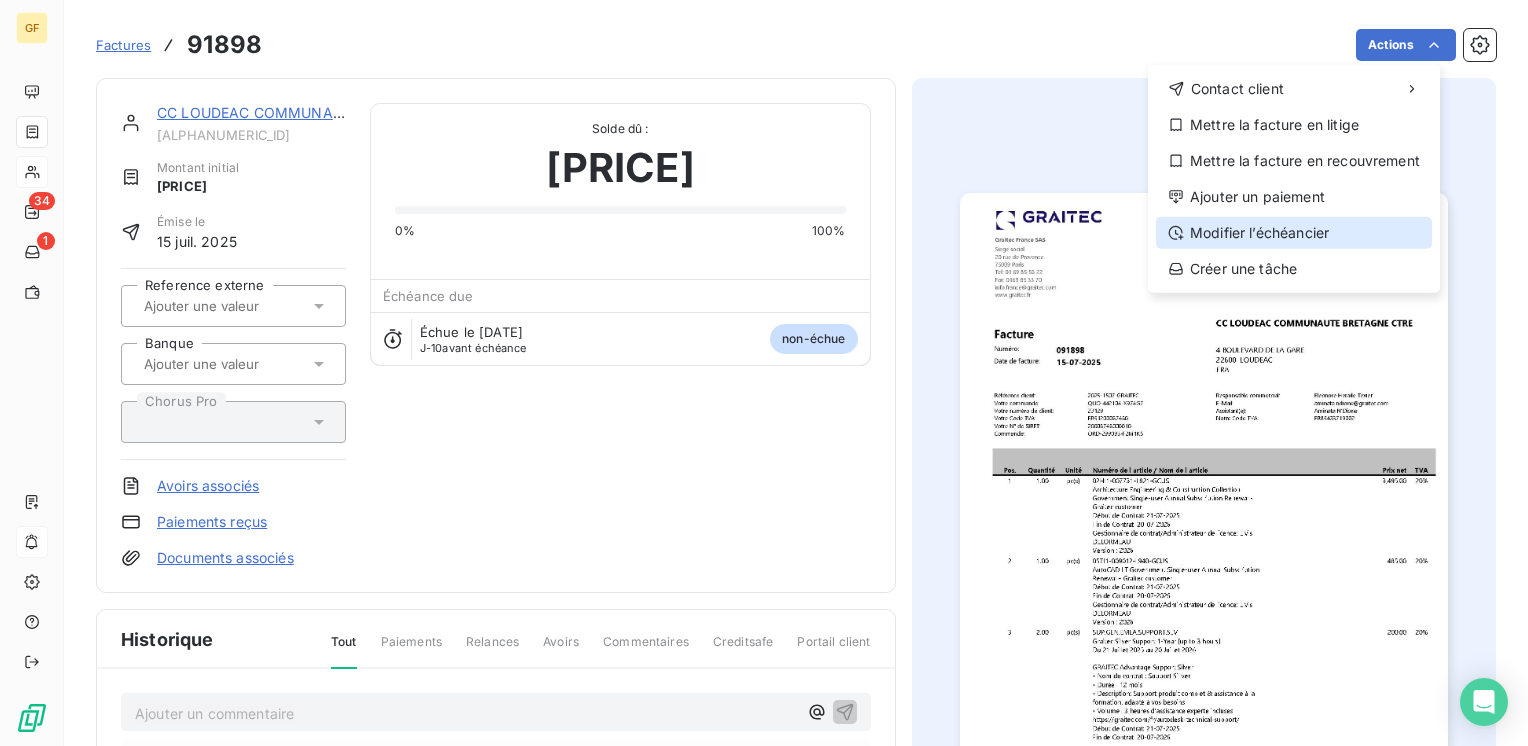 click on "Modifier l’échéancier" at bounding box center [1294, 233] 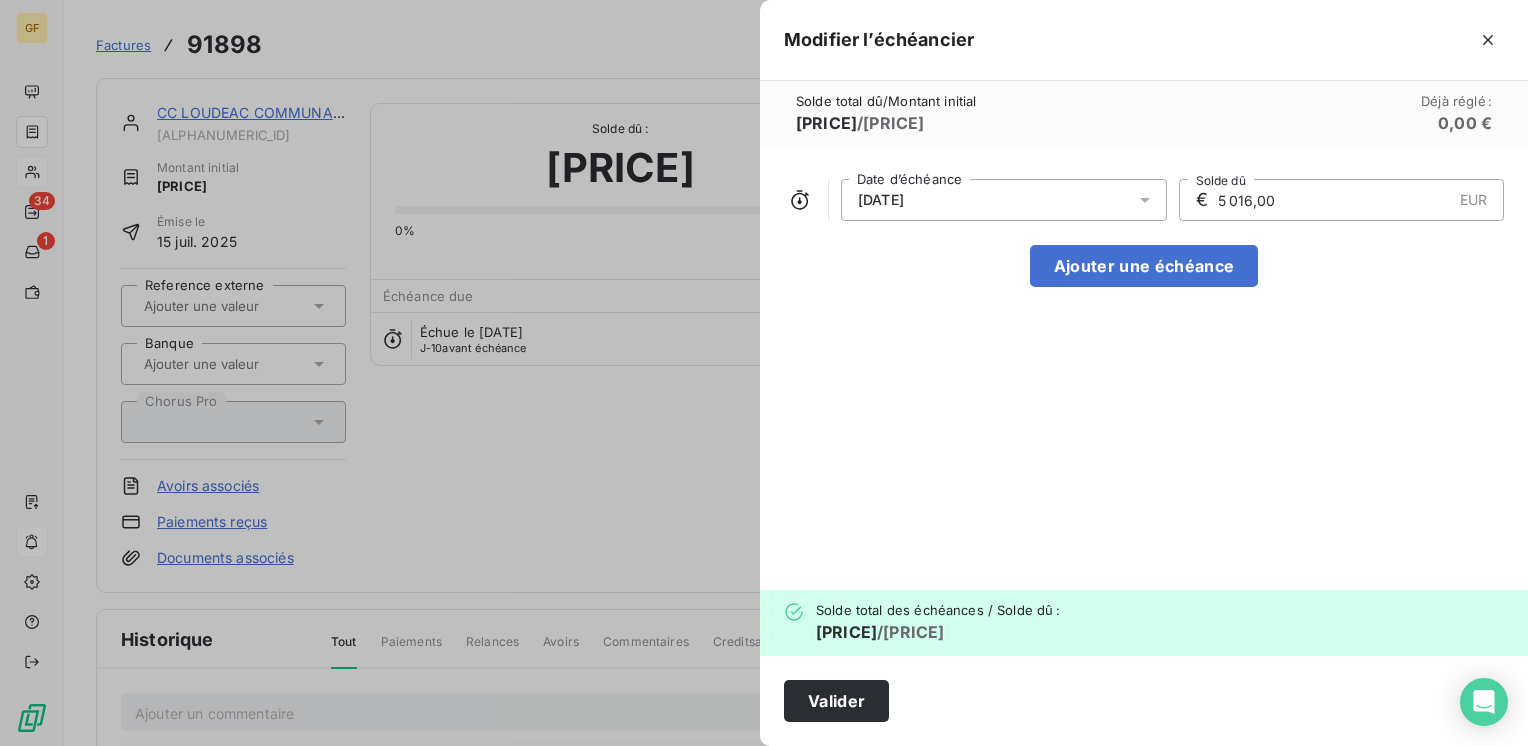 click 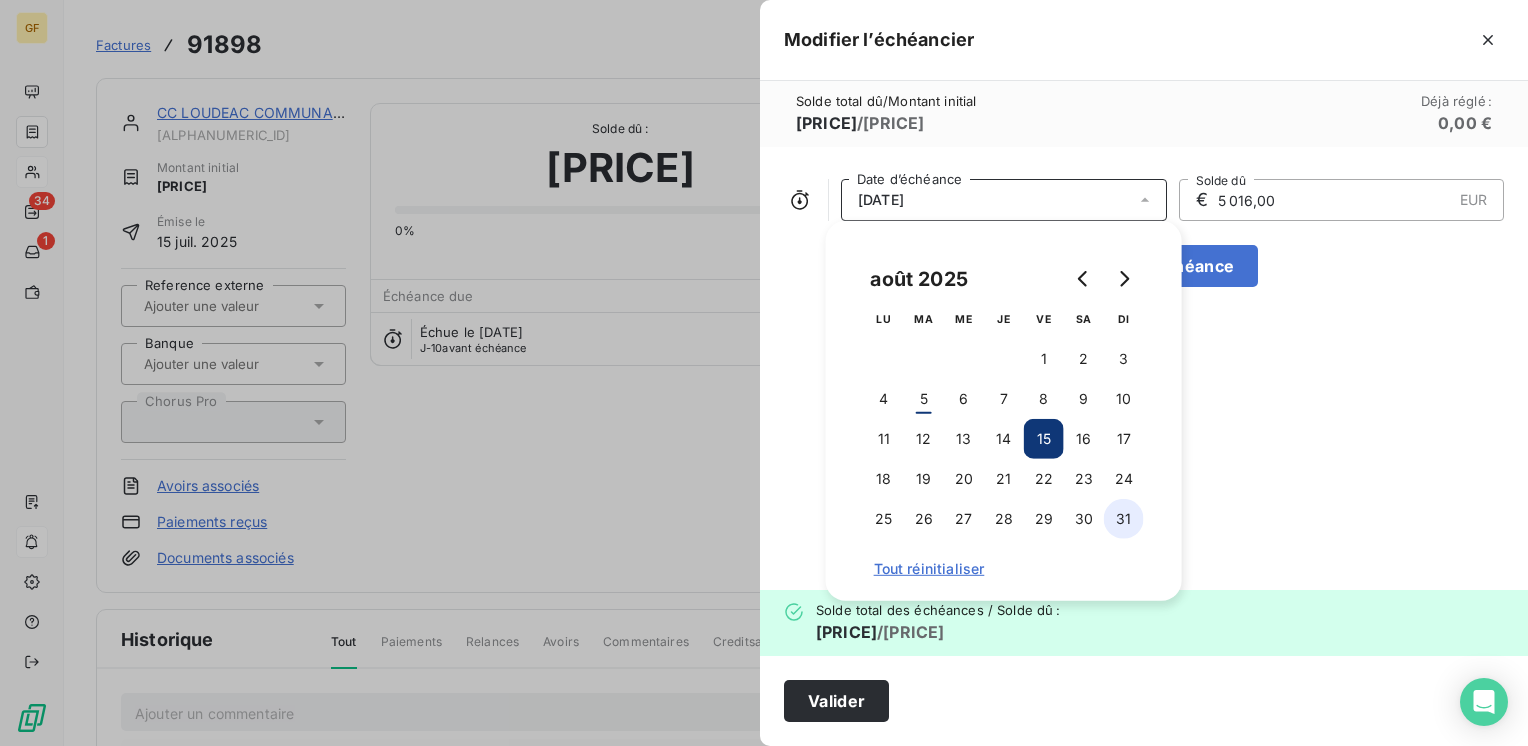 click on "31" at bounding box center [1124, 519] 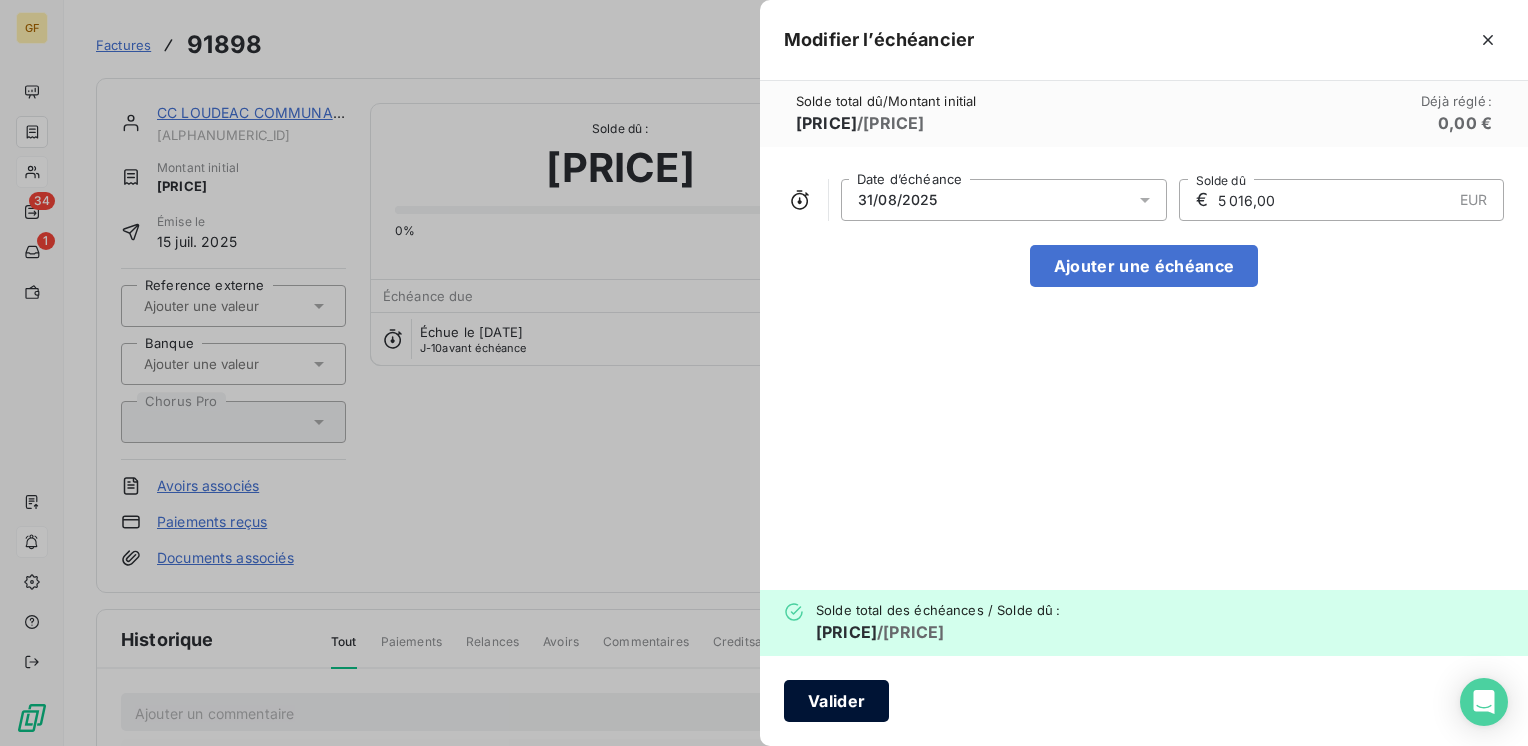 click on "Valider" at bounding box center [836, 701] 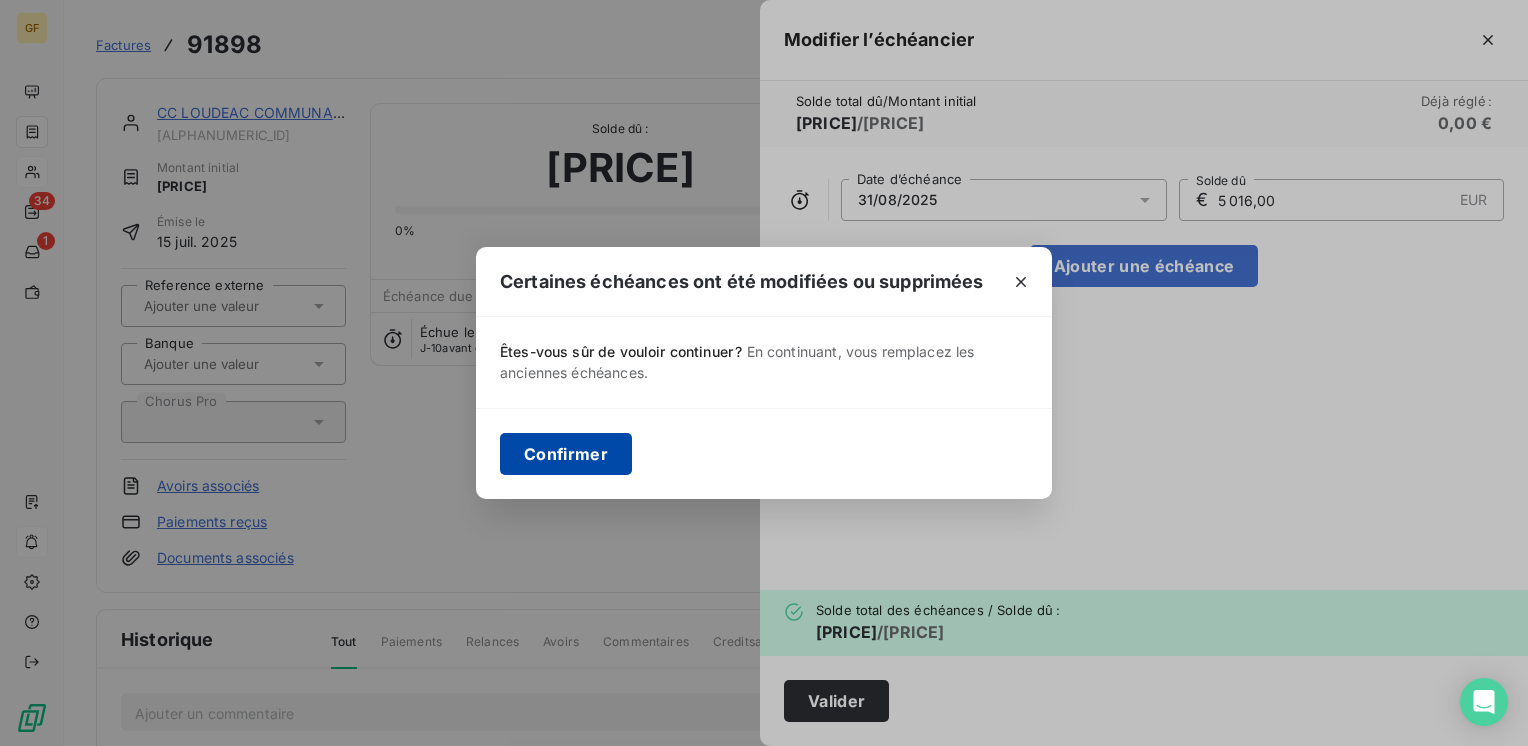 click on "Confirmer" at bounding box center (566, 454) 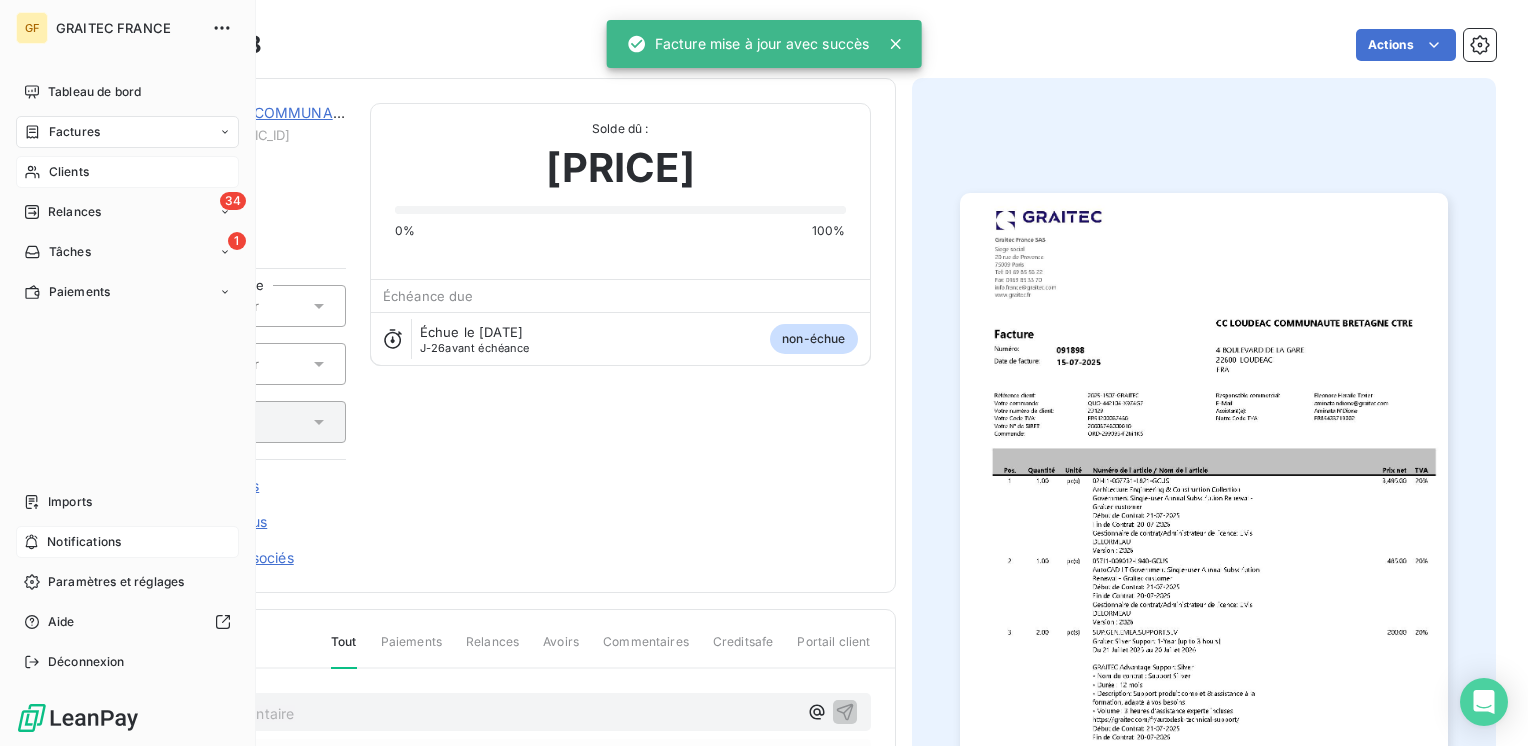 drag, startPoint x: 53, startPoint y: 209, endPoint x: 240, endPoint y: 334, distance: 224.9311 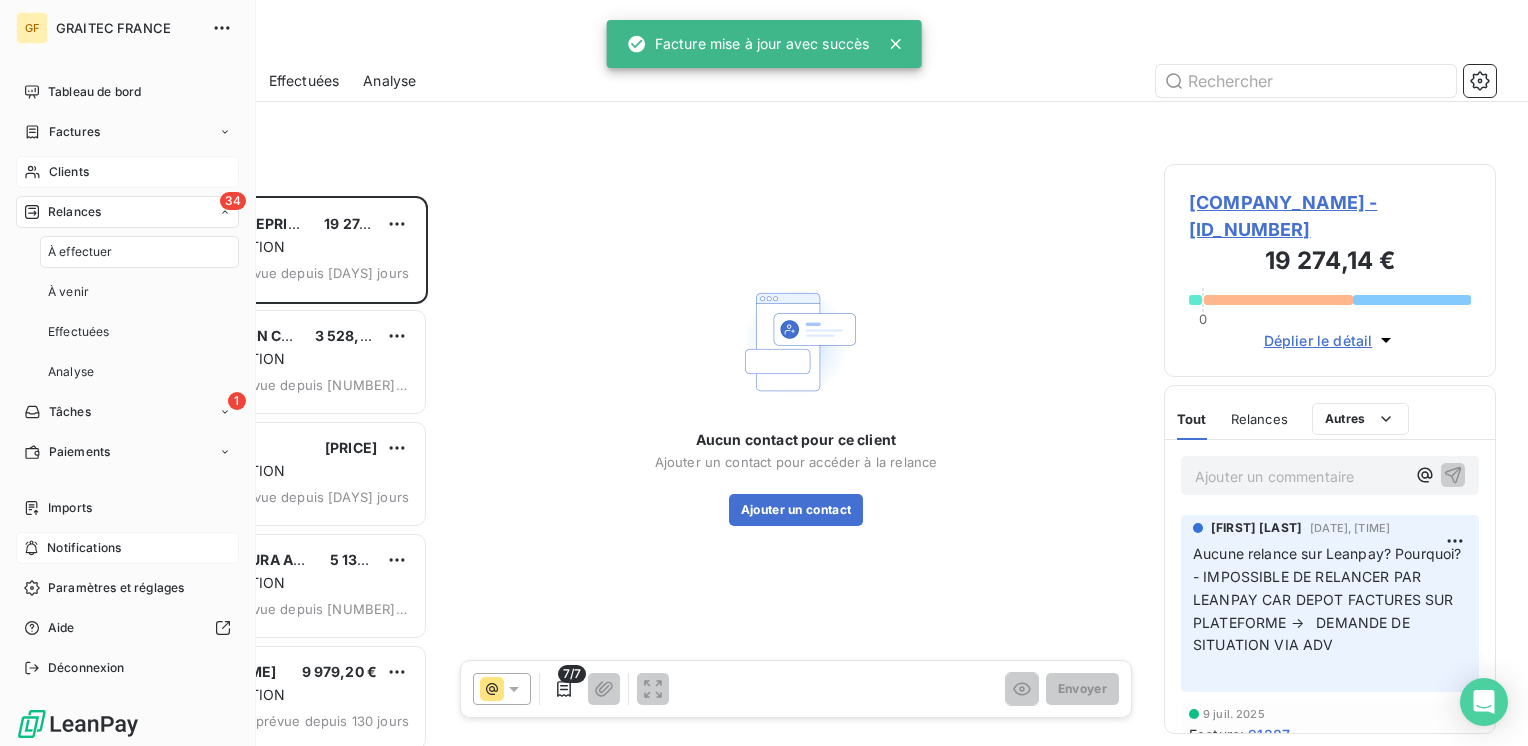 scroll, scrollTop: 16, scrollLeft: 16, axis: both 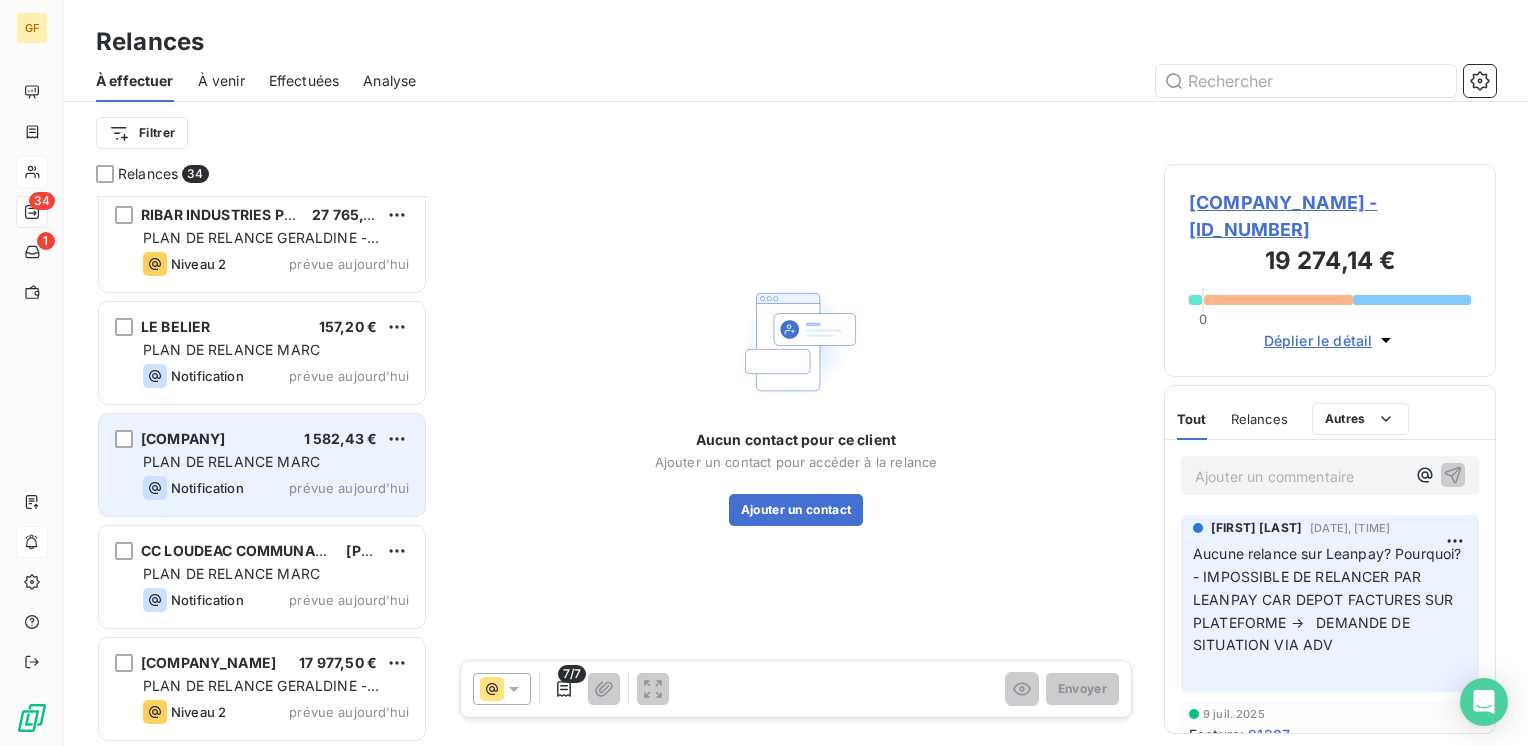 click on "BELIN CONSTRUCTION 1 582,43 € PLAN DE RELANCE MARC Notification prévue aujourd’hui" at bounding box center [262, 465] 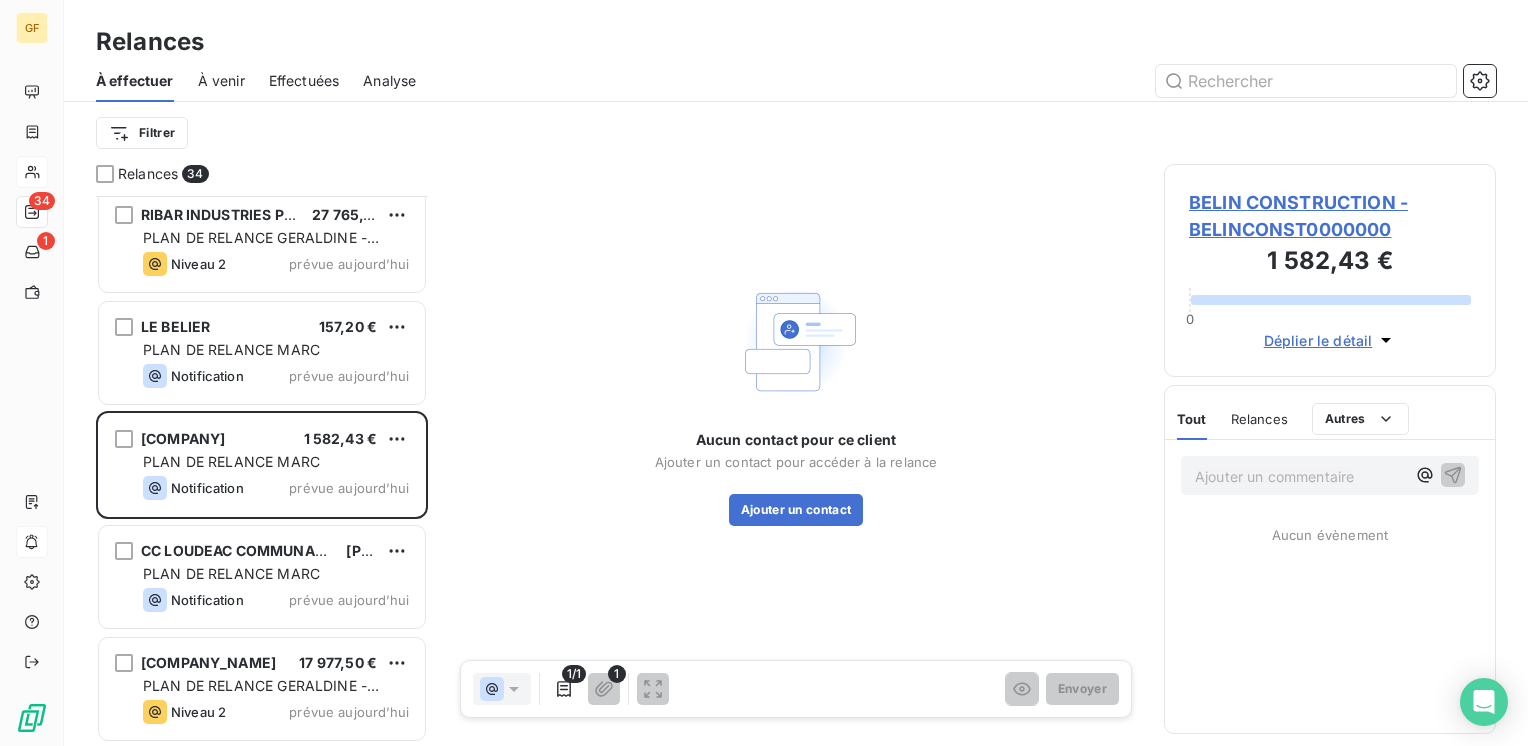 click on "BELIN CONSTRUCTION - BELINCONST0000000" at bounding box center (1330, 216) 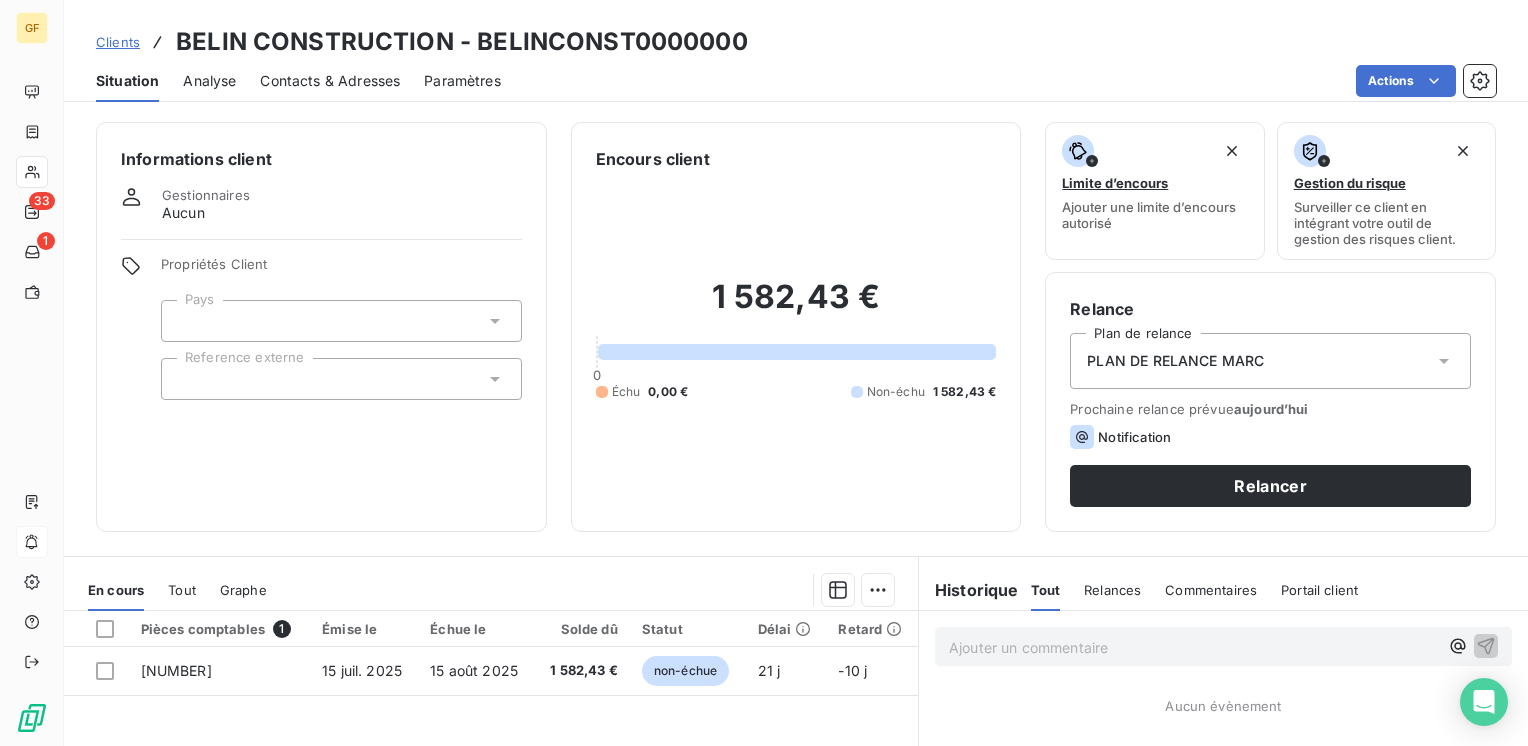 click on "Contacts & Adresses" at bounding box center [330, 81] 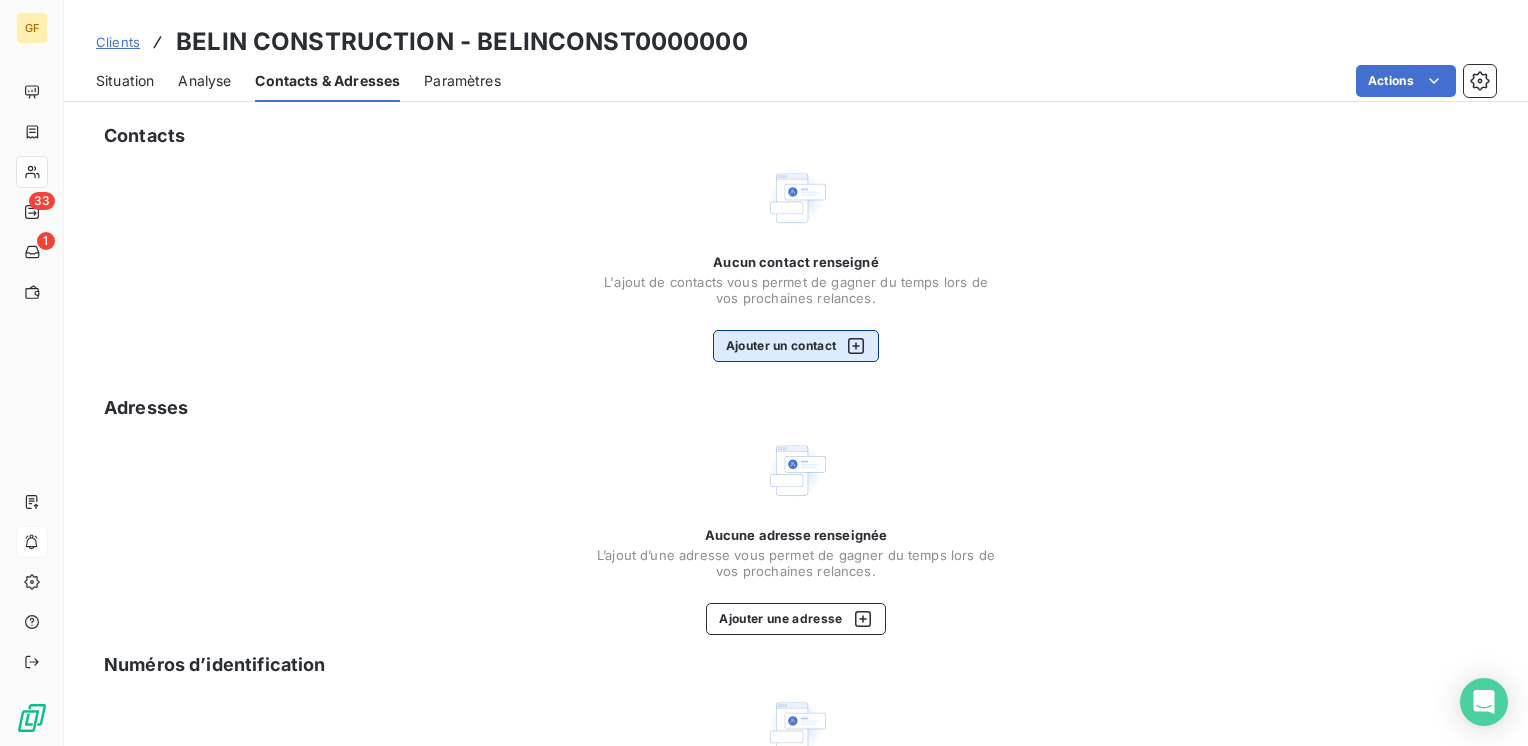 click on "Ajouter un contact" at bounding box center (796, 346) 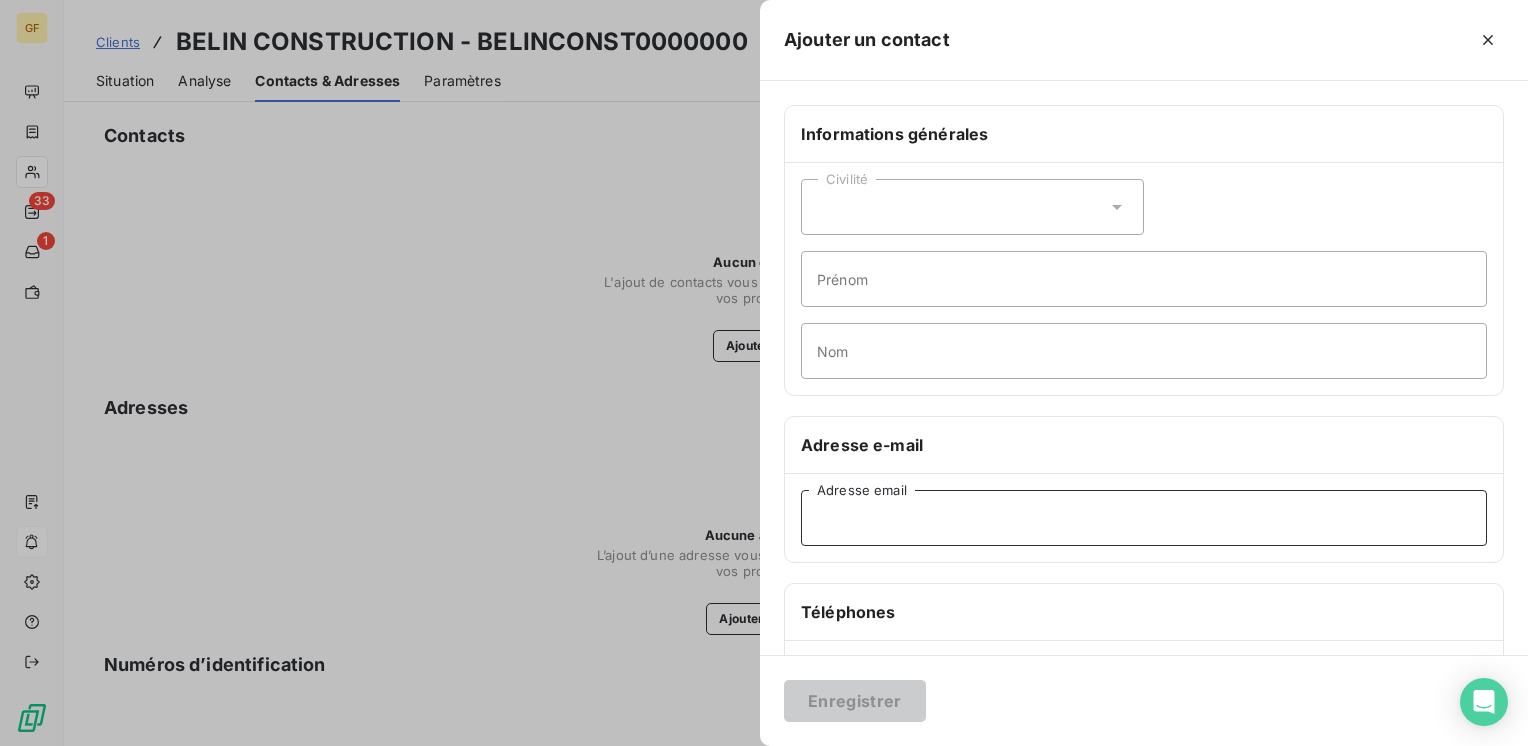 click on "Adresse email" at bounding box center [1144, 518] 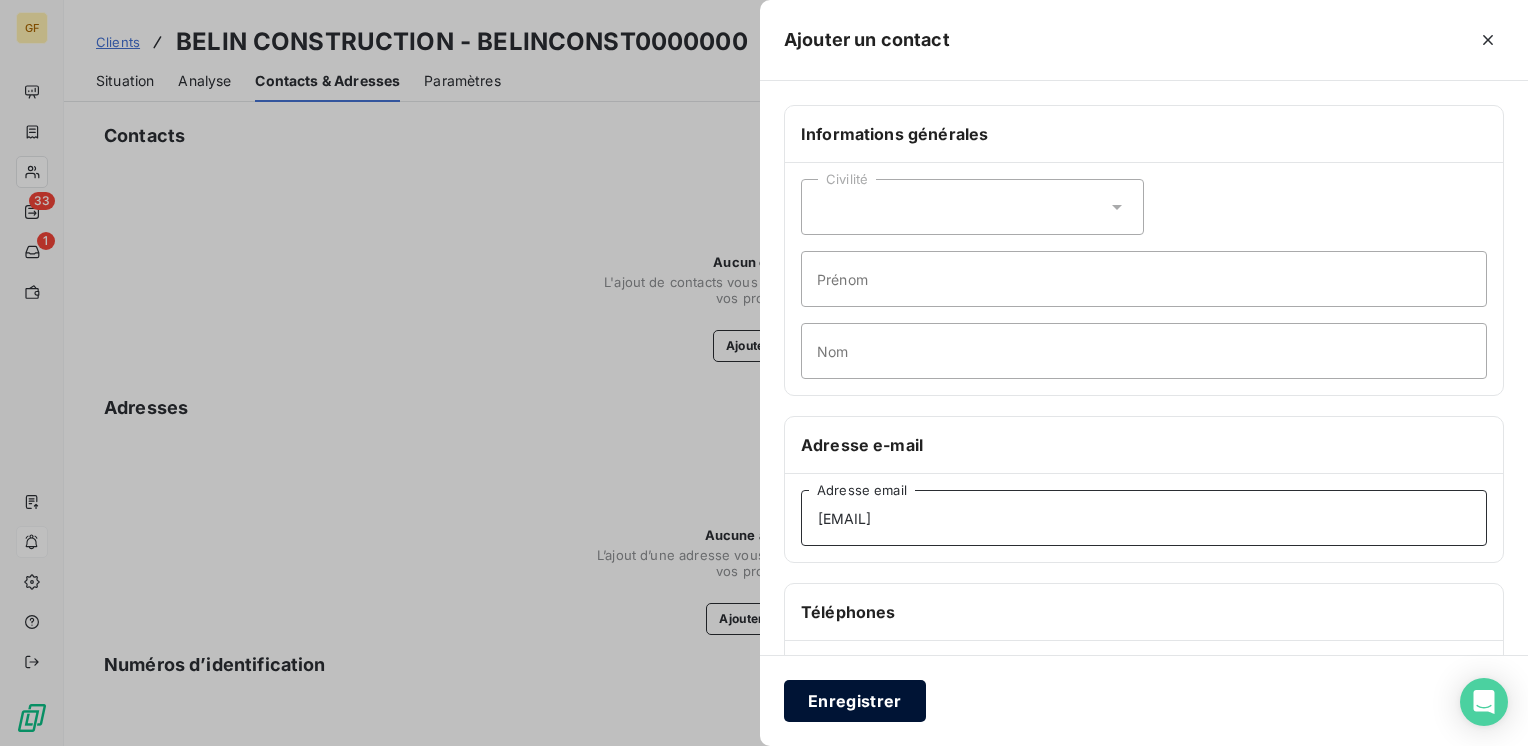type on "[EMAIL]" 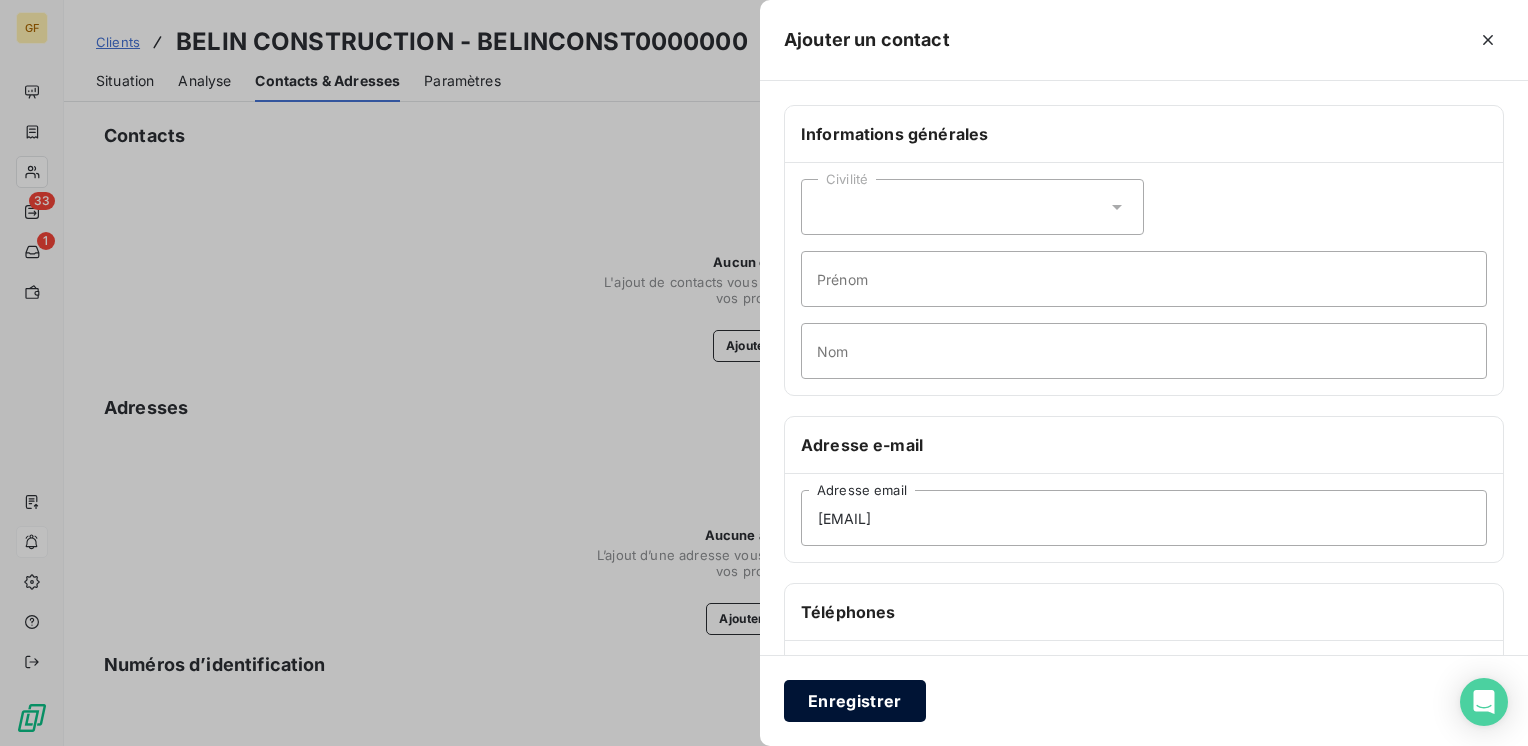 click on "Enregistrer" at bounding box center (855, 701) 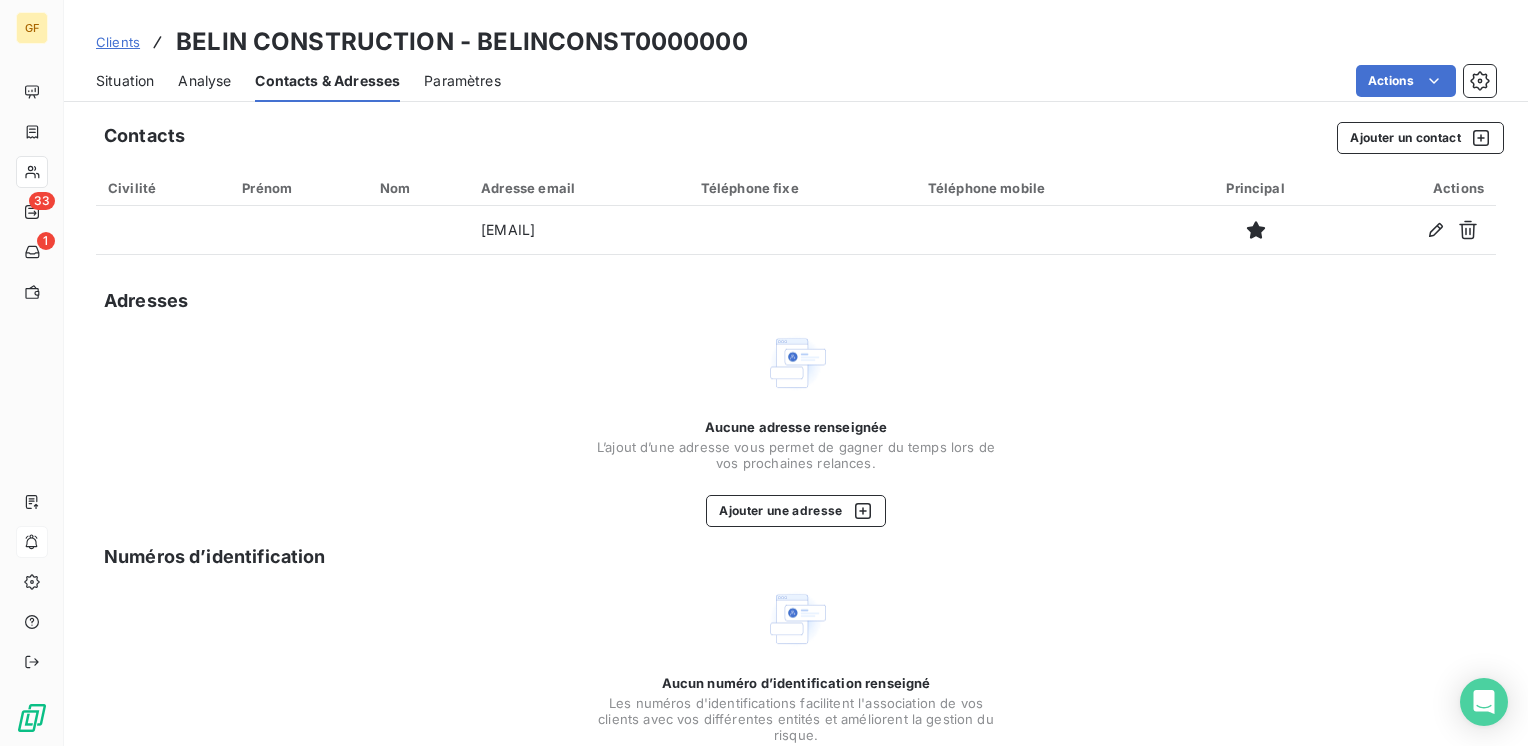 click on "Situation" at bounding box center [125, 81] 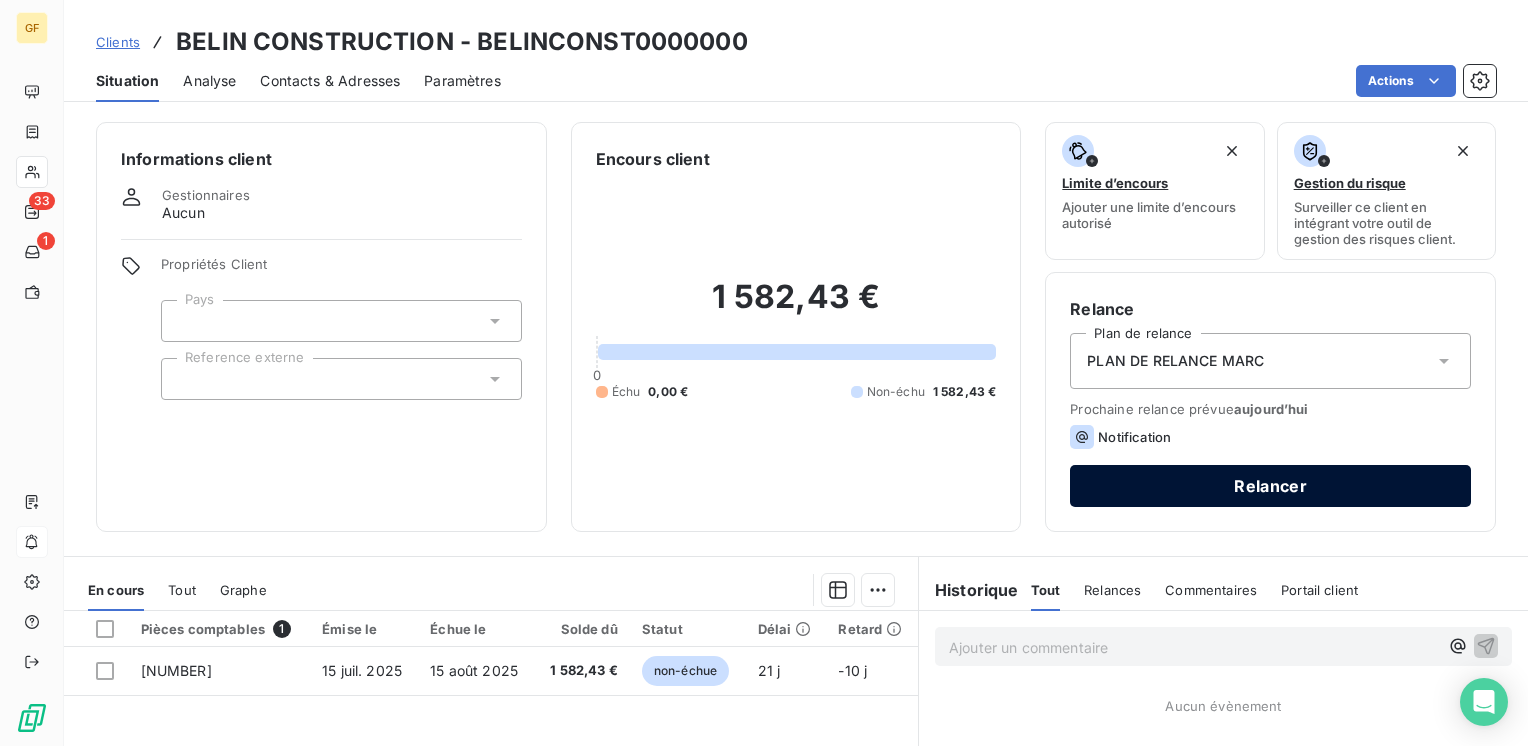 click on "Relancer" at bounding box center [1270, 486] 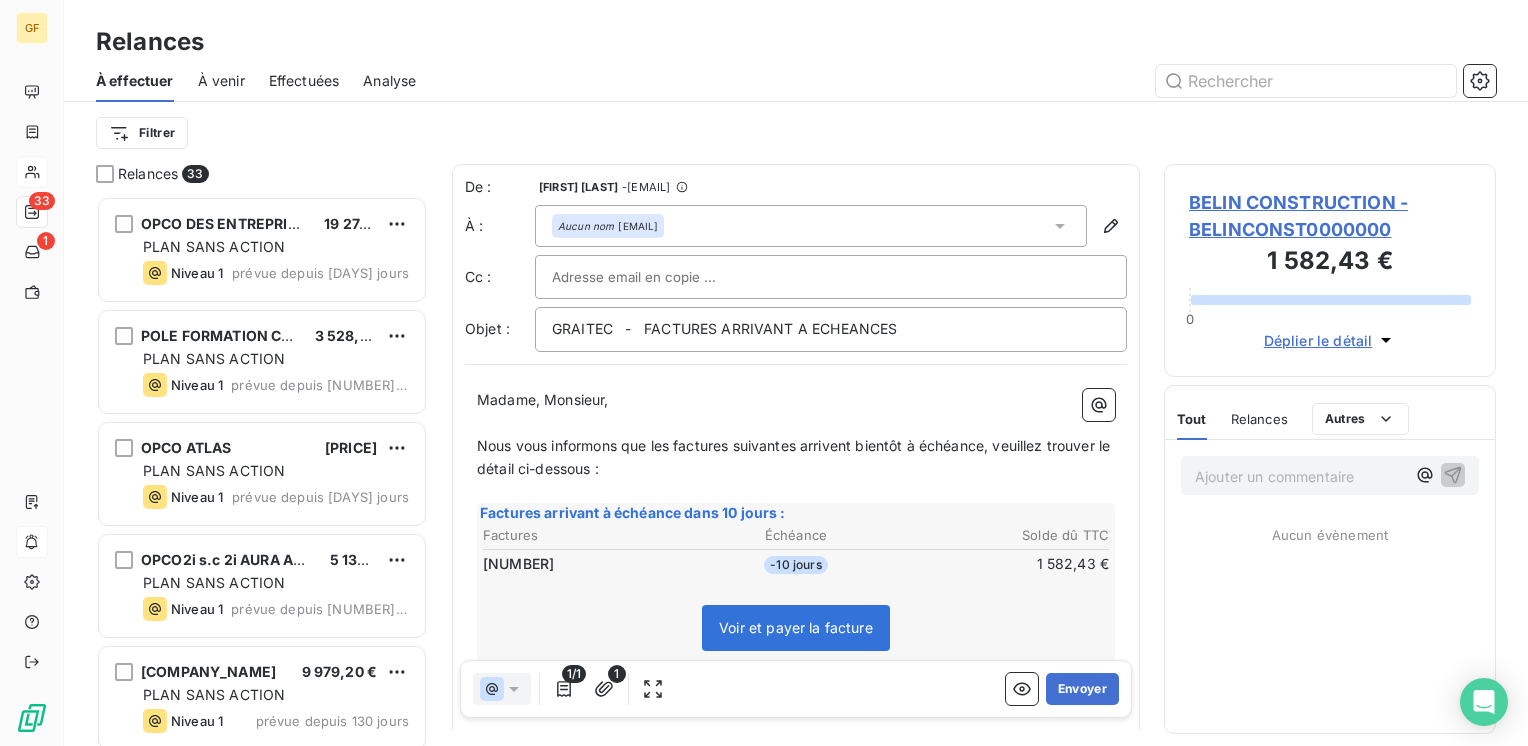 scroll, scrollTop: 16, scrollLeft: 16, axis: both 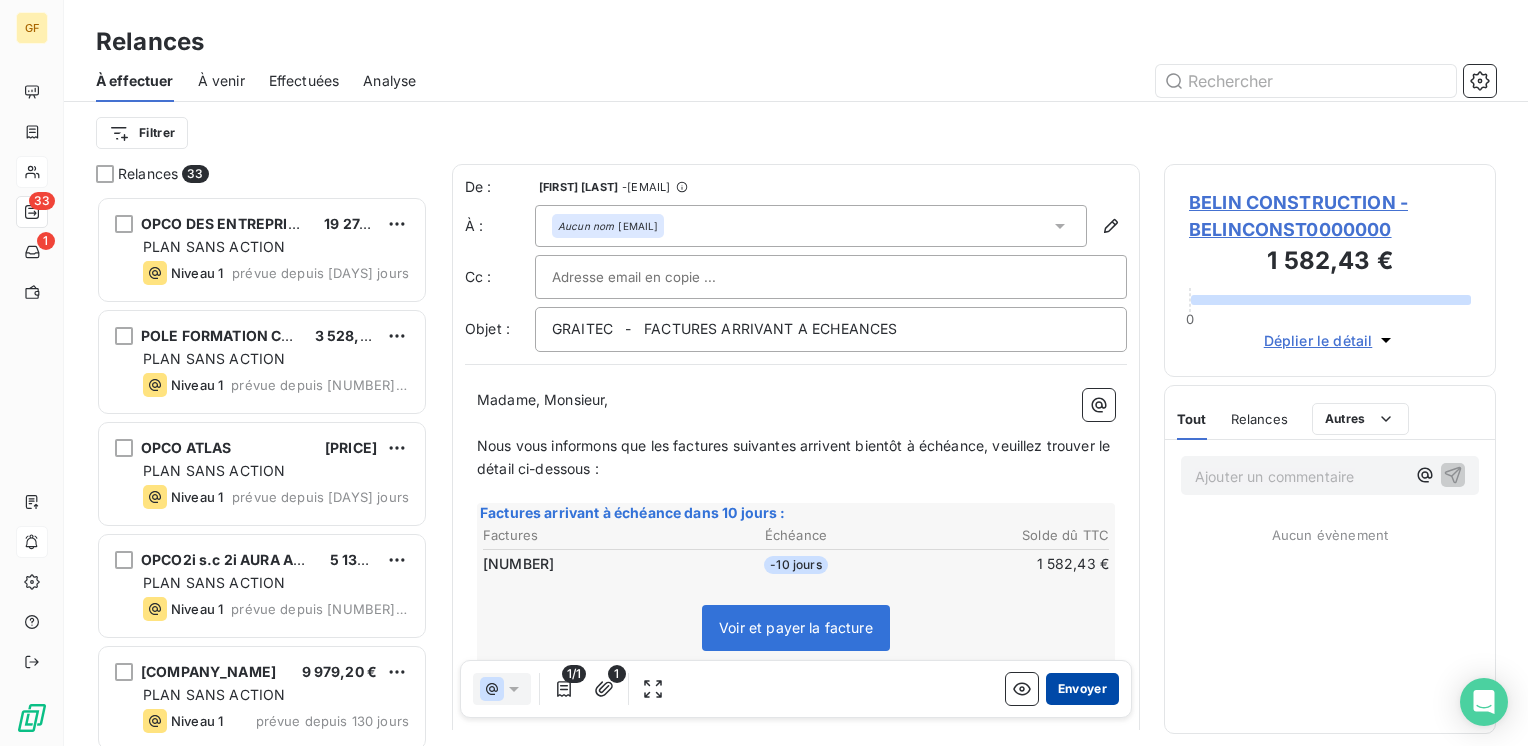 click on "Envoyer" at bounding box center (1082, 689) 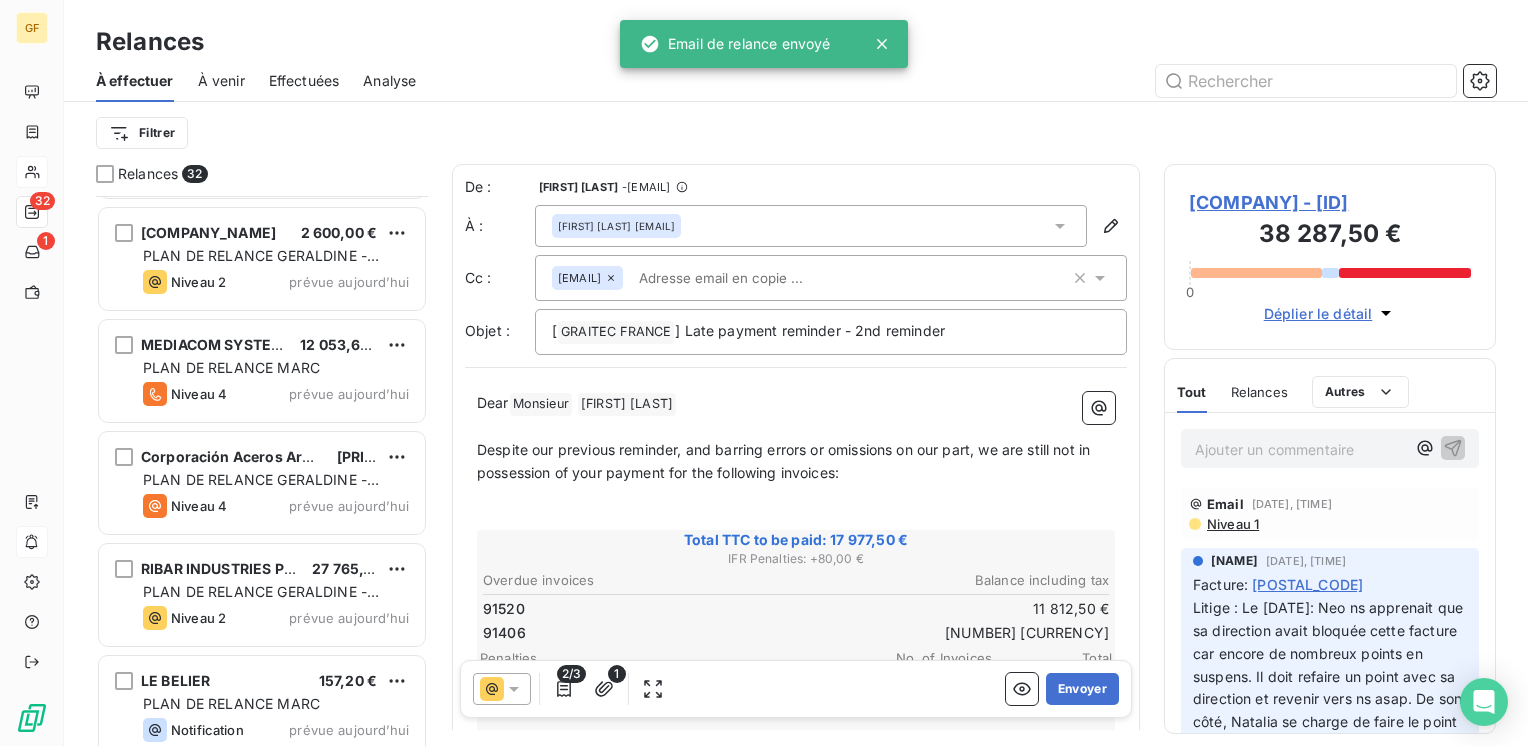 scroll, scrollTop: 3034, scrollLeft: 0, axis: vertical 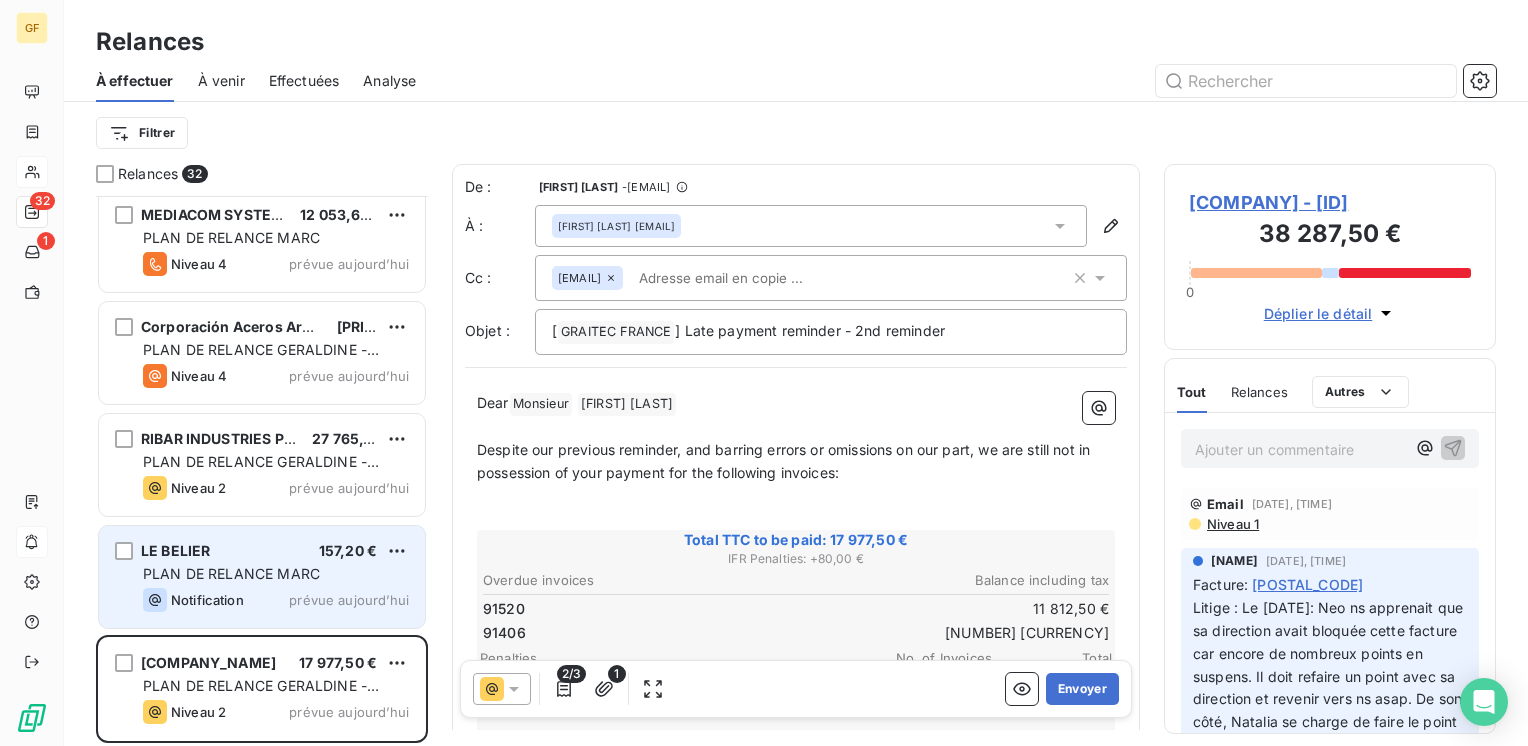 click on "PLAN DE RELANCE MARC" at bounding box center [276, 574] 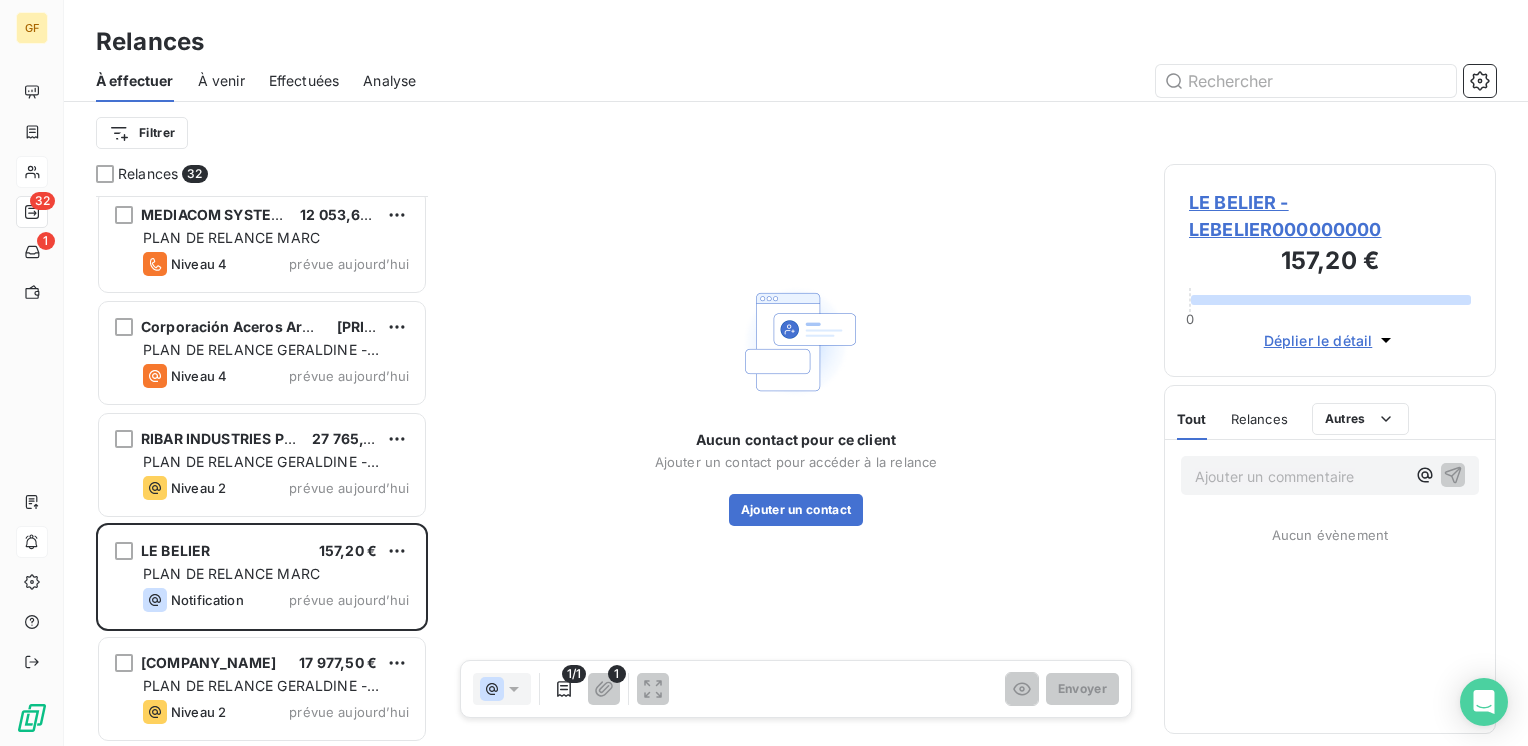click on "LE BELIER - LEBELIER000000000" at bounding box center (1330, 216) 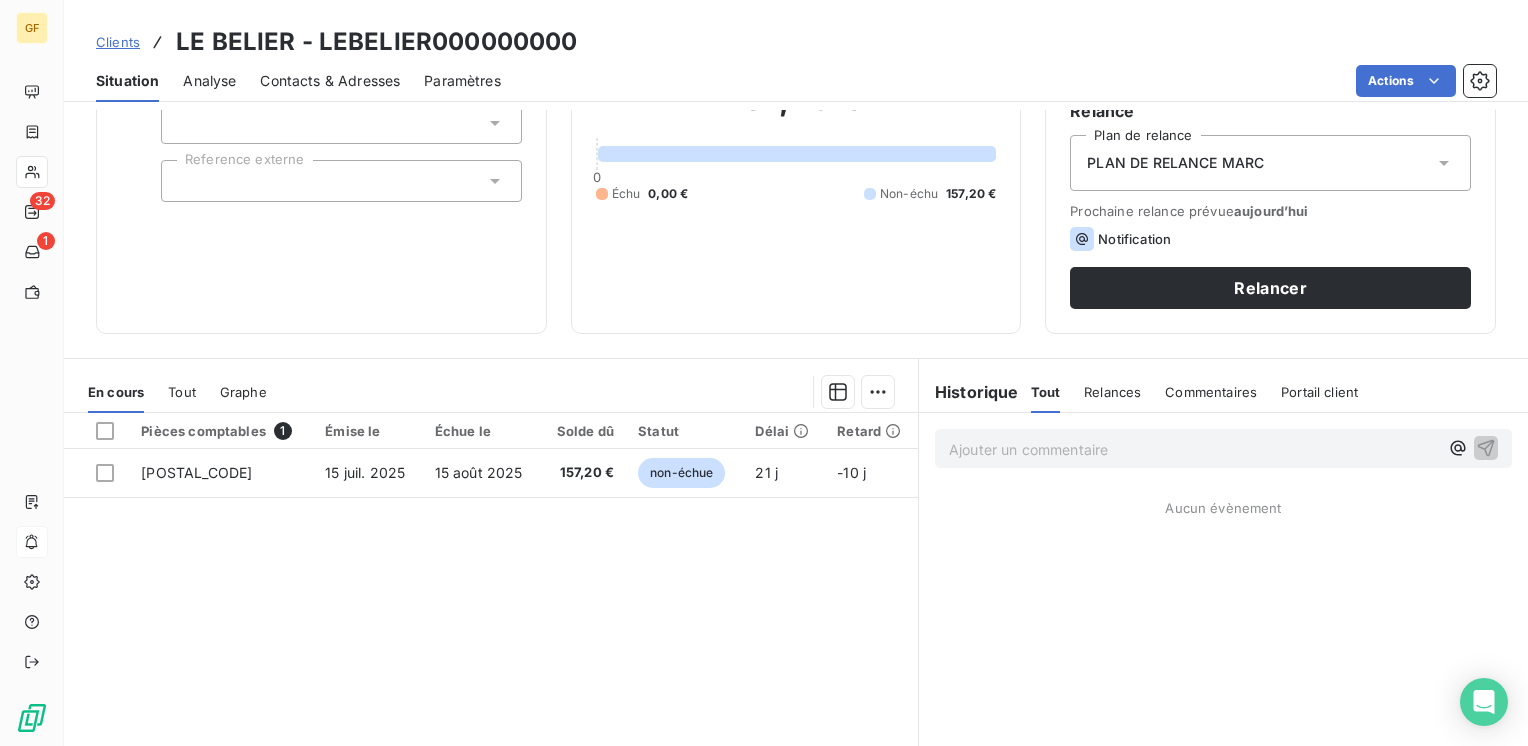 scroll, scrollTop: 200, scrollLeft: 0, axis: vertical 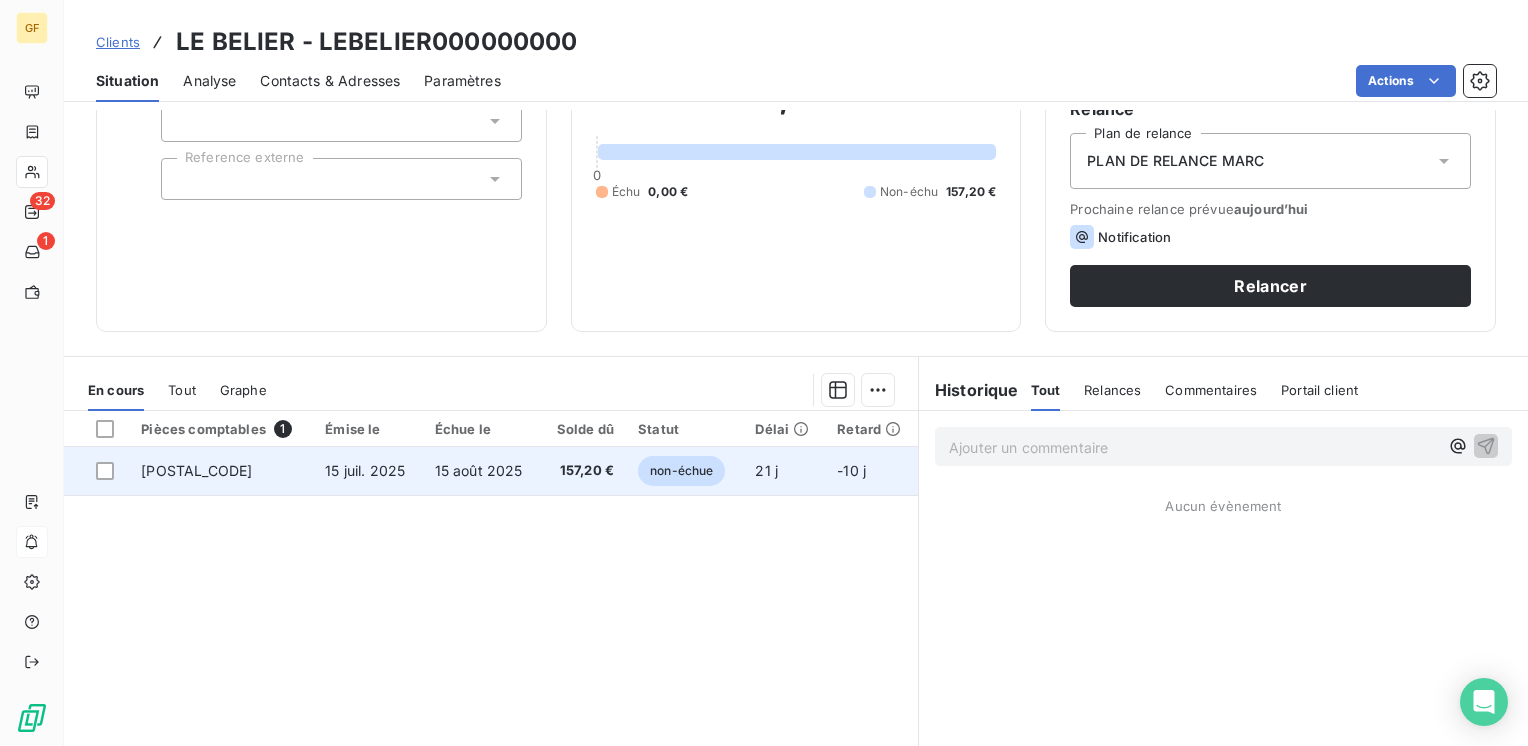 click on "15 août 2025" at bounding box center [479, 470] 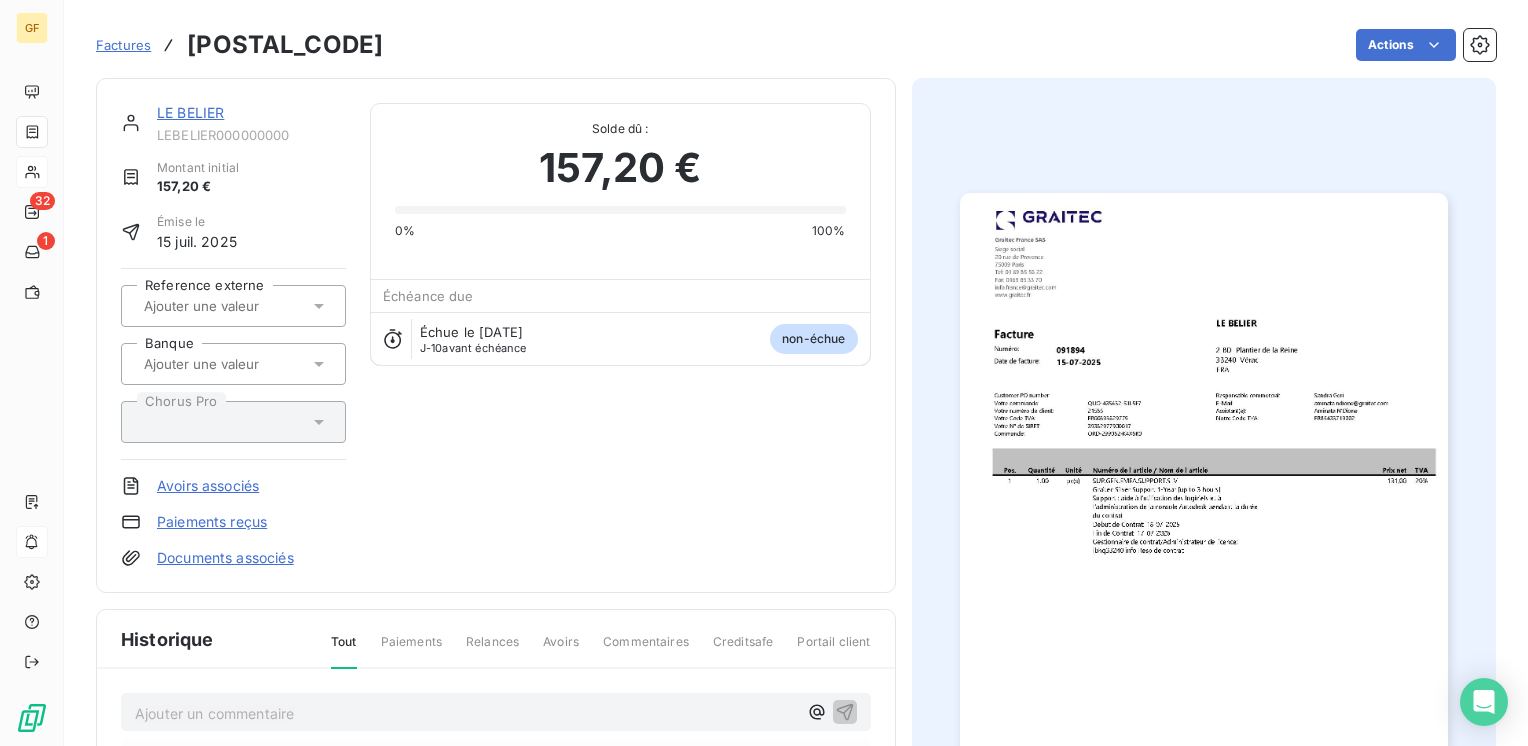 click at bounding box center (1204, 537) 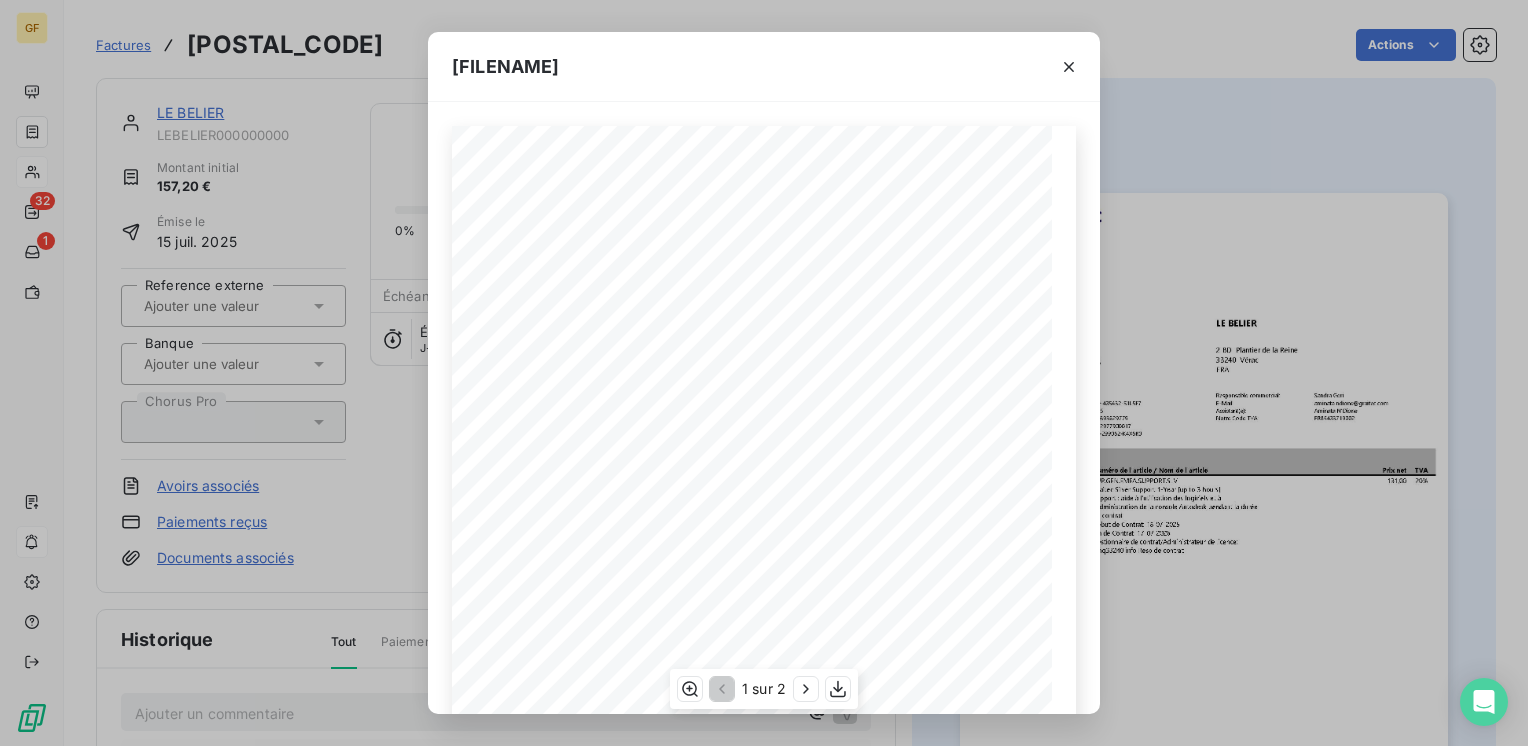 scroll, scrollTop: 283, scrollLeft: 0, axis: vertical 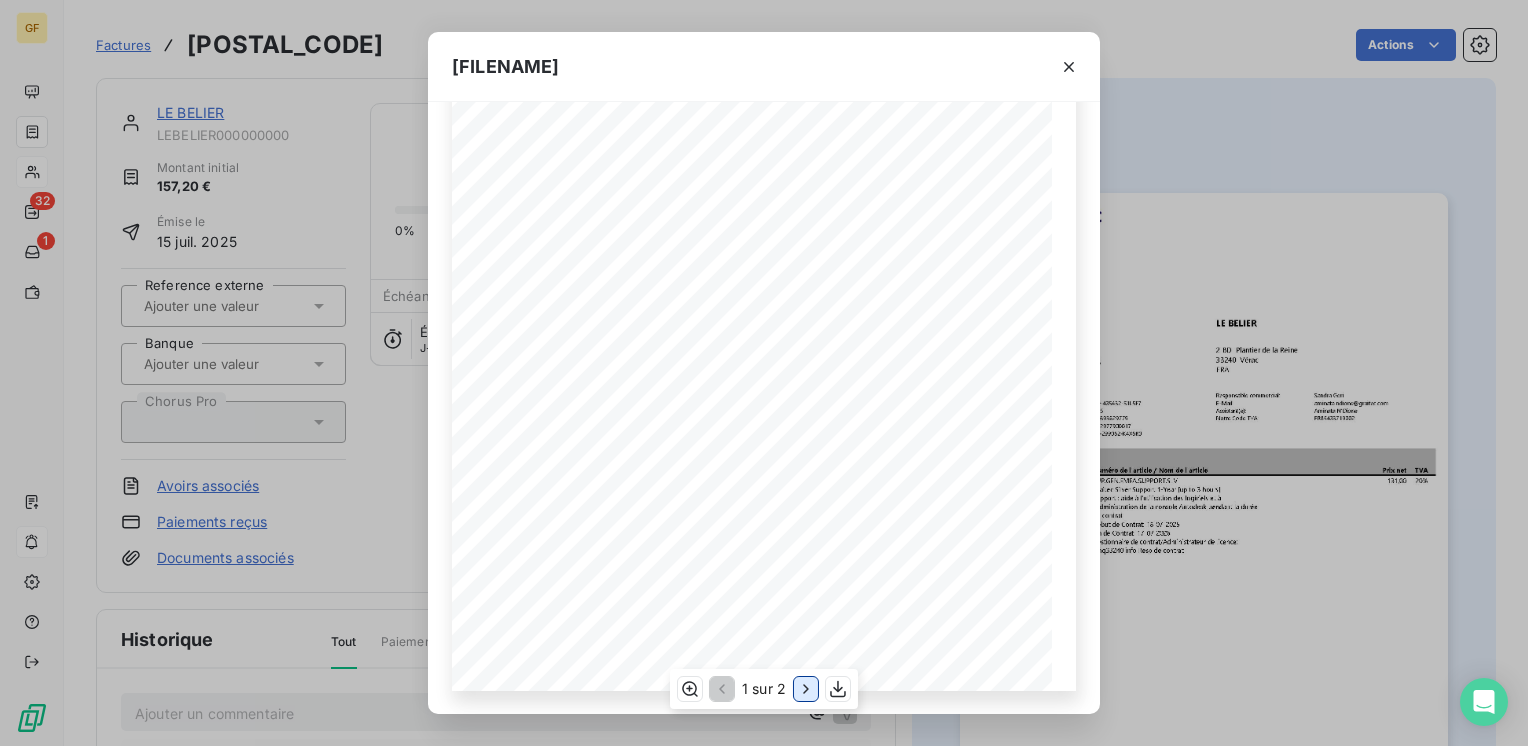 click 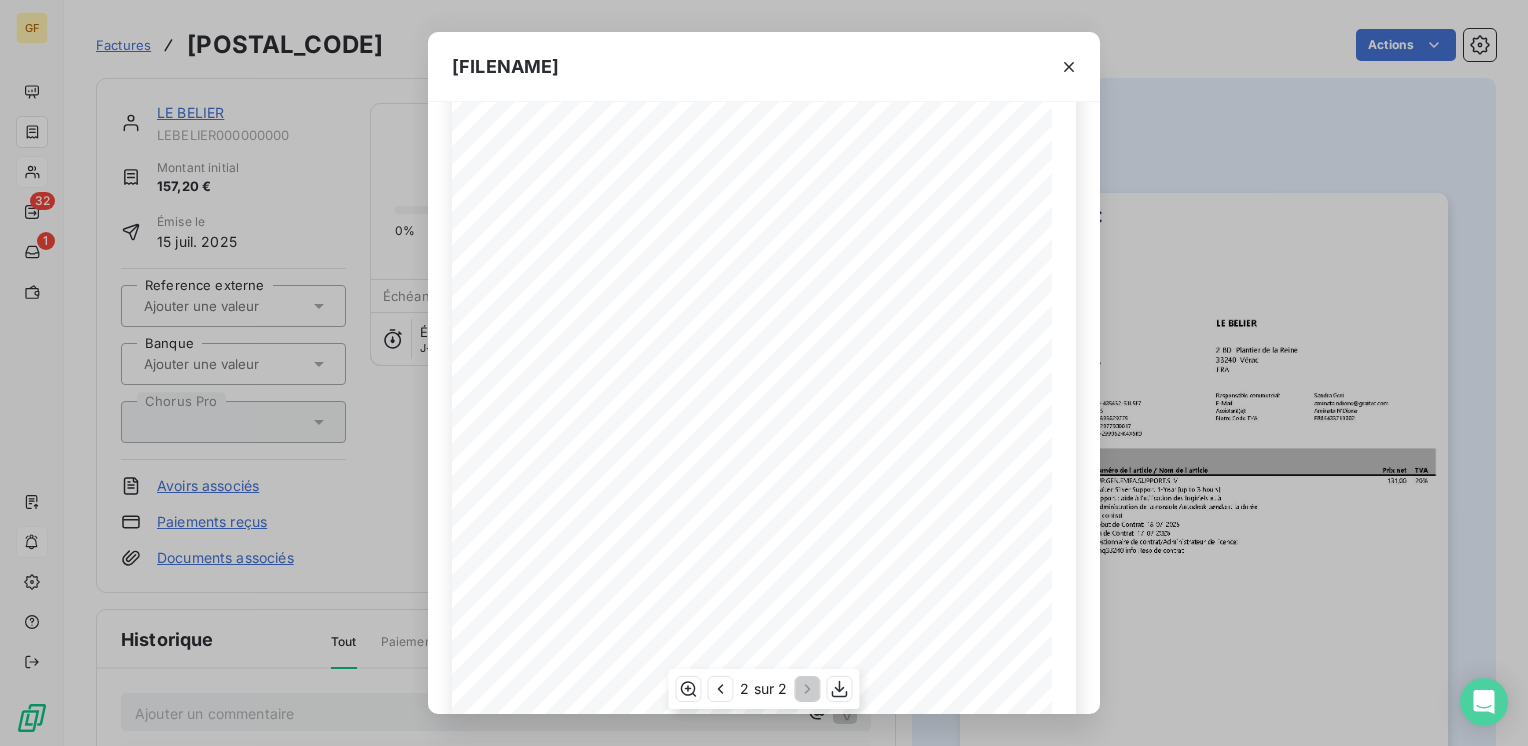 scroll, scrollTop: 0, scrollLeft: 0, axis: both 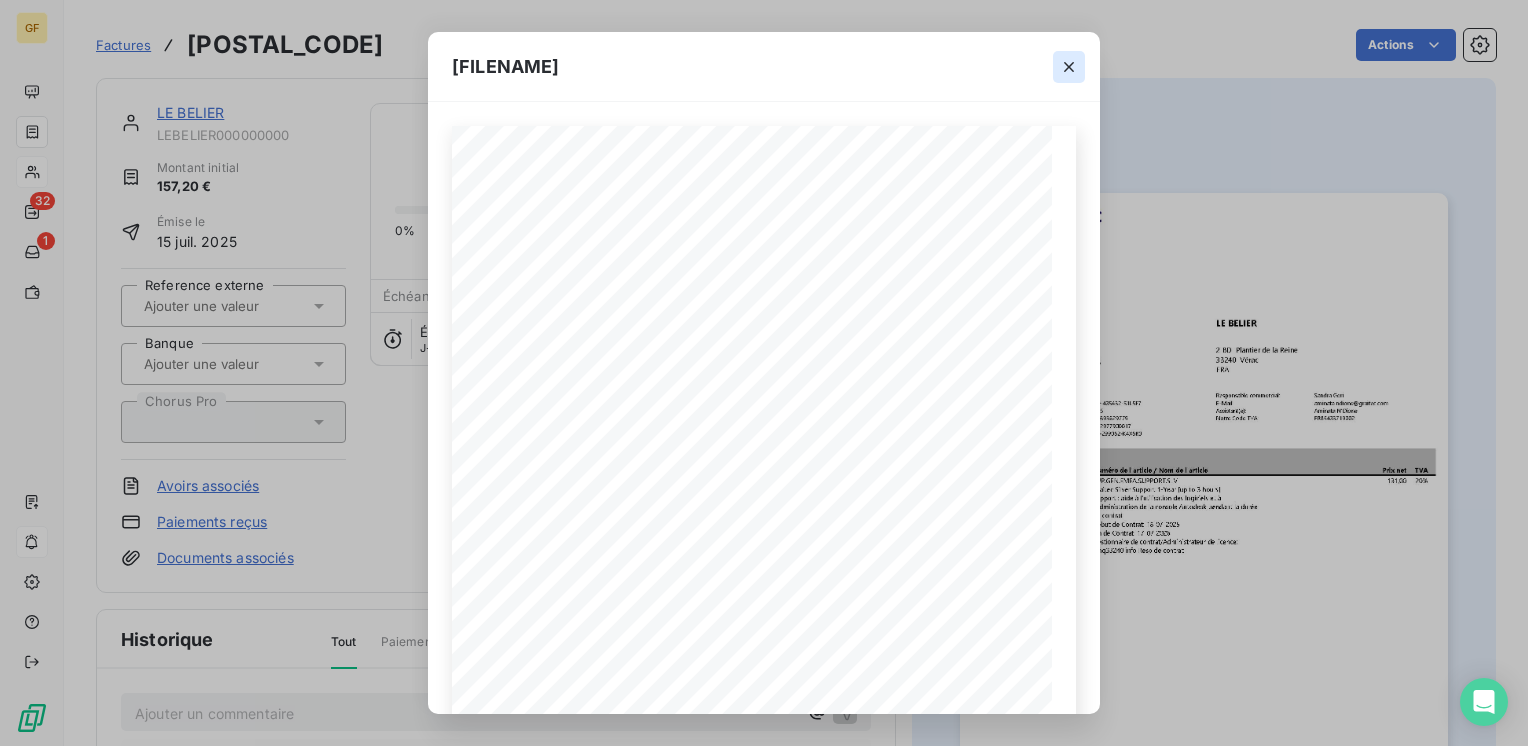 click at bounding box center [1069, 67] 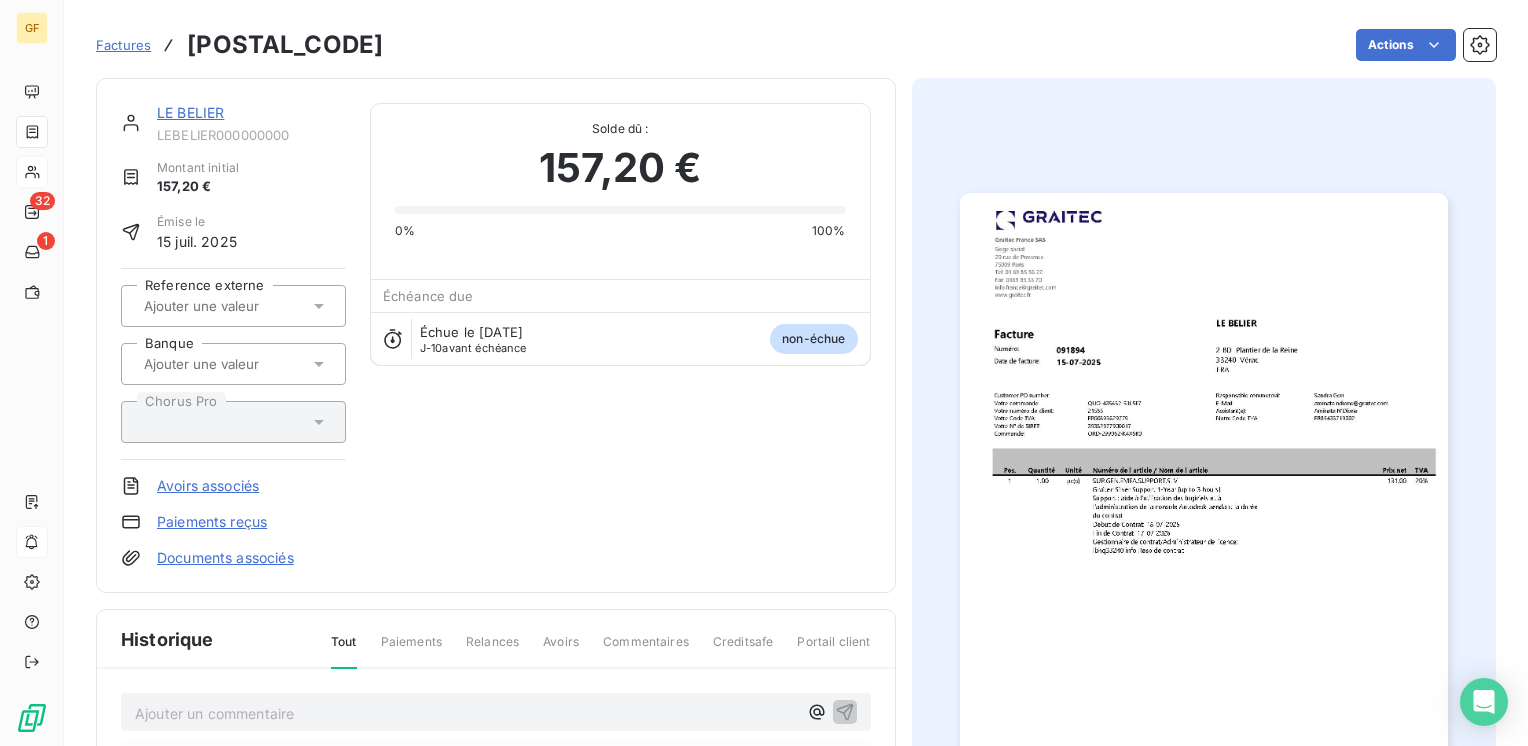 click on "LE BELIER" at bounding box center [190, 112] 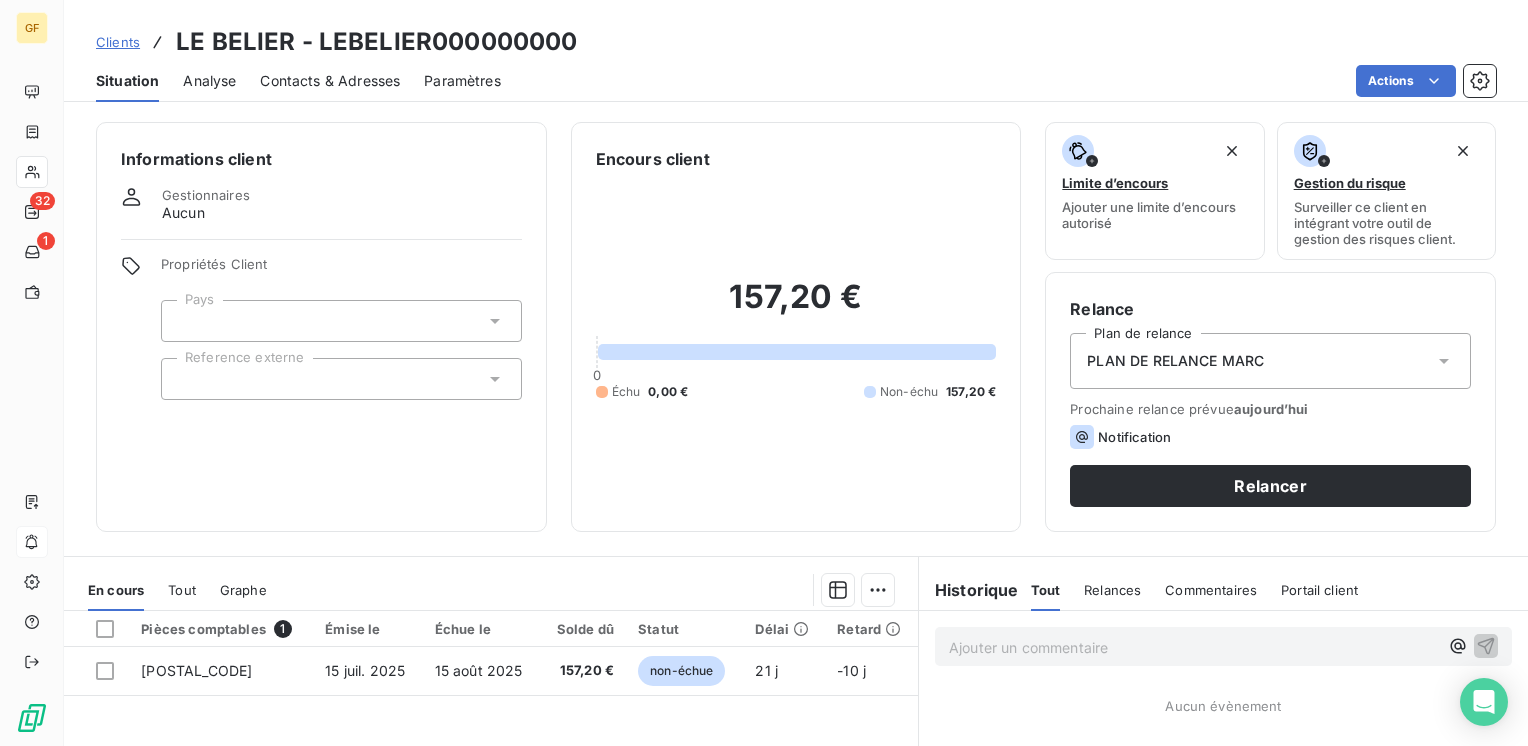 click on "Contacts & Adresses" at bounding box center (330, 81) 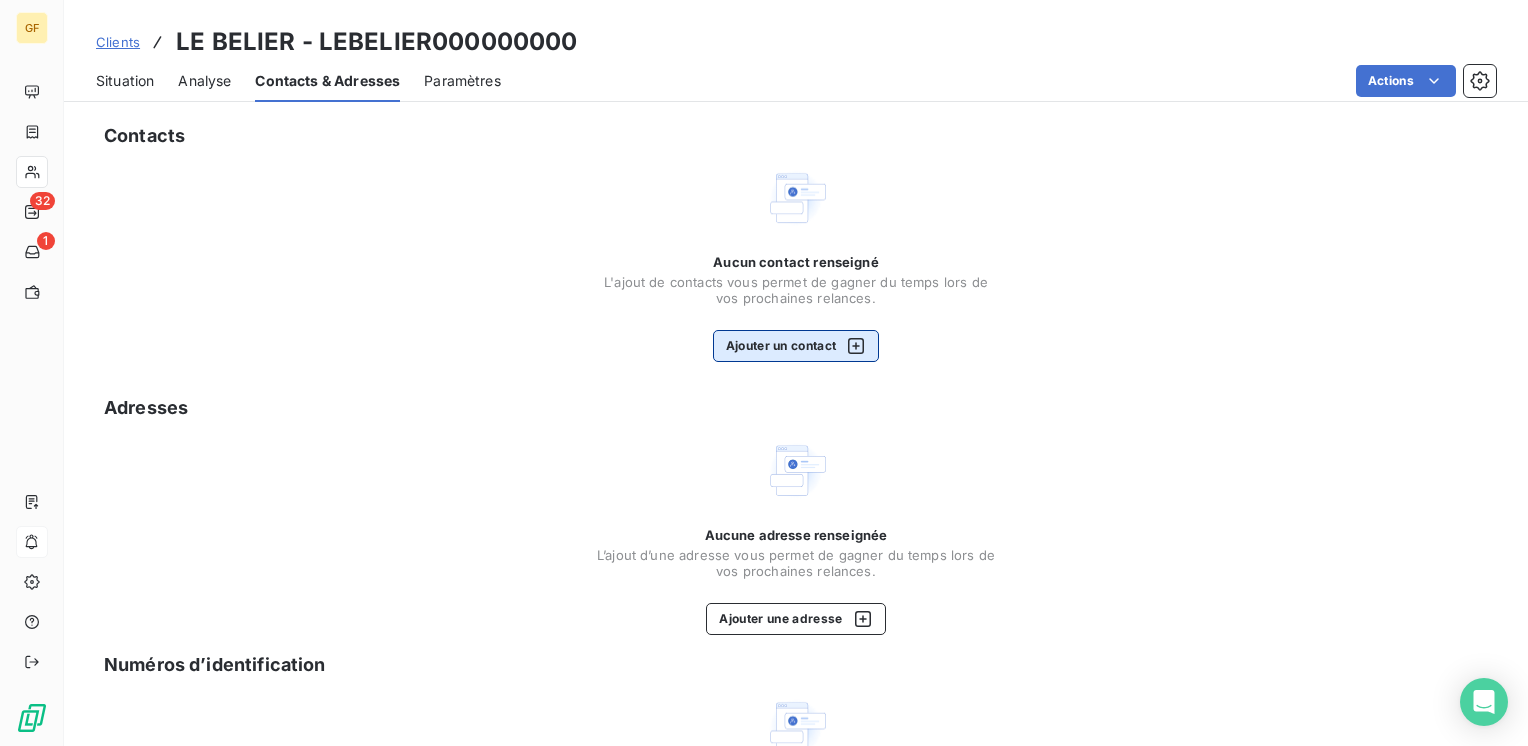 click on "Ajouter un contact" at bounding box center [796, 346] 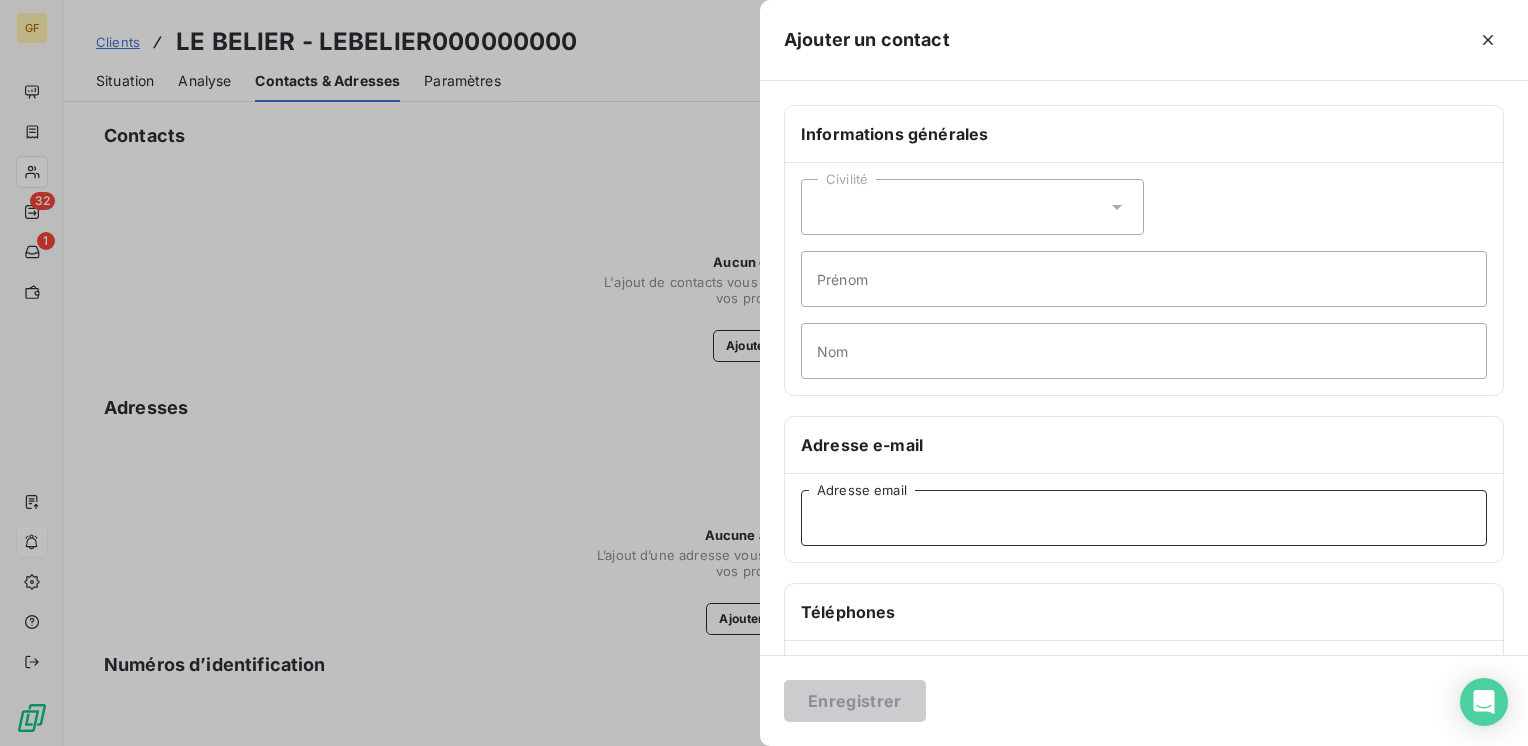 click on "Adresse email" at bounding box center (1144, 518) 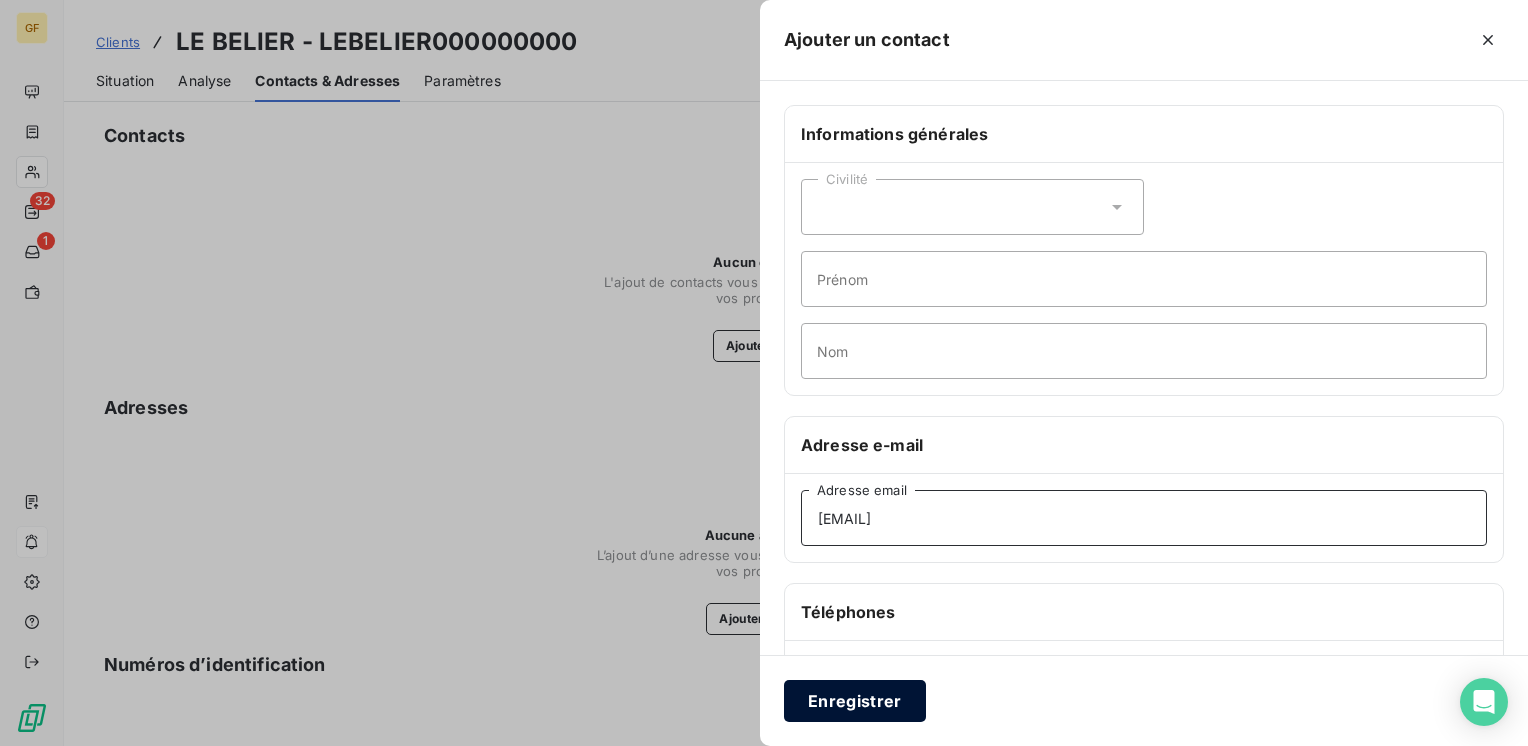 type on "[EMAIL]" 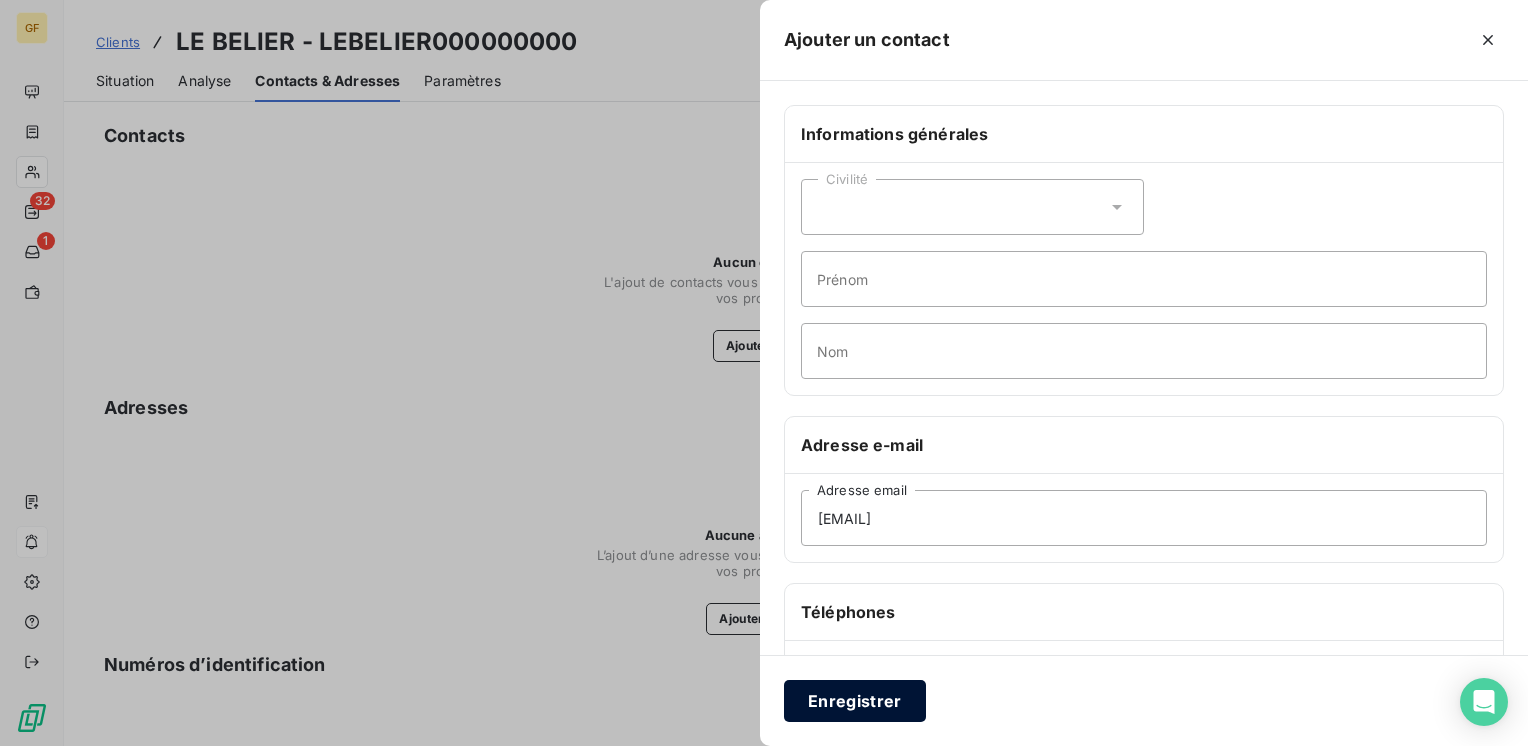 click on "Enregistrer" at bounding box center (855, 701) 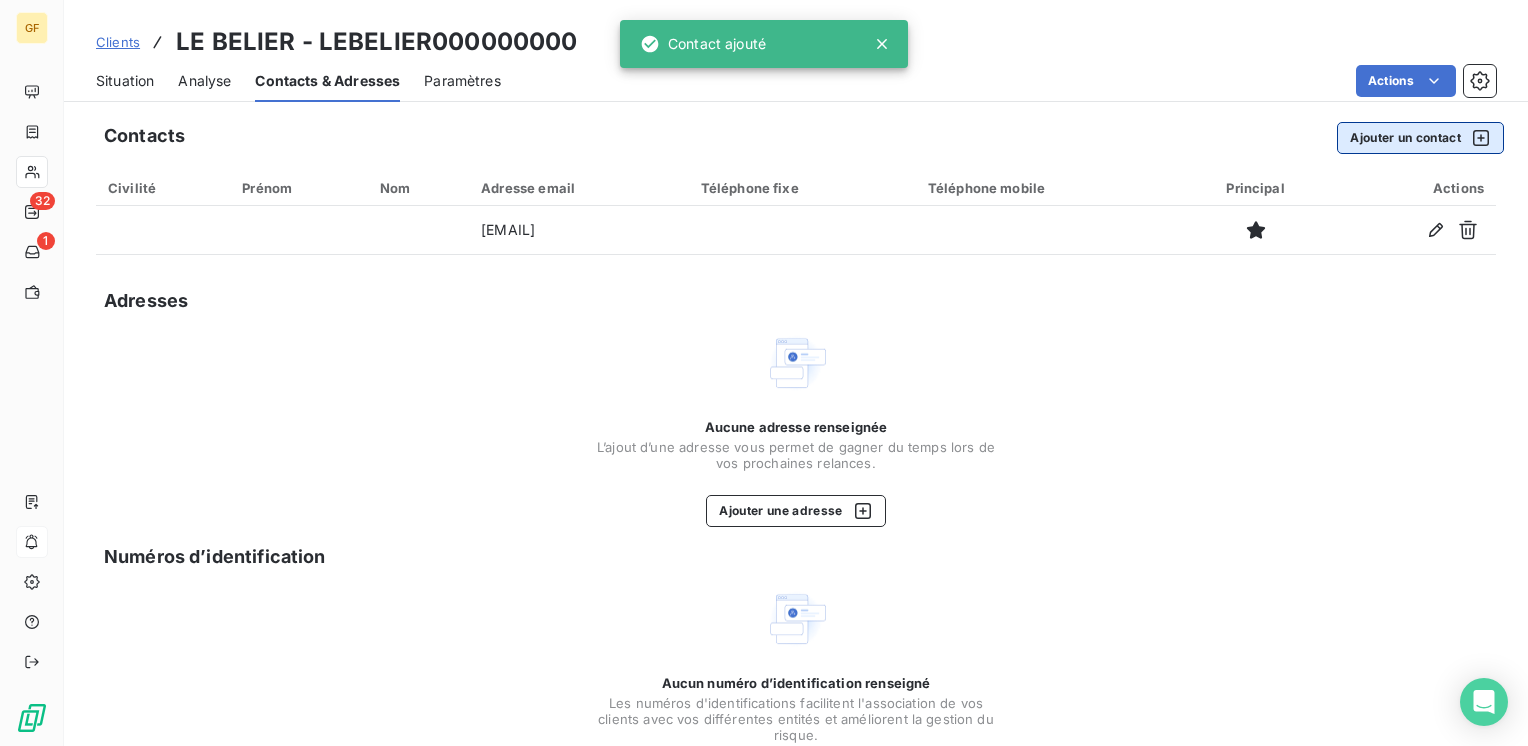 click on "Ajouter un contact" at bounding box center (1420, 138) 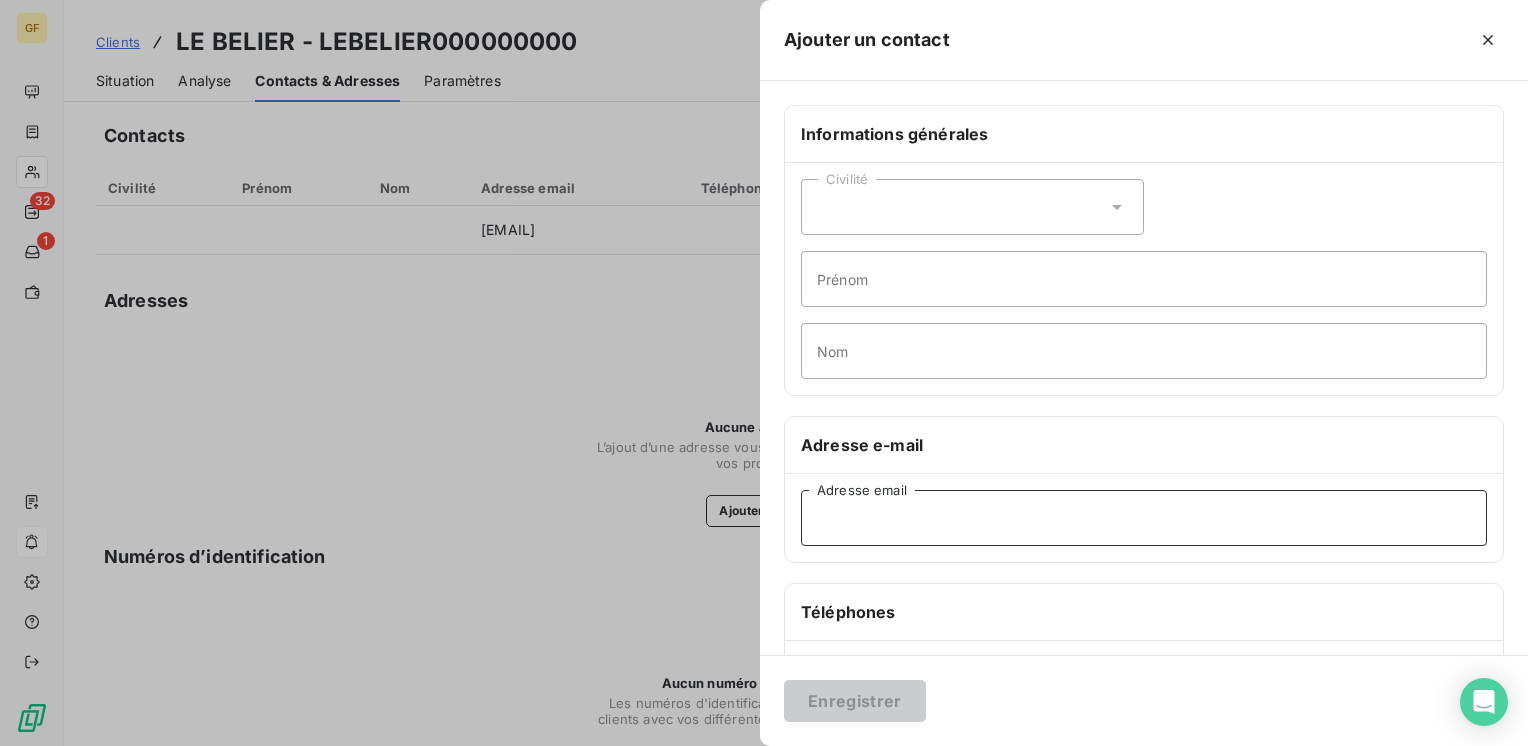 click on "Adresse email" at bounding box center [1144, 518] 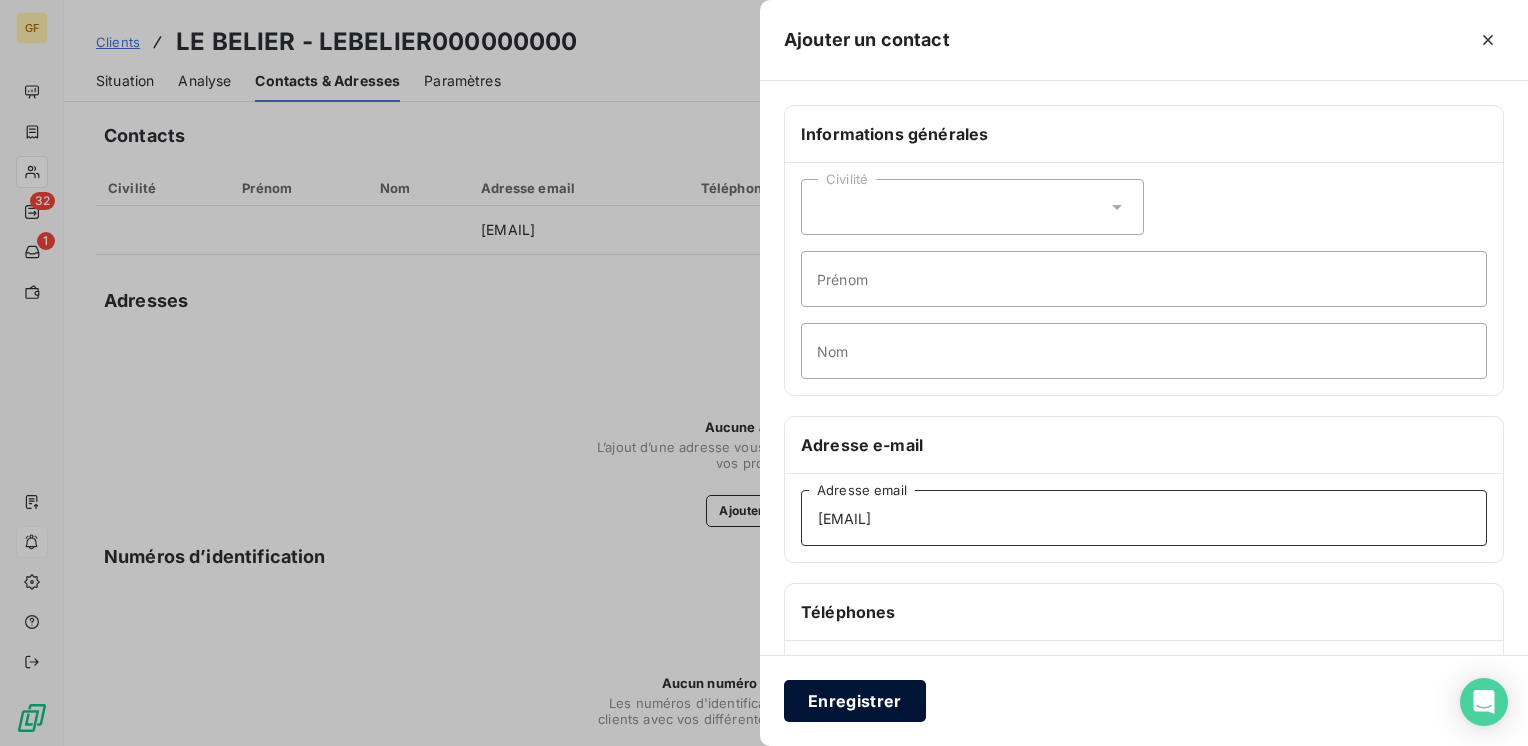 type on "[EMAIL]" 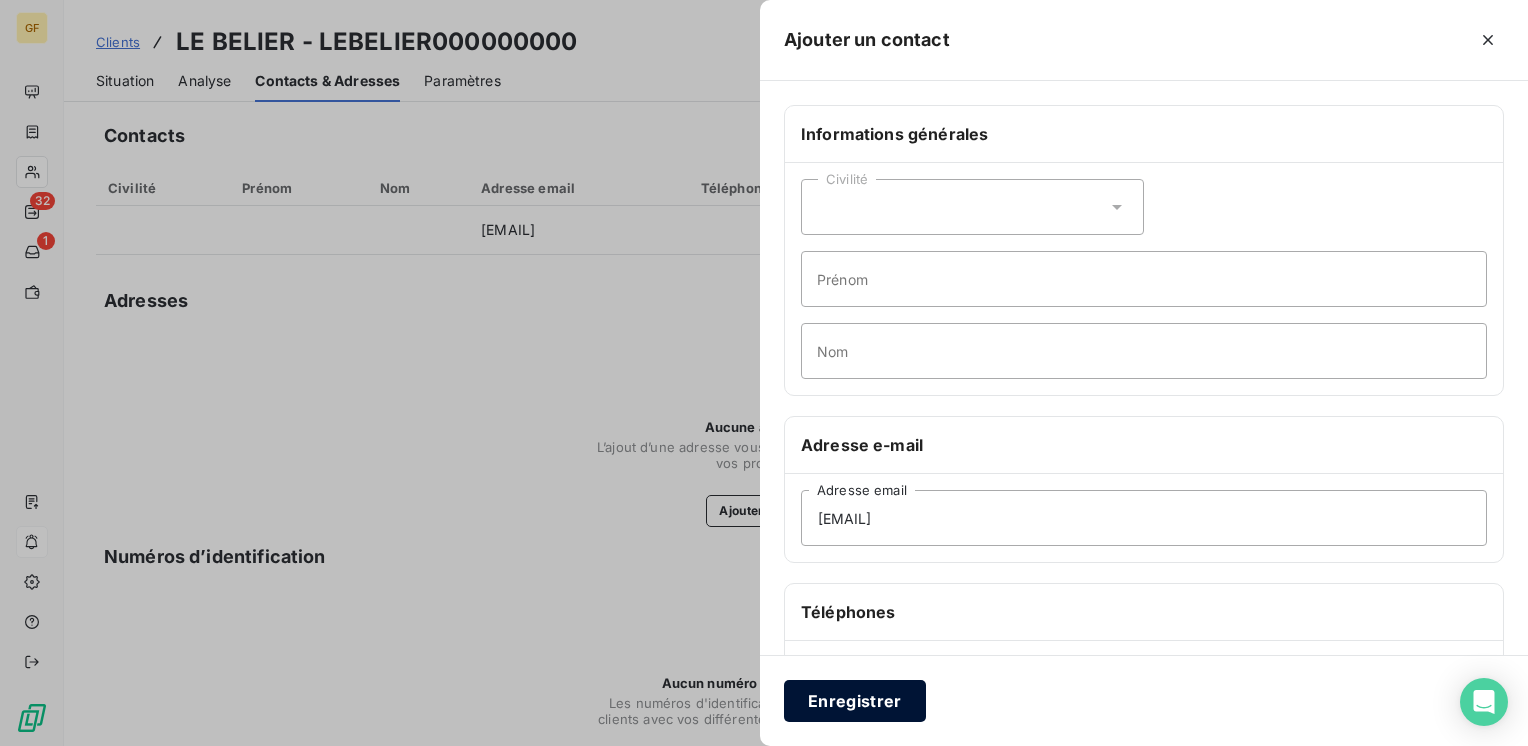 click on "Enregistrer" at bounding box center (855, 701) 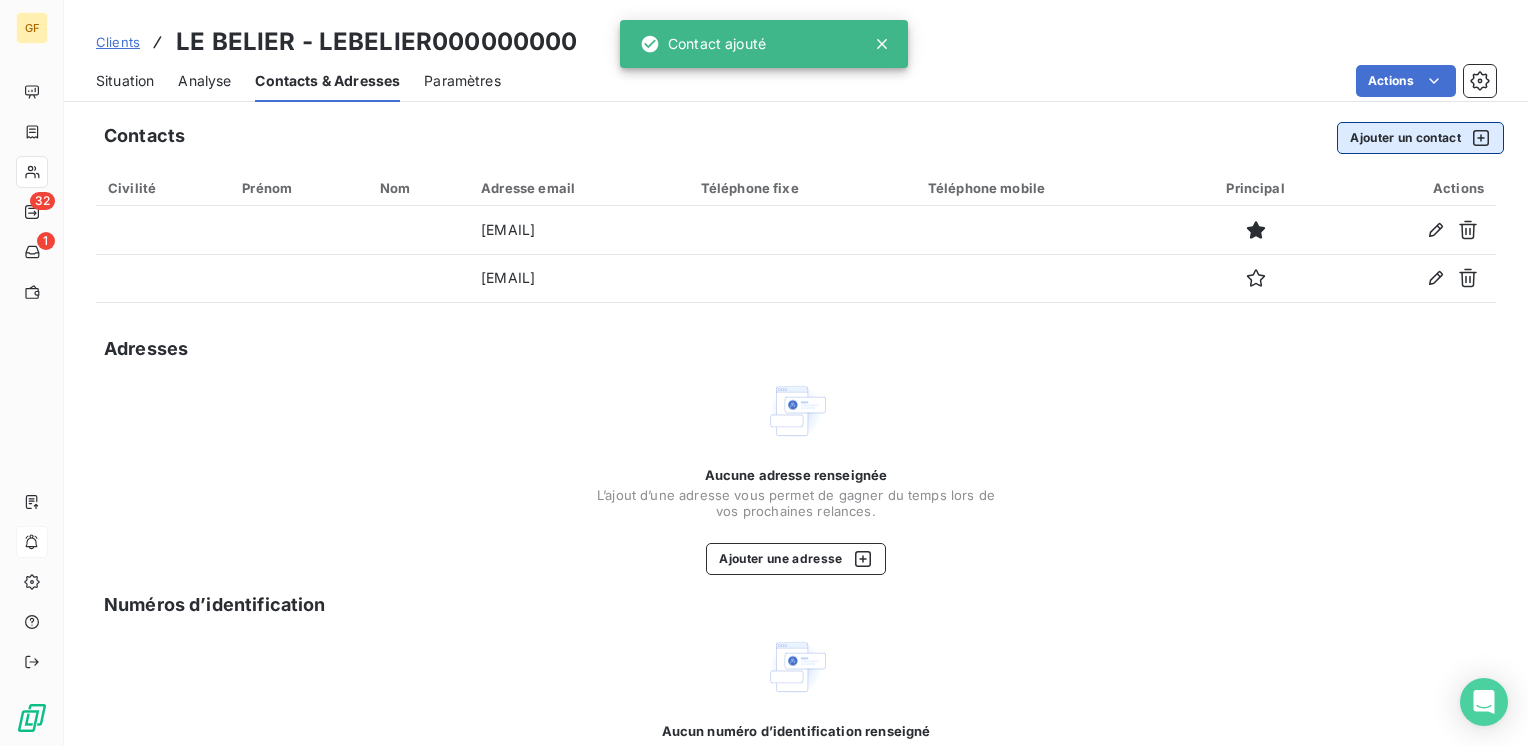 click on "Ajouter un contact" at bounding box center [1420, 138] 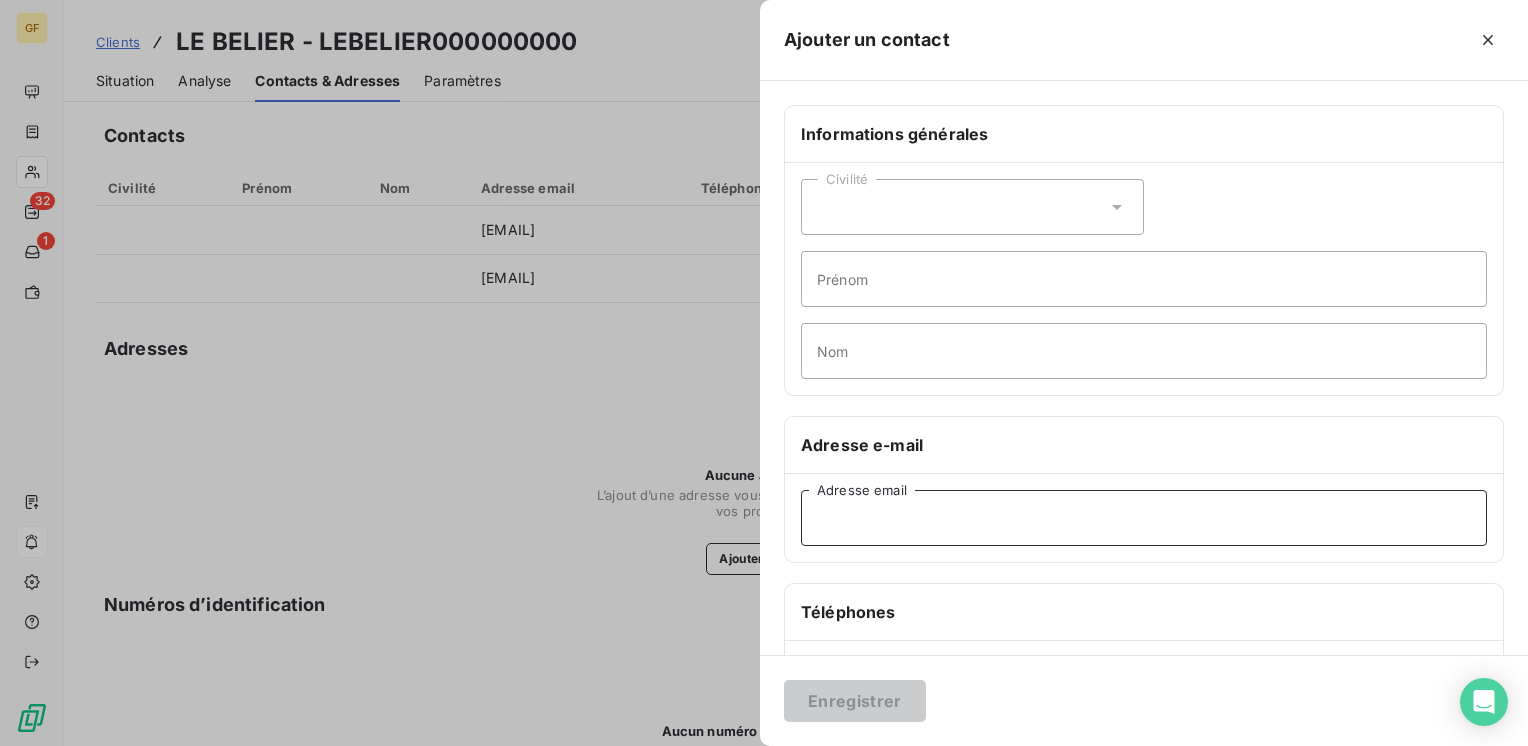 click on "Adresse email" at bounding box center [1144, 518] 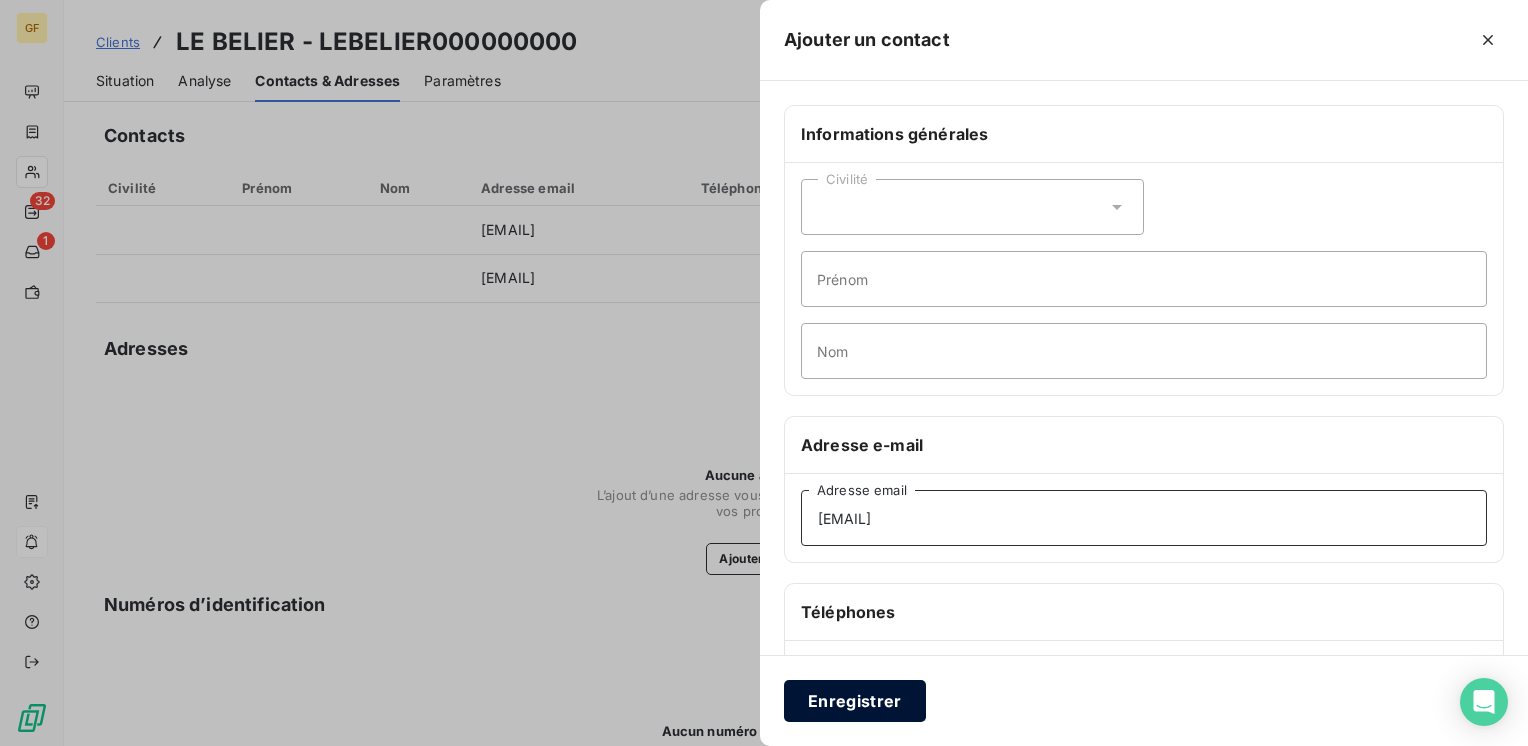 type on "[EMAIL]" 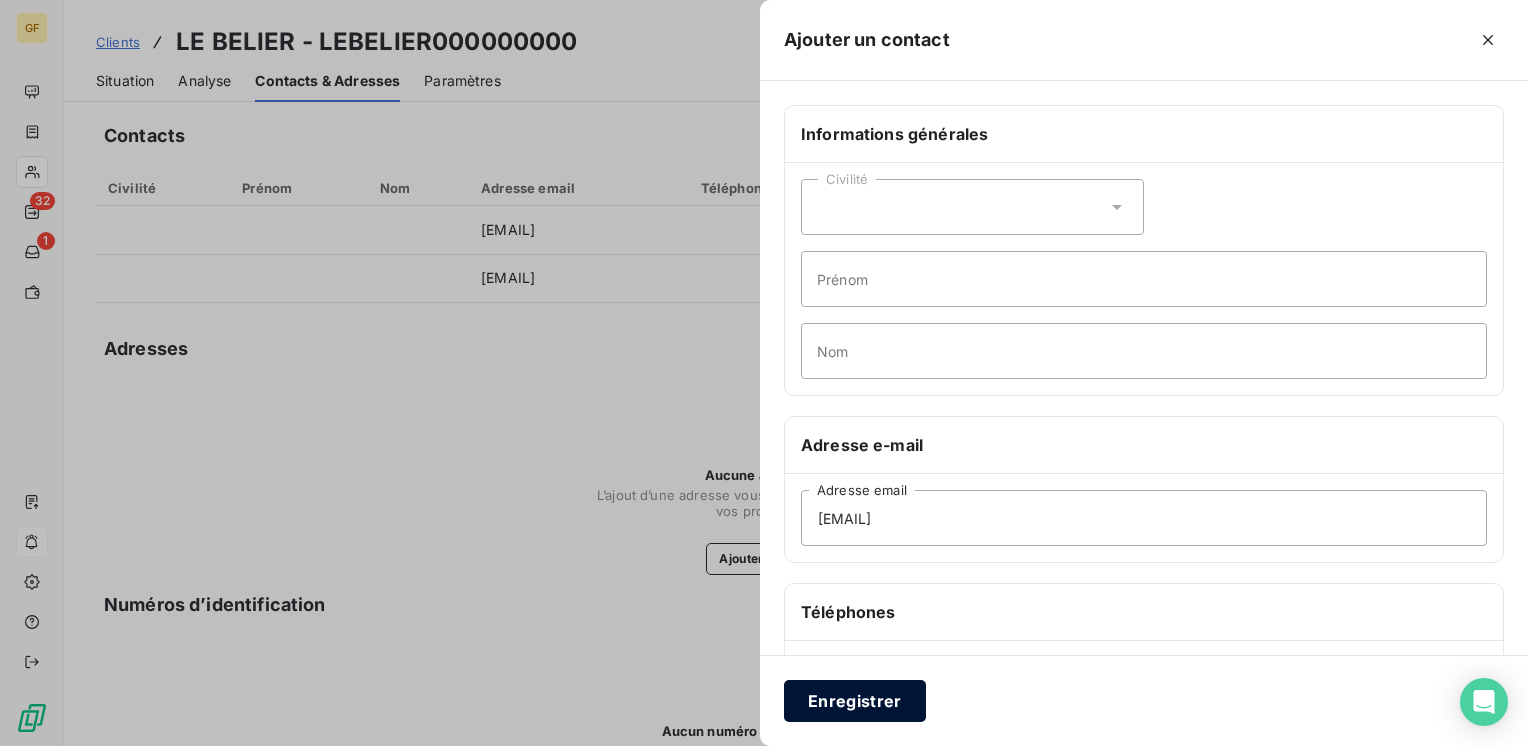 click on "Enregistrer" at bounding box center [855, 701] 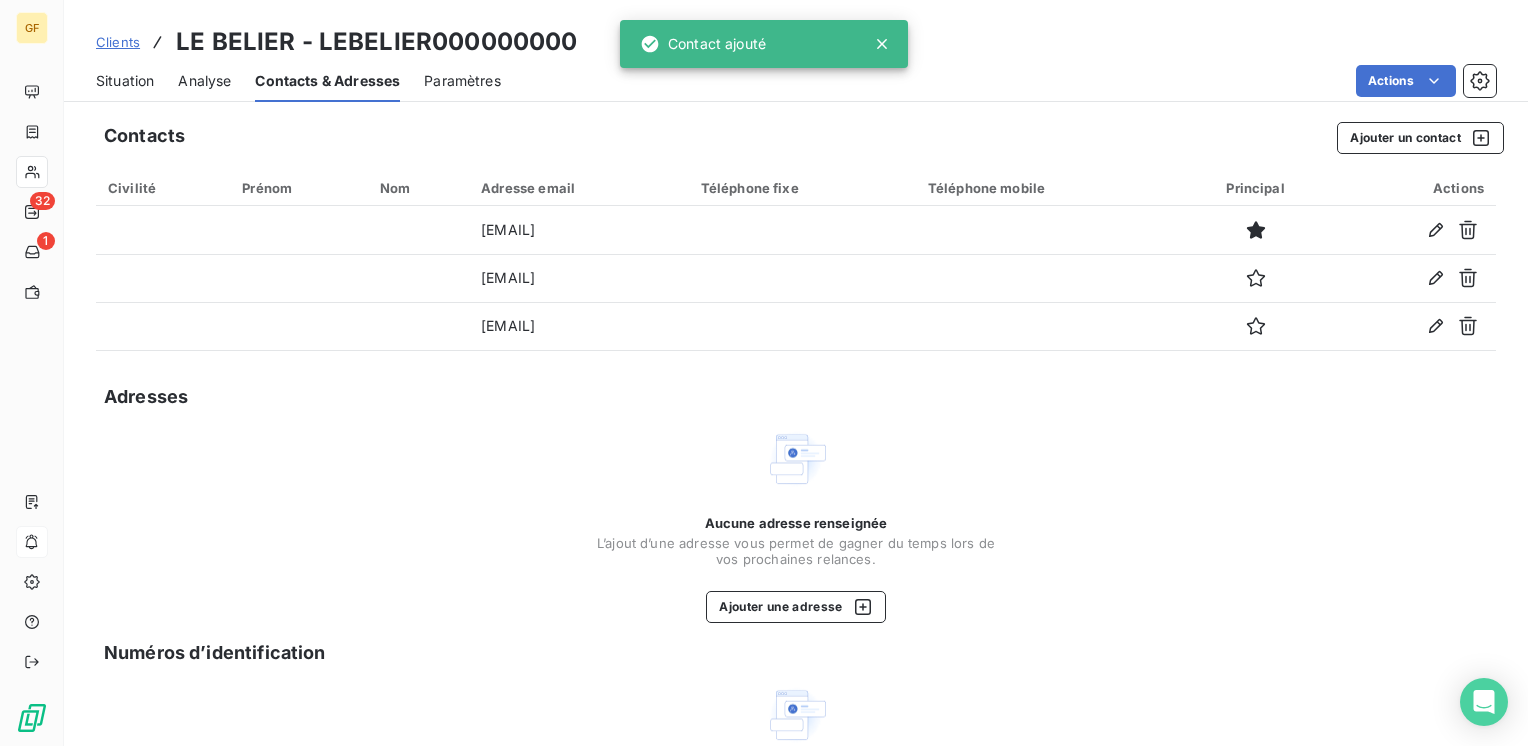 click on "Situation" at bounding box center [125, 81] 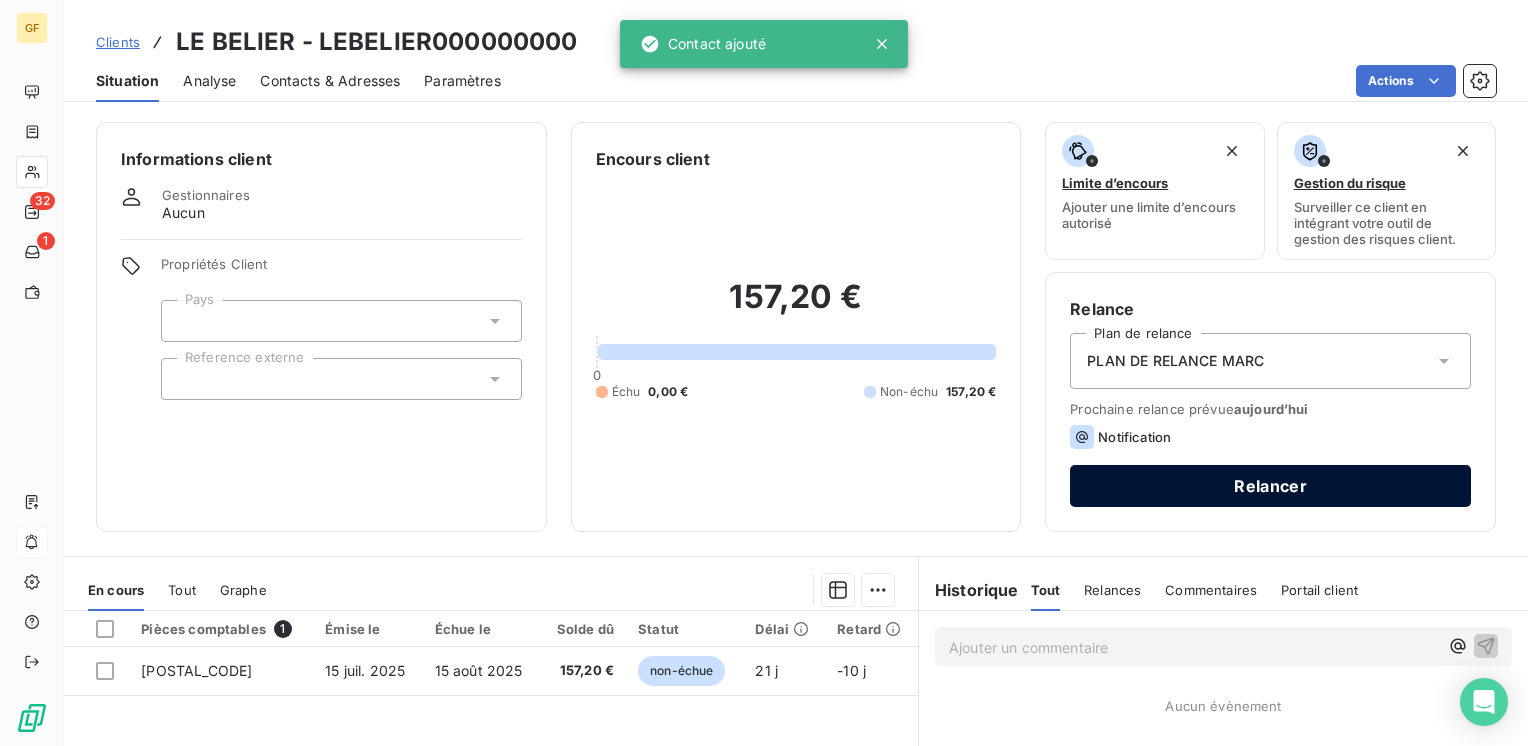 click on "Relancer" at bounding box center [1270, 486] 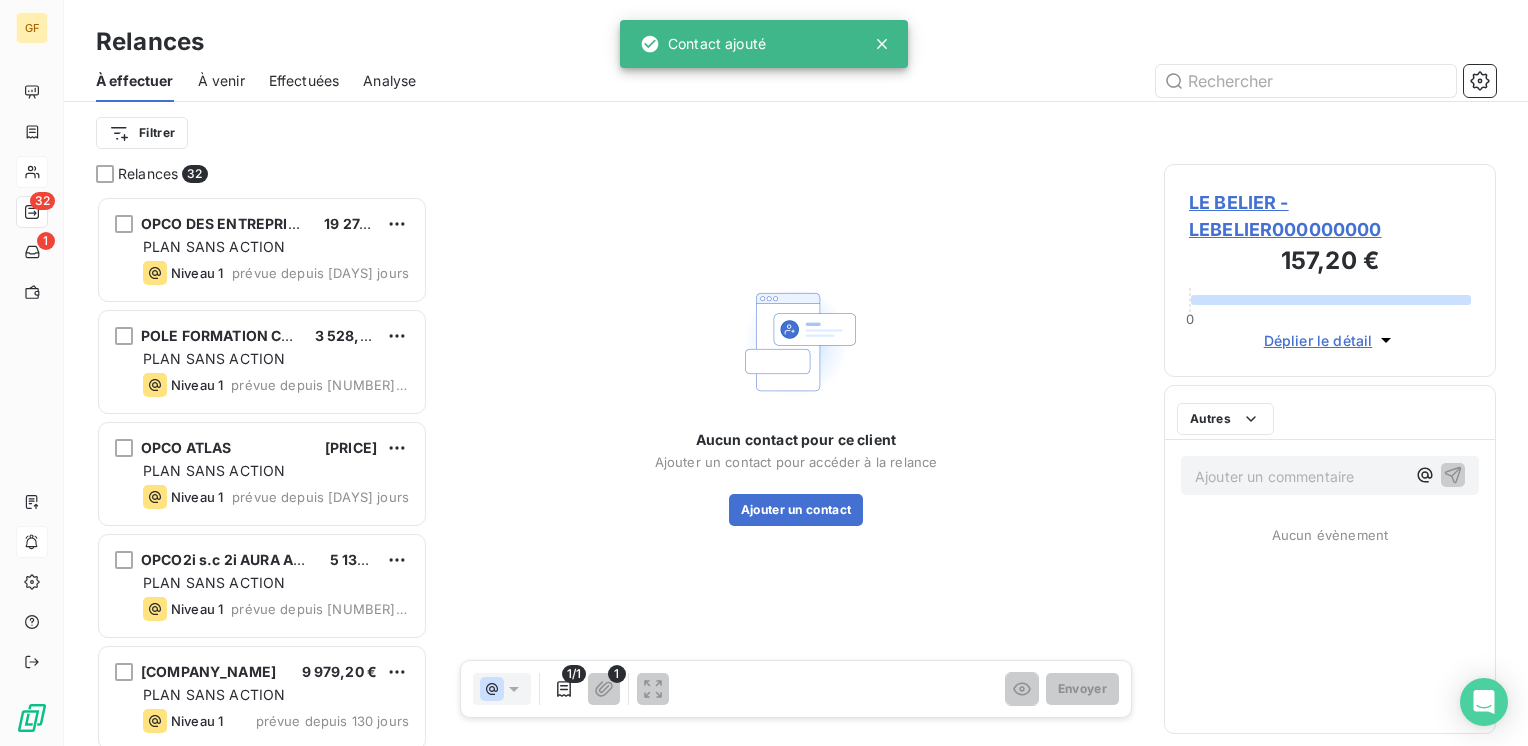 scroll, scrollTop: 16, scrollLeft: 16, axis: both 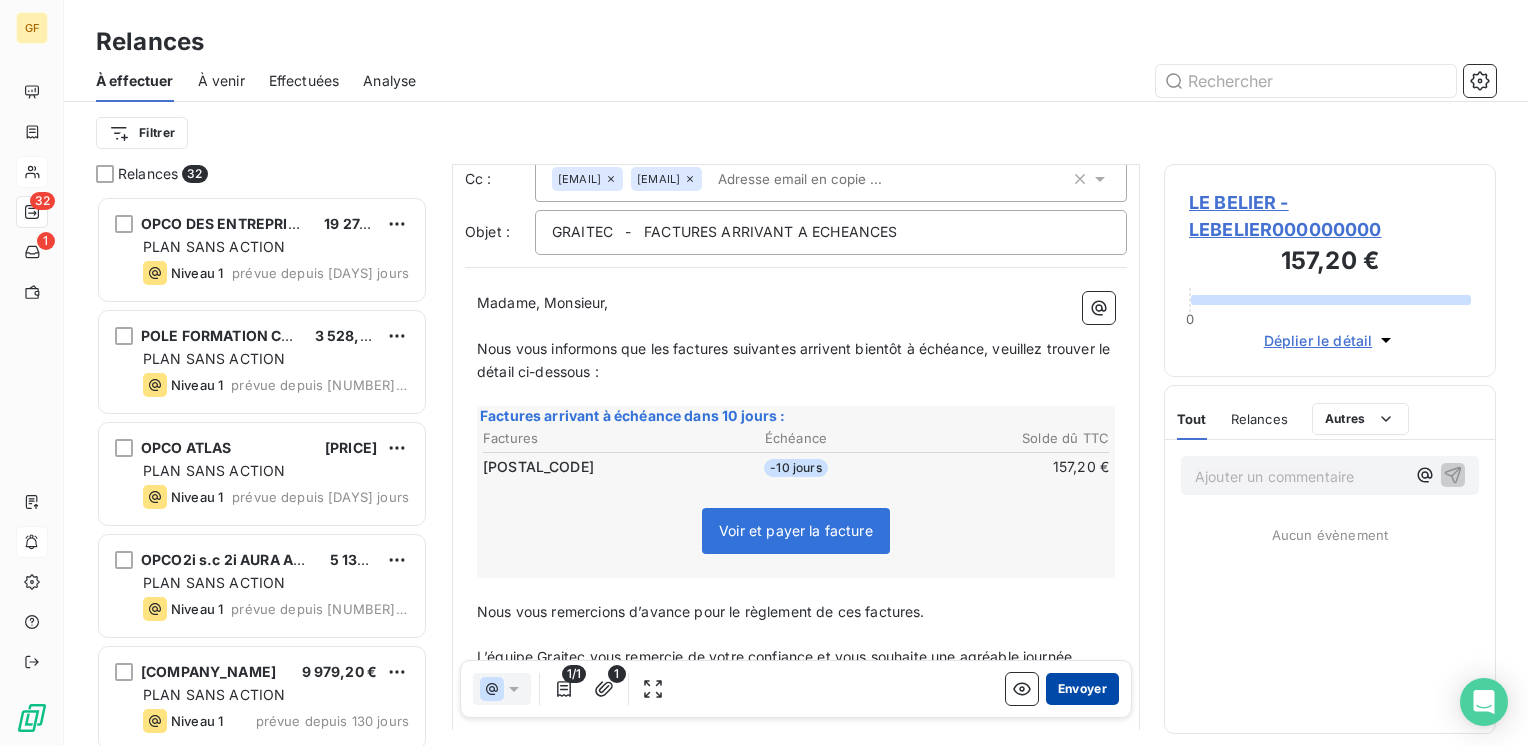 click on "Envoyer" at bounding box center [1082, 689] 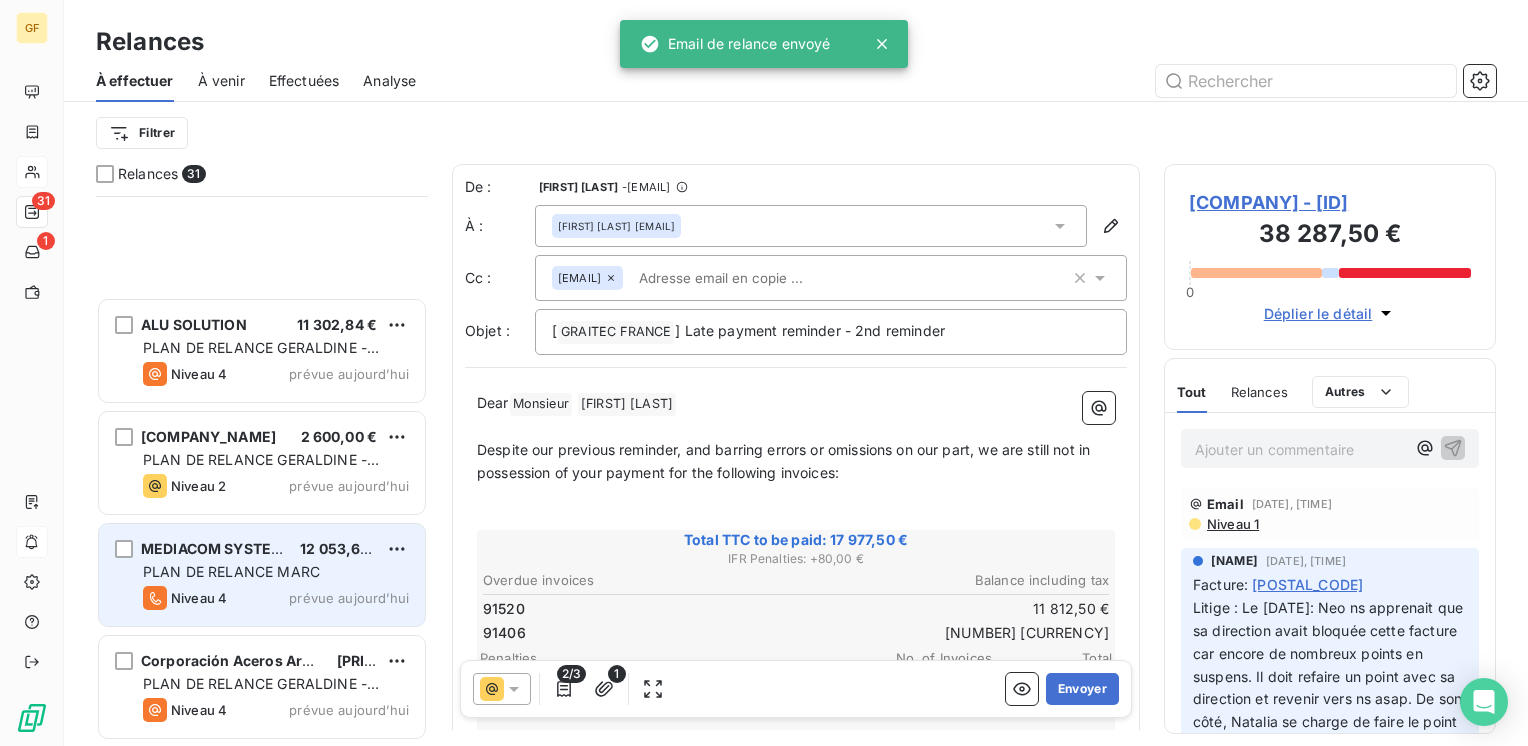 scroll, scrollTop: 2922, scrollLeft: 0, axis: vertical 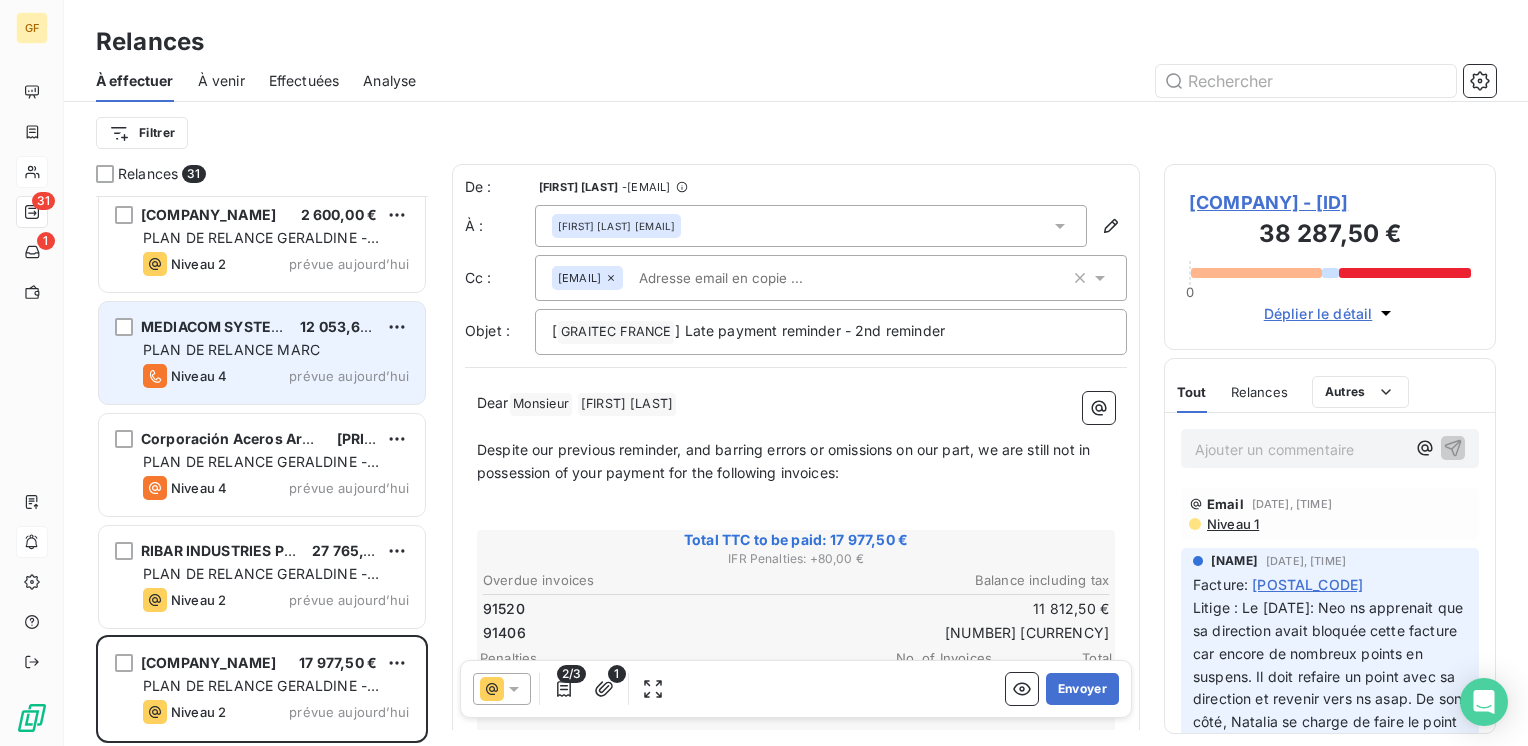 click on "Niveau 4 prévue aujourd’hui" at bounding box center [276, 376] 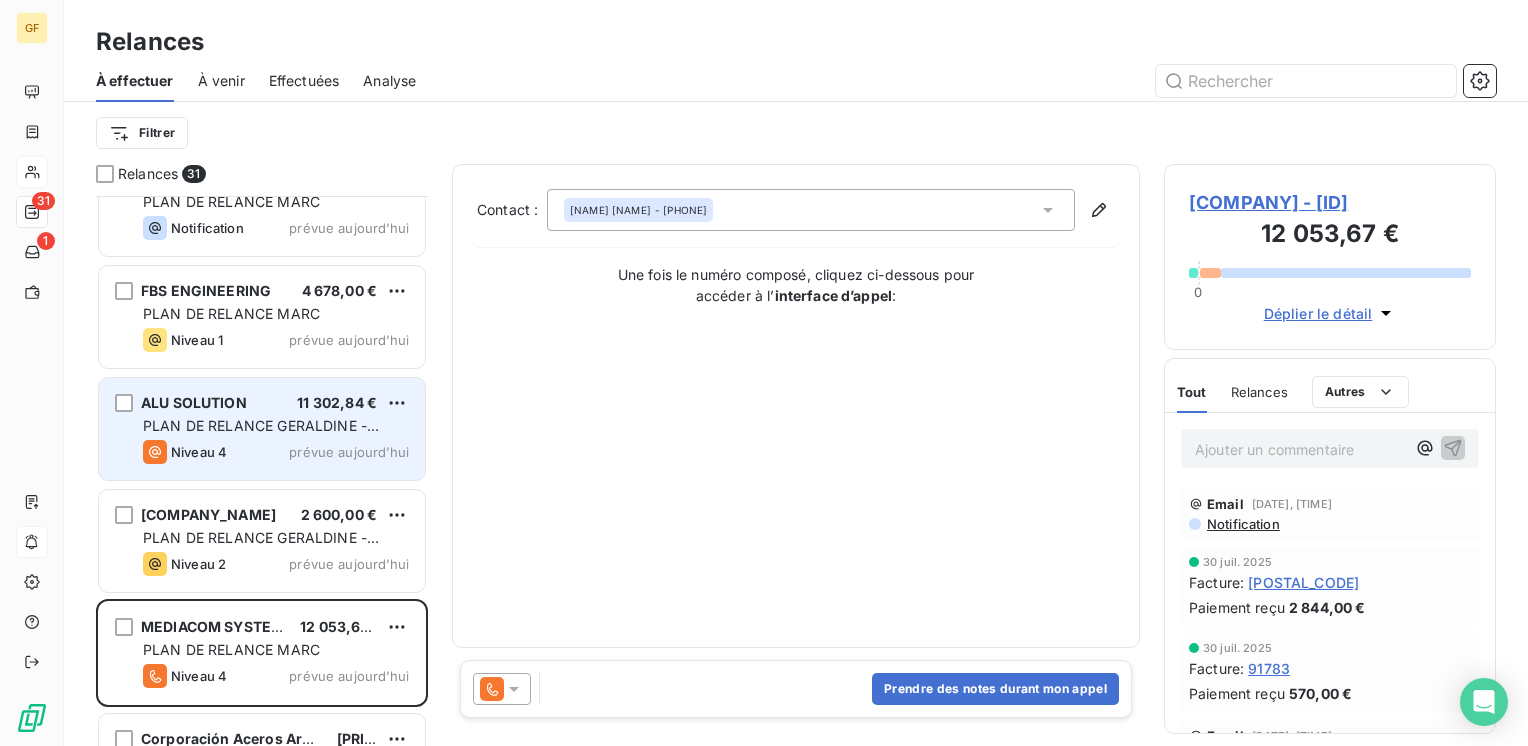 scroll, scrollTop: 2522, scrollLeft: 0, axis: vertical 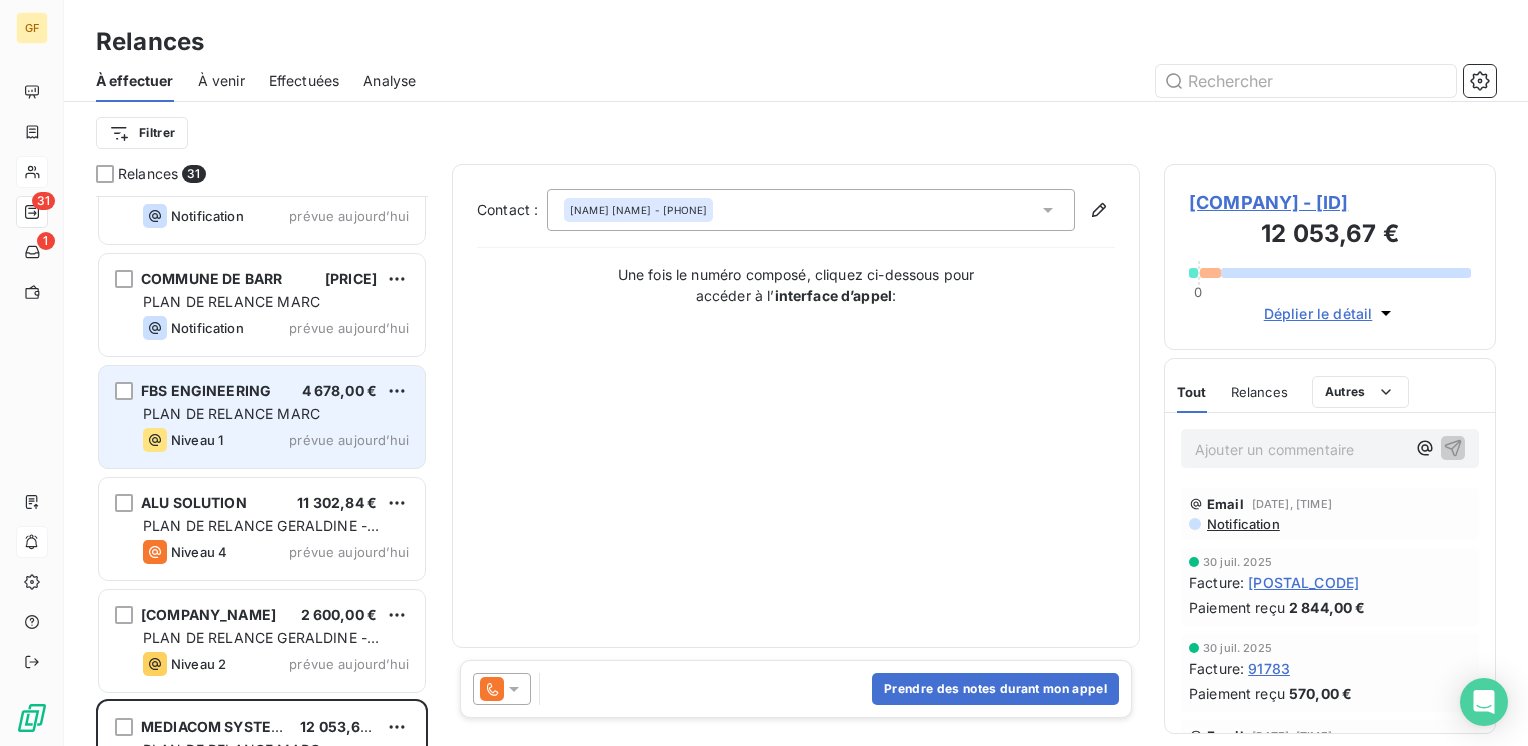 click on "Niveau 1 prévue aujourd’hui" at bounding box center [276, 440] 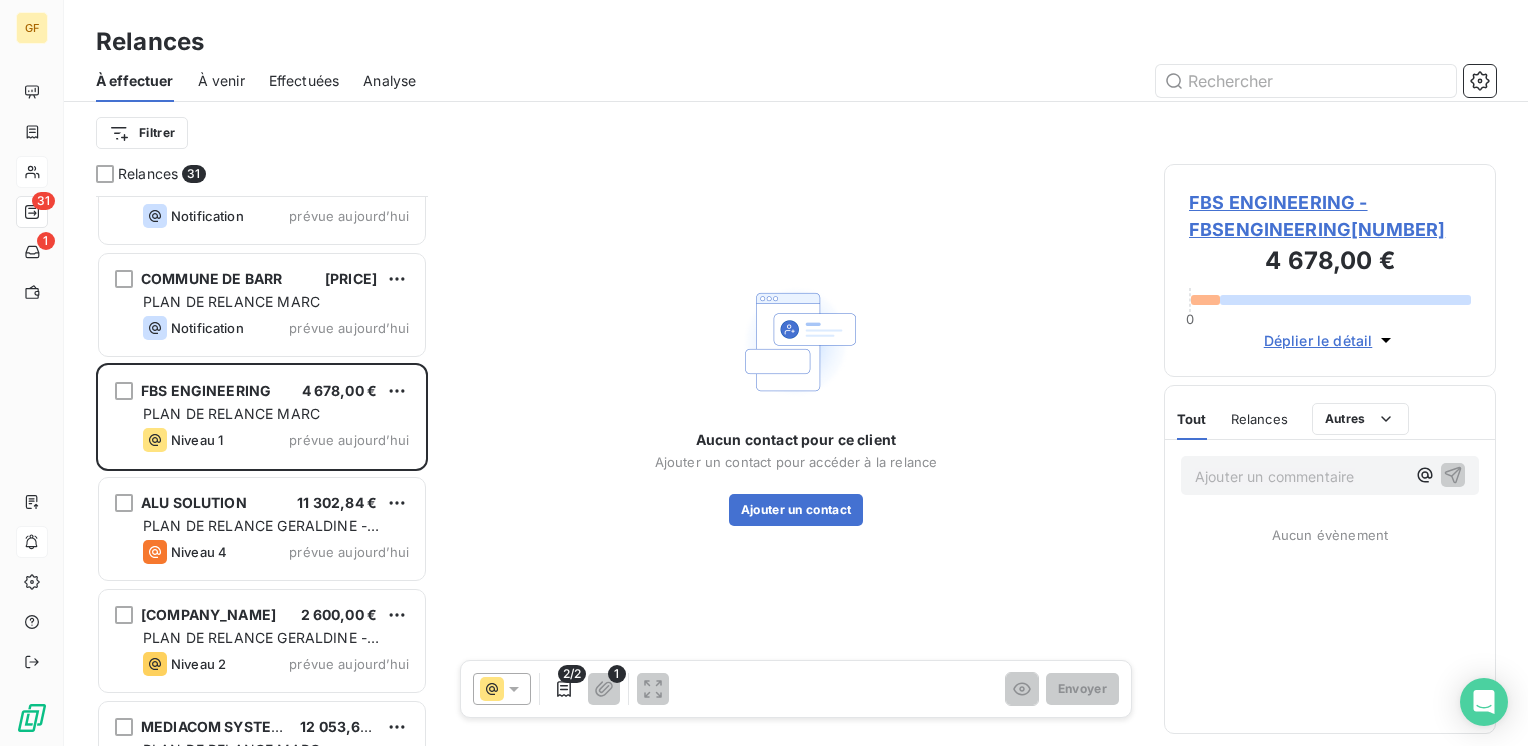 click on "FBS ENGINEERING - FBSENGINEERING[NUMBER]" at bounding box center [1330, 216] 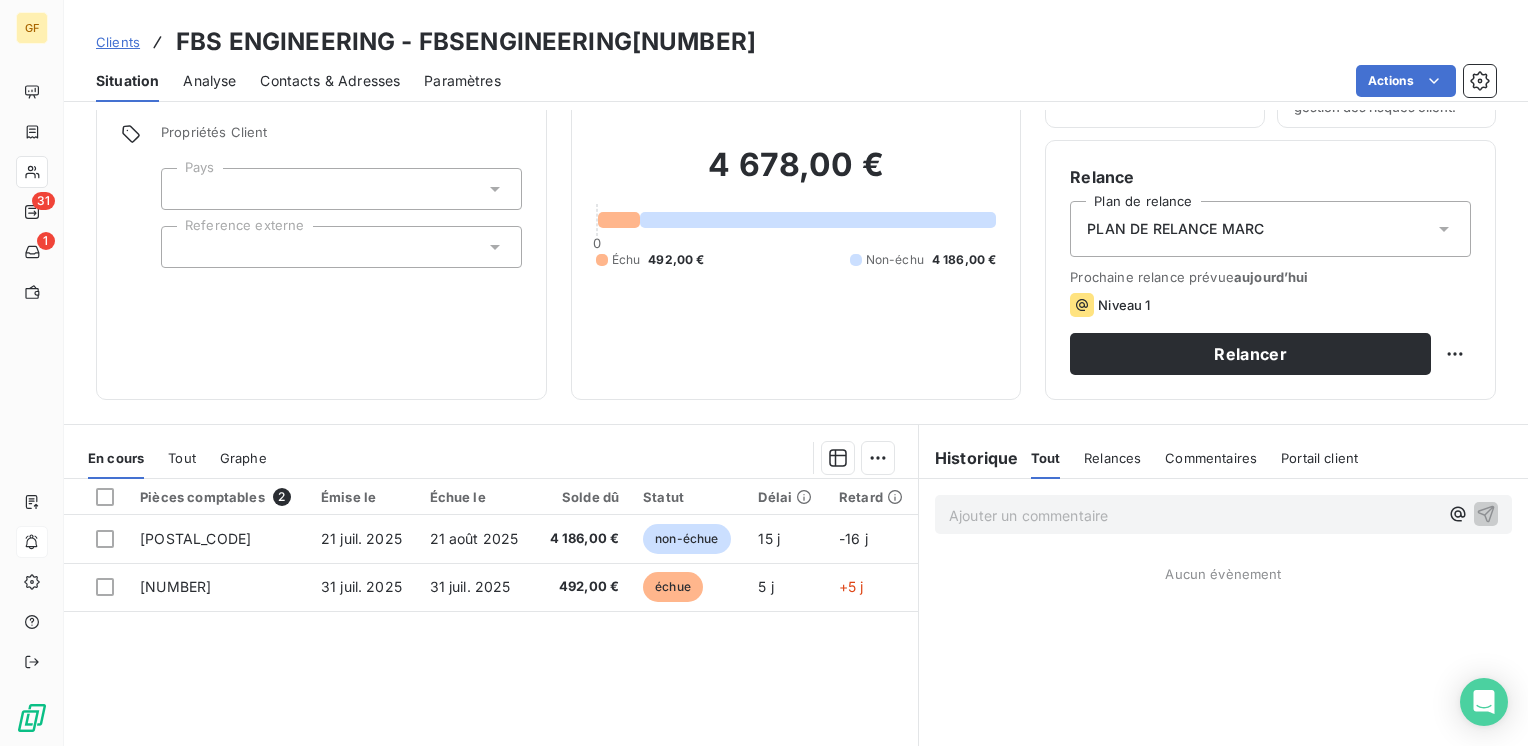 scroll, scrollTop: 200, scrollLeft: 0, axis: vertical 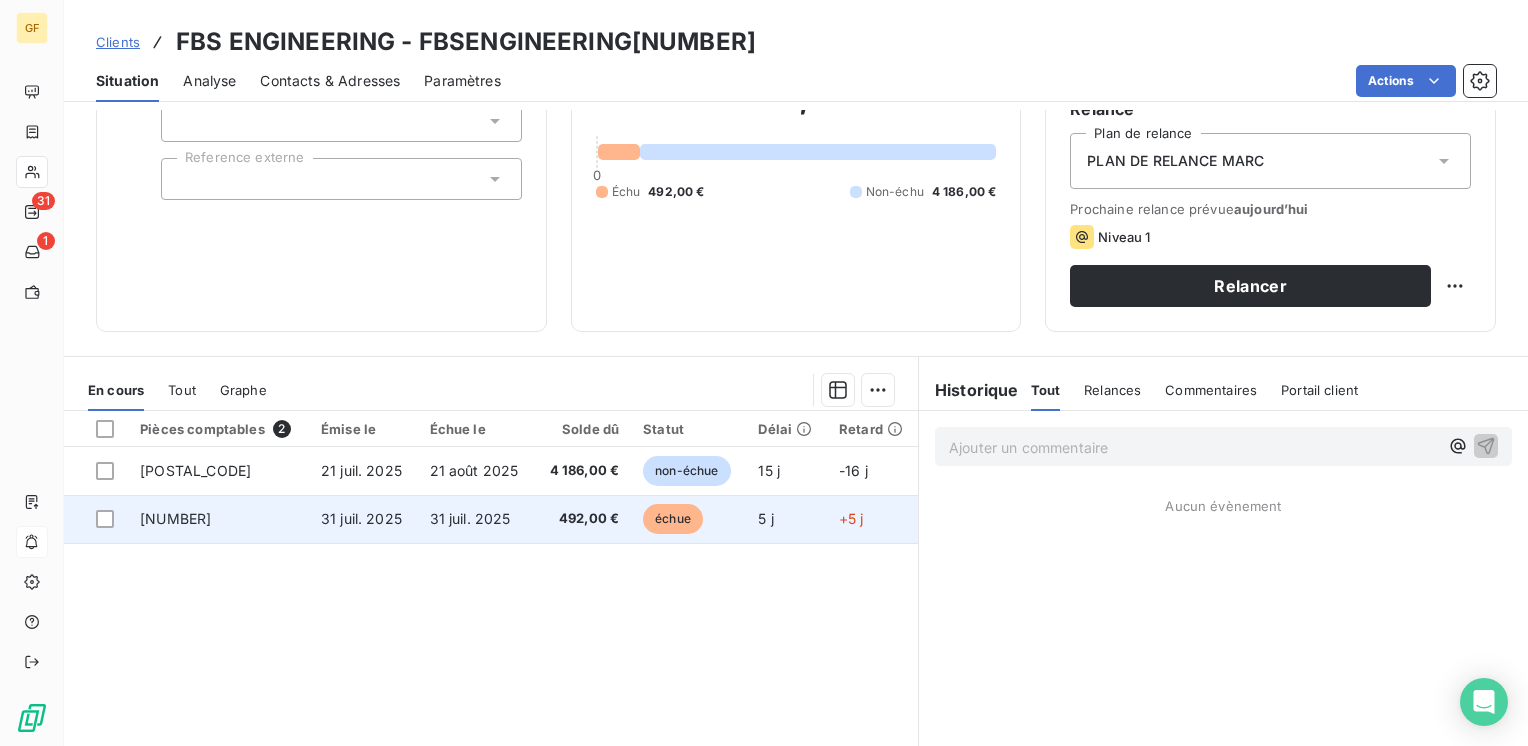 click on "31 juil. 2025" at bounding box center (476, 519) 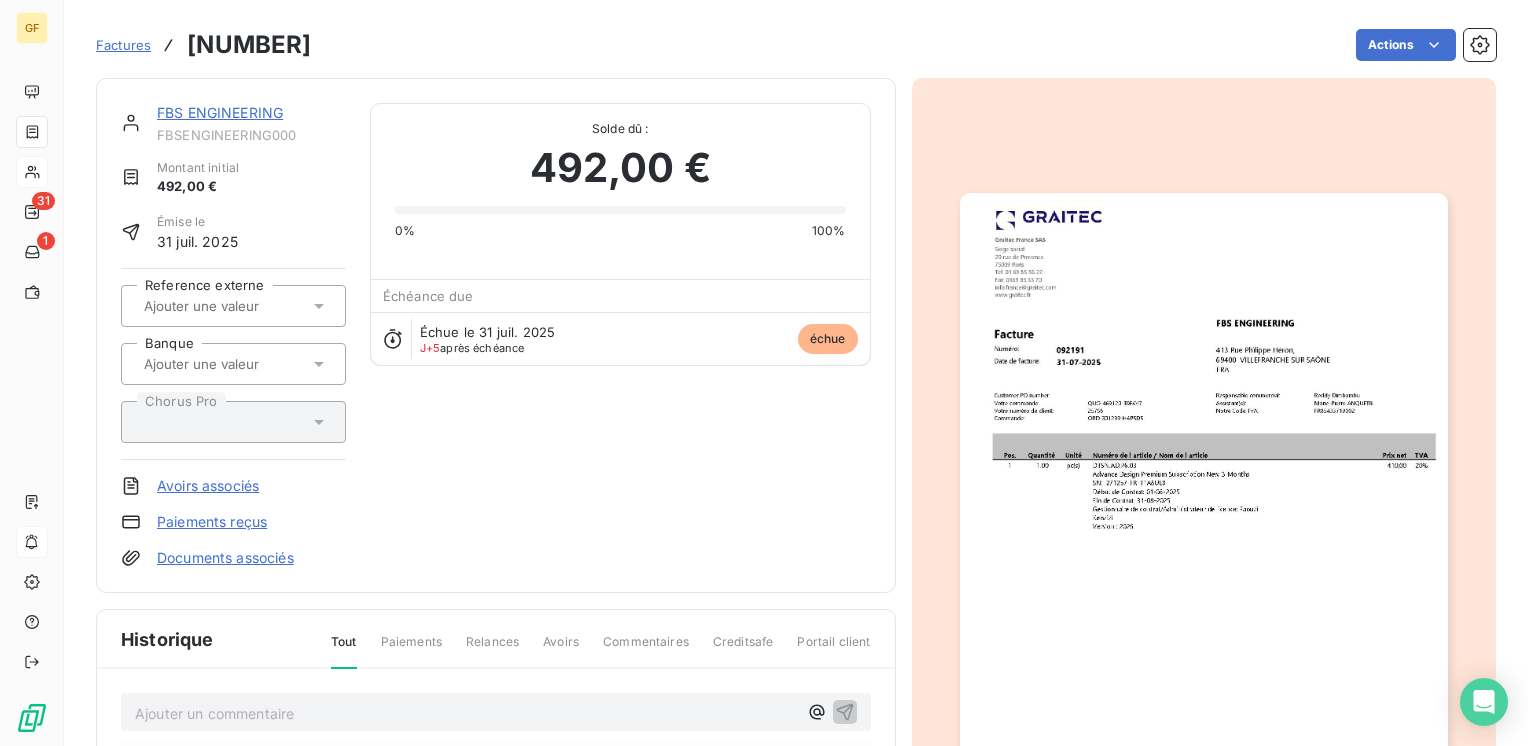 click at bounding box center (1204, 537) 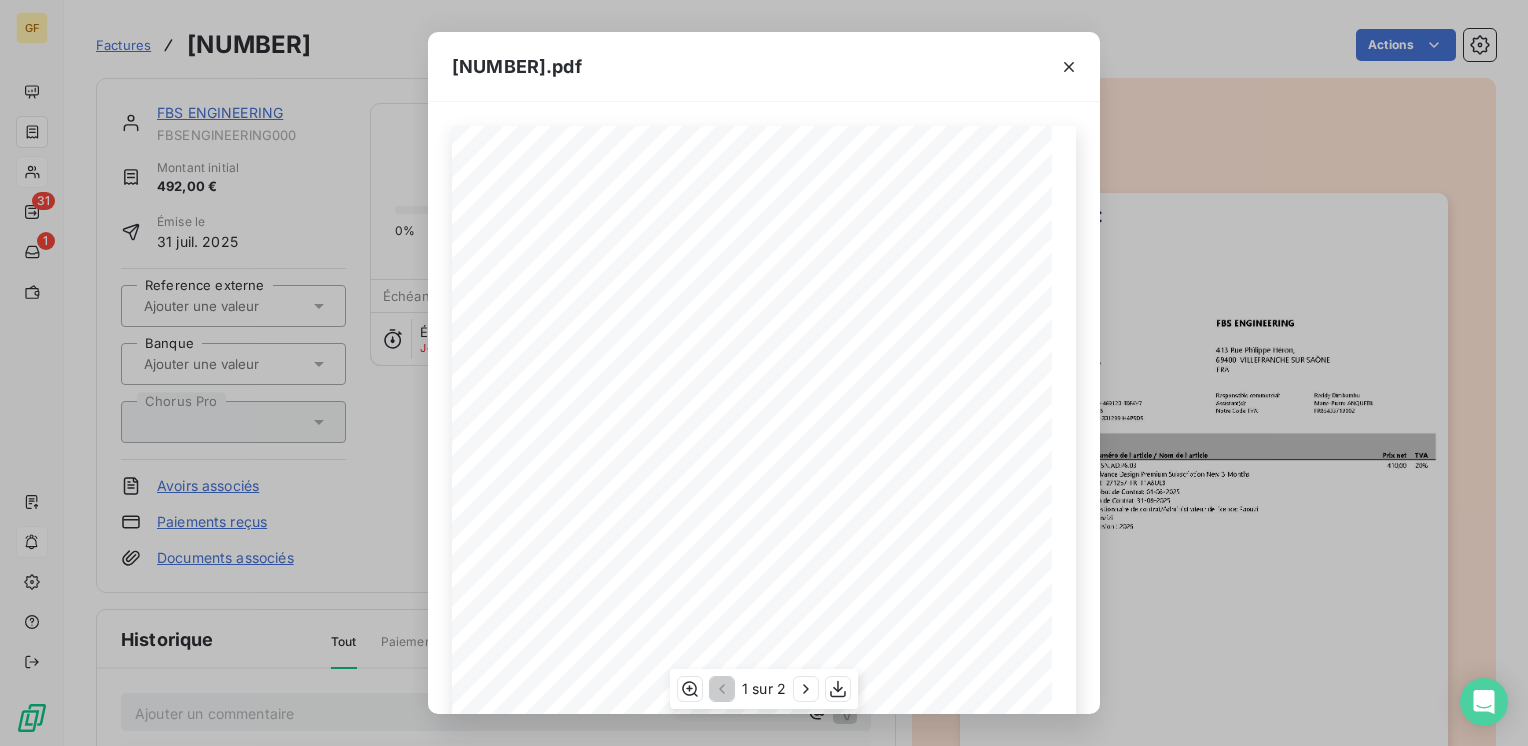 scroll, scrollTop: 283, scrollLeft: 0, axis: vertical 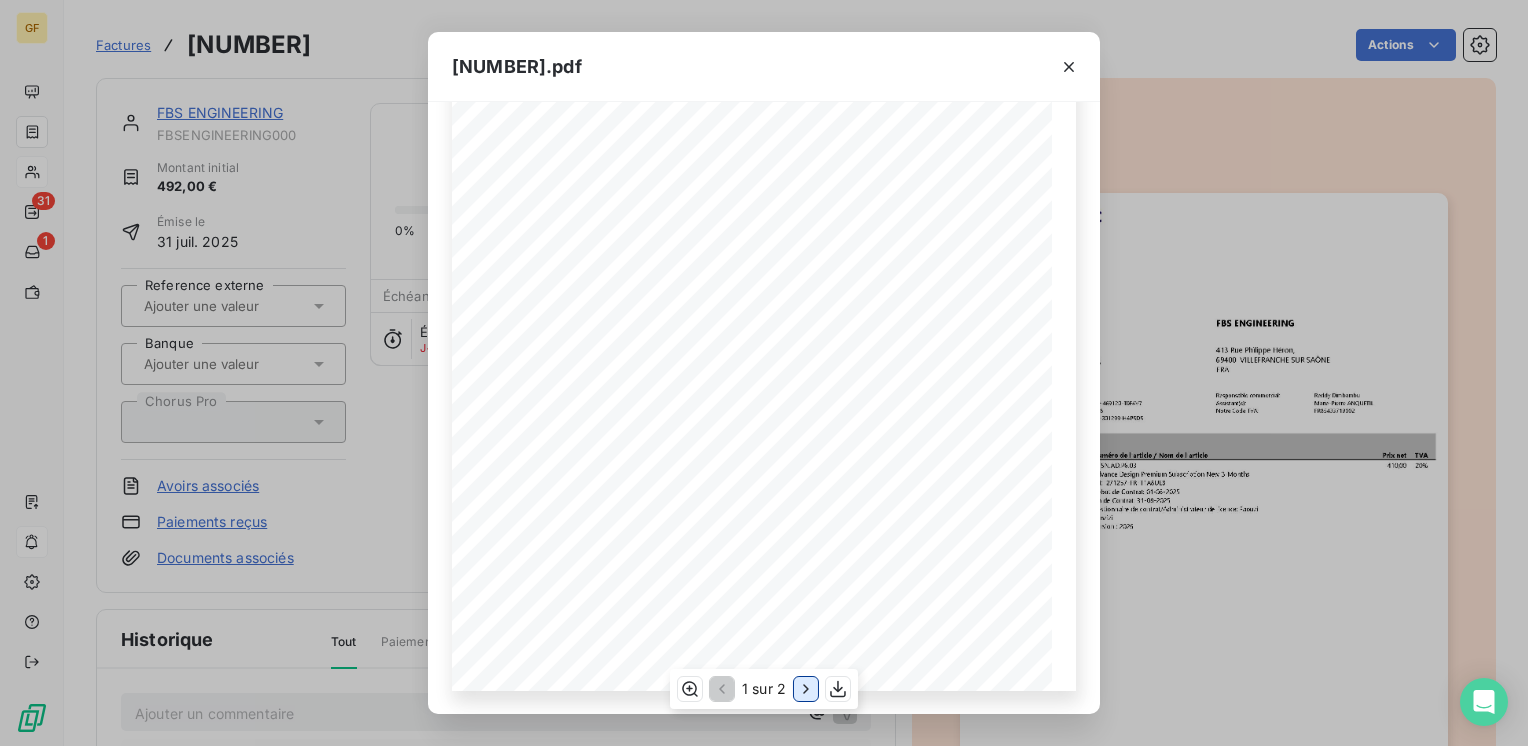 click 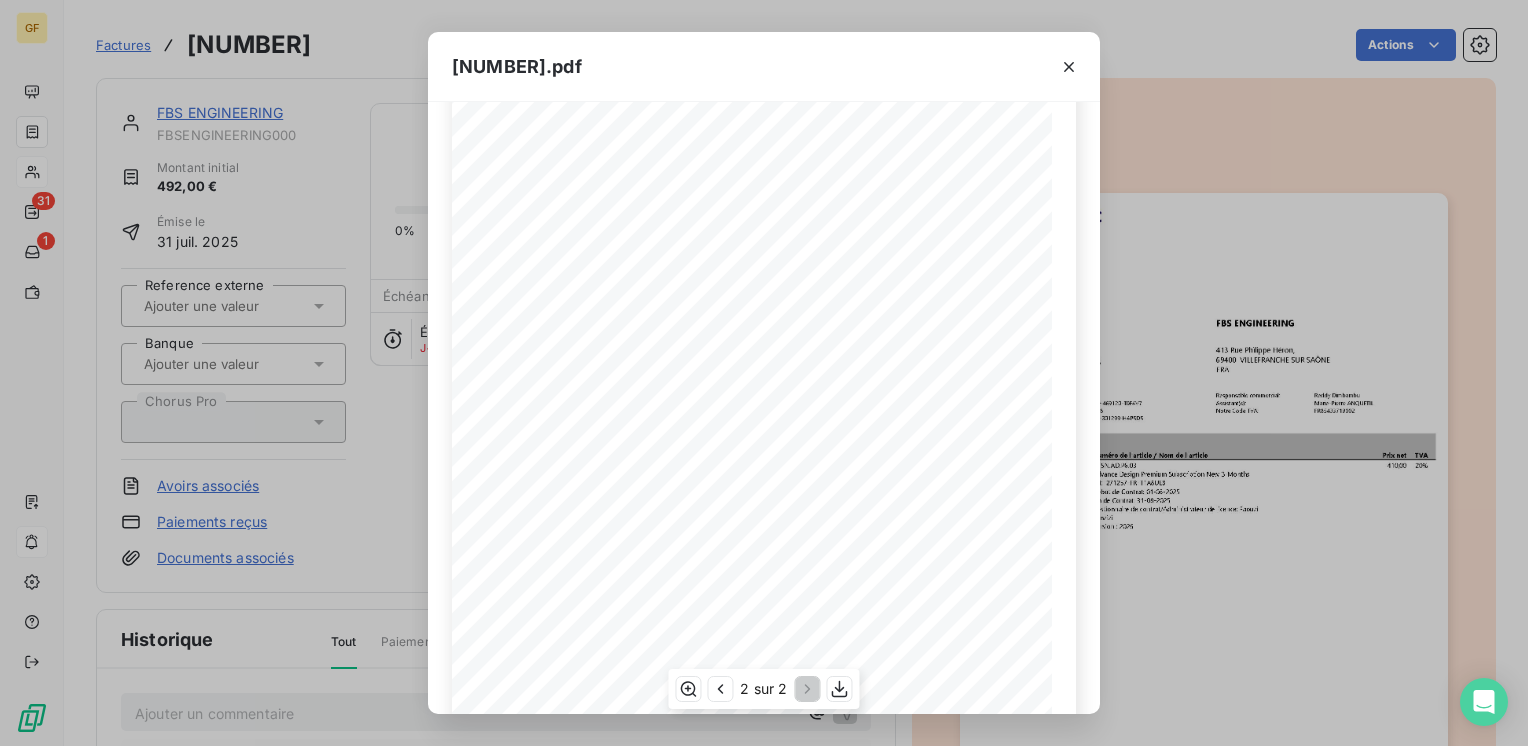 scroll, scrollTop: 83, scrollLeft: 0, axis: vertical 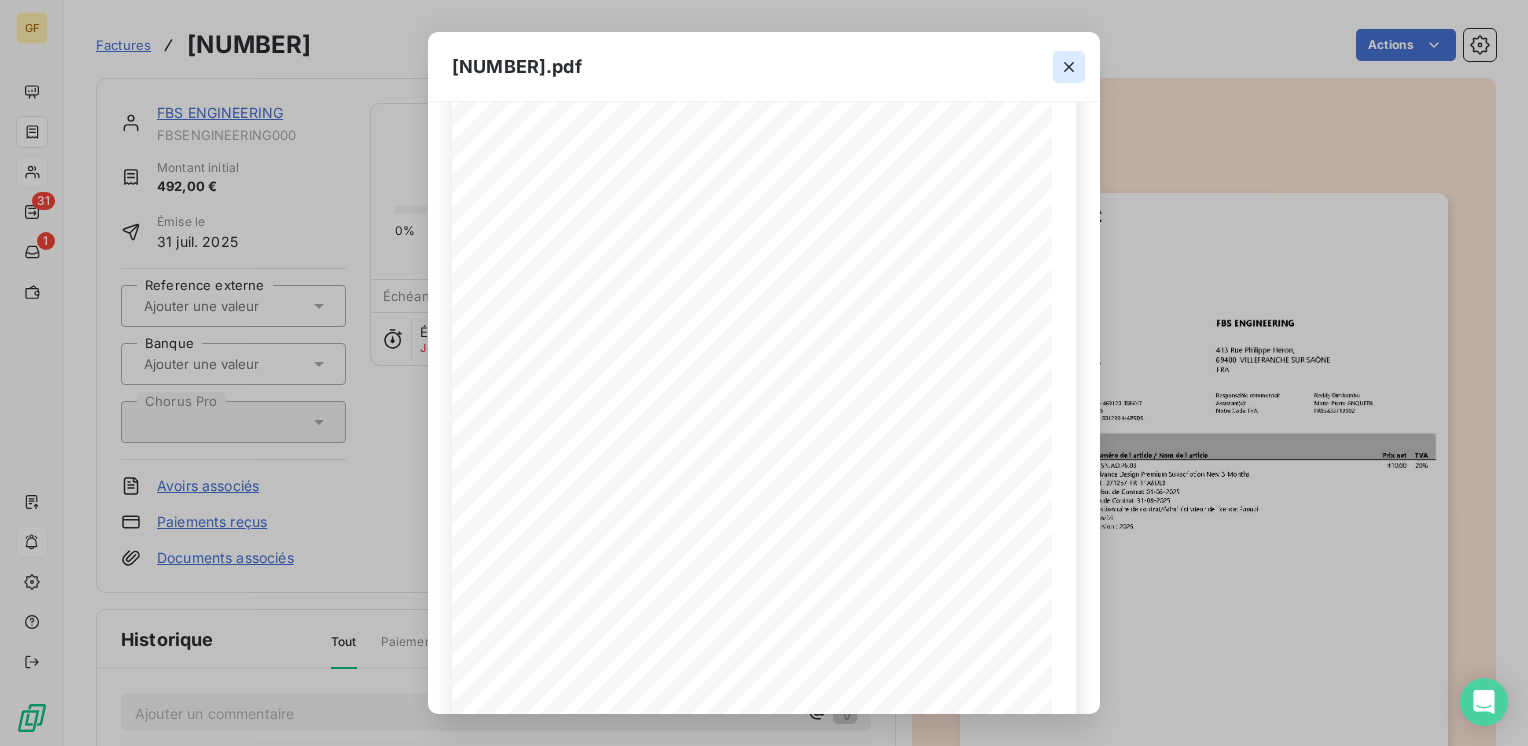 click 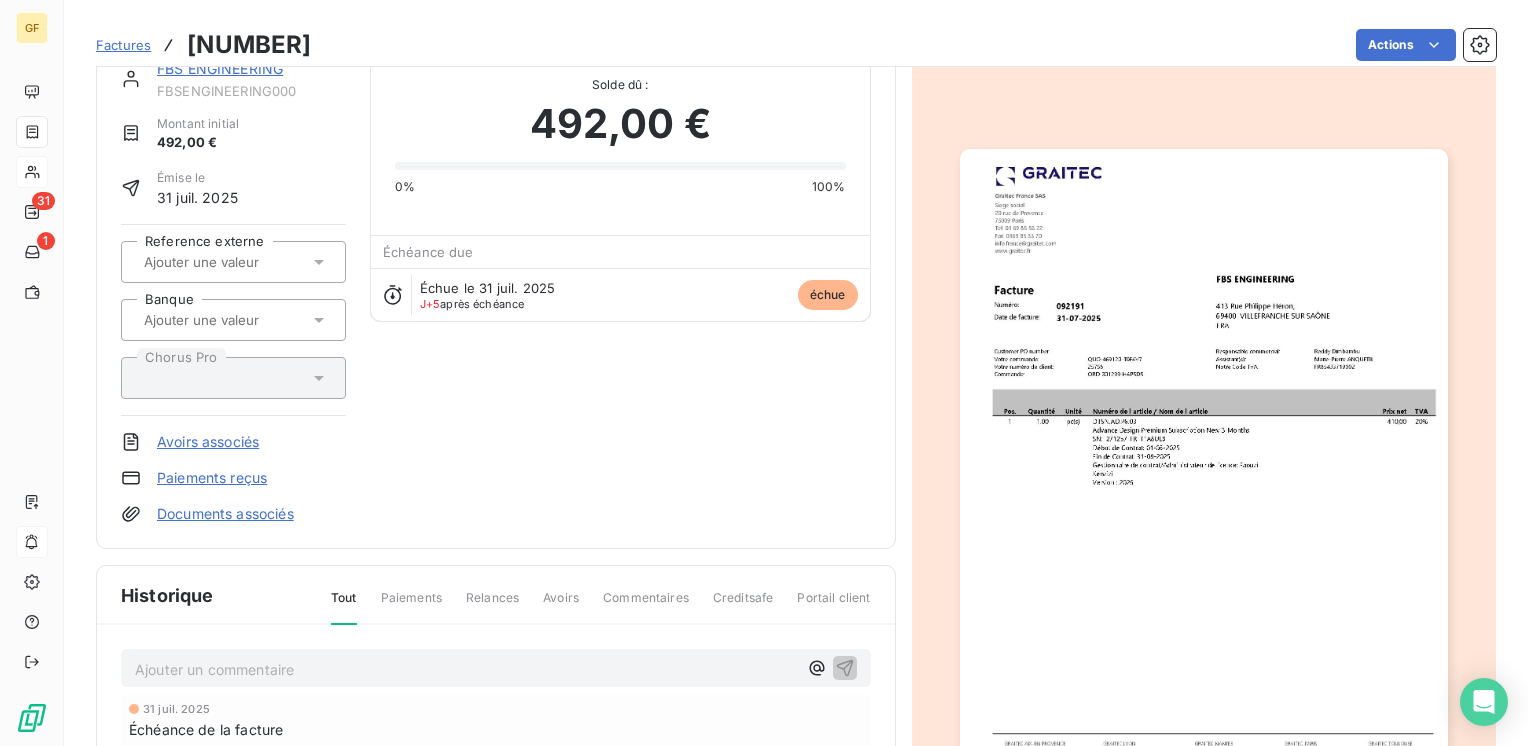 scroll, scrollTop: 0, scrollLeft: 0, axis: both 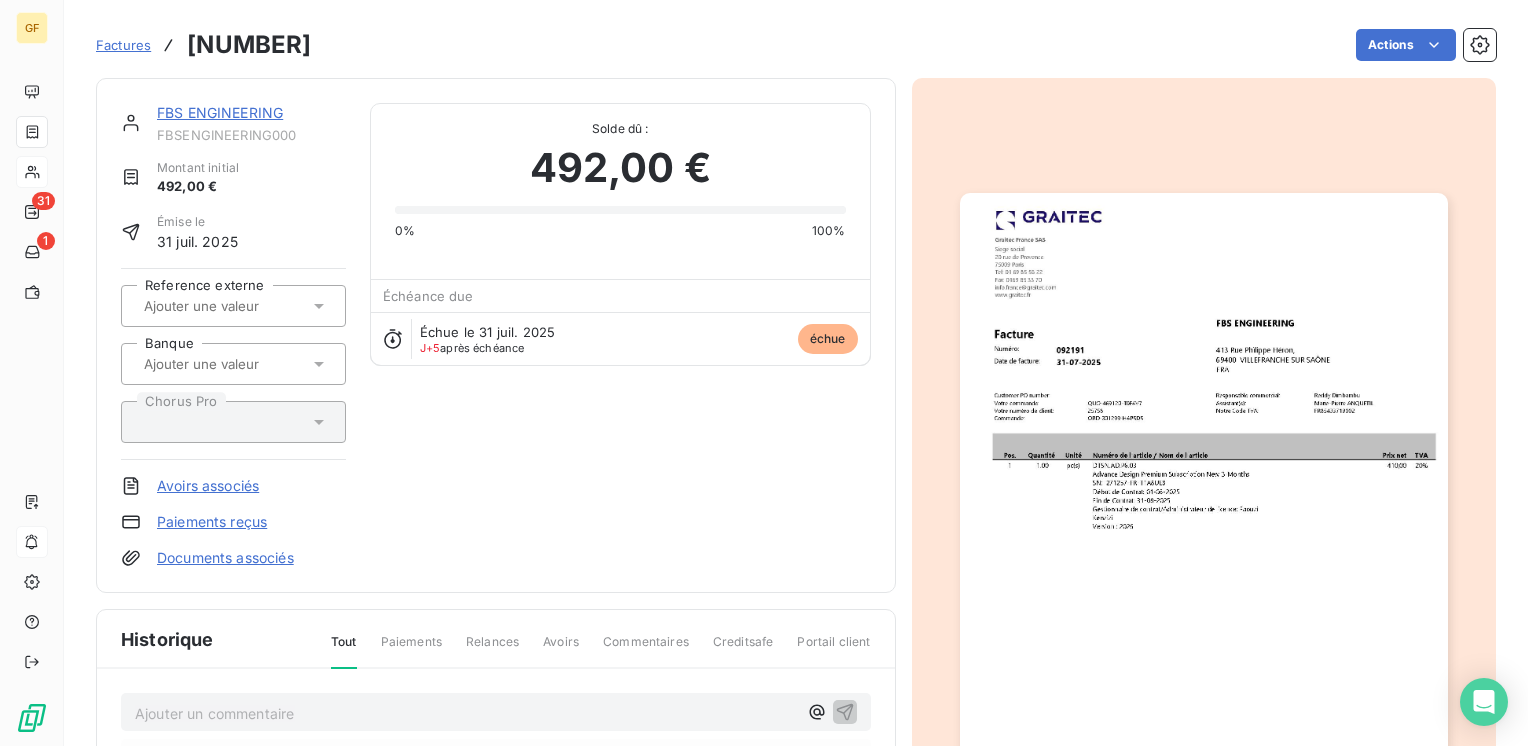 click on "FBS ENGINEERING" at bounding box center (251, 113) 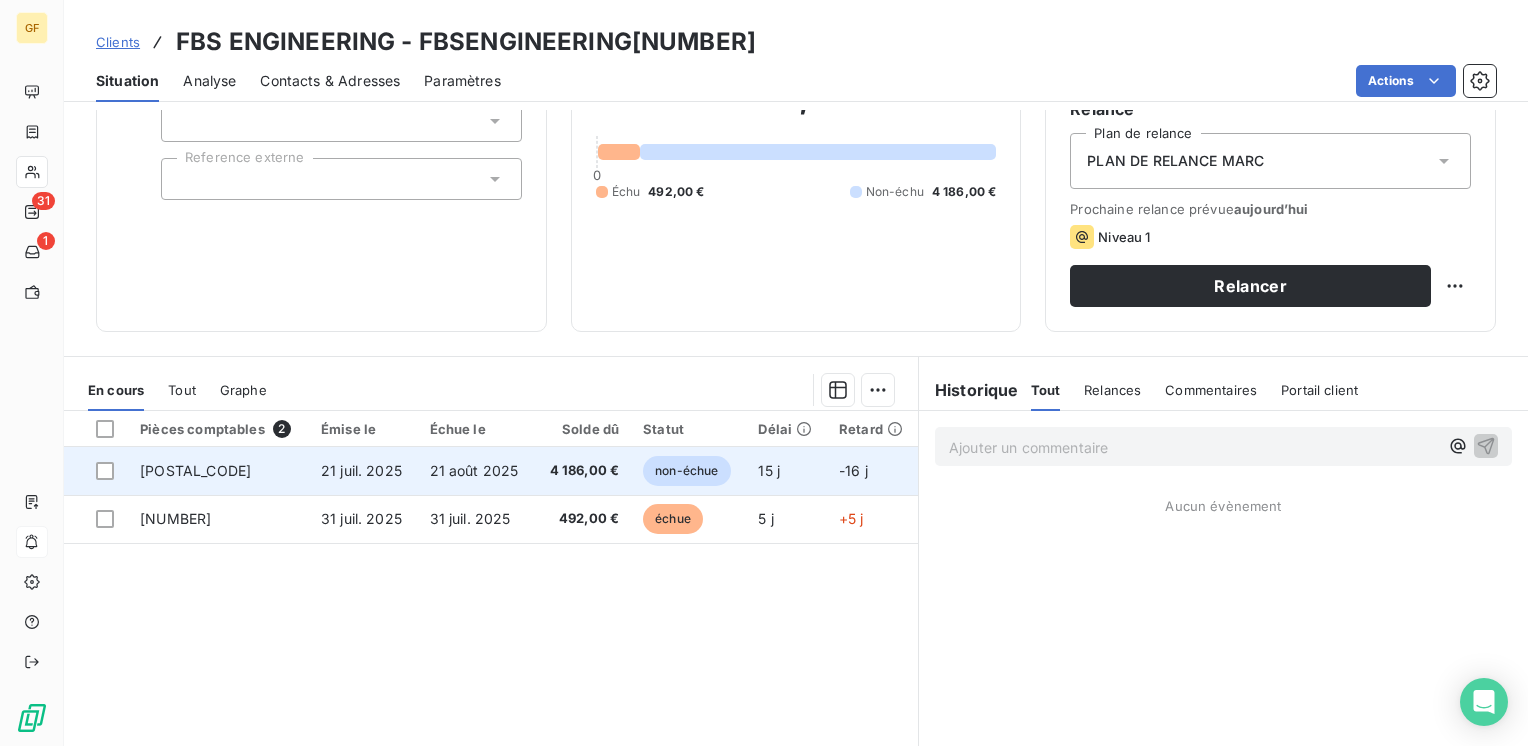 scroll, scrollTop: 200, scrollLeft: 0, axis: vertical 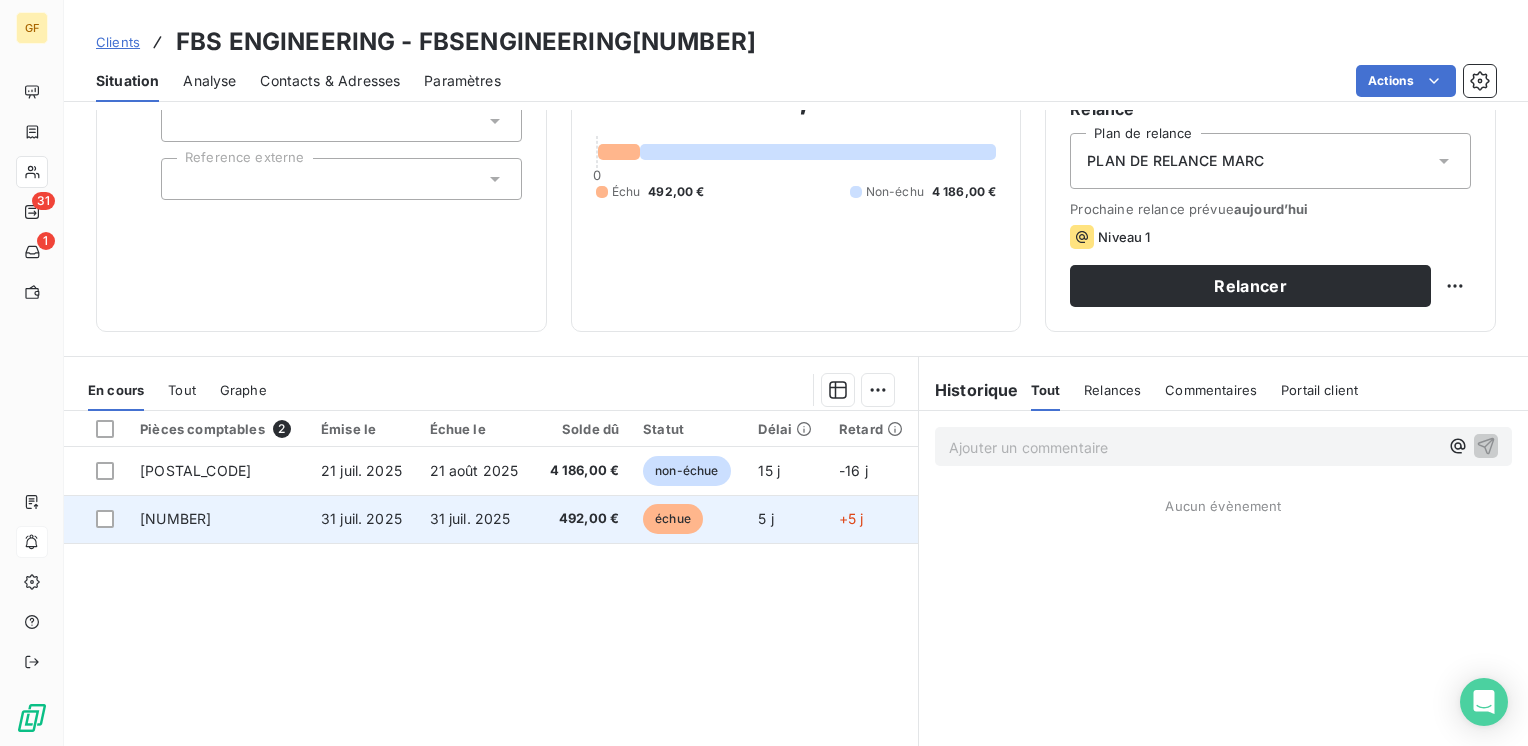 click on "31 juil. 2025" at bounding box center [476, 519] 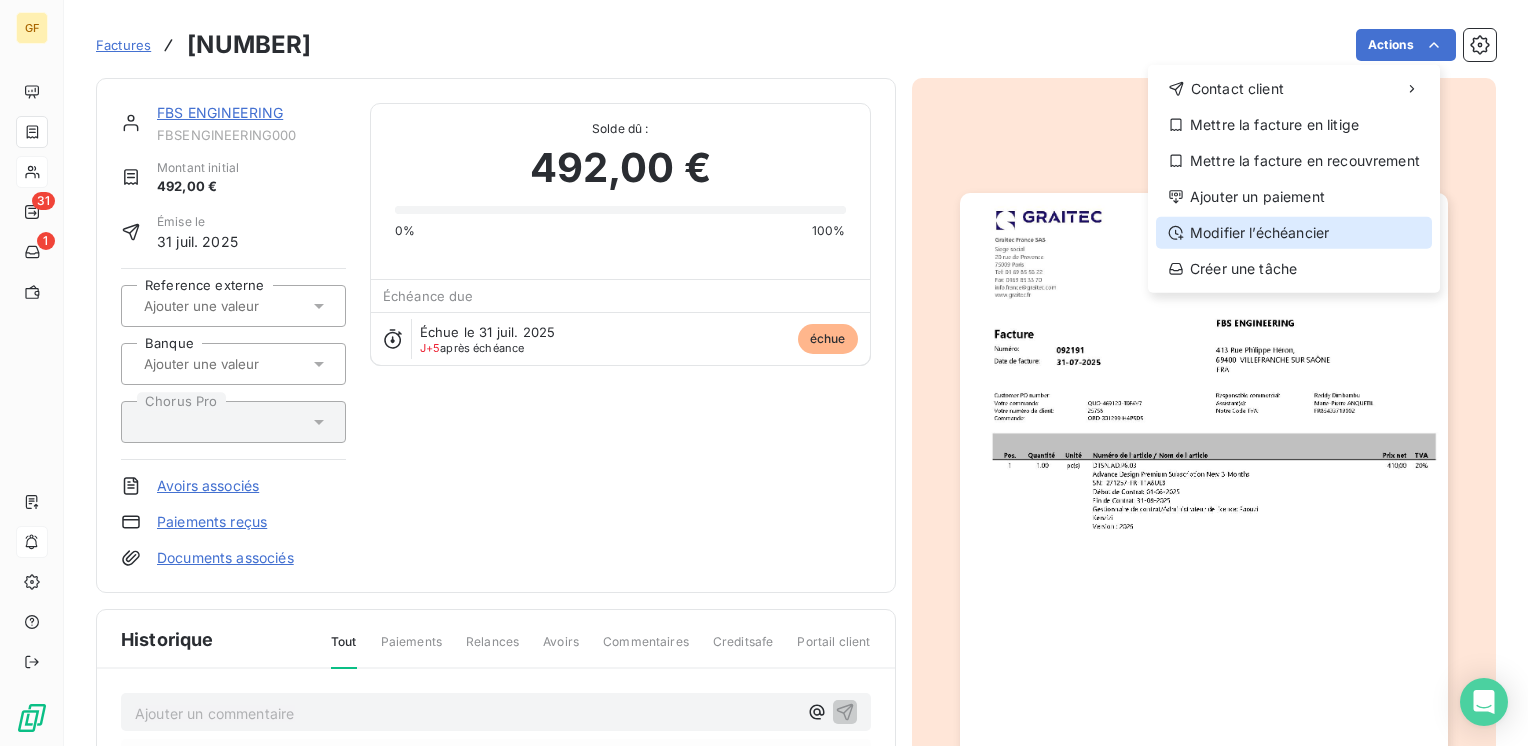click on "Modifier l’échéancier" at bounding box center (1294, 233) 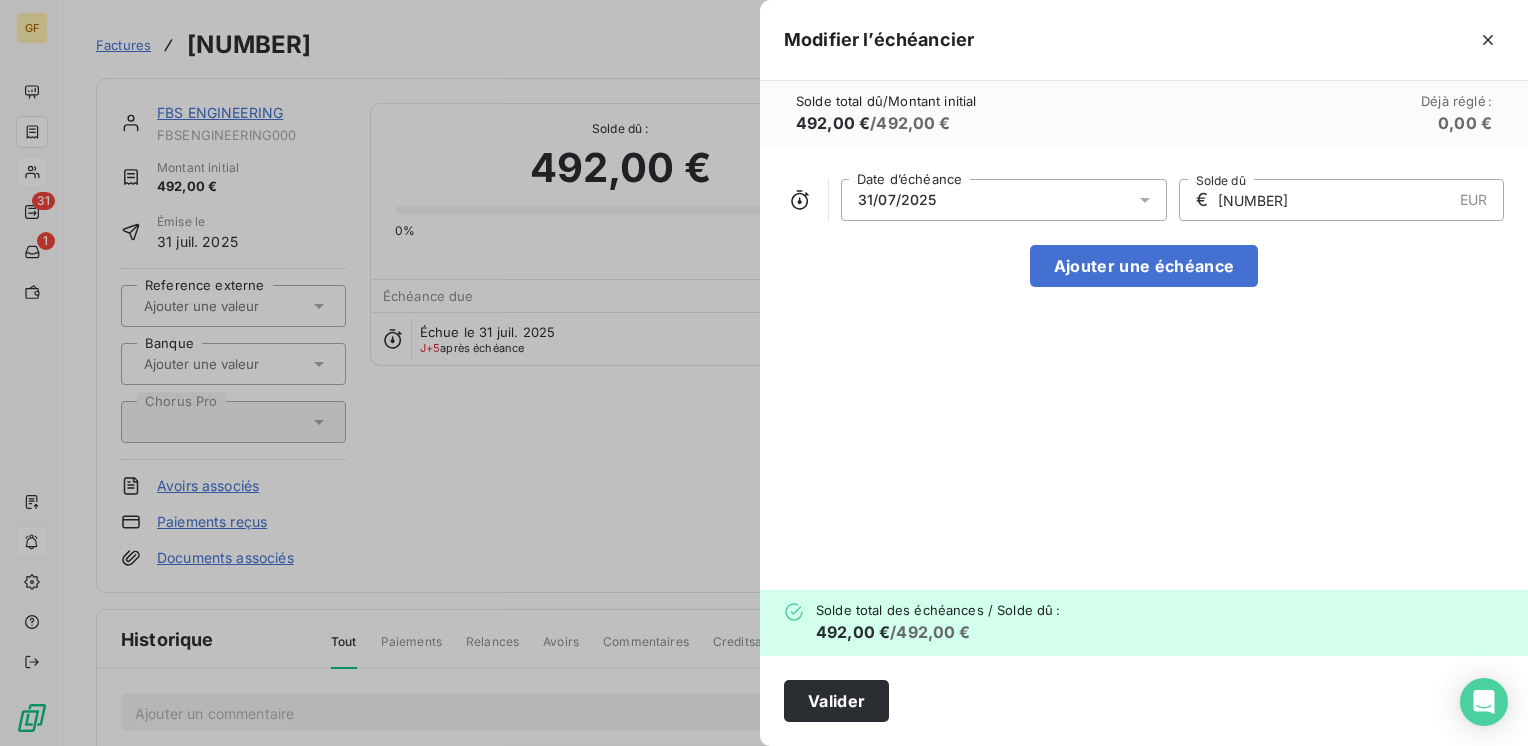 click at bounding box center (1151, 200) 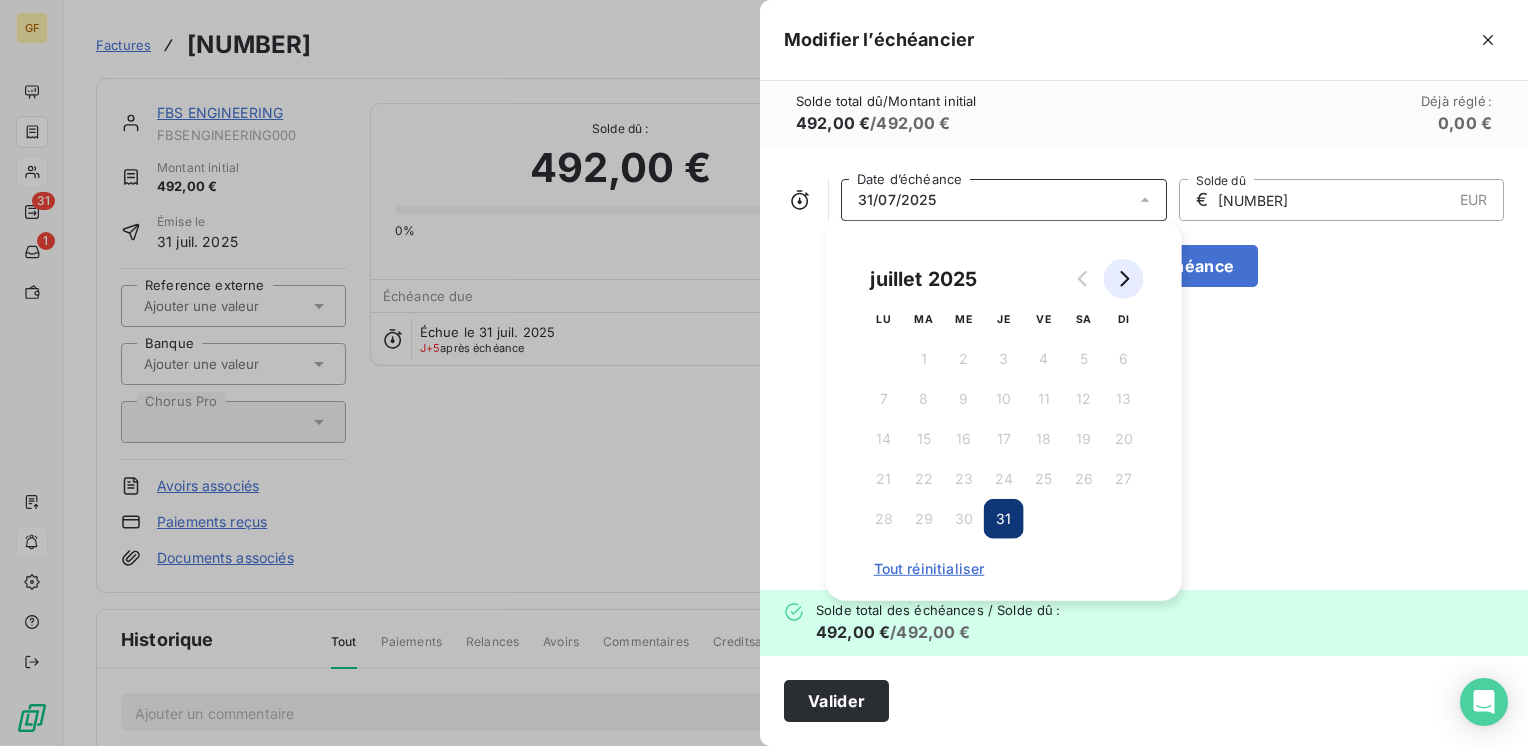 click 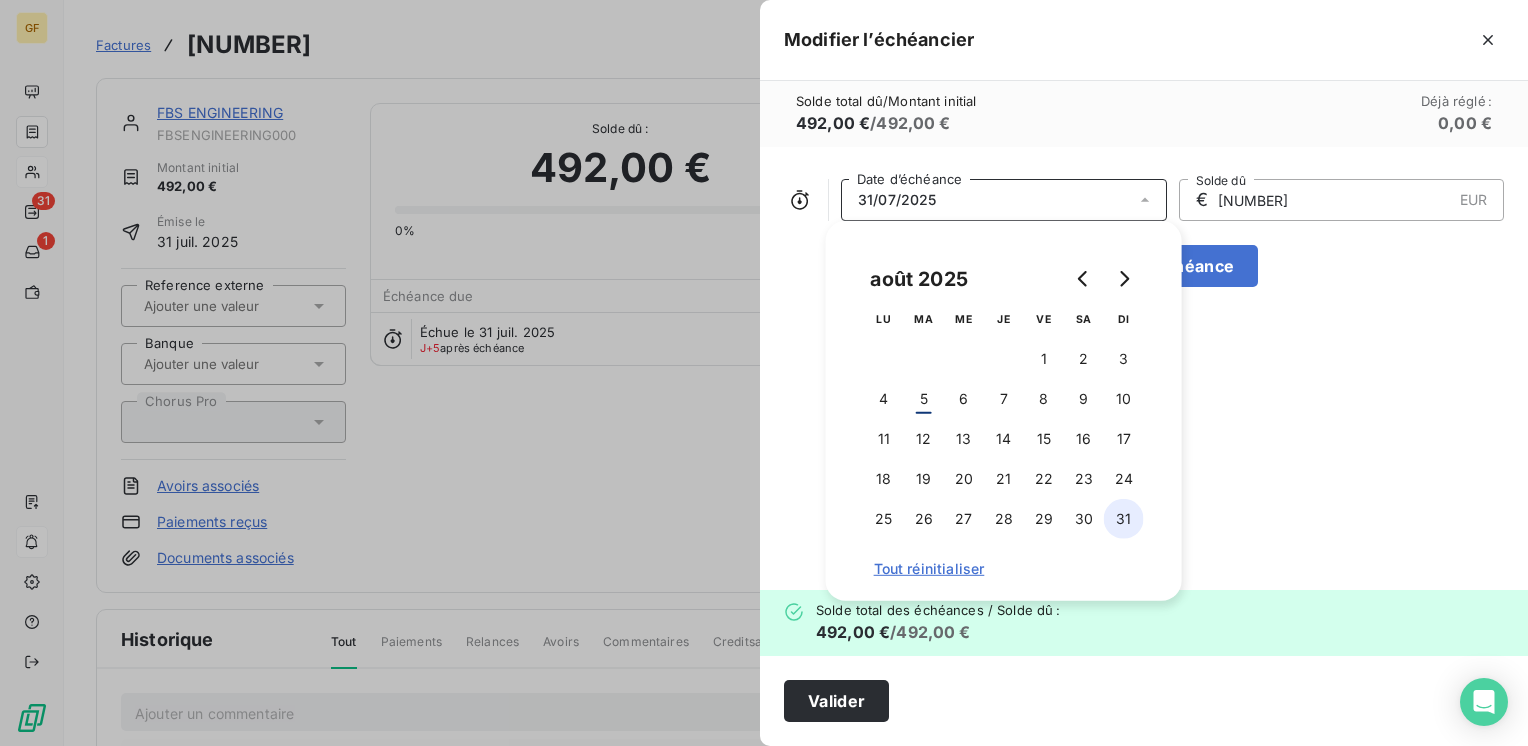 click on "31" at bounding box center (1124, 519) 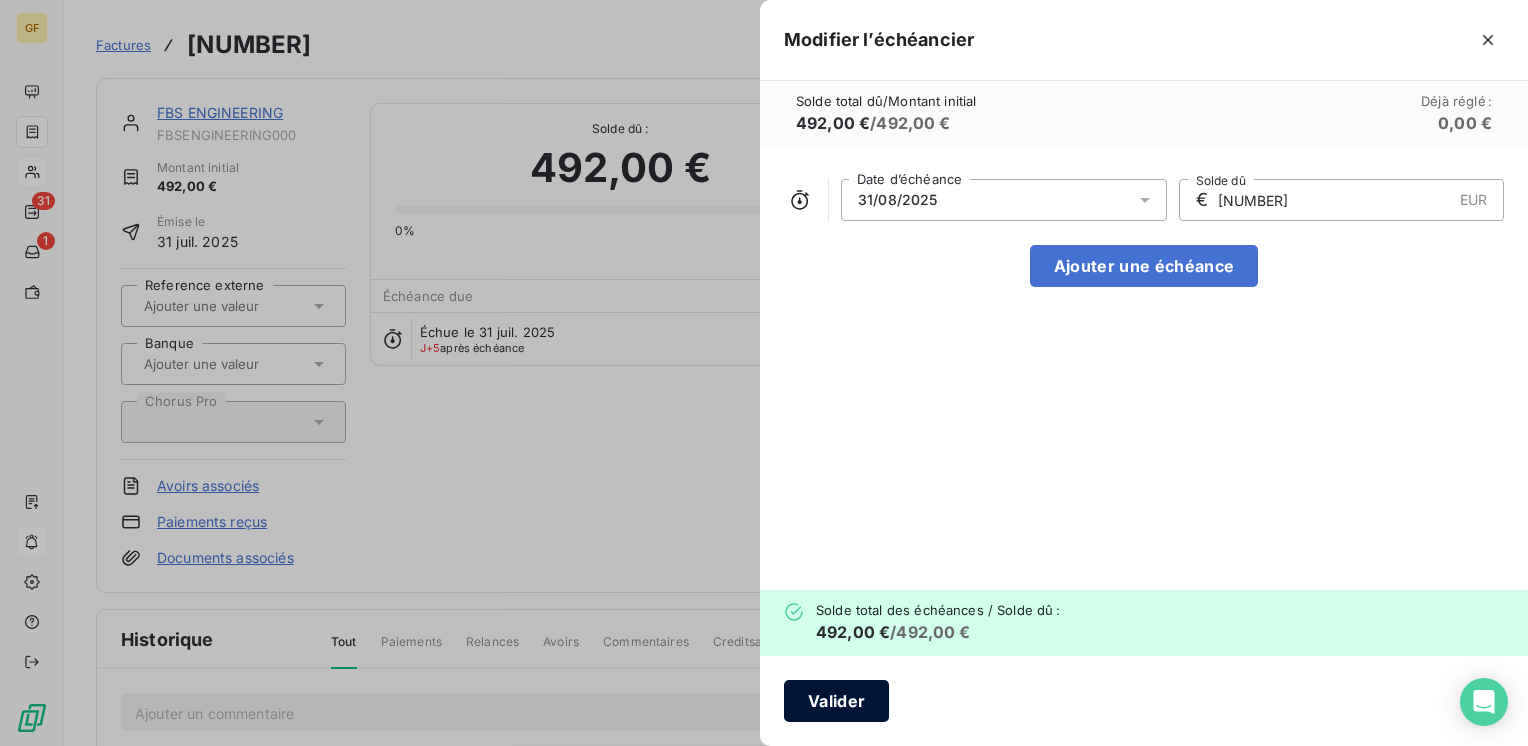 click on "Valider" at bounding box center (836, 701) 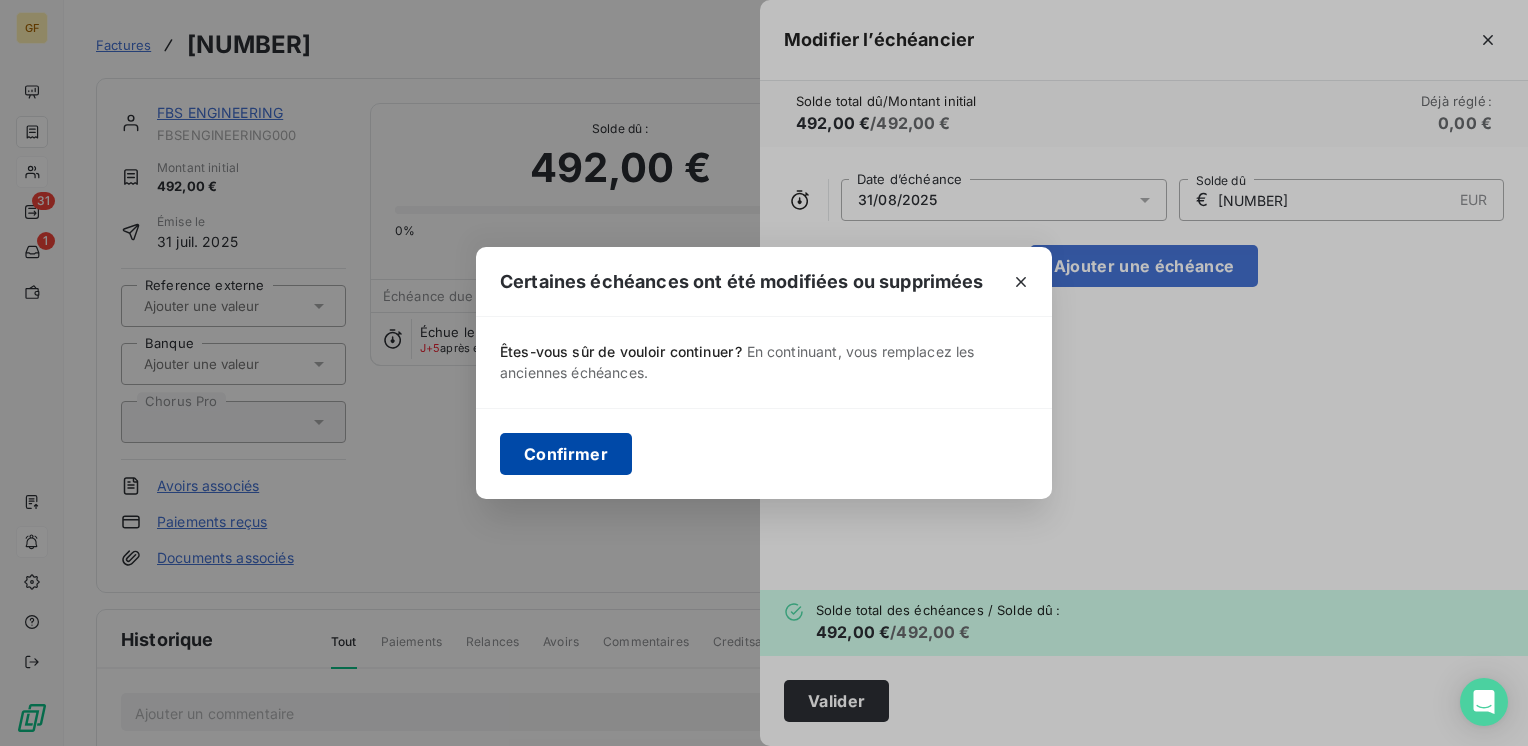 click on "Confirmer" at bounding box center [566, 454] 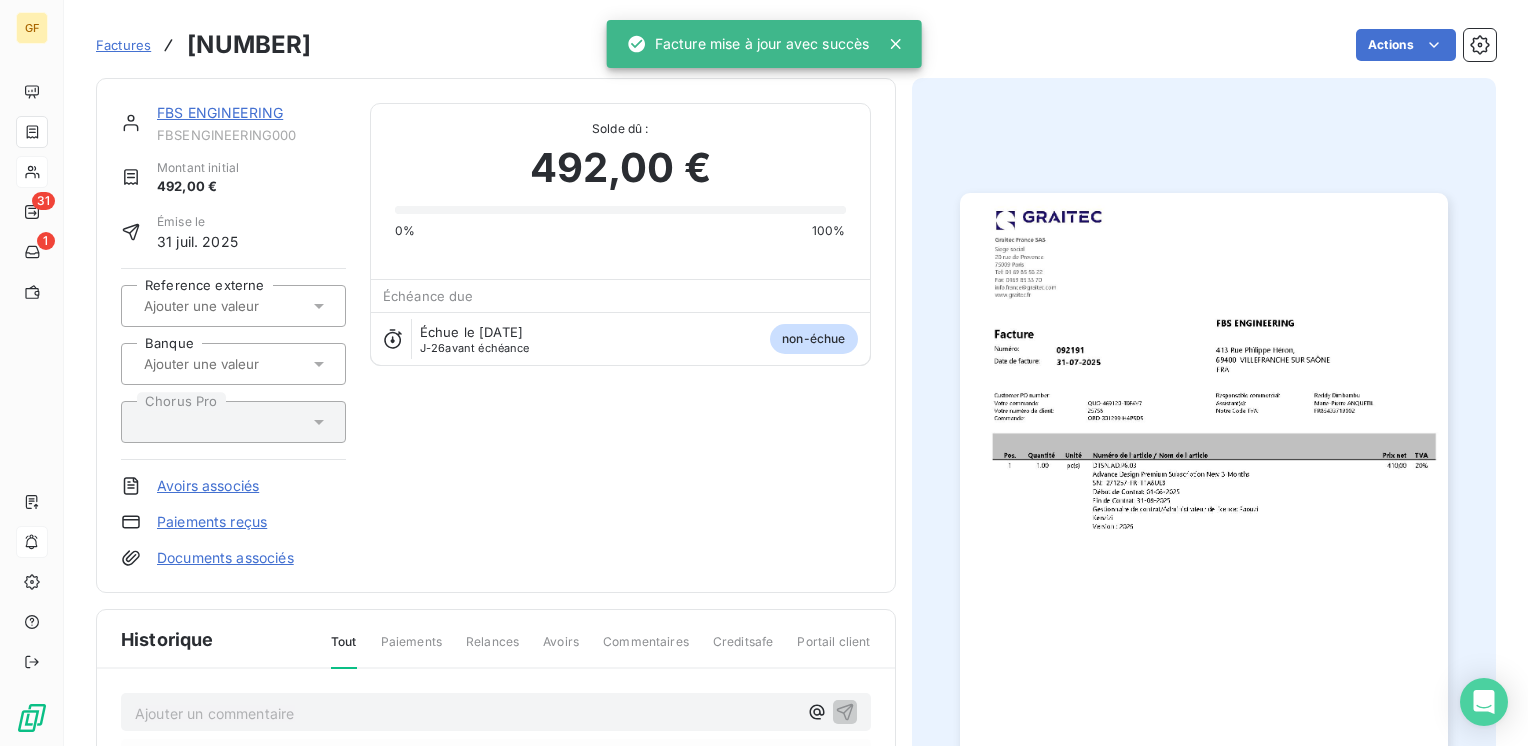 click on "FBS ENGINEERING" at bounding box center [220, 112] 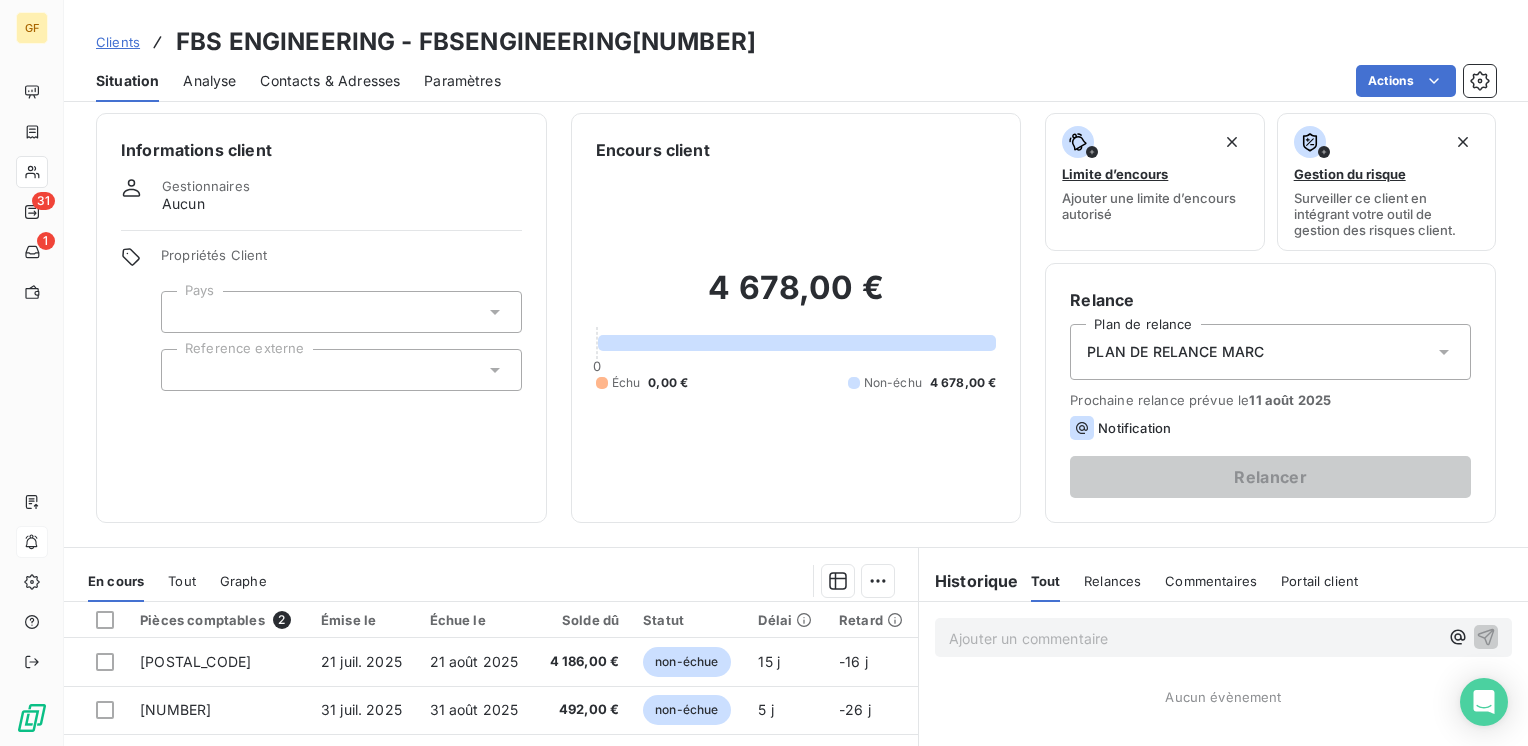 scroll, scrollTop: 0, scrollLeft: 0, axis: both 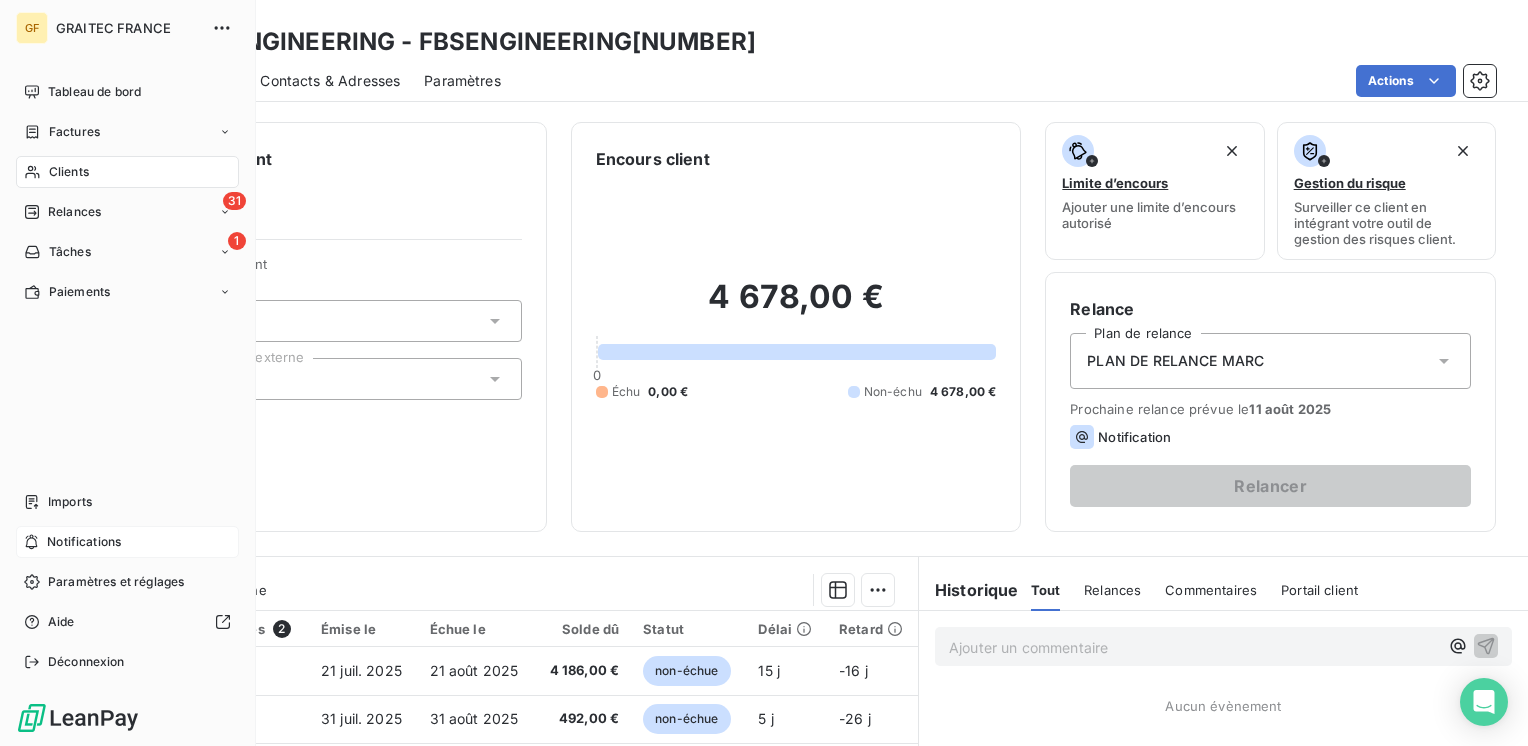 drag, startPoint x: 78, startPoint y: 208, endPoint x: 224, endPoint y: 381, distance: 226.37358 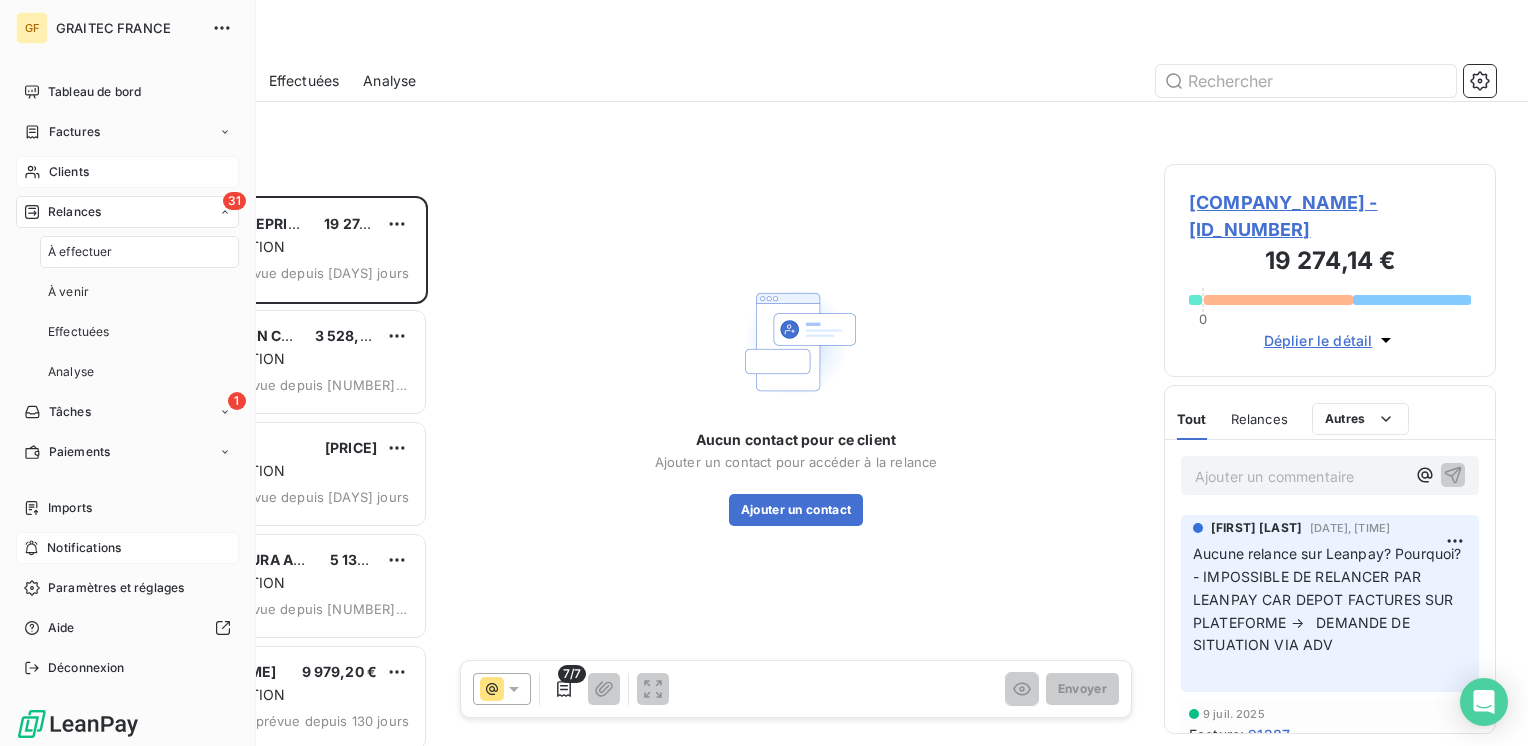 scroll, scrollTop: 16, scrollLeft: 16, axis: both 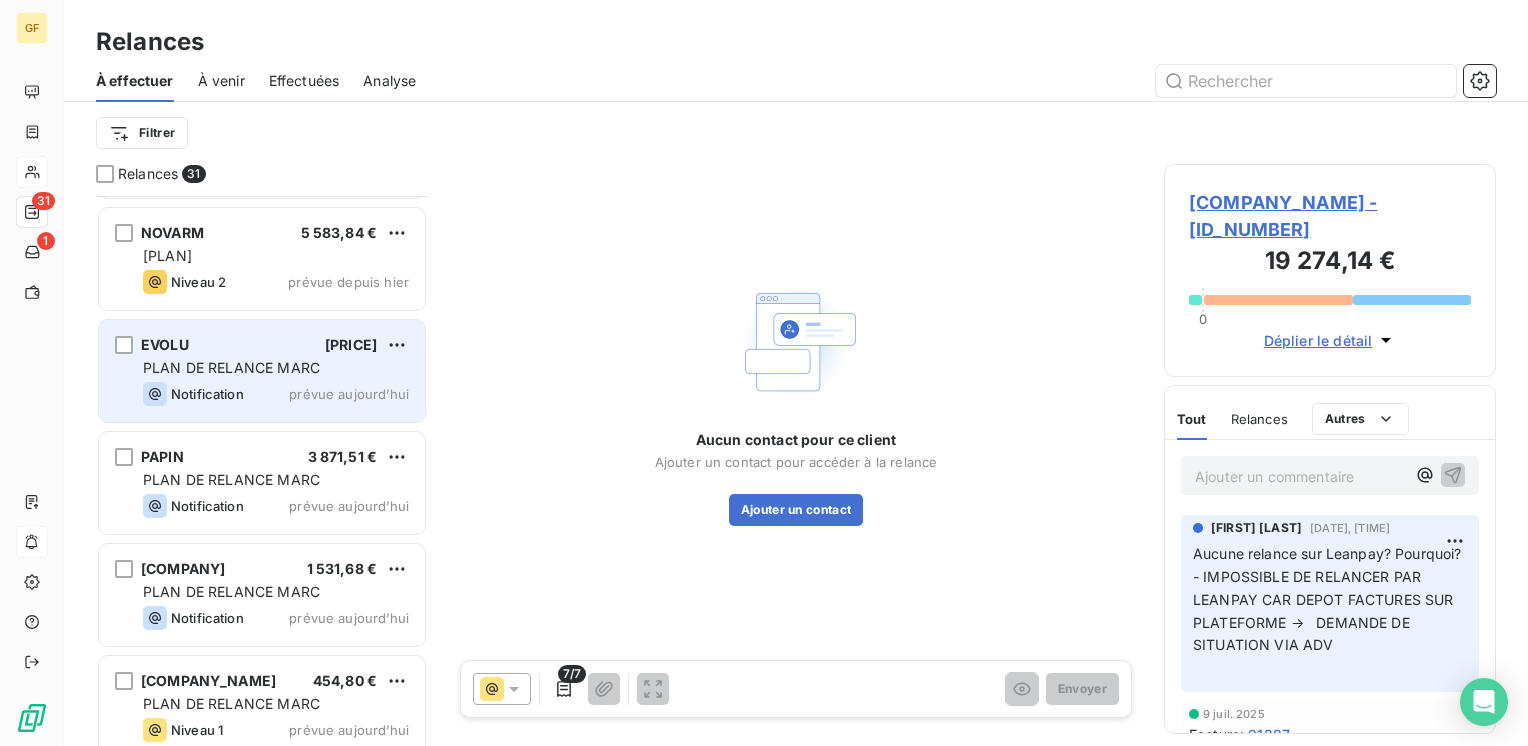 click on "Notification prévue aujourd’hui" at bounding box center (276, 394) 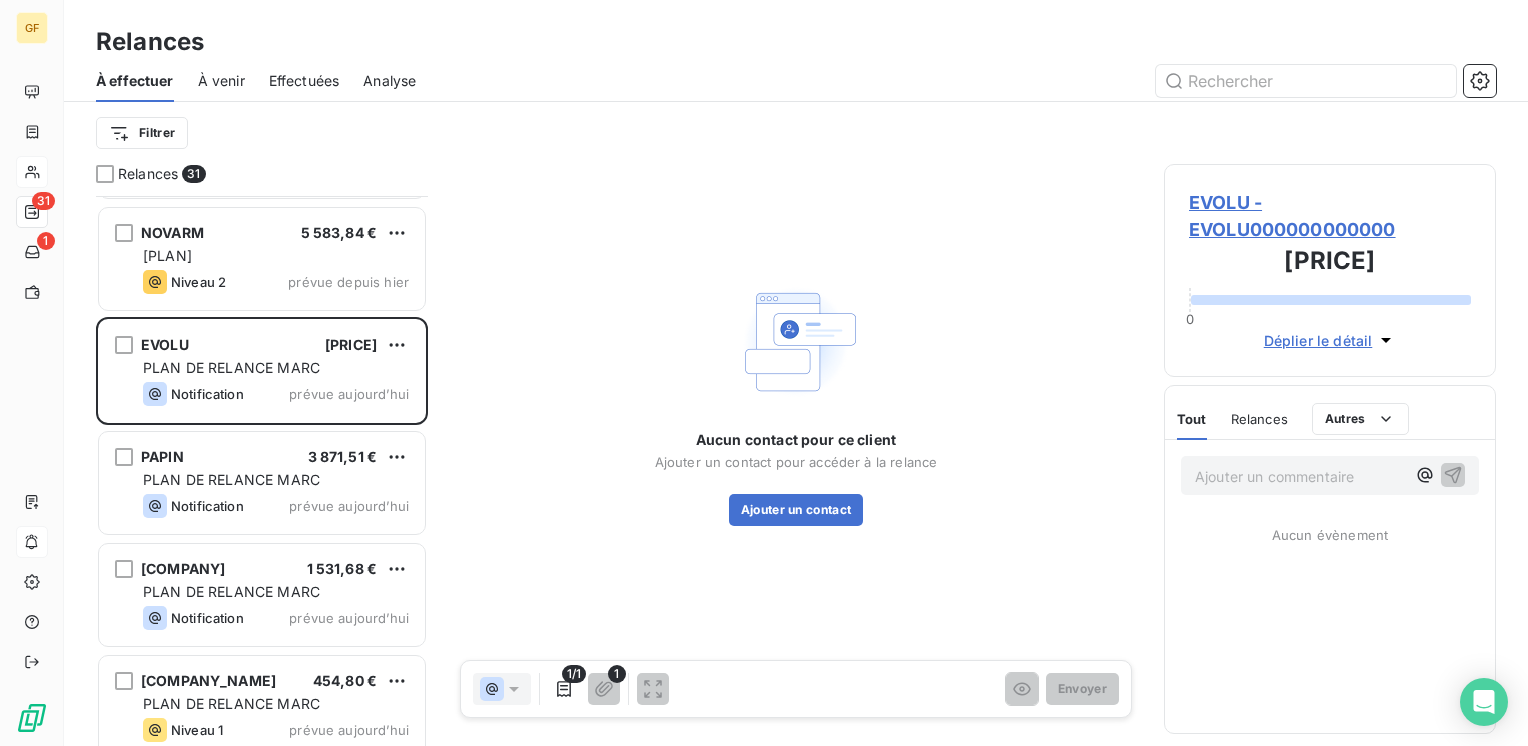 click on "EVOLU - EVOLU000000000000" at bounding box center [1330, 216] 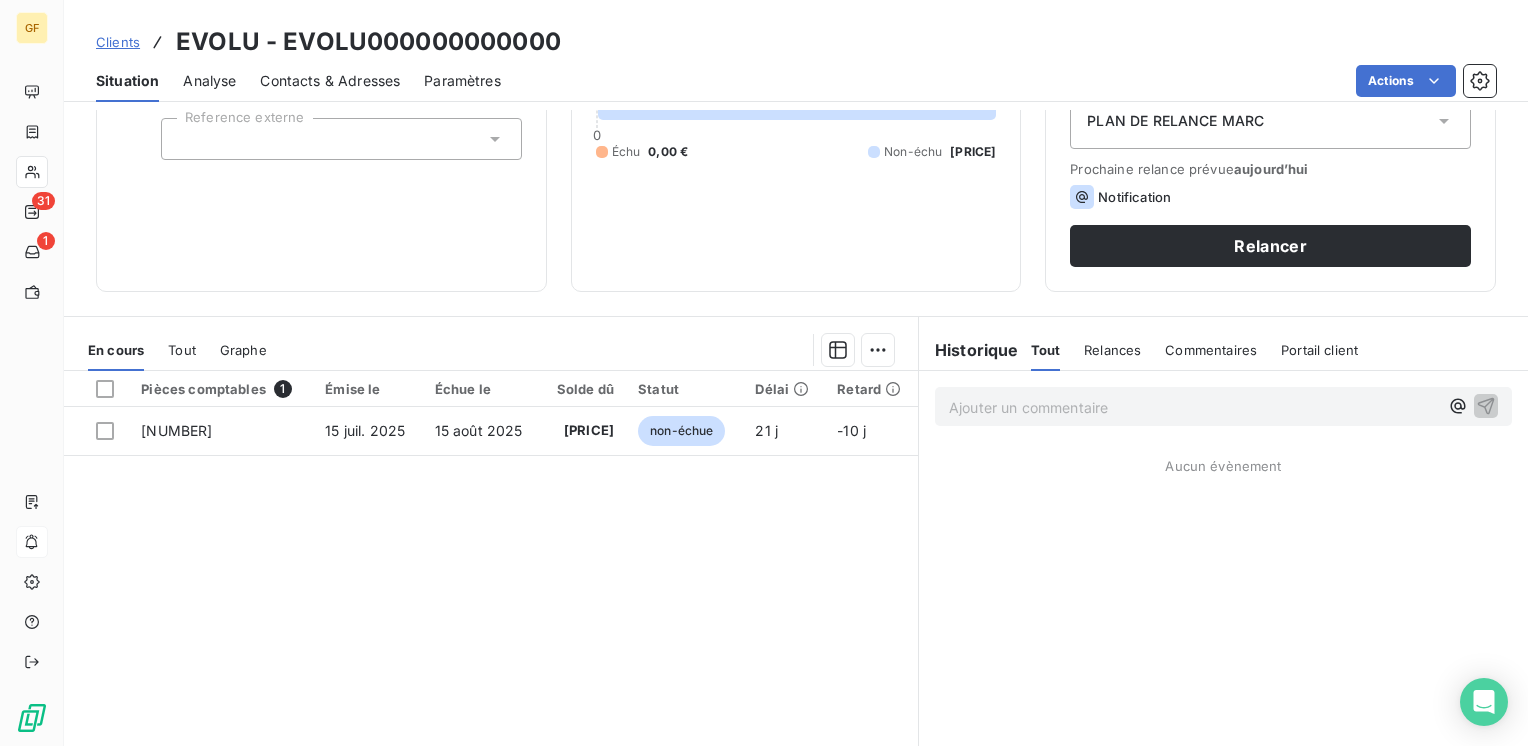 scroll, scrollTop: 300, scrollLeft: 0, axis: vertical 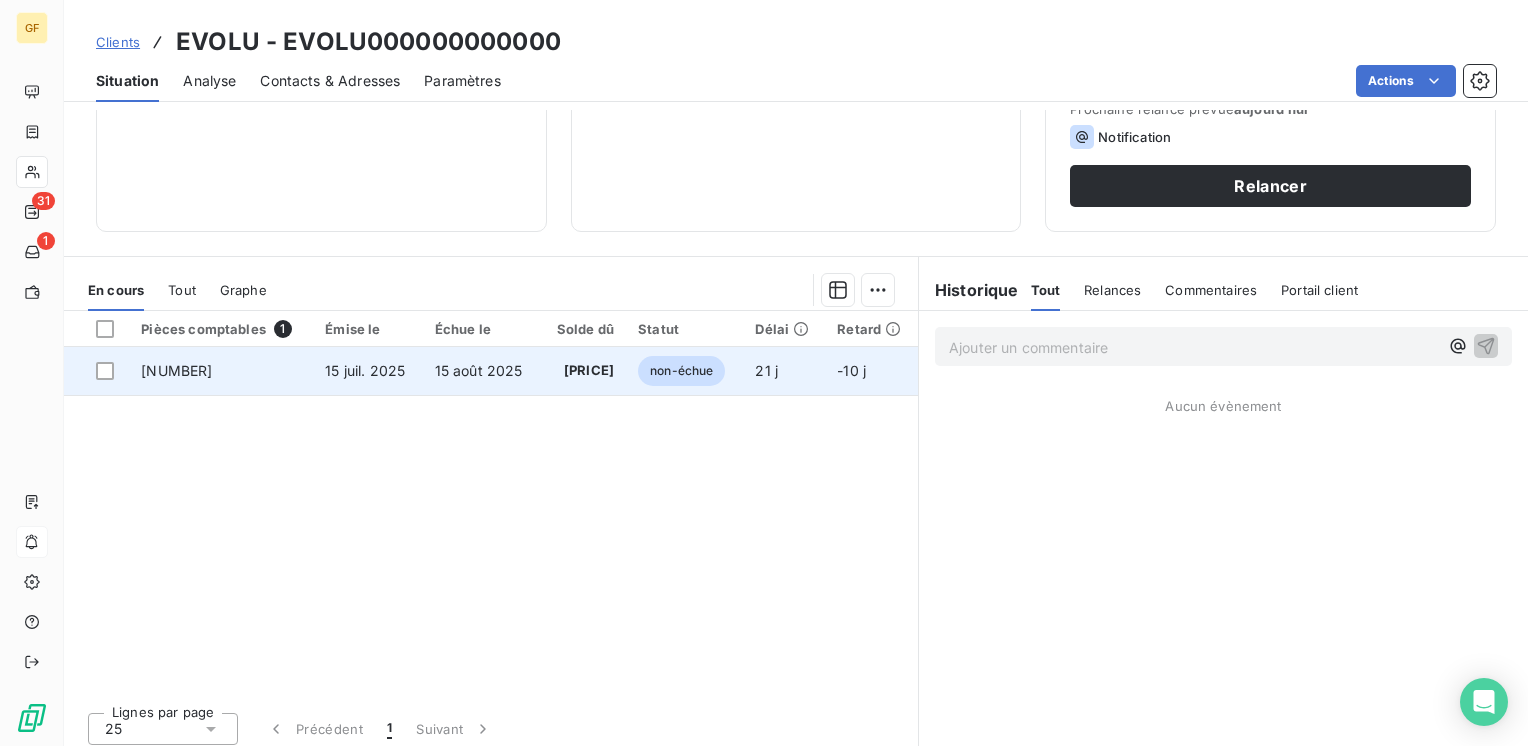 click on "[PRICE]" at bounding box center [584, 371] 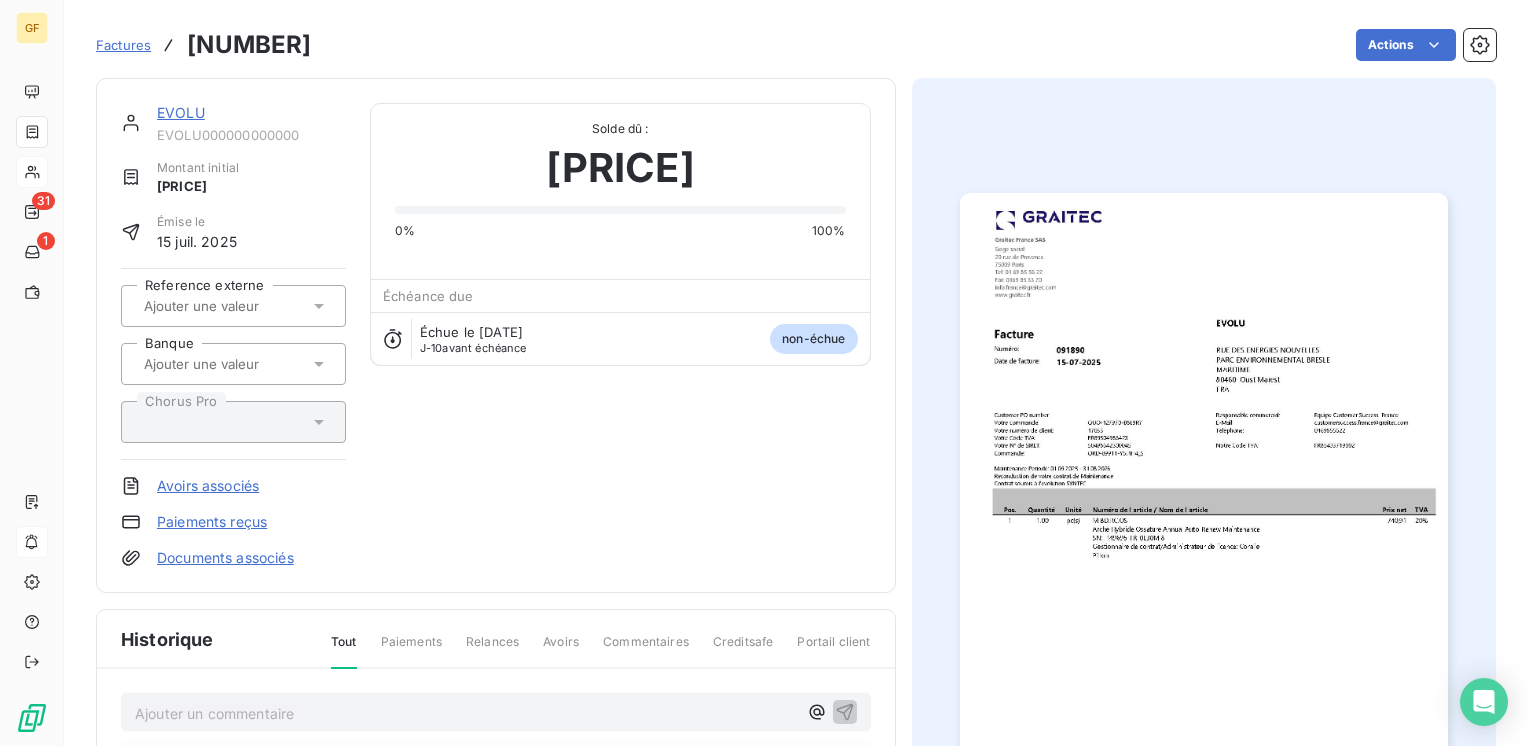 click at bounding box center (1204, 537) 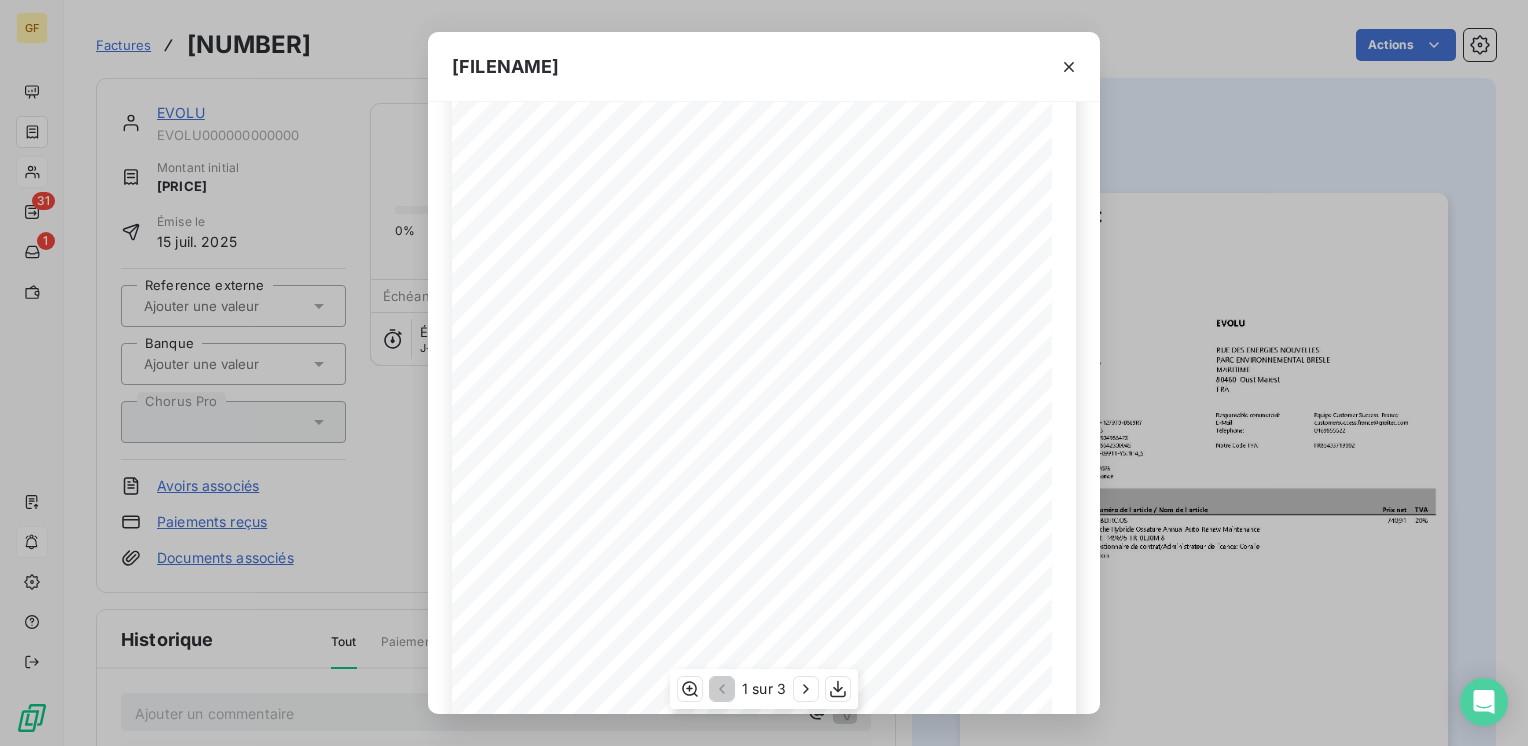 scroll, scrollTop: 83, scrollLeft: 0, axis: vertical 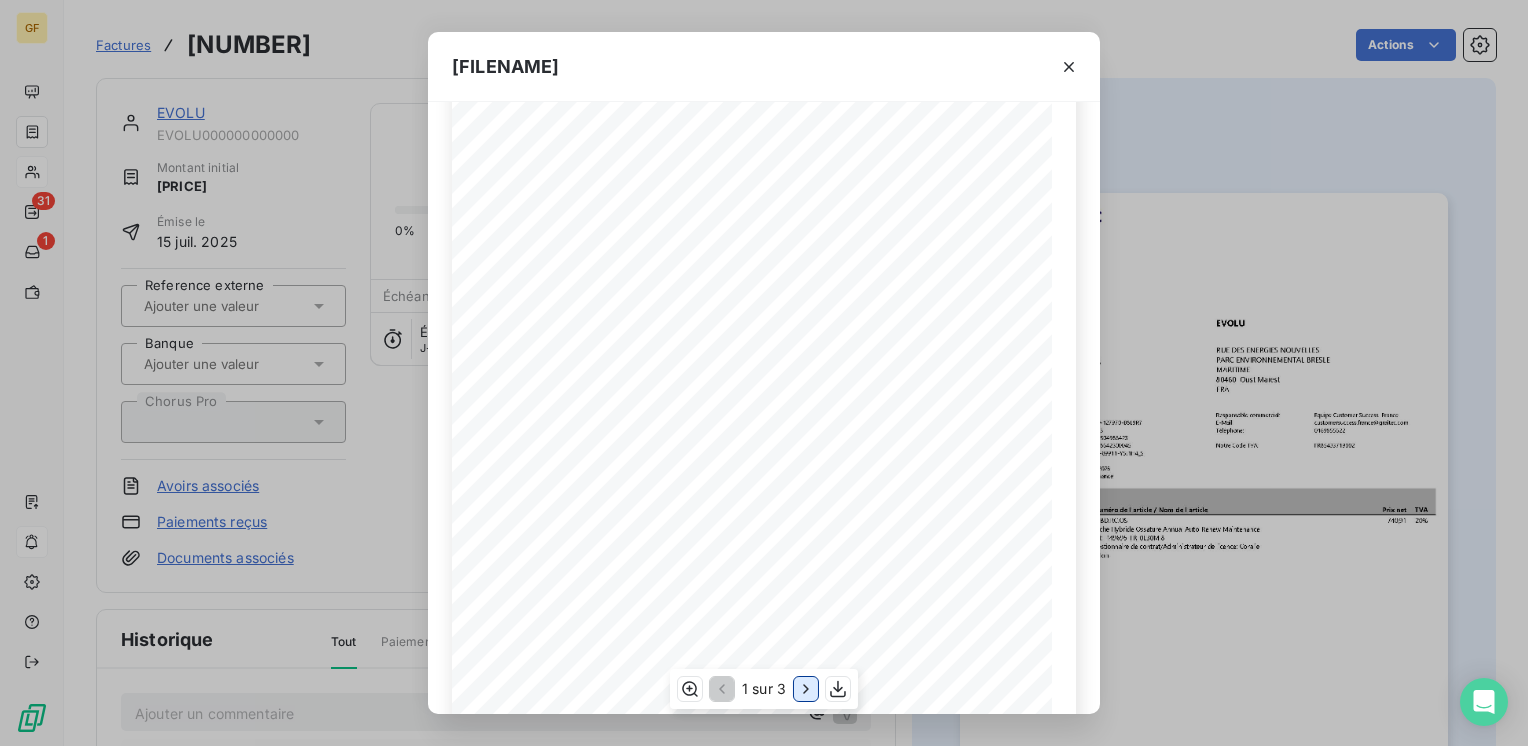 click 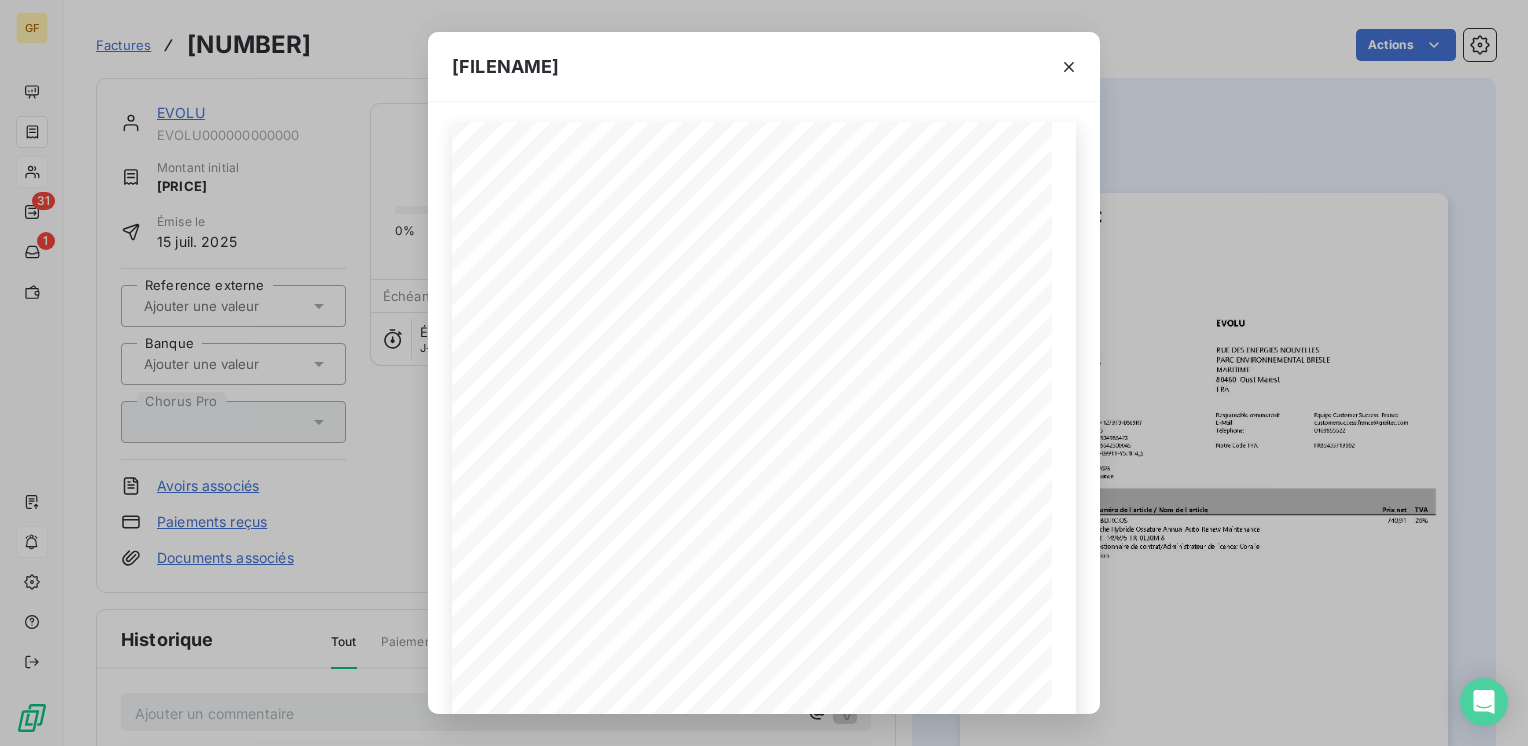 scroll, scrollTop: 0, scrollLeft: 0, axis: both 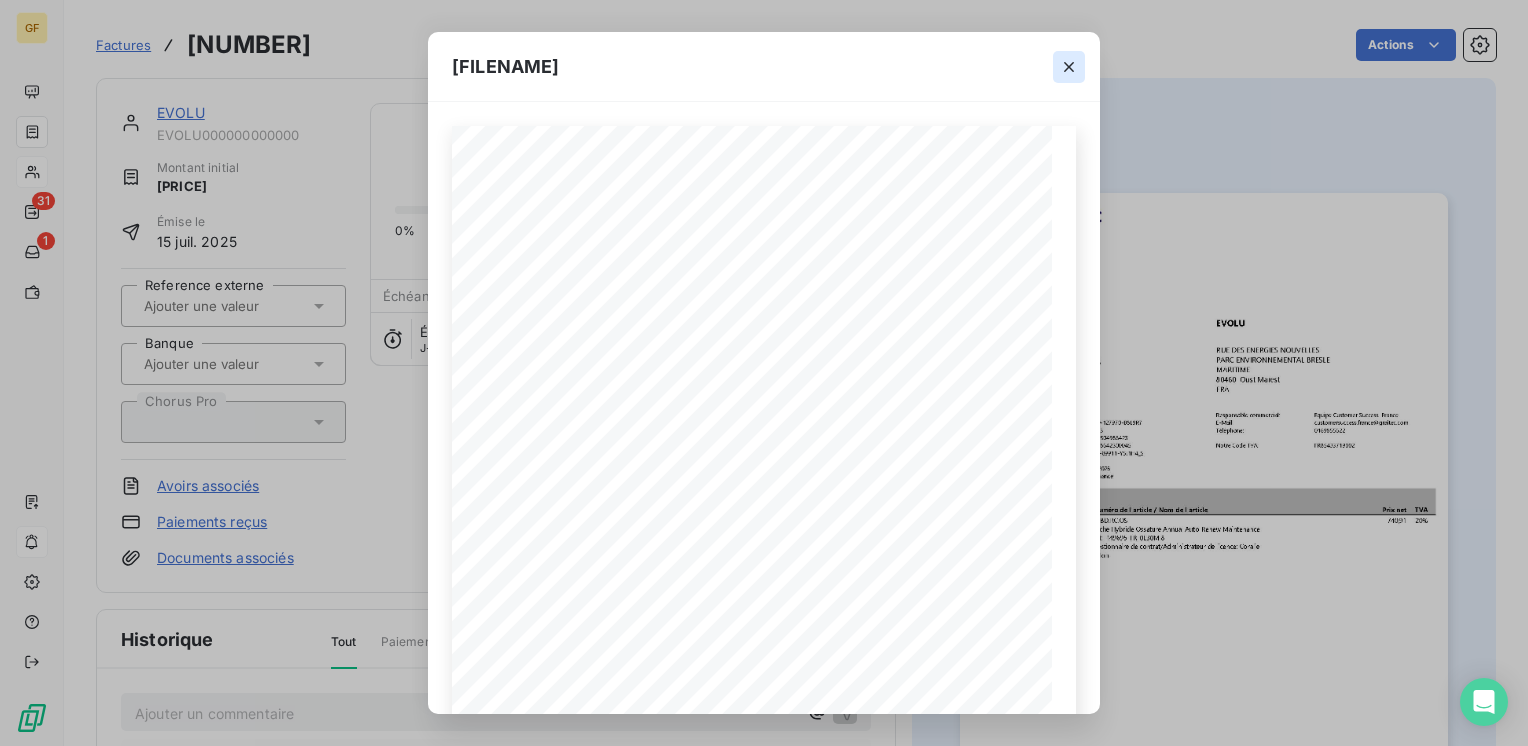 click 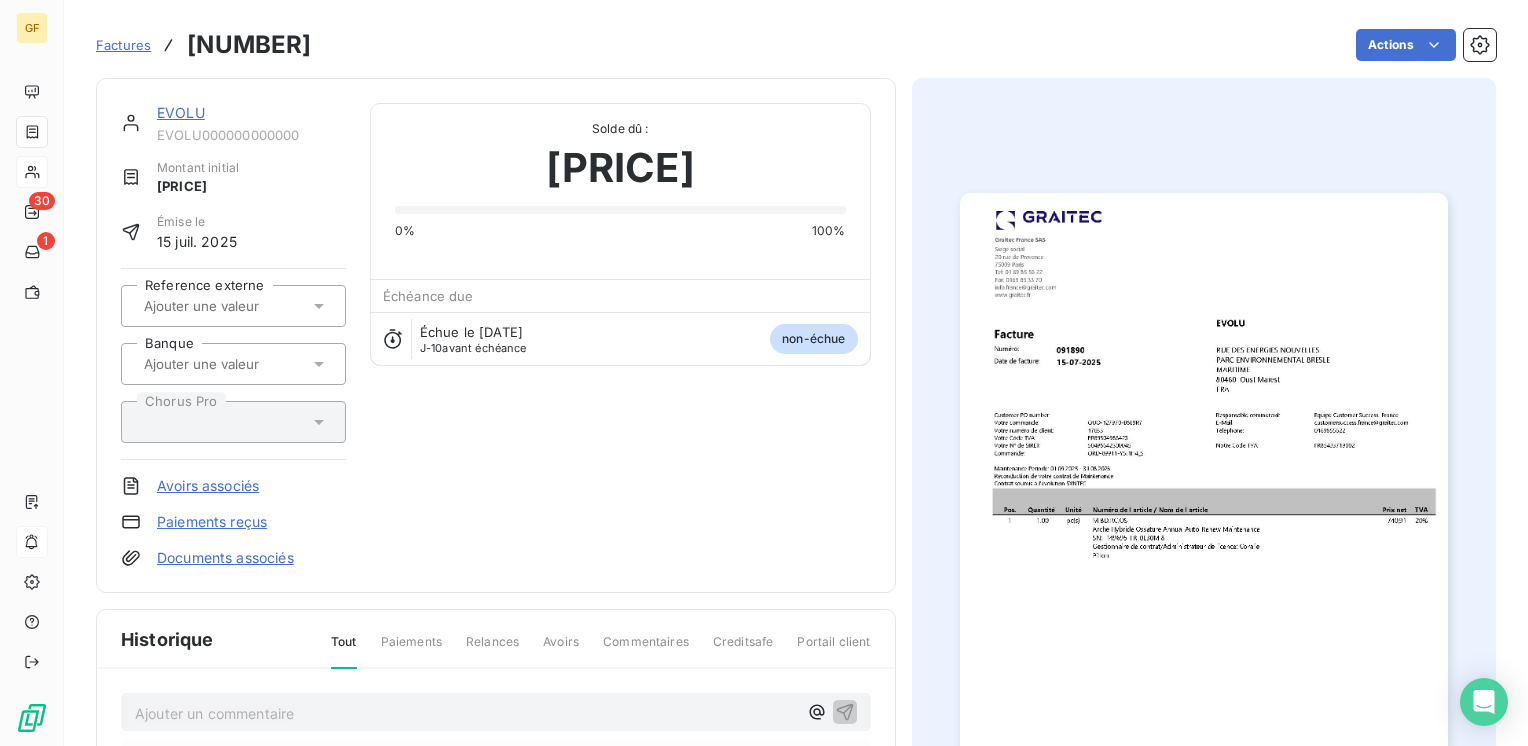 click on "EVOLU EVOLU000000000000" at bounding box center [251, 123] 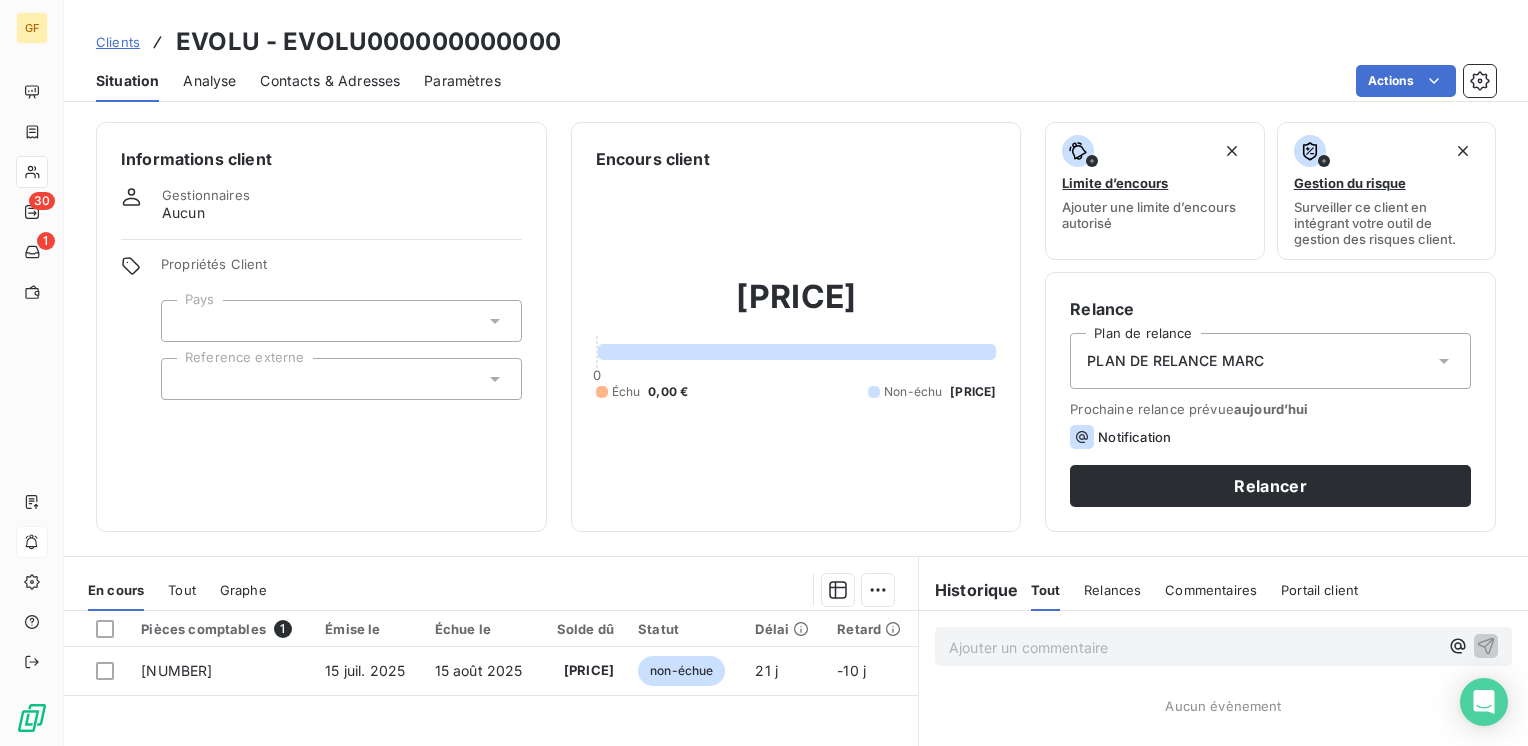 click on "Contacts & Adresses" at bounding box center (330, 81) 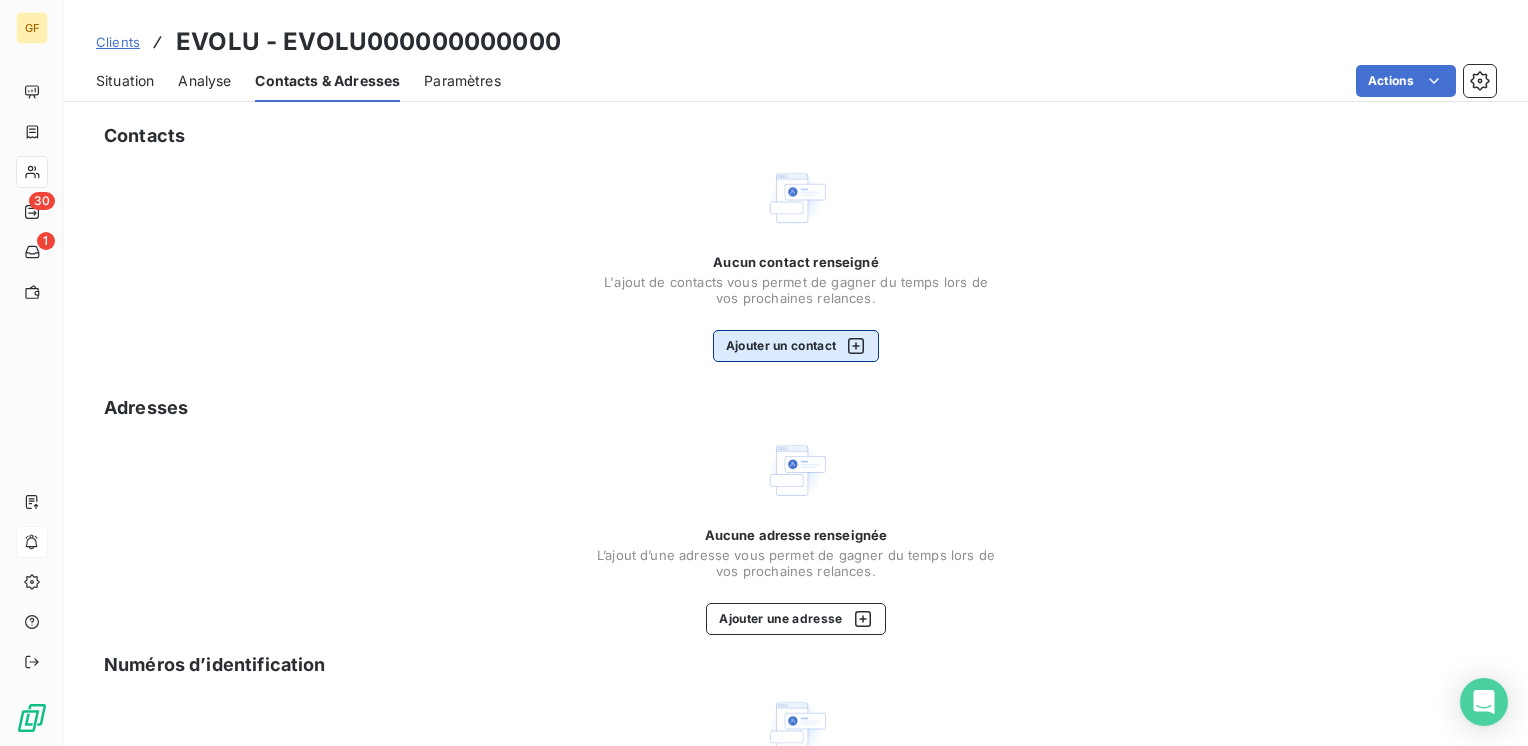 click on "Ajouter un contact" at bounding box center [796, 346] 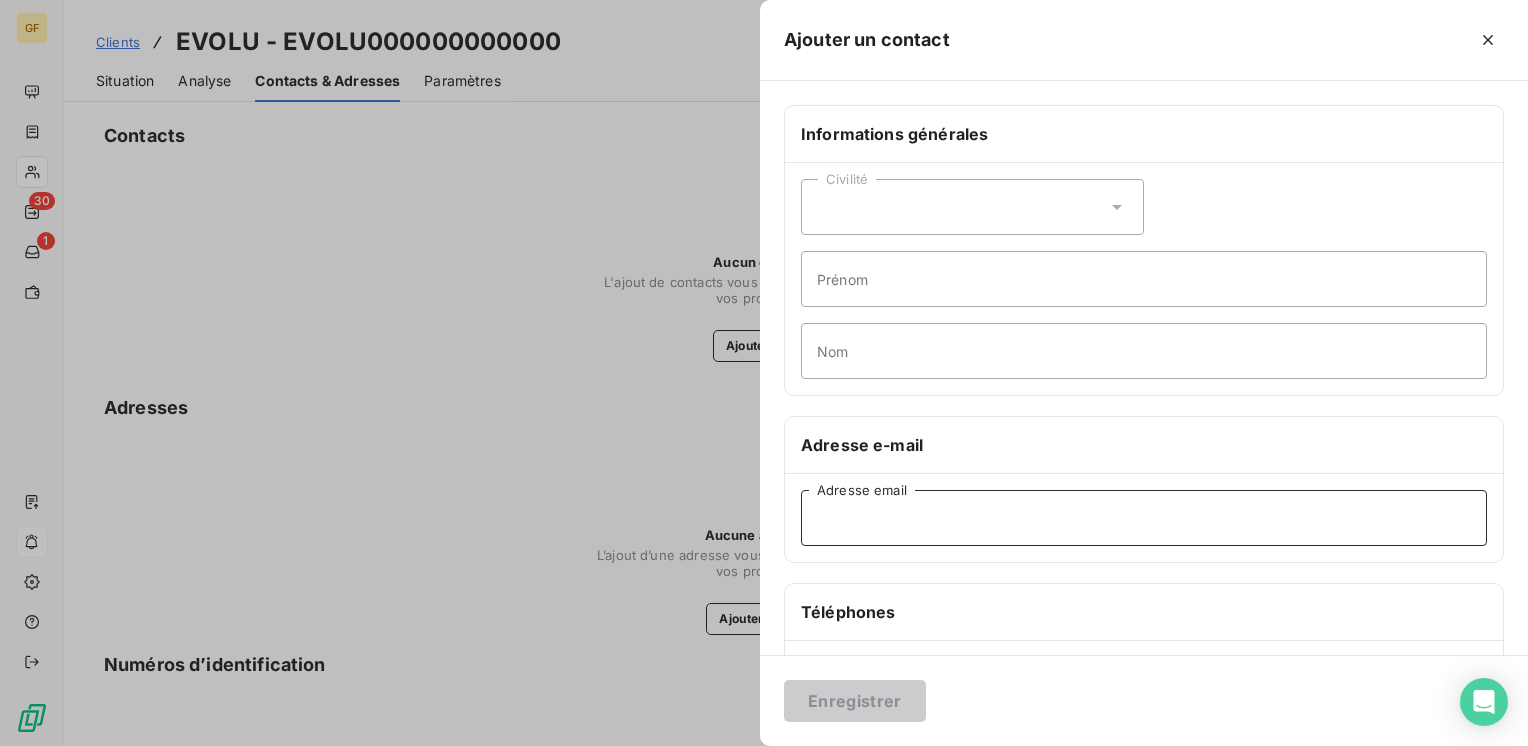 click on "Adresse email" at bounding box center (1144, 518) 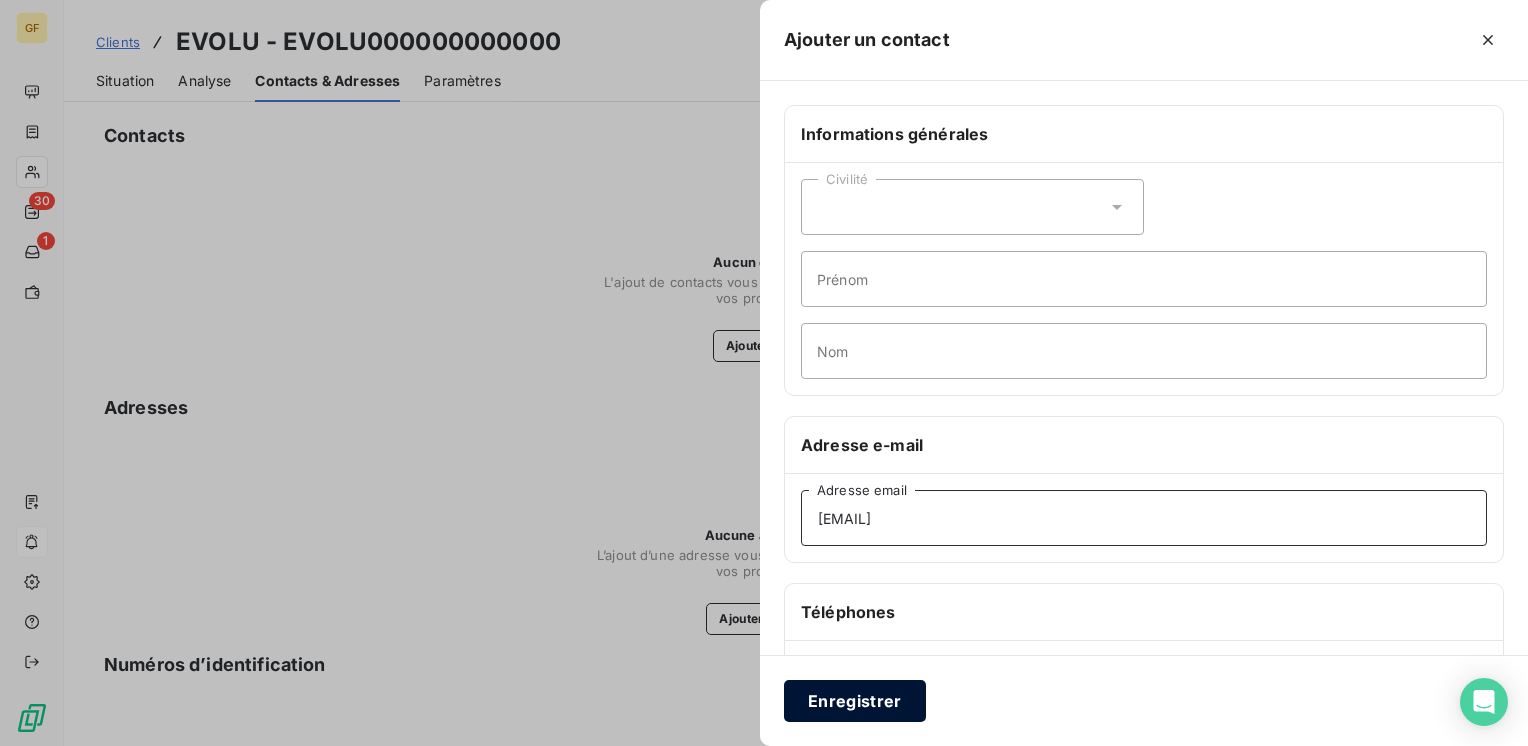 type on "[EMAIL]" 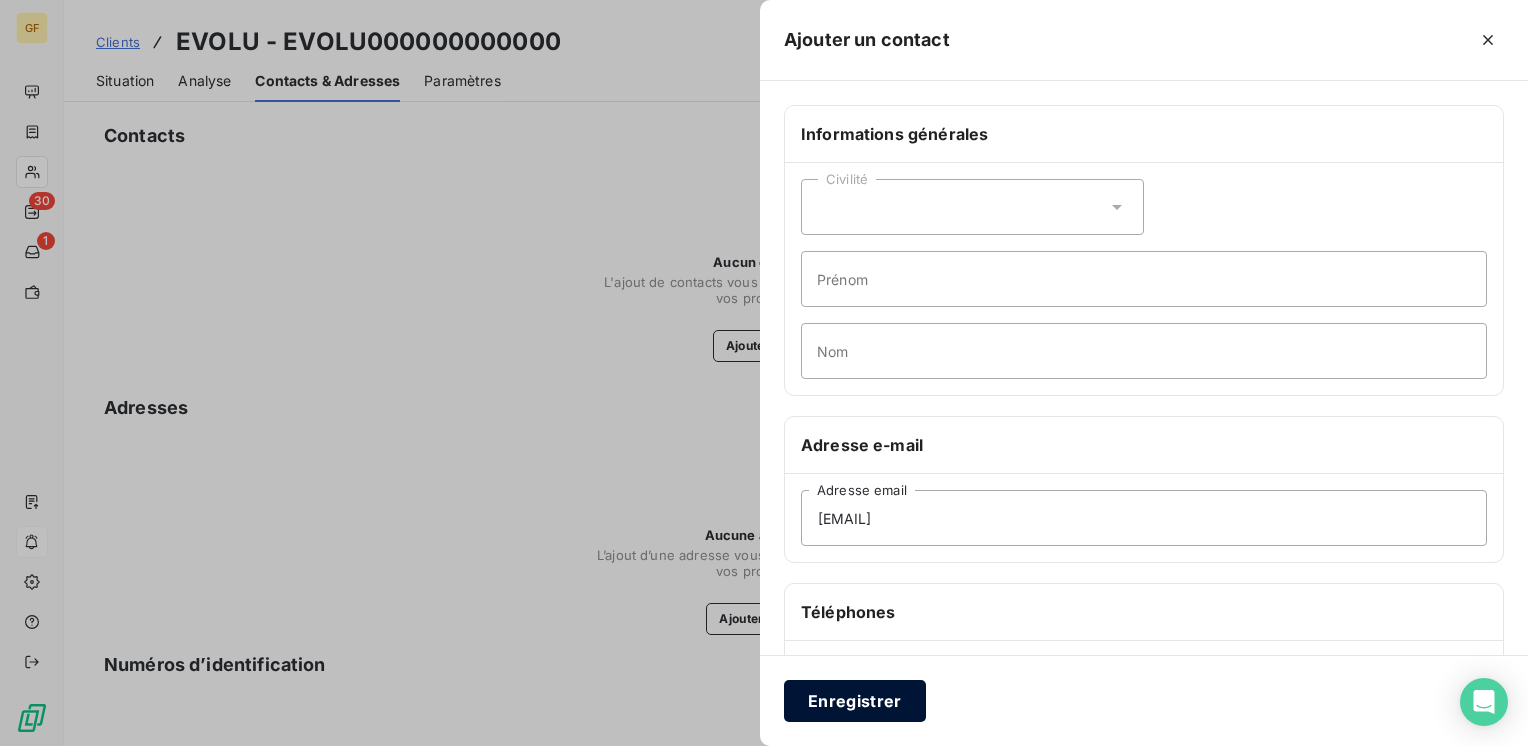 click on "Enregistrer" at bounding box center (855, 701) 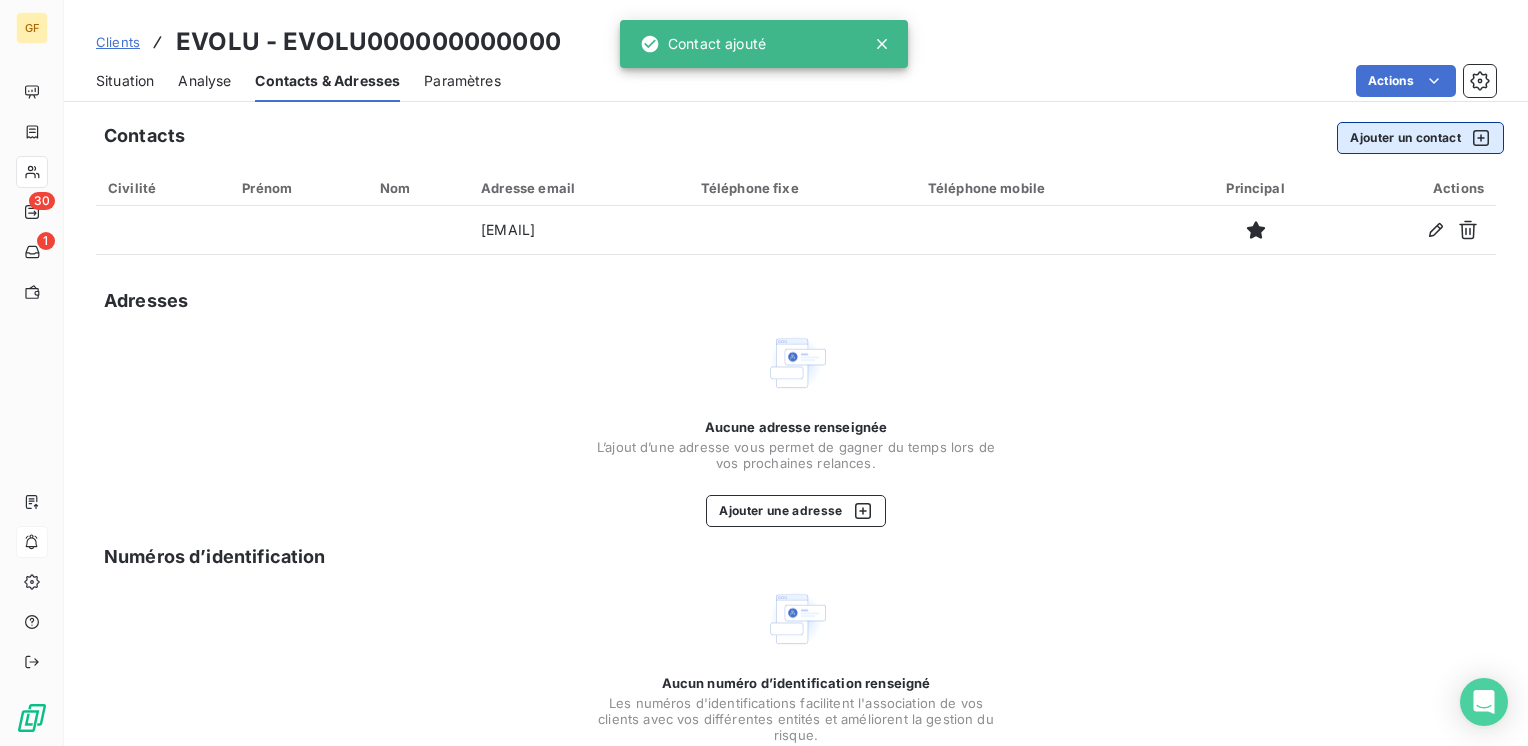 click on "Ajouter un contact" at bounding box center (1420, 138) 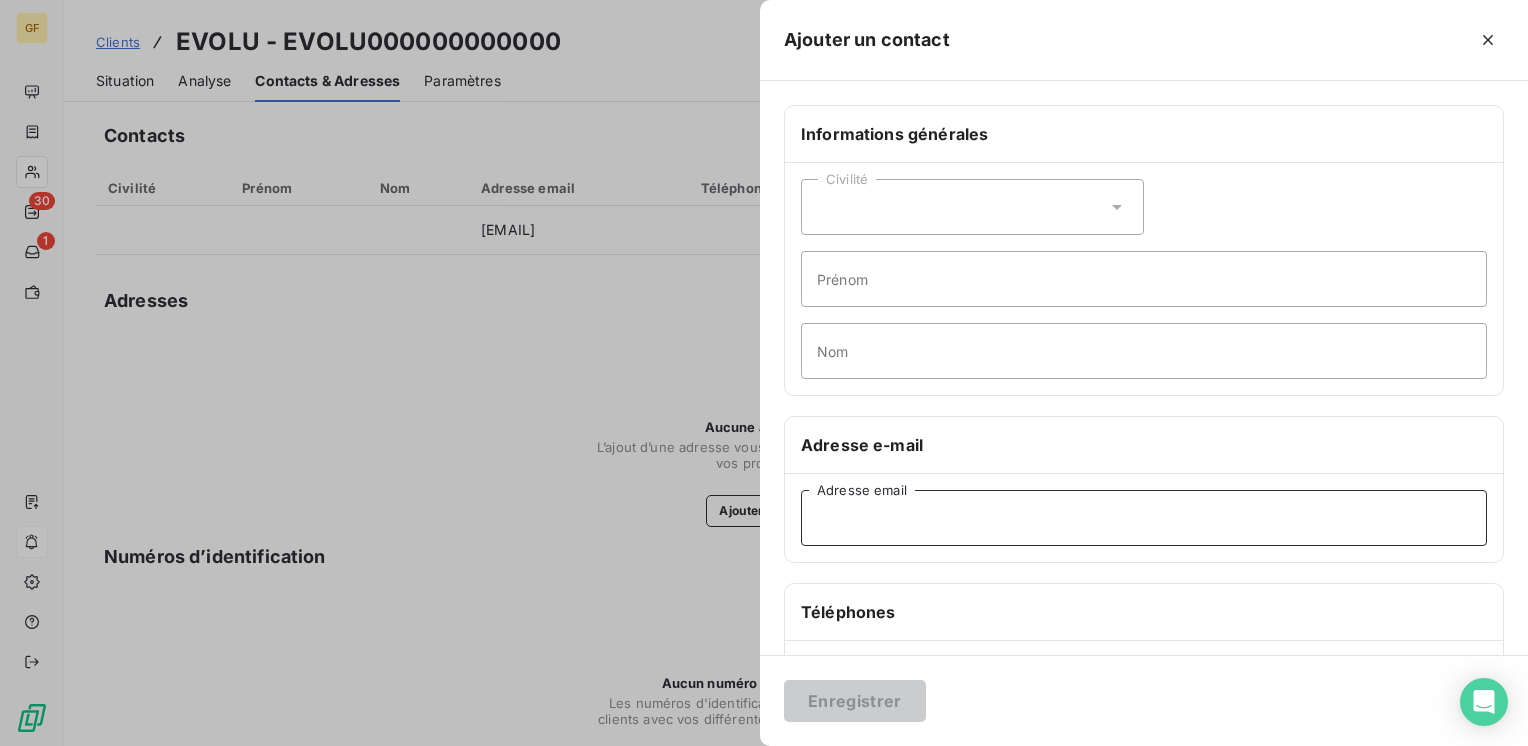 click on "Adresse email" at bounding box center (1144, 518) 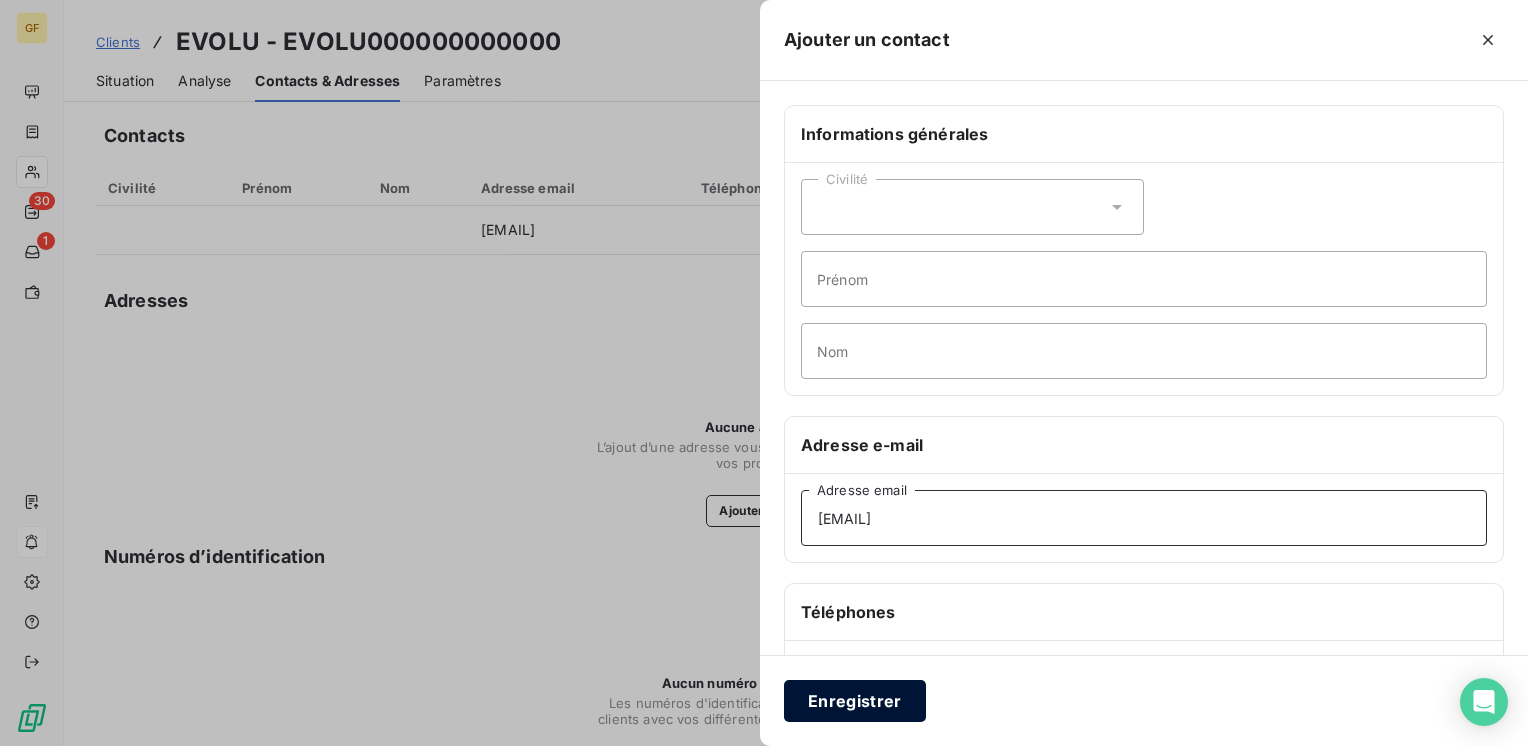 type on "[EMAIL]" 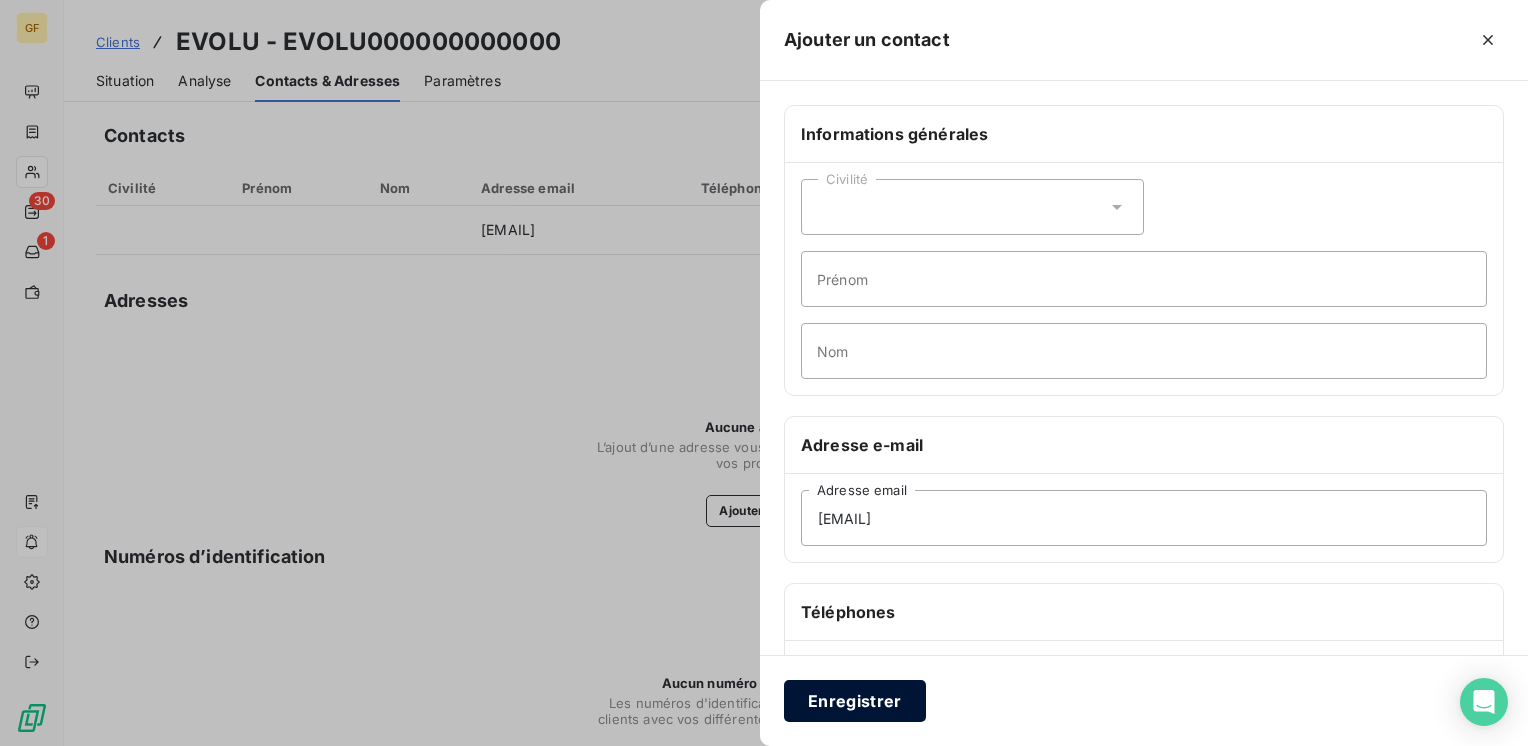 click on "Enregistrer" at bounding box center [855, 701] 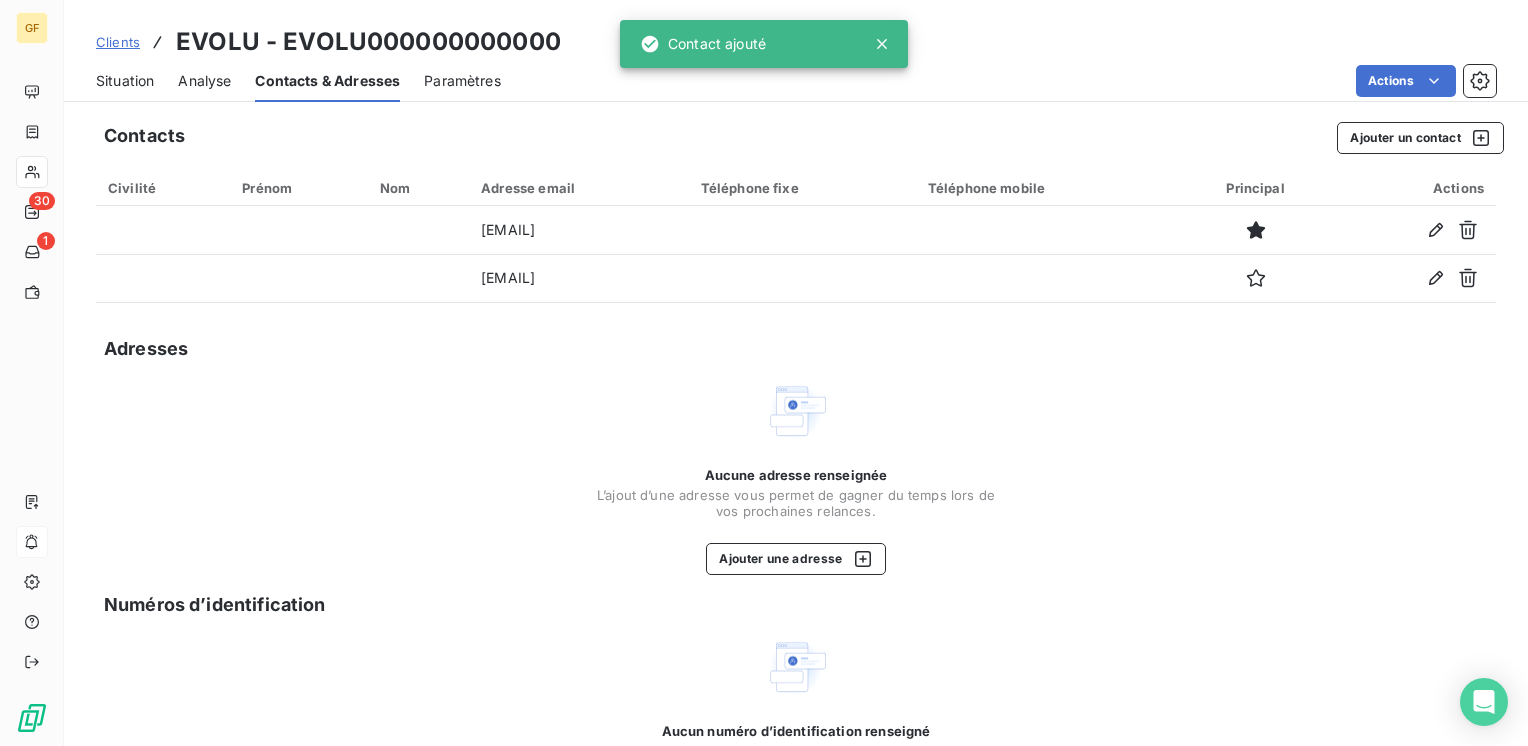 click on "Situation" at bounding box center [125, 81] 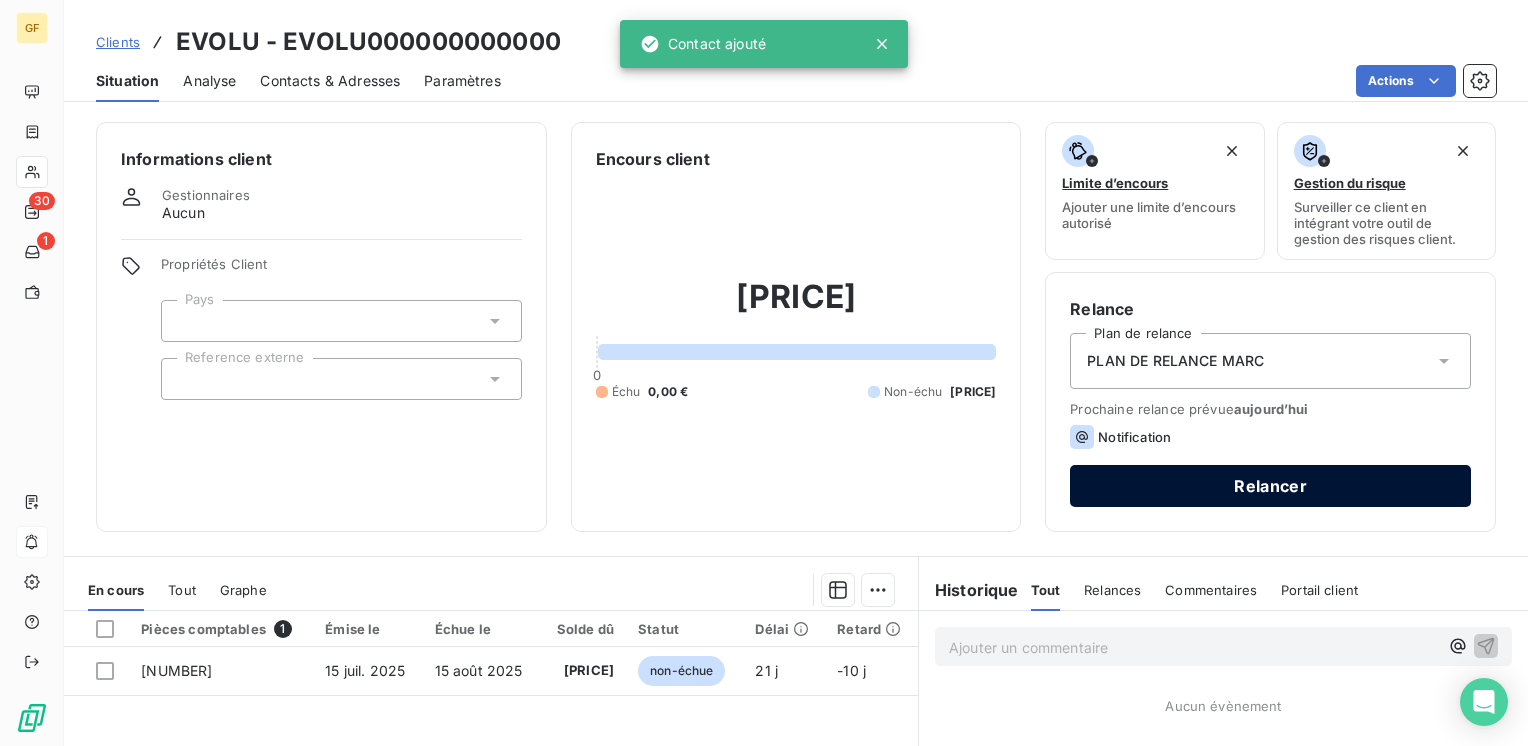 click on "Relancer" at bounding box center [1270, 486] 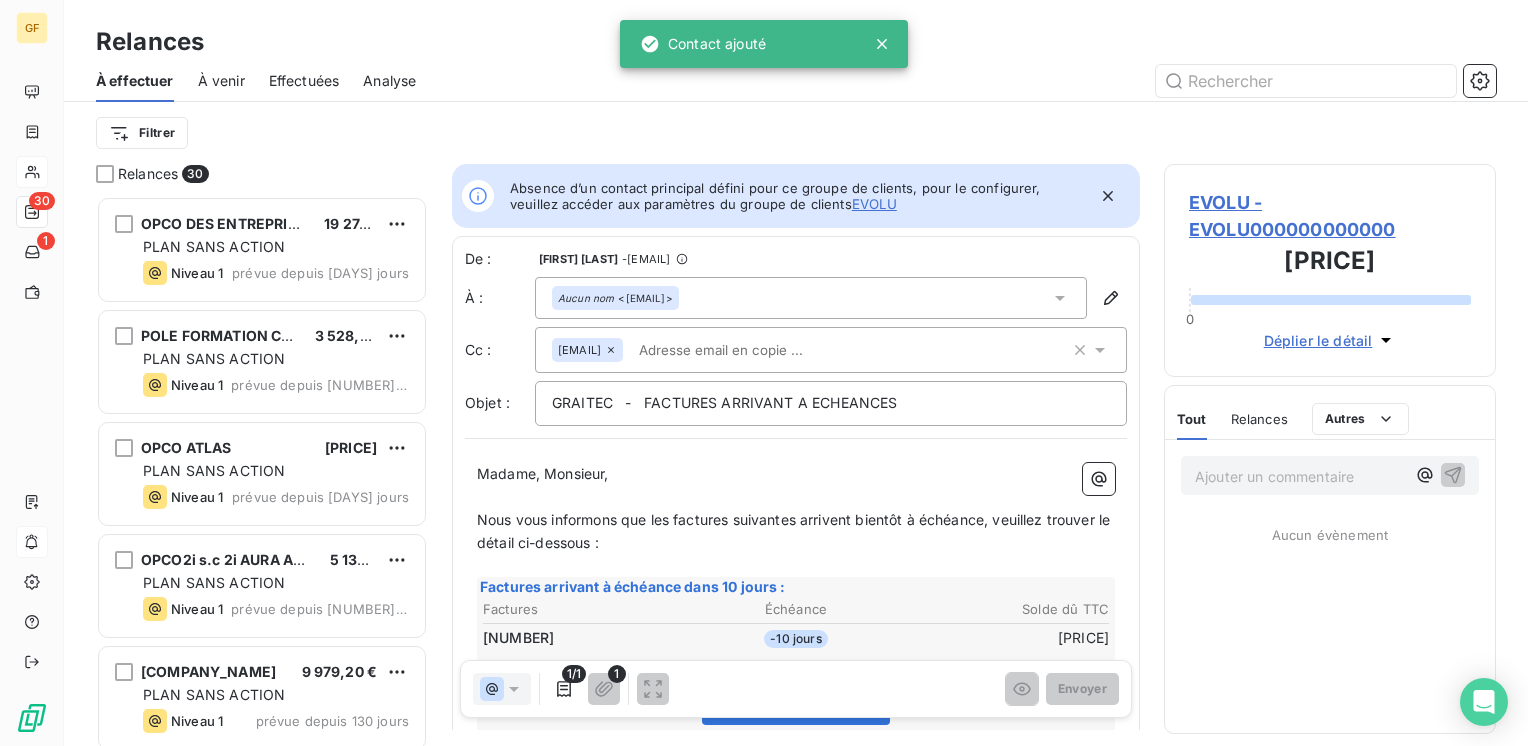 scroll, scrollTop: 16, scrollLeft: 16, axis: both 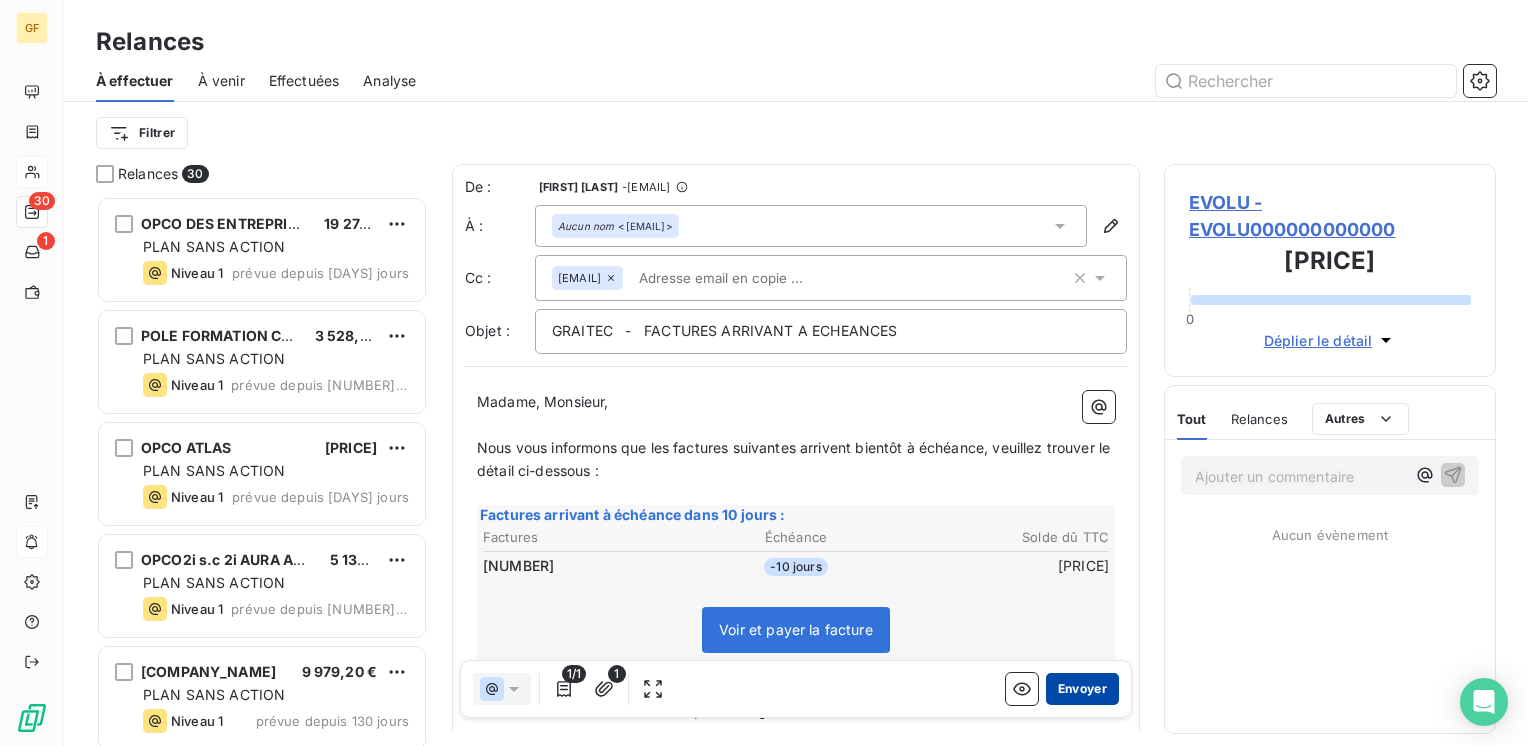 click on "Envoyer" at bounding box center [1082, 689] 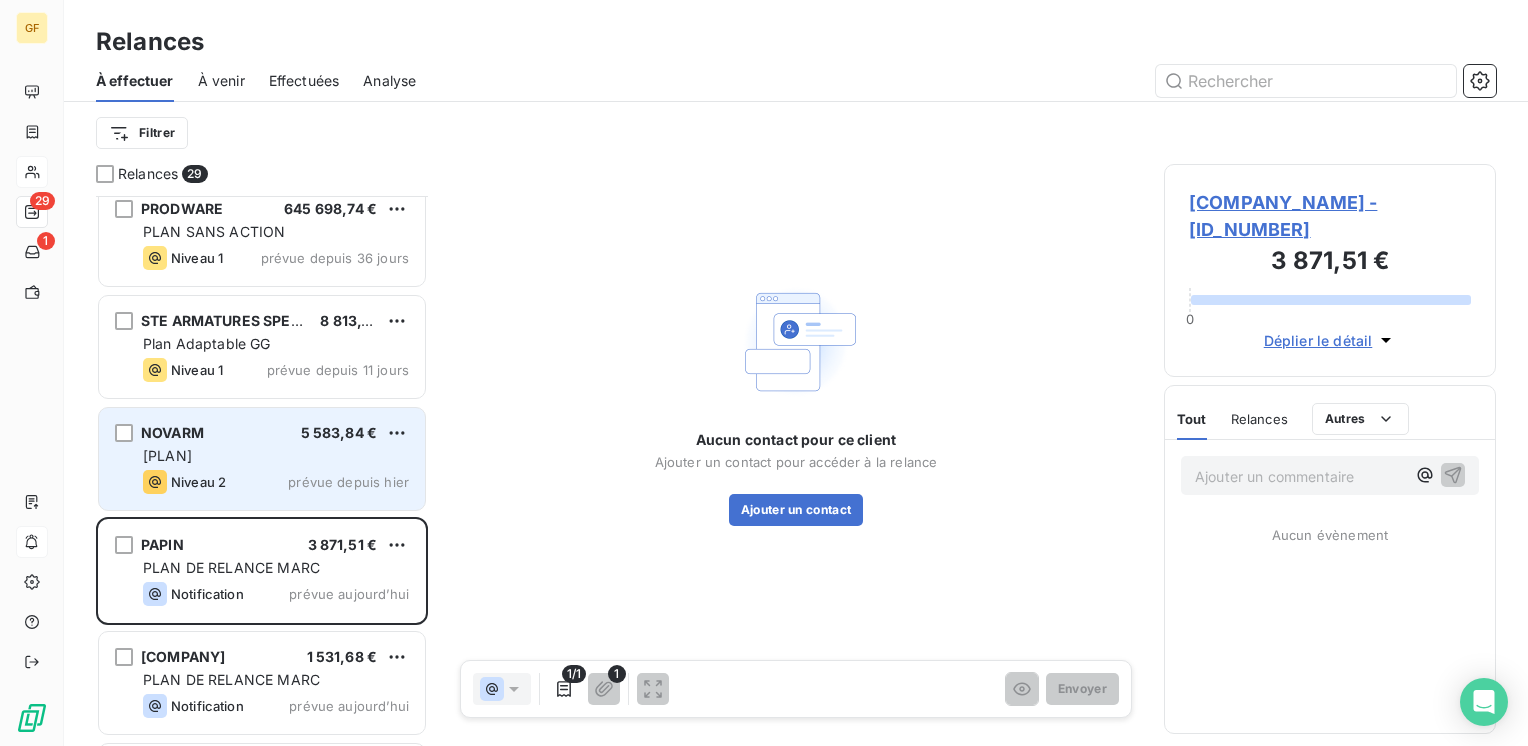scroll, scrollTop: 800, scrollLeft: 0, axis: vertical 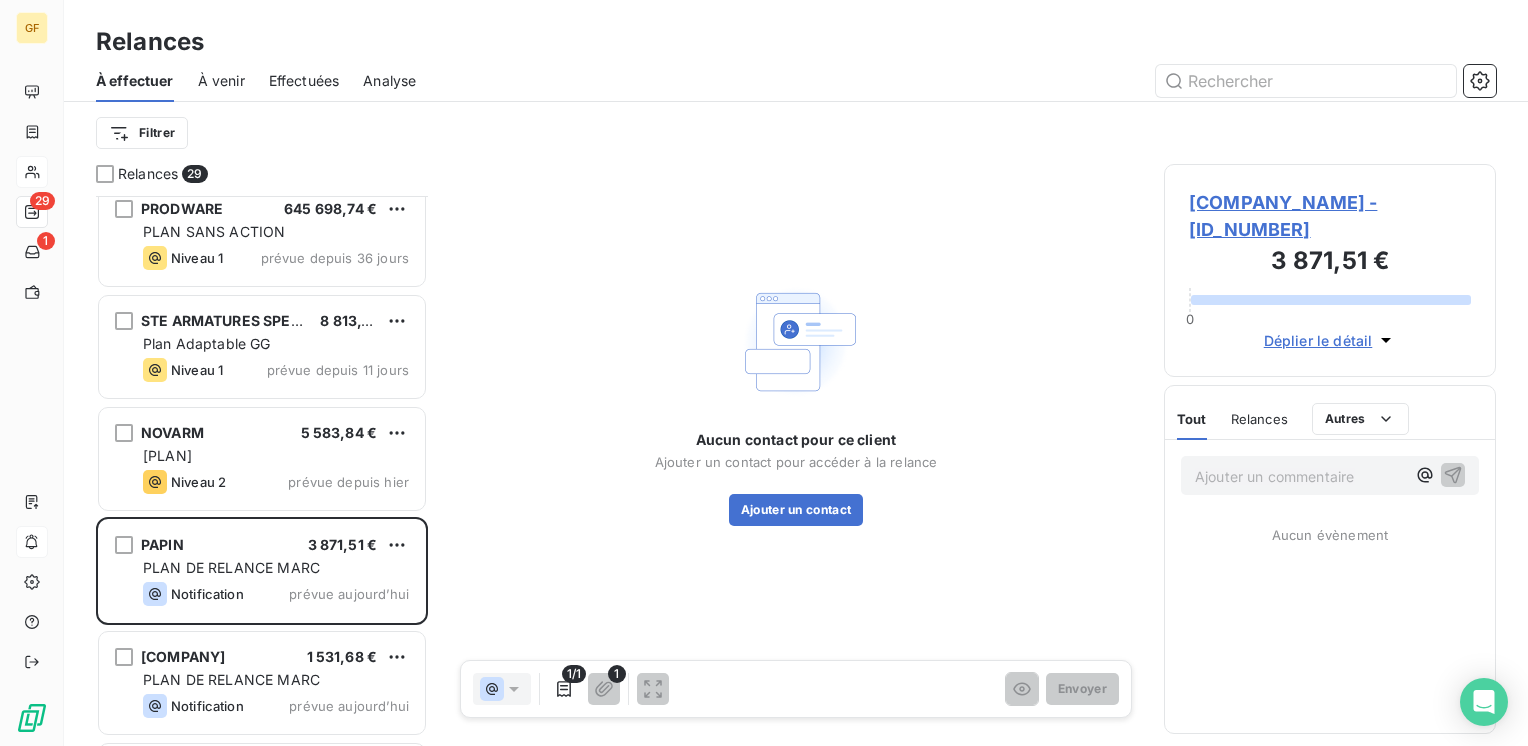 click on "[COMPANY_NAME] - [ID_NUMBER]" at bounding box center (1330, 216) 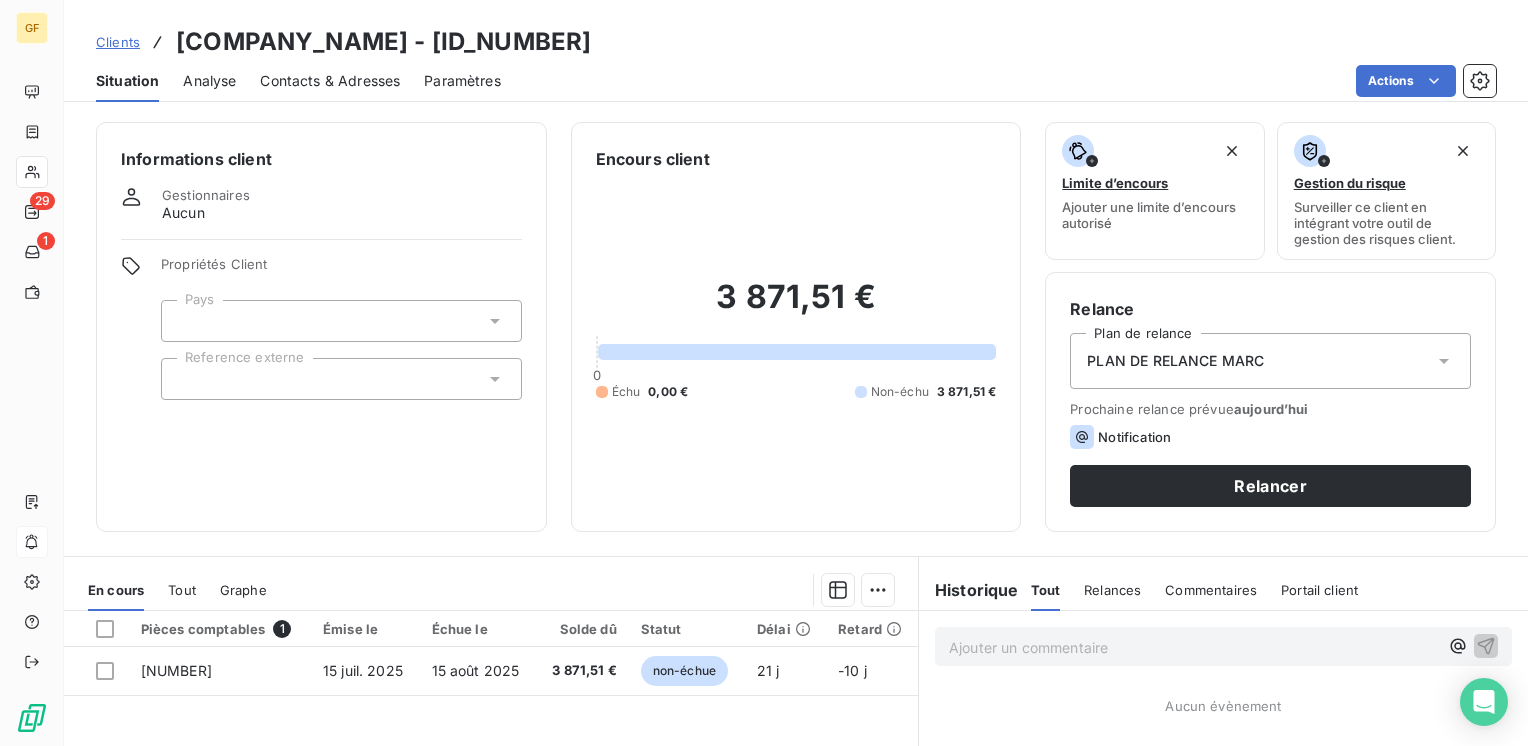 scroll, scrollTop: 100, scrollLeft: 0, axis: vertical 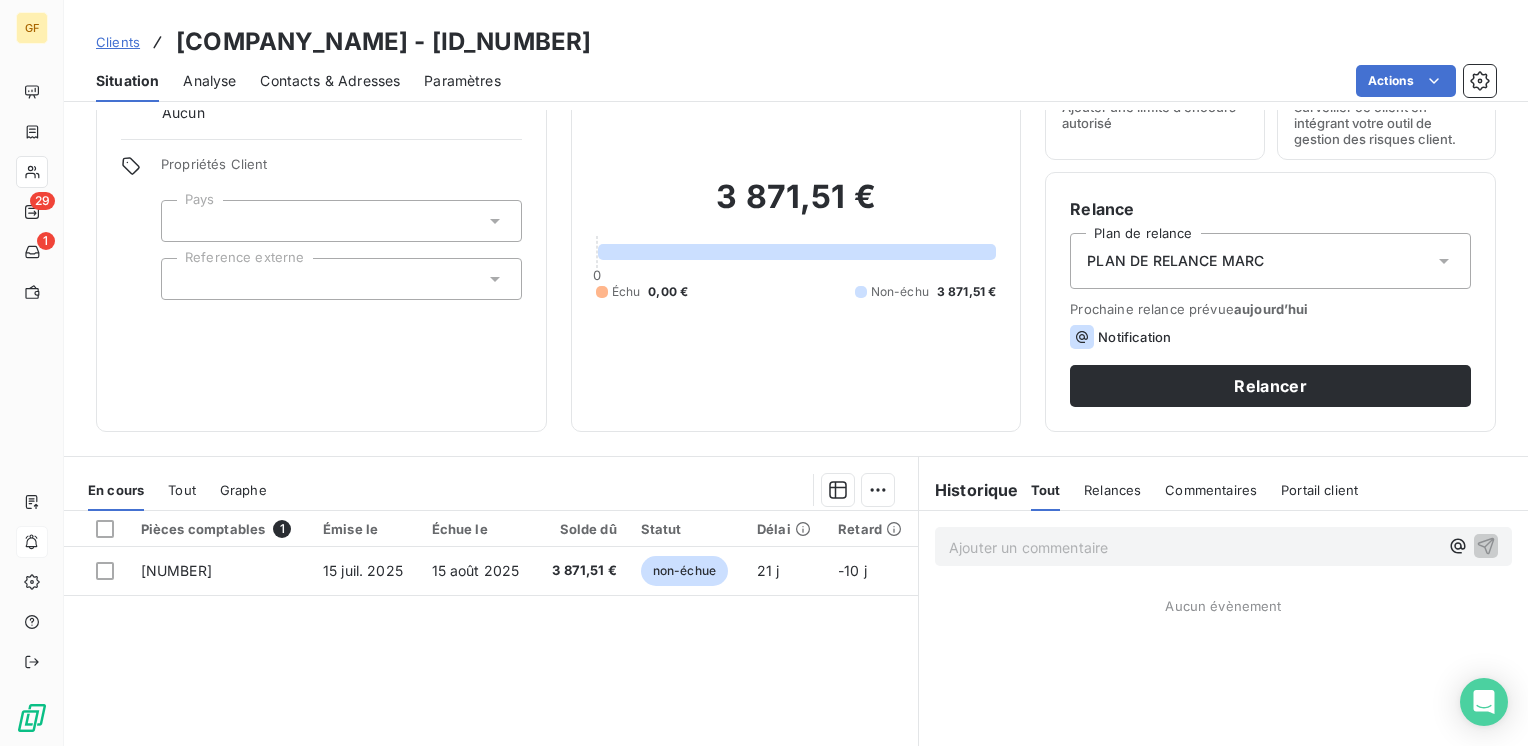 click on "Contacts & Adresses" at bounding box center [330, 81] 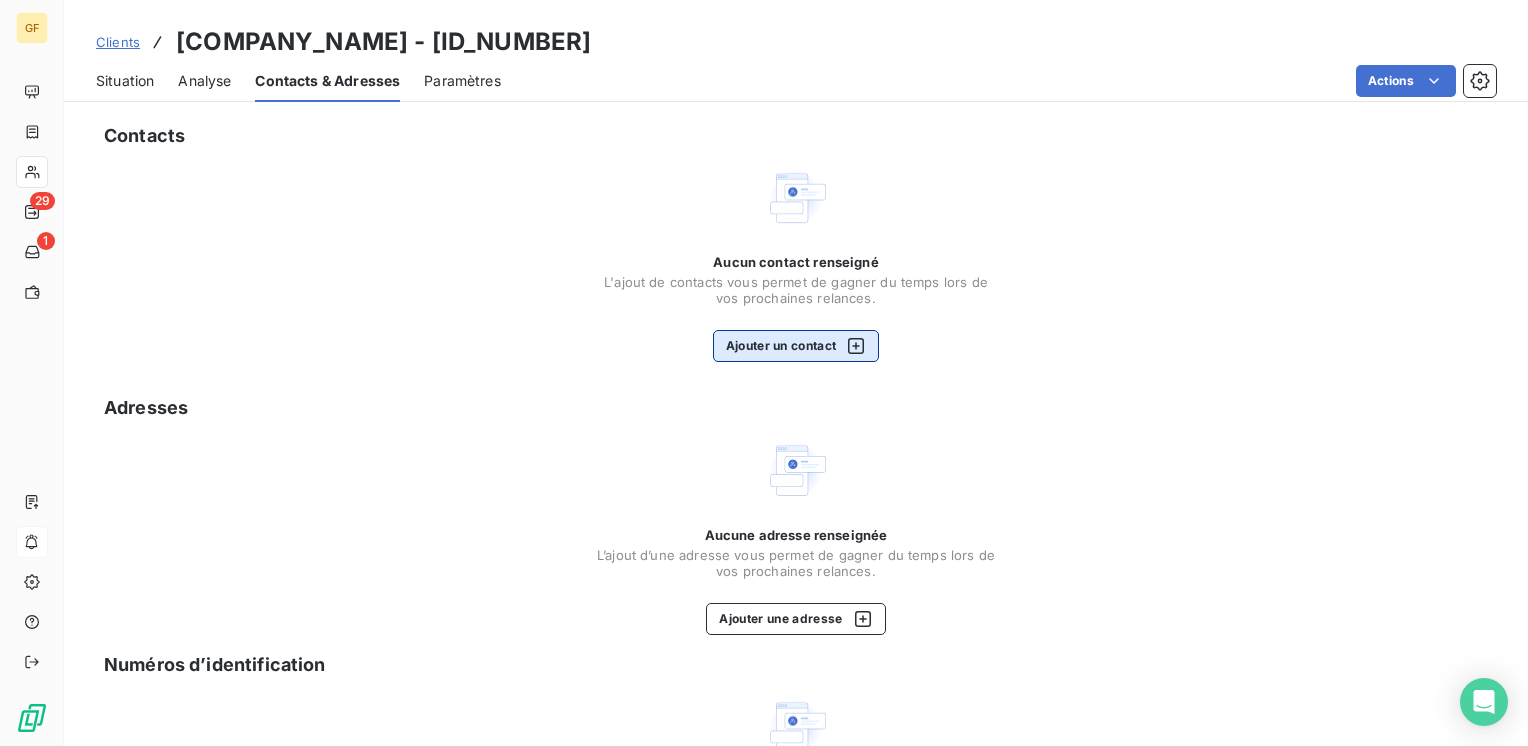 click on "Ajouter un contact" at bounding box center [796, 346] 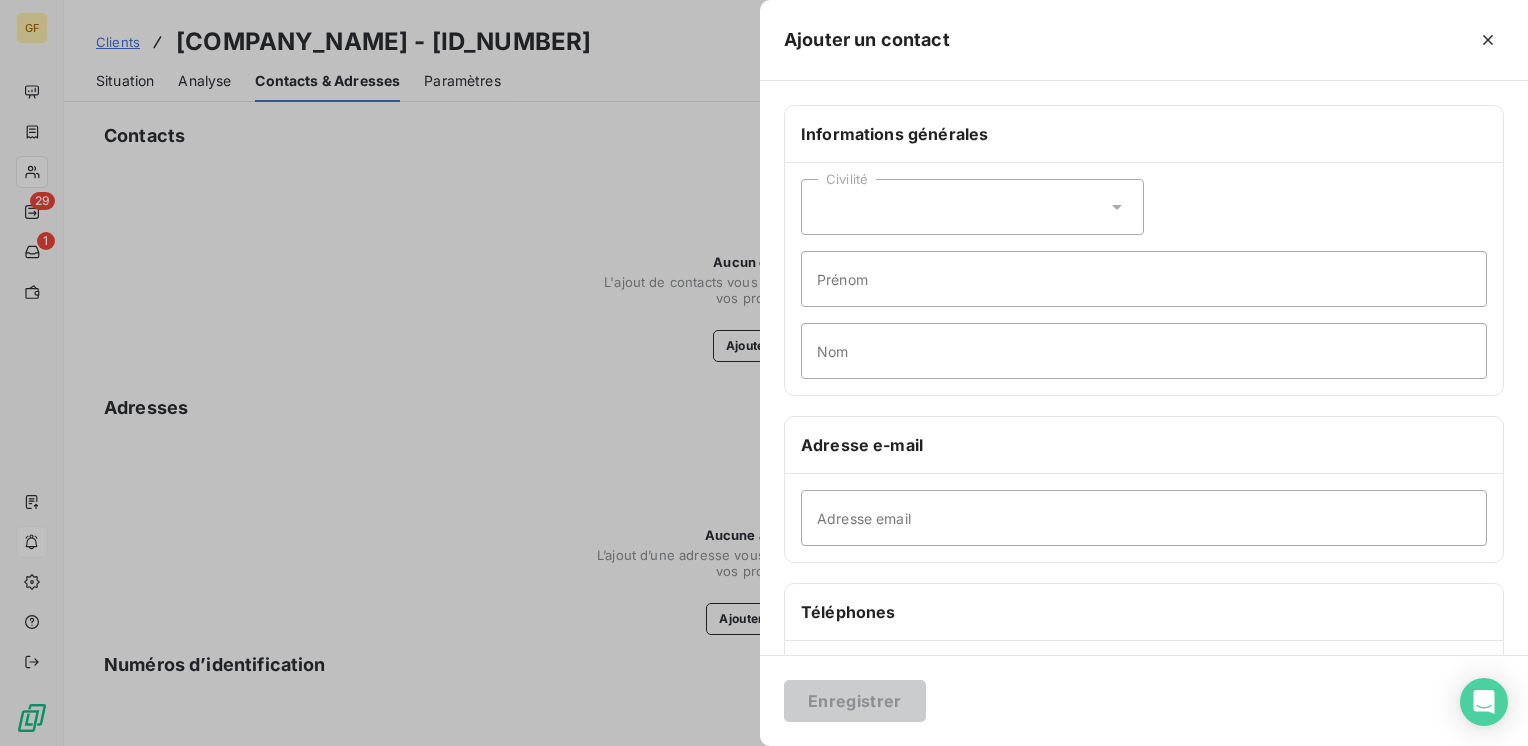click on "Adresse email" at bounding box center [1144, 518] 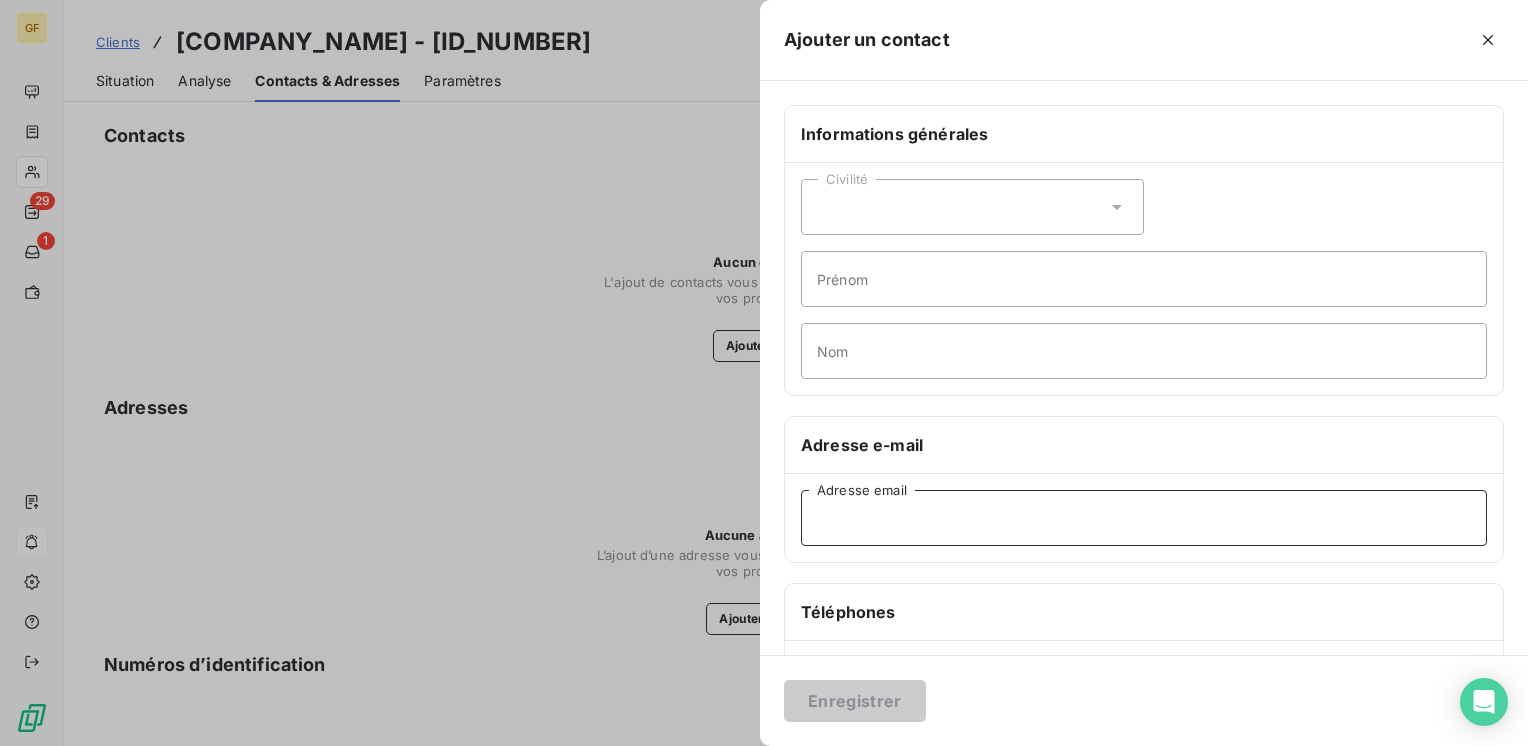 click on "Adresse email" at bounding box center [1144, 518] 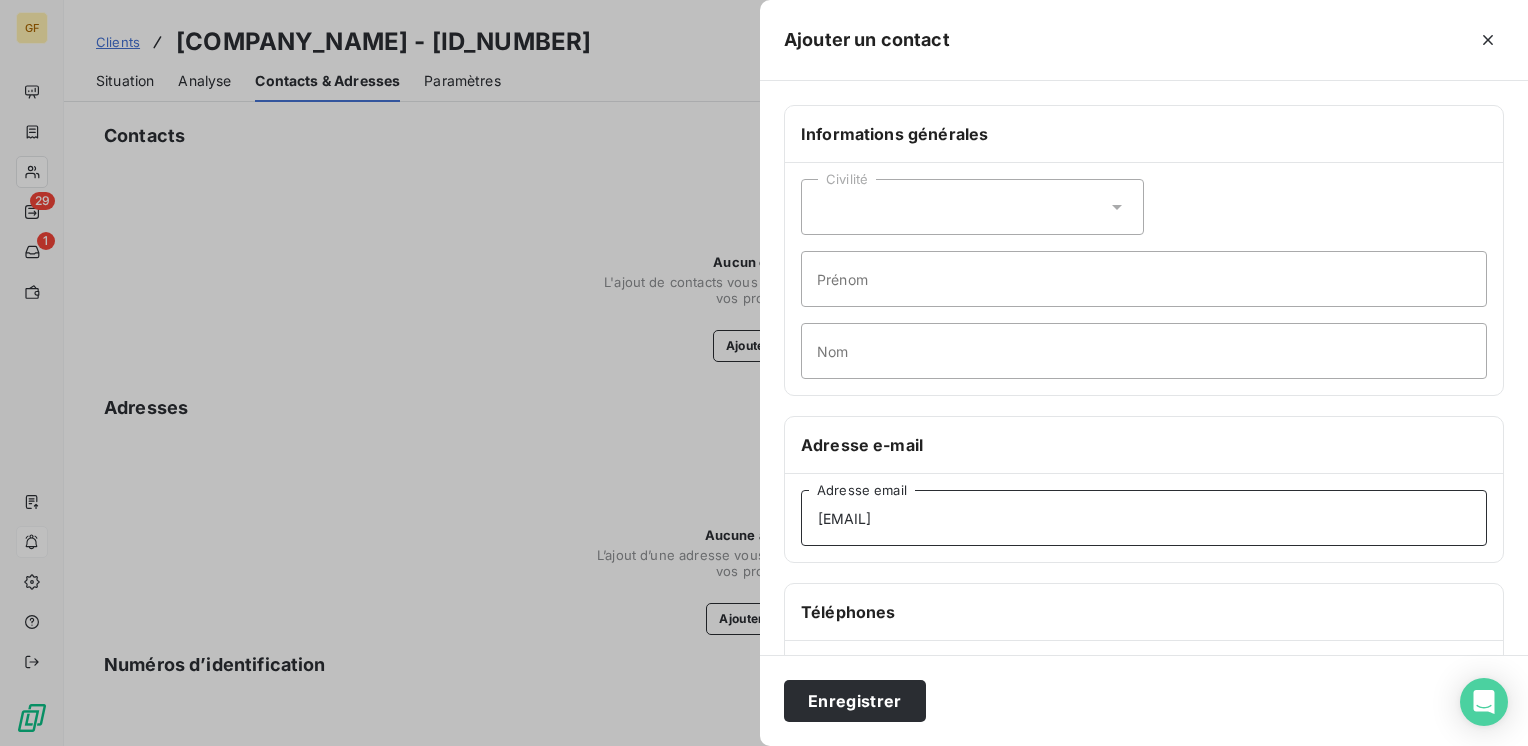 type on "[EMAIL]" 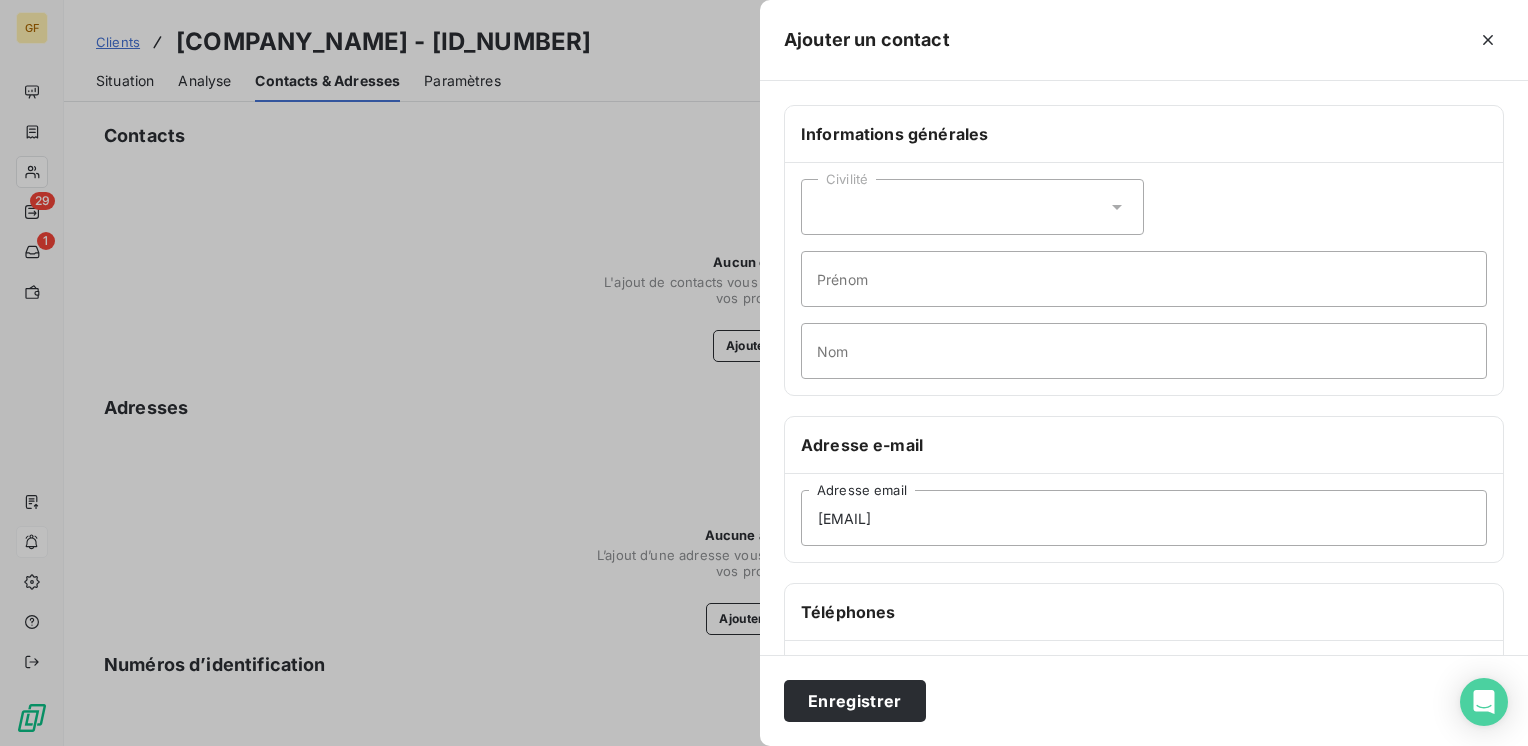 click on "Enregistrer" at bounding box center [1144, 700] 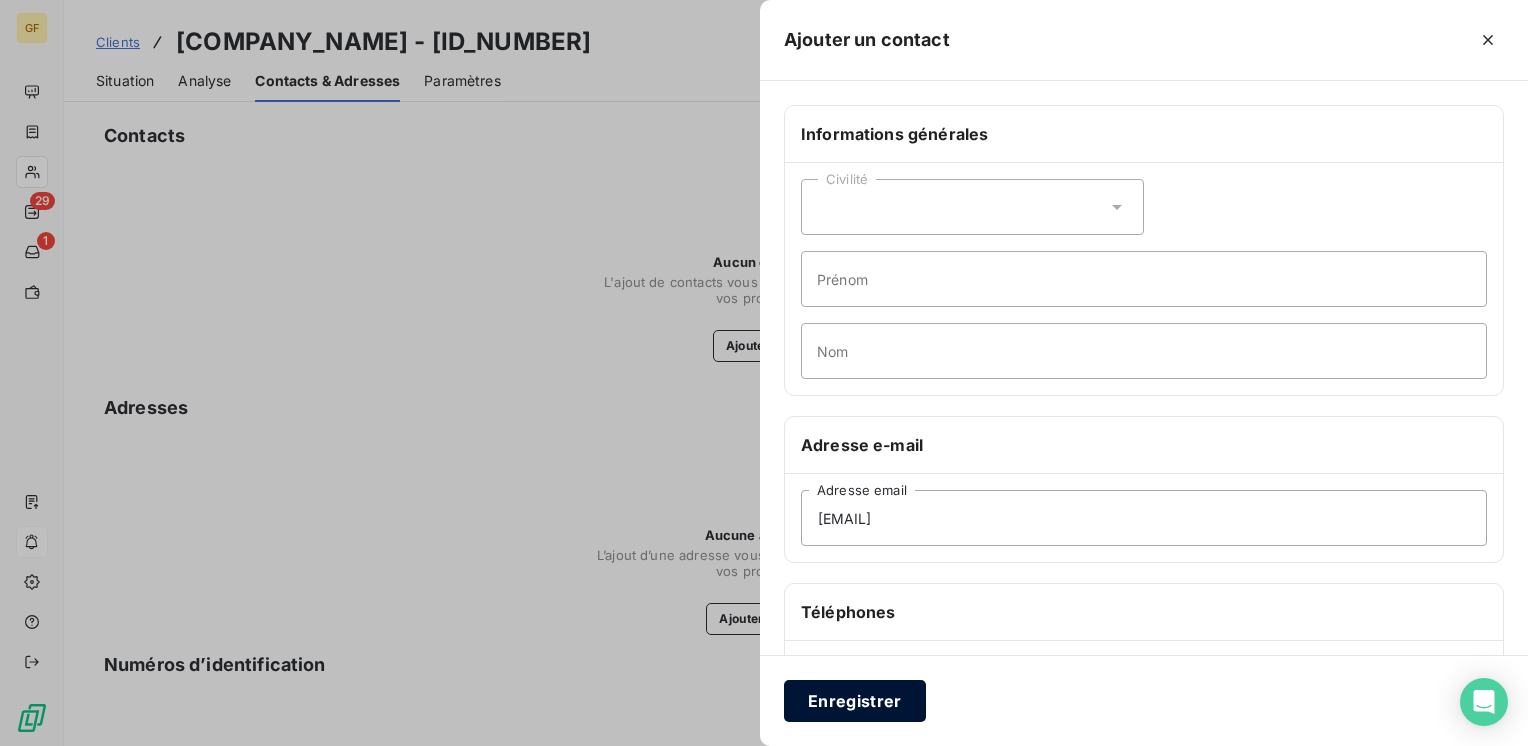 click on "Enregistrer" at bounding box center [855, 701] 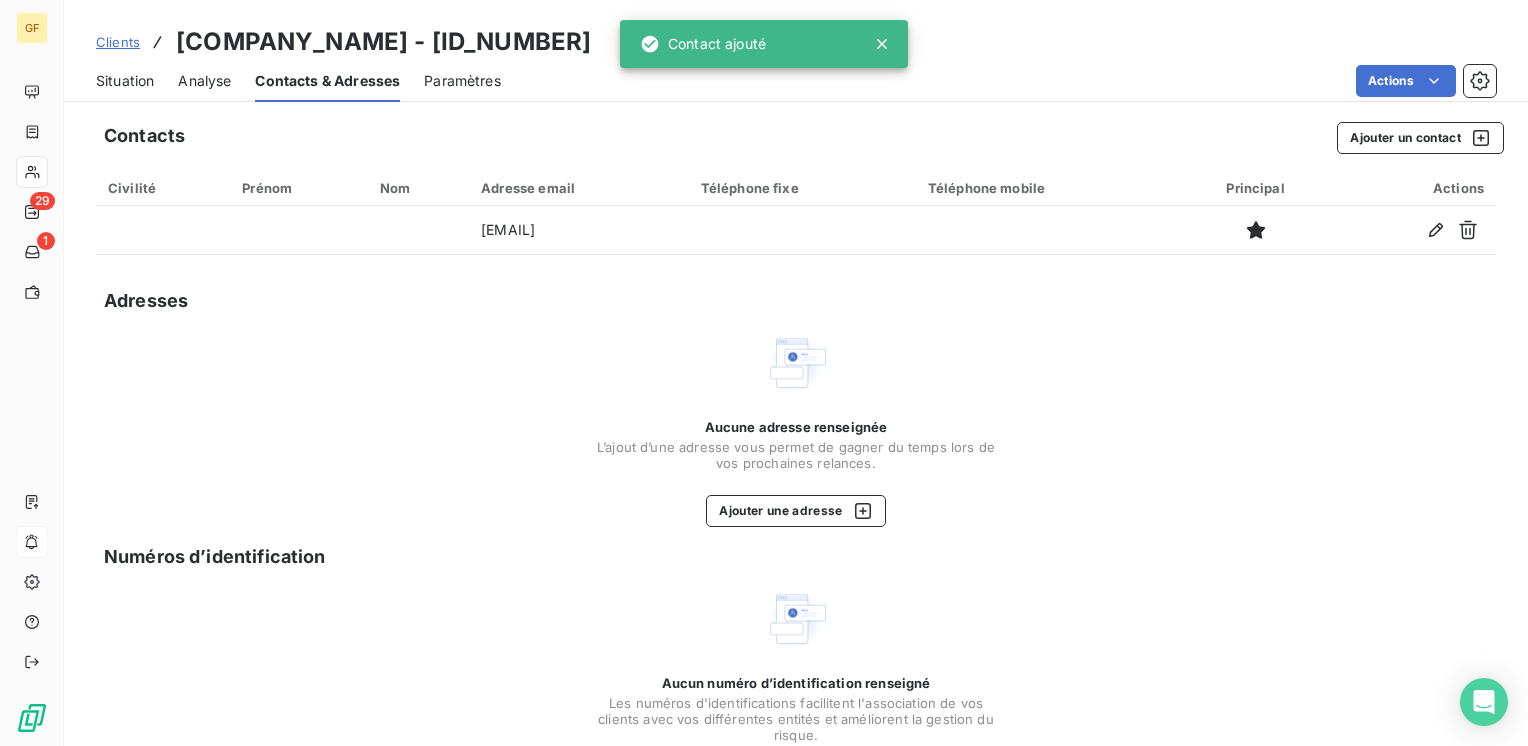 click on "Situation" at bounding box center (125, 81) 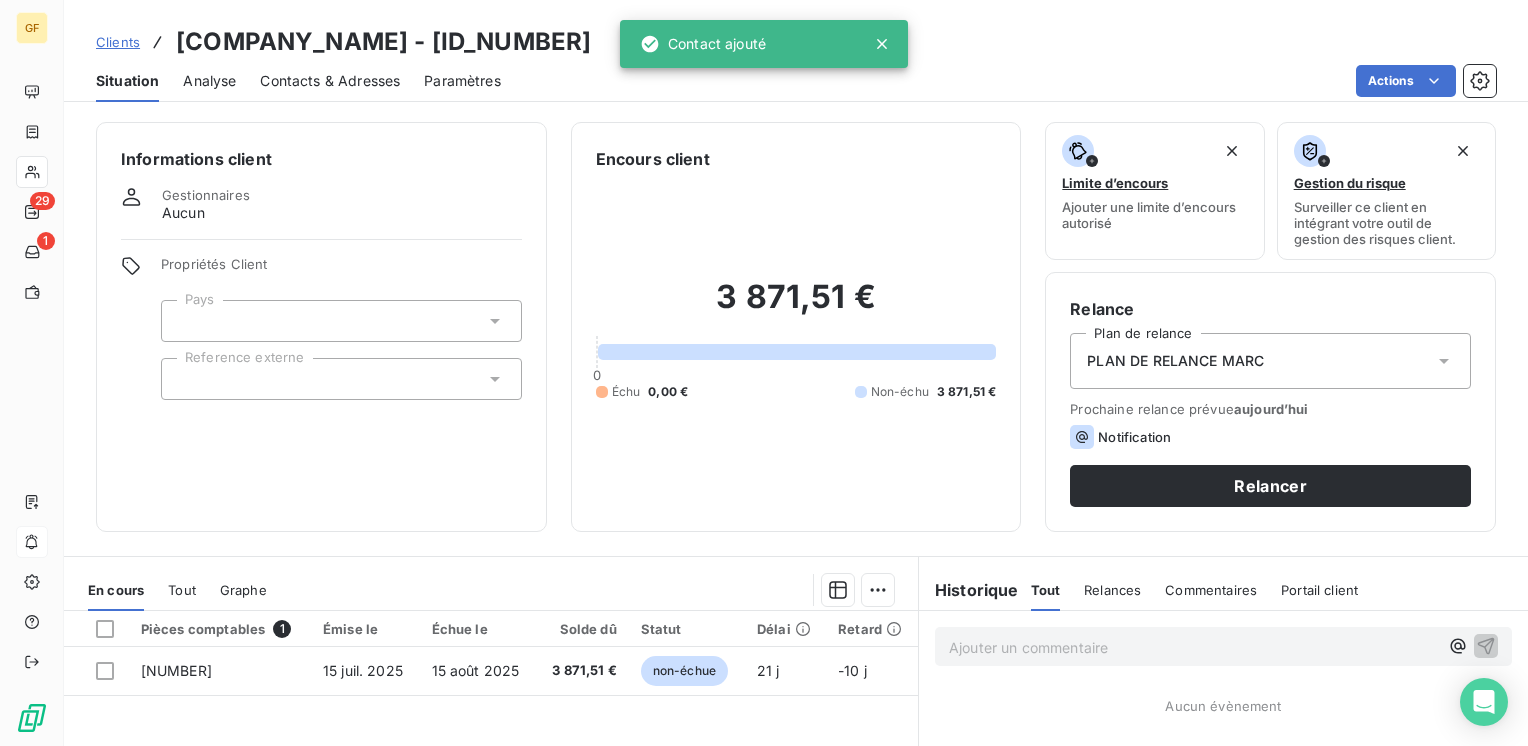 scroll, scrollTop: 100, scrollLeft: 0, axis: vertical 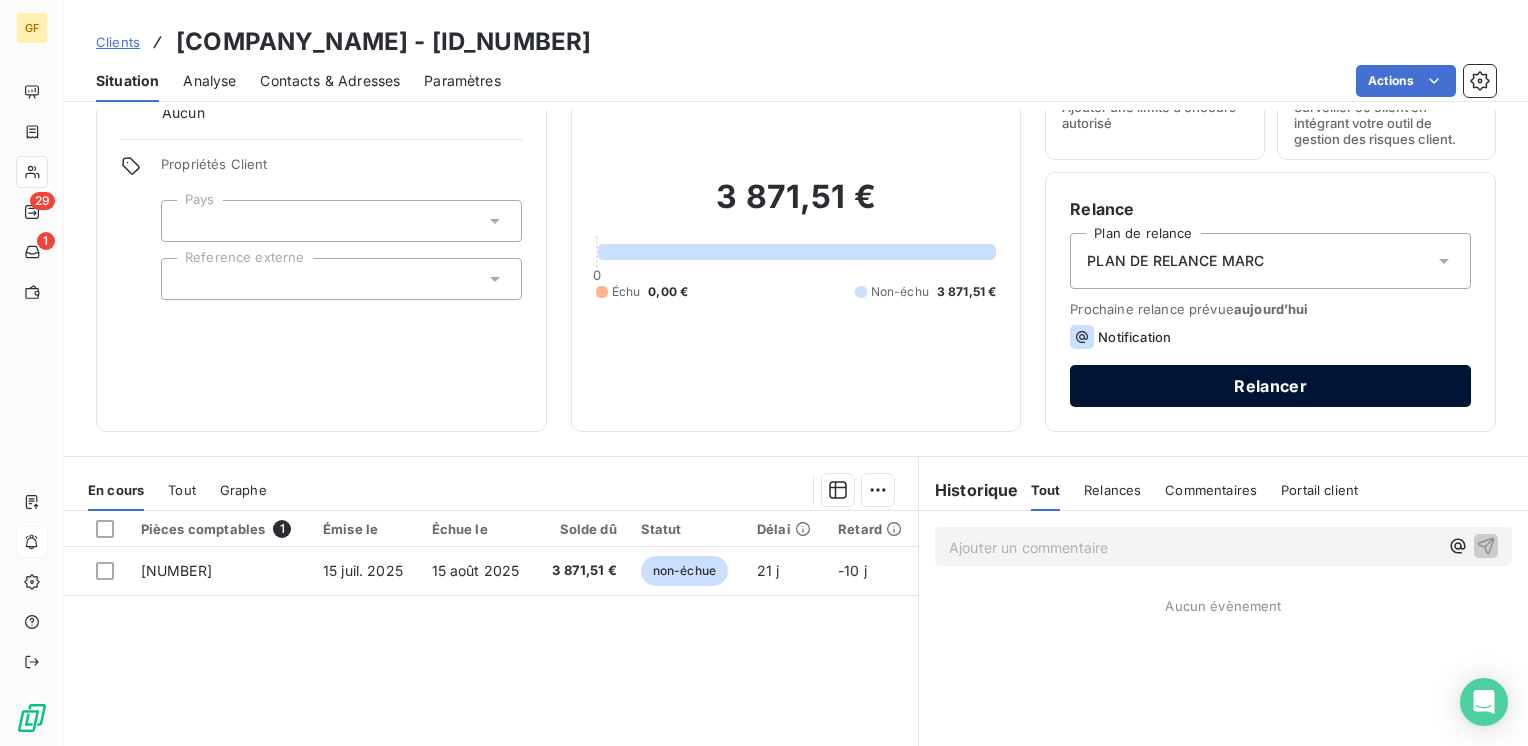 click on "Relancer" at bounding box center [1270, 386] 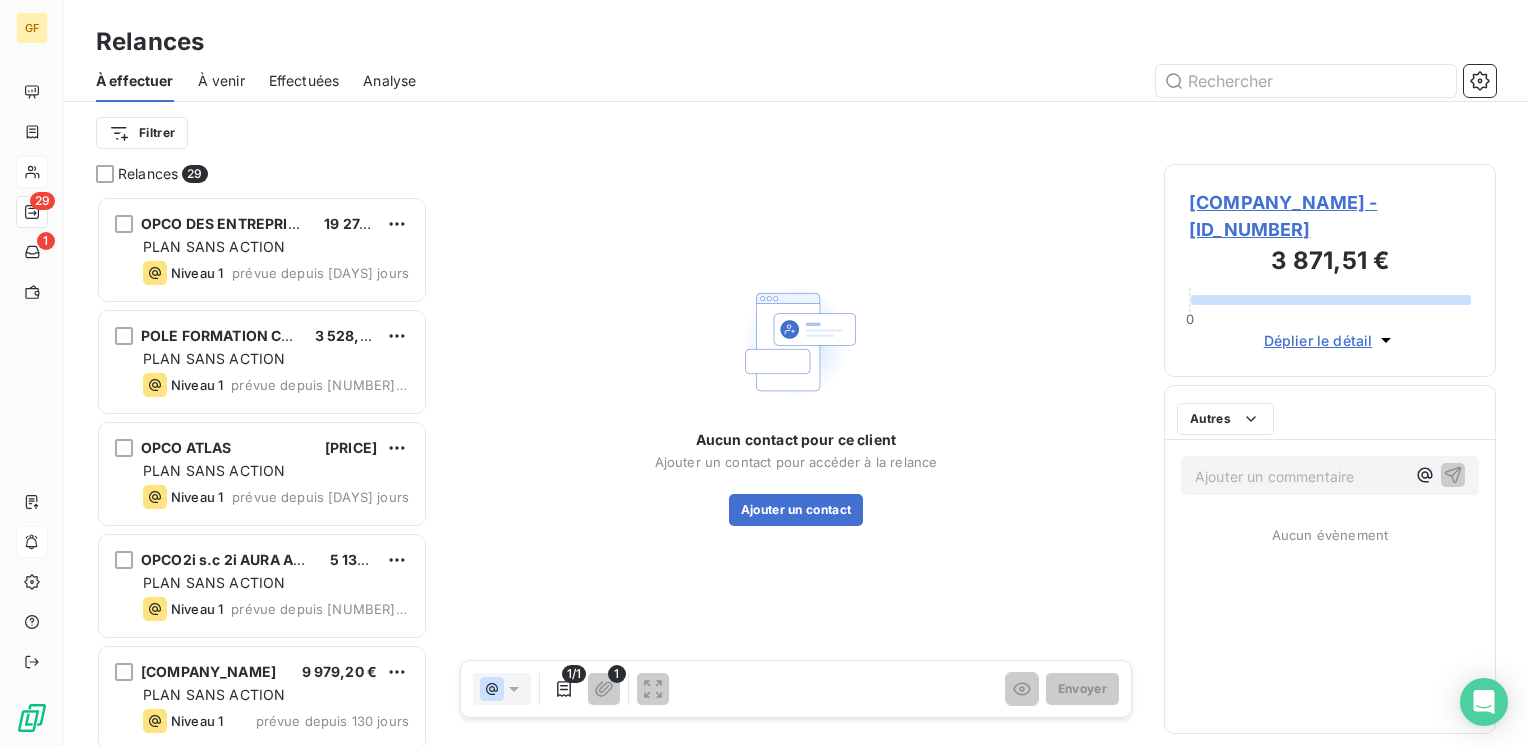 scroll, scrollTop: 16, scrollLeft: 16, axis: both 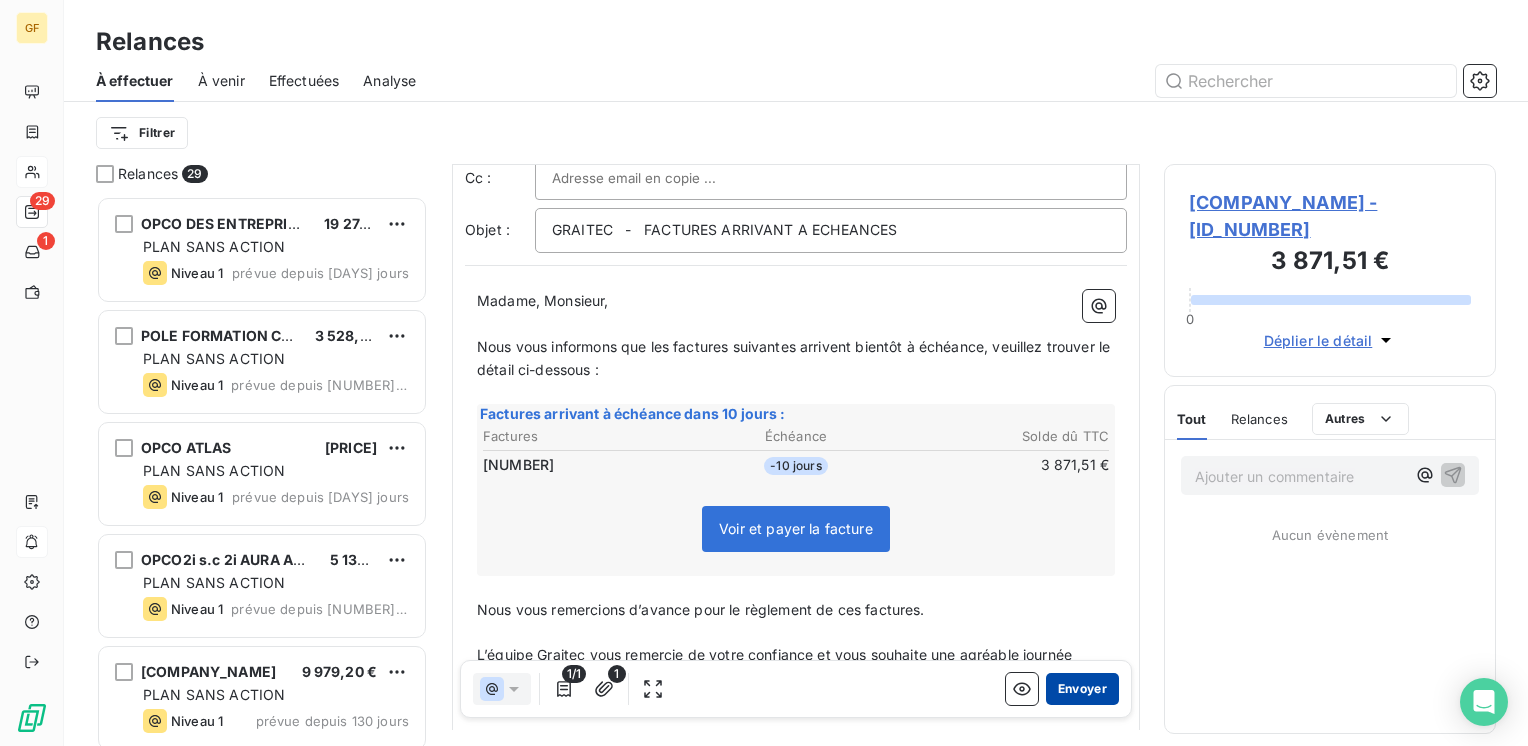 click on "Envoyer" at bounding box center [1082, 689] 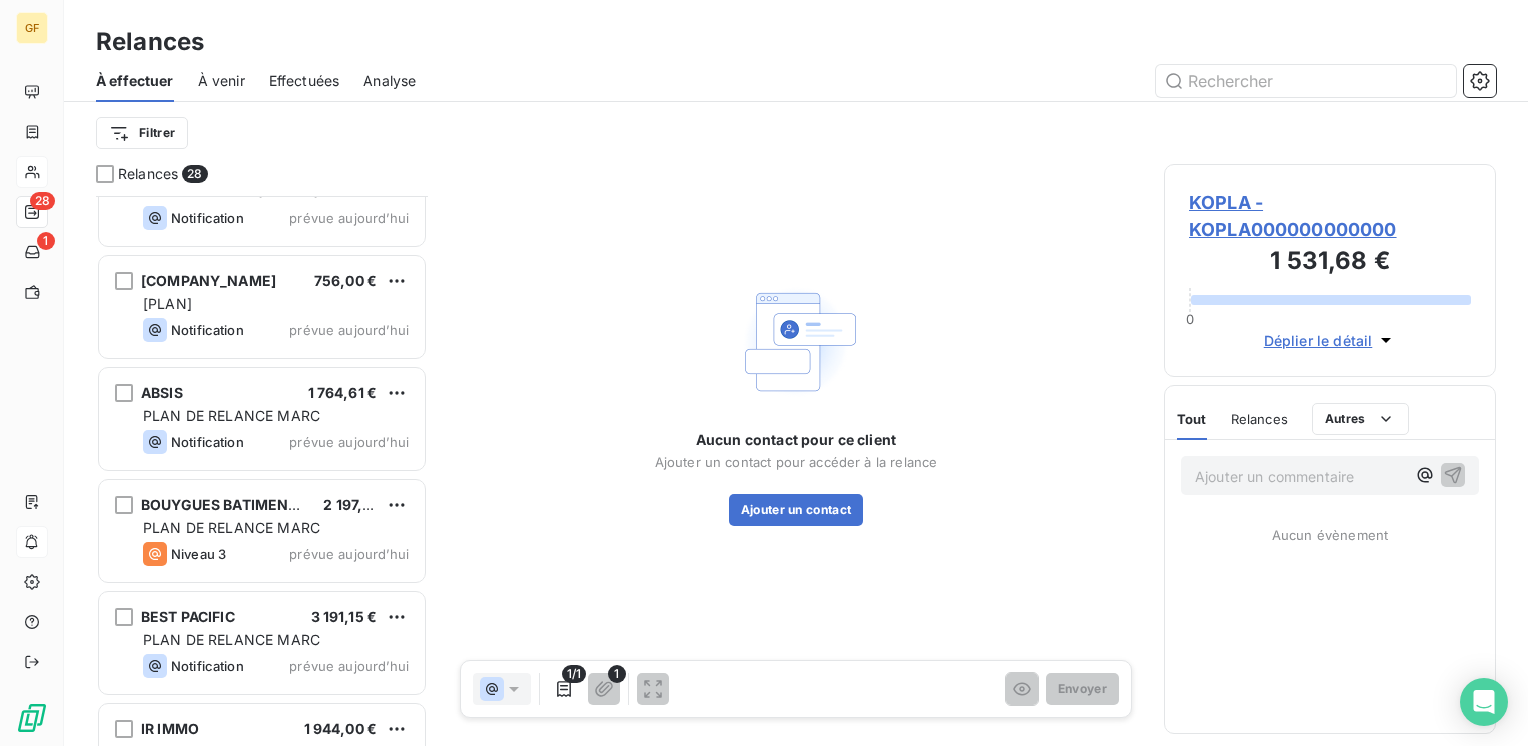 scroll, scrollTop: 900, scrollLeft: 0, axis: vertical 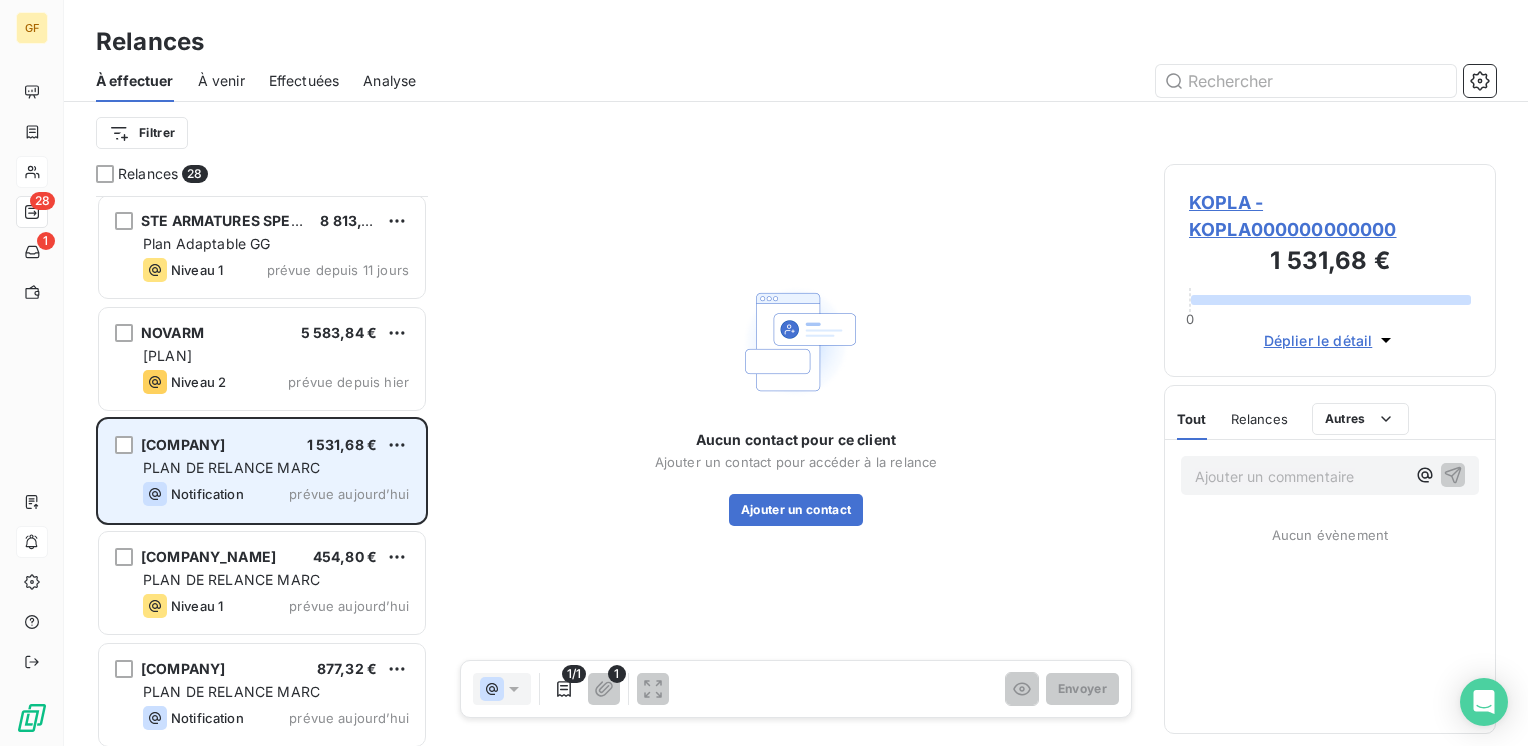 click on "PLAN DE RELANCE MARC" at bounding box center [231, 467] 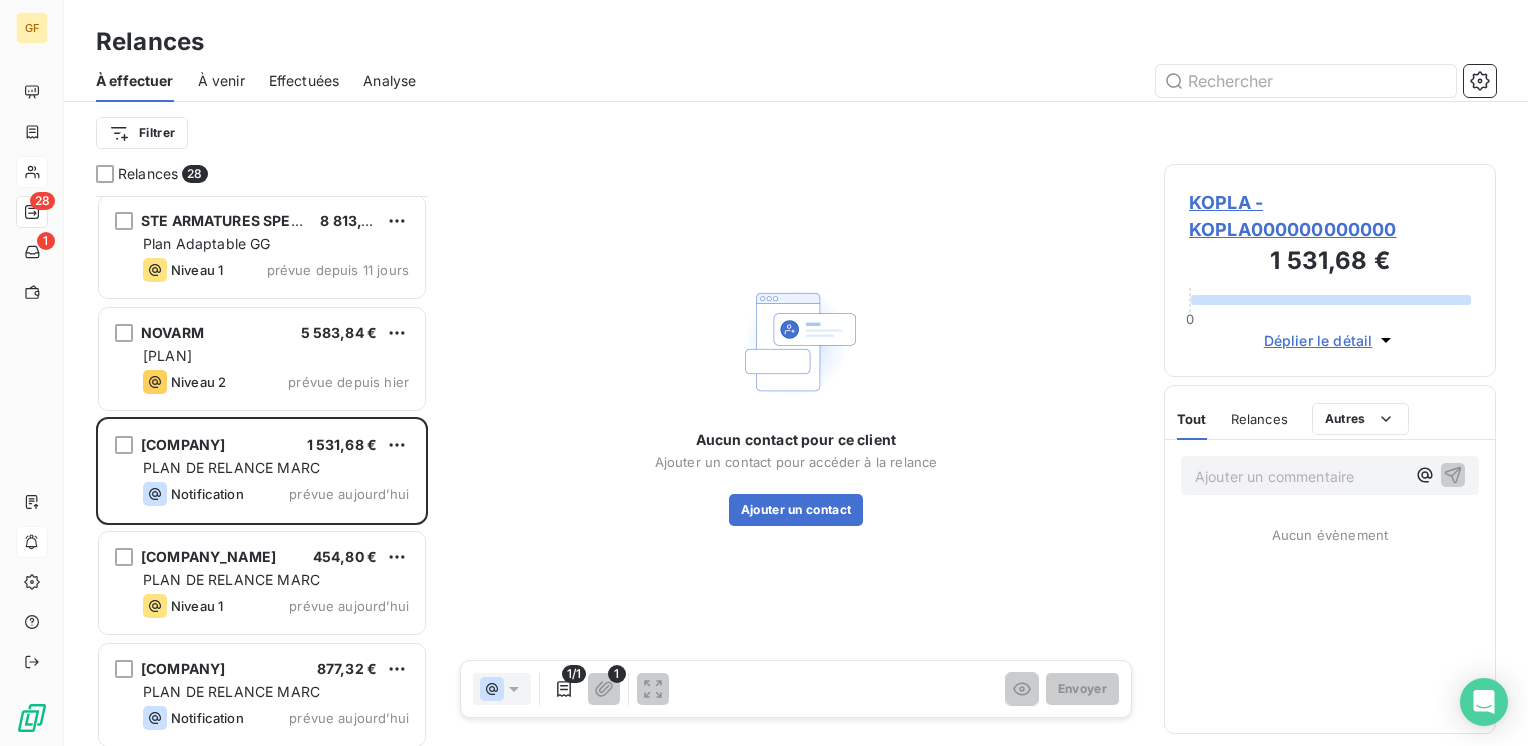 click on "KOPLA - KOPLA000000000000" at bounding box center (1330, 216) 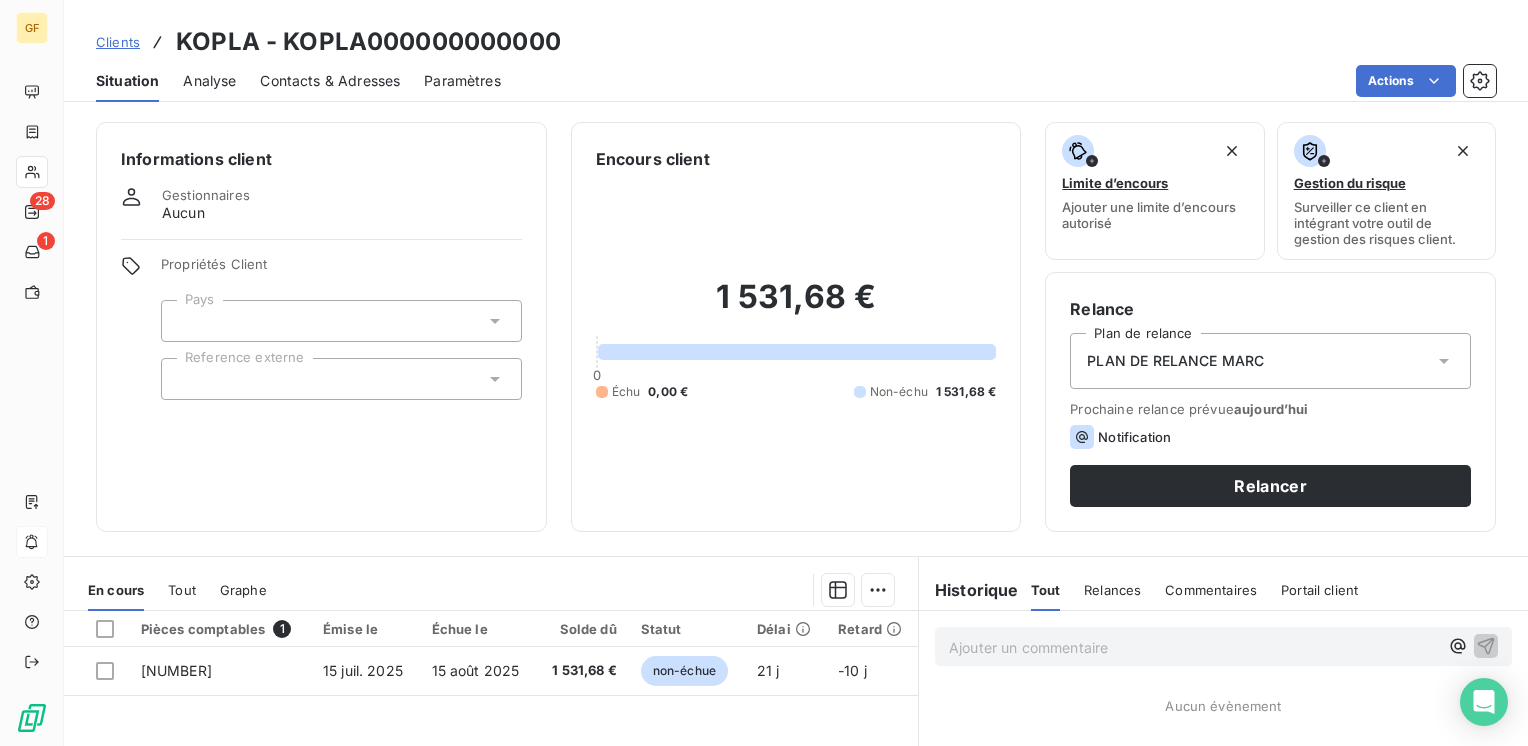 click on "Contacts & Adresses" at bounding box center [330, 81] 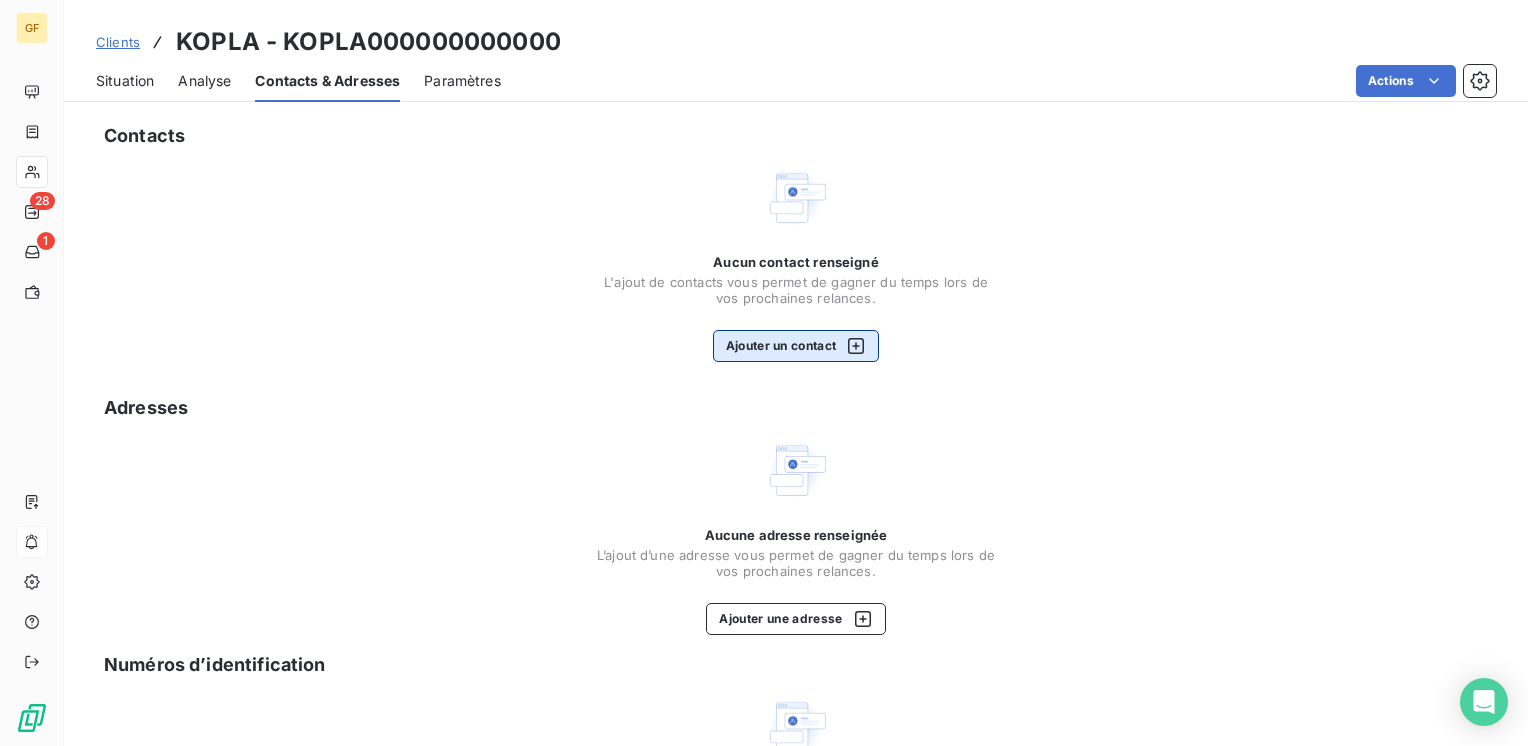 click on "Ajouter un contact" at bounding box center (796, 346) 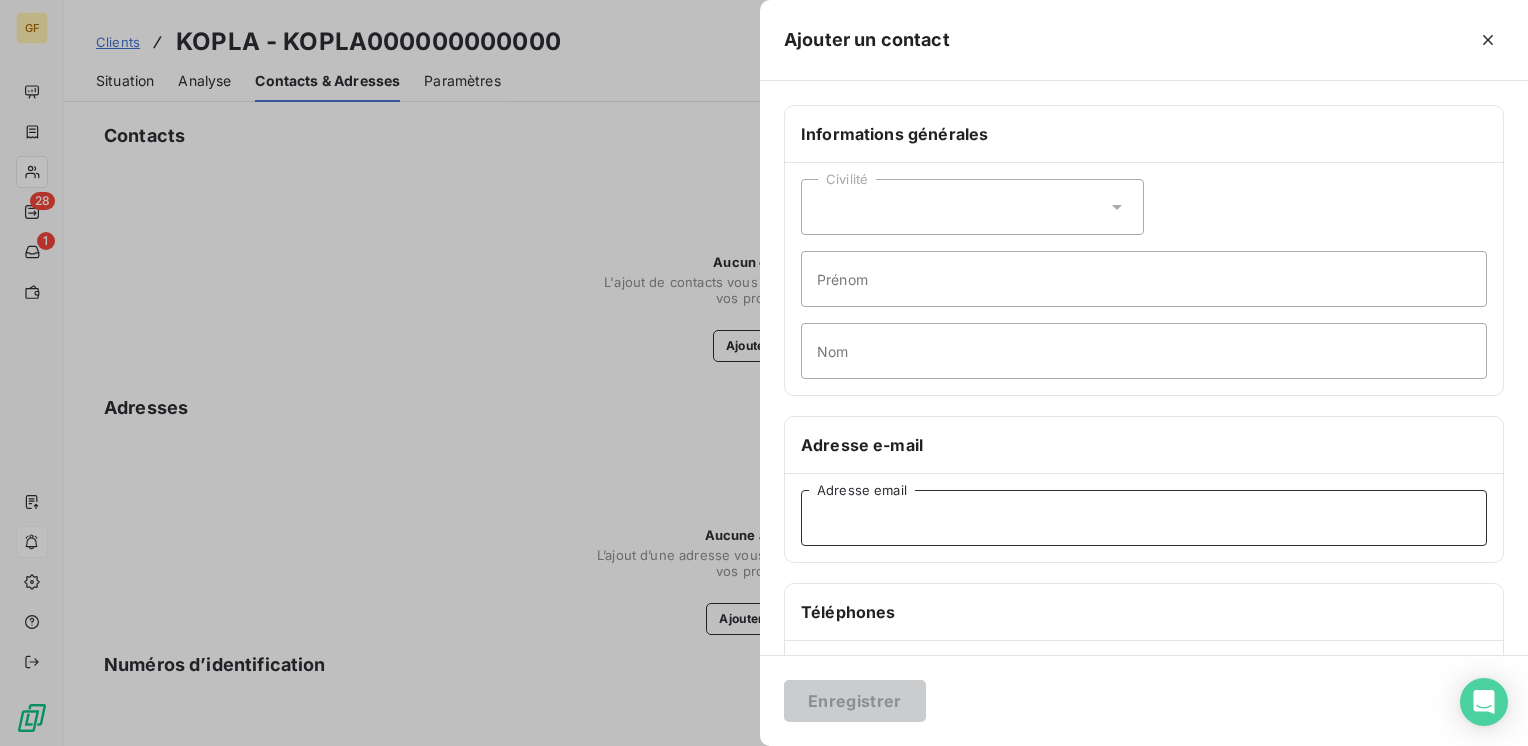 click on "Adresse email" at bounding box center [1144, 518] 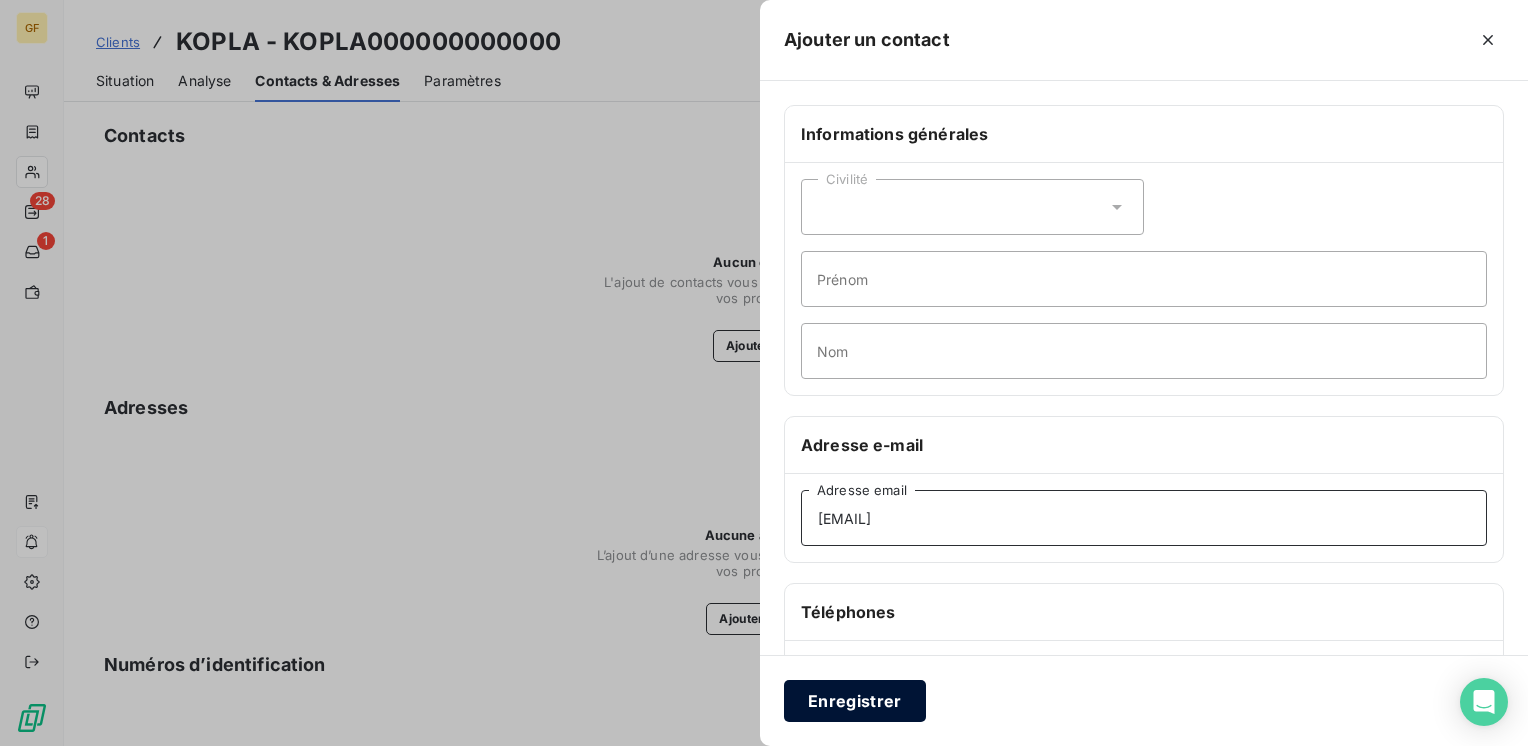 type on "[EMAIL]" 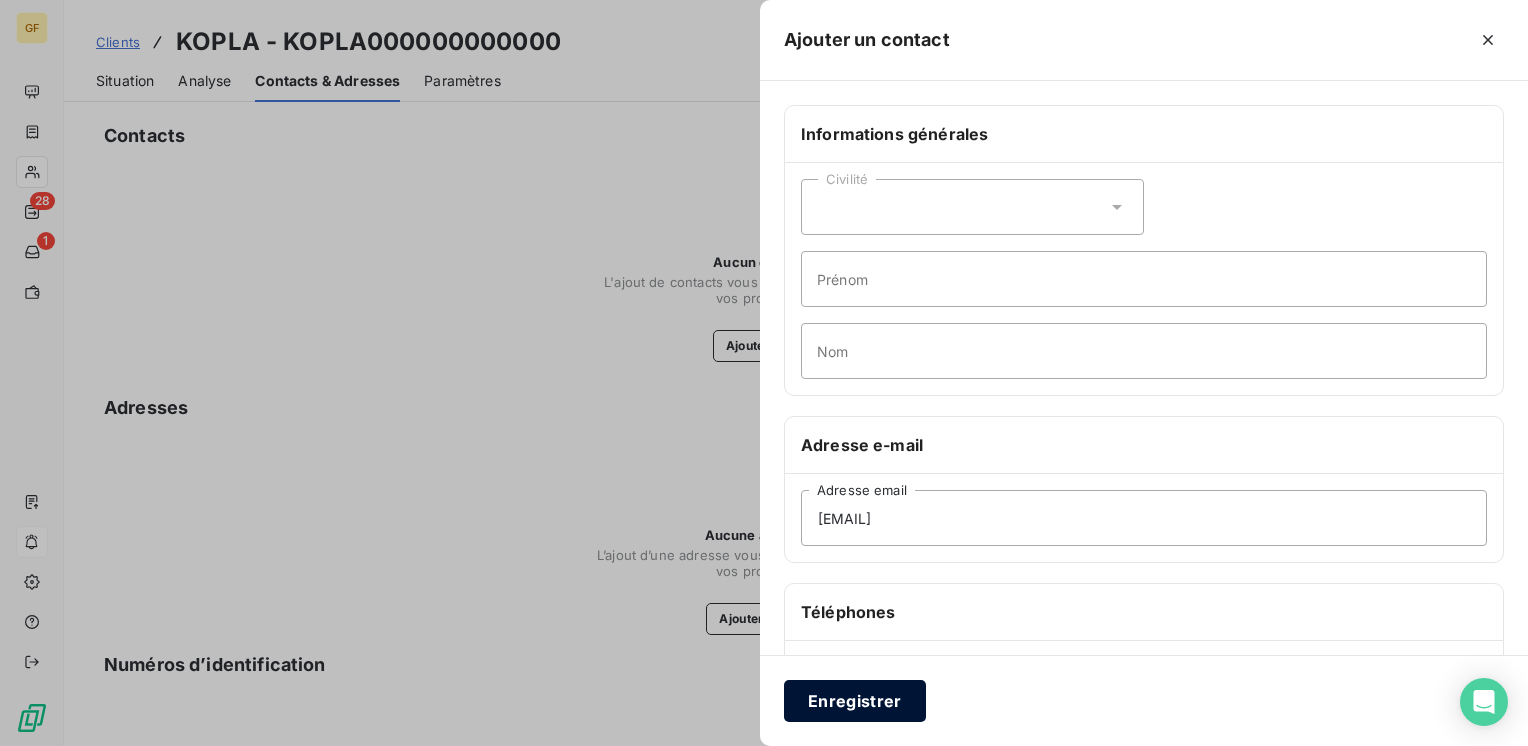 click on "Enregistrer" at bounding box center (855, 701) 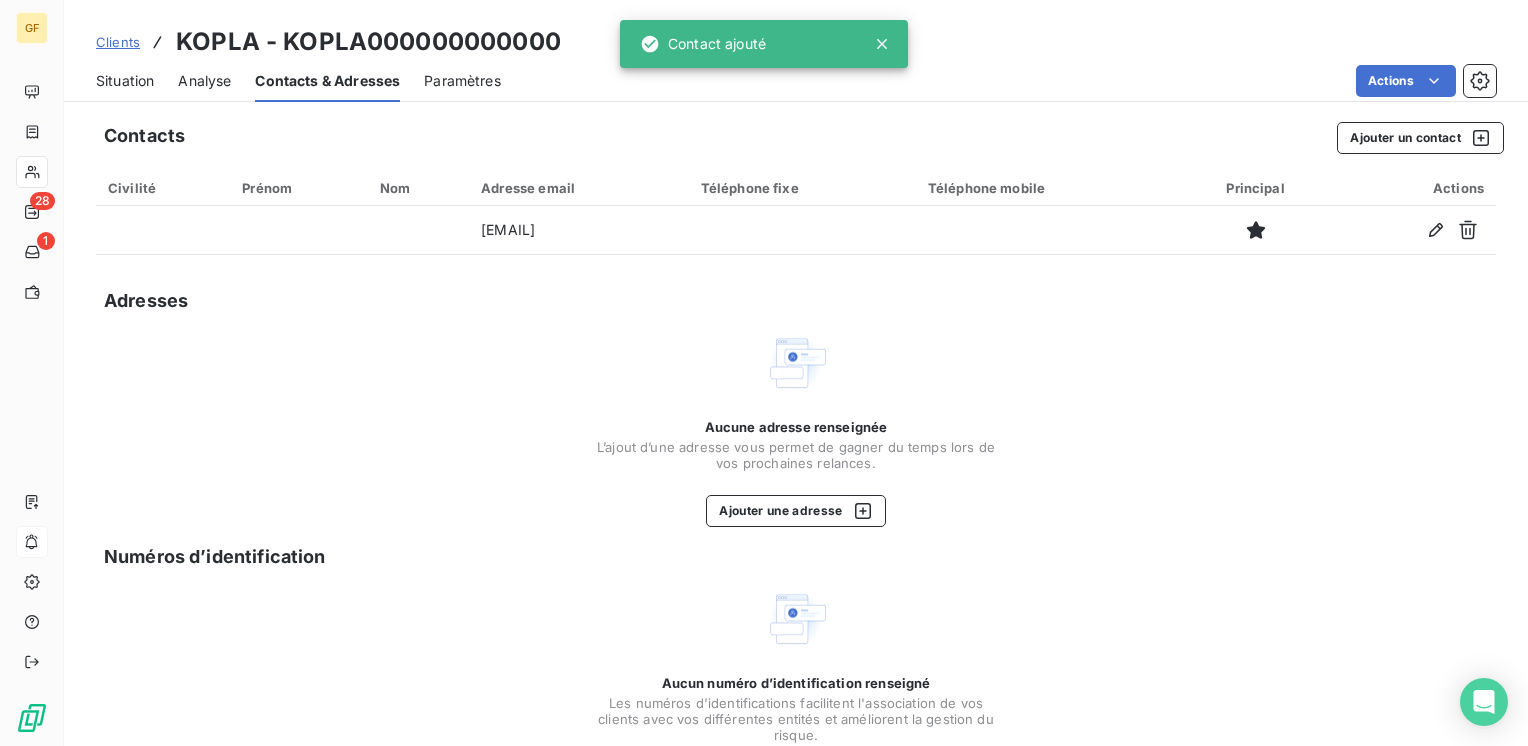 click on "Situation" at bounding box center [125, 81] 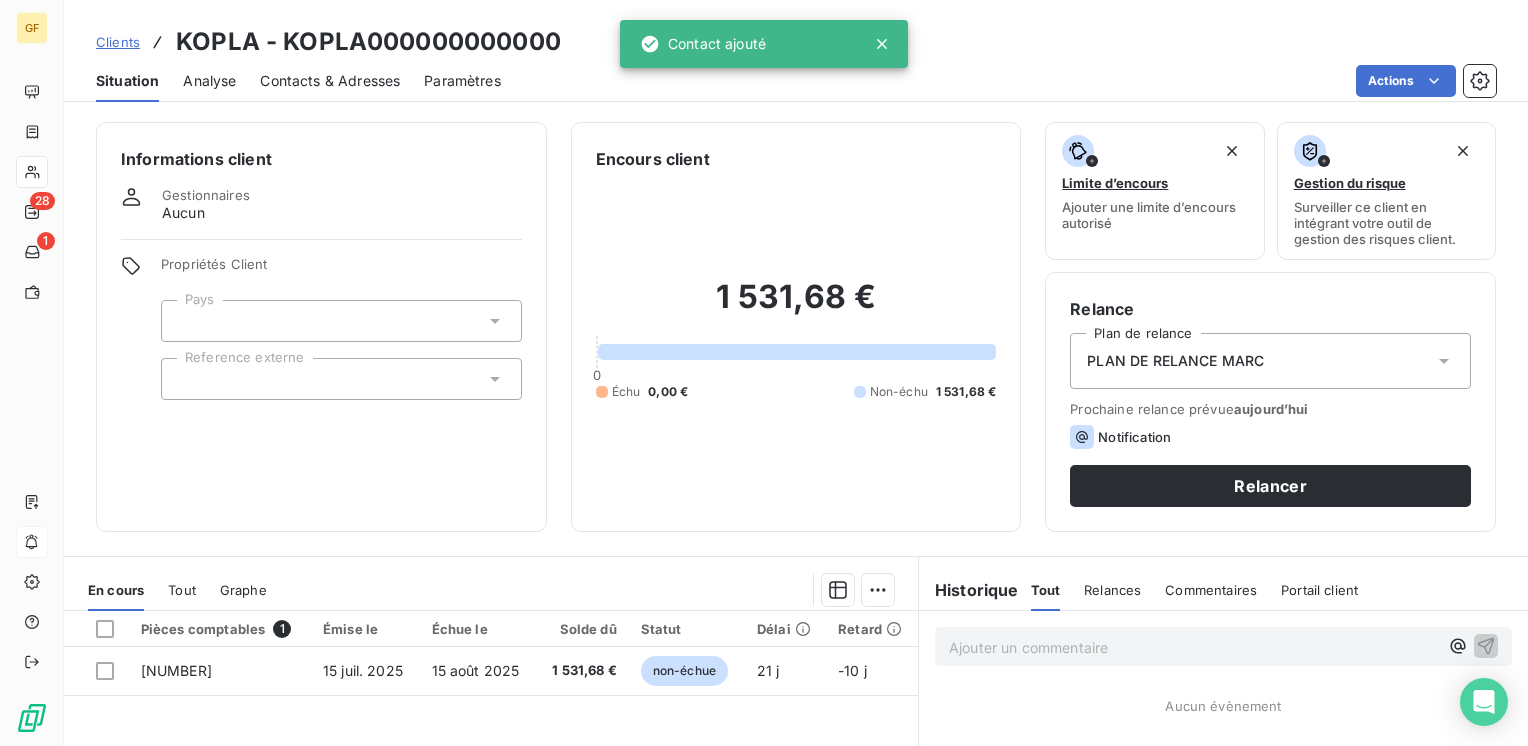 click on "Prochaine relance prévue  aujourd’hui Notification Relancer" at bounding box center [1270, 454] 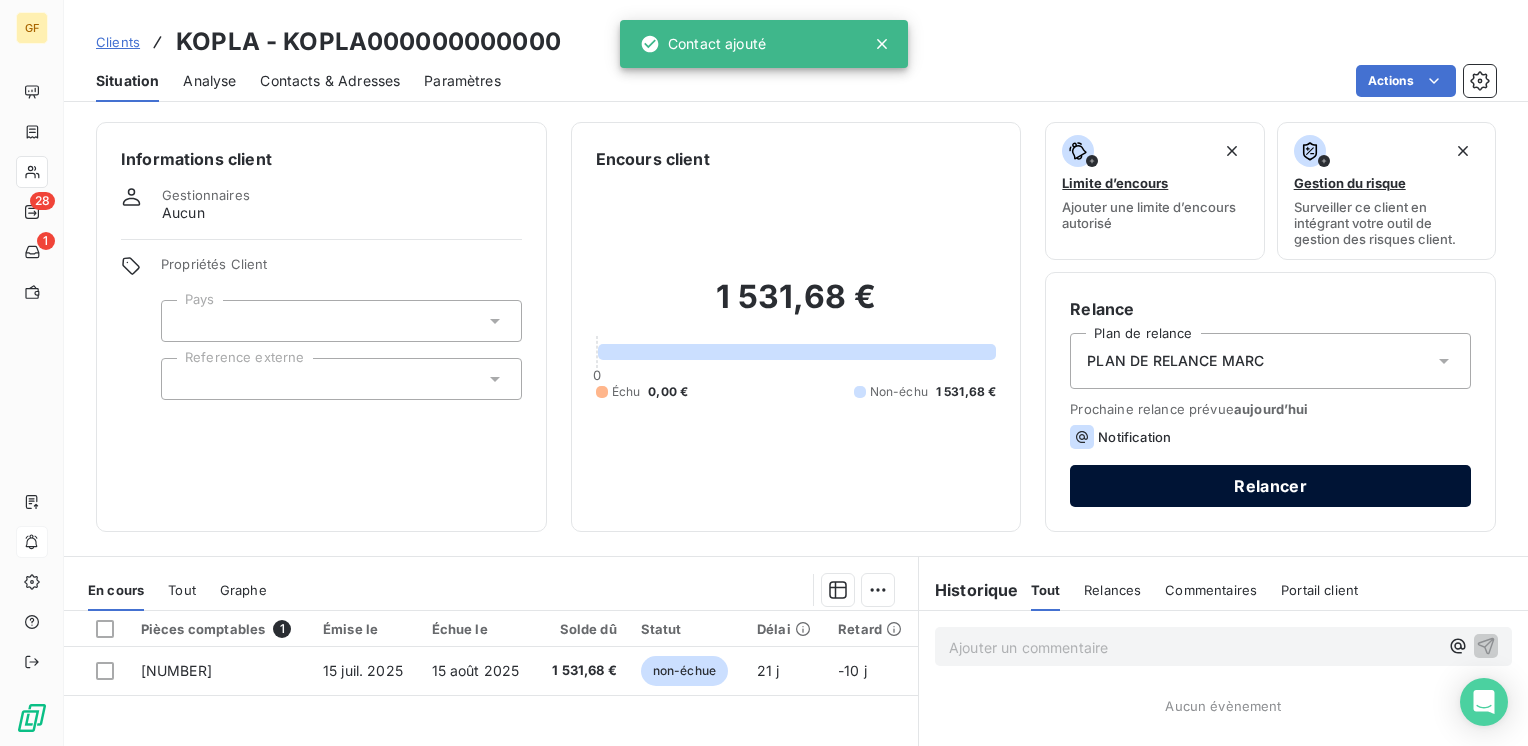 click on "Relancer" at bounding box center (1270, 486) 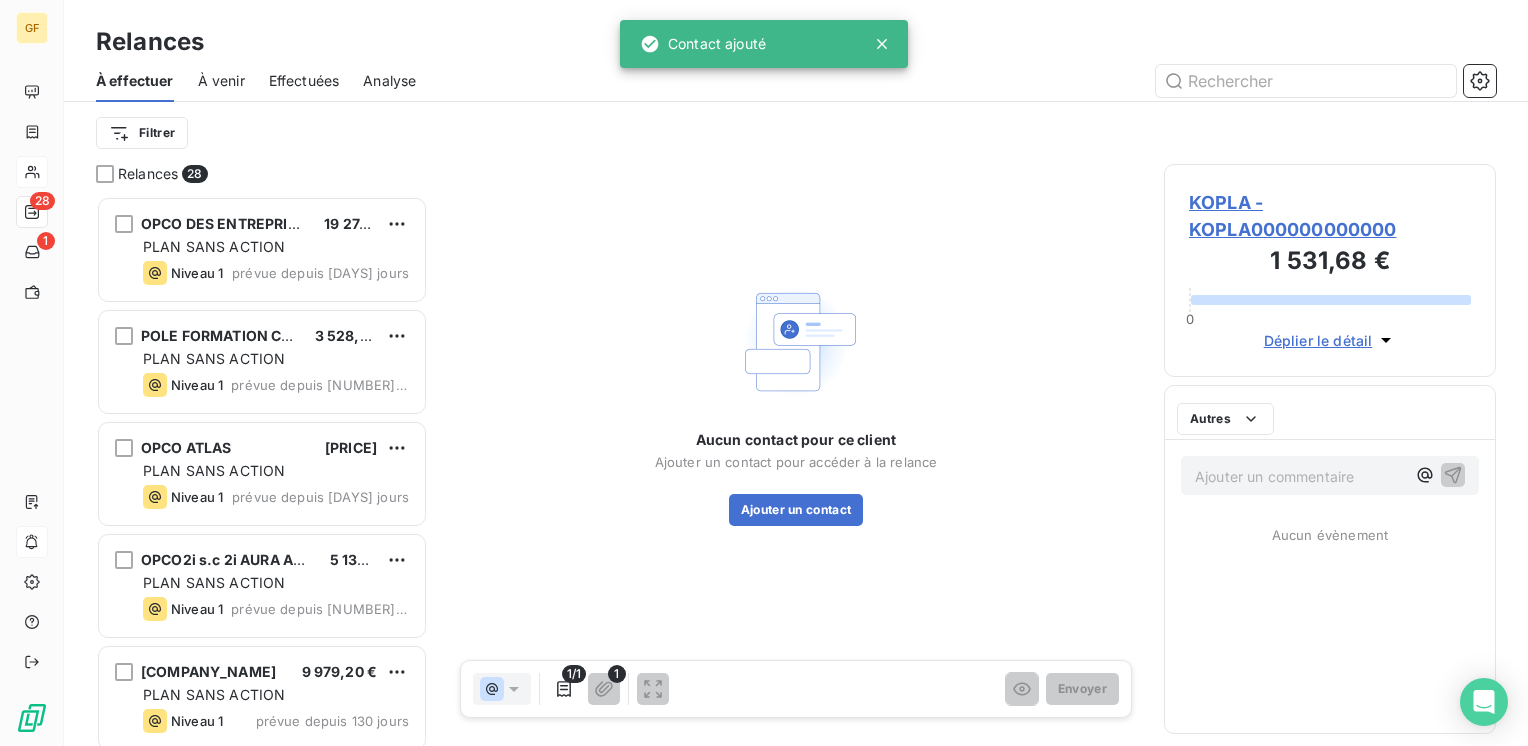 scroll, scrollTop: 16, scrollLeft: 16, axis: both 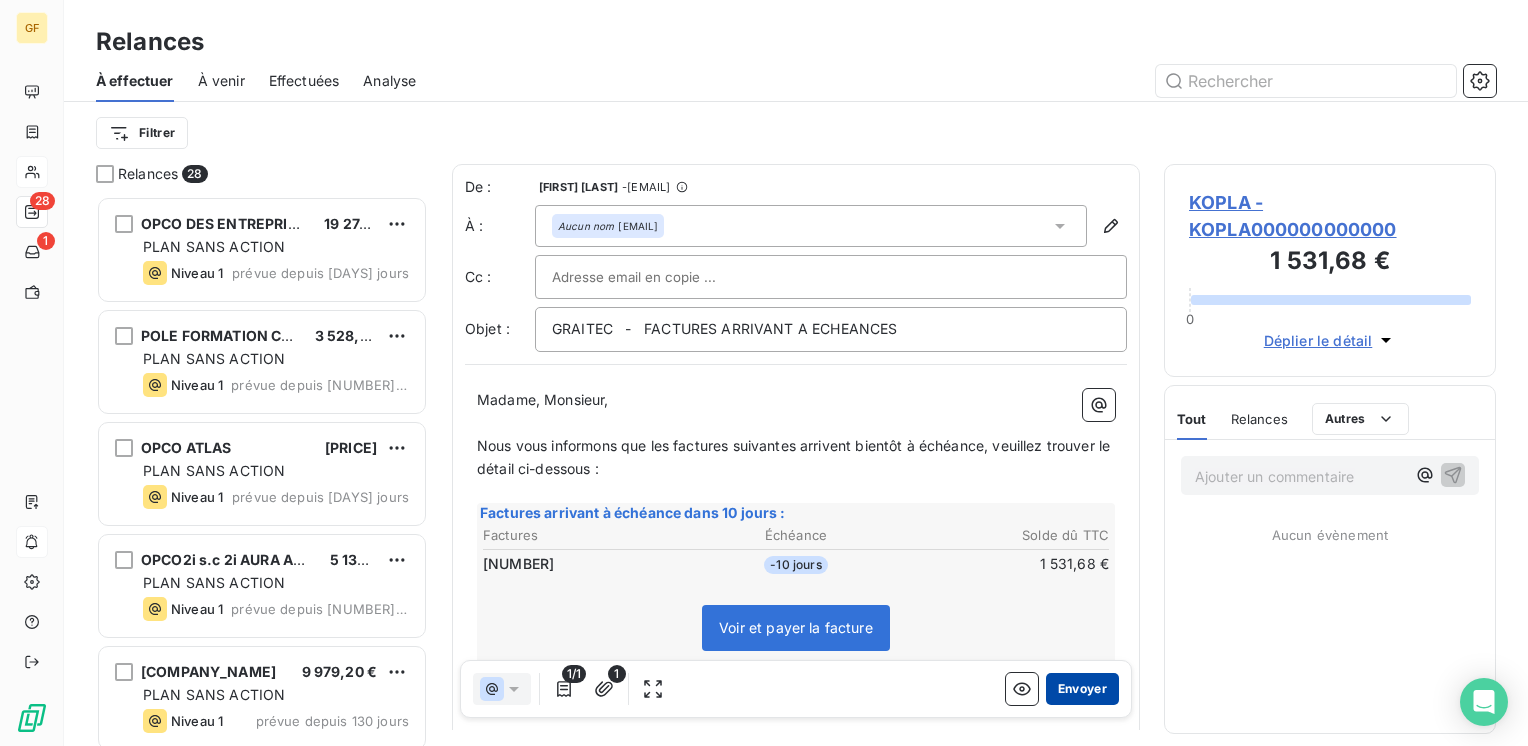 click on "Envoyer" at bounding box center (1082, 689) 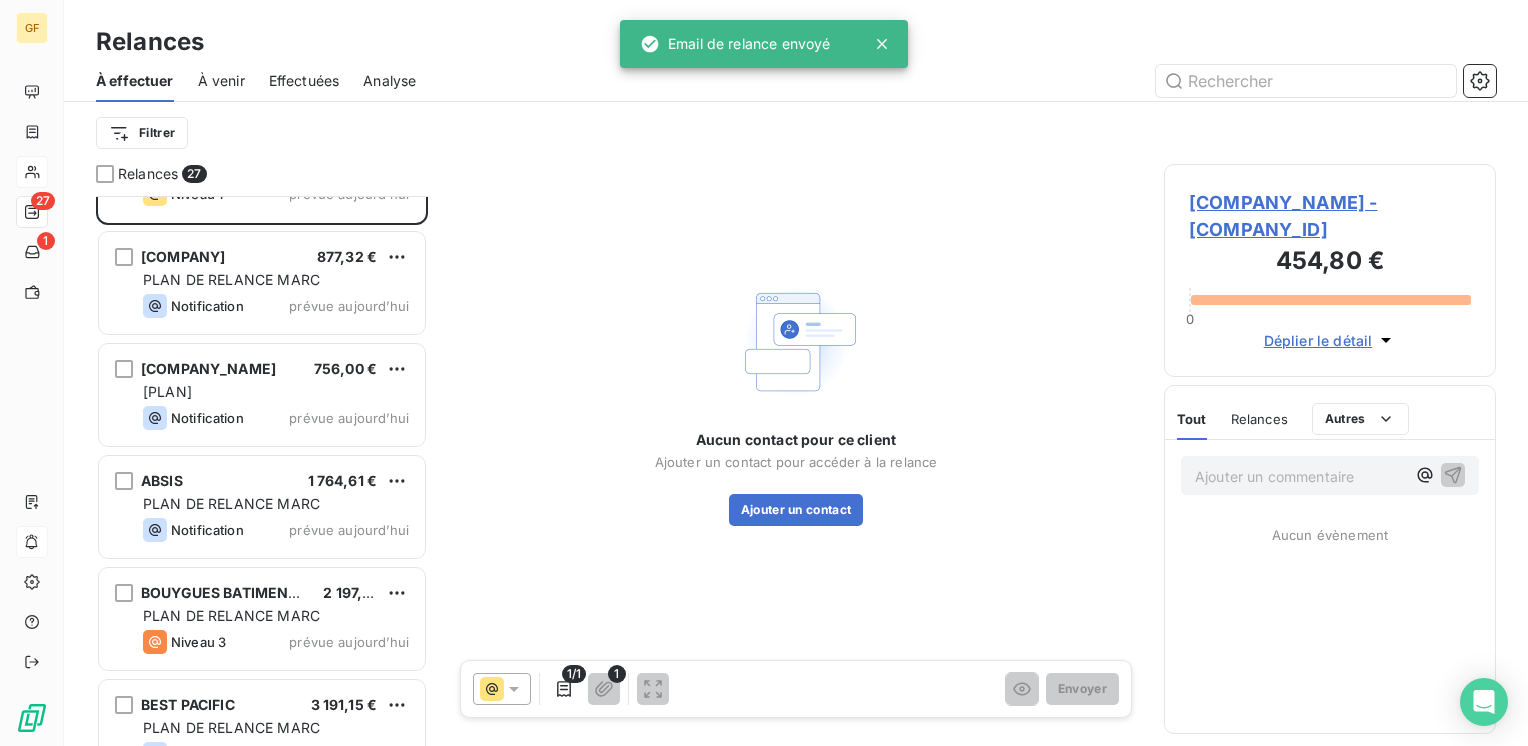 scroll, scrollTop: 1000, scrollLeft: 0, axis: vertical 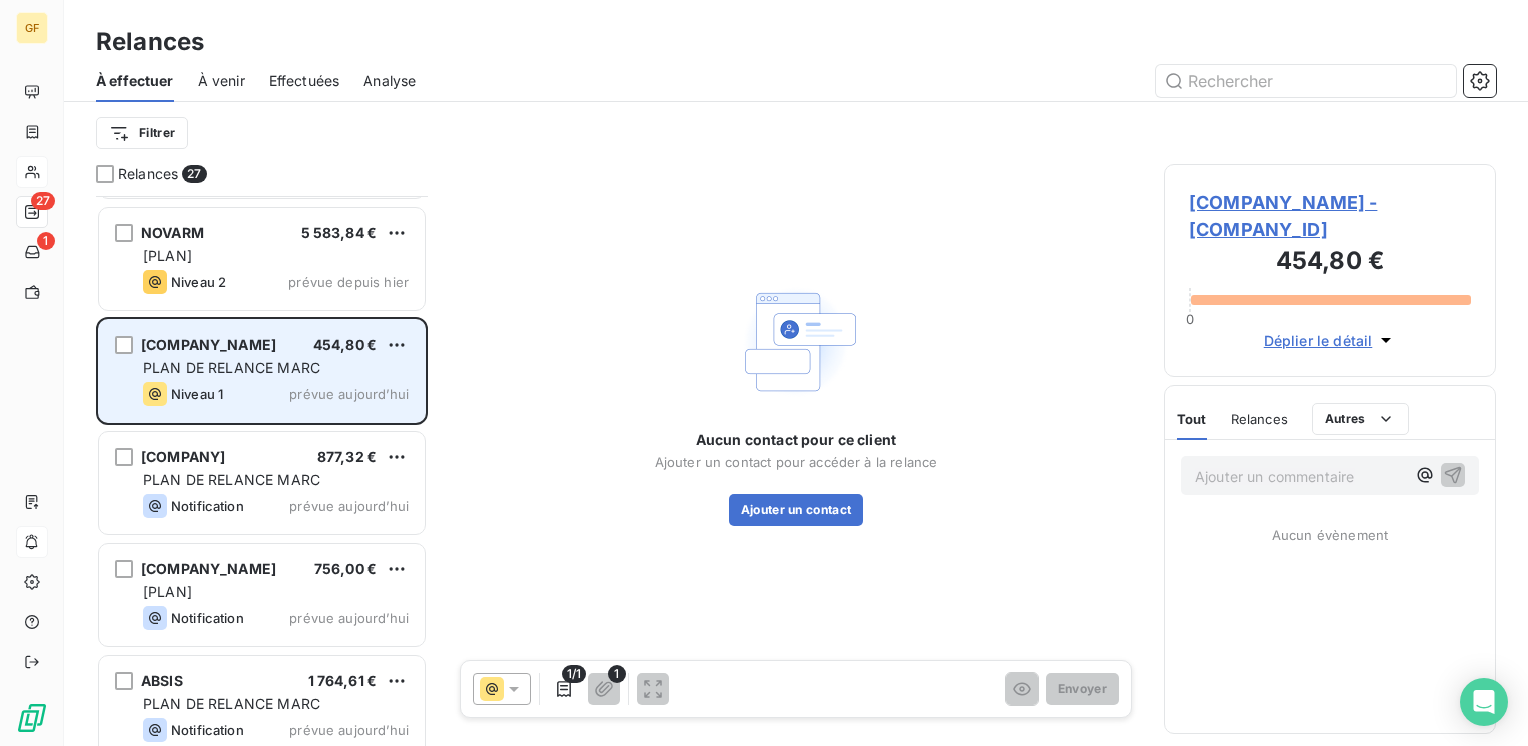 click on "Niveau 1 prévue aujourd’hui" at bounding box center [276, 394] 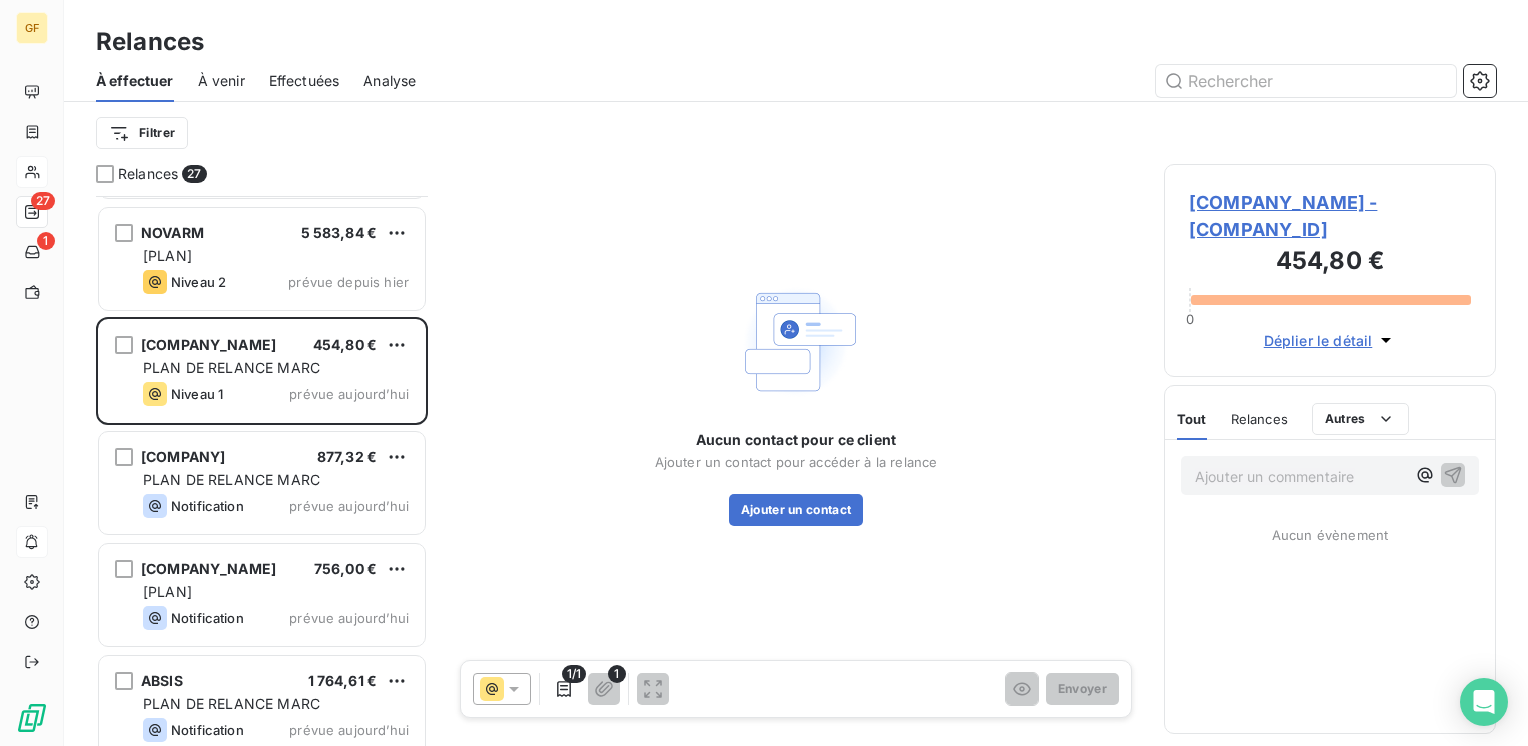 click on "[COMPANY_NAME] - [COMPANY_ID]" at bounding box center (1330, 216) 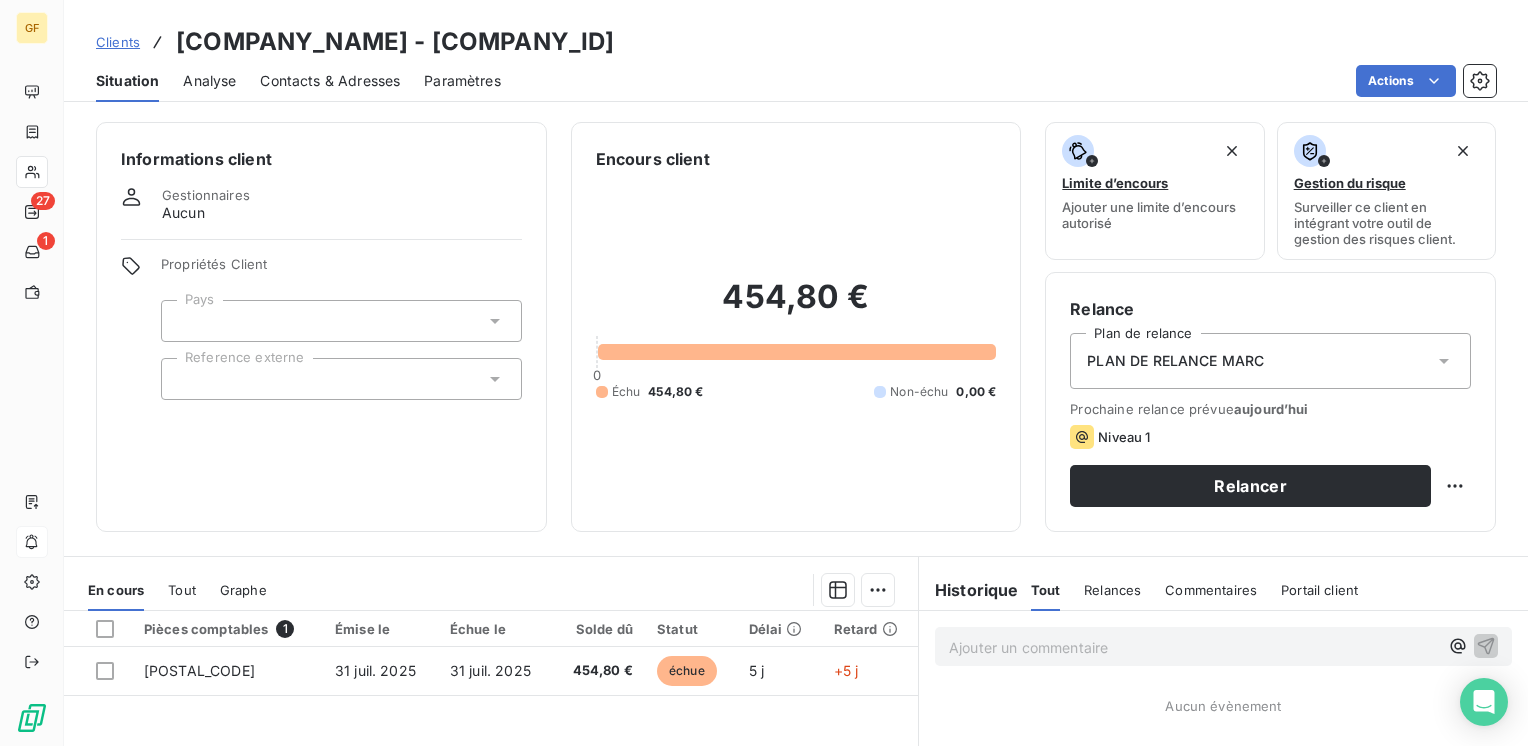 click on "Contacts & Adresses" at bounding box center [330, 81] 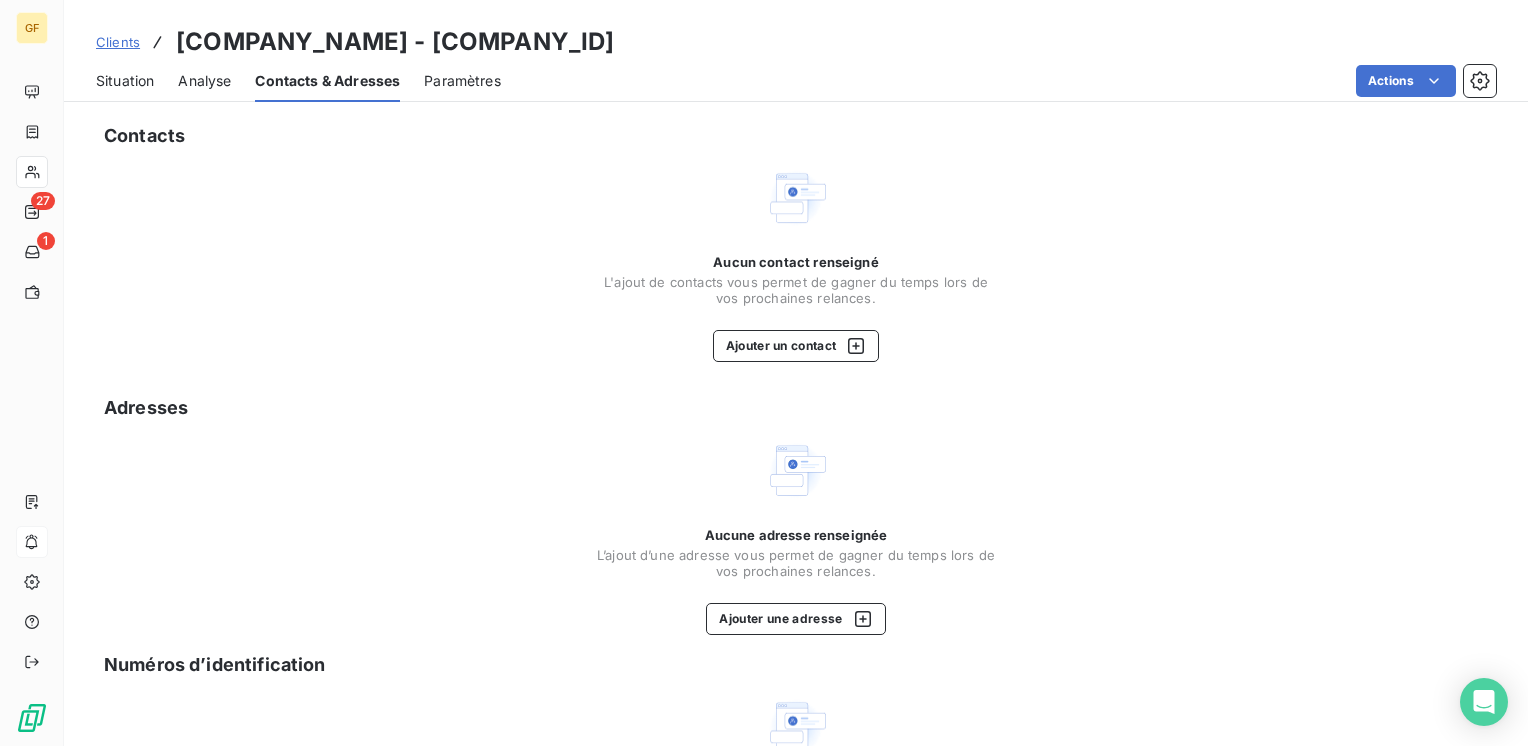 click on "Situation" at bounding box center [125, 81] 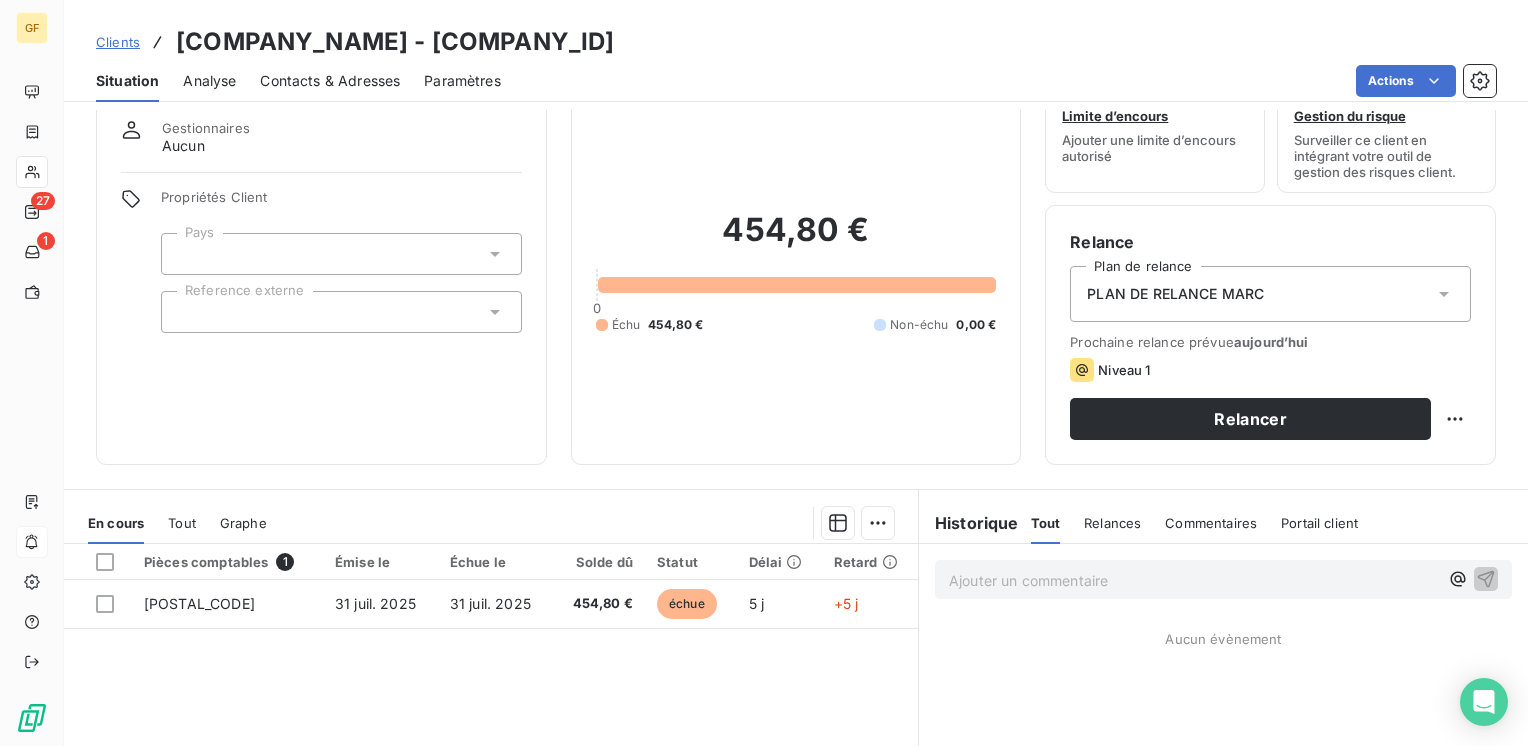 scroll, scrollTop: 100, scrollLeft: 0, axis: vertical 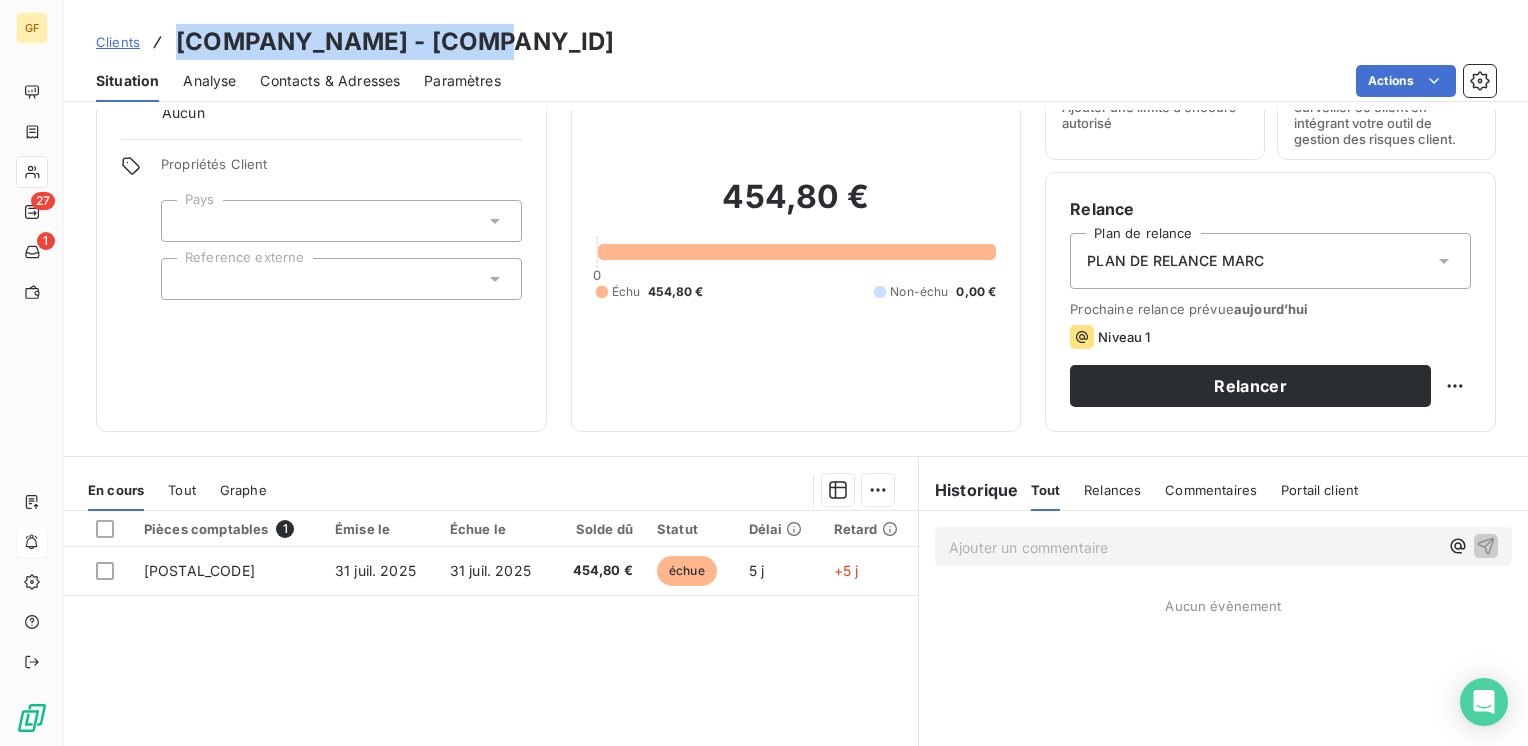 drag, startPoint x: 507, startPoint y: 39, endPoint x: 170, endPoint y: 42, distance: 337.01337 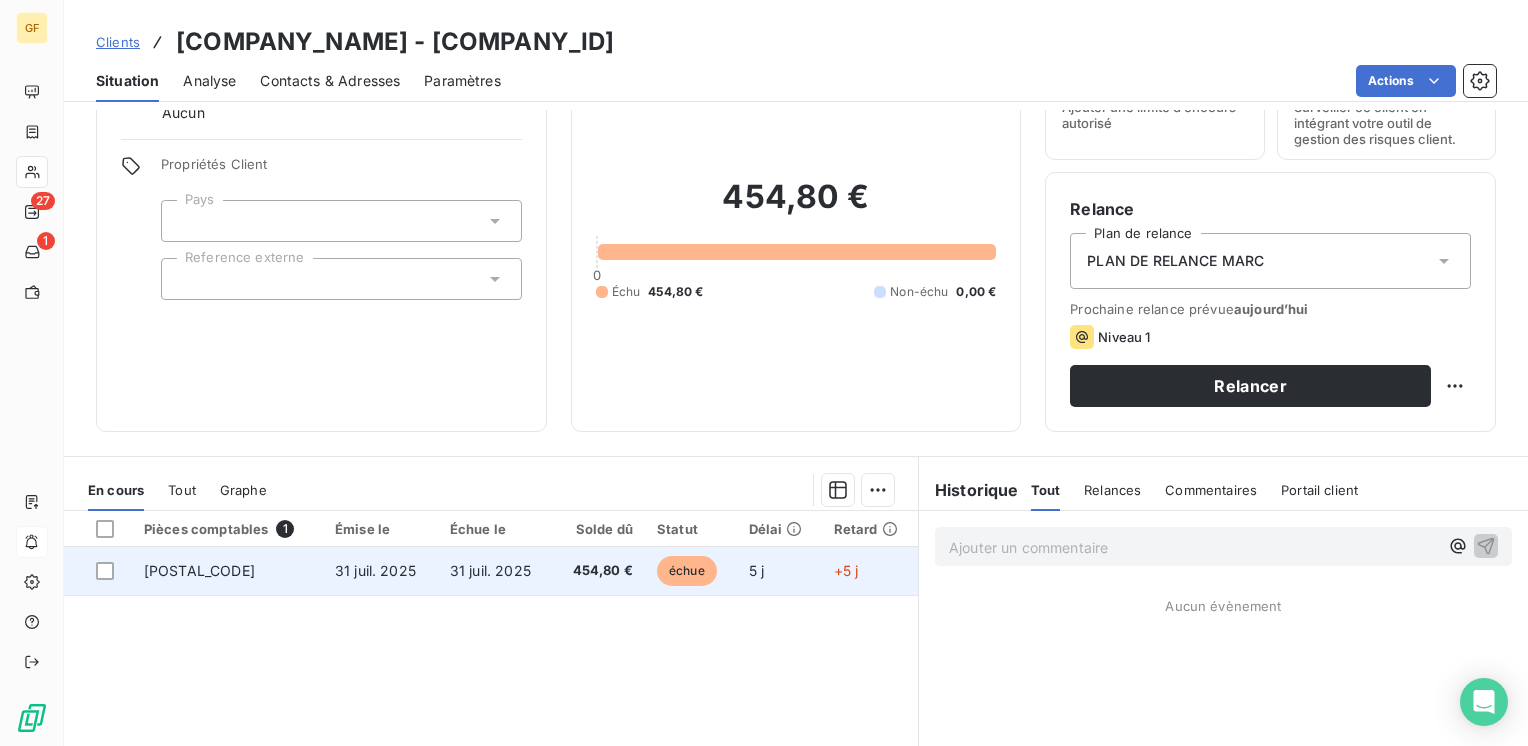 click on "31 juil. 2025" at bounding box center (380, 571) 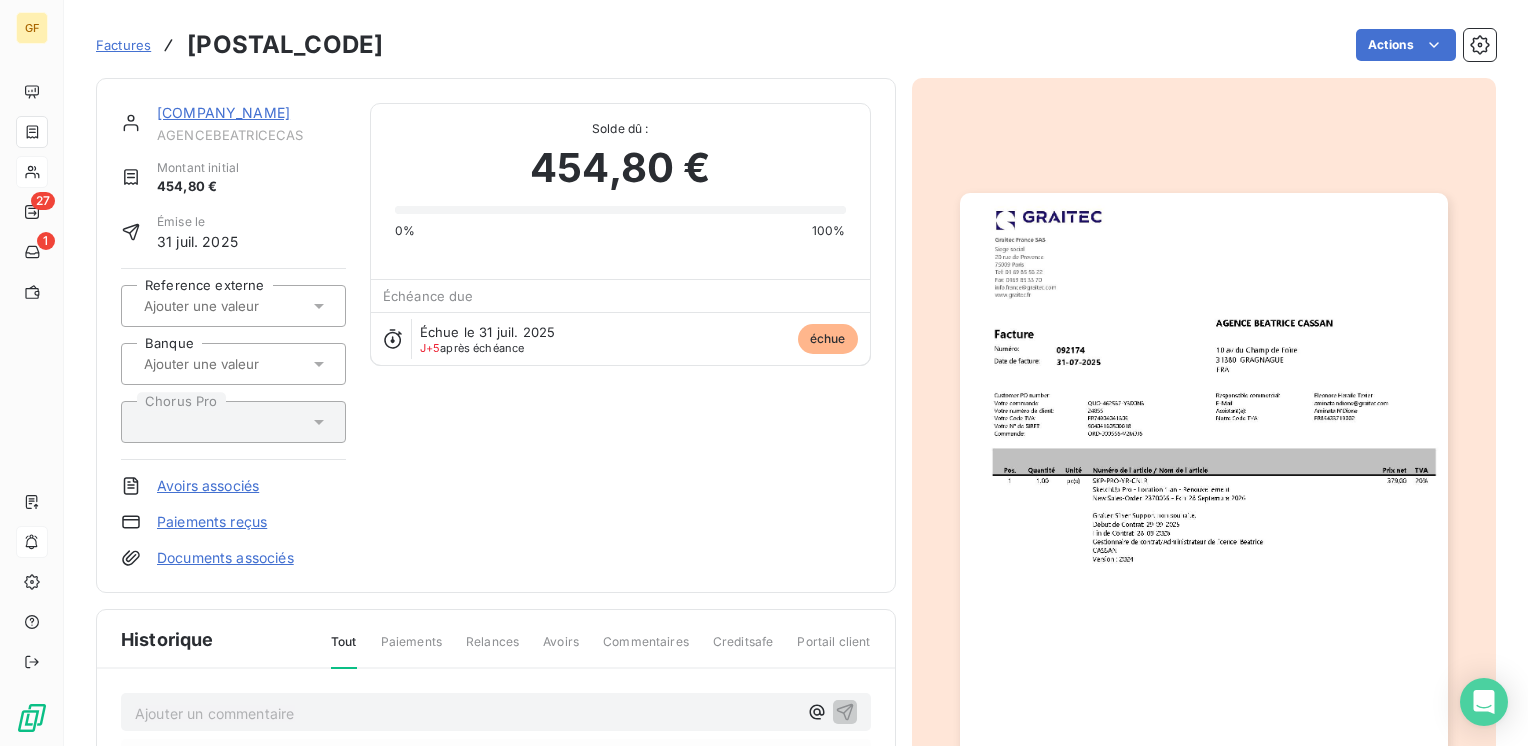 click at bounding box center (1204, 537) 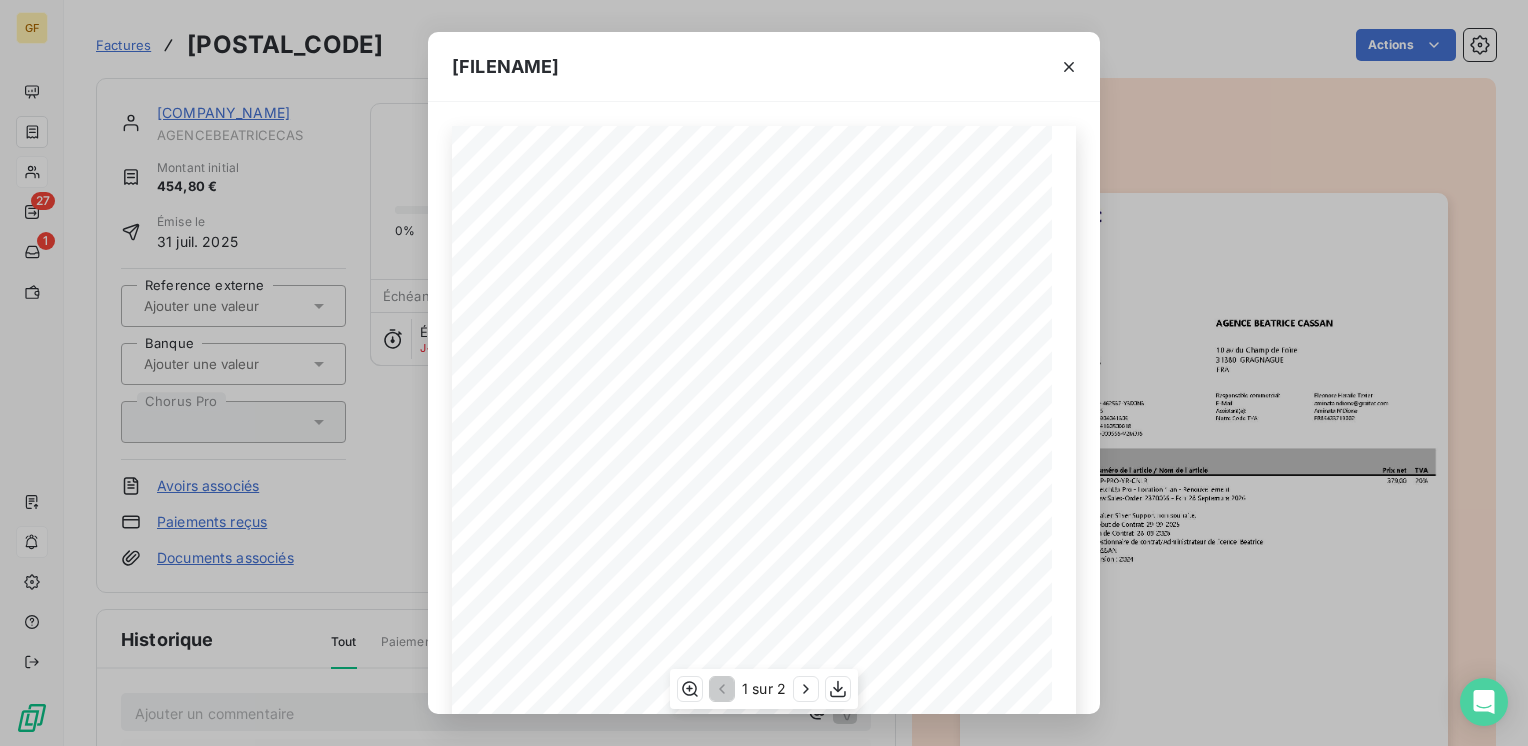 scroll, scrollTop: 283, scrollLeft: 0, axis: vertical 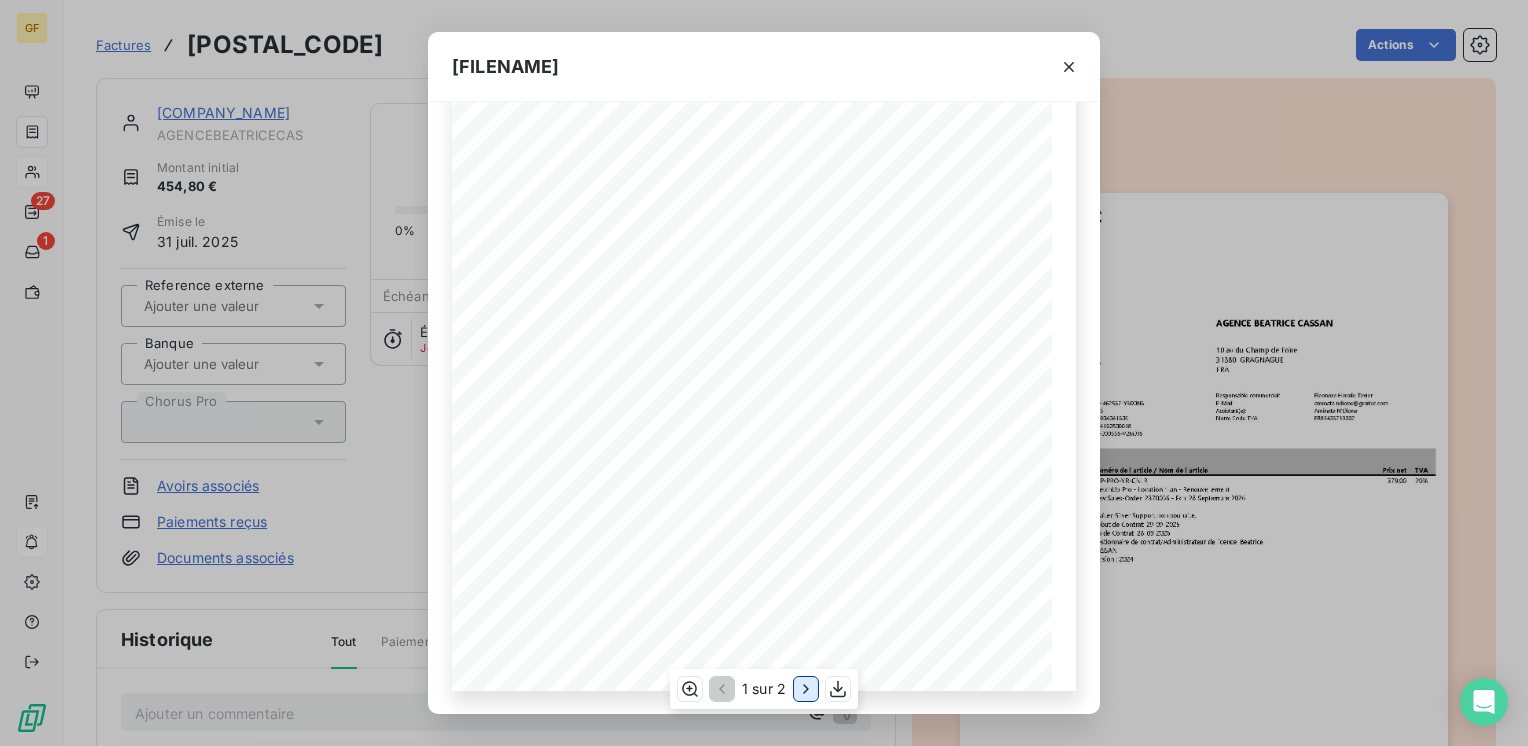 click 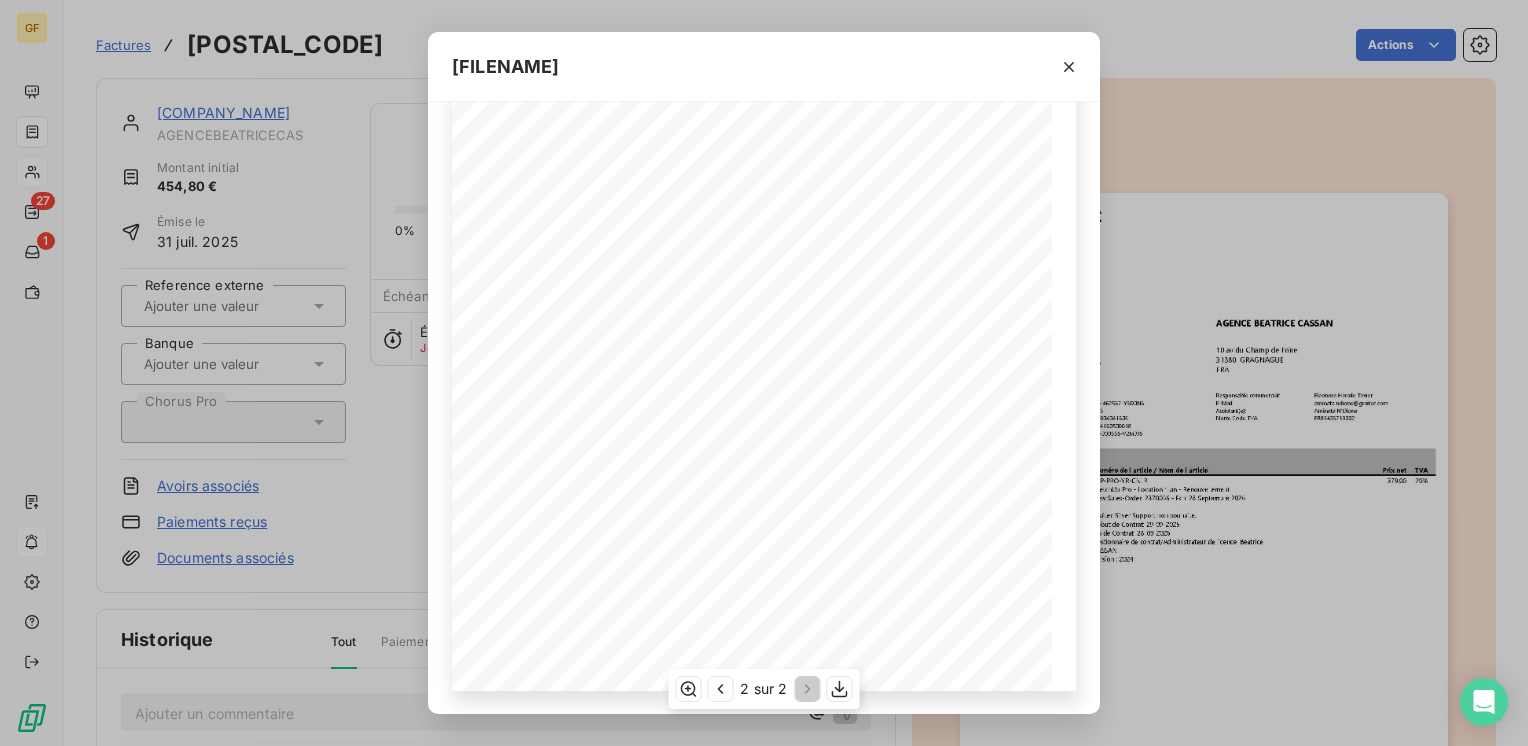 scroll, scrollTop: 83, scrollLeft: 0, axis: vertical 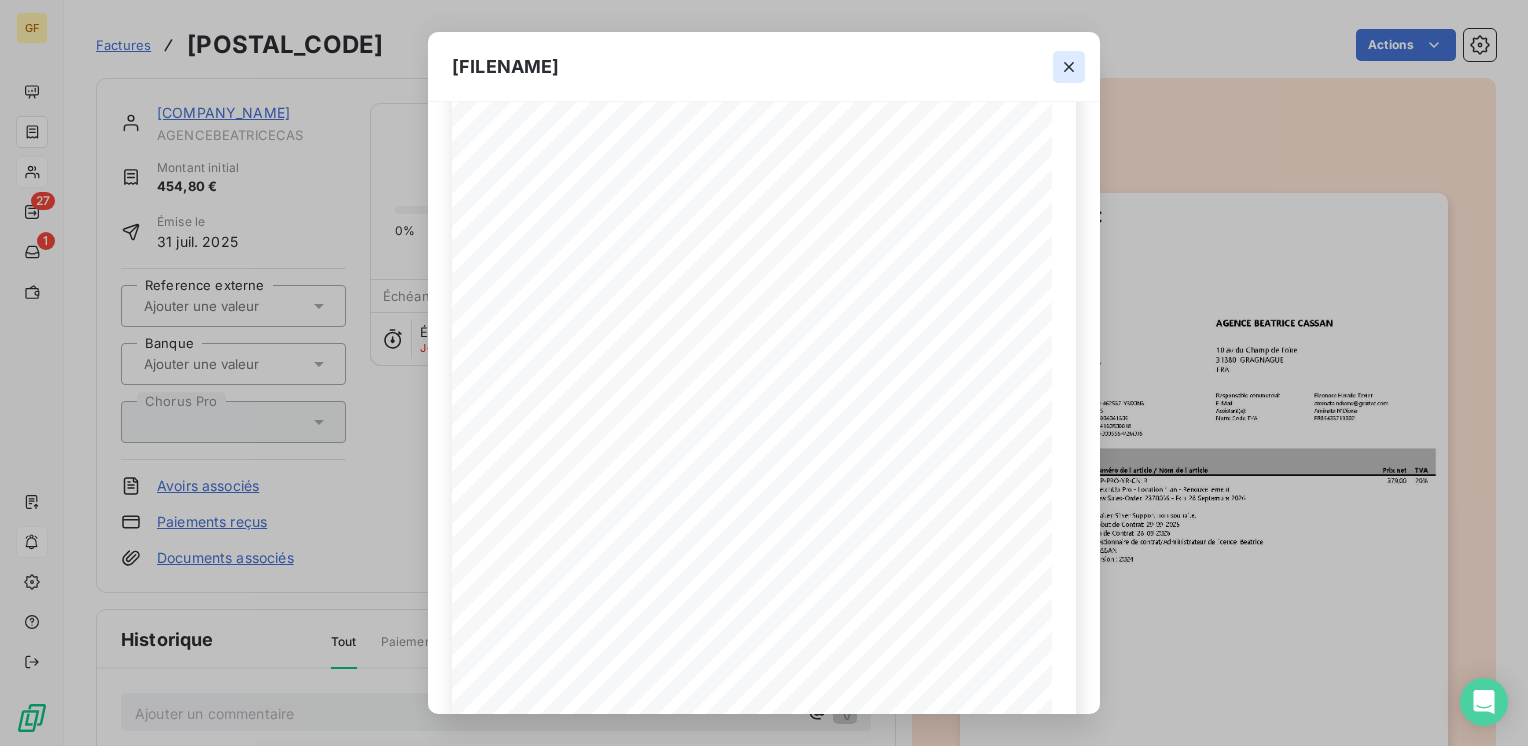 click 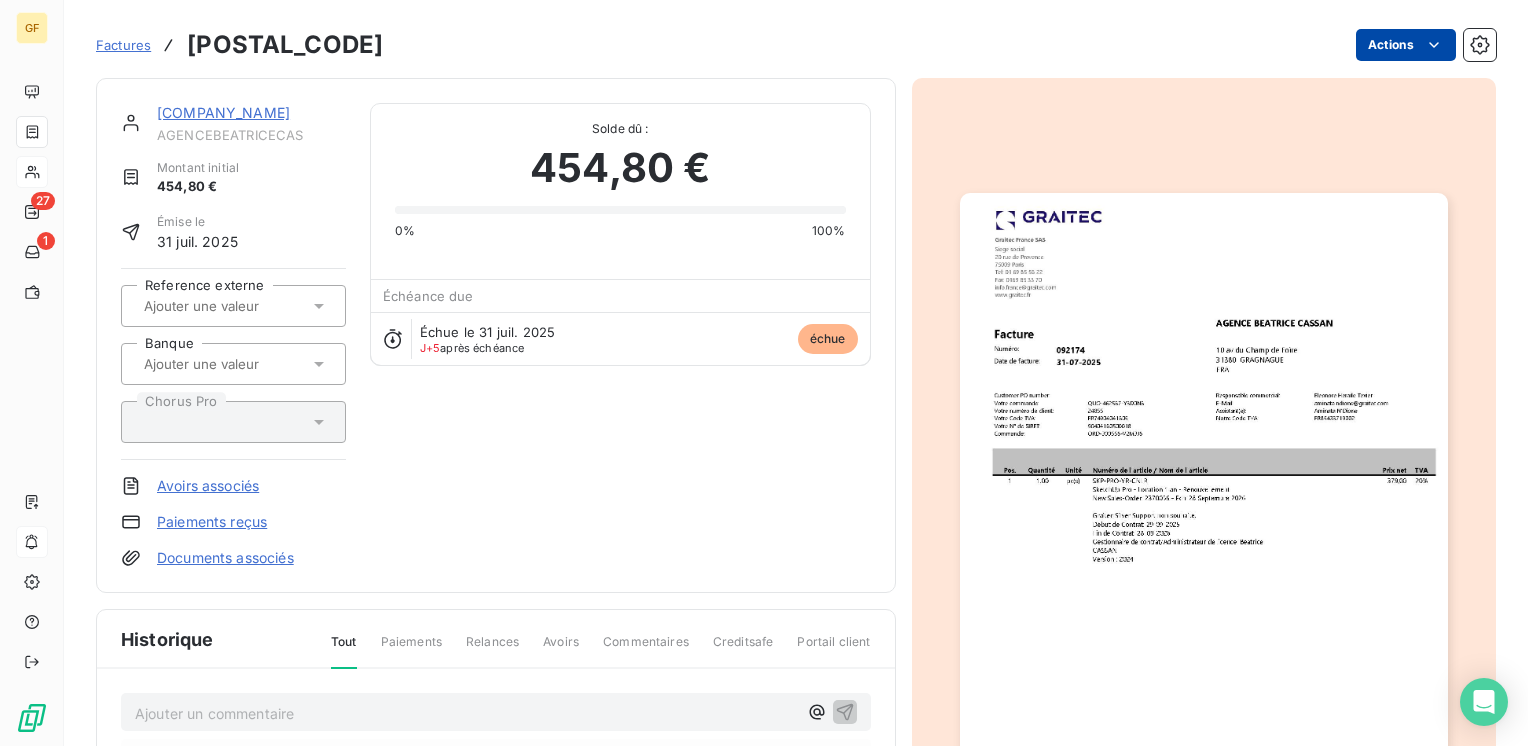click on "Émise le [DATE] Échue le [DATE]" at bounding box center (764, 373) 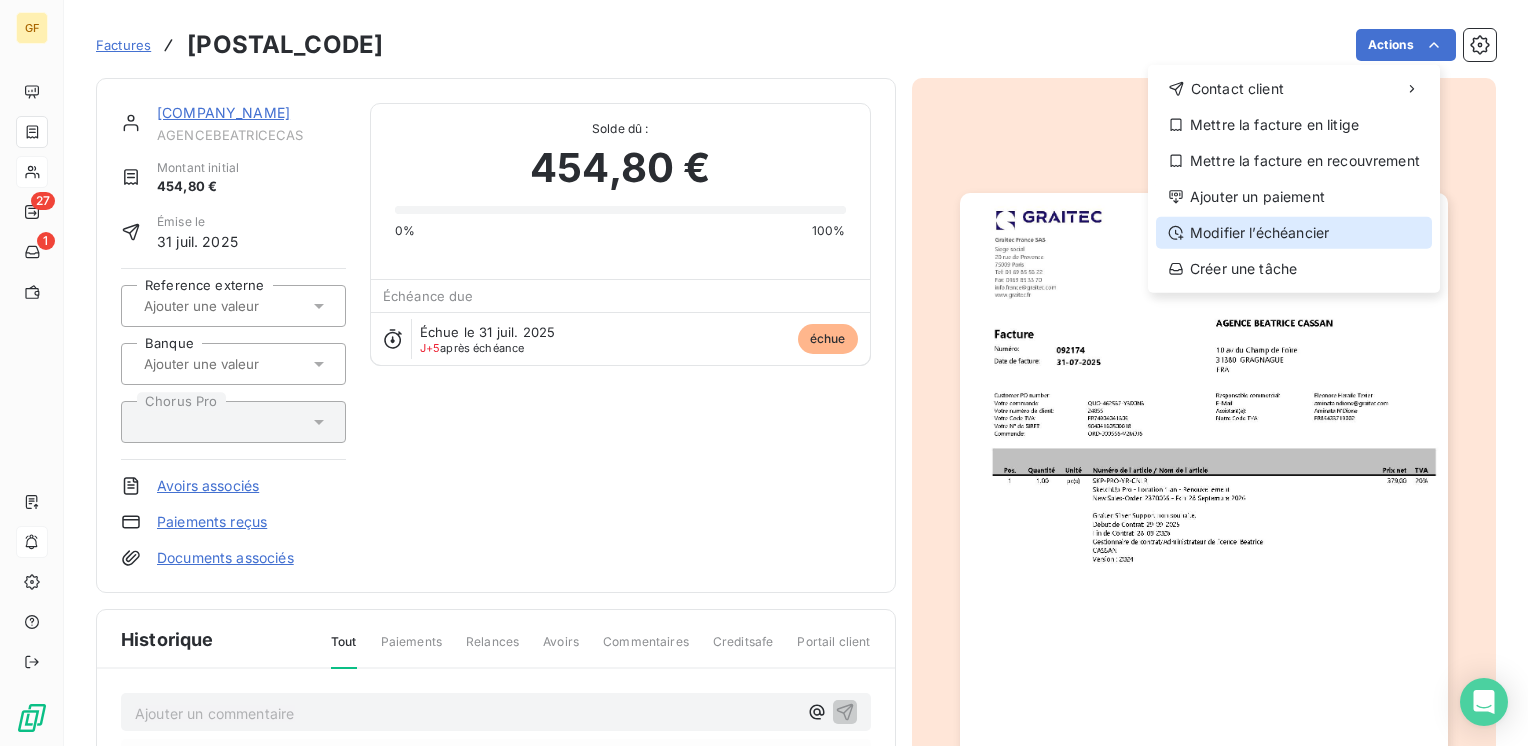 click on "Modifier l’échéancier" at bounding box center (1294, 233) 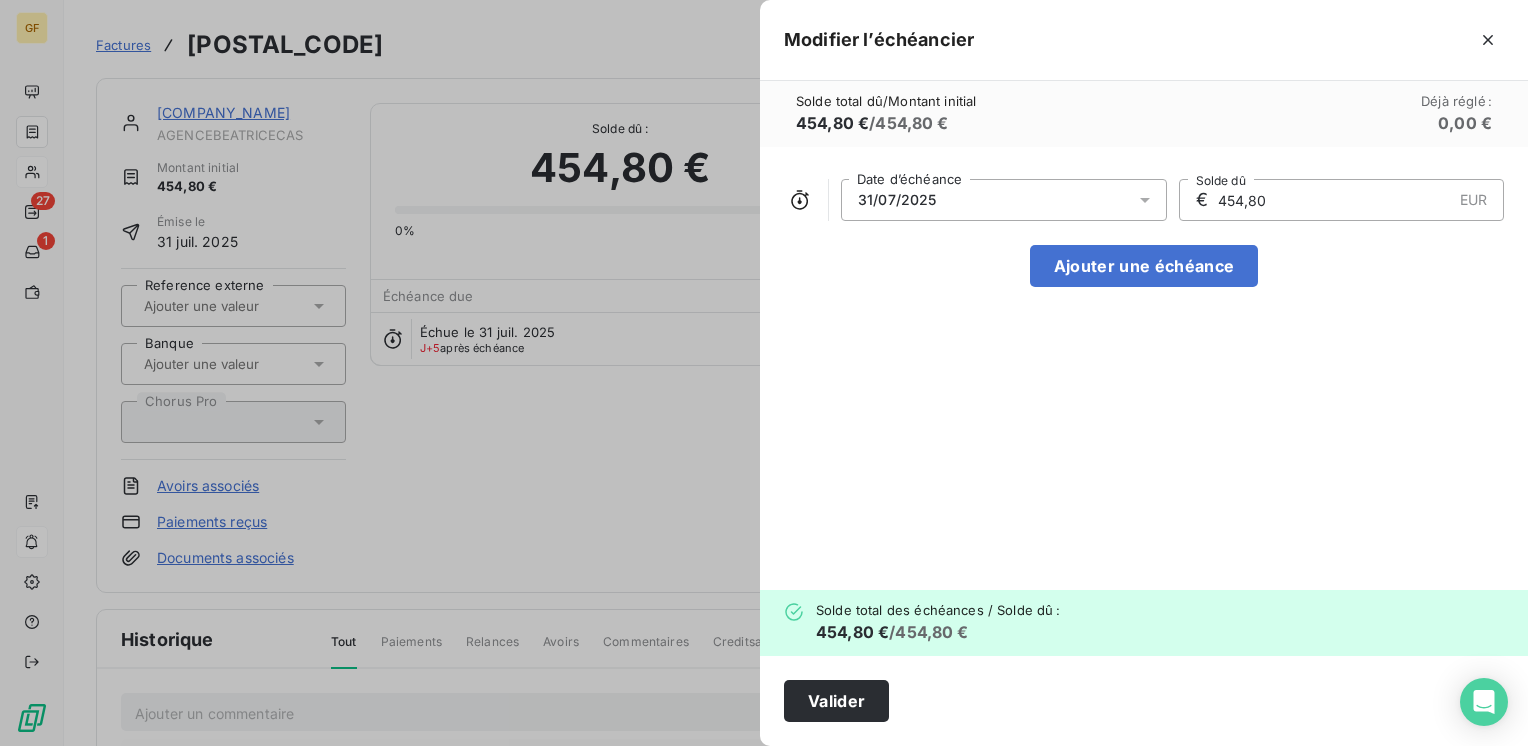 click at bounding box center [1151, 200] 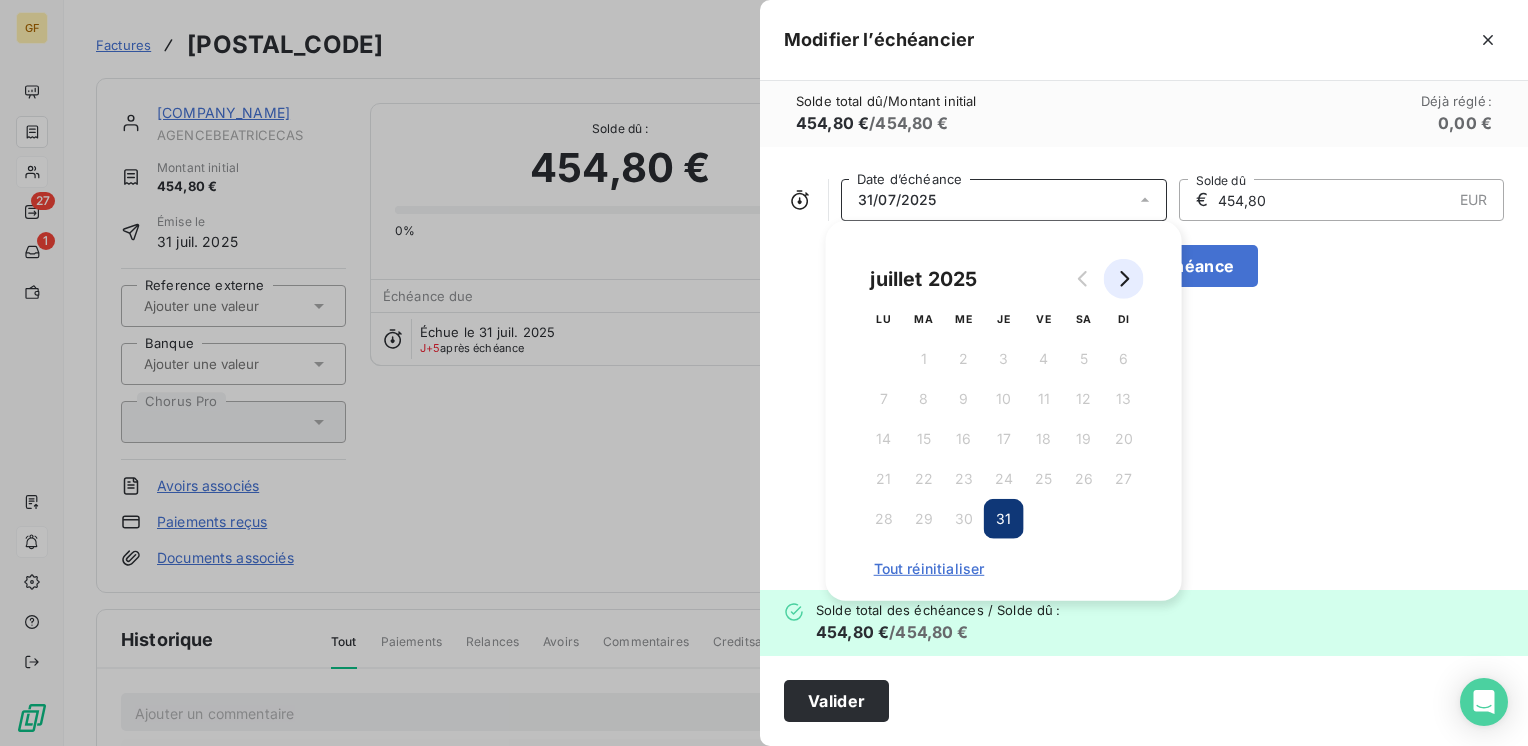 click 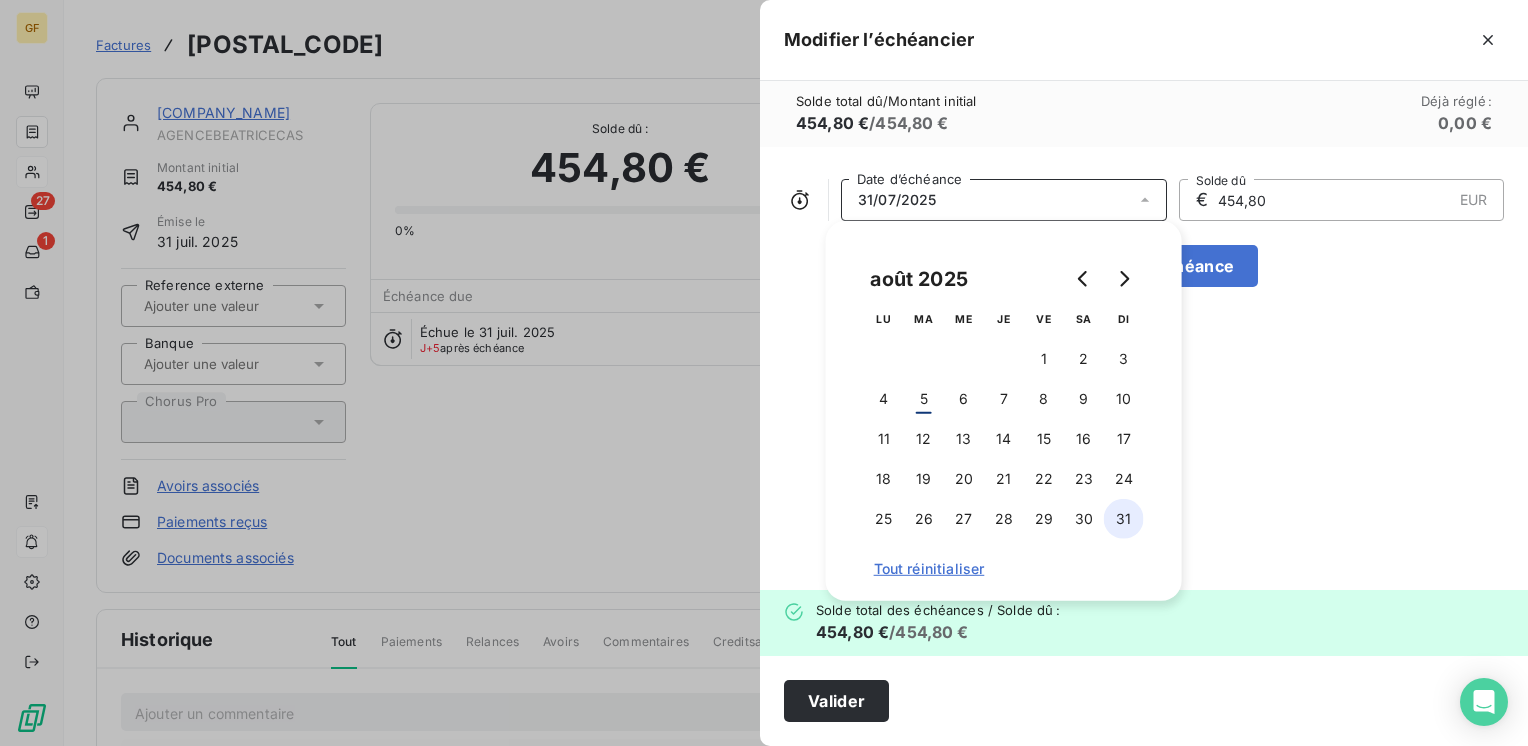 click on "31" at bounding box center (1124, 519) 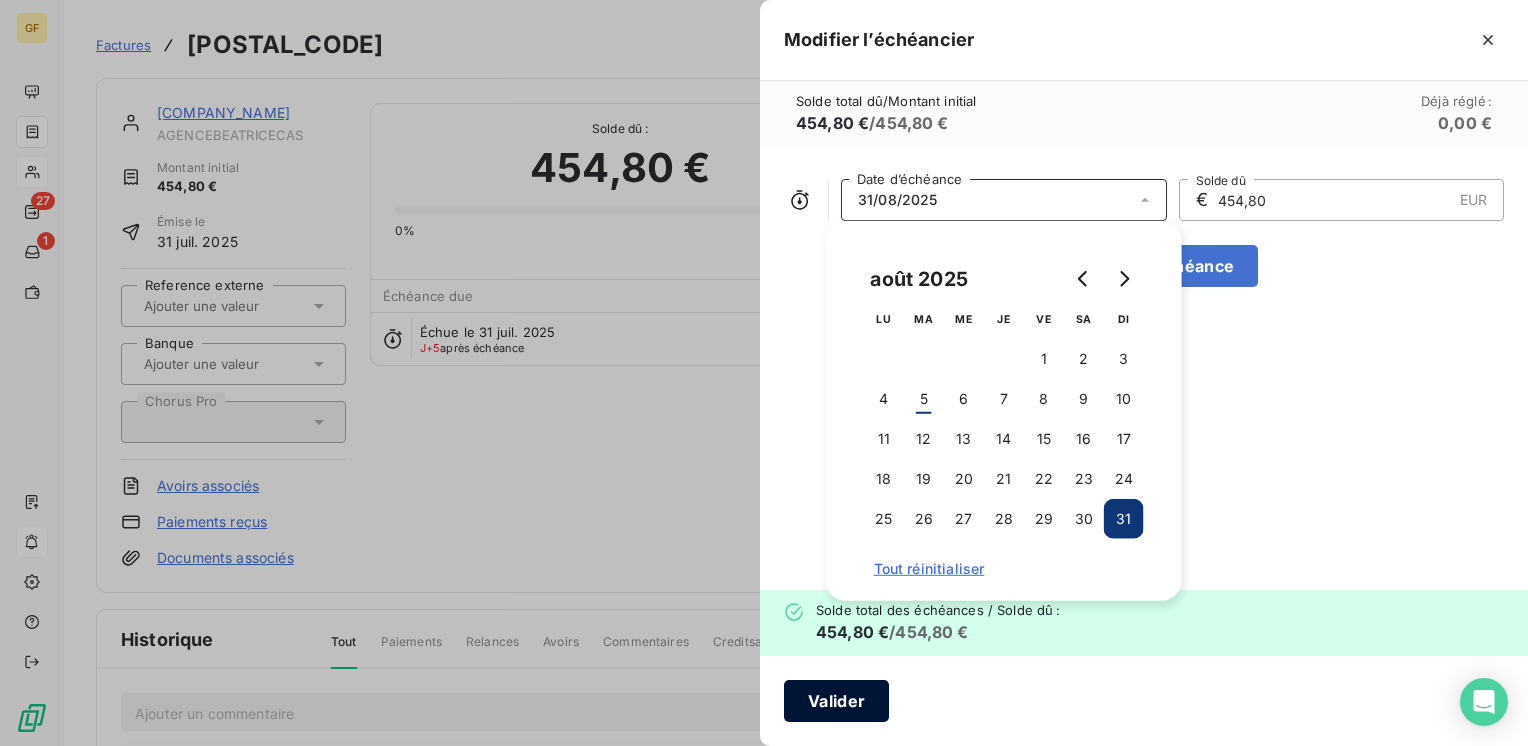 click on "Valider" at bounding box center (836, 701) 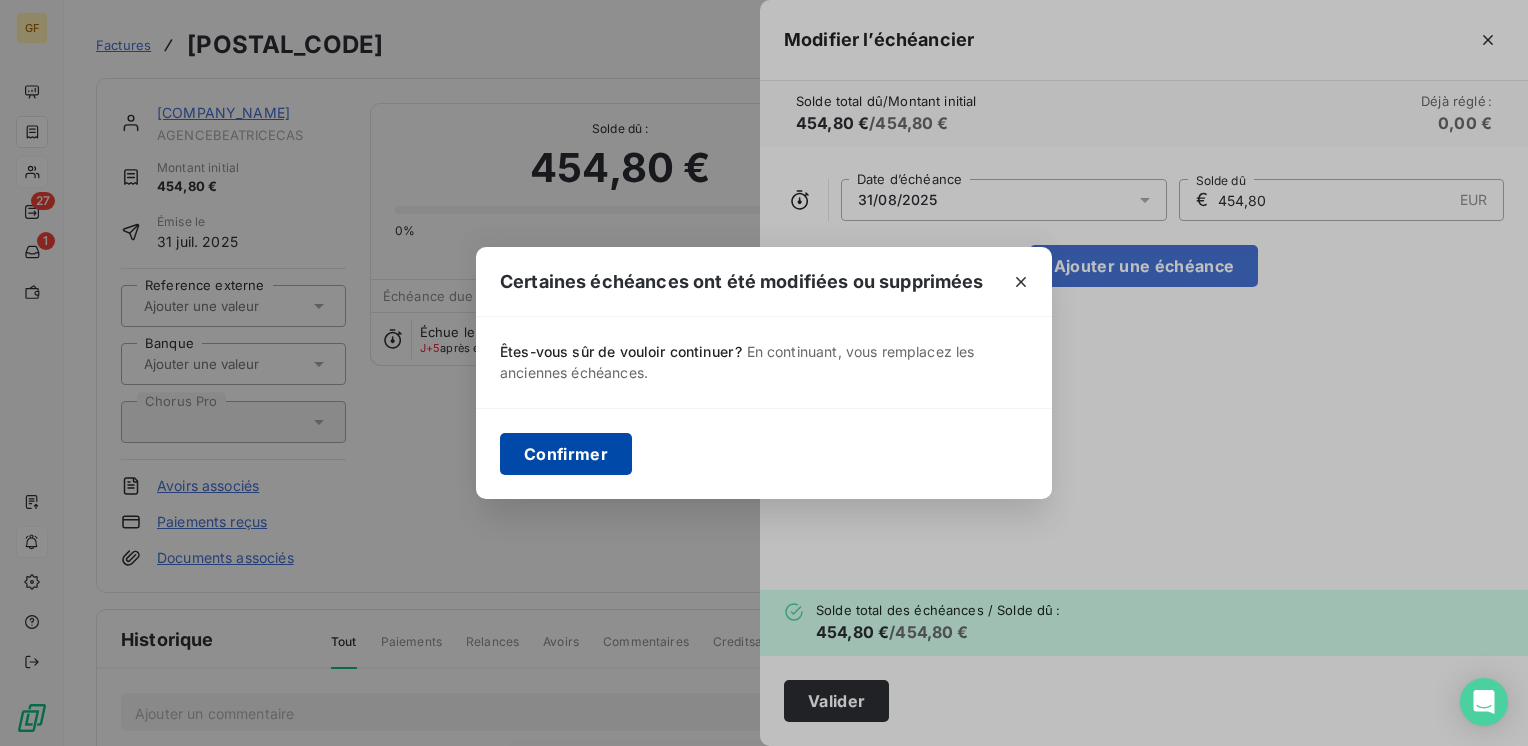 click on "Confirmer" at bounding box center [566, 454] 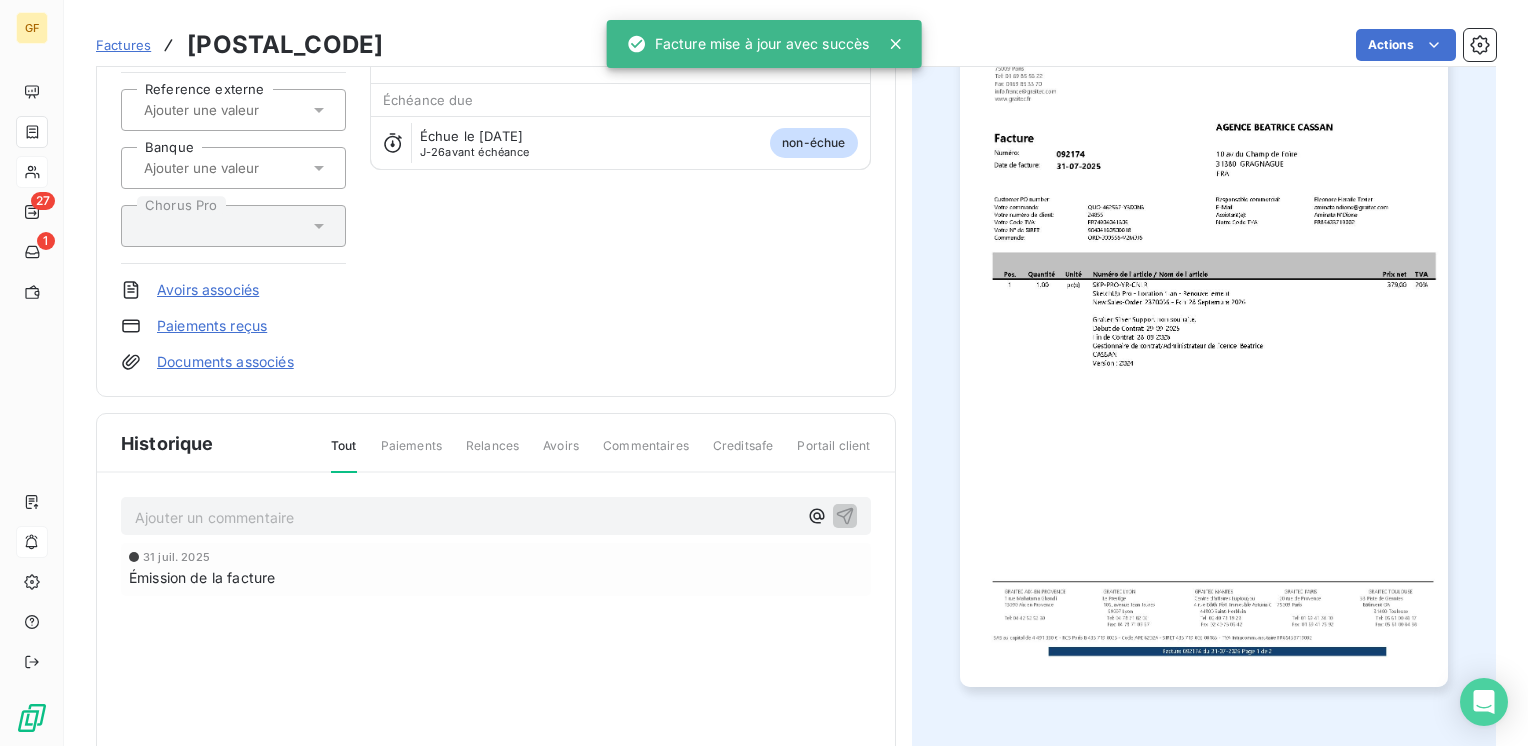 scroll, scrollTop: 200, scrollLeft: 0, axis: vertical 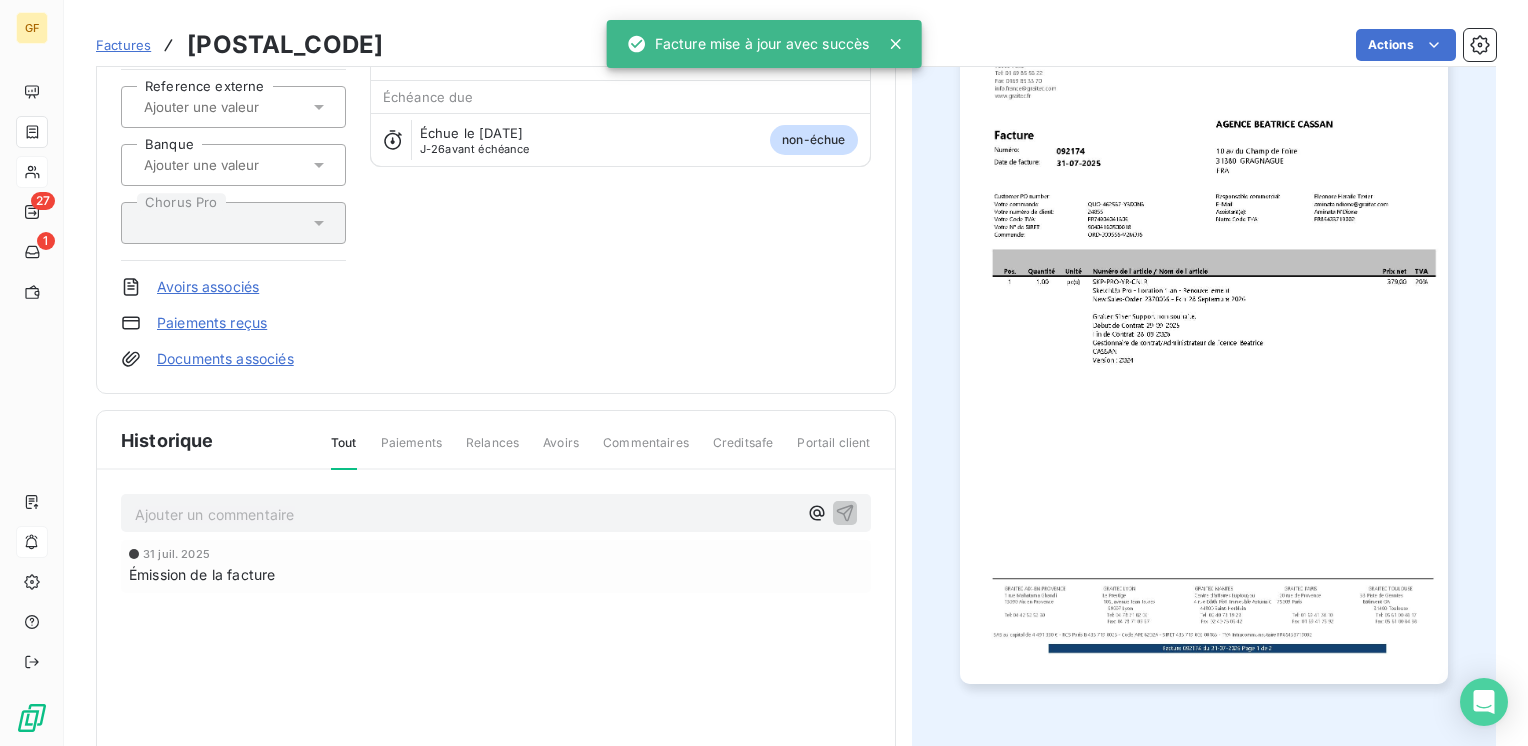 click on "Ajouter un commentaire ﻿" at bounding box center [466, 514] 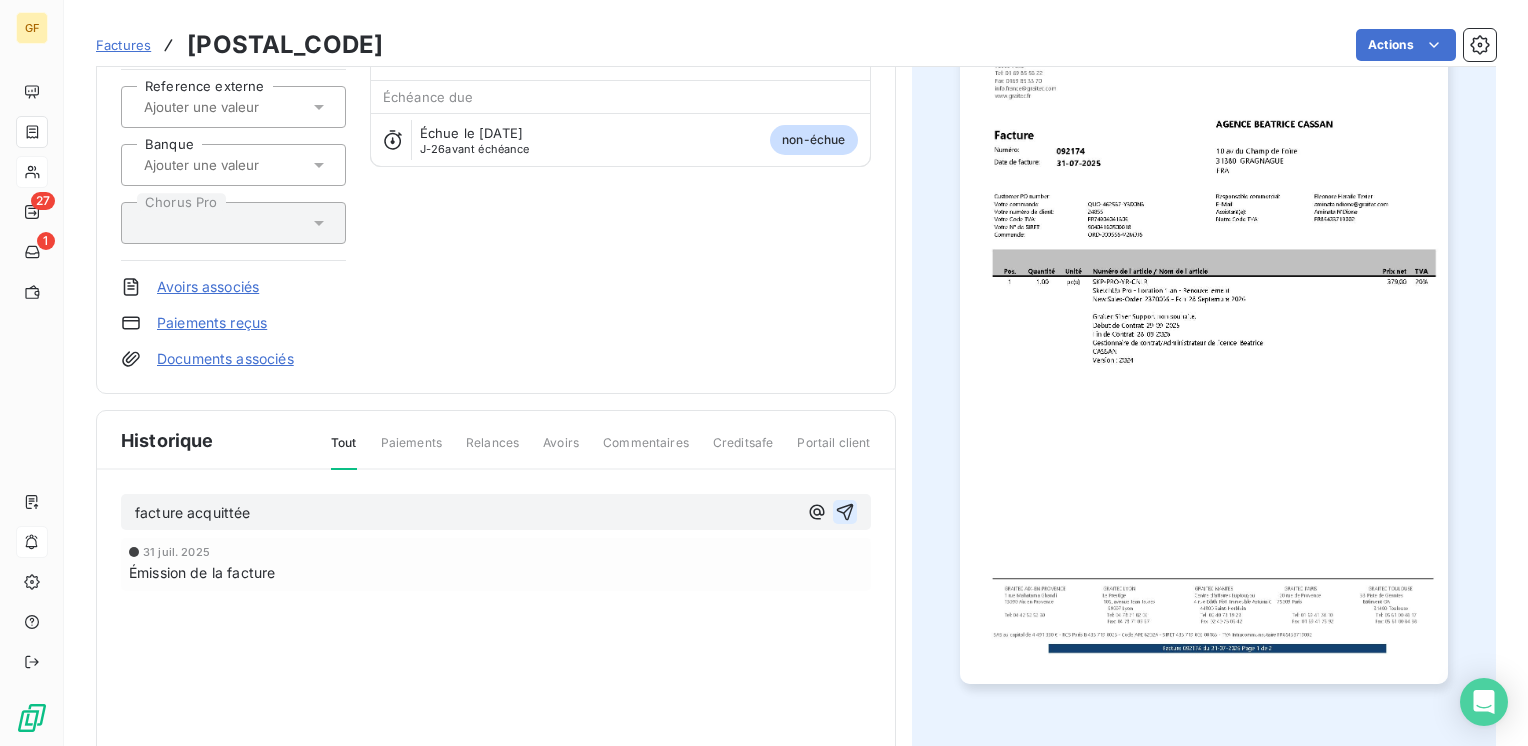 click 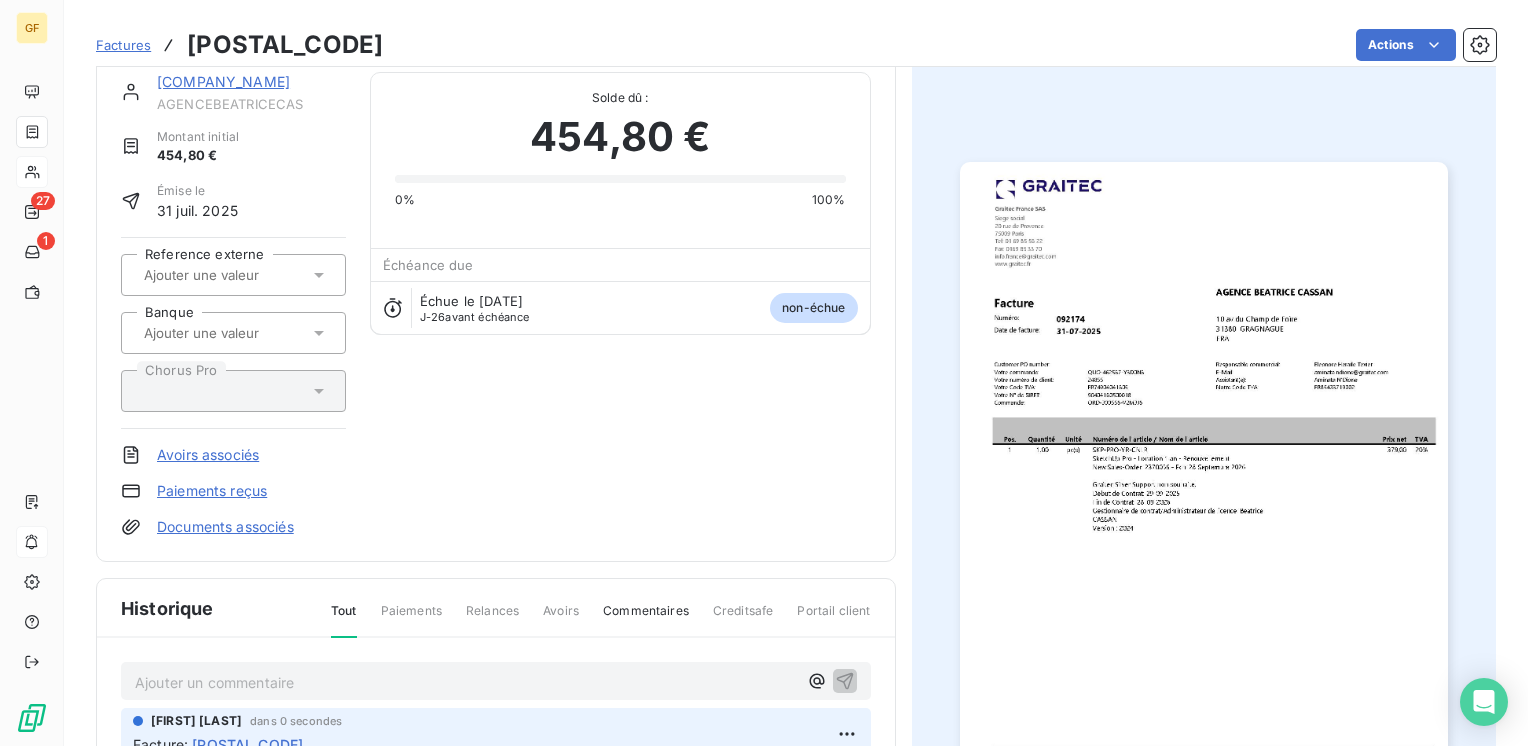 scroll, scrollTop: 0, scrollLeft: 0, axis: both 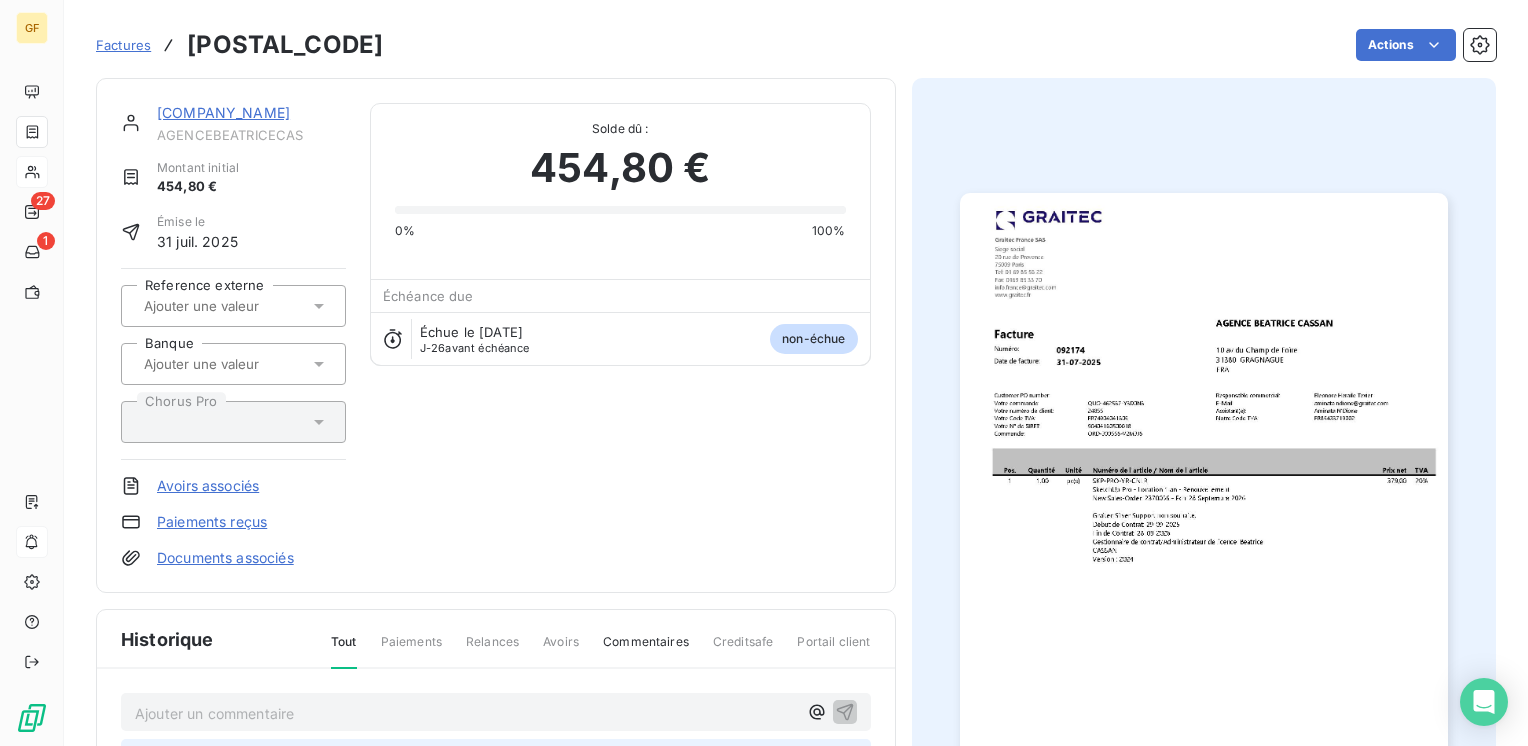 click on "[COMPANY_NAME]" at bounding box center [223, 112] 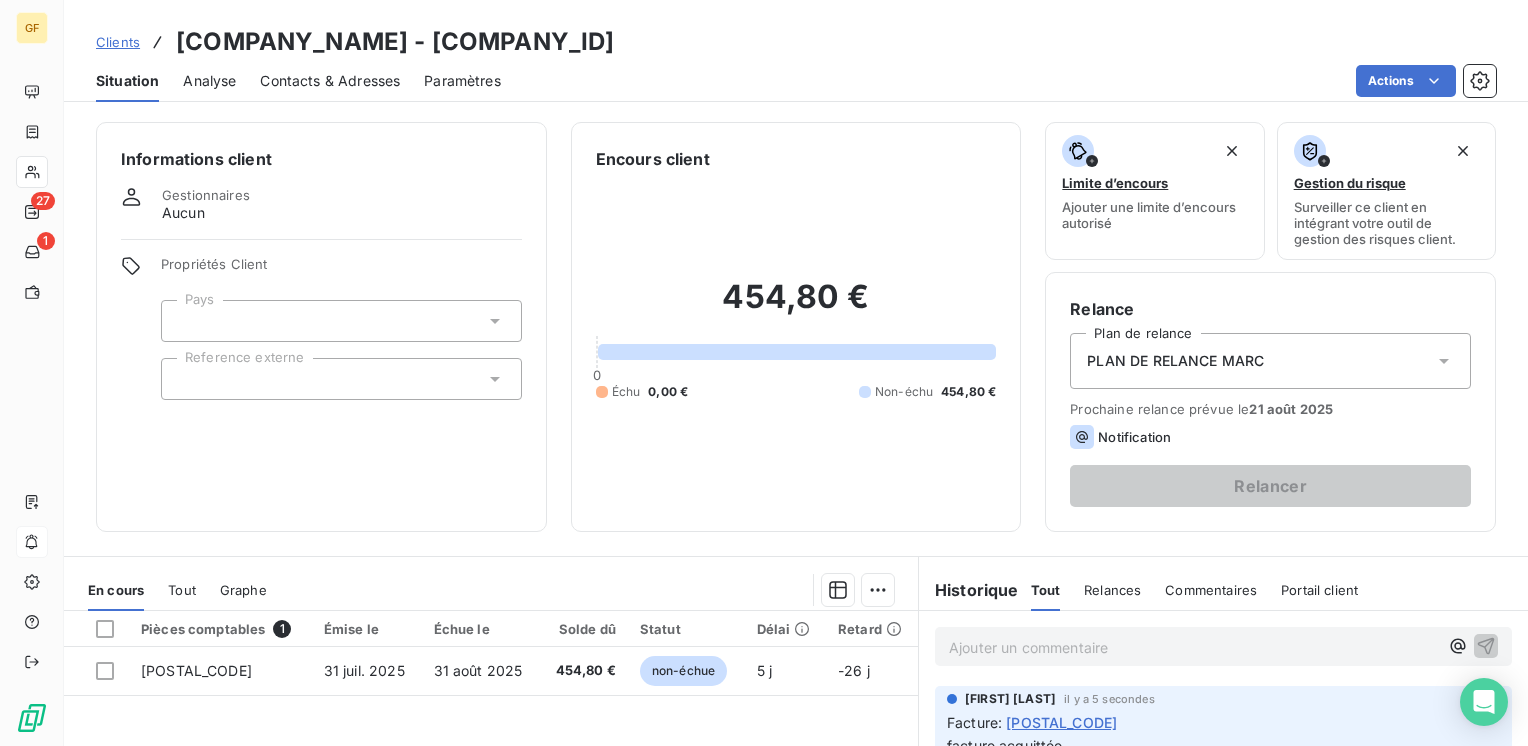 click on "Contacts & Adresses" at bounding box center [330, 81] 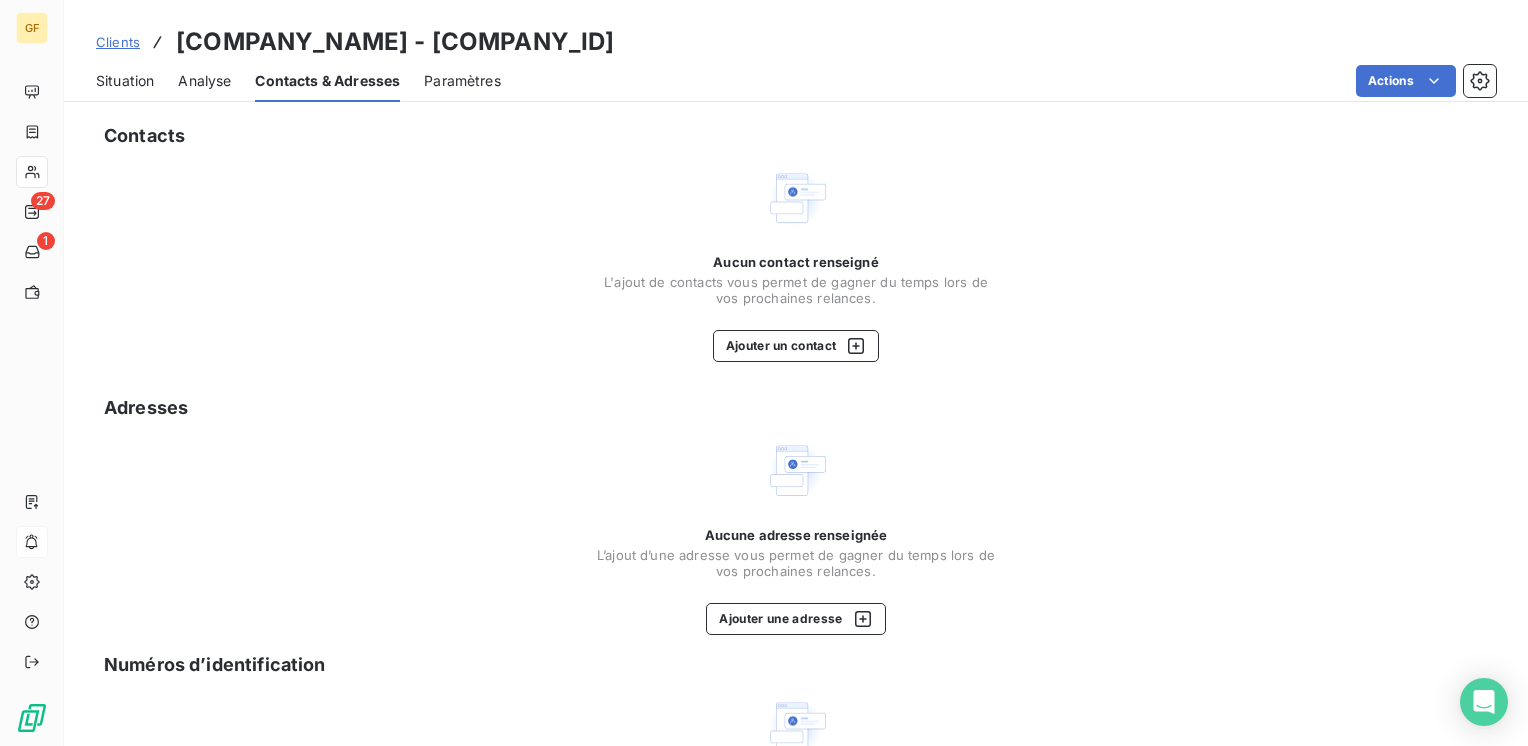 click on "Situation" at bounding box center (125, 81) 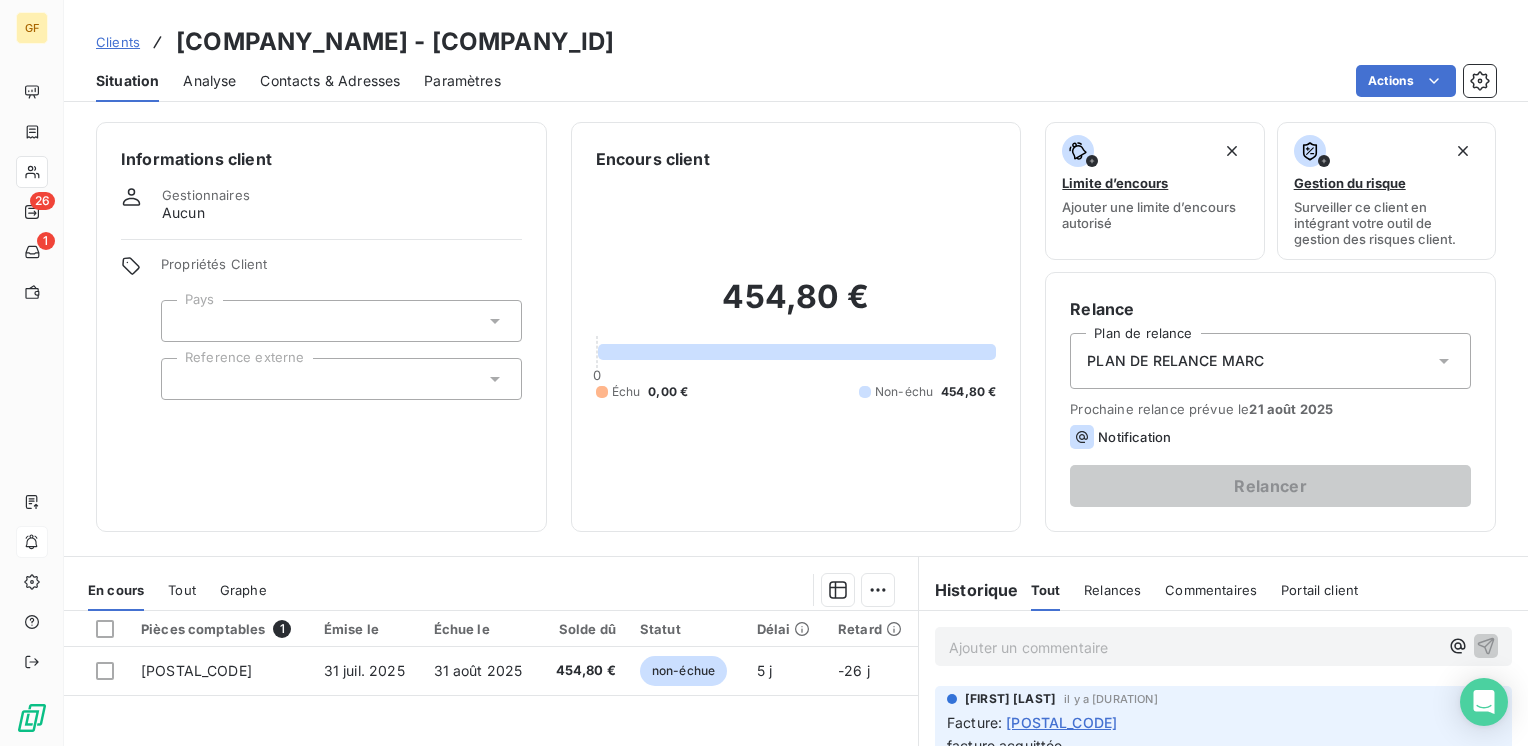 click on "Contacts & Adresses" at bounding box center [330, 81] 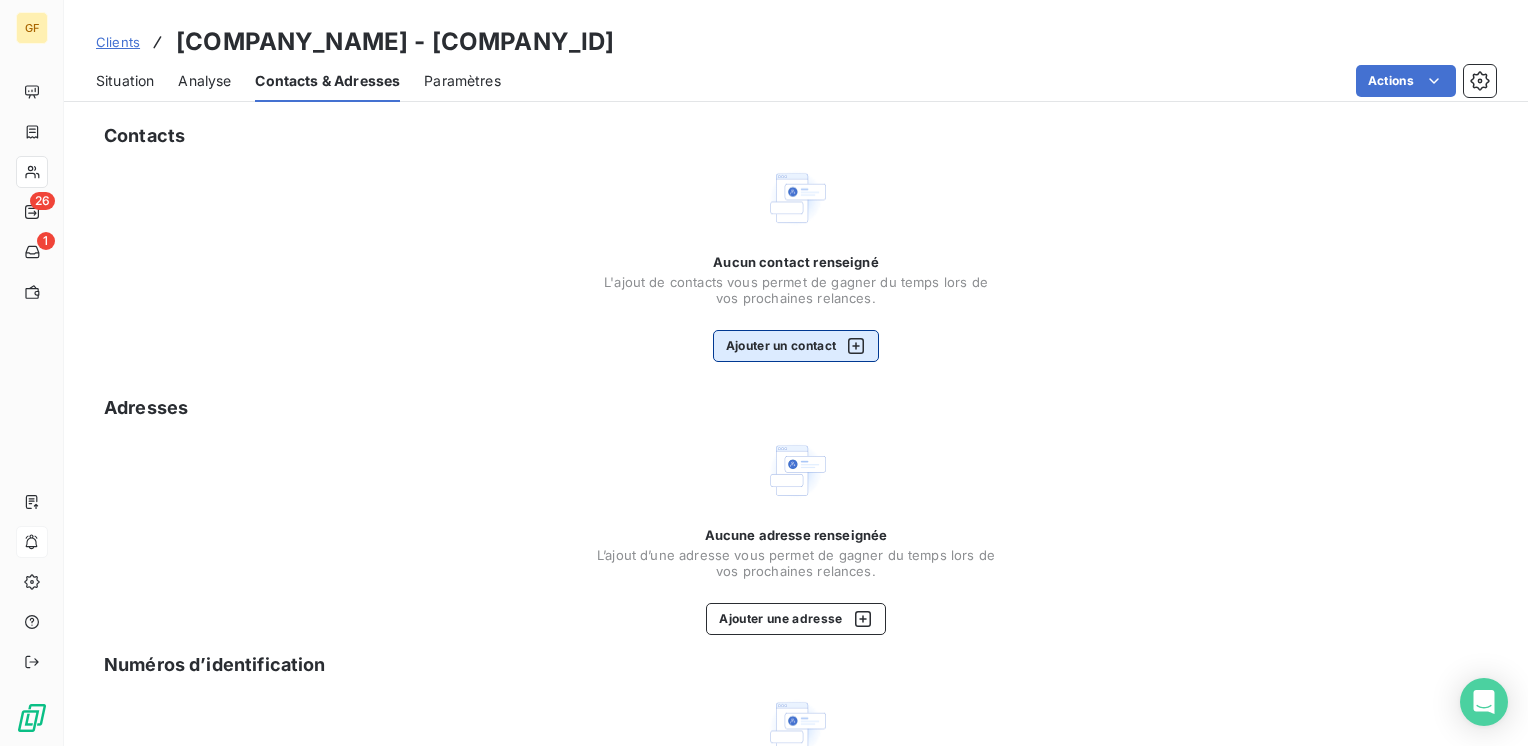 click on "Ajouter un contact" at bounding box center (796, 346) 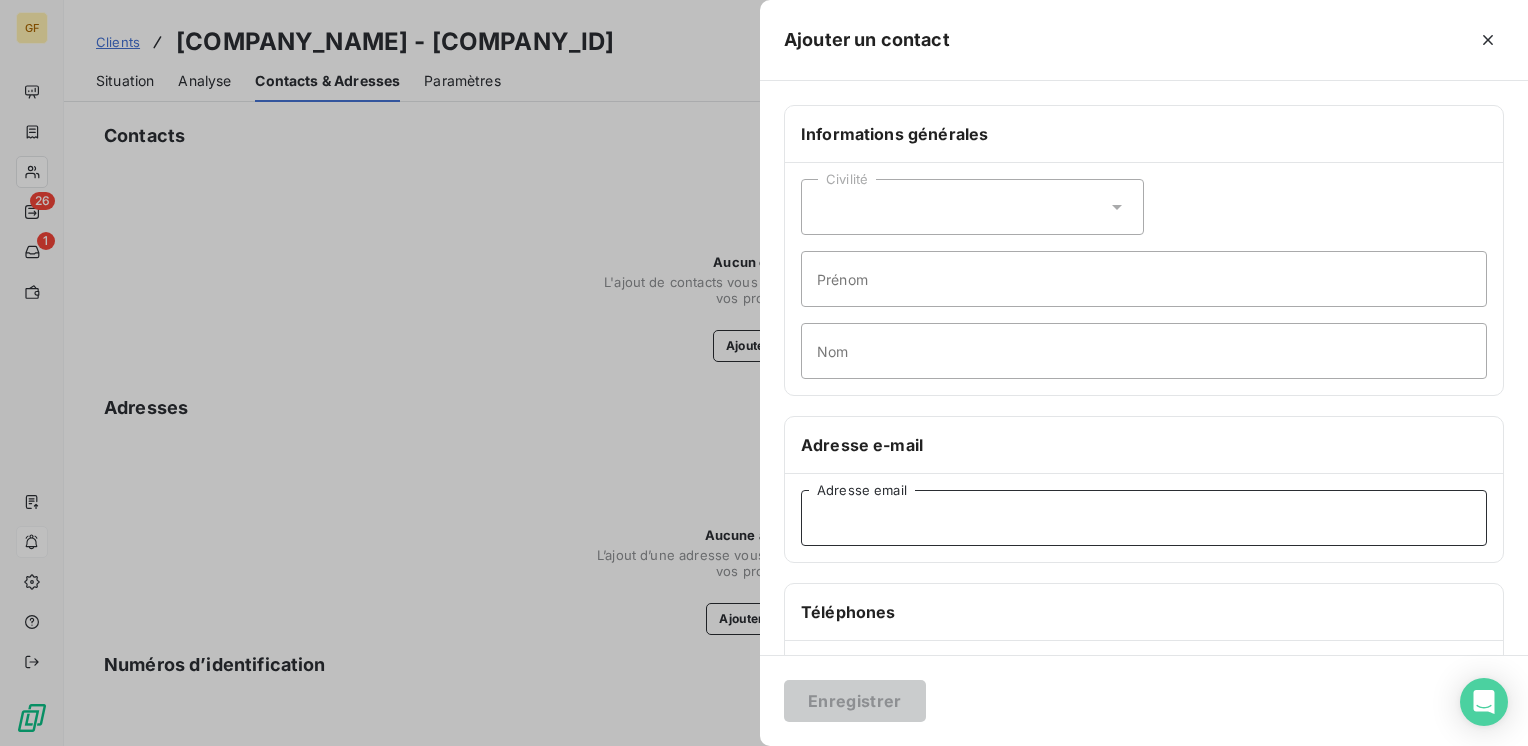 click on "Adresse email" at bounding box center [1144, 518] 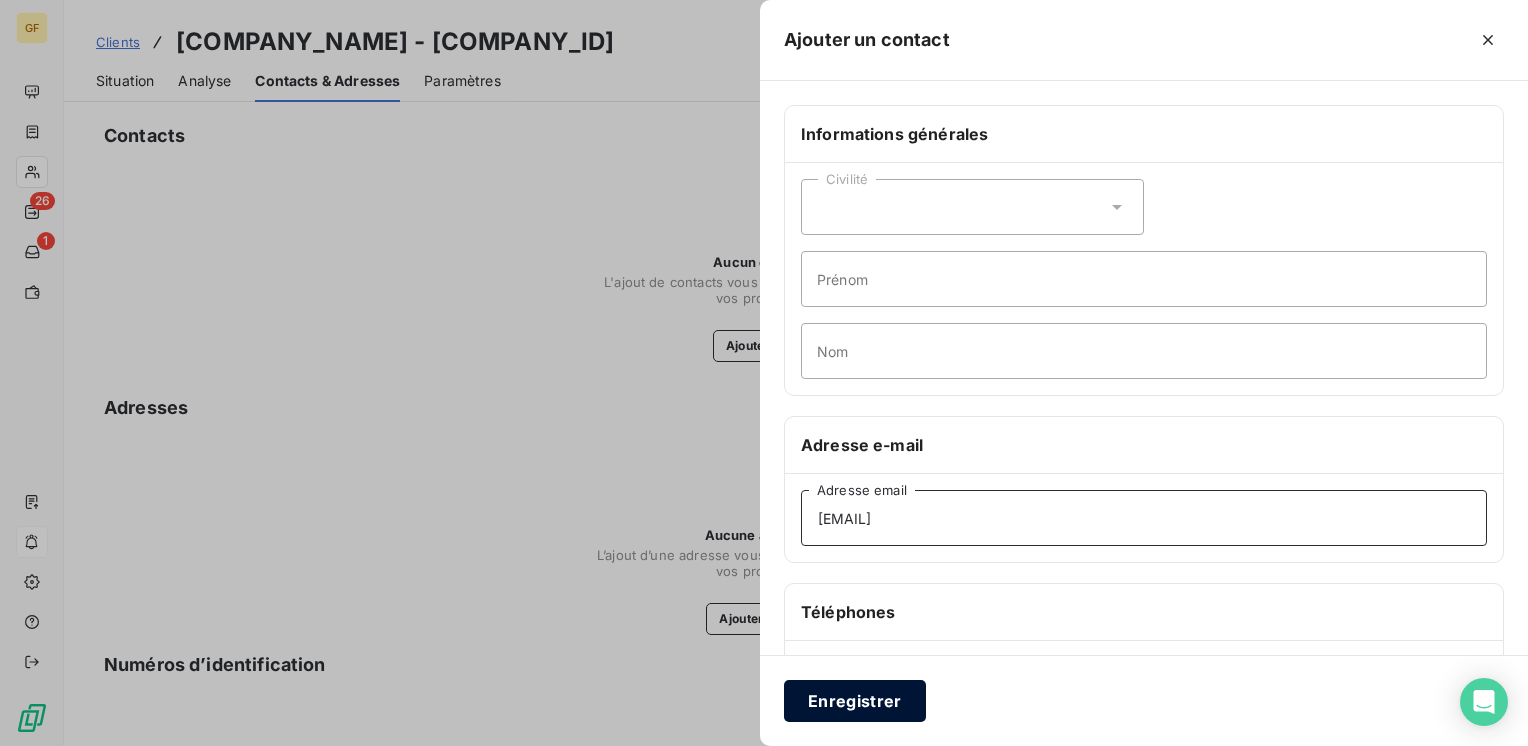 type on "[EMAIL]" 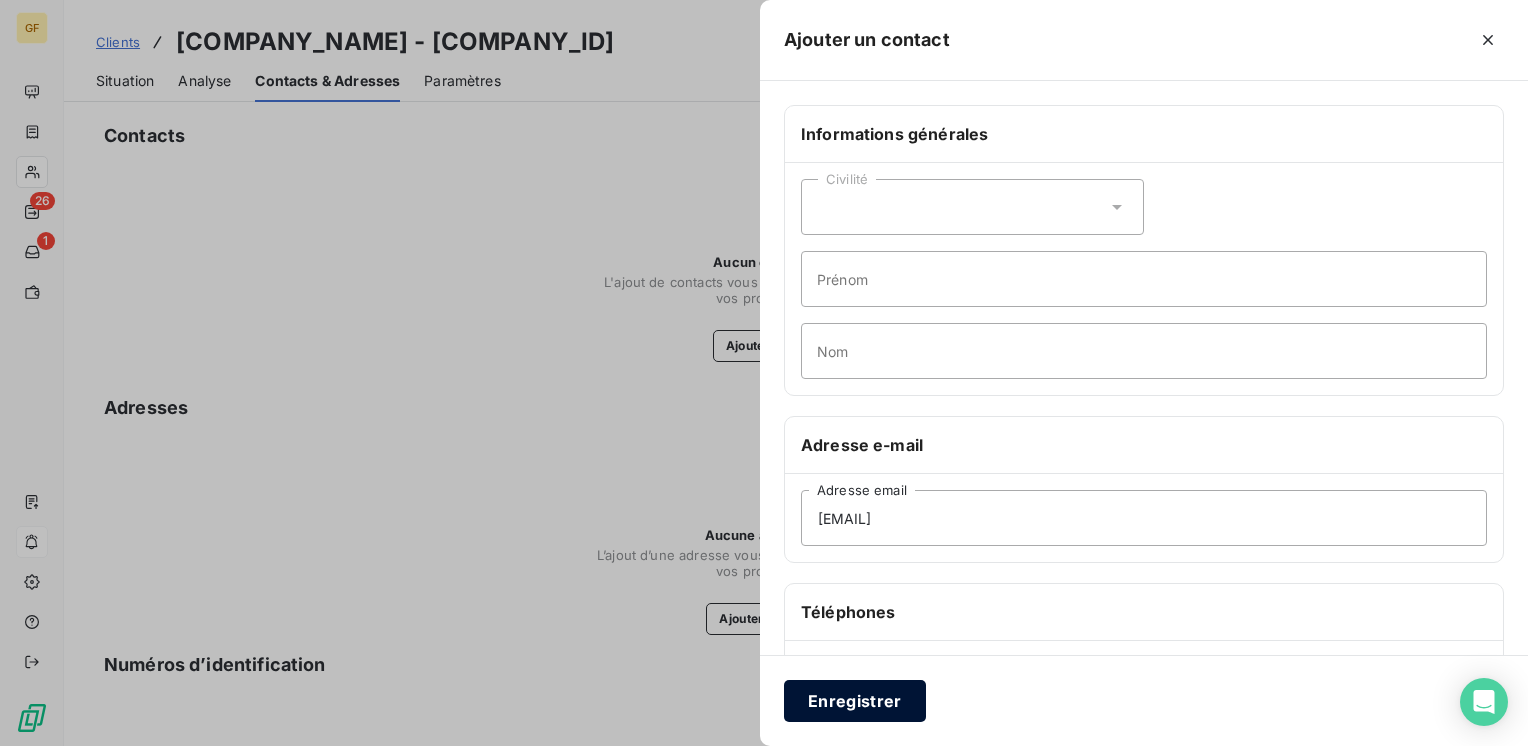 click on "Enregistrer" at bounding box center [855, 701] 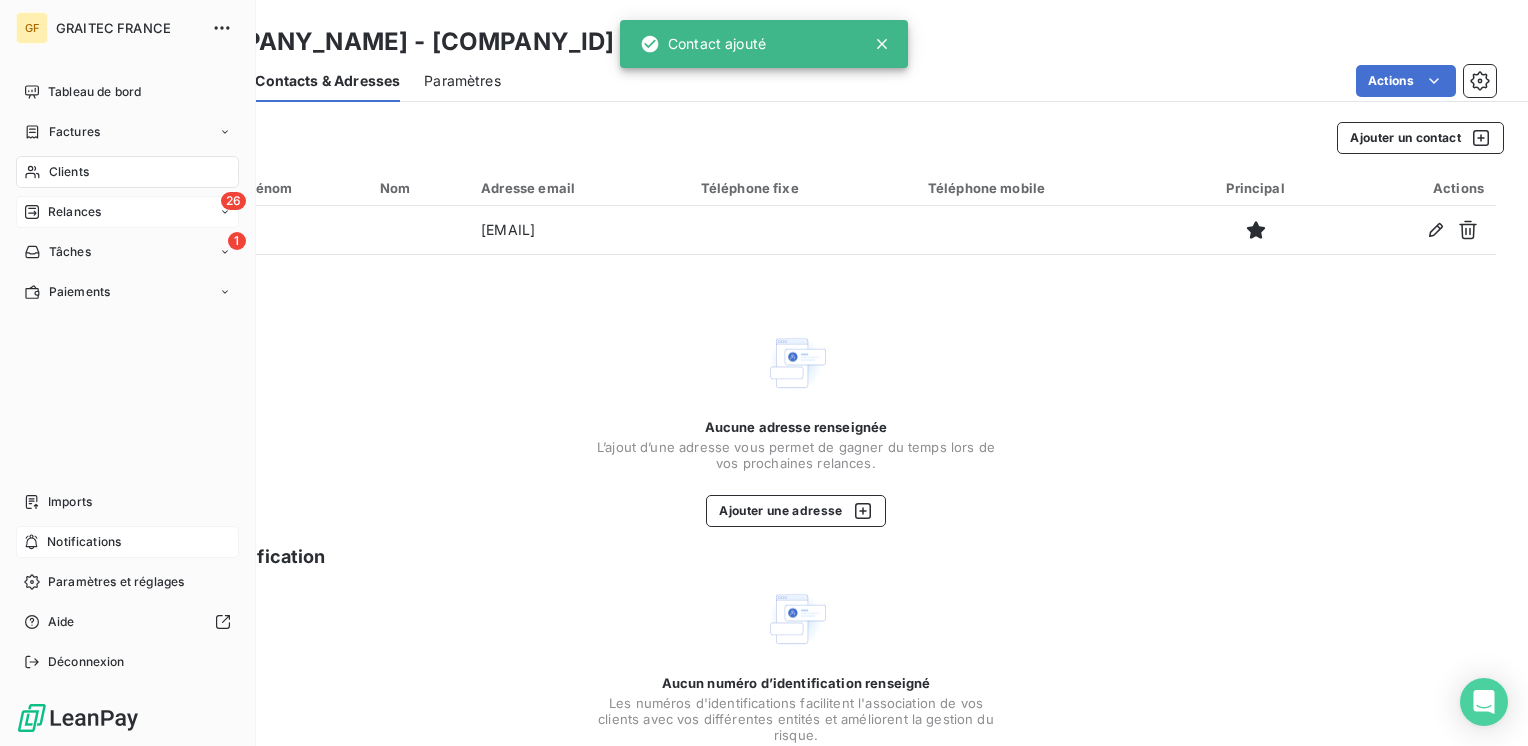 click on "Relances" at bounding box center (74, 212) 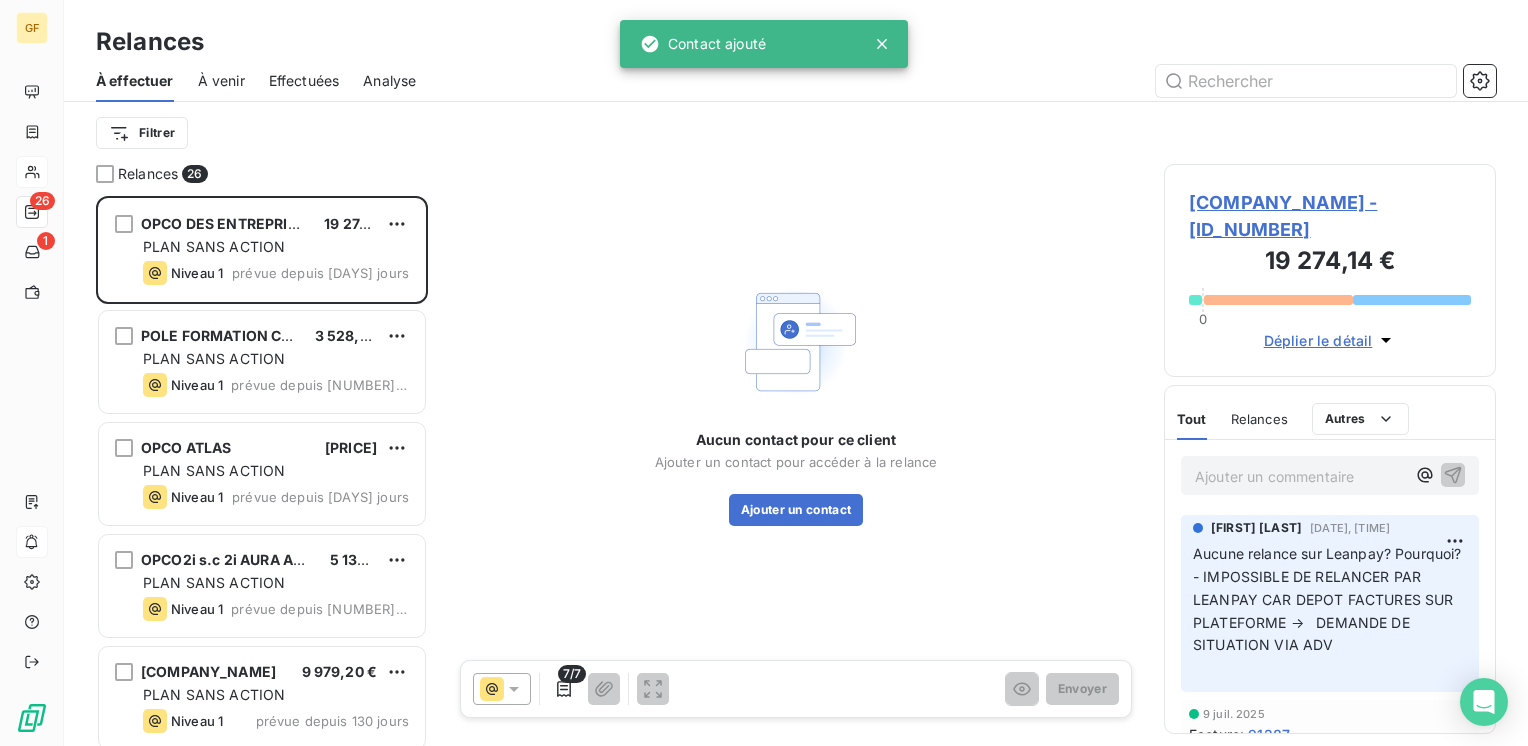 scroll, scrollTop: 16, scrollLeft: 16, axis: both 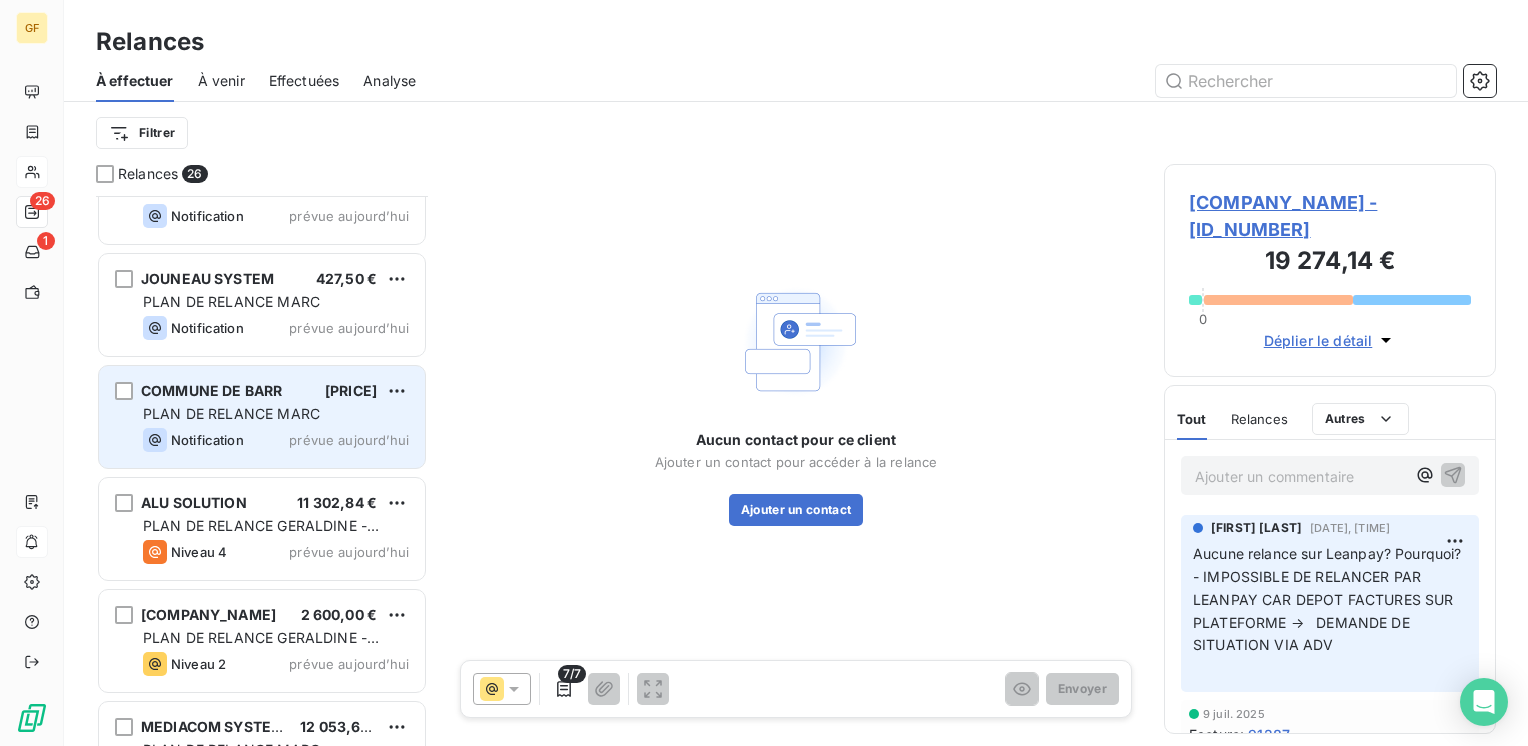 click on "Notification prévue aujourd’hui" at bounding box center [276, 440] 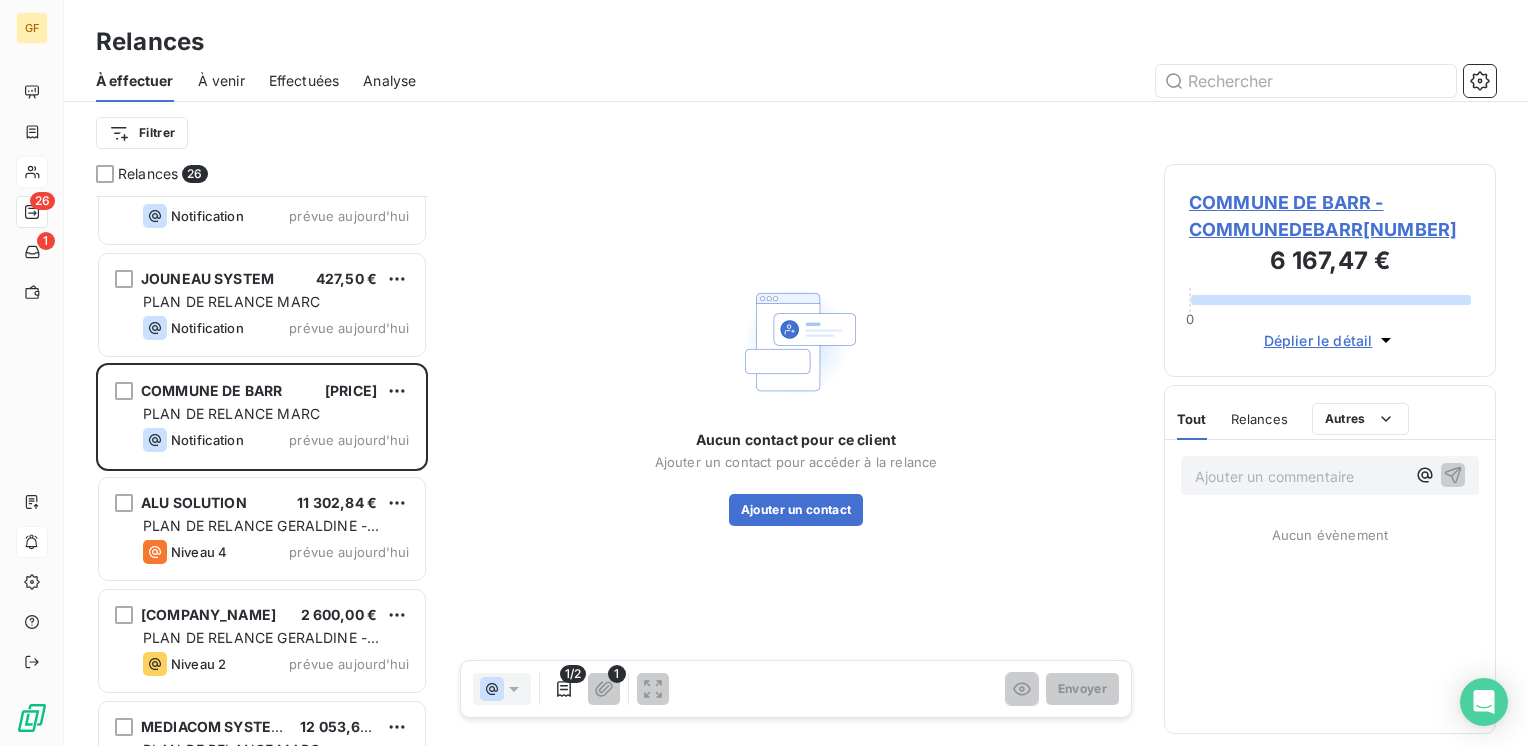 click on "COMMUNE DE BARR - COMMUNEDEBARR[NUMBER]" at bounding box center (1330, 216) 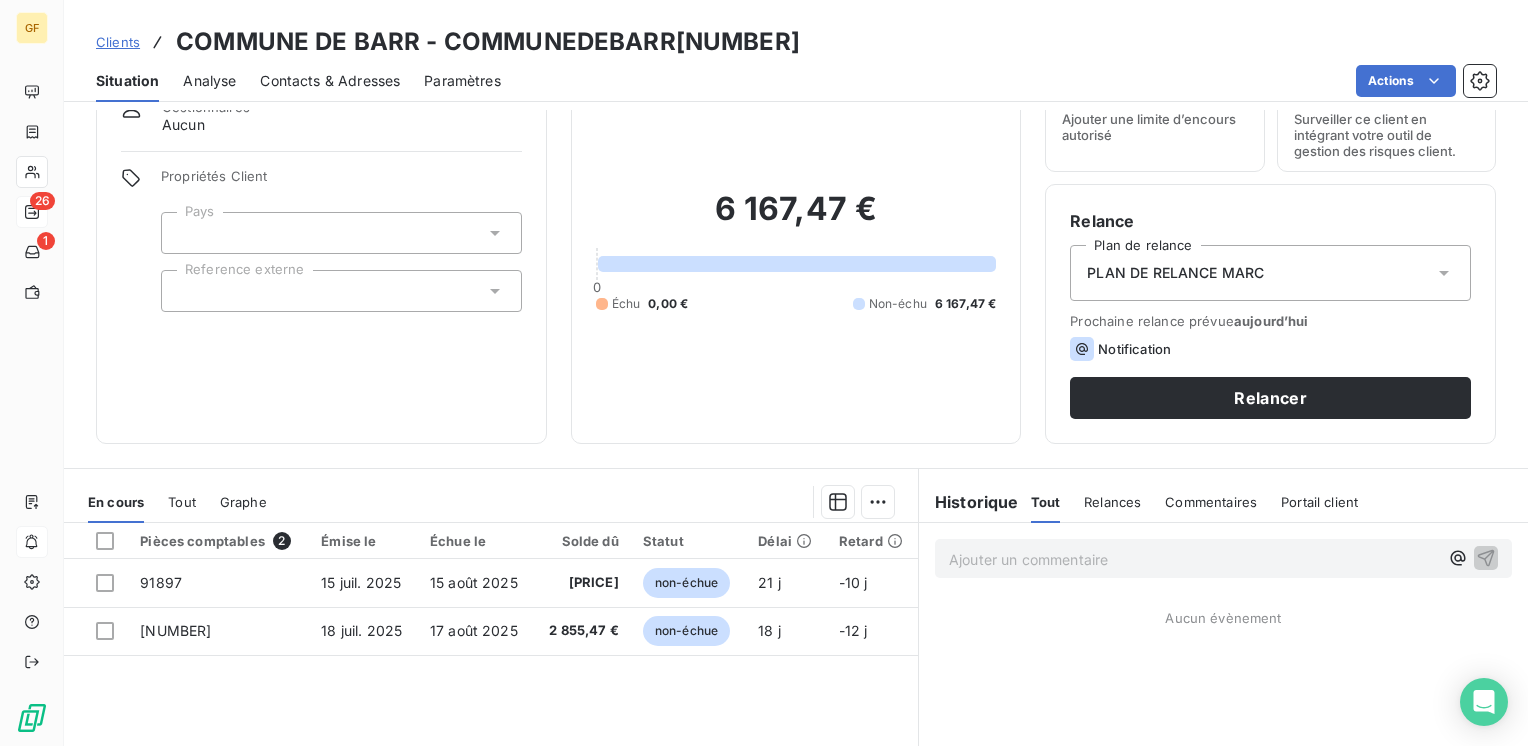 scroll, scrollTop: 200, scrollLeft: 0, axis: vertical 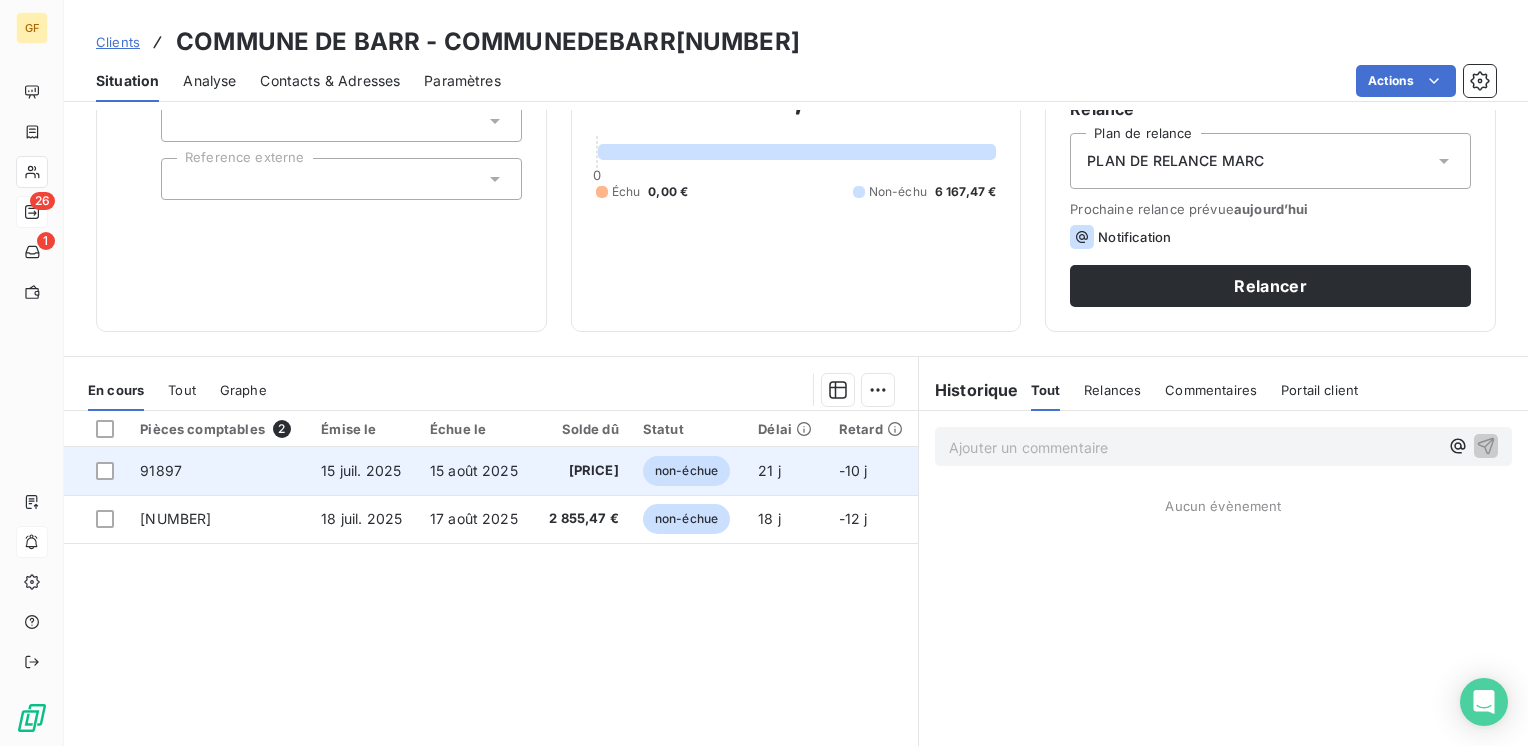 click on "15 août 2025" at bounding box center (474, 470) 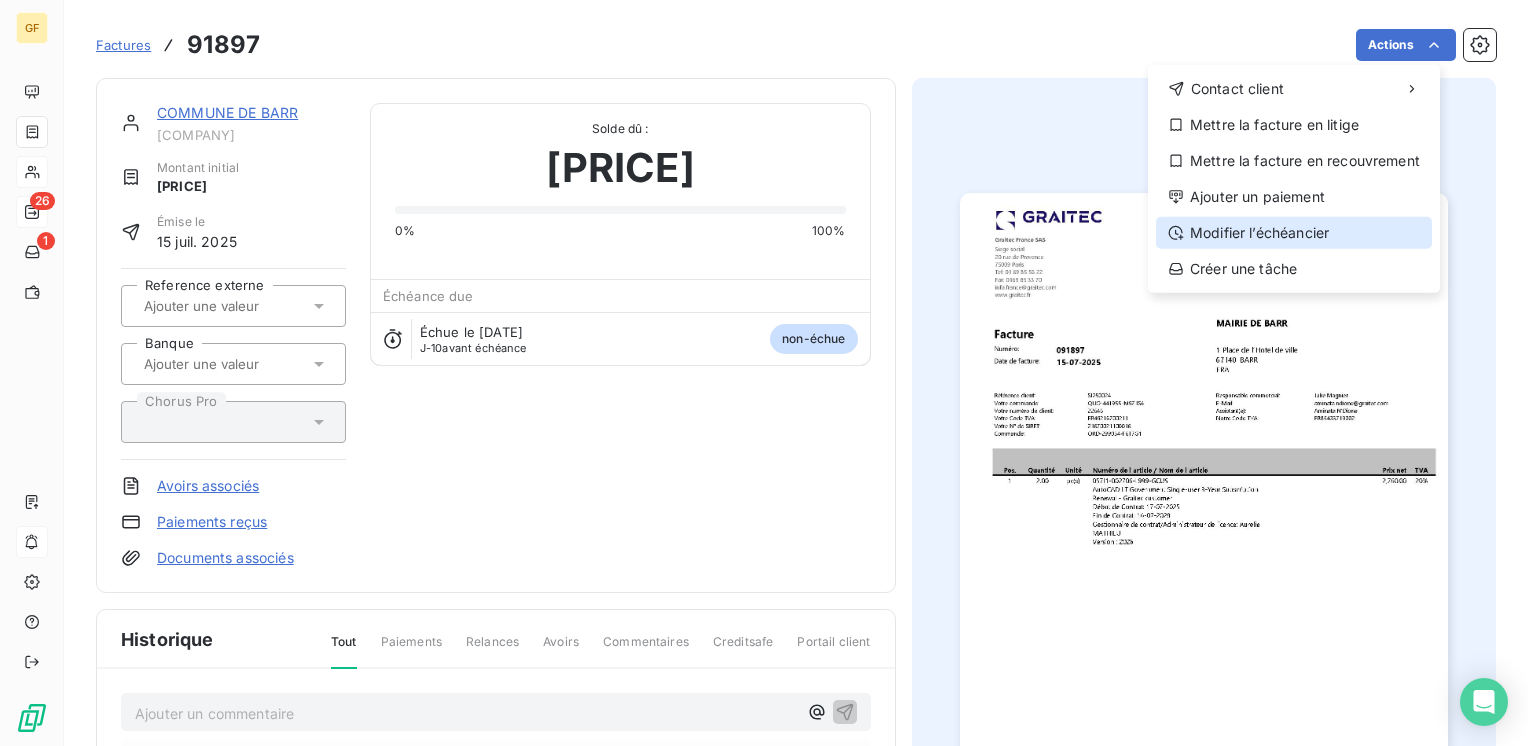 click on "Modifier l’échéancier" at bounding box center [1294, 233] 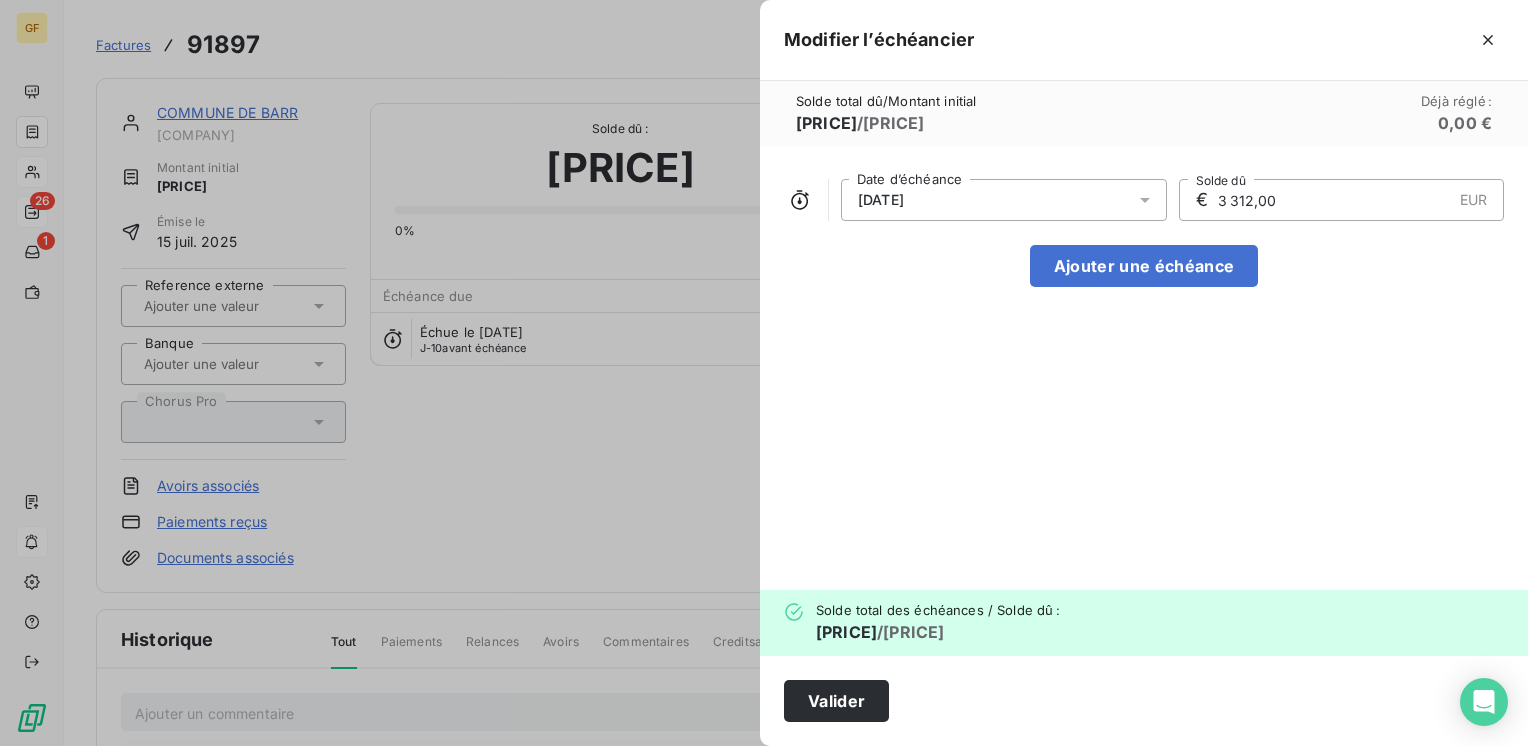 click 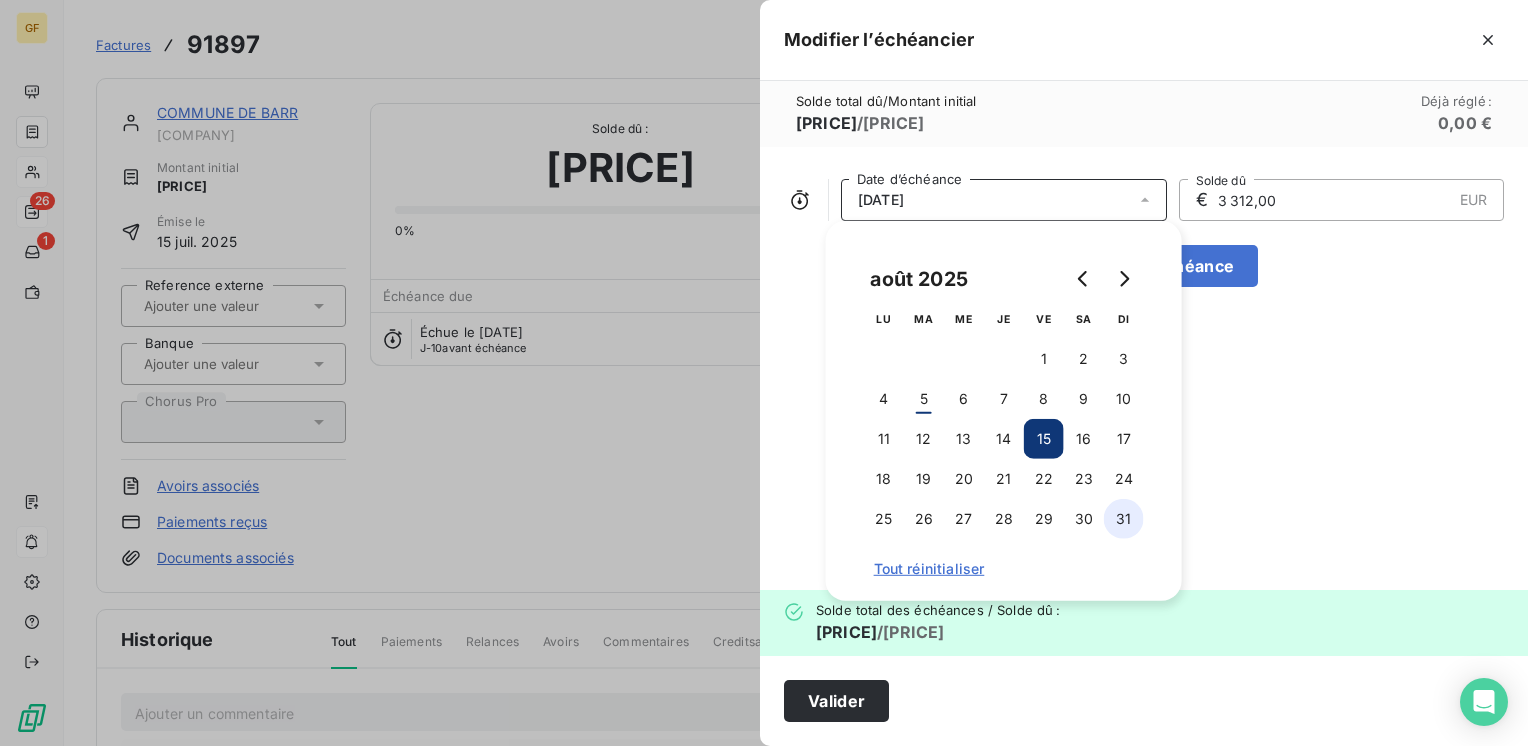 click on "31" at bounding box center (1124, 519) 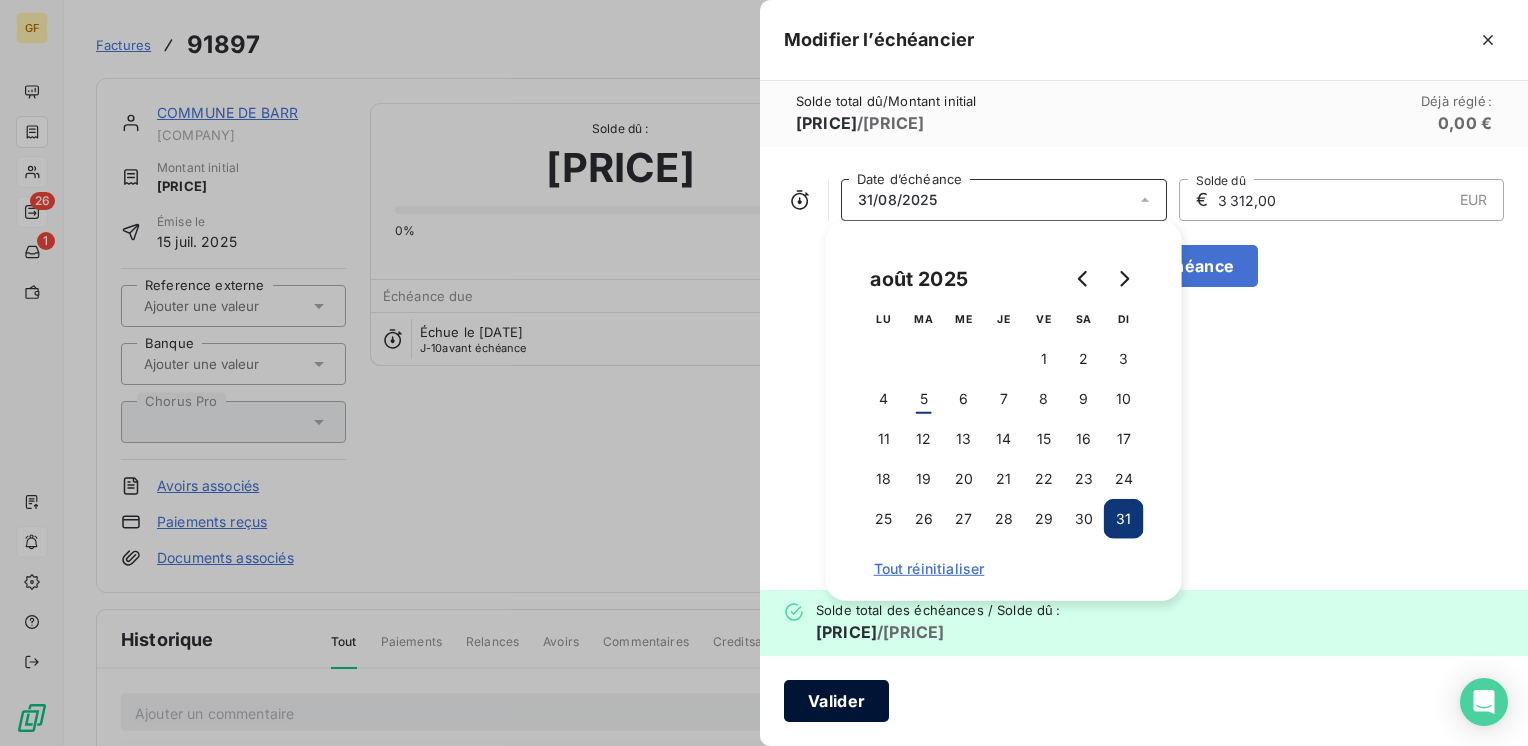 click on "Valider" at bounding box center [836, 701] 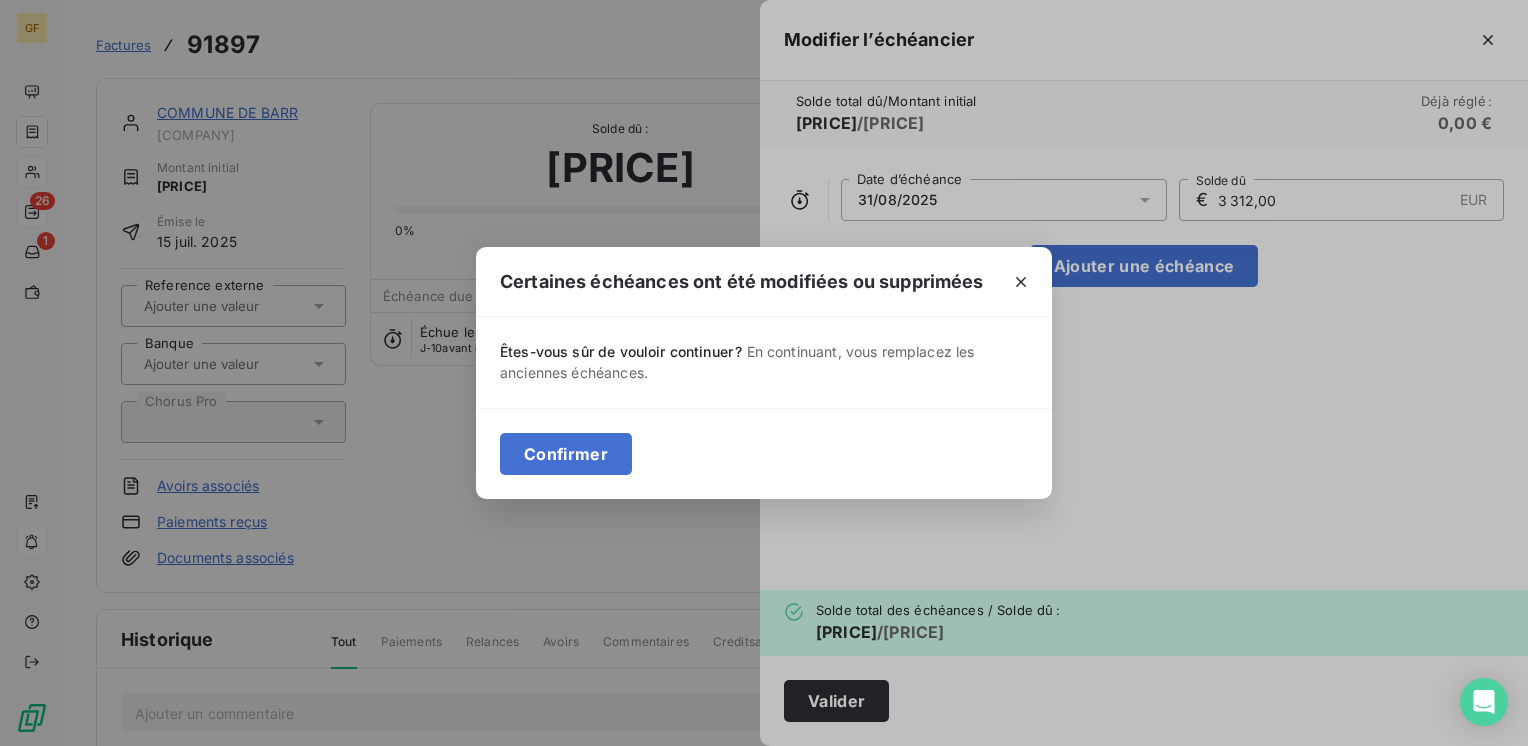 click on "Confirmer" at bounding box center (764, 453) 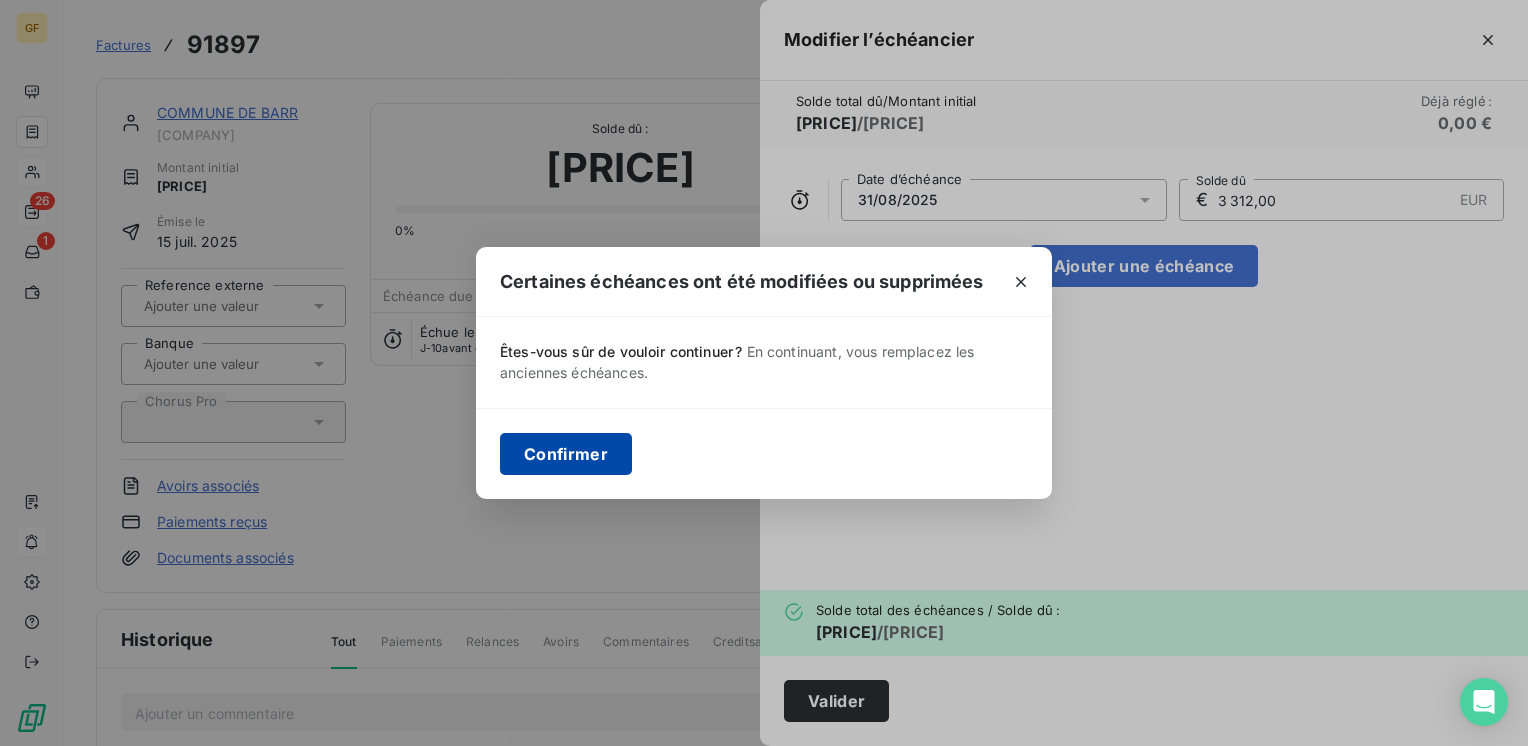 click on "Confirmer" at bounding box center [566, 454] 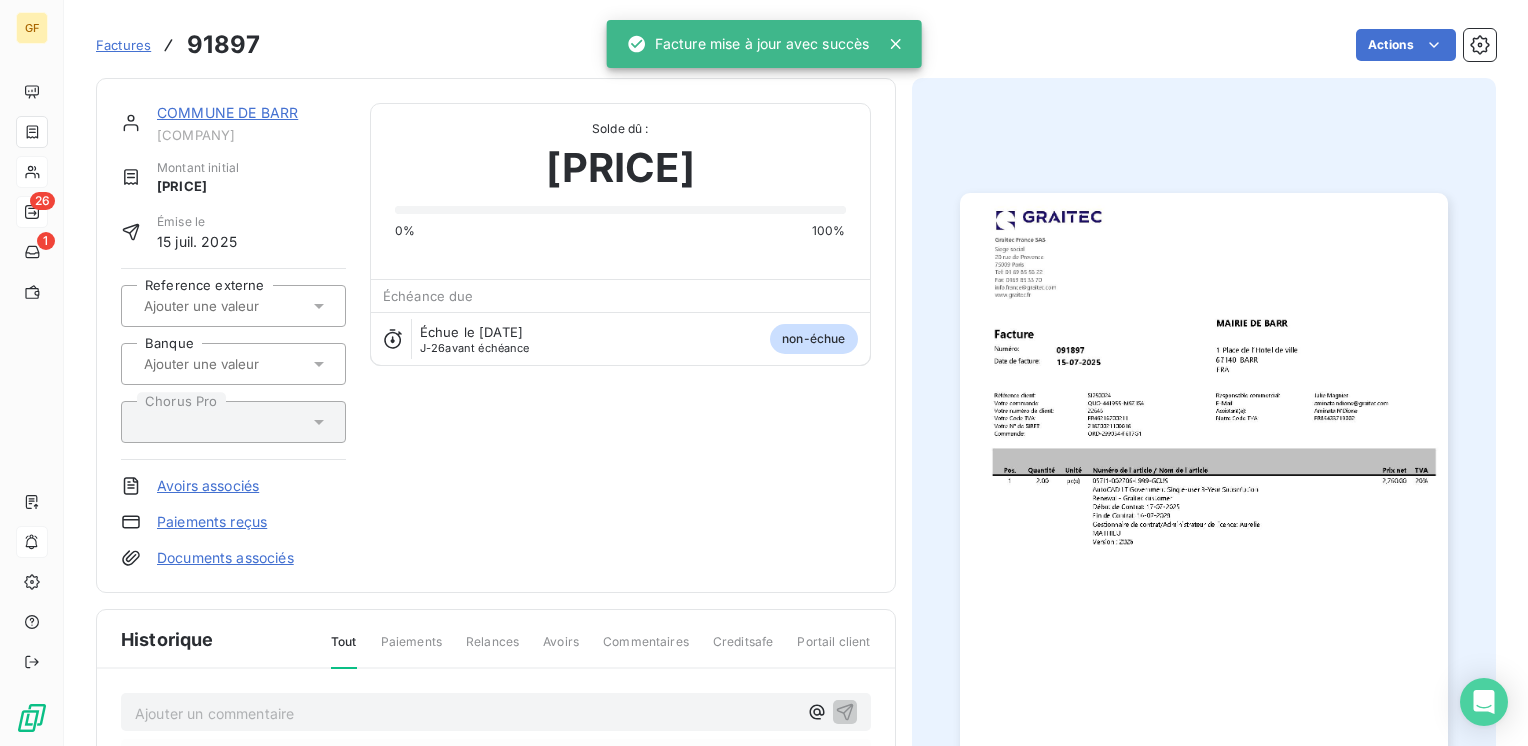 click on "COMMUNE DE BARR" at bounding box center (227, 112) 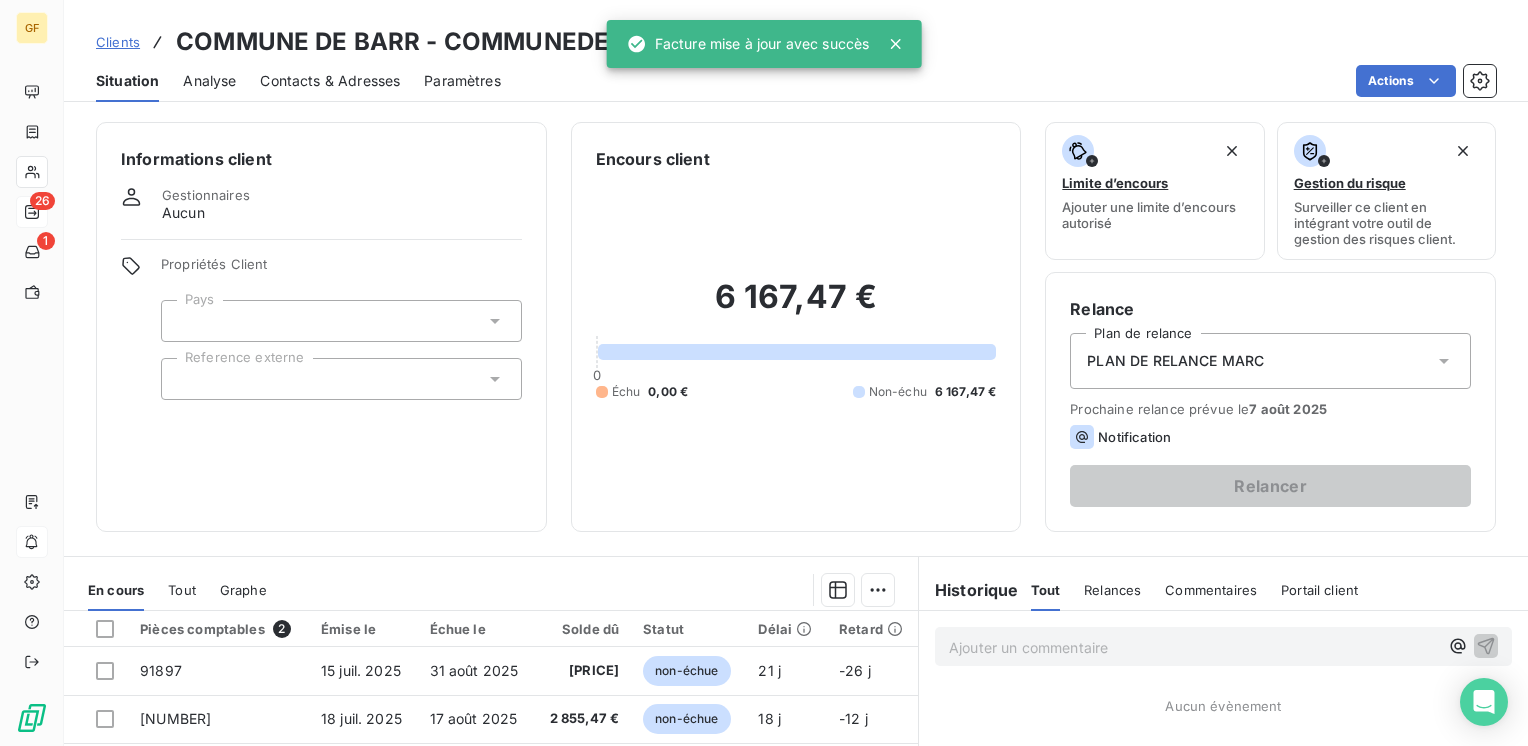 scroll, scrollTop: 308, scrollLeft: 0, axis: vertical 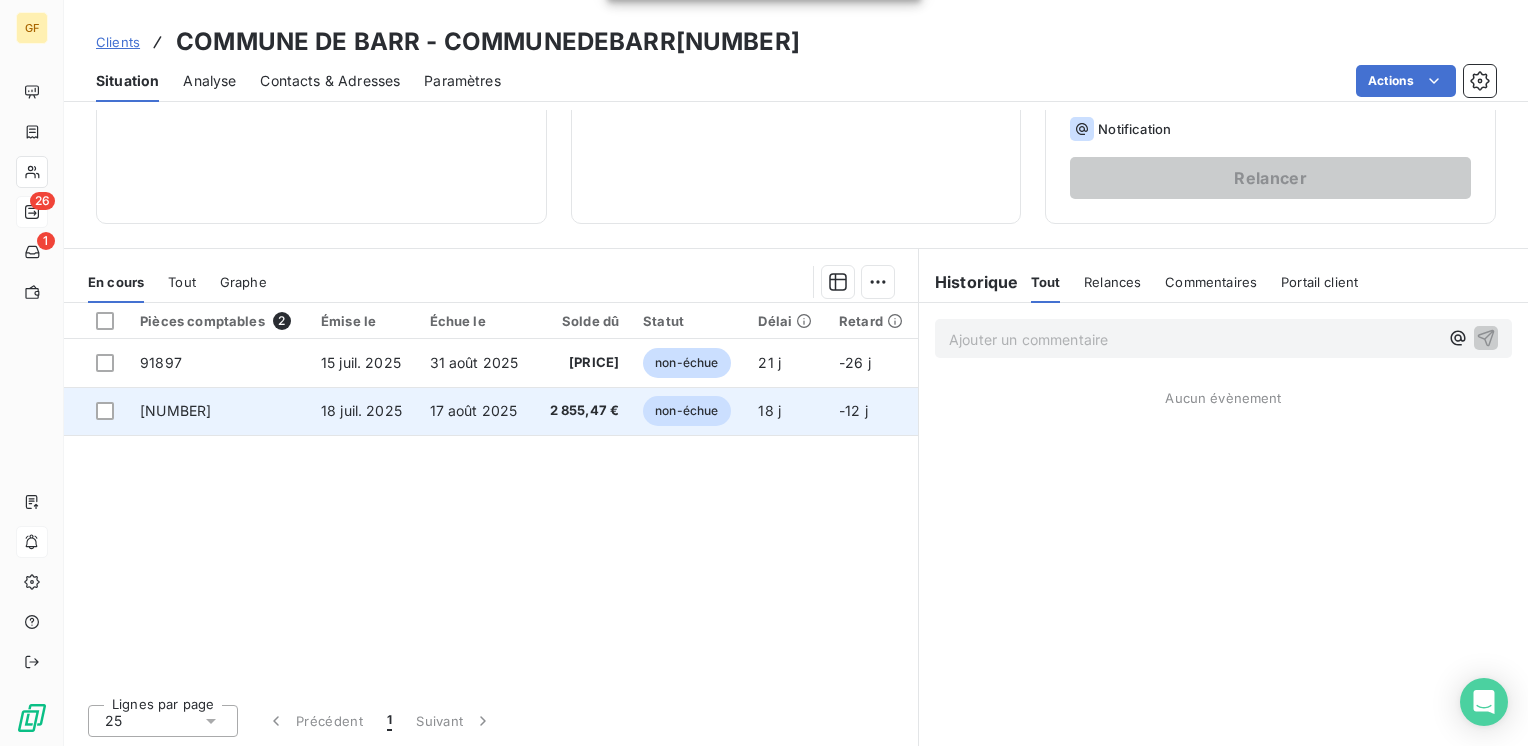 click on "17 août 2025" at bounding box center (476, 411) 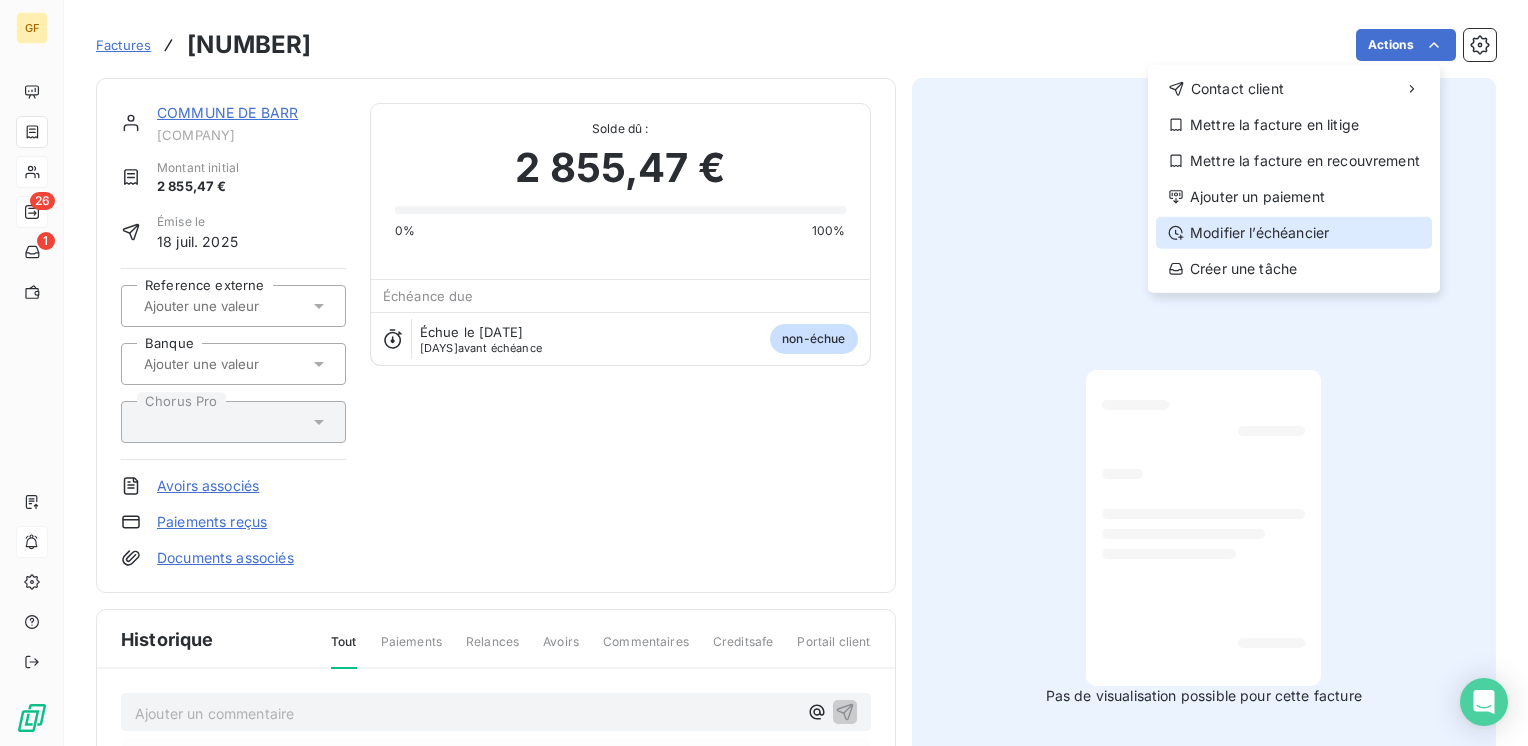 click on "Modifier l’échéancier" at bounding box center [1294, 233] 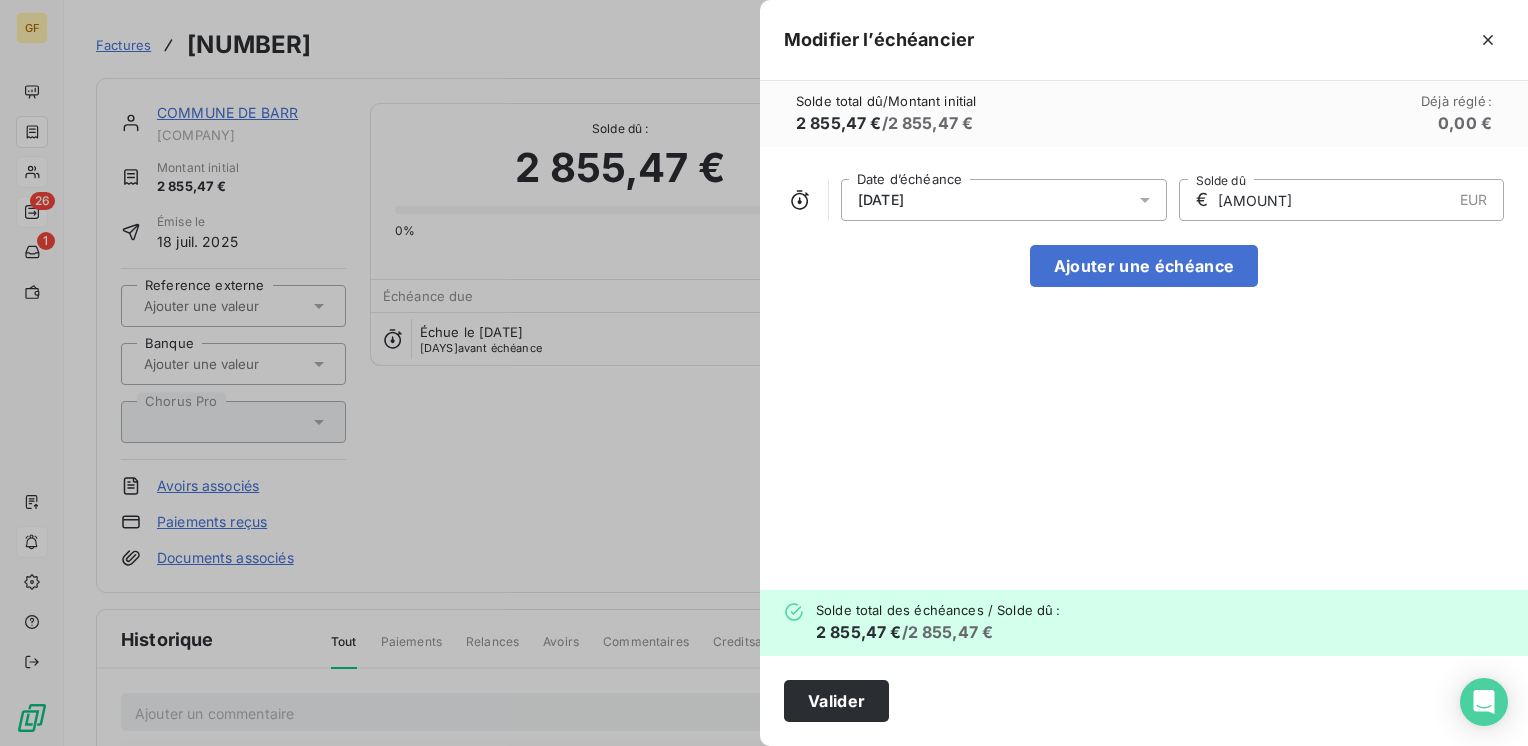 click 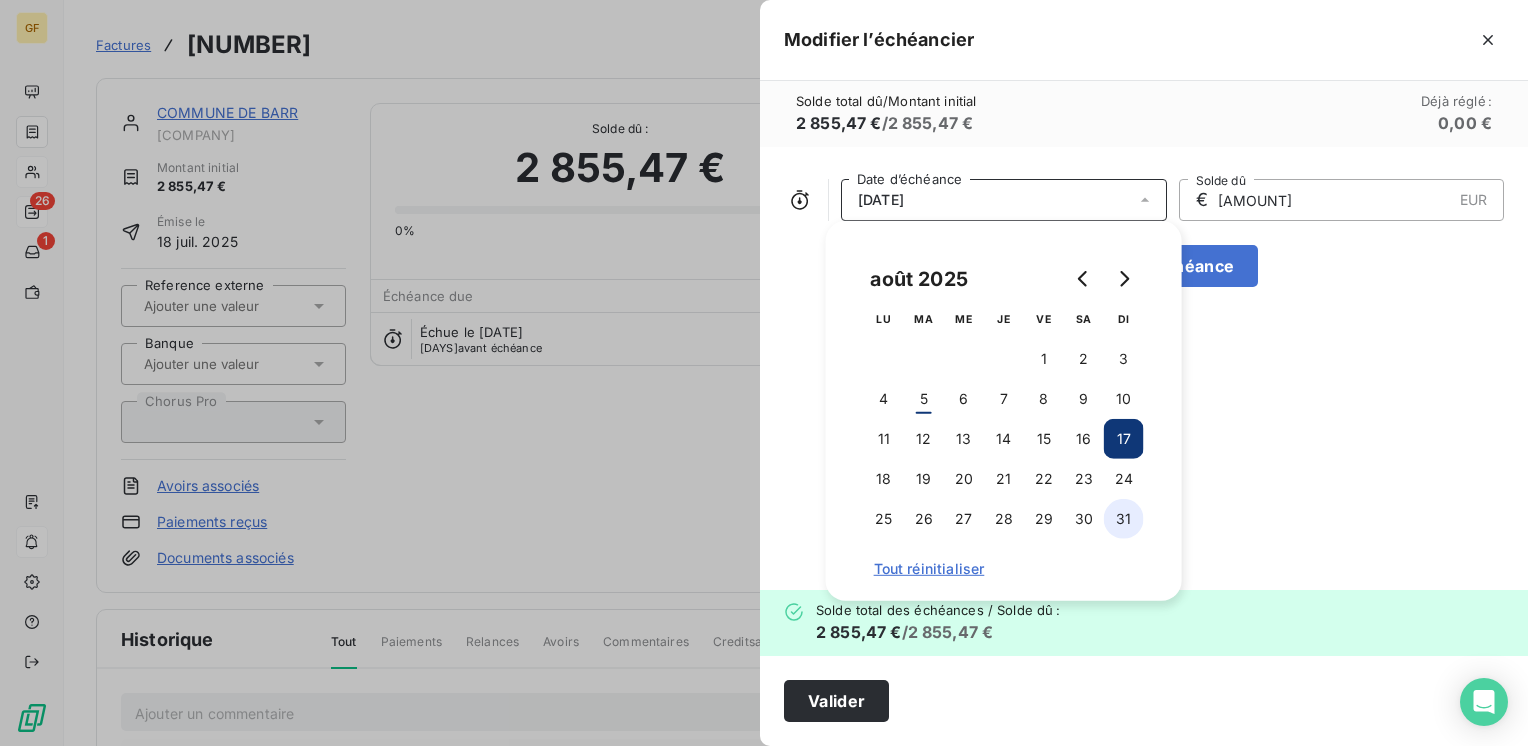 click on "31" at bounding box center (1124, 519) 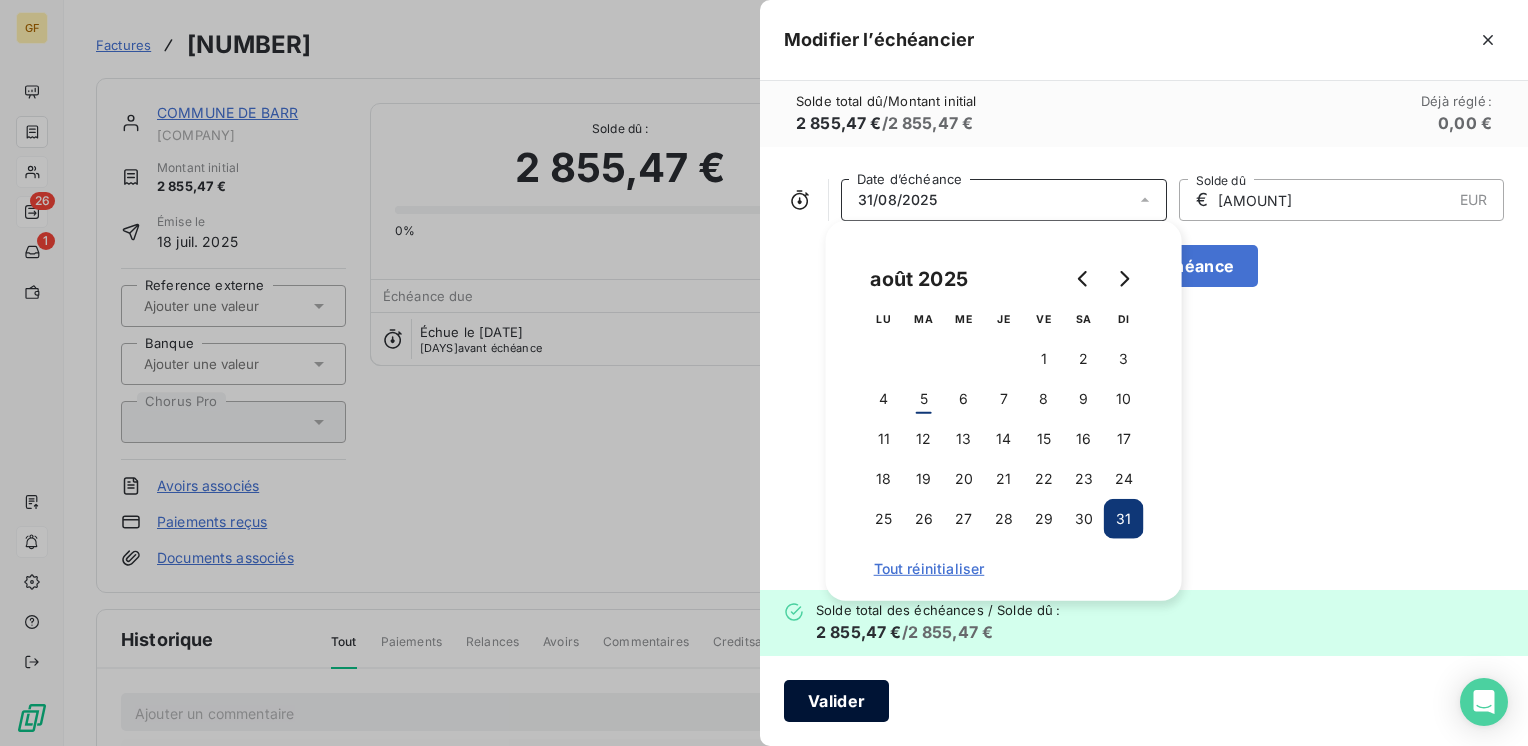 click on "Valider" at bounding box center [836, 701] 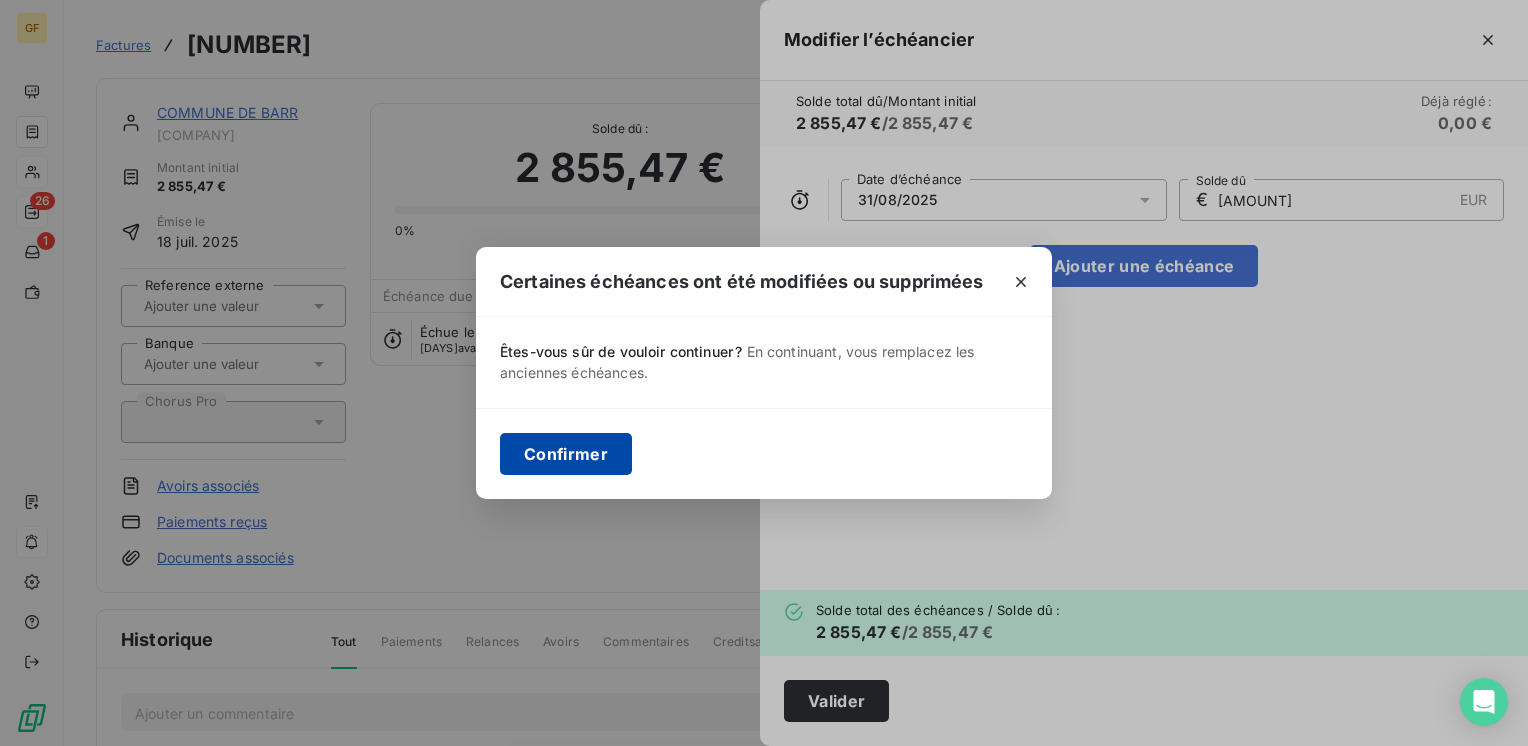 drag, startPoint x: 592, startPoint y: 464, endPoint x: 559, endPoint y: 433, distance: 45.276924 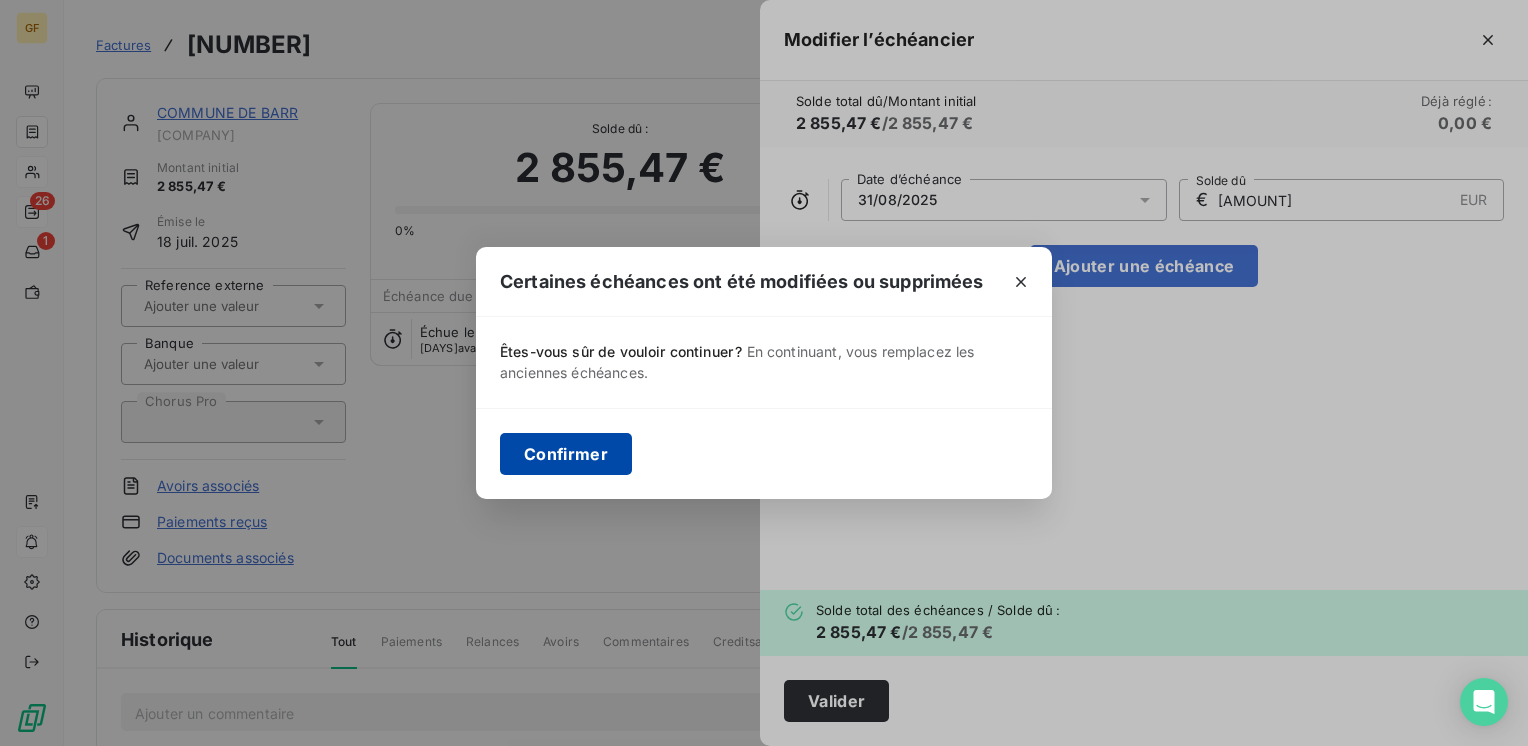 click on "Confirmer" at bounding box center [566, 454] 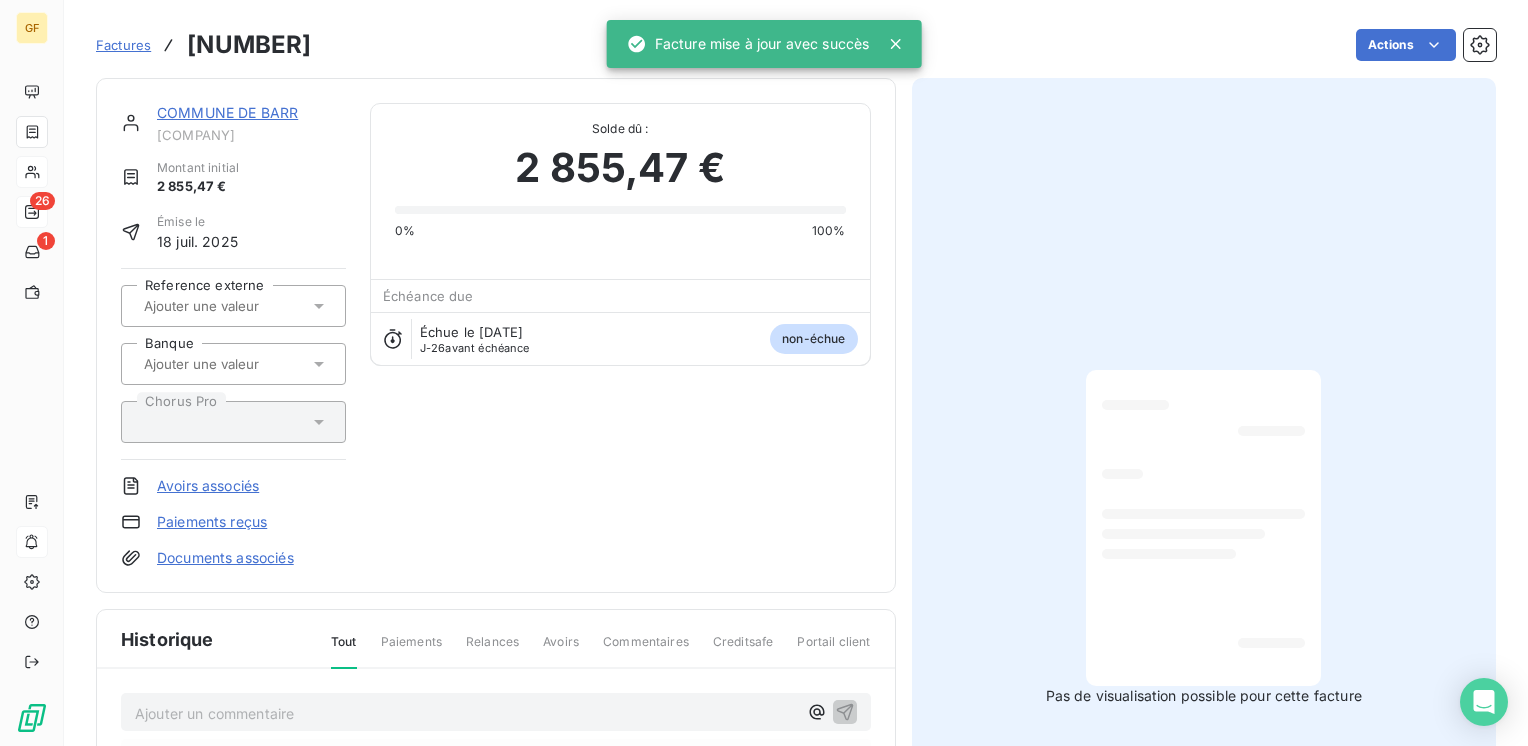 click on "COMMUNE DE BARR" at bounding box center [227, 112] 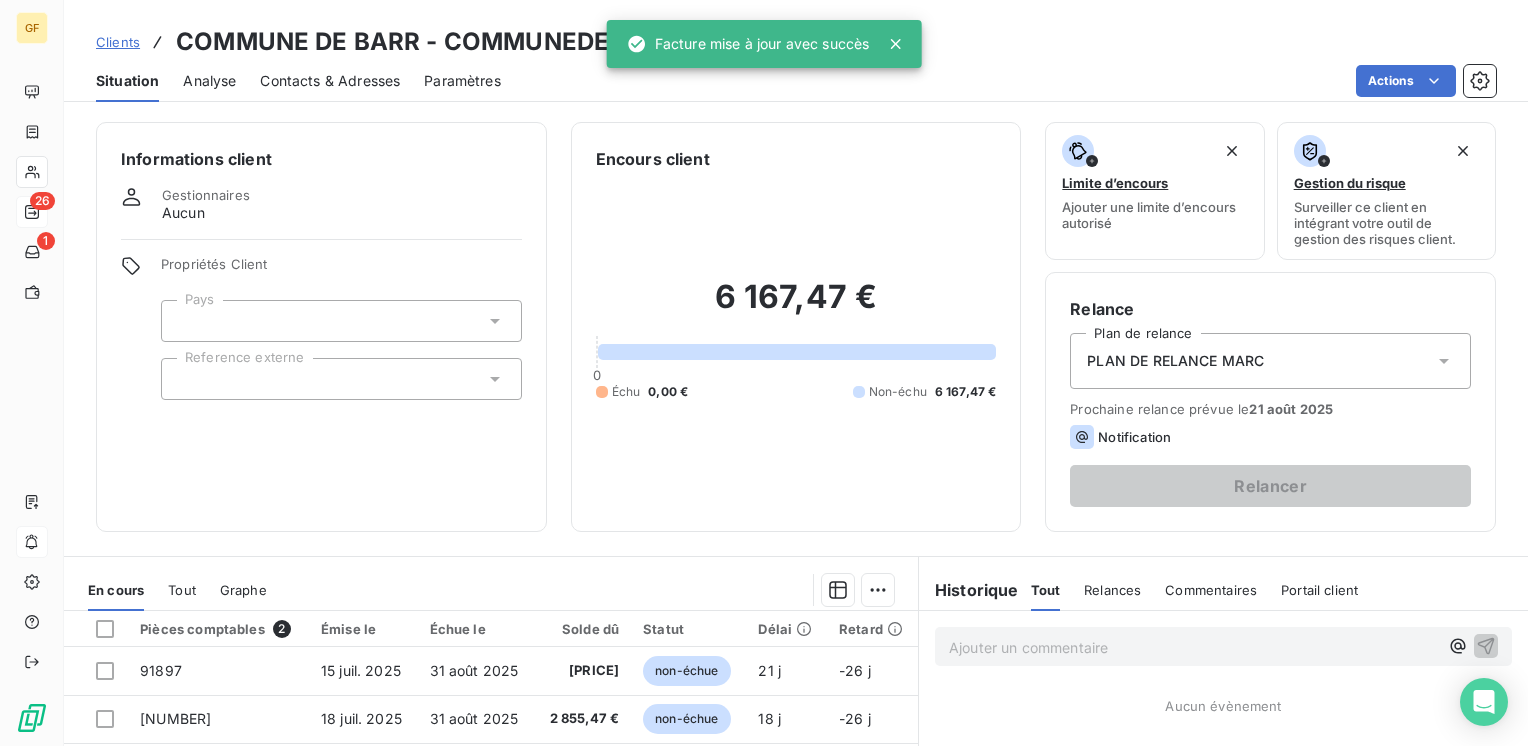 scroll, scrollTop: 200, scrollLeft: 0, axis: vertical 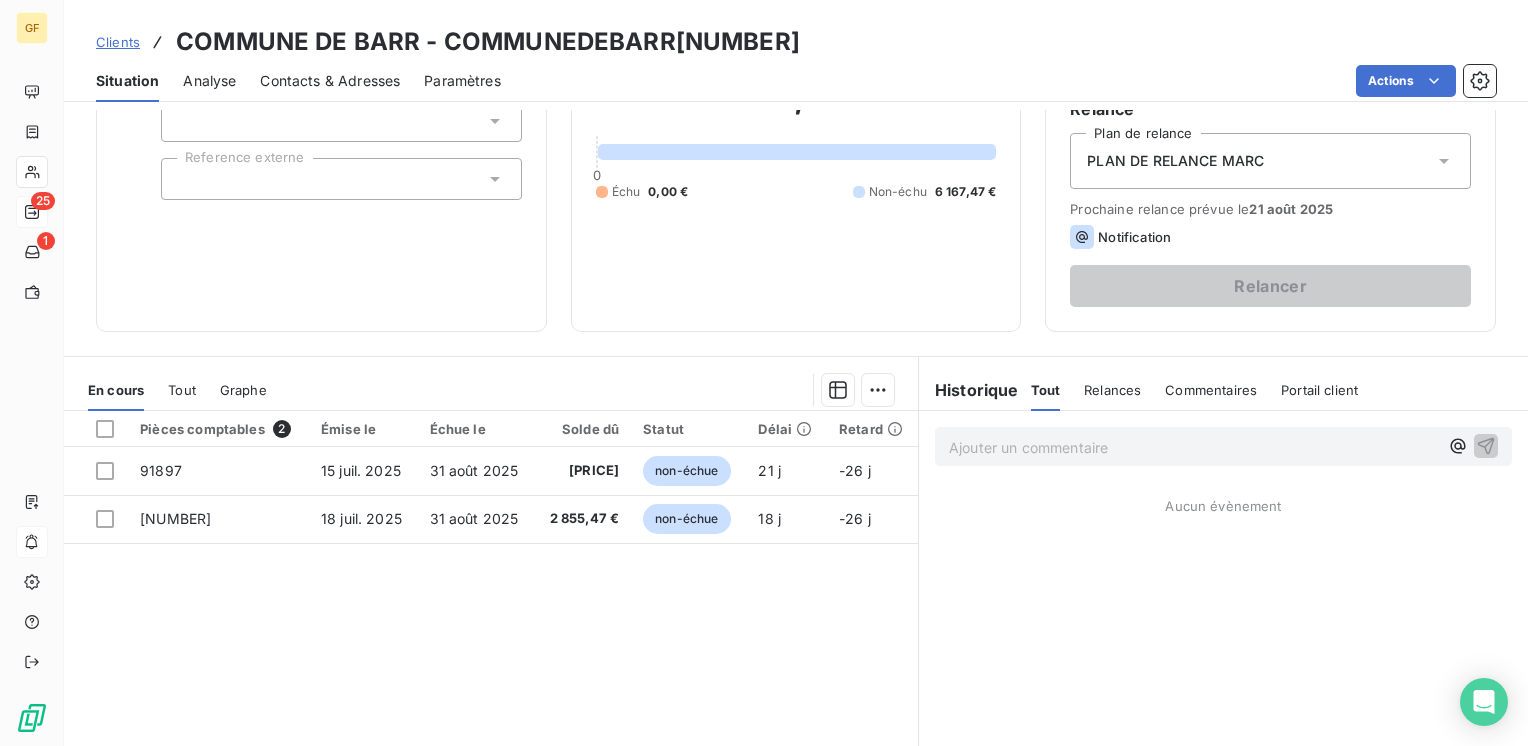 click on "Contacts & Adresses" at bounding box center [330, 81] 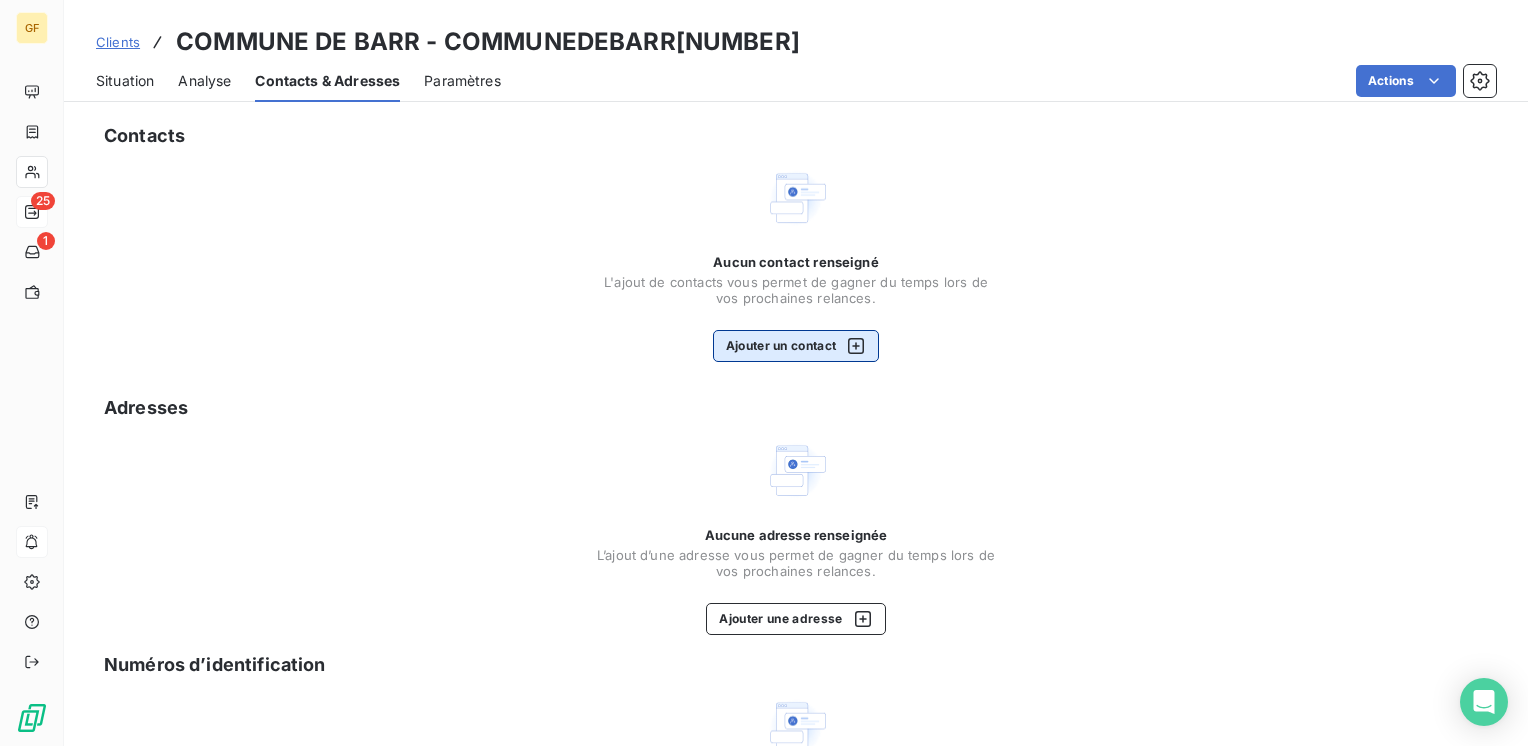click on "L'ajout de contacts vous permet de gagner du temps lors de vos prochaines relances." at bounding box center (796, 290) 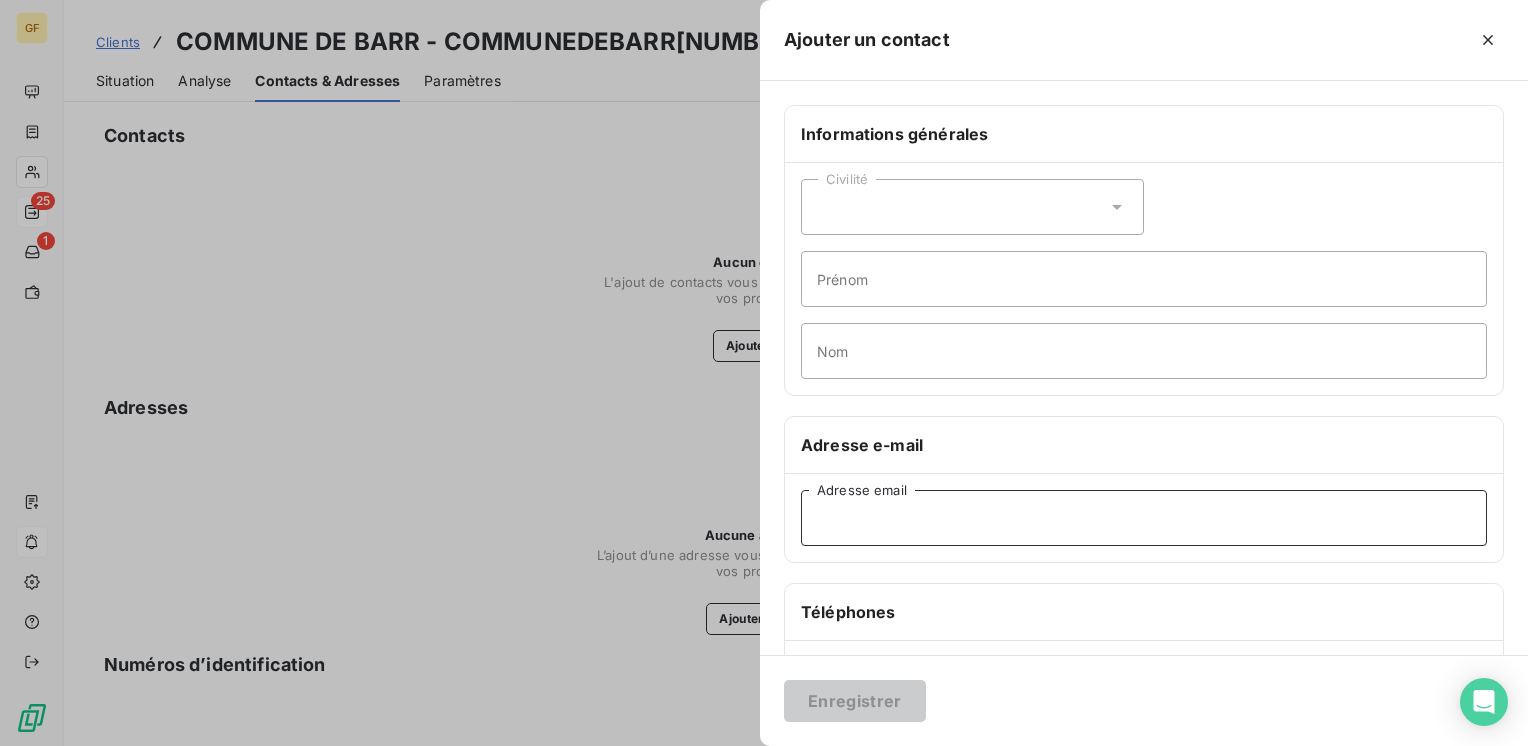click on "Adresse email" at bounding box center [1144, 518] 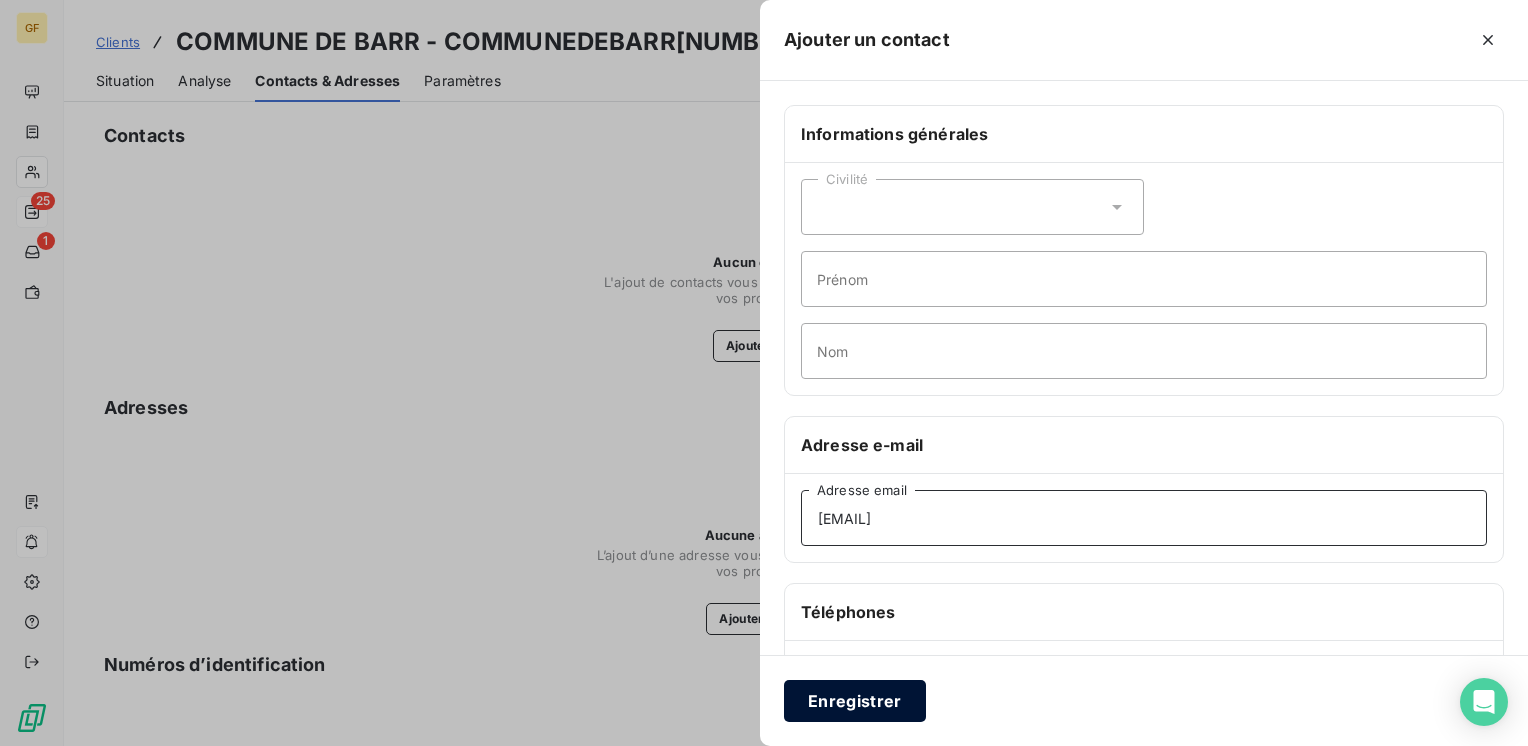 type on "[EMAIL]" 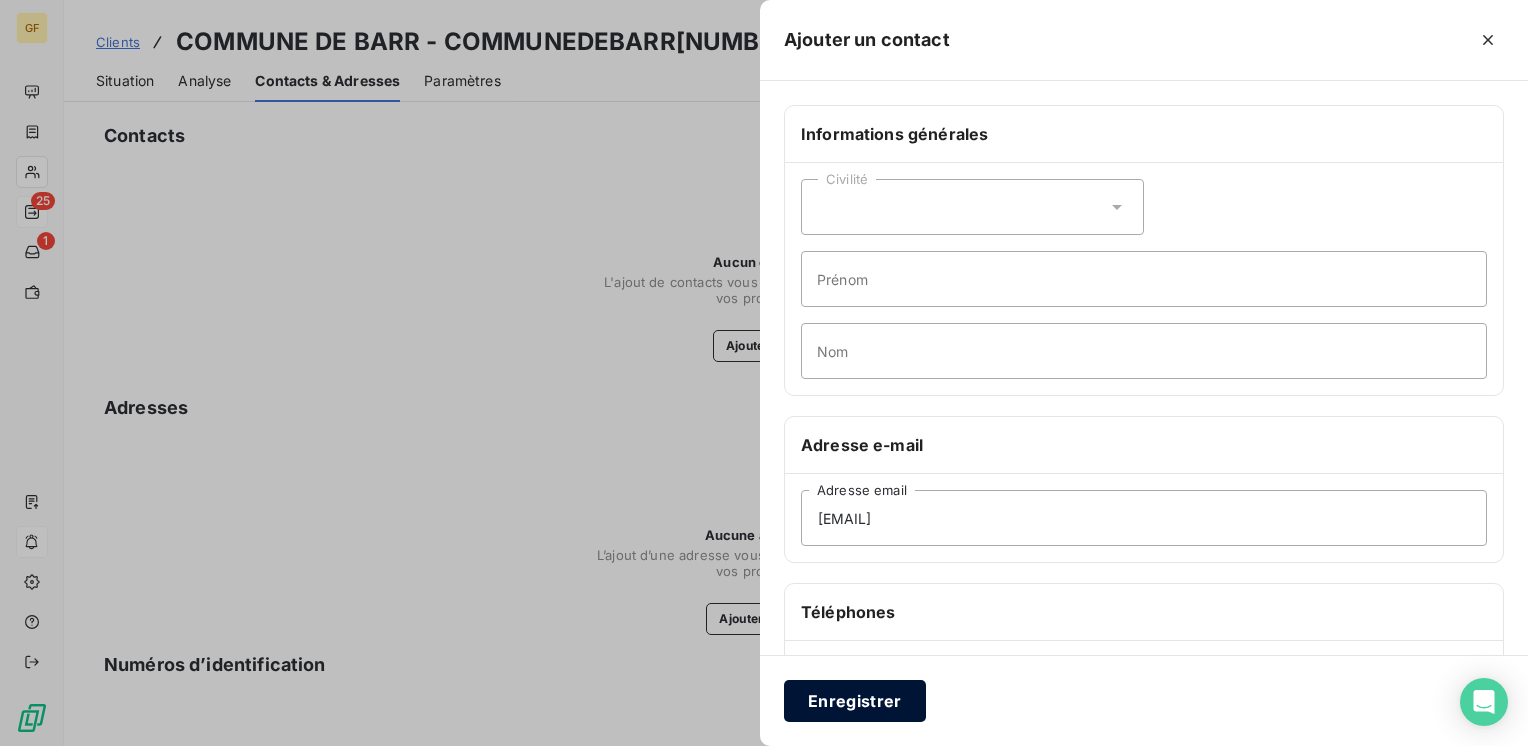 click on "Enregistrer" at bounding box center (855, 701) 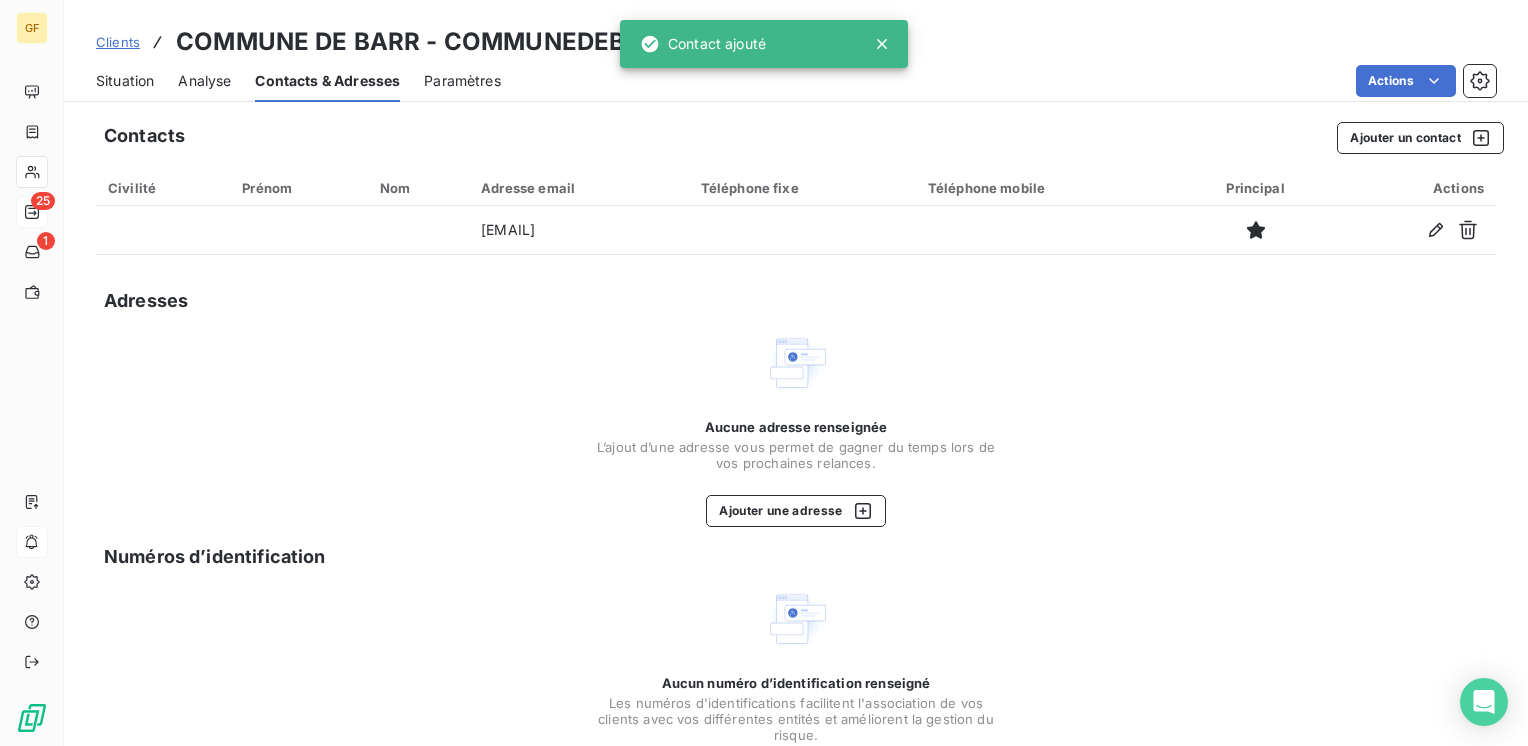 click on "Situation" at bounding box center (125, 81) 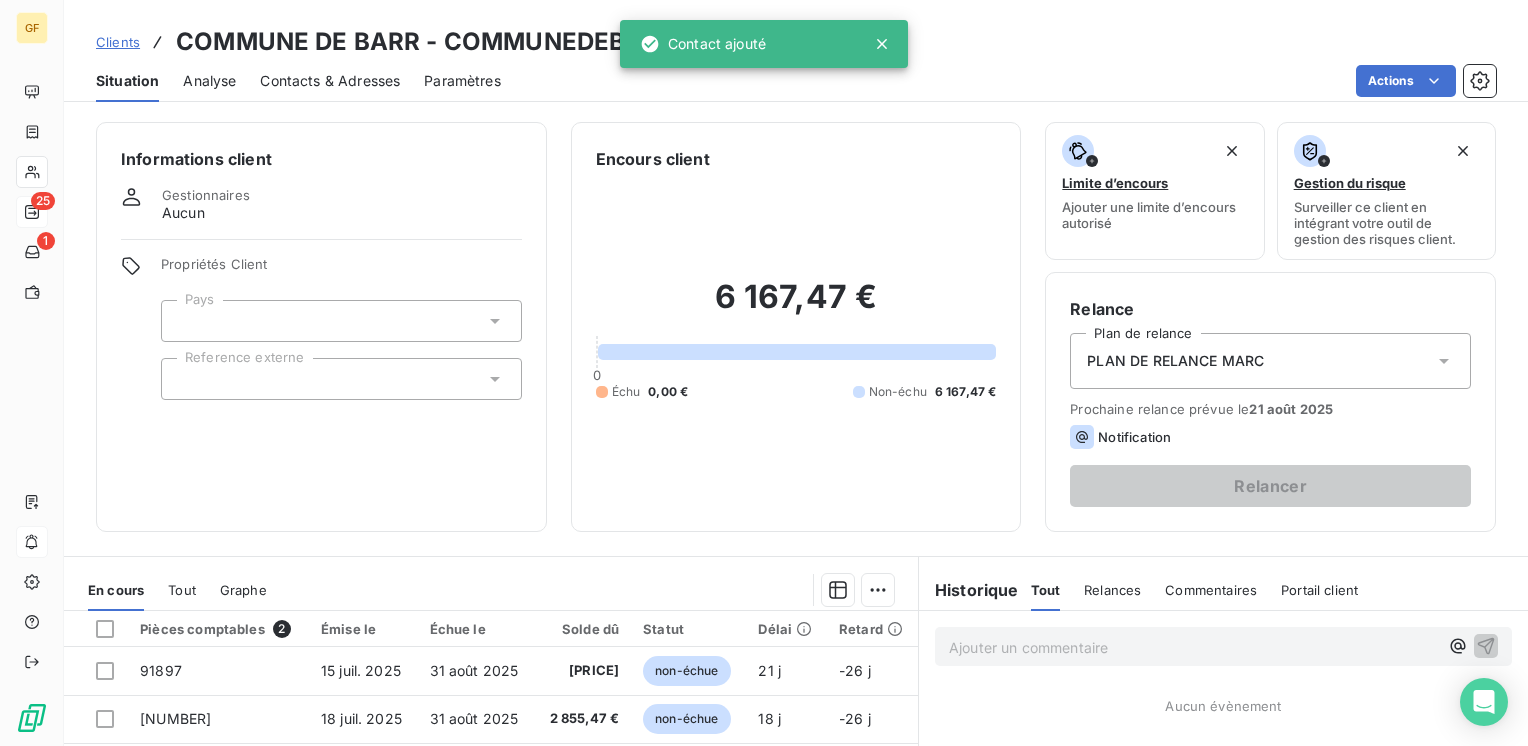 drag, startPoint x: 342, startPoint y: 79, endPoint x: 386, endPoint y: 79, distance: 44 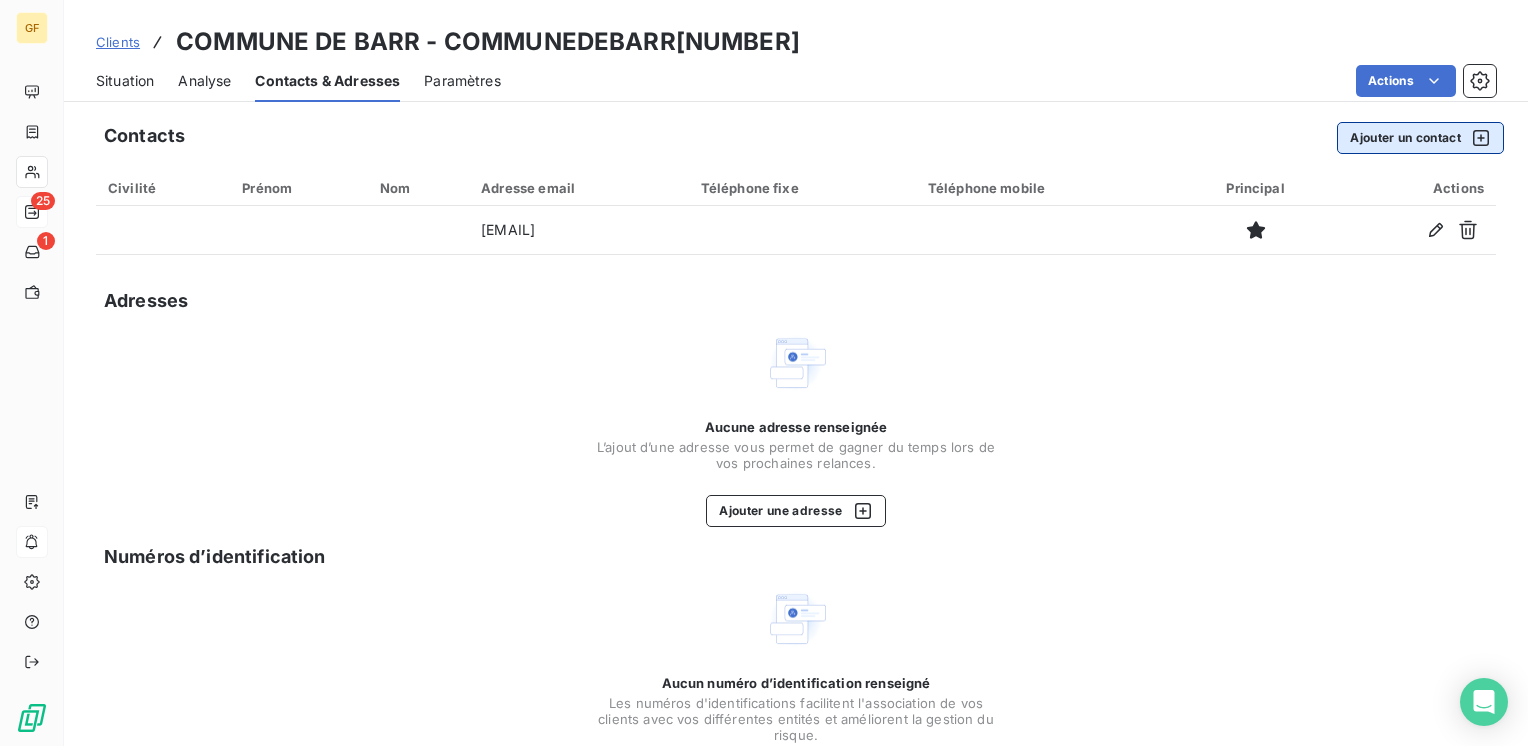 click on "Ajouter un contact" at bounding box center [1420, 138] 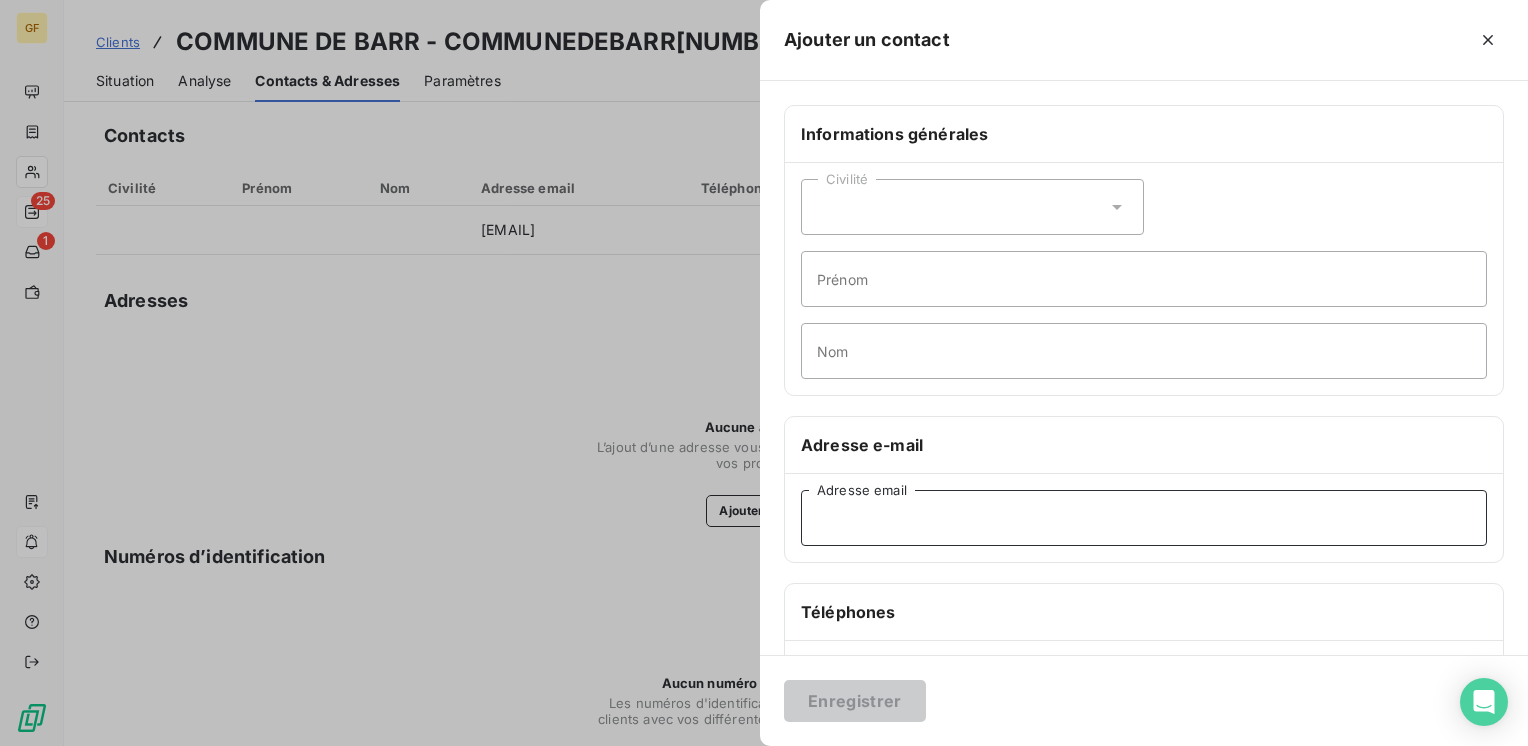 click on "Adresse email" at bounding box center (1144, 518) 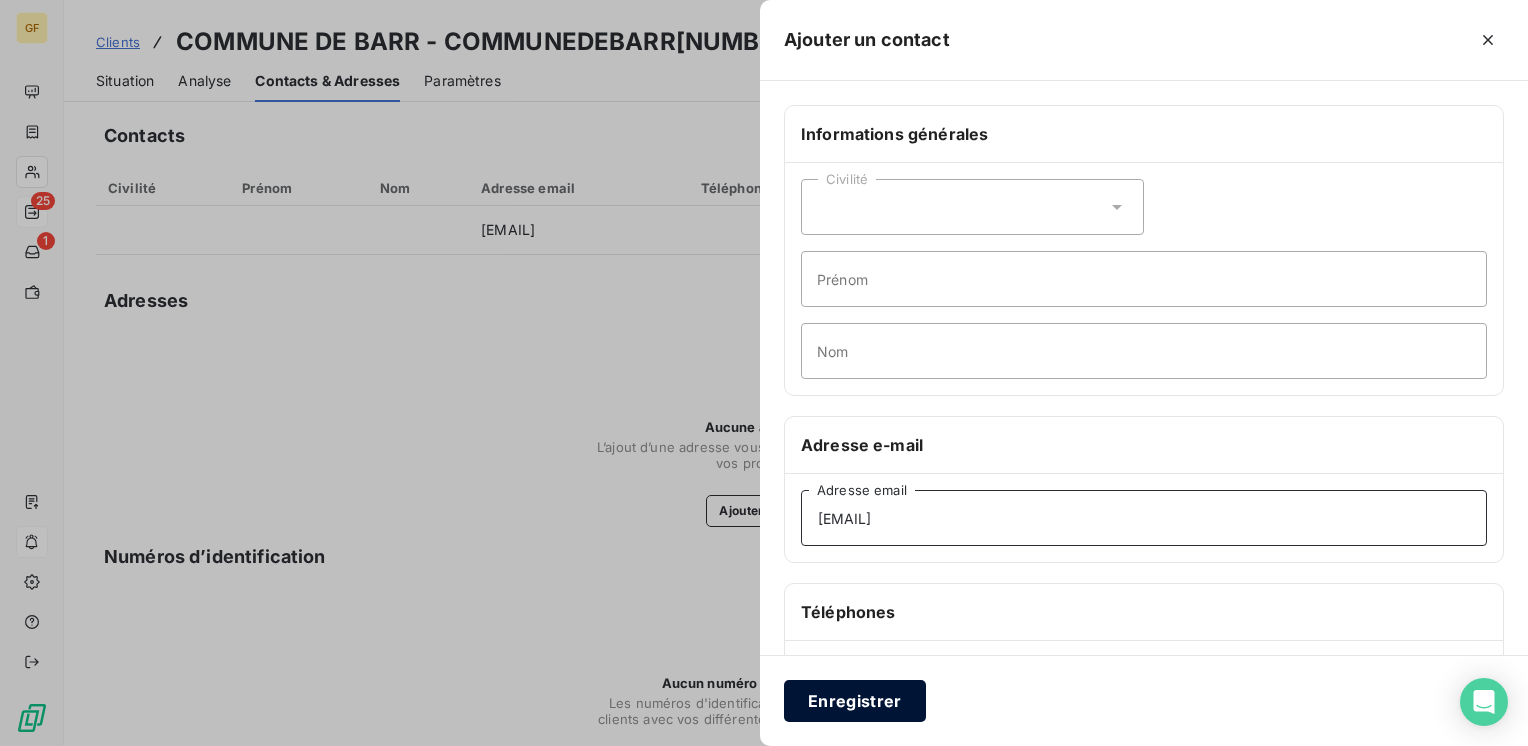 type on "[EMAIL]" 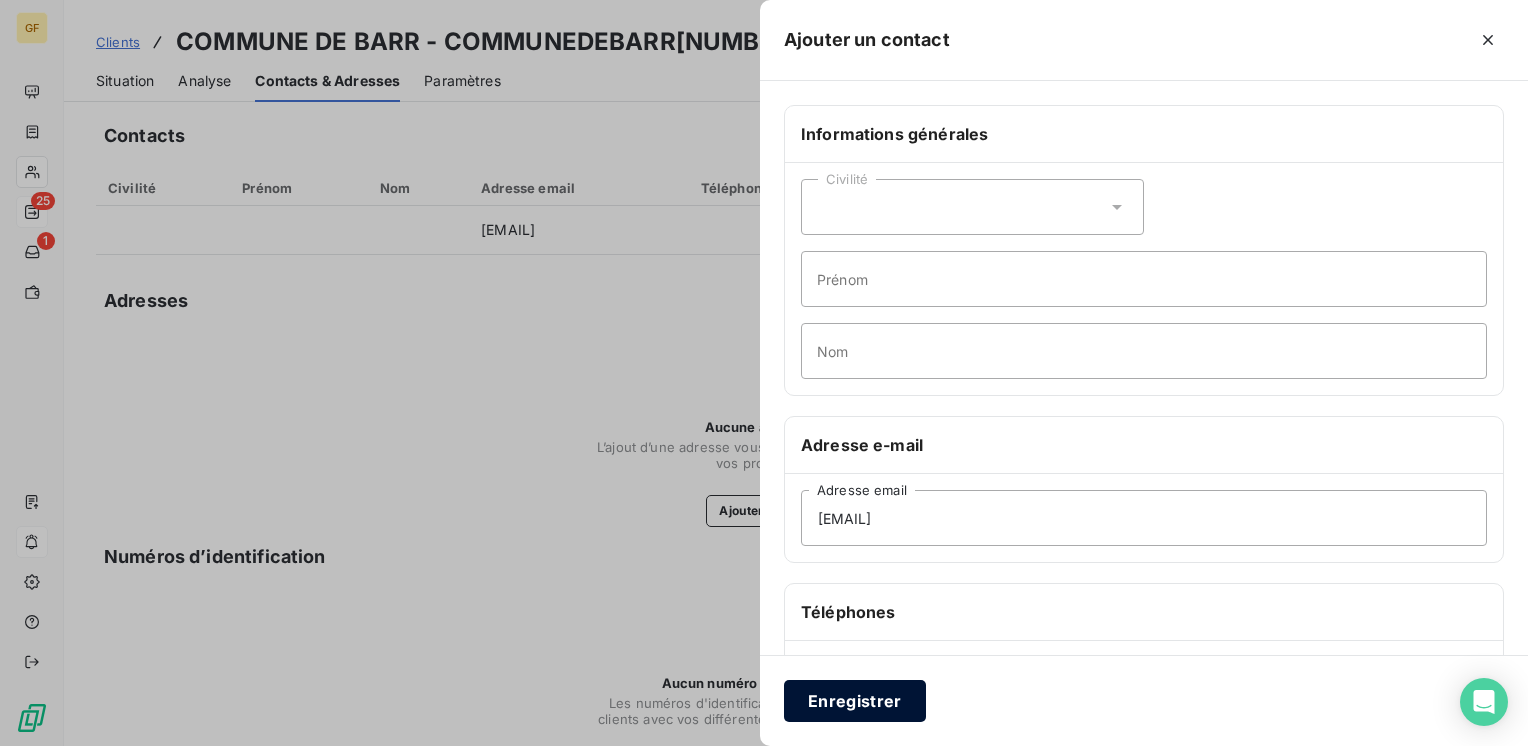 click on "Enregistrer" at bounding box center (855, 701) 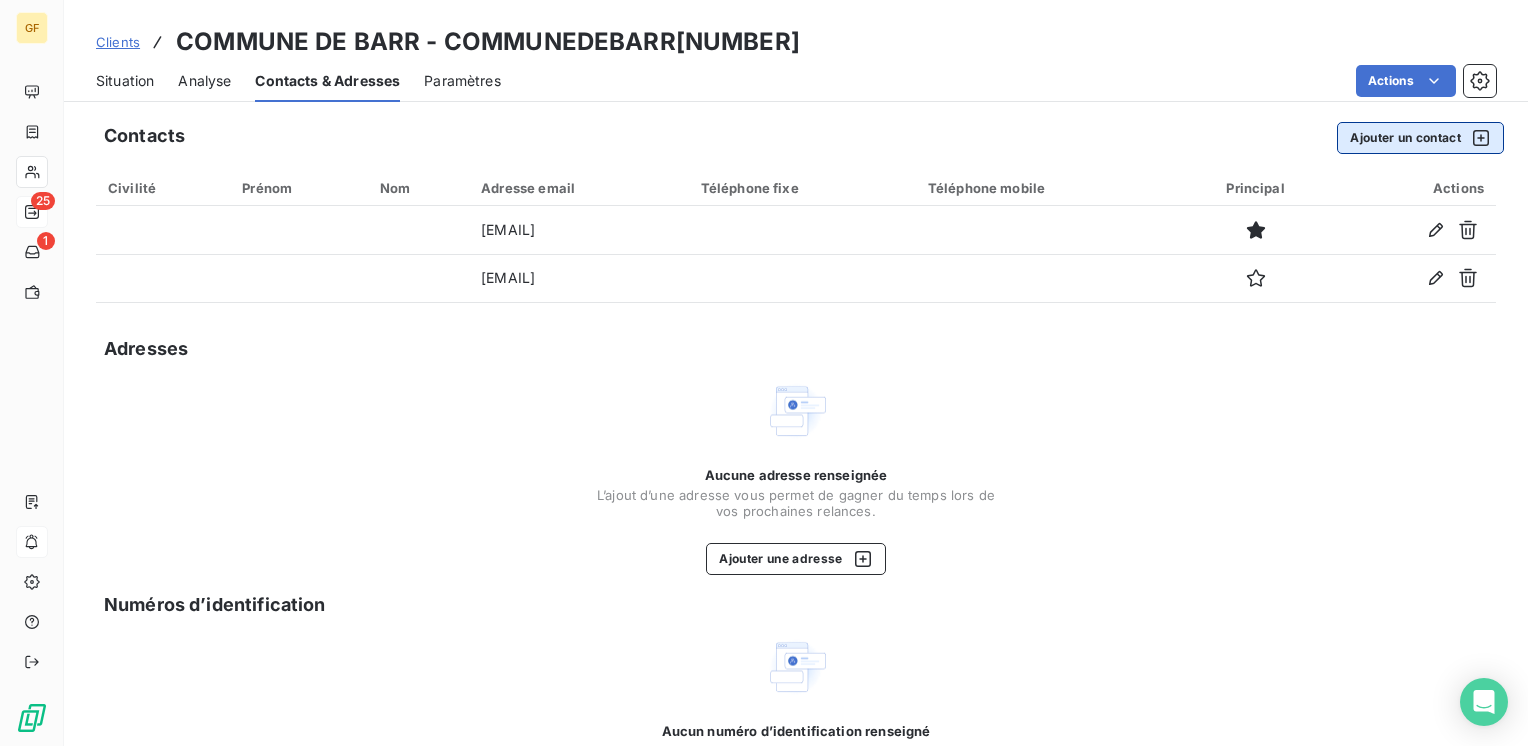 click on "Ajouter un contact" at bounding box center (1420, 138) 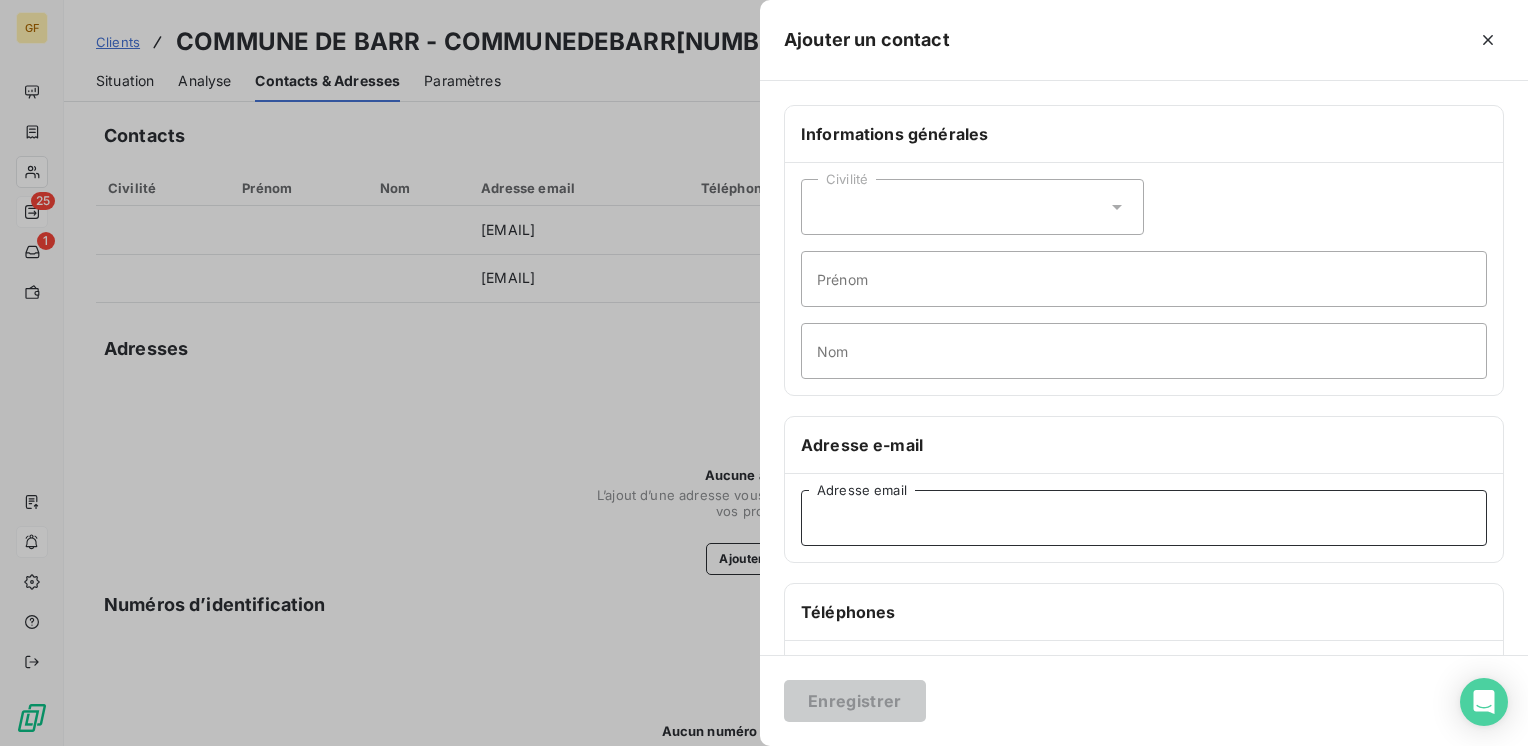 click on "Adresse email" at bounding box center [1144, 518] 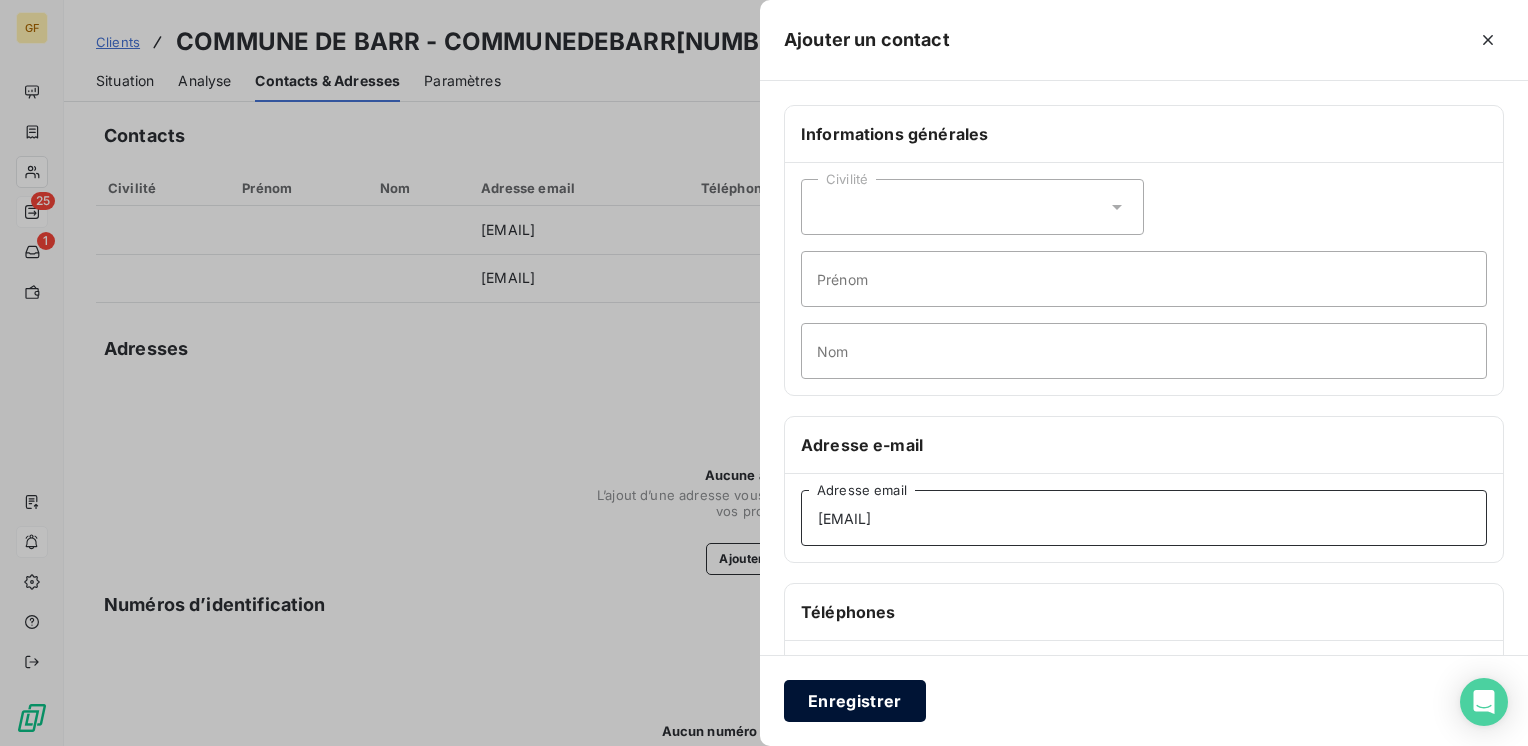 type on "[EMAIL]" 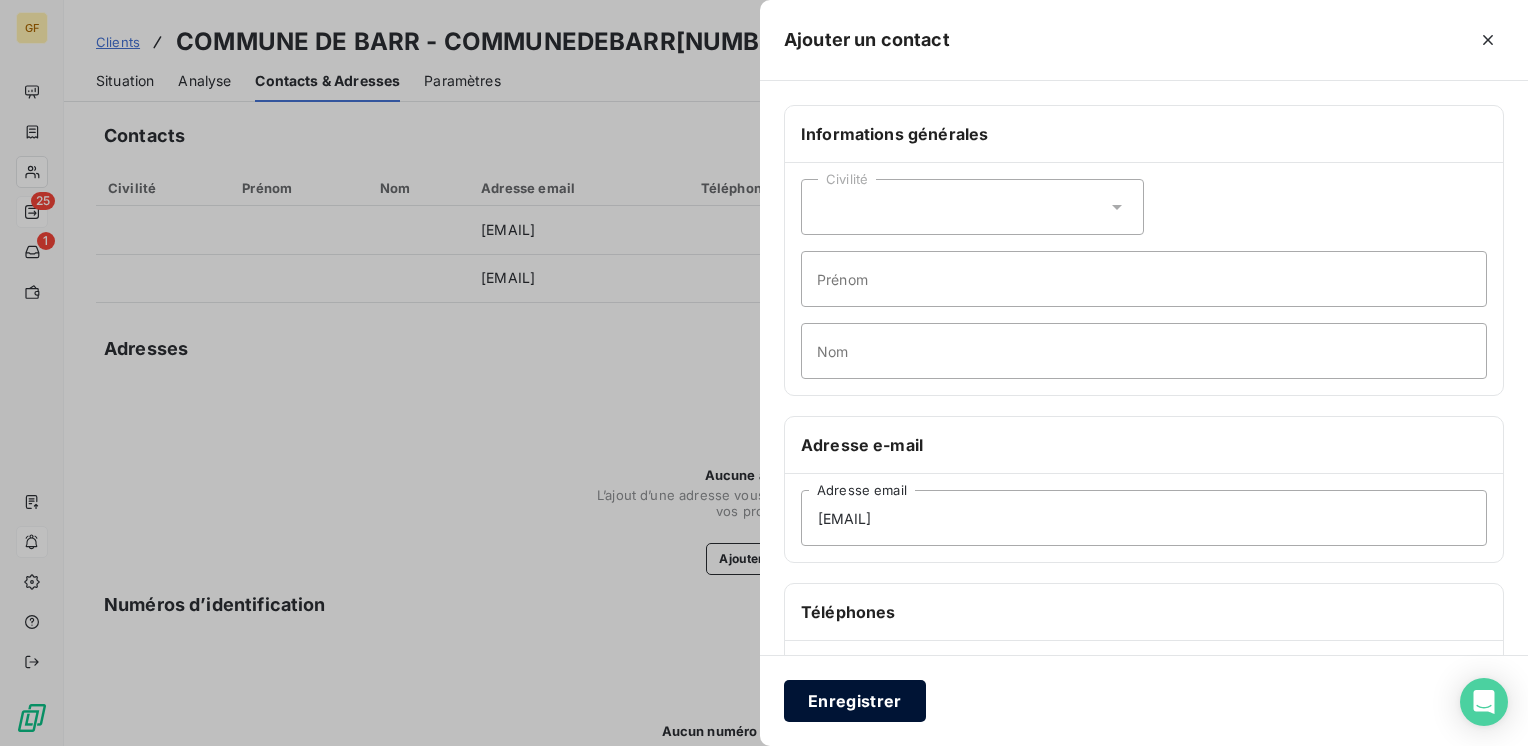 click on "Enregistrer" at bounding box center (855, 701) 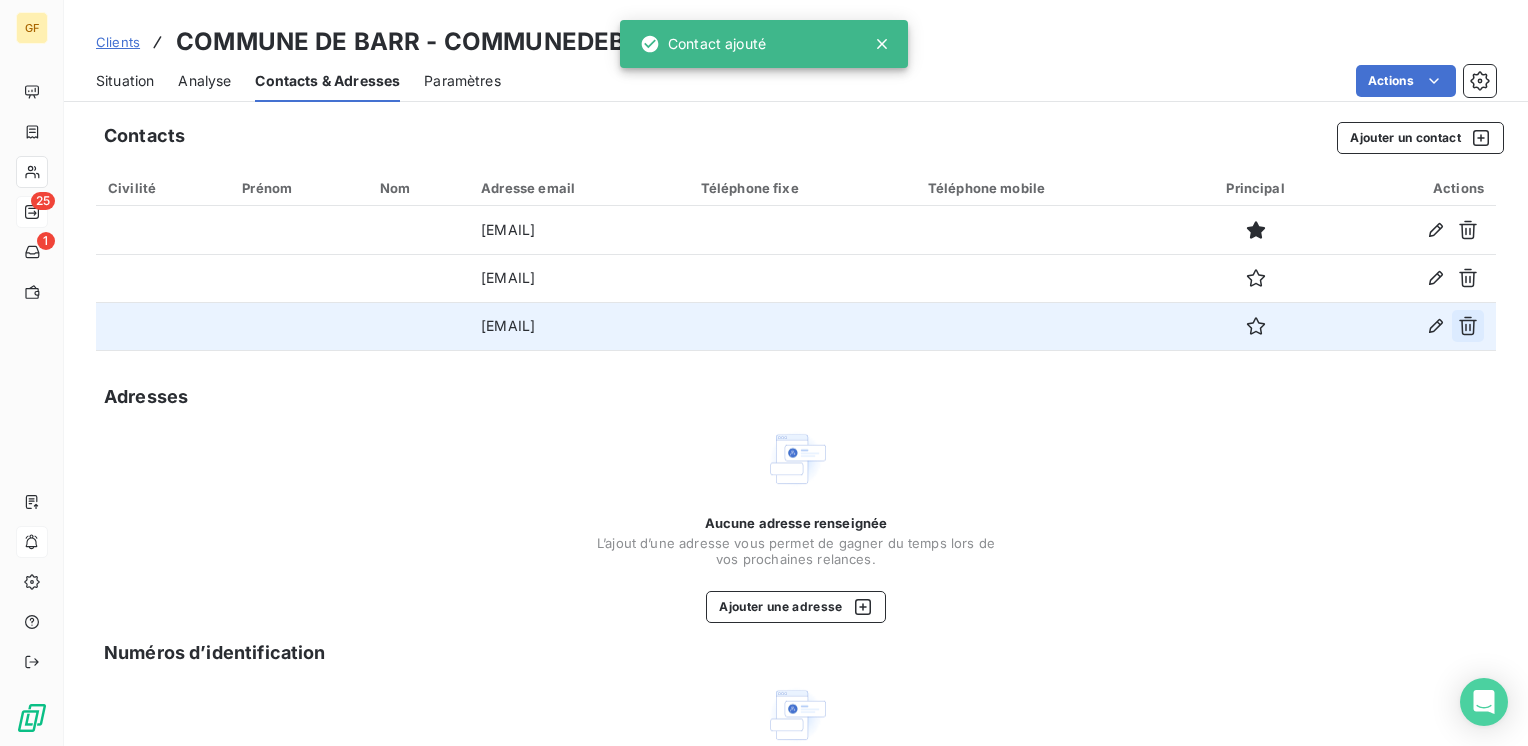 click at bounding box center [1468, 326] 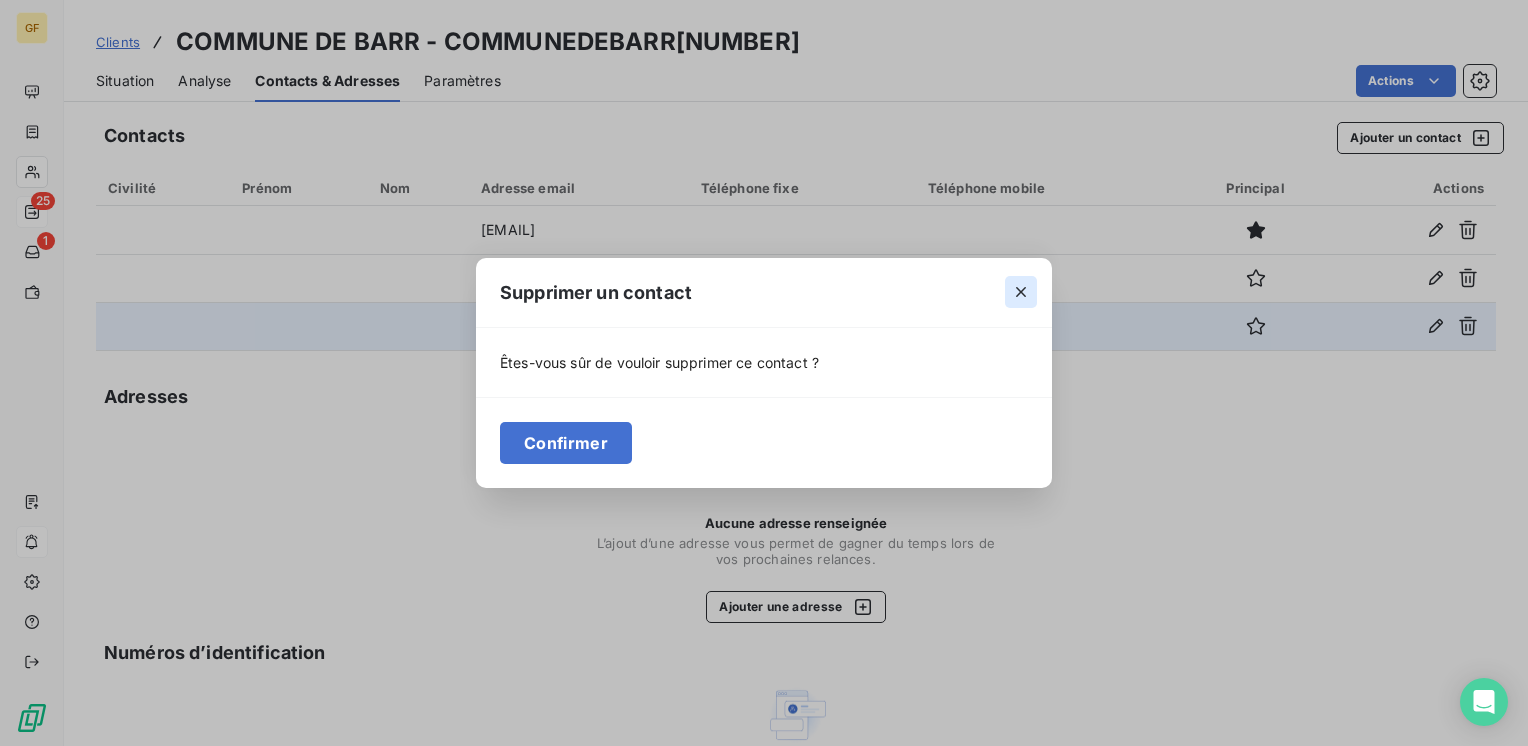 click 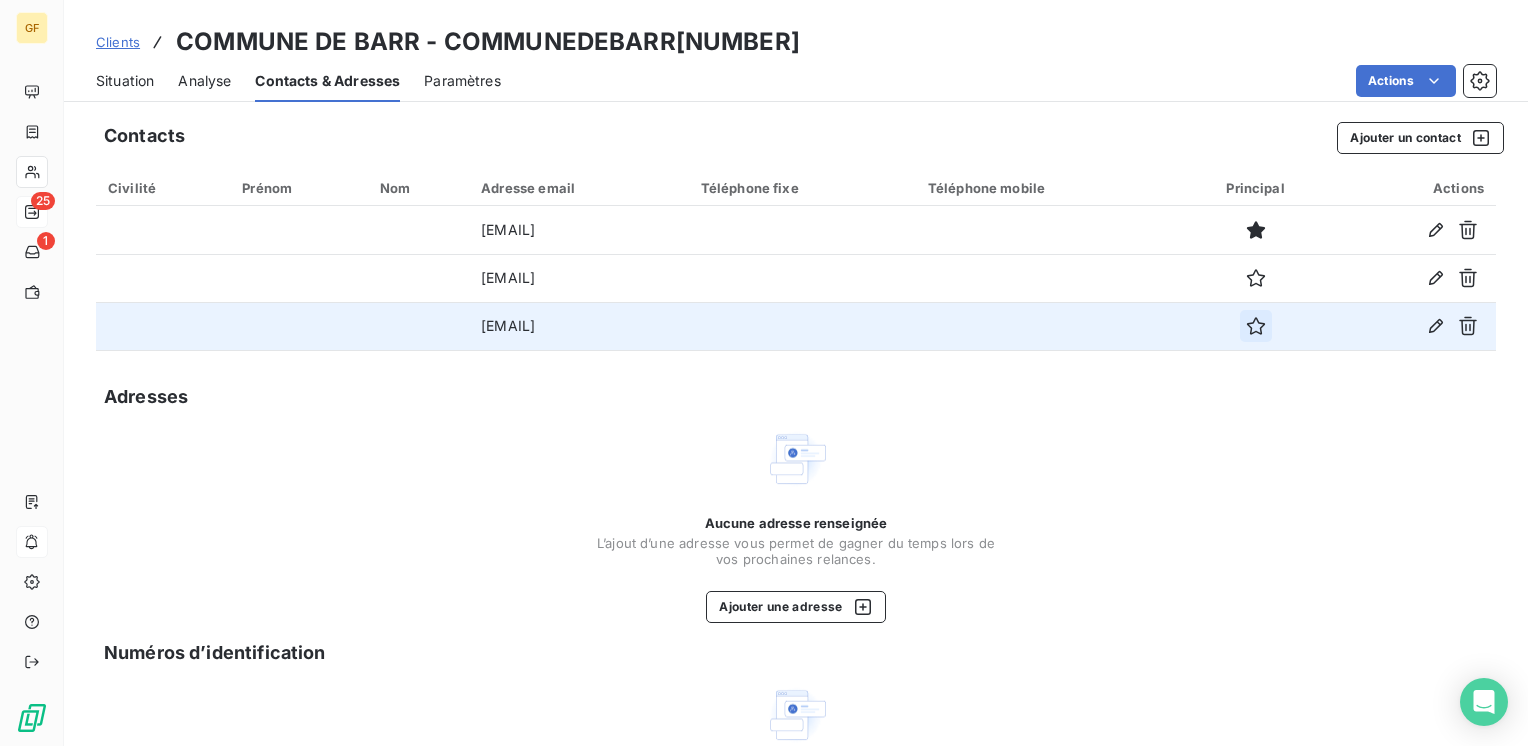 click 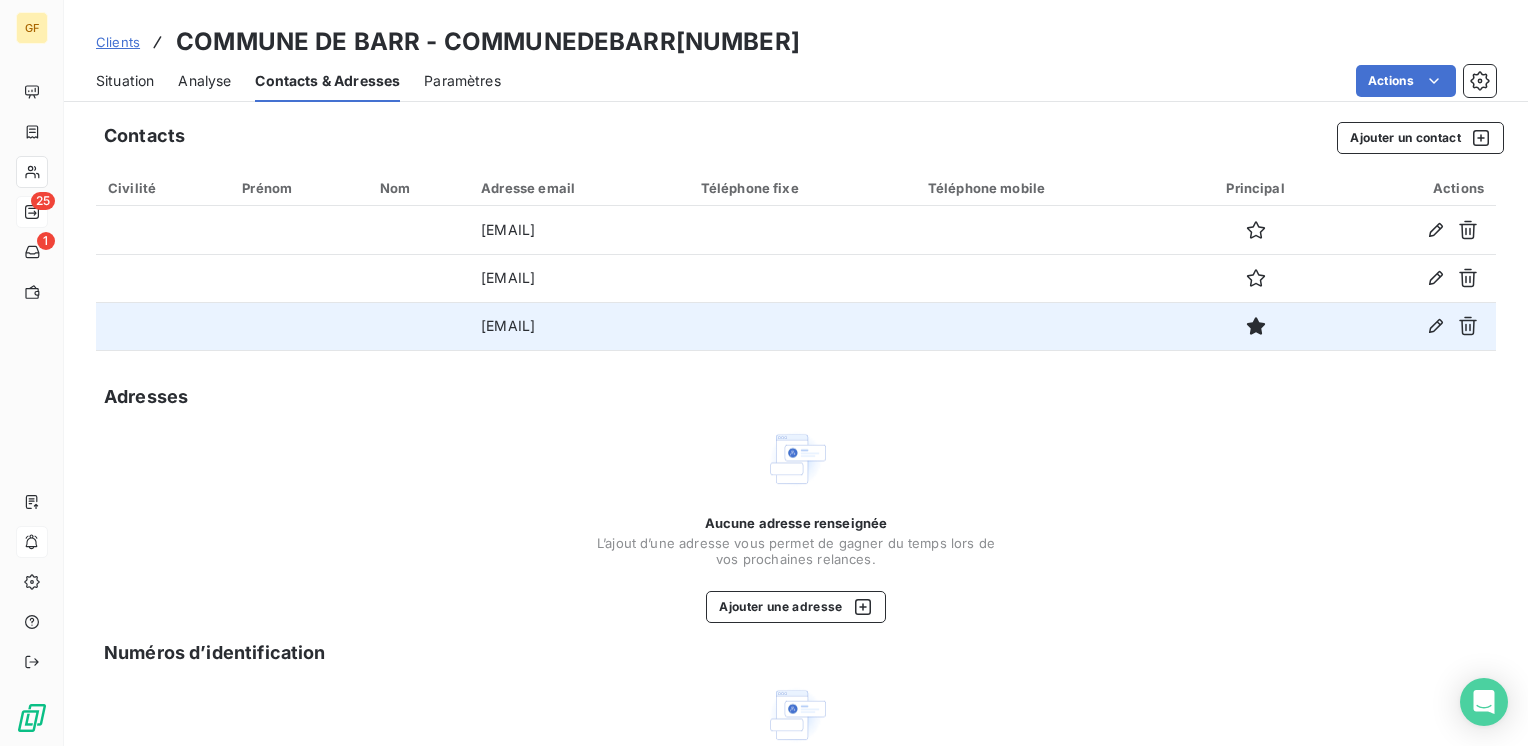 click on "Situation" at bounding box center [125, 81] 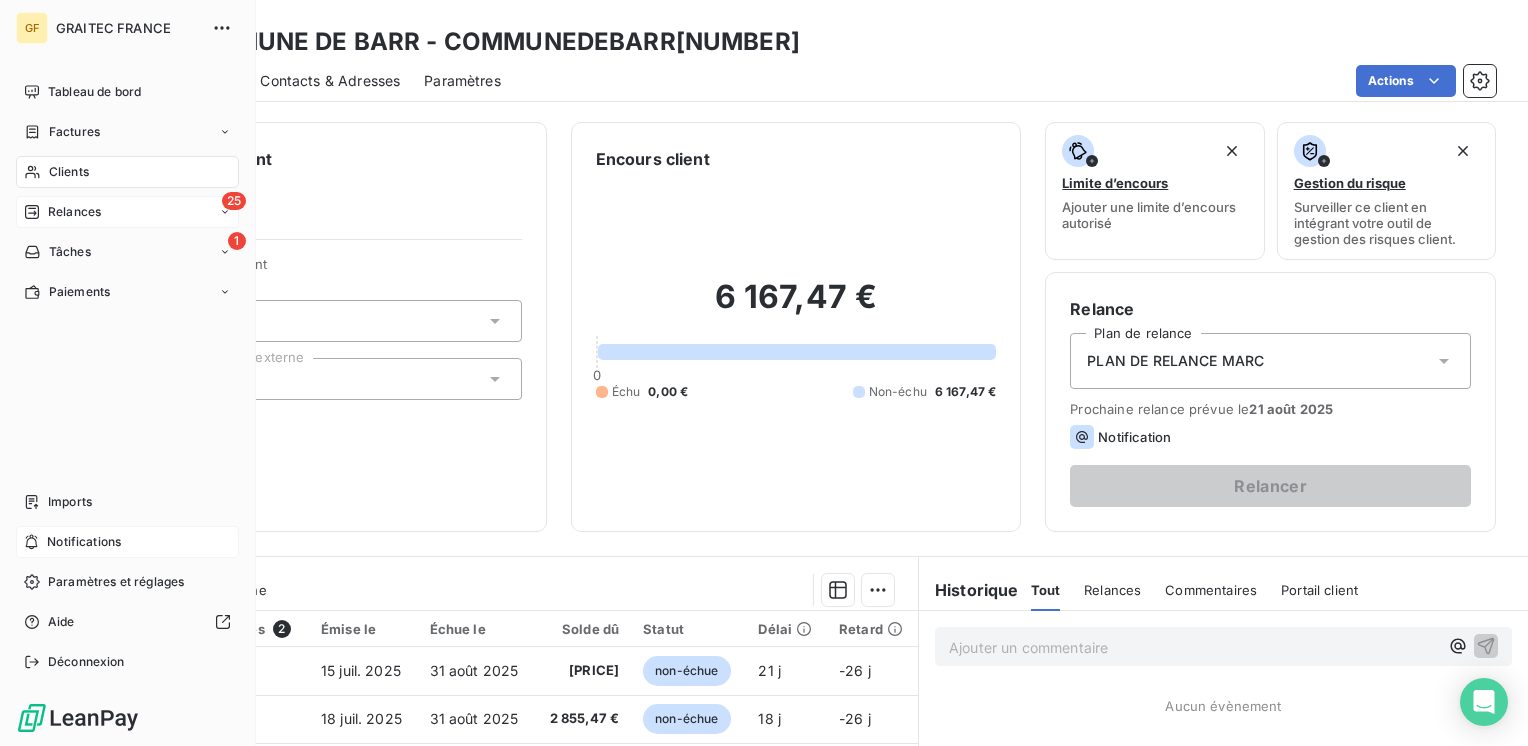 click on "Relances" at bounding box center (74, 212) 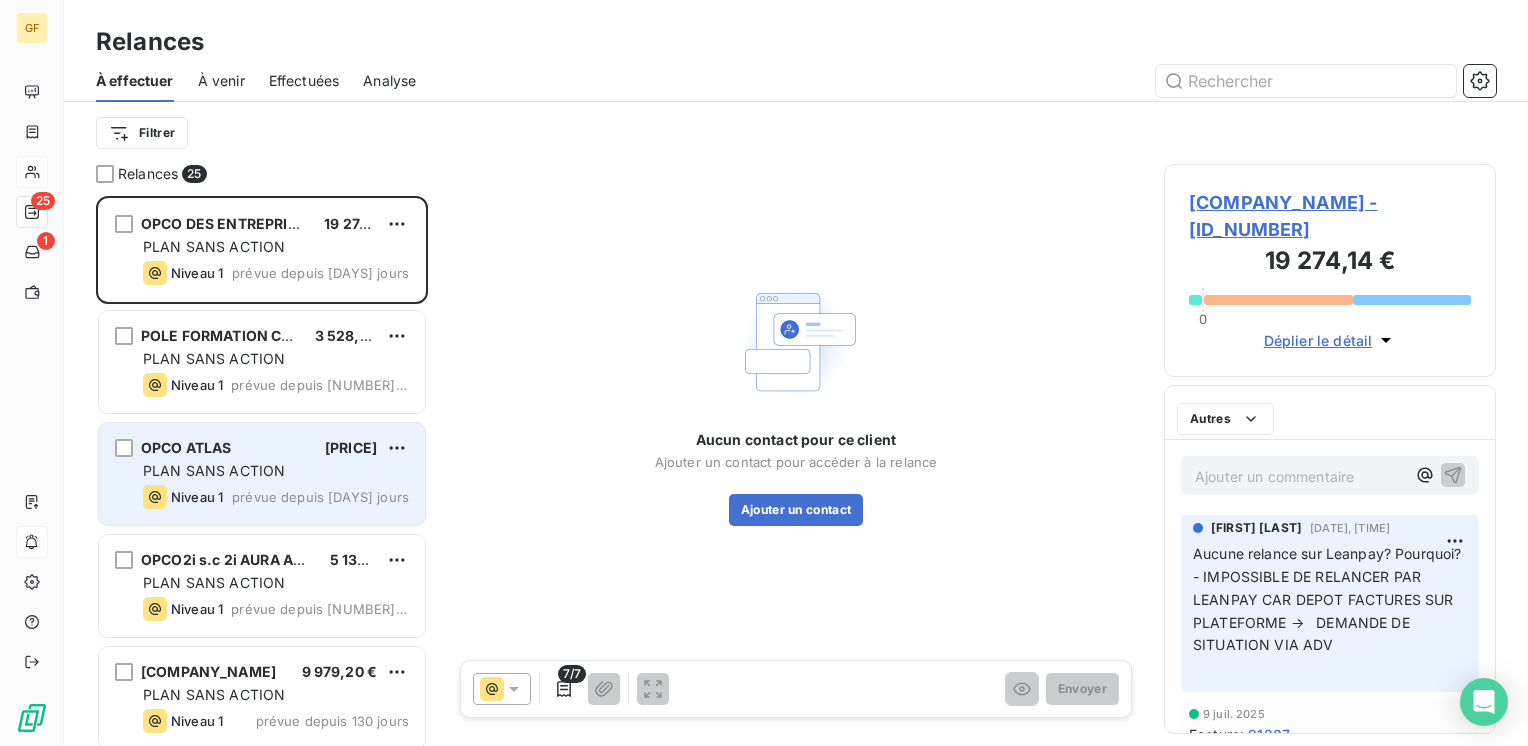 scroll, scrollTop: 16, scrollLeft: 16, axis: both 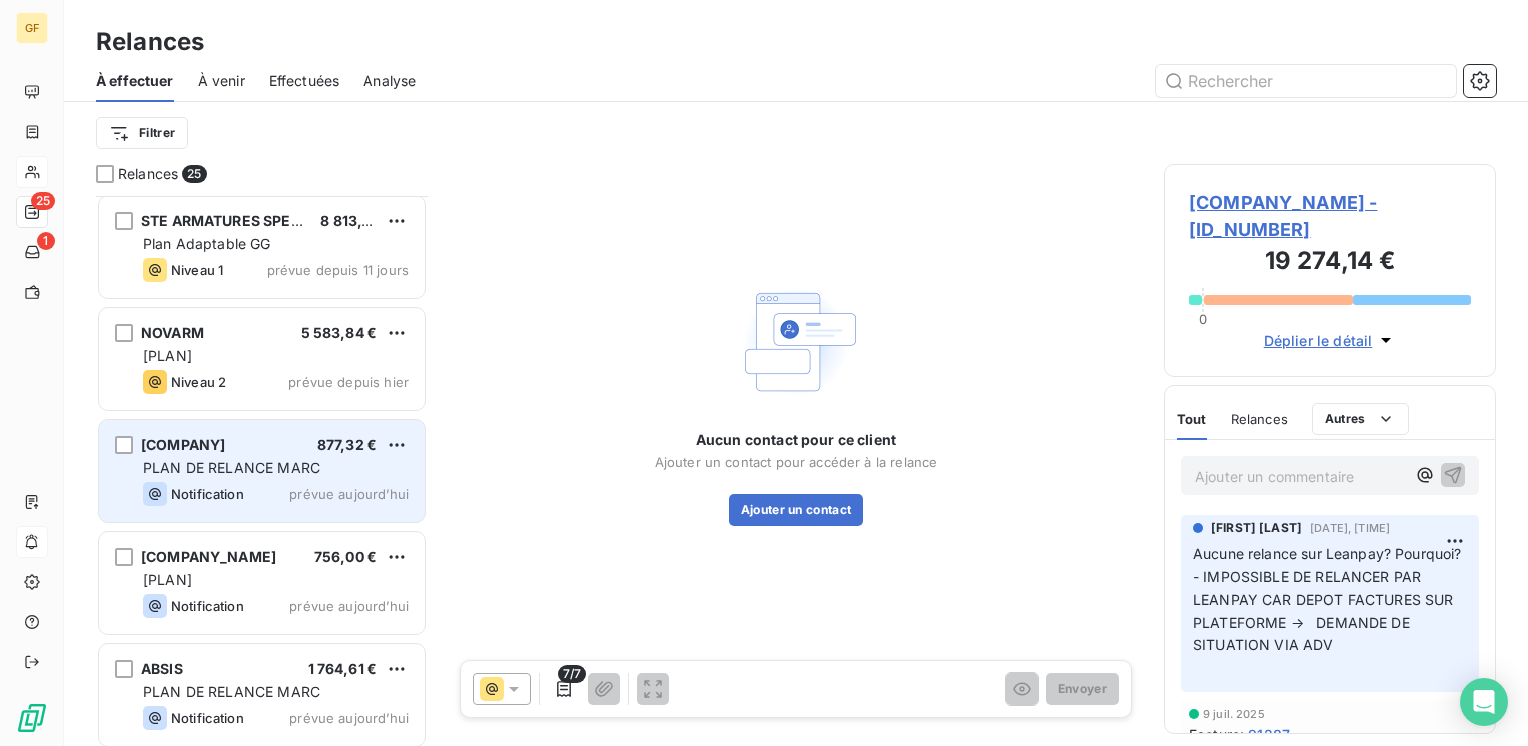 click on "VIAUD 877,32 €" at bounding box center [276, 445] 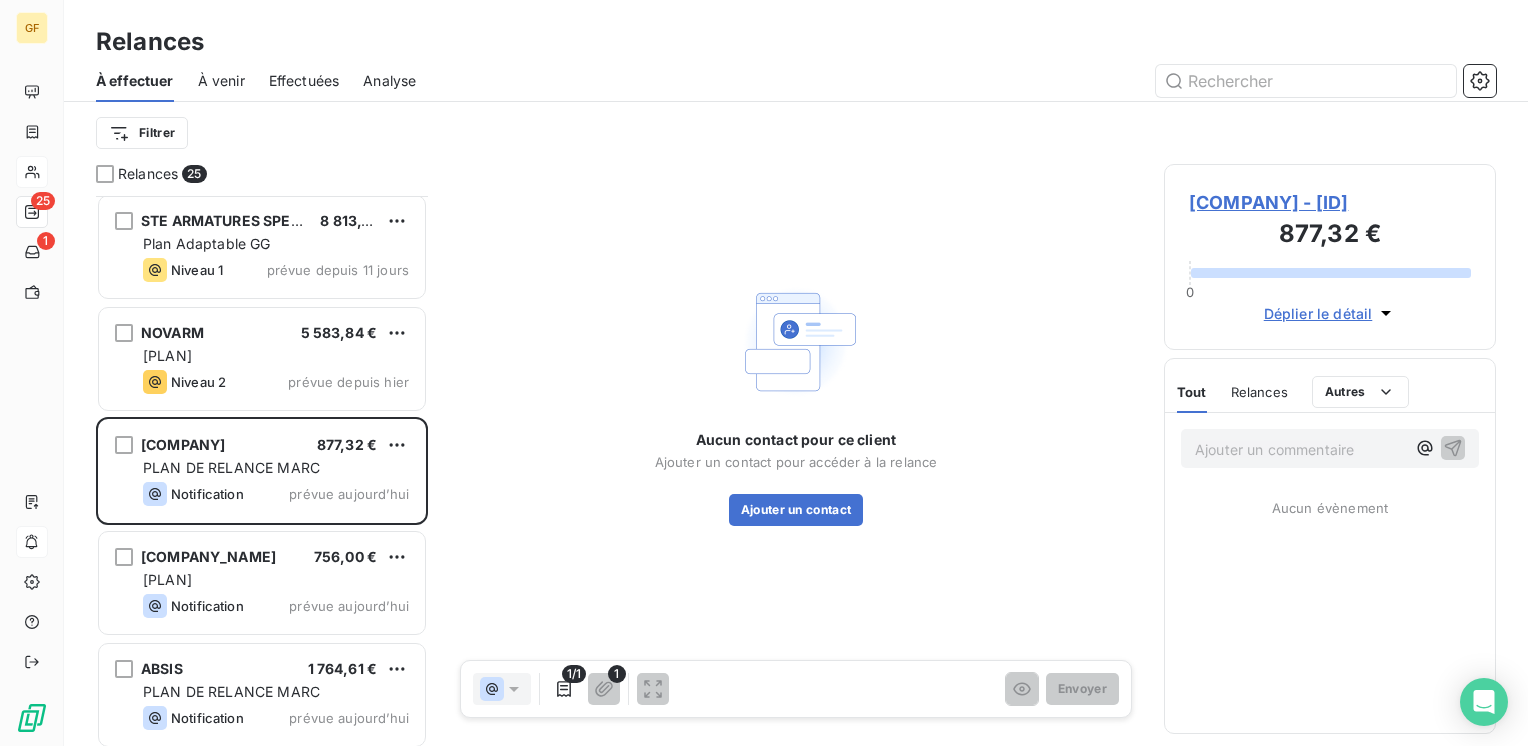click on "[COMPANY] - [ID]" at bounding box center (1330, 202) 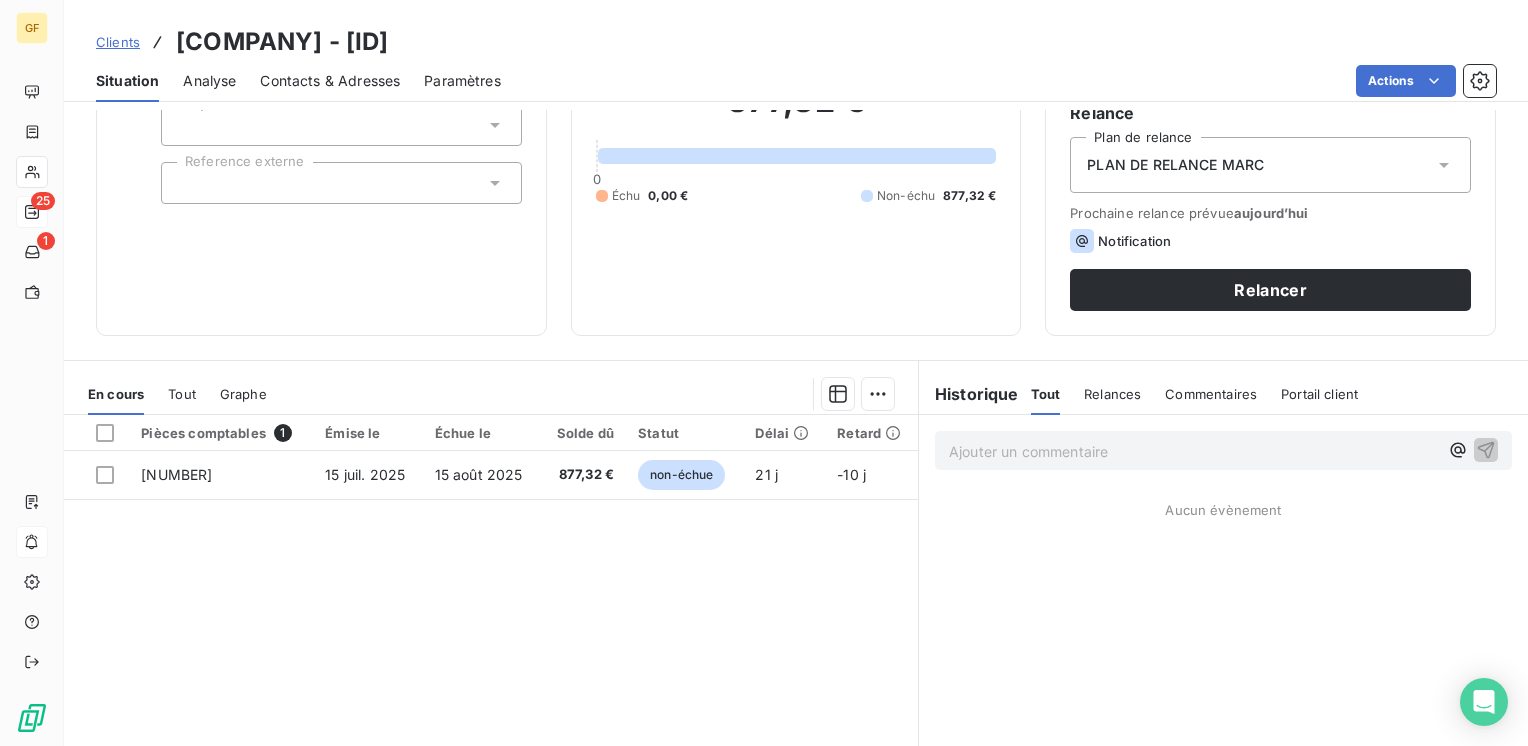 scroll, scrollTop: 200, scrollLeft: 0, axis: vertical 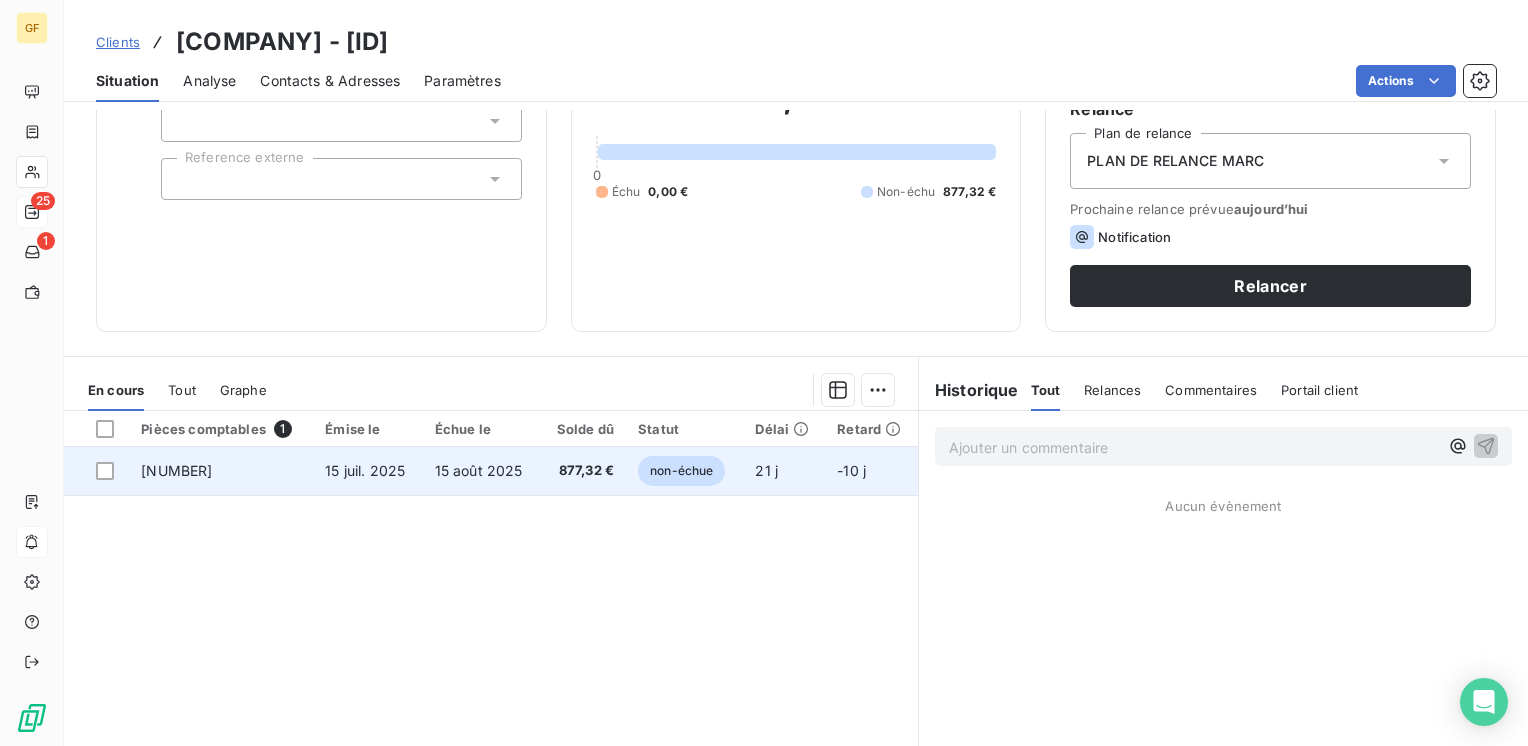 click on "877,32 €" at bounding box center (584, 471) 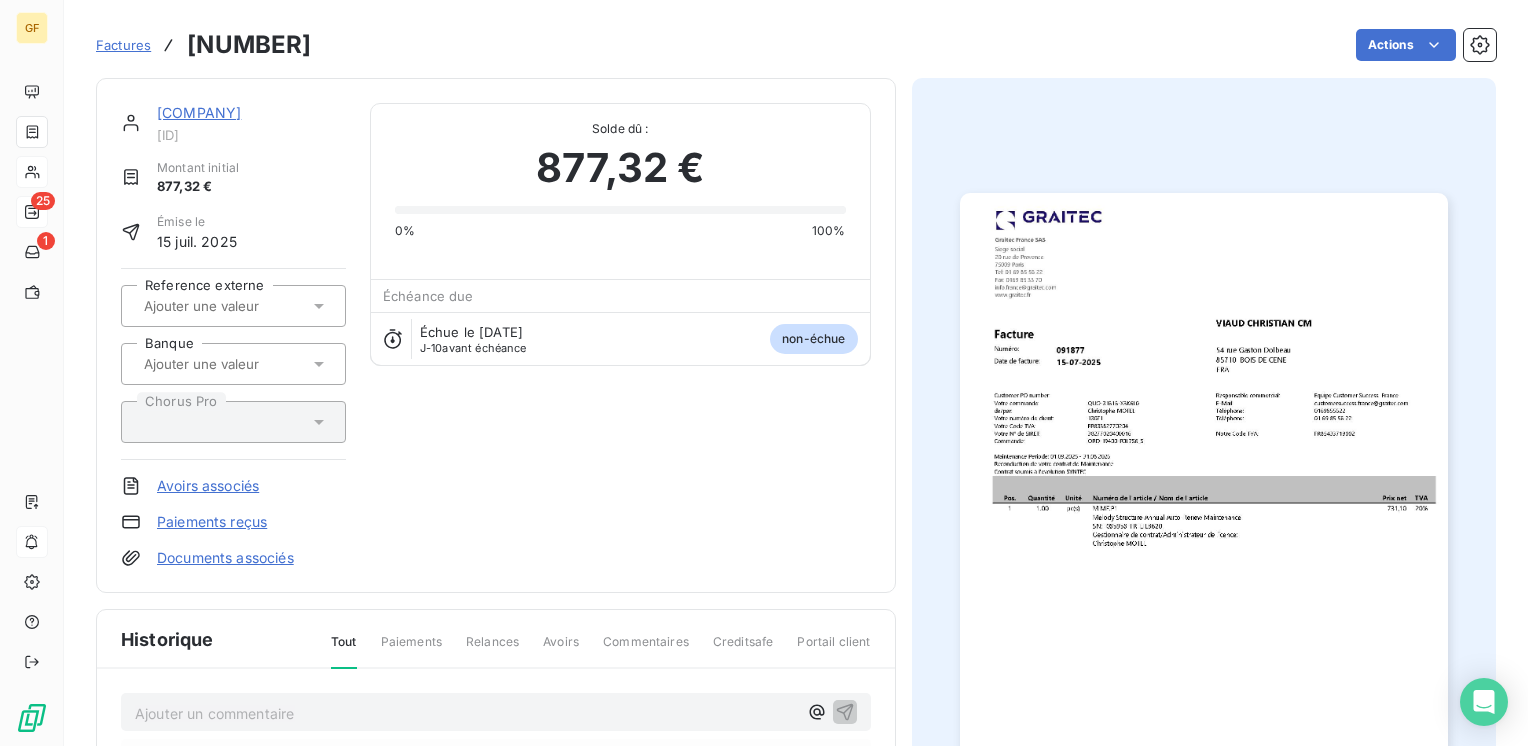 click at bounding box center (1204, 537) 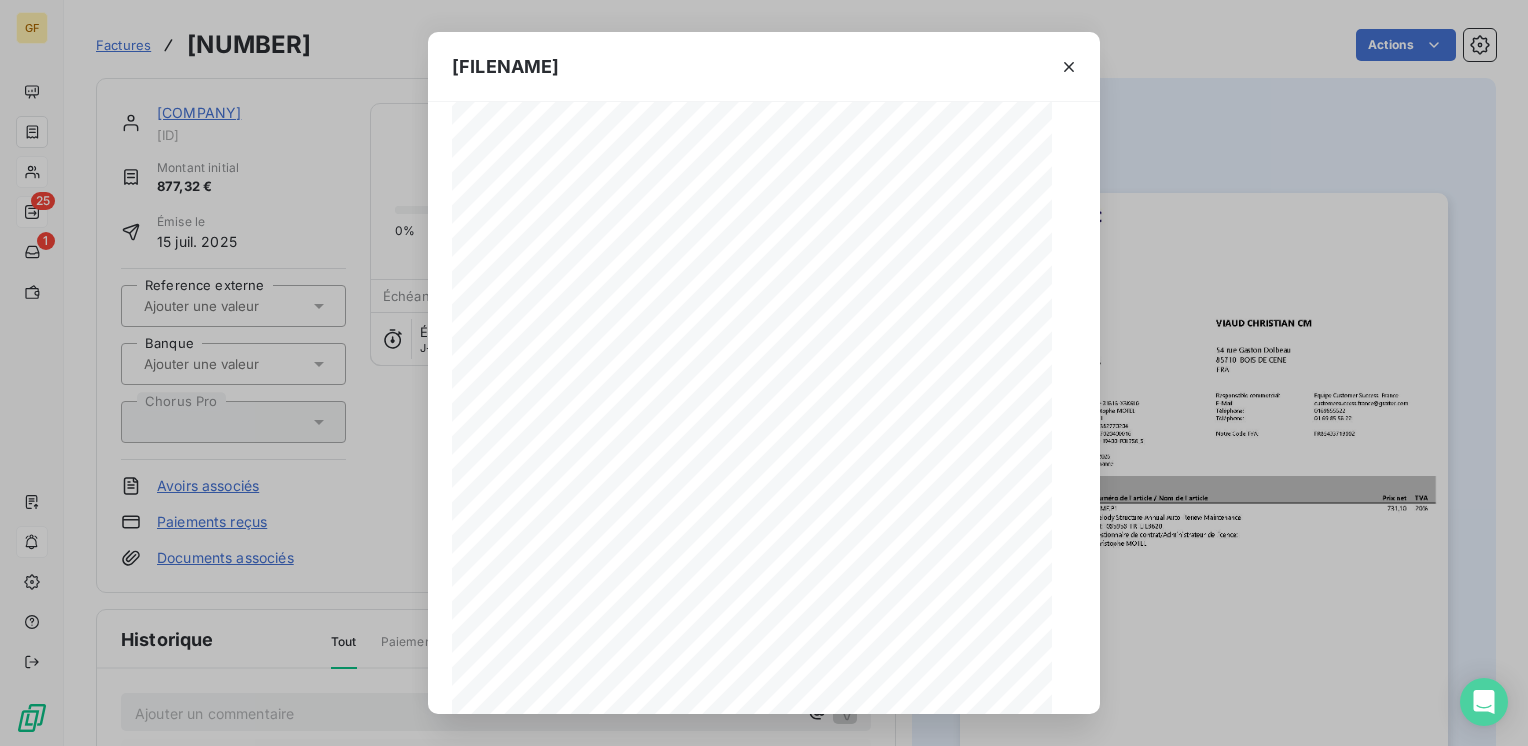 scroll, scrollTop: 283, scrollLeft: 0, axis: vertical 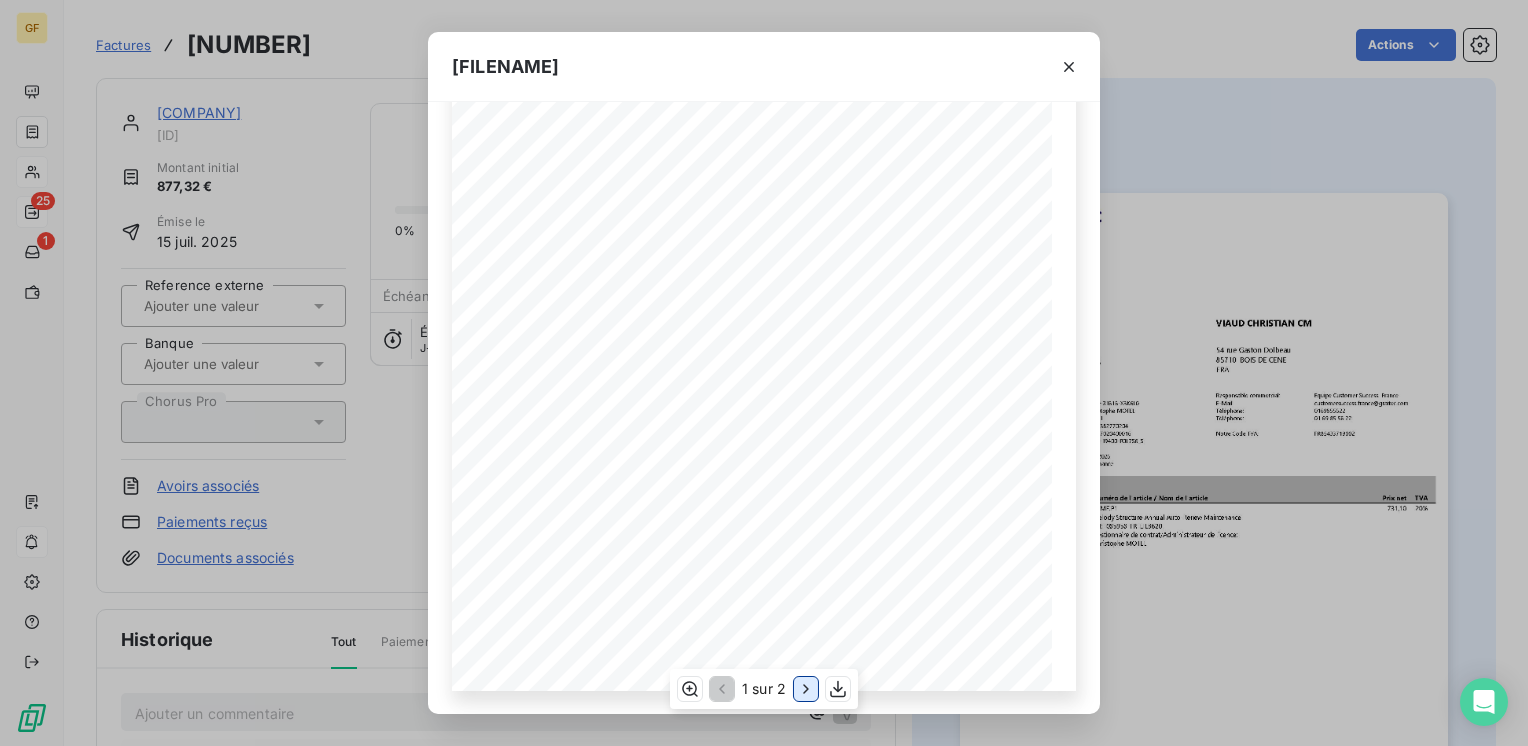 click at bounding box center (806, 689) 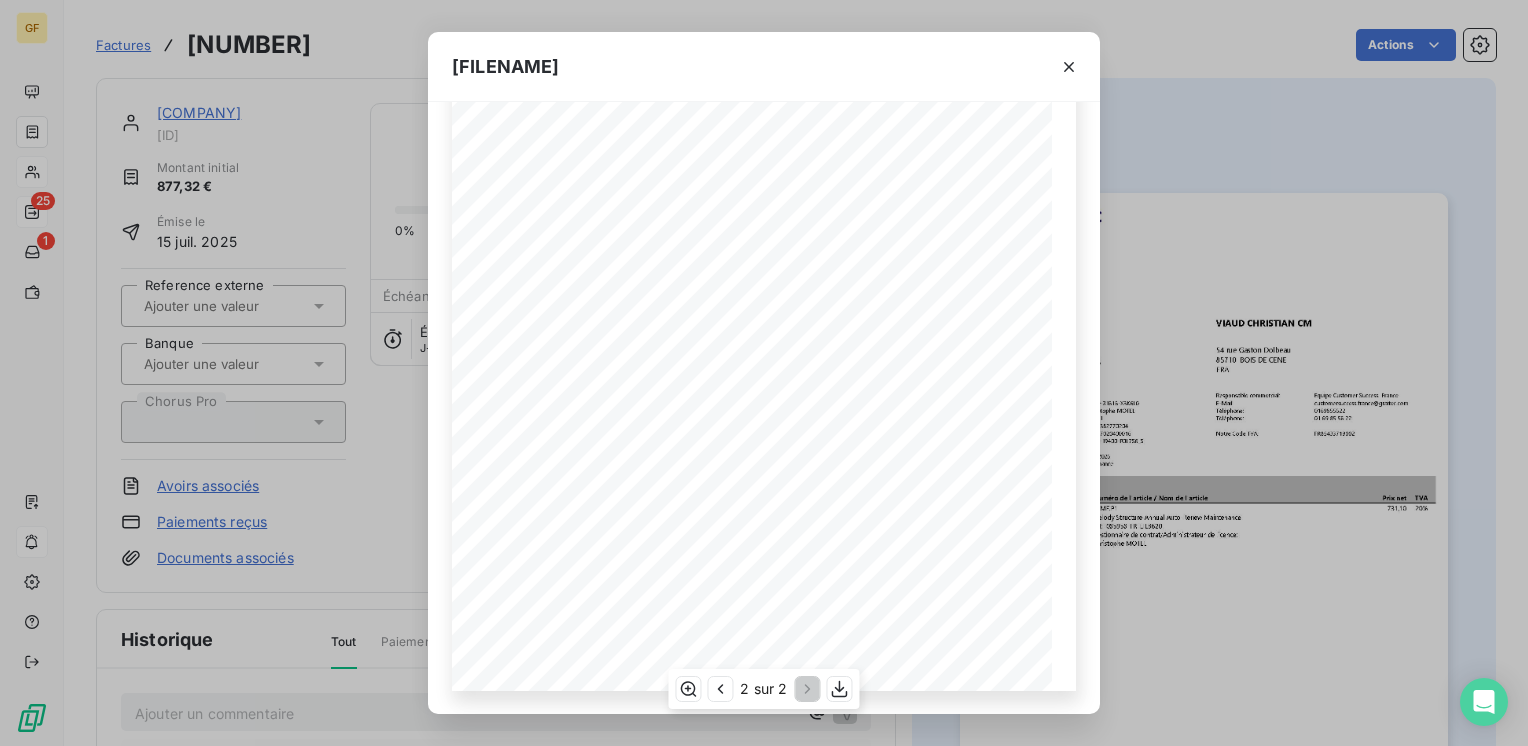 scroll, scrollTop: 0, scrollLeft: 0, axis: both 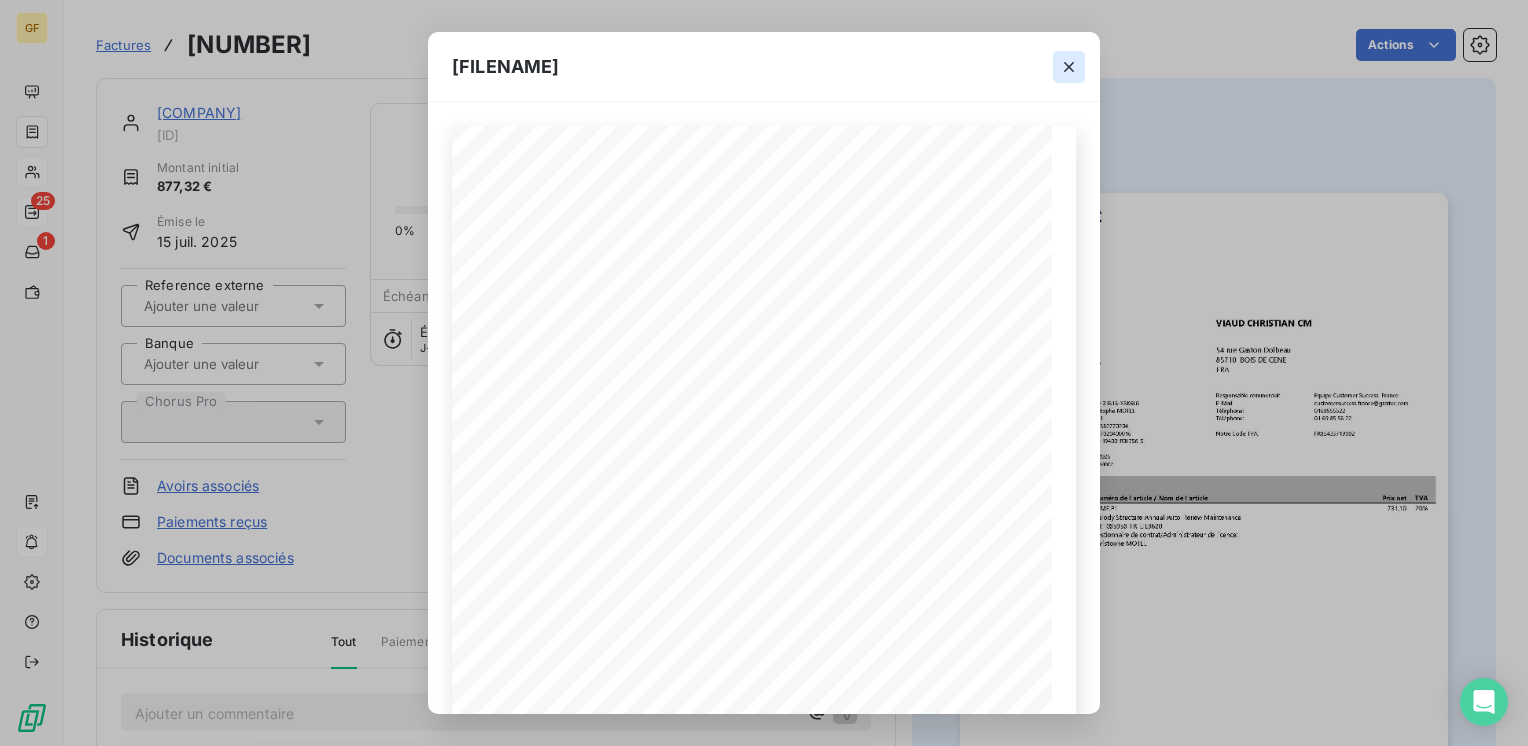 click 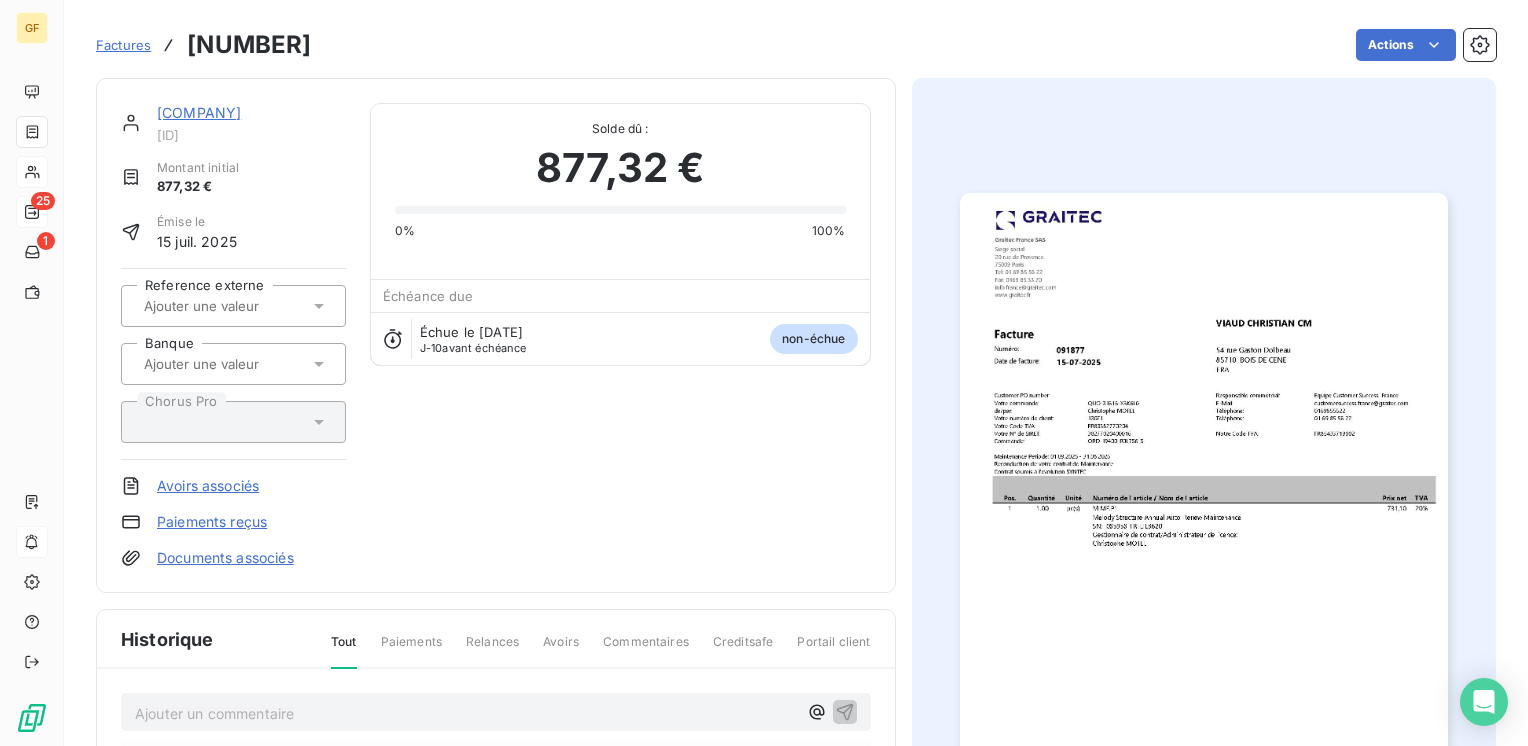 click on "[COMPANY]" at bounding box center (199, 112) 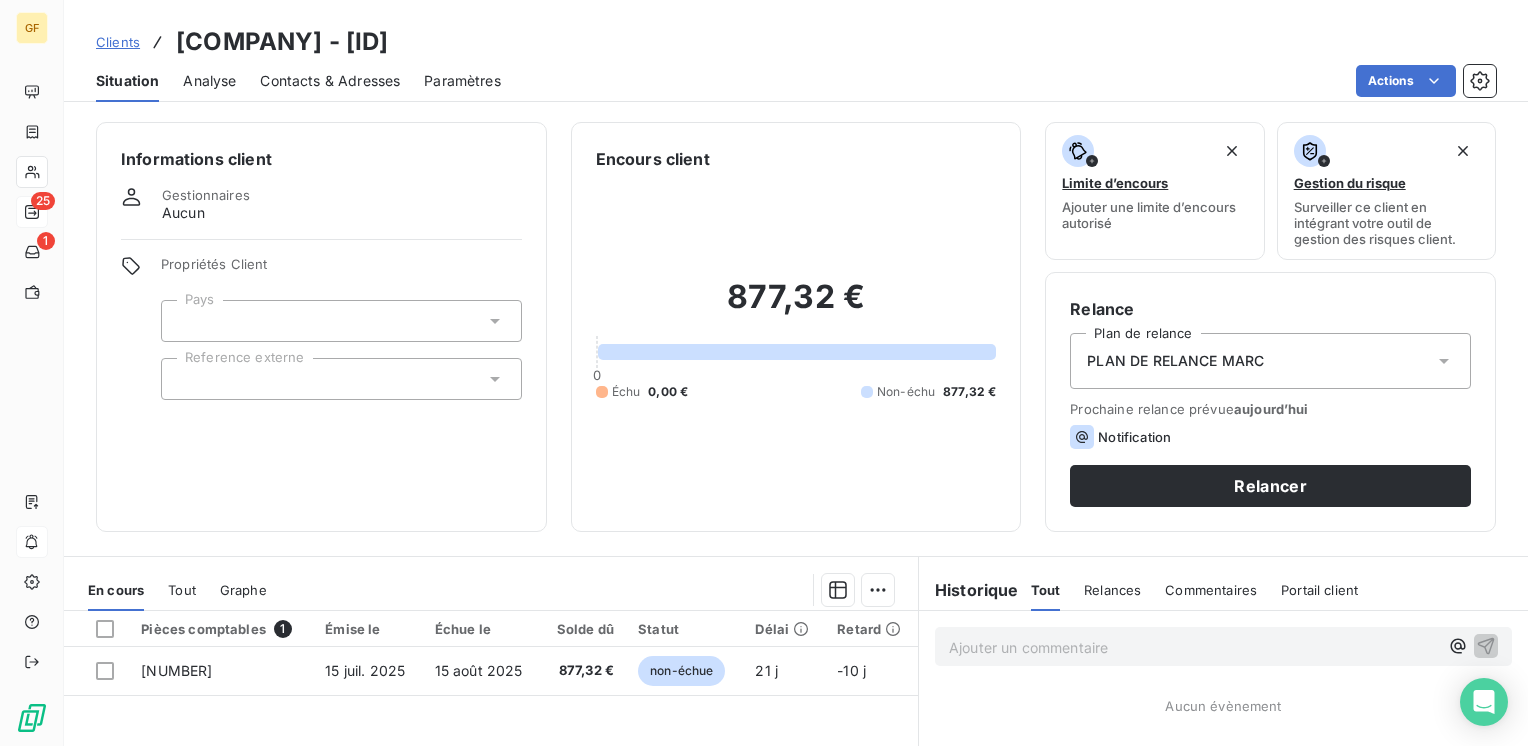 click on "Contacts & Adresses" at bounding box center (330, 81) 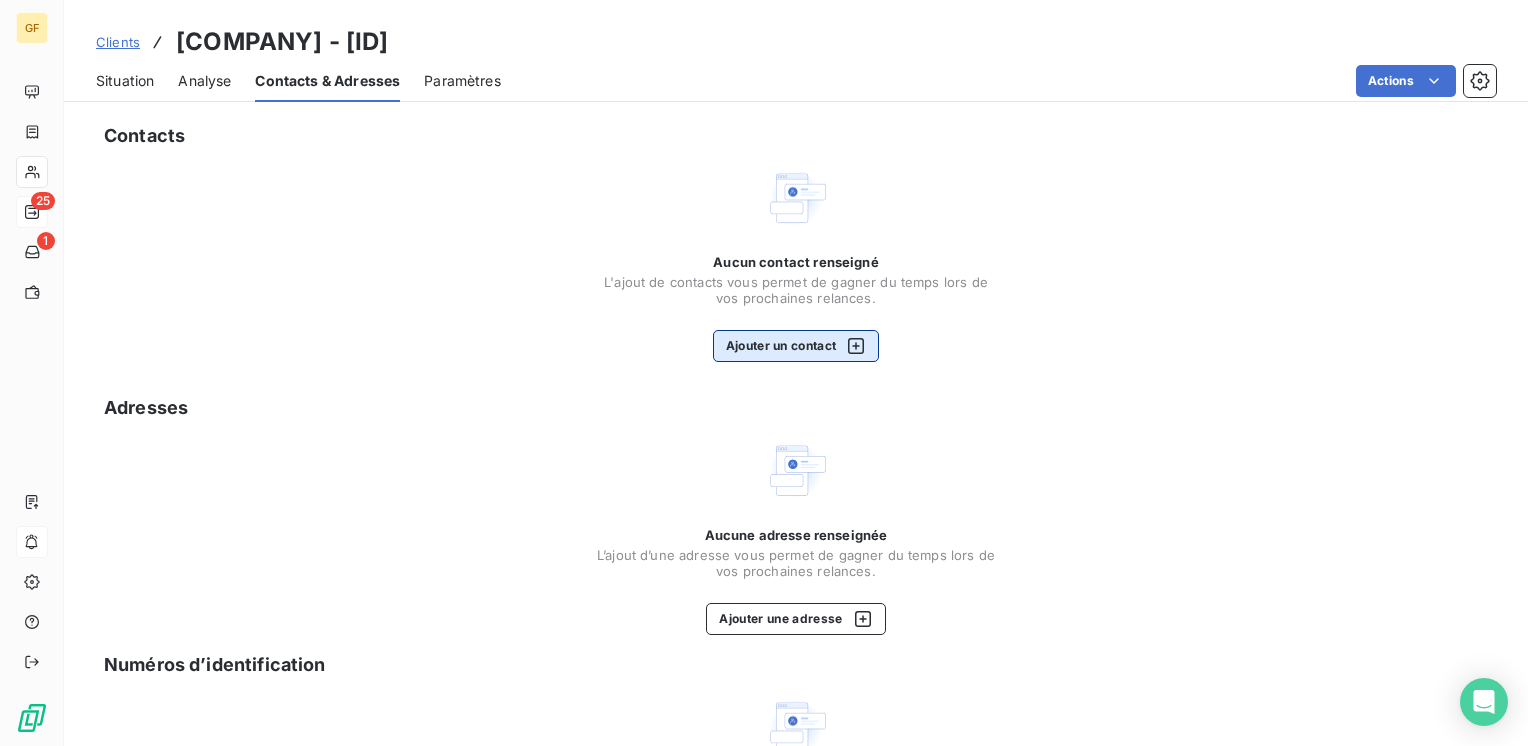 click on "Ajouter un contact" at bounding box center (796, 346) 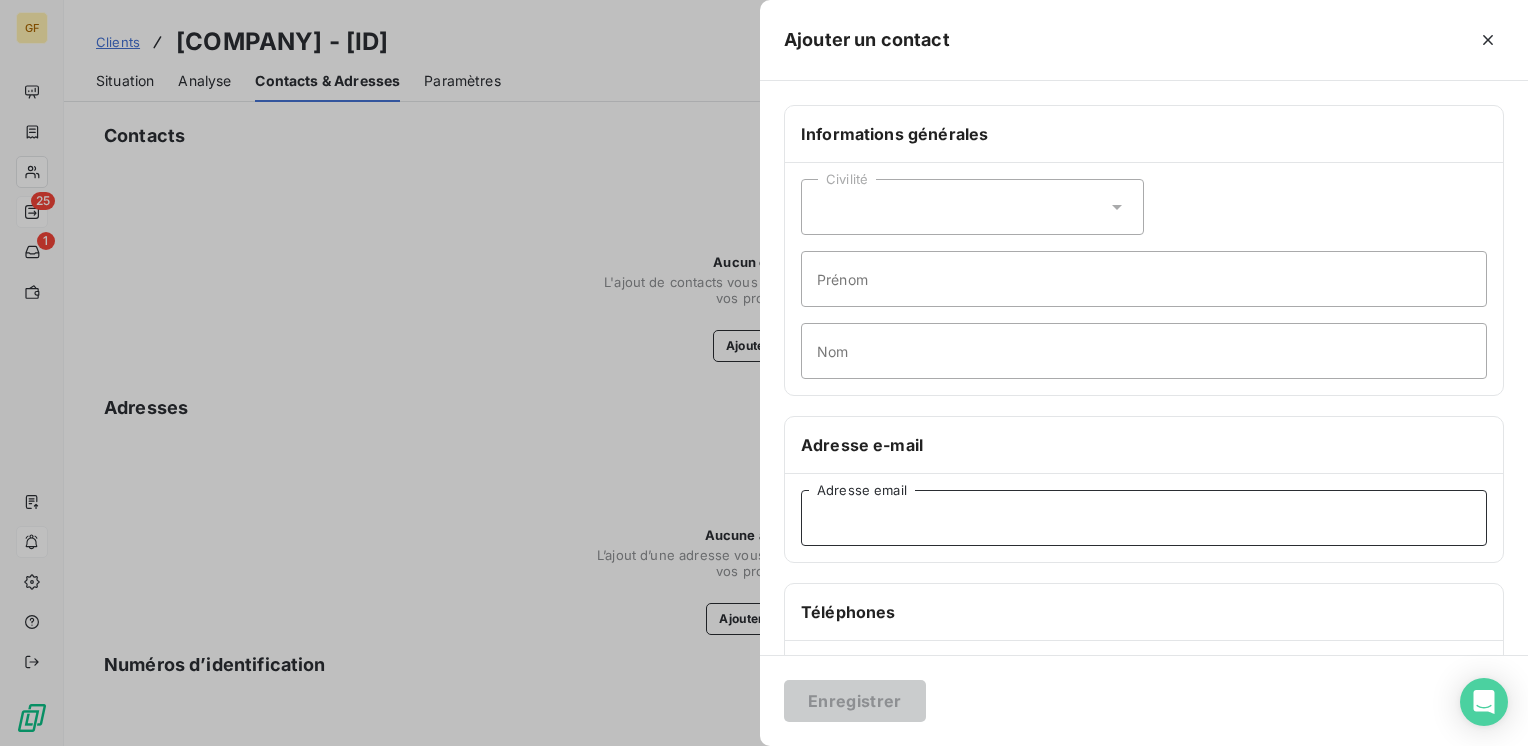 click on "Adresse email" at bounding box center (1144, 518) 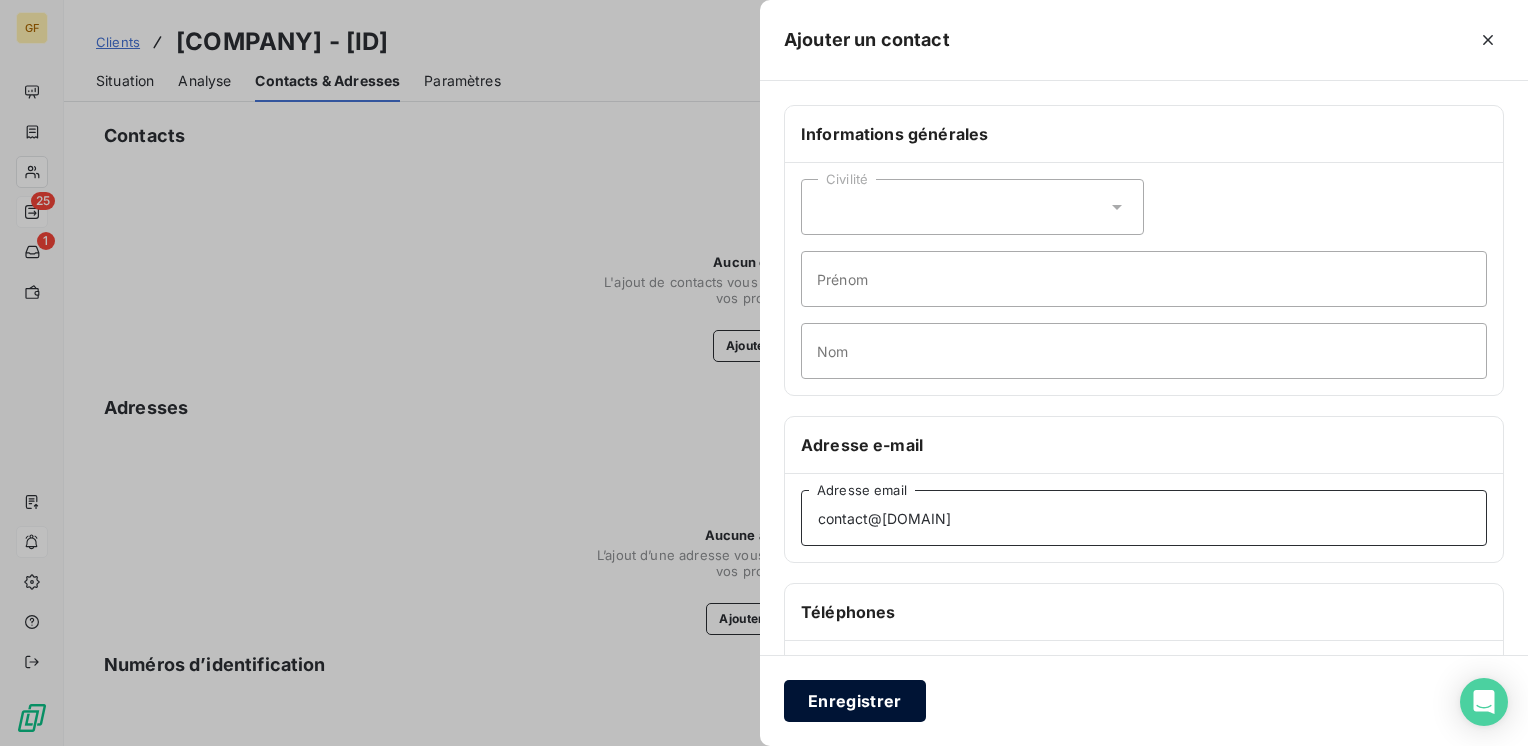 type on "contact@[DOMAIN]" 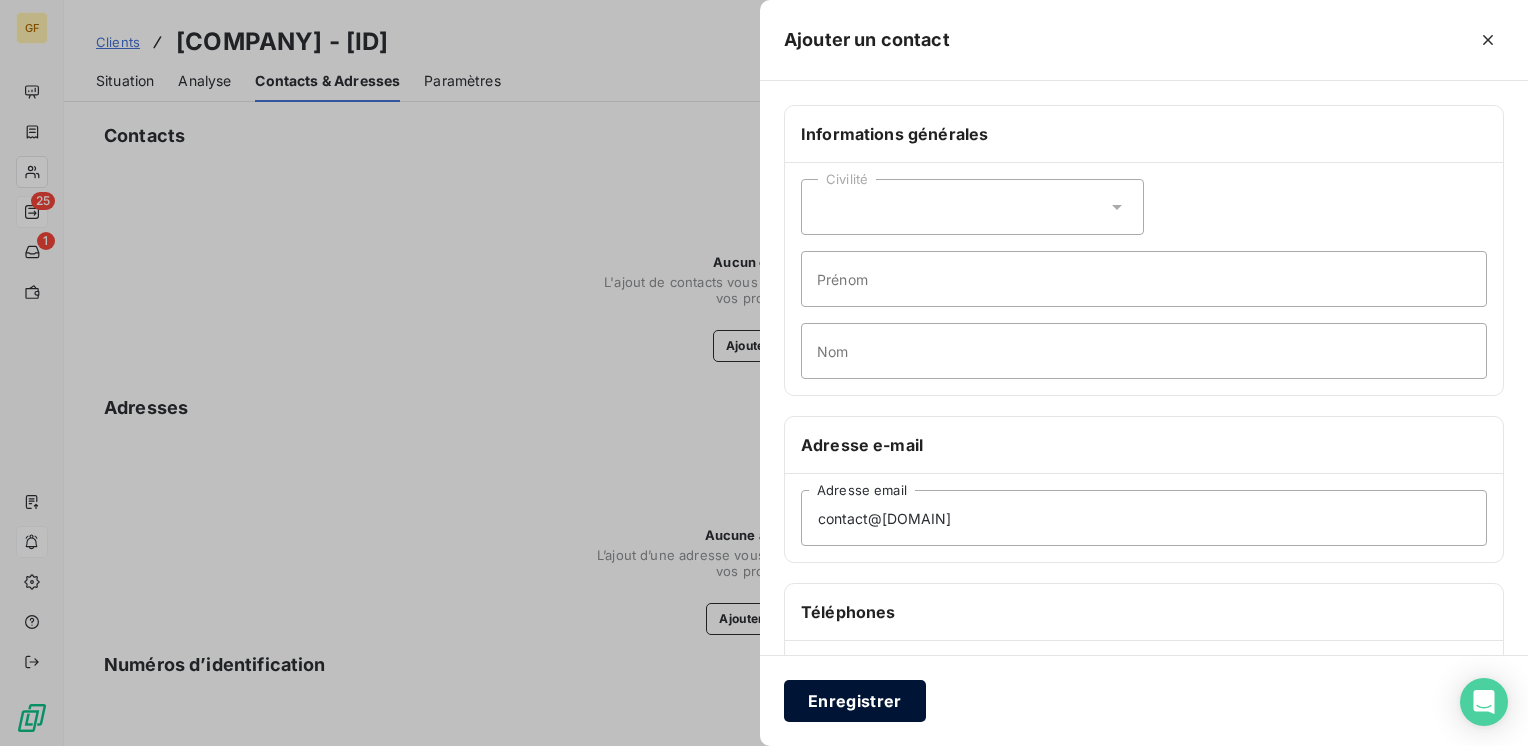 click on "Enregistrer" at bounding box center [855, 701] 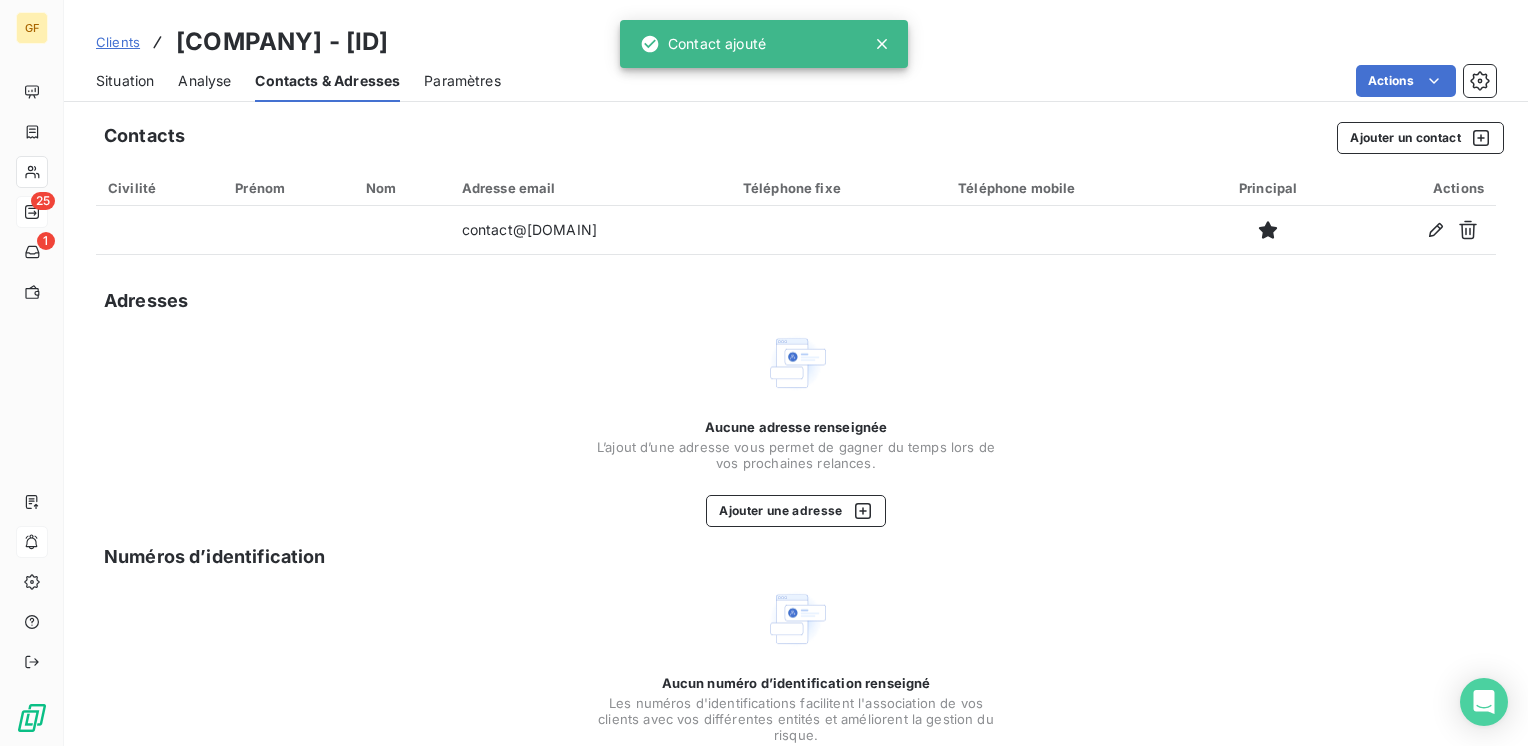 click on "Situation" at bounding box center [125, 81] 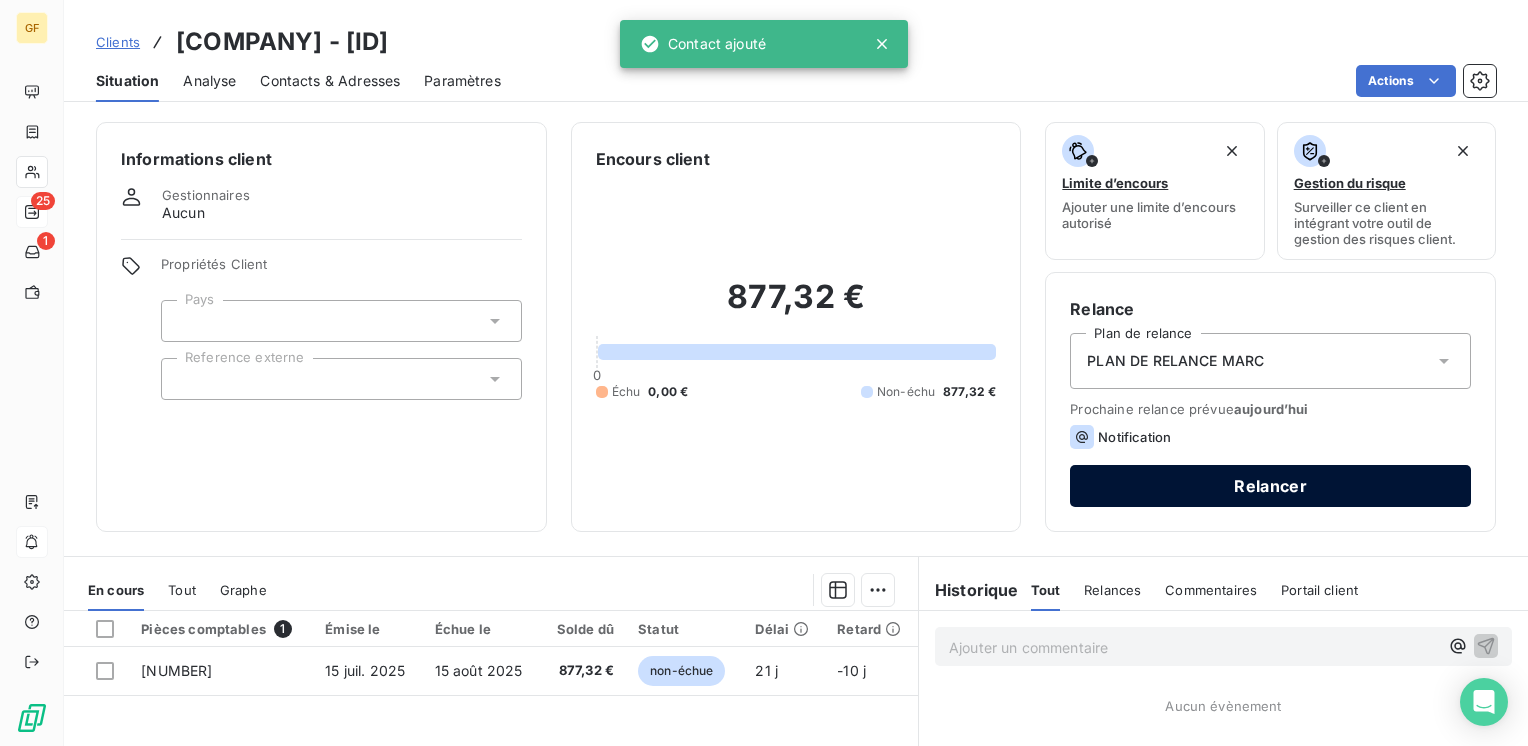 click on "Relancer" at bounding box center (1270, 486) 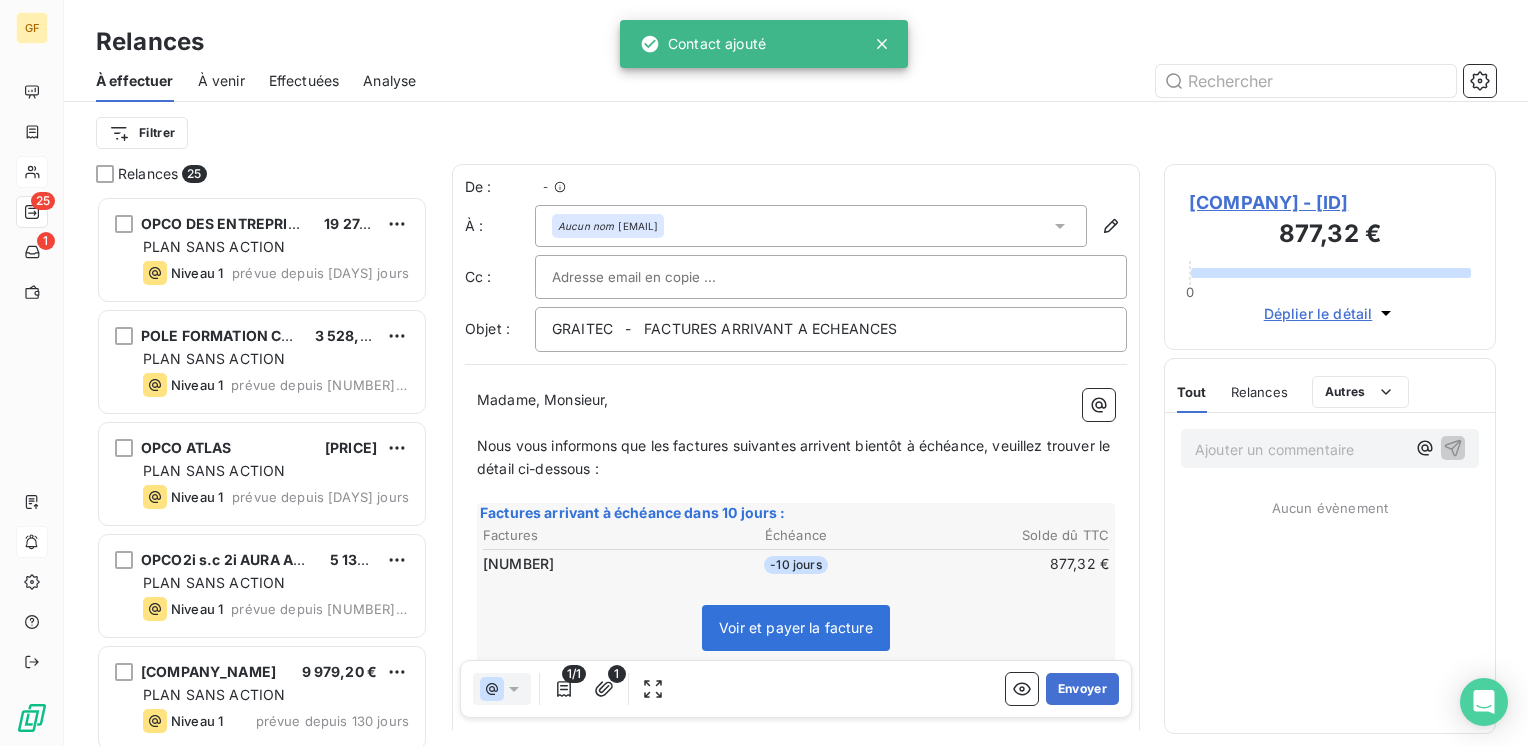 scroll, scrollTop: 16, scrollLeft: 16, axis: both 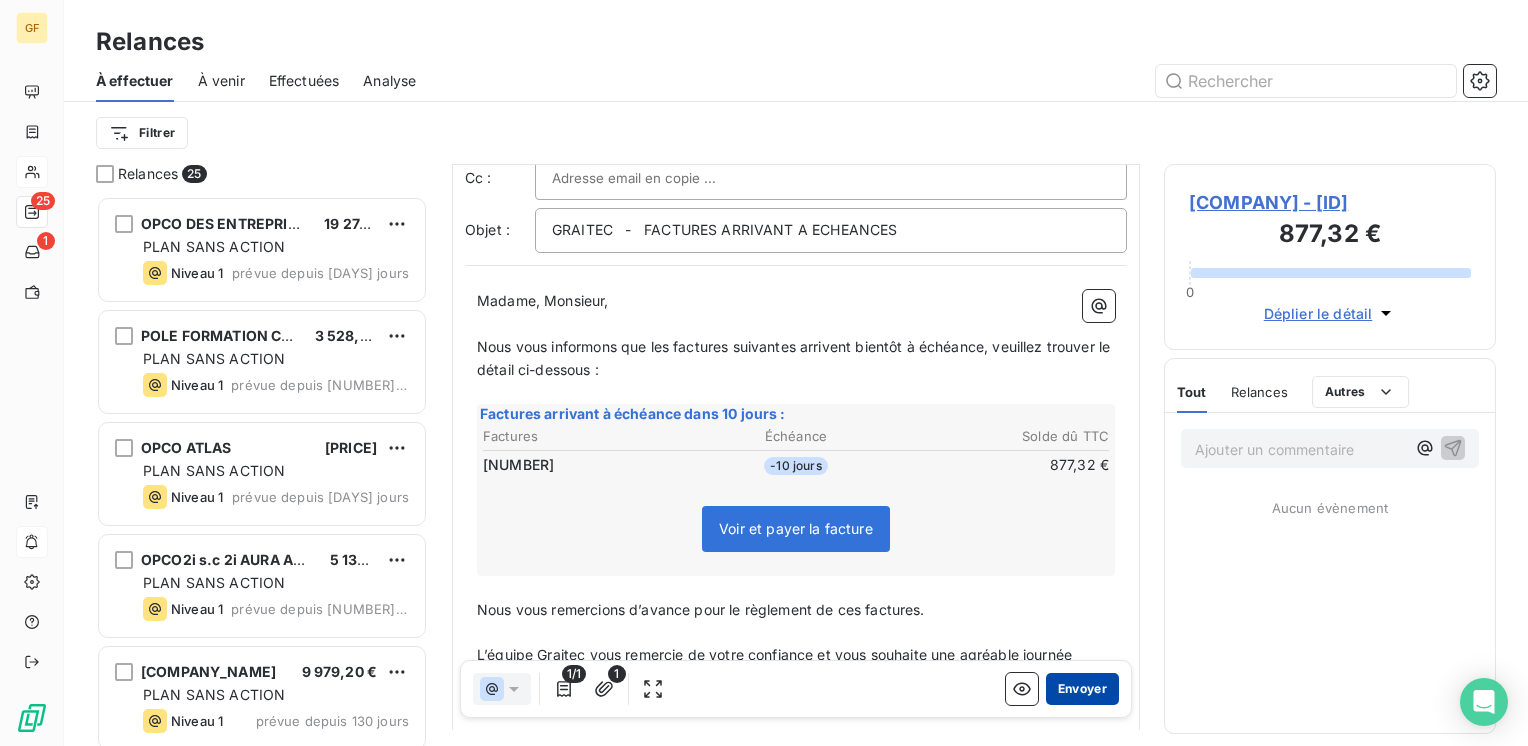 click on "Envoyer" at bounding box center [1082, 689] 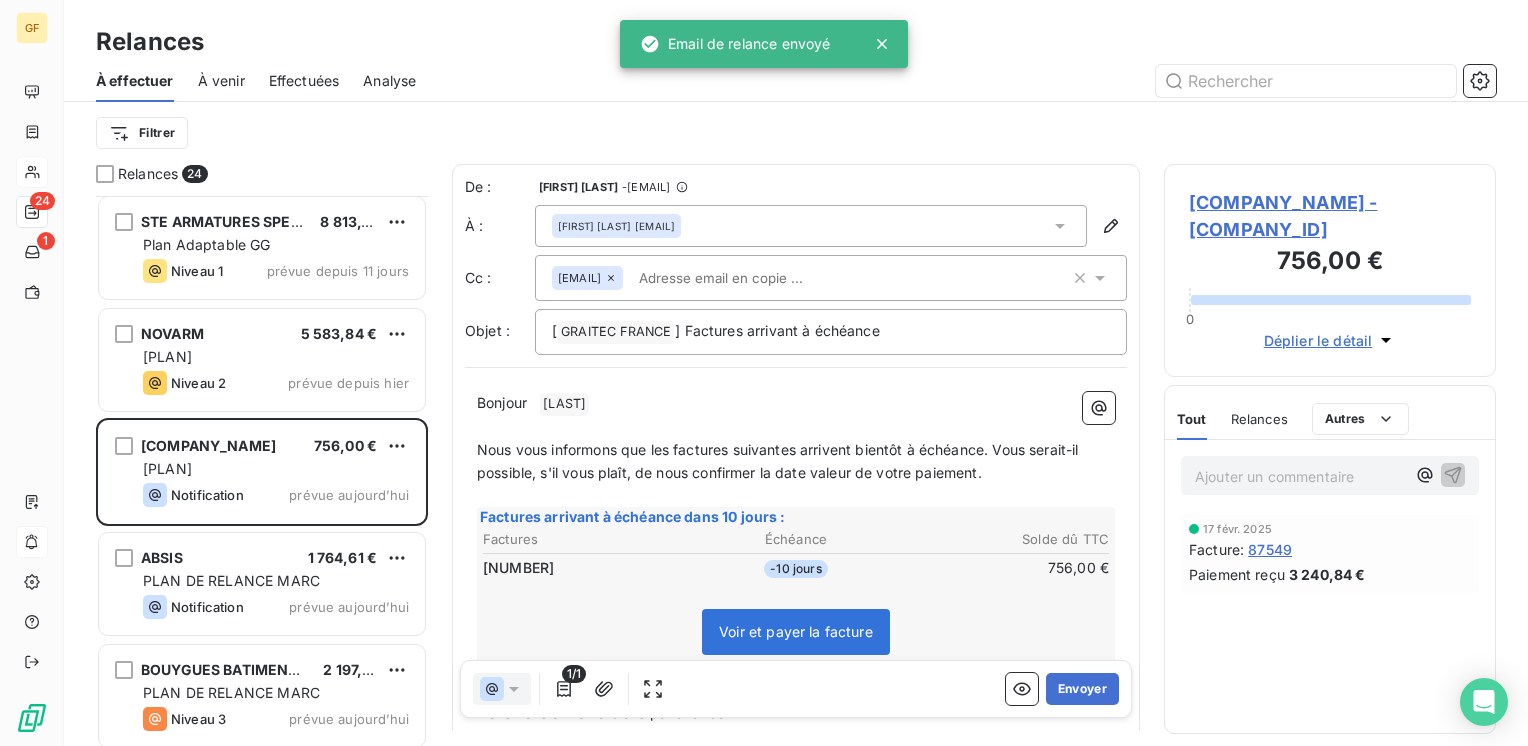scroll, scrollTop: 900, scrollLeft: 0, axis: vertical 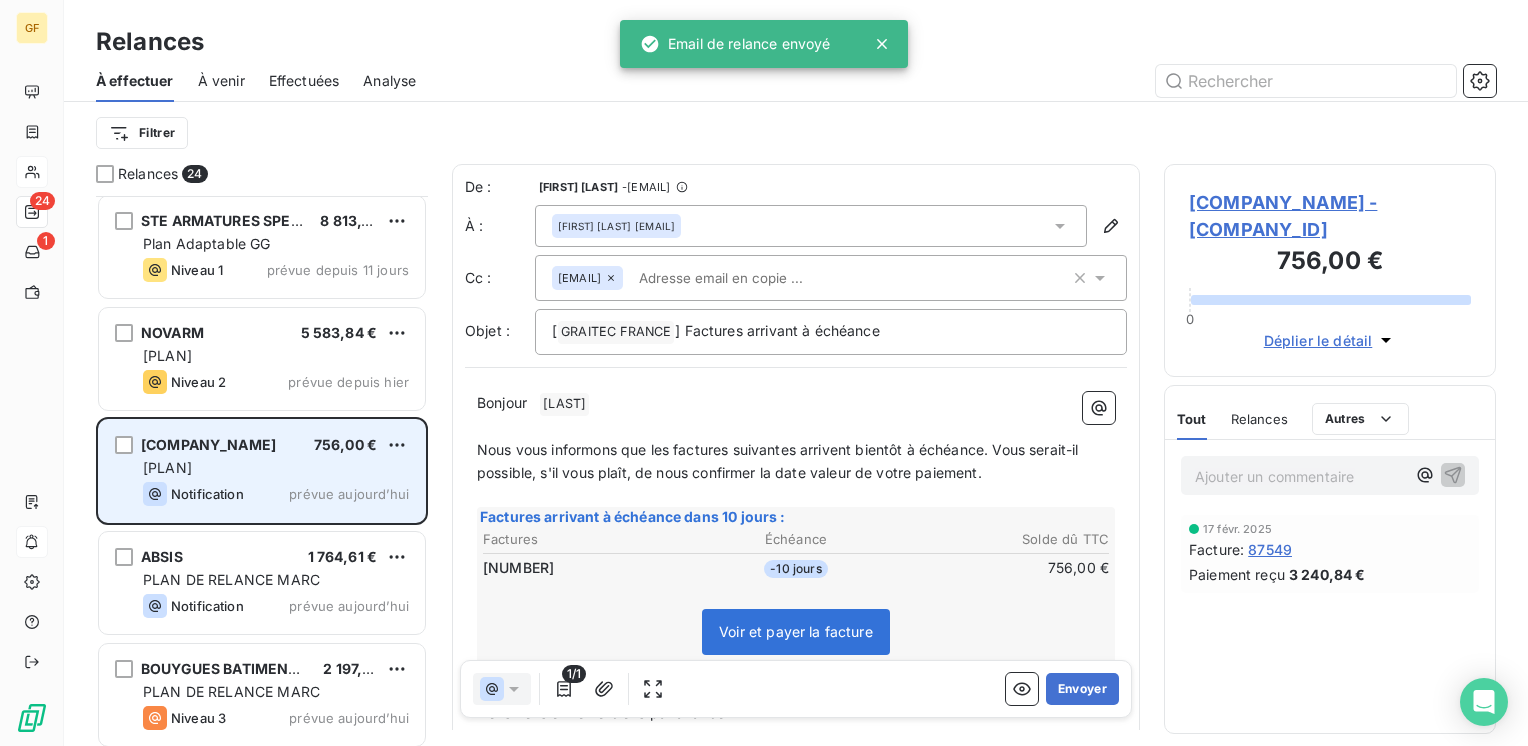 click on "[PLAN]" at bounding box center (276, 468) 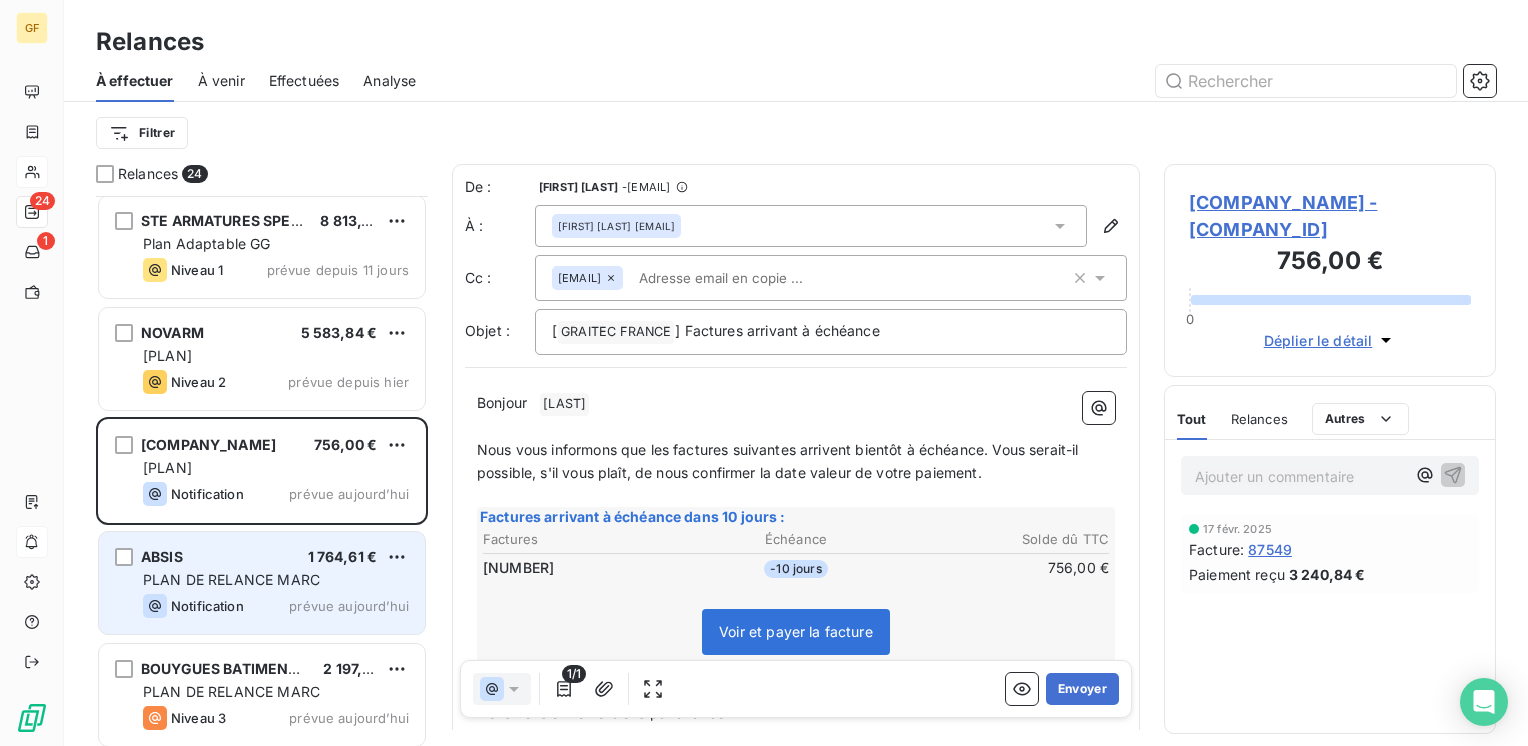 click on "ABSIS [PRICE] PLAN DE RELANCE MARC Notification prévue aujourd’hui" at bounding box center [262, 583] 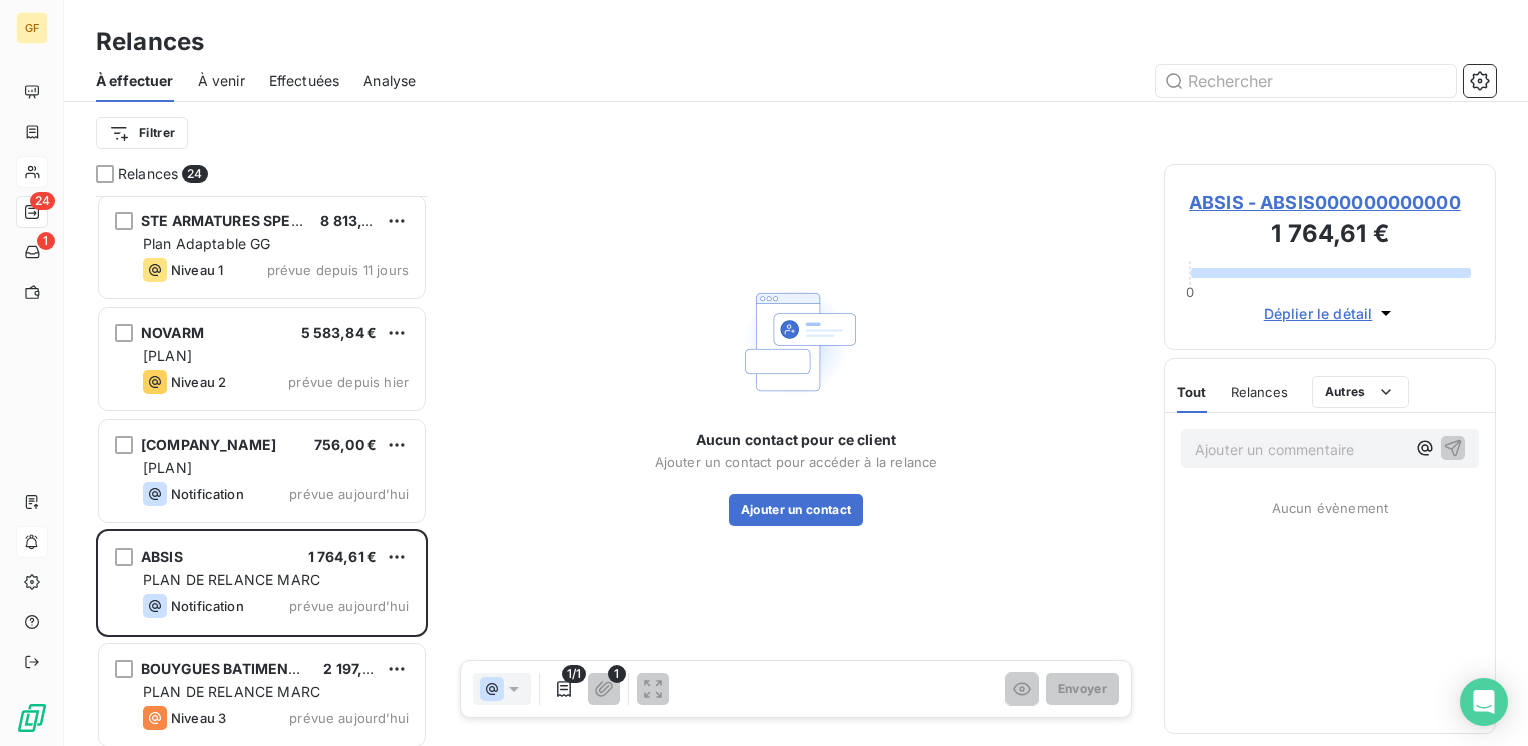 click on "ABSIS - ABSIS000000000000" at bounding box center [1330, 202] 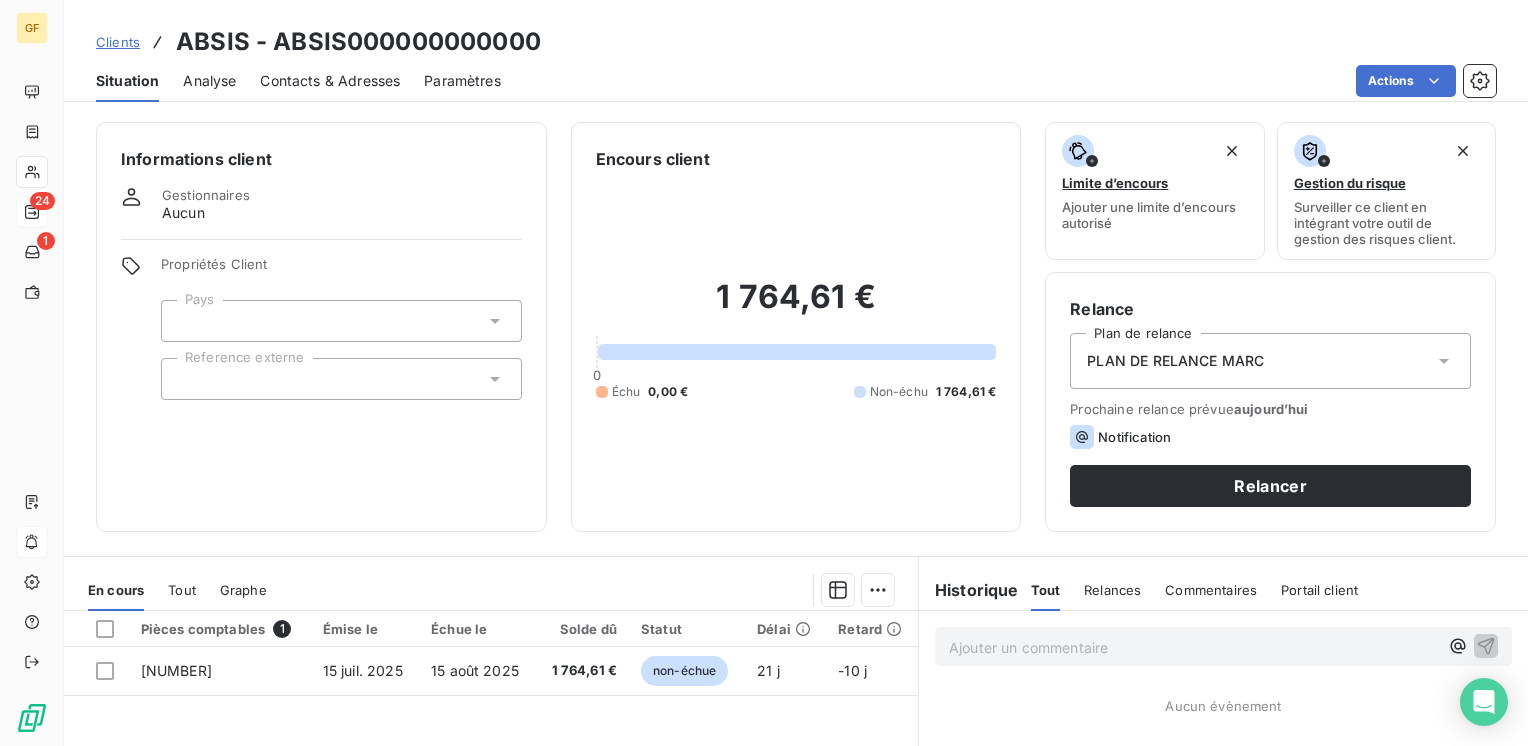 scroll, scrollTop: 200, scrollLeft: 0, axis: vertical 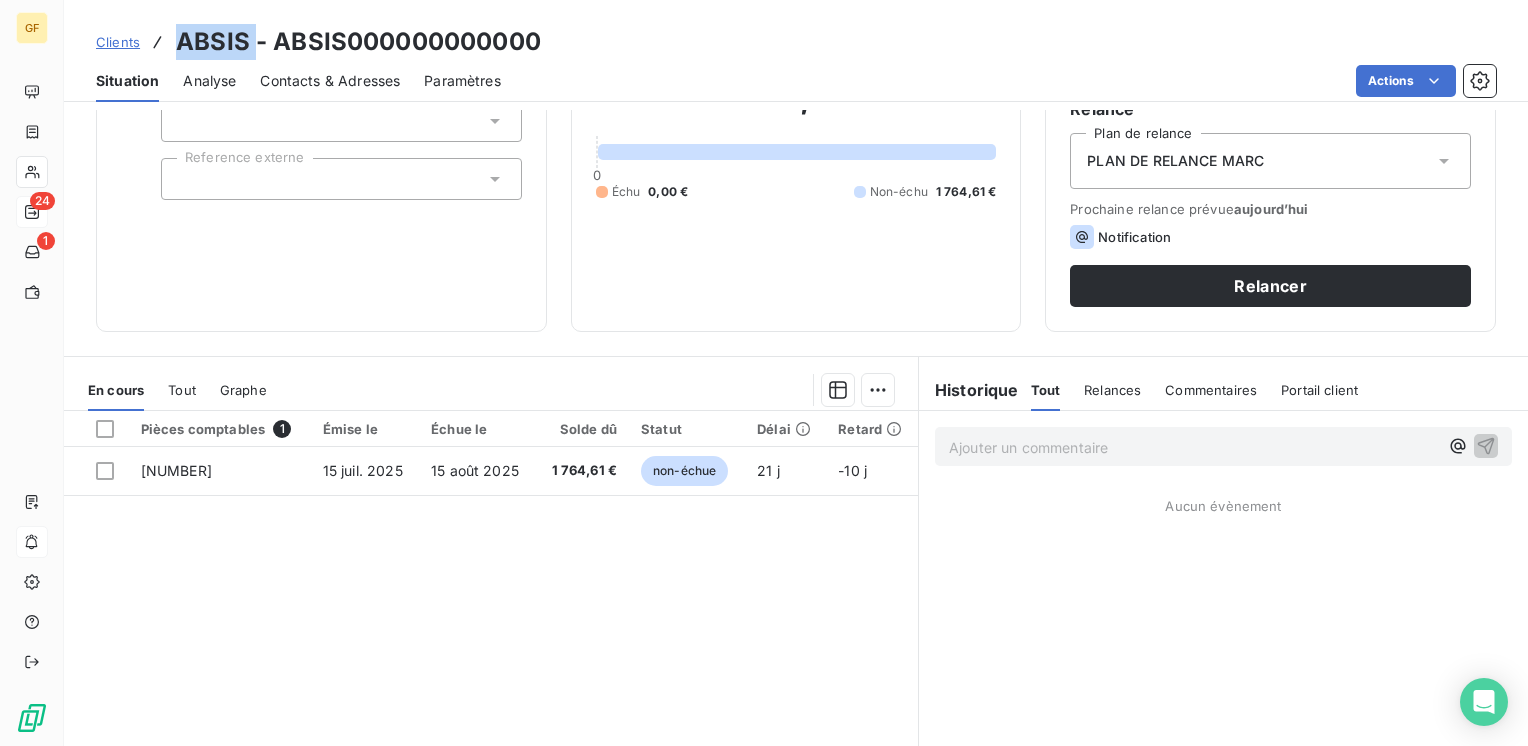 drag, startPoint x: 252, startPoint y: 40, endPoint x: 181, endPoint y: 44, distance: 71.11259 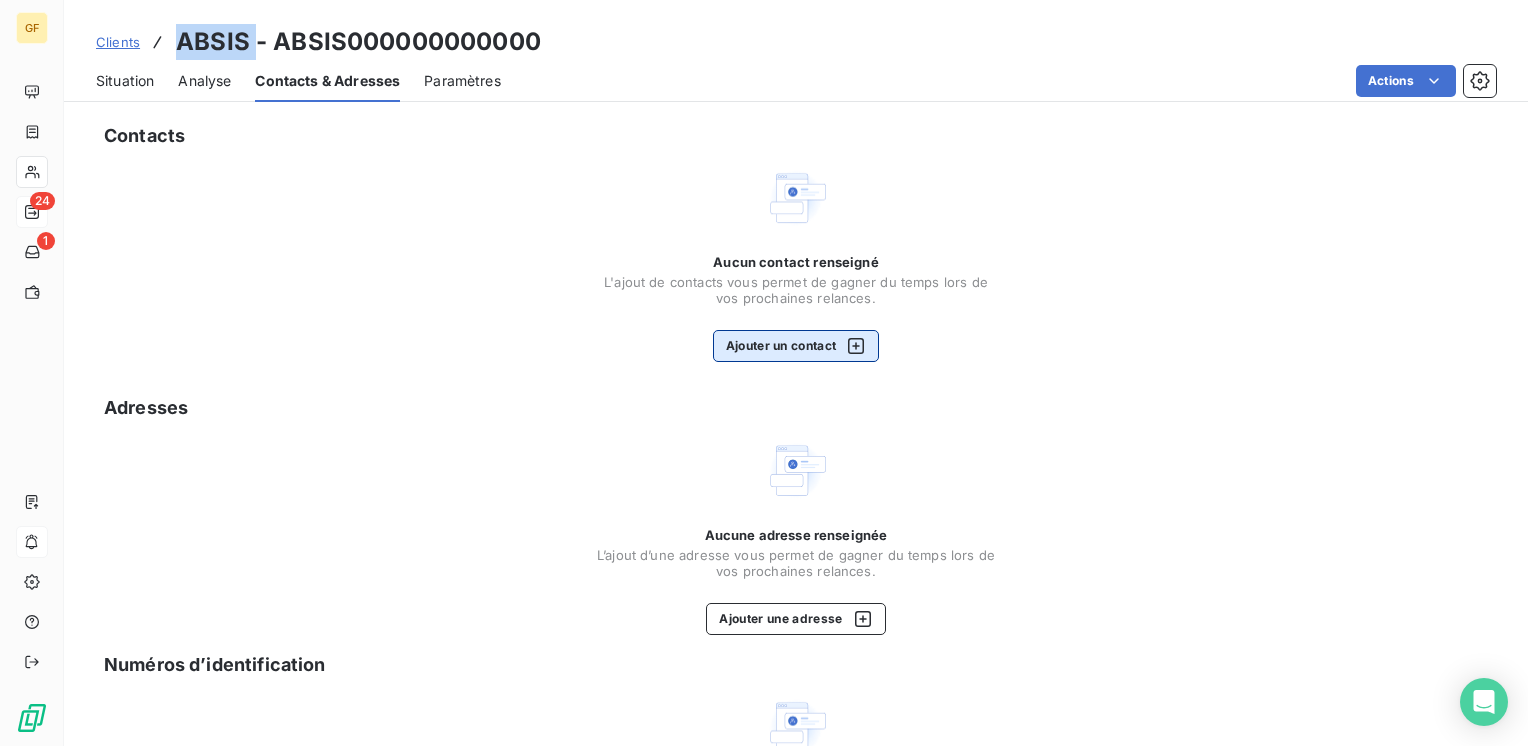 click on "Ajouter un contact" at bounding box center (796, 346) 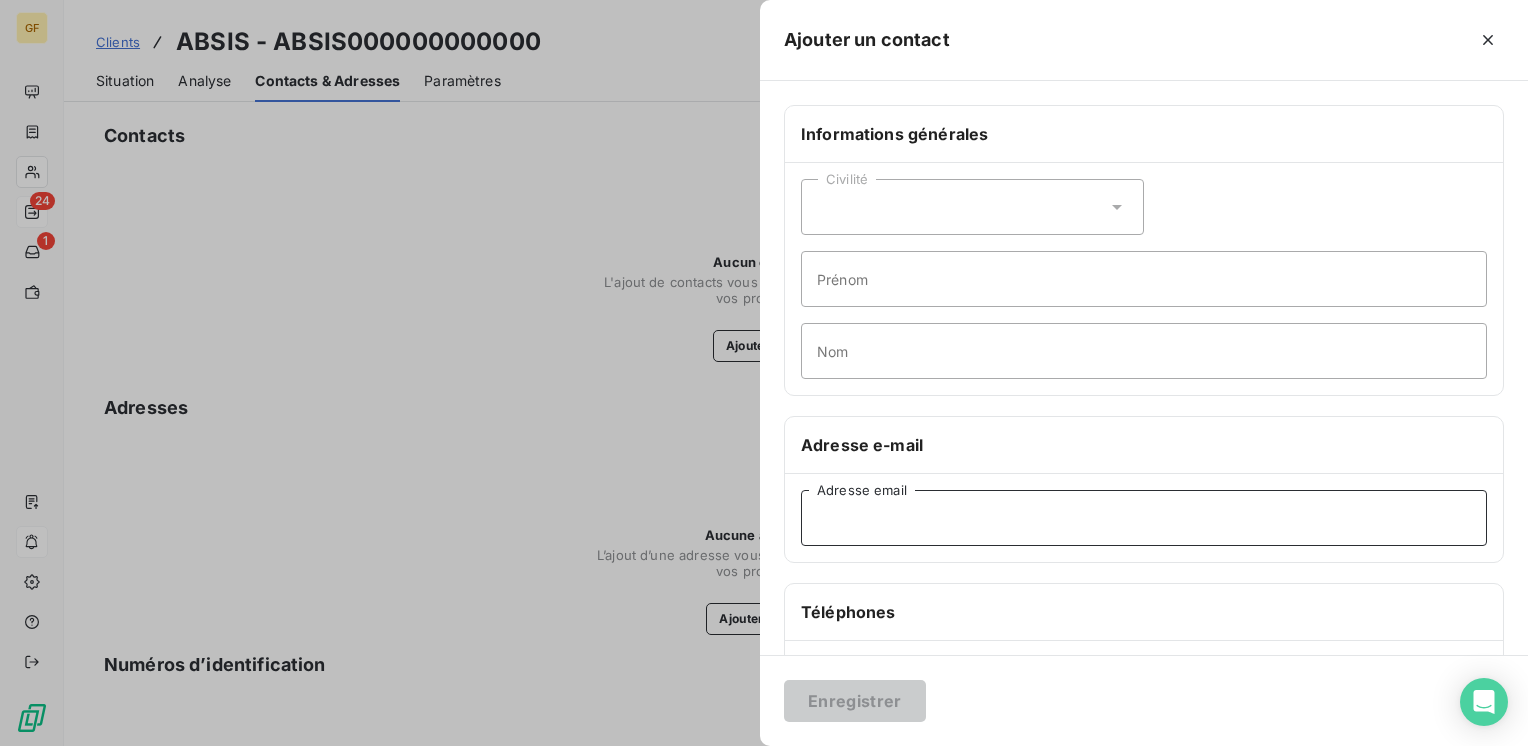 click on "Adresse email" at bounding box center (1144, 518) 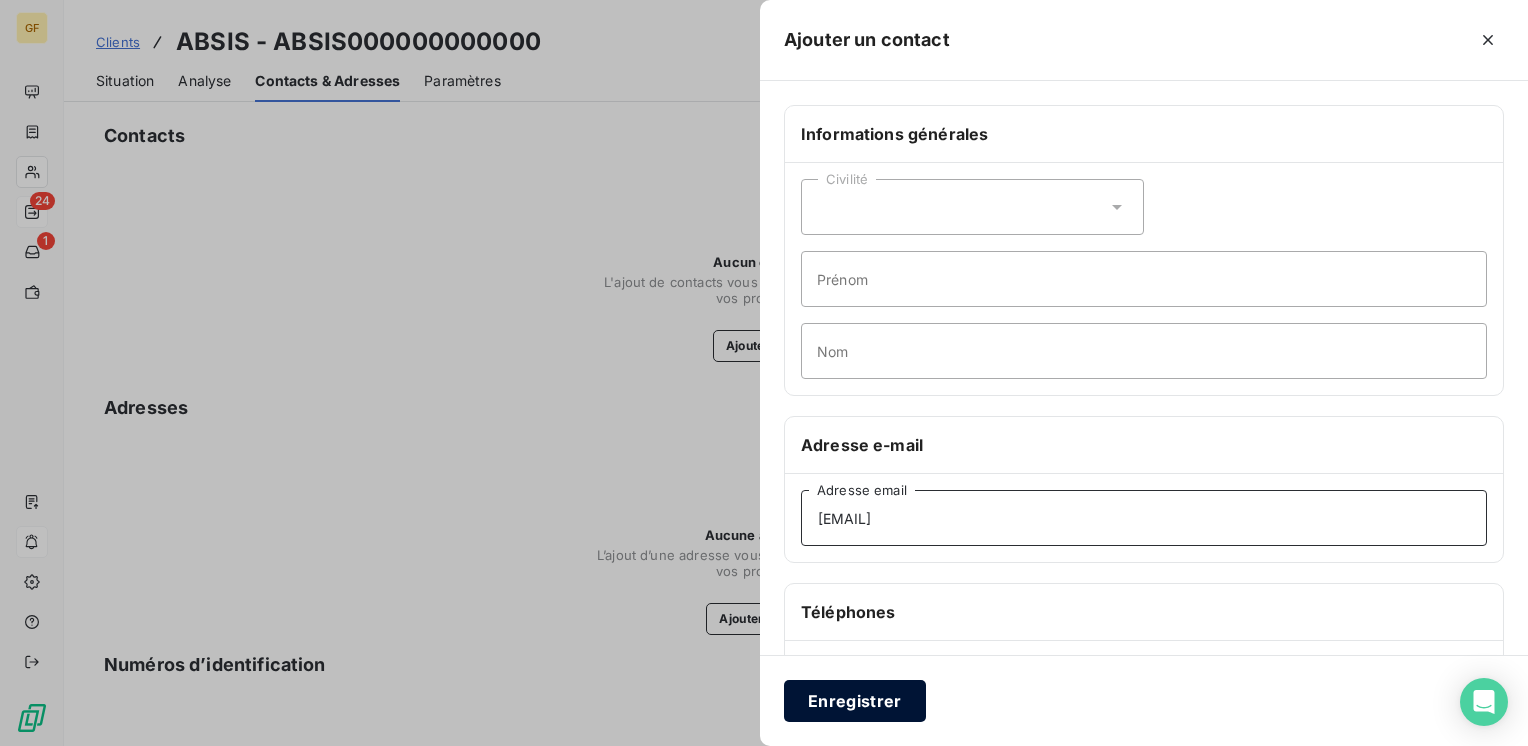 type on "[EMAIL]" 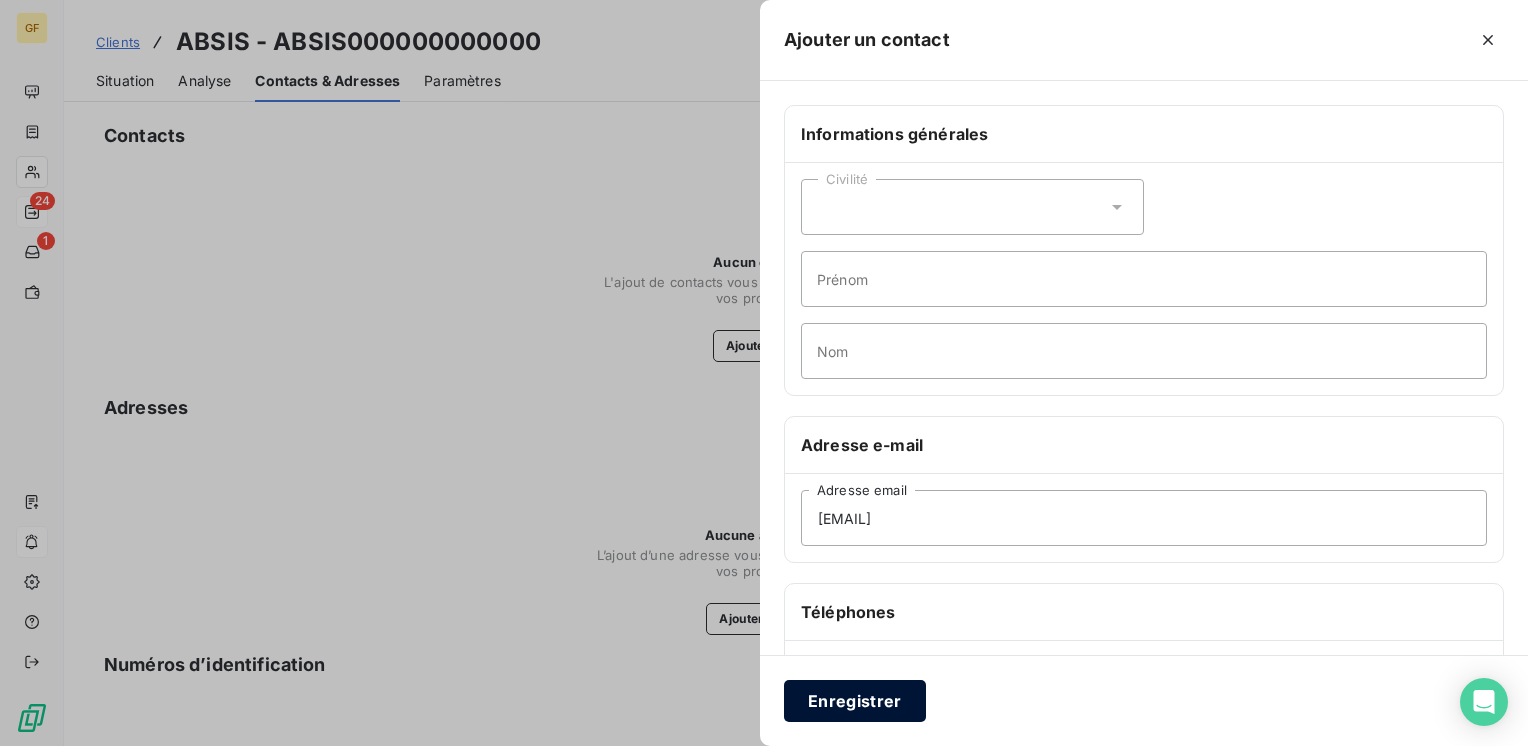 click on "Enregistrer" at bounding box center [855, 701] 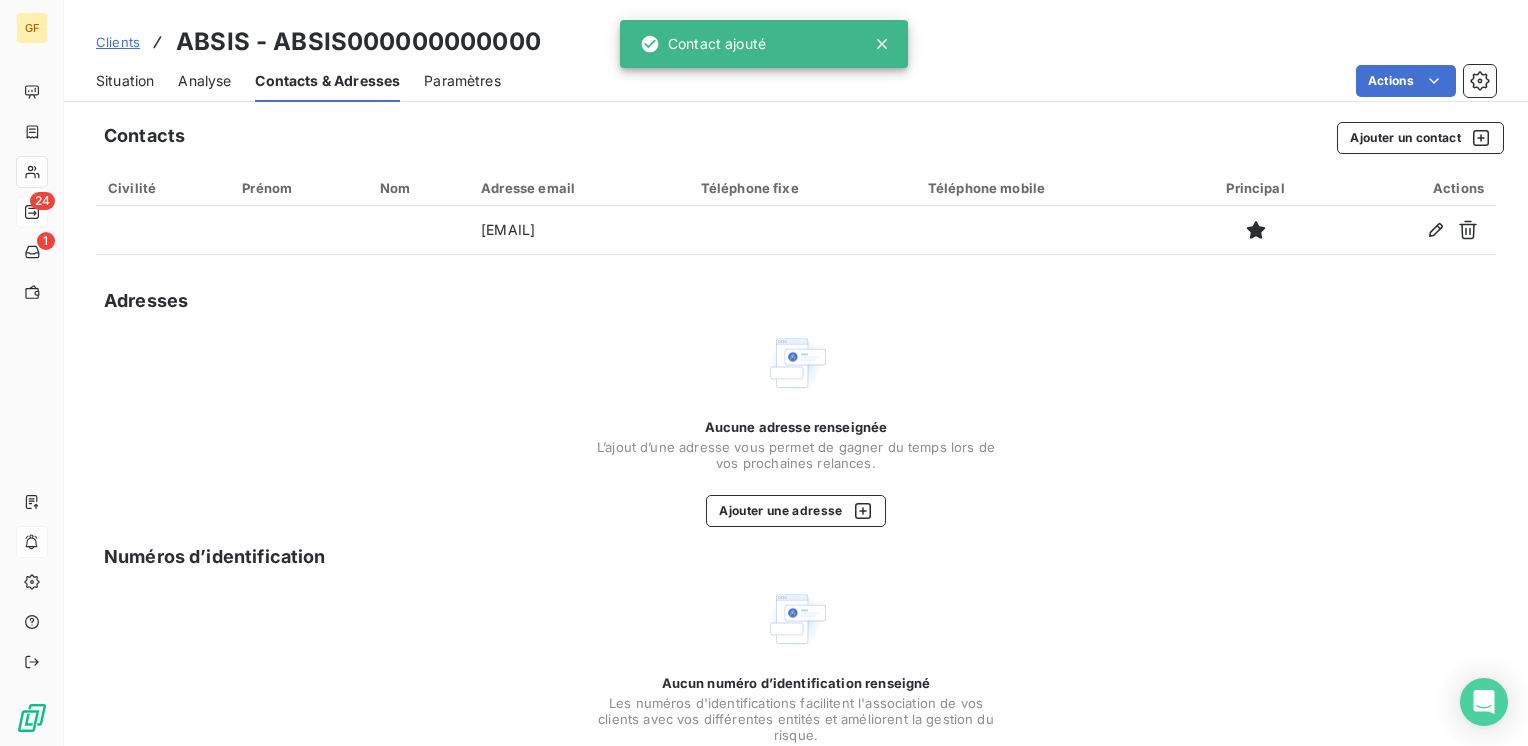 click on "Situation" at bounding box center [125, 81] 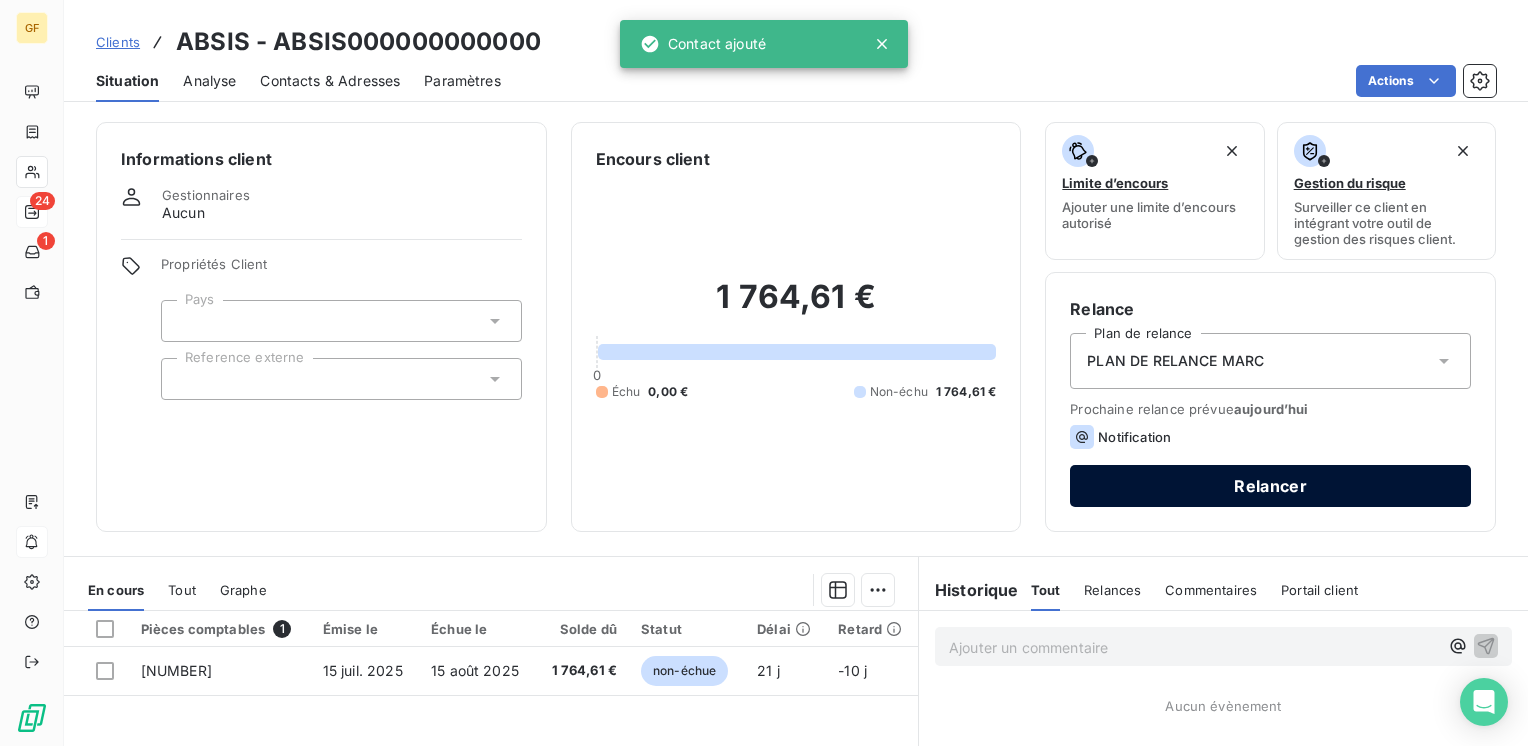 click on "Relancer" at bounding box center [1270, 486] 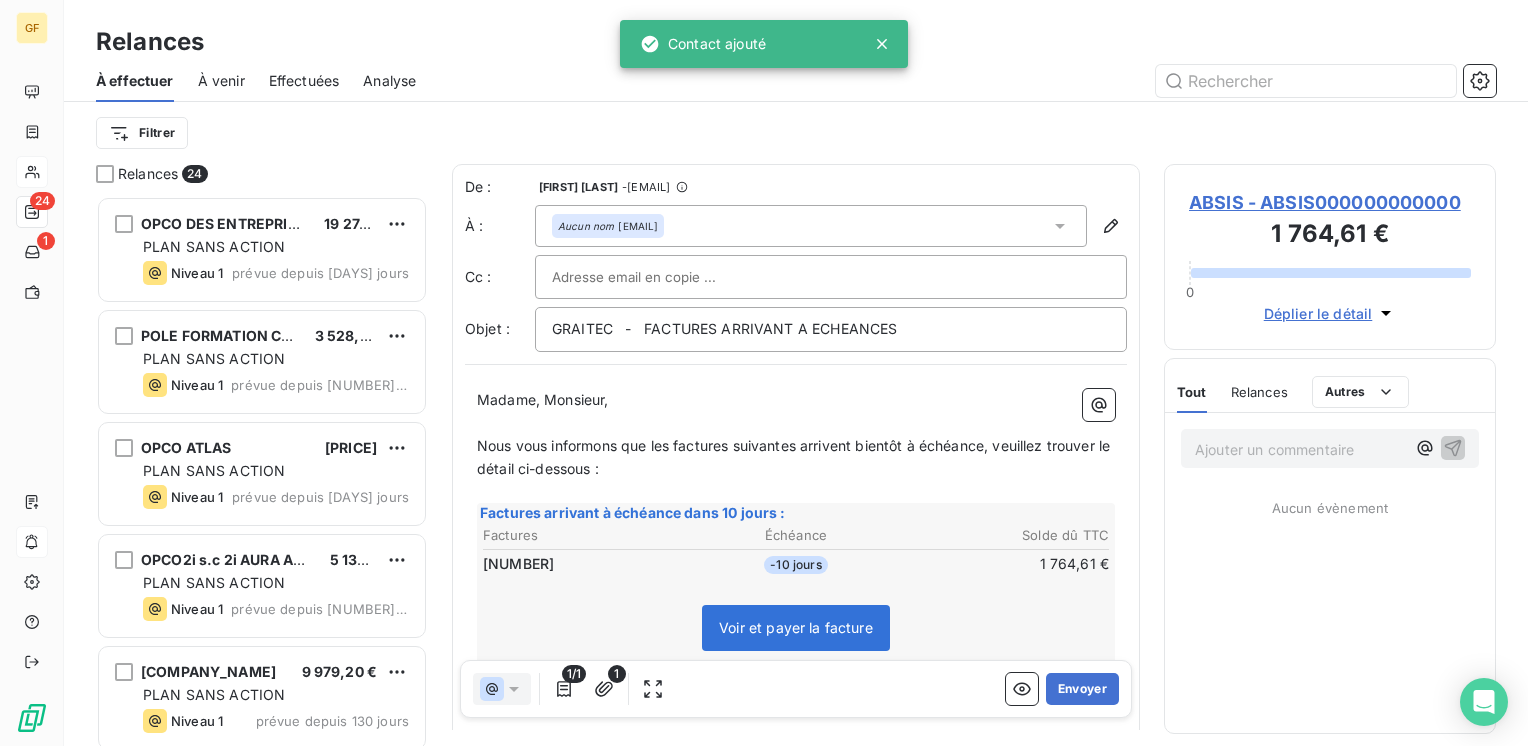 scroll, scrollTop: 16, scrollLeft: 16, axis: both 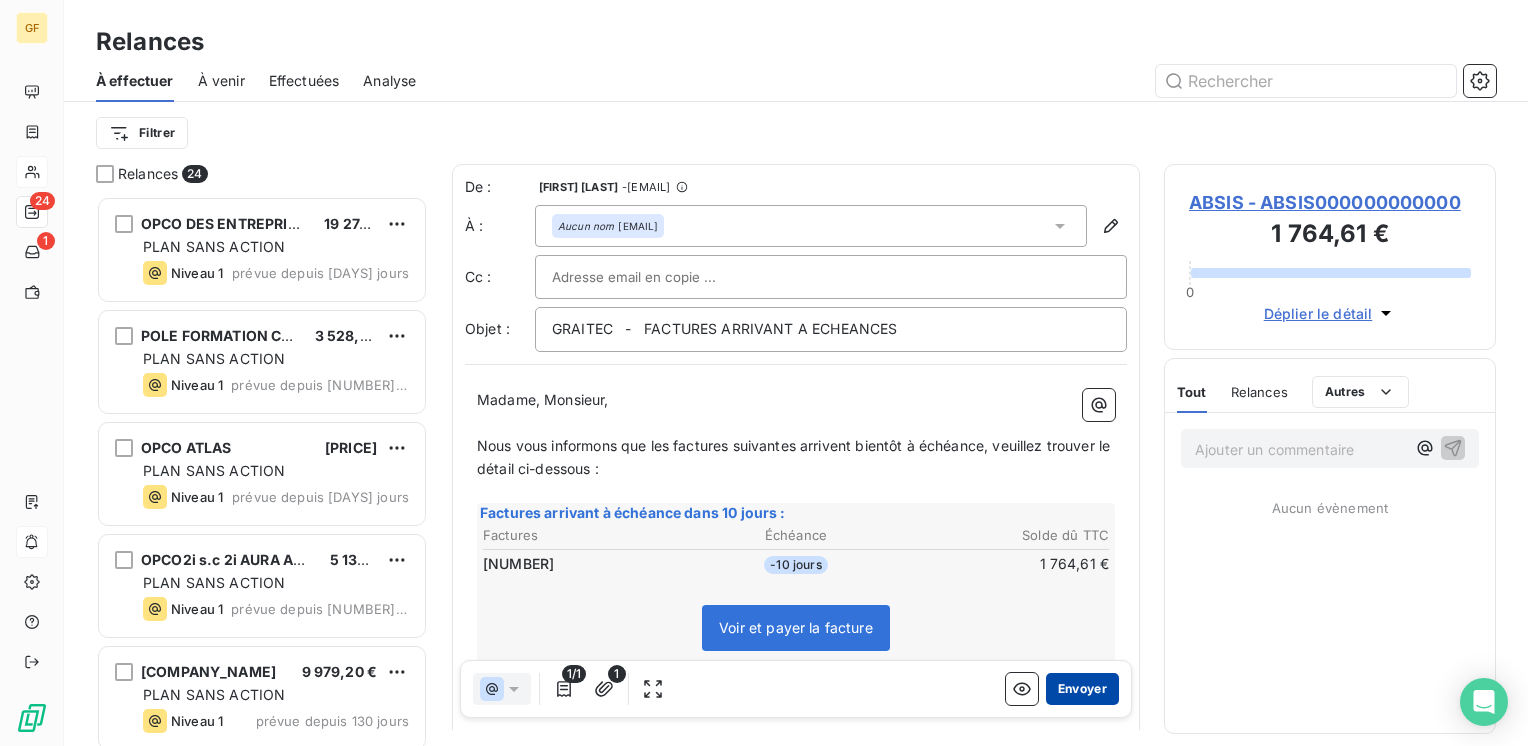 click on "Envoyer" at bounding box center (1082, 689) 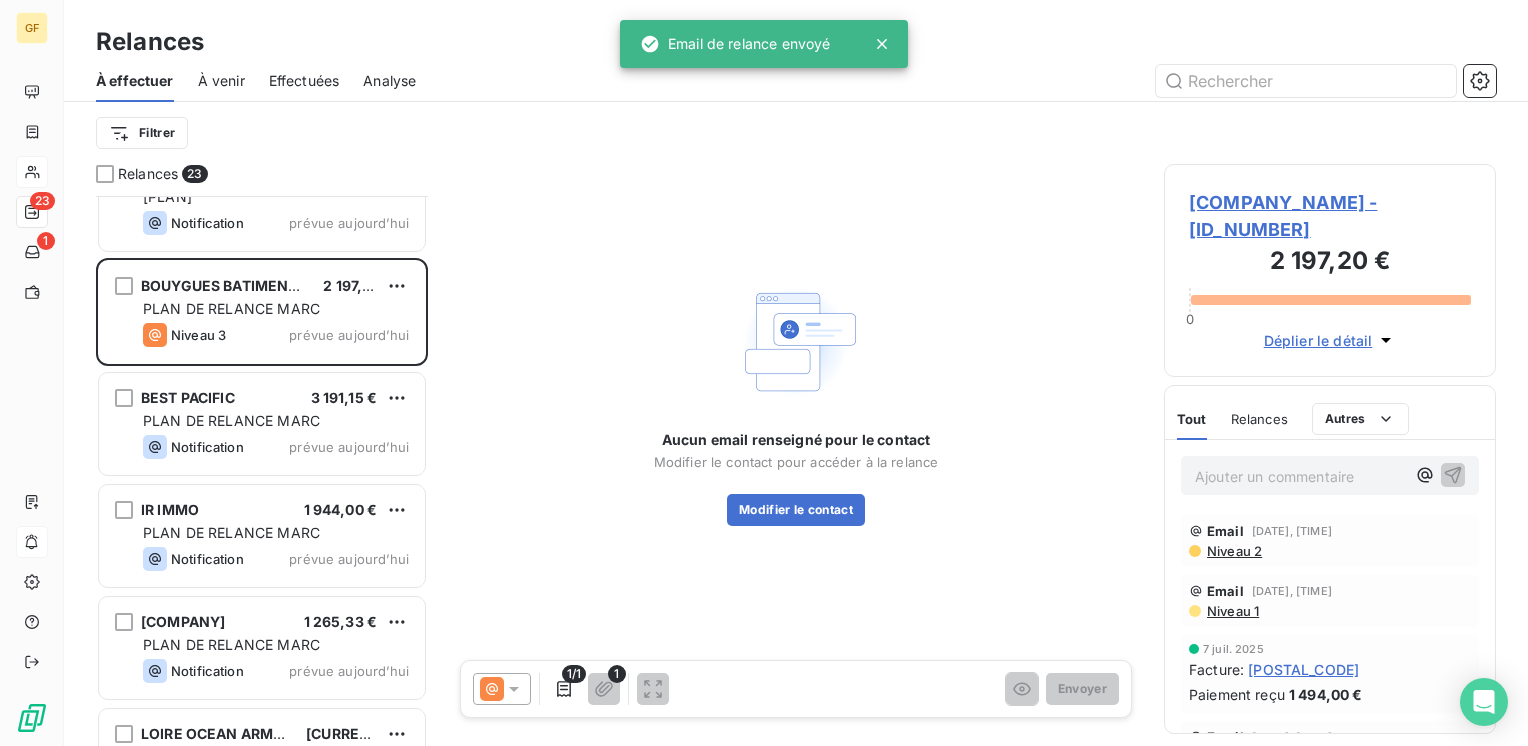 scroll, scrollTop: 1200, scrollLeft: 0, axis: vertical 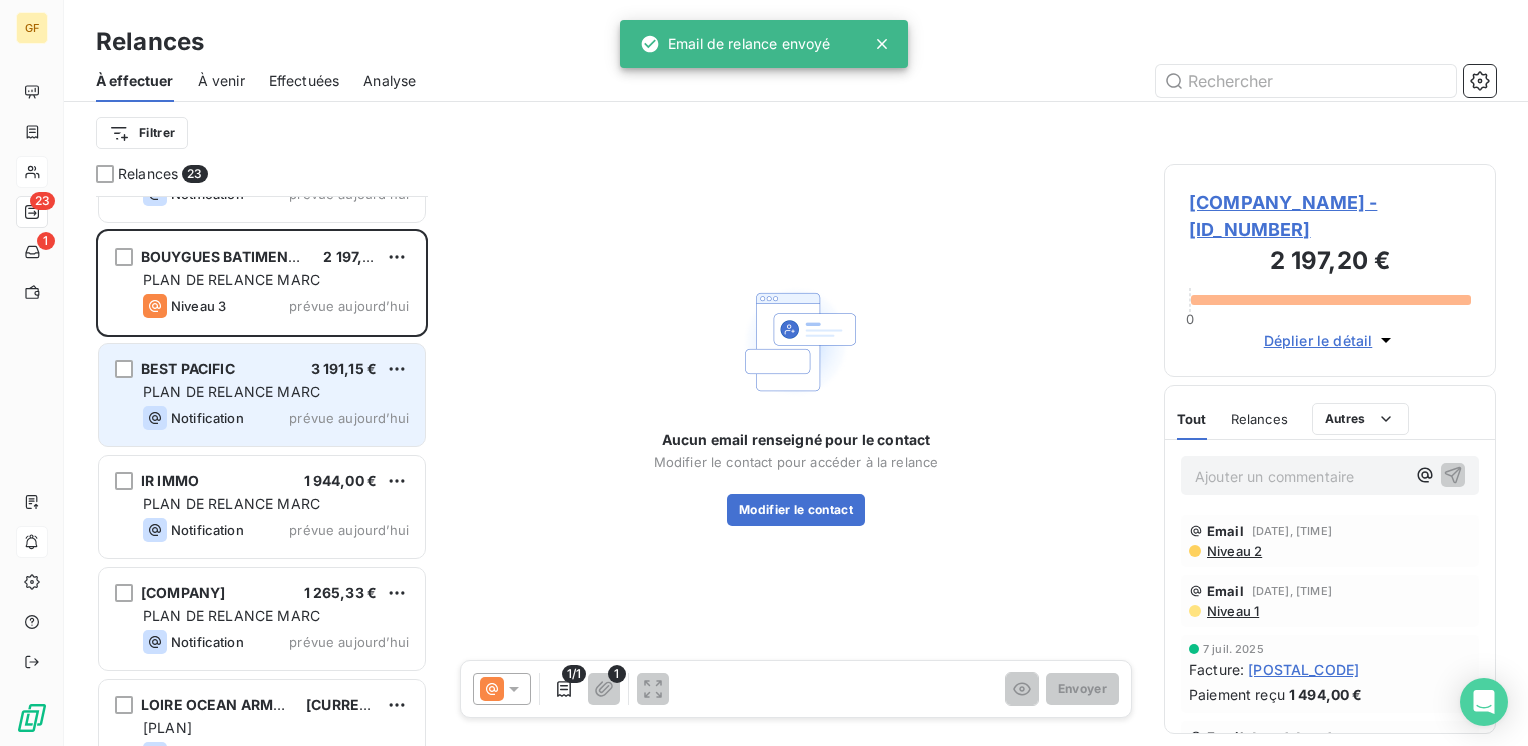 click on "Notification prévue aujourd’hui" at bounding box center (276, 418) 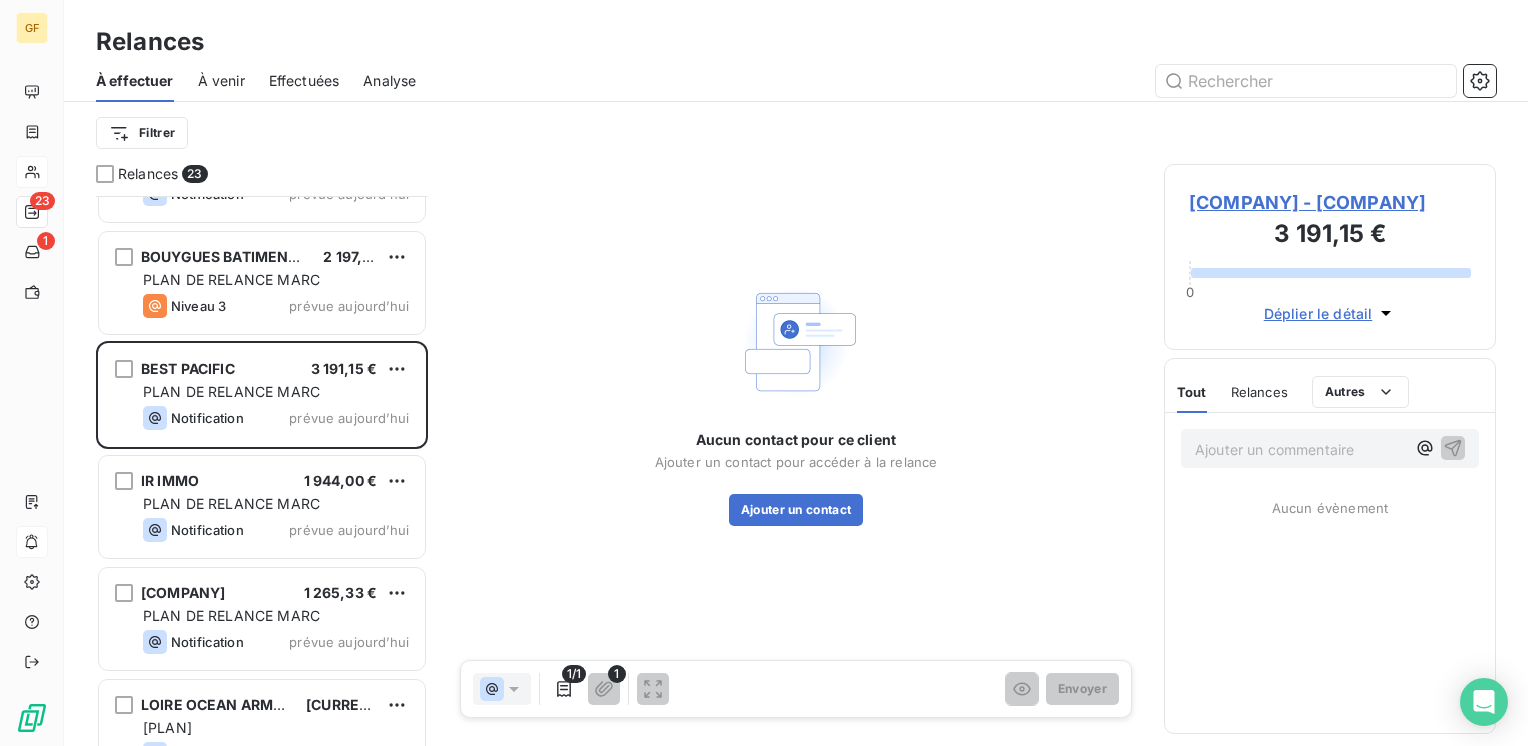 click on "[COMPANY] - [COMPANY]" at bounding box center [1330, 202] 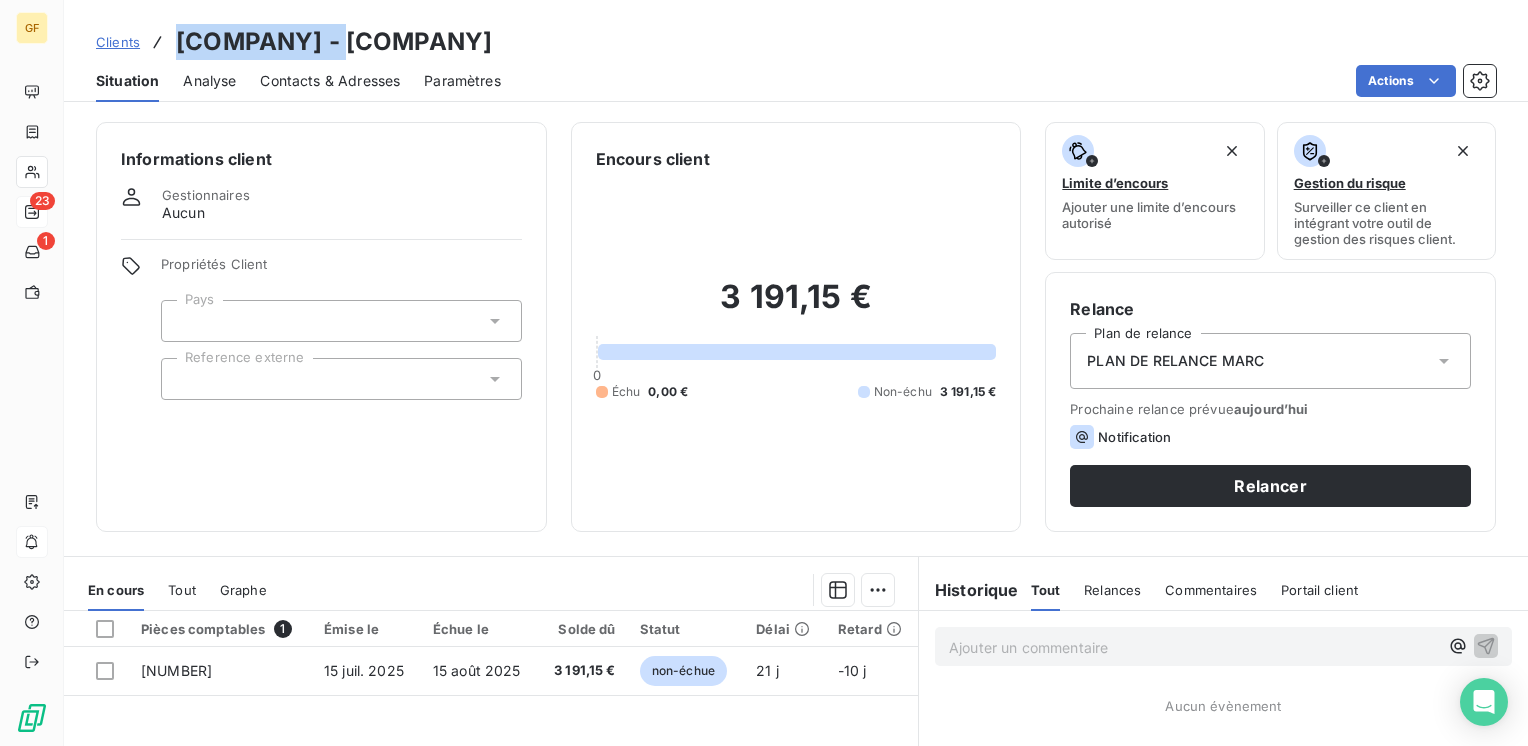 drag, startPoint x: 340, startPoint y: 47, endPoint x: 171, endPoint y: 45, distance: 169.01184 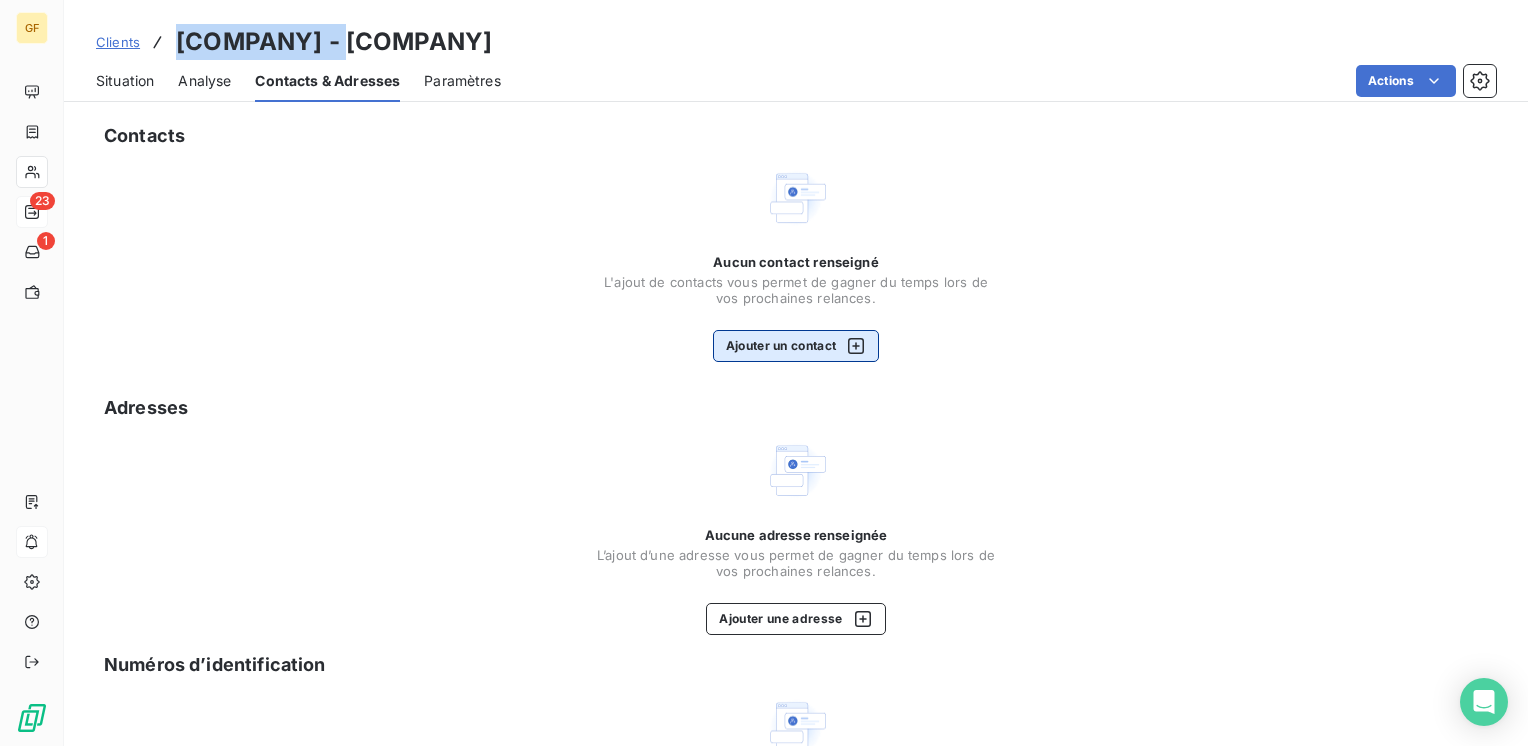 click on "Ajouter un contact" at bounding box center [796, 346] 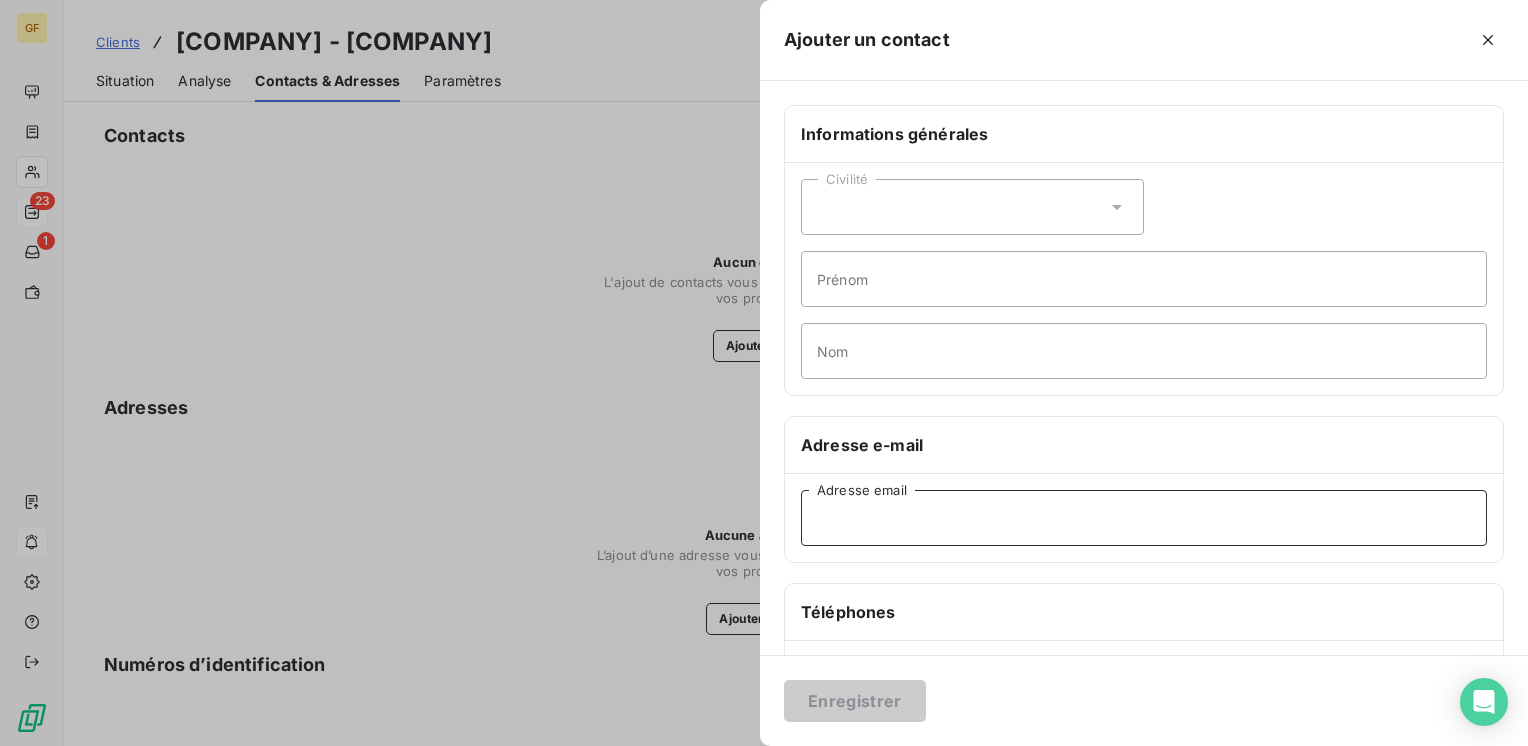 click on "Adresse email" at bounding box center [1144, 518] 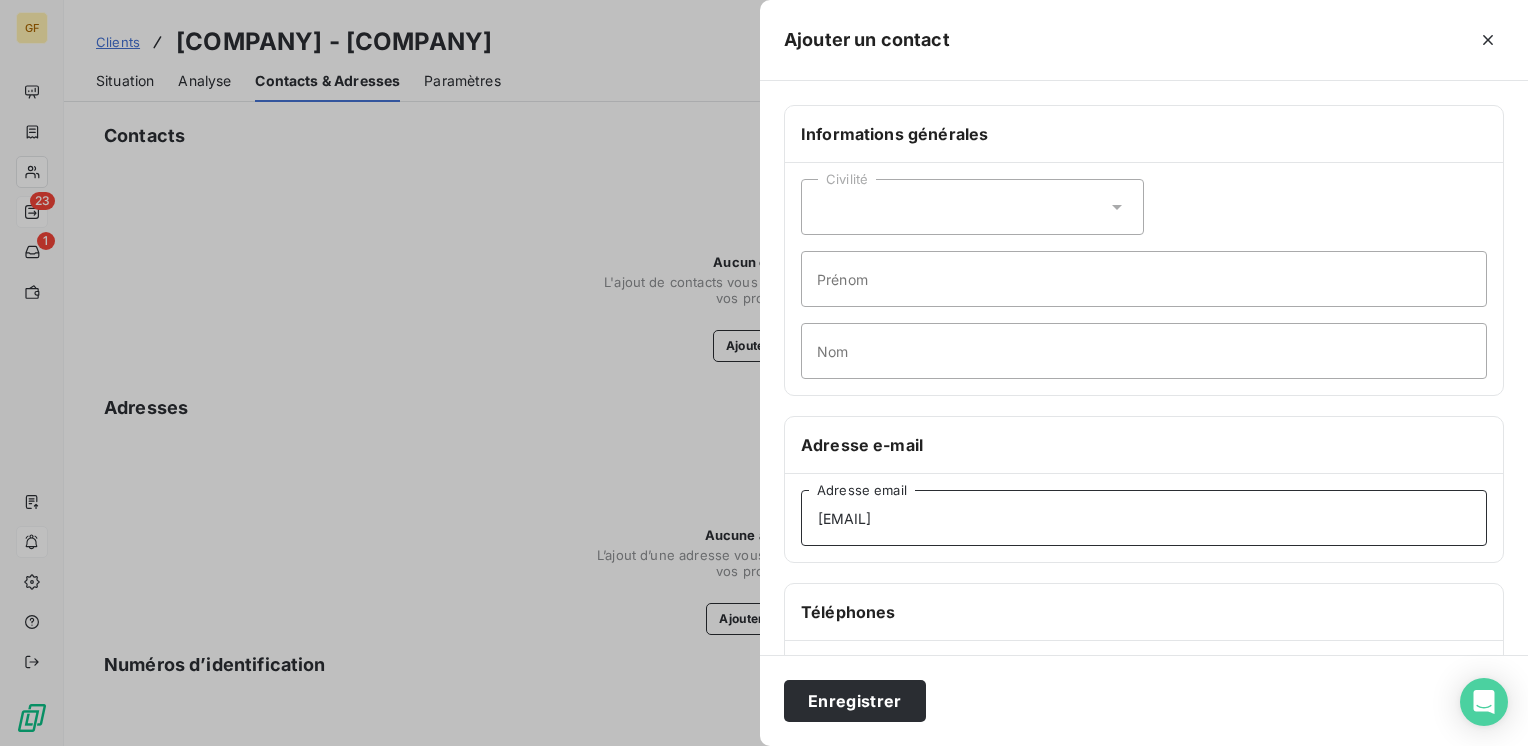 type on "[EMAIL]" 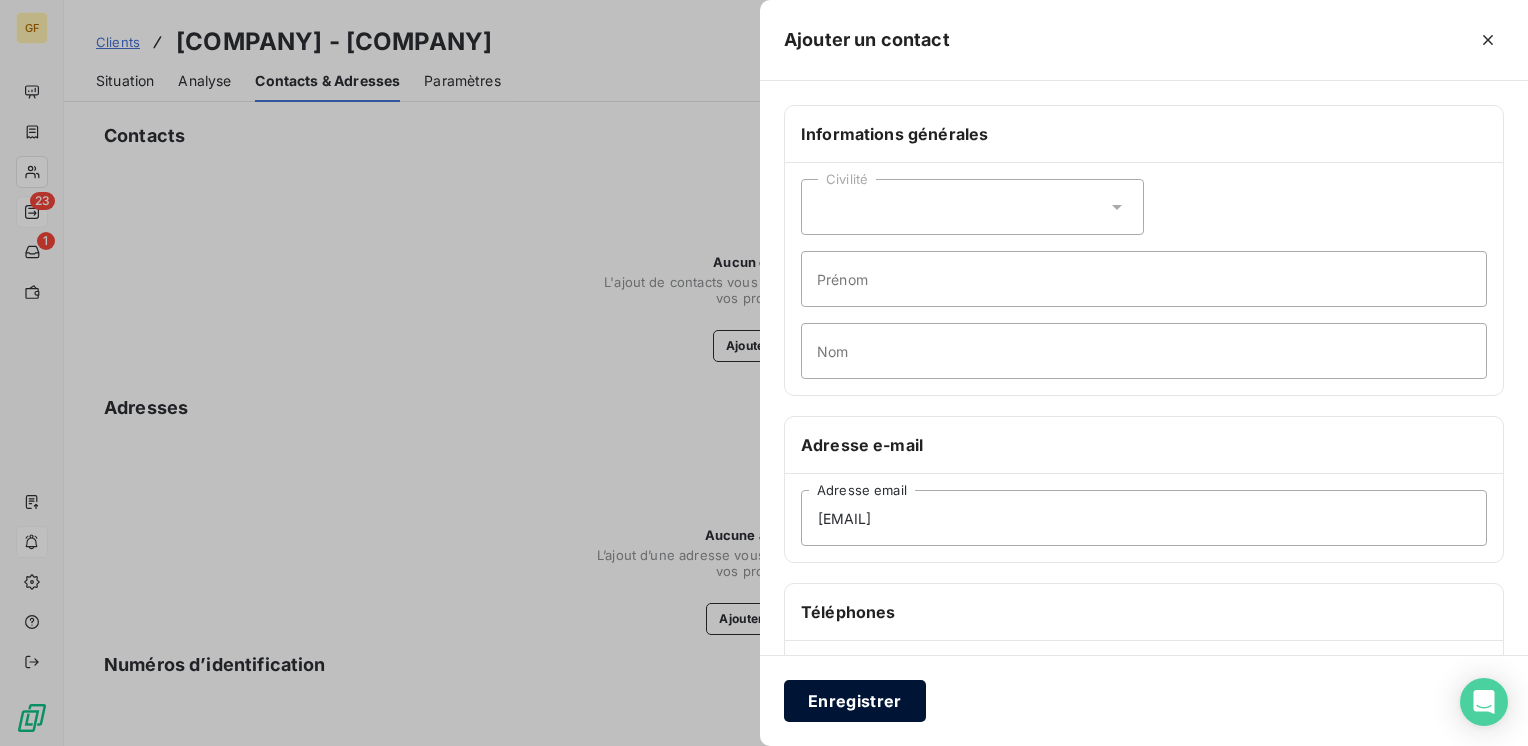 click on "Enregistrer" at bounding box center [1144, 700] 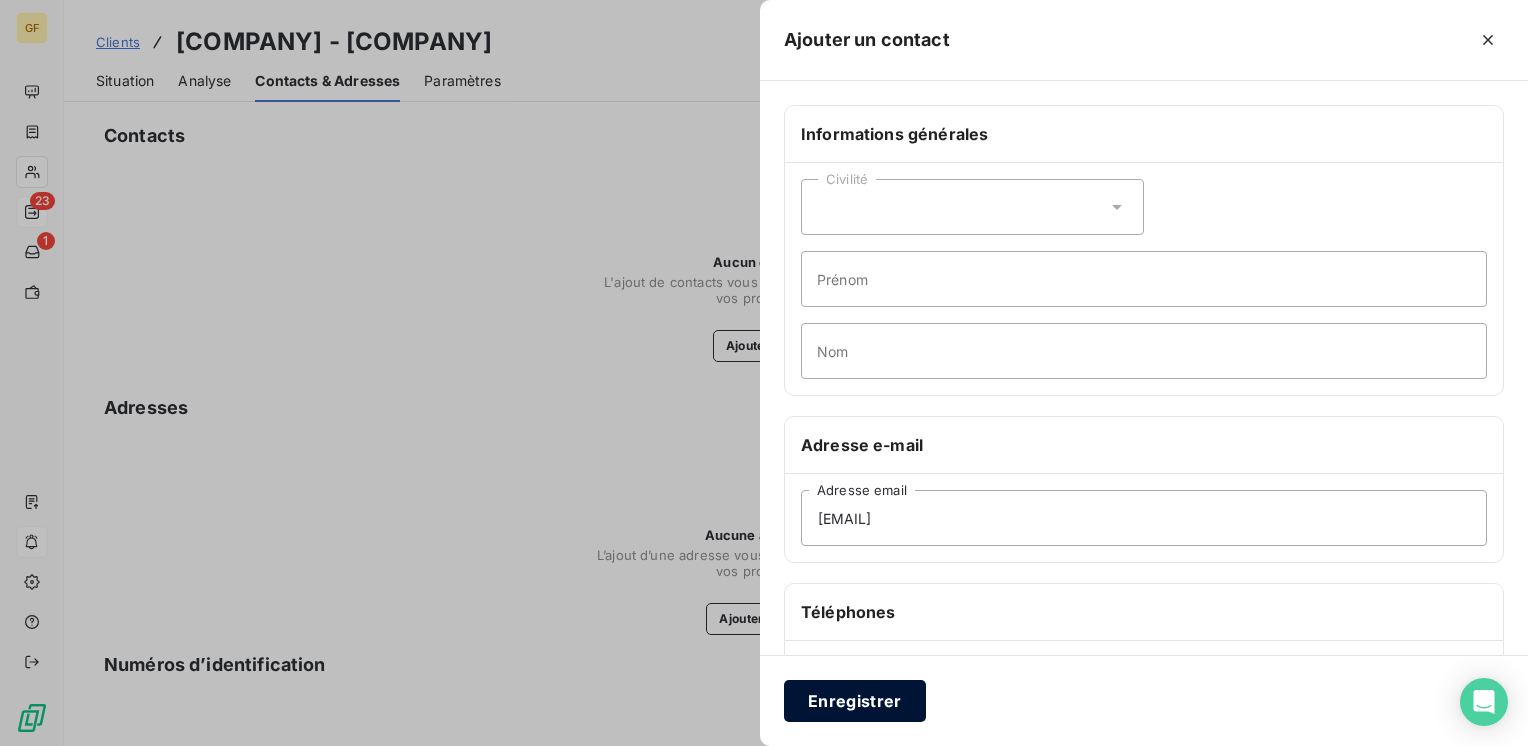 click on "Enregistrer" at bounding box center (855, 701) 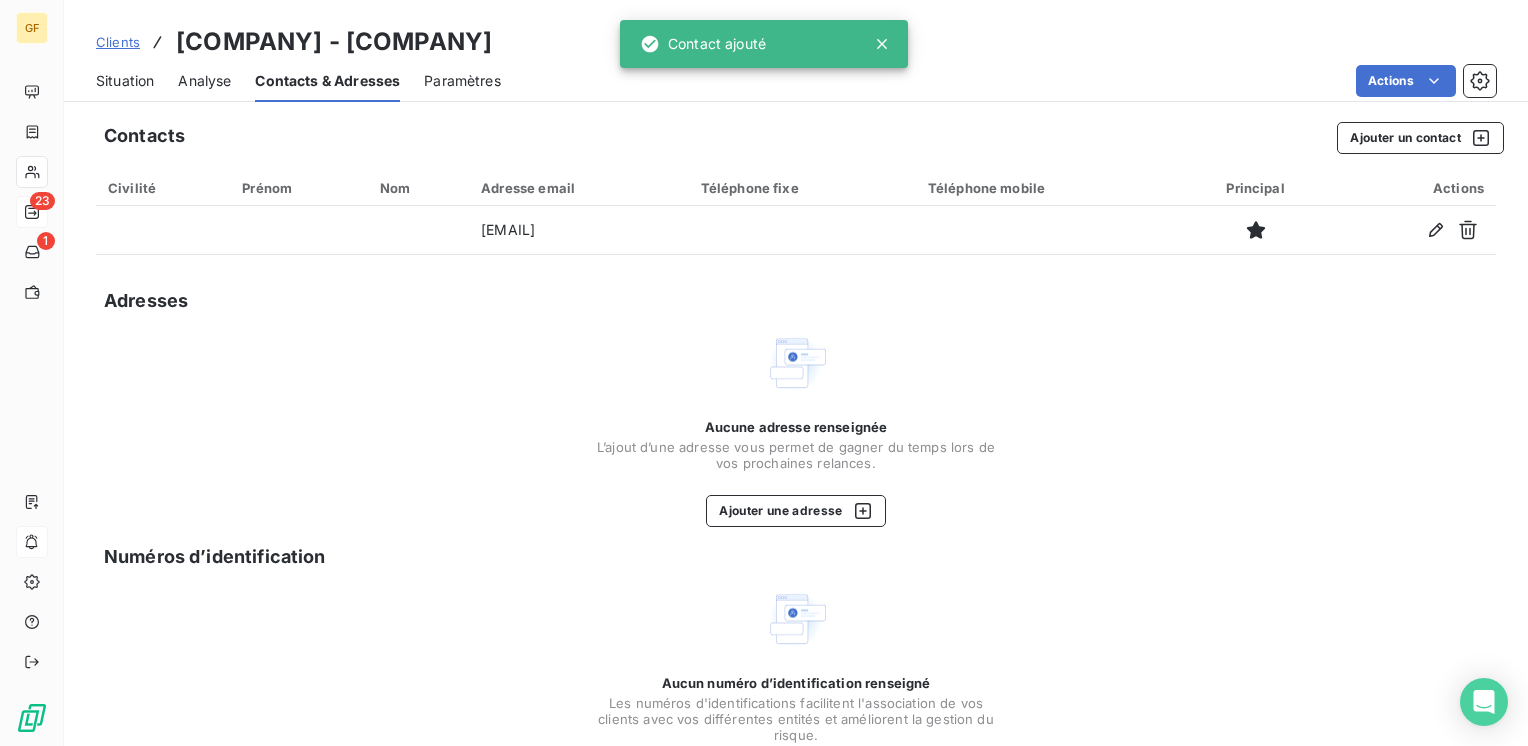 click on "Situation" at bounding box center [125, 81] 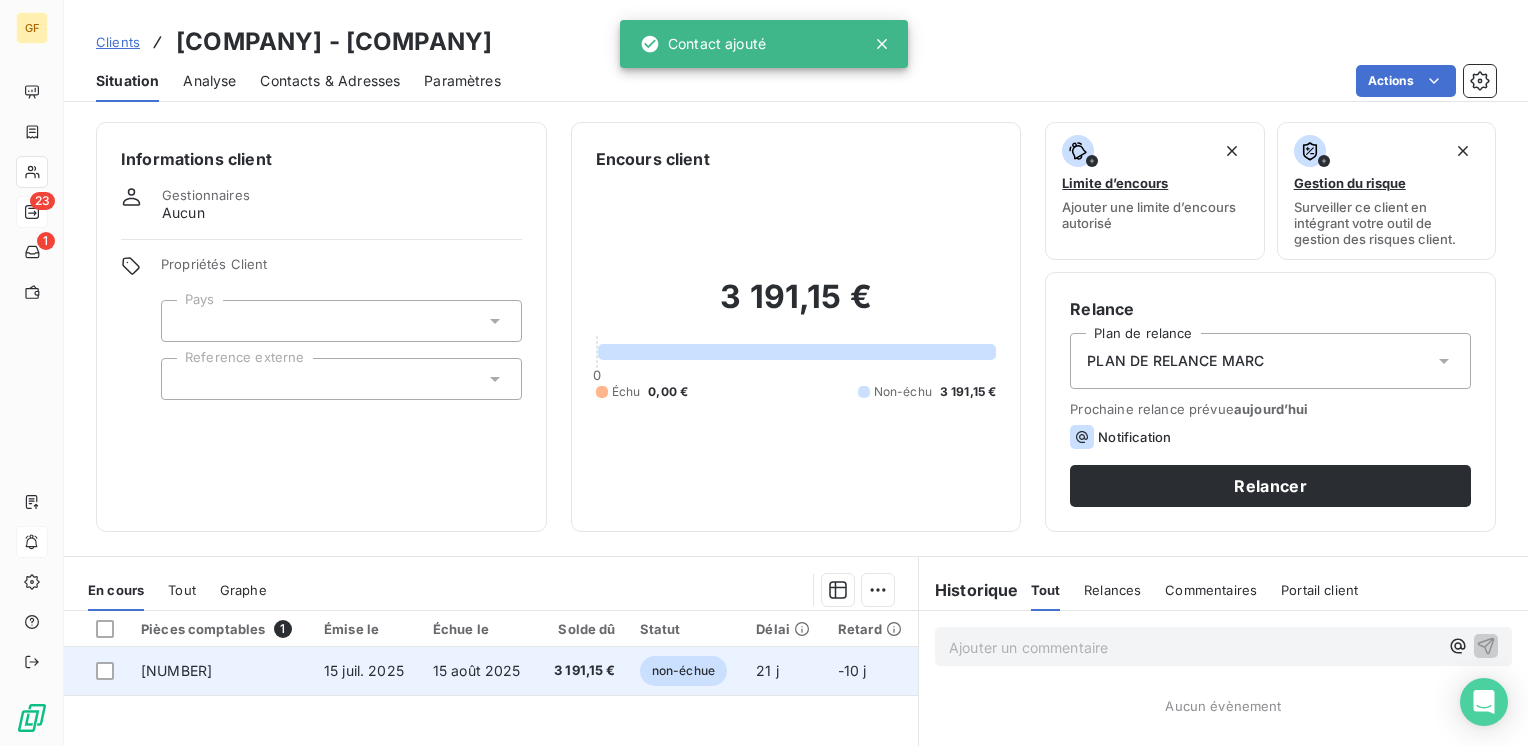 click on "3 191,15 €" at bounding box center [583, 671] 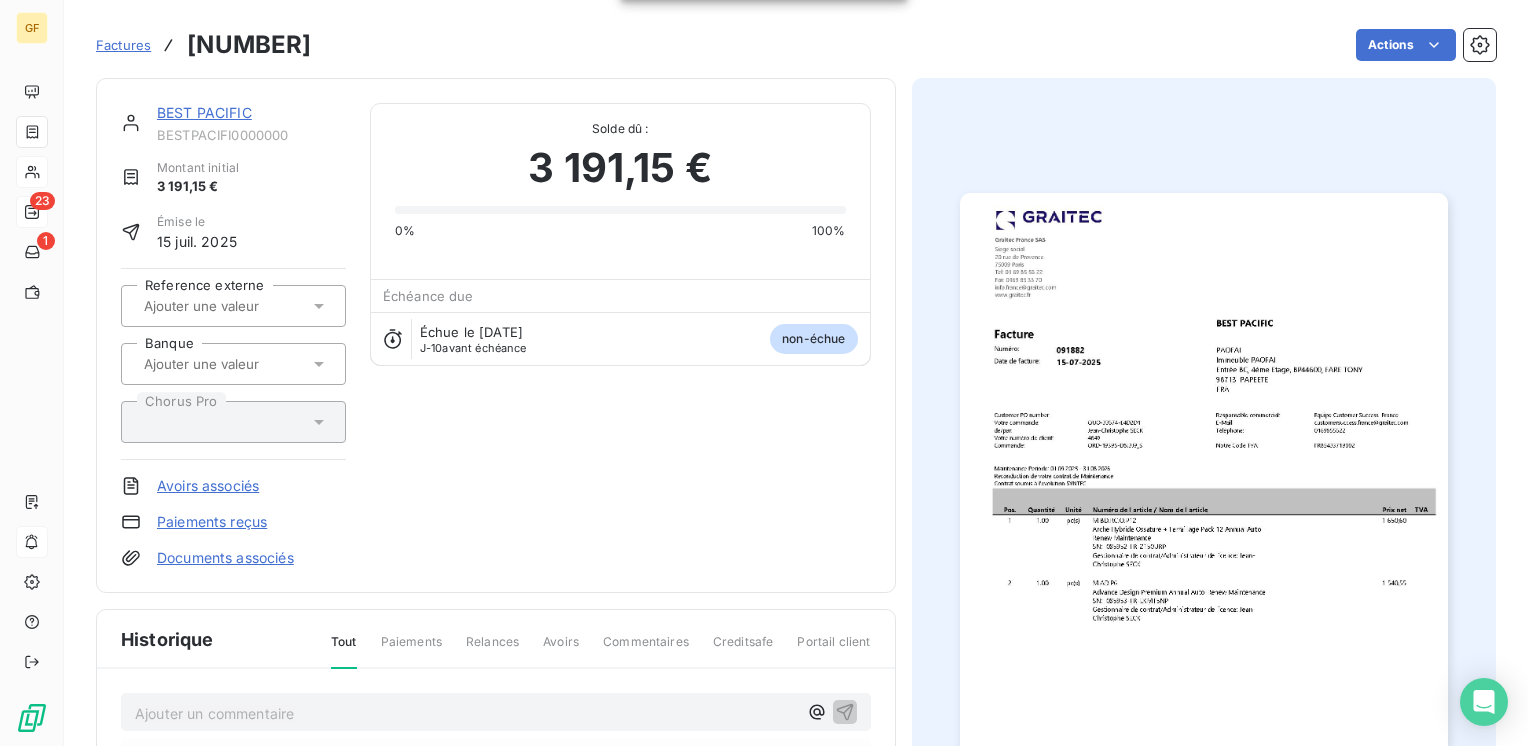 click at bounding box center [1204, 537] 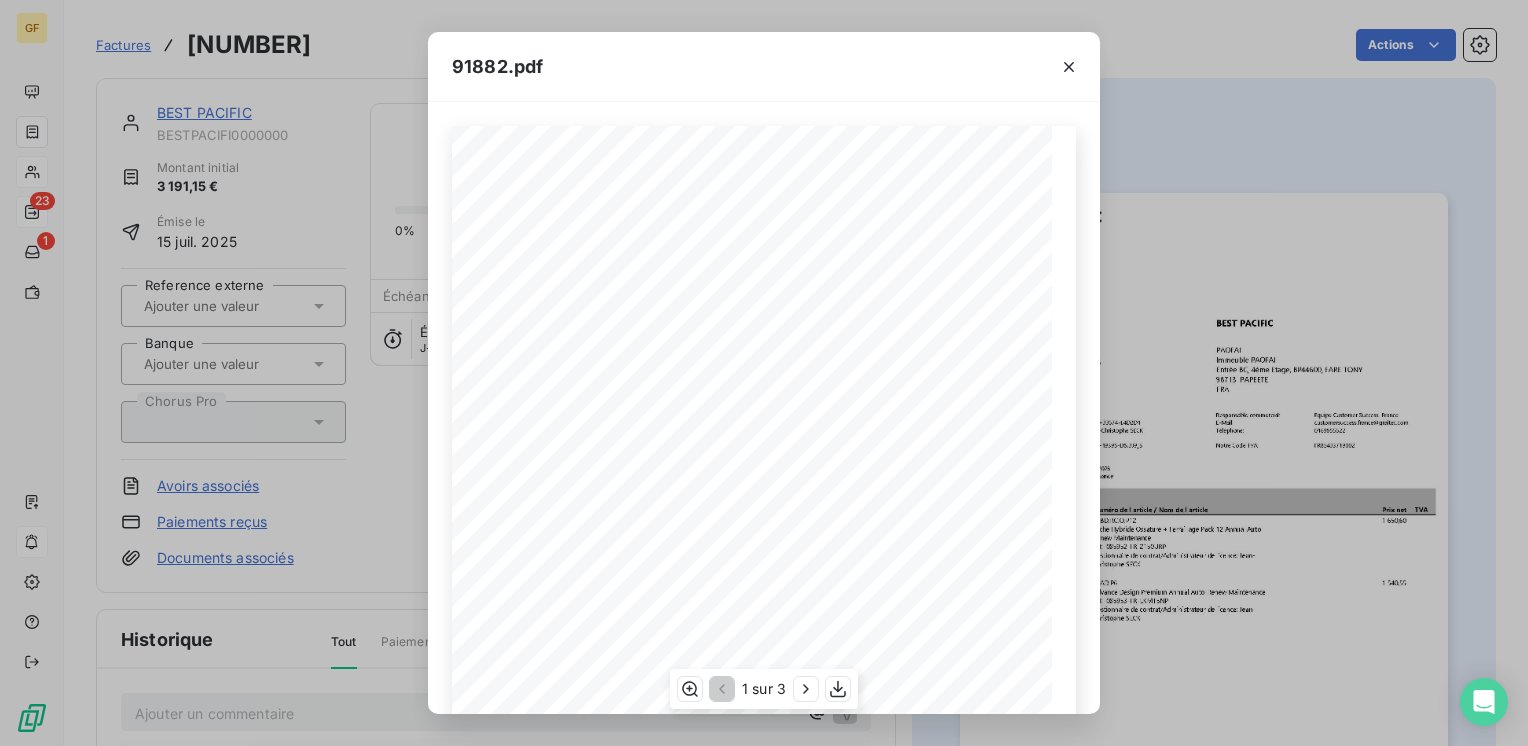 scroll, scrollTop: 283, scrollLeft: 0, axis: vertical 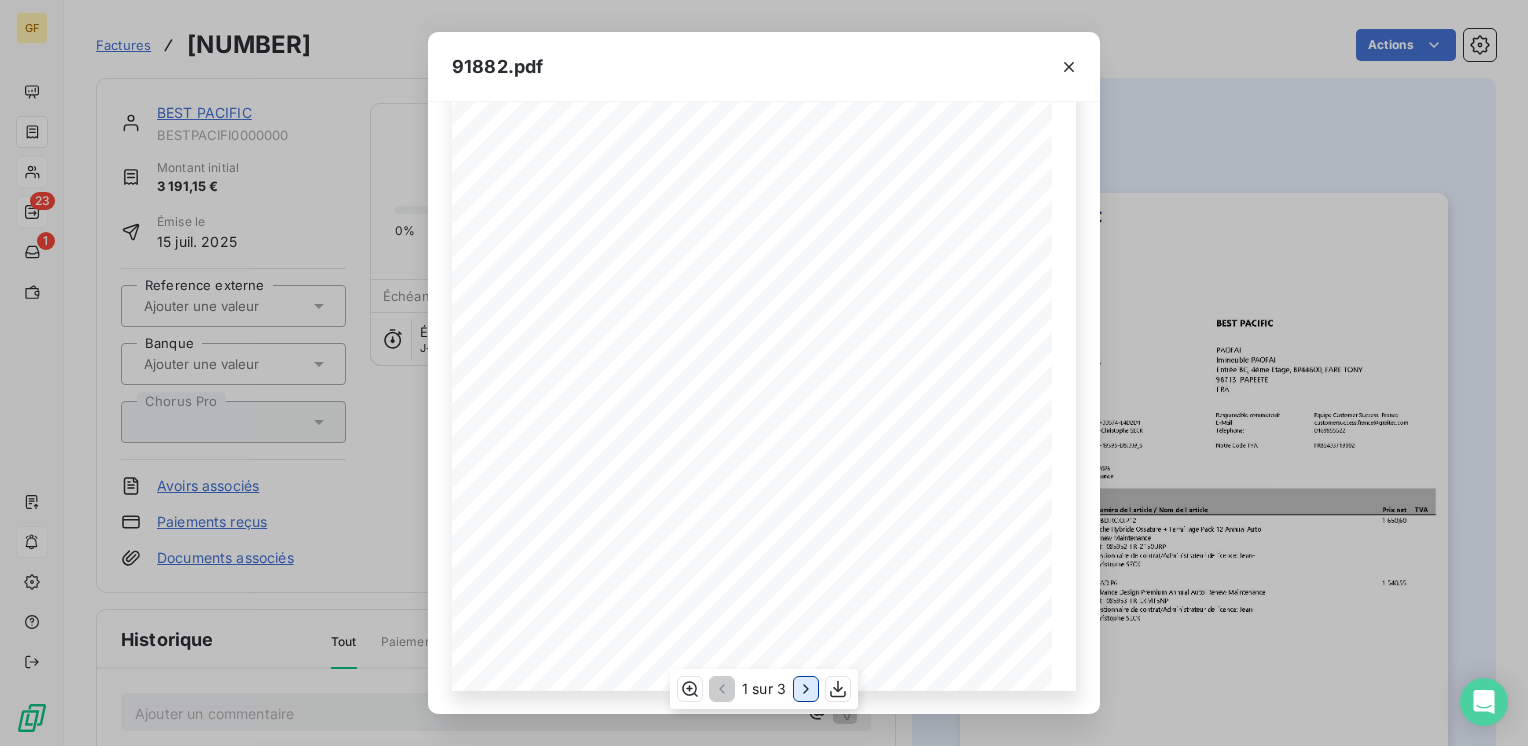 click 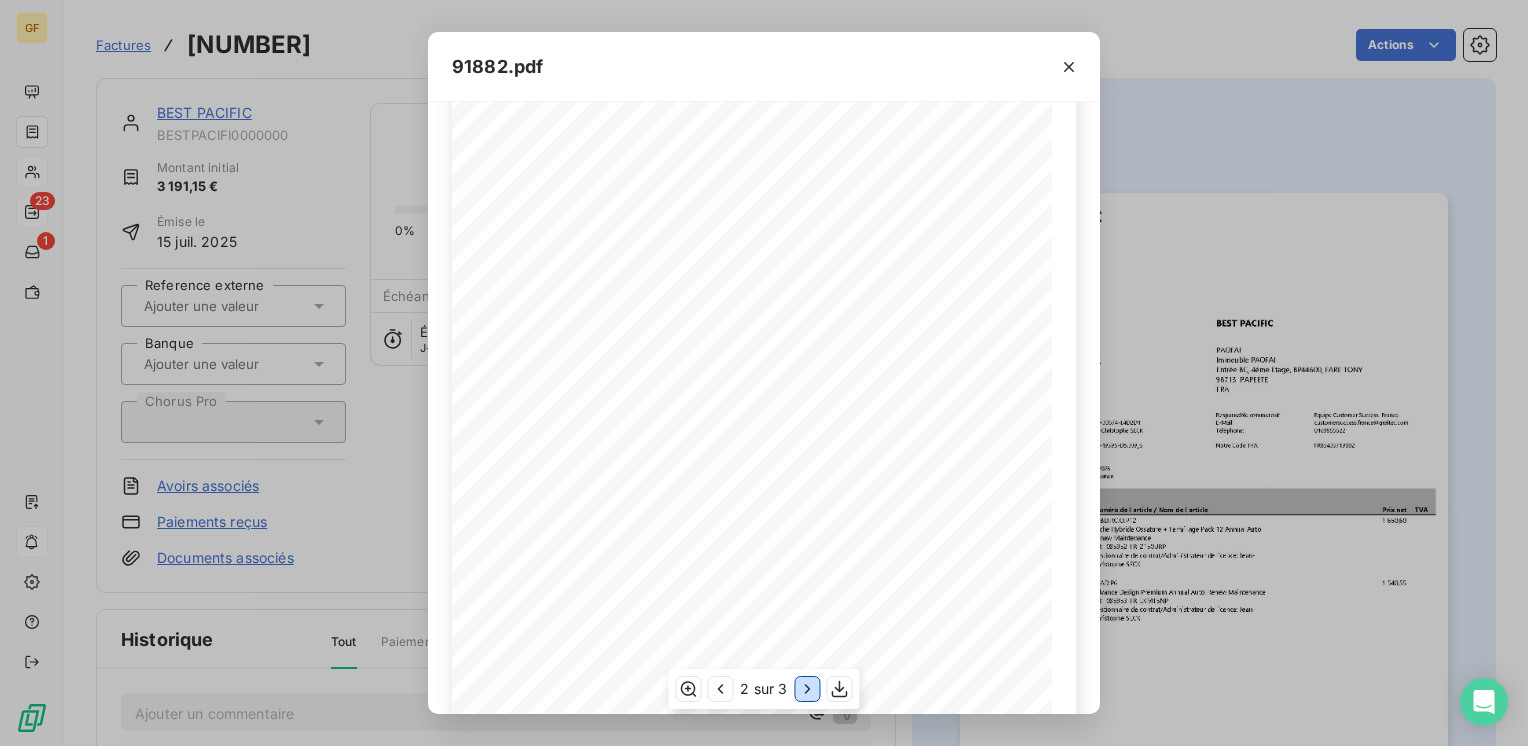 scroll, scrollTop: 83, scrollLeft: 0, axis: vertical 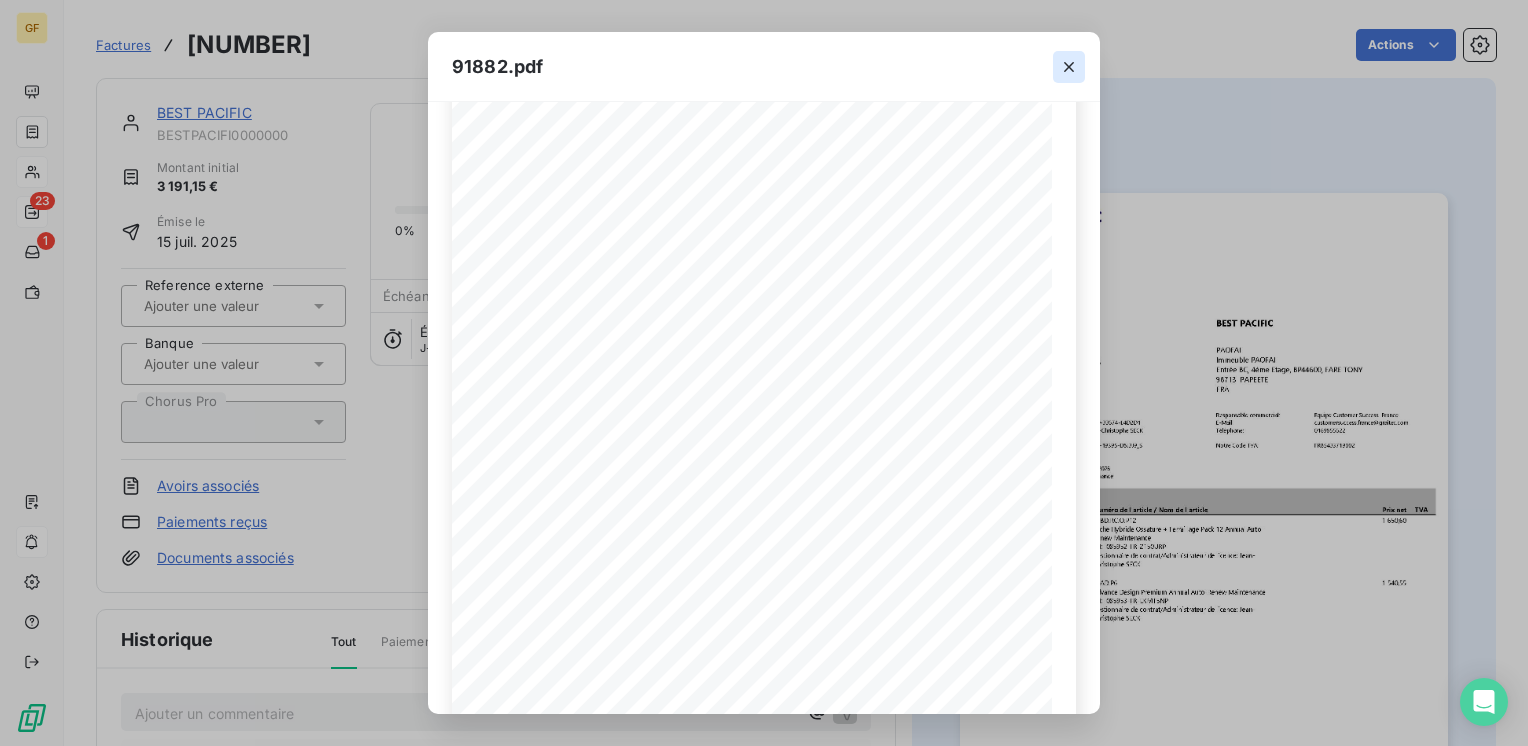 click 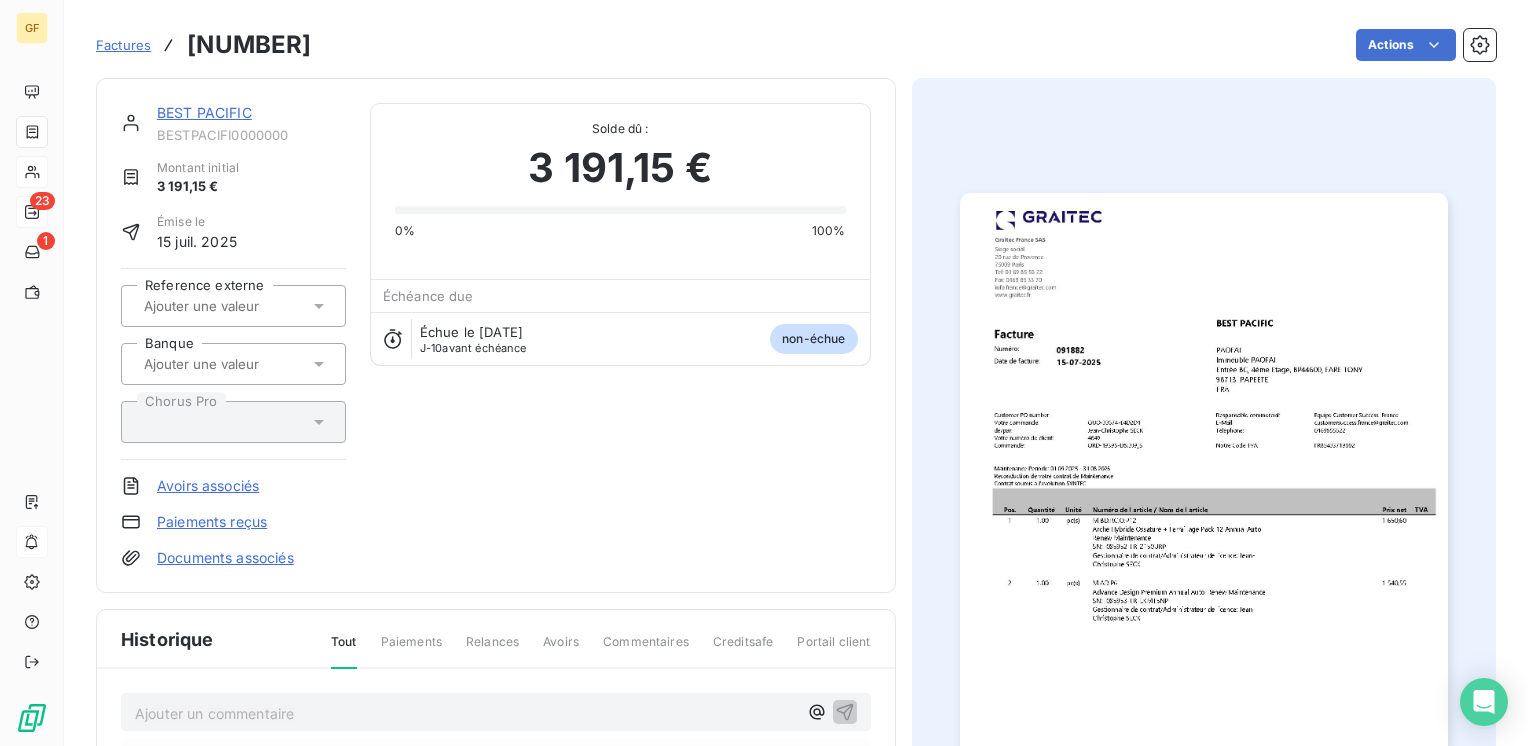 click on "BEST PACIFIC" at bounding box center [204, 112] 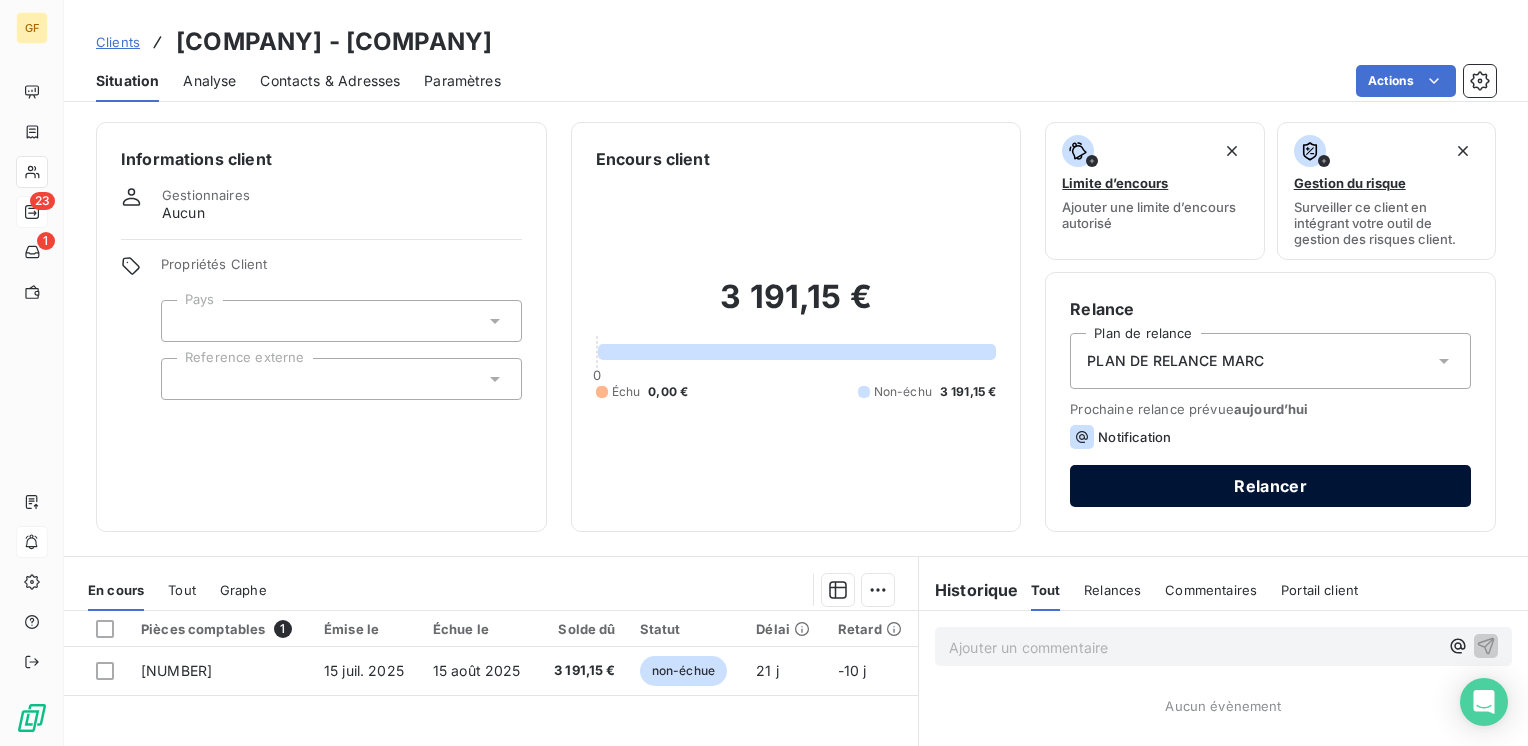 click on "Relancer" at bounding box center (1270, 486) 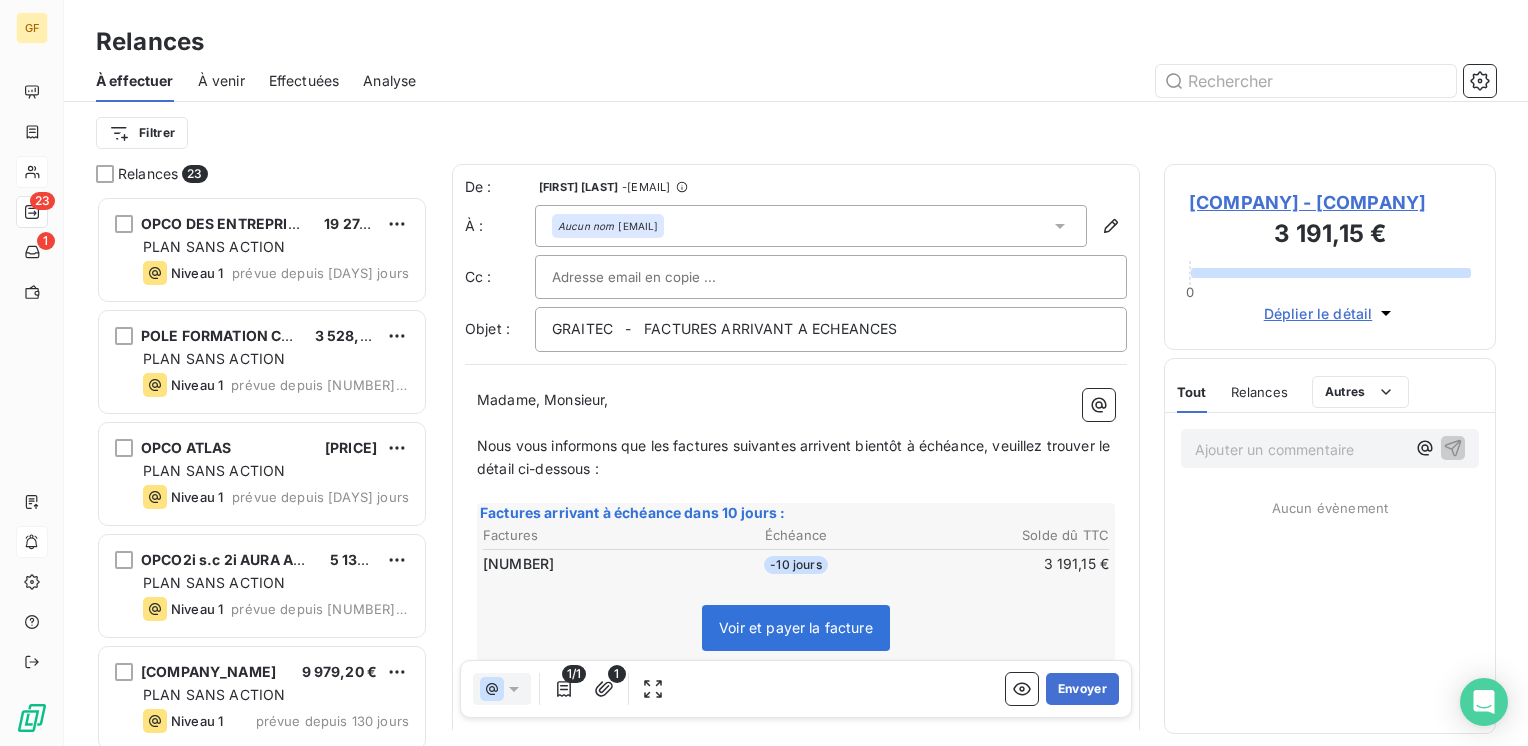 scroll, scrollTop: 16, scrollLeft: 16, axis: both 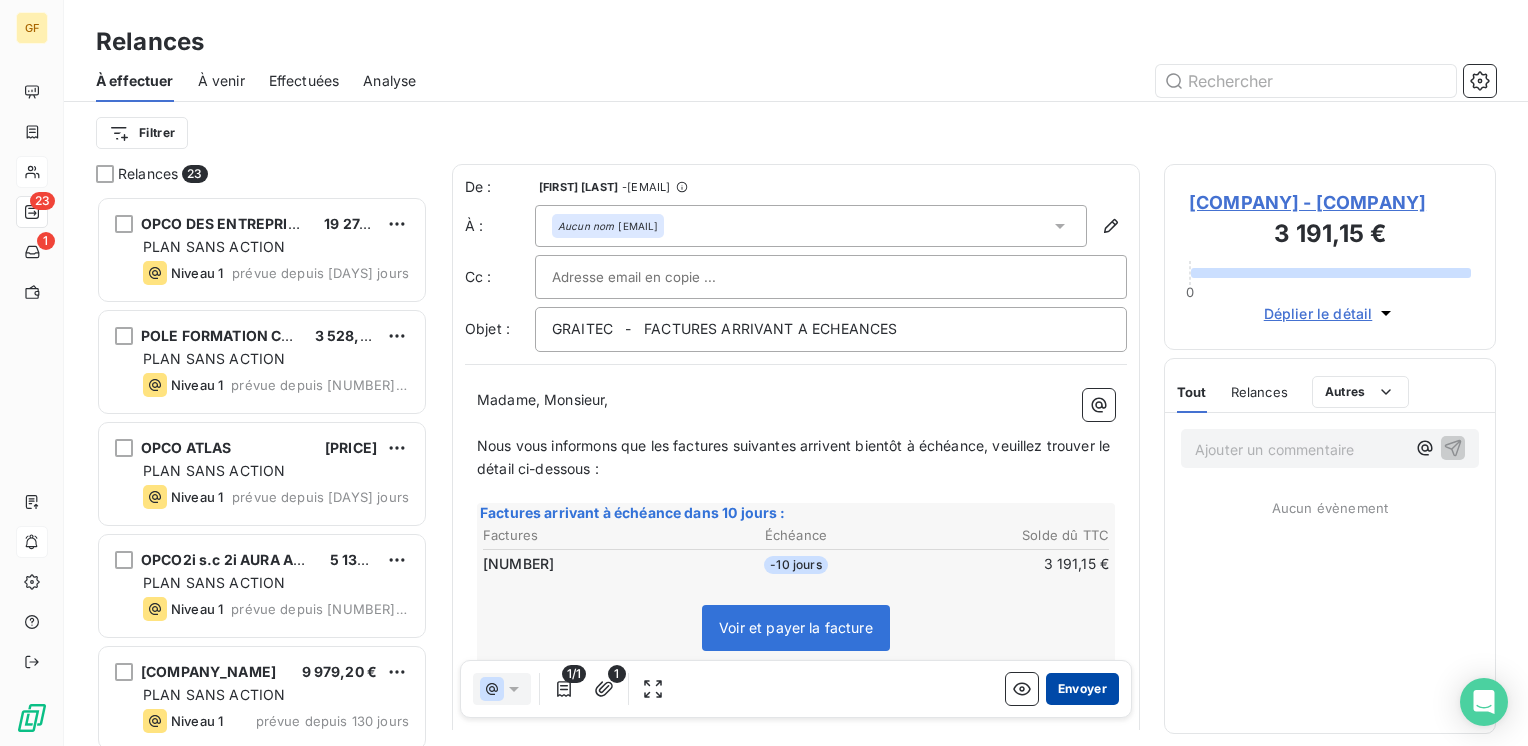 click on "Envoyer" at bounding box center (1082, 689) 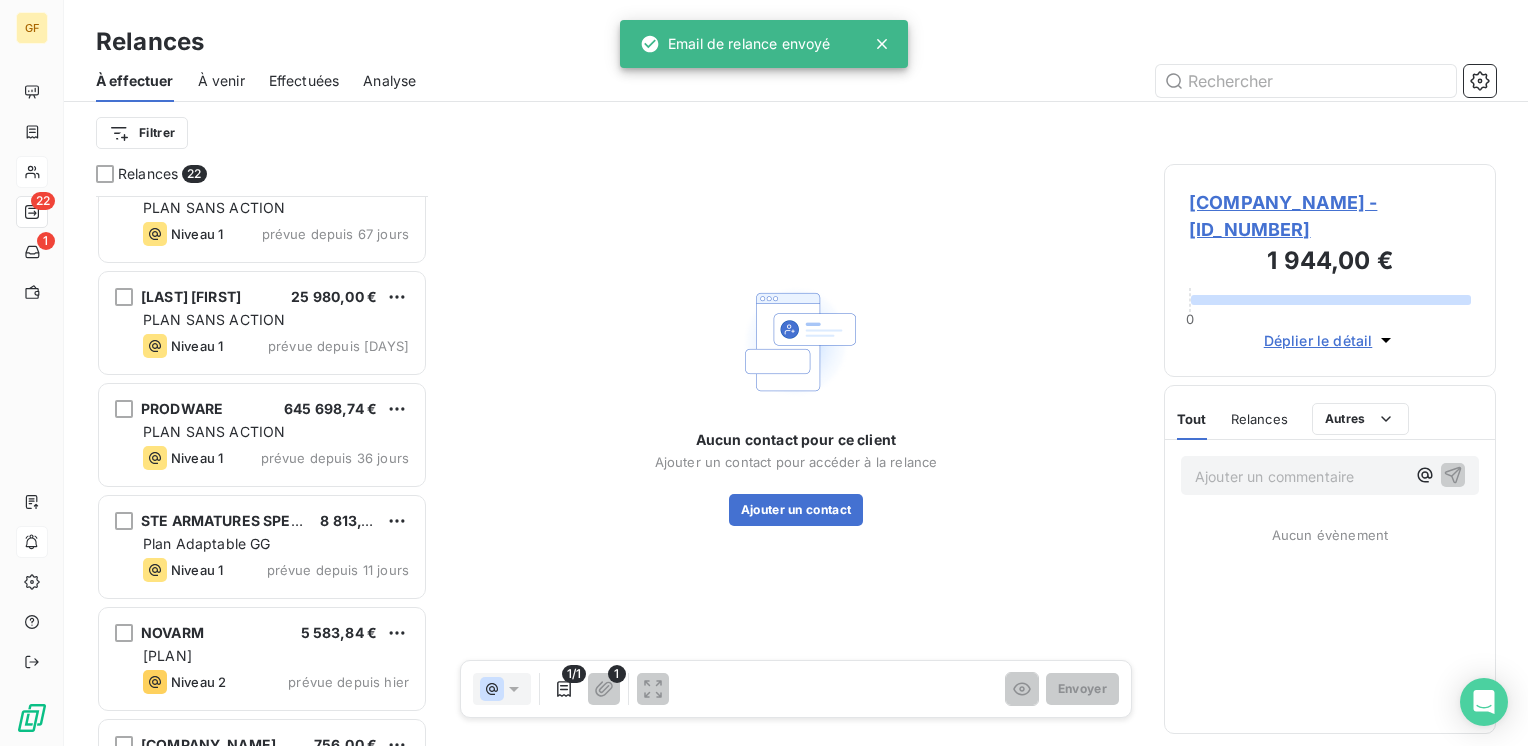 scroll, scrollTop: 1300, scrollLeft: 0, axis: vertical 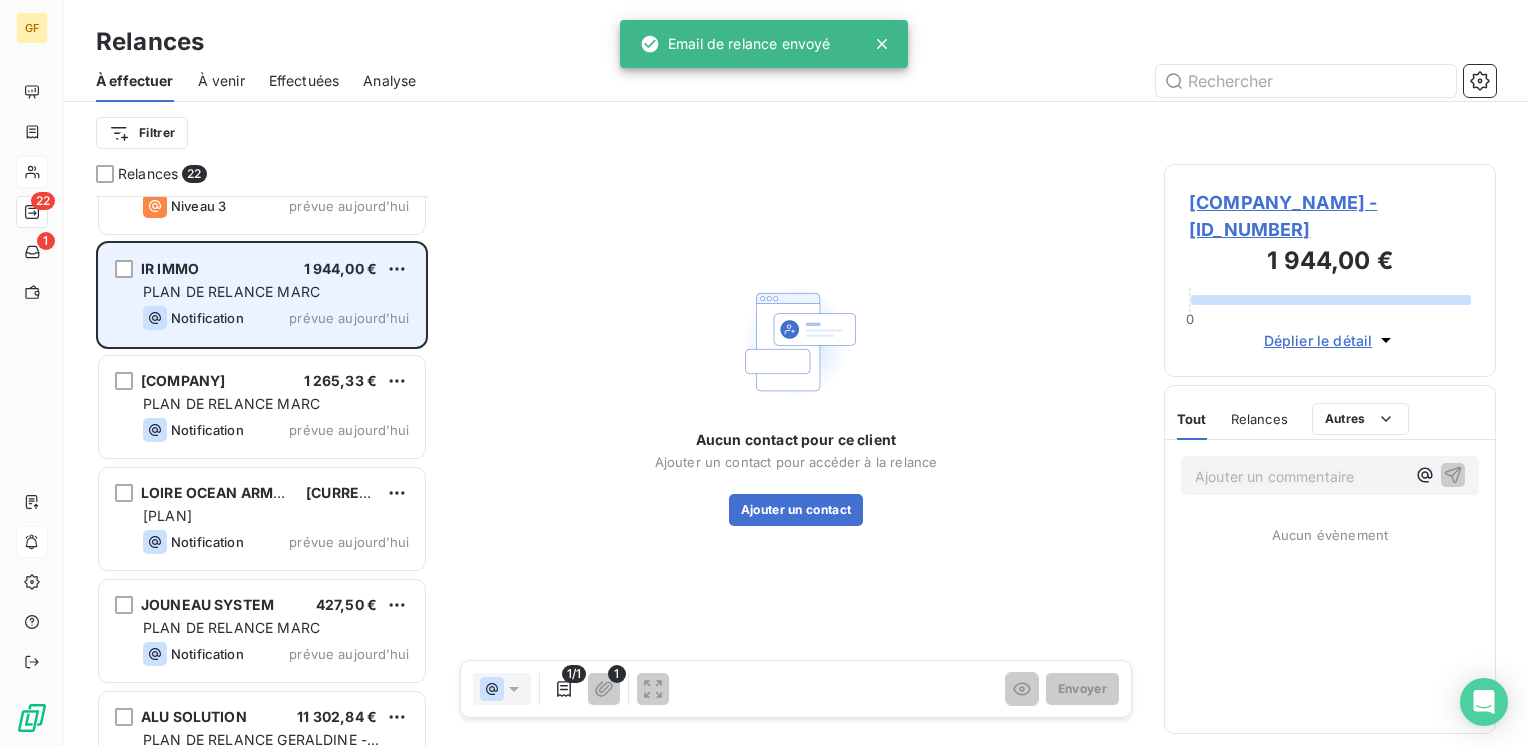 click on "PLAN DE RELANCE MARC" at bounding box center [276, 292] 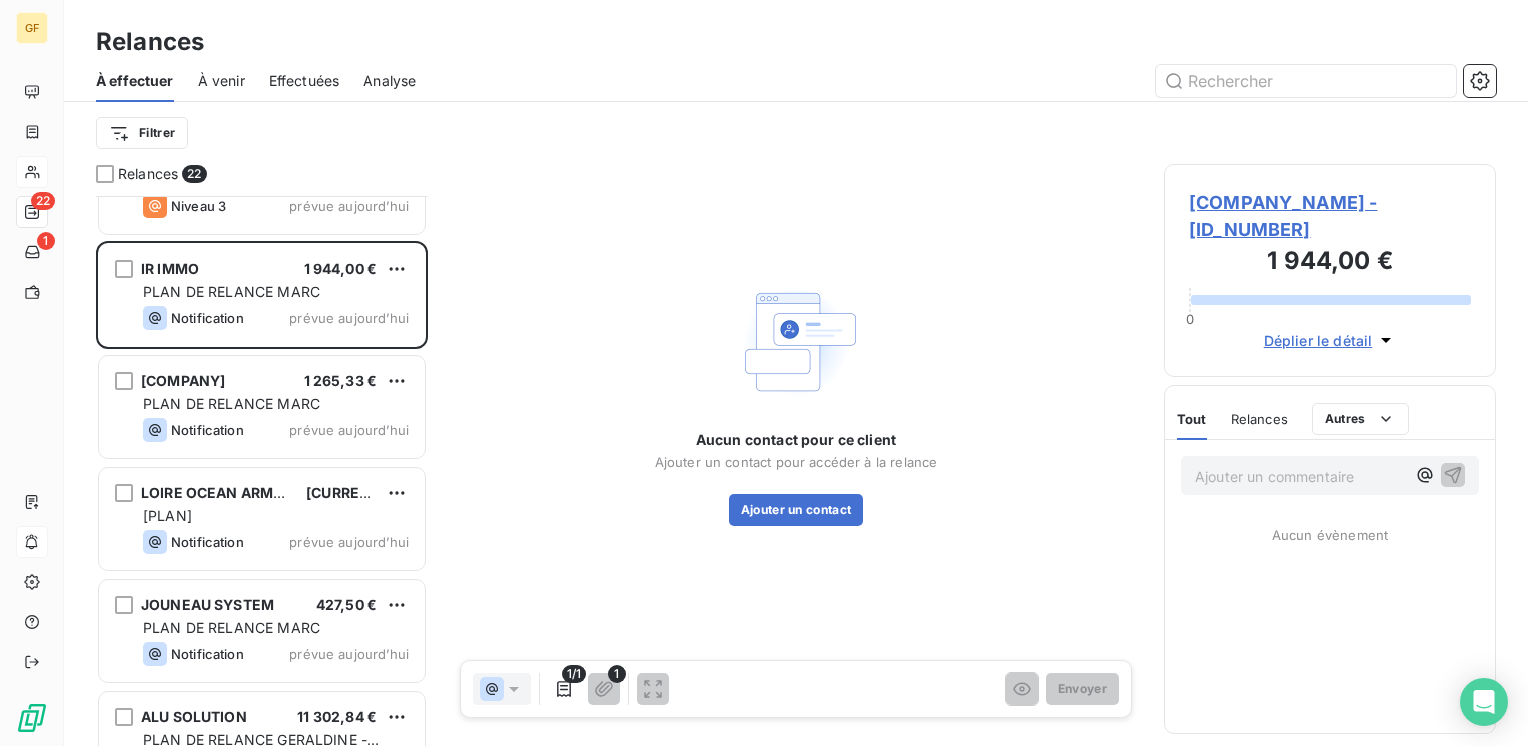 click on "[COMPANY_NAME] - [ID_NUMBER]" at bounding box center [1330, 216] 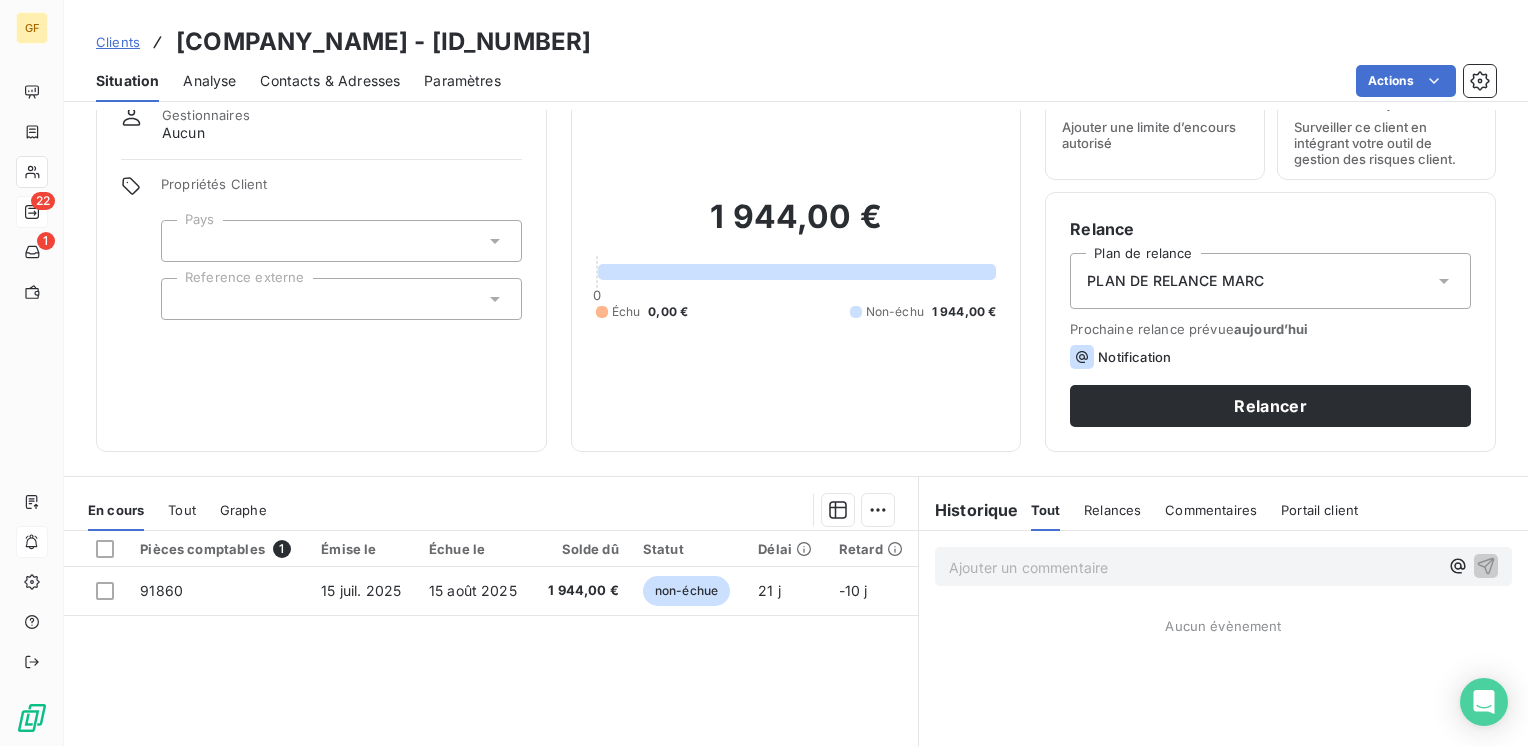 scroll, scrollTop: 200, scrollLeft: 0, axis: vertical 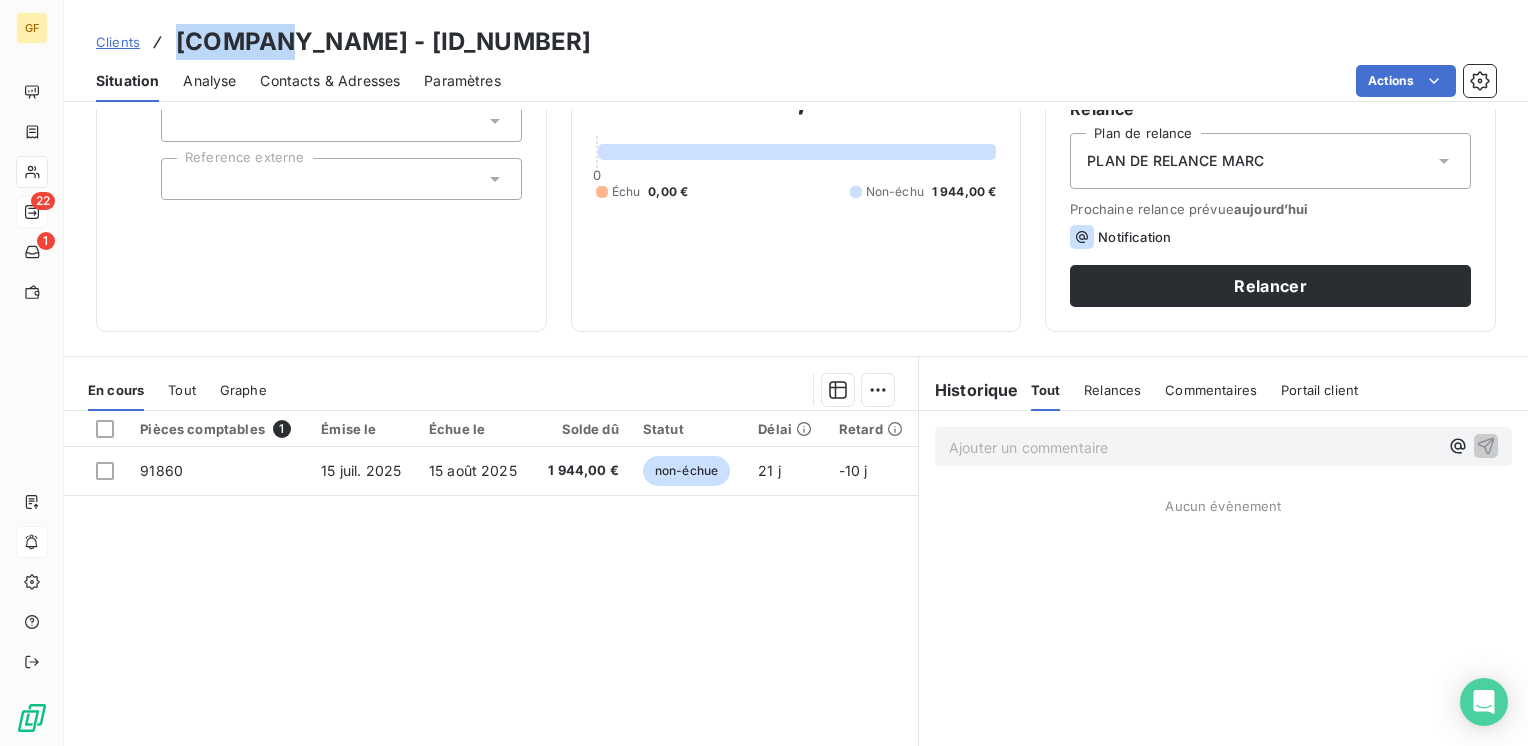 drag, startPoint x: 276, startPoint y: 45, endPoint x: 177, endPoint y: 50, distance: 99.12618 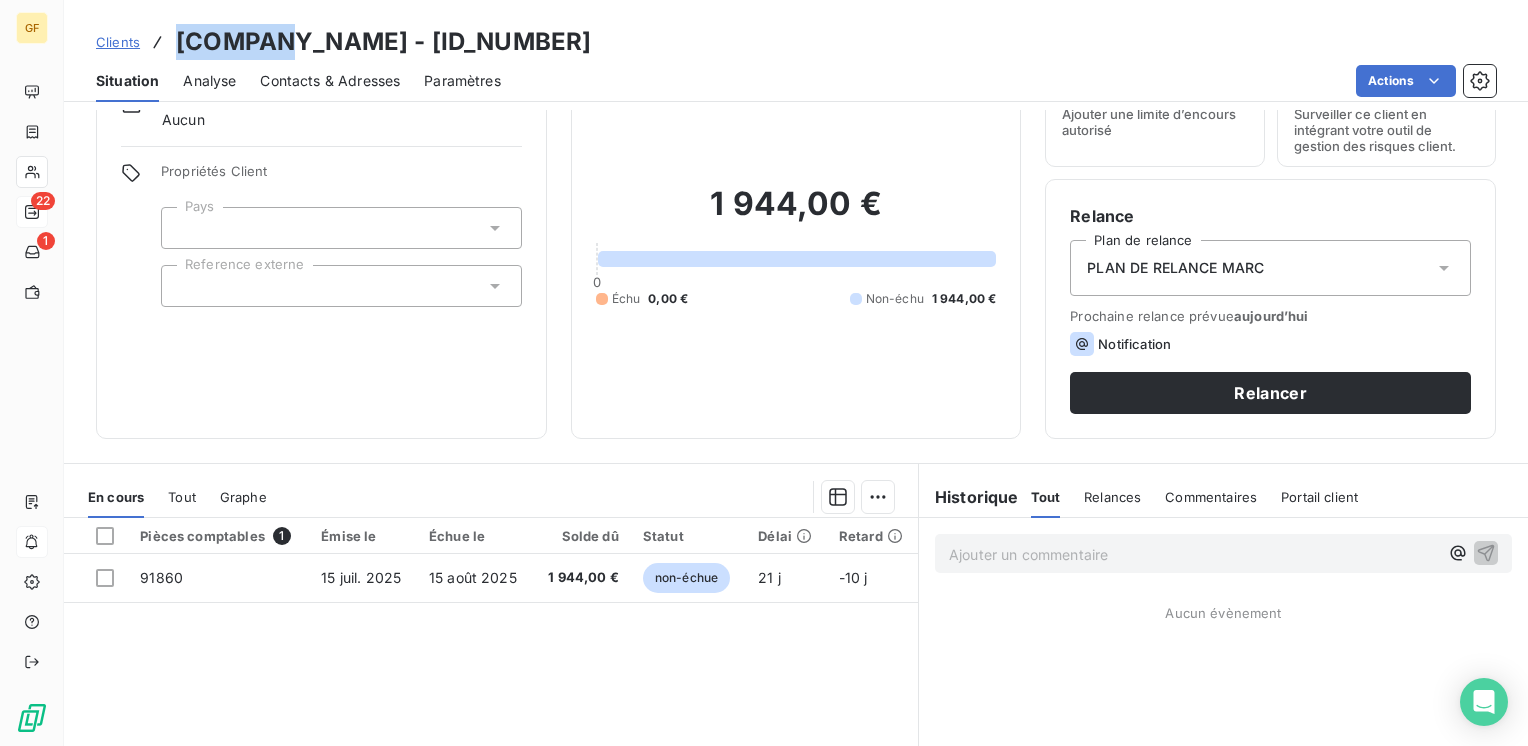 scroll, scrollTop: 0, scrollLeft: 0, axis: both 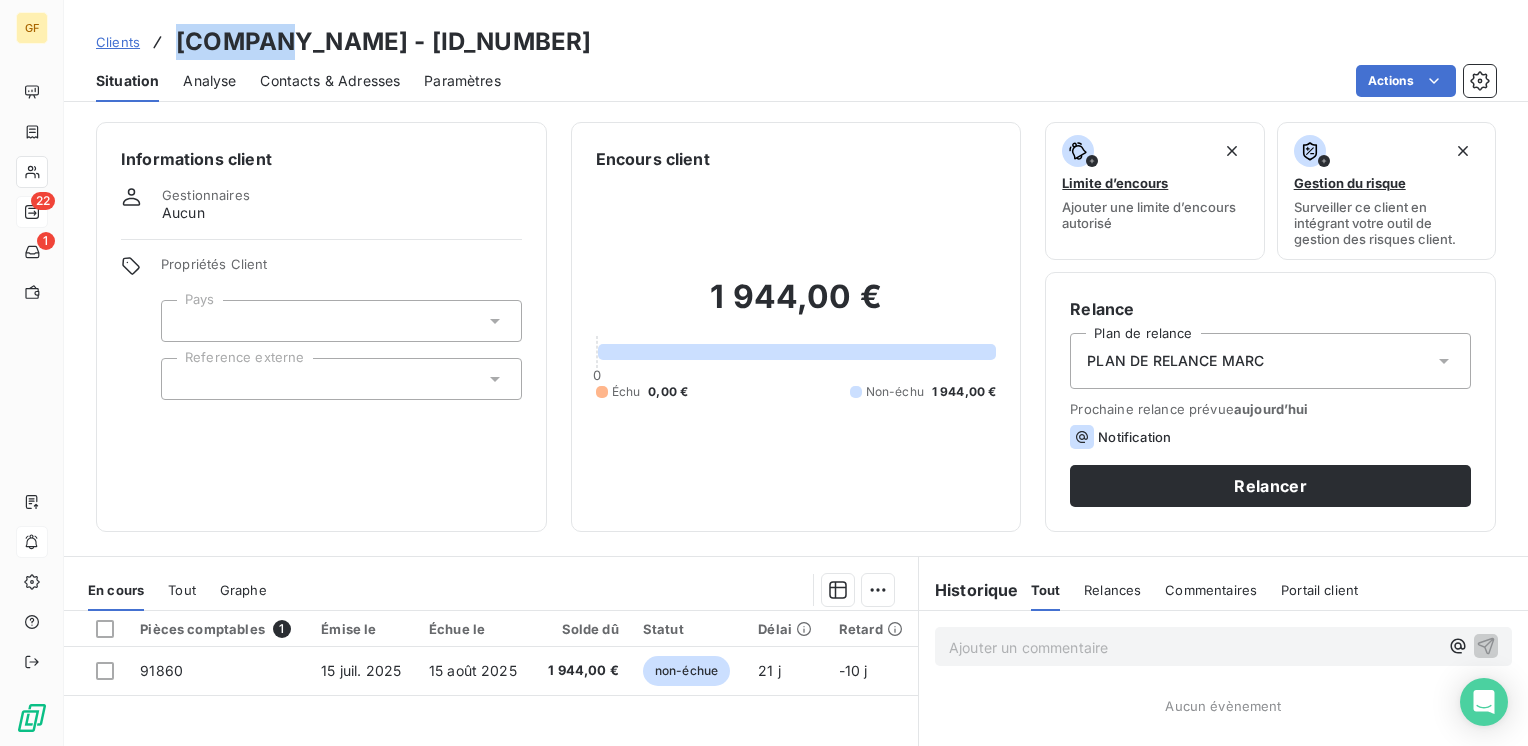 click on "Contacts & Adresses" at bounding box center [330, 81] 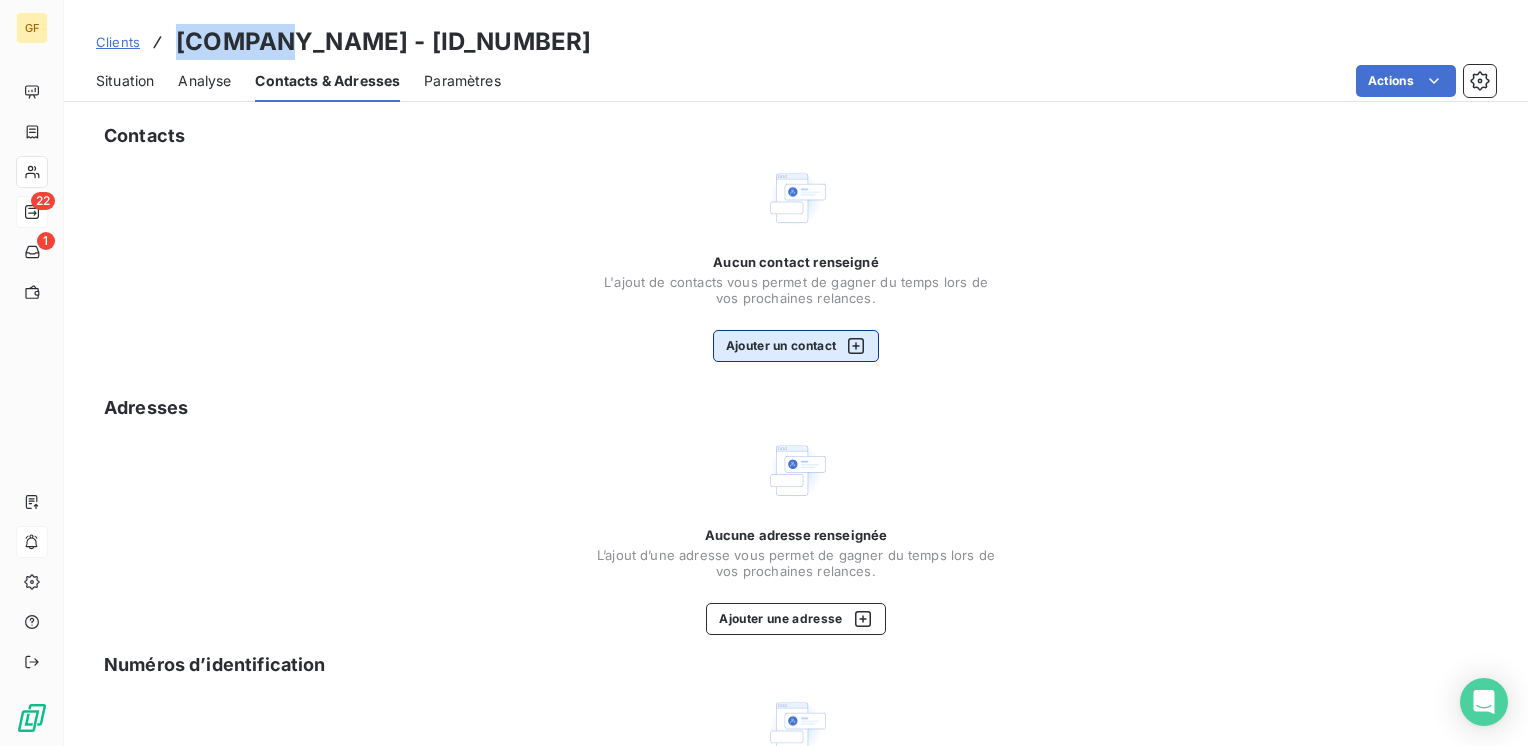 click on "Ajouter un contact" at bounding box center (796, 346) 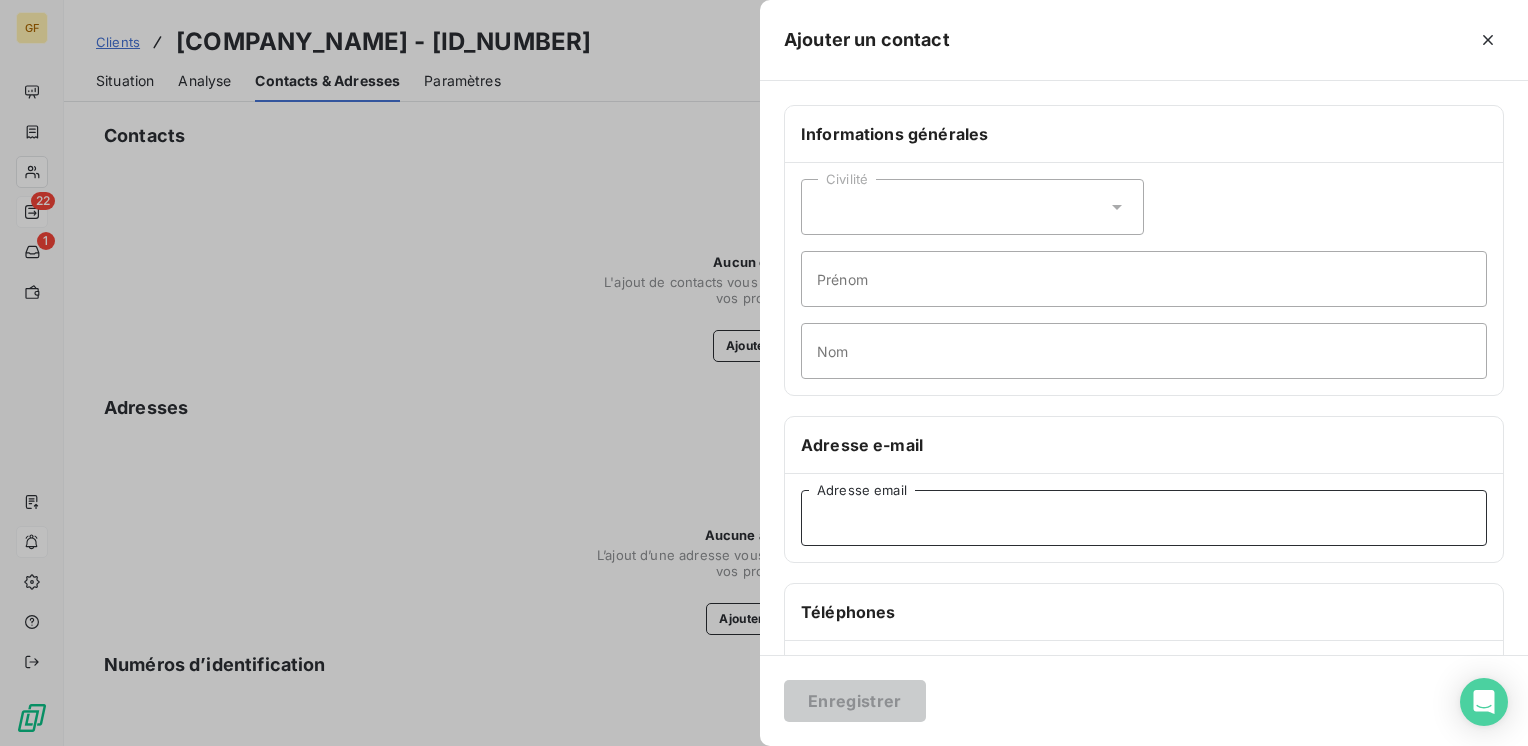 click on "Adresse email" at bounding box center [1144, 518] 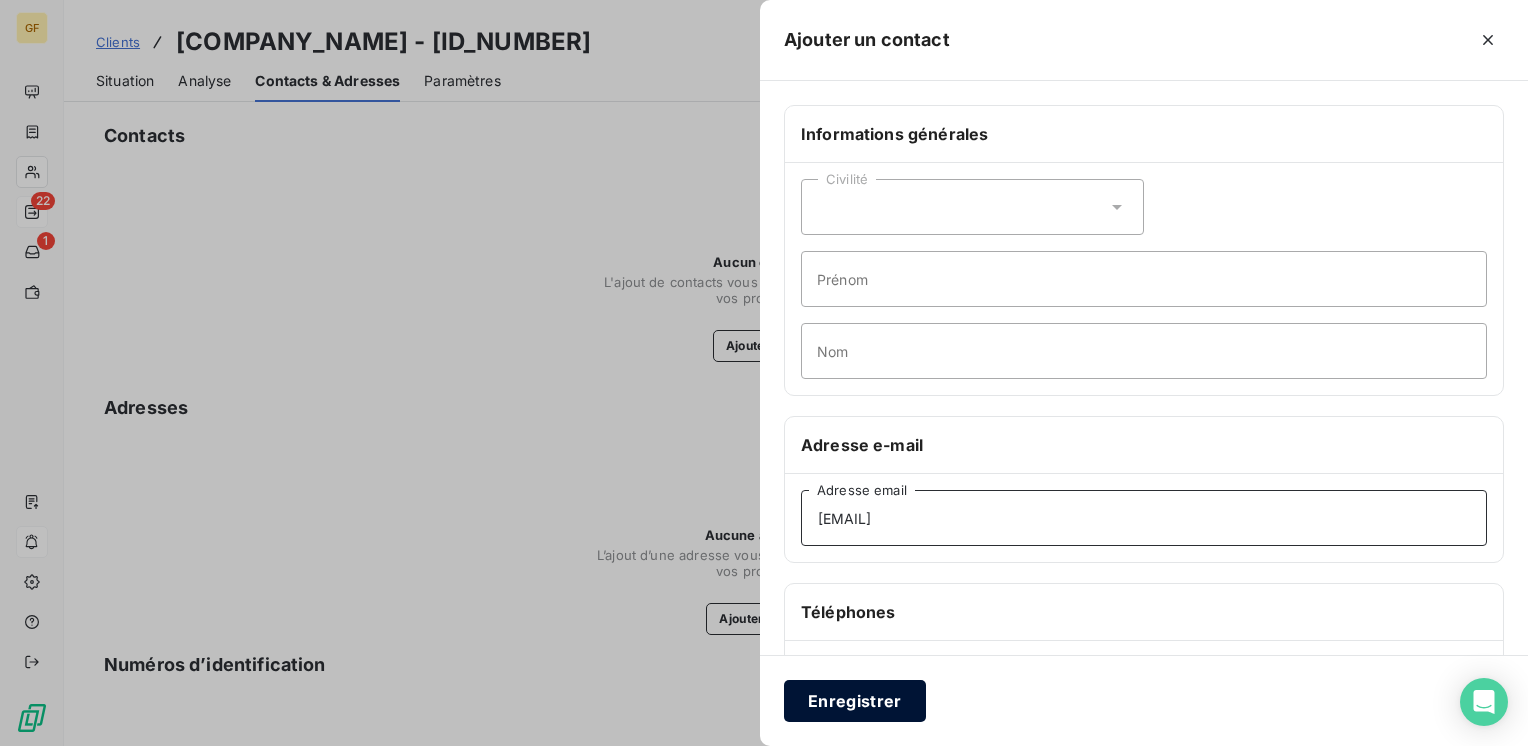 type on "[EMAIL]" 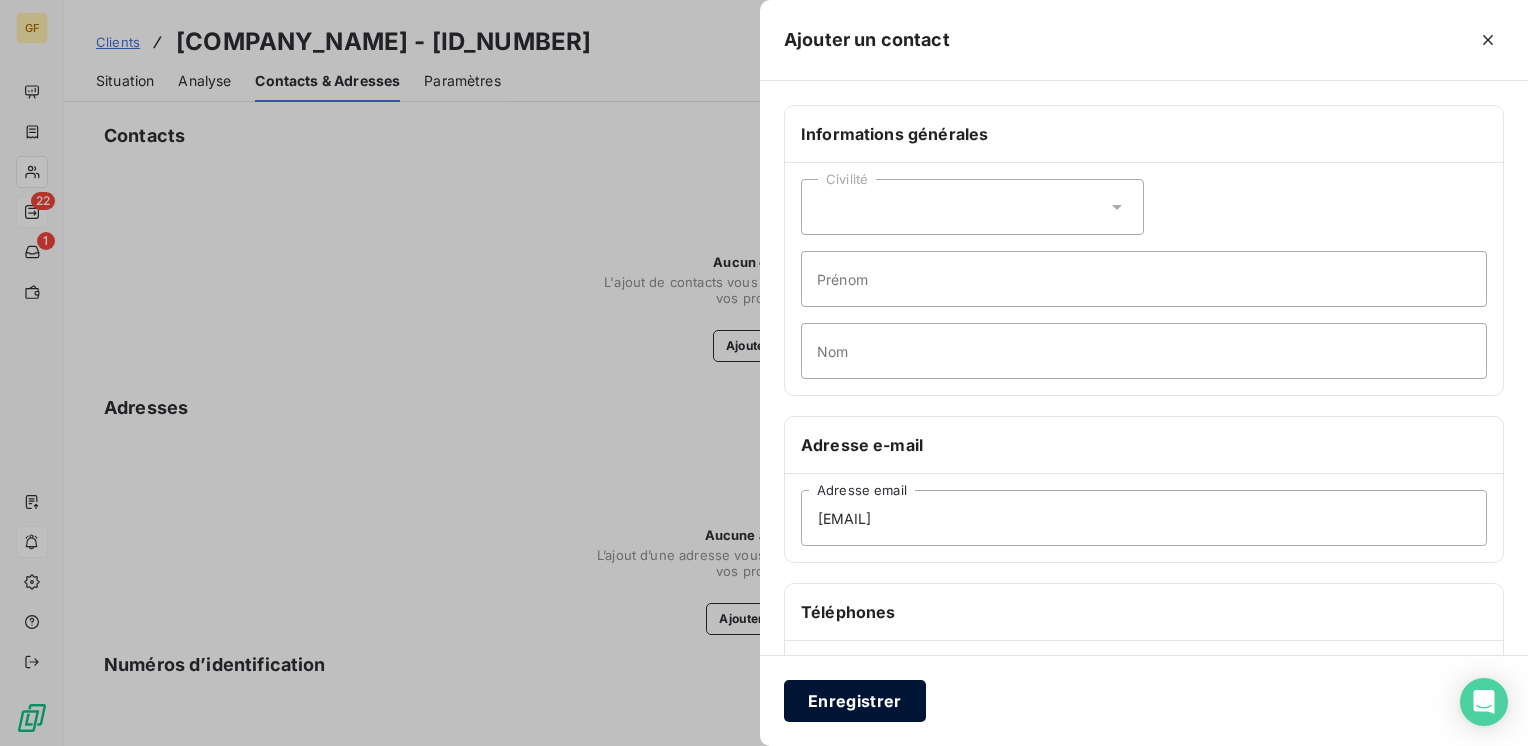 click on "Enregistrer" at bounding box center (855, 701) 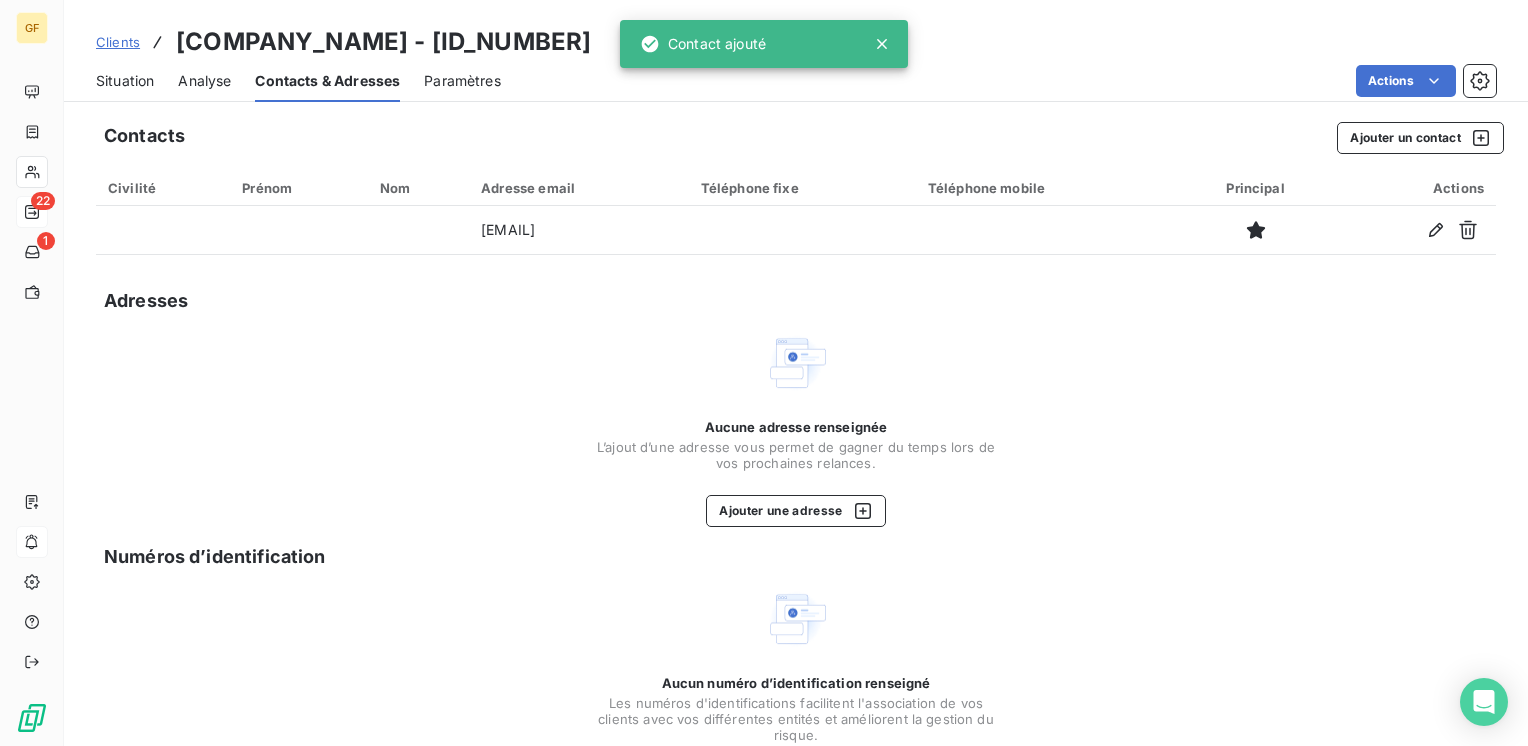 drag, startPoint x: 132, startPoint y: 87, endPoint x: 246, endPoint y: 87, distance: 114 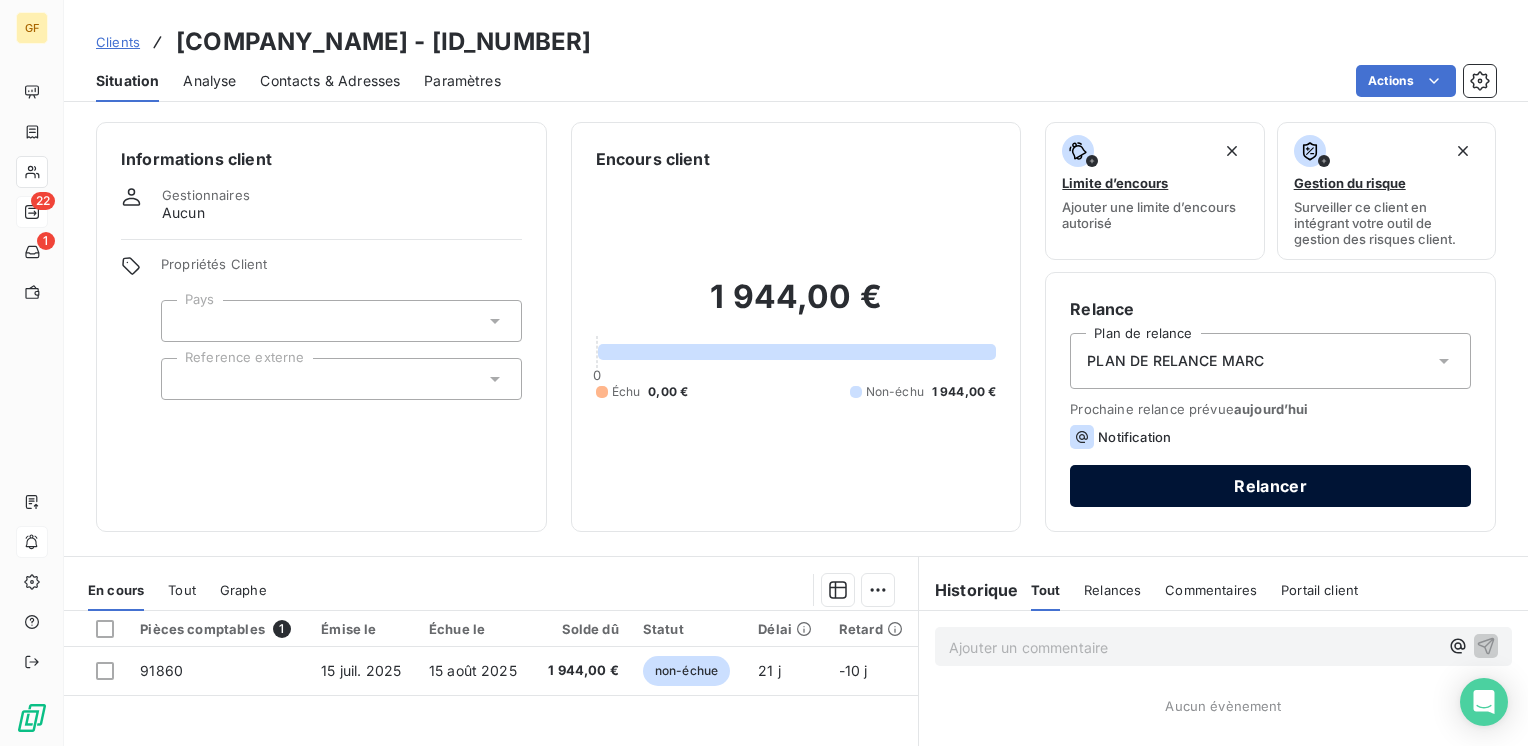 click on "Relancer" at bounding box center (1270, 486) 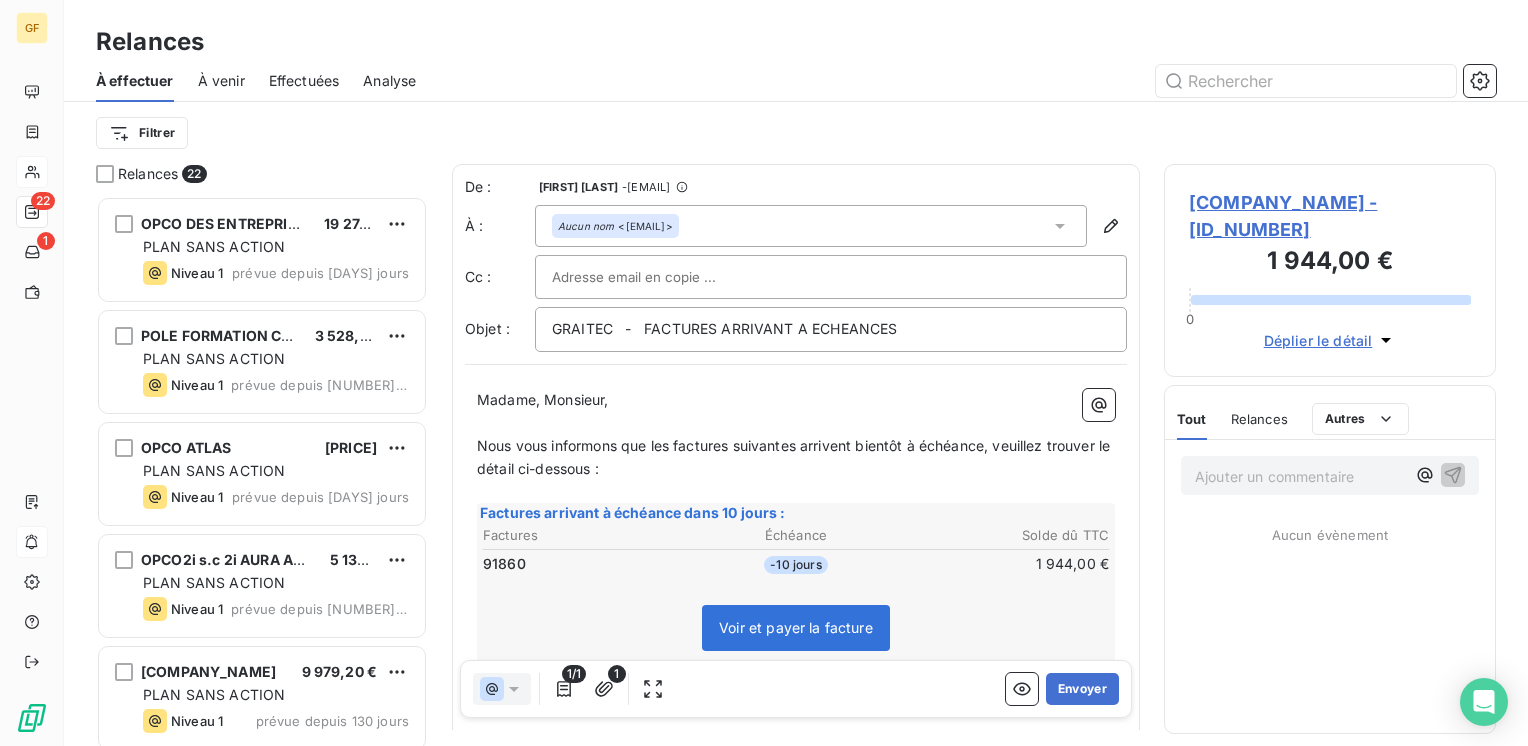 scroll, scrollTop: 16, scrollLeft: 16, axis: both 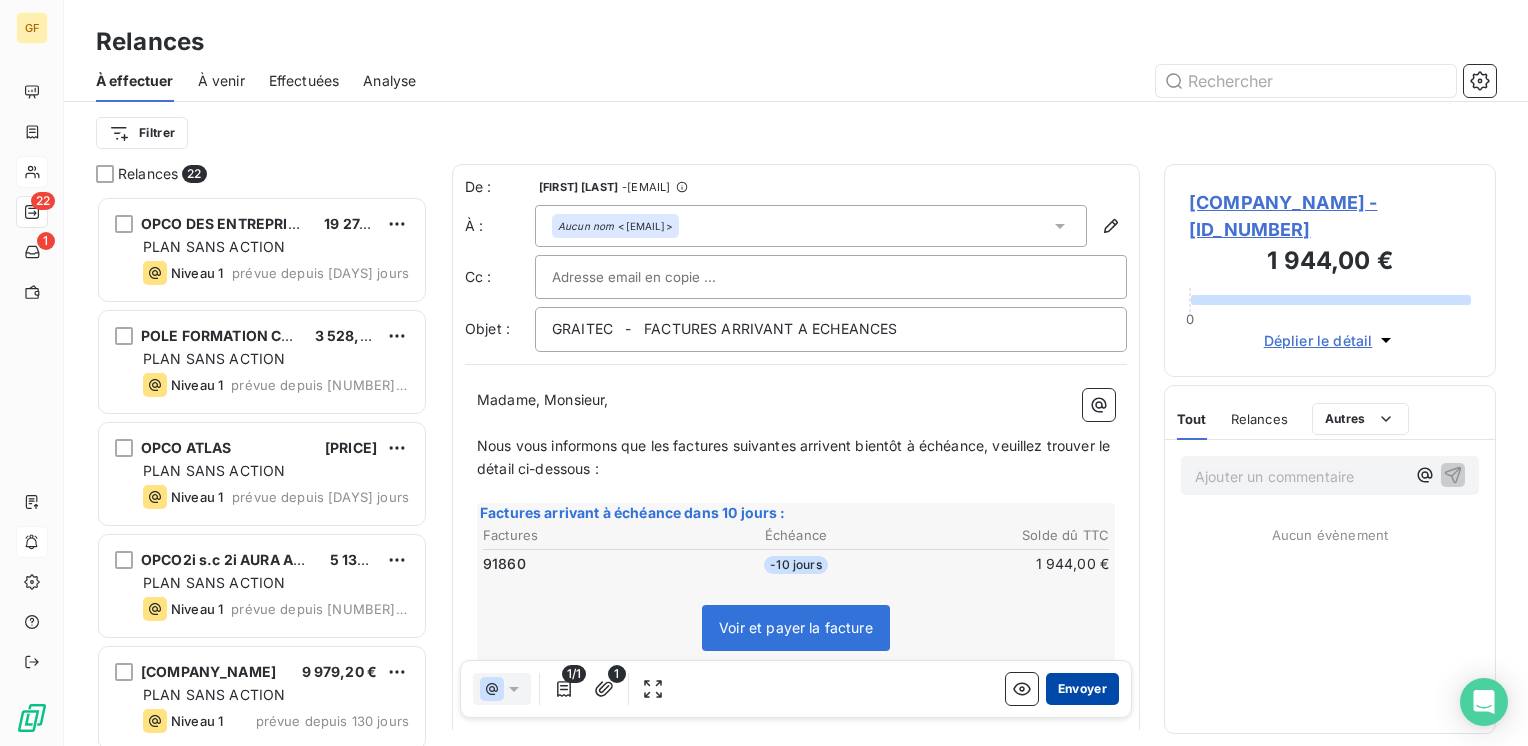 click on "Envoyer" at bounding box center (1082, 689) 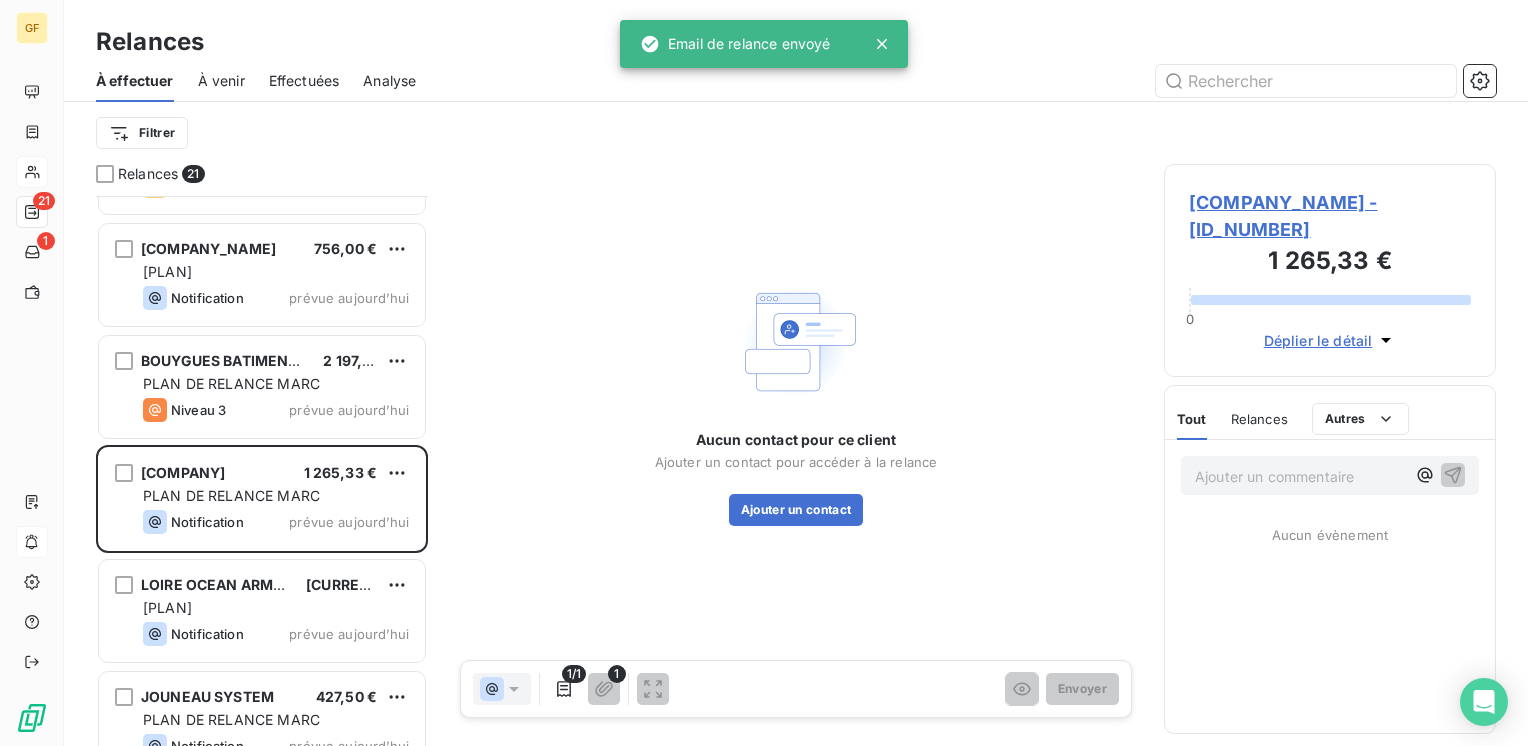scroll, scrollTop: 1100, scrollLeft: 0, axis: vertical 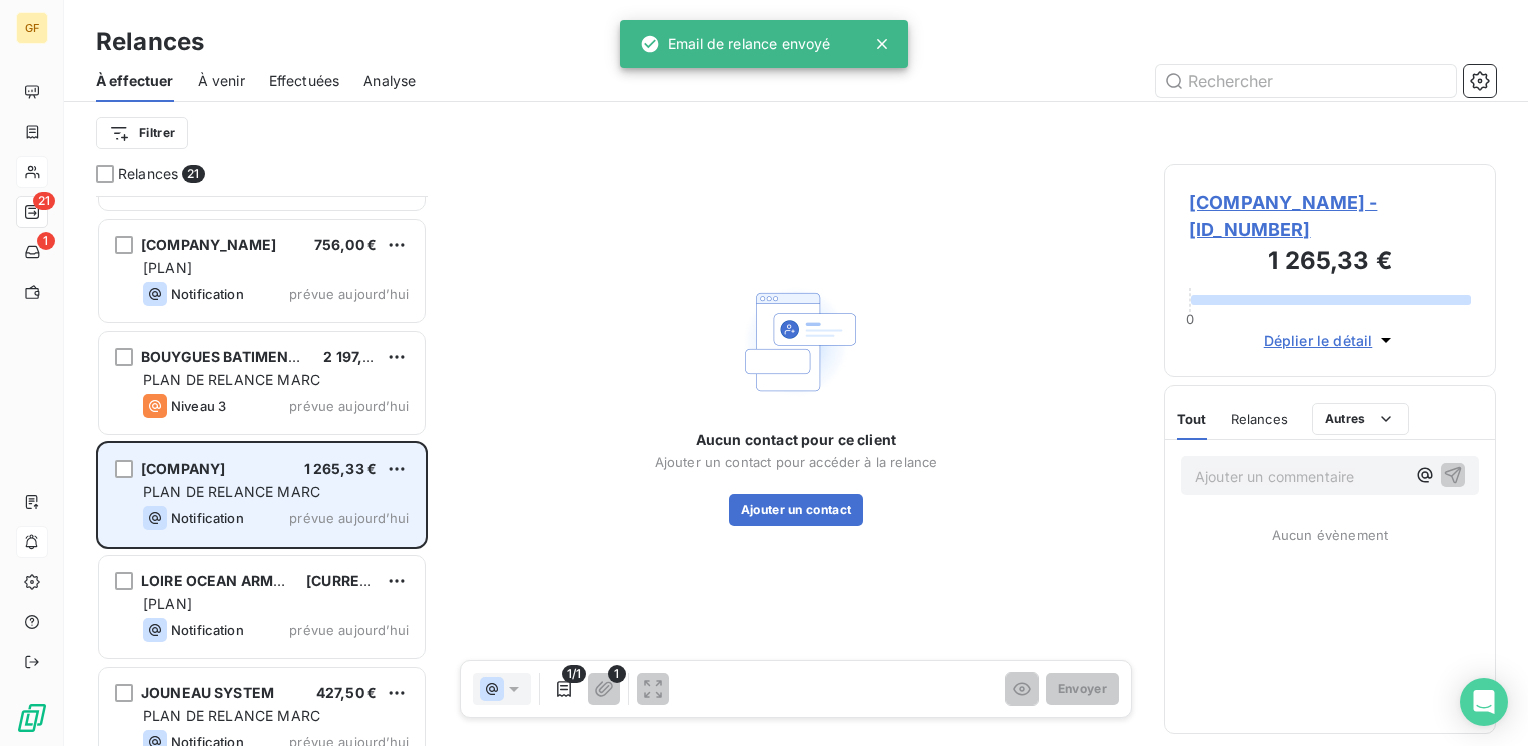 click on "Notification prévue aujourd’hui" at bounding box center [276, 518] 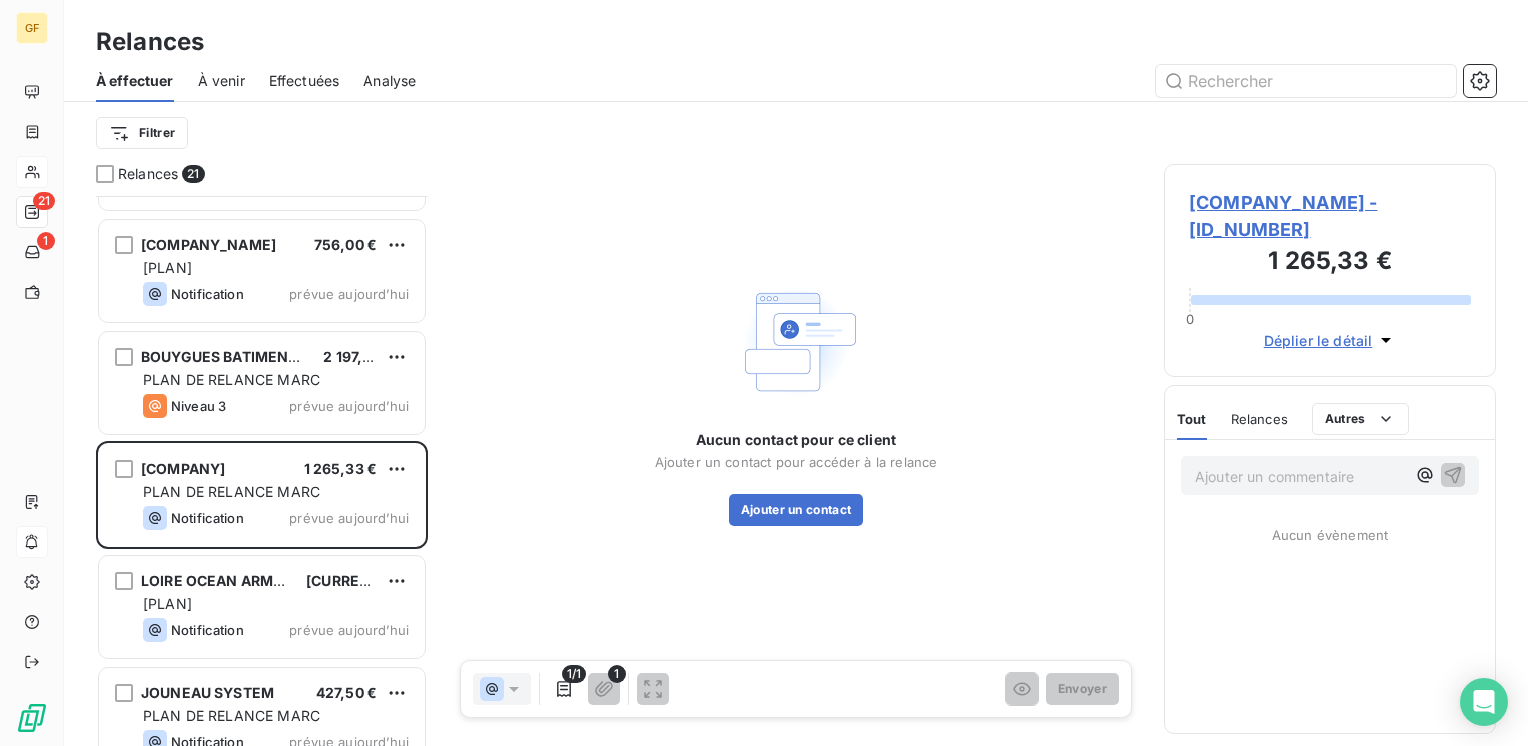 click on "[COMPANY] - [ID] [PRICE] 0 Déplier le détail" at bounding box center (1330, 270) 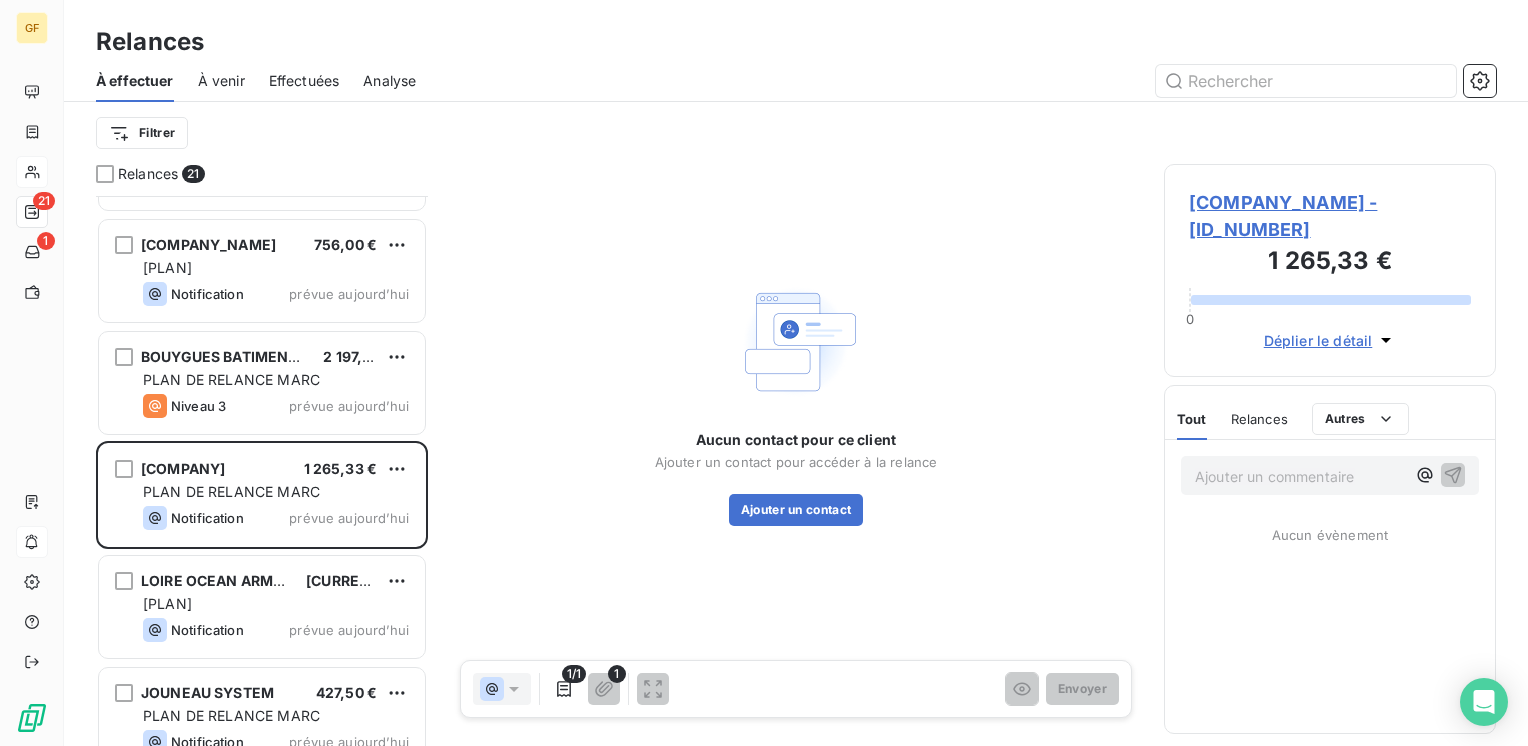 click on "[COMPANY_NAME] - [ID_NUMBER]" at bounding box center [1330, 216] 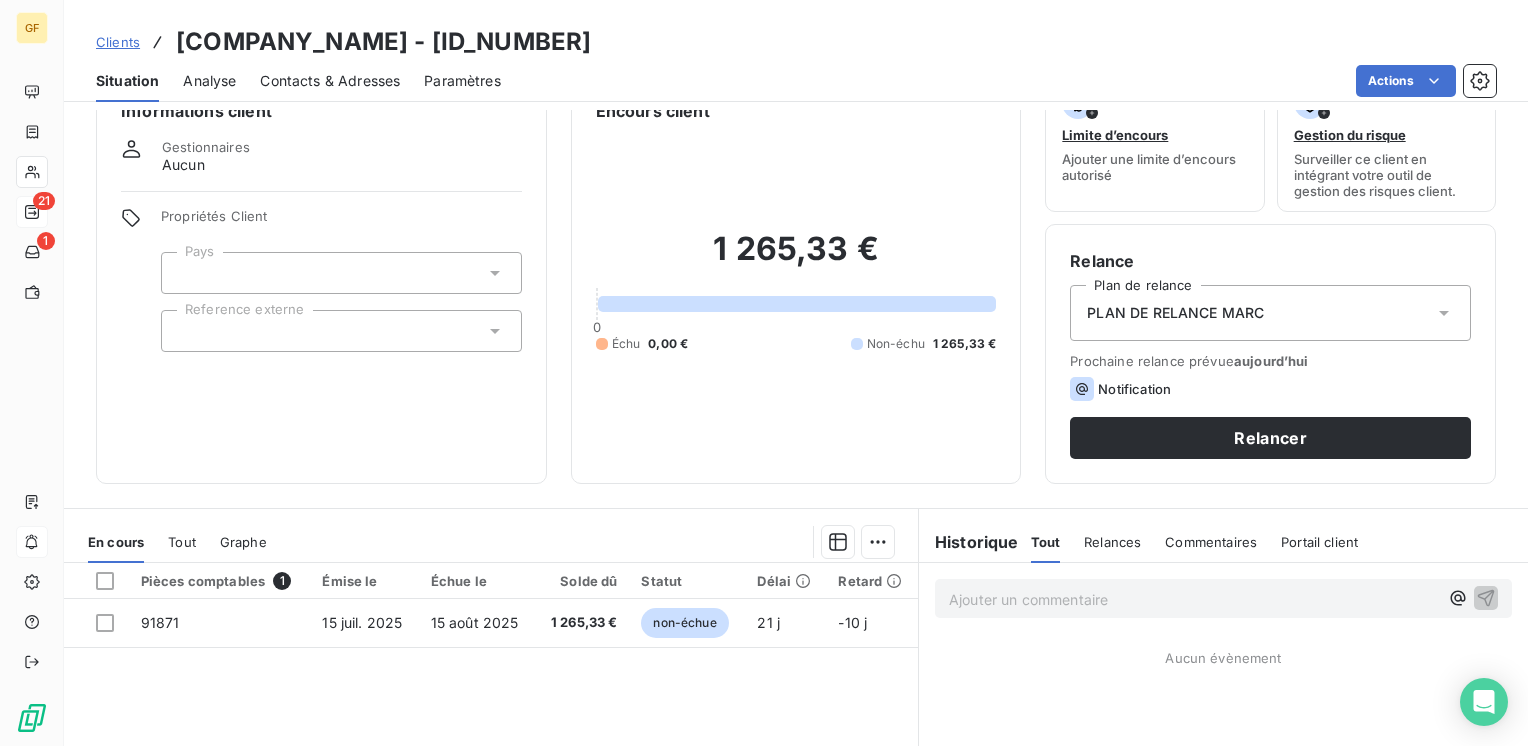 scroll, scrollTop: 0, scrollLeft: 0, axis: both 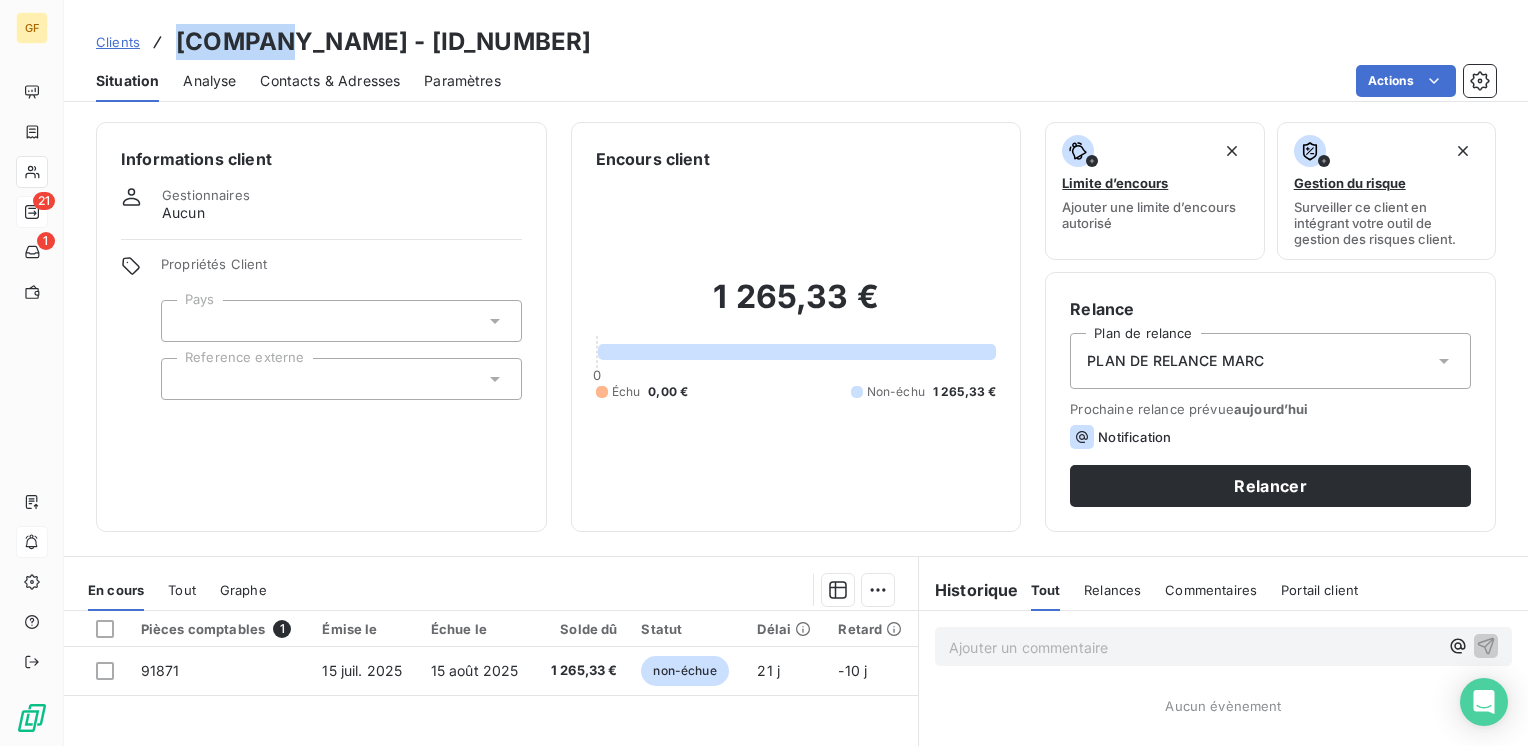 drag, startPoint x: 271, startPoint y: 40, endPoint x: 176, endPoint y: 43, distance: 95.047356 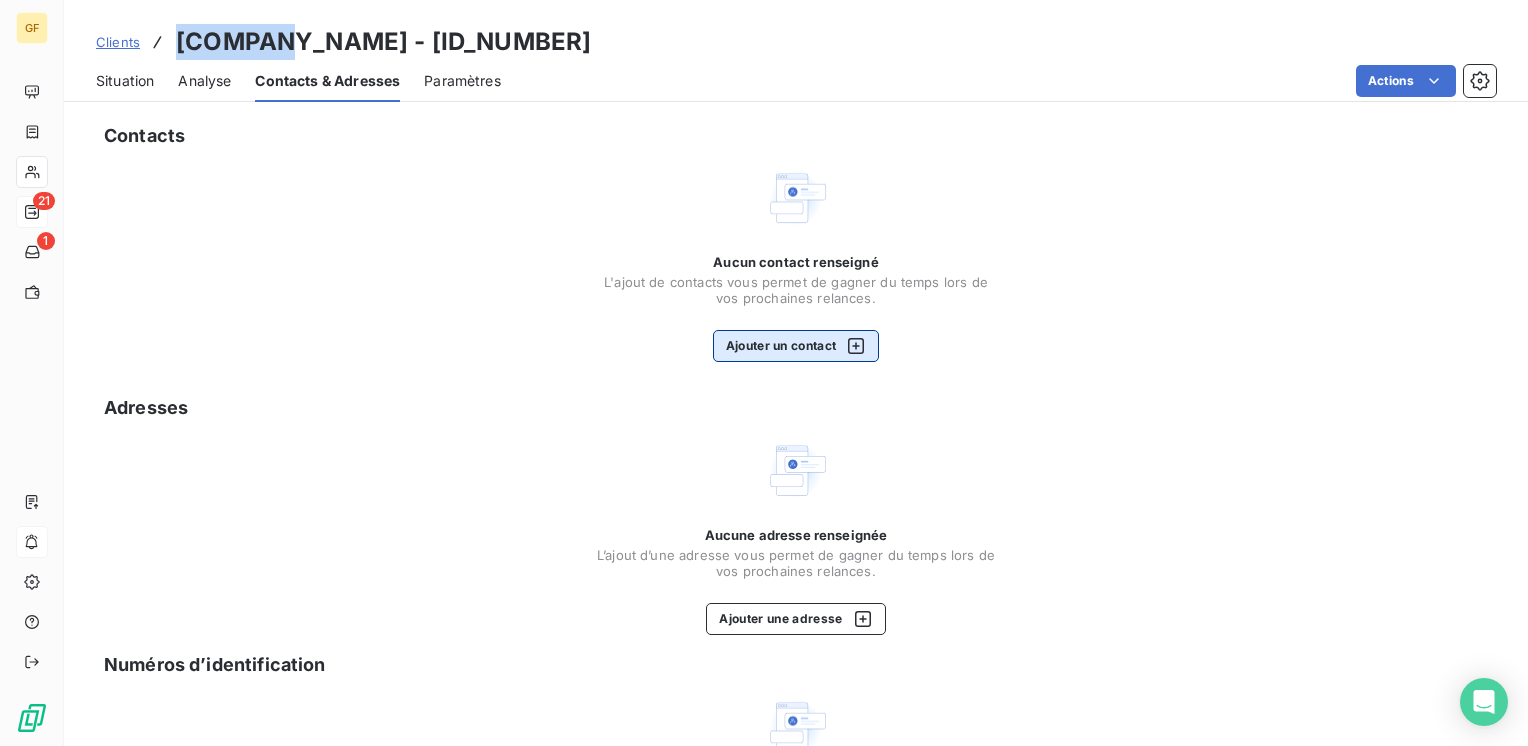 click on "Ajouter un contact" at bounding box center (796, 346) 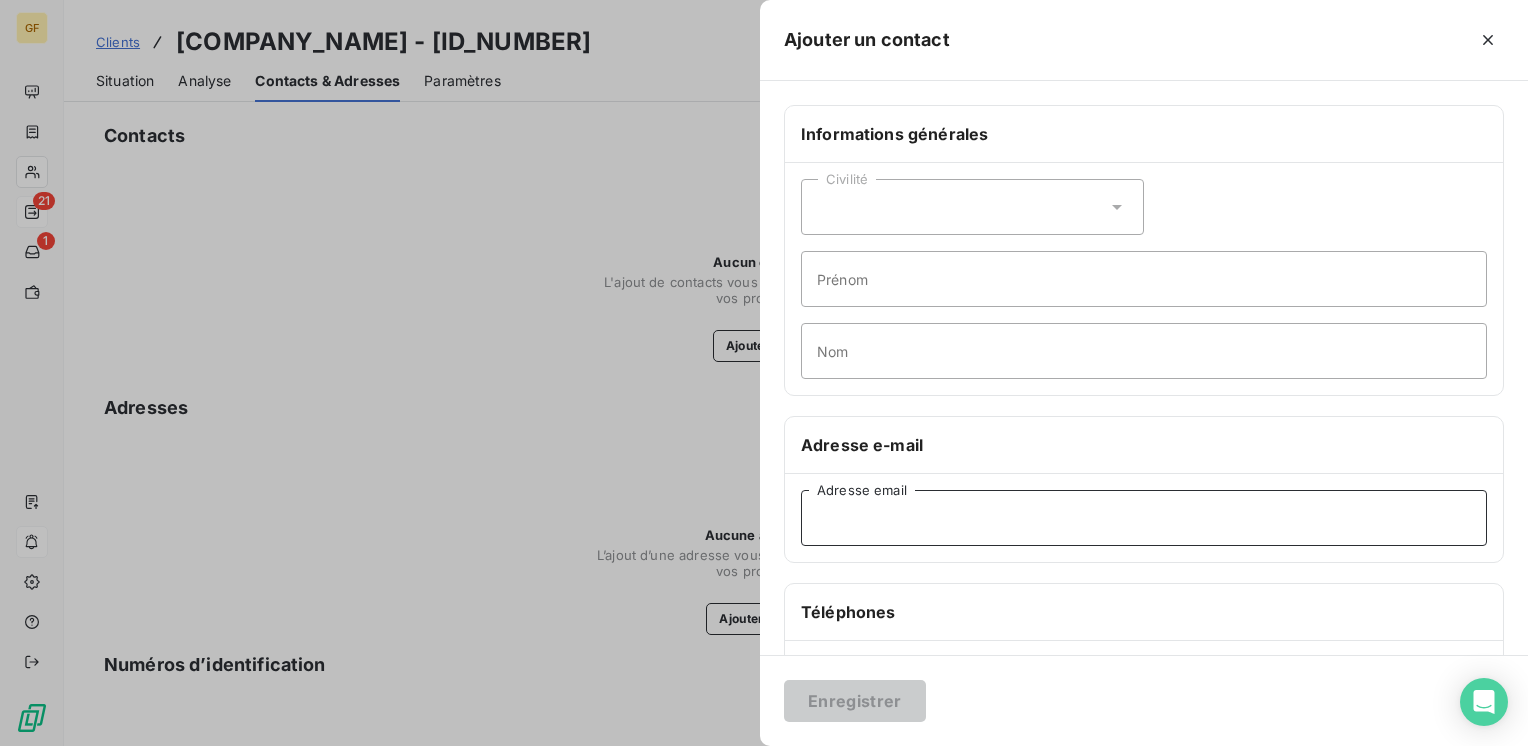 click on "Adresse email" at bounding box center (1144, 518) 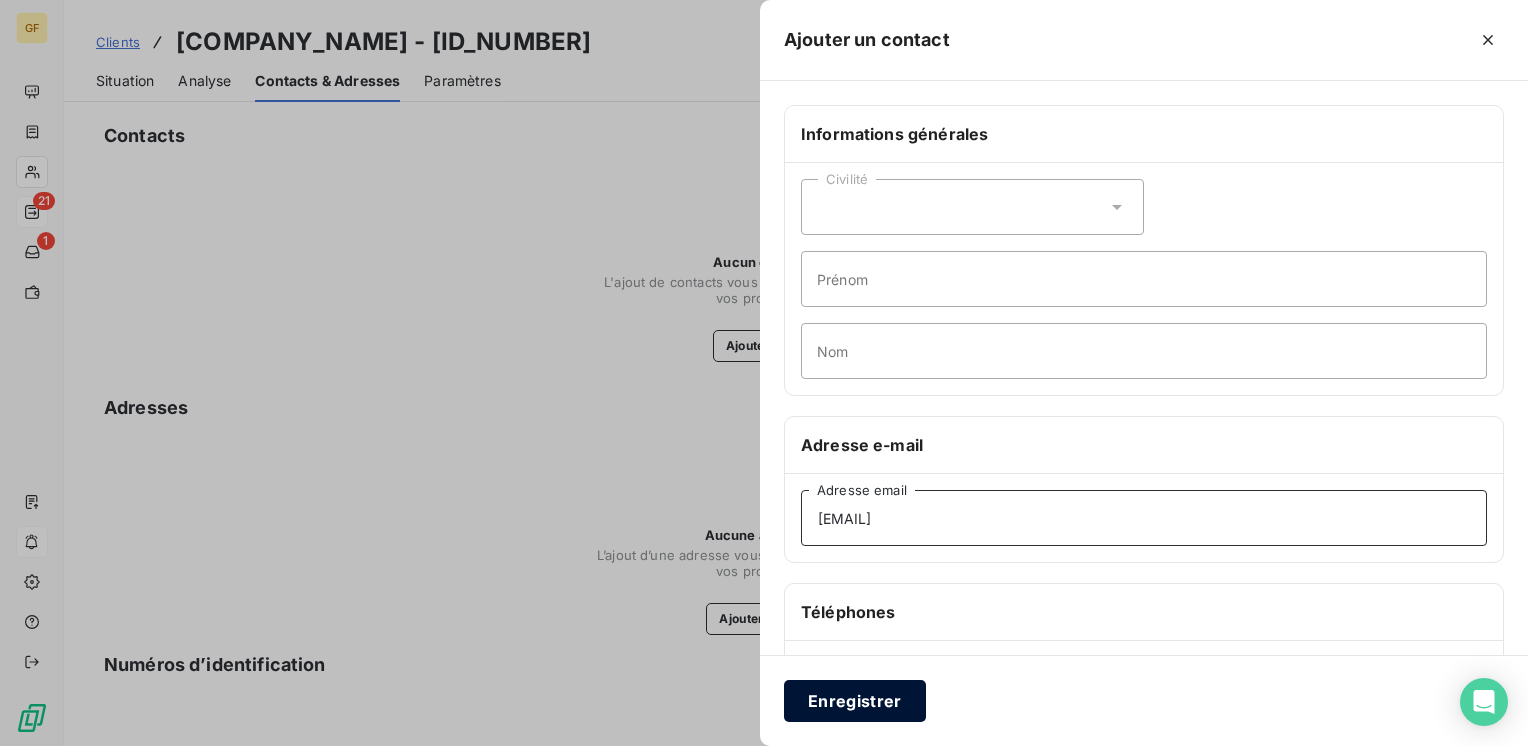 type on "[EMAIL]" 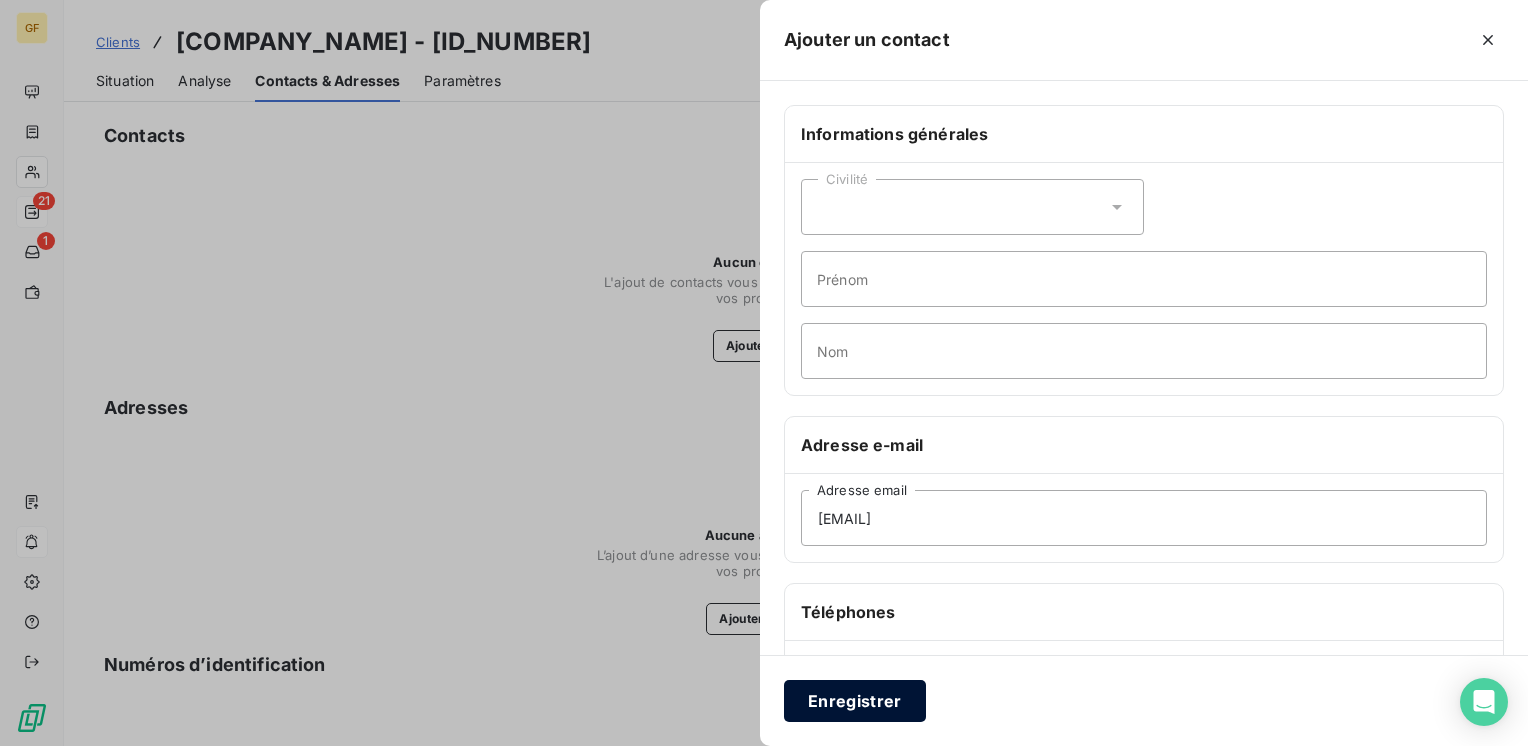 click on "Enregistrer" at bounding box center (855, 701) 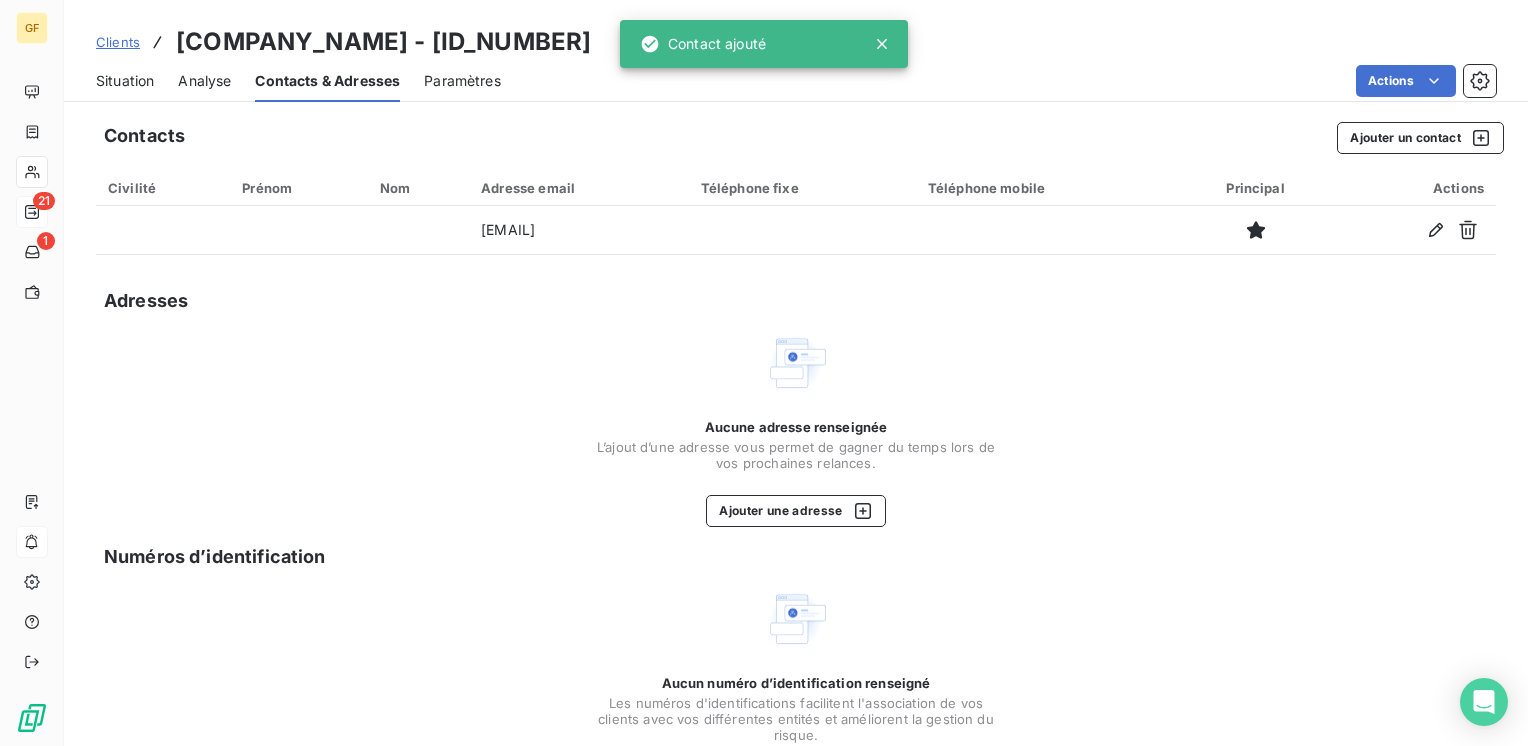 click on "Situation" at bounding box center [125, 81] 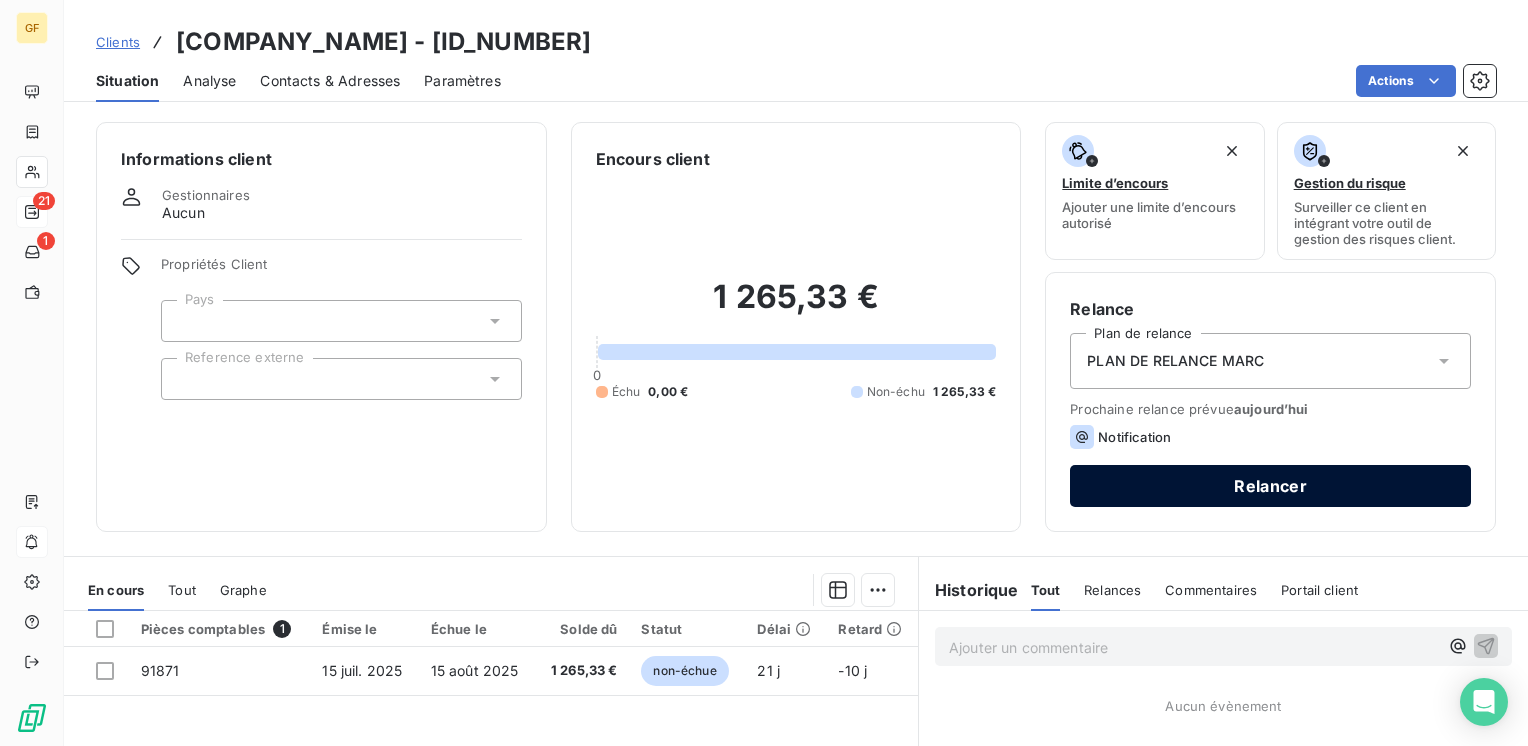 click on "Relancer" at bounding box center [1270, 486] 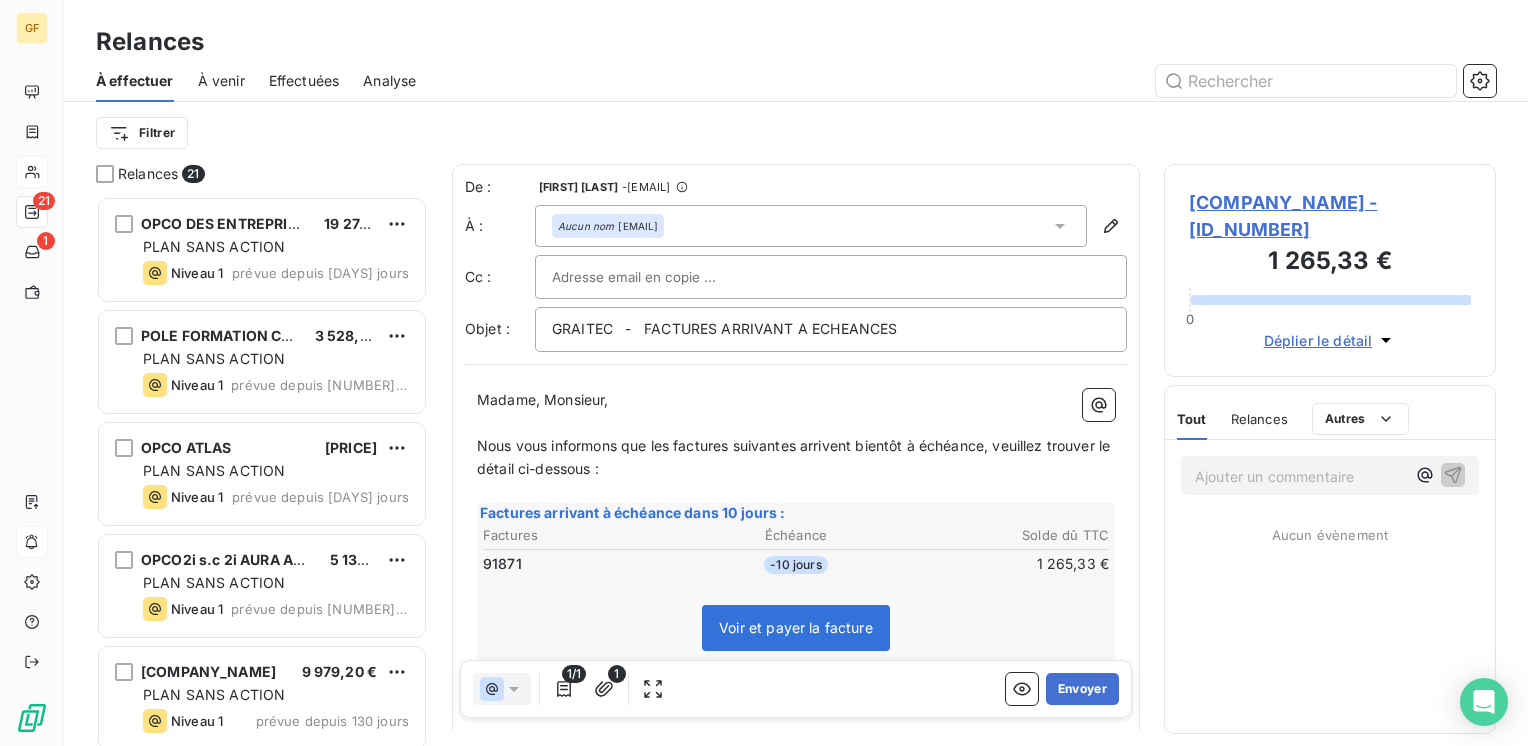 scroll, scrollTop: 16, scrollLeft: 16, axis: both 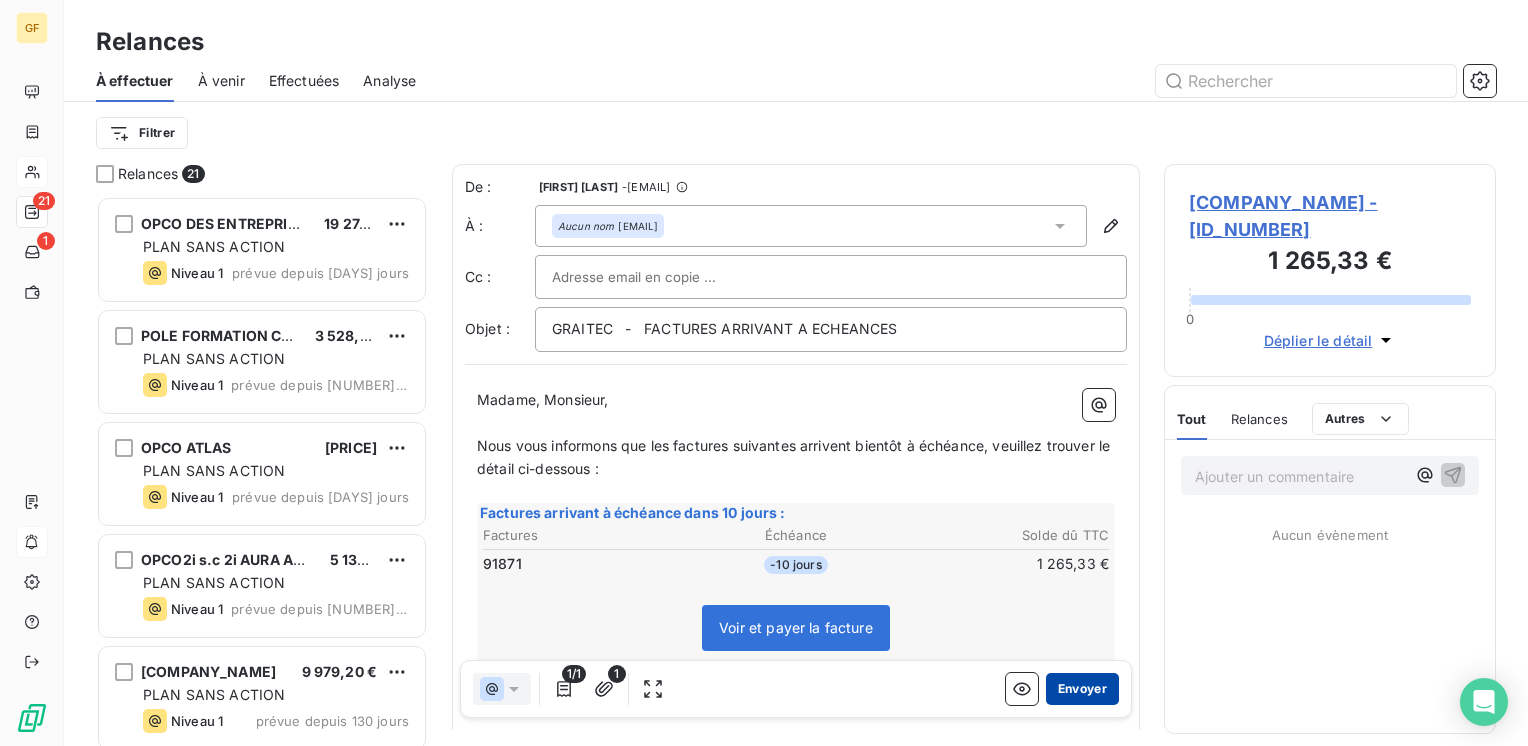 click on "Envoyer" at bounding box center (1082, 689) 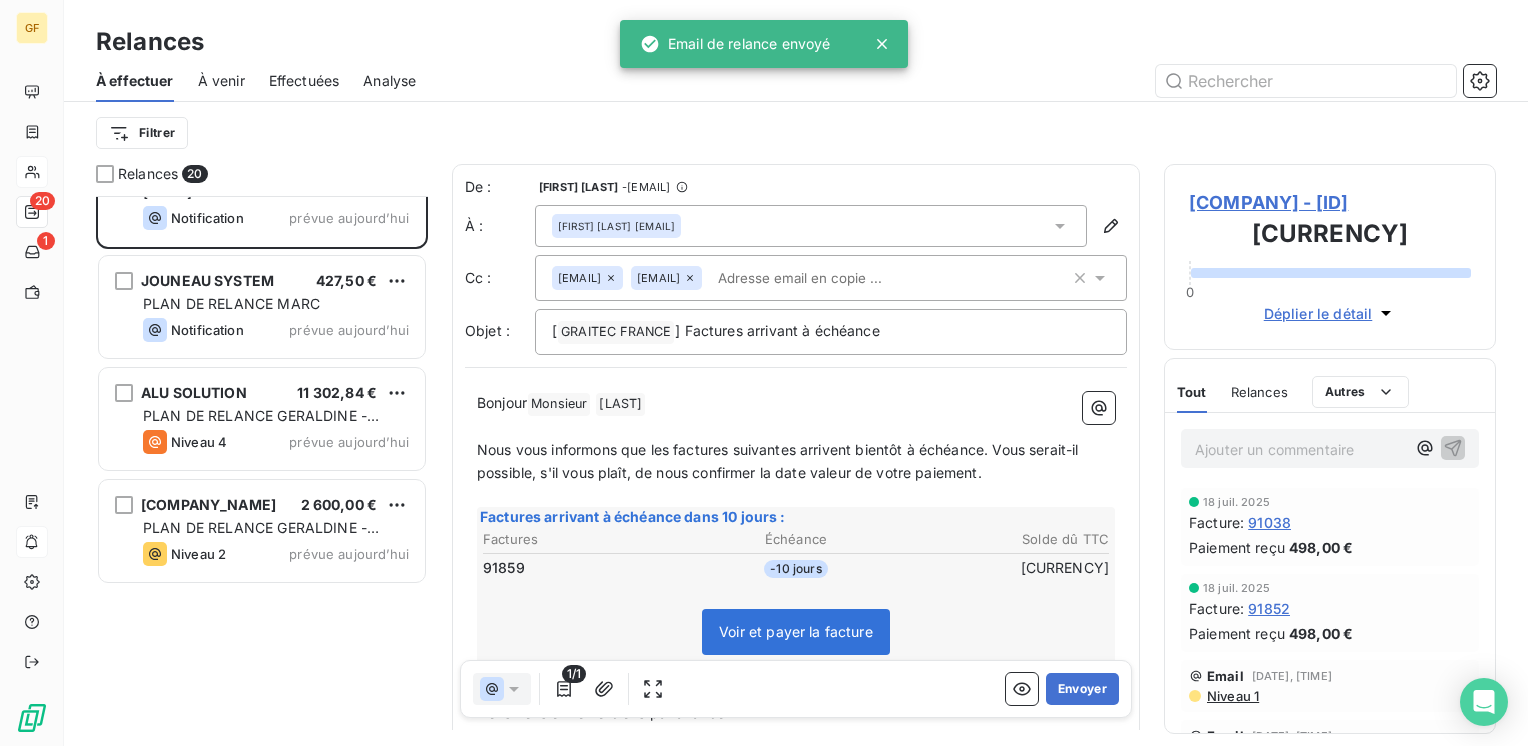scroll, scrollTop: 1100, scrollLeft: 0, axis: vertical 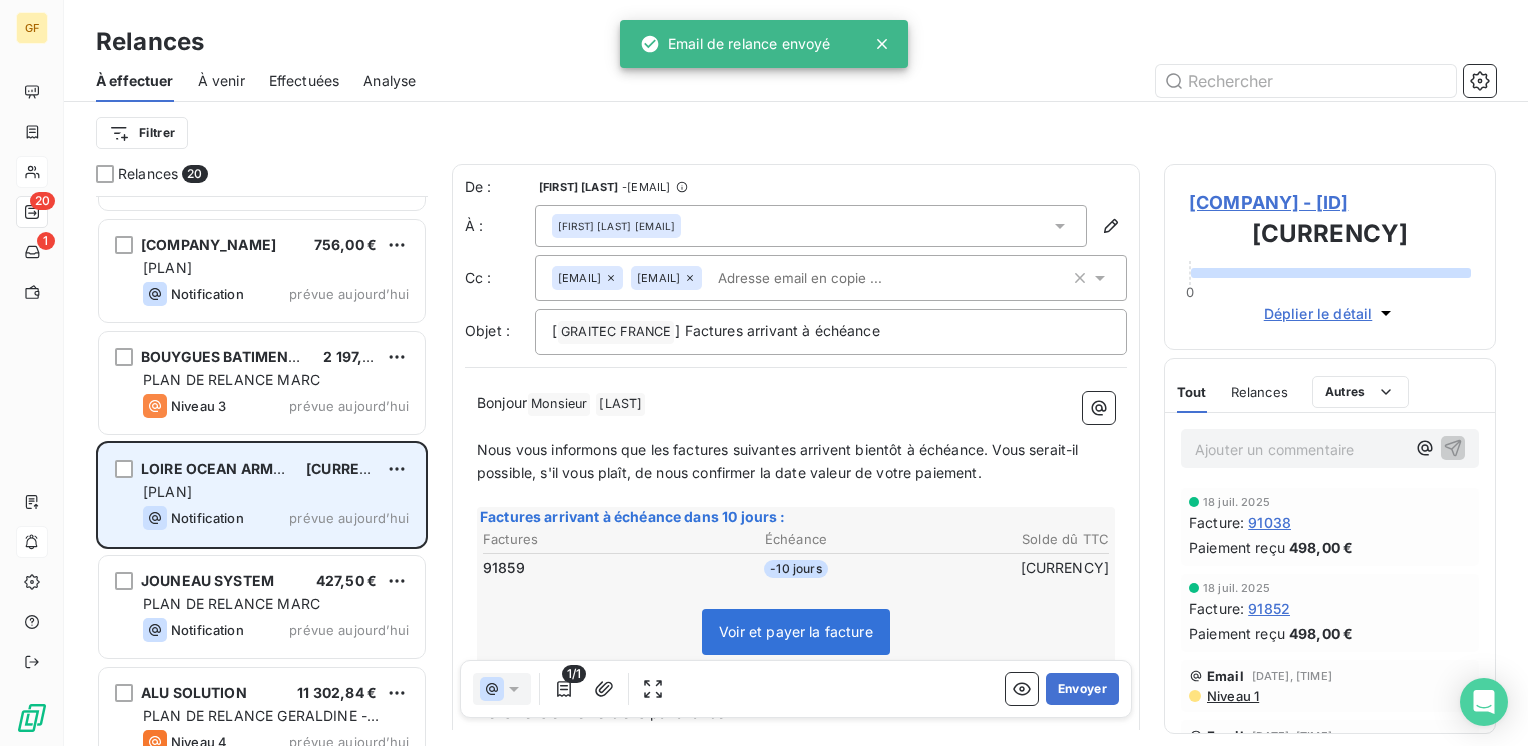 click on "[CURRENCY]" at bounding box center (351, 468) 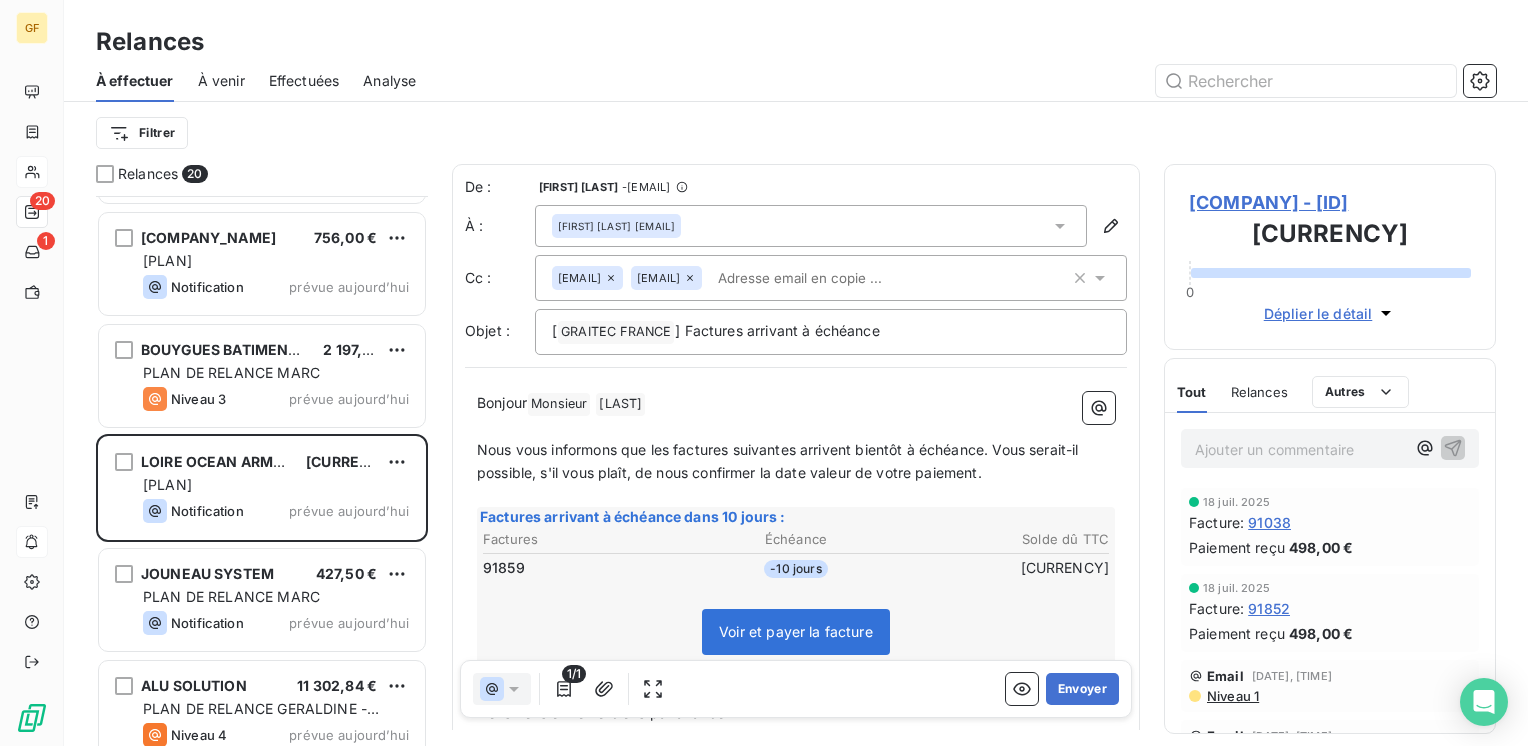 scroll, scrollTop: 1200, scrollLeft: 0, axis: vertical 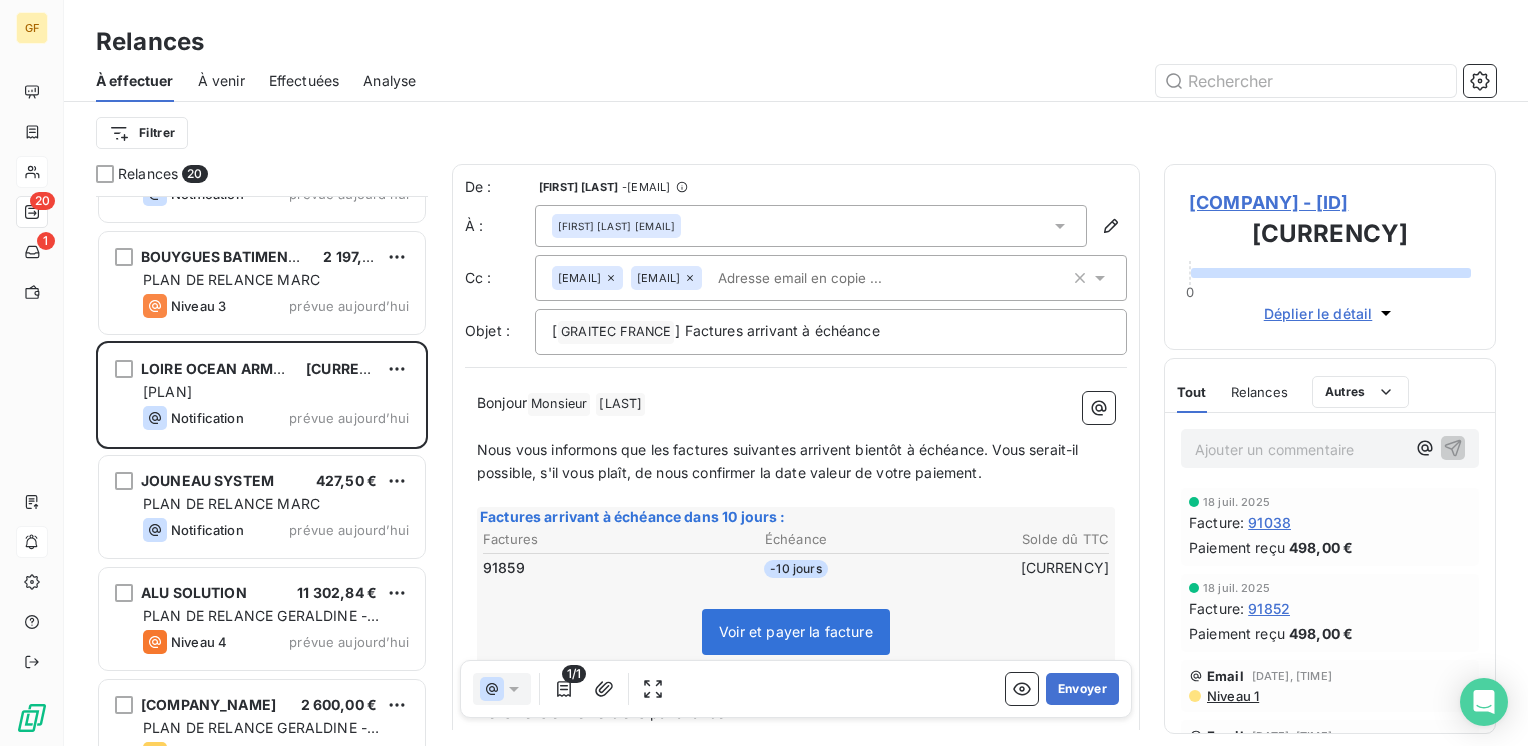 click on "427,50 €" at bounding box center (346, 481) 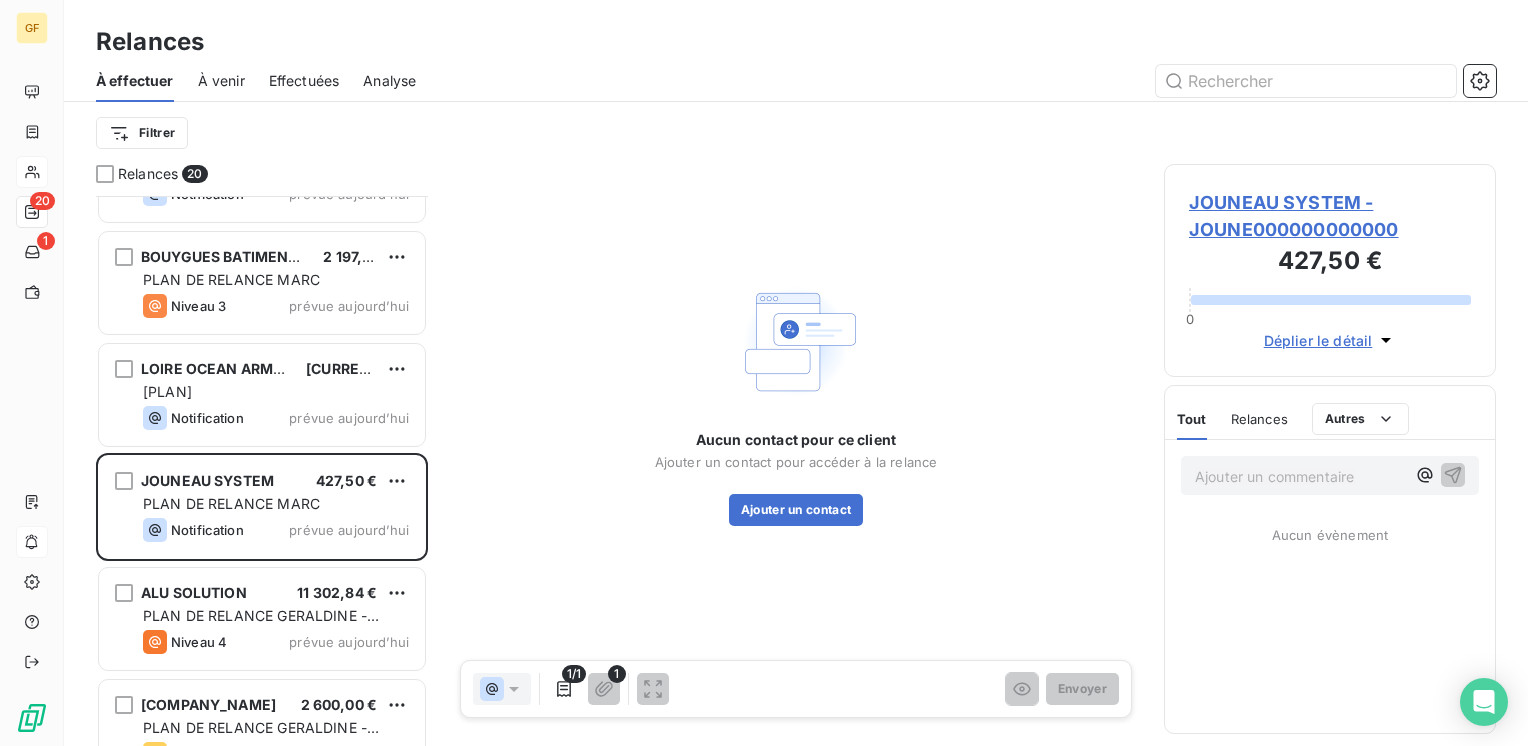 click on "JOUNEAU SYSTEM - JOUNE000000000000" at bounding box center [1330, 216] 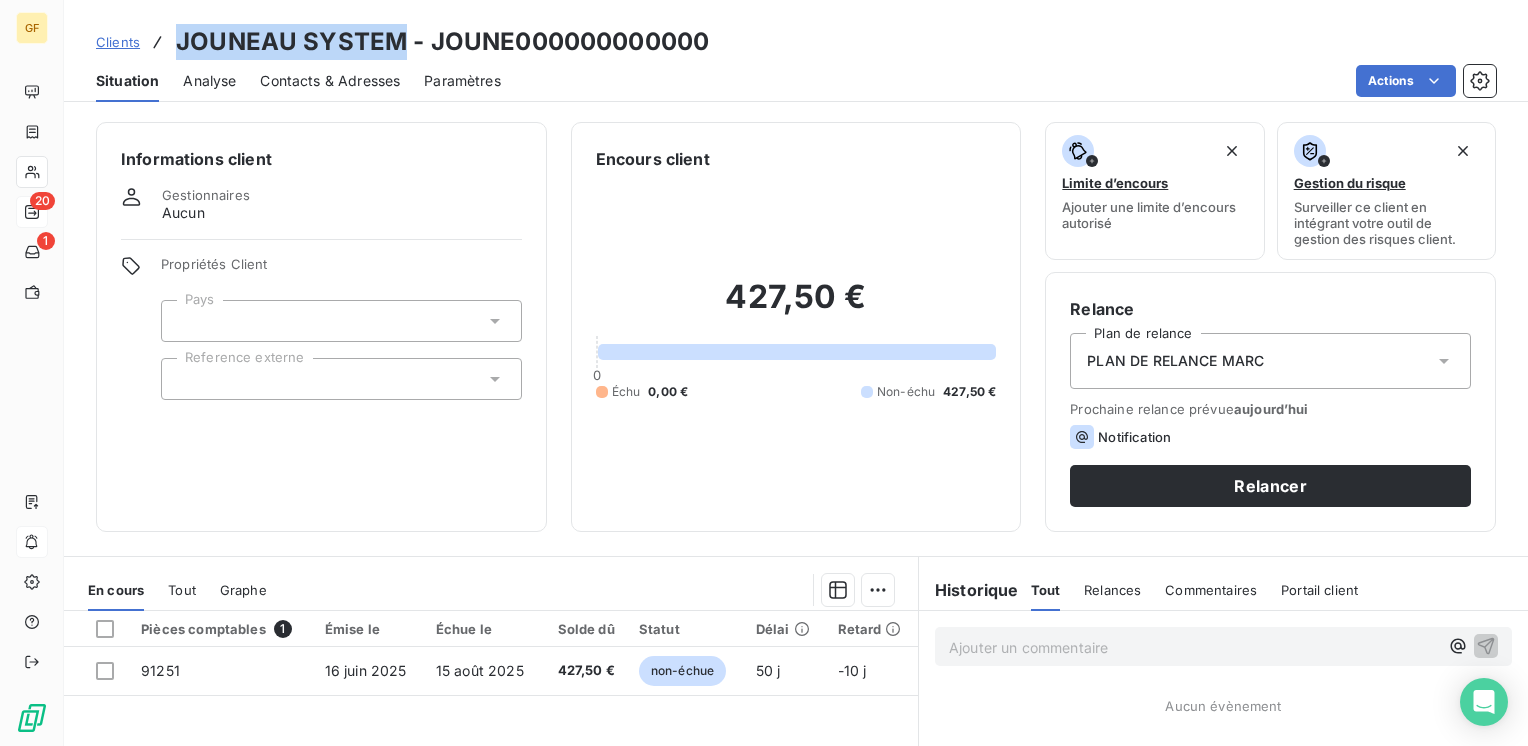 drag, startPoint x: 404, startPoint y: 36, endPoint x: 180, endPoint y: 42, distance: 224.08034 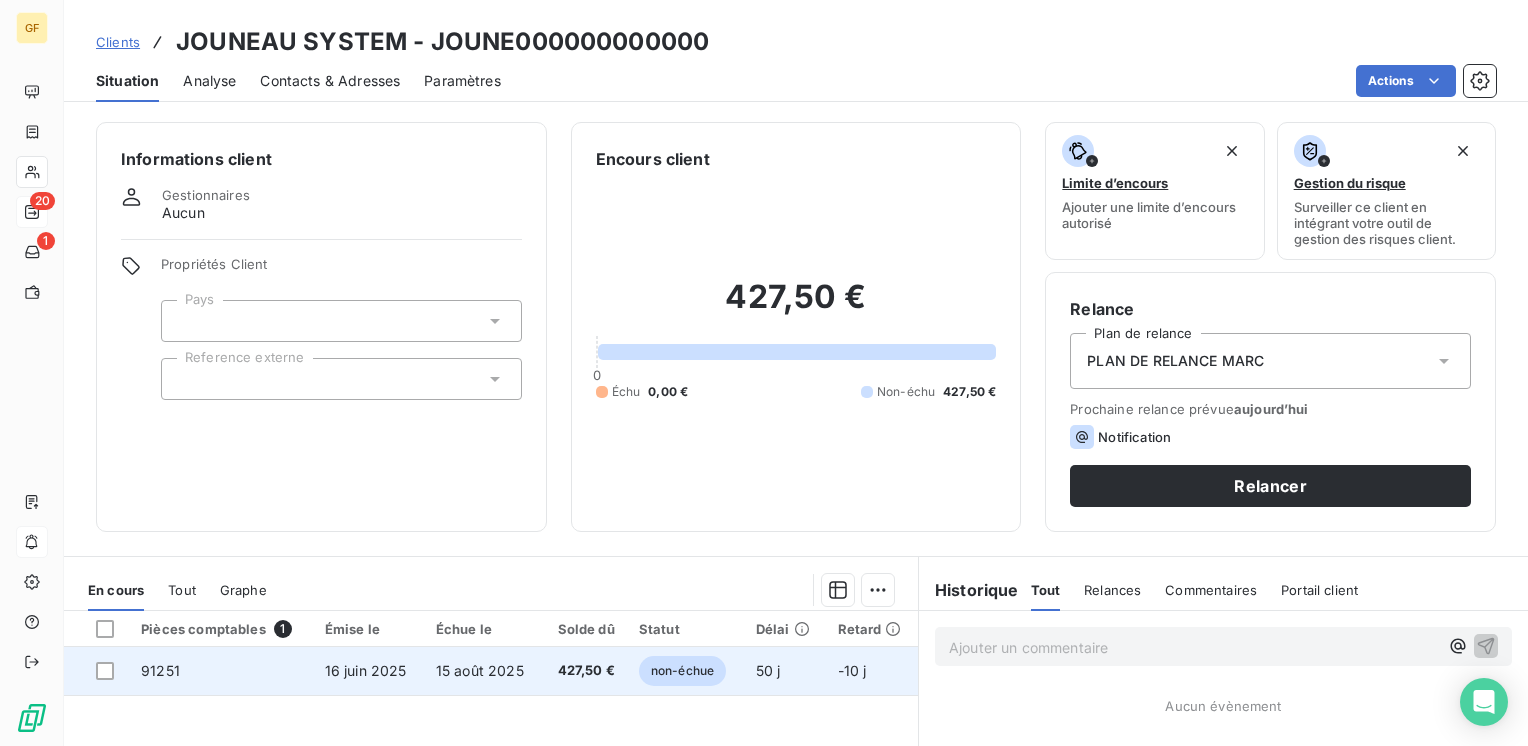 click on "427,50 €" at bounding box center [583, 671] 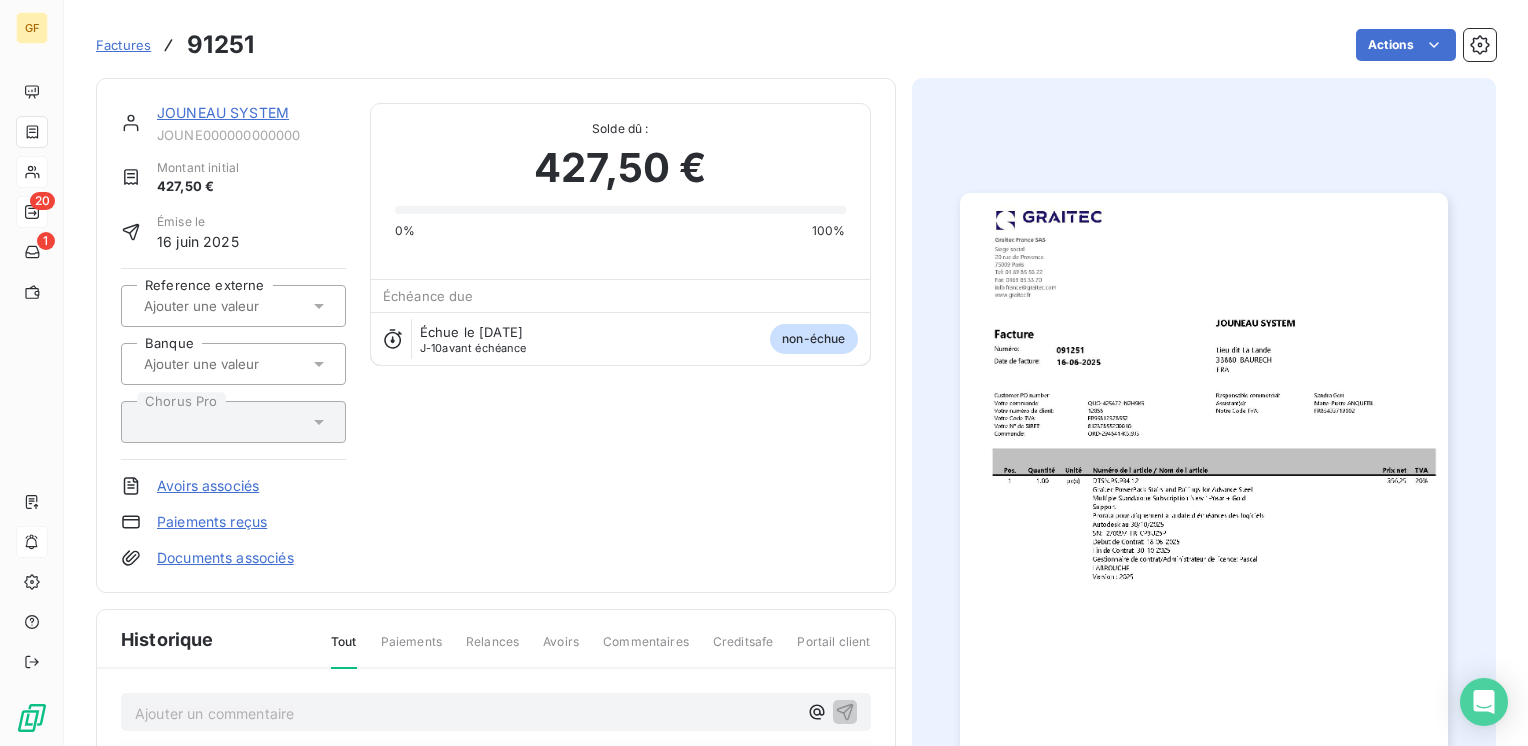 click at bounding box center (1204, 537) 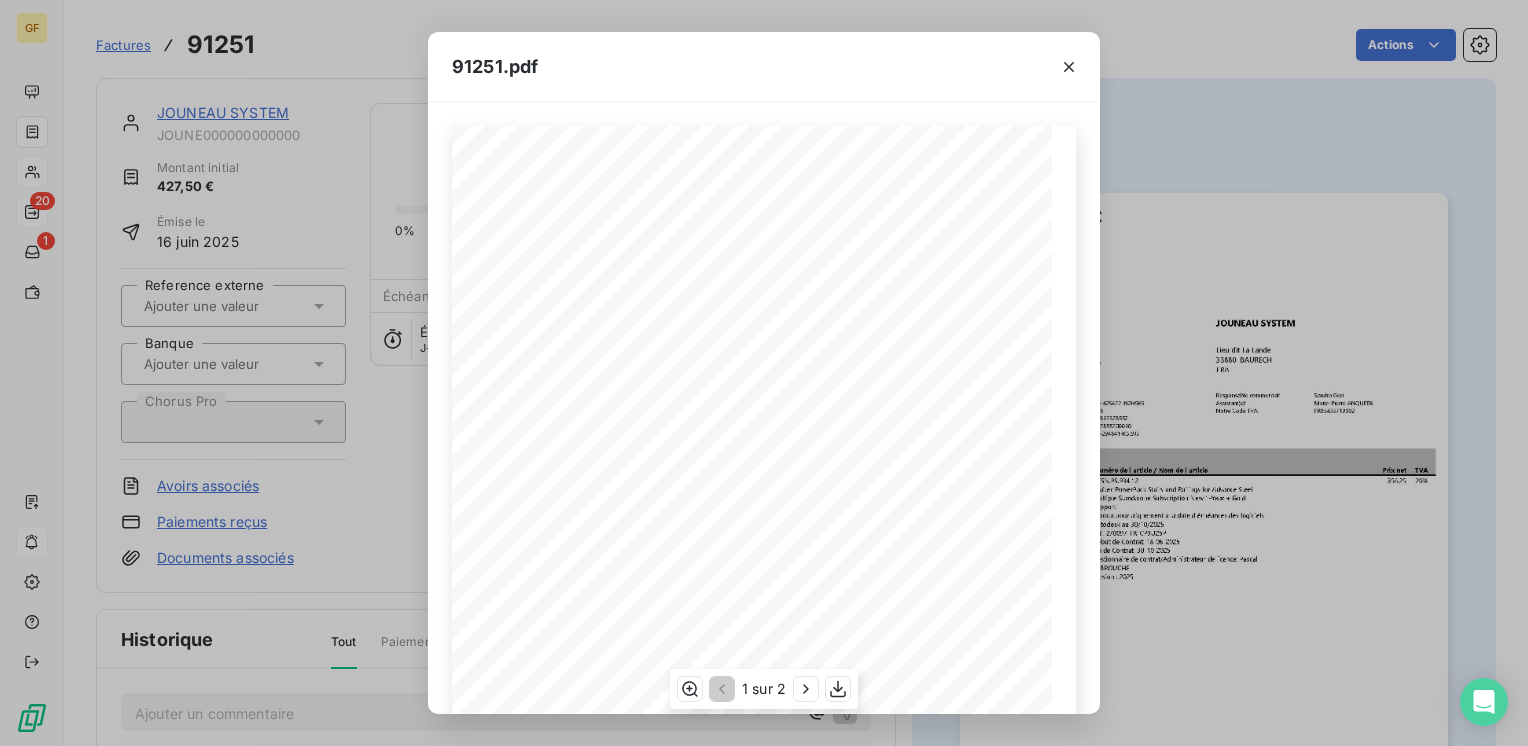 scroll, scrollTop: 283, scrollLeft: 0, axis: vertical 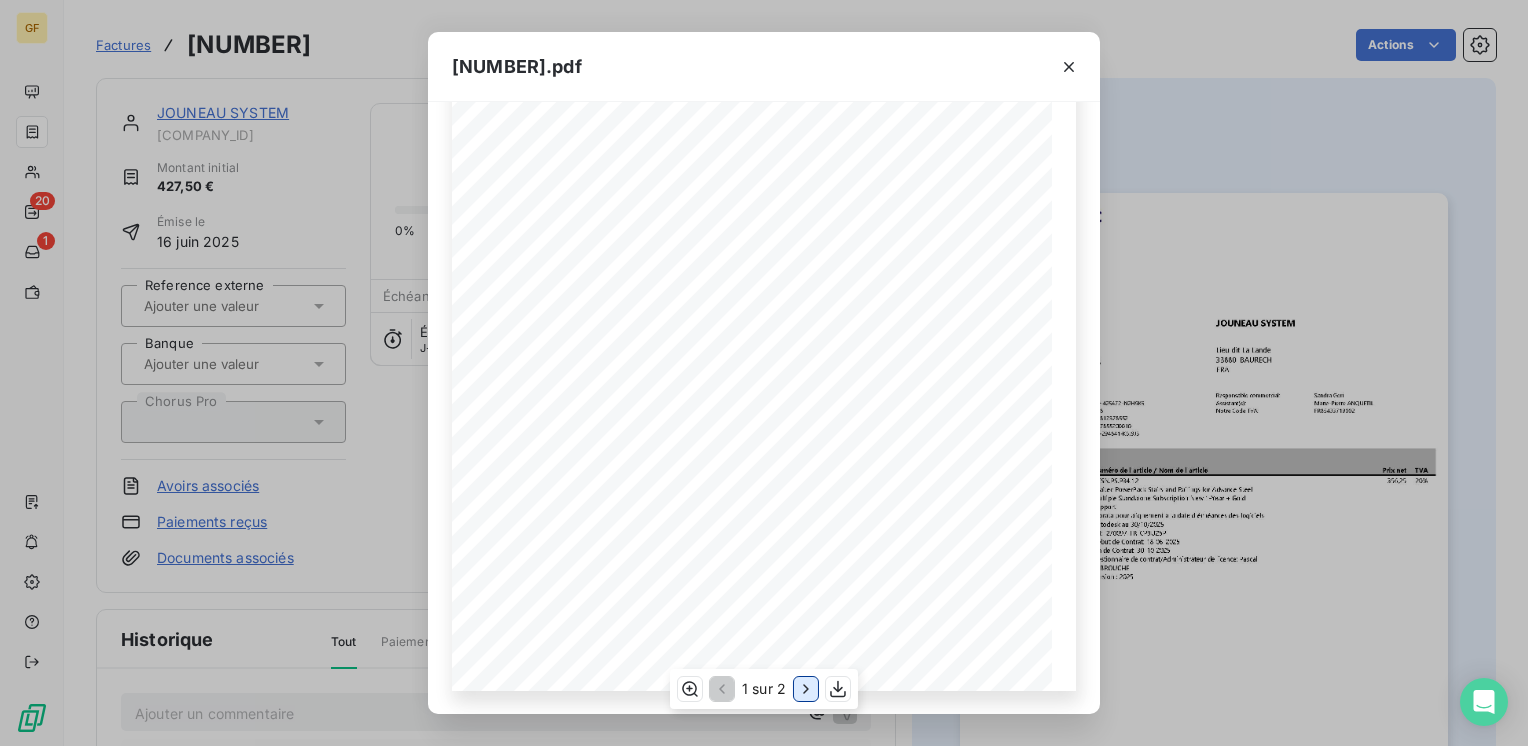 click 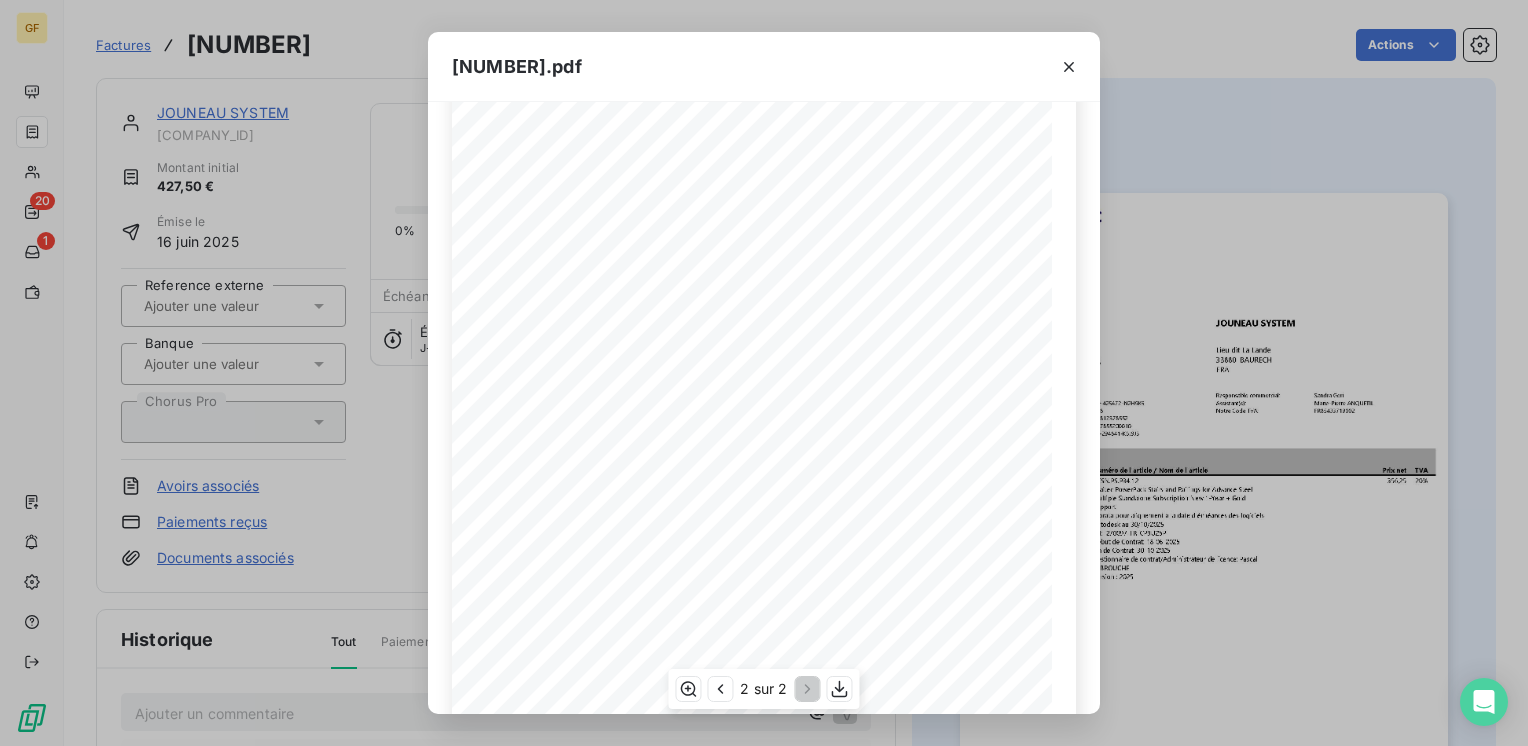 scroll, scrollTop: 100, scrollLeft: 0, axis: vertical 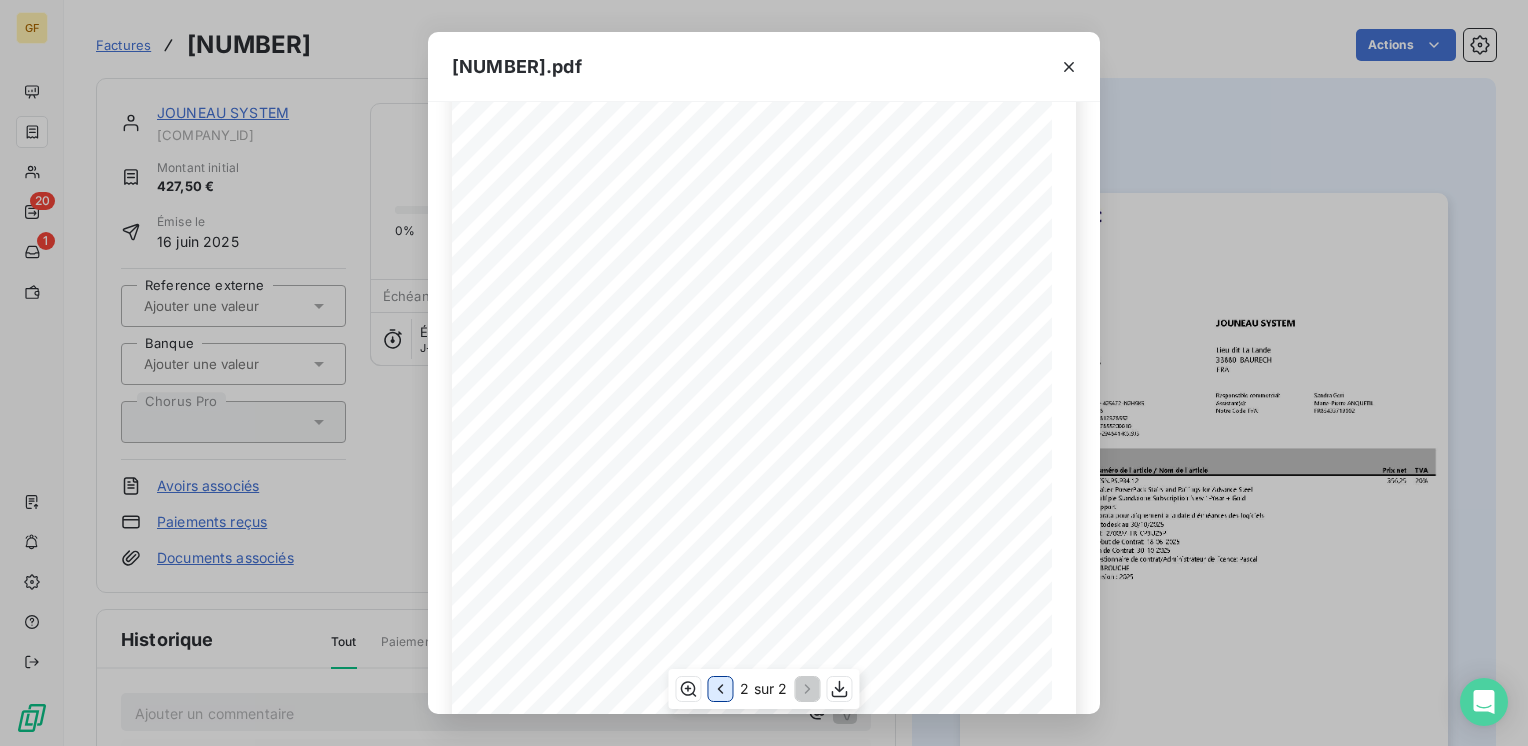 click 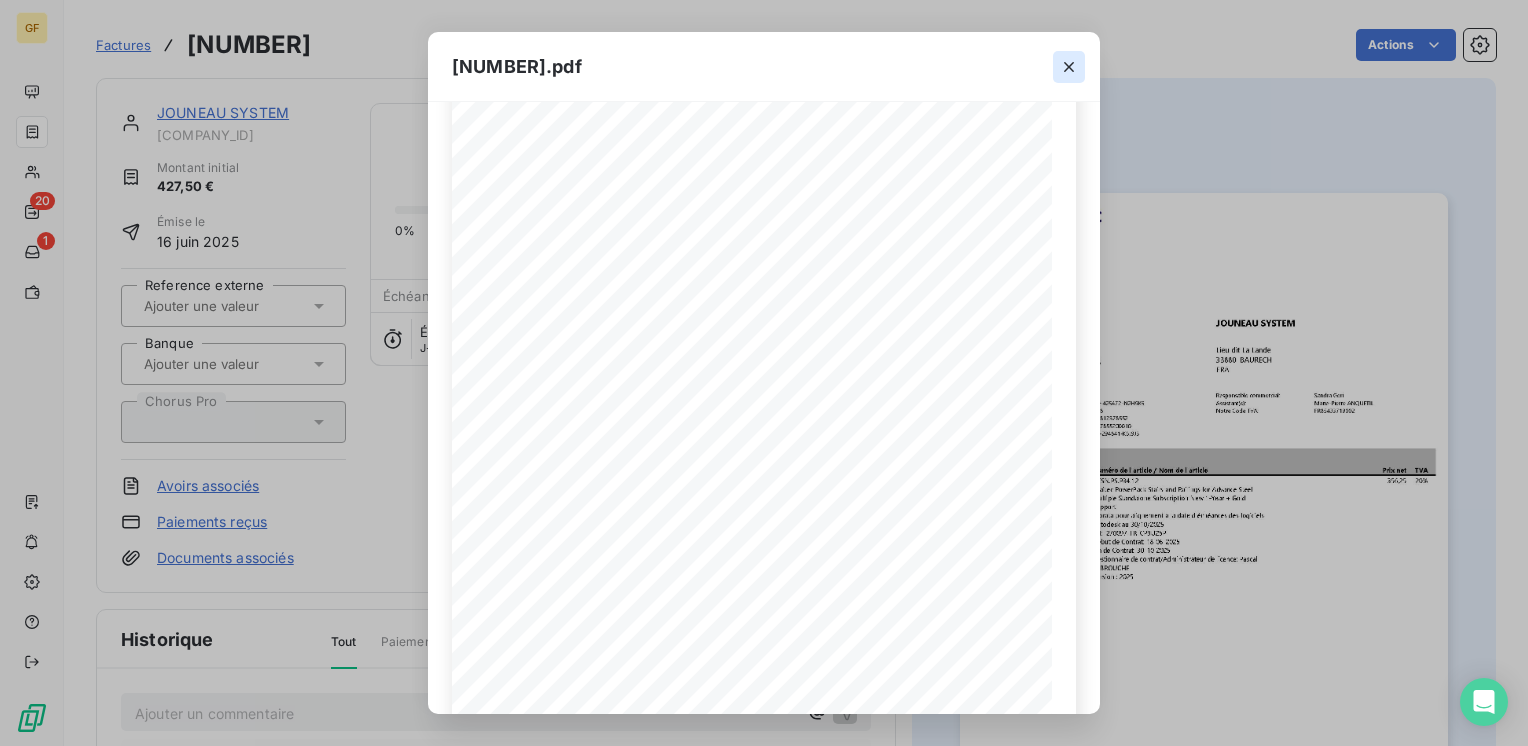 click 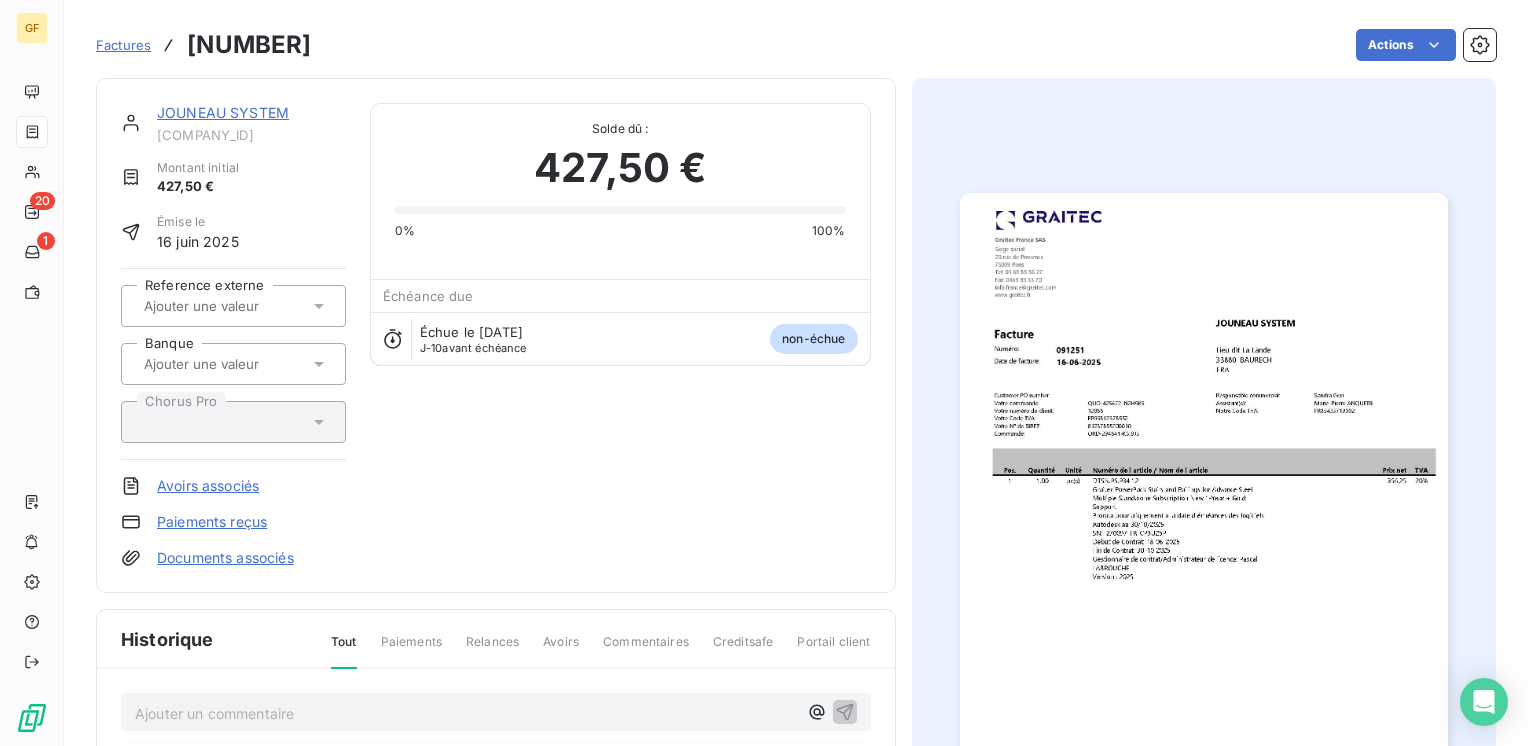 click on "JOUNEAU SYSTEM" at bounding box center (223, 112) 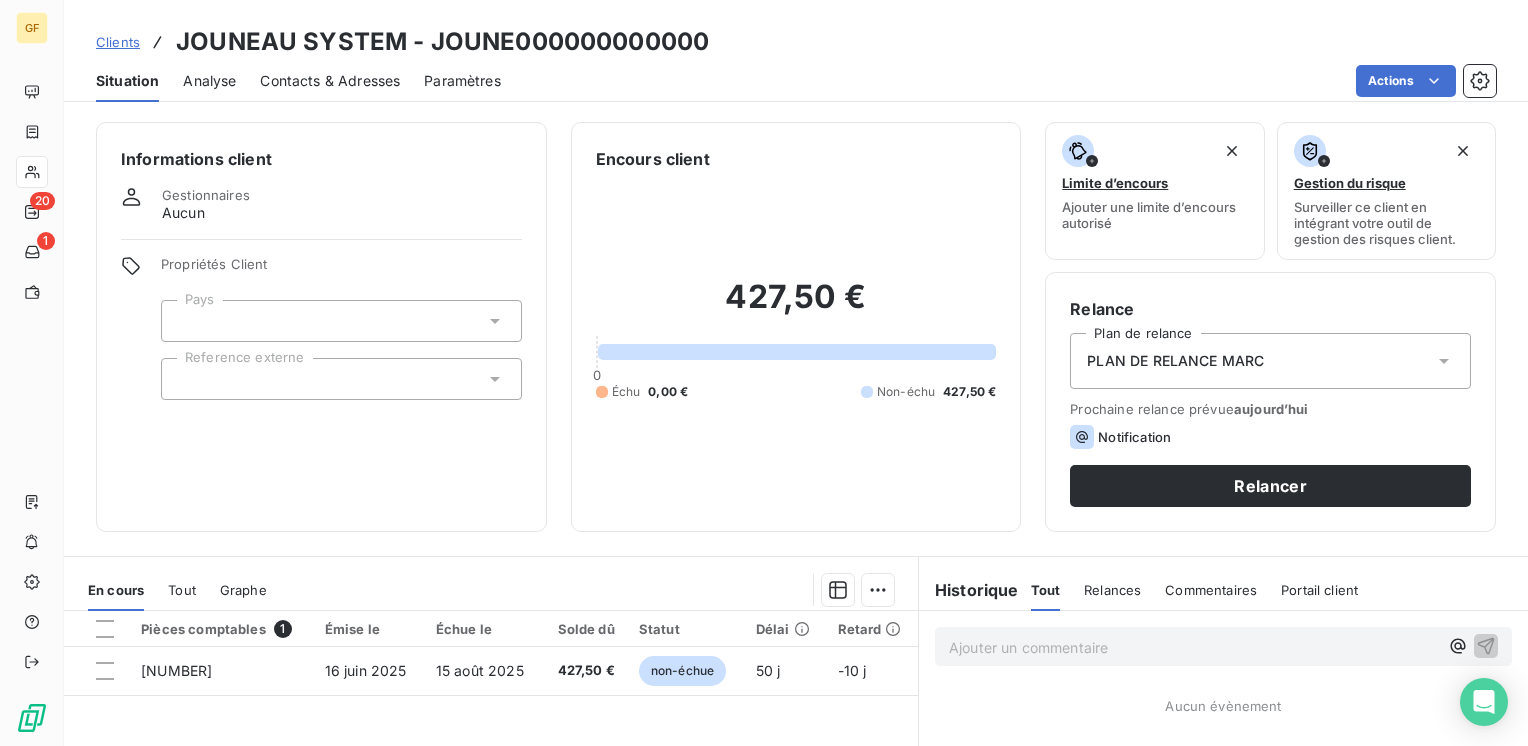 click on "Contacts & Adresses" at bounding box center (330, 81) 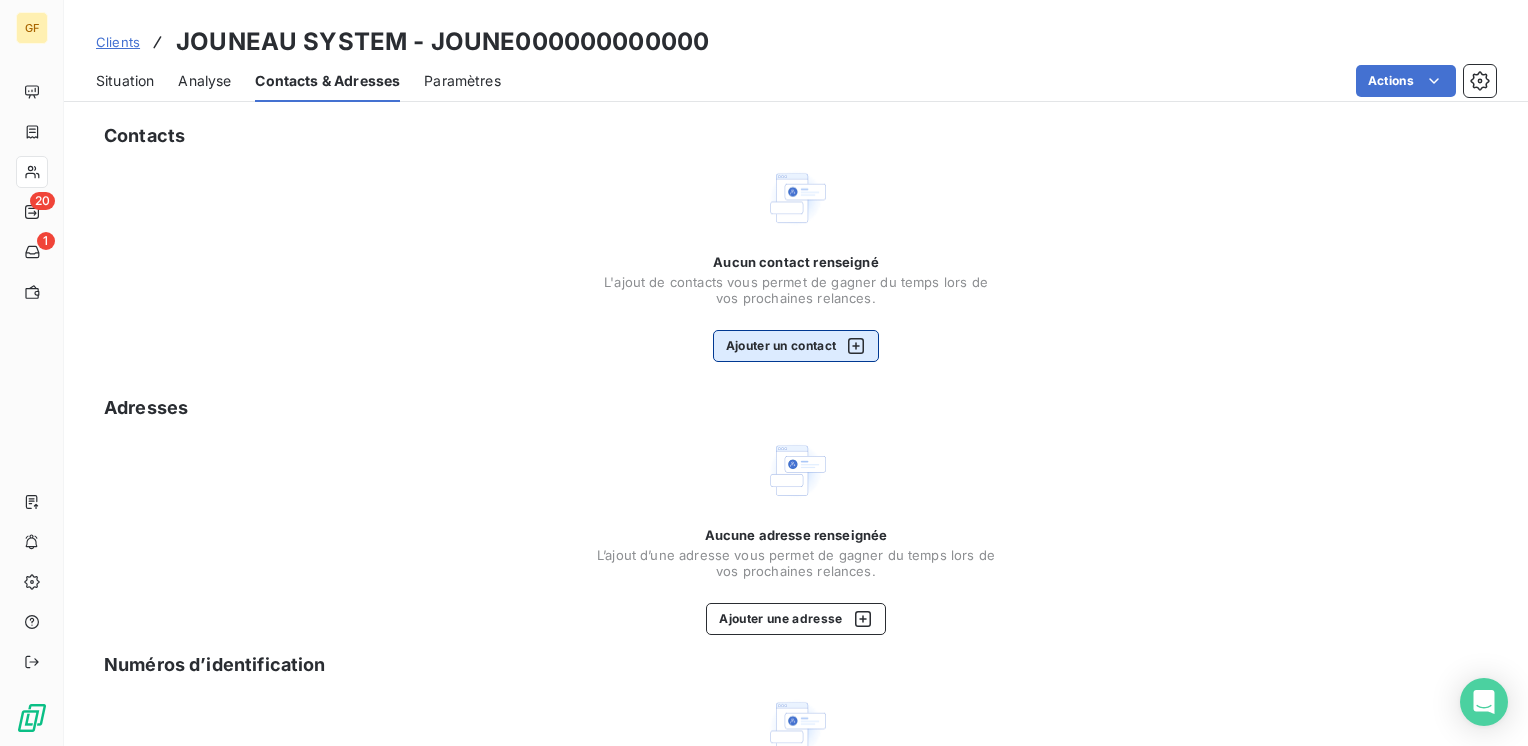 click on "Ajouter un contact" at bounding box center [796, 346] 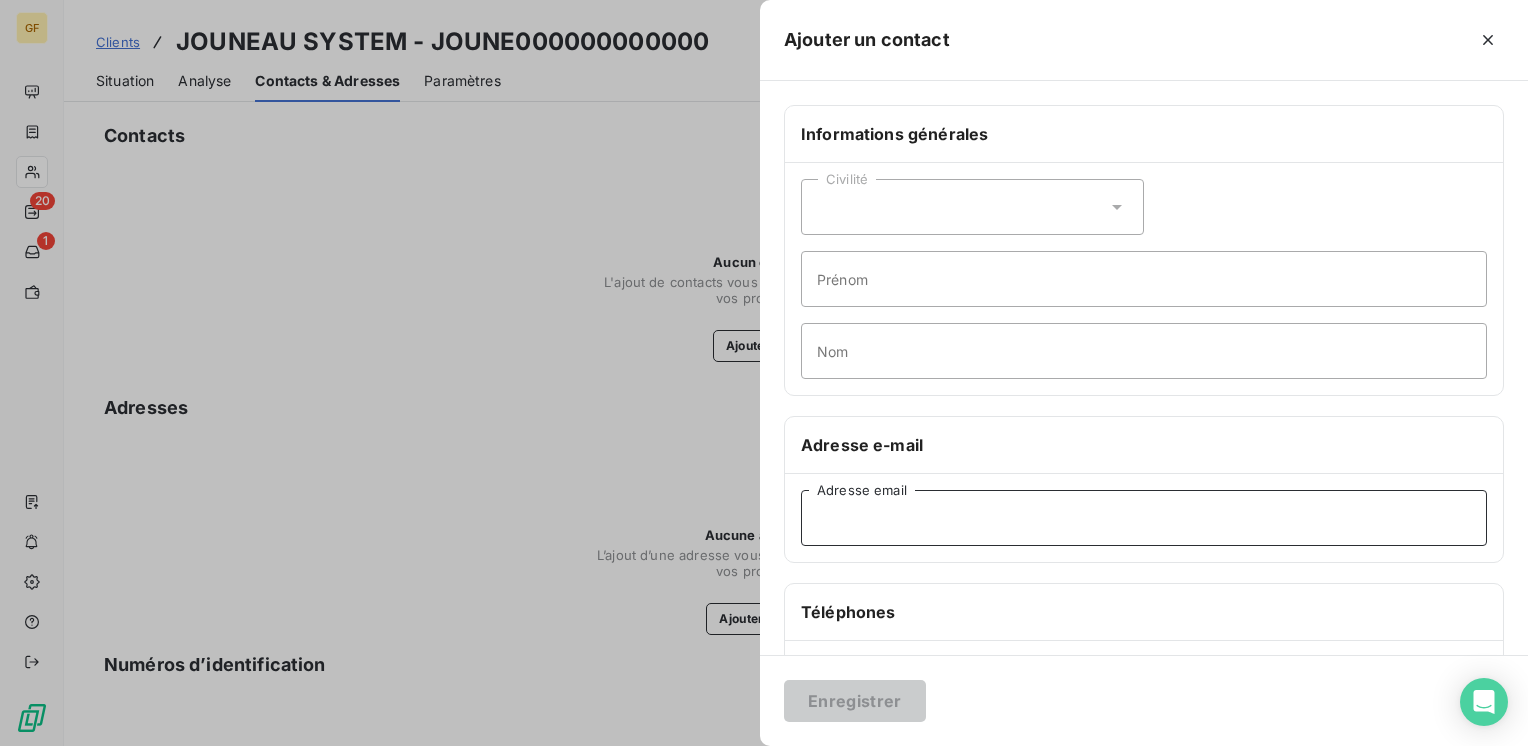 click on "Adresse email" at bounding box center (1144, 518) 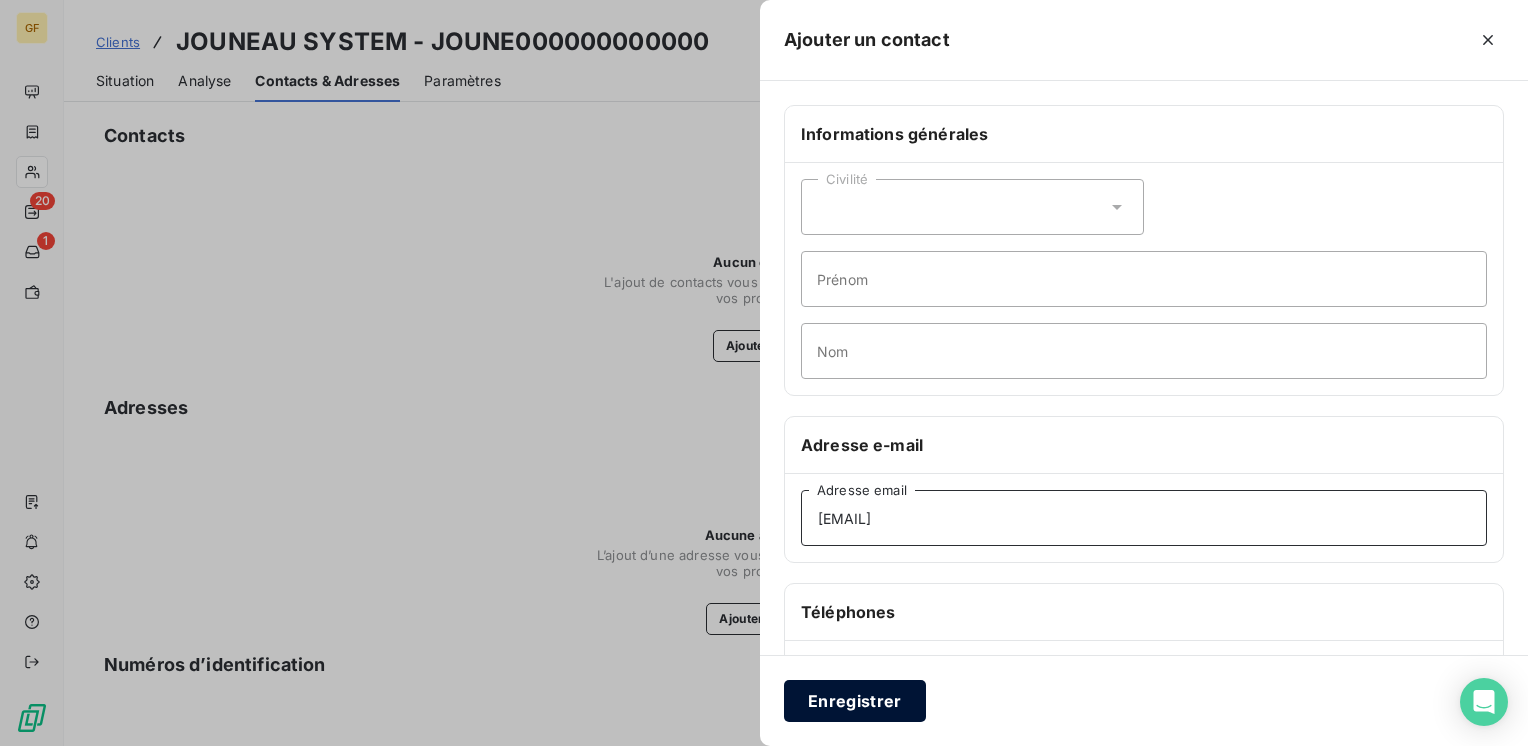 type on "[EMAIL]" 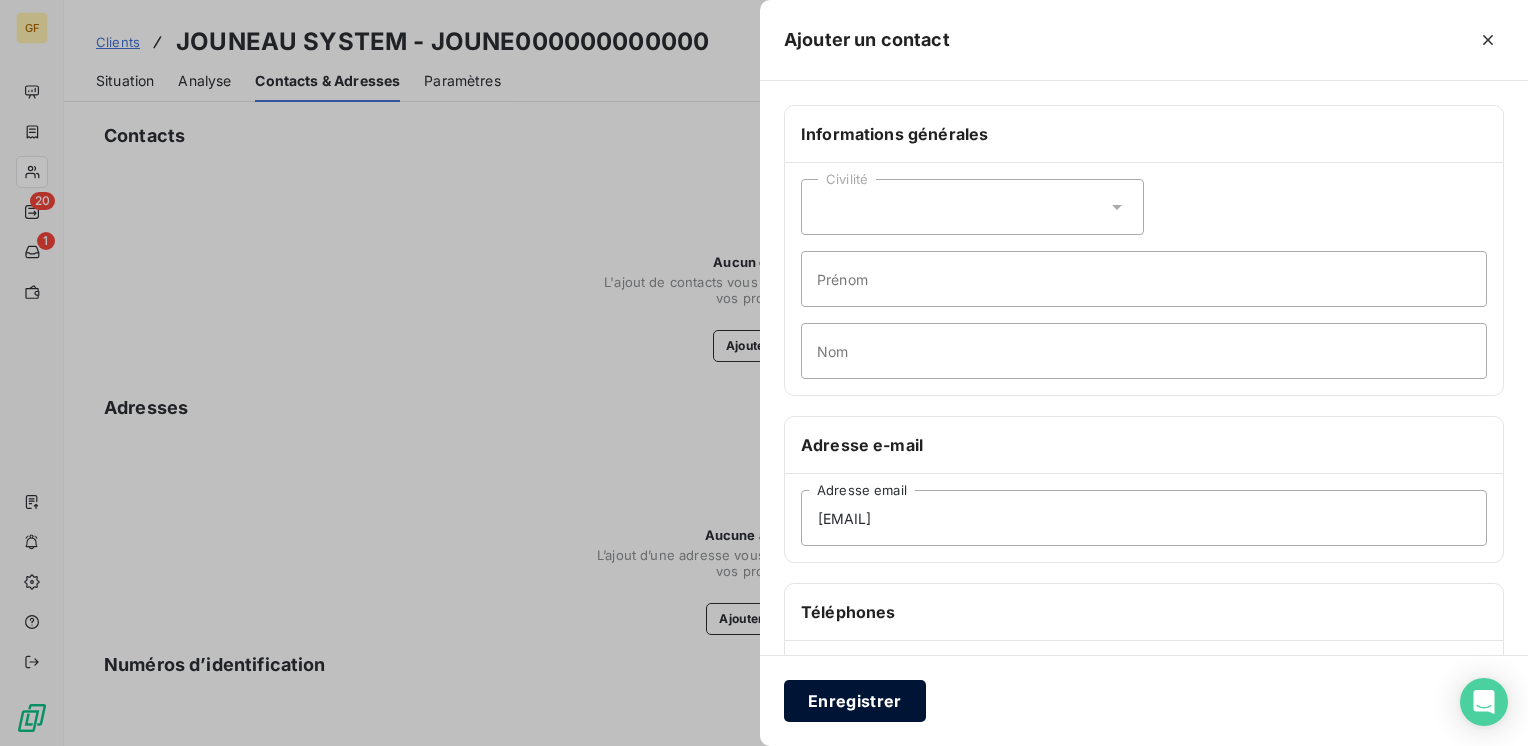 click on "Enregistrer" at bounding box center [855, 701] 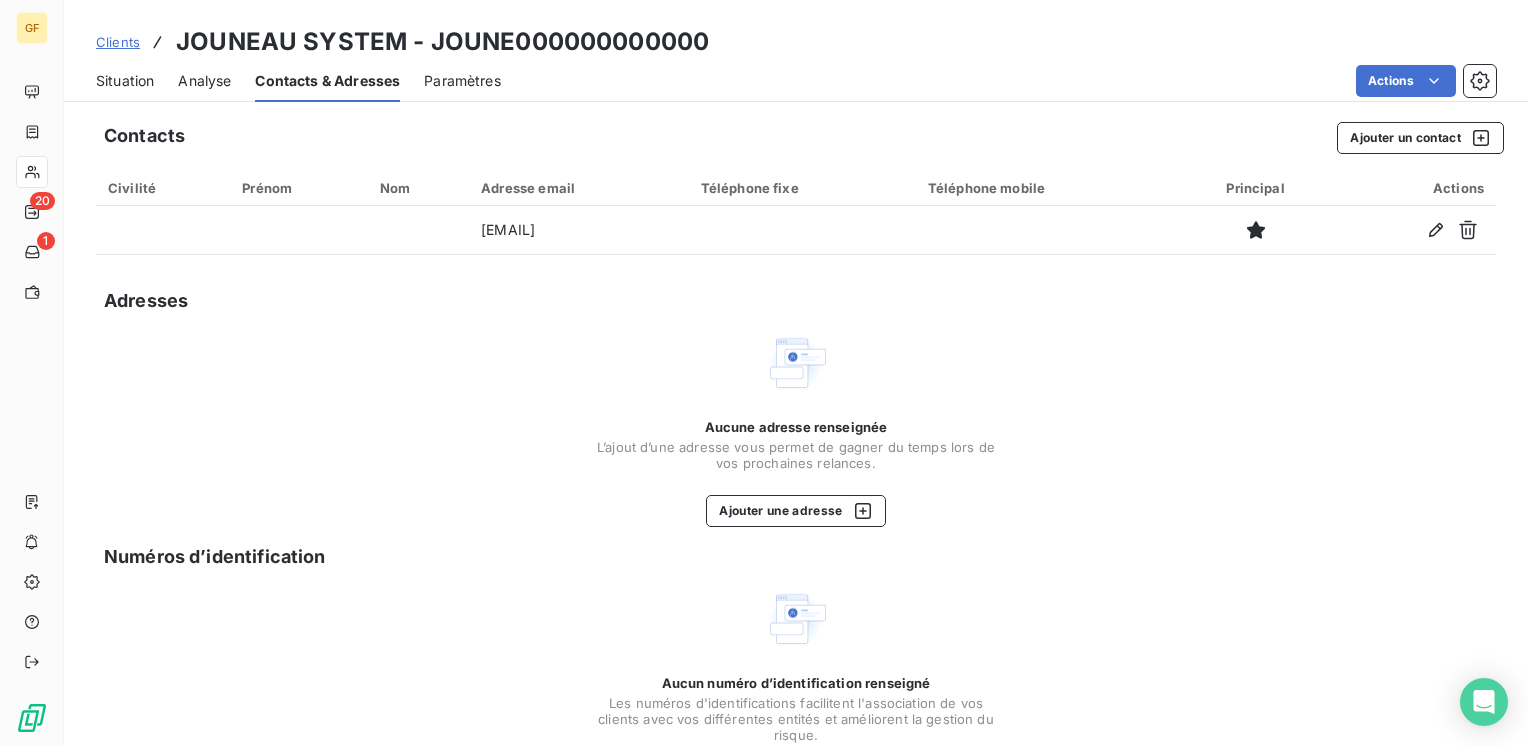 click on "Situation" at bounding box center (125, 81) 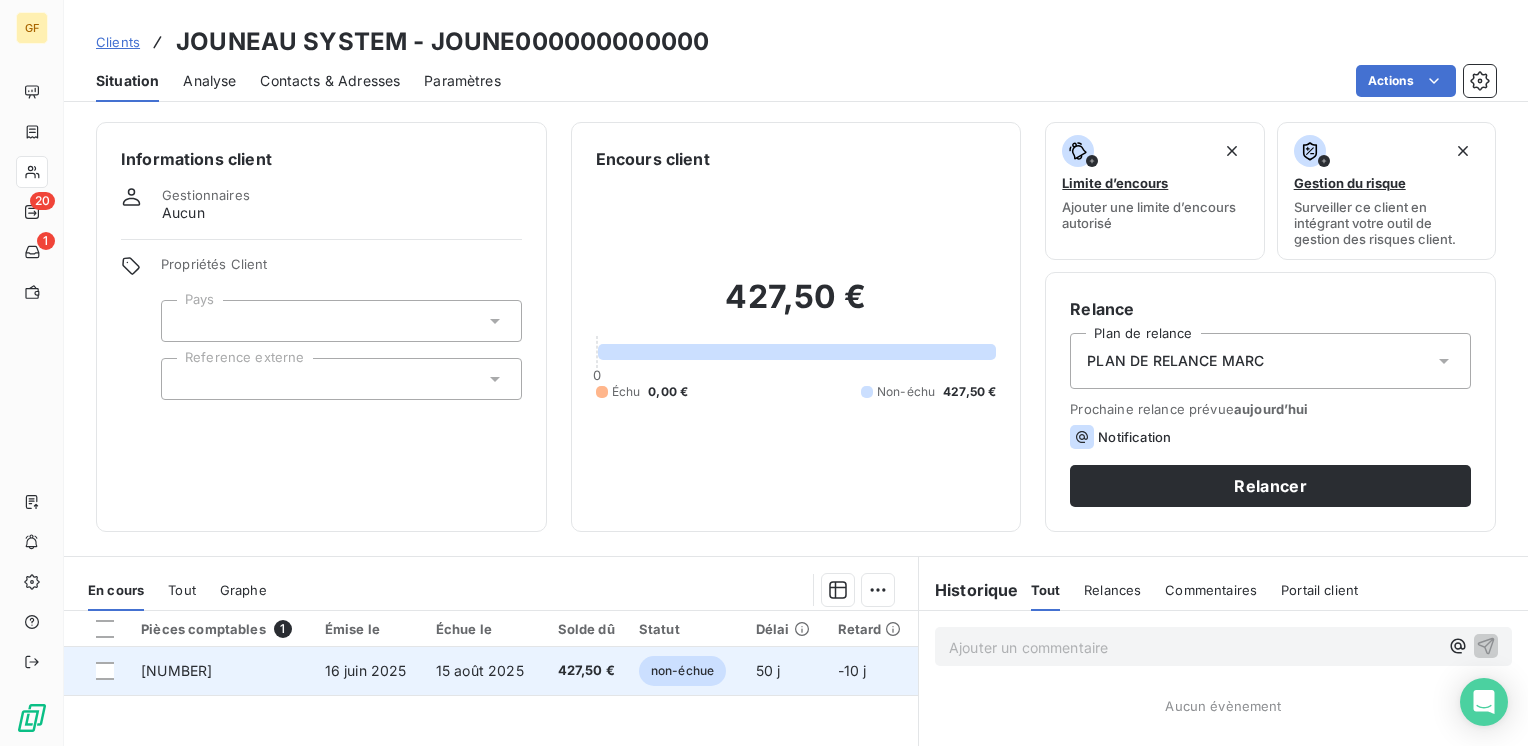 click on "15 août 2025" at bounding box center (480, 670) 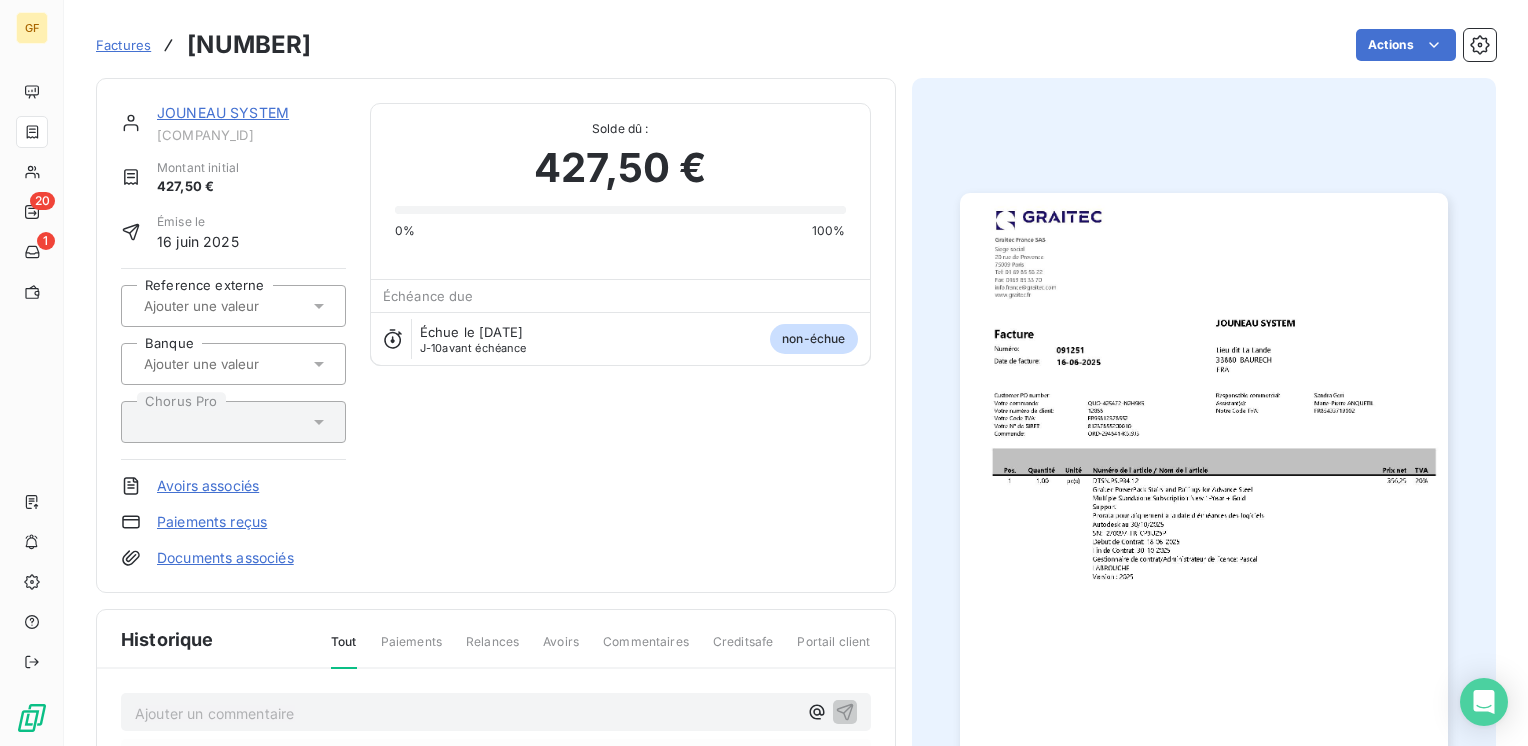 click at bounding box center (1204, 537) 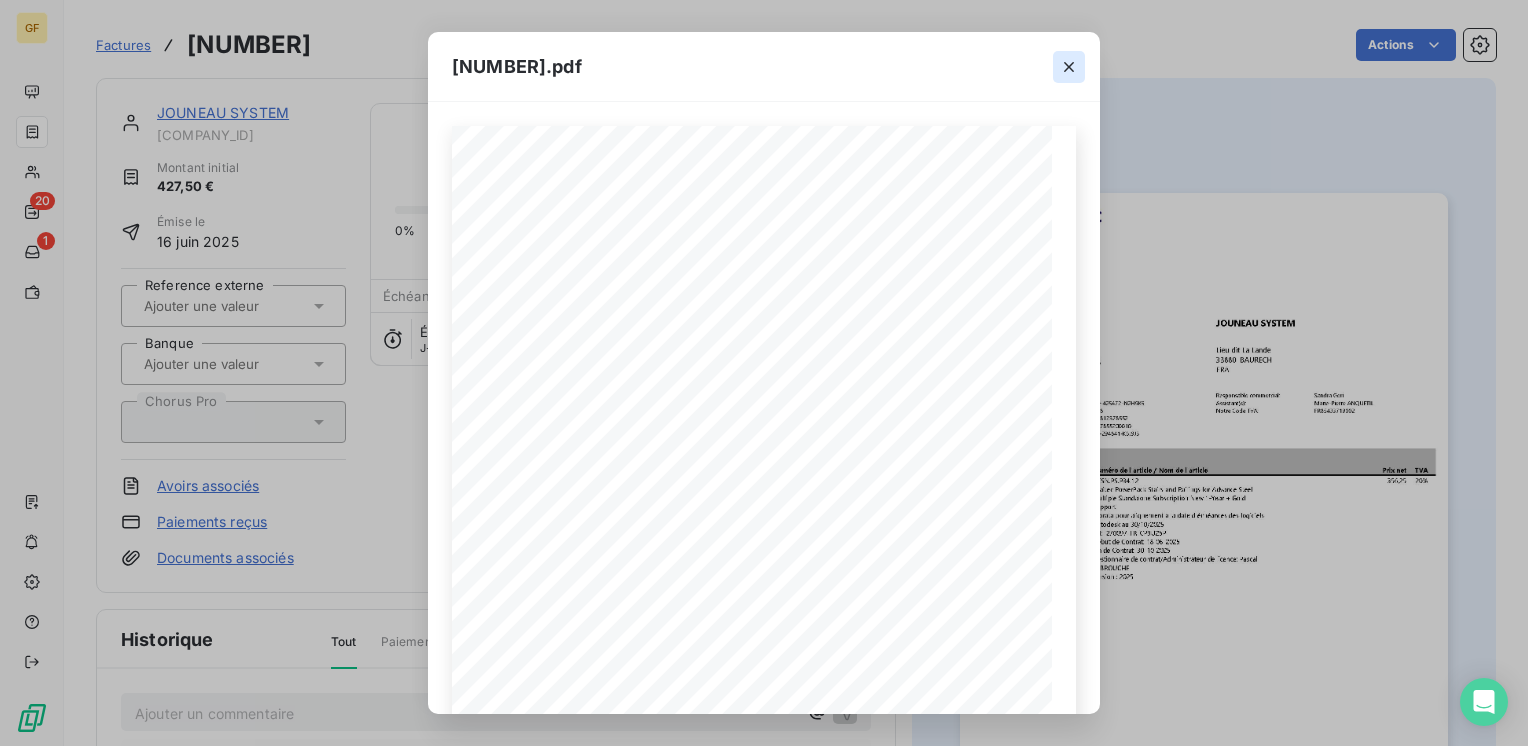 click 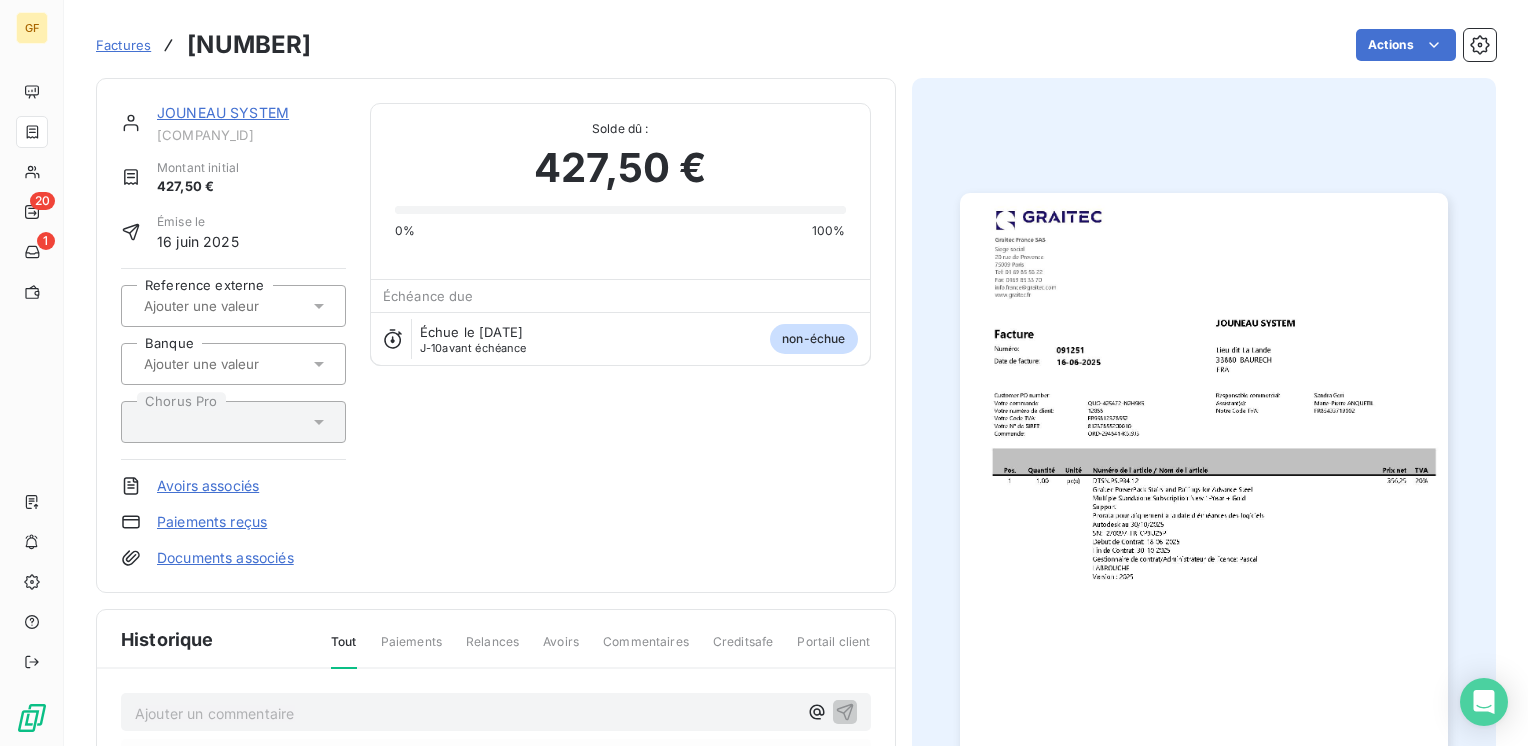click on "JOUNEAU SYSTEM" at bounding box center [223, 112] 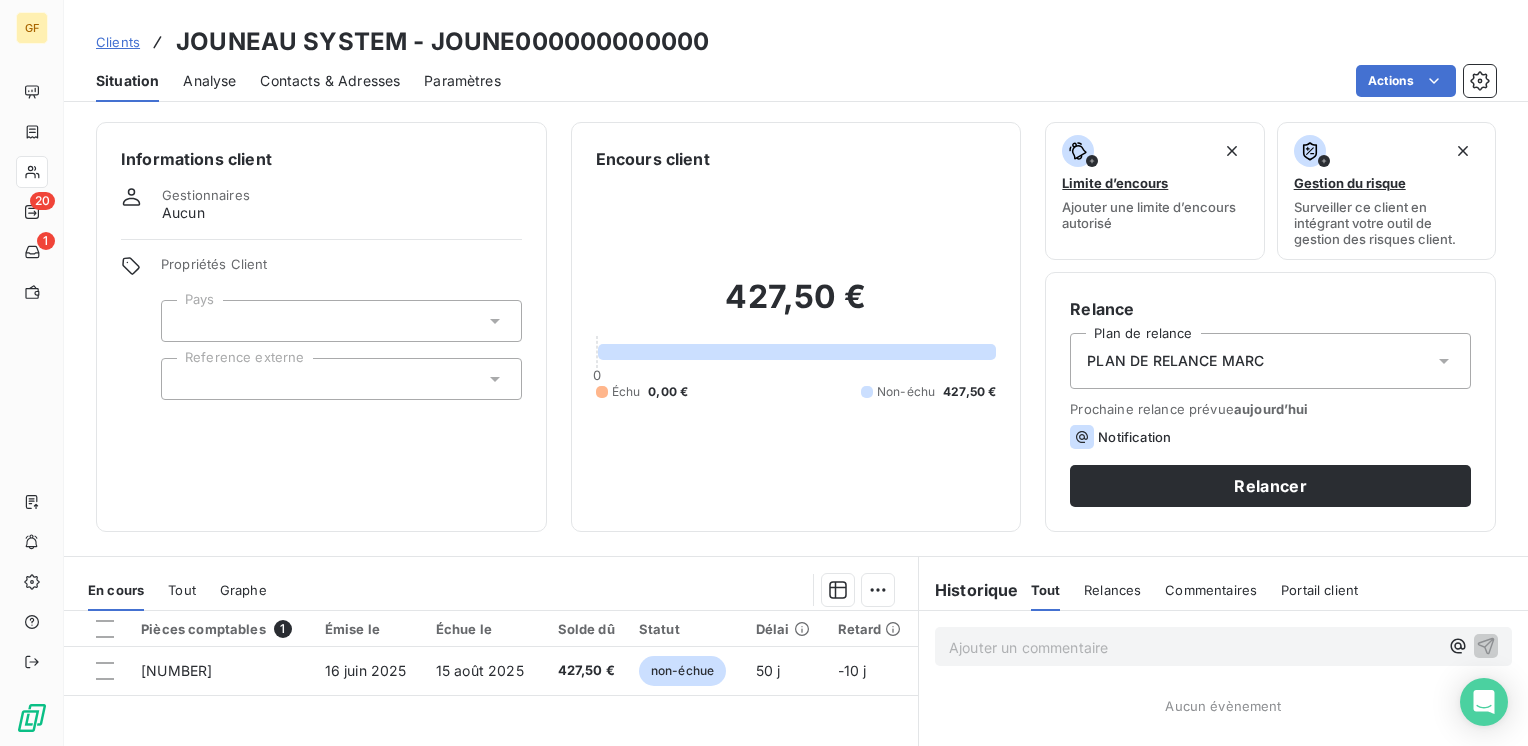 click on "Contacts & Adresses" at bounding box center [330, 81] 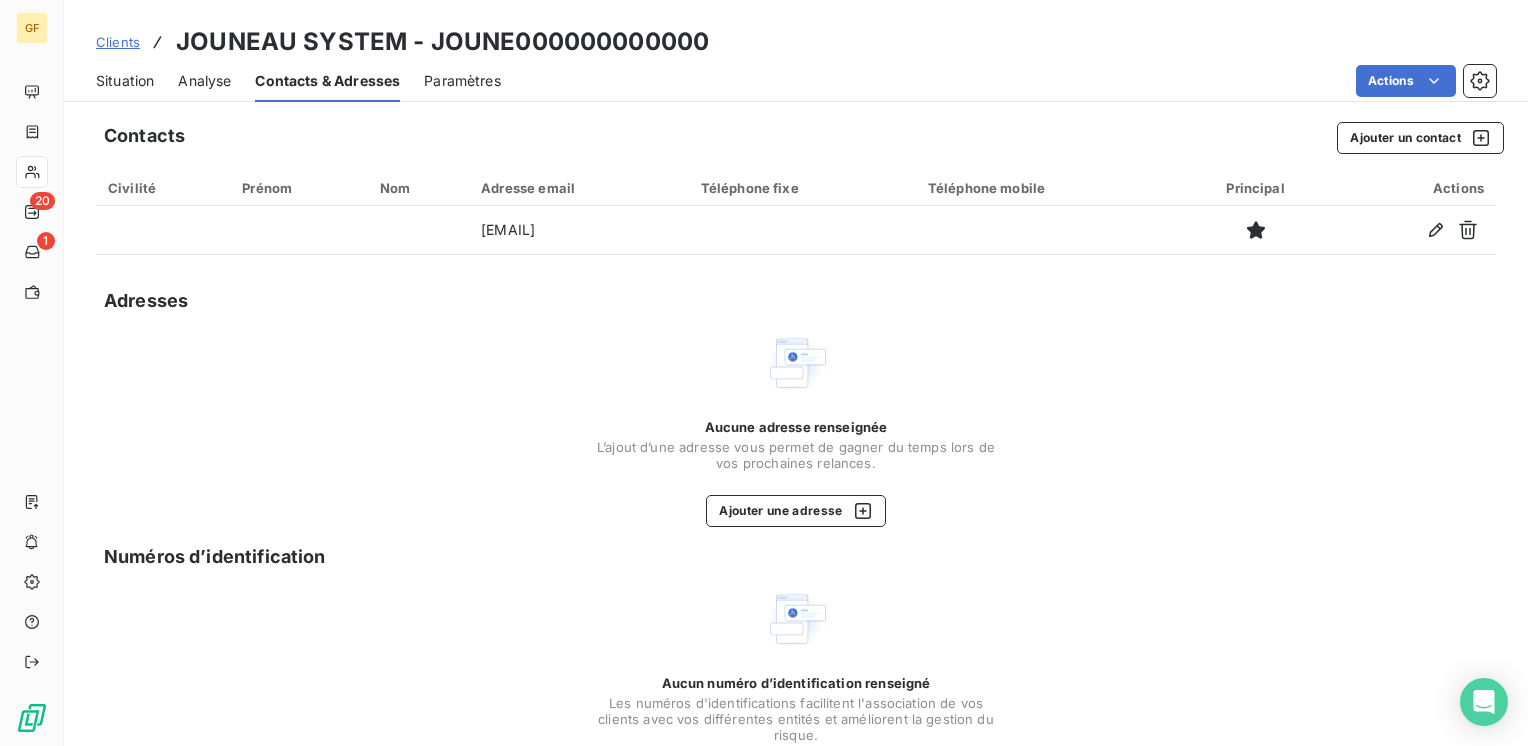 click on "Contacts Ajouter un contact Civilité Prénom Nom Adresse email Téléphone fixe Téléphone mobile Principal Actions damien.remy@egeris.fr Adresses Aucune adresse renseignée L’ajout d’une adresse vous permet de gagner du temps lors de vos prochaines relances. Ajouter une adresse Numéros d’identification Aucun numéro d’identification renseigné Les numéros d'identifications facilitent l'association de vos clients avec vos différentes entités et améliorent la gestion du risque. Ajouter un numéro d’identification" at bounding box center (796, 470) 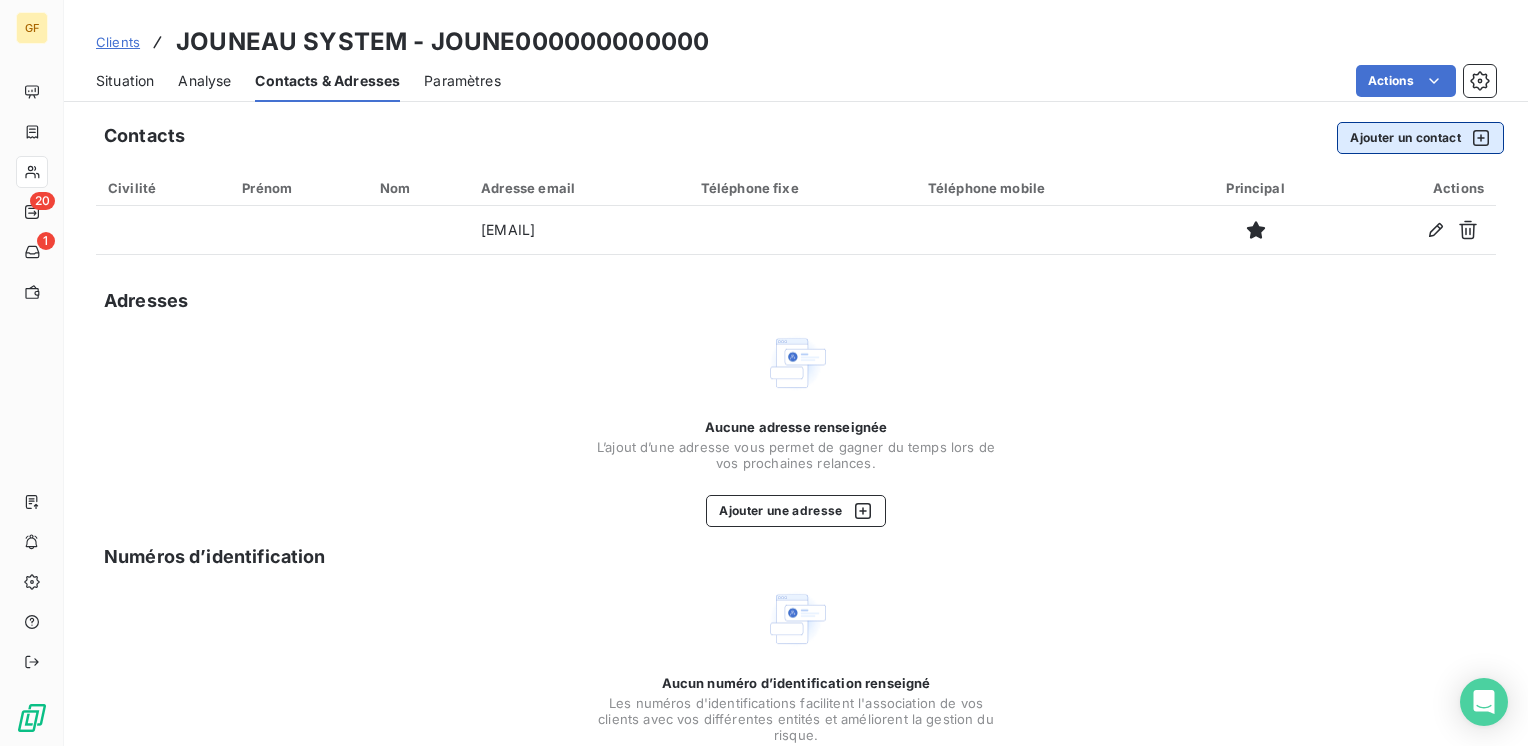 click on "Ajouter un contact" at bounding box center [1420, 138] 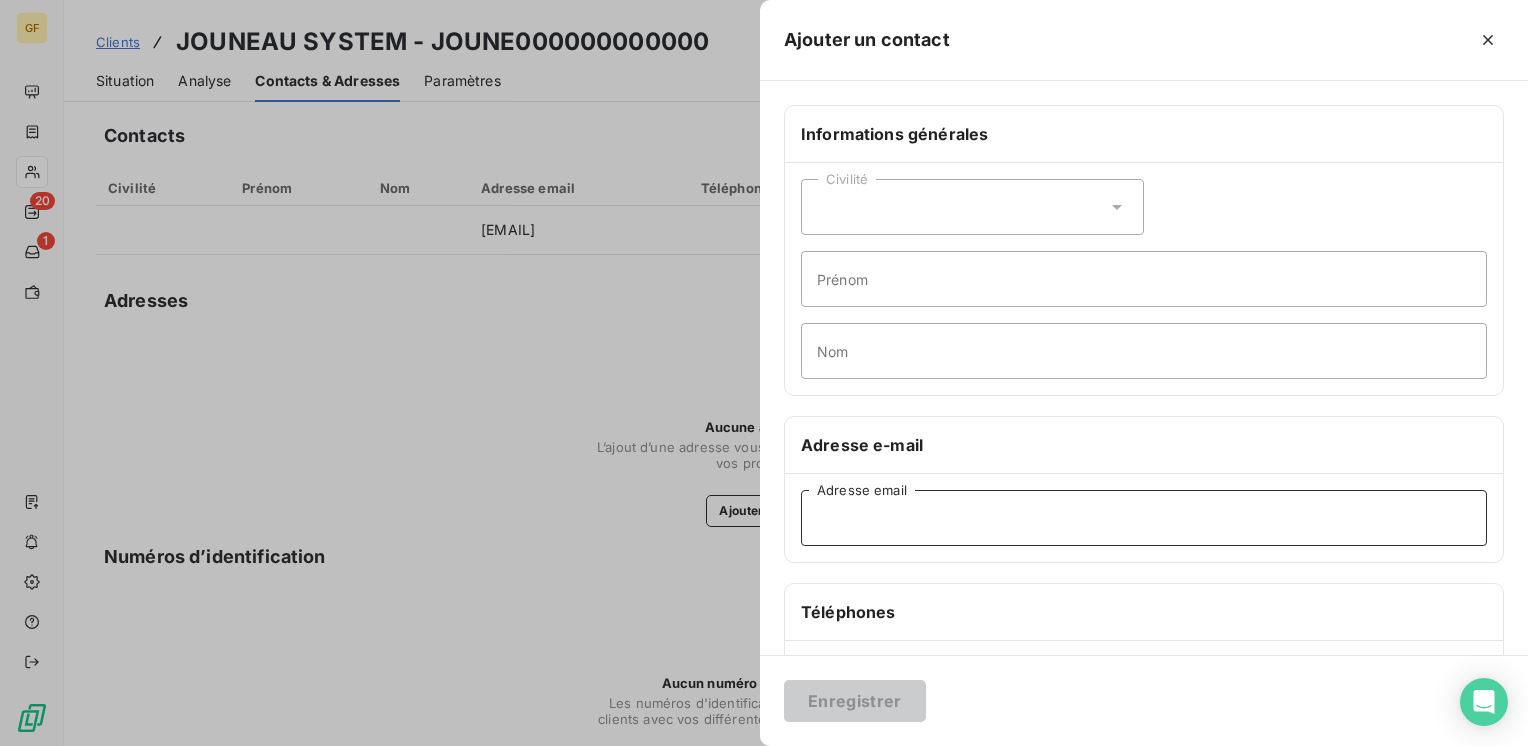 click on "Adresse email" at bounding box center [1144, 518] 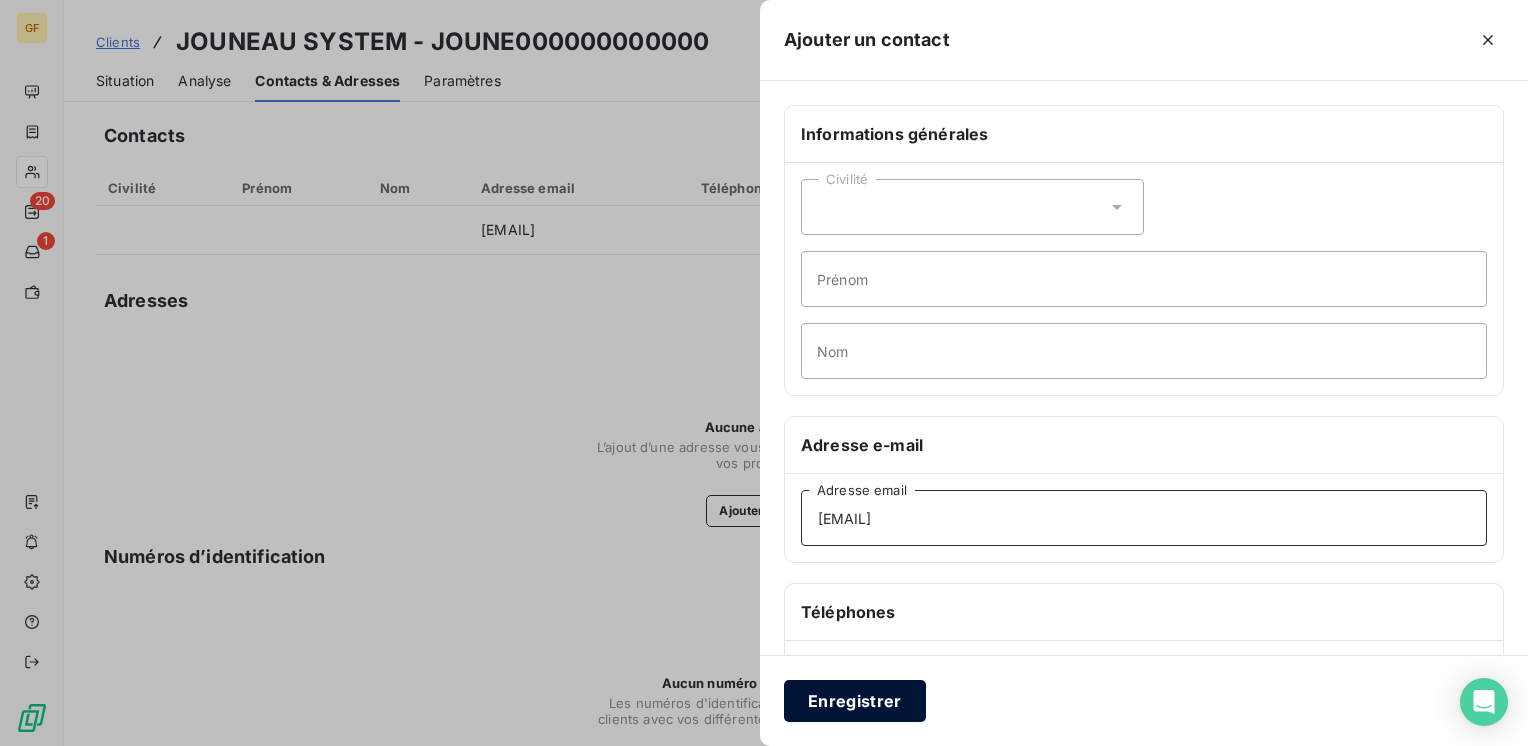 type on "cedric.perrin@jouneau.fr" 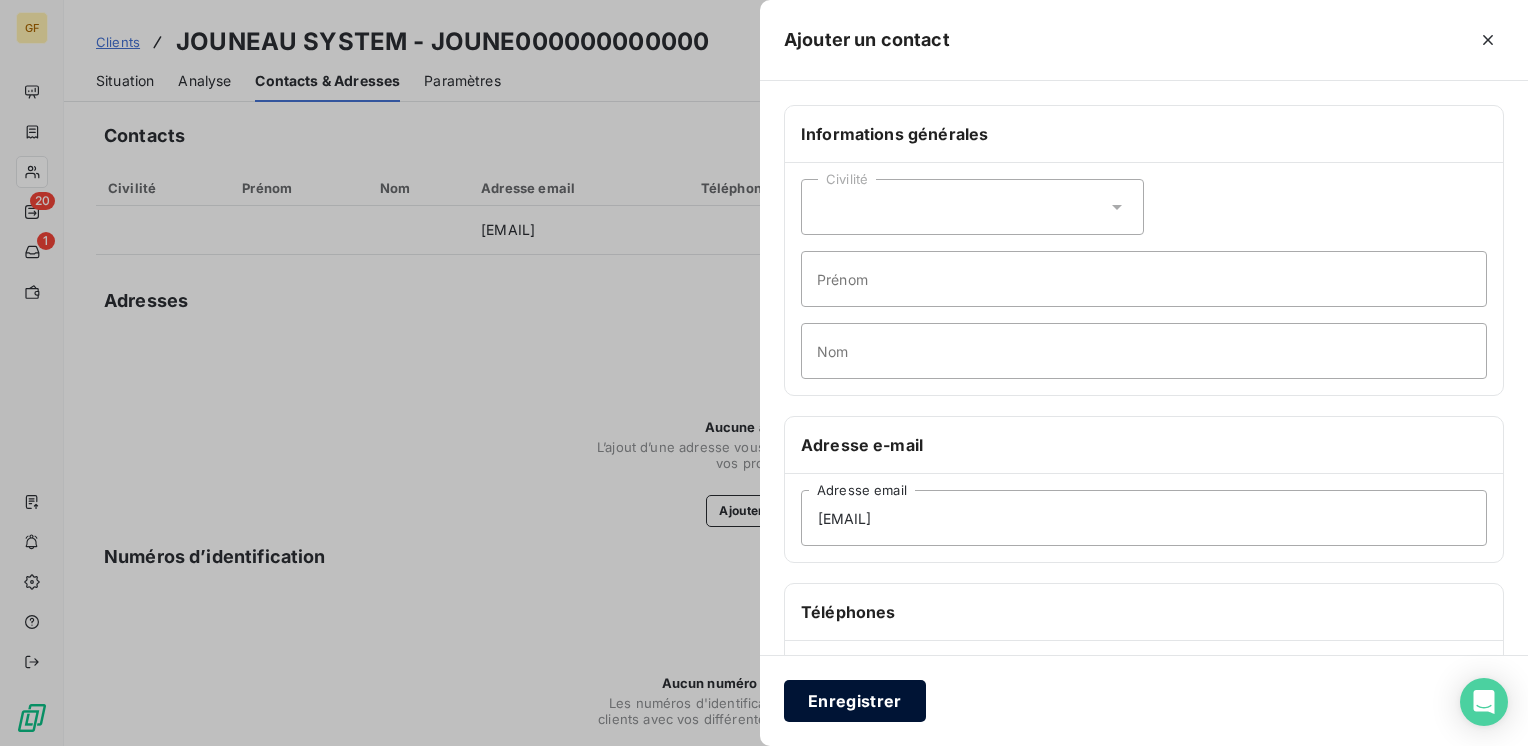 click on "Enregistrer" at bounding box center [855, 701] 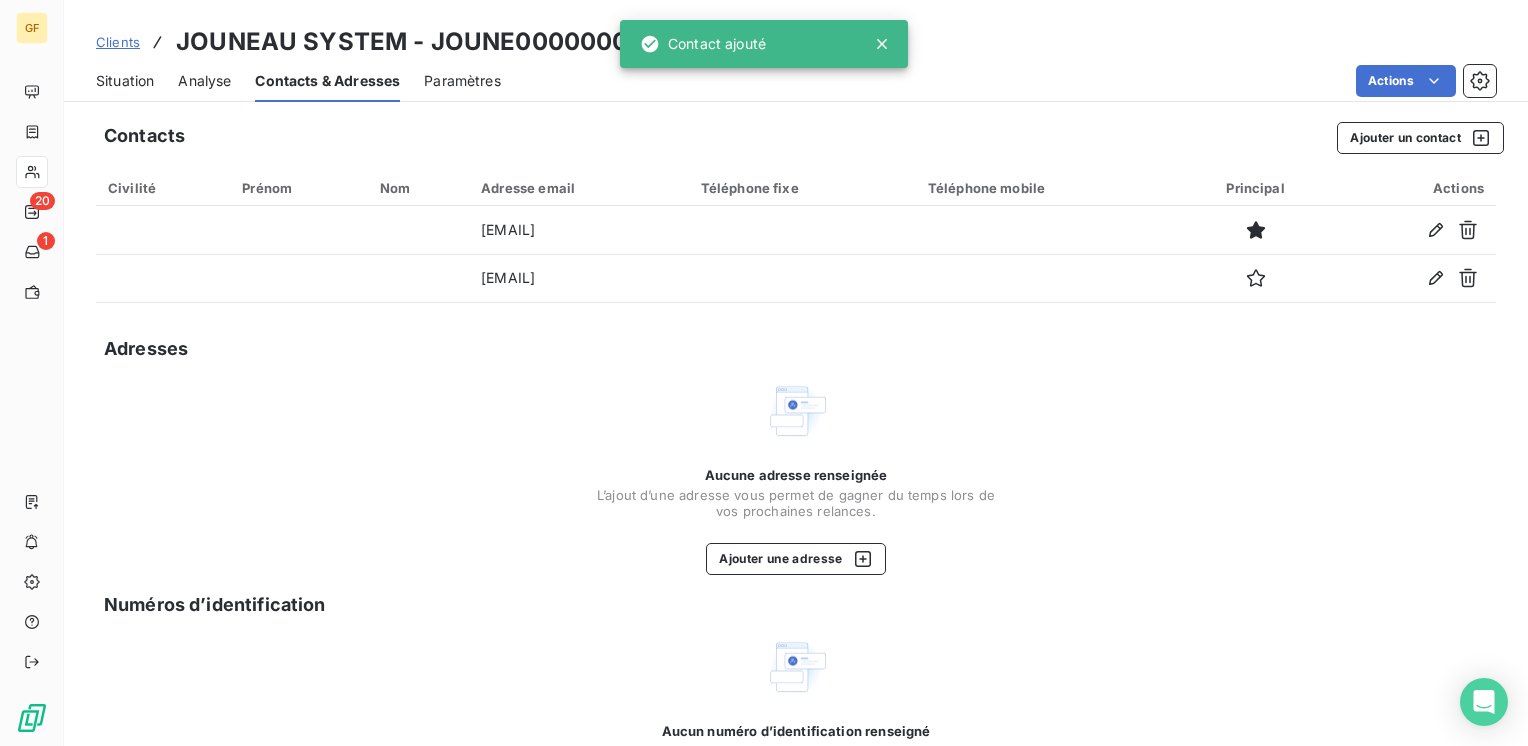 click on "Situation" at bounding box center (125, 81) 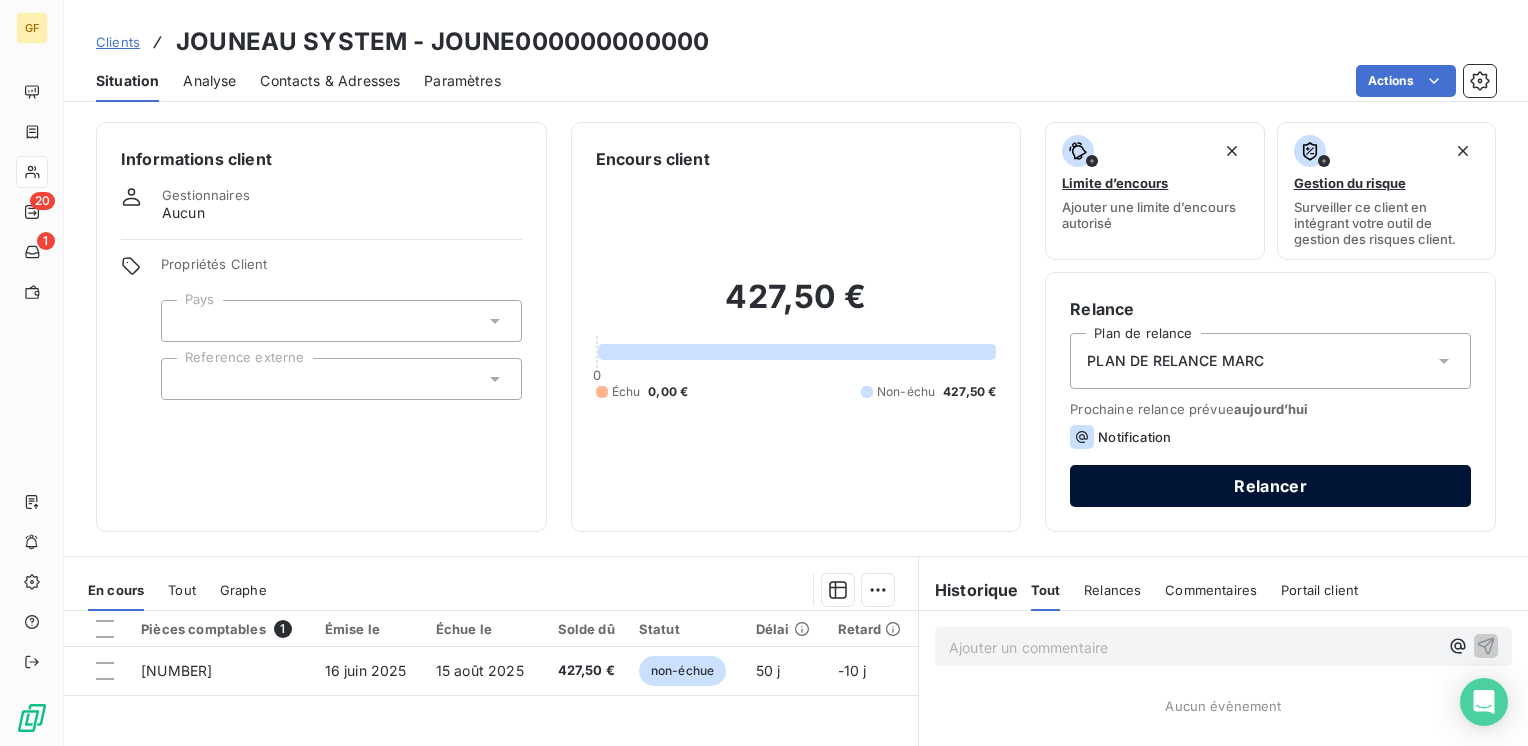 click on "Relancer" at bounding box center (1270, 486) 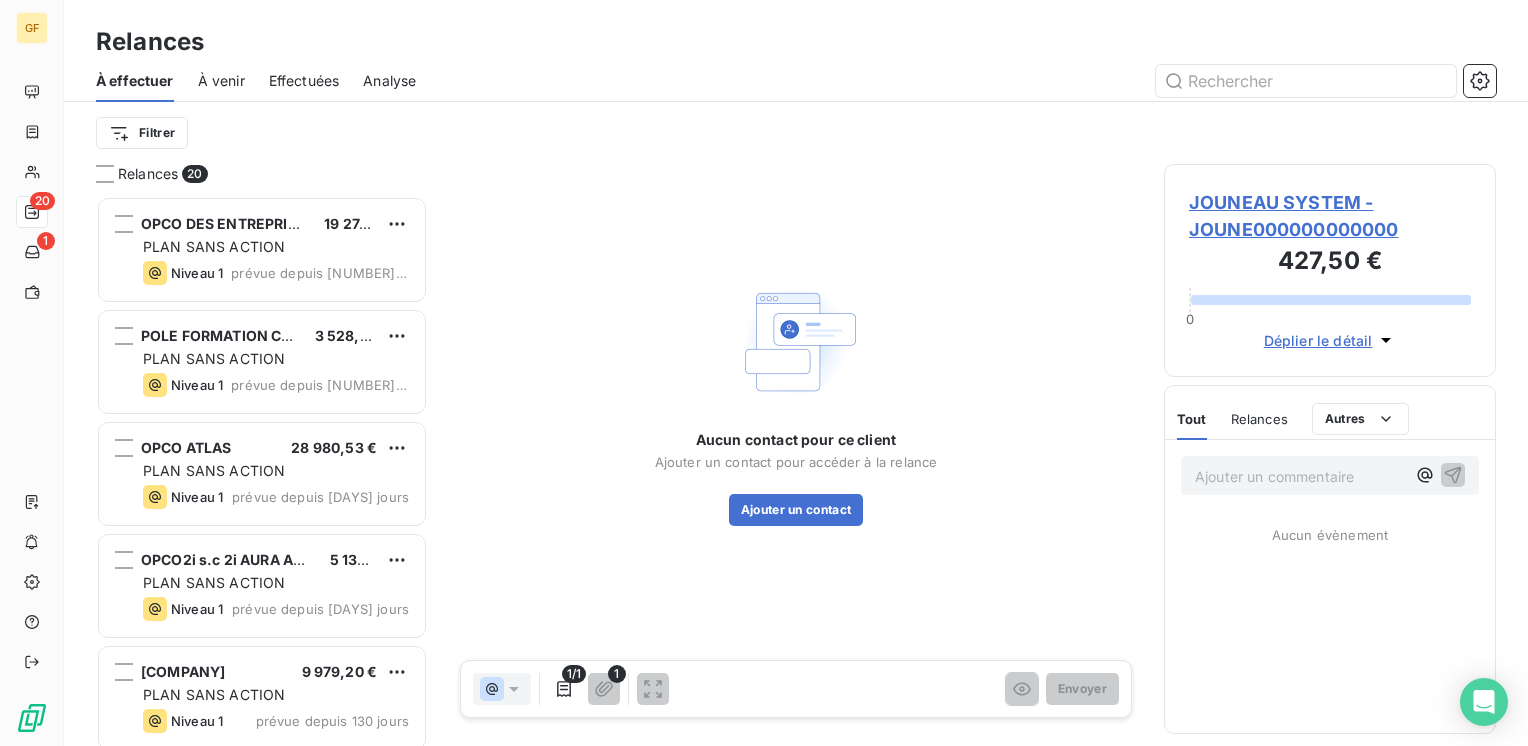 scroll, scrollTop: 16, scrollLeft: 16, axis: both 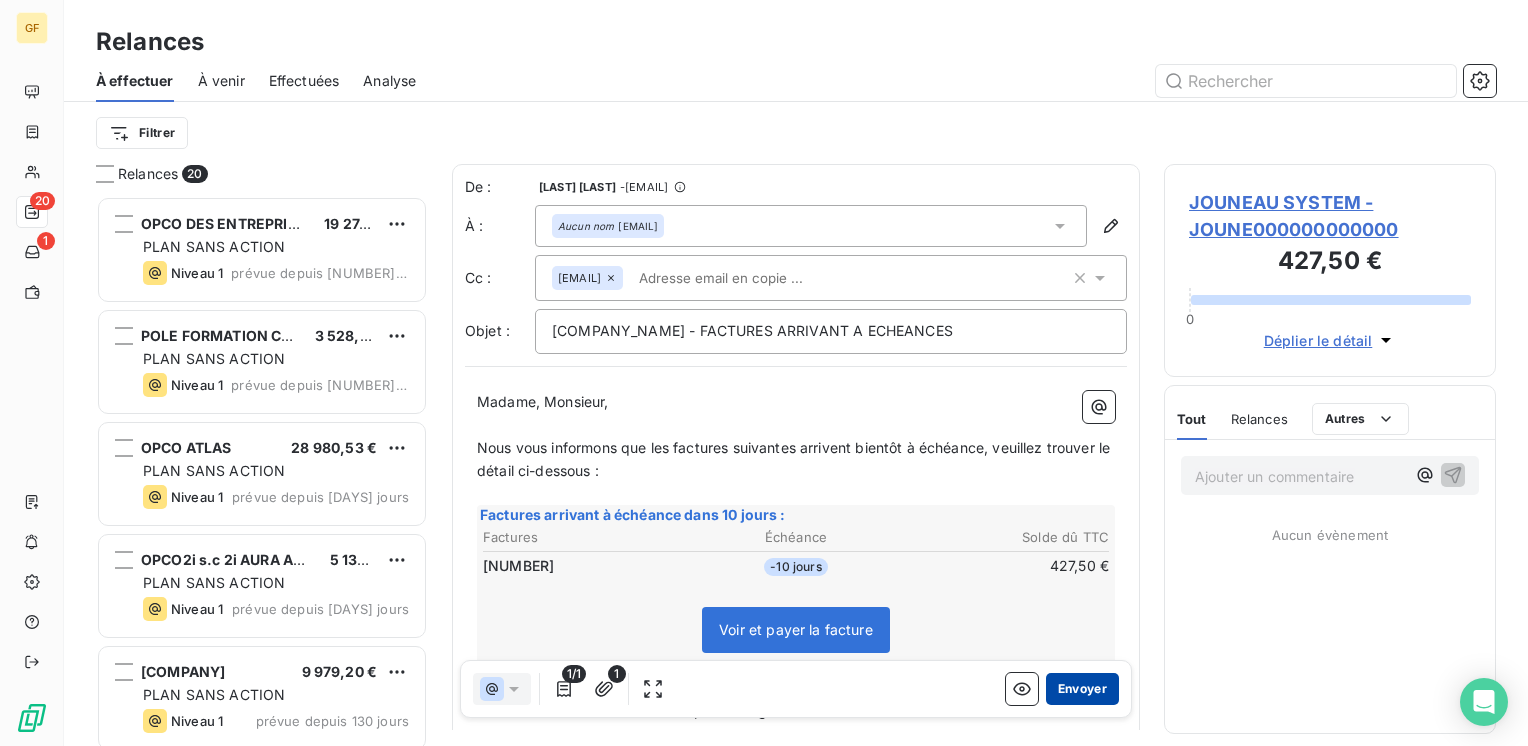 click on "Envoyer" at bounding box center [1082, 689] 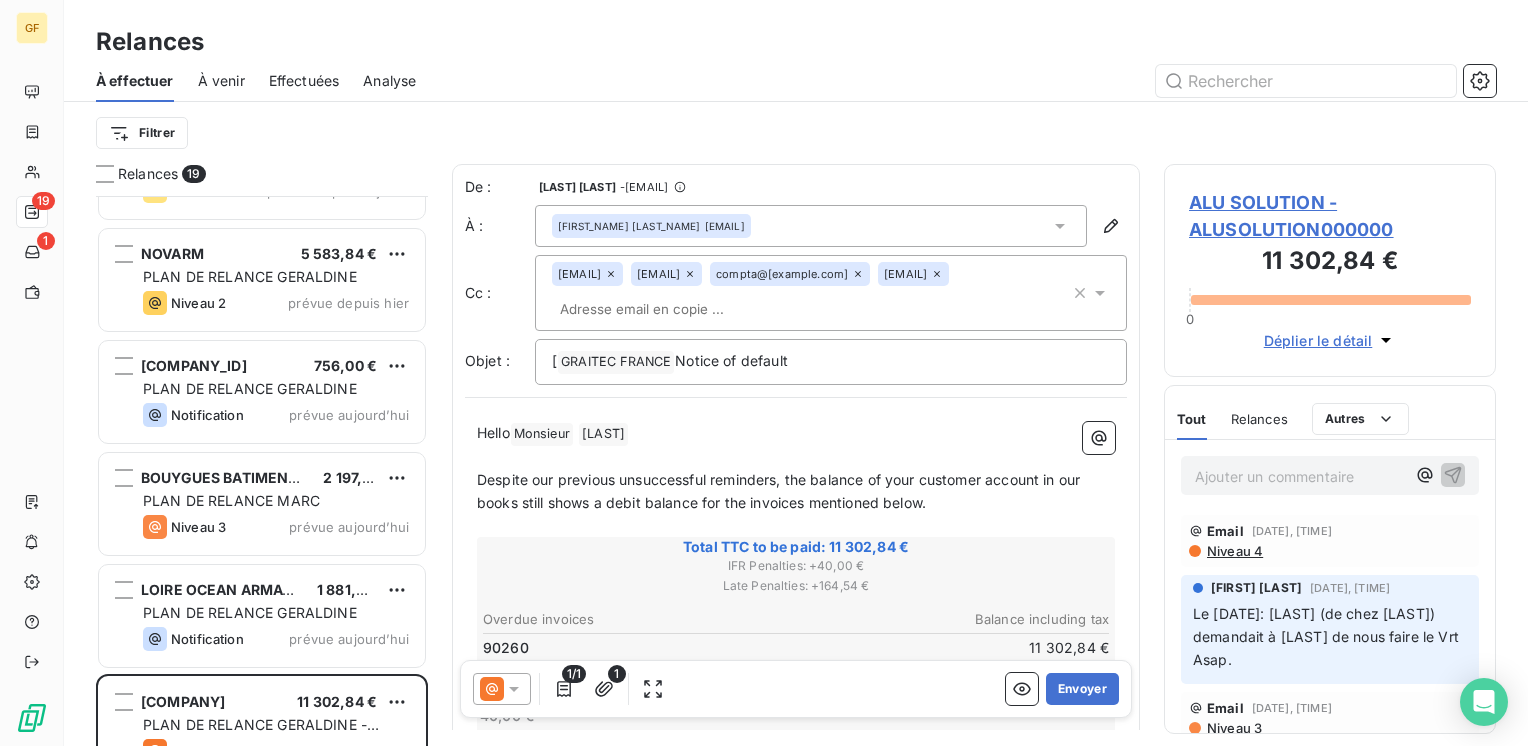 scroll, scrollTop: 978, scrollLeft: 0, axis: vertical 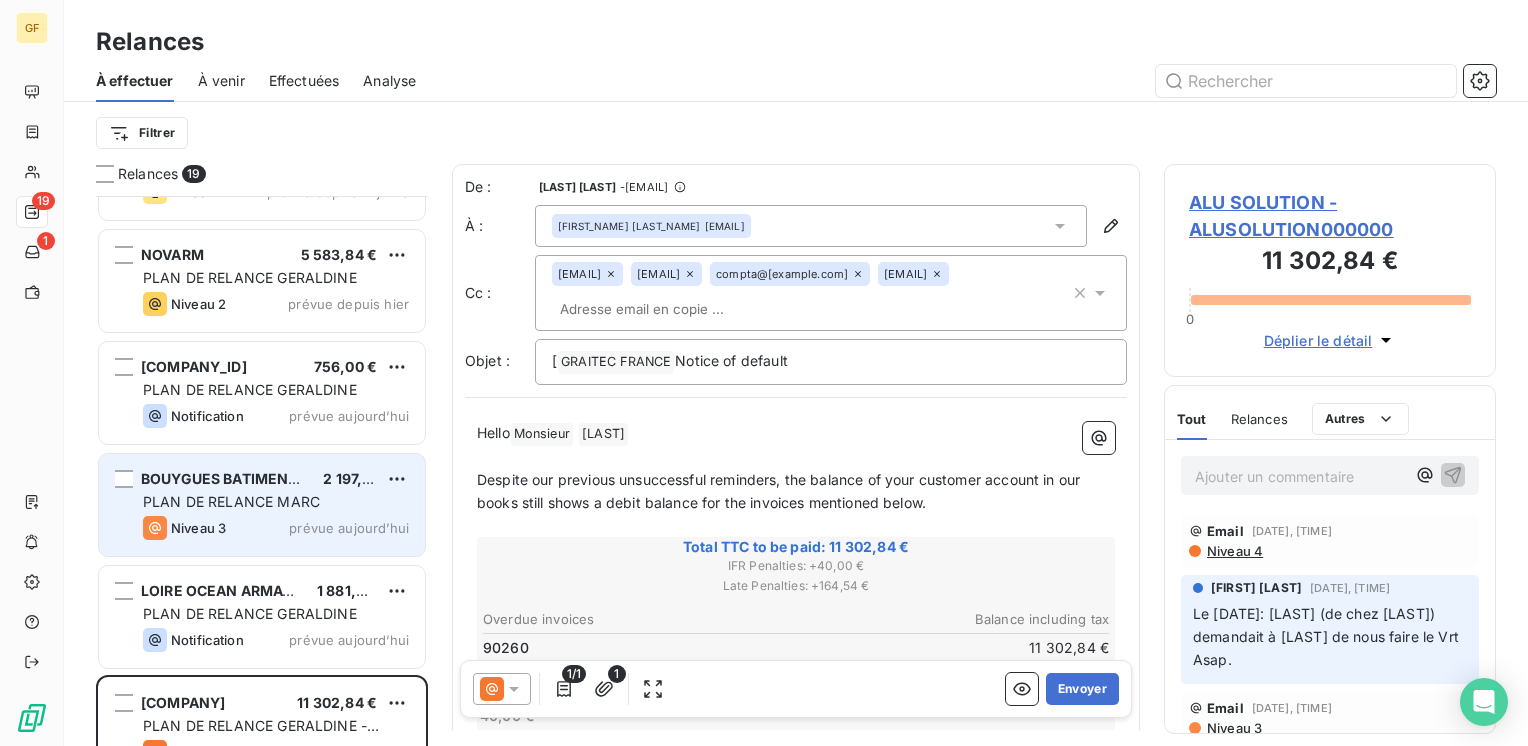 click on "PLAN DE RELANCE MARC" at bounding box center (231, 501) 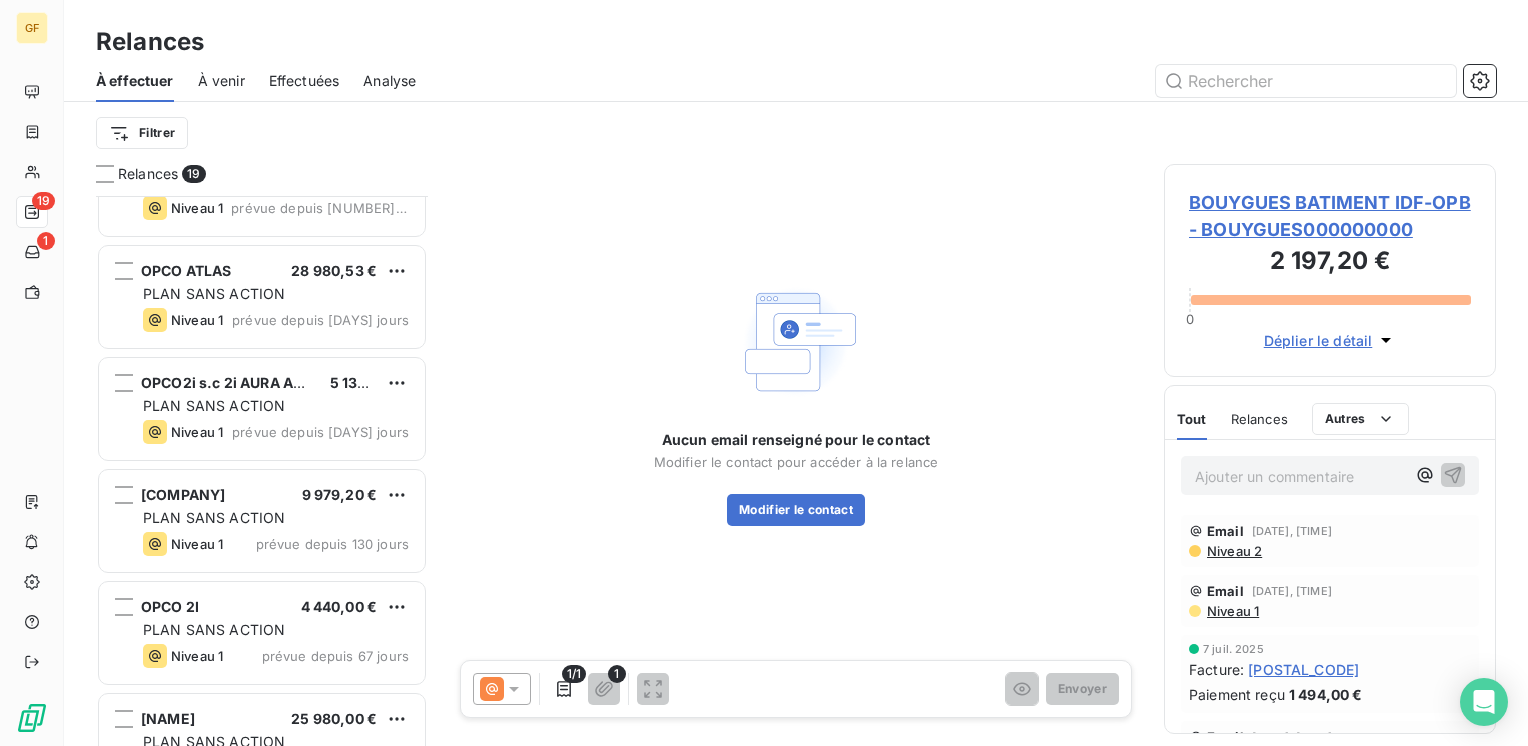 scroll, scrollTop: 0, scrollLeft: 0, axis: both 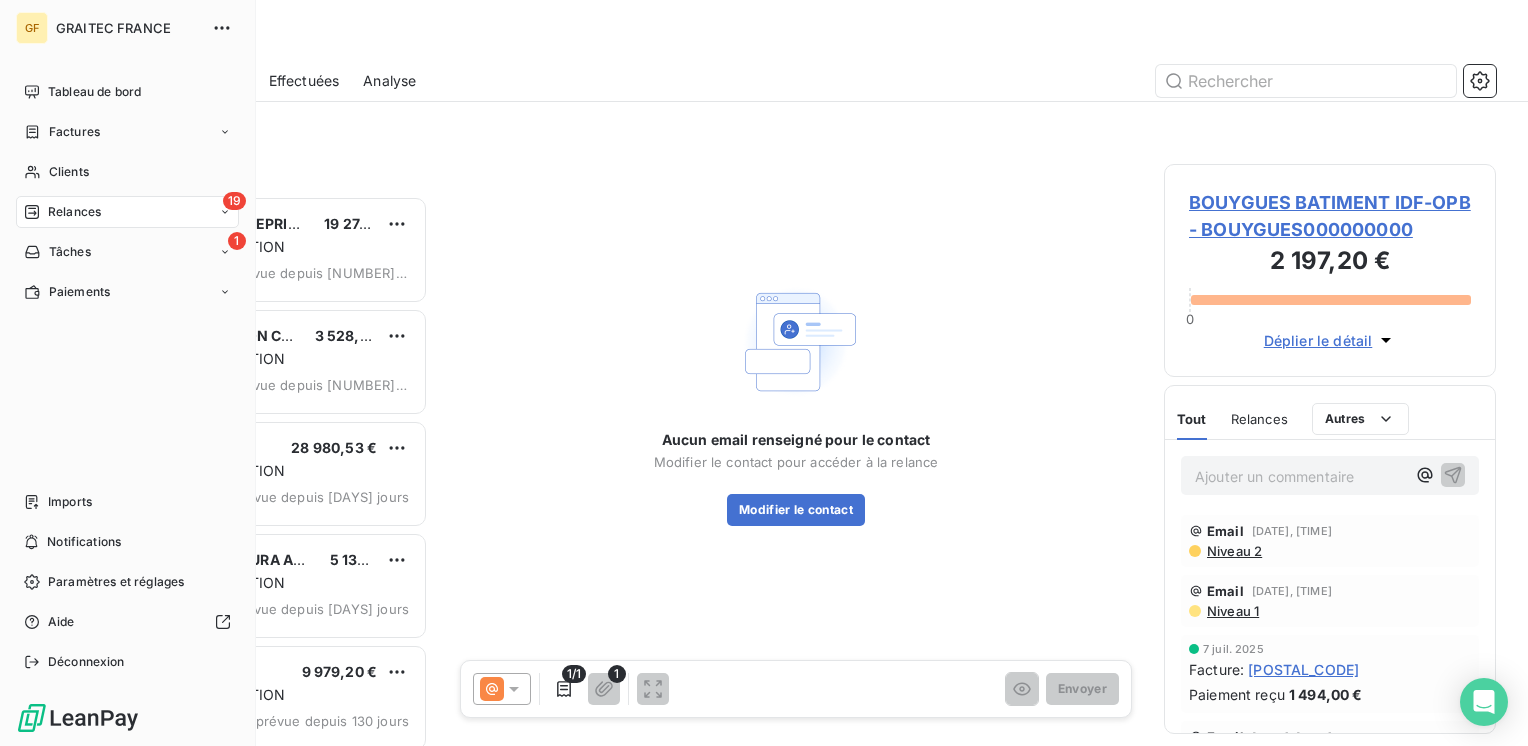 click on "Relances" at bounding box center [74, 212] 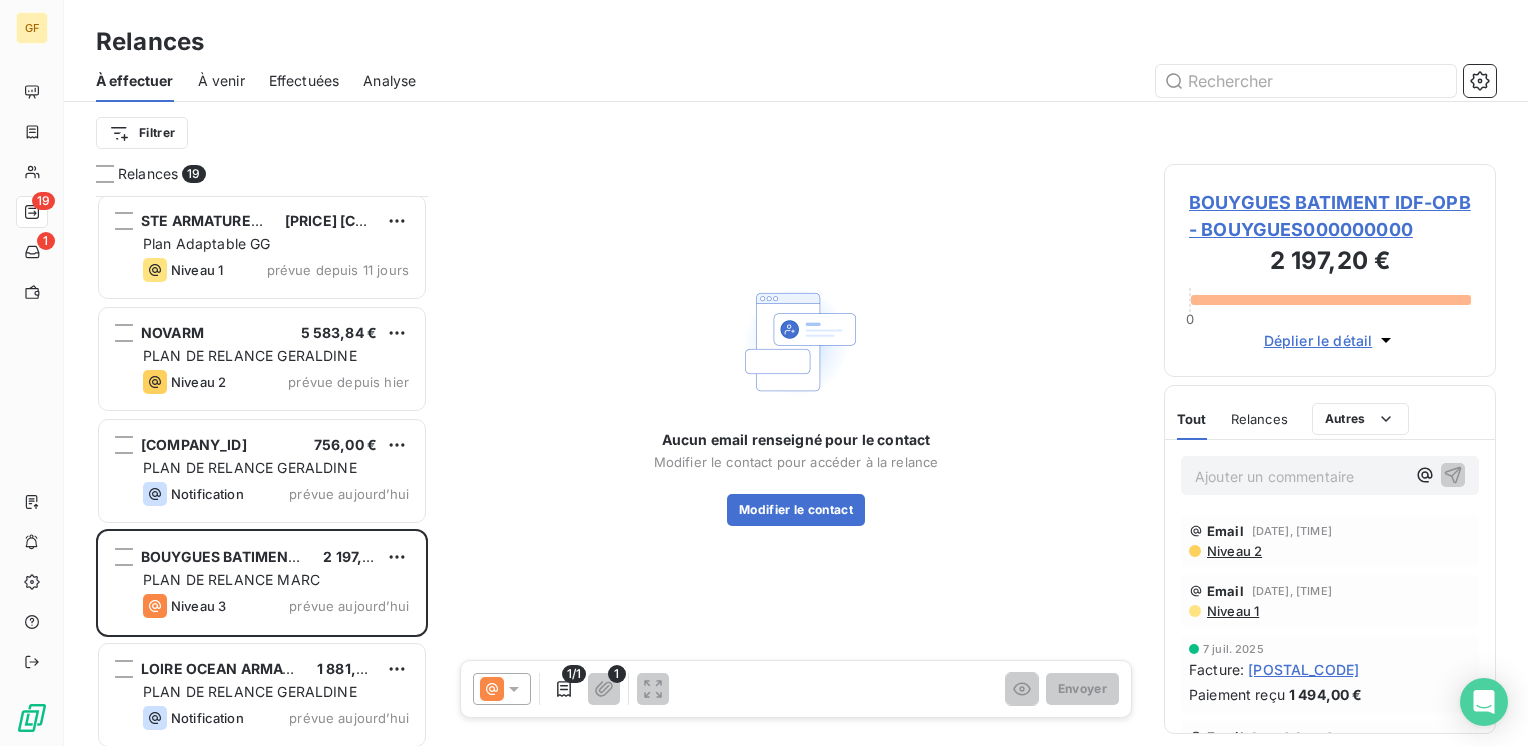 scroll, scrollTop: 1578, scrollLeft: 0, axis: vertical 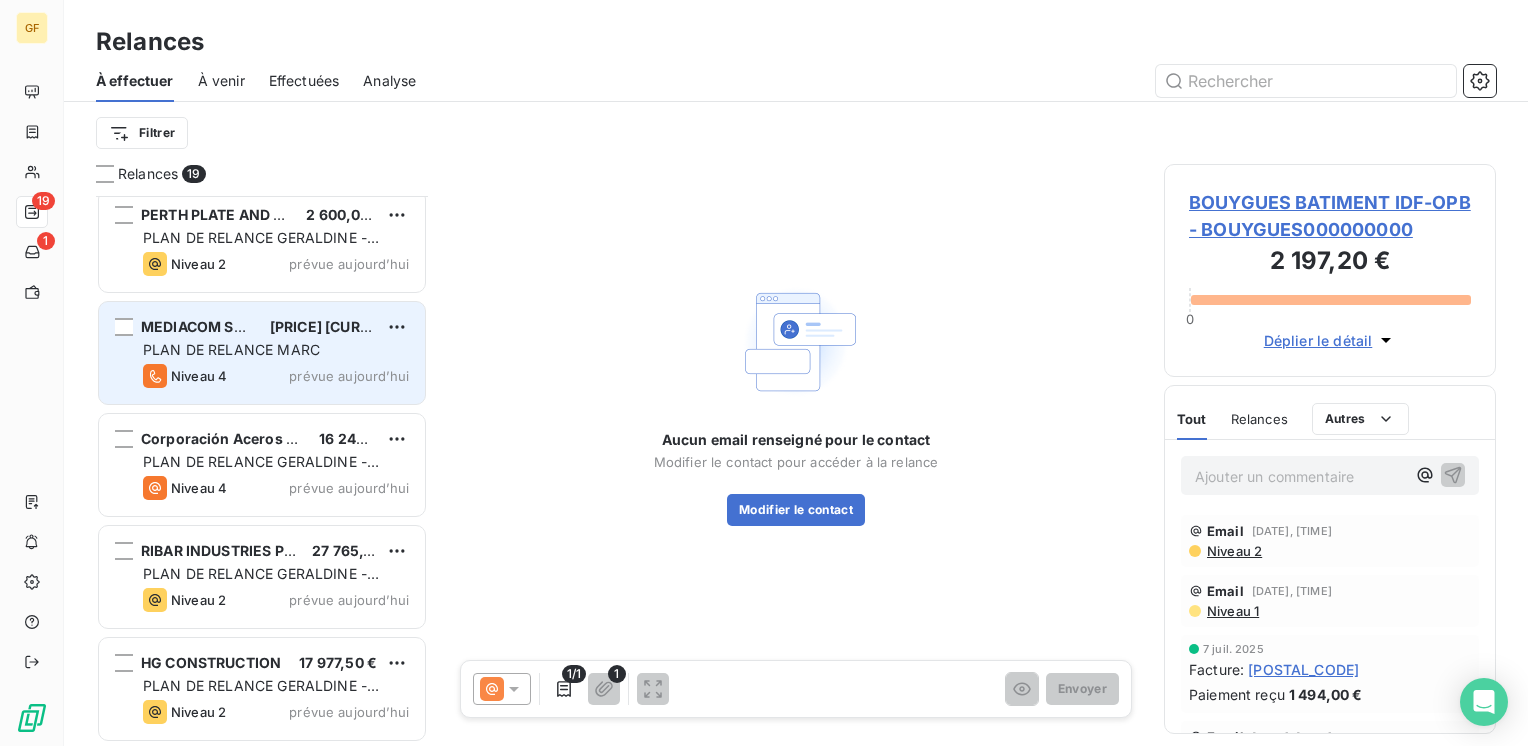 click on "Niveau 4 prévue aujourd’hui" at bounding box center [276, 376] 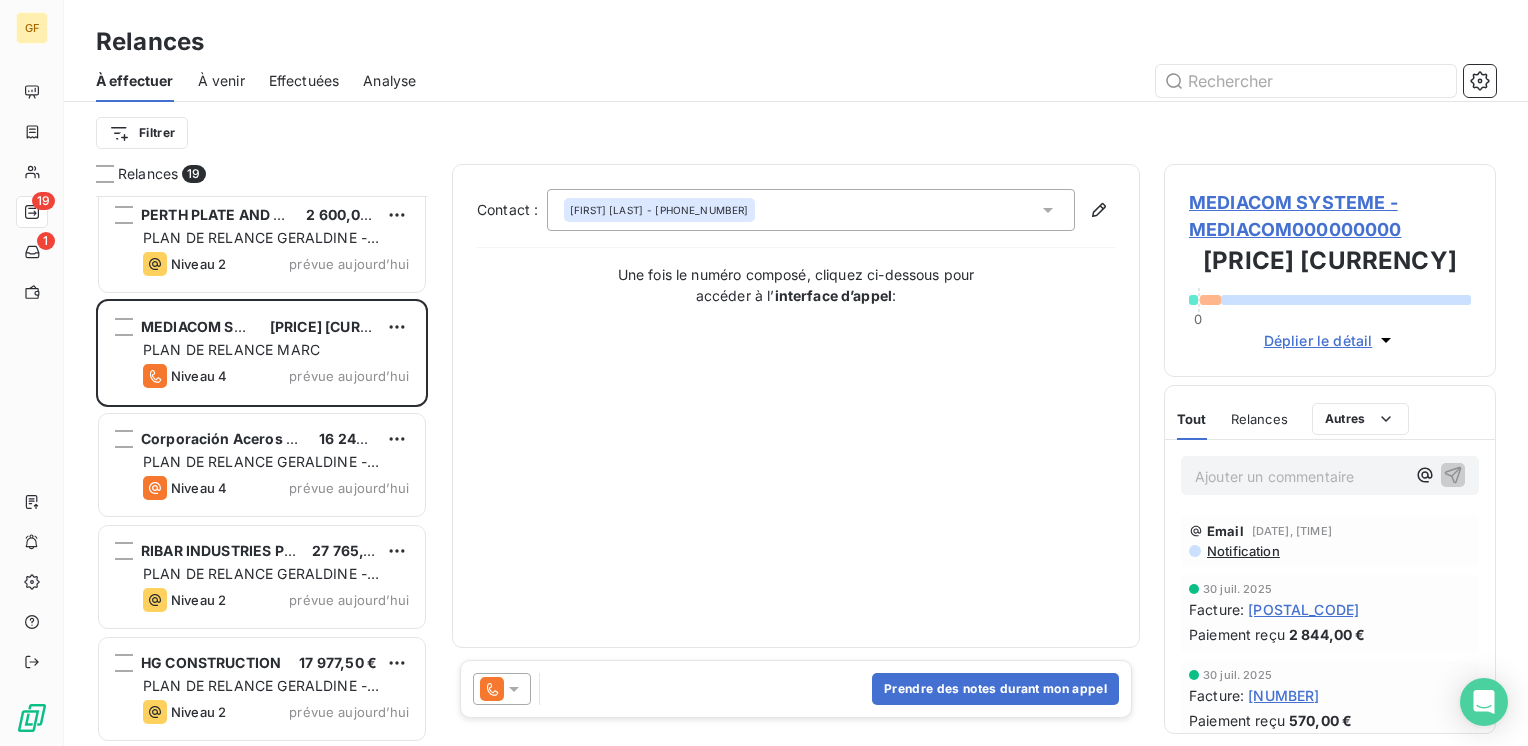 click on "[COMPANY] - [ID]" at bounding box center [1330, 216] 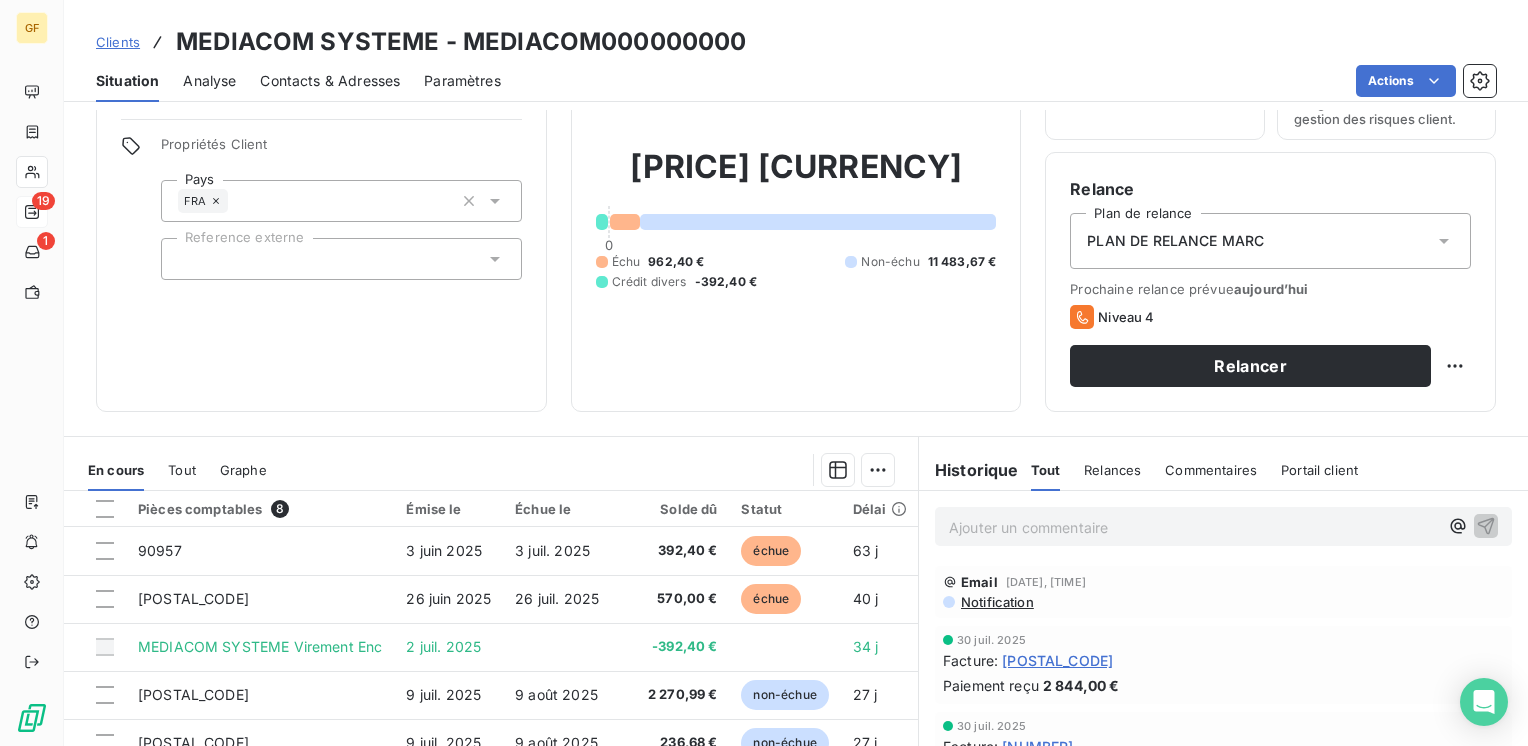 scroll, scrollTop: 300, scrollLeft: 0, axis: vertical 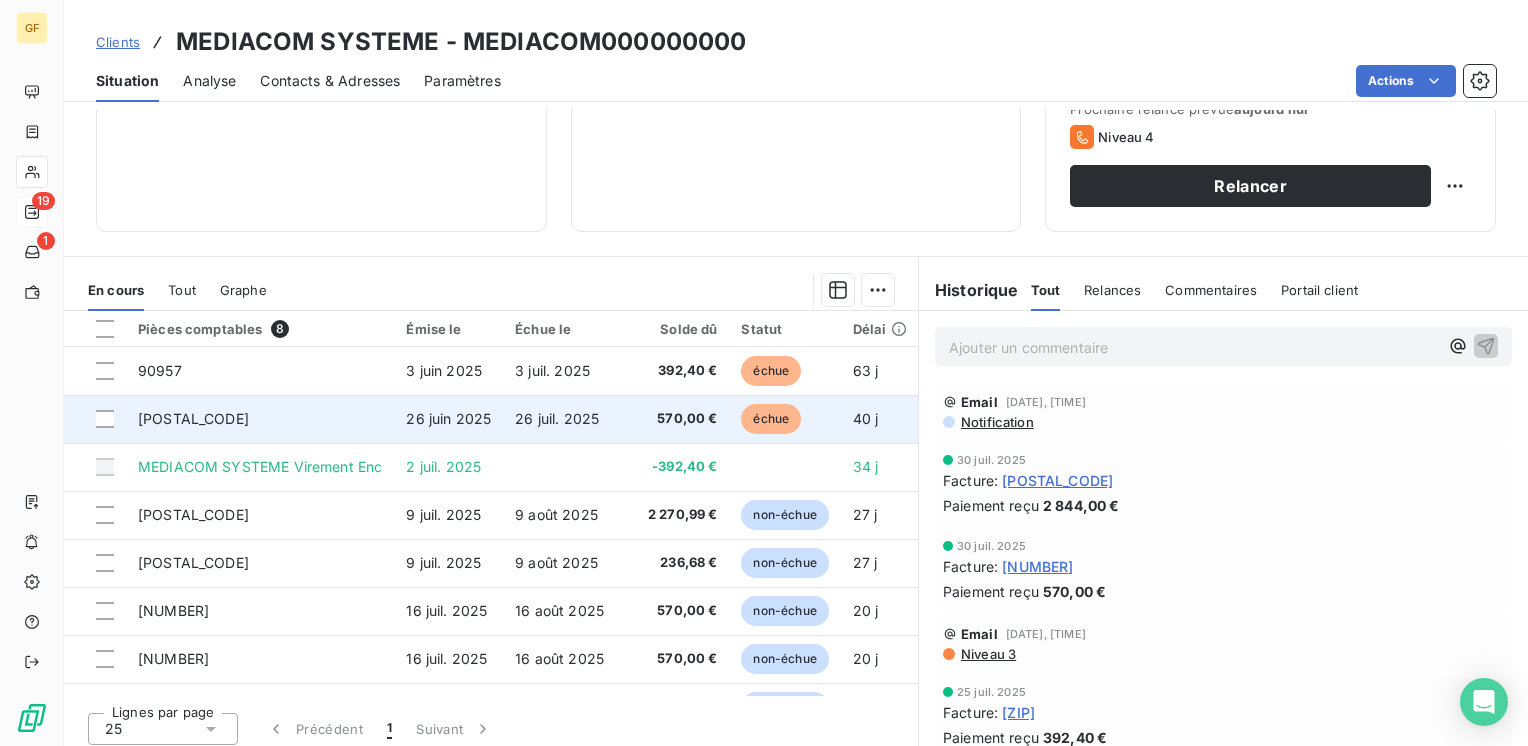 click on "26 juil. 2025" at bounding box center (557, 418) 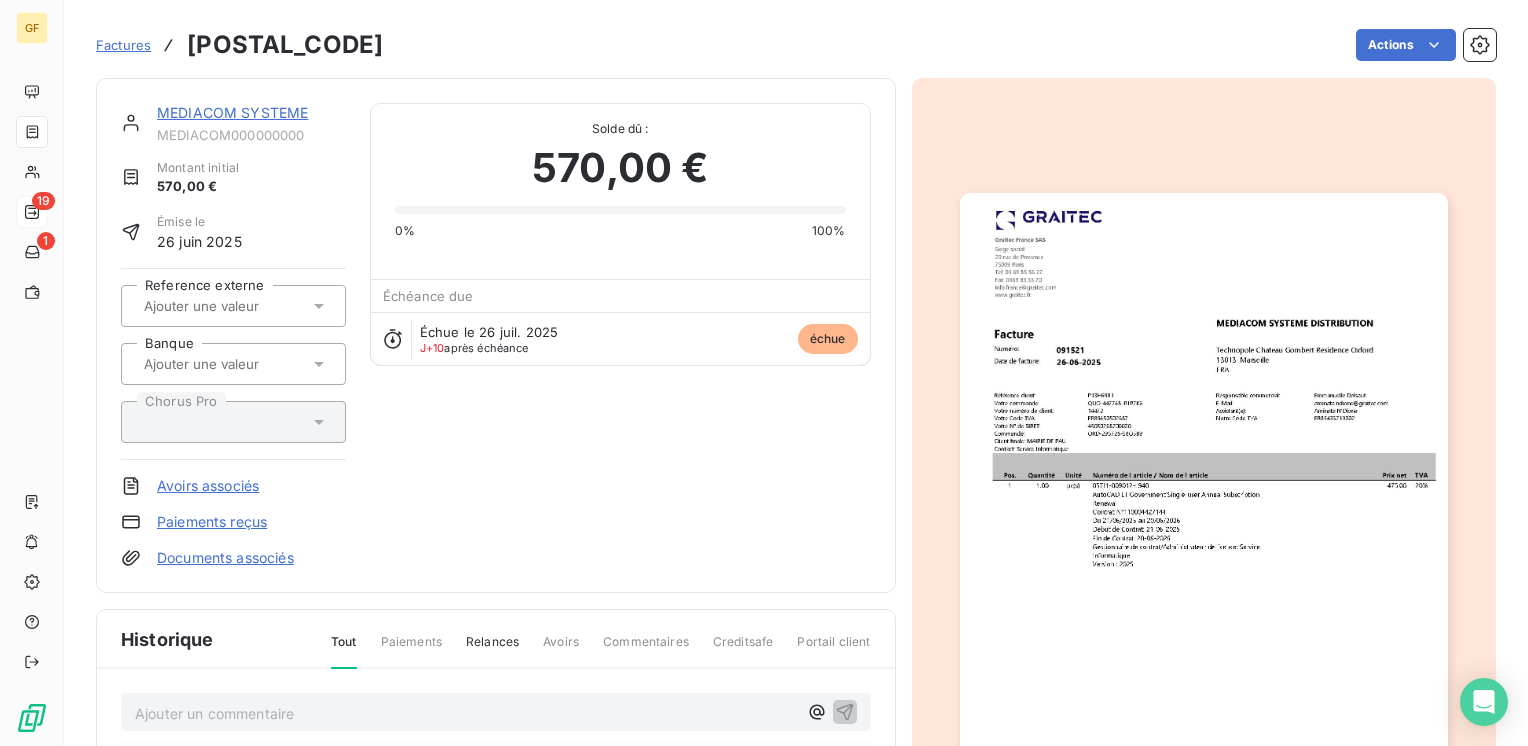 click on "GF 19 1 Factures 91521 Actions MEDIACOM SYSTEME MEDIACOM000000000 Montant initial 570,00 € Émise le 26 juin 2025 Reference externe Banque Chorus Pro Avoirs associés Paiements reçus Documents associés Solde dû : 570,00 € 0% 100% Échéance due Échue le 26 juil. 2025 J+10  après échéance échue Historique Tout Paiements Relances Avoirs Commentaires Creditsafe Portail client Ajouter un commentaire ﻿ Email 28 juil. 2025, 07:41 Niveau 3 26 juil. 2025 Échéance de la facture Email 18 juil. 2025, 11:42 Niveau 2 Email 16 juil. 2025, 08:49 Notification Email 10 juil. 2025, 07:23 Niveau 1 26 juin 2025 Émission de la facture" at bounding box center (764, 373) 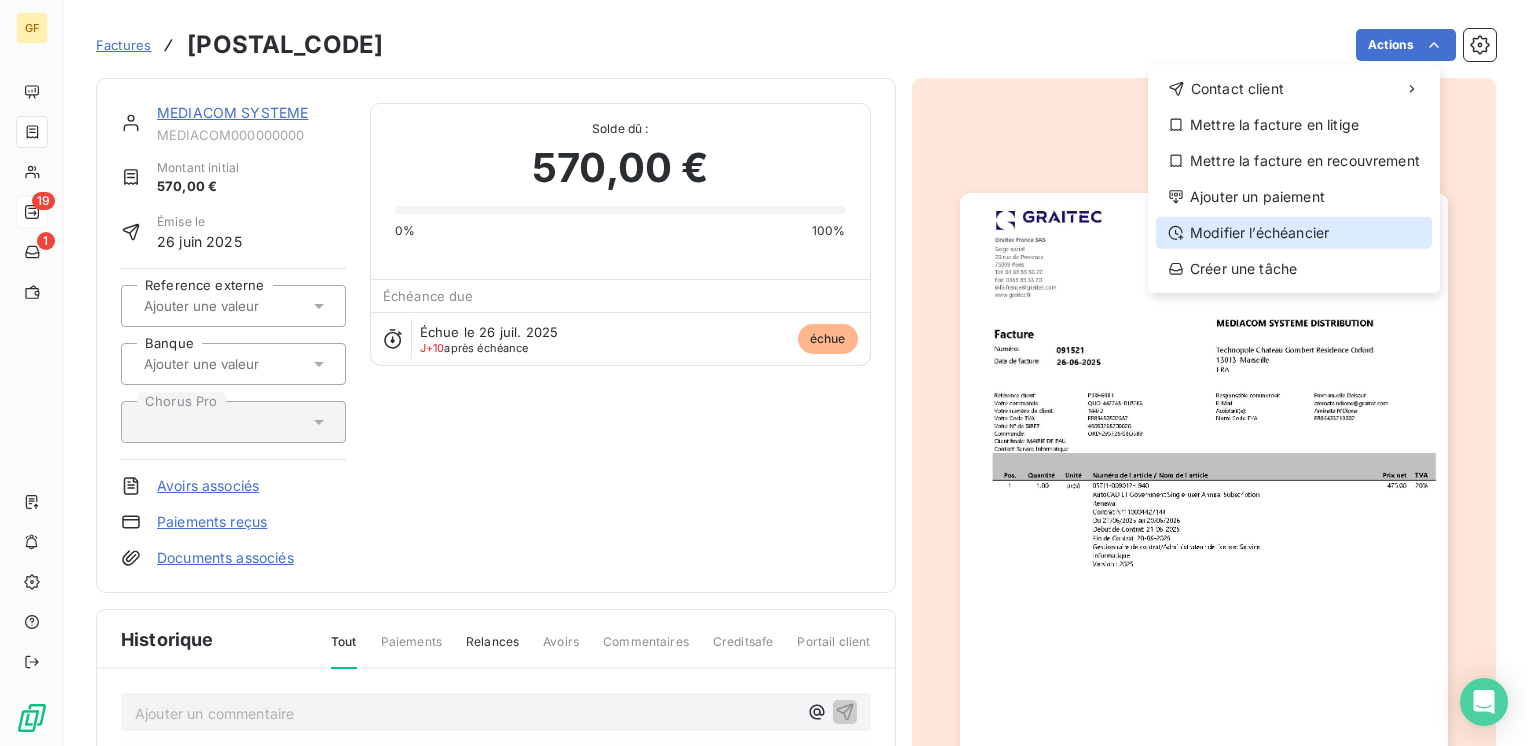 click on "Modifier l’échéancier" at bounding box center [1294, 233] 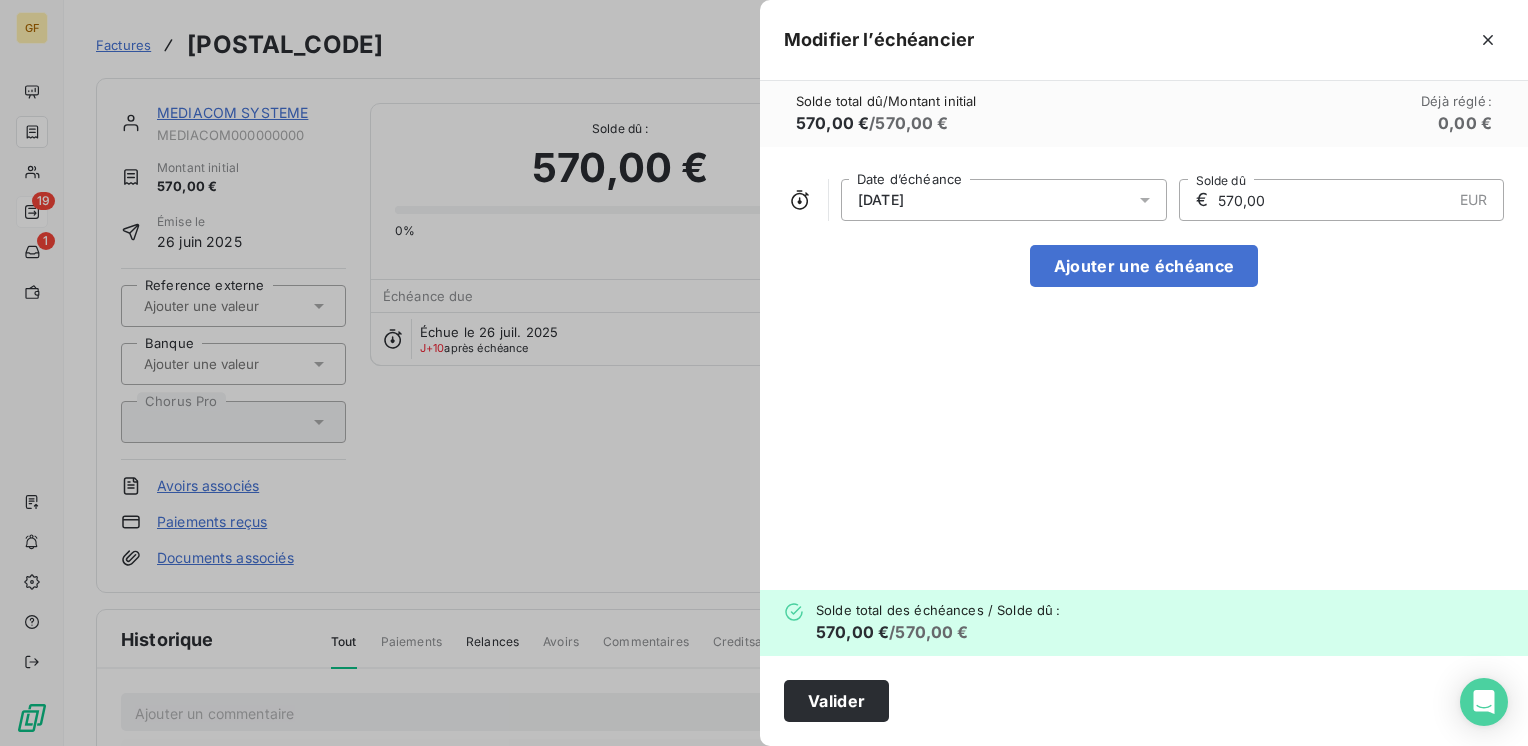 click 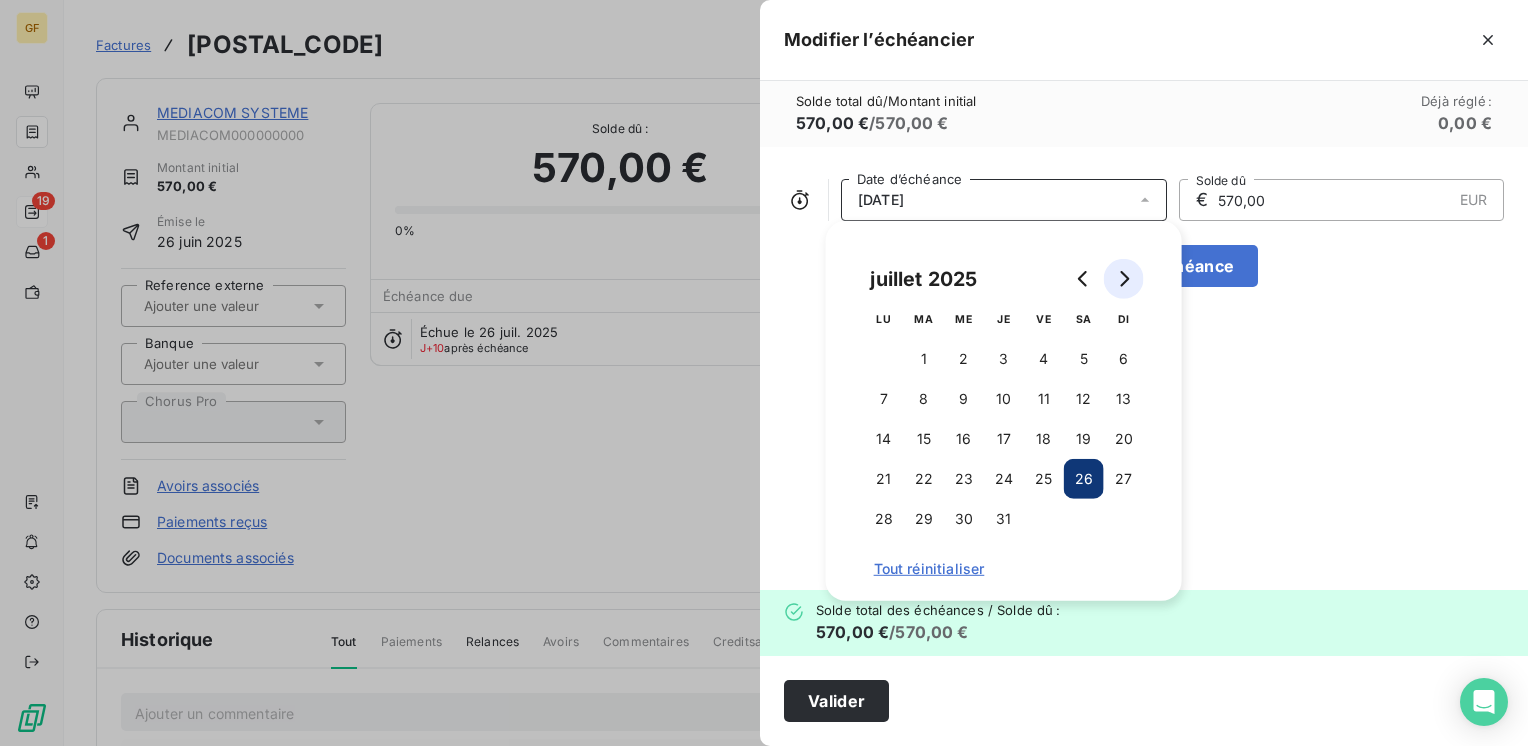 click at bounding box center [1124, 279] 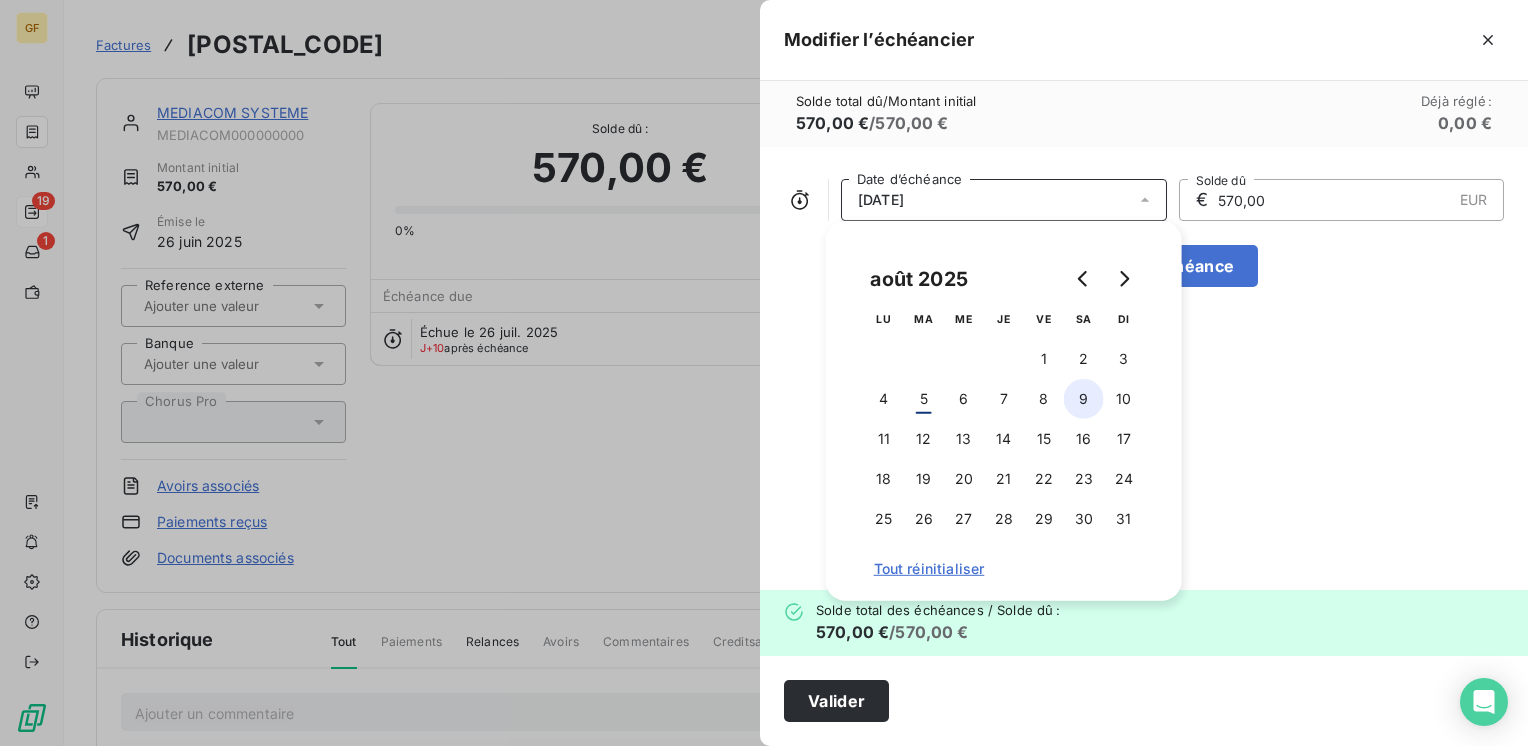click on "9" at bounding box center [1084, 399] 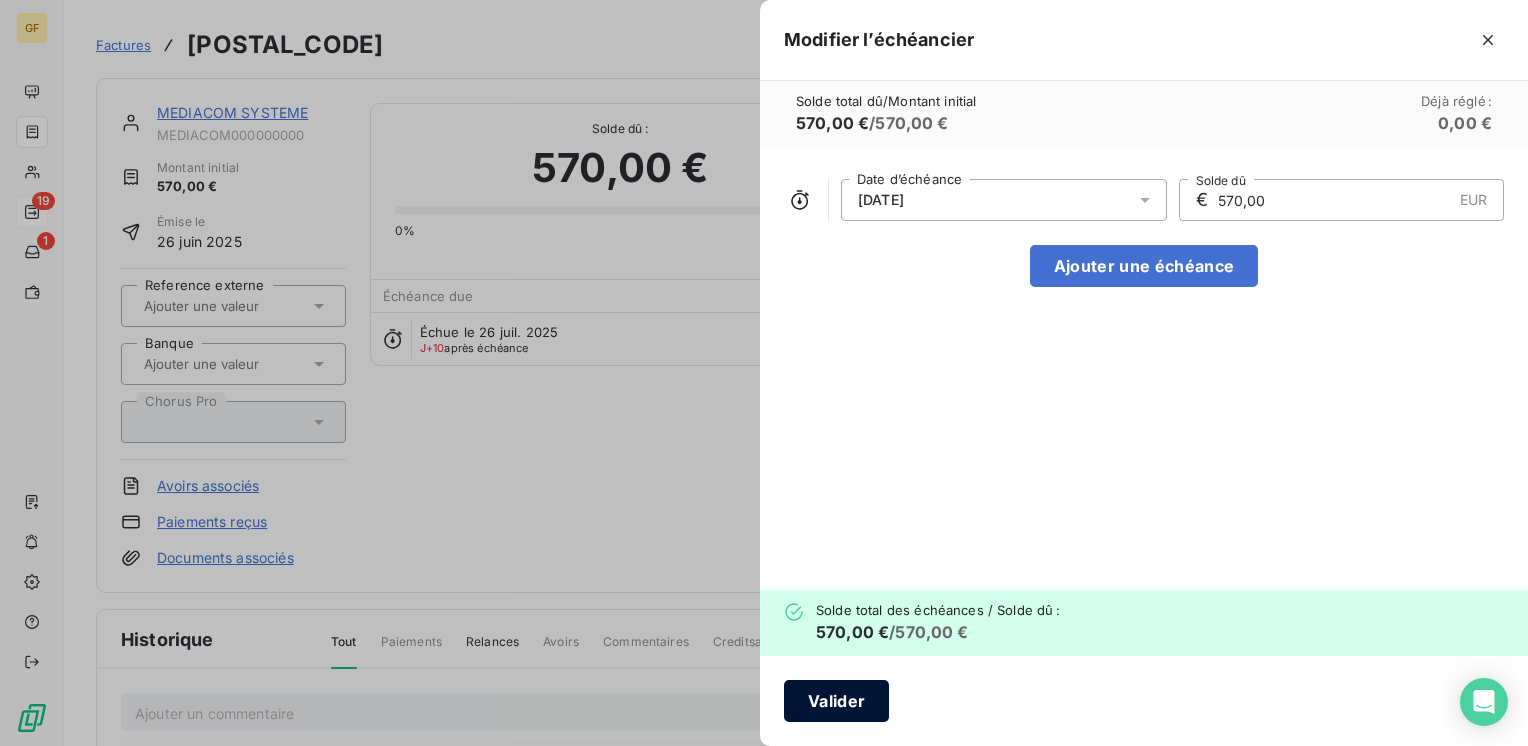 click on "Valider" at bounding box center [836, 701] 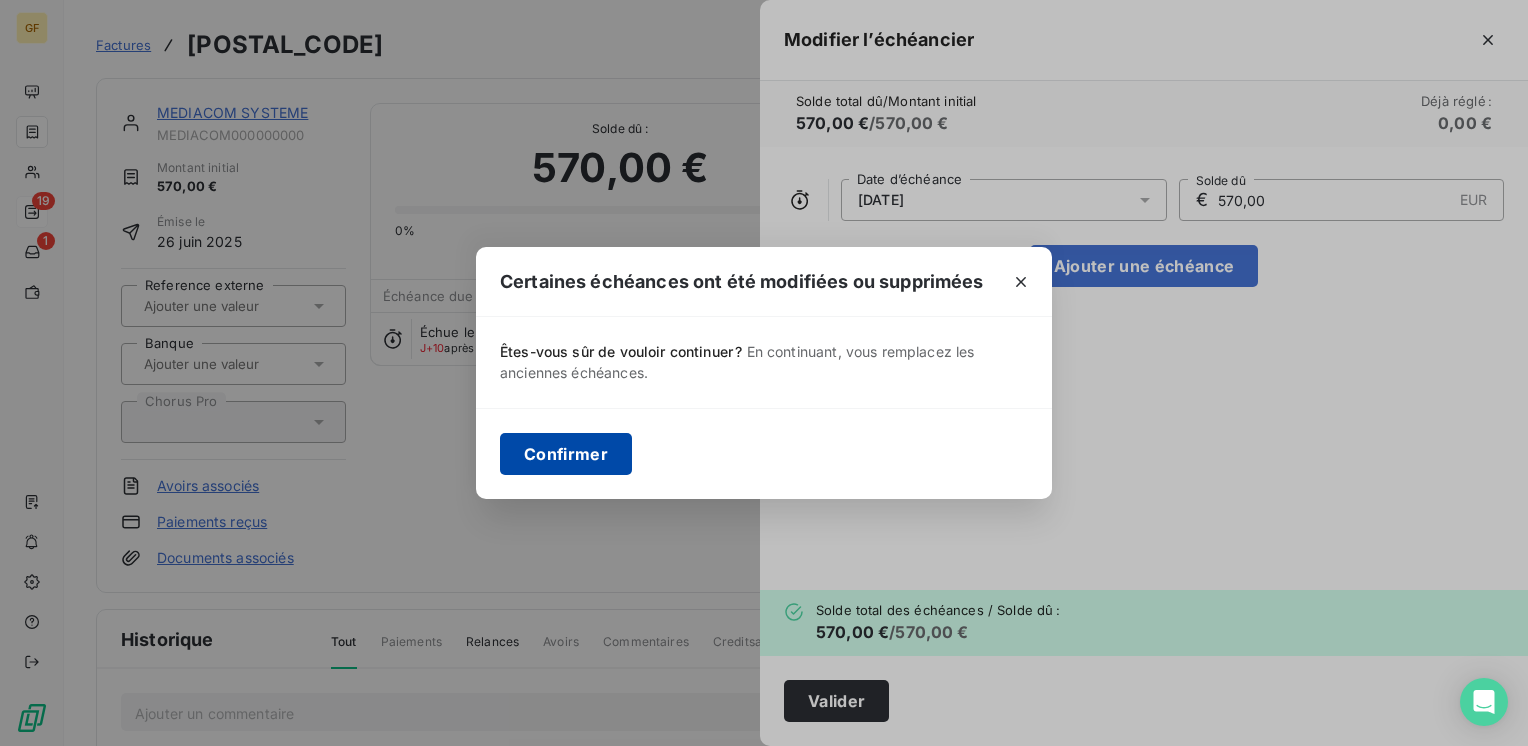 click on "Confirmer" at bounding box center (566, 454) 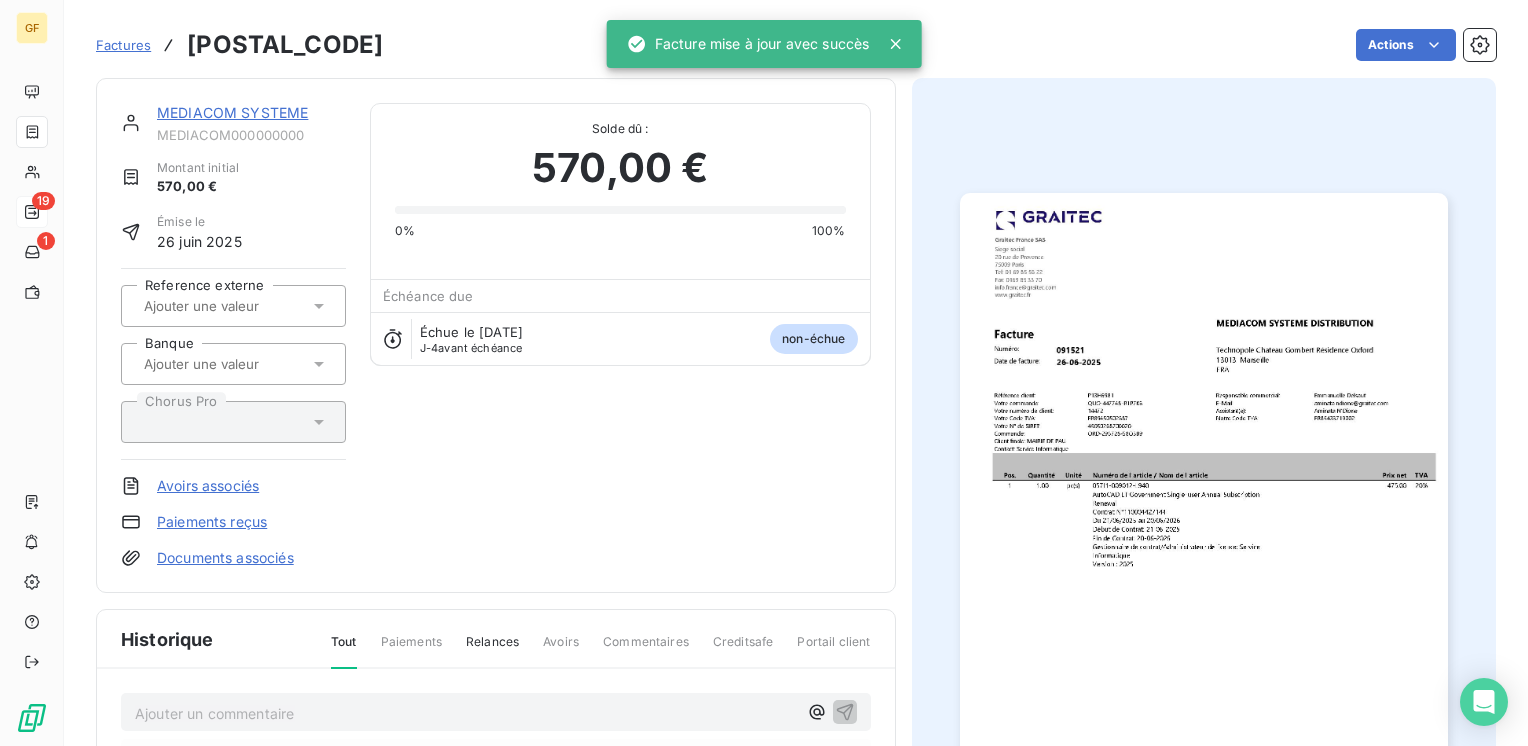 click on "MEDIACOM SYSTEME" at bounding box center [232, 112] 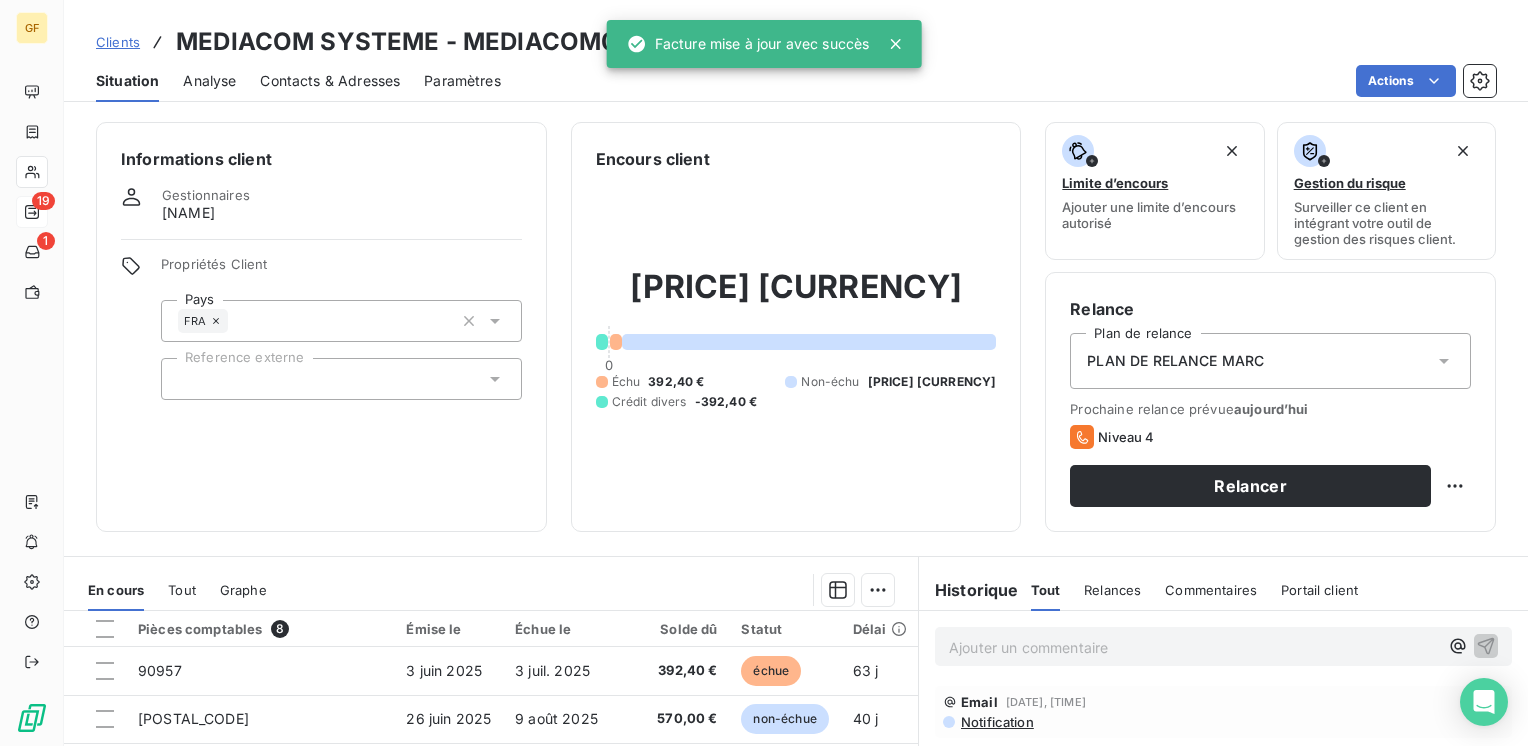 scroll, scrollTop: 200, scrollLeft: 0, axis: vertical 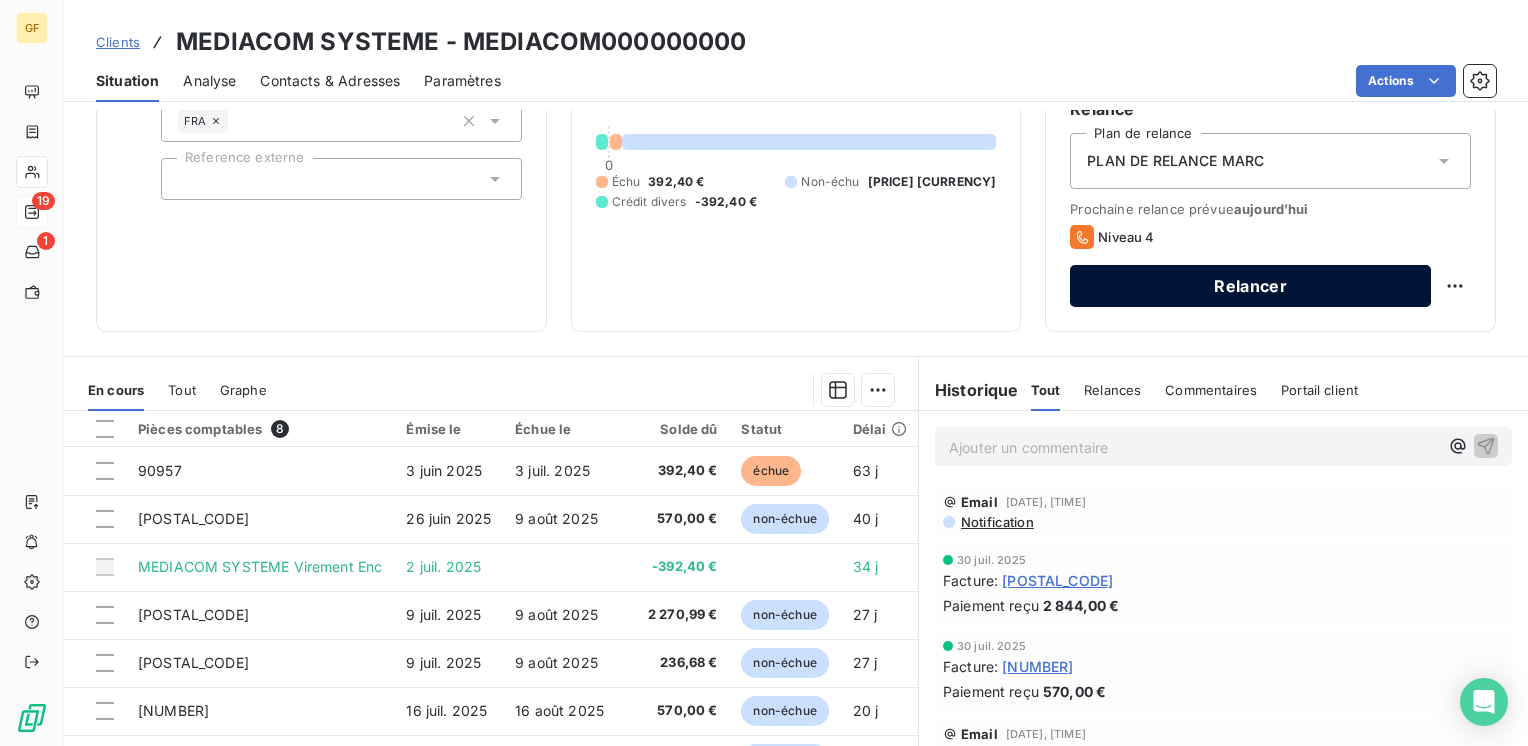 click on "Relancer" at bounding box center (1250, 286) 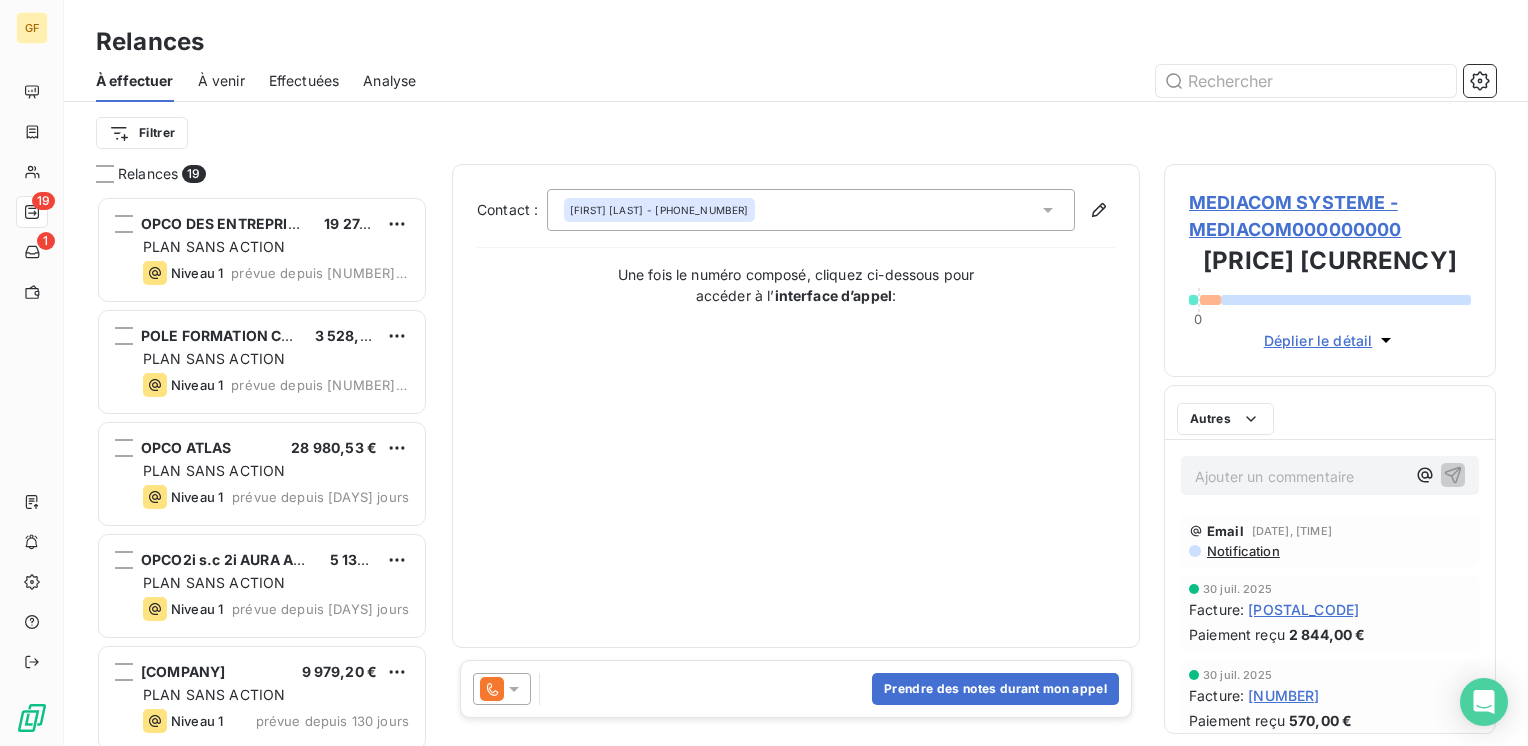 scroll, scrollTop: 16, scrollLeft: 16, axis: both 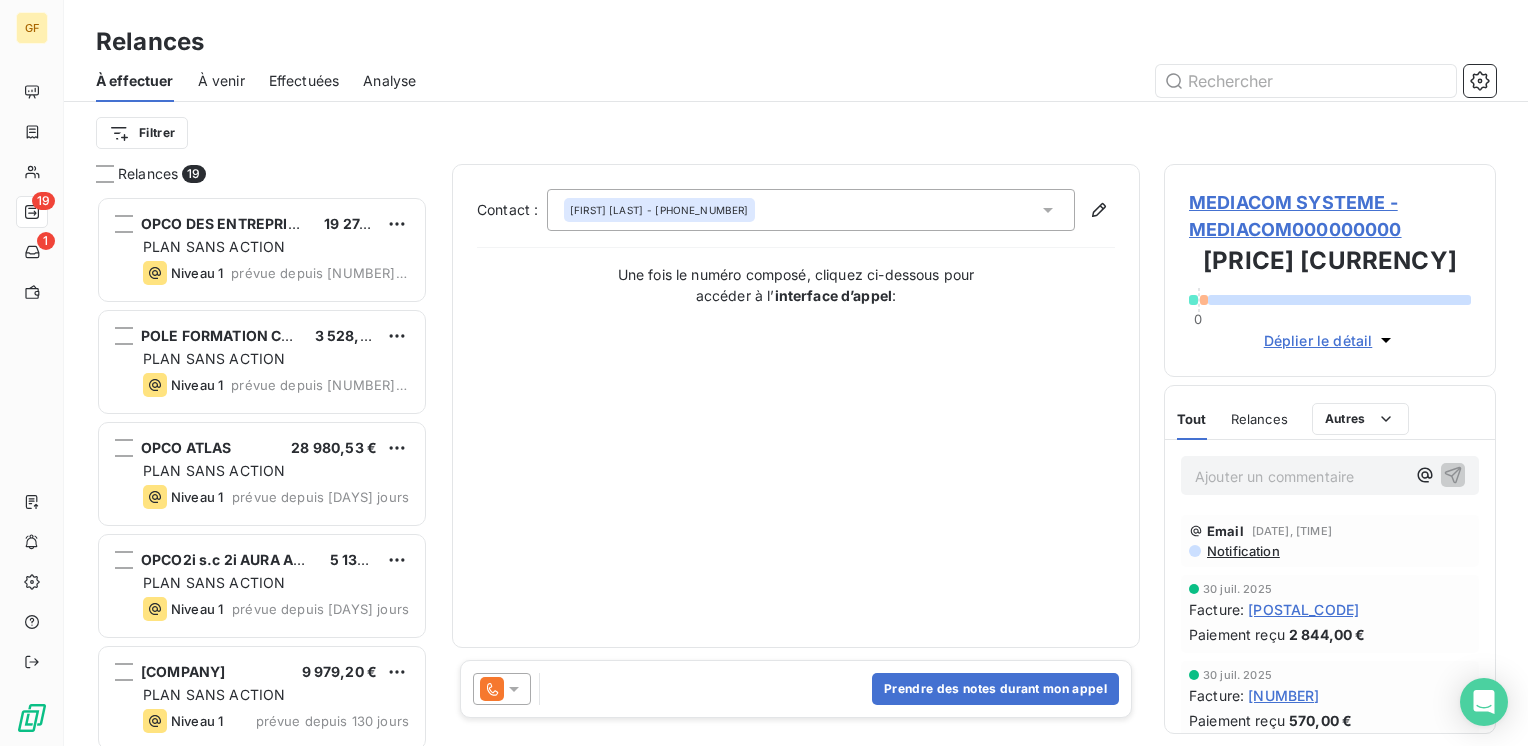 click 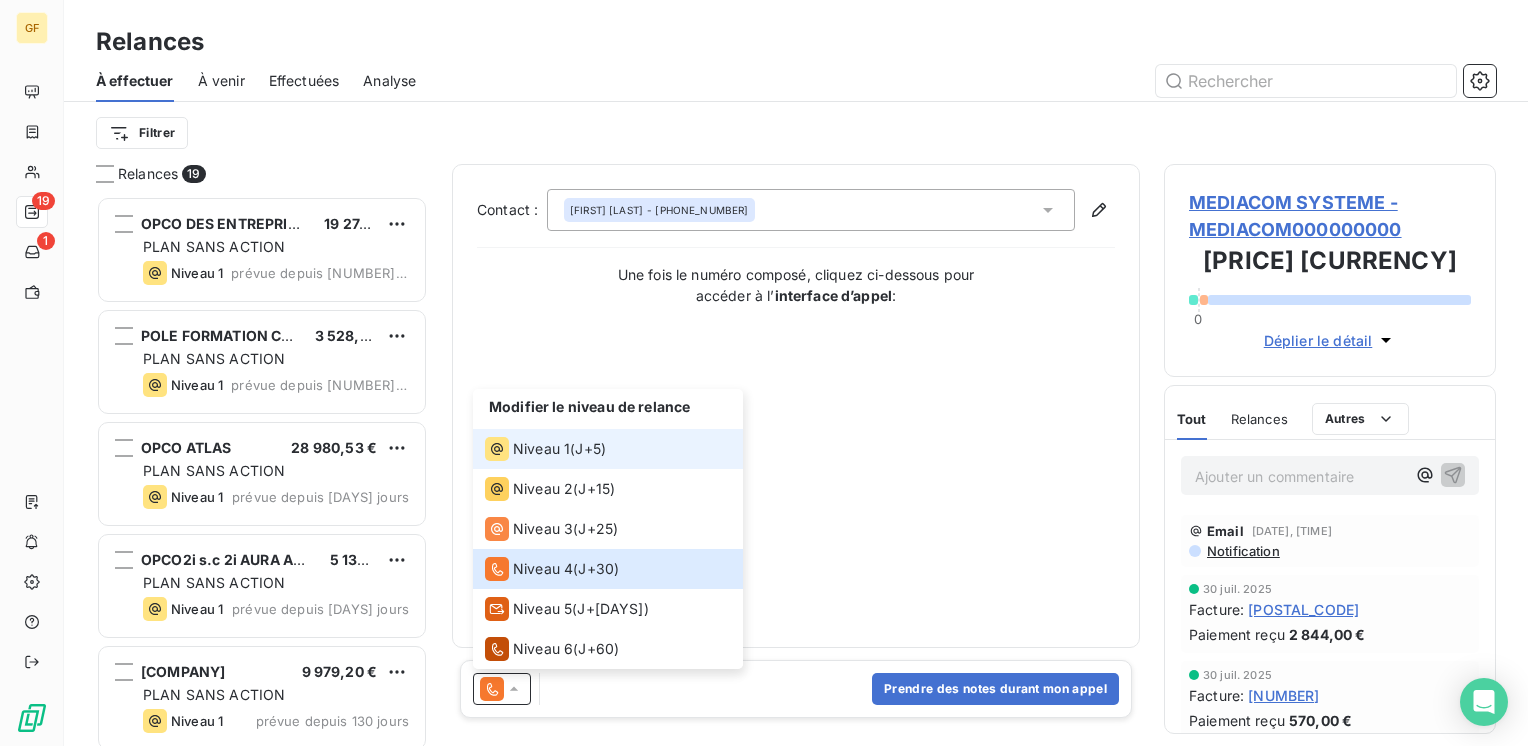 click on "Niveau 1" at bounding box center [541, 449] 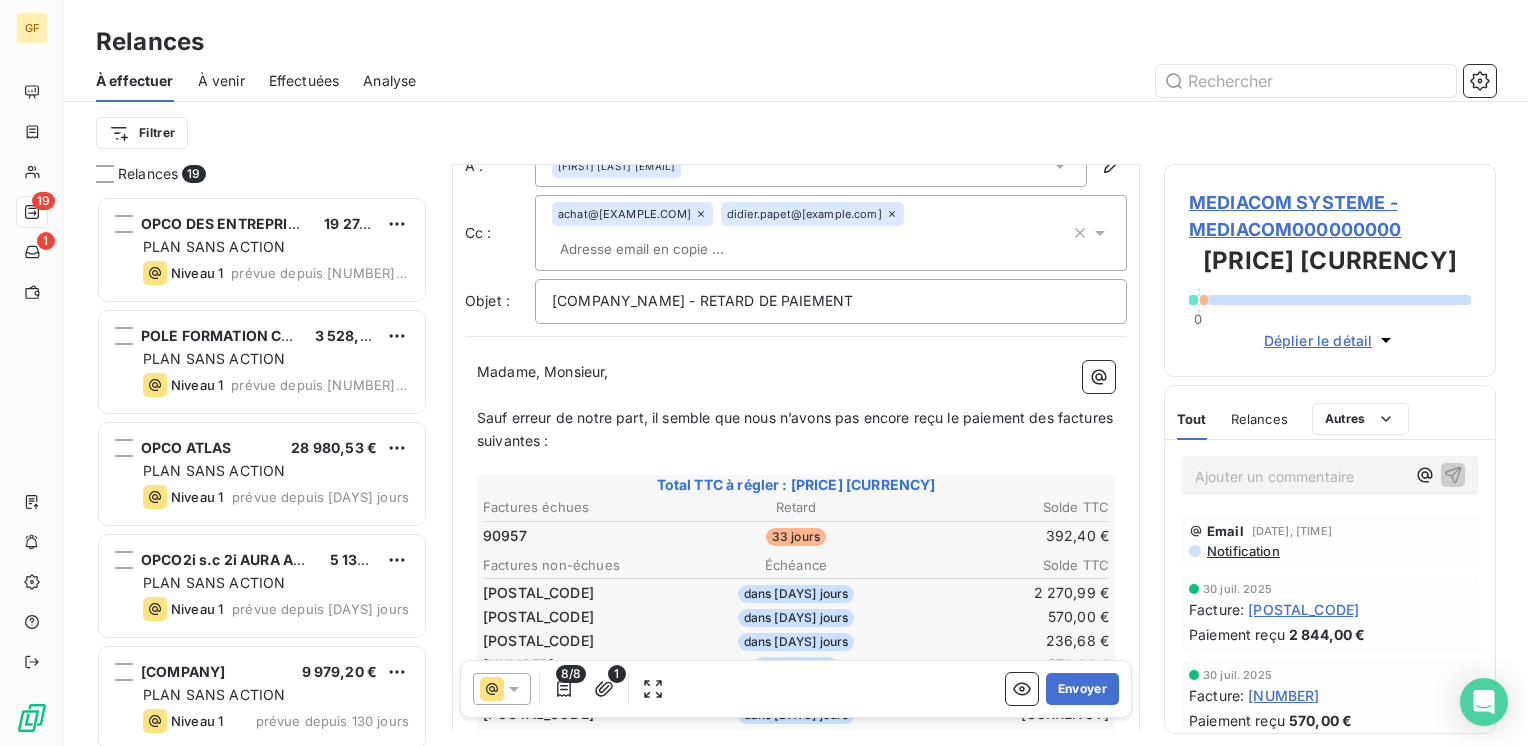 scroll, scrollTop: 0, scrollLeft: 0, axis: both 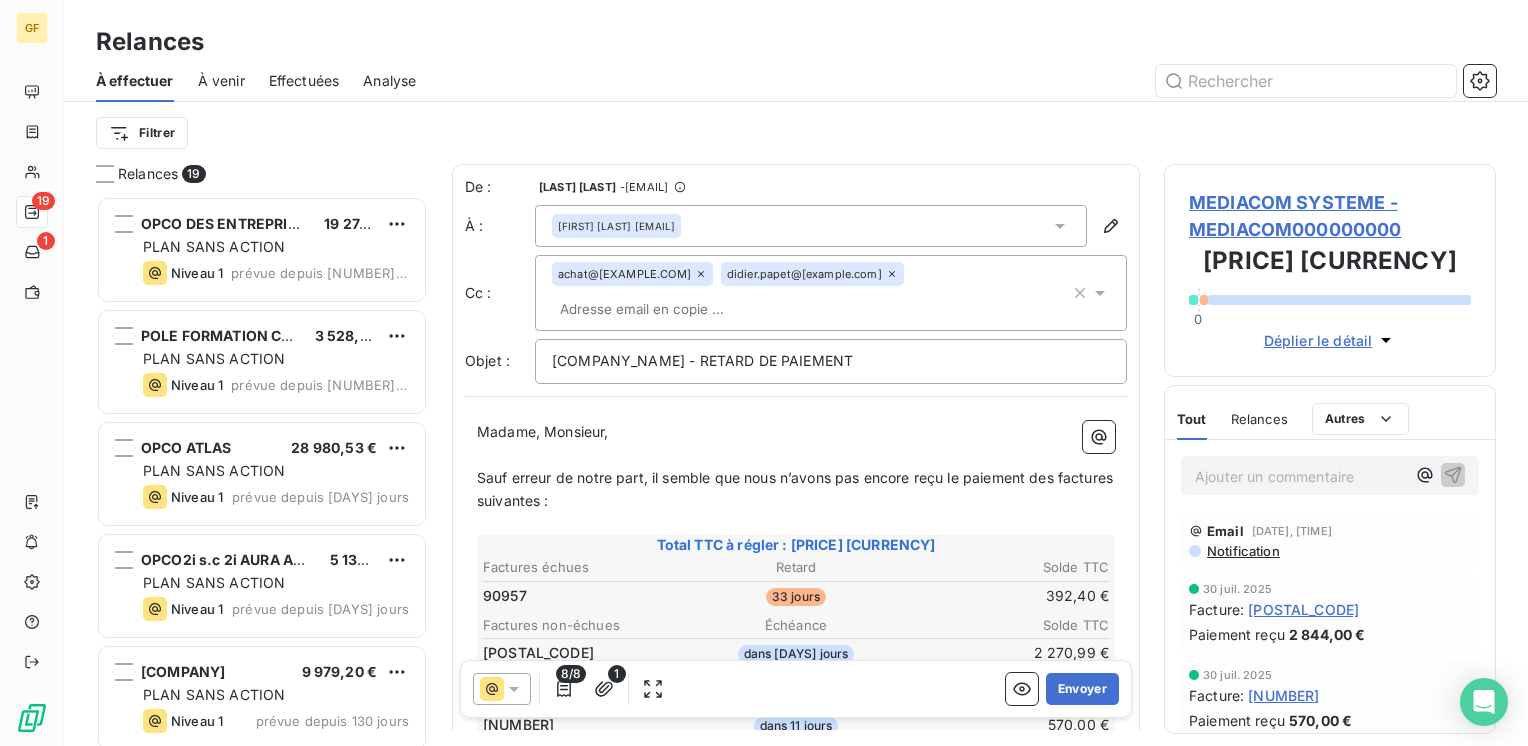 click 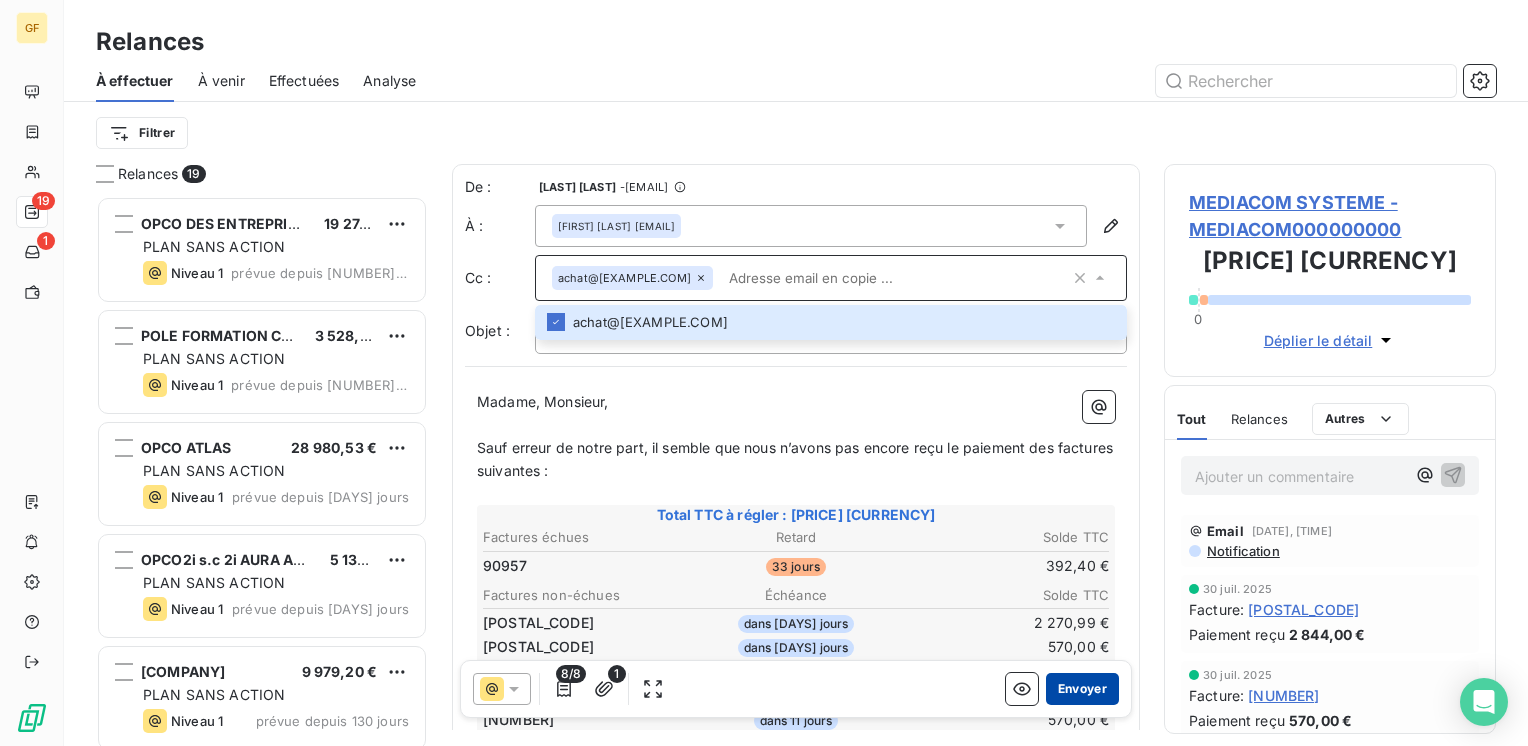 click on "Envoyer" at bounding box center [1082, 689] 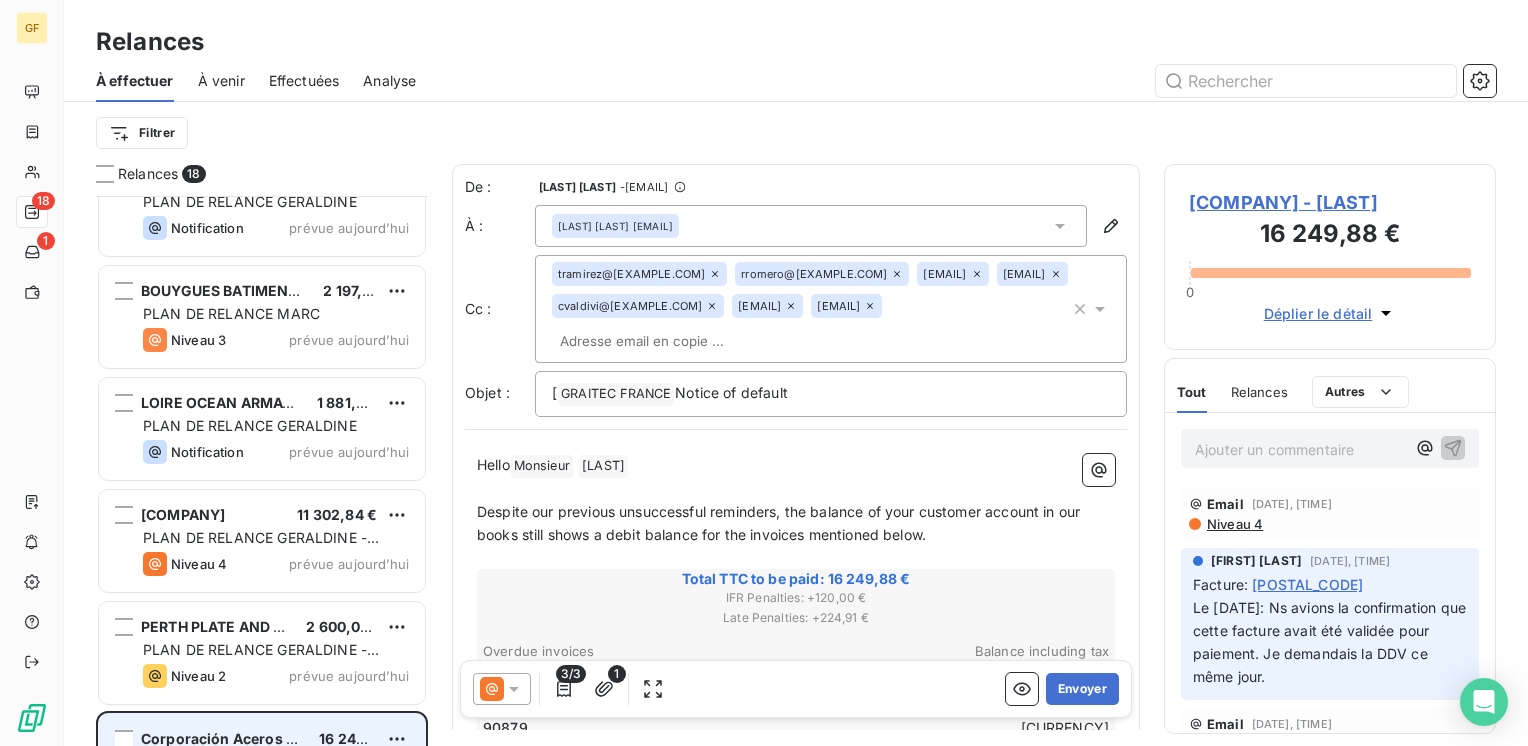 scroll, scrollTop: 1066, scrollLeft: 0, axis: vertical 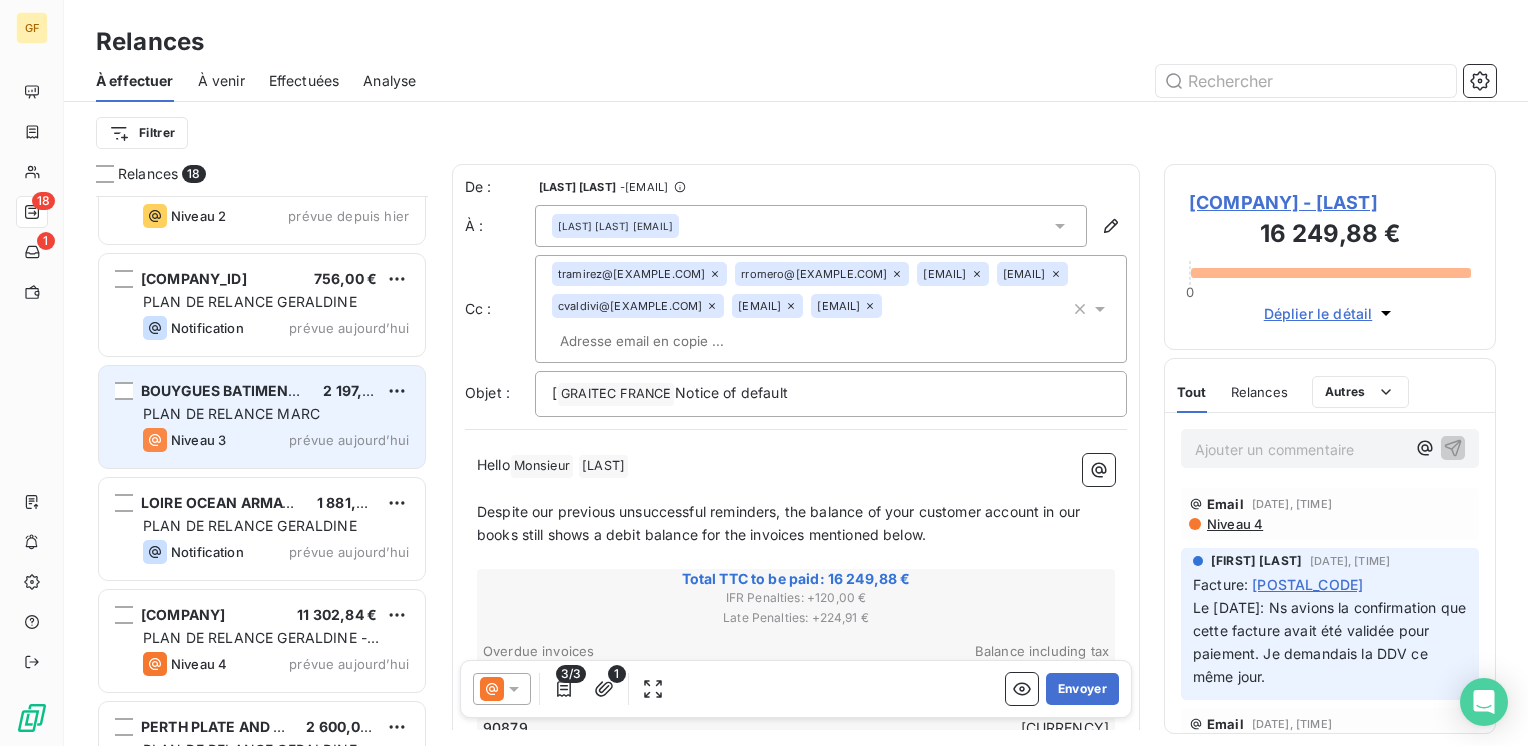 click on "Niveau 3 prévue aujourd’hui" at bounding box center [276, 440] 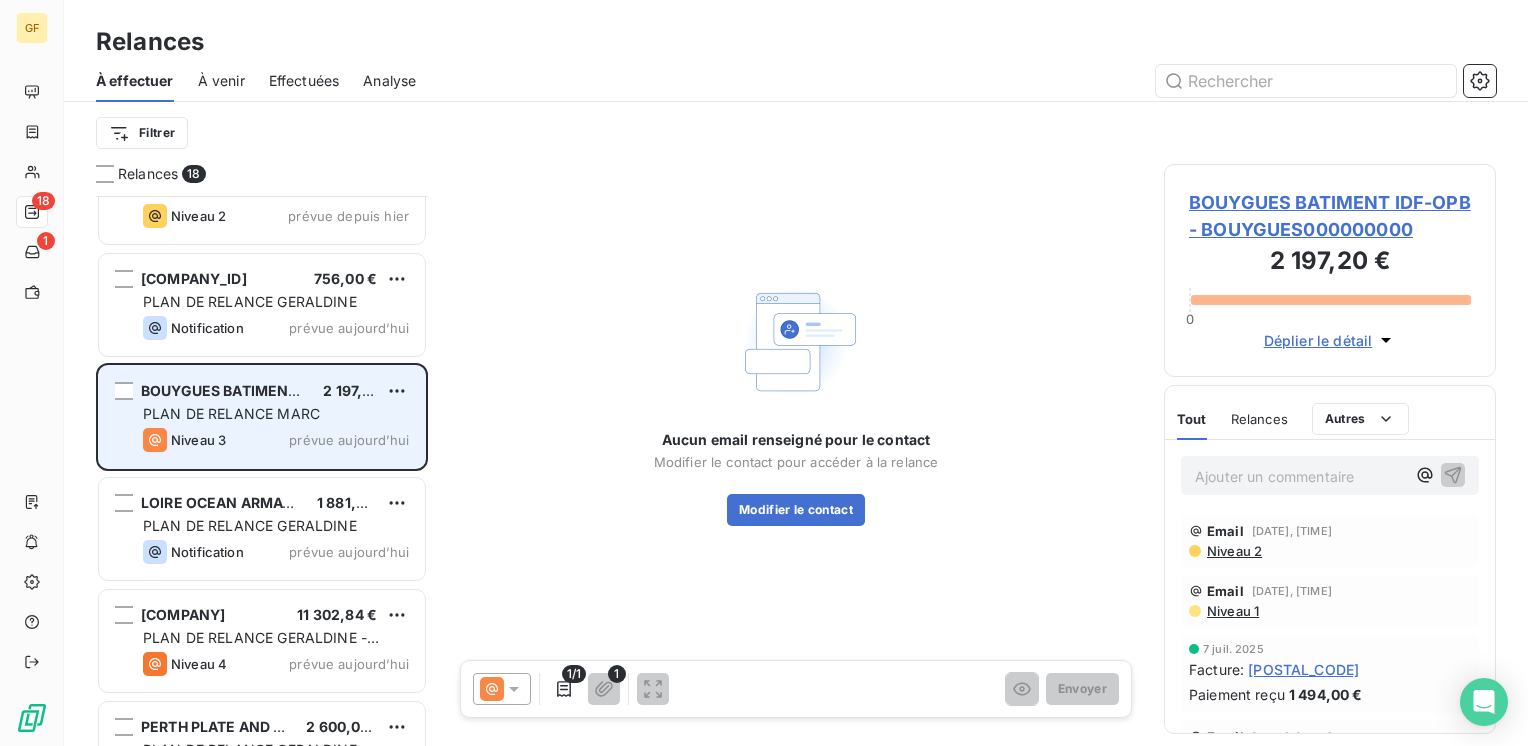 scroll, scrollTop: 966, scrollLeft: 0, axis: vertical 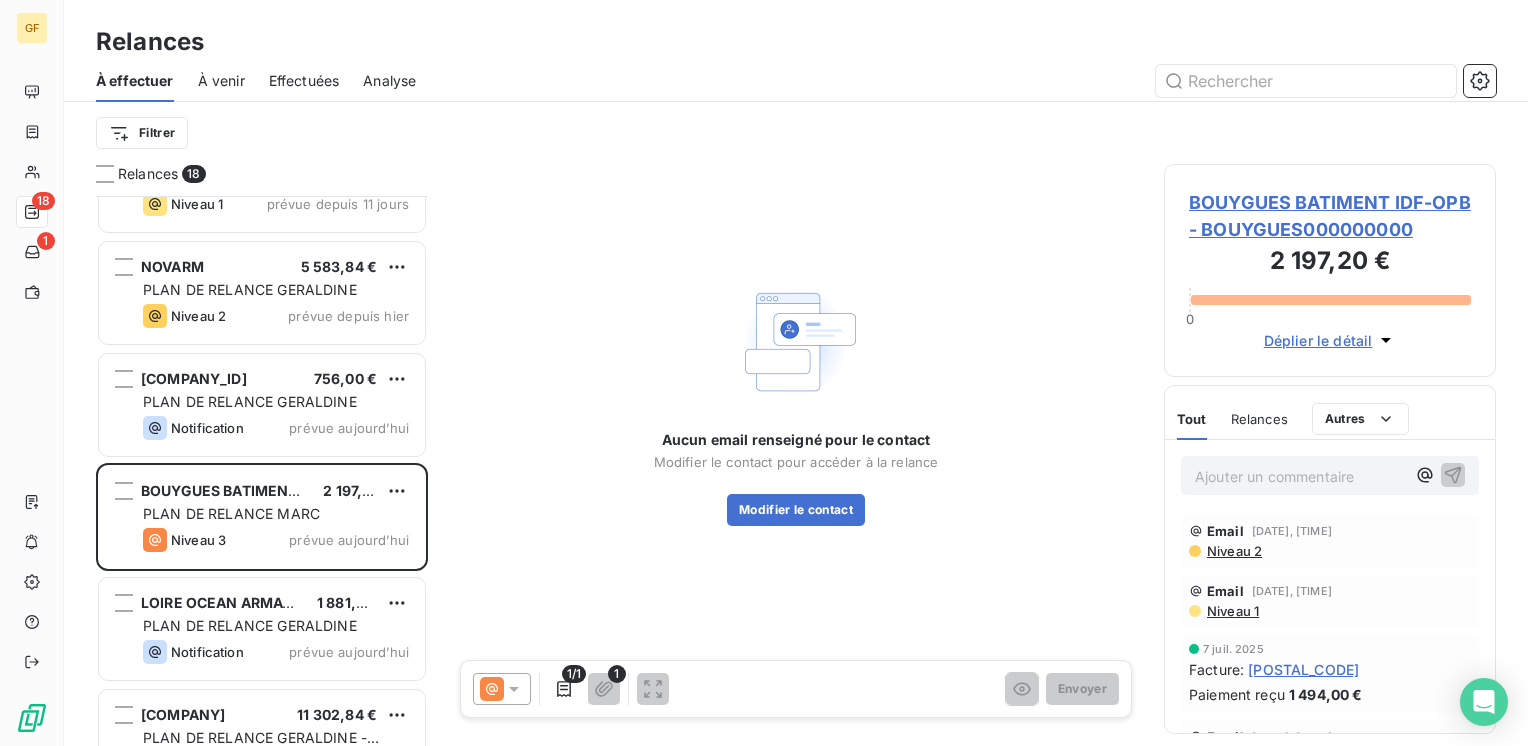 click on "[COMPANY_NAME] - [ID_NUMBER]" at bounding box center [1330, 216] 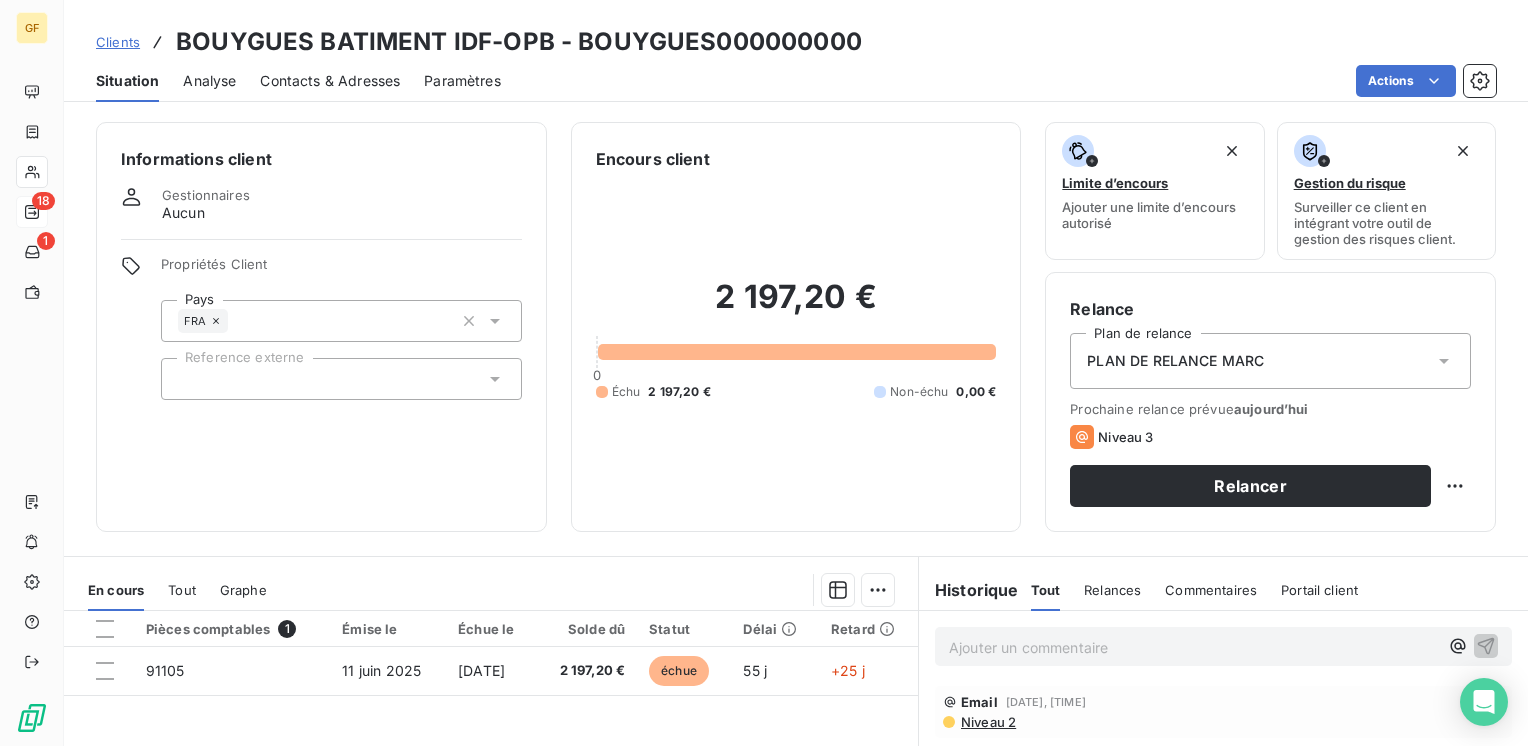 scroll, scrollTop: 100, scrollLeft: 0, axis: vertical 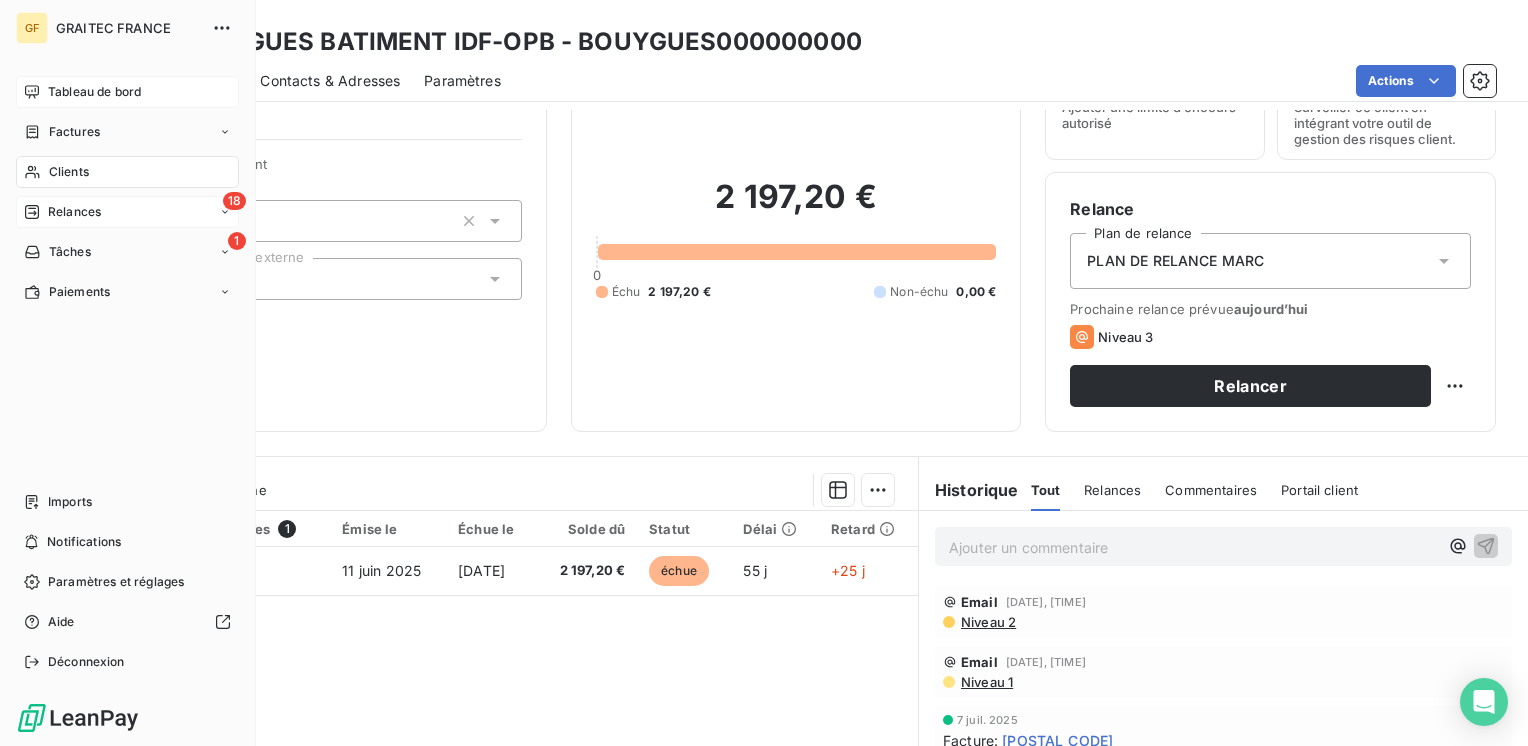 click on "Tableau de bord" at bounding box center [94, 92] 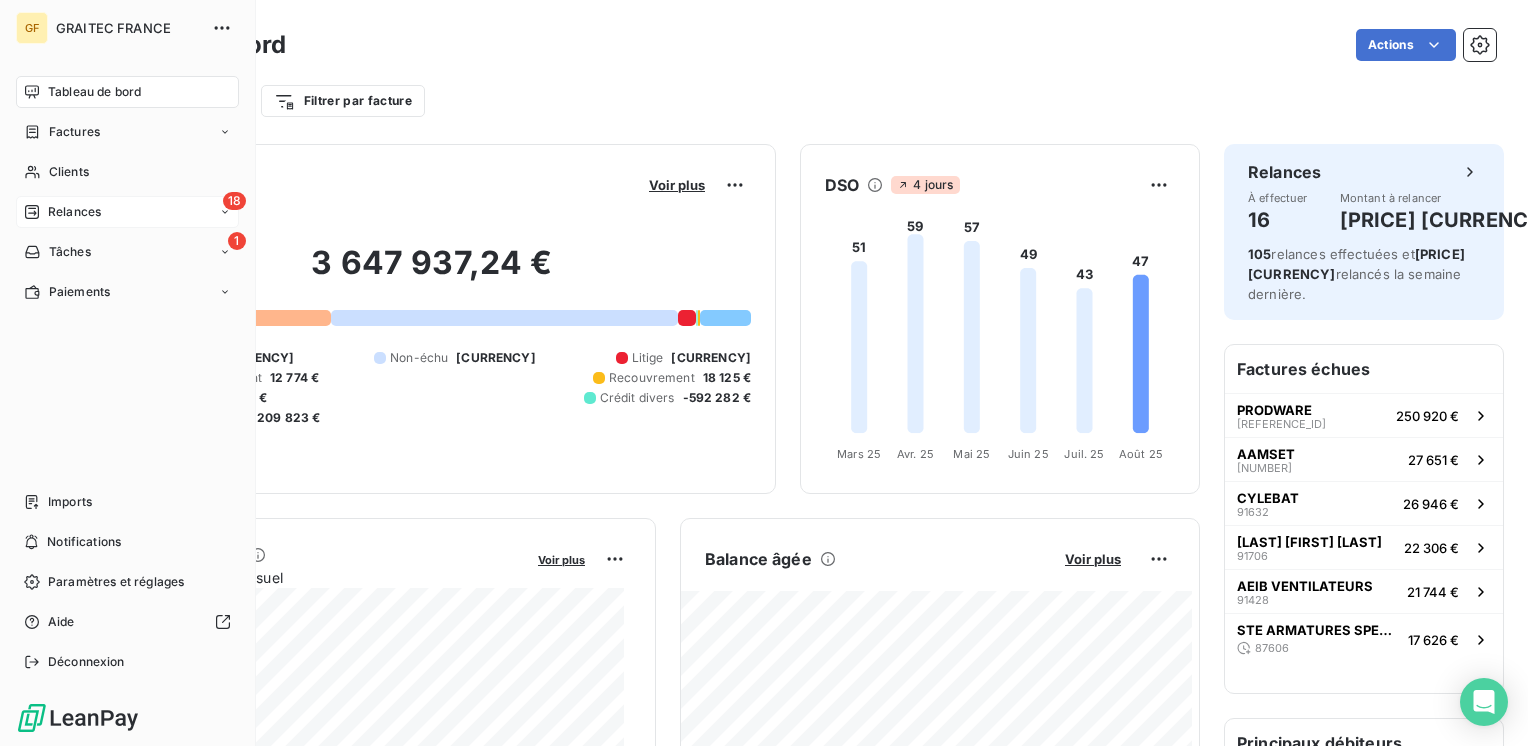 drag, startPoint x: 91, startPoint y: 206, endPoint x: 238, endPoint y: 198, distance: 147.21753 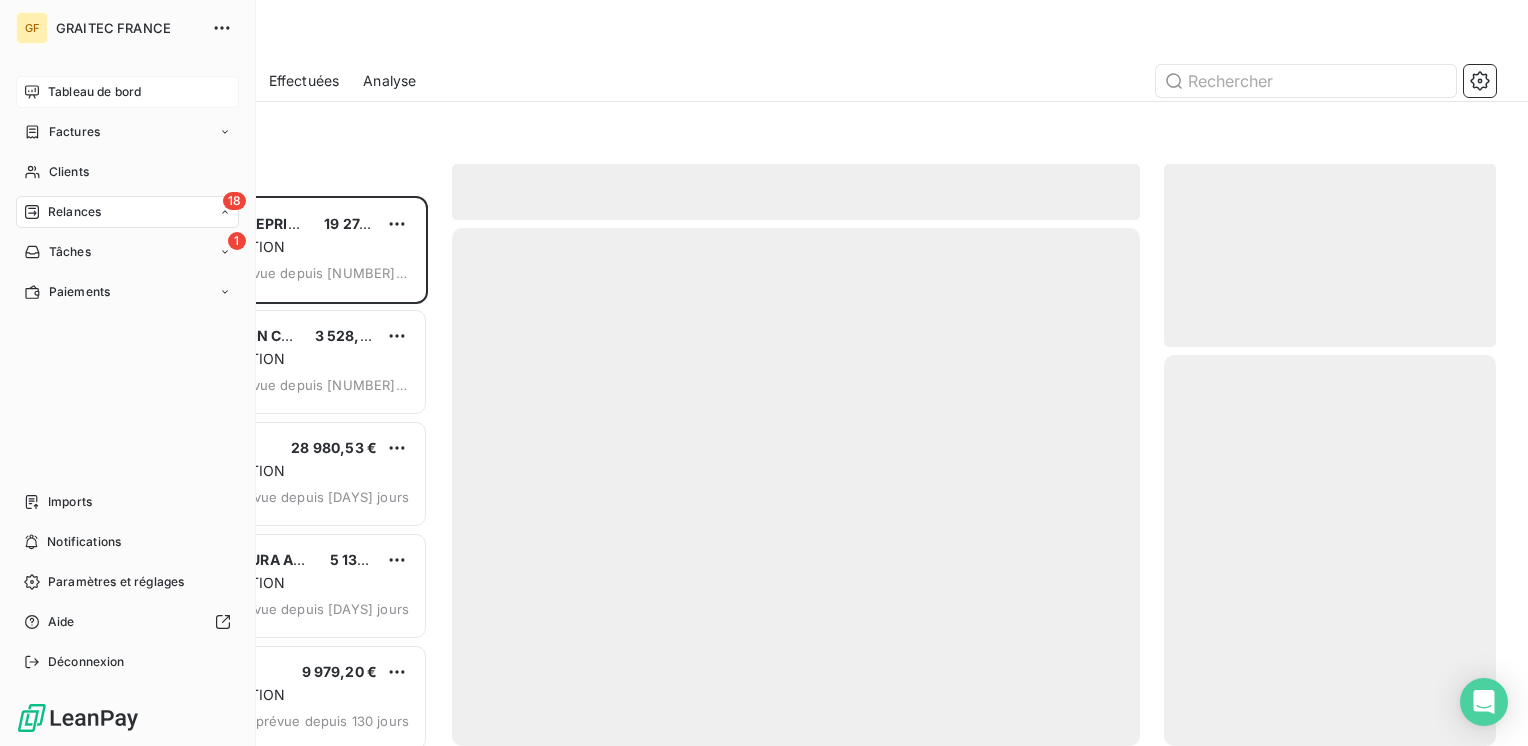 scroll, scrollTop: 16, scrollLeft: 16, axis: both 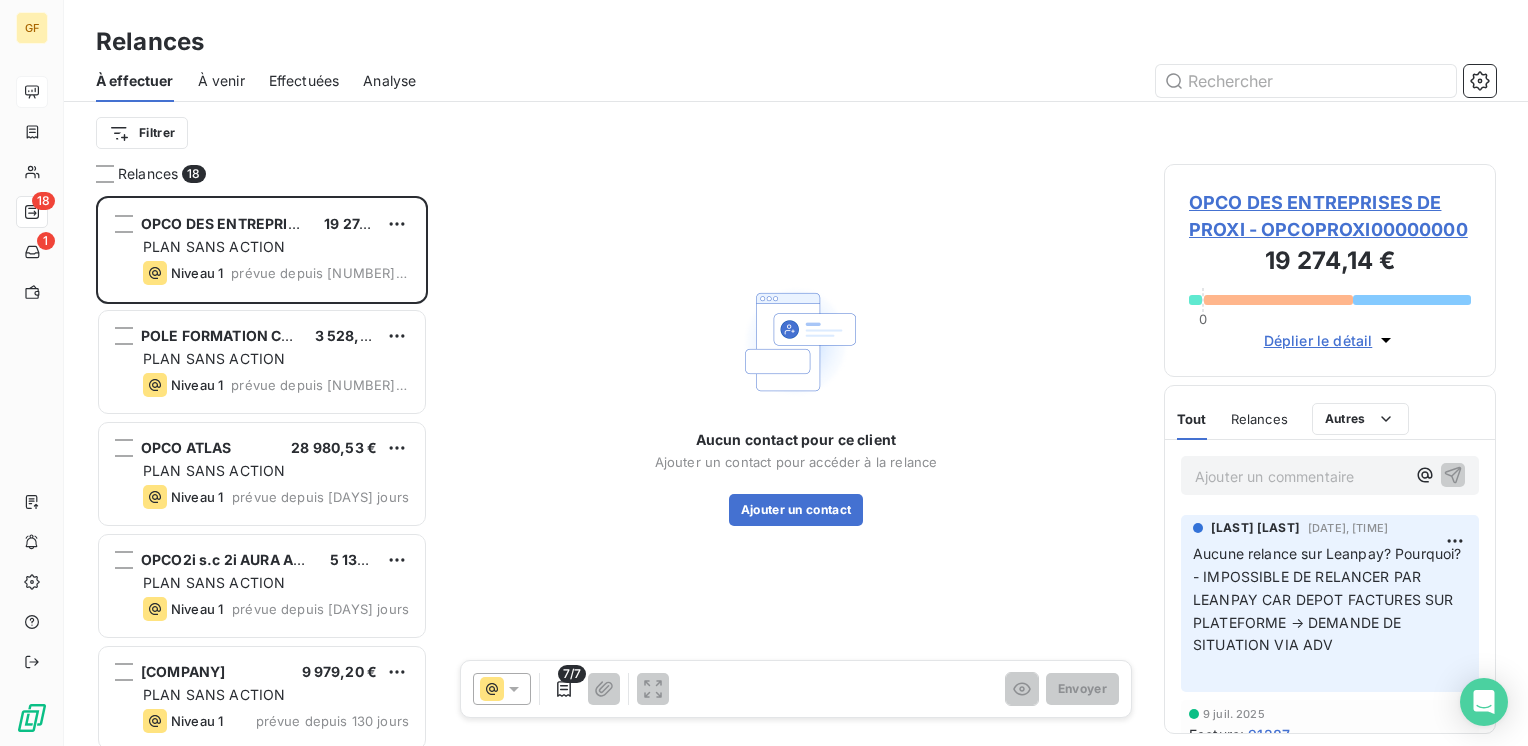 click on "Effectuées" at bounding box center (304, 81) 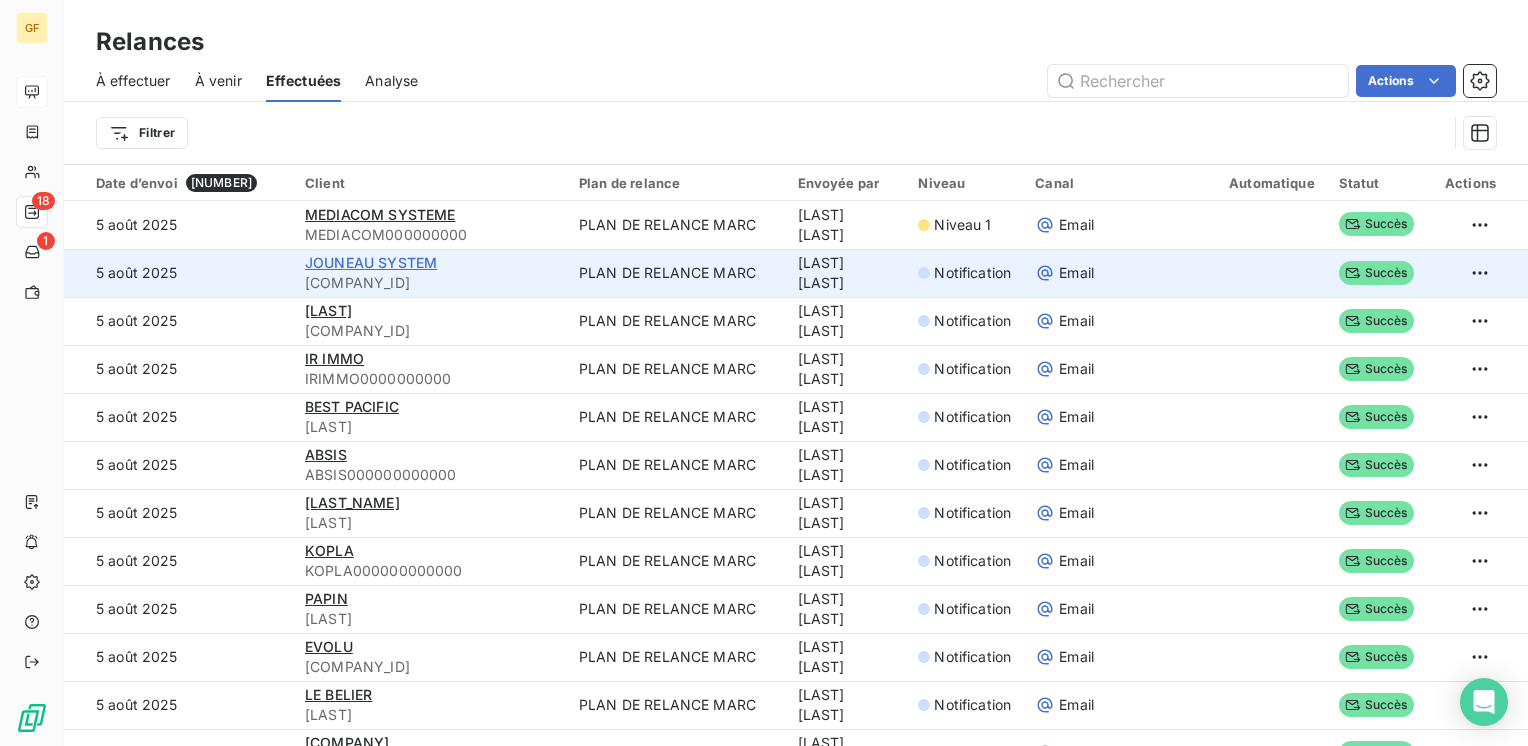 click on "JOUNEAU SYSTEM" at bounding box center [371, 262] 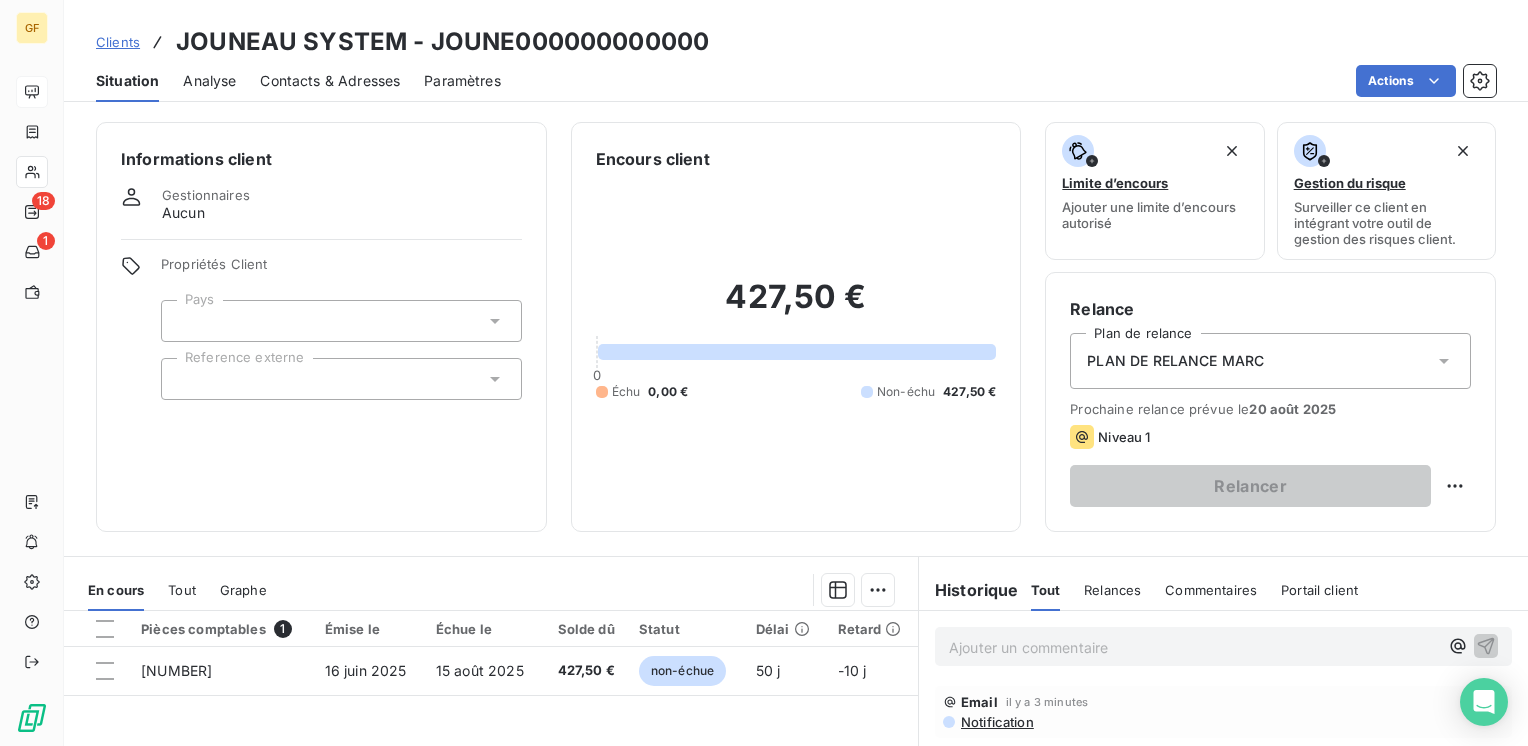 click on "Contacts & Adresses" at bounding box center [330, 81] 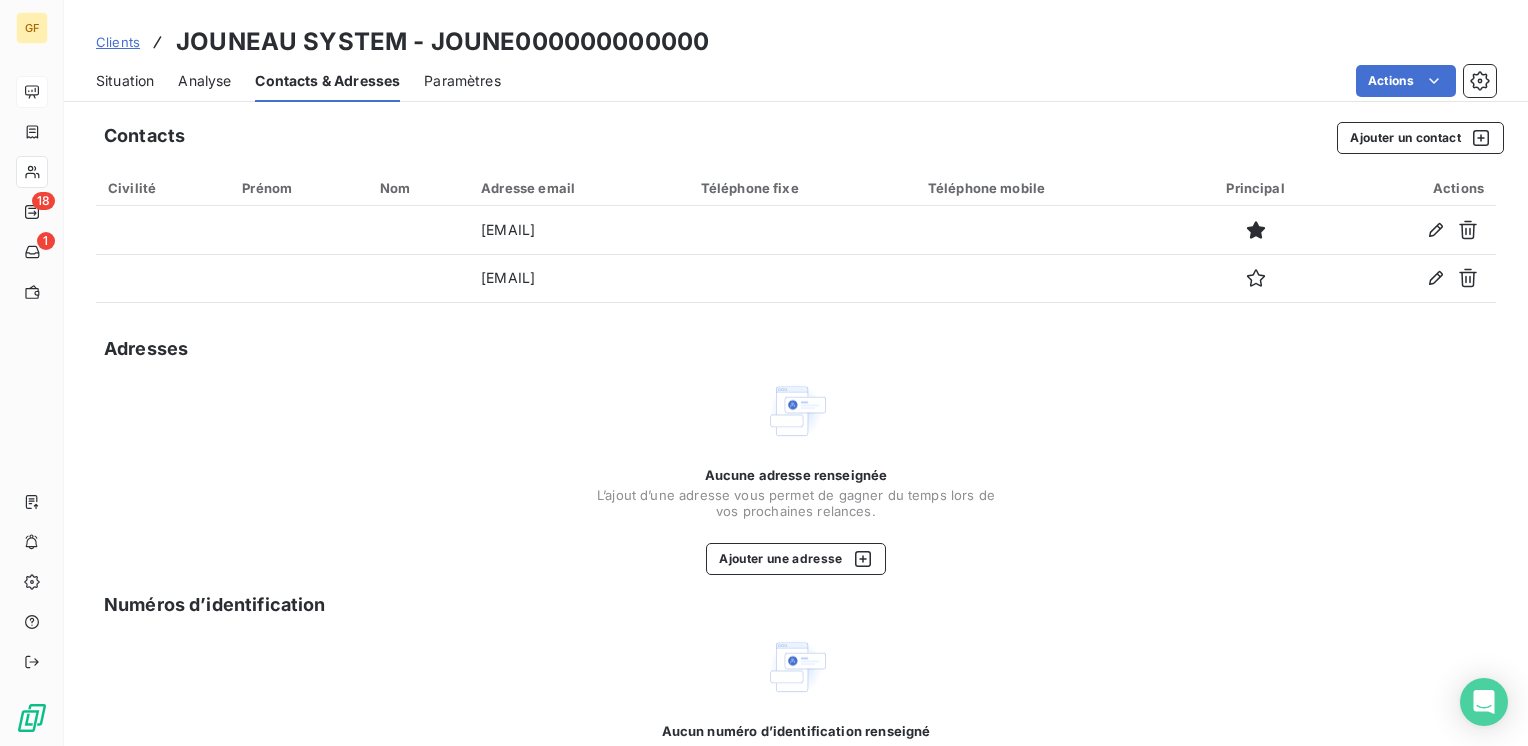 click on "Situation" at bounding box center (125, 81) 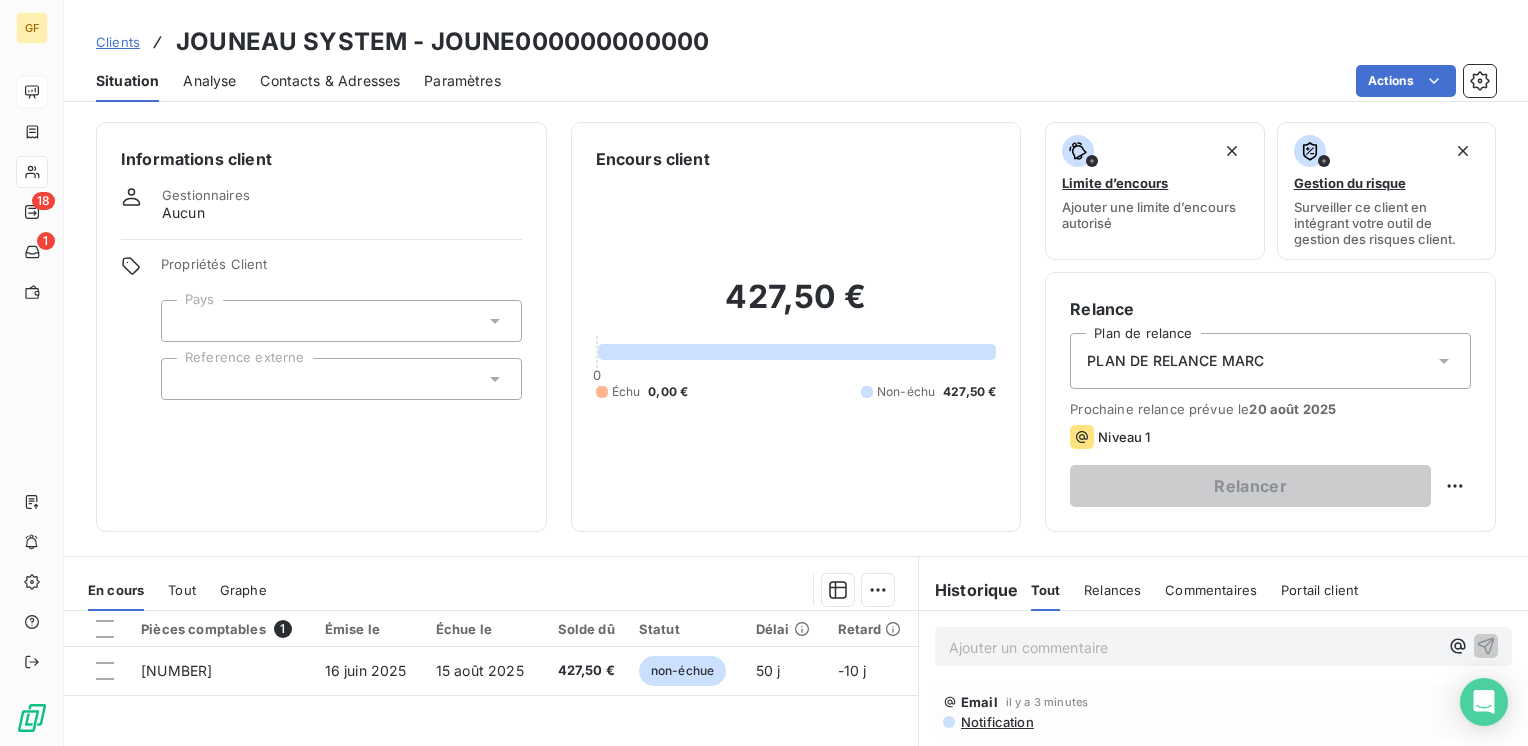 click on "GF 18 1 Clients JOUNEAU SYSTEM - JOUNE000000000000 Situation Analyse Contacts & Adresses Paramètres Actions Informations client Gestionnaires Aucun Propriétés Client Pays Reference externe Encours client   427,50 € 0 Échu 0,00 € Non-échu 427,50 €     Limite d’encours Ajouter une limite d’encours autorisé Gestion du risque Surveiller ce client en intégrant votre outil de gestion des risques client. Relance Plan de relance PLAN DE RELANCE MARC Prochaine relance prévue le  20 août 2025 Niveau 1 Relancer En cours Tout Graphe Pièces comptables 1 Émise le Échue le Solde dû Statut Délai   Retard   91251 16 juin 2025 15 août 2025 427,50 € non-échue 50 j -10 j Lignes par page 25 Précédent 1 Suivant Historique Tout Relances Commentaires Portail client Tout Relances Commentaires Portail client Ajouter un commentaire ﻿ Email il y a 3 minutes Notification" at bounding box center [764, 373] 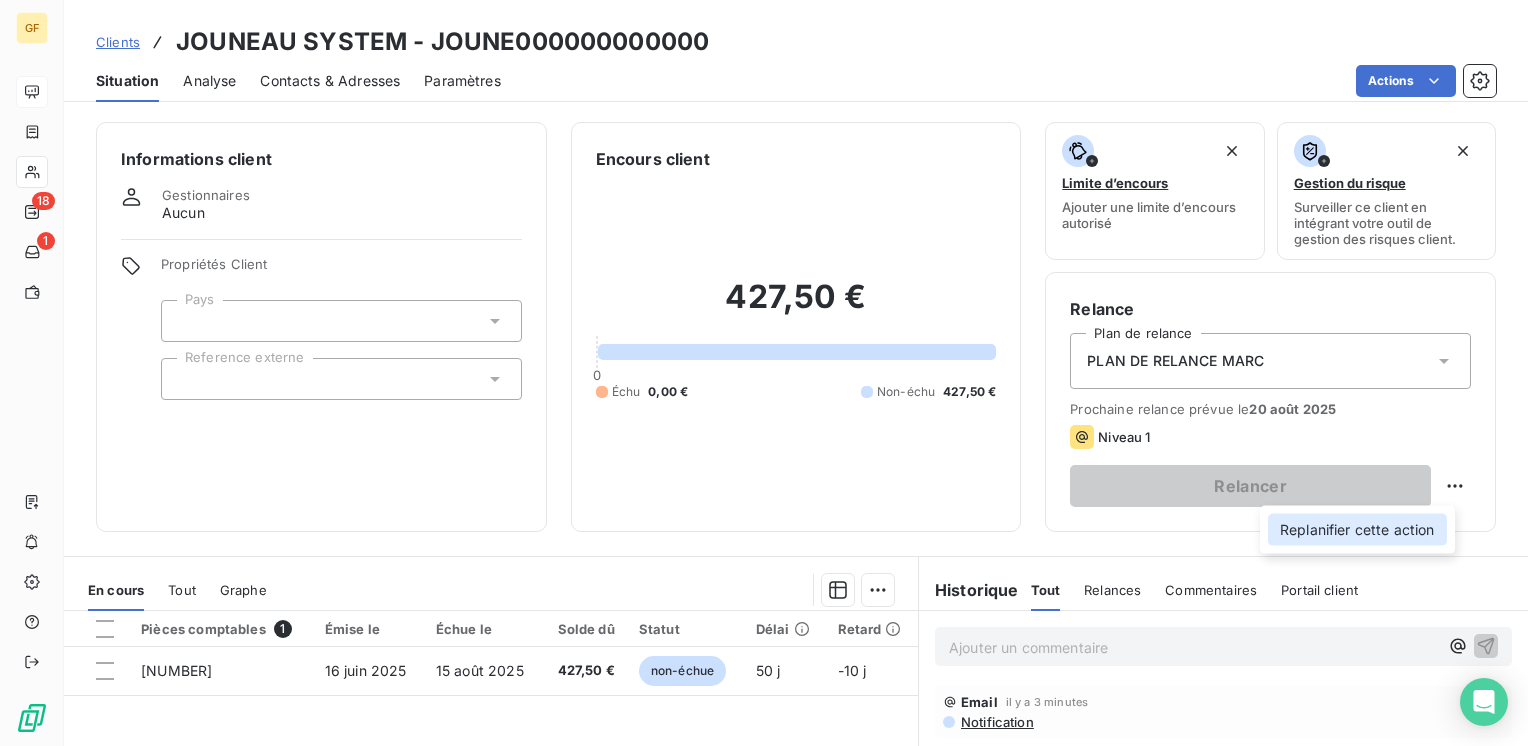 click on "Replanifier cette action" at bounding box center [1357, 530] 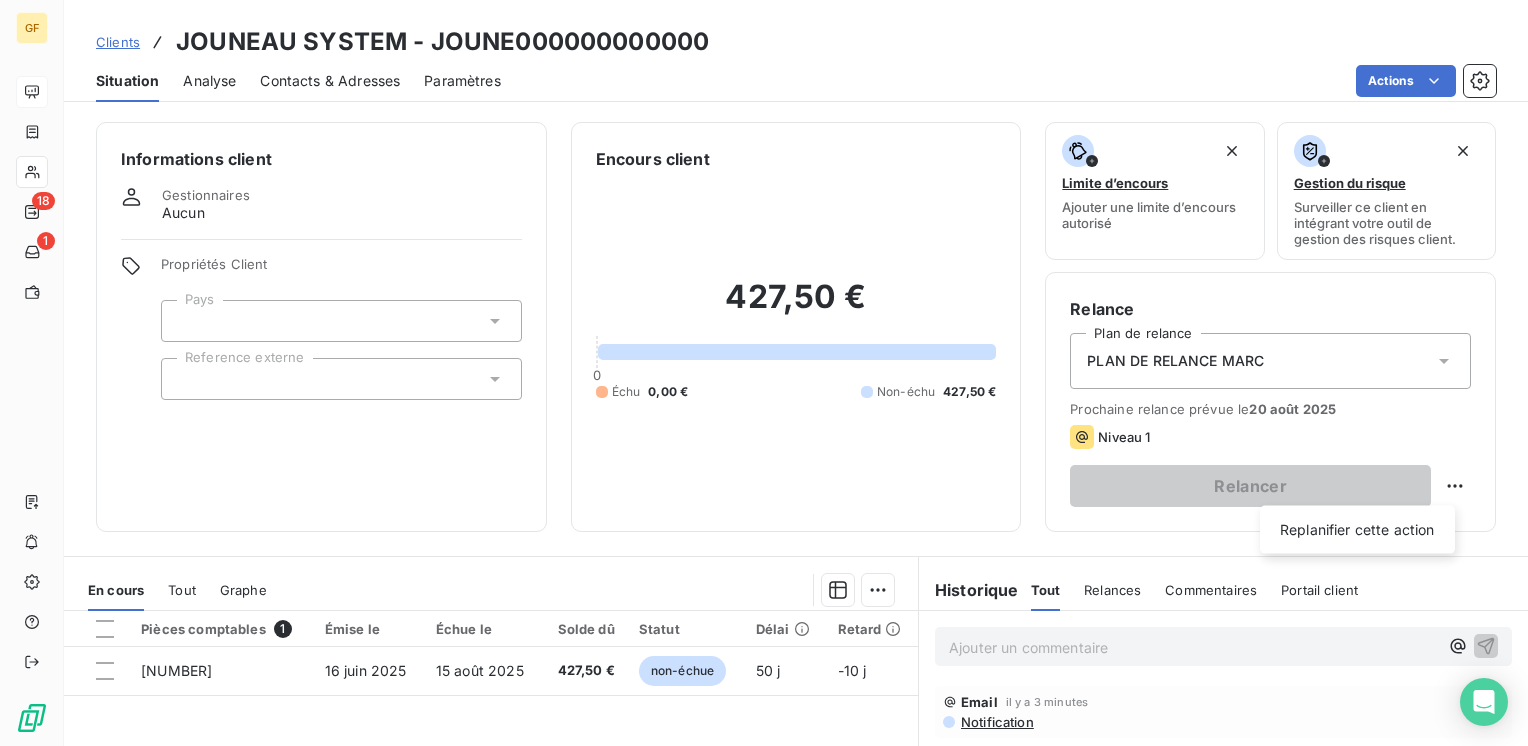 select on "7" 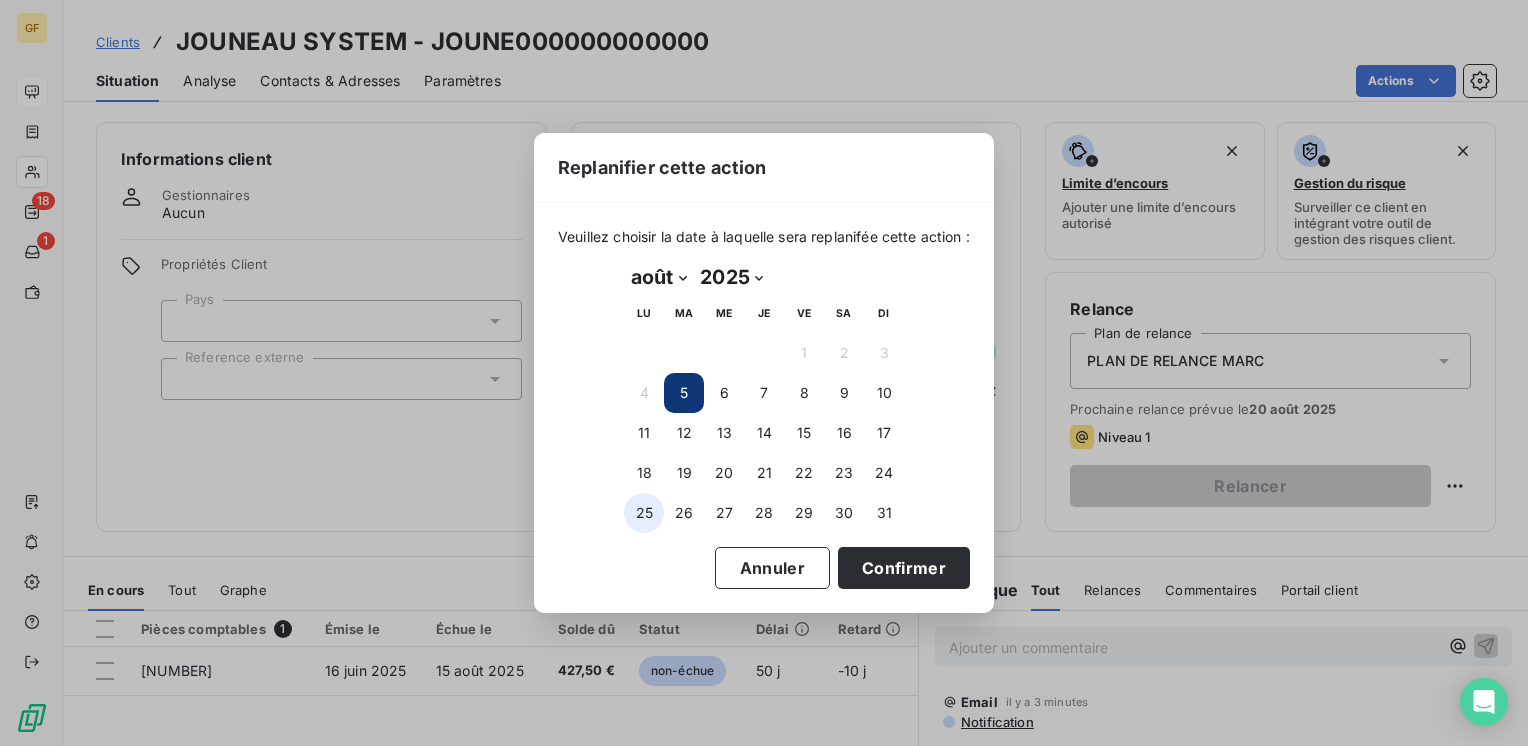 click on "25" at bounding box center (644, 513) 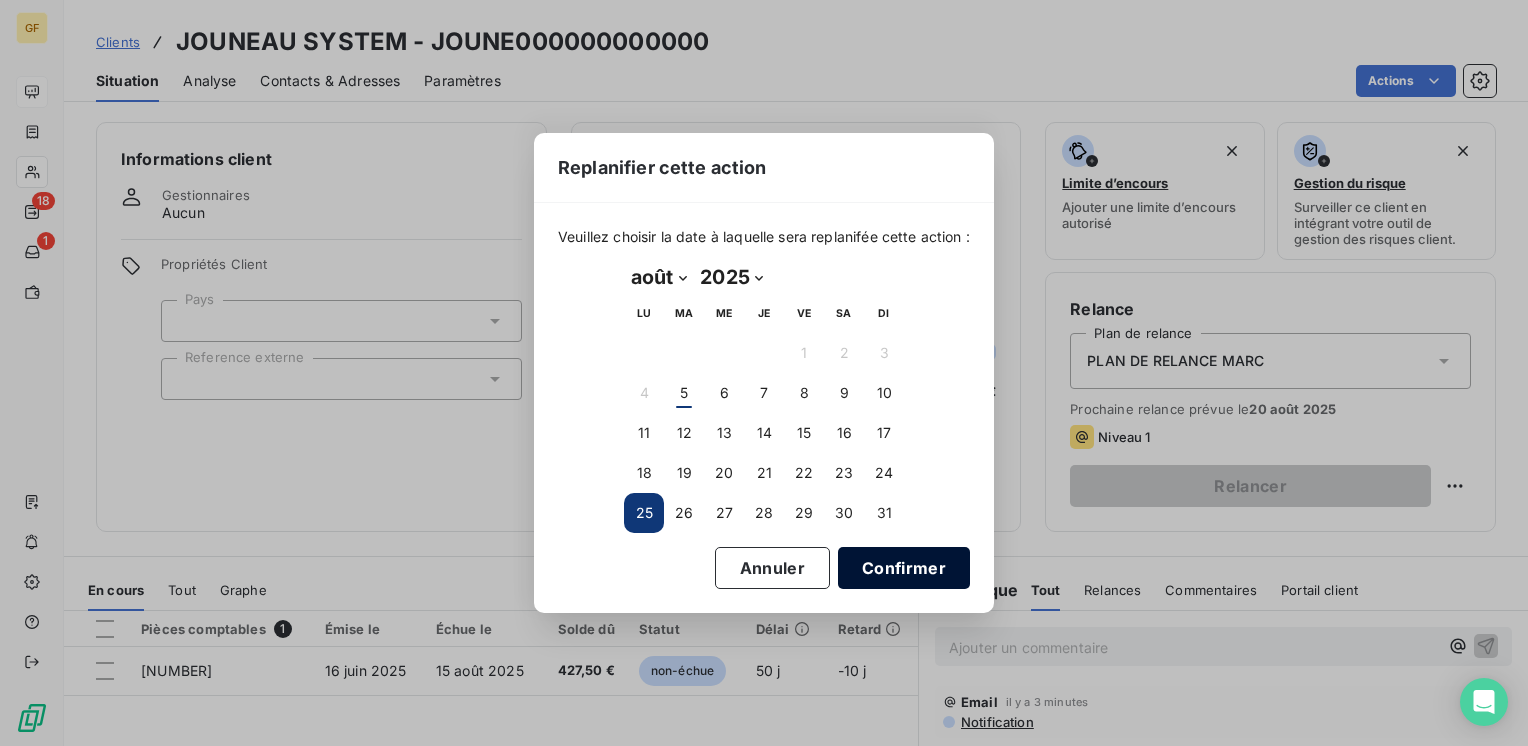 click on "Confirmer" at bounding box center (904, 568) 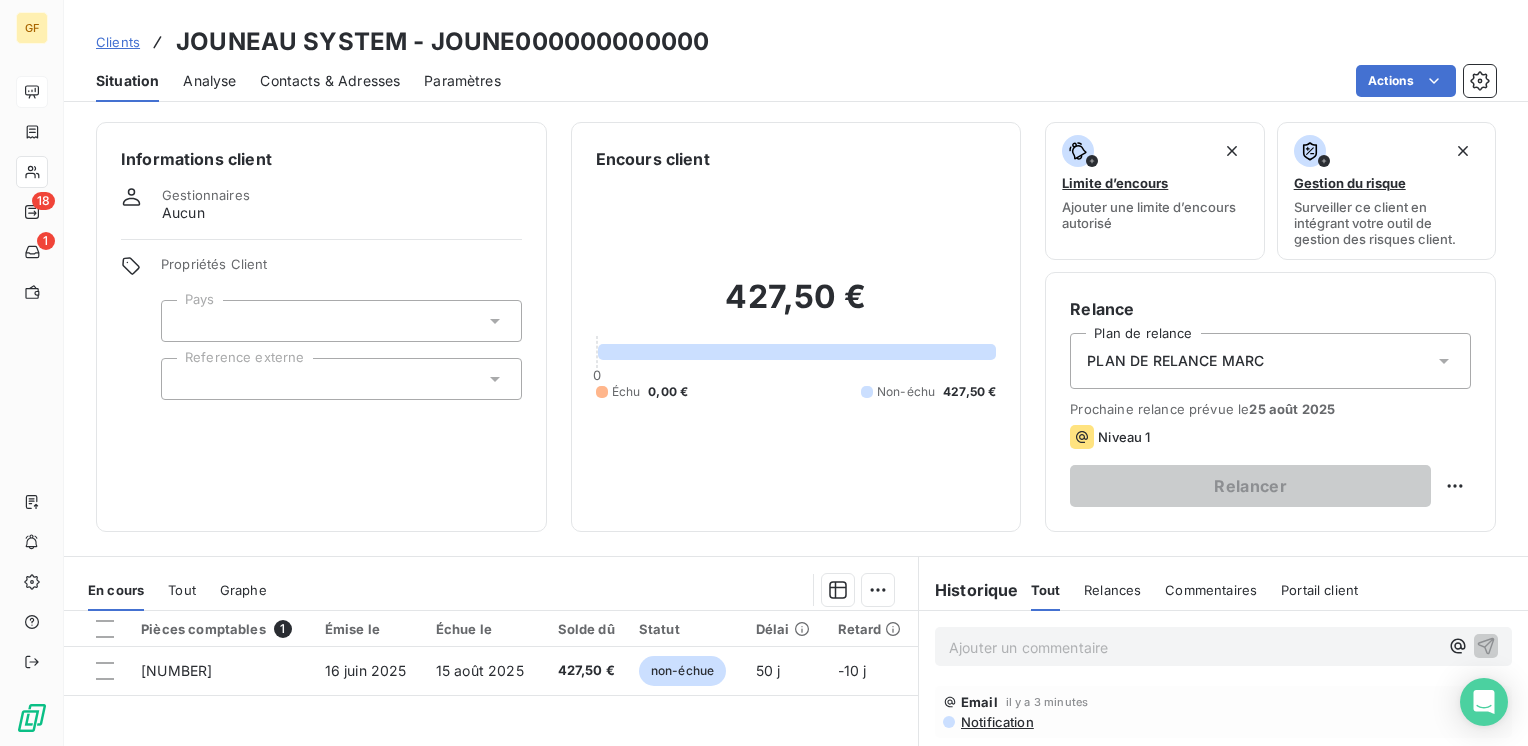 click on "Contacts & Adresses" at bounding box center [330, 81] 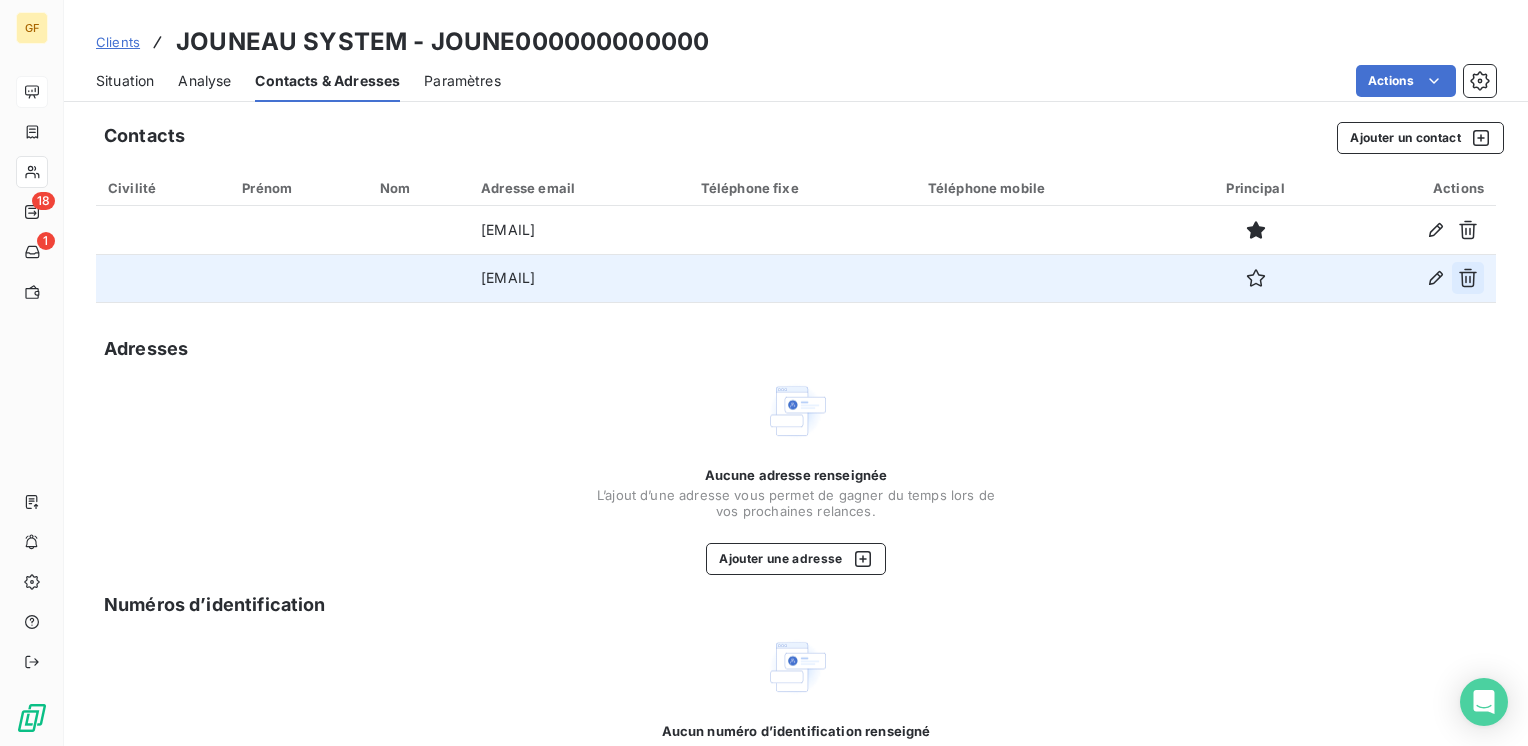 click 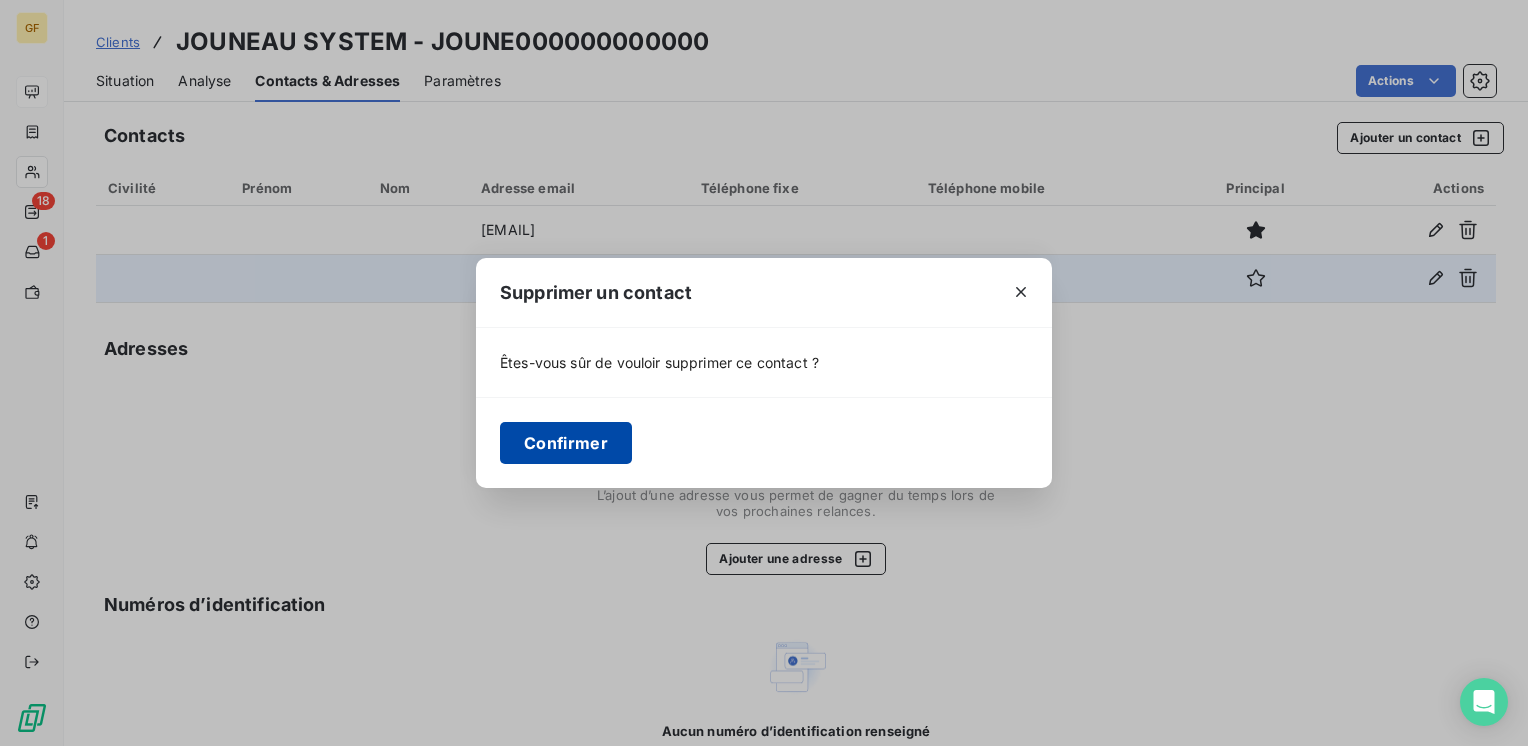 click on "Confirmer" at bounding box center [566, 443] 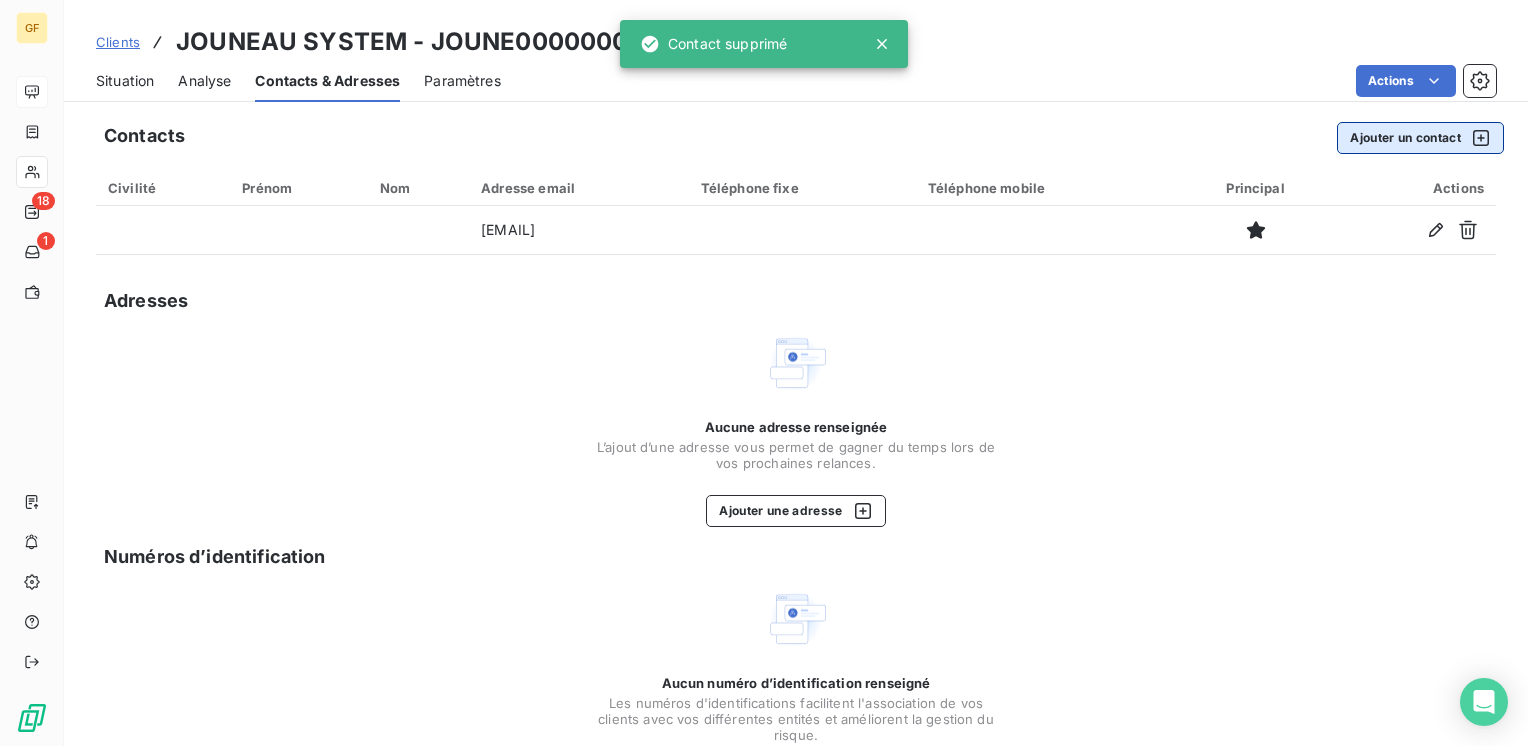 click on "Ajouter un contact" at bounding box center [1420, 138] 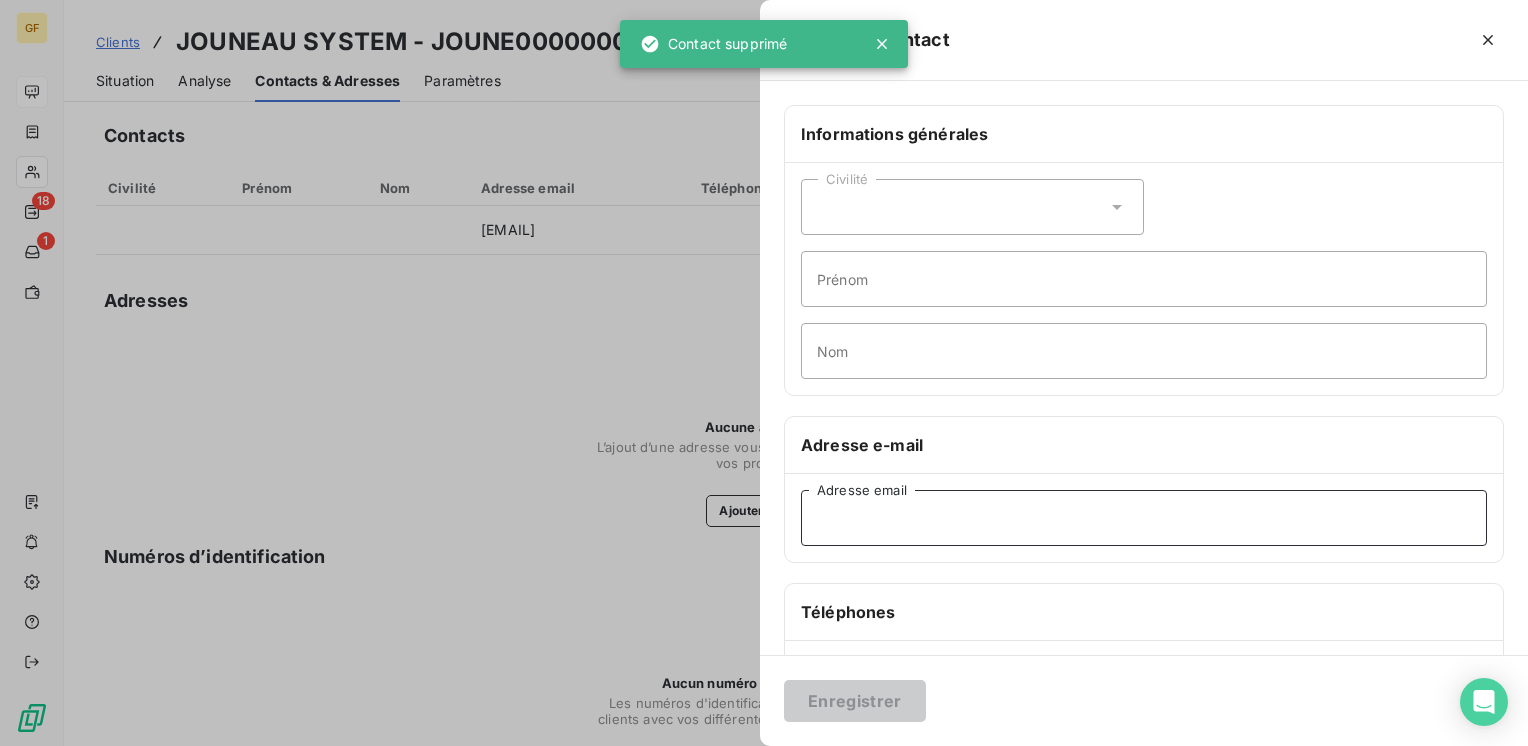 click on "Adresse email" at bounding box center [1144, 518] 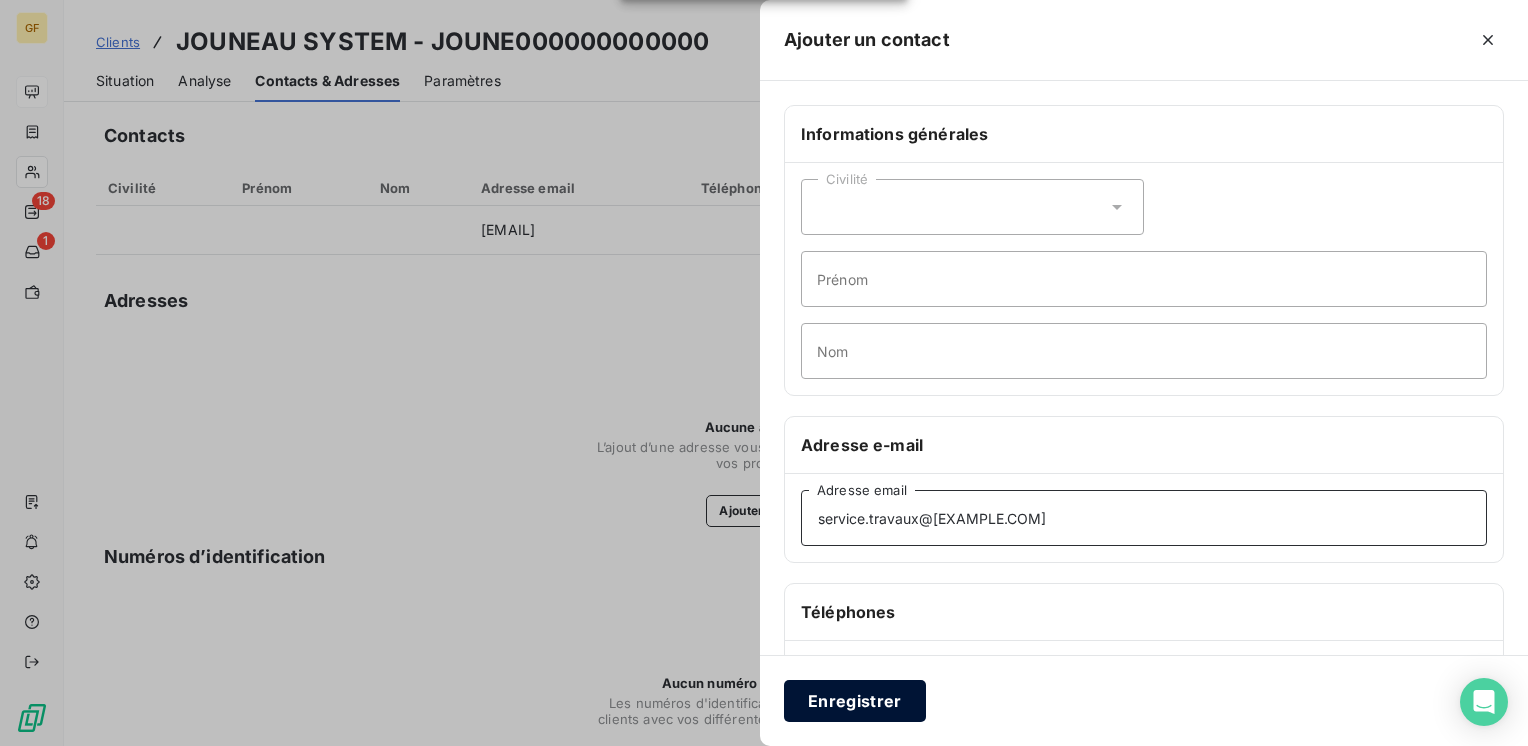 type on "service.travaux@jouneau.fr" 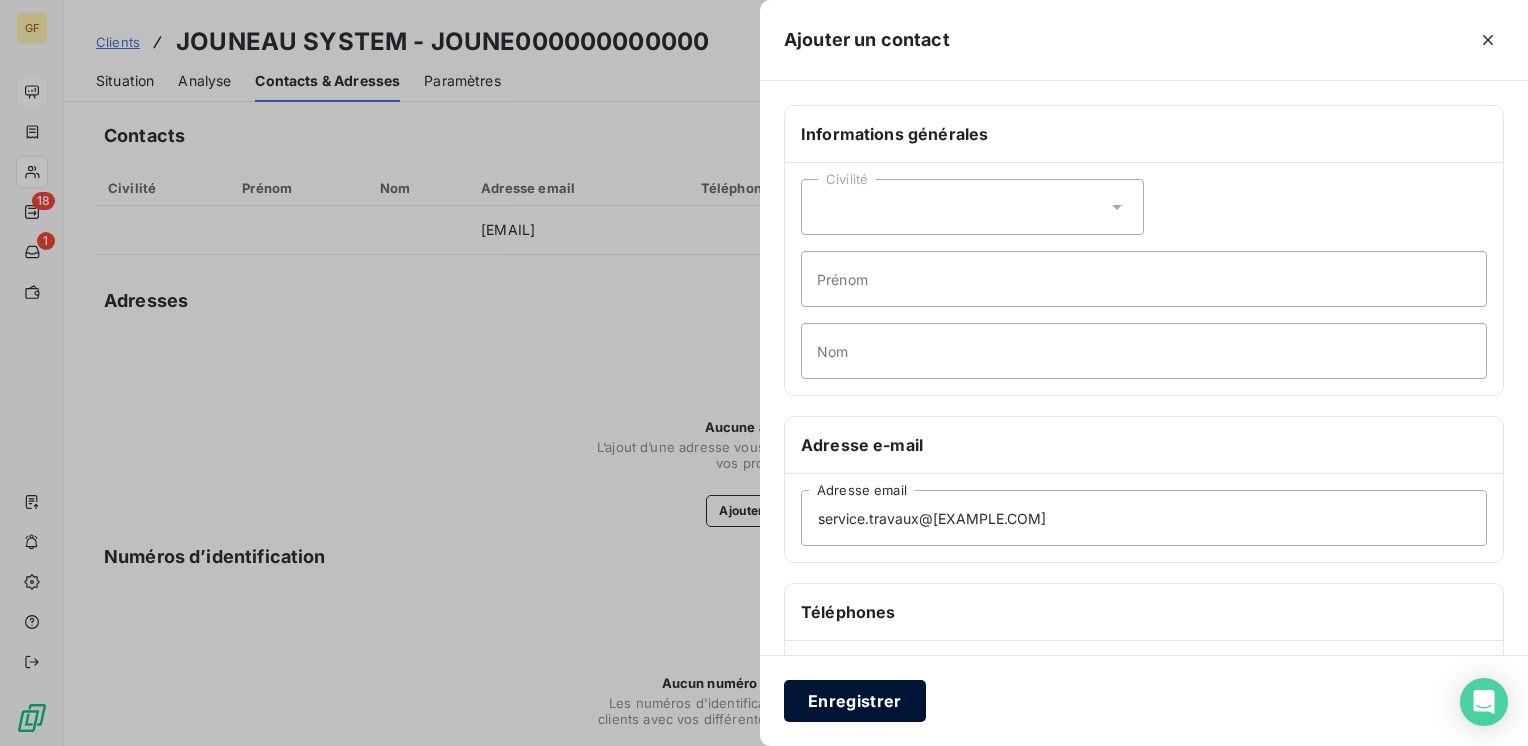 click on "Enregistrer" at bounding box center [855, 701] 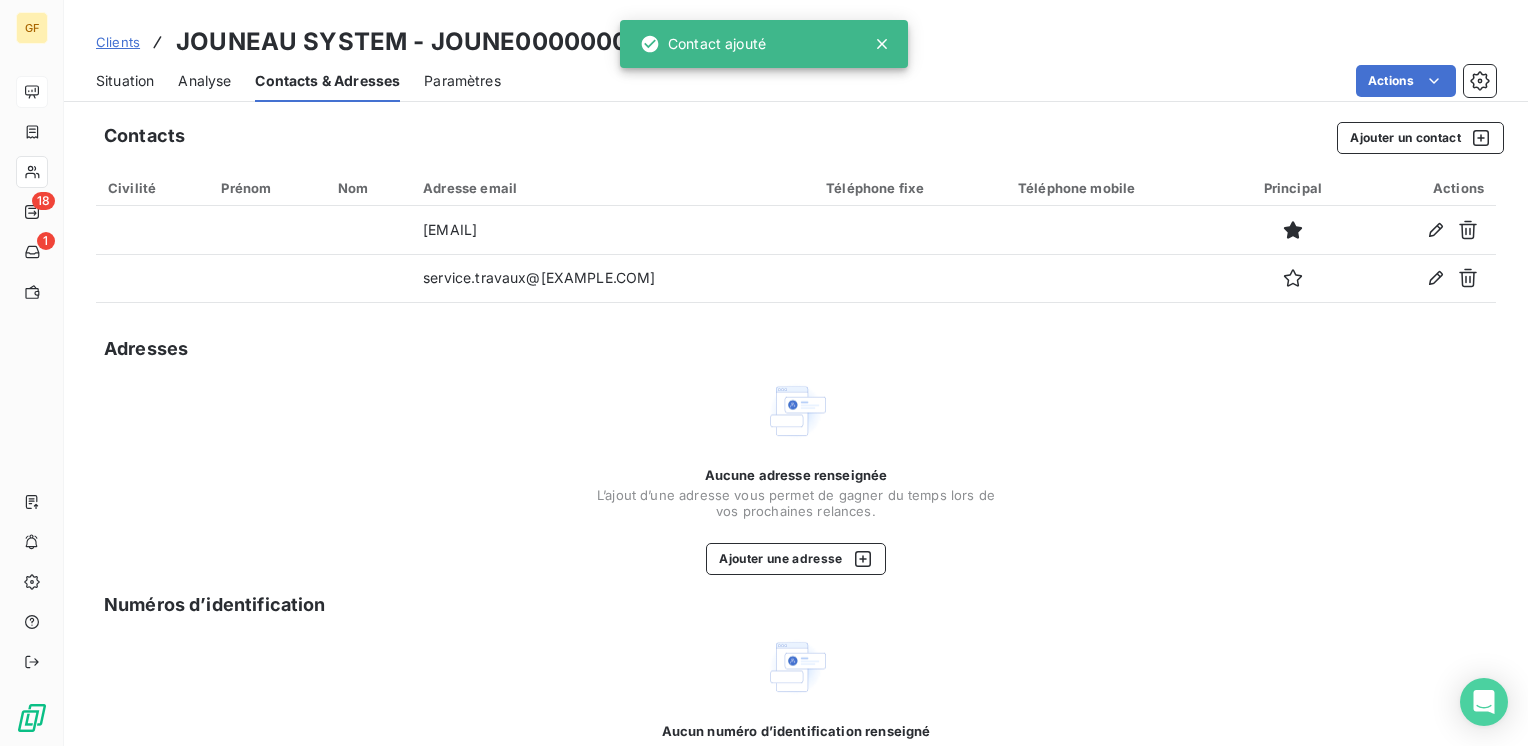 click on "Situation" at bounding box center [125, 81] 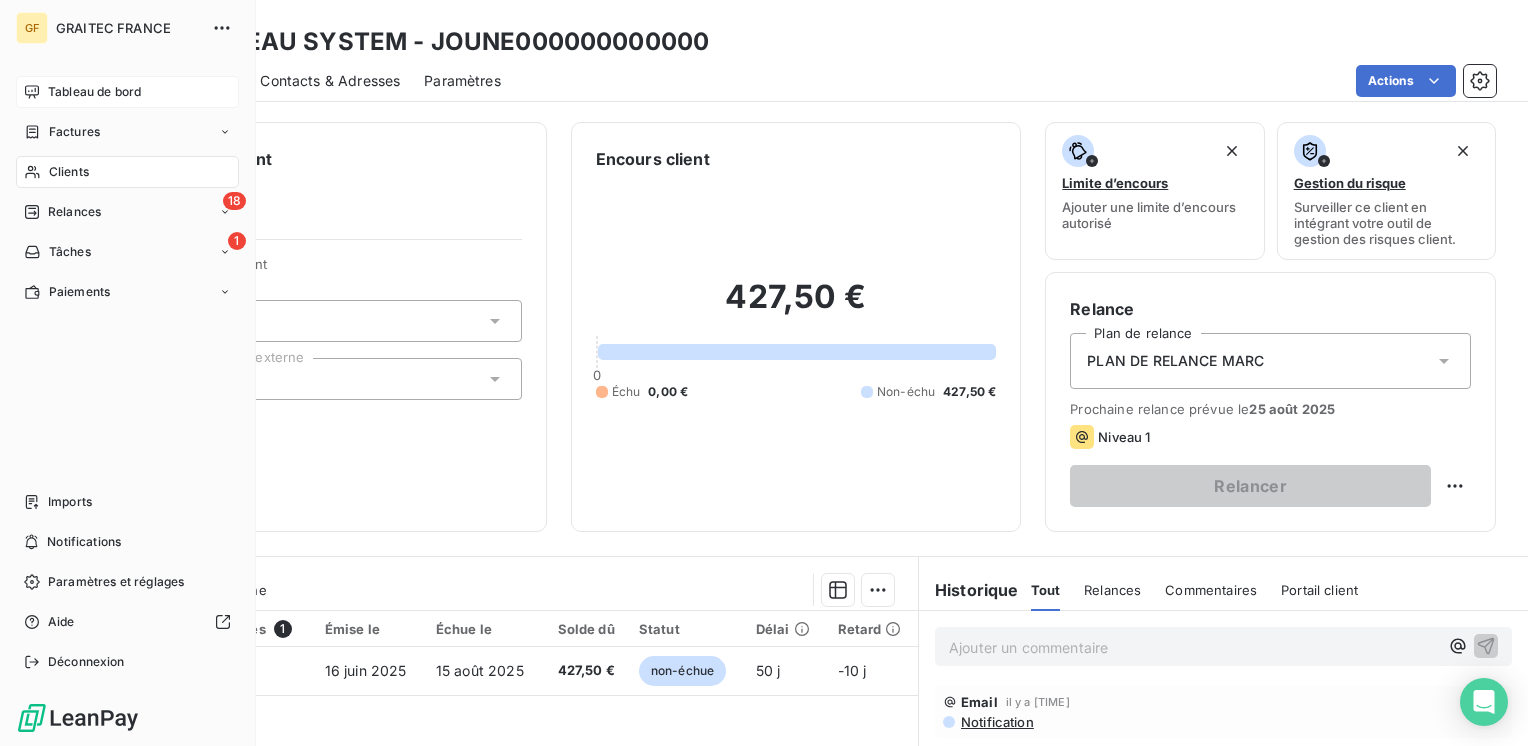 click on "Tableau de bord" at bounding box center [94, 92] 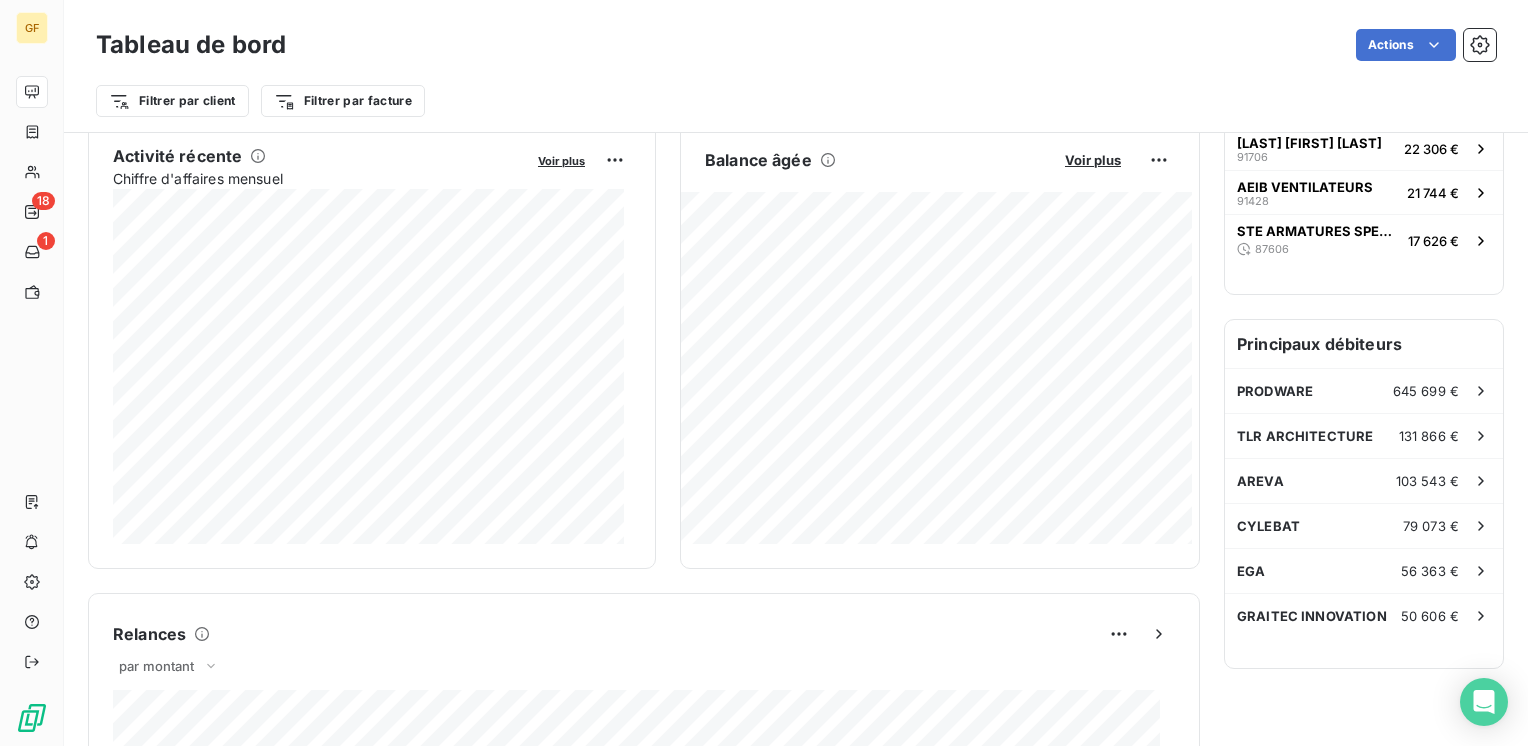 scroll, scrollTop: 300, scrollLeft: 0, axis: vertical 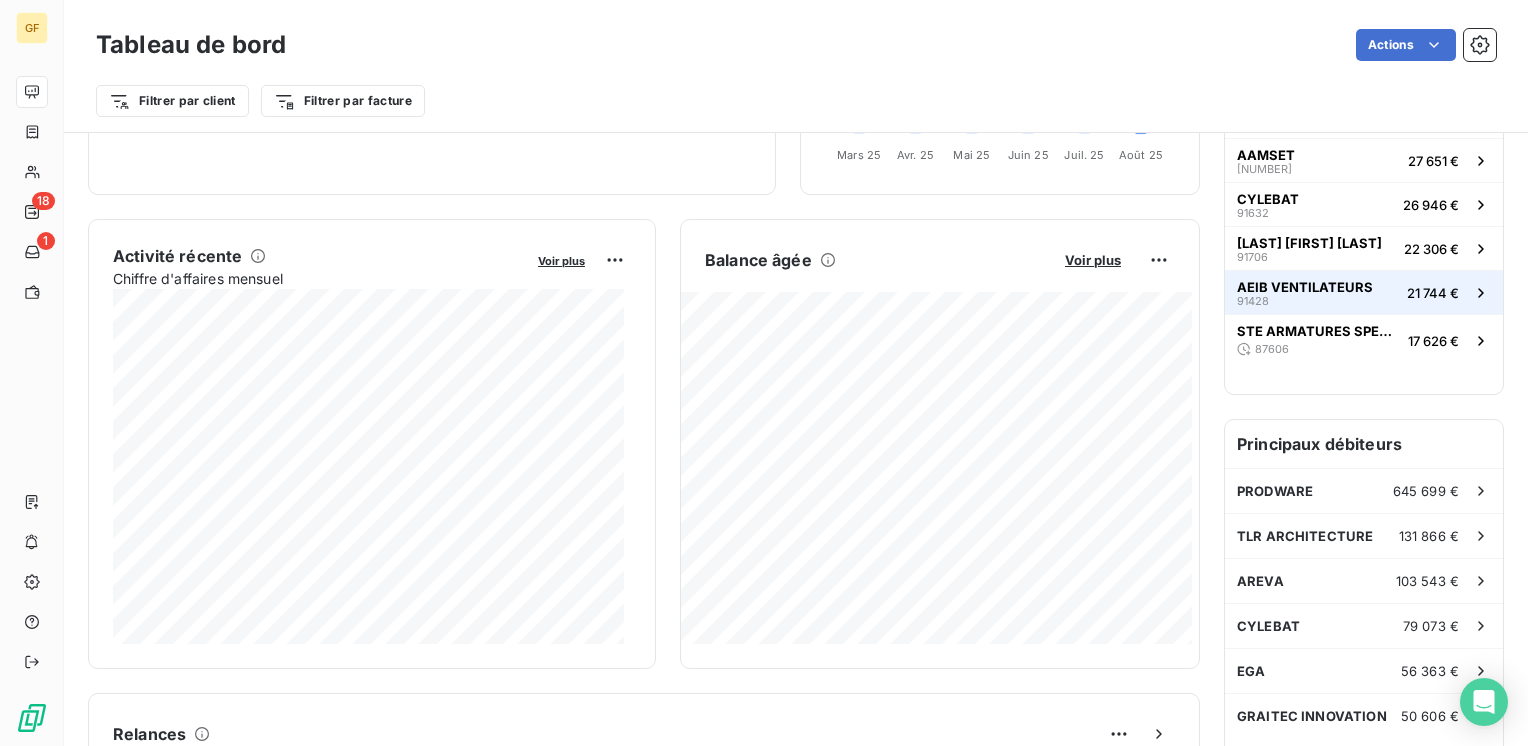 click on "AEIB VENTILATEURS" at bounding box center [1305, 287] 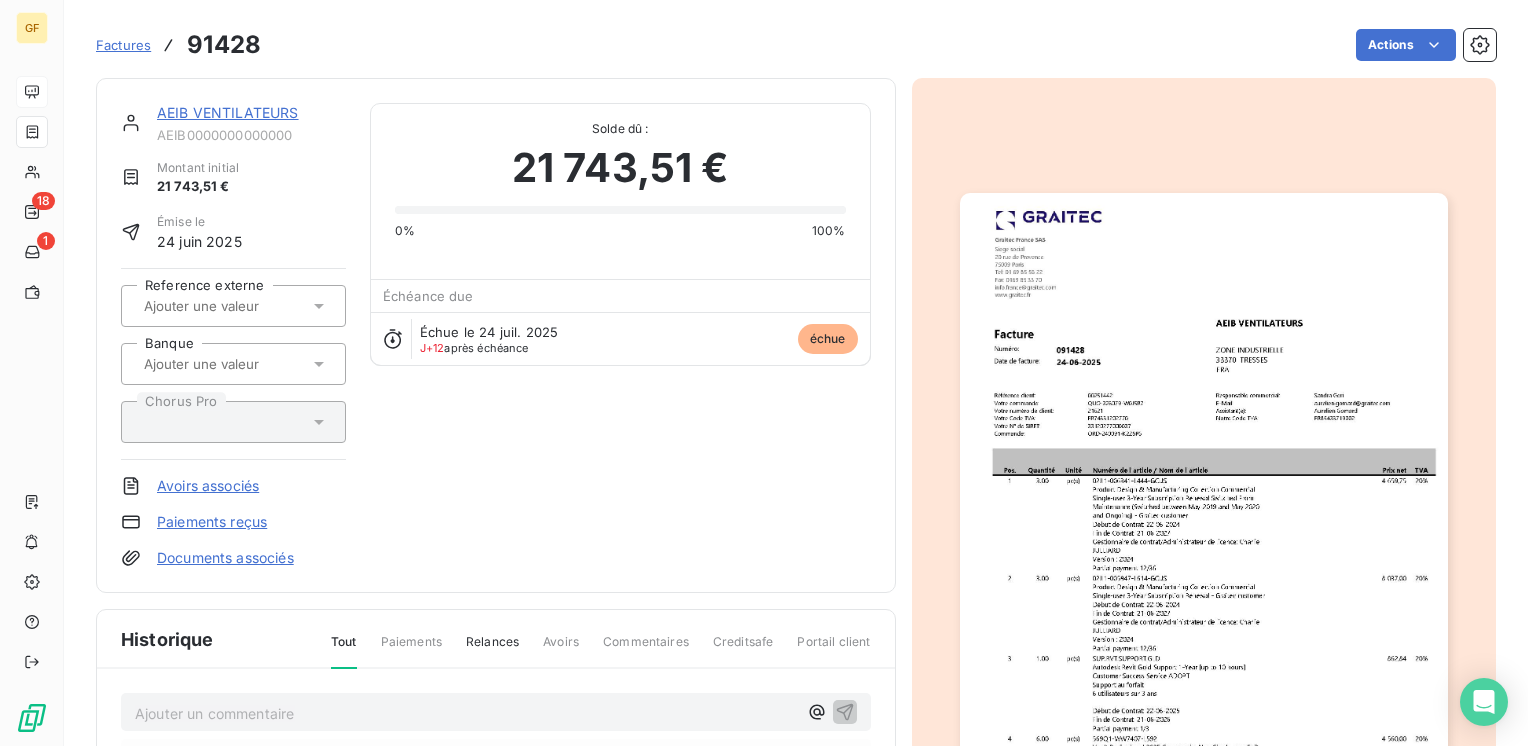 click on "AEIB VENTILATEURS" at bounding box center [251, 113] 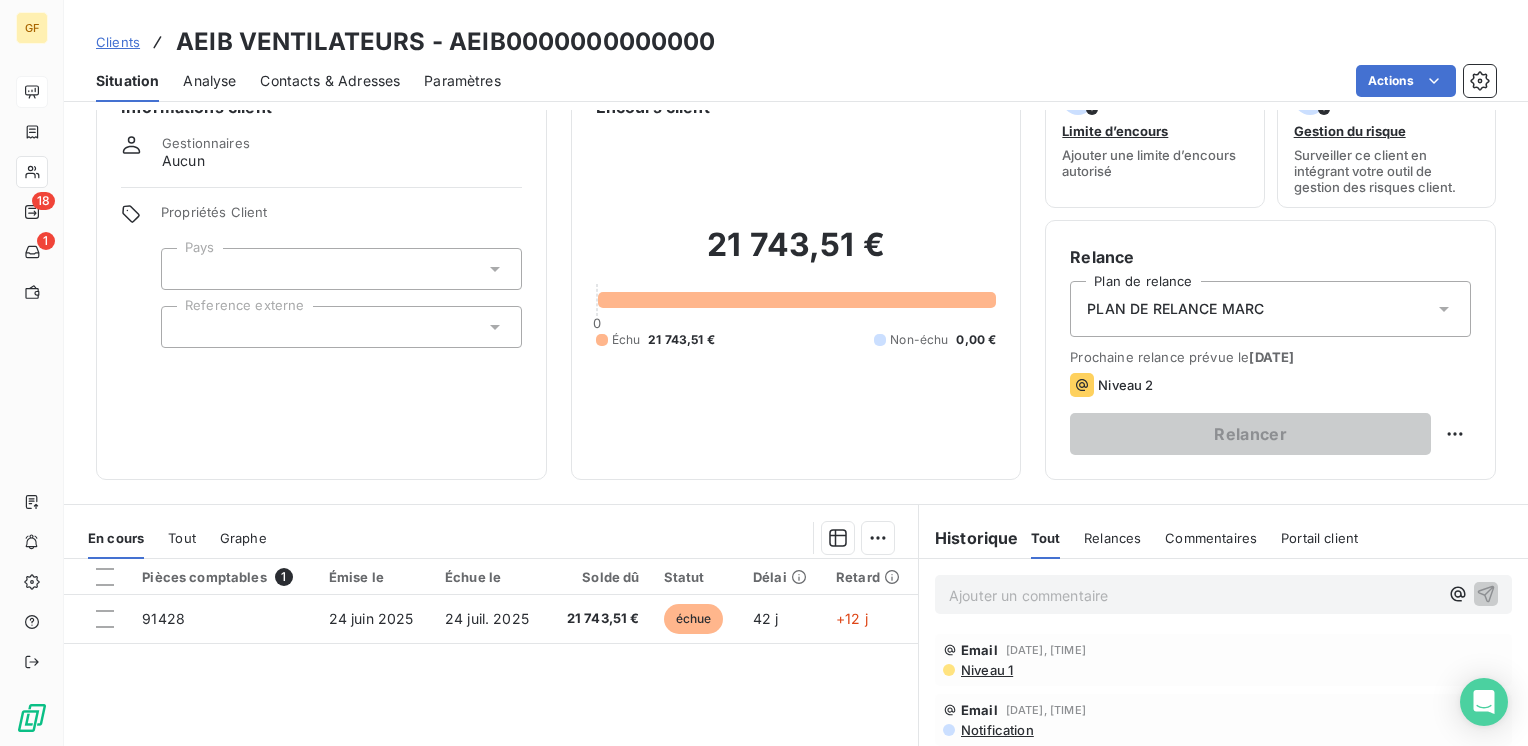 scroll, scrollTop: 100, scrollLeft: 0, axis: vertical 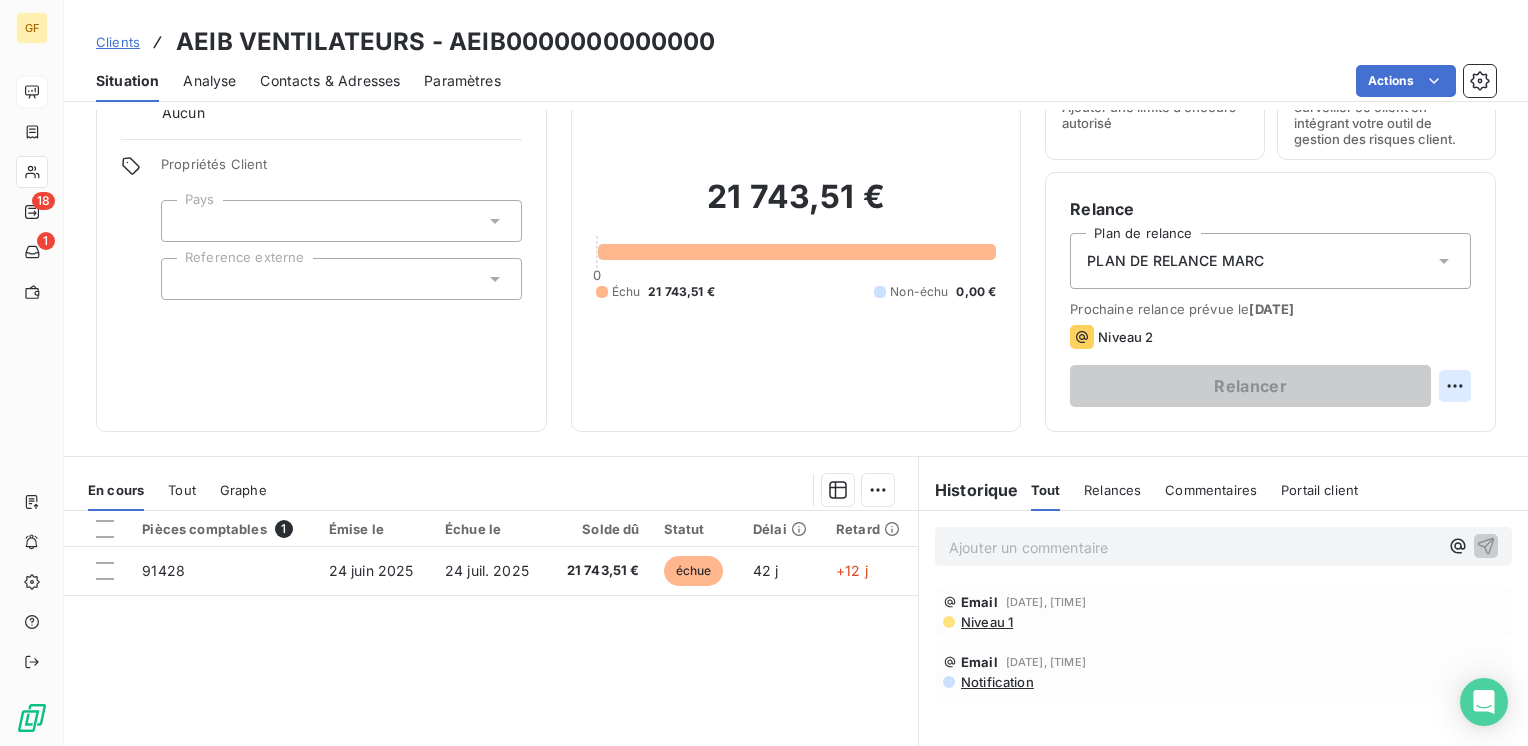click on "GF 18 1 Clients AEIB VENTILATEURS - AEIB0000000000000 Situation Analyse Contacts & Adresses Paramètres Actions Informations client Gestionnaires Aucun Propriétés Client Pays Reference externe Encours client   21 743,51 € 0 Échu 21 743,51 € Non-échu 0,00 €     Limite d’encours Ajouter une limite d’encours autorisé Gestion du risque Surveiller ce client en intégrant votre outil de gestion des risques client. Relance Plan de relance PLAN DE RELANCE MARC Prochaine relance prévue le  8 août 2025 Niveau 2 Relancer En cours Tout Graphe Pièces comptables 1 Émise le Échue le Solde dû Statut Délai   Retard   91428 24 juin 2025 24 juil. 2025 21 743,51 € échue 42 j +12 j Lignes par page 25 Précédent 1 Suivant Historique Tout Relances Commentaires Portail client Tout Relances Commentaires Portail client Ajouter un commentaire ﻿ Email 29 juil. 2025, 07:07 Niveau 1 Email 14 juil. 2025, 08:49 Notification" at bounding box center [764, 373] 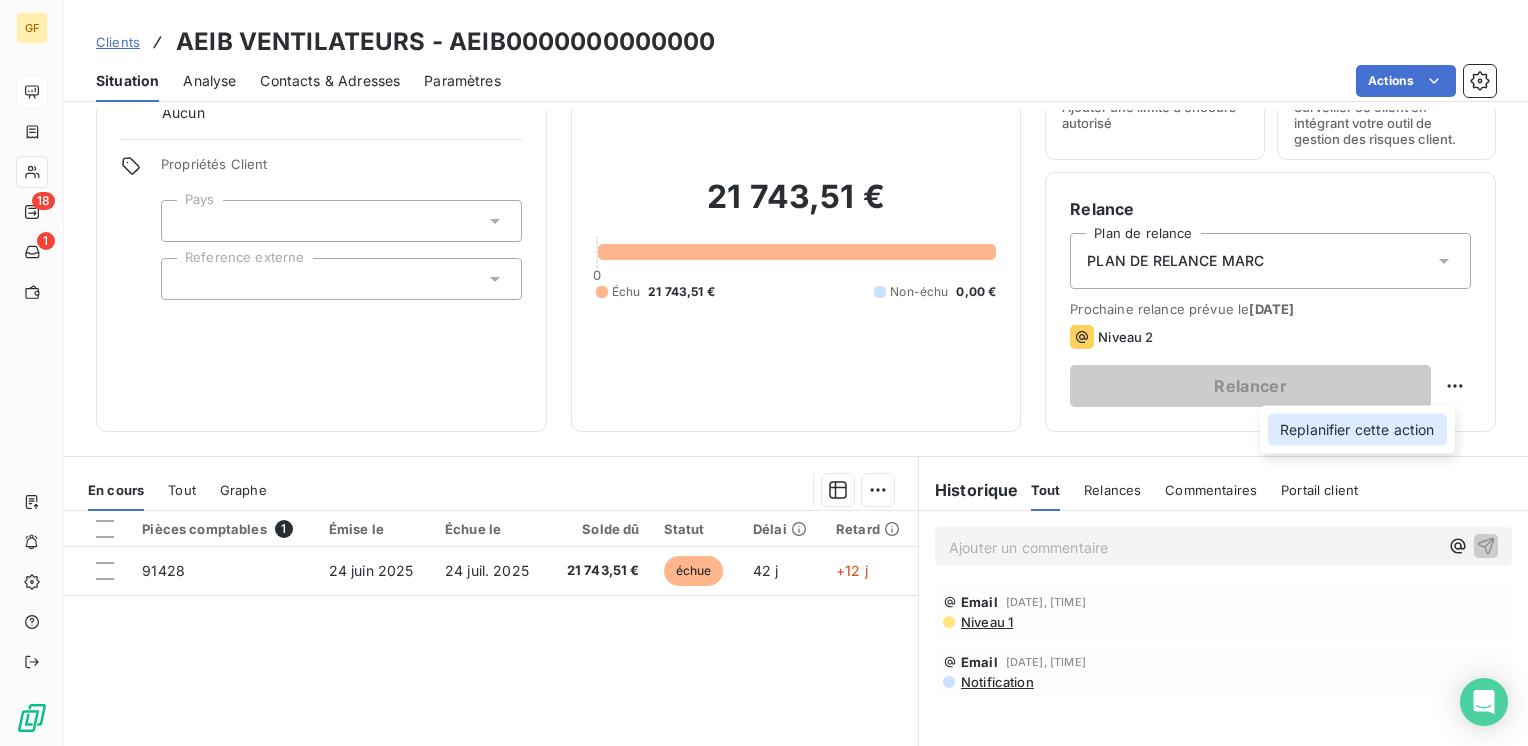 click on "Replanifier cette action" at bounding box center [1357, 430] 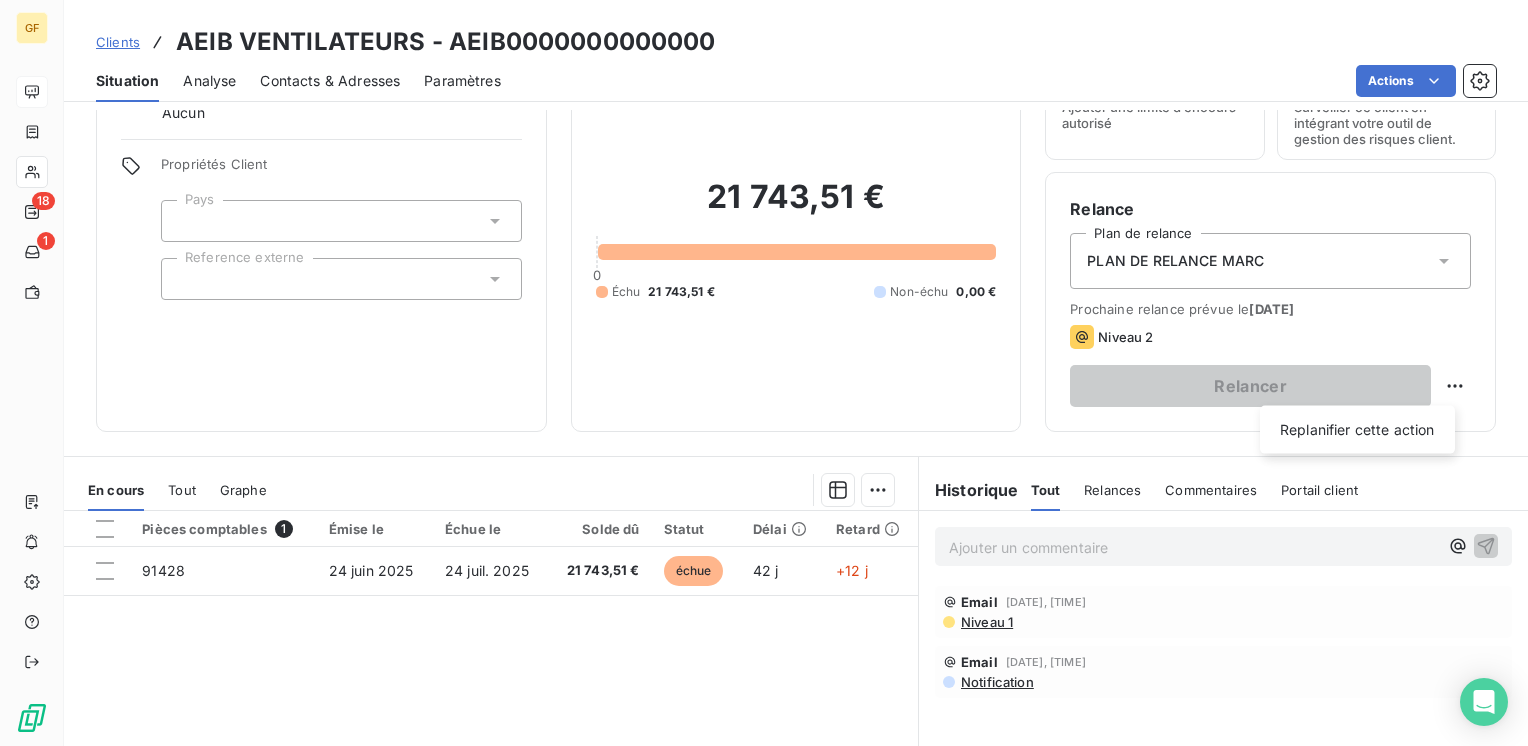 select on "7" 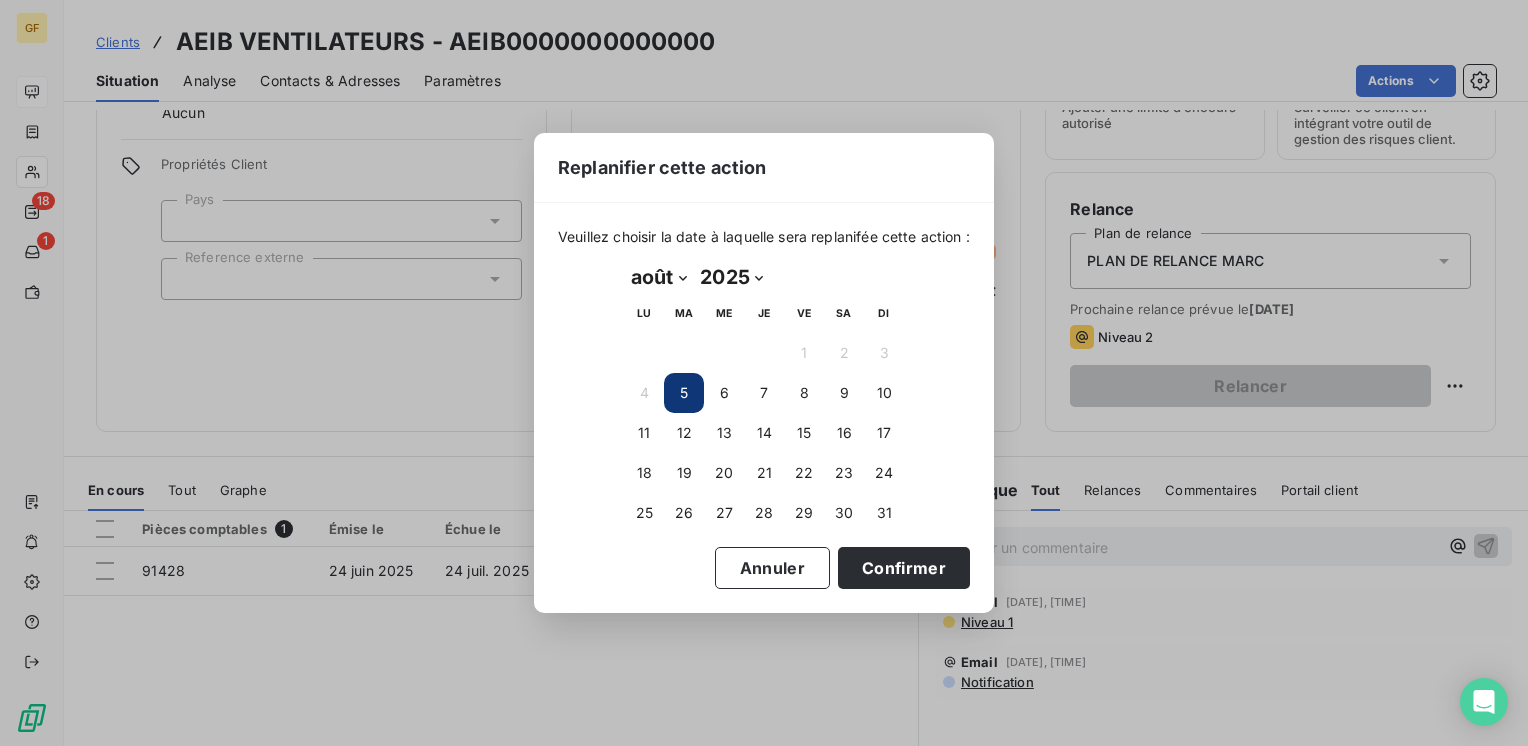 click on "5" at bounding box center [684, 393] 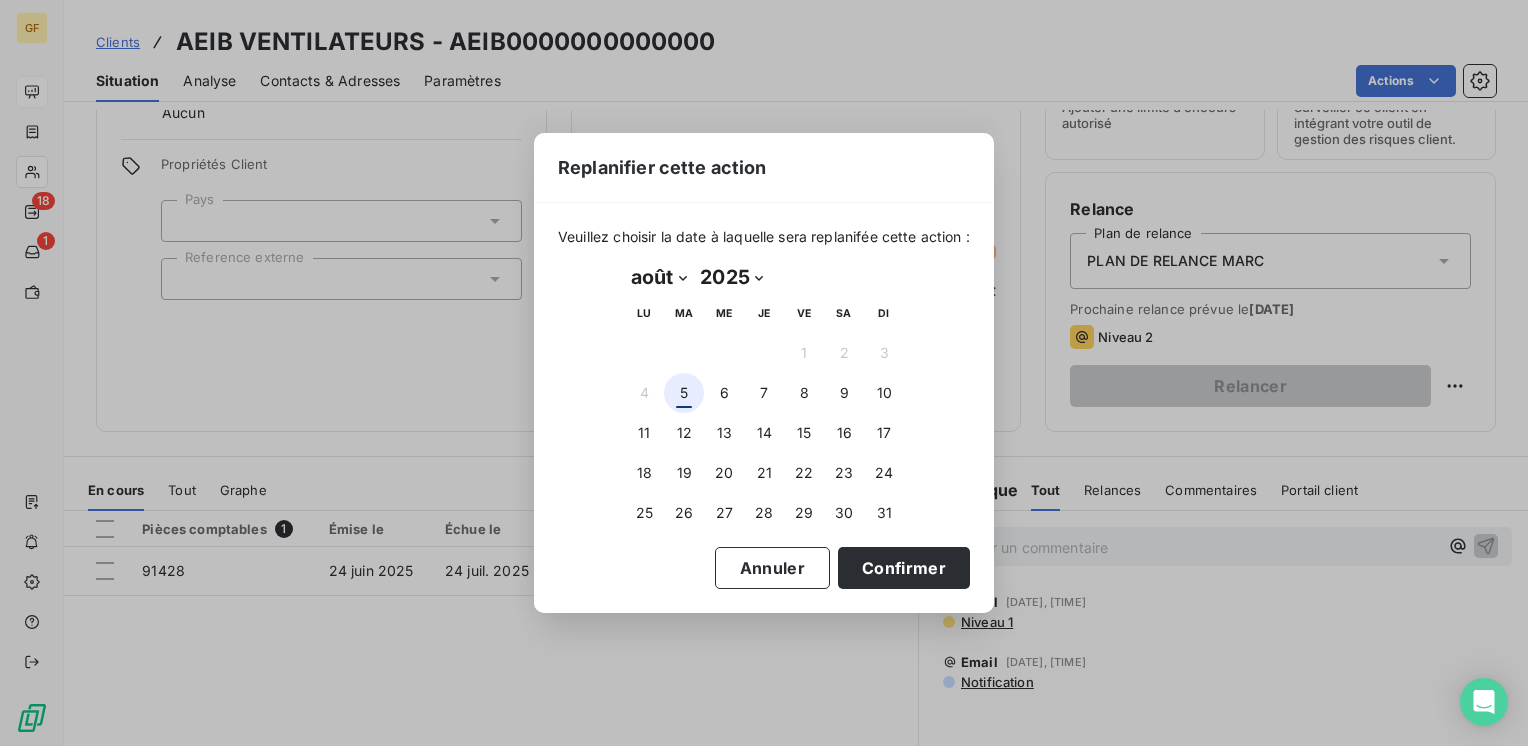 click on "5" at bounding box center [684, 393] 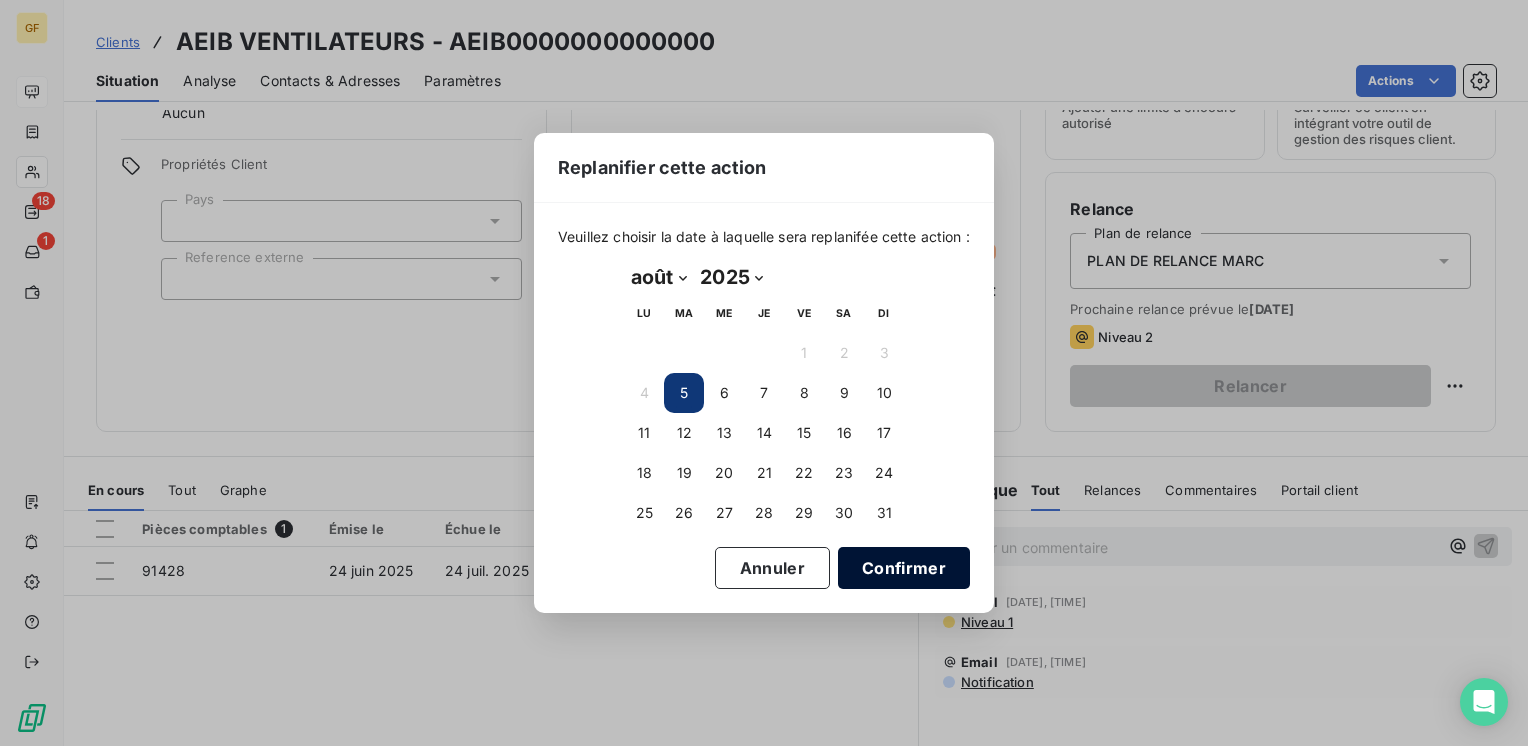 click on "Confirmer" at bounding box center [904, 568] 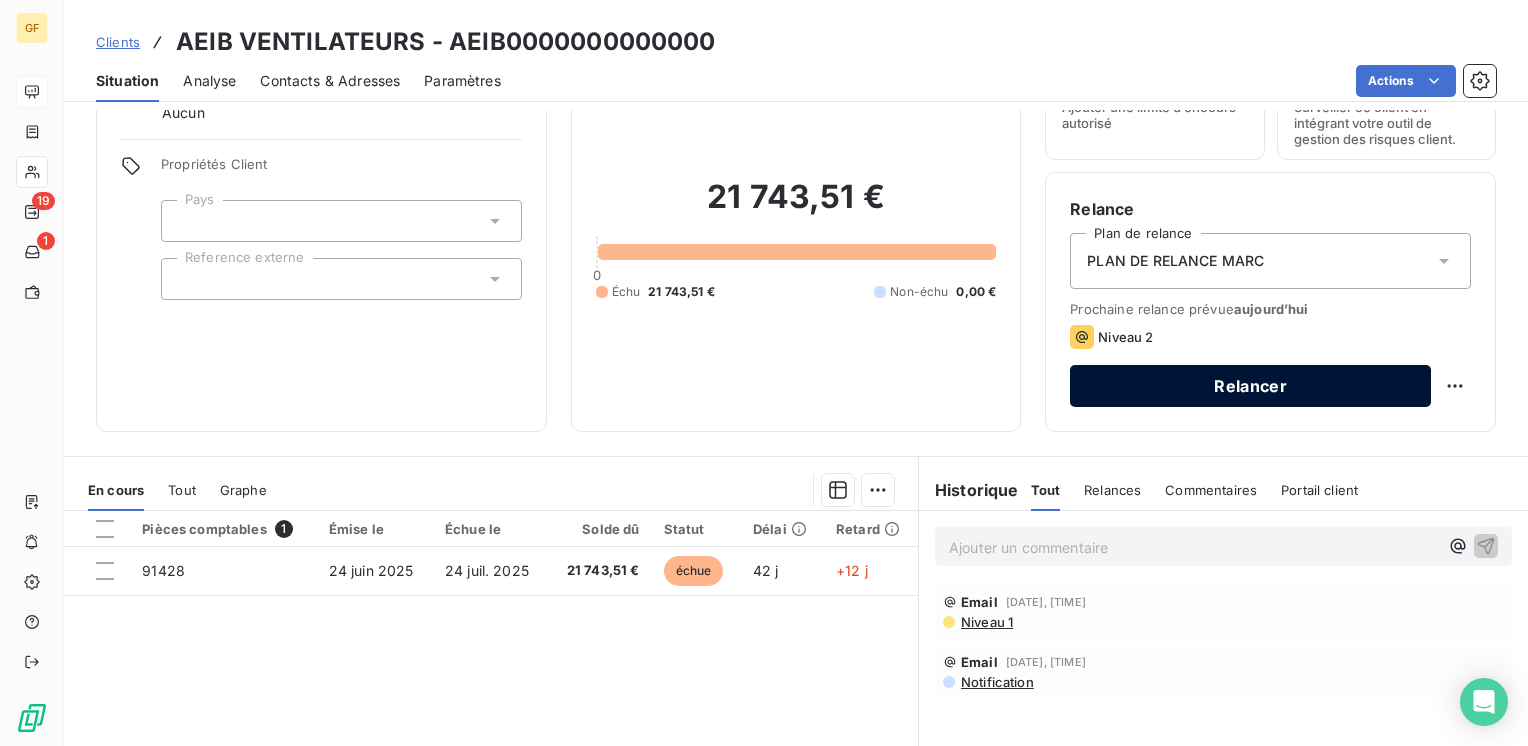 click on "Relancer" at bounding box center (1250, 386) 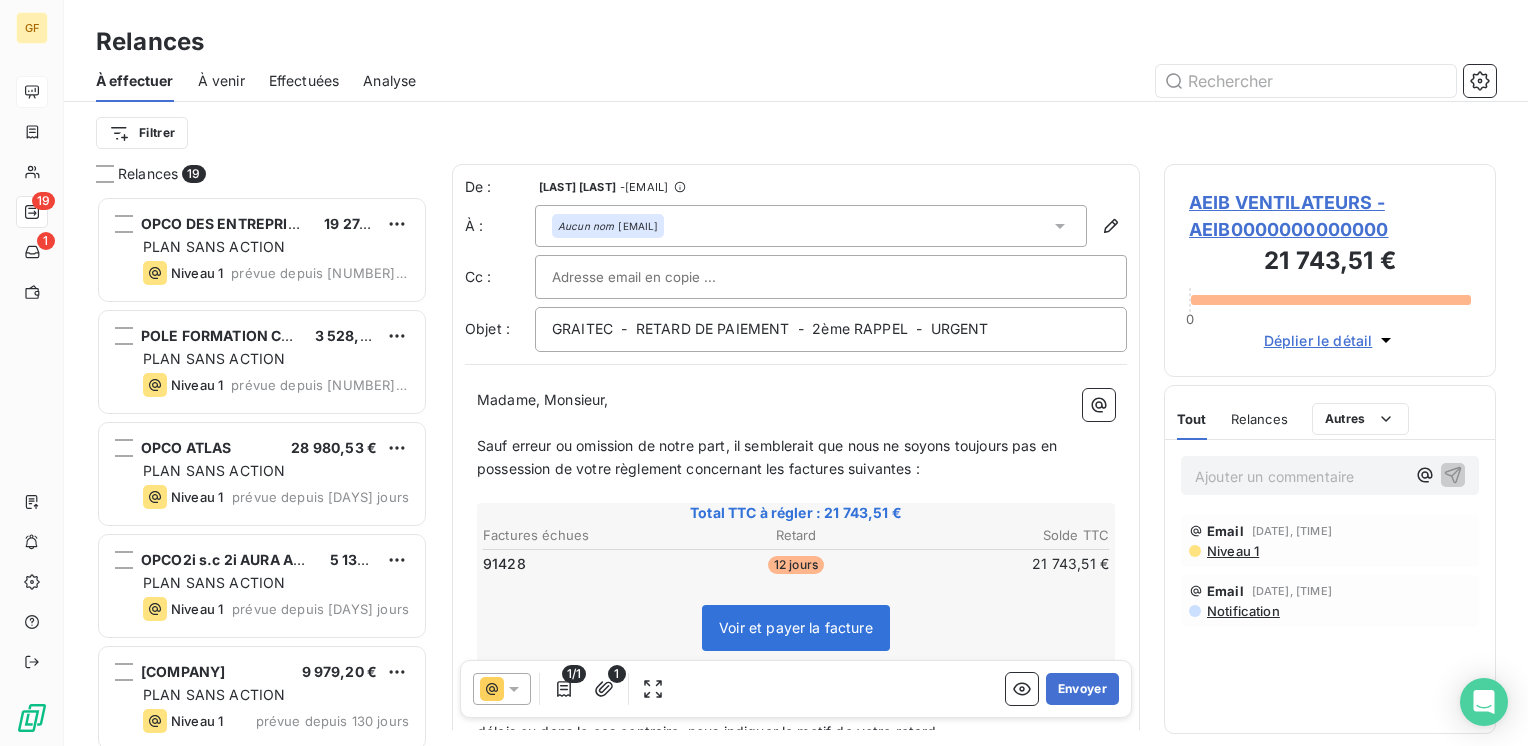 scroll, scrollTop: 16, scrollLeft: 16, axis: both 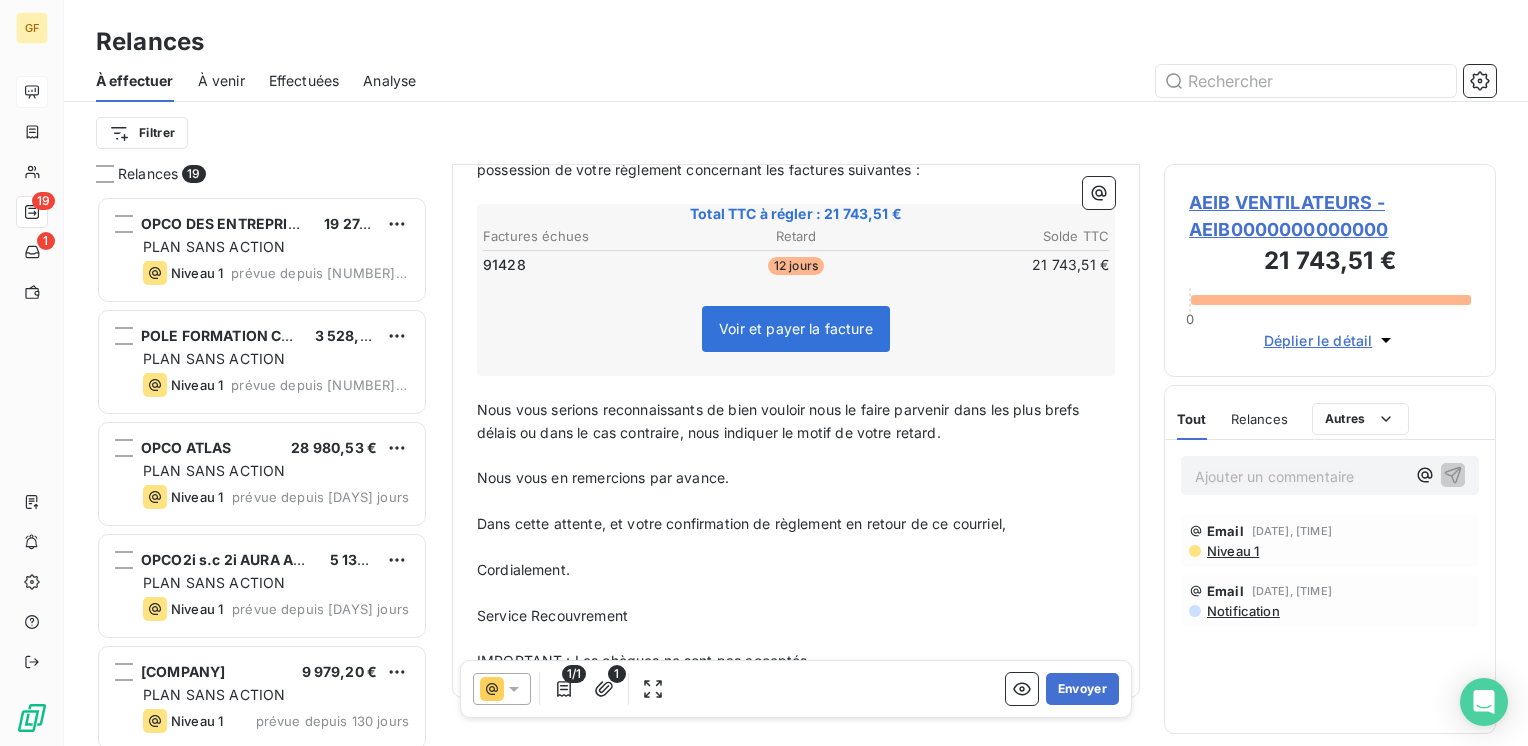 click on "AEIB VENTILATEURS - AEIB0000000000000" at bounding box center (1330, 216) 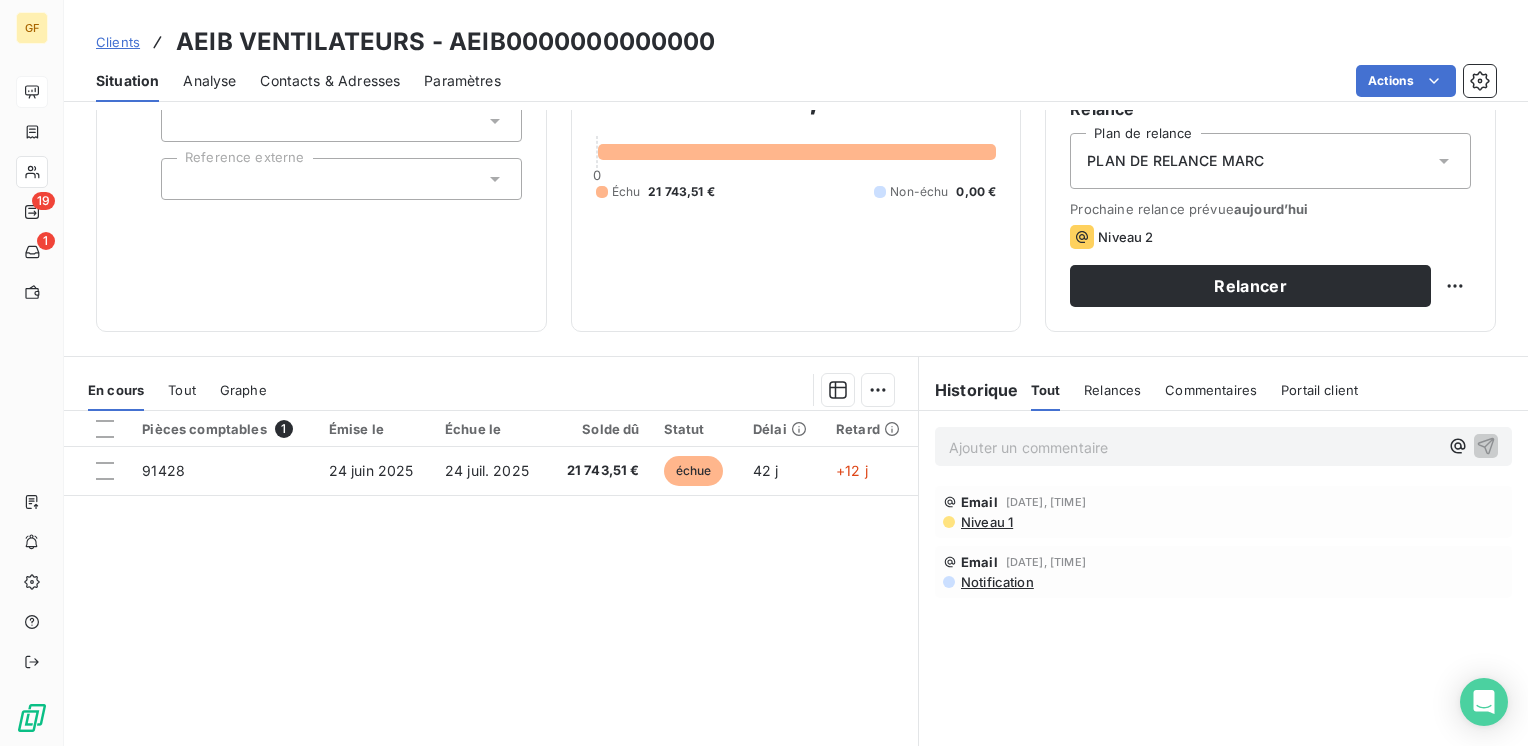 scroll, scrollTop: 0, scrollLeft: 0, axis: both 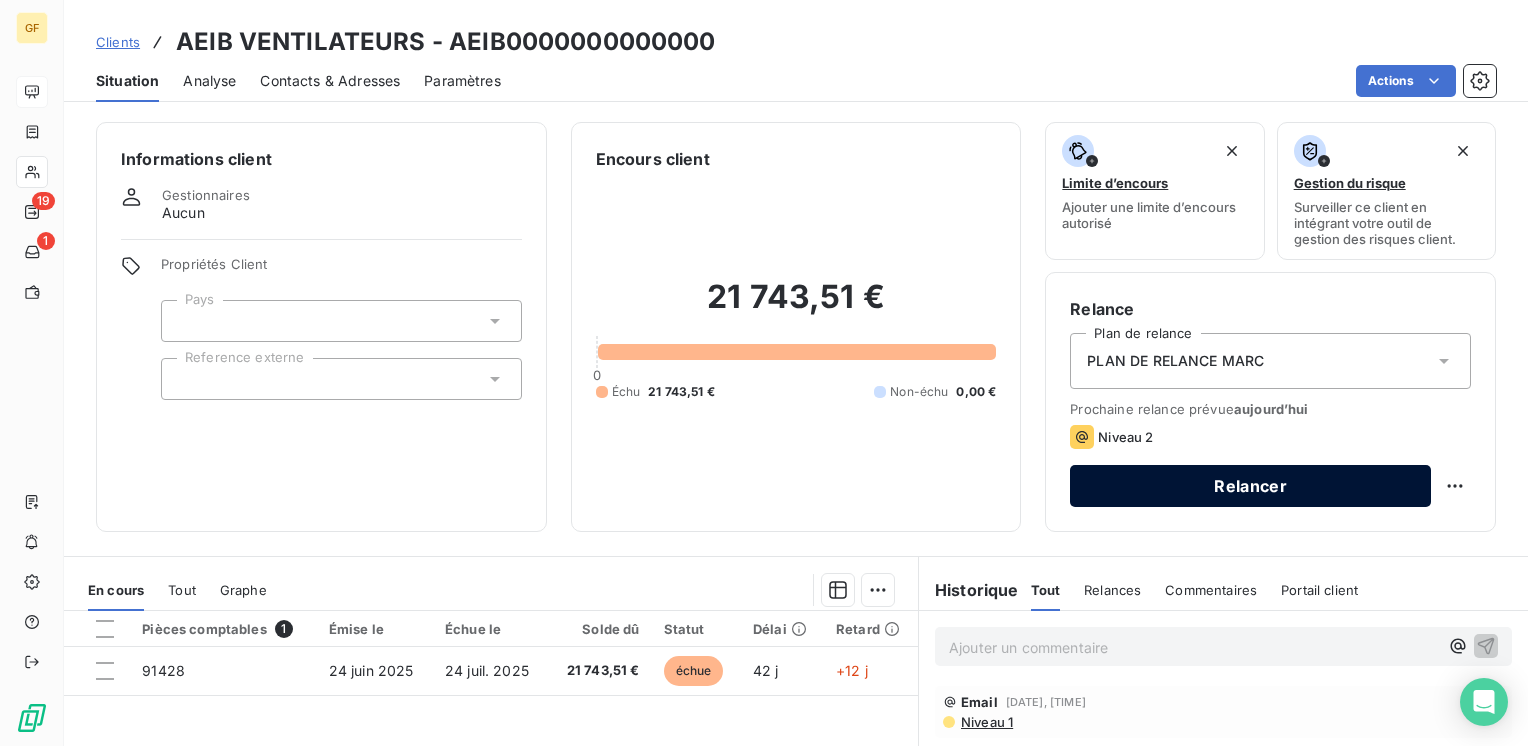 click on "Relancer" at bounding box center (1250, 486) 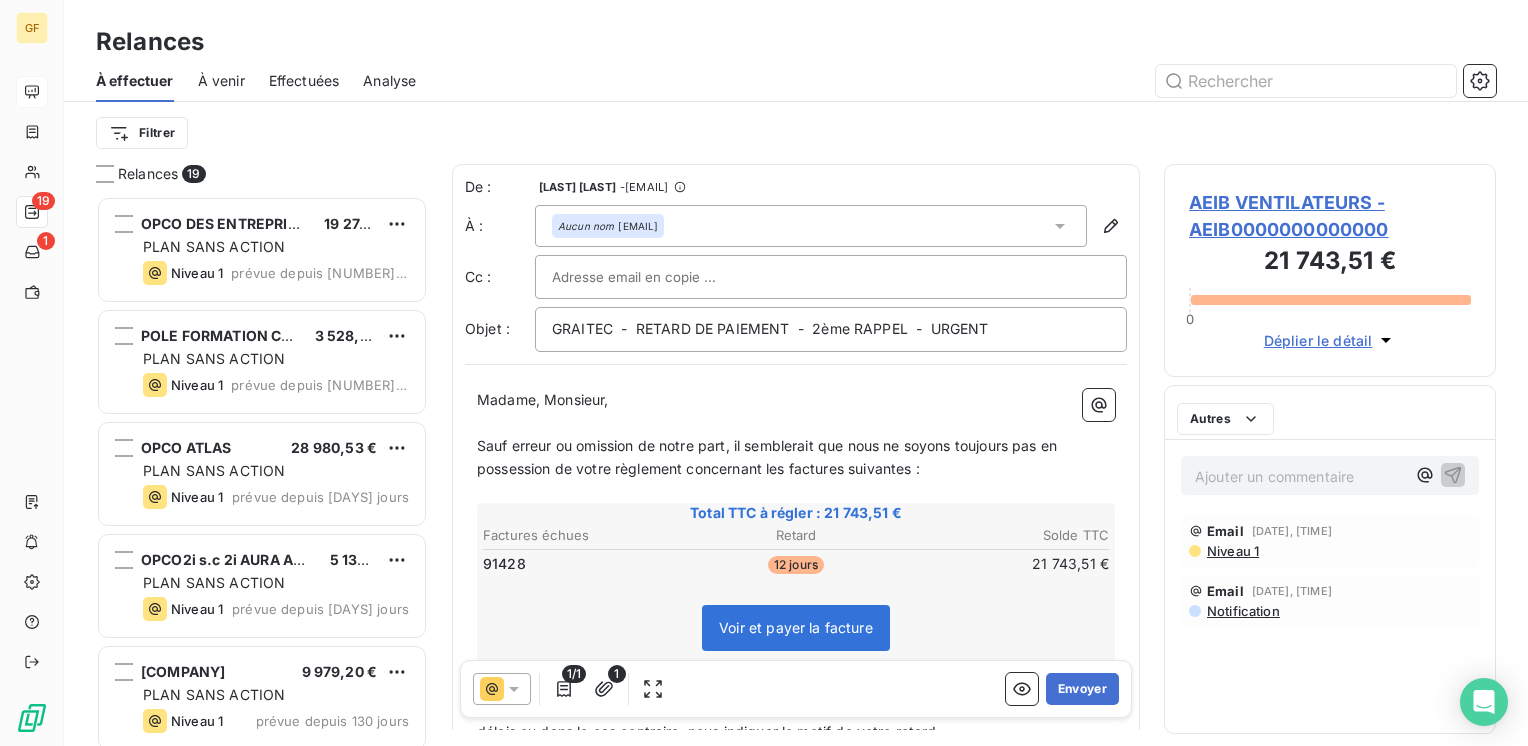 scroll, scrollTop: 16, scrollLeft: 16, axis: both 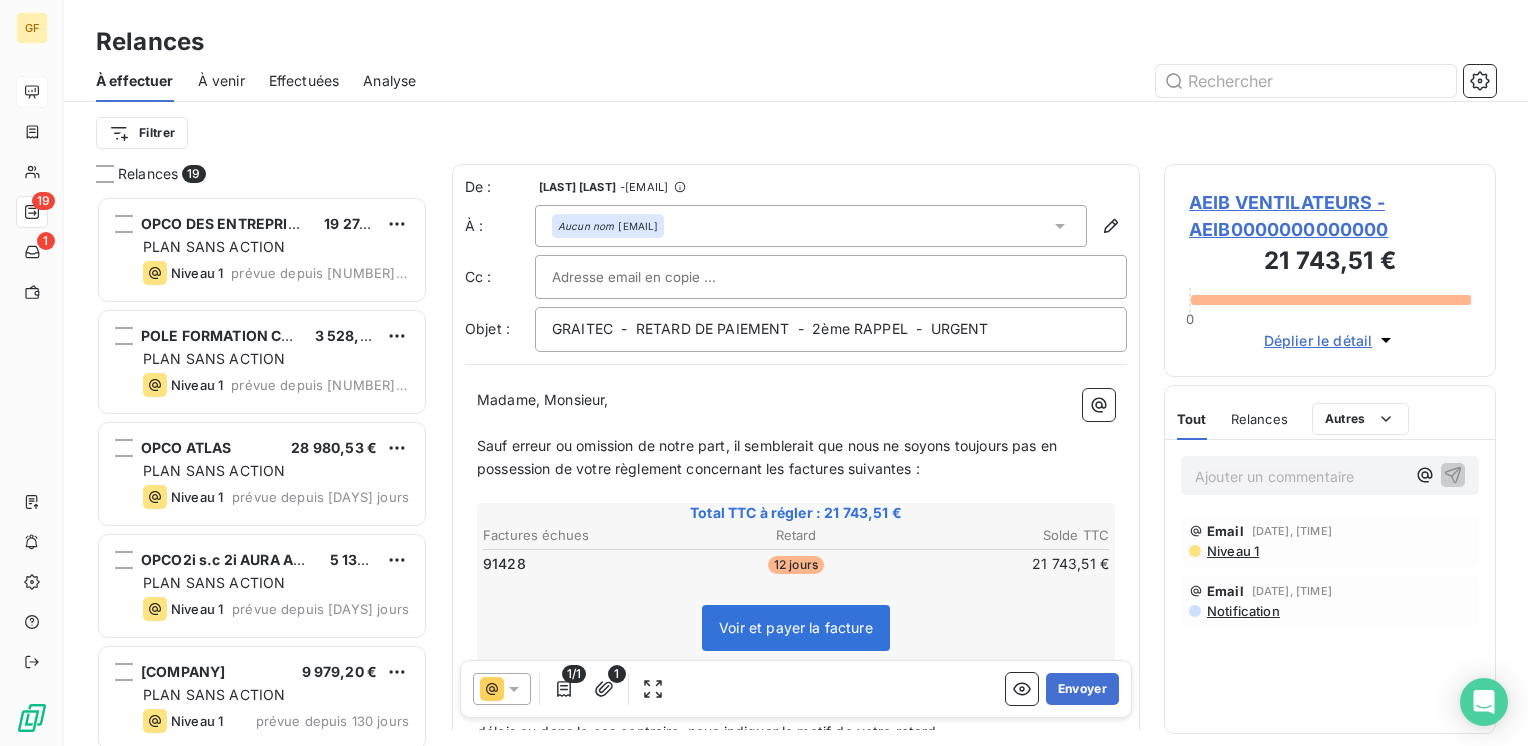 click on "AEIB VENTILATEURS - AEIB0000000000000" at bounding box center [1330, 216] 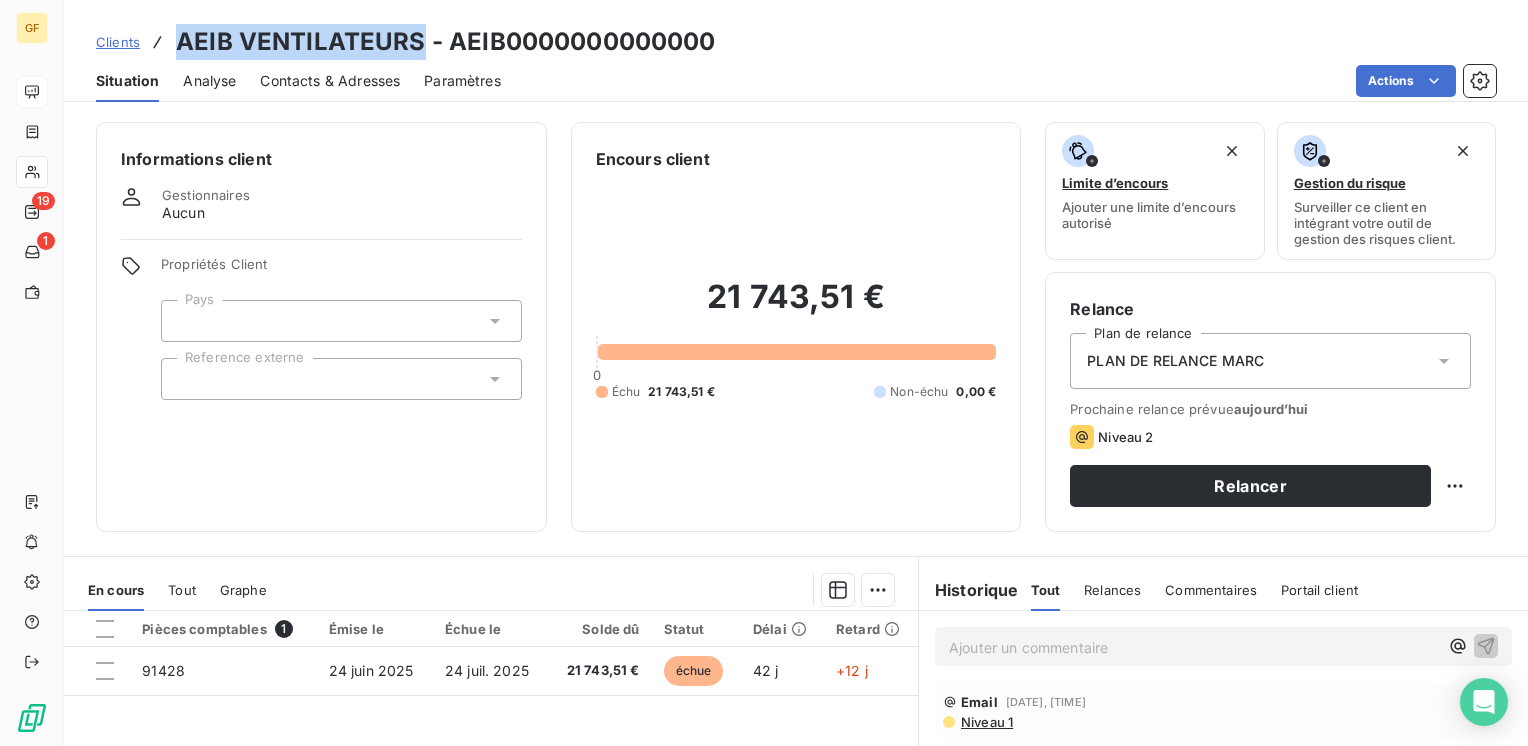 drag, startPoint x: 420, startPoint y: 44, endPoint x: 174, endPoint y: 42, distance: 246.00813 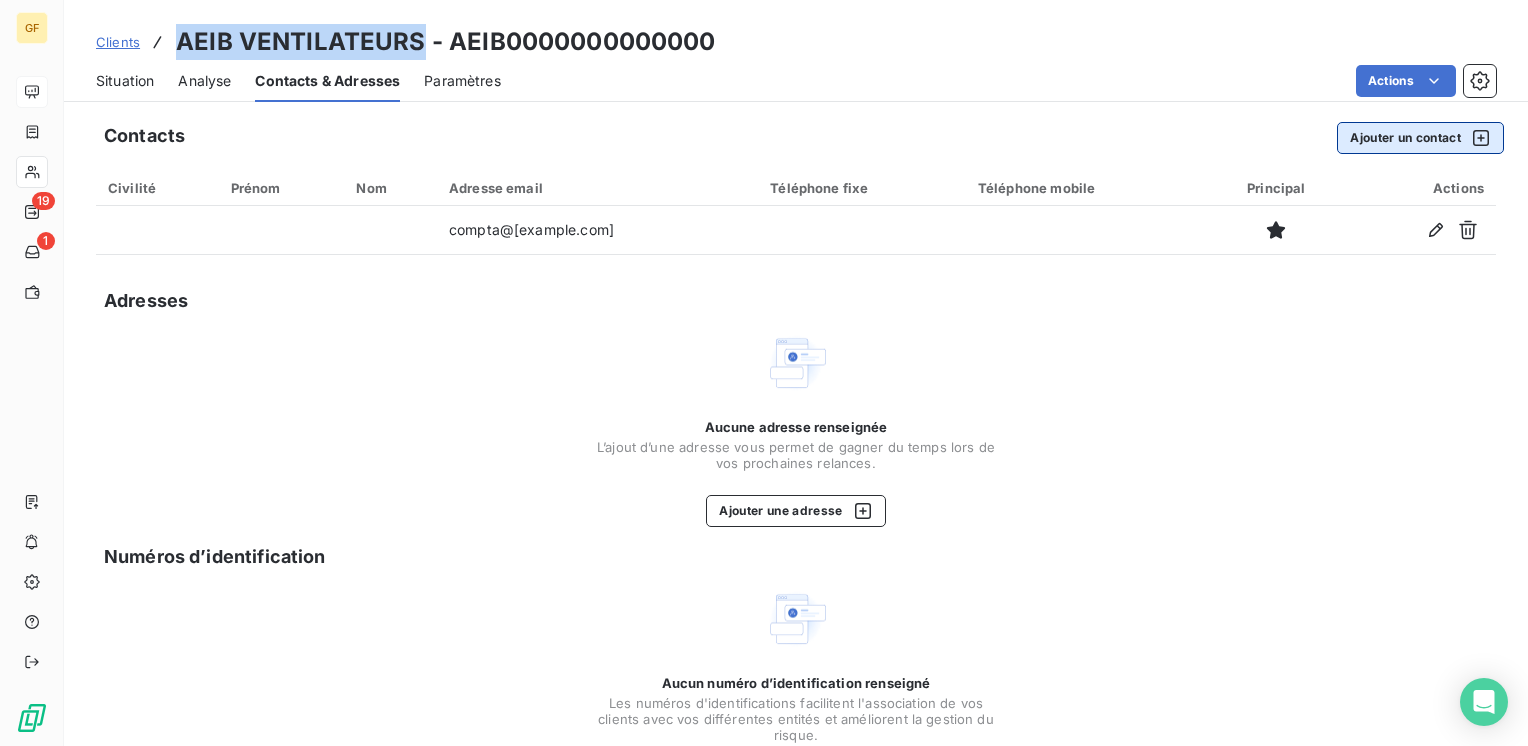 click on "Ajouter un contact" at bounding box center [1420, 138] 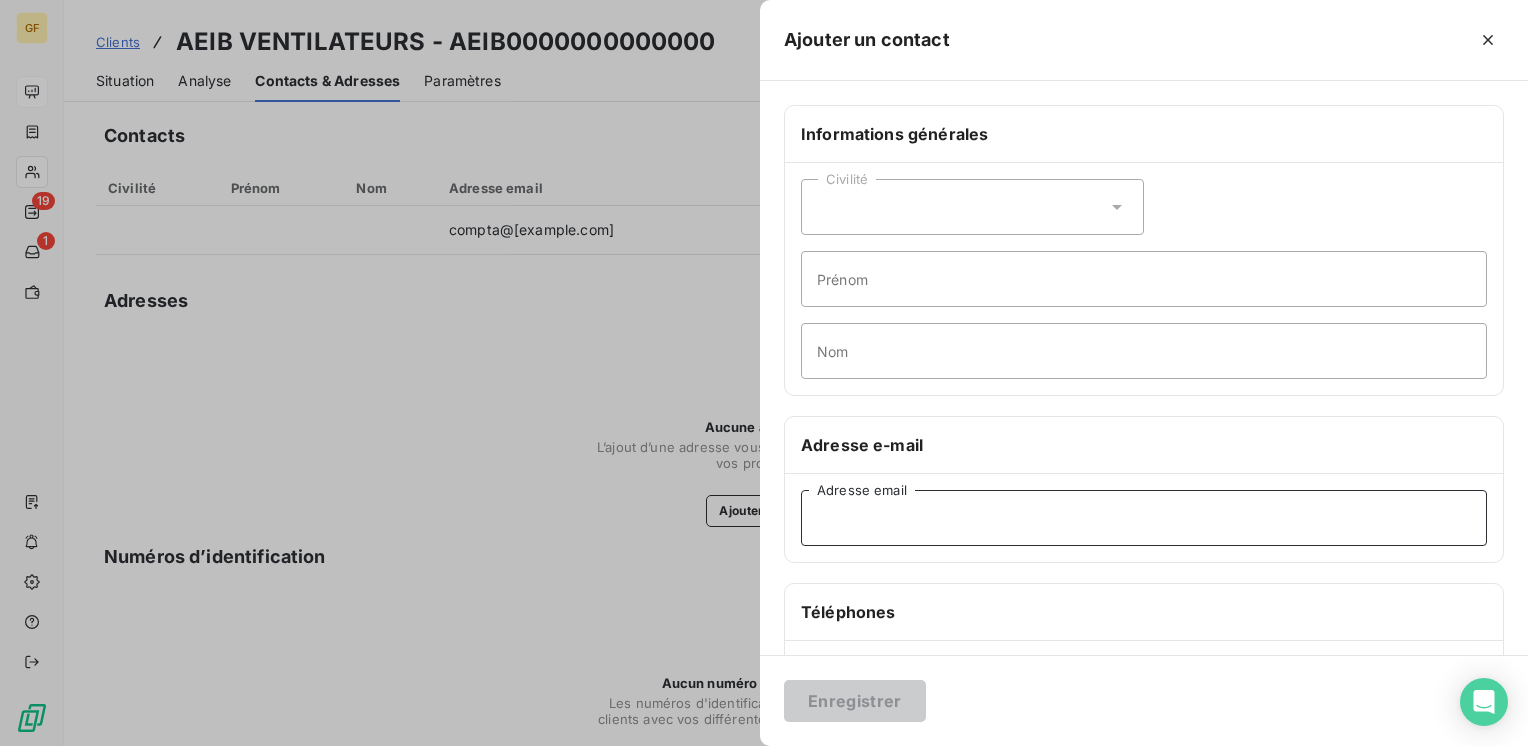 click on "Adresse email" at bounding box center [1144, 518] 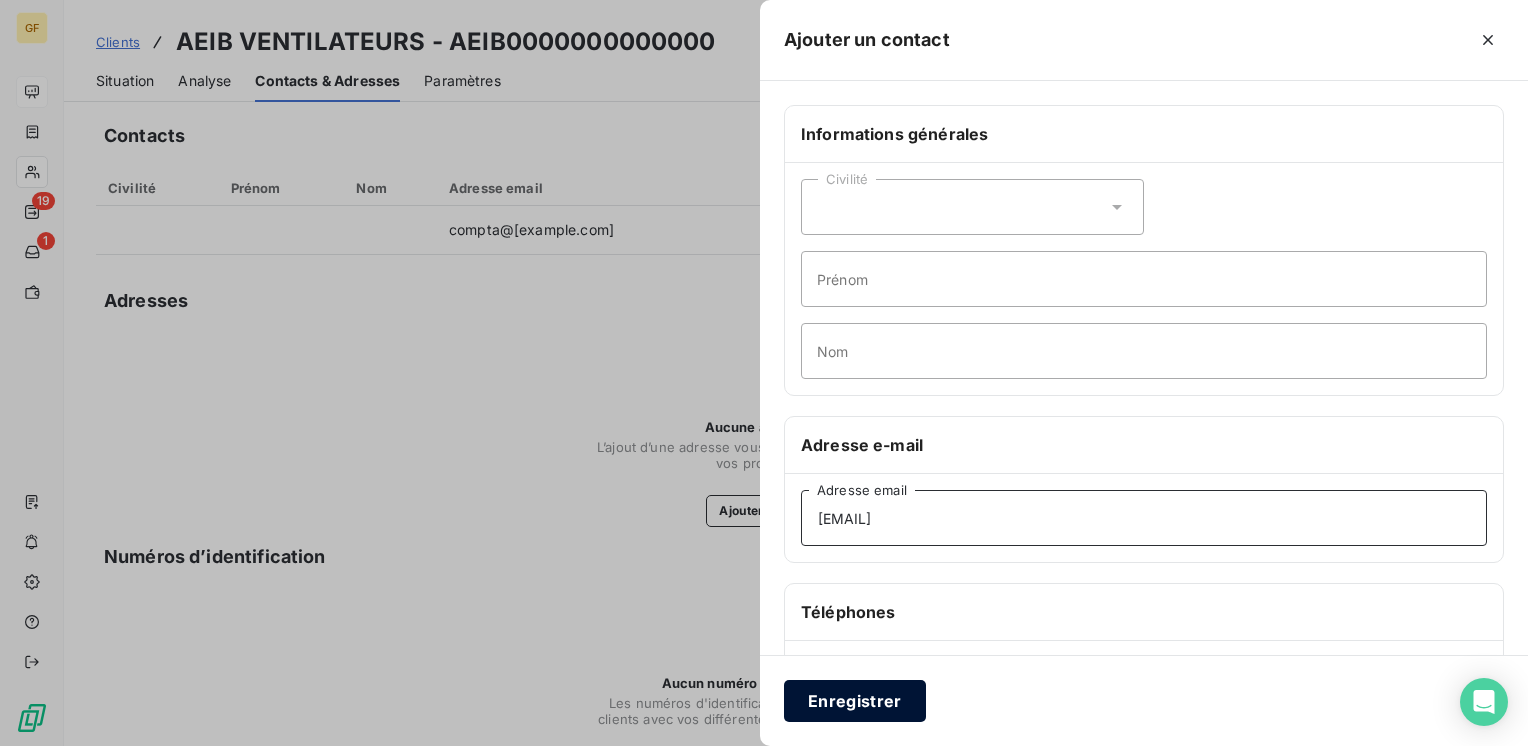 type on "g.beauquin@aeib-ventilators.com" 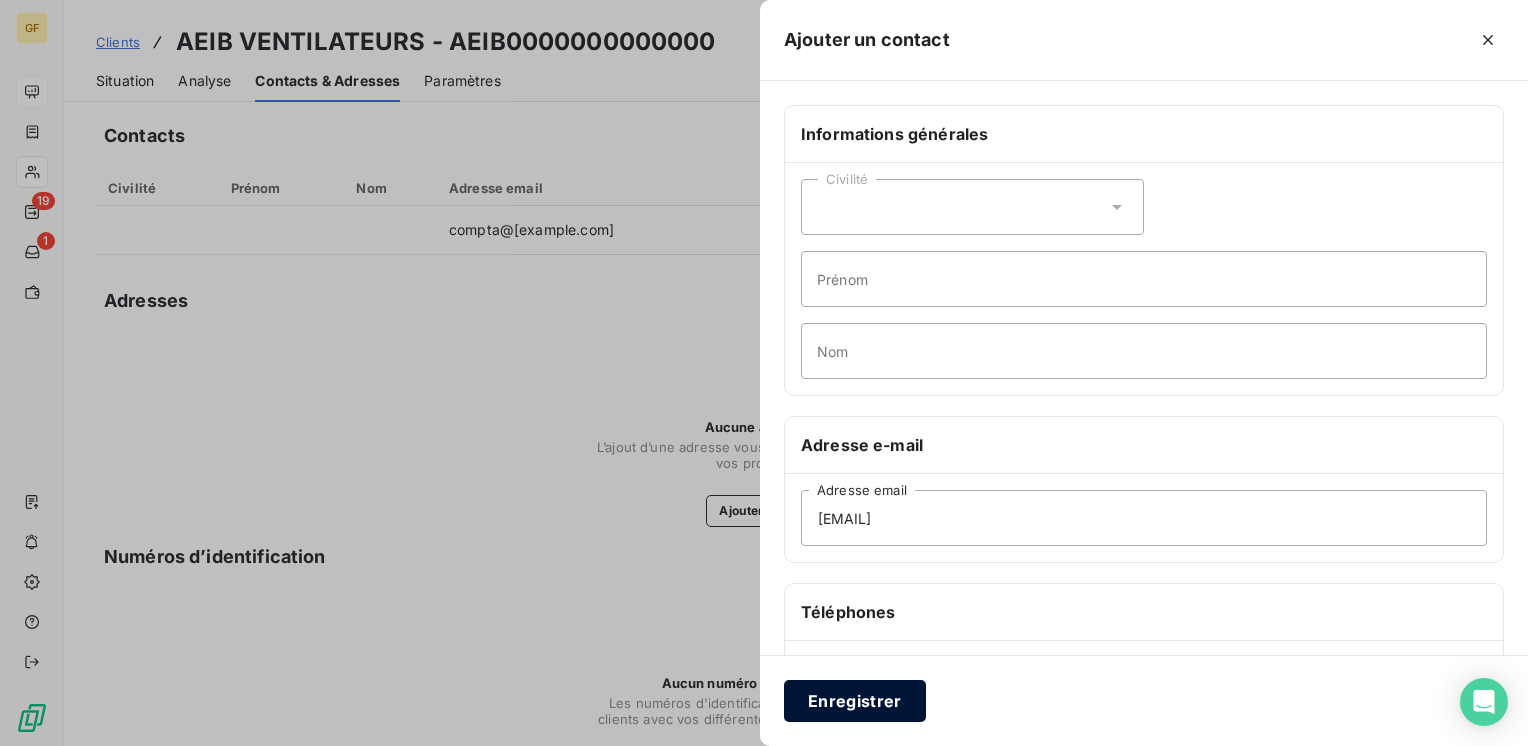 click on "Enregistrer" at bounding box center [855, 701] 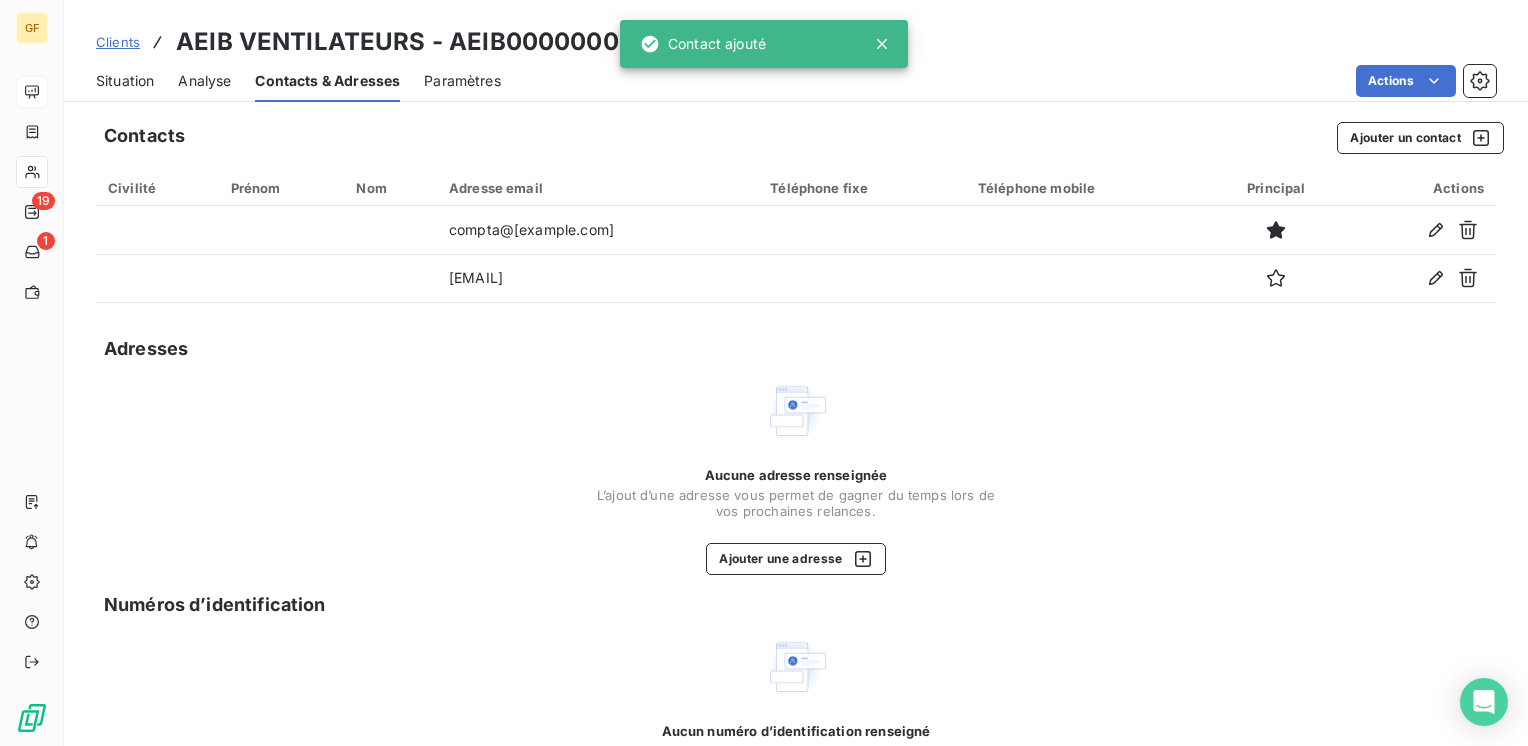 click on "Situation" at bounding box center (125, 81) 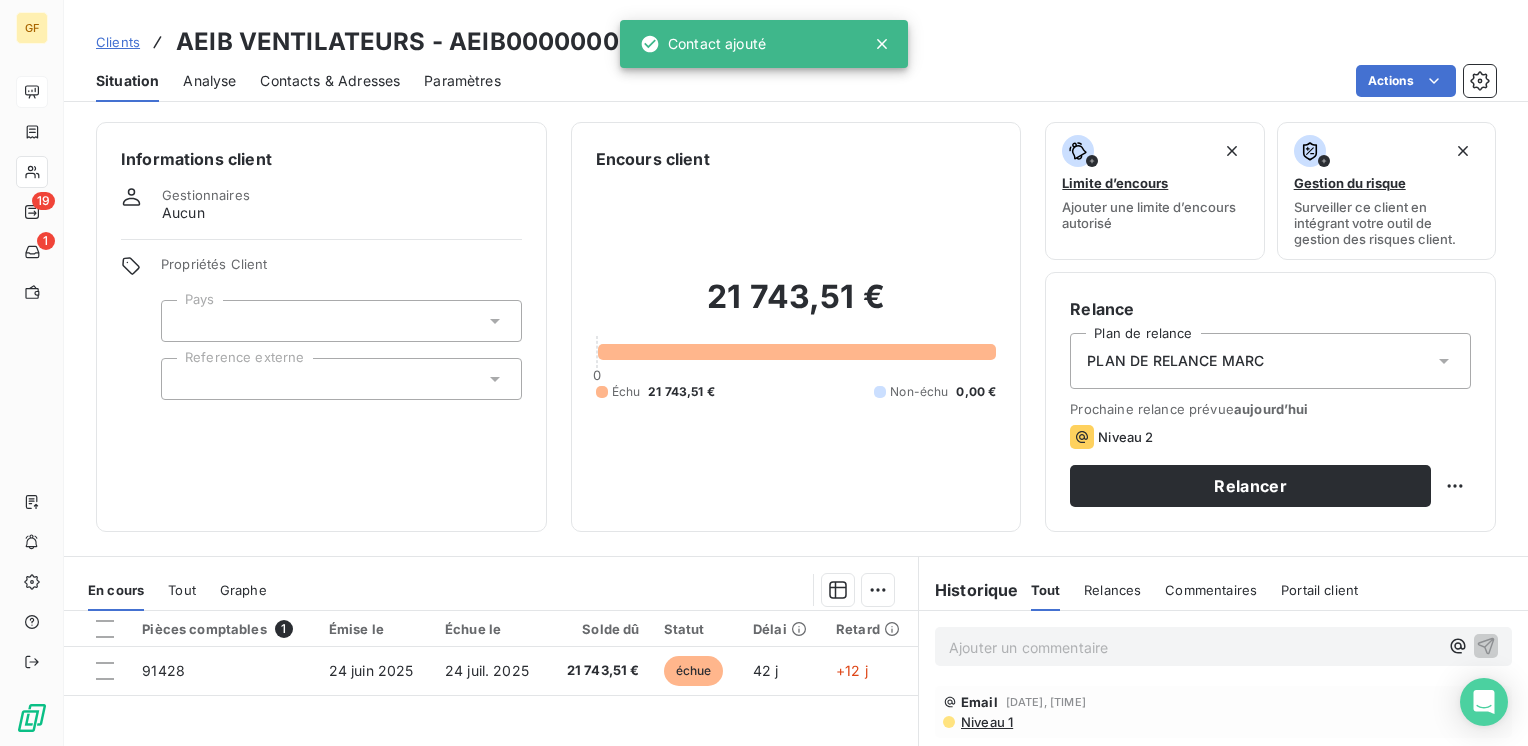 drag, startPoint x: 309, startPoint y: 87, endPoint x: 339, endPoint y: 89, distance: 30.066593 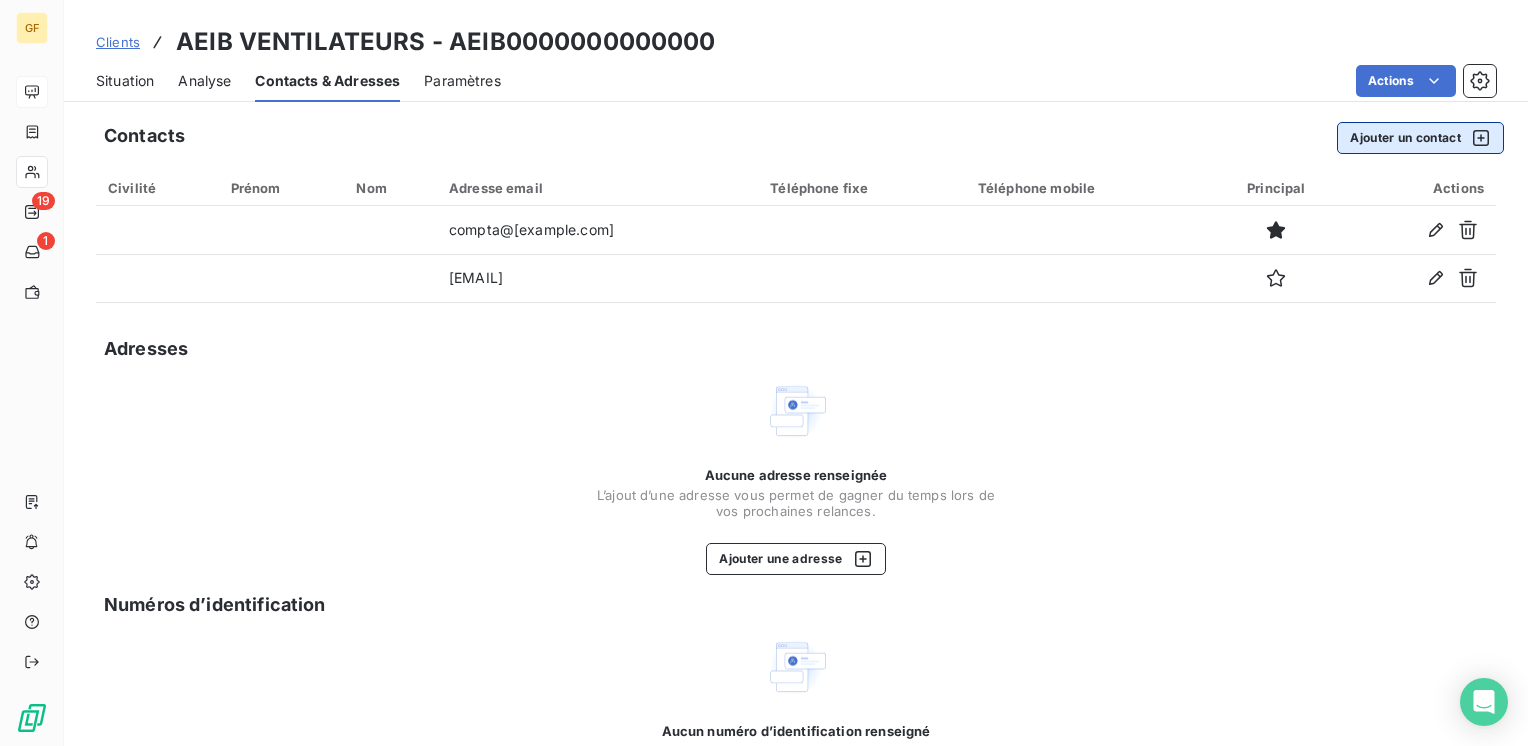 click on "Ajouter un contact" at bounding box center (1420, 138) 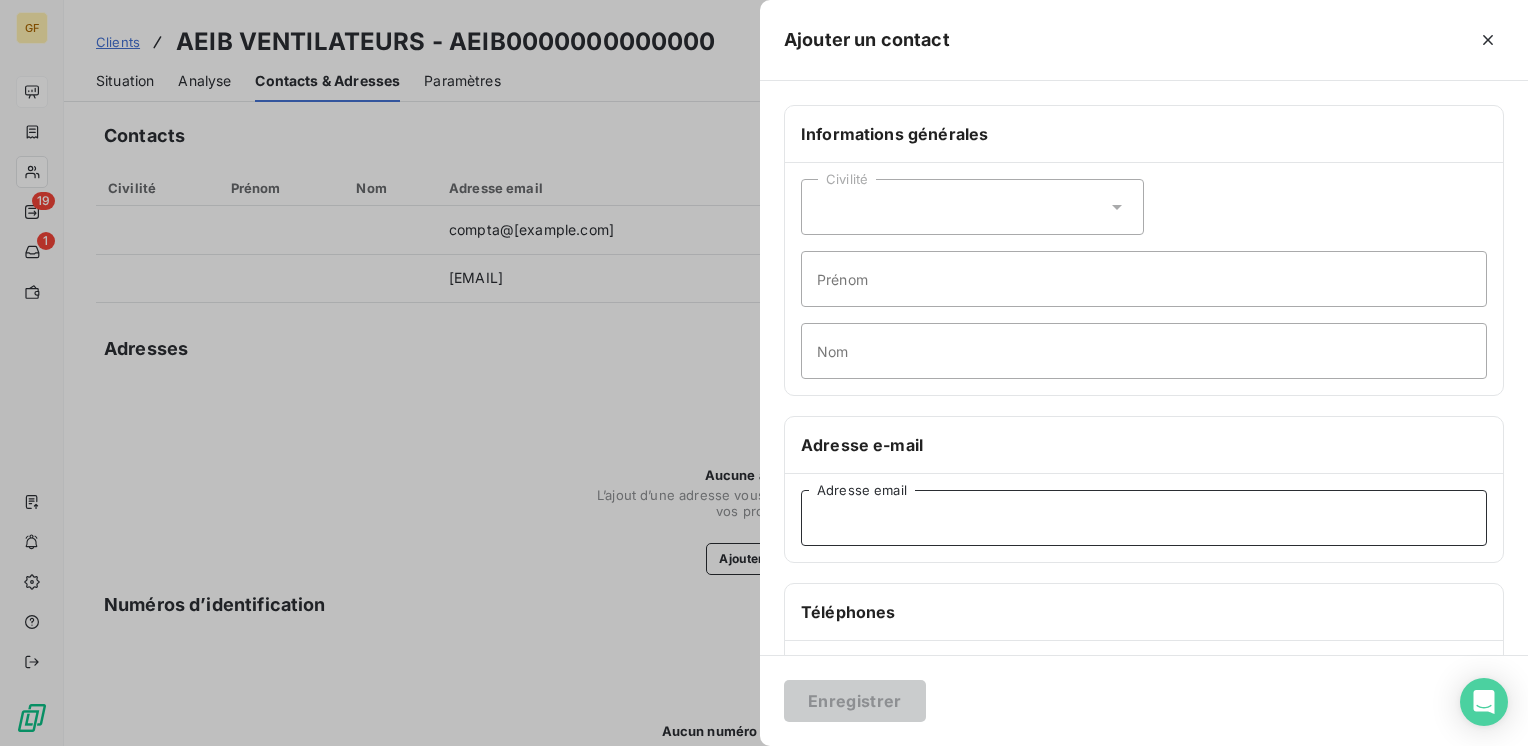 click on "Adresse email" at bounding box center (1144, 518) 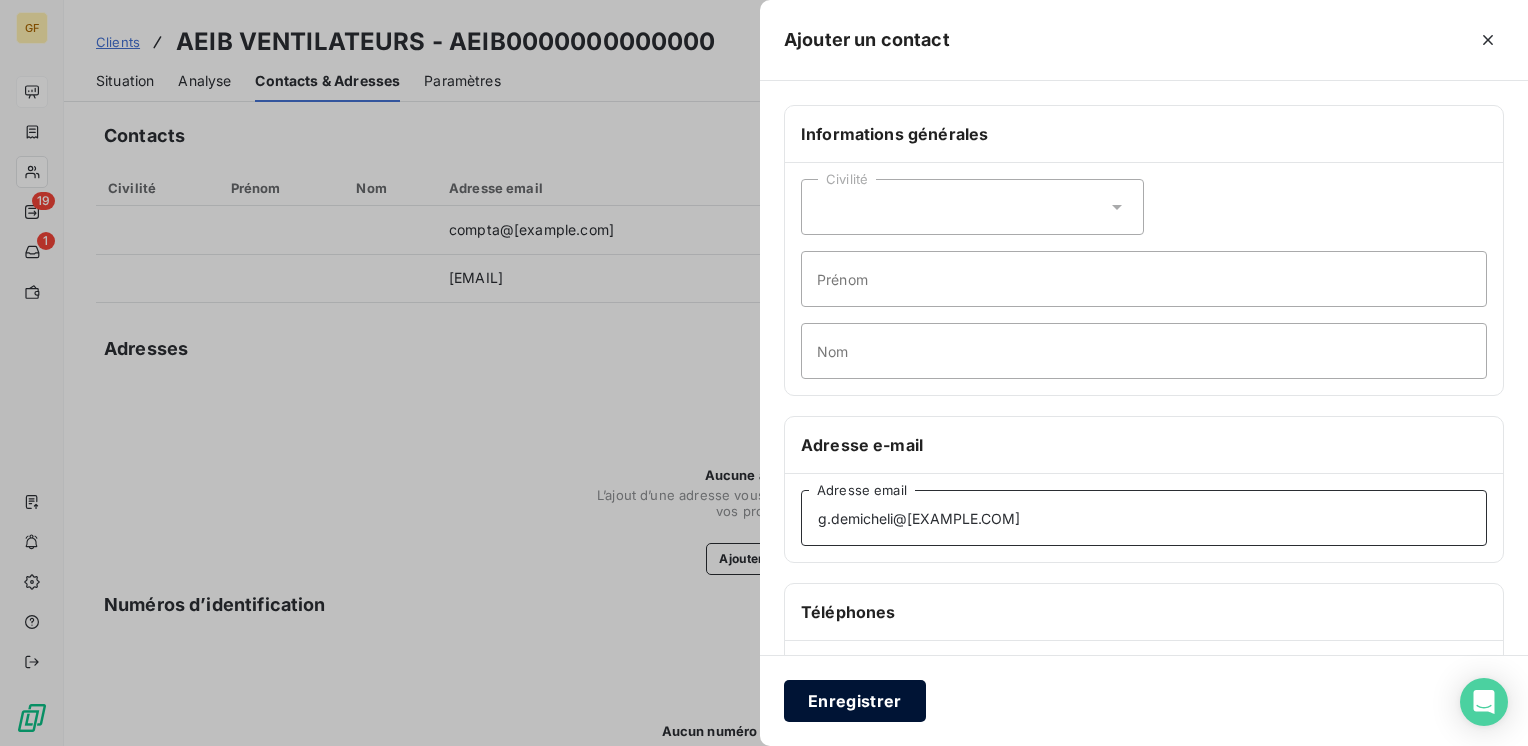 type on "g.demicheli@aeib.fr" 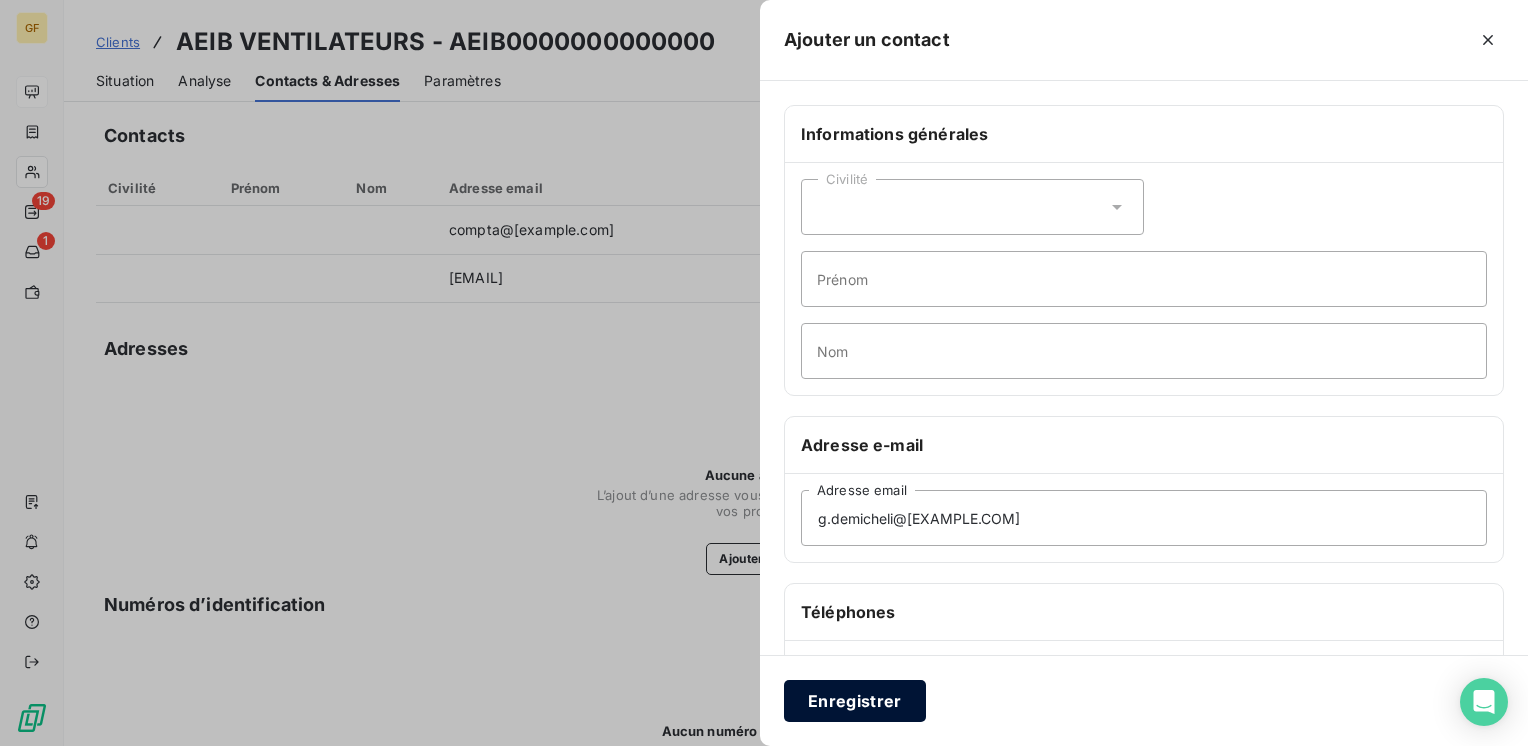 click on "Enregistrer" at bounding box center [855, 701] 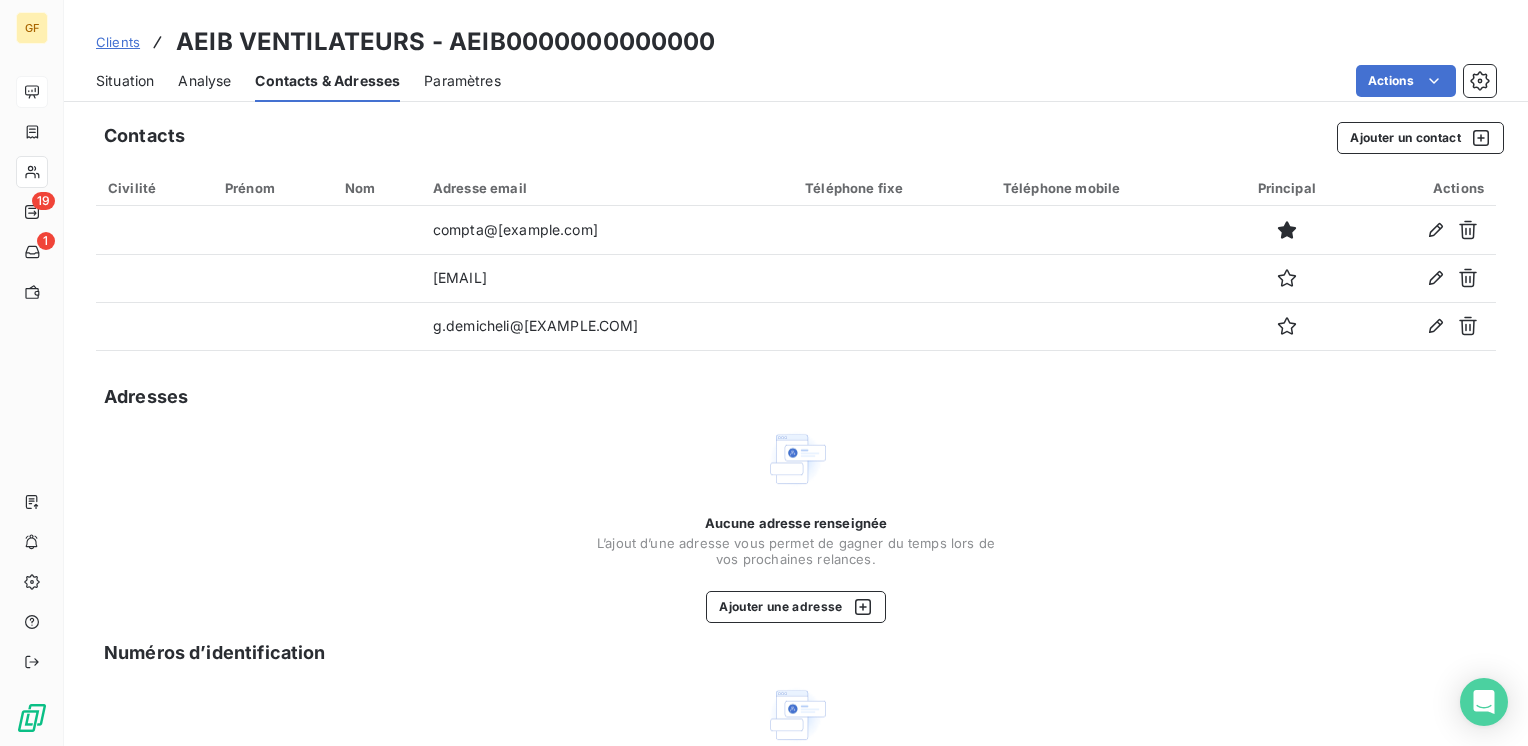 click on "Situation" at bounding box center (125, 81) 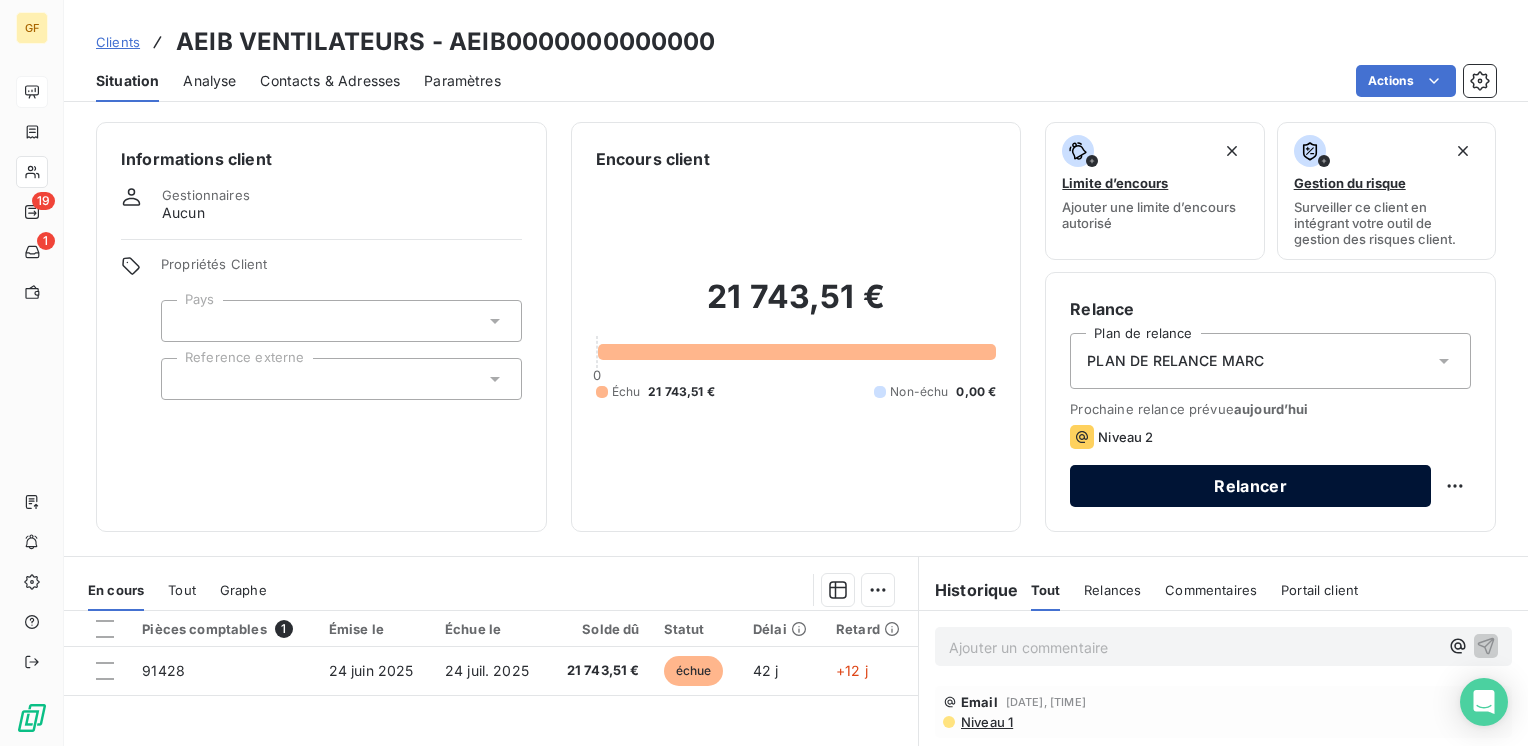 click on "Relancer" at bounding box center [1250, 486] 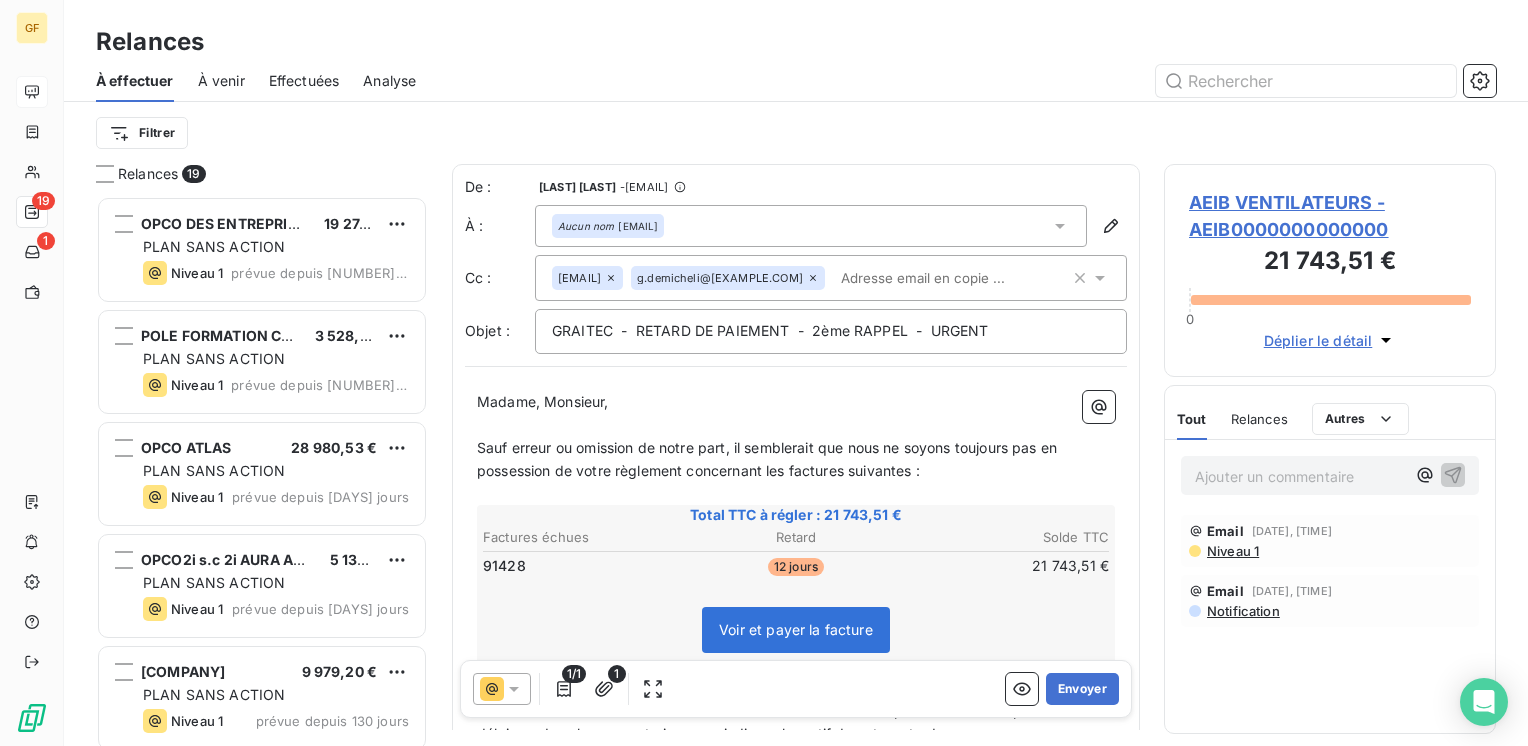 scroll, scrollTop: 16, scrollLeft: 16, axis: both 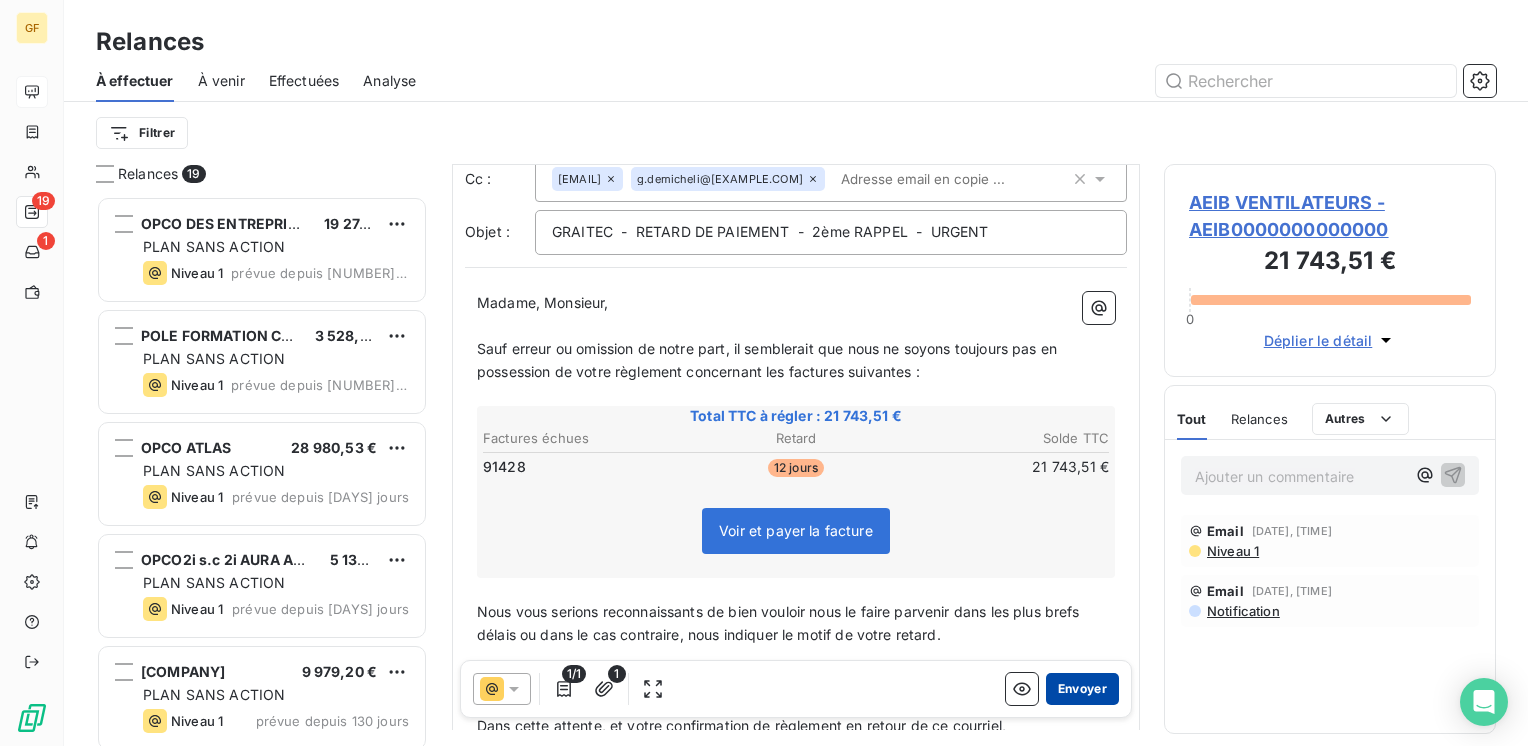 click on "Envoyer" at bounding box center (1082, 689) 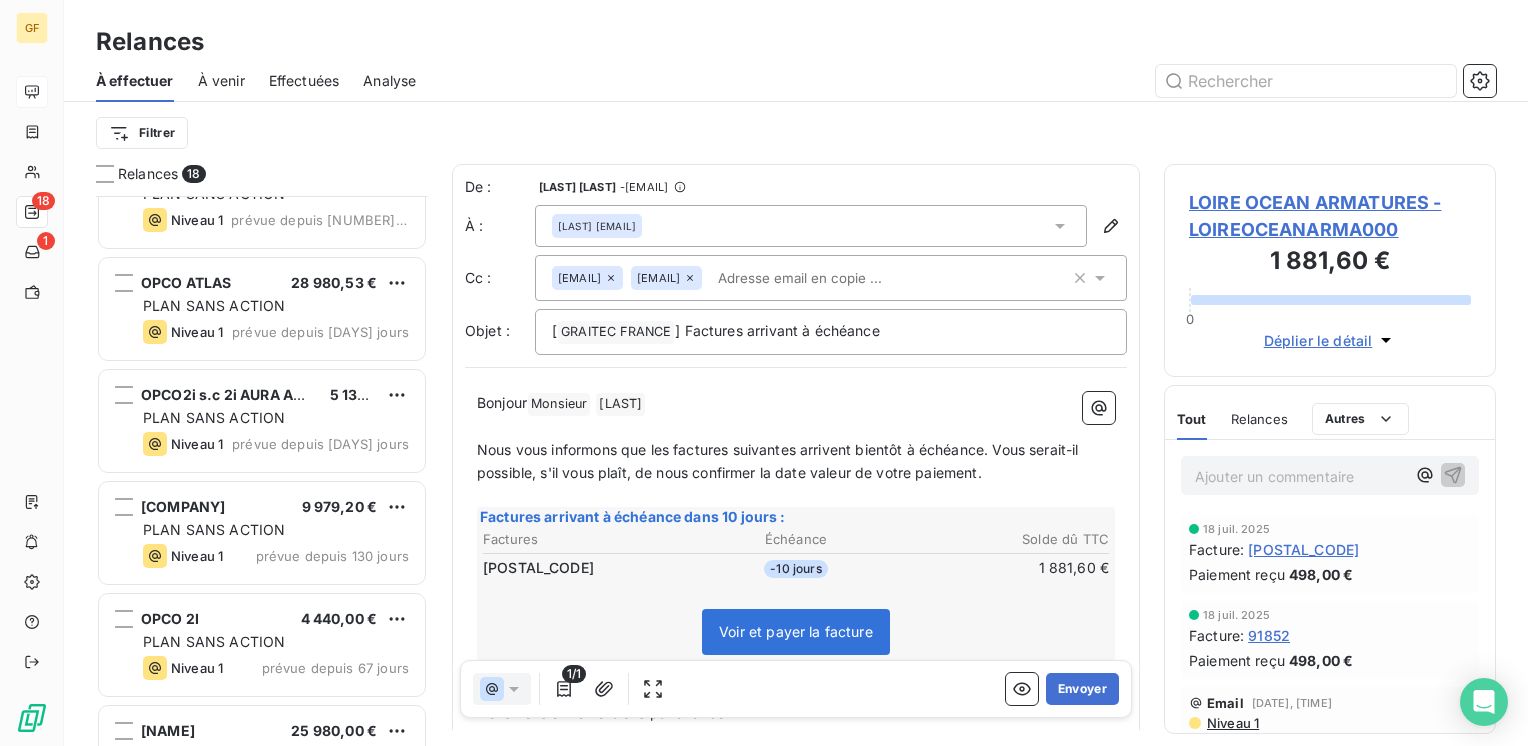 scroll, scrollTop: 0, scrollLeft: 0, axis: both 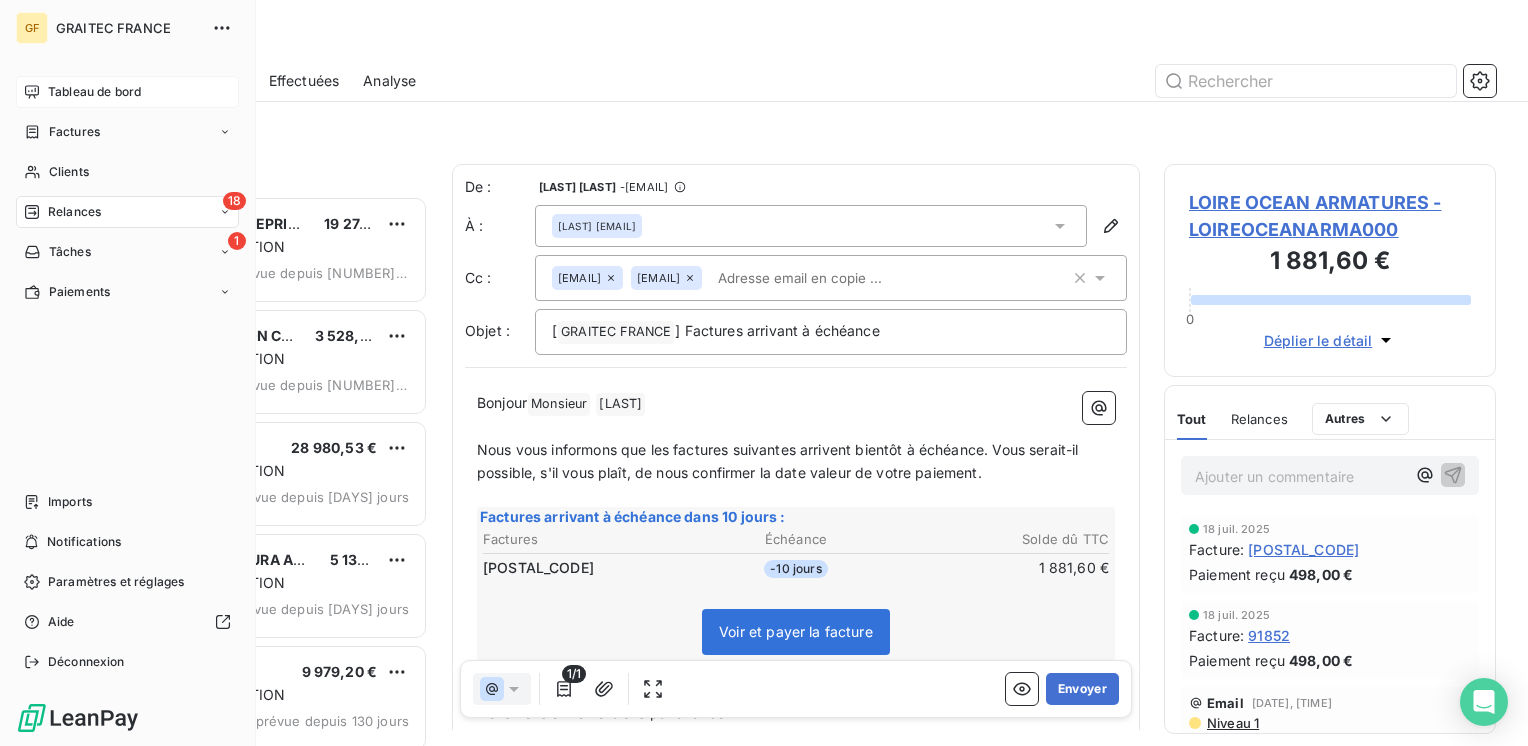 click on "Tableau de bord" at bounding box center [94, 92] 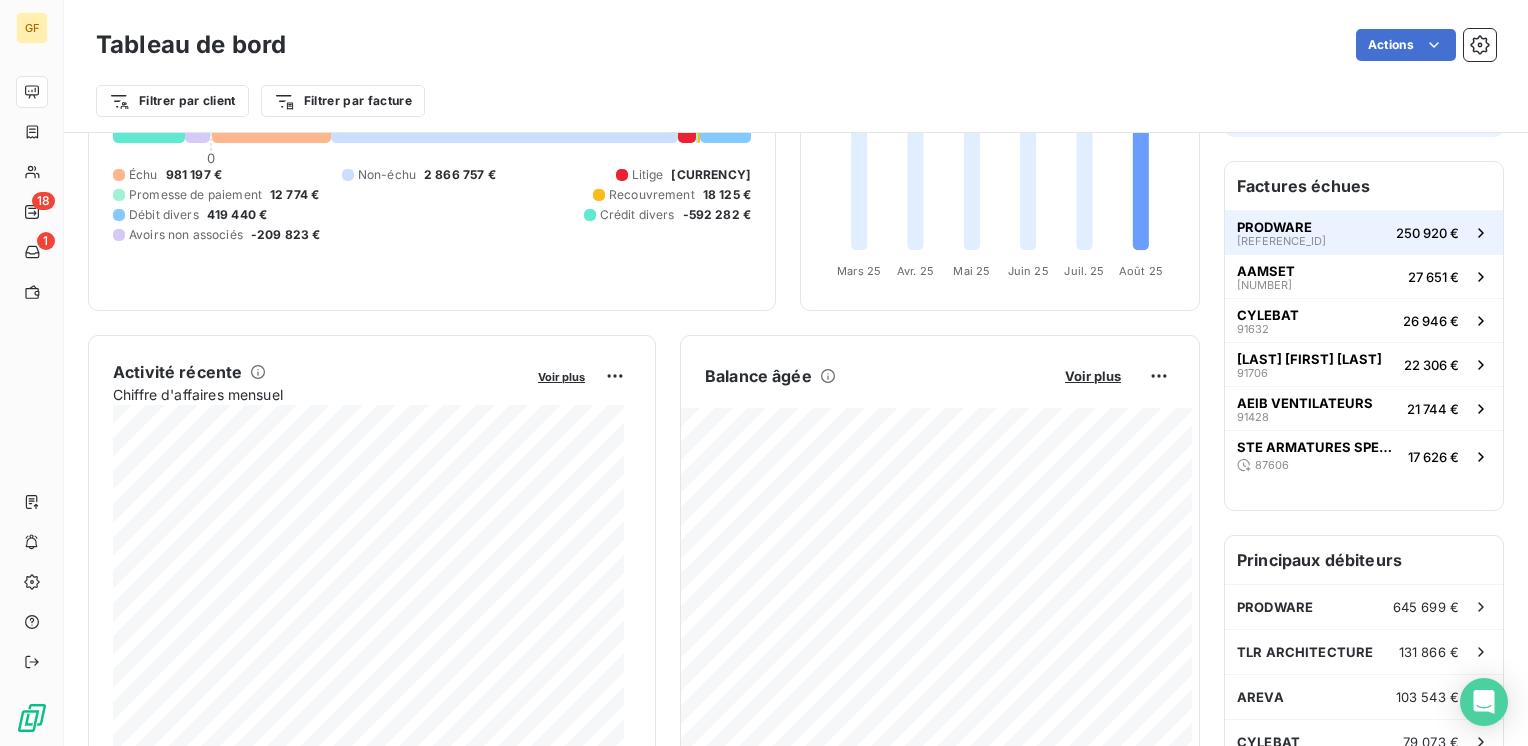 scroll, scrollTop: 300, scrollLeft: 0, axis: vertical 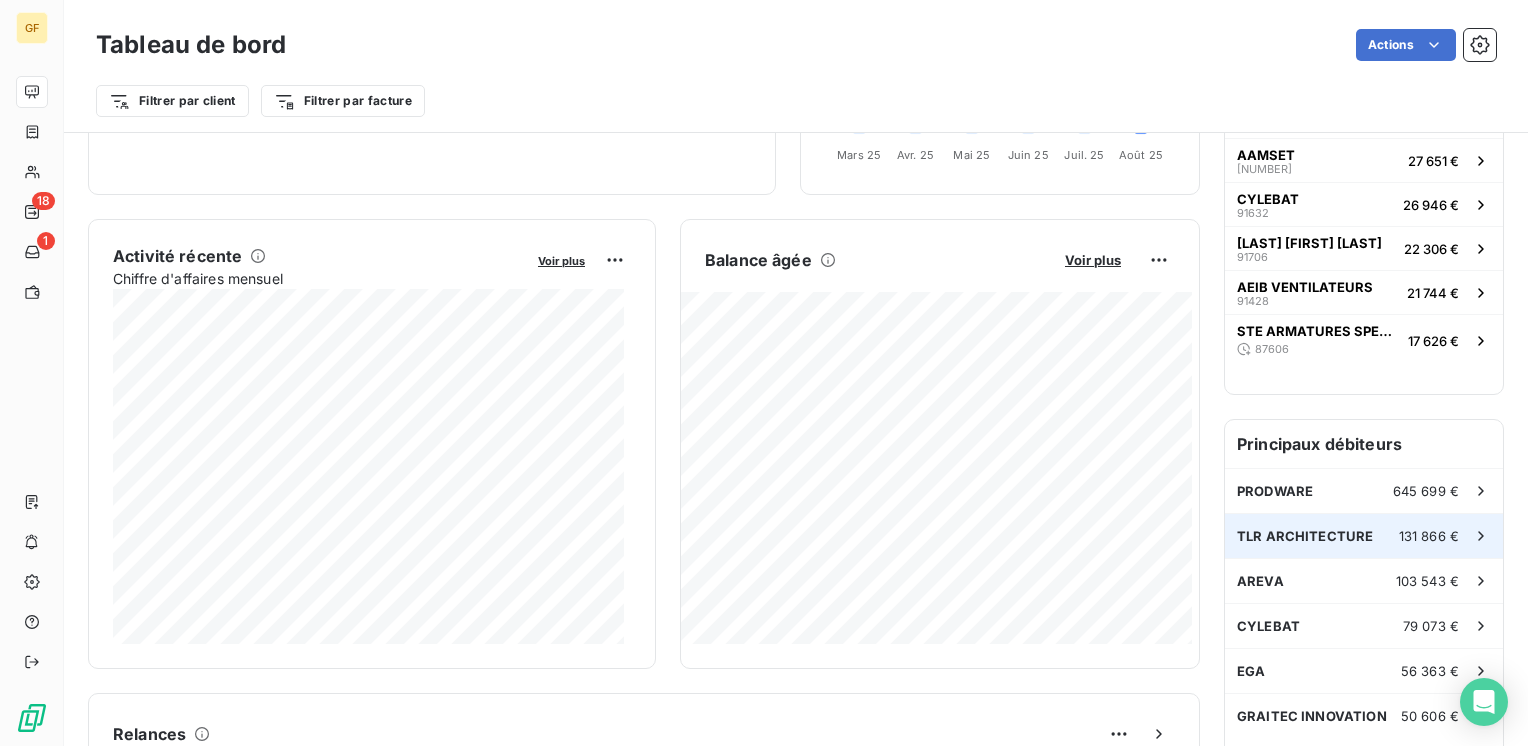 click on "TLR ARCHITECTURE" at bounding box center (1305, 536) 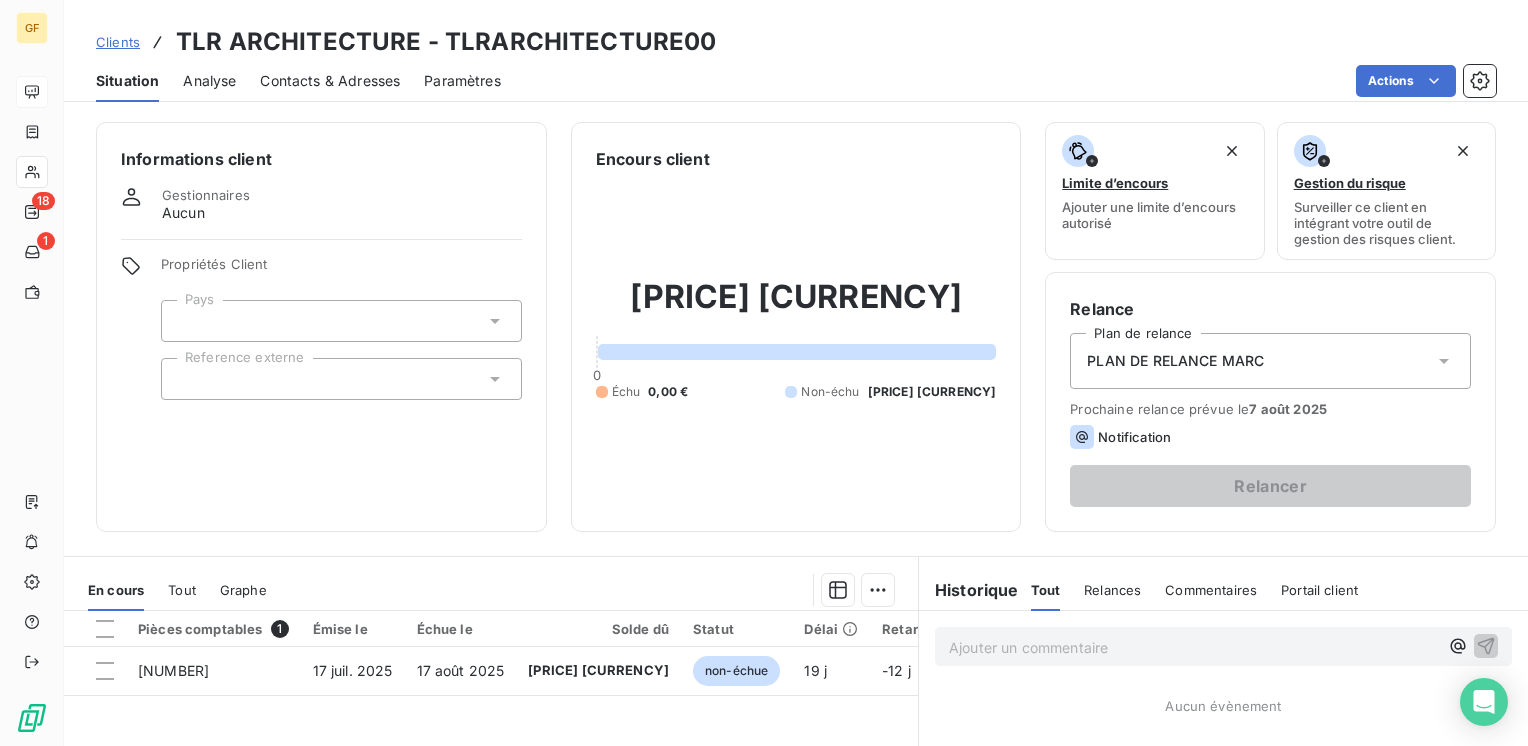 scroll, scrollTop: 100, scrollLeft: 0, axis: vertical 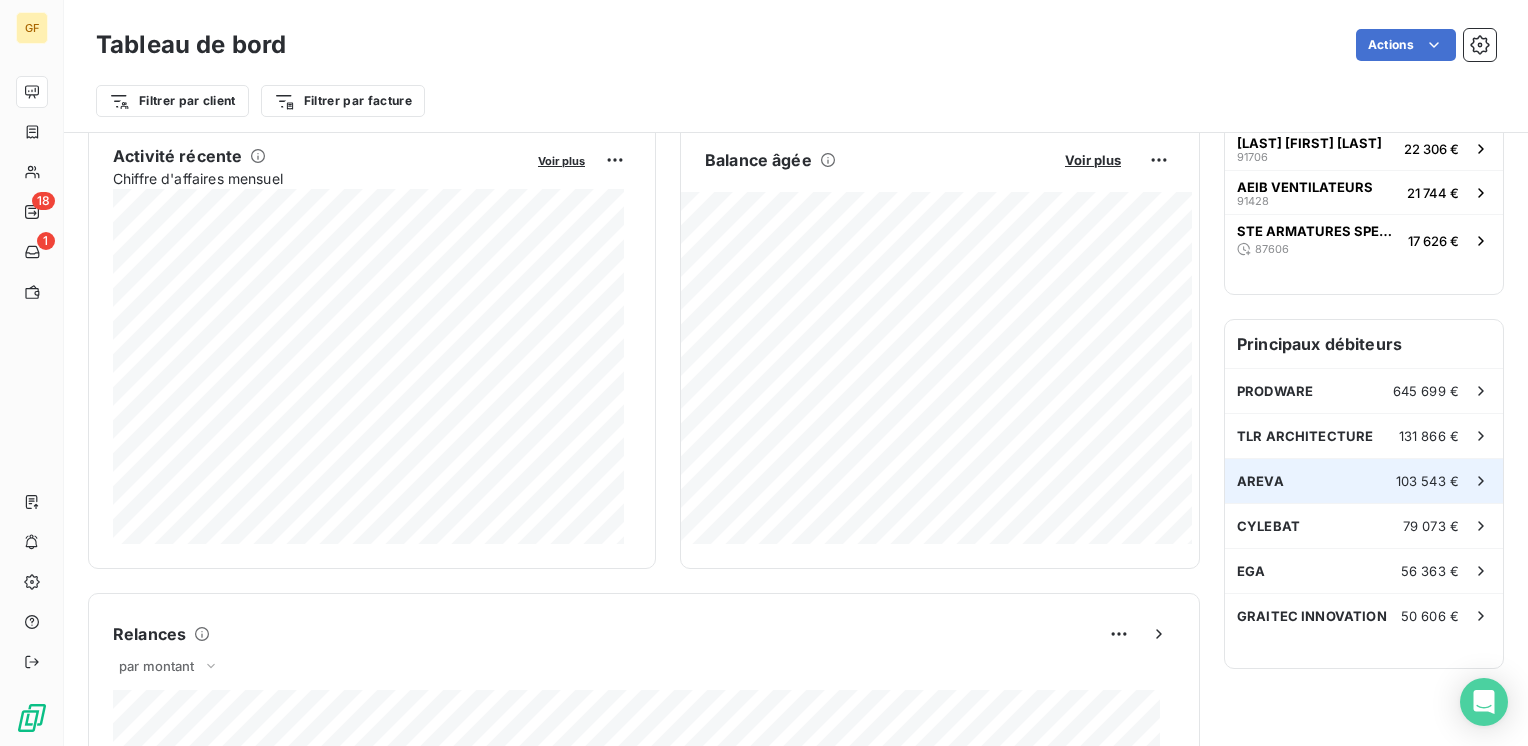 click on "AREVA 103 543 €" at bounding box center (1364, 481) 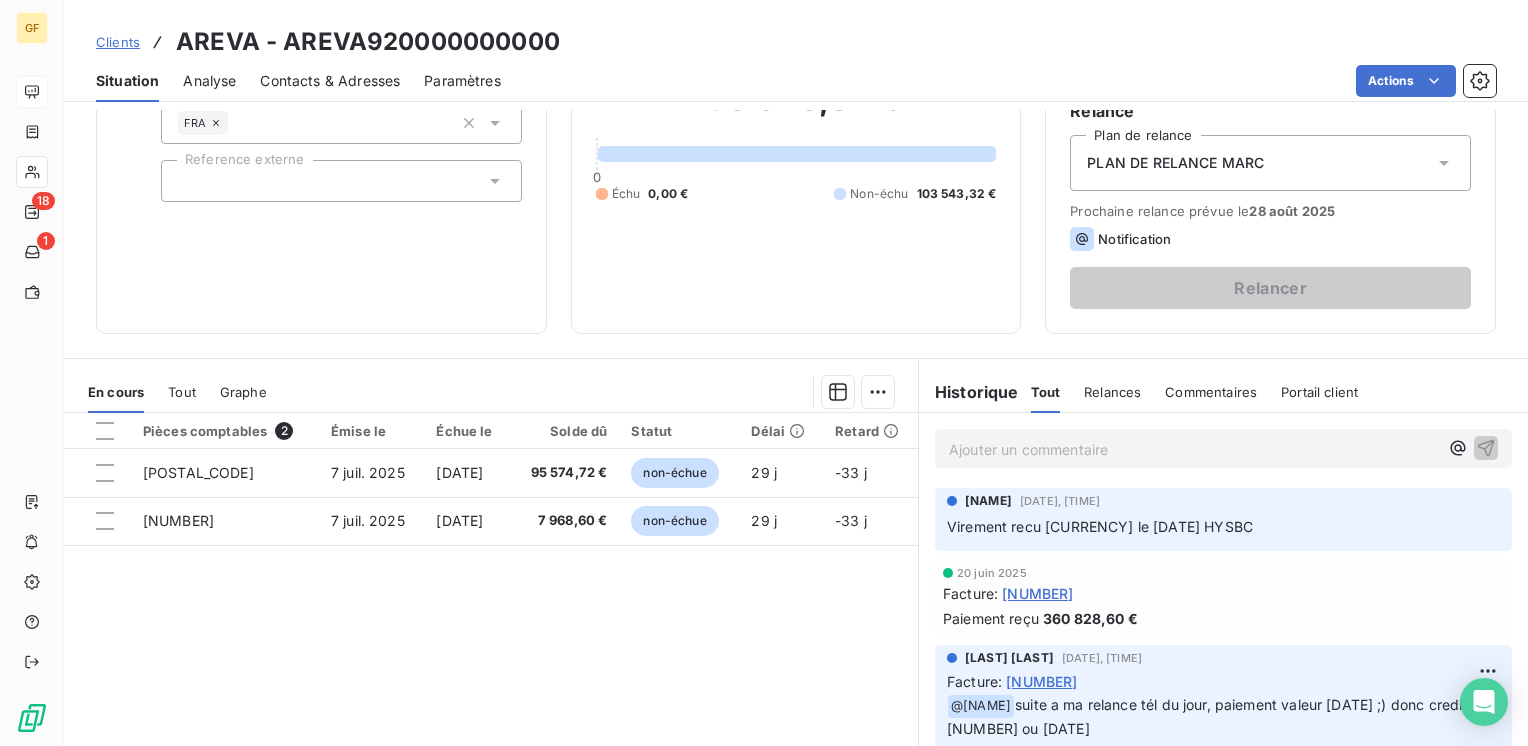 scroll, scrollTop: 200, scrollLeft: 0, axis: vertical 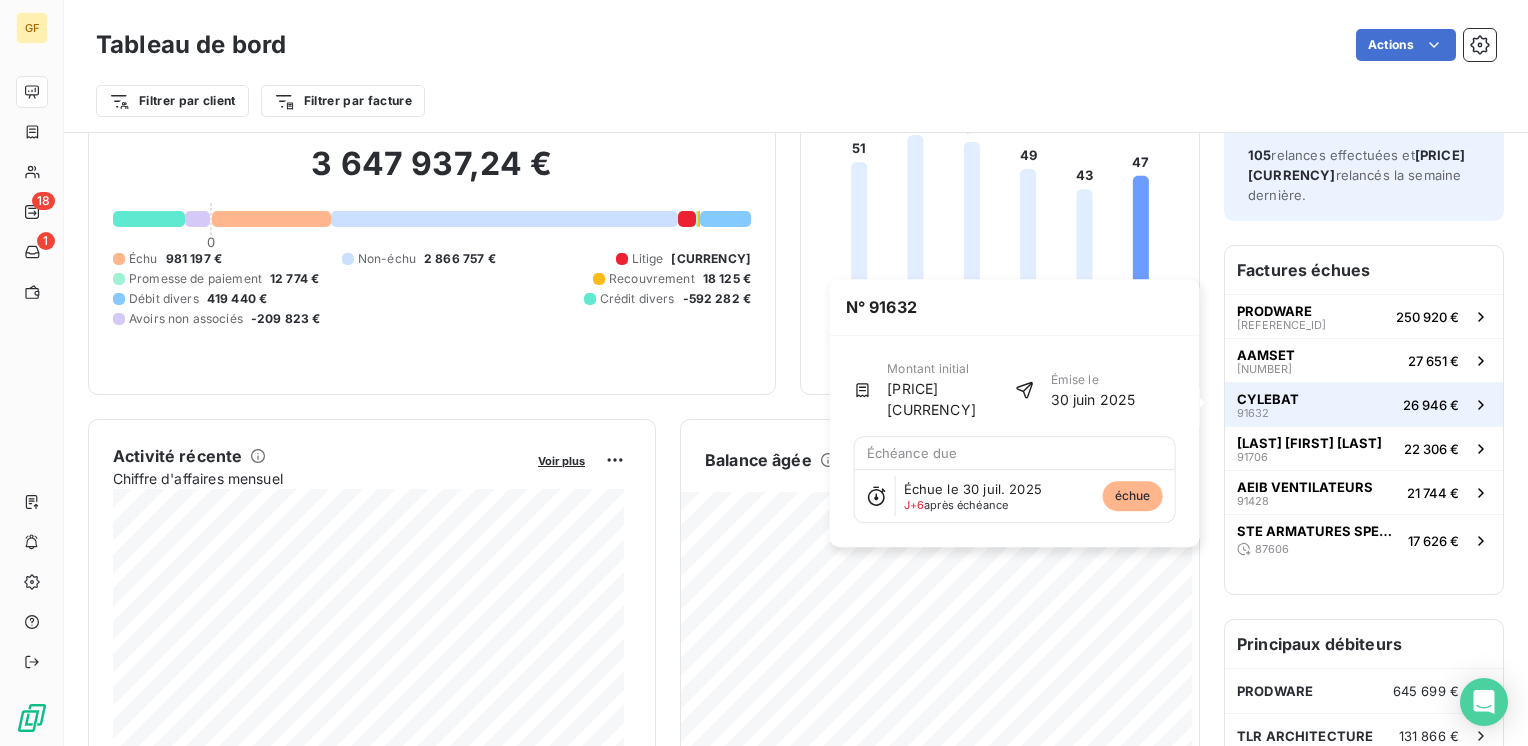 click on "CYLEBAT" at bounding box center (1268, 399) 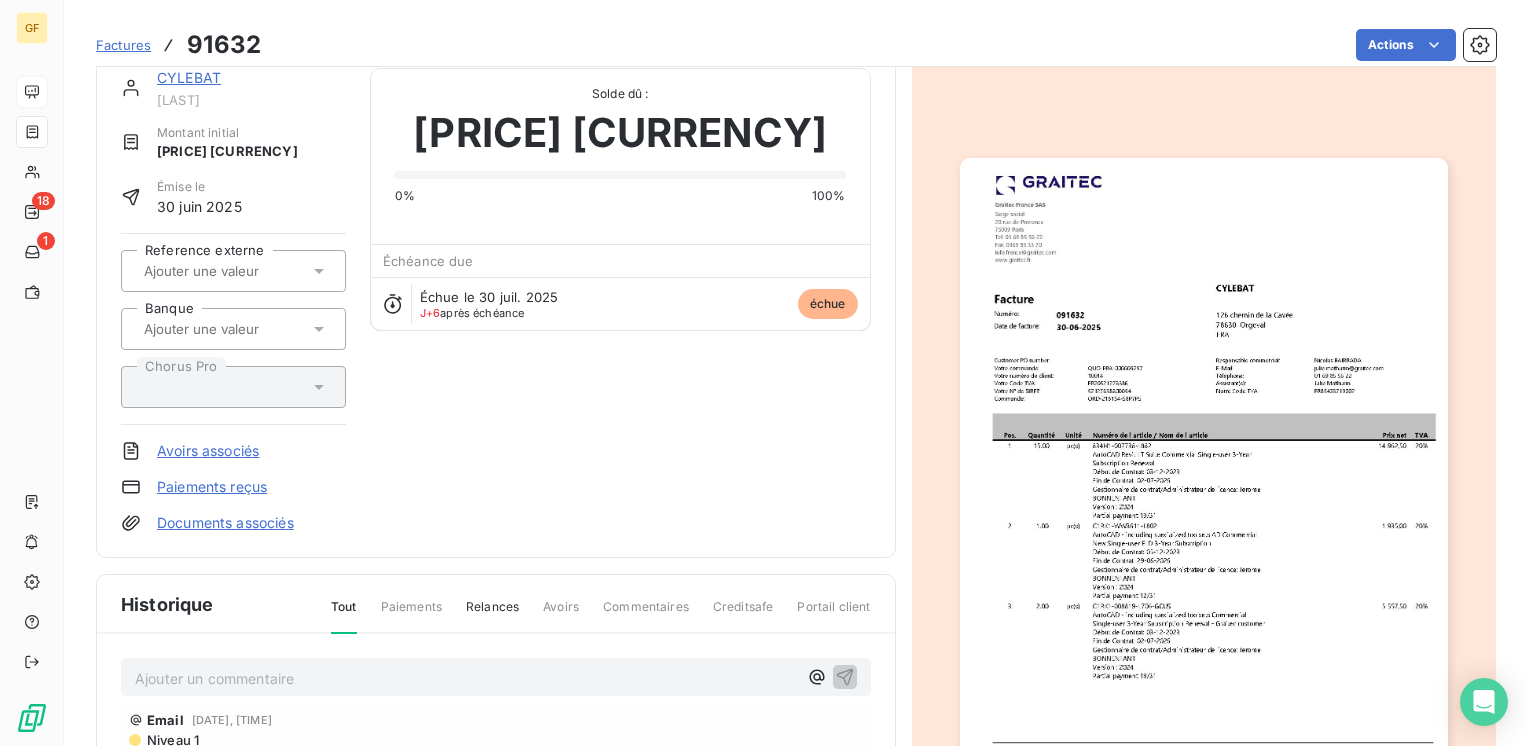scroll, scrollTop: 0, scrollLeft: 0, axis: both 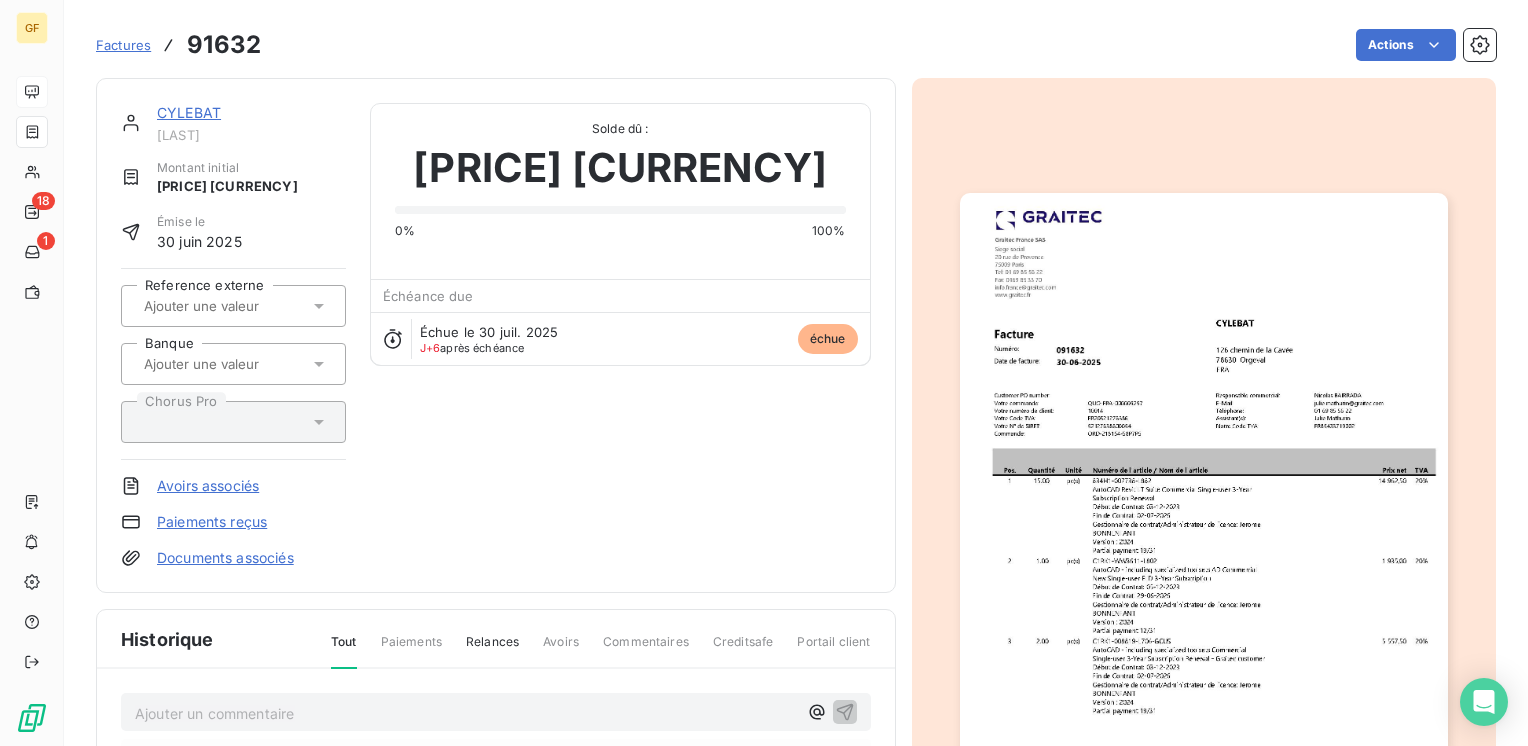 click on "CYLEBAT" at bounding box center (189, 112) 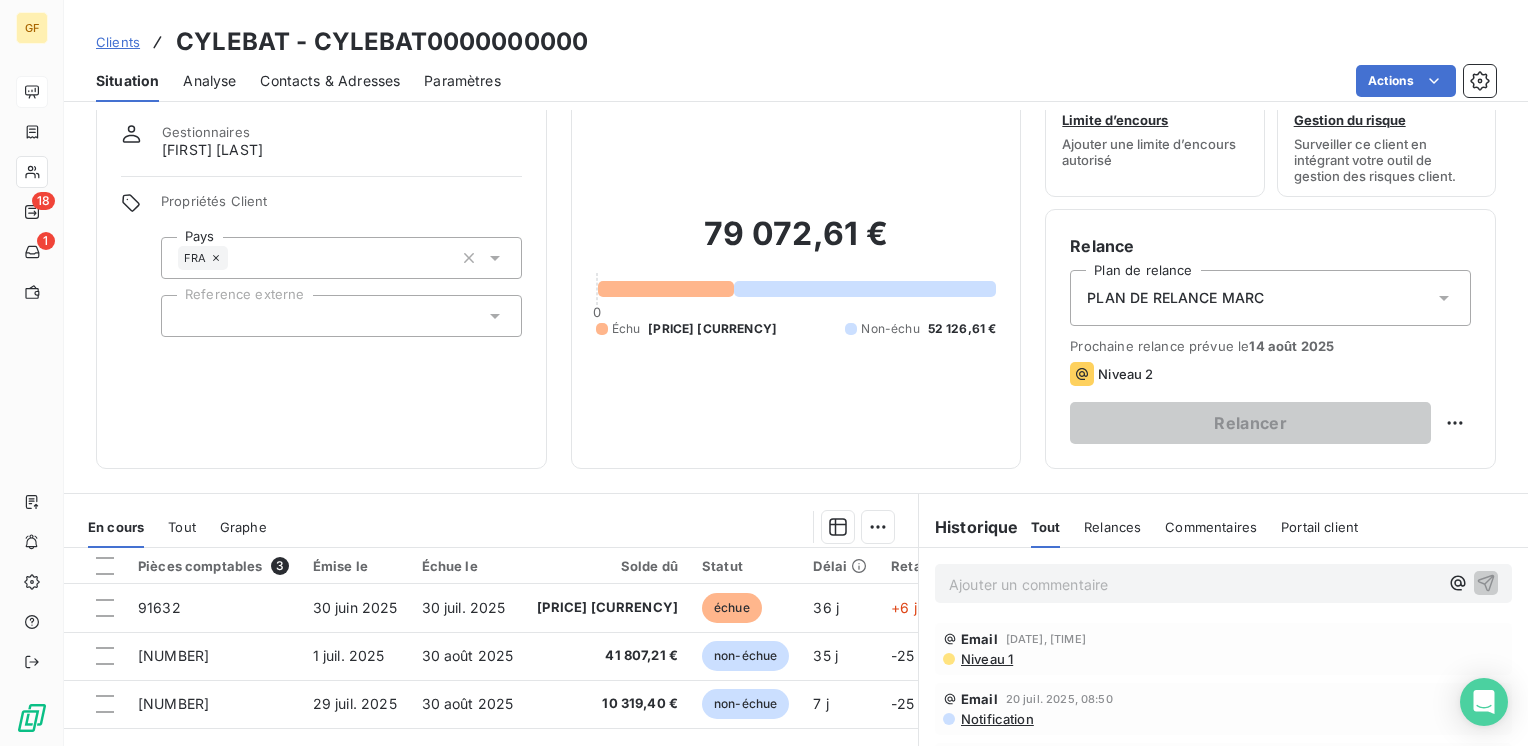 scroll, scrollTop: 0, scrollLeft: 0, axis: both 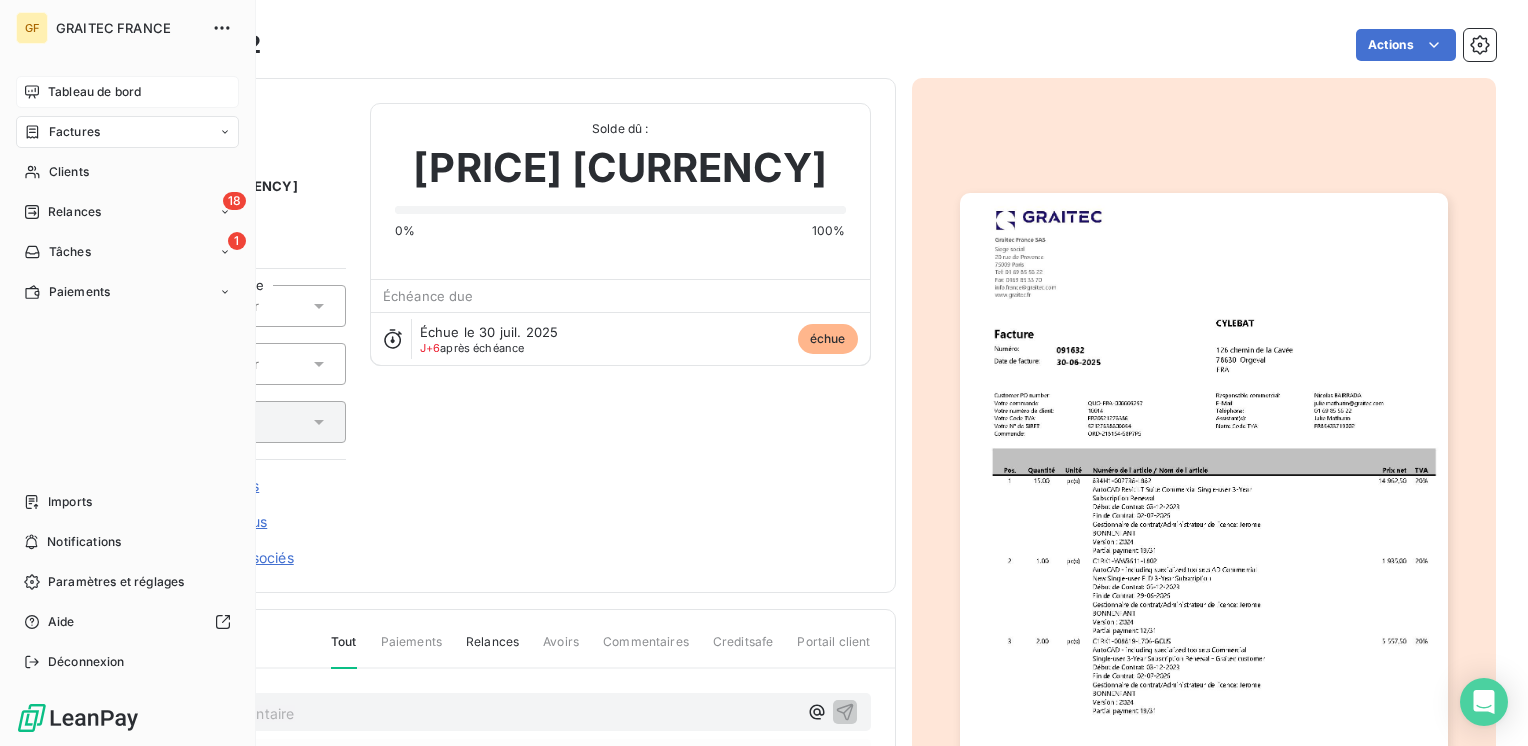 click on "Tableau de bord" at bounding box center [94, 92] 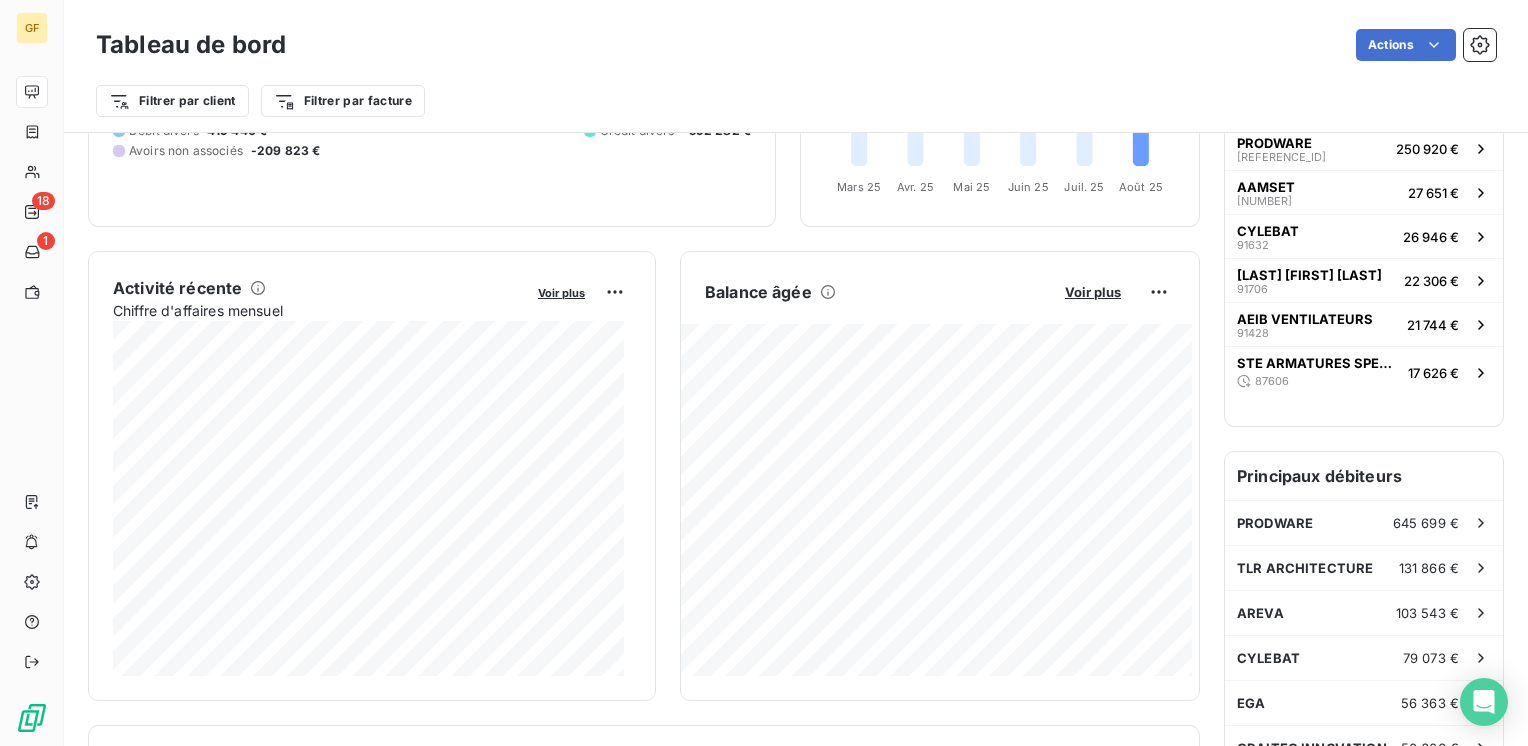 scroll, scrollTop: 300, scrollLeft: 0, axis: vertical 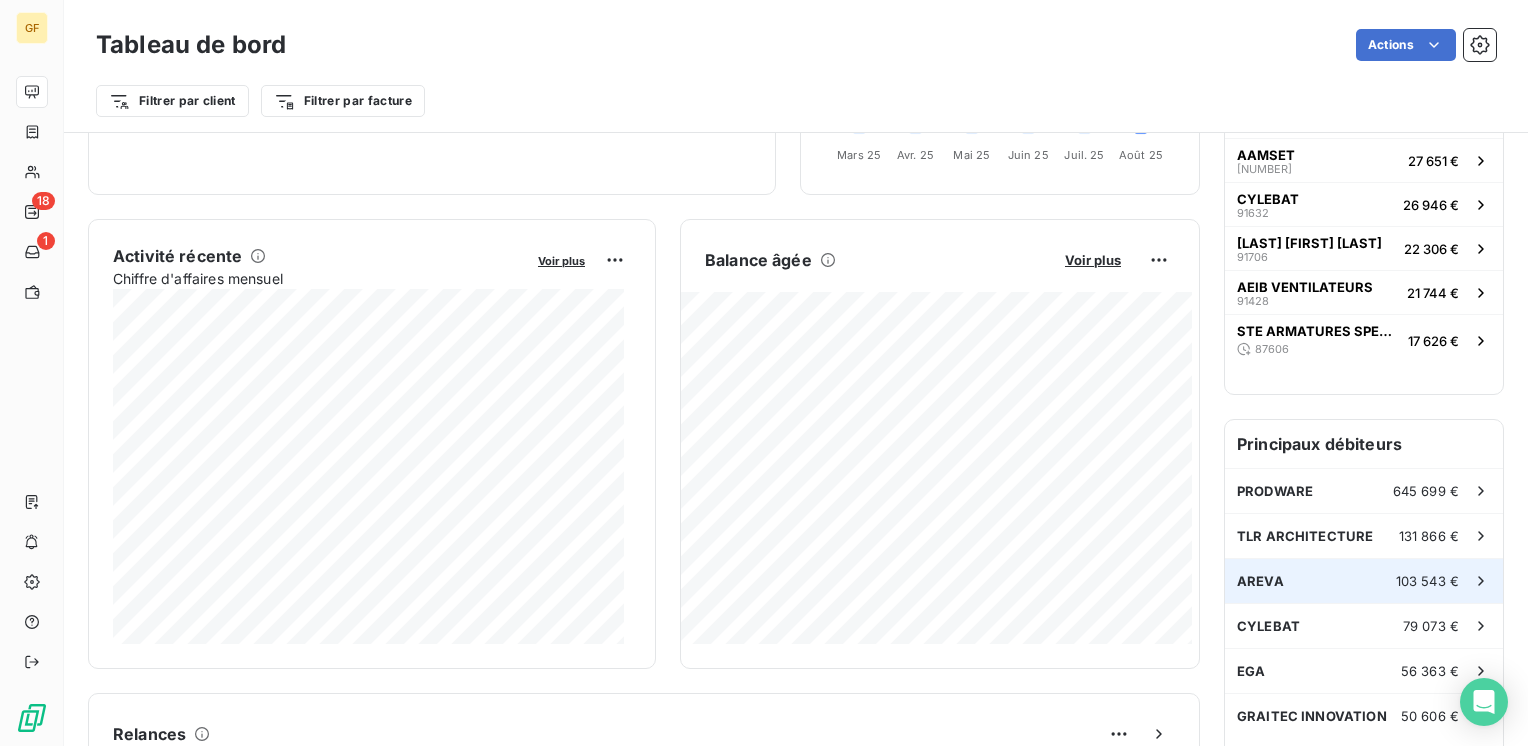click on "AREVA 103 543 €" at bounding box center (1364, 581) 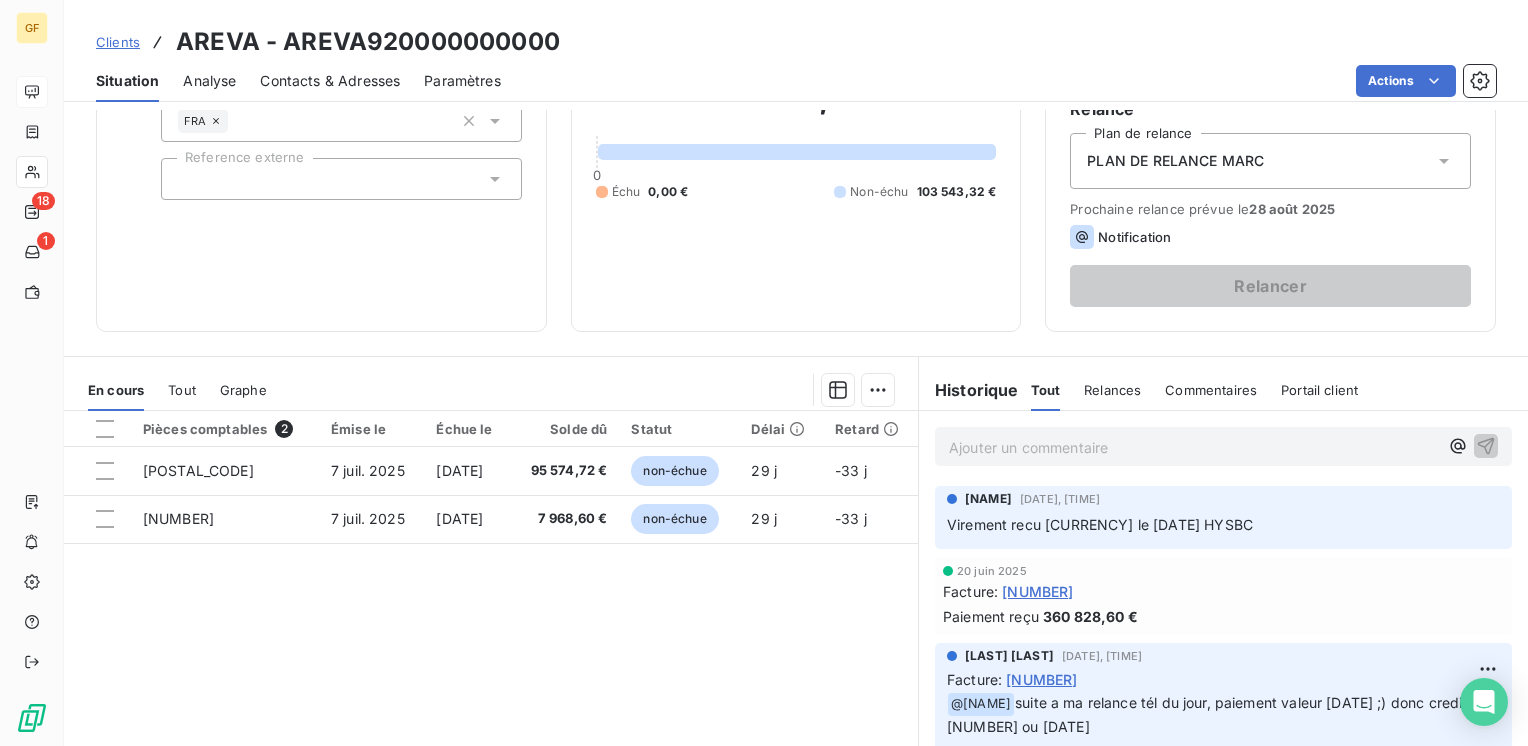 scroll, scrollTop: 0, scrollLeft: 0, axis: both 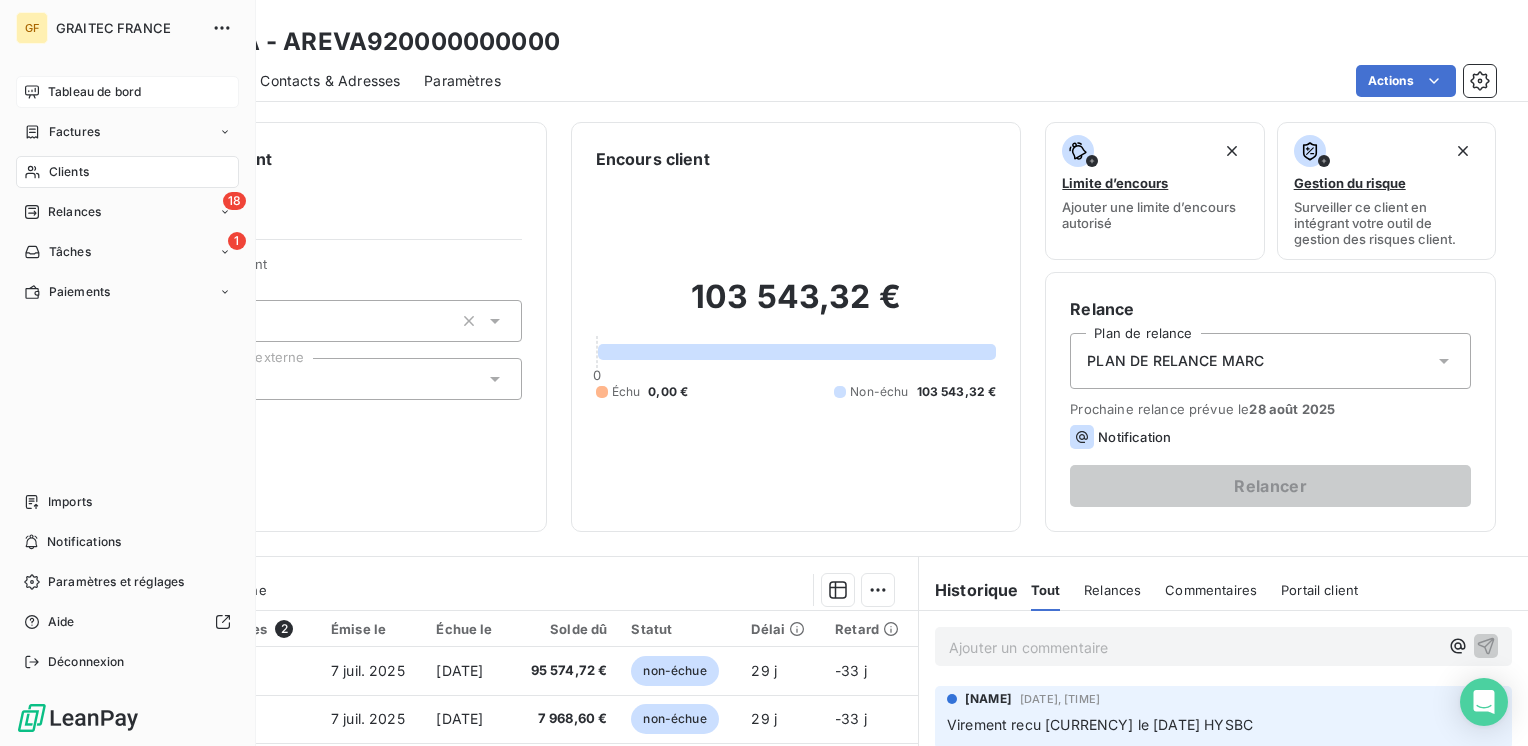 click on "Tableau de bord" at bounding box center (94, 92) 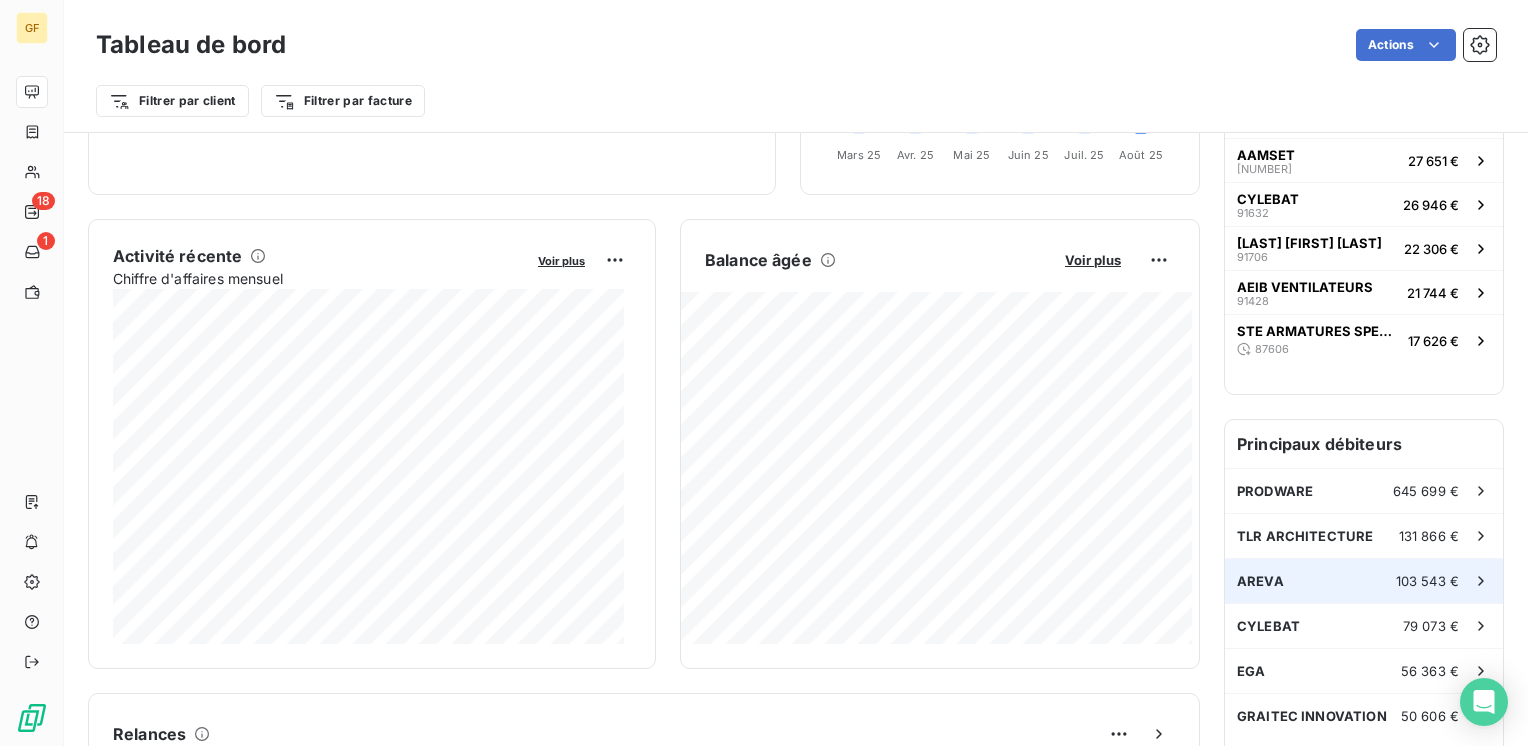 scroll, scrollTop: 200, scrollLeft: 0, axis: vertical 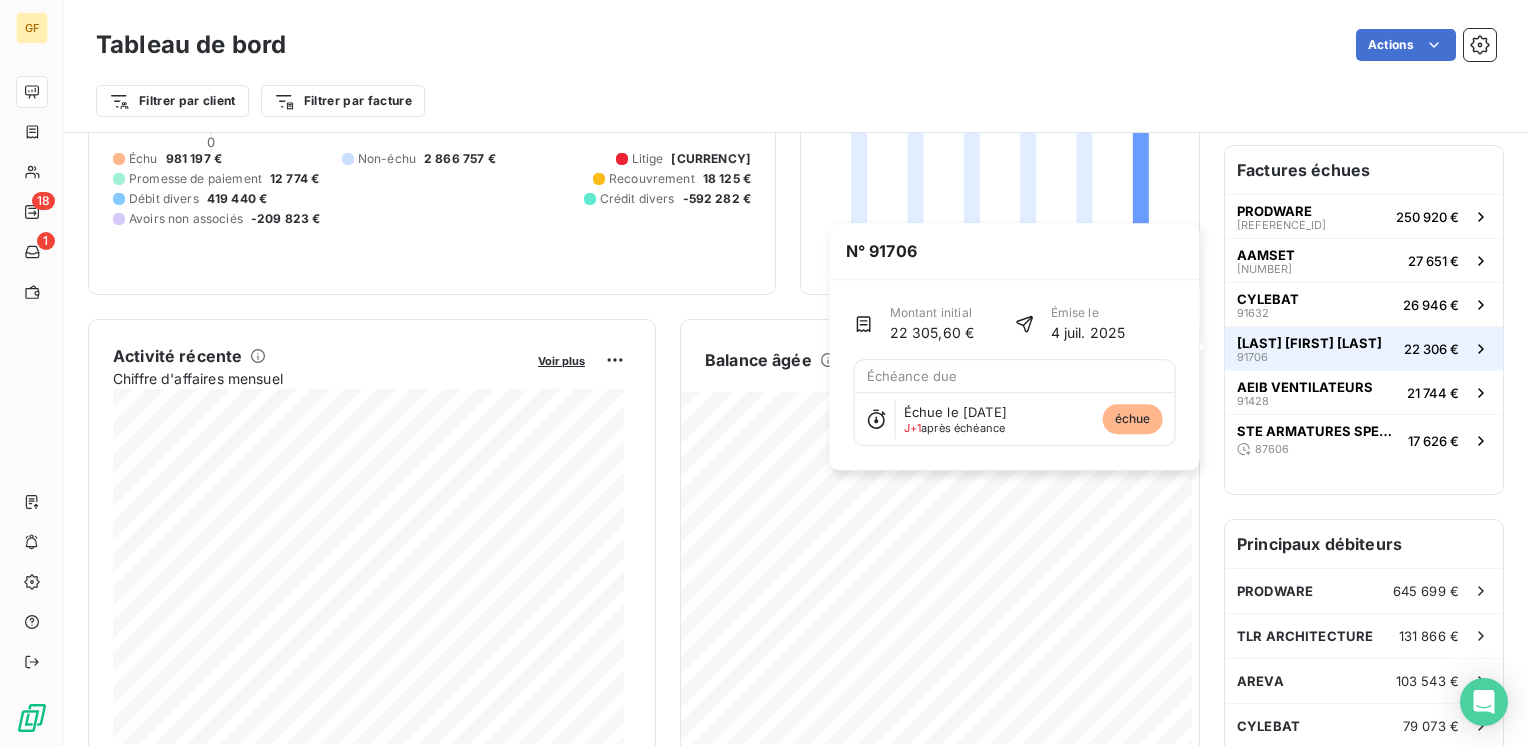 click on "[COMPANY_NAME] [TITLE]" at bounding box center [1309, 343] 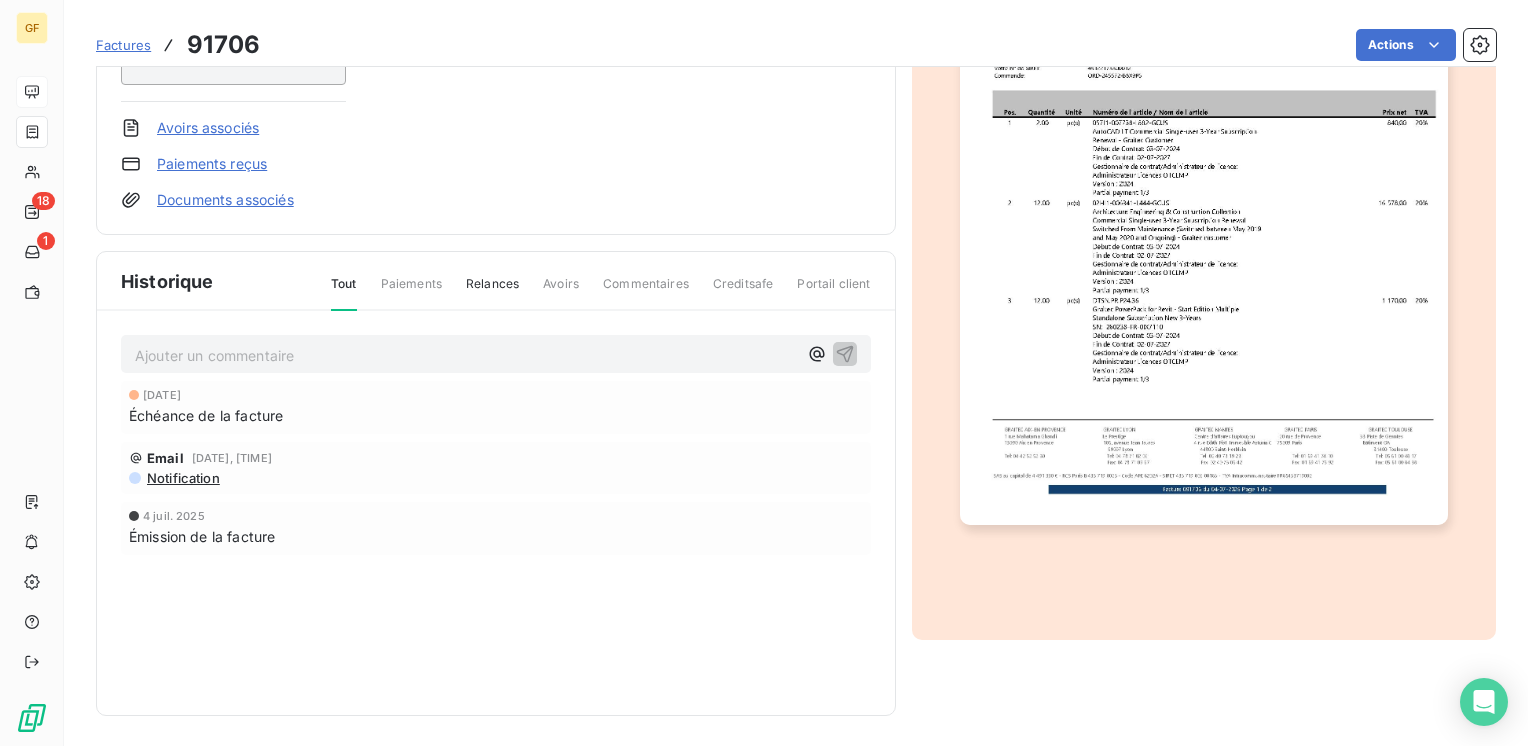 scroll, scrollTop: 0, scrollLeft: 0, axis: both 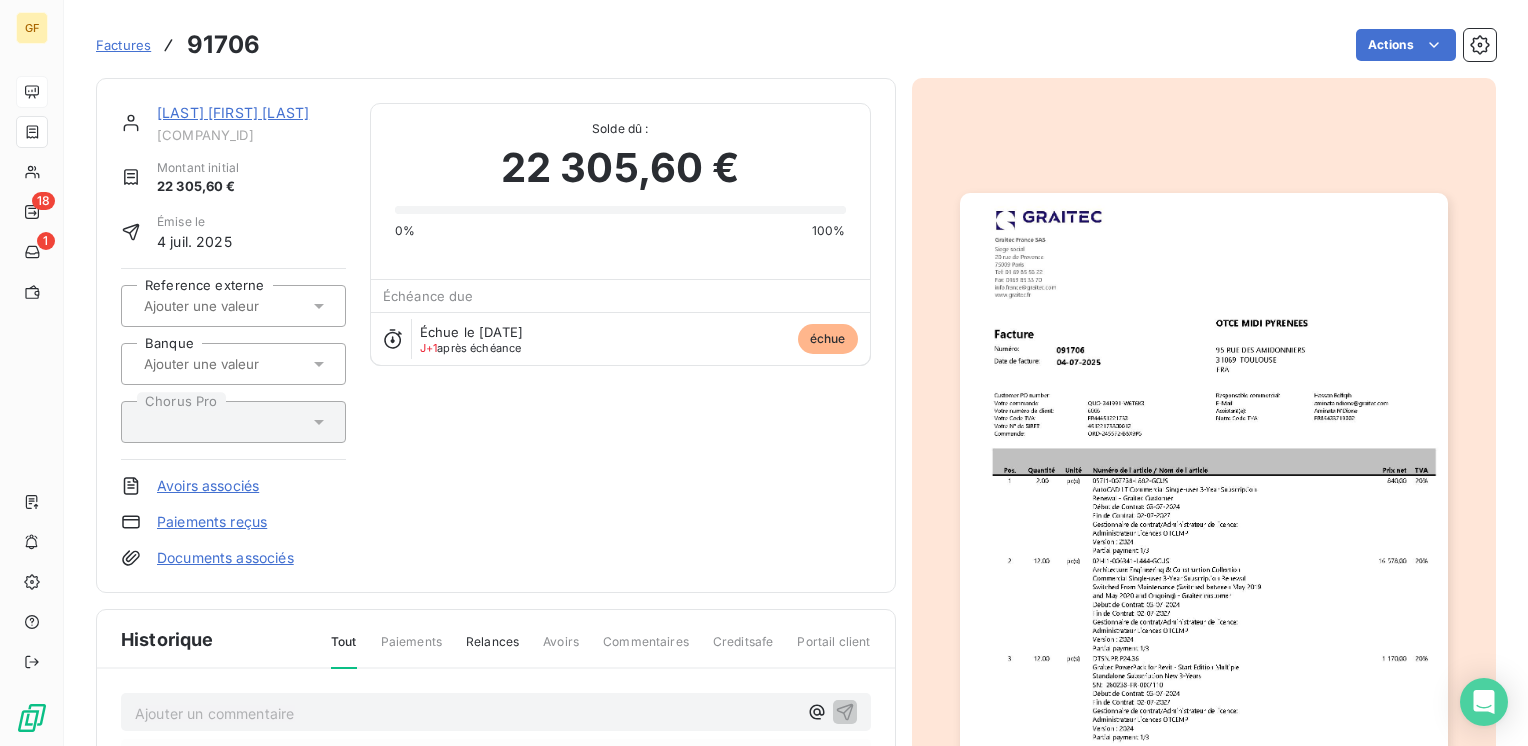 click on "[COMPANY_NAME] [TITLE]" at bounding box center (233, 112) 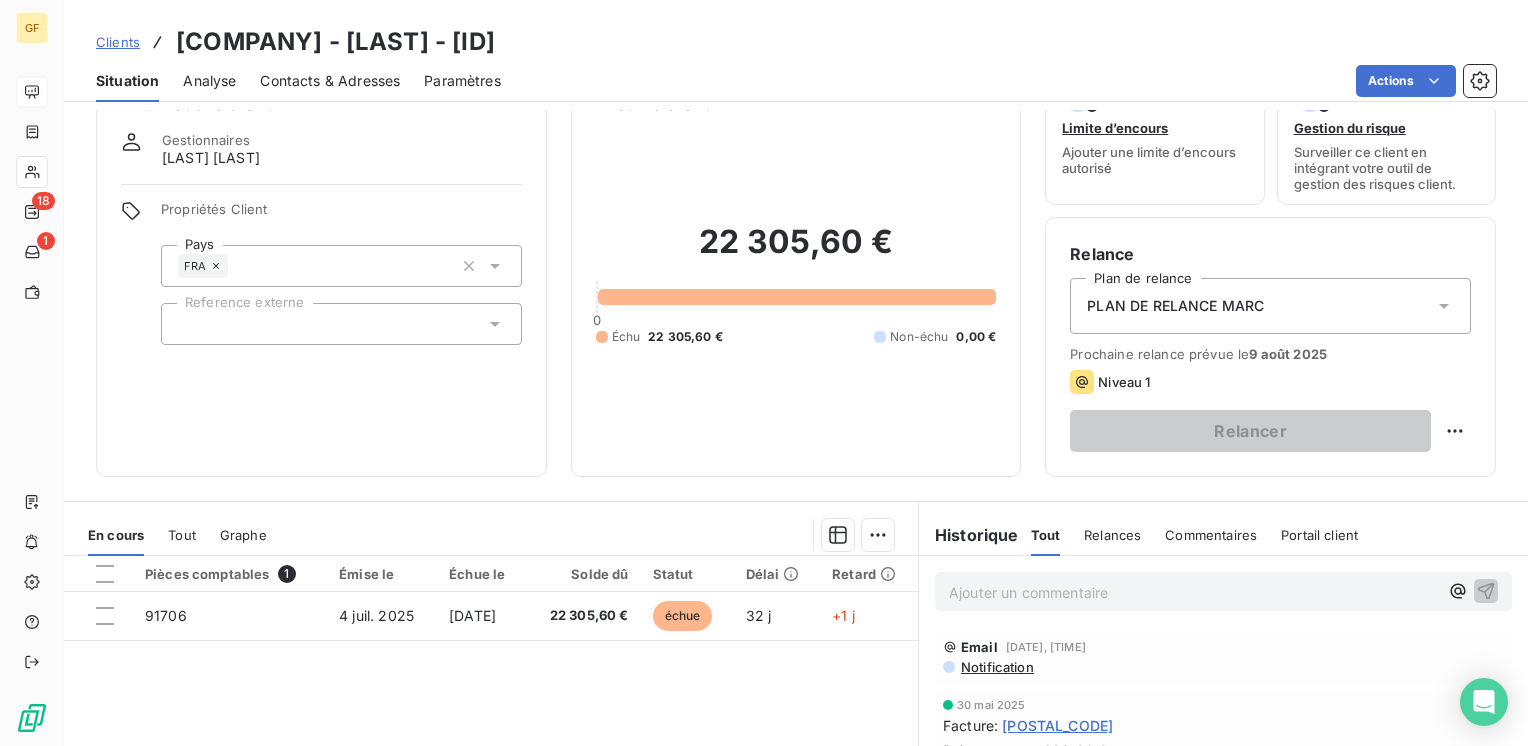 scroll, scrollTop: 0, scrollLeft: 0, axis: both 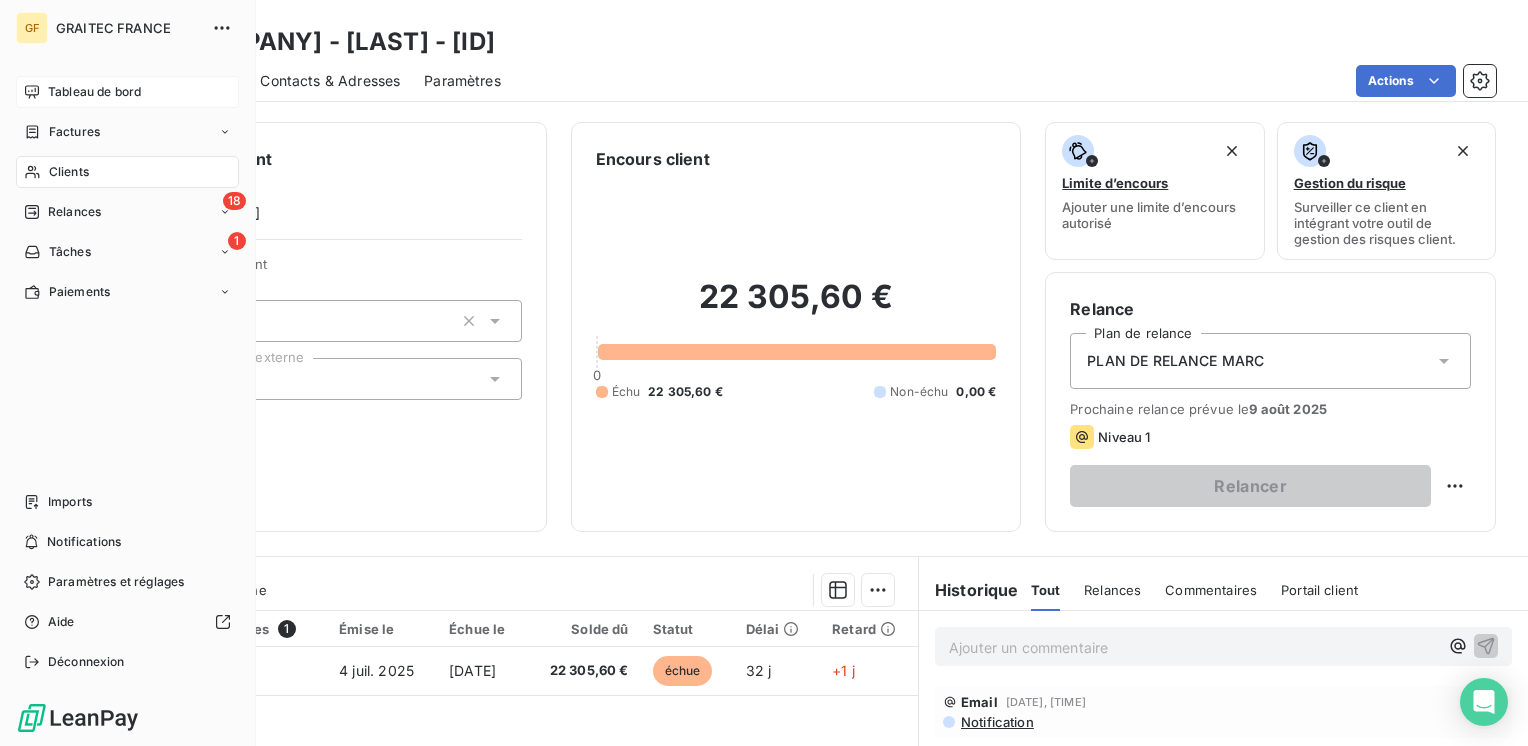 click on "Tableau de bord" at bounding box center [94, 92] 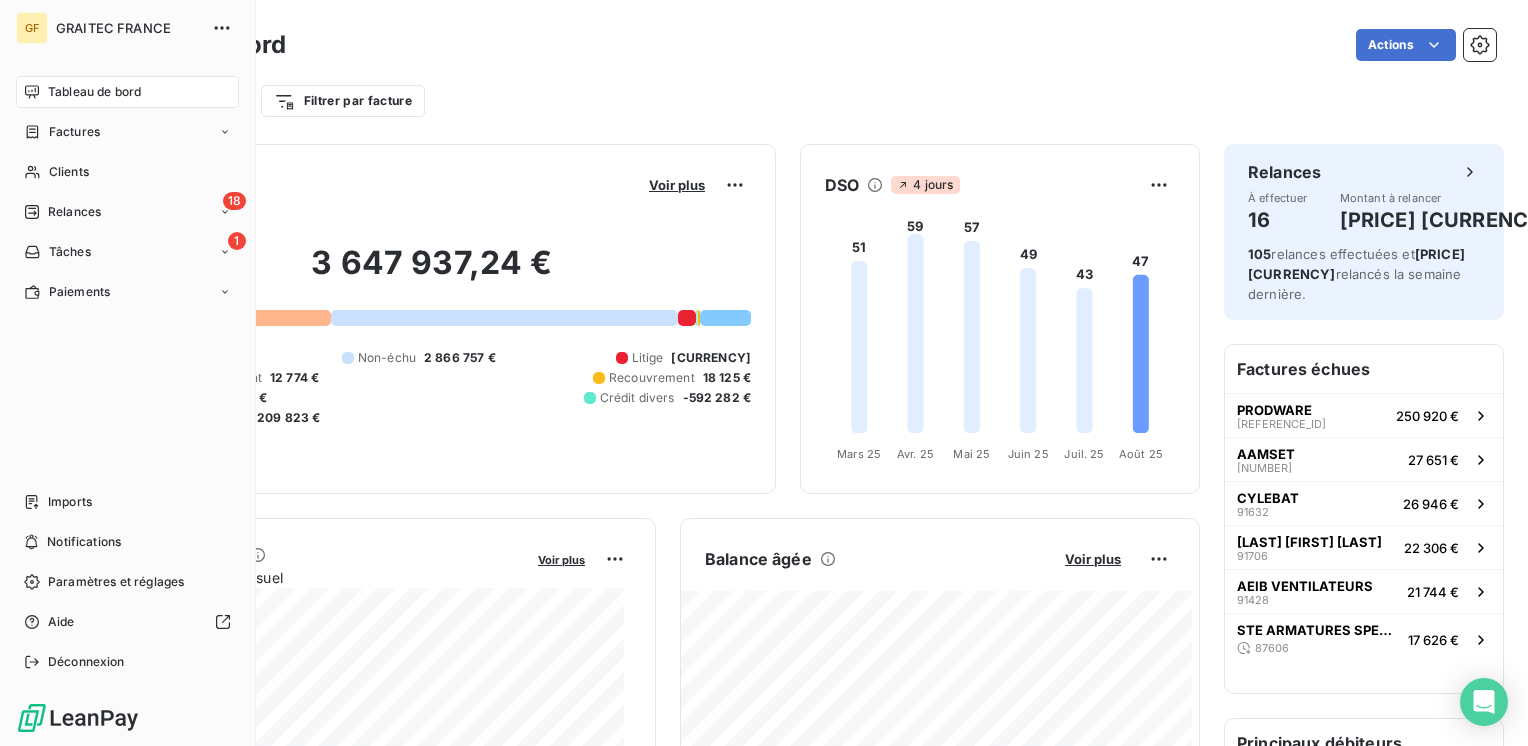 drag, startPoint x: 85, startPoint y: 96, endPoint x: 102, endPoint y: 96, distance: 17 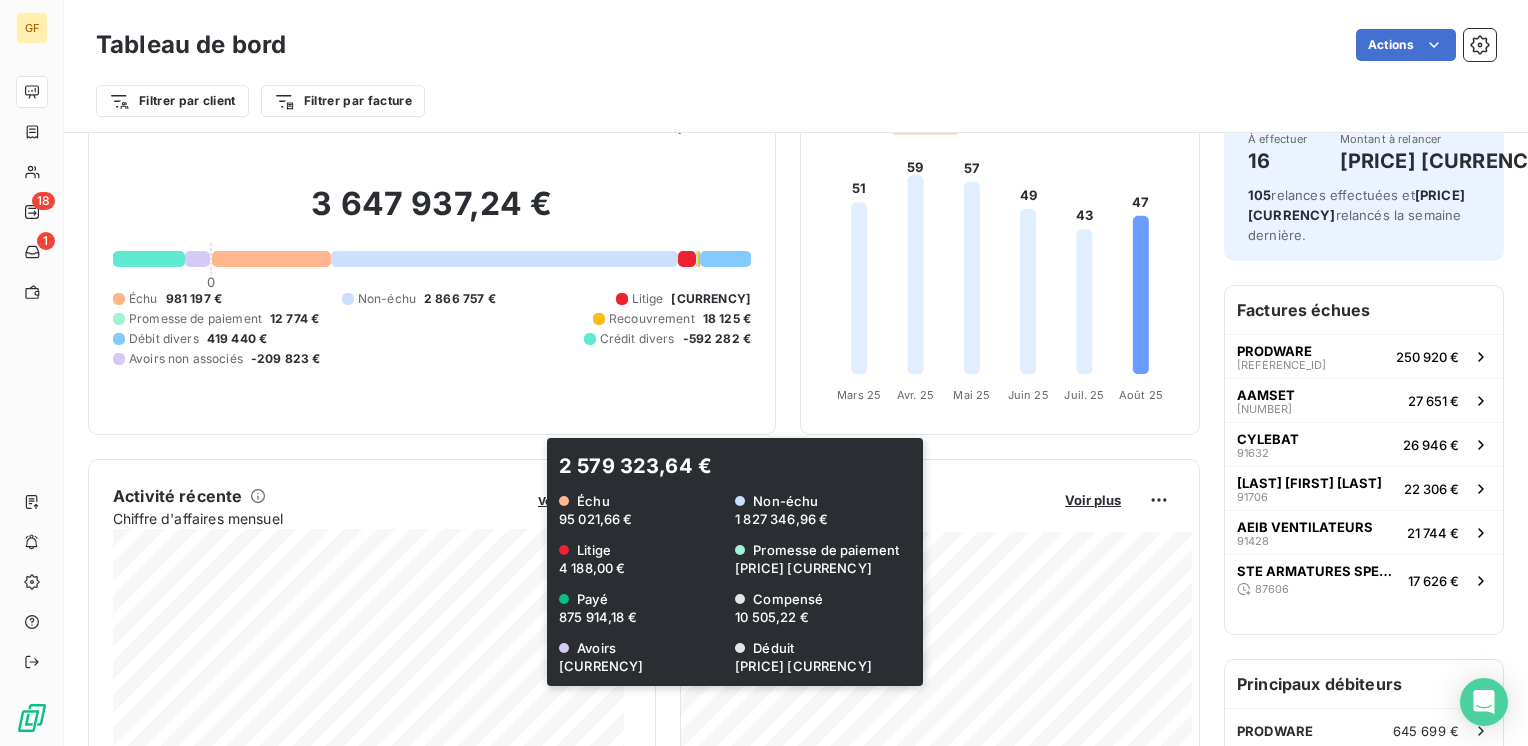 scroll, scrollTop: 300, scrollLeft: 0, axis: vertical 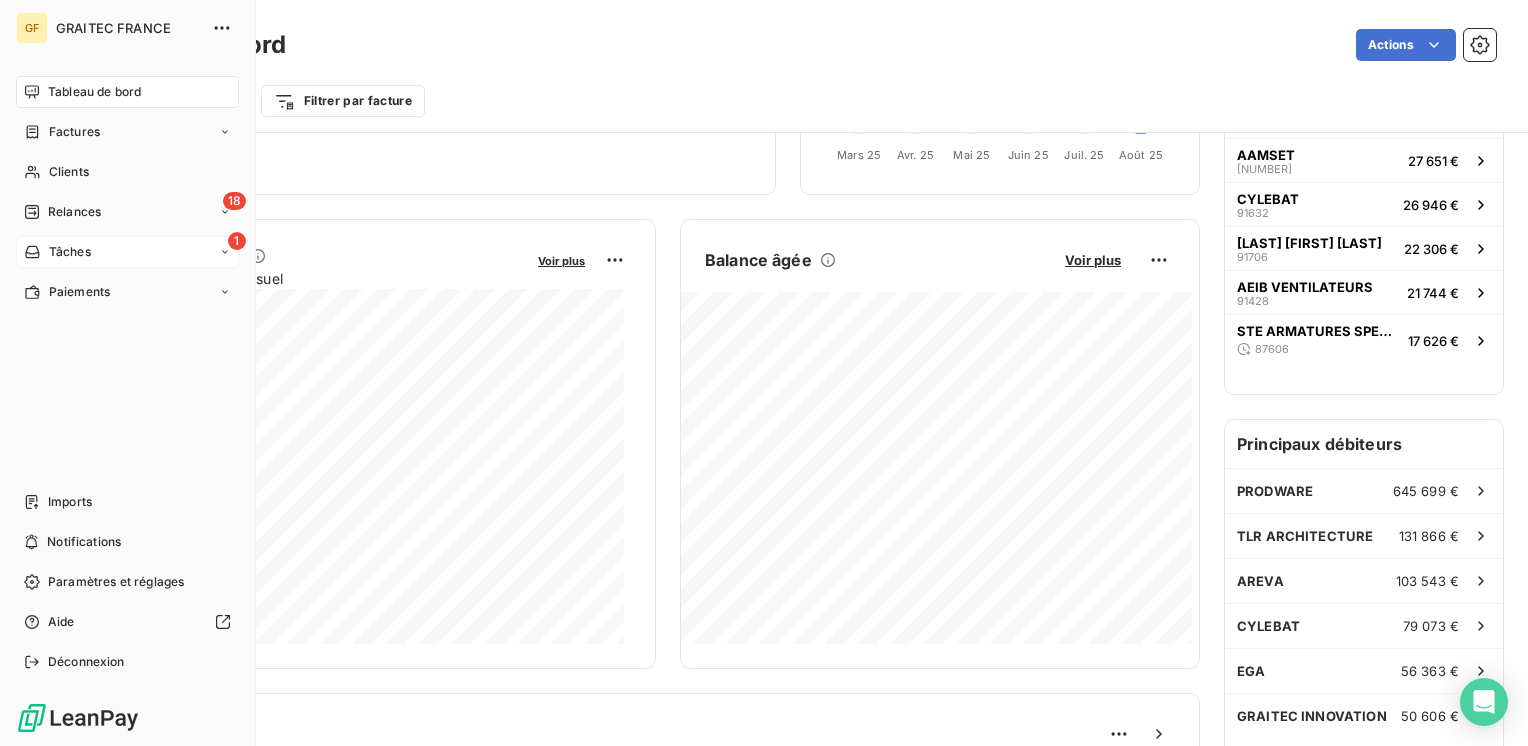 click on "Tâches" at bounding box center (70, 252) 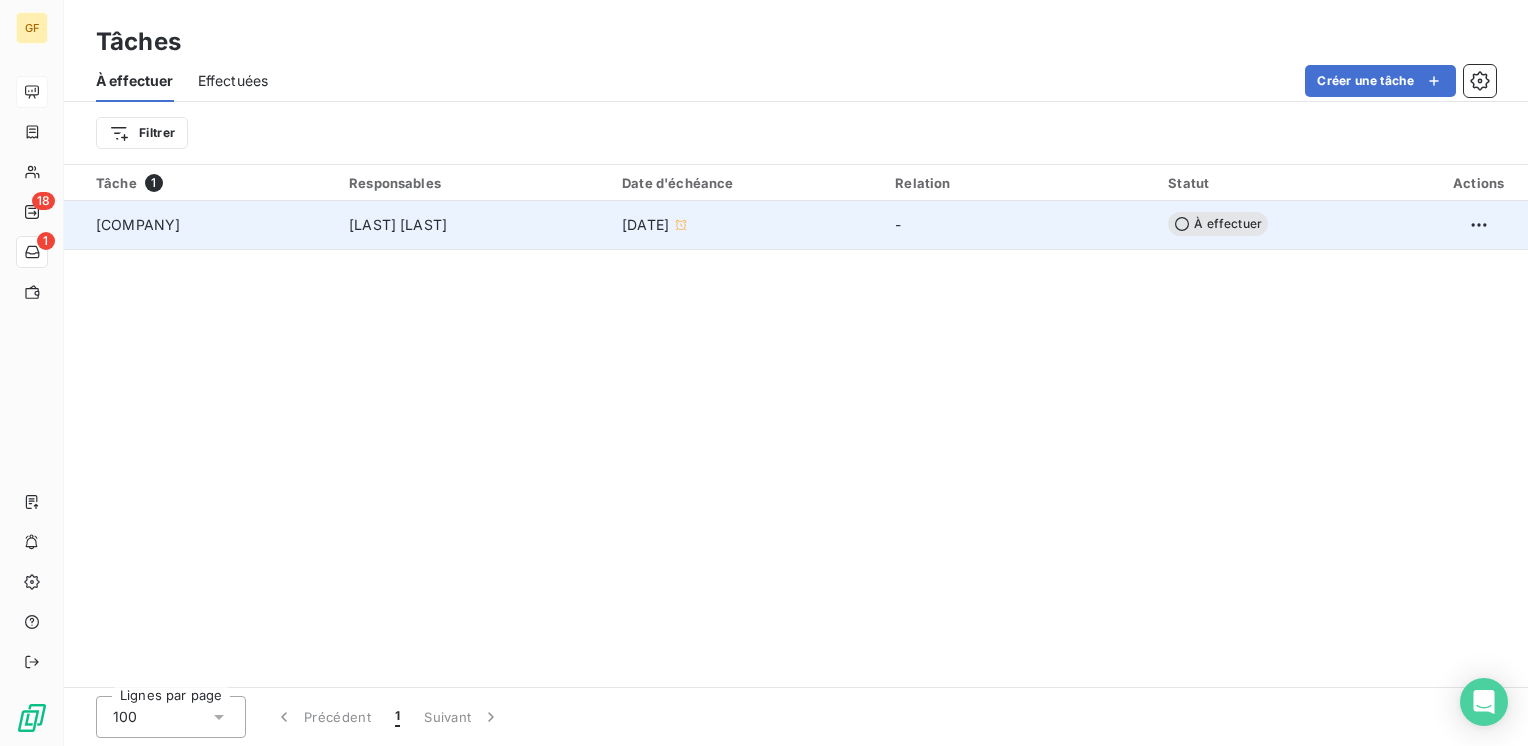 click on "[FIRST] [LAST]" at bounding box center [398, 225] 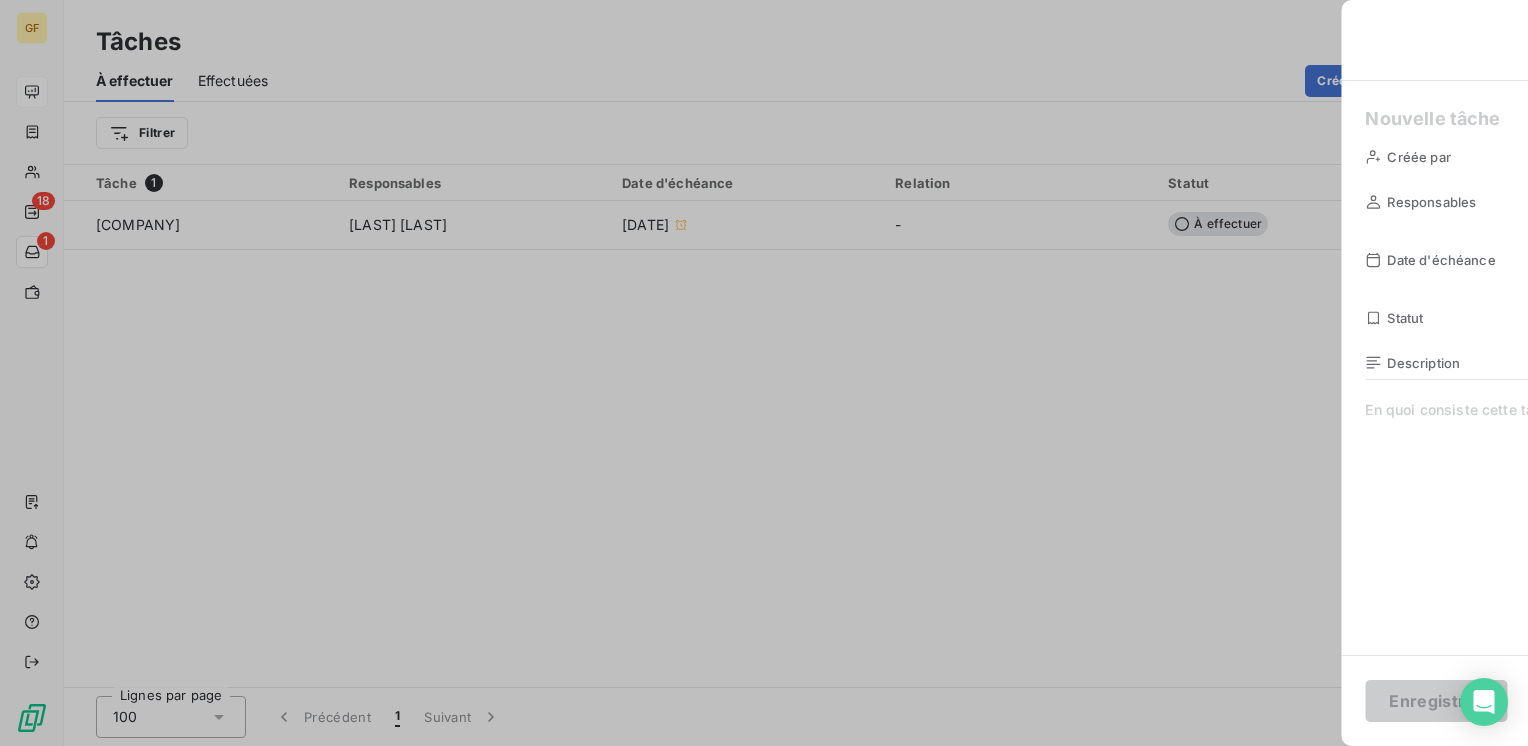type on "04/08/2025" 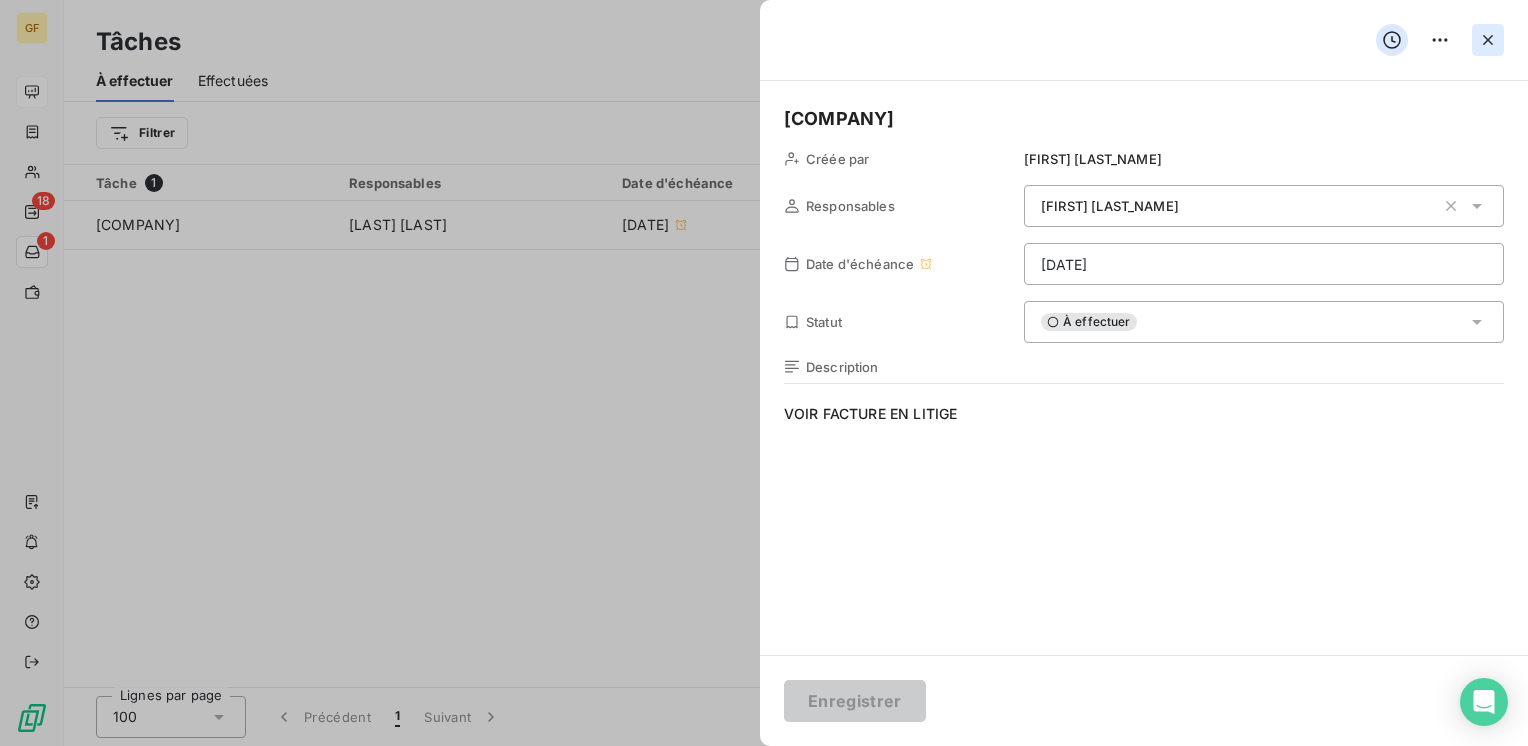 click 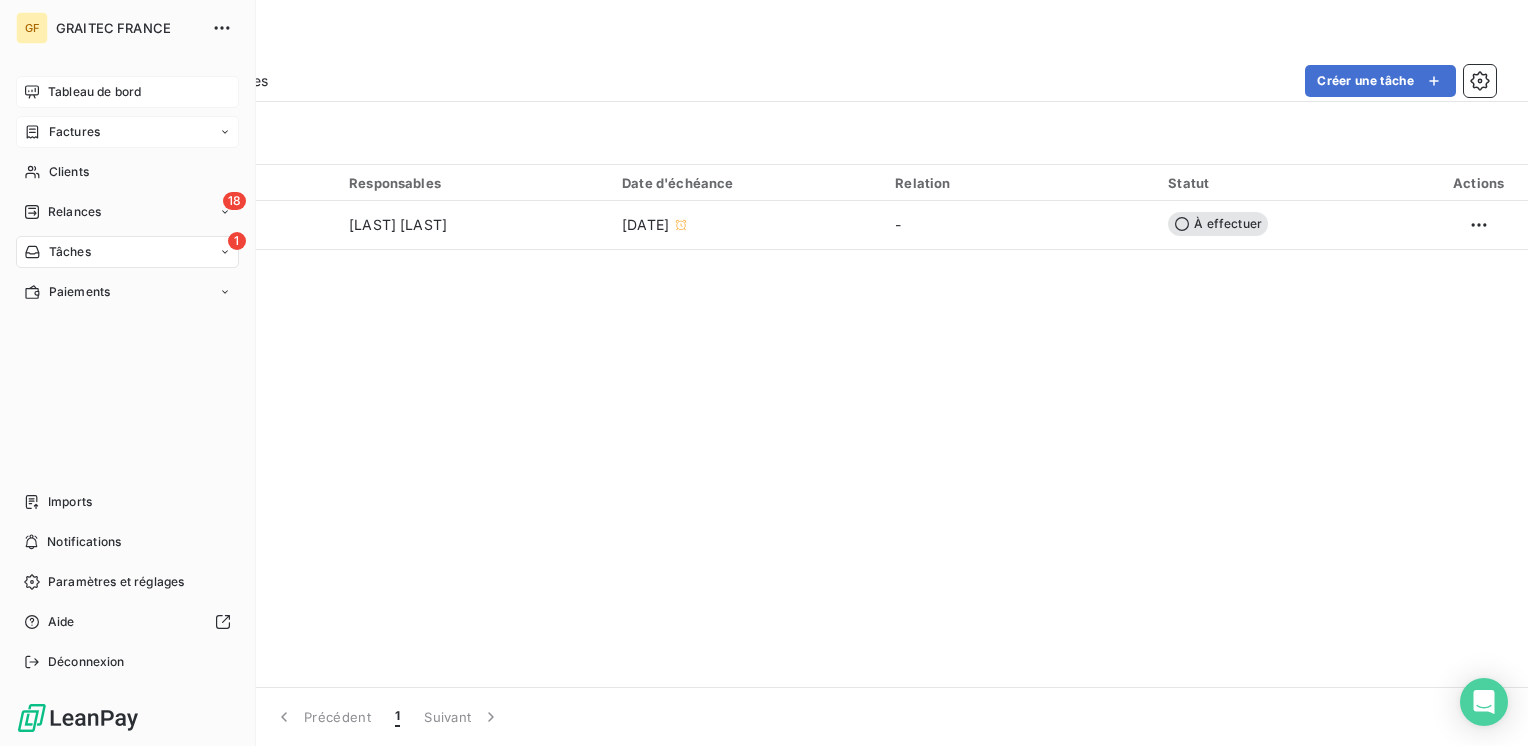 click on "Factures" at bounding box center (74, 132) 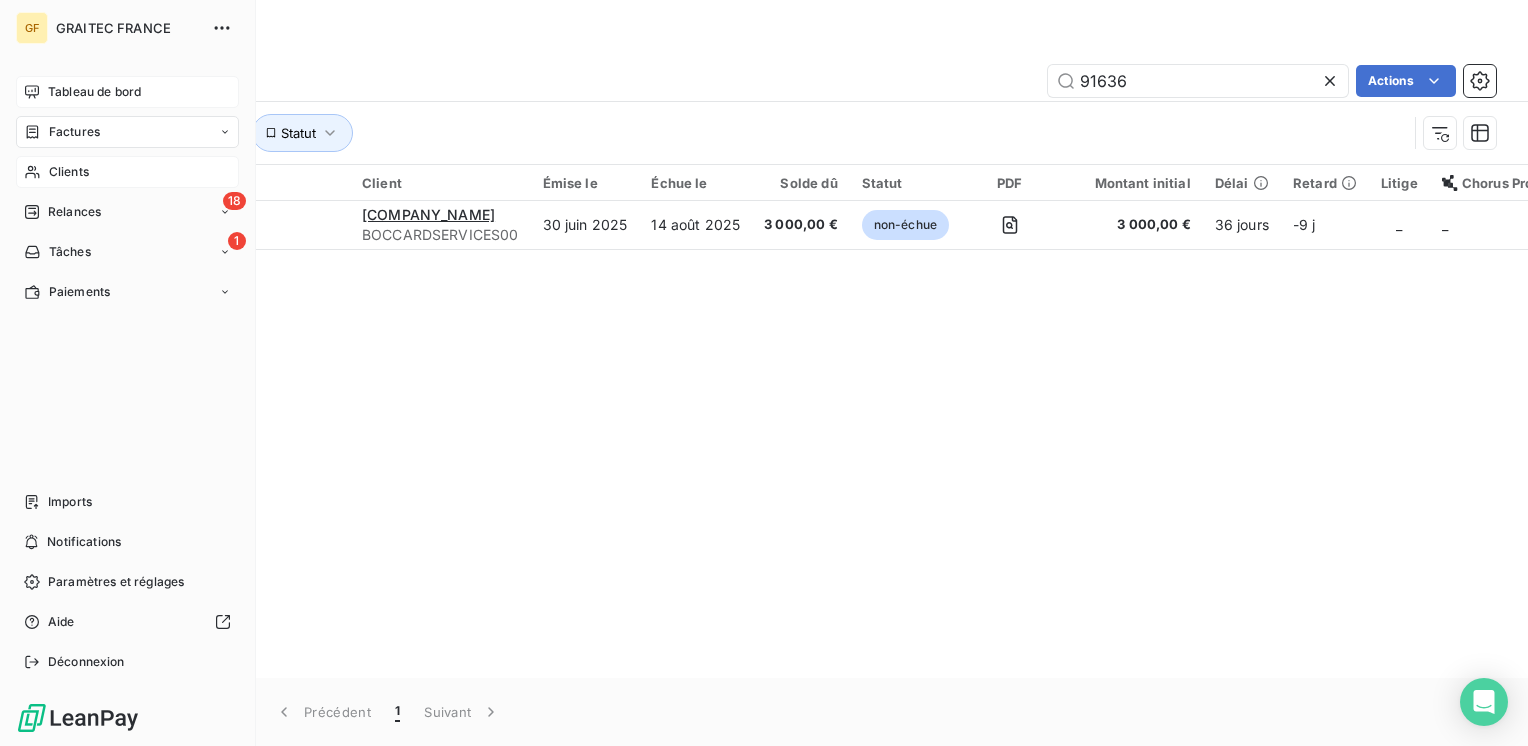 click on "Clients" at bounding box center [69, 172] 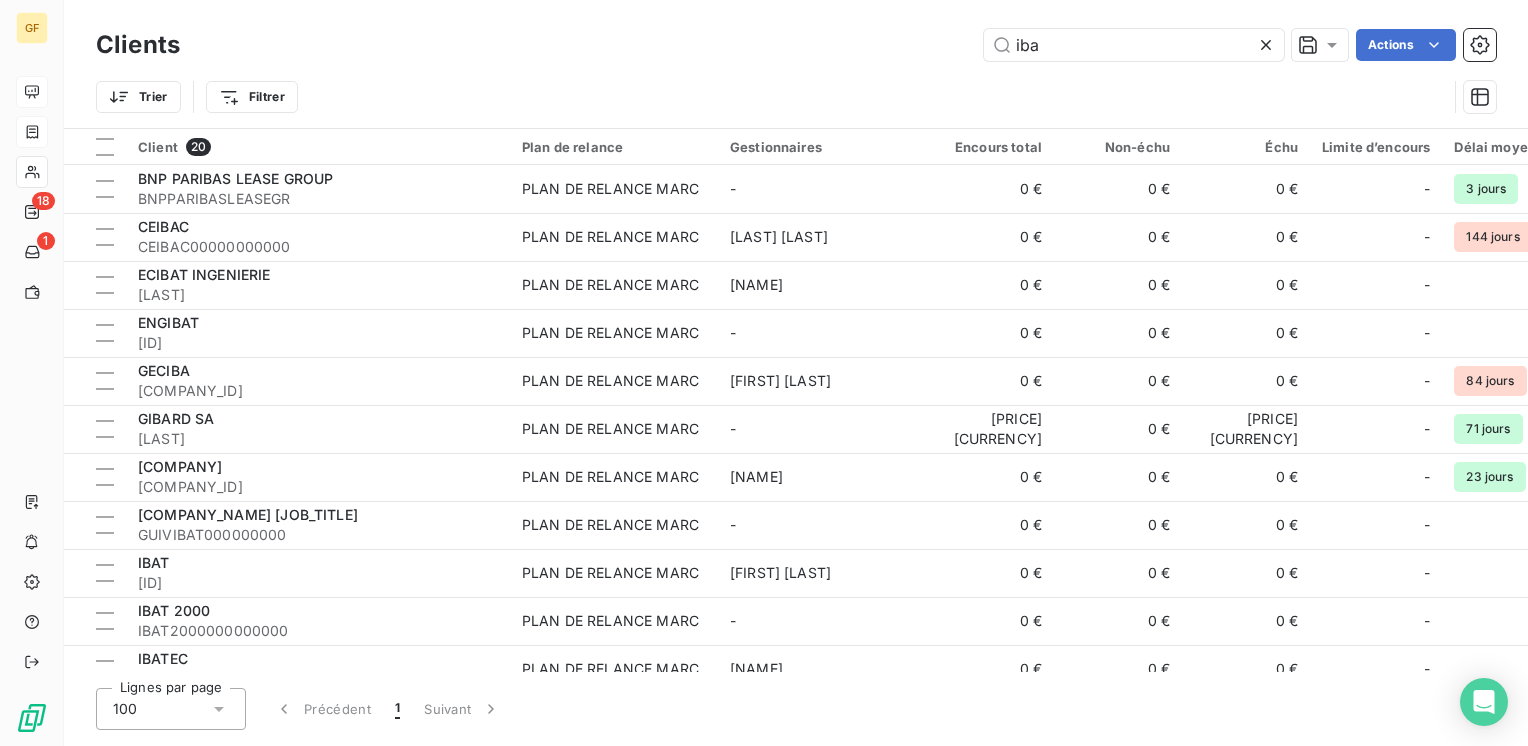 drag, startPoint x: 908, startPoint y: 63, endPoint x: 470, endPoint y: 64, distance: 438.00113 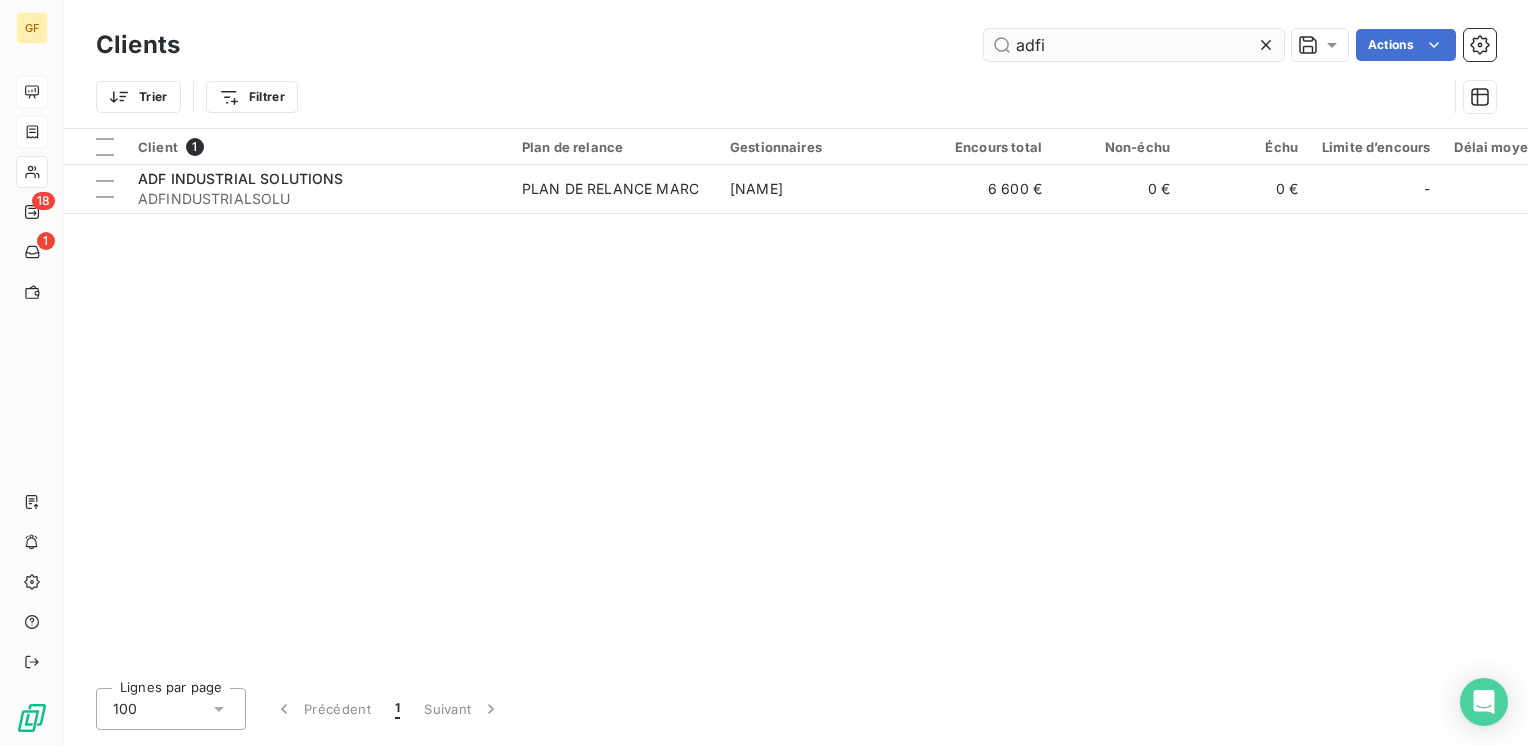 drag, startPoint x: 1036, startPoint y: 42, endPoint x: 1053, endPoint y: 42, distance: 17 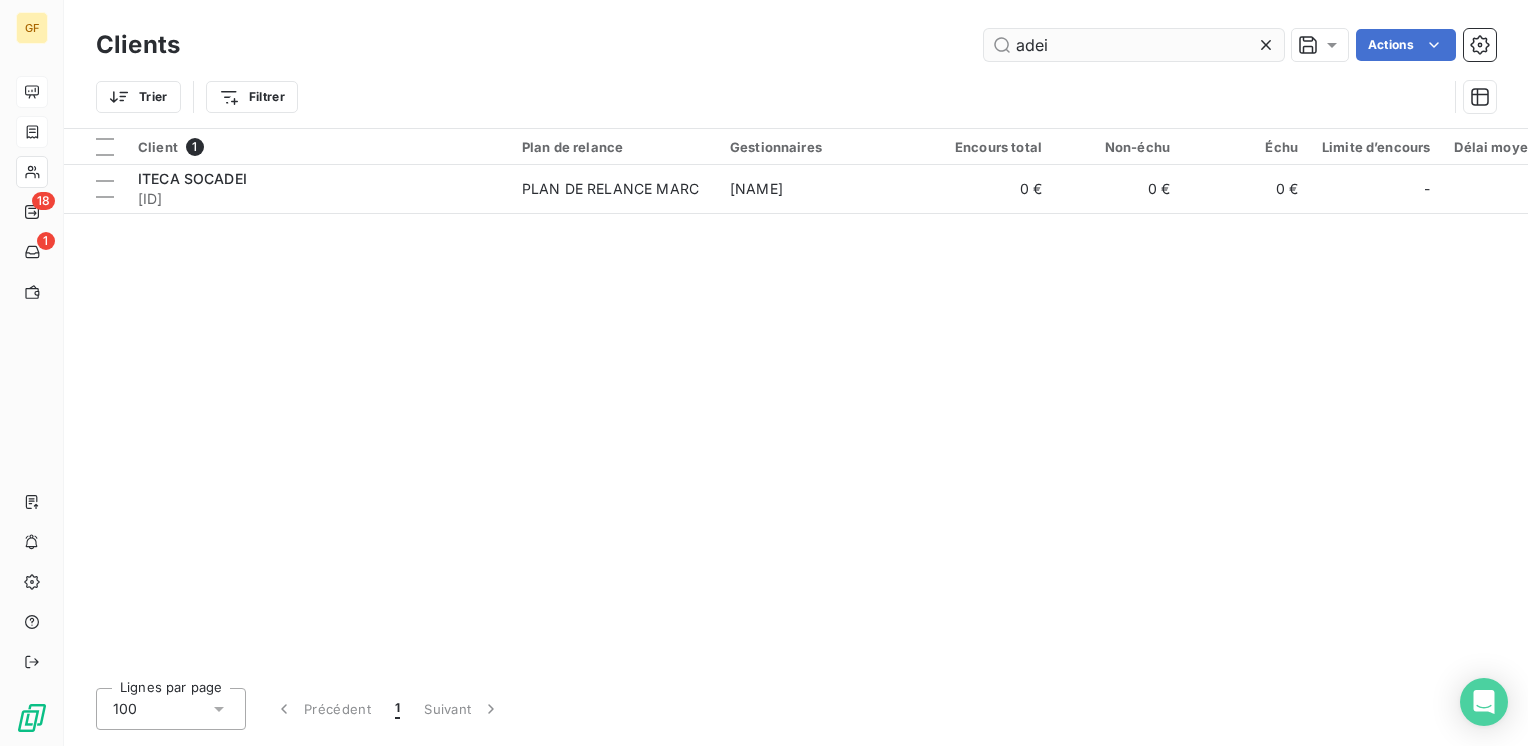 type on "adefi" 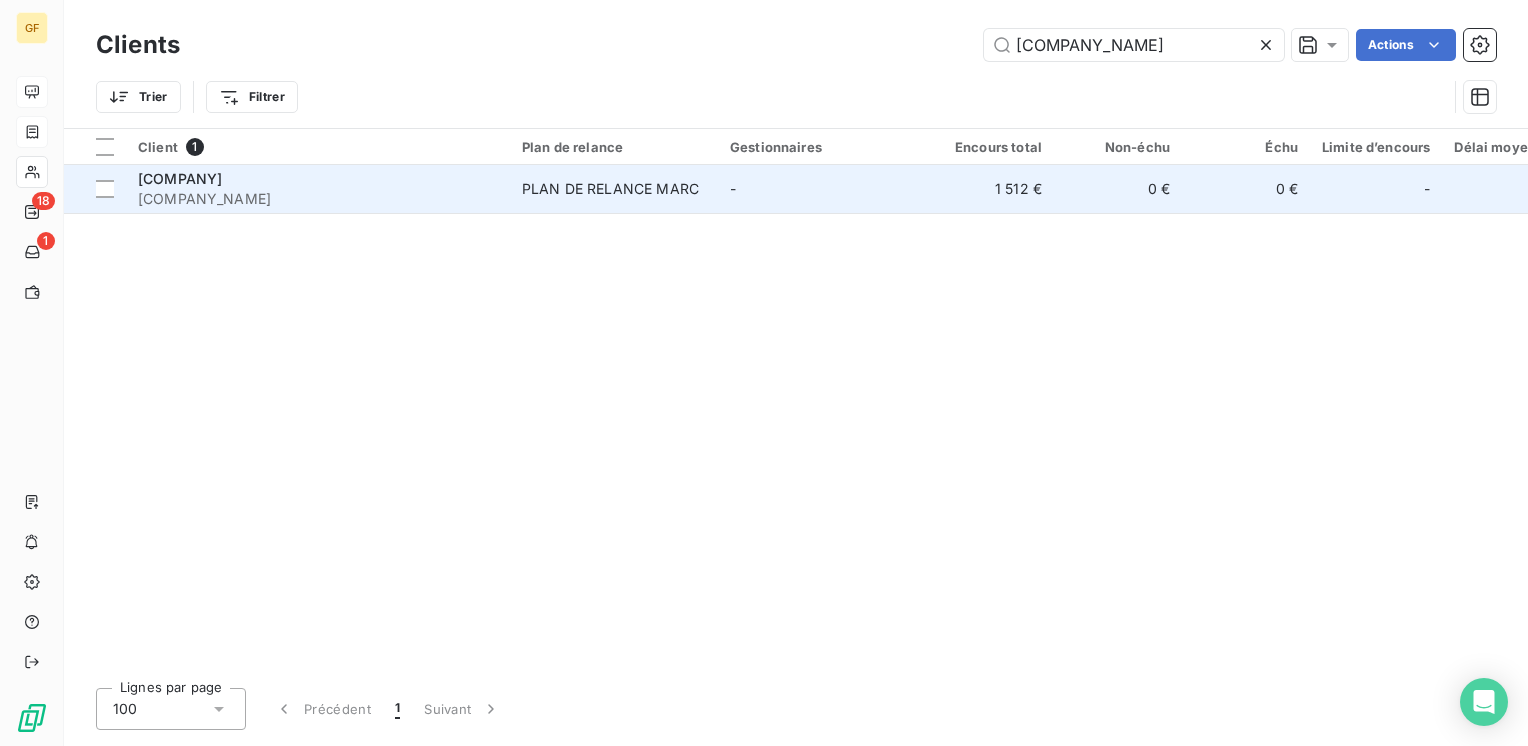 click on "SARL ADEFI" at bounding box center (318, 179) 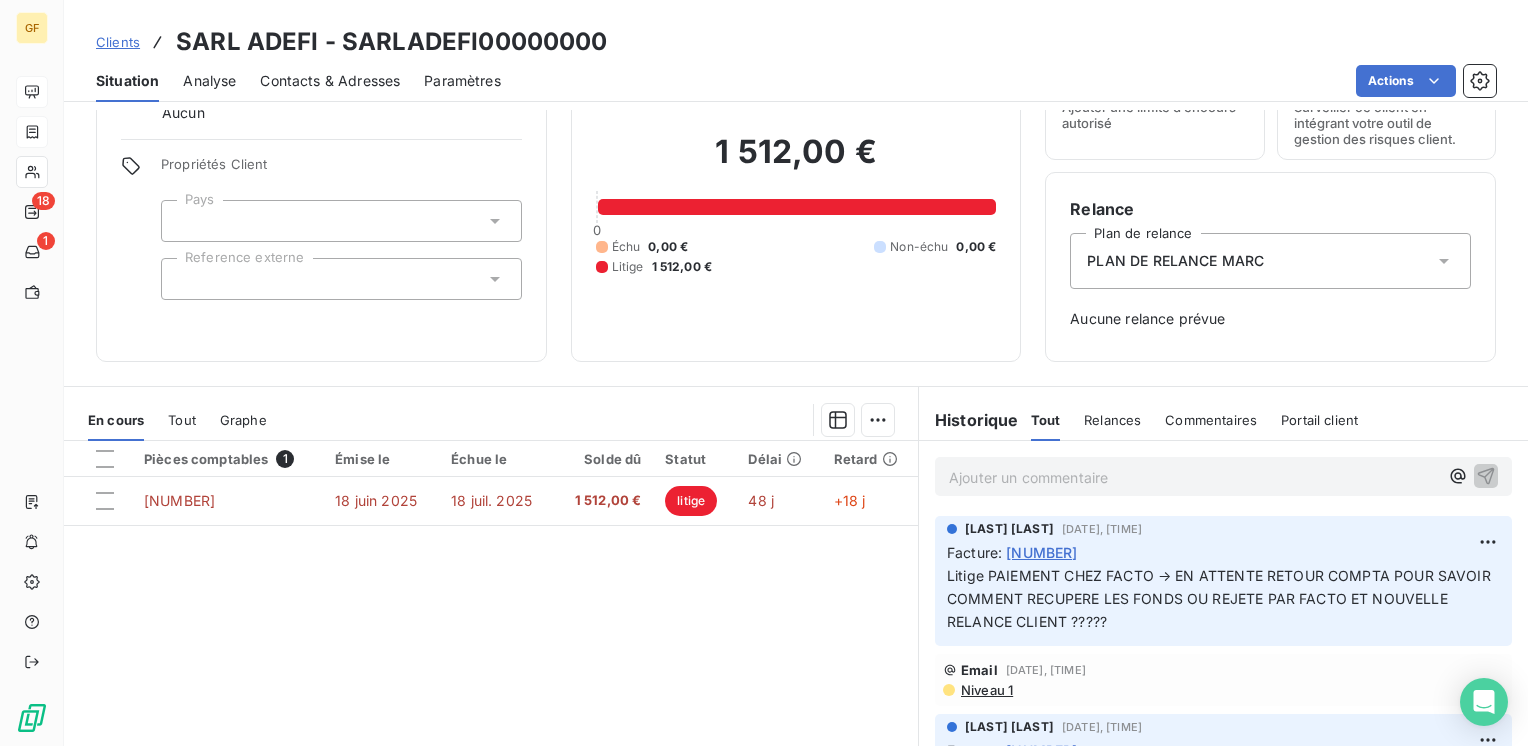 scroll, scrollTop: 200, scrollLeft: 0, axis: vertical 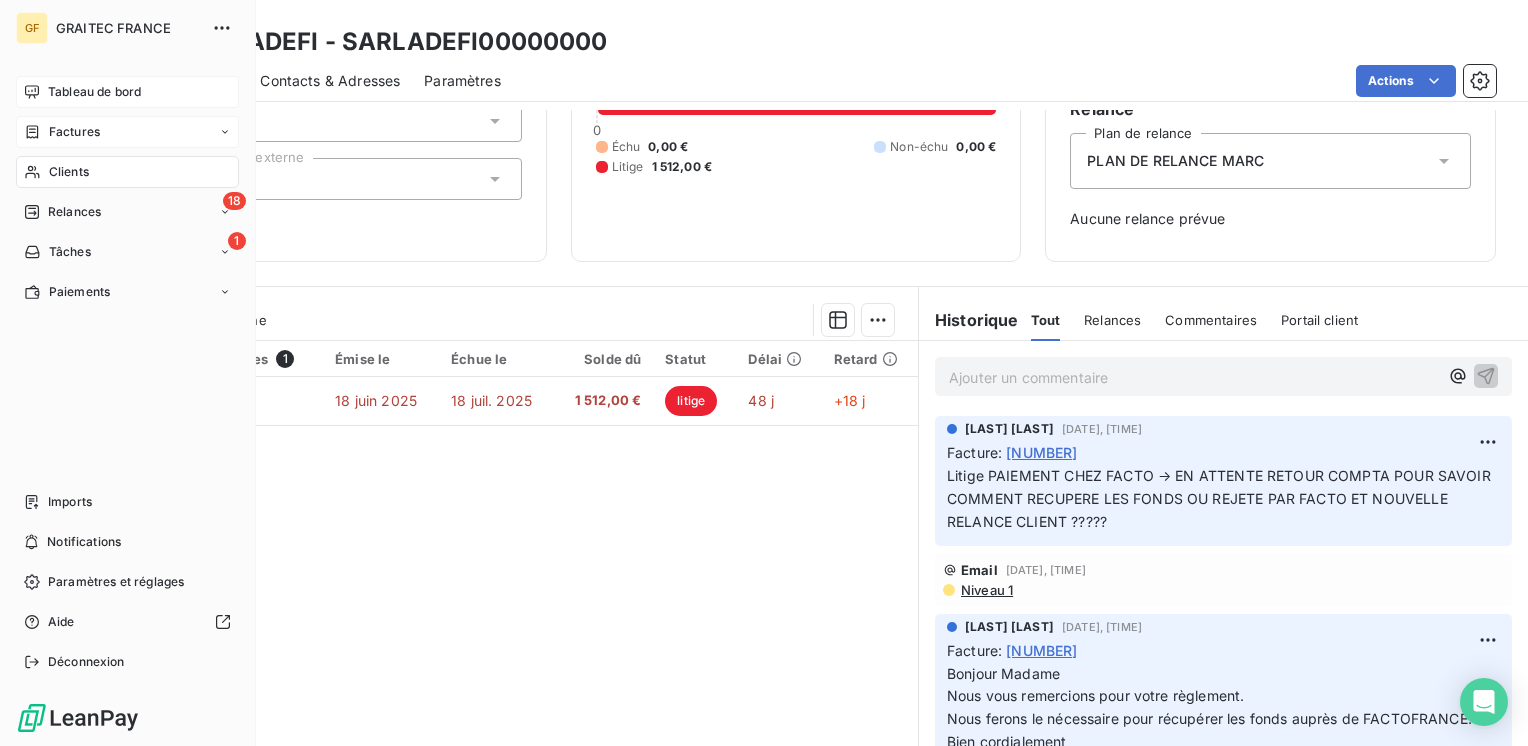 click on "Tableau de bord" at bounding box center [94, 92] 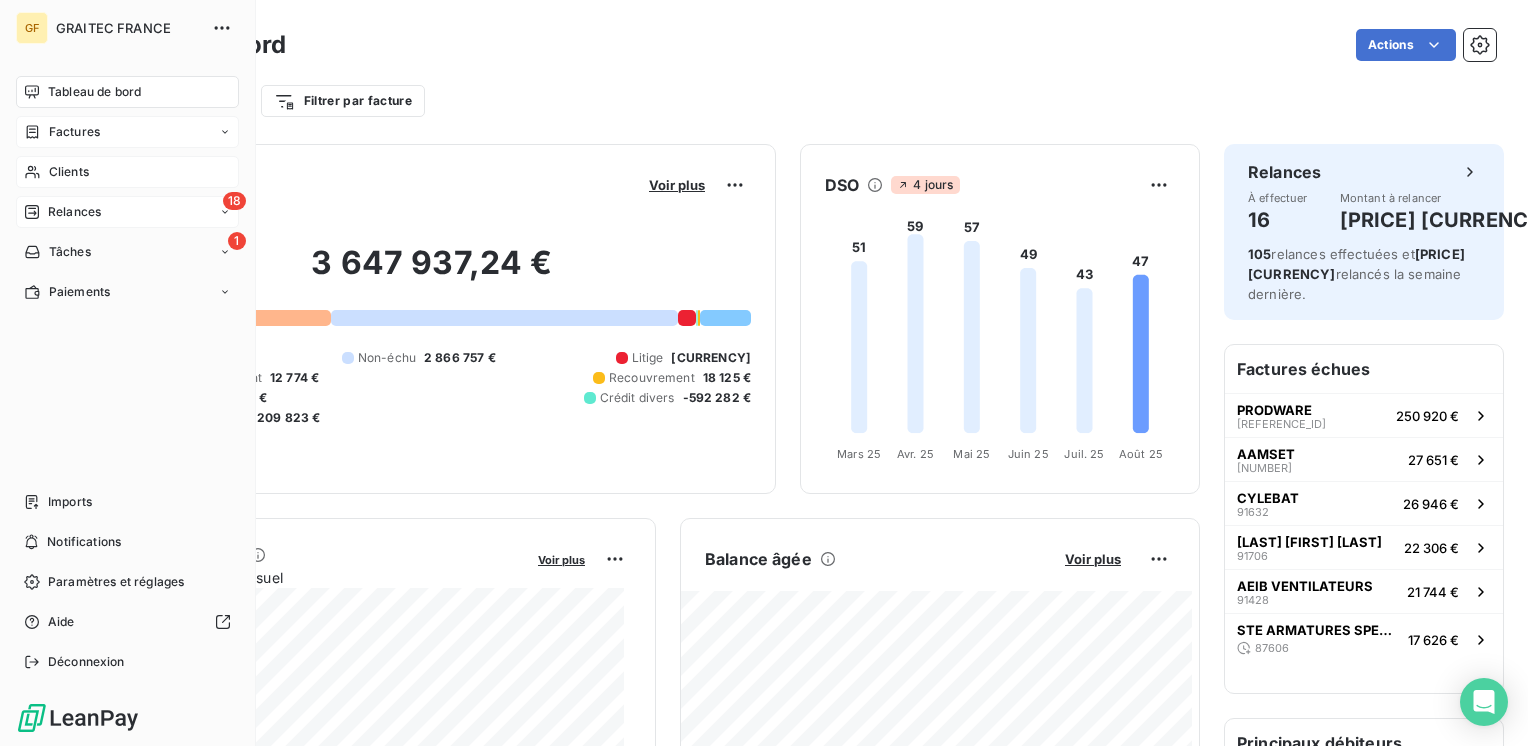 click on "Relances" at bounding box center (74, 212) 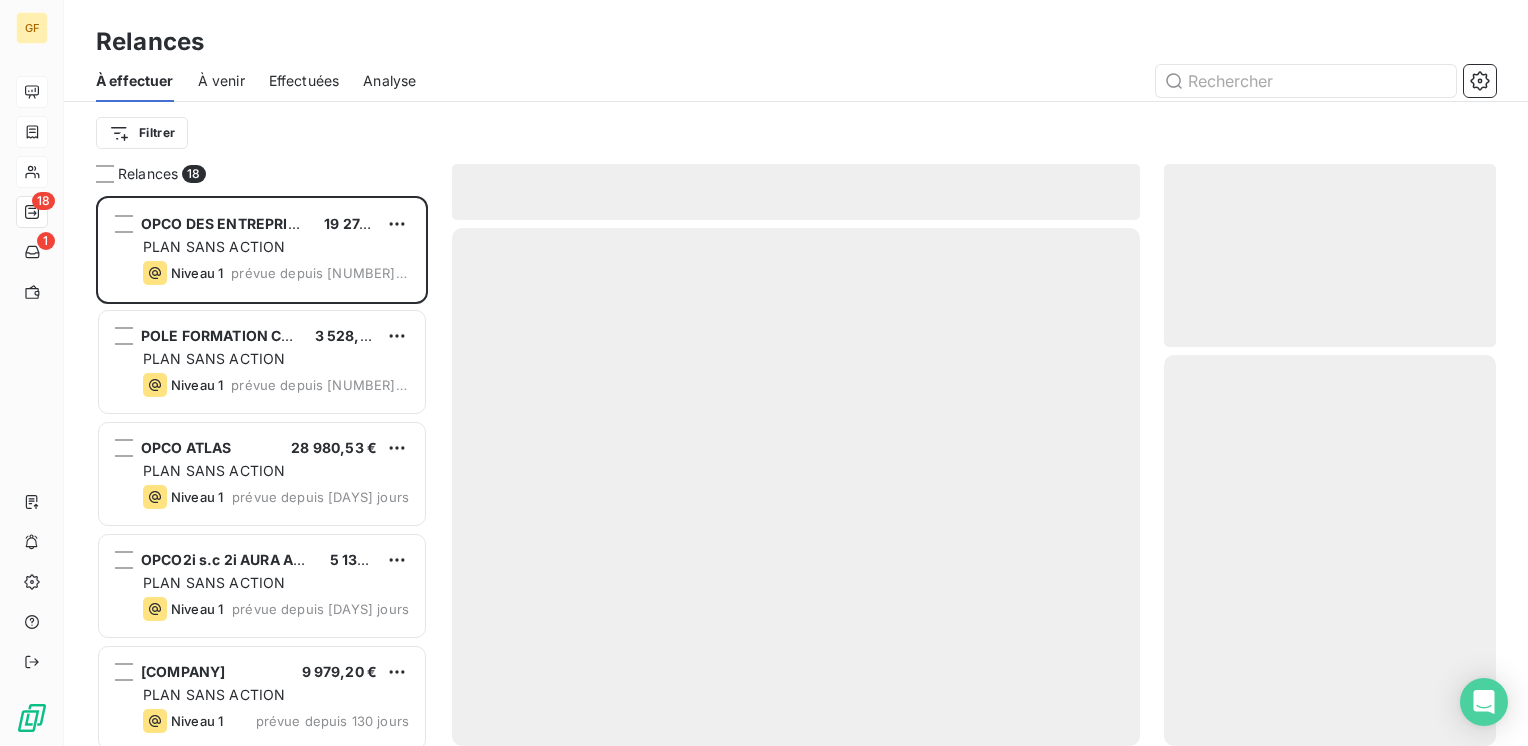 scroll, scrollTop: 16, scrollLeft: 16, axis: both 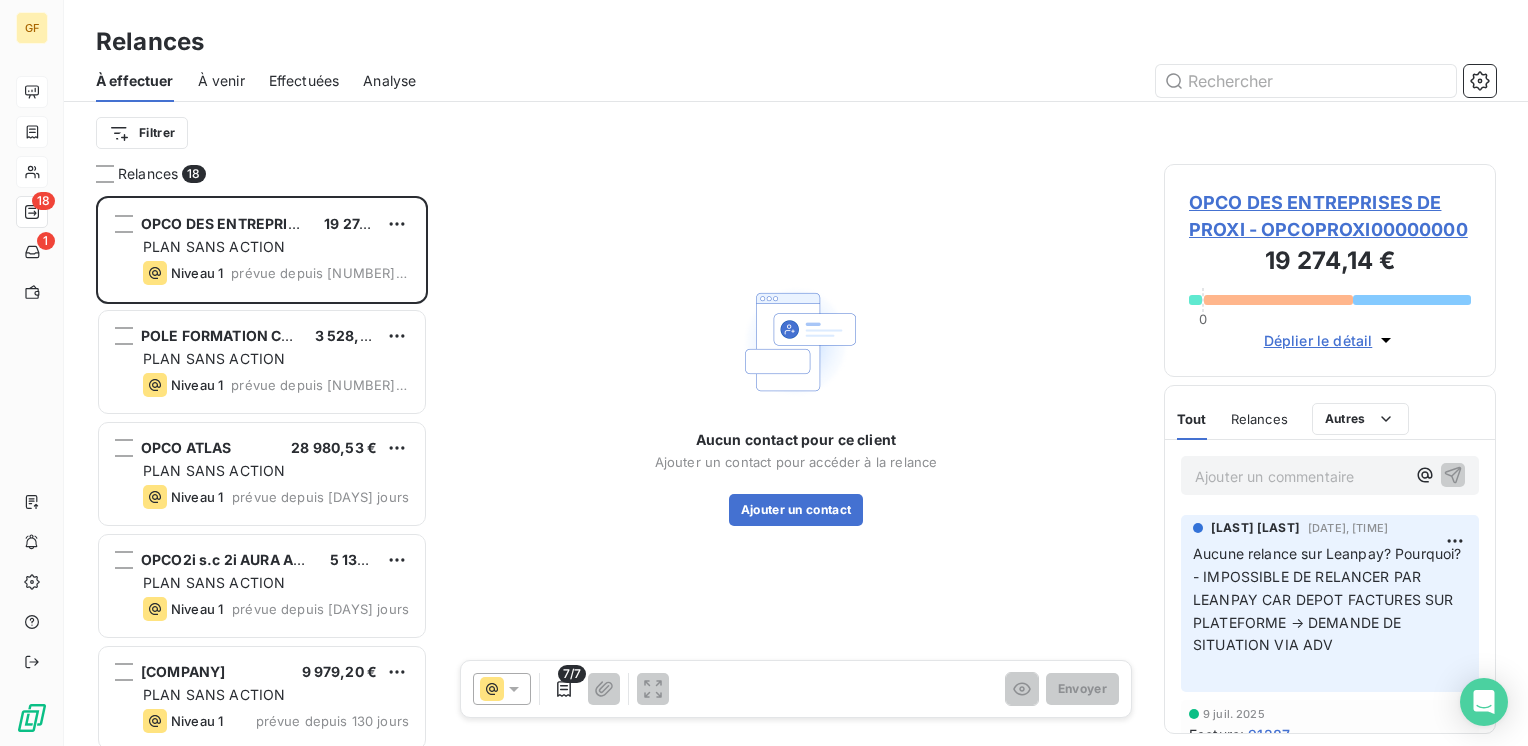 click on "À venir" at bounding box center [221, 81] 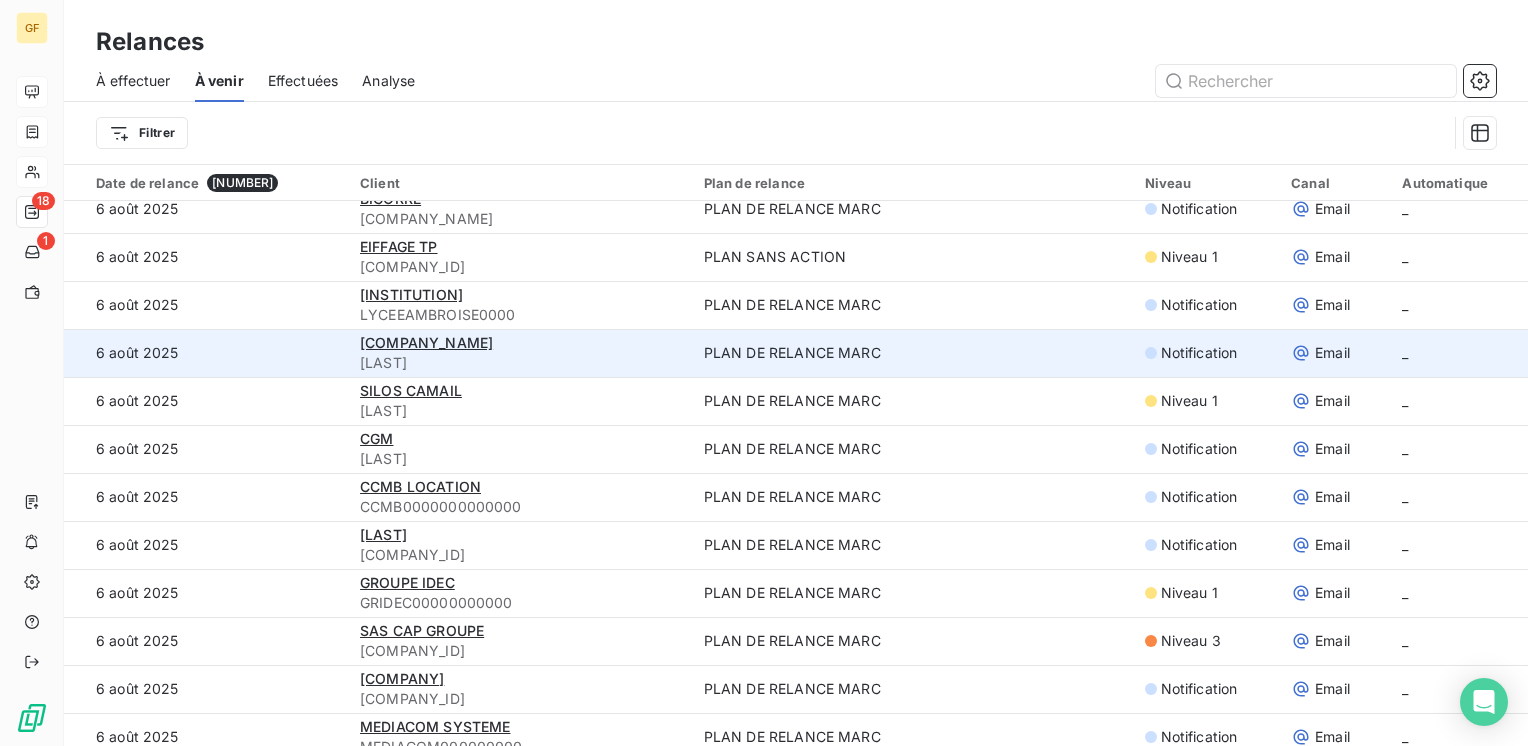 scroll, scrollTop: 900, scrollLeft: 0, axis: vertical 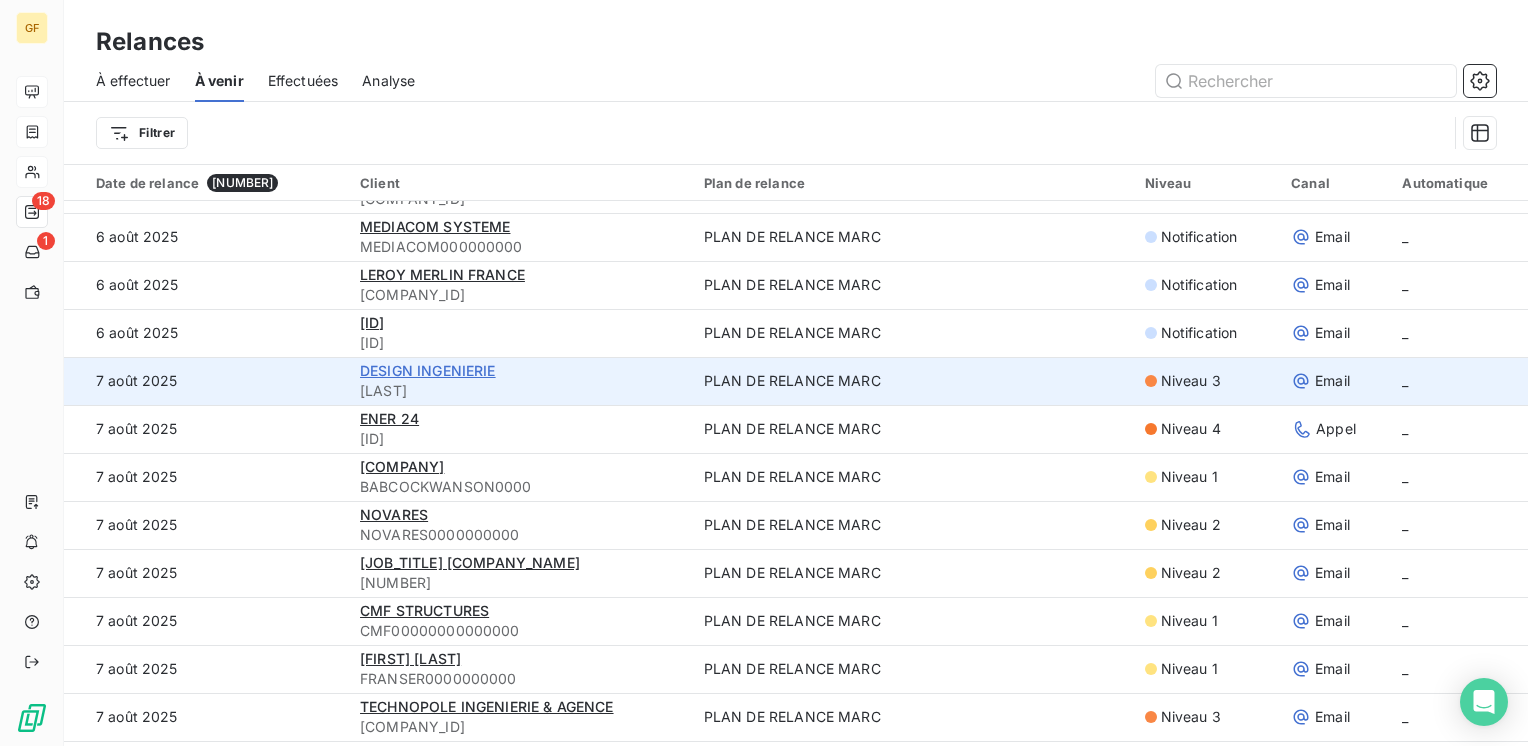 click on "DESIGN INGENIERIE" at bounding box center [428, 370] 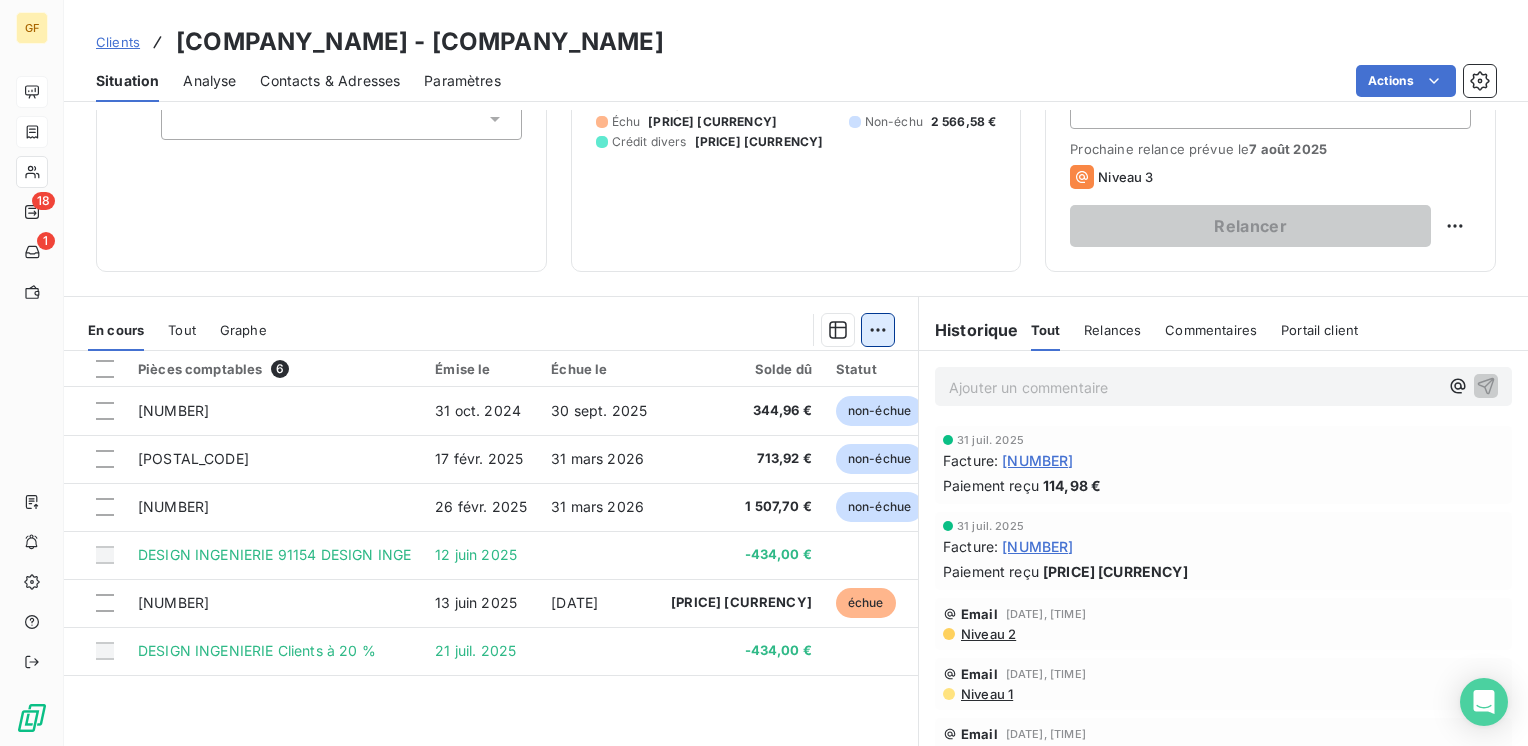 scroll, scrollTop: 300, scrollLeft: 0, axis: vertical 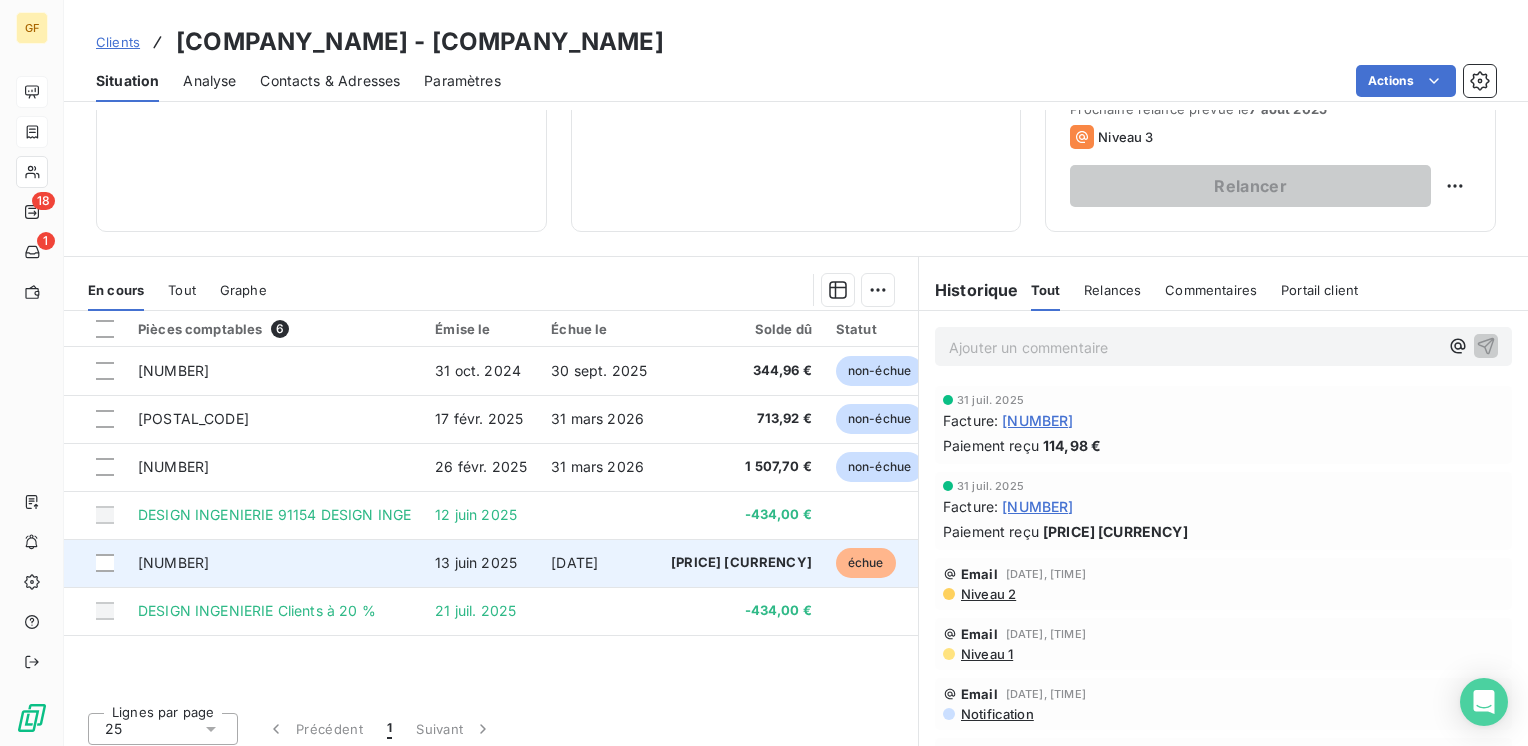click on "13 juil. 2025" at bounding box center [599, 563] 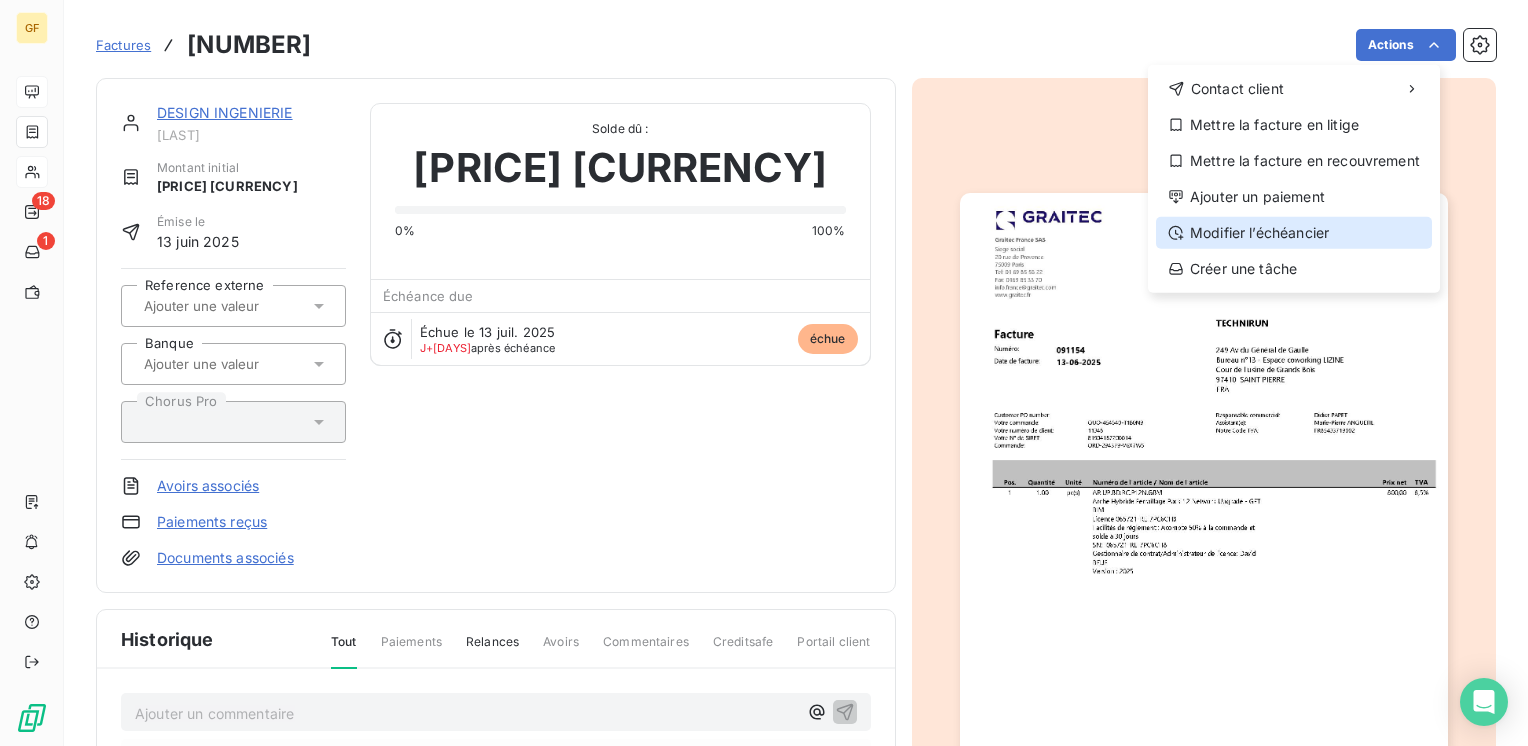 click on "Modifier l’échéancier" at bounding box center (1294, 233) 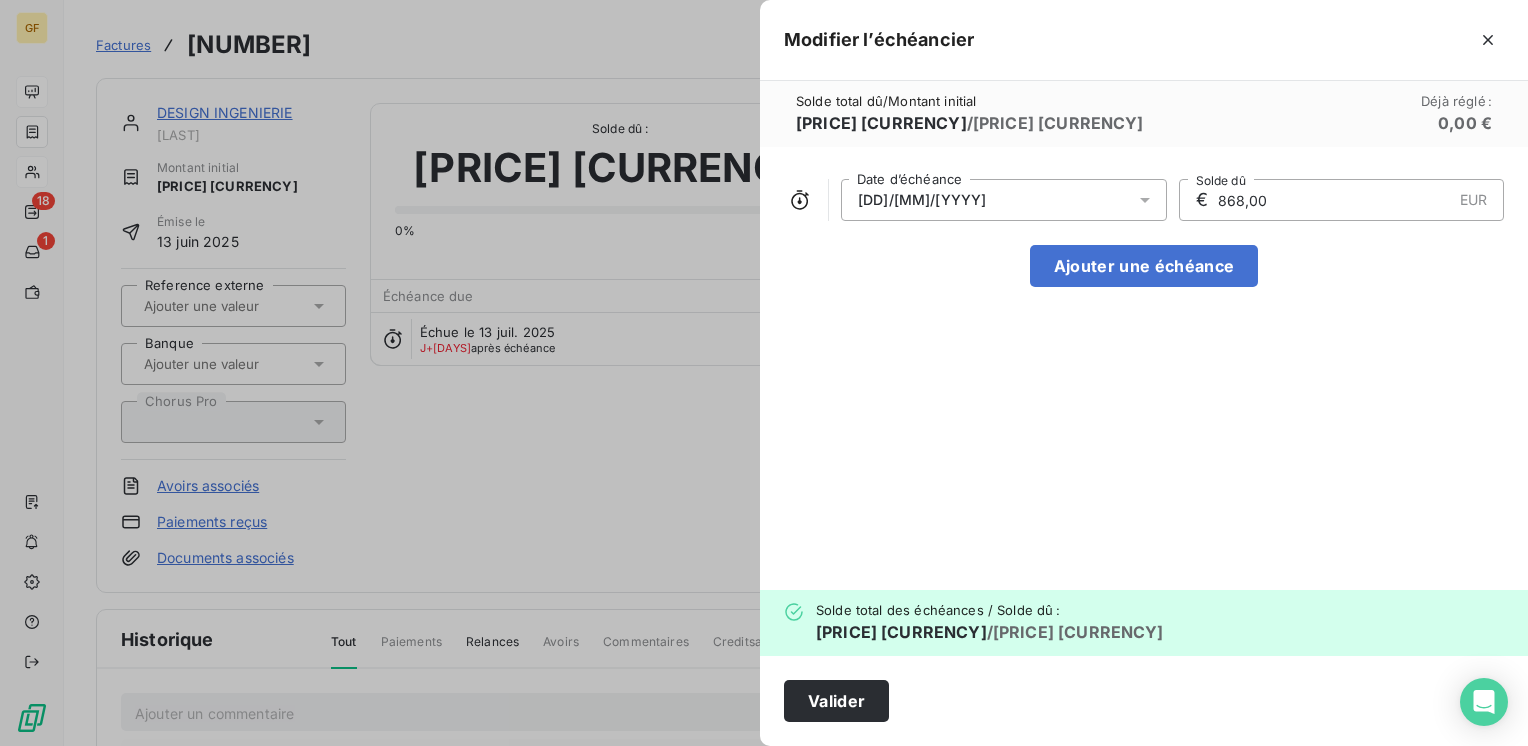 click at bounding box center (1151, 200) 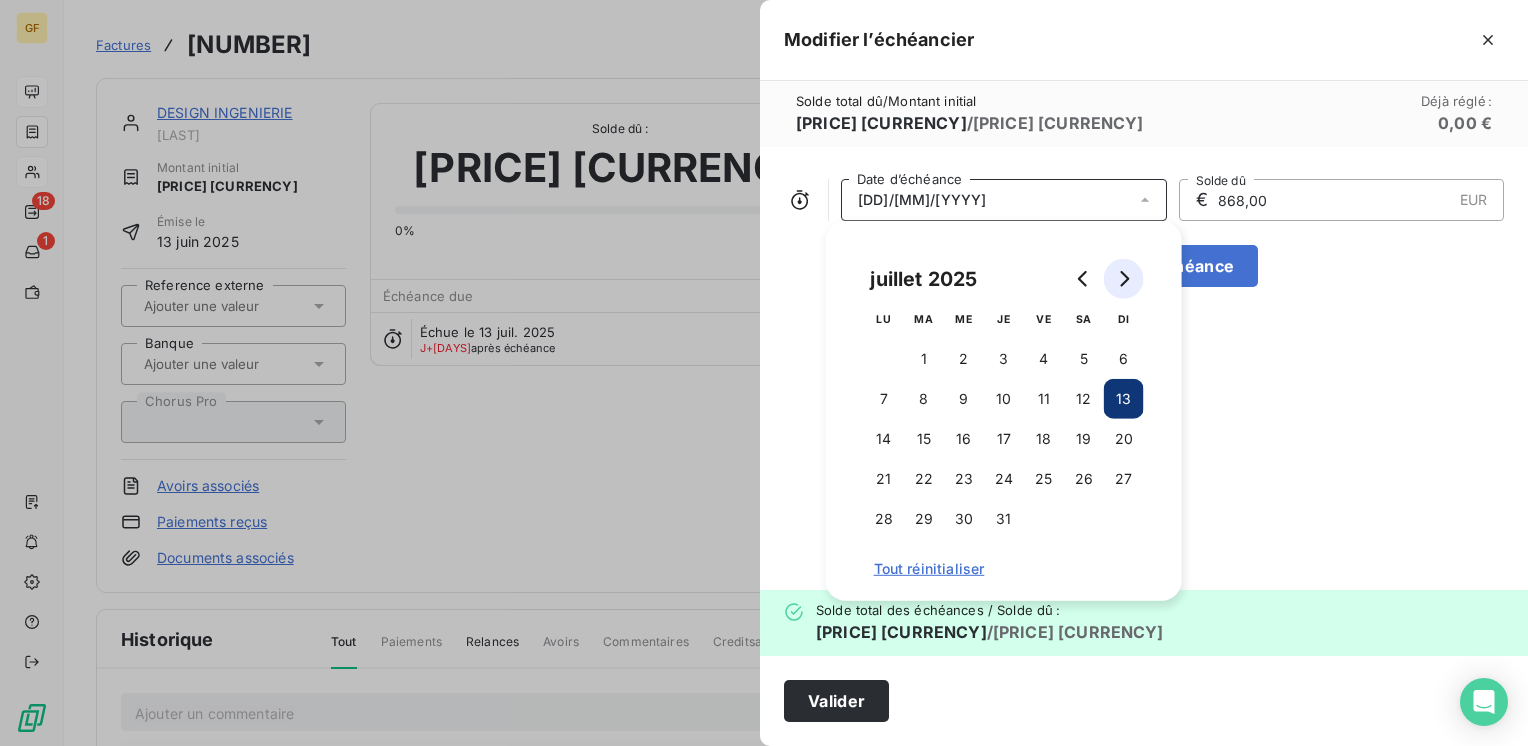 click at bounding box center (1124, 279) 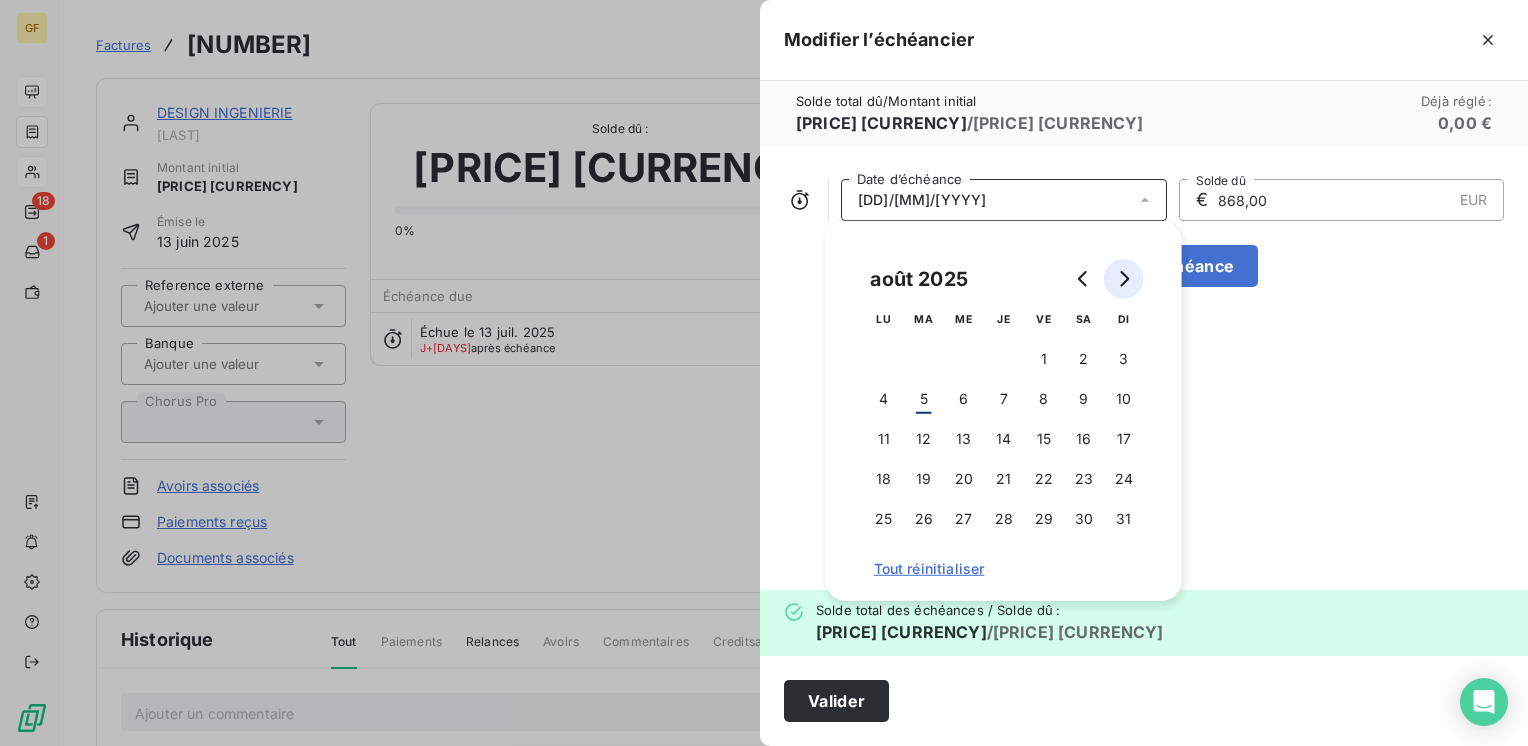 click at bounding box center [1124, 279] 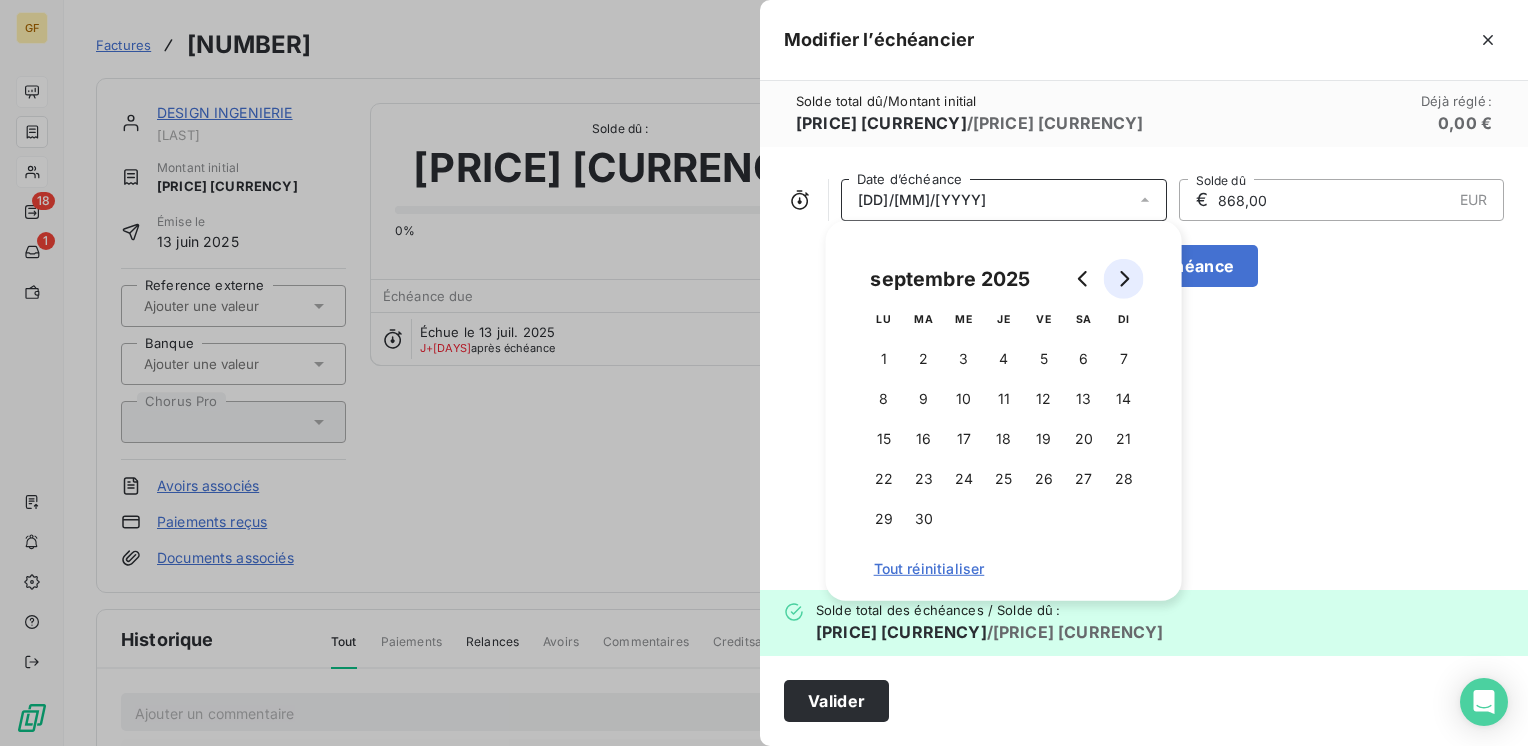 click at bounding box center (1124, 279) 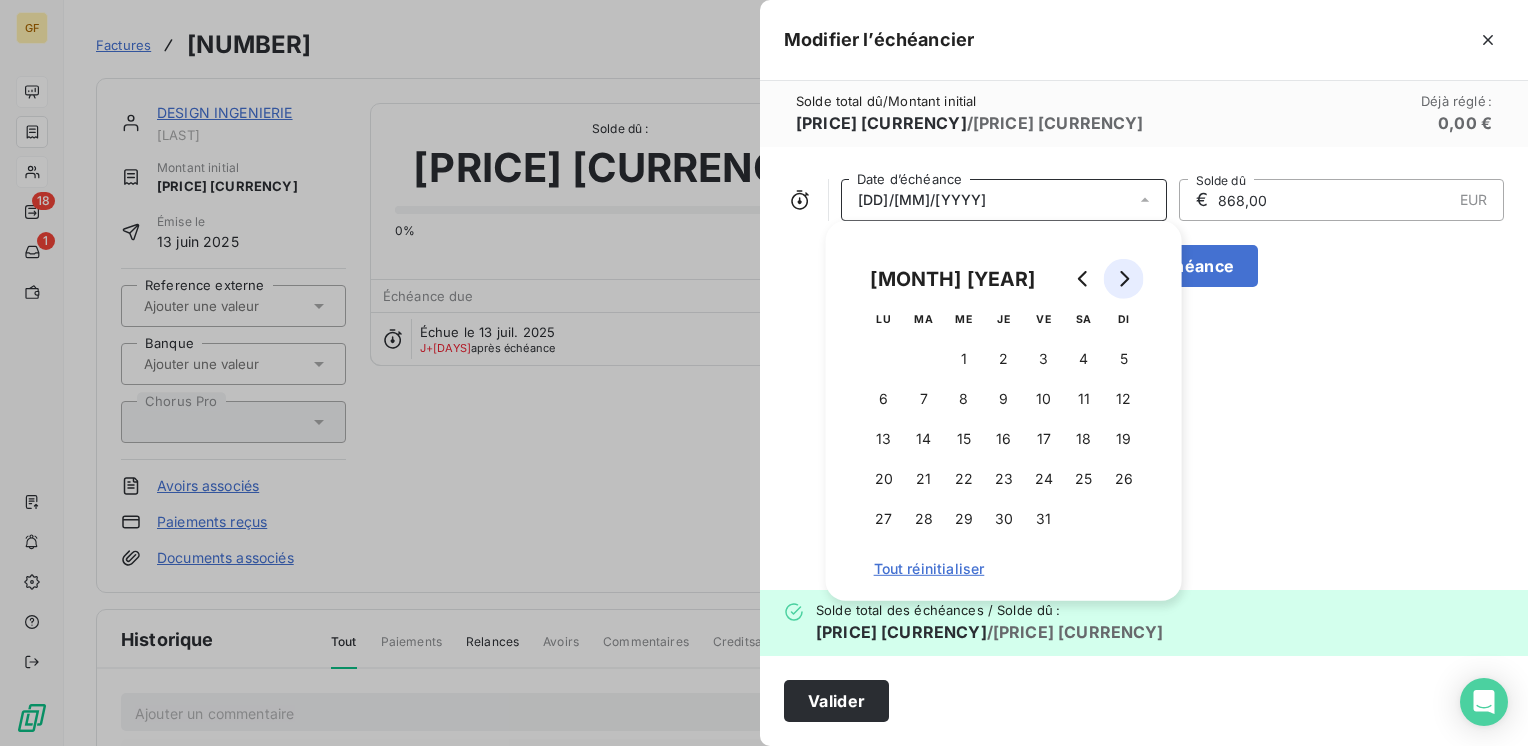 click at bounding box center [1124, 279] 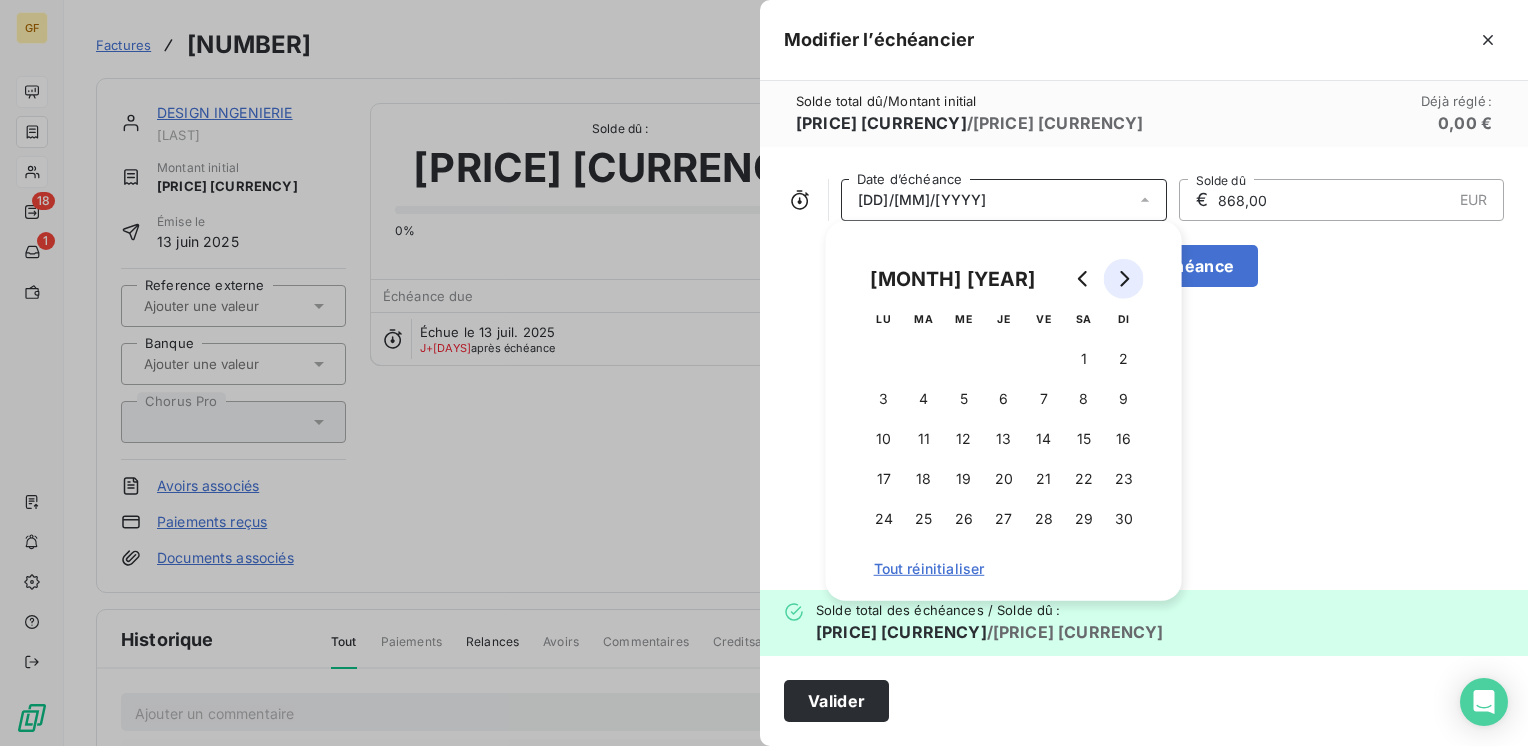 click at bounding box center (1124, 279) 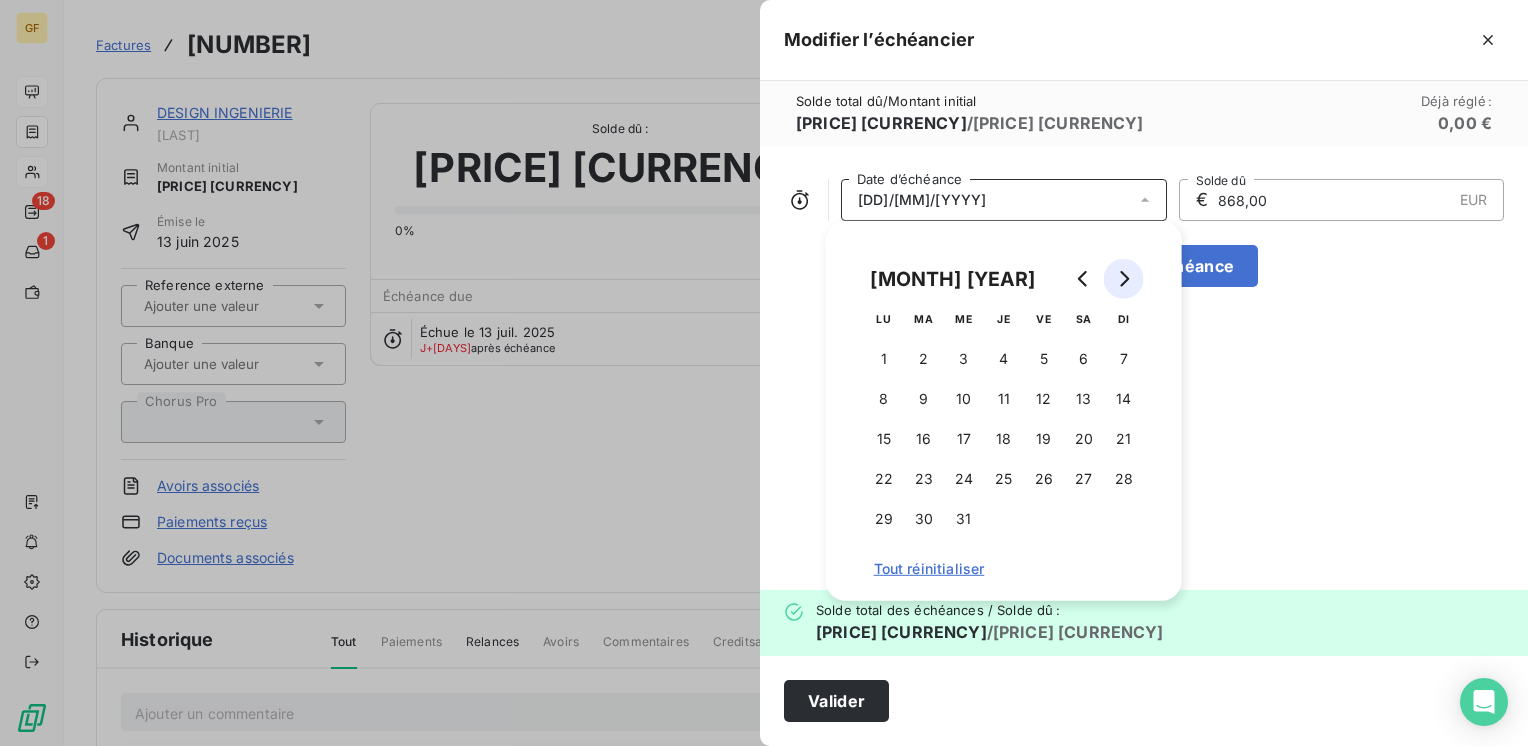 click at bounding box center (1124, 279) 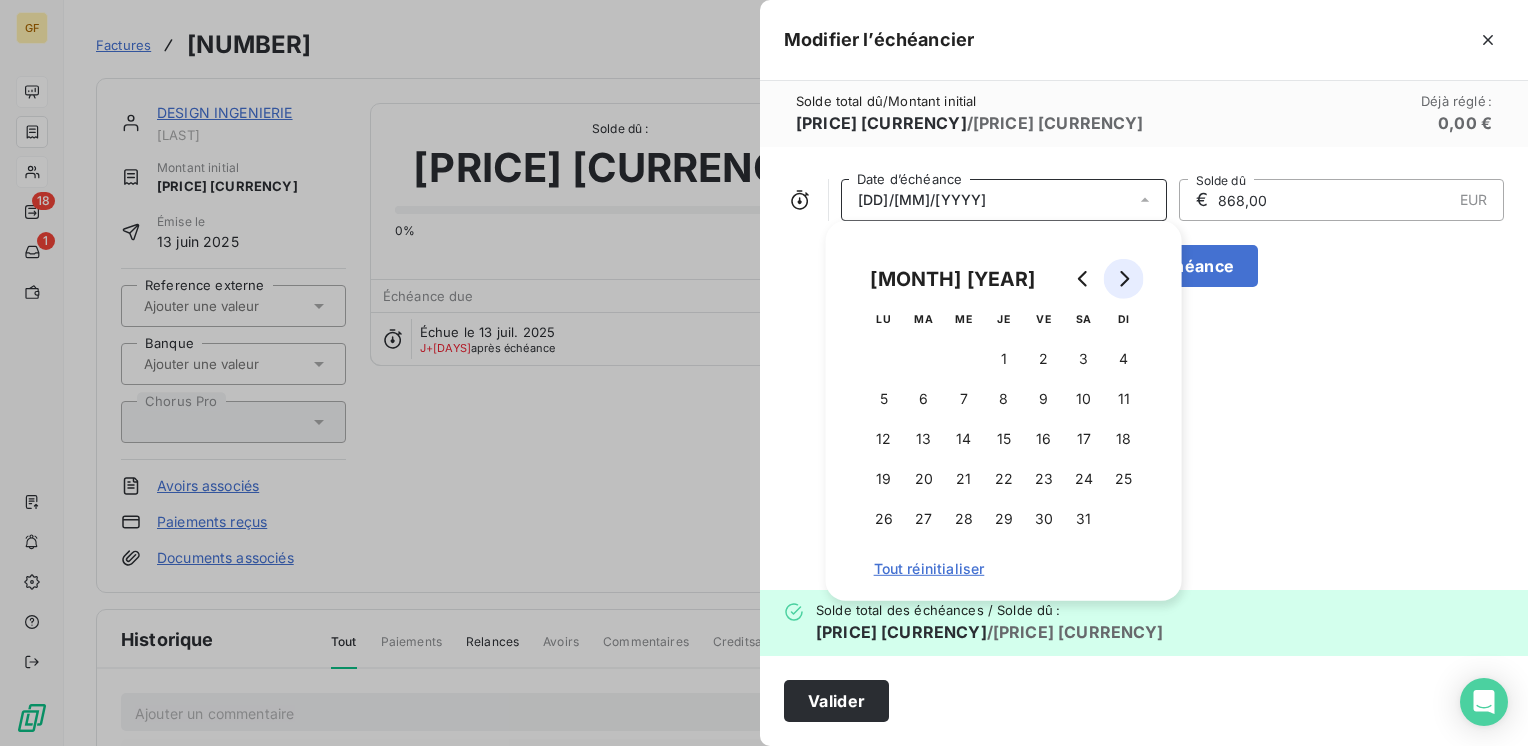 click at bounding box center [1124, 279] 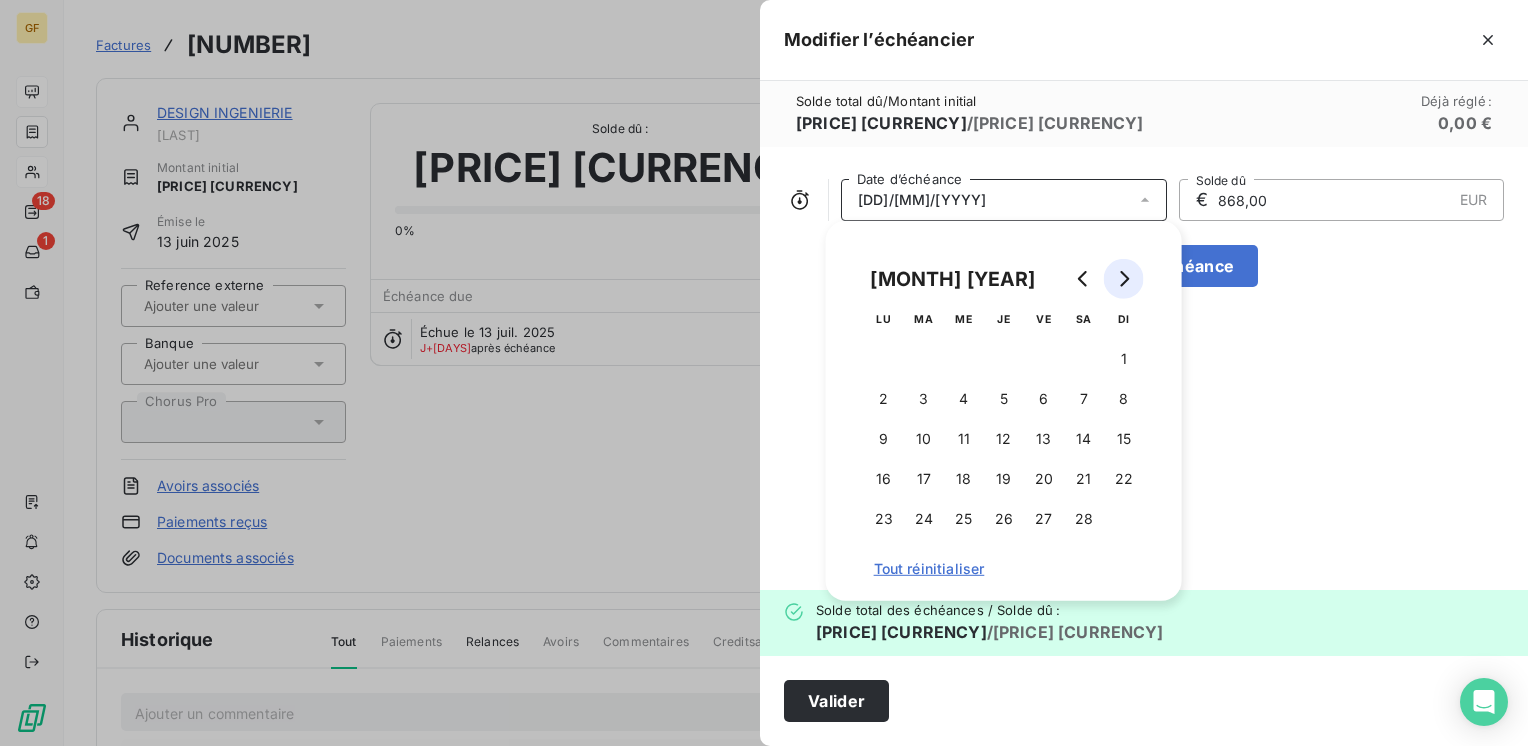 click at bounding box center (1124, 279) 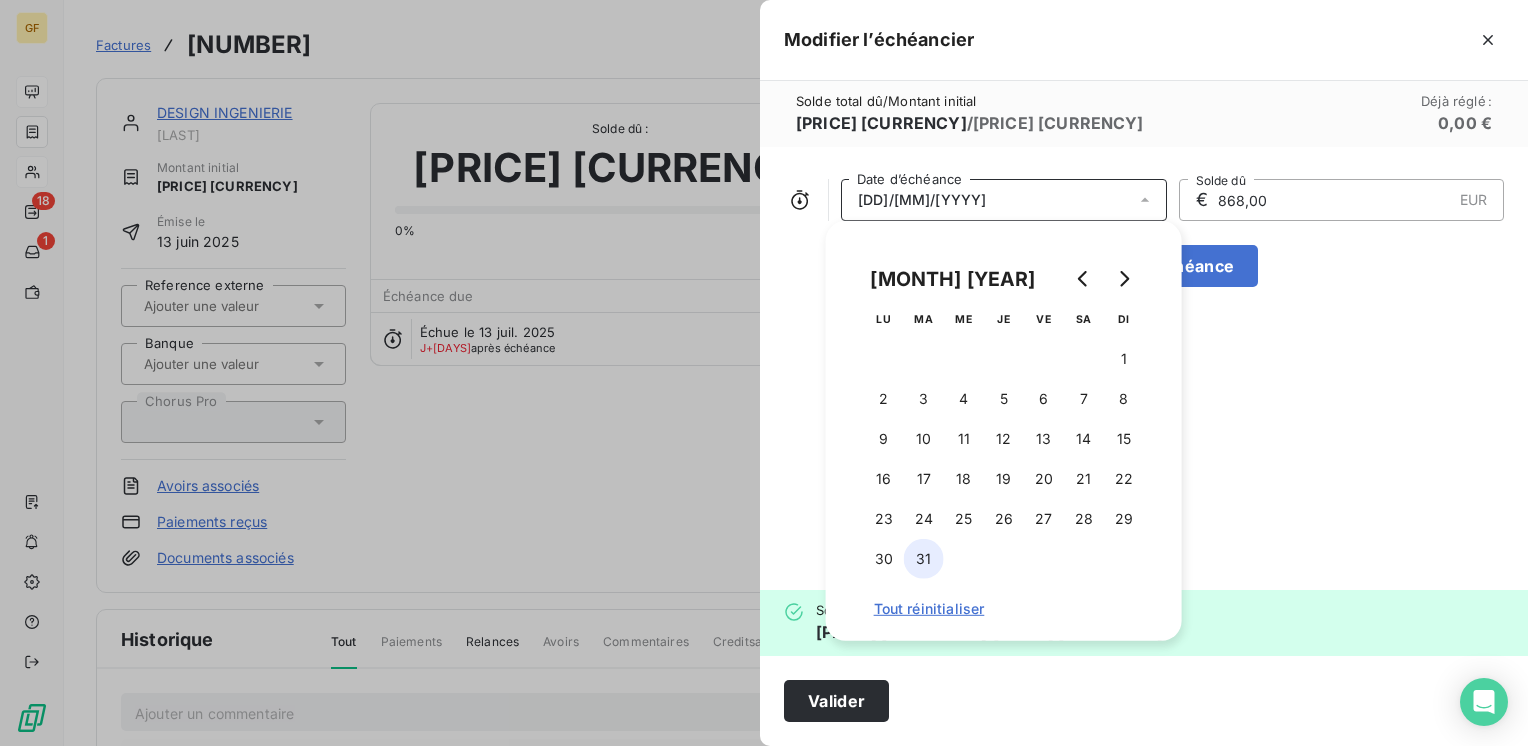click on "31" at bounding box center [924, 559] 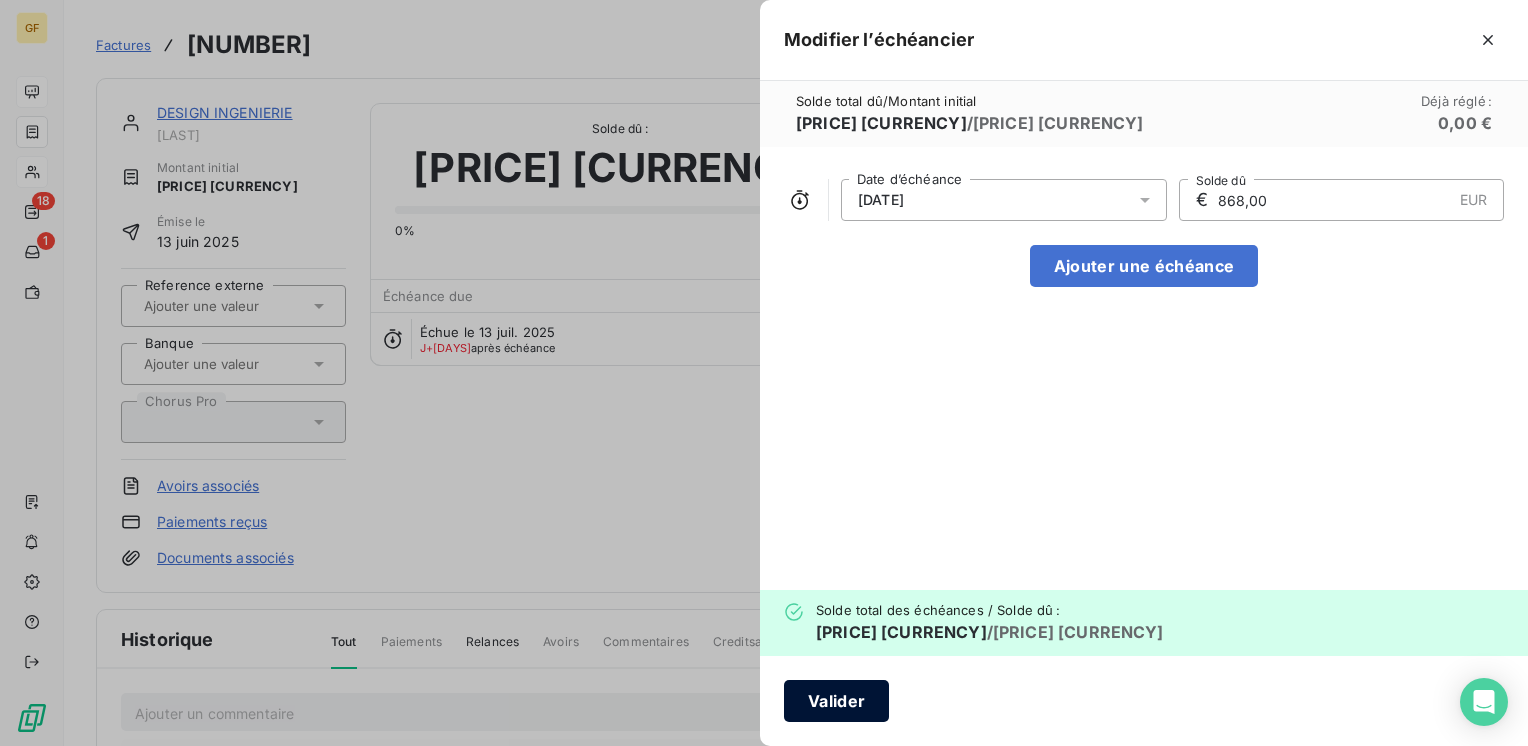 click on "Valider" at bounding box center (836, 701) 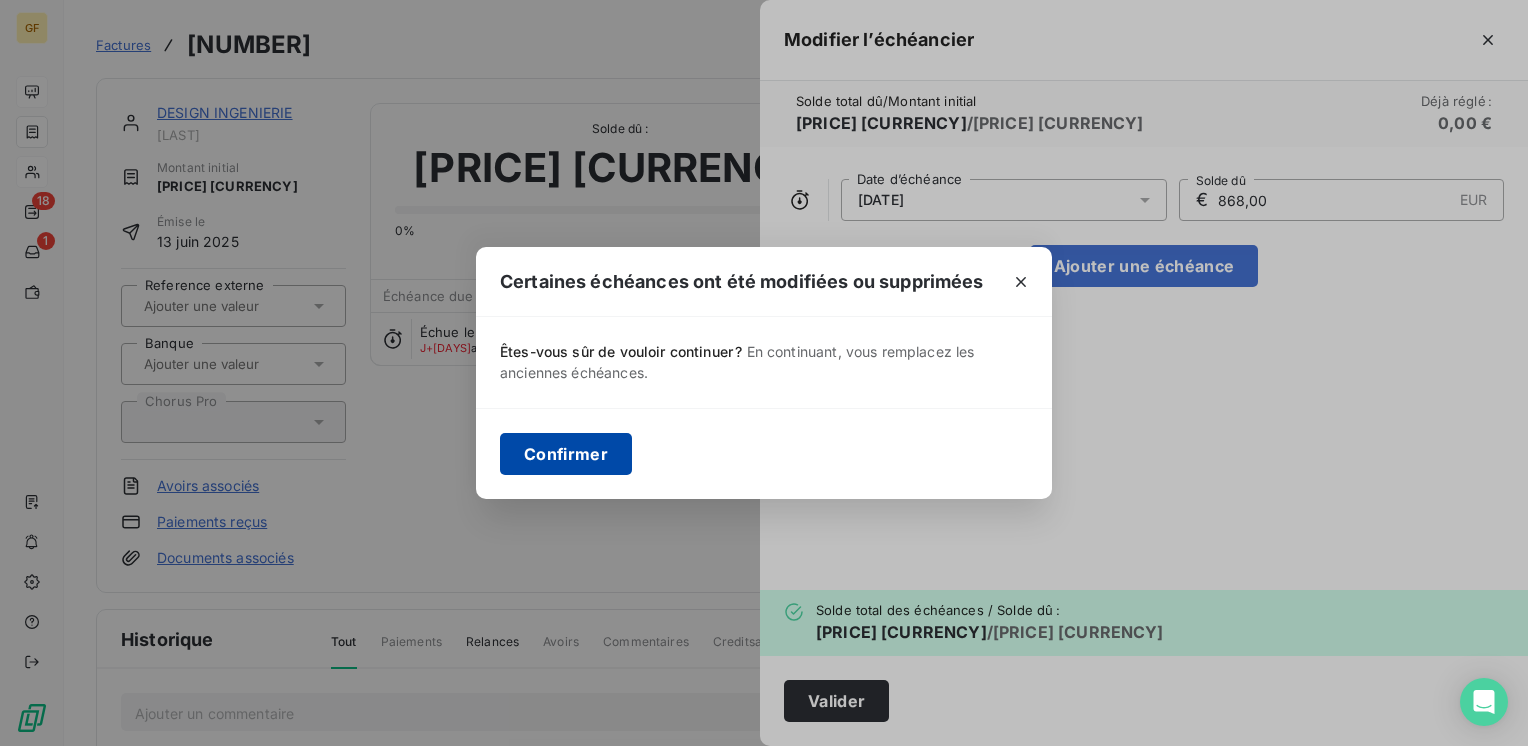 click on "Confirmer" at bounding box center (566, 454) 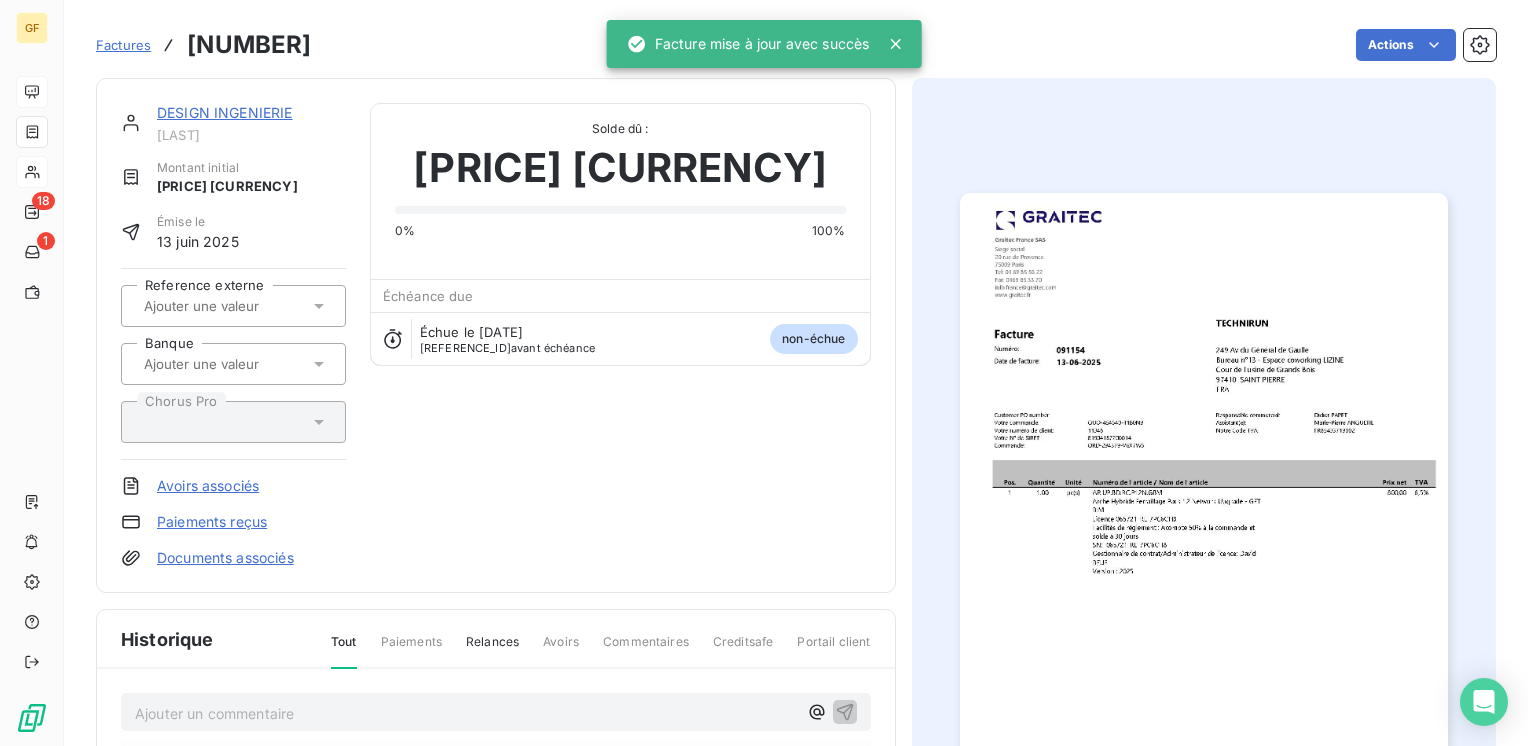 click on "DESIGN INGENIERIE" at bounding box center [225, 112] 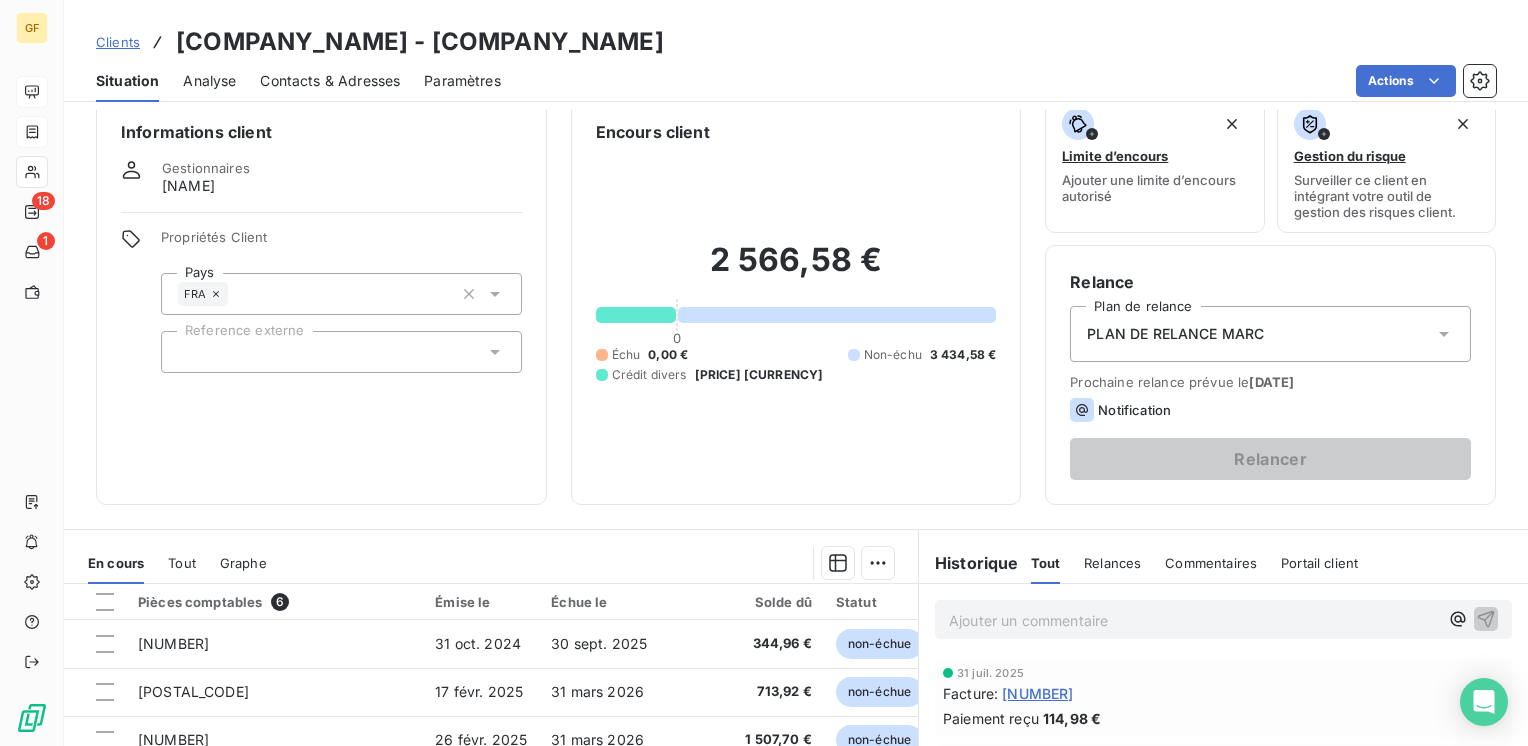 scroll, scrollTop: 0, scrollLeft: 0, axis: both 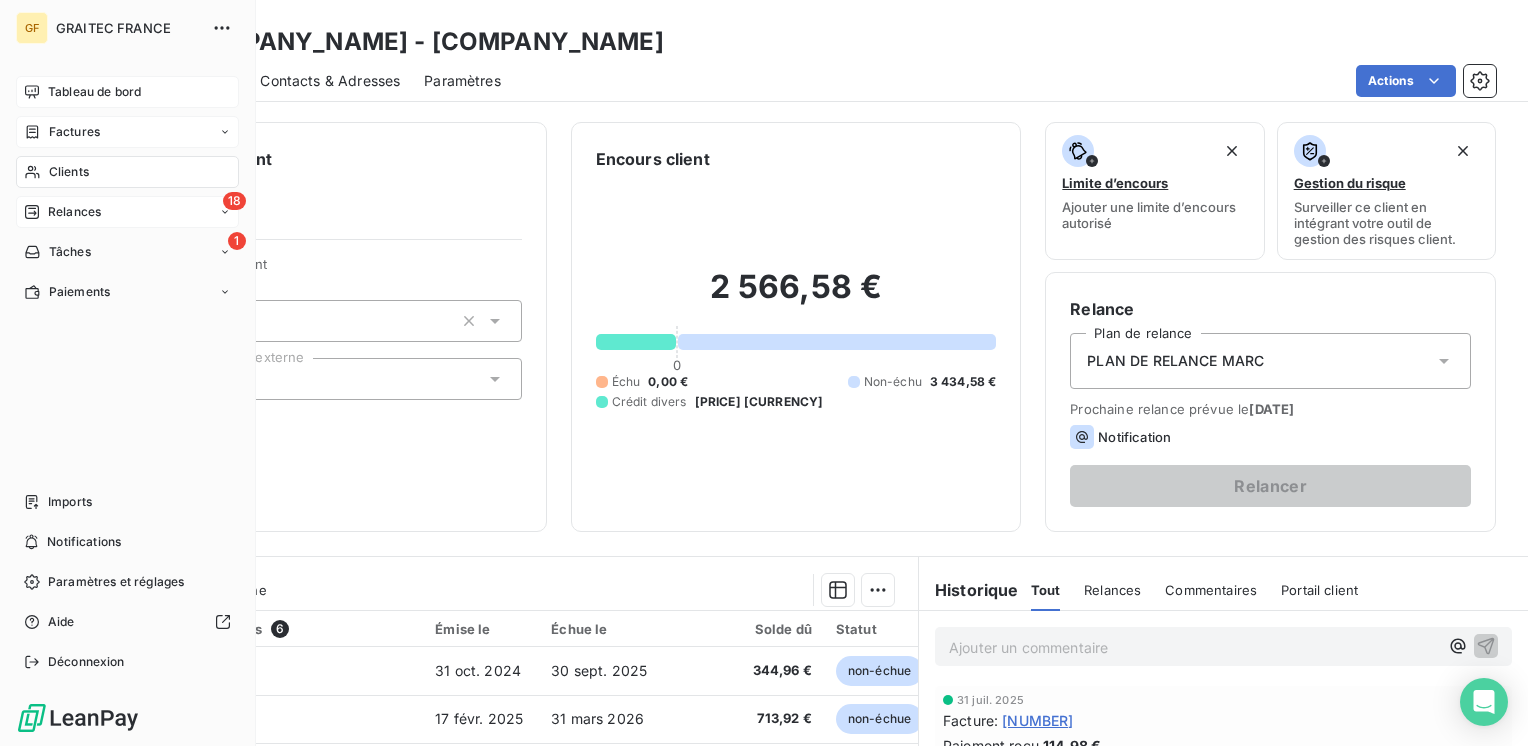 click on "Relances" at bounding box center (74, 212) 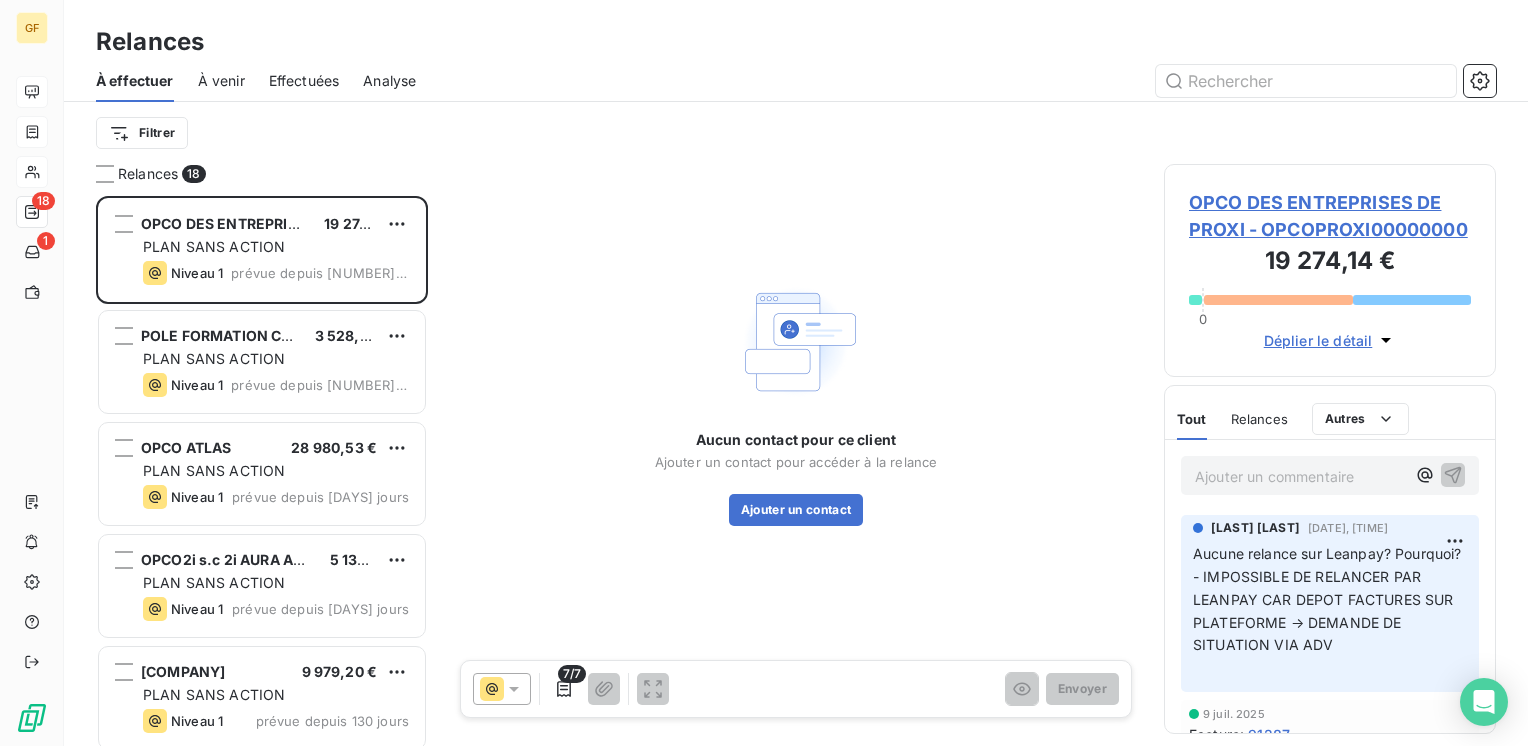 scroll, scrollTop: 16, scrollLeft: 16, axis: both 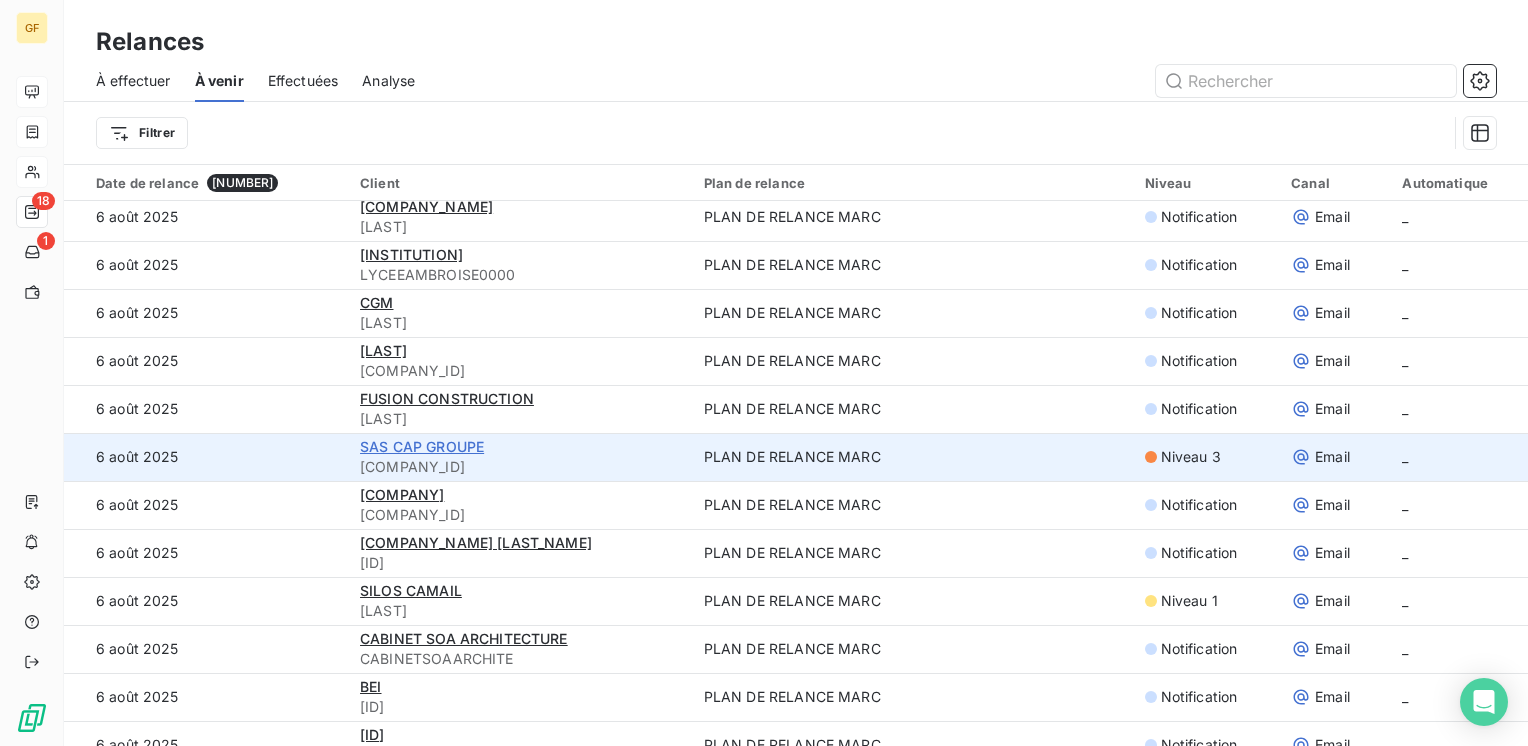 click on "SAS CAP GROUPE" at bounding box center (422, 446) 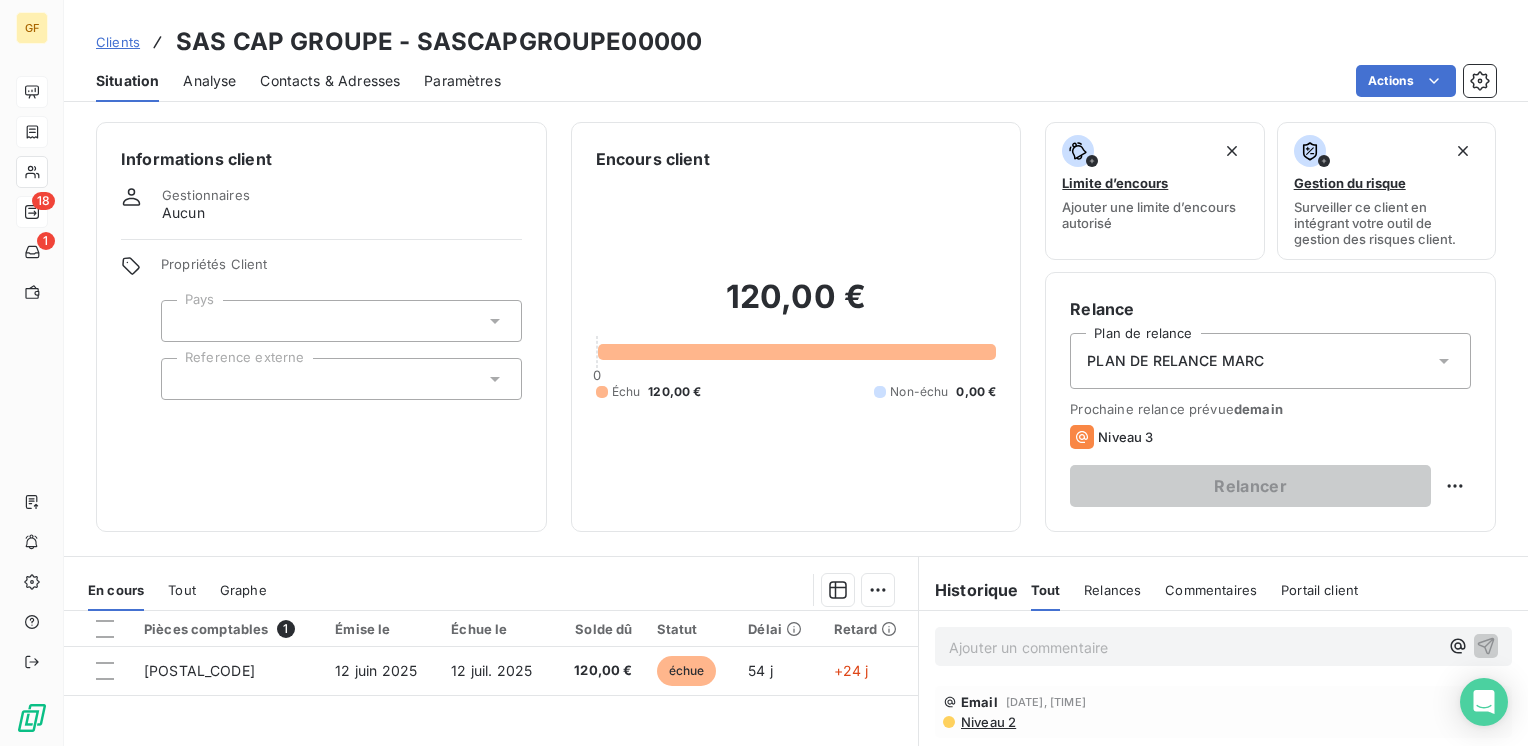 scroll, scrollTop: 100, scrollLeft: 0, axis: vertical 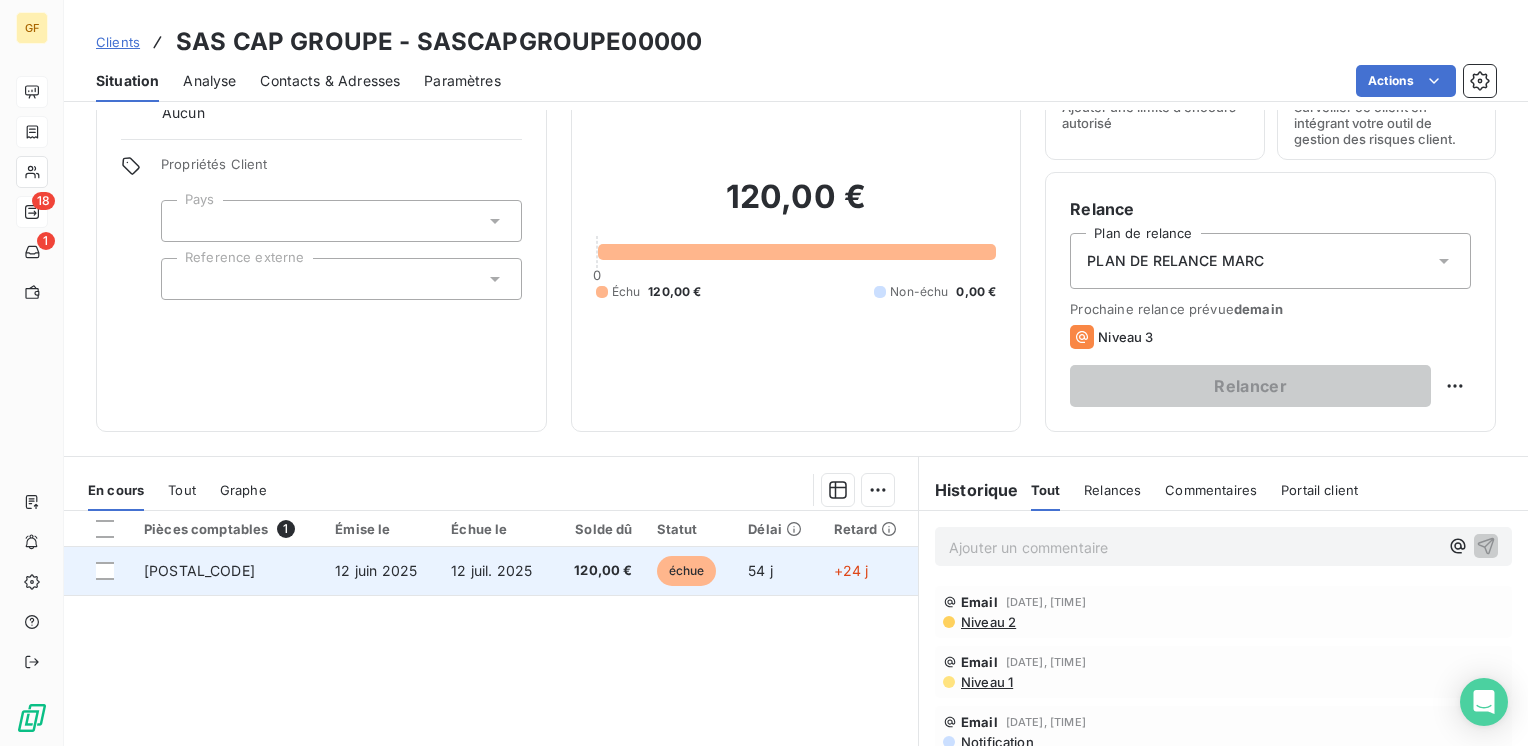 click on "12 juil. 2025" at bounding box center (491, 570) 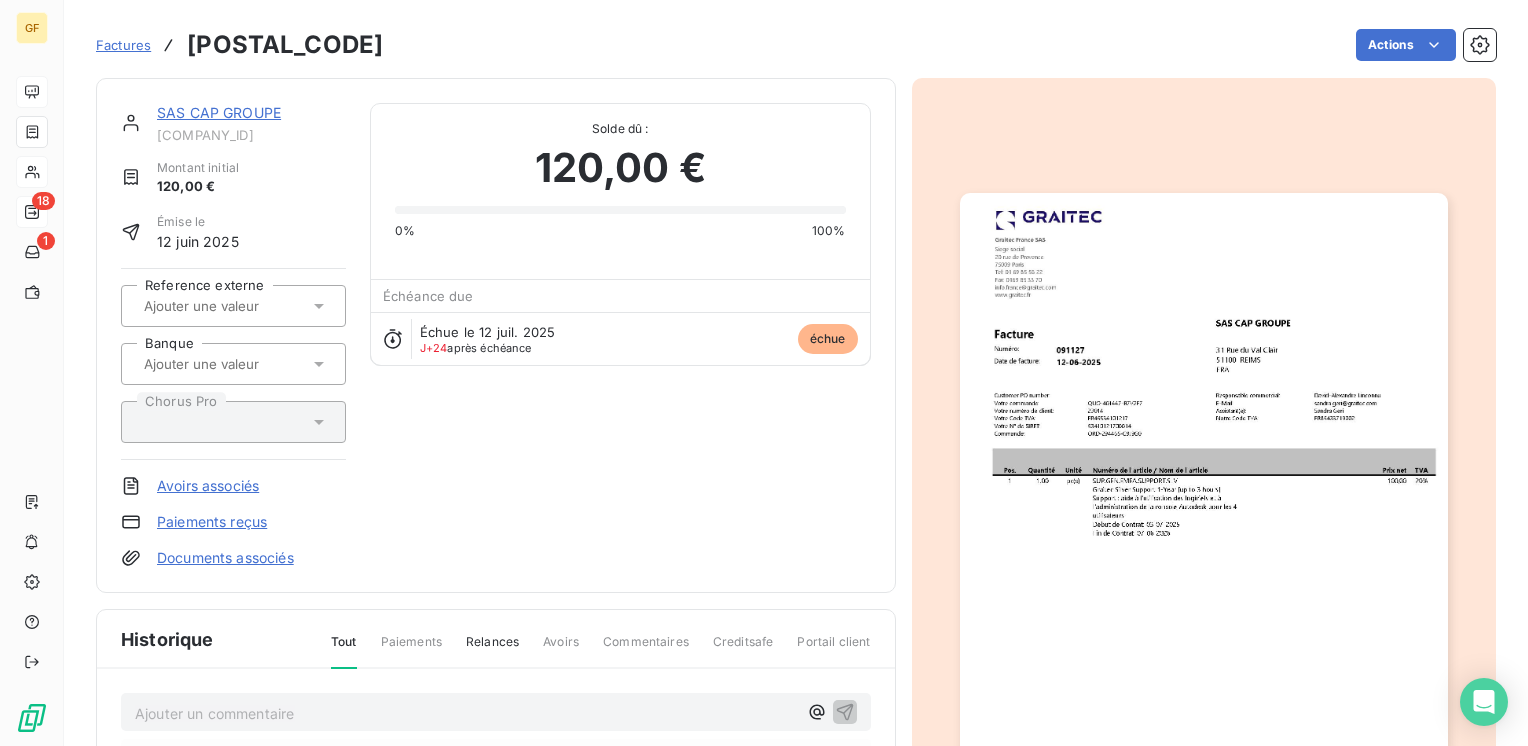 click at bounding box center (1204, 537) 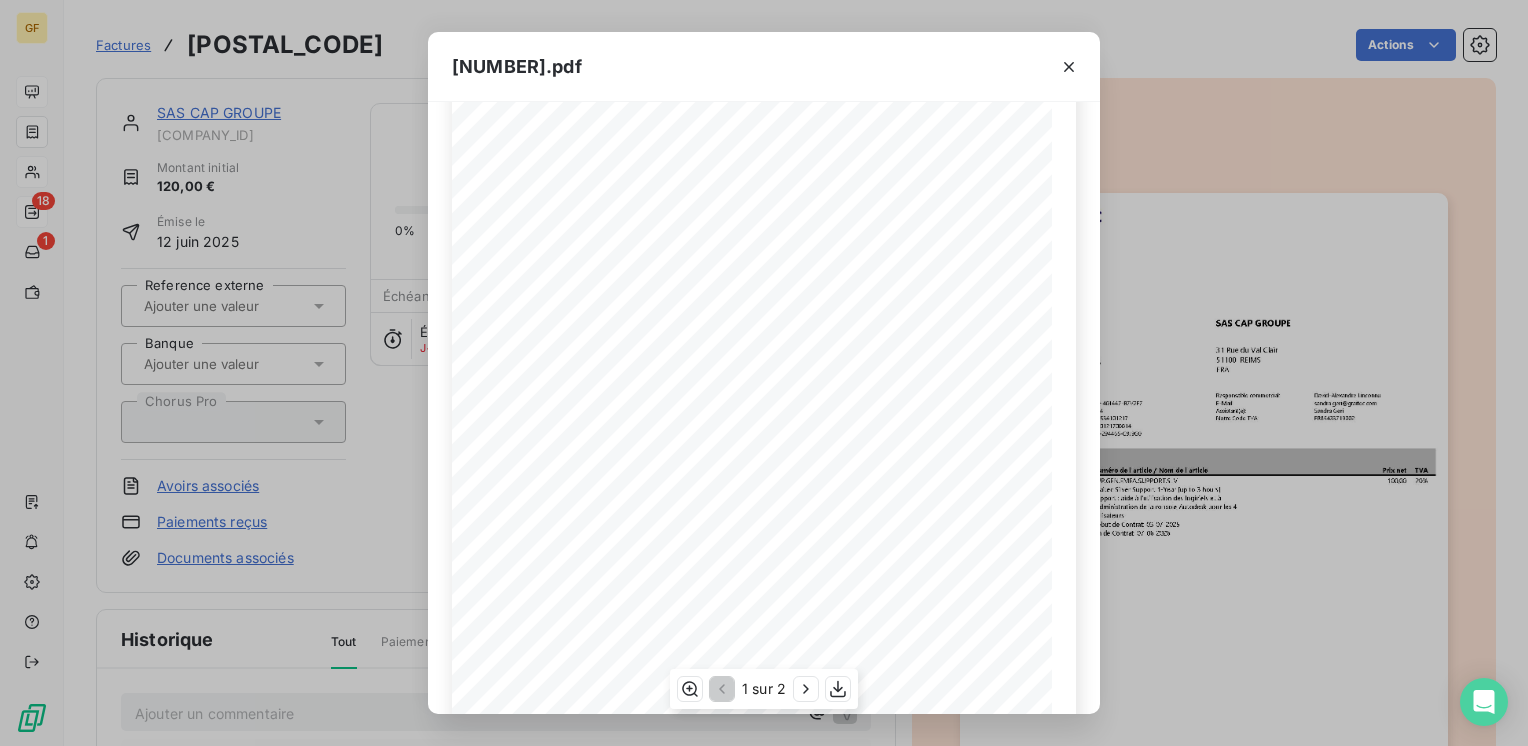 scroll, scrollTop: 283, scrollLeft: 0, axis: vertical 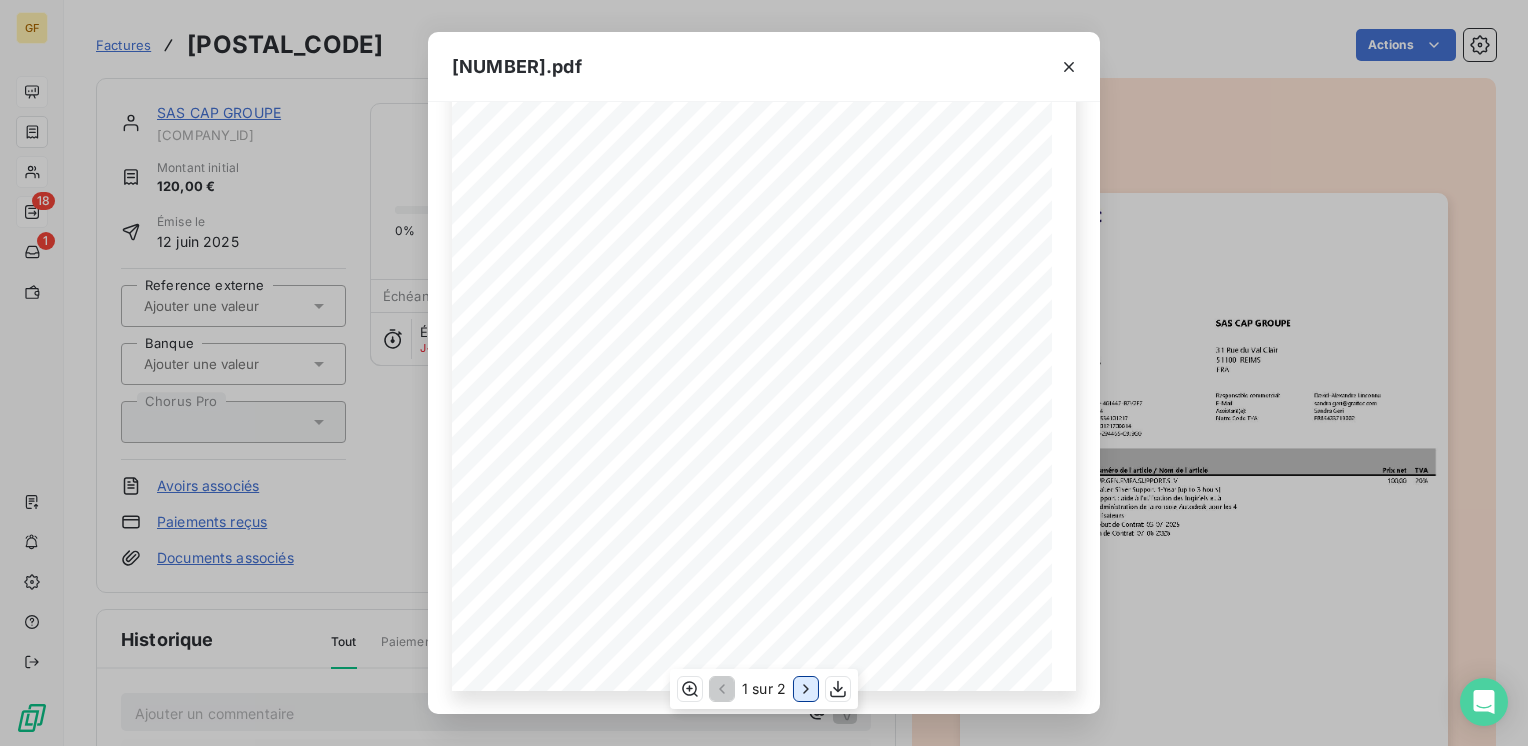 click 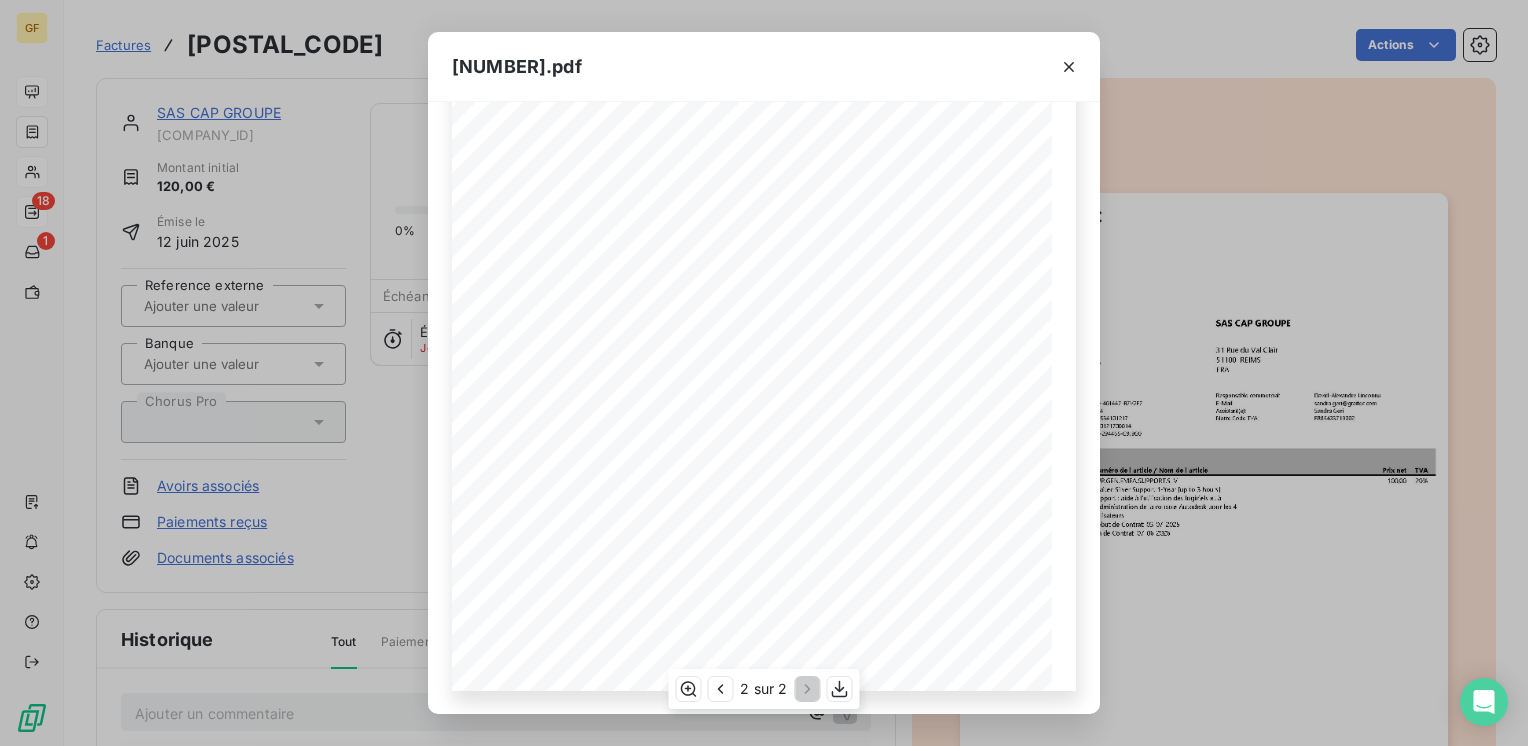 scroll, scrollTop: 0, scrollLeft: 0, axis: both 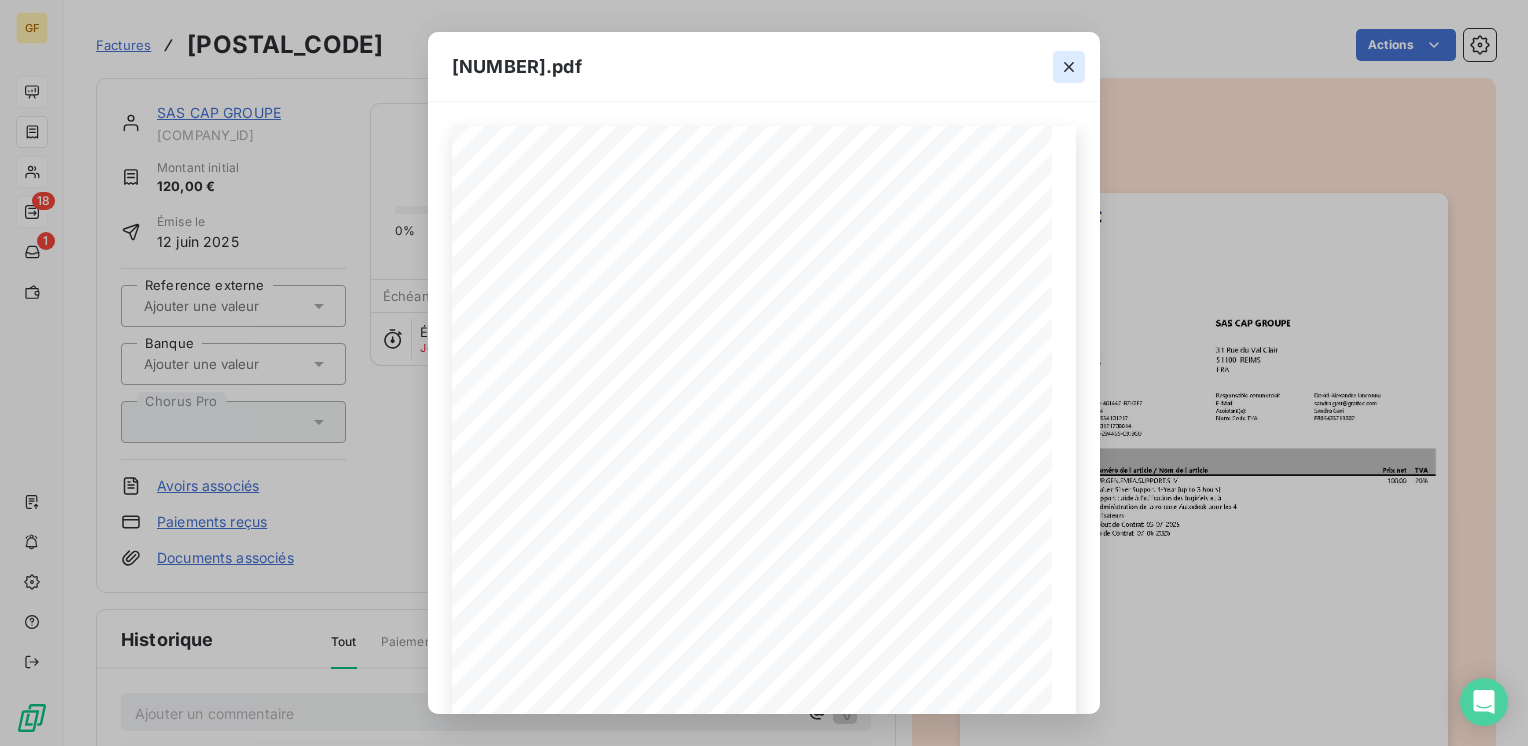 click 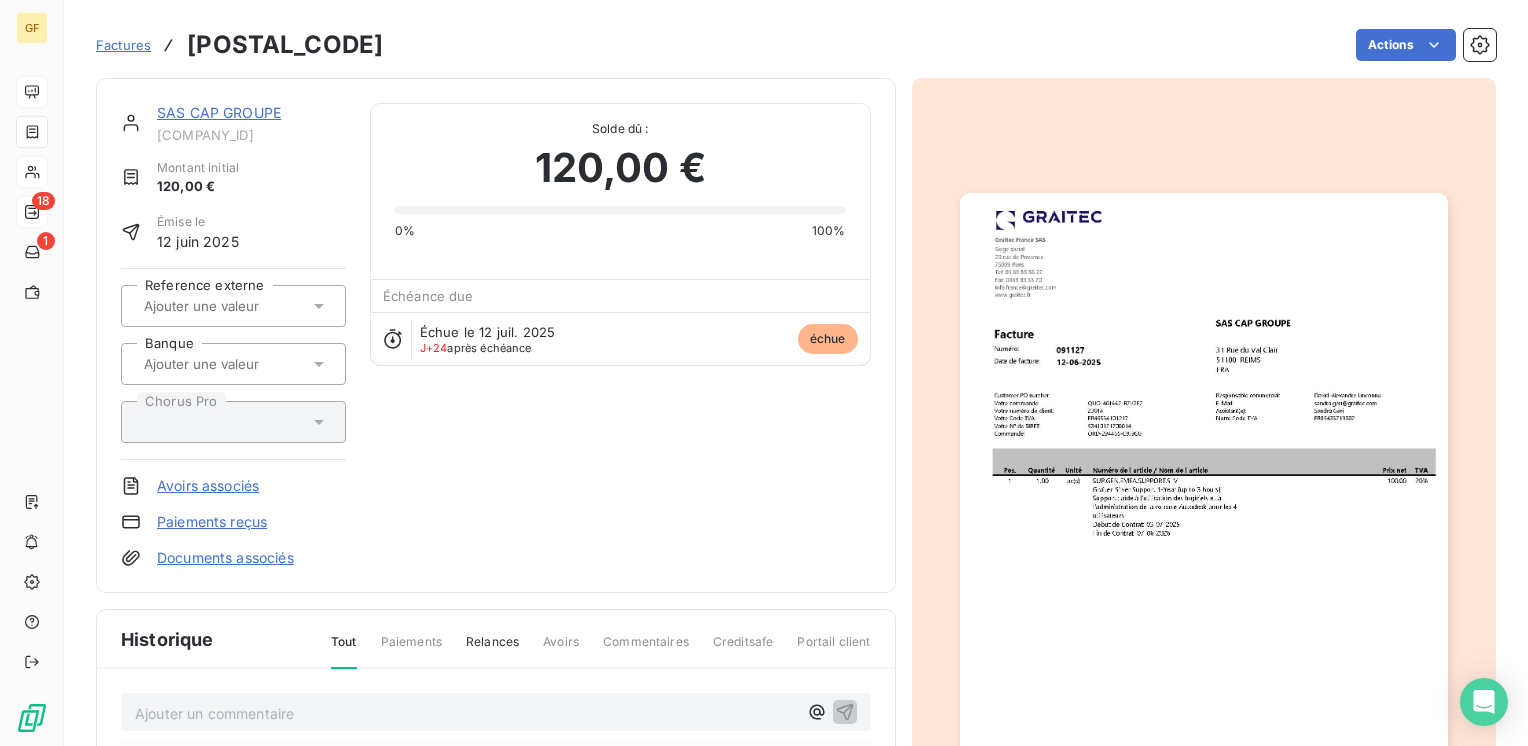 click on "SAS CAP GROUPE" at bounding box center [219, 112] 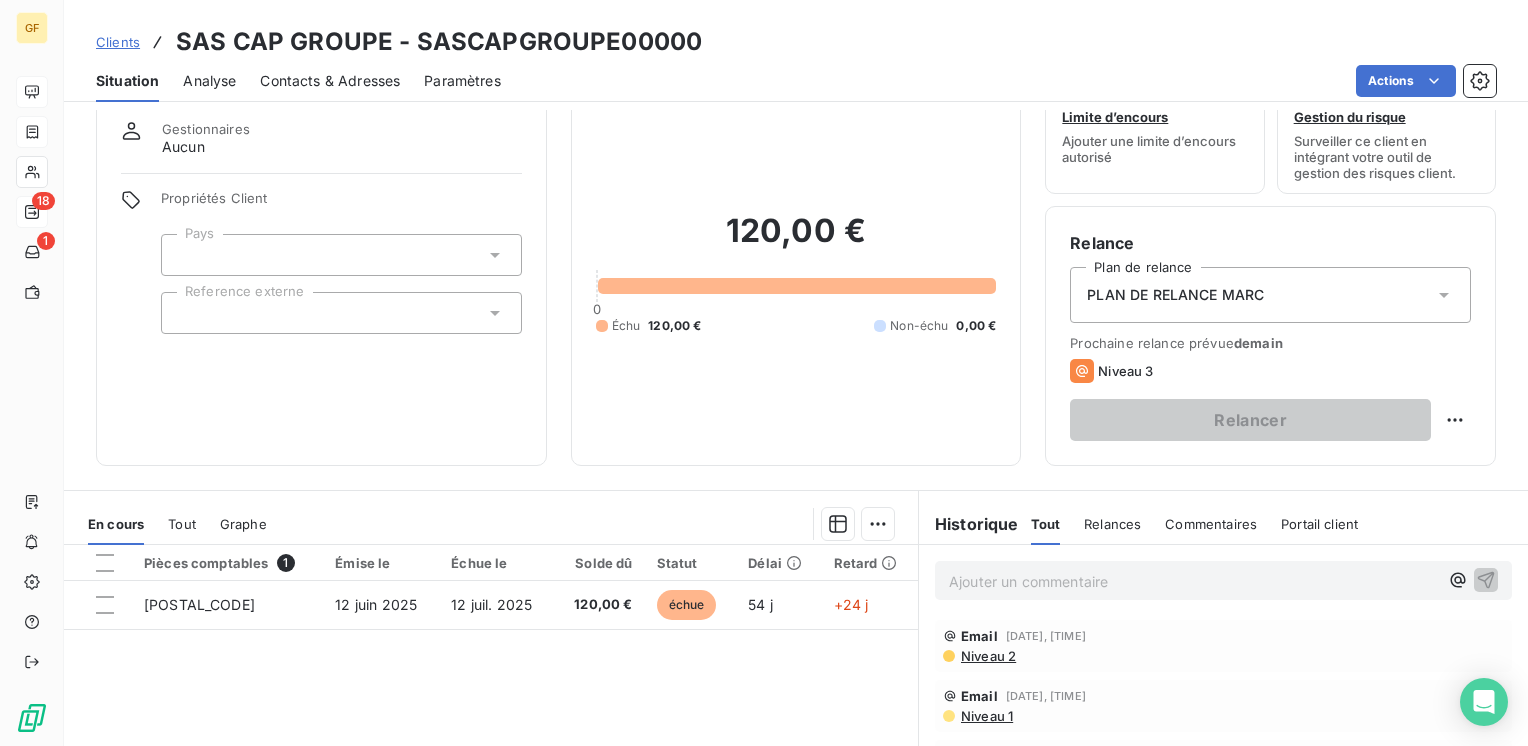 scroll, scrollTop: 100, scrollLeft: 0, axis: vertical 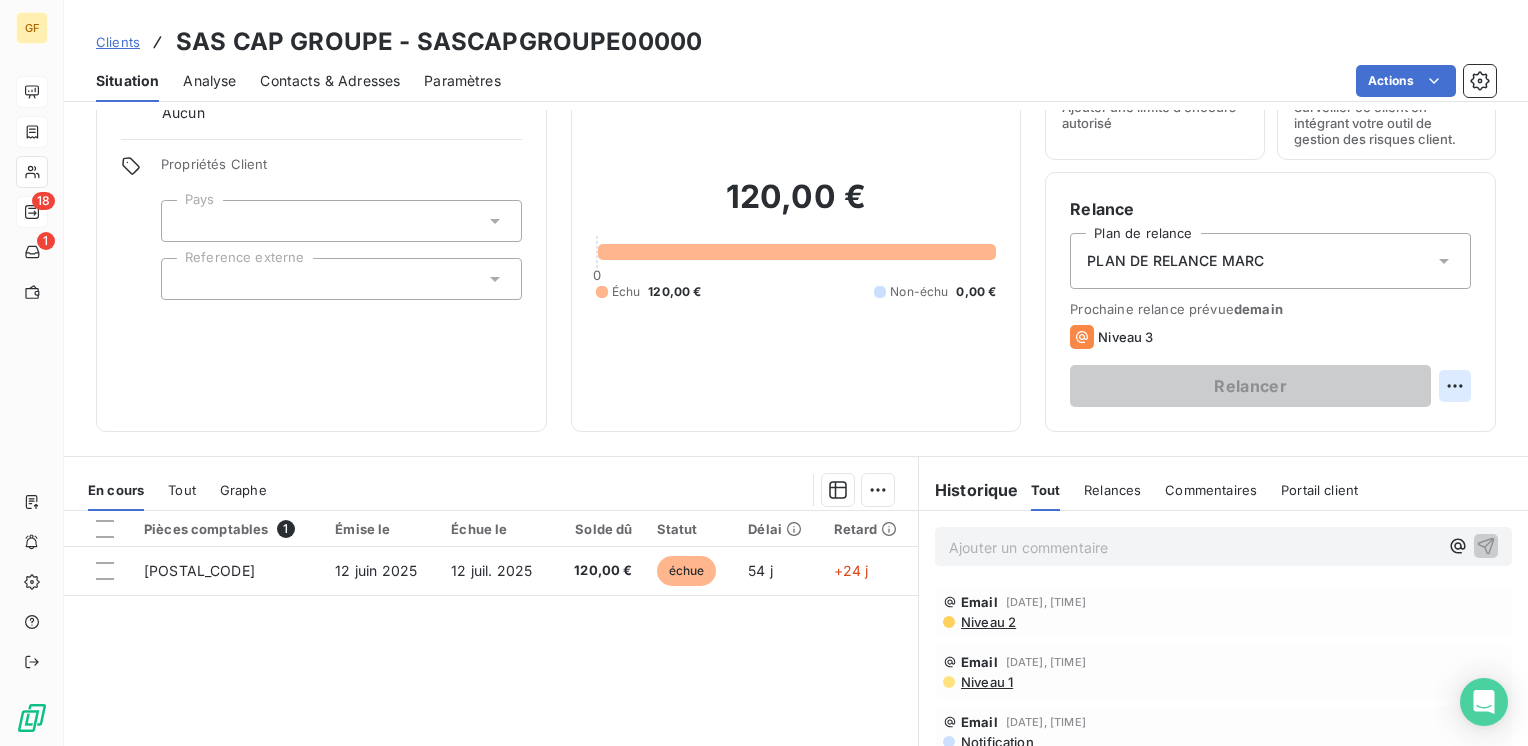 click on "GF 18 1 Clients SAS CAP GROUPE - SASCAPGROUPE00000 Situation Analyse Contacts & Adresses Paramètres Actions Informations client Gestionnaires Aucun Propriétés Client Pays Reference externe Encours client   120,00 € 0 Échu 120,00 € Non-échu 0,00 €     Limite d’encours Ajouter une limite d’encours autorisé Gestion du risque Surveiller ce client en intégrant votre outil de gestion des risques client. Relance Plan de relance PLAN DE RELANCE MARC Prochaine relance prévue  demain Niveau 3 Relancer En cours Tout Graphe Pièces comptables 1 Émise le Échue le Solde dû Statut Délai   Retard   91127 12 juin 2025 12 juil. 2025 120,00 € échue 54 j +24 j Lignes par page 25 Précédent 1 Suivant Historique Tout Relances Commentaires Portail client Tout Relances Commentaires Portail client Ajouter un commentaire ﻿ Email 28 juil. 2025, 07:39 Niveau 2 Email 17 juil. 2025, 11:42 Niveau 1 Email 2 juil. 2025, 09:59 Notification" at bounding box center [764, 373] 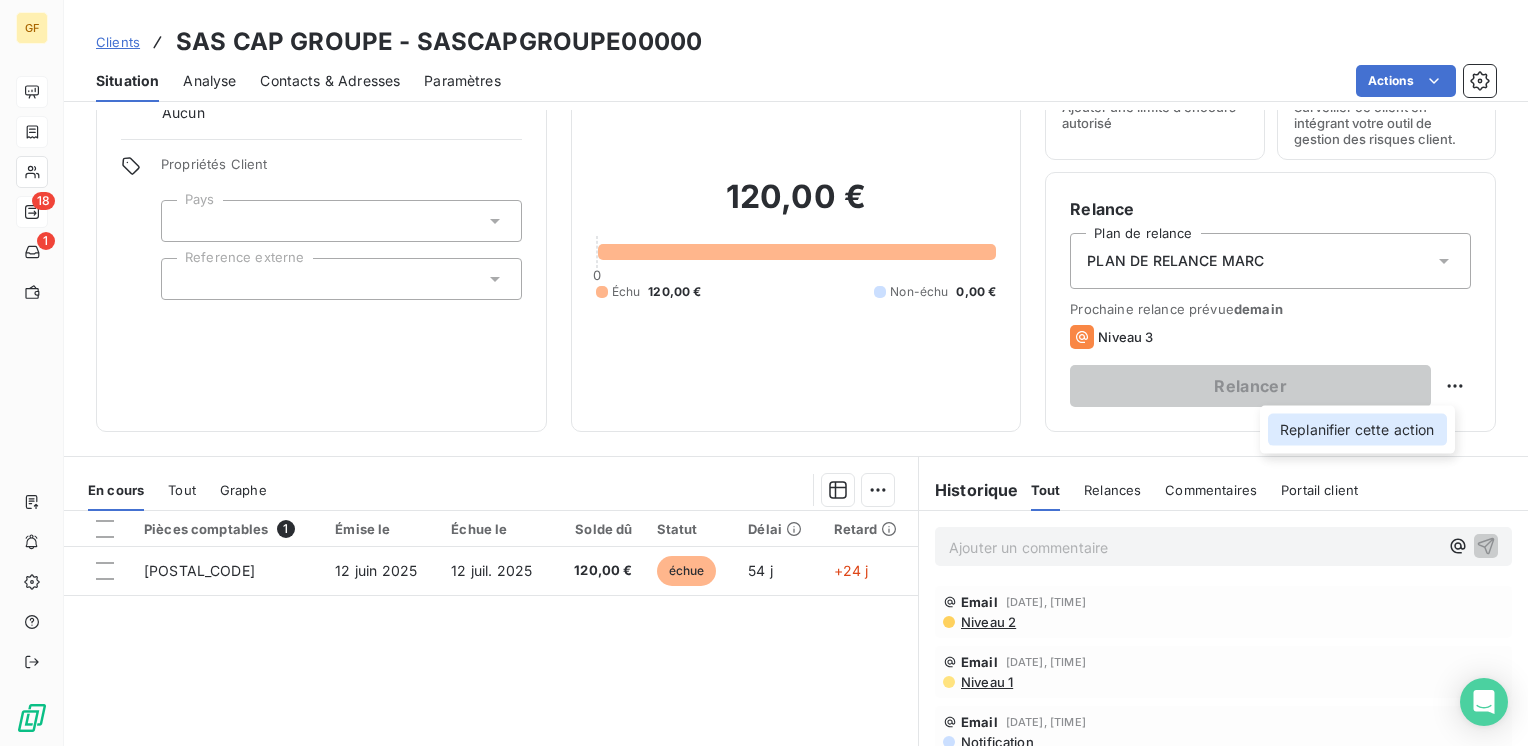 click on "Replanifier cette action" at bounding box center (1357, 430) 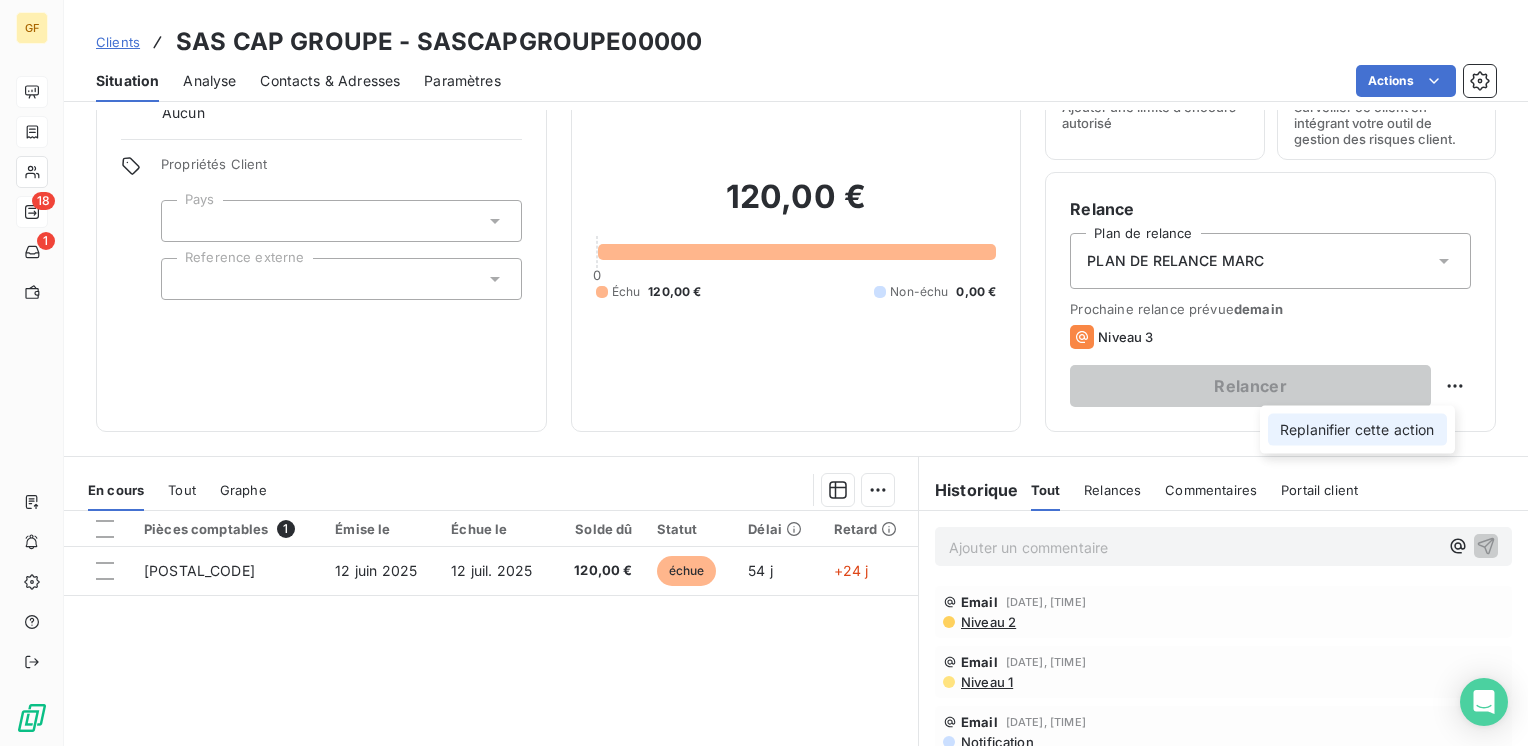 select on "7" 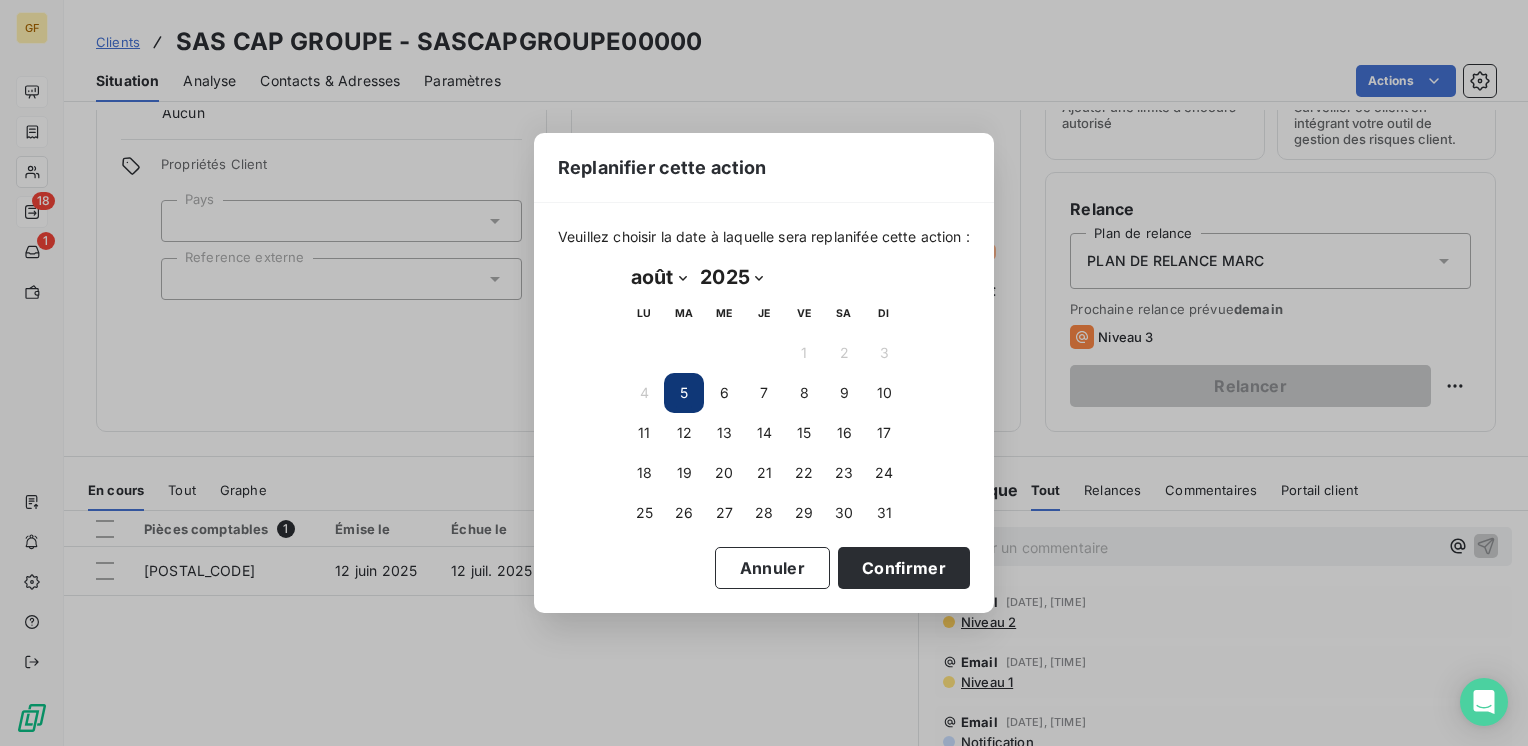 click on "5" at bounding box center [684, 393] 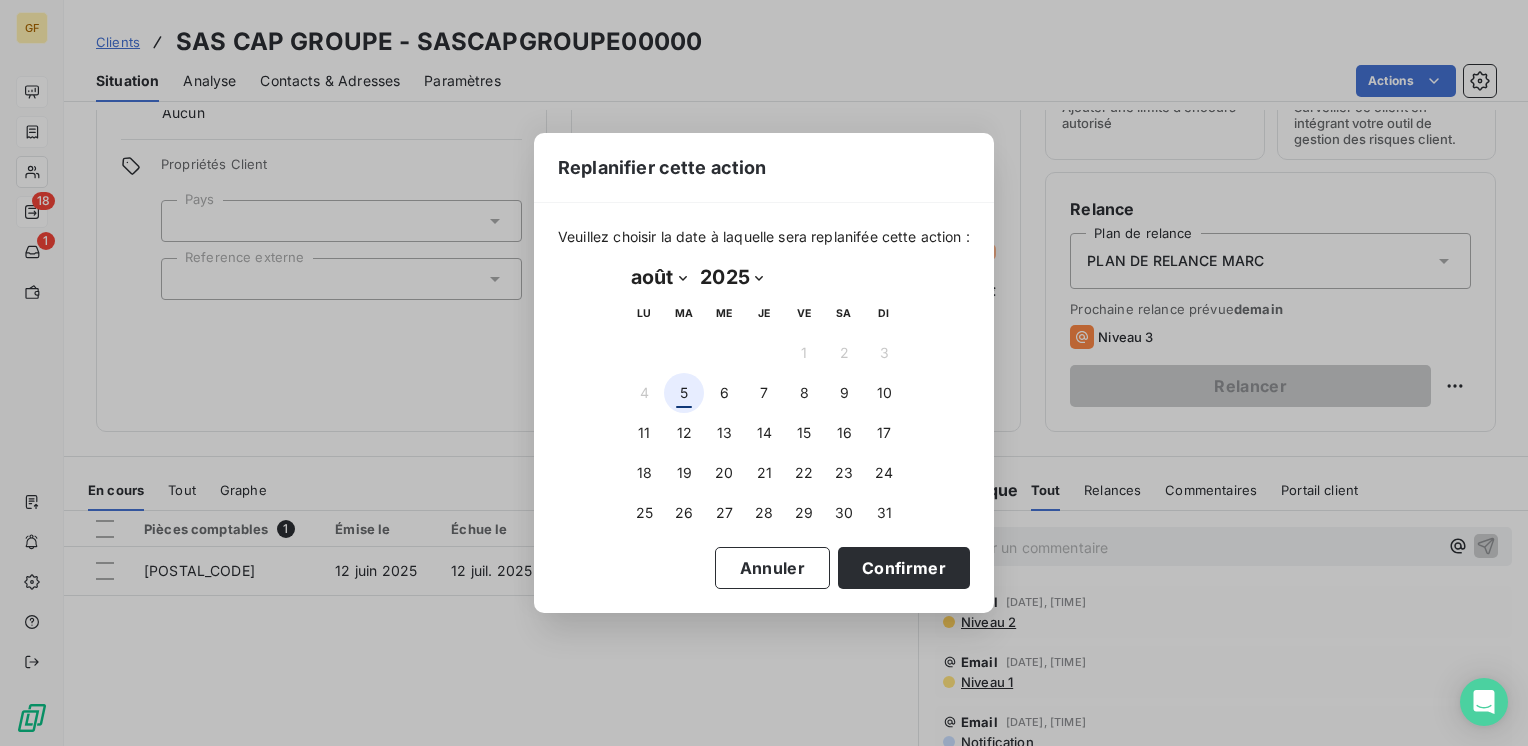 click on "5" at bounding box center (684, 393) 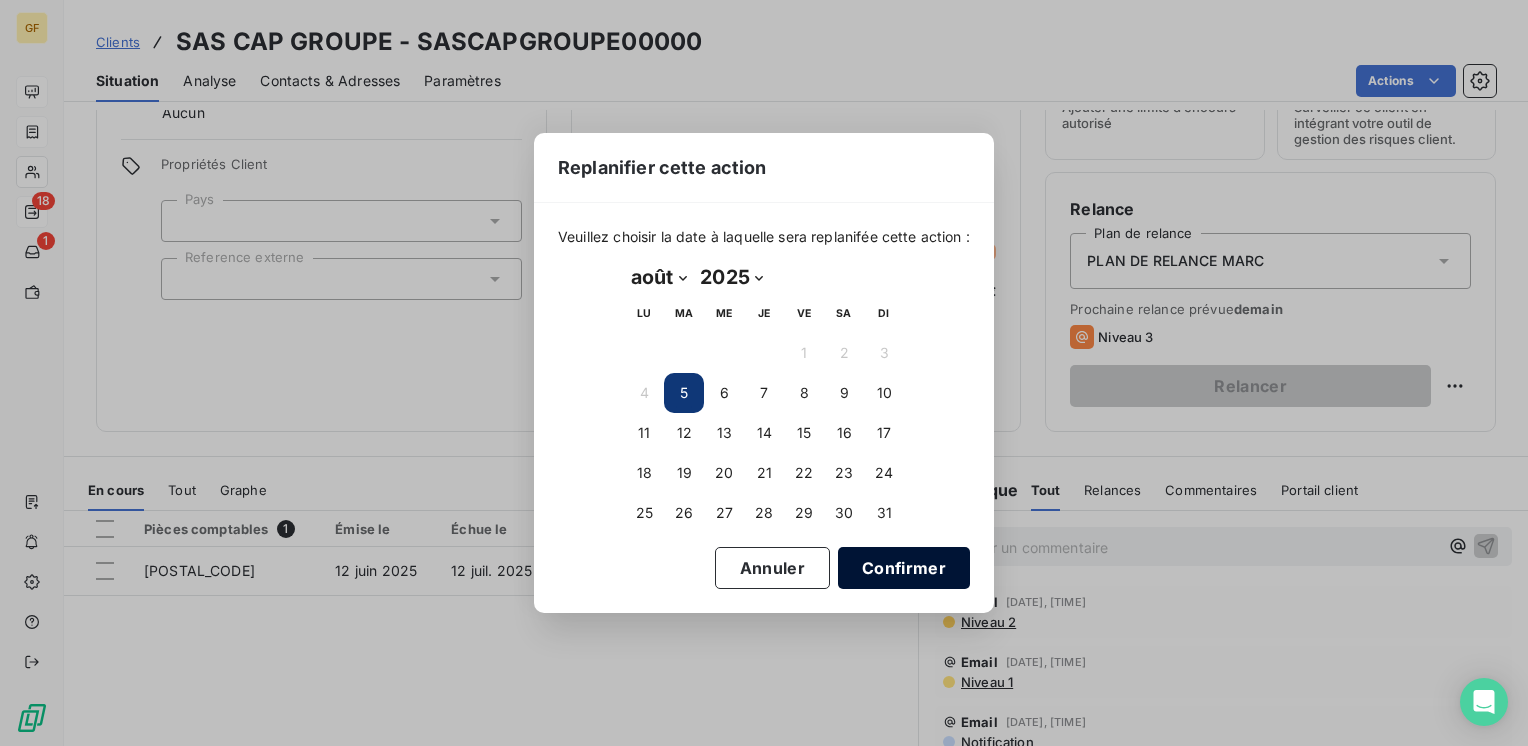 click on "Confirmer" at bounding box center (904, 568) 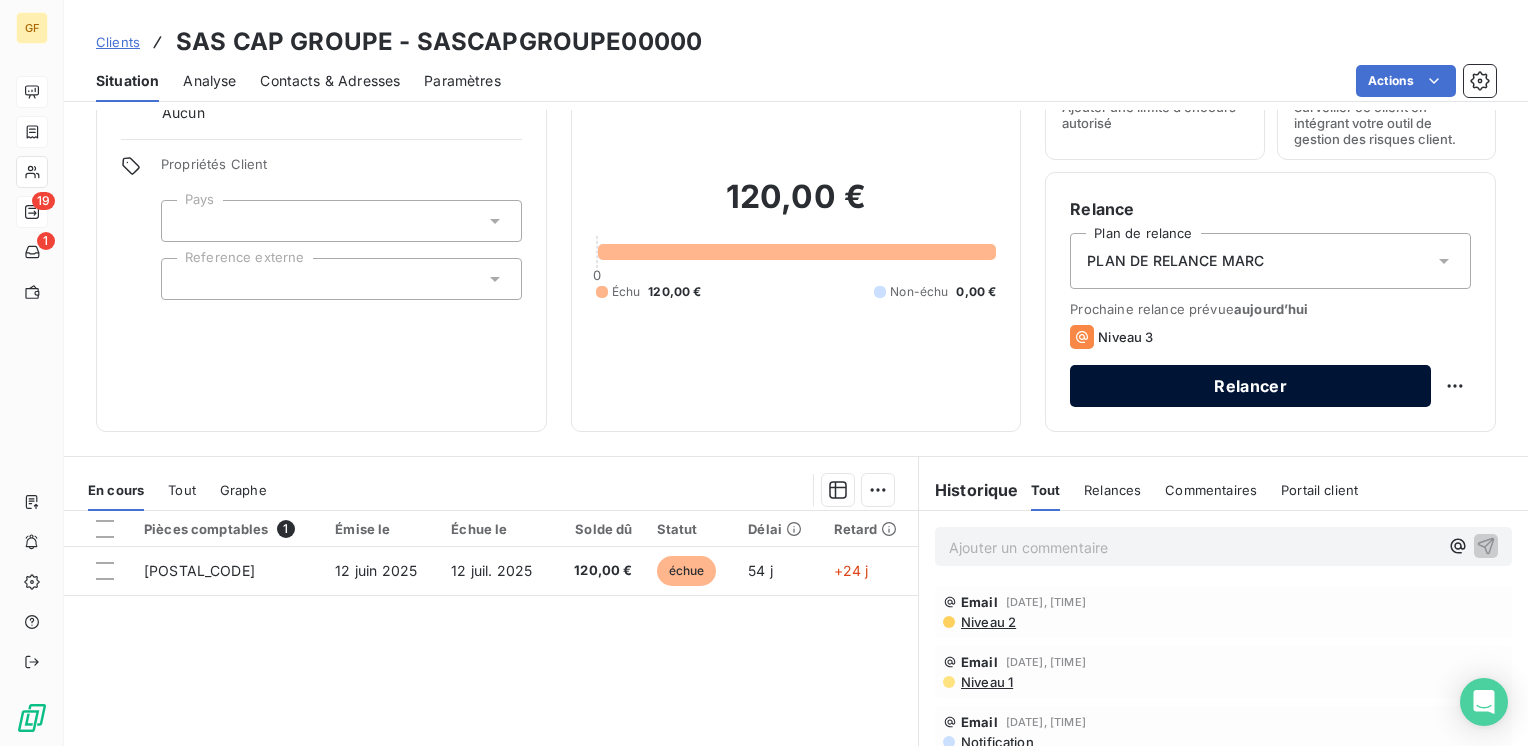 click on "Relancer" at bounding box center [1250, 386] 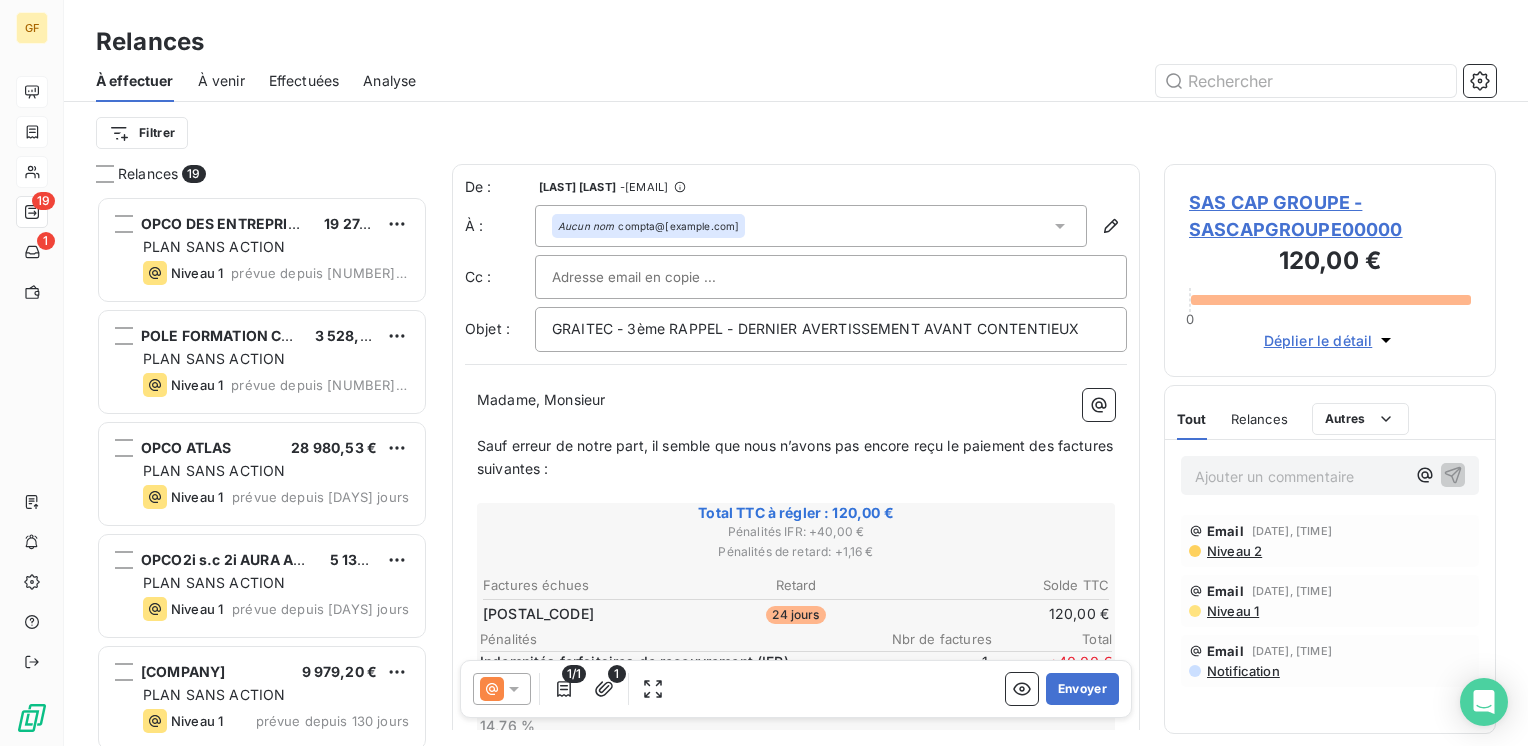 scroll, scrollTop: 16, scrollLeft: 16, axis: both 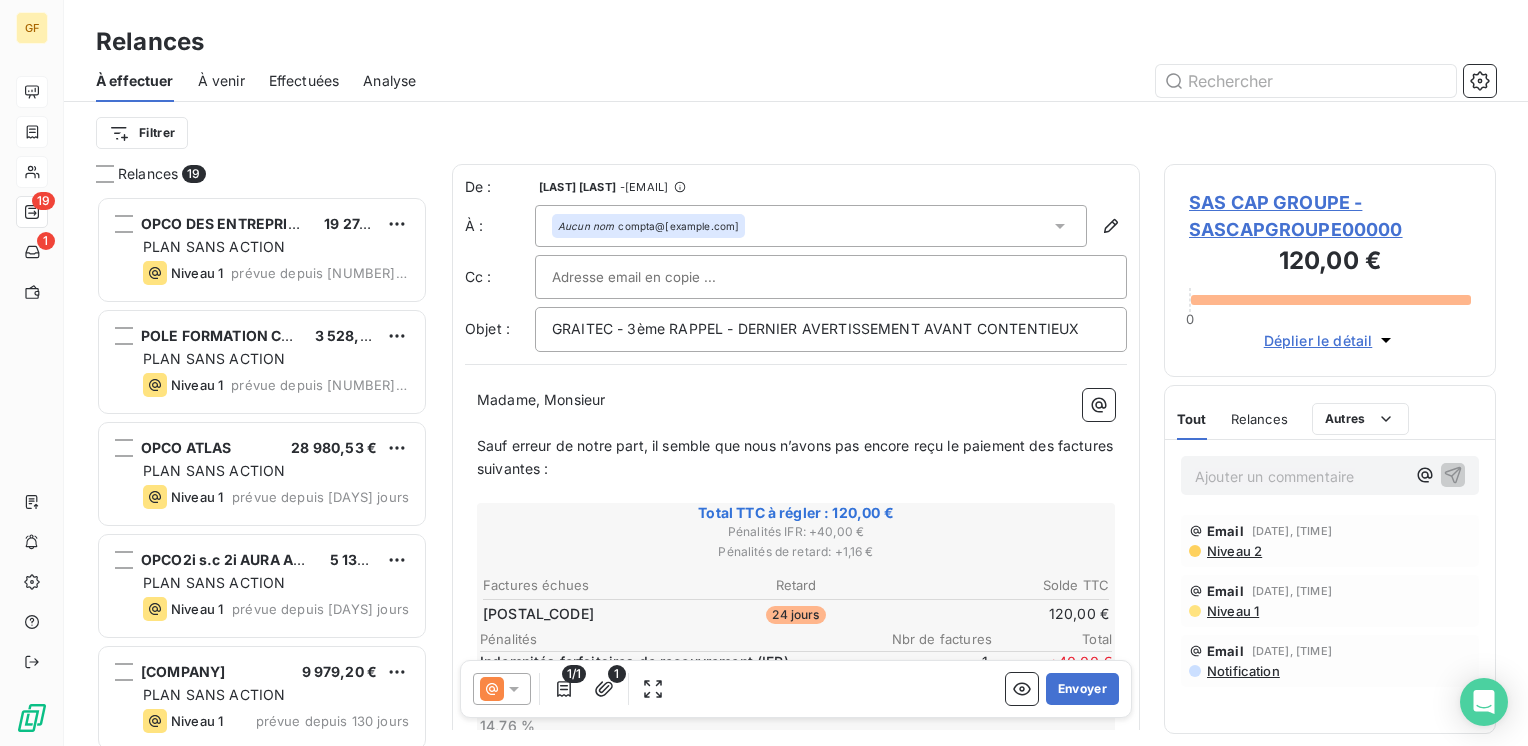 click on "SAS CAP GROUPE - SASCAPGROUPE00000" at bounding box center (1330, 216) 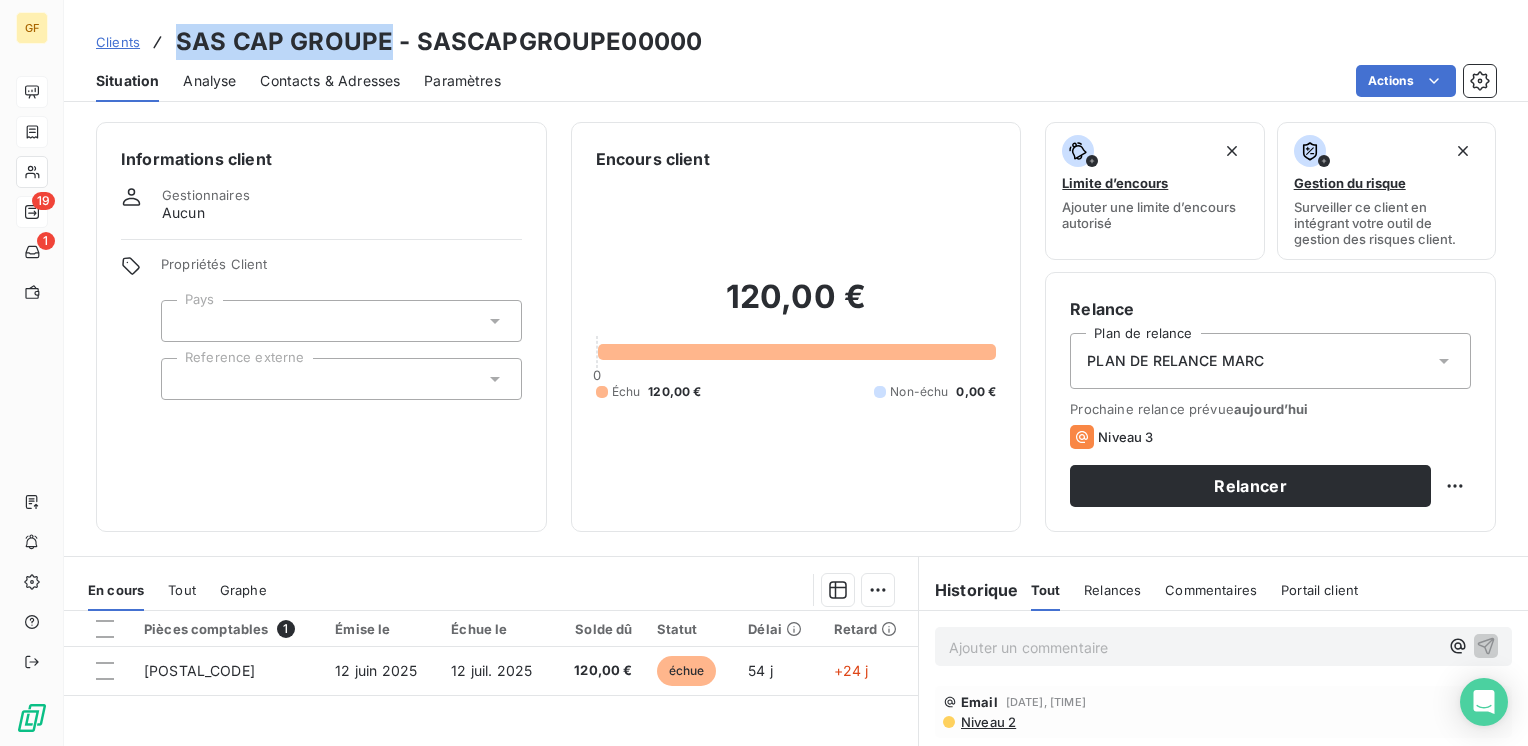 drag, startPoint x: 388, startPoint y: 45, endPoint x: 178, endPoint y: 49, distance: 210.03809 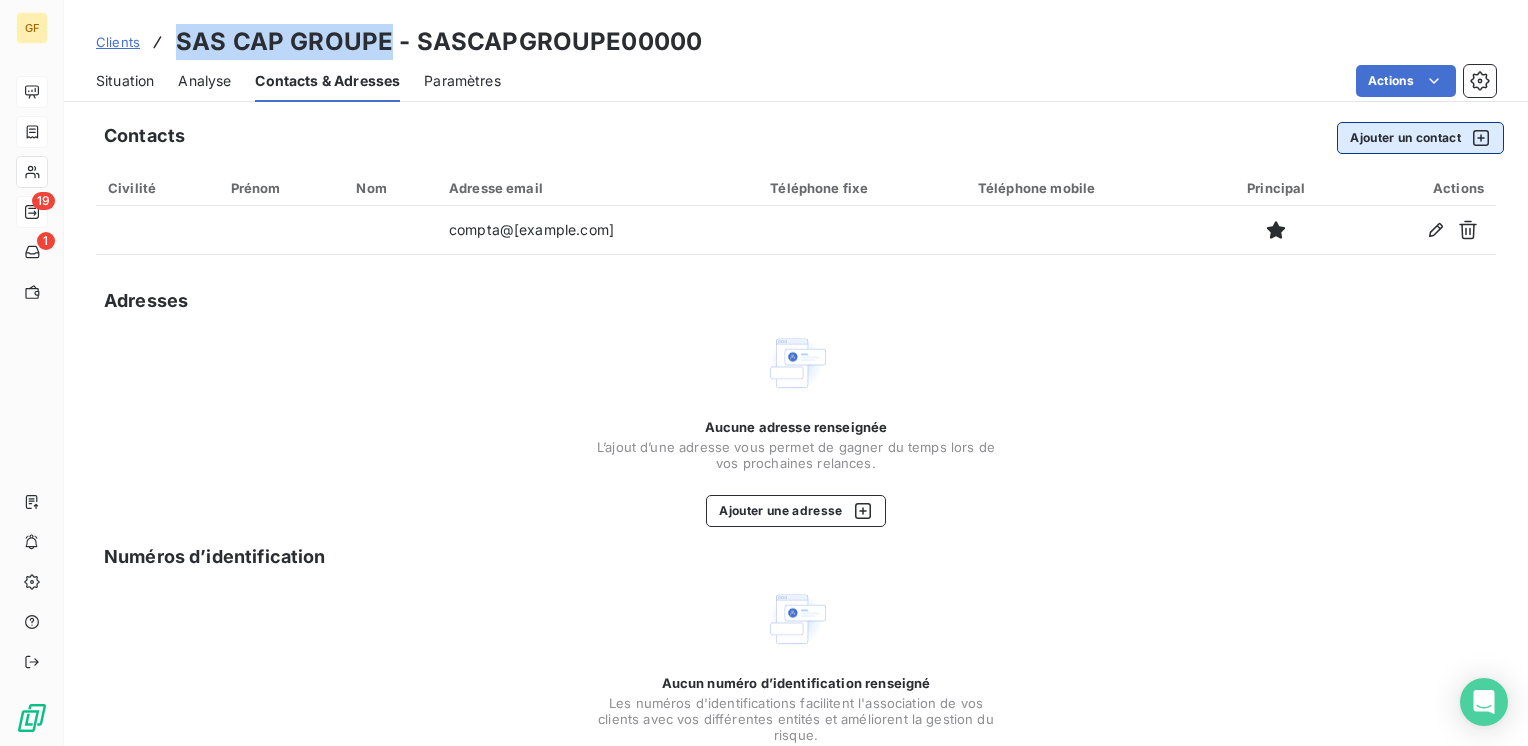 click on "Ajouter un contact" at bounding box center [1420, 138] 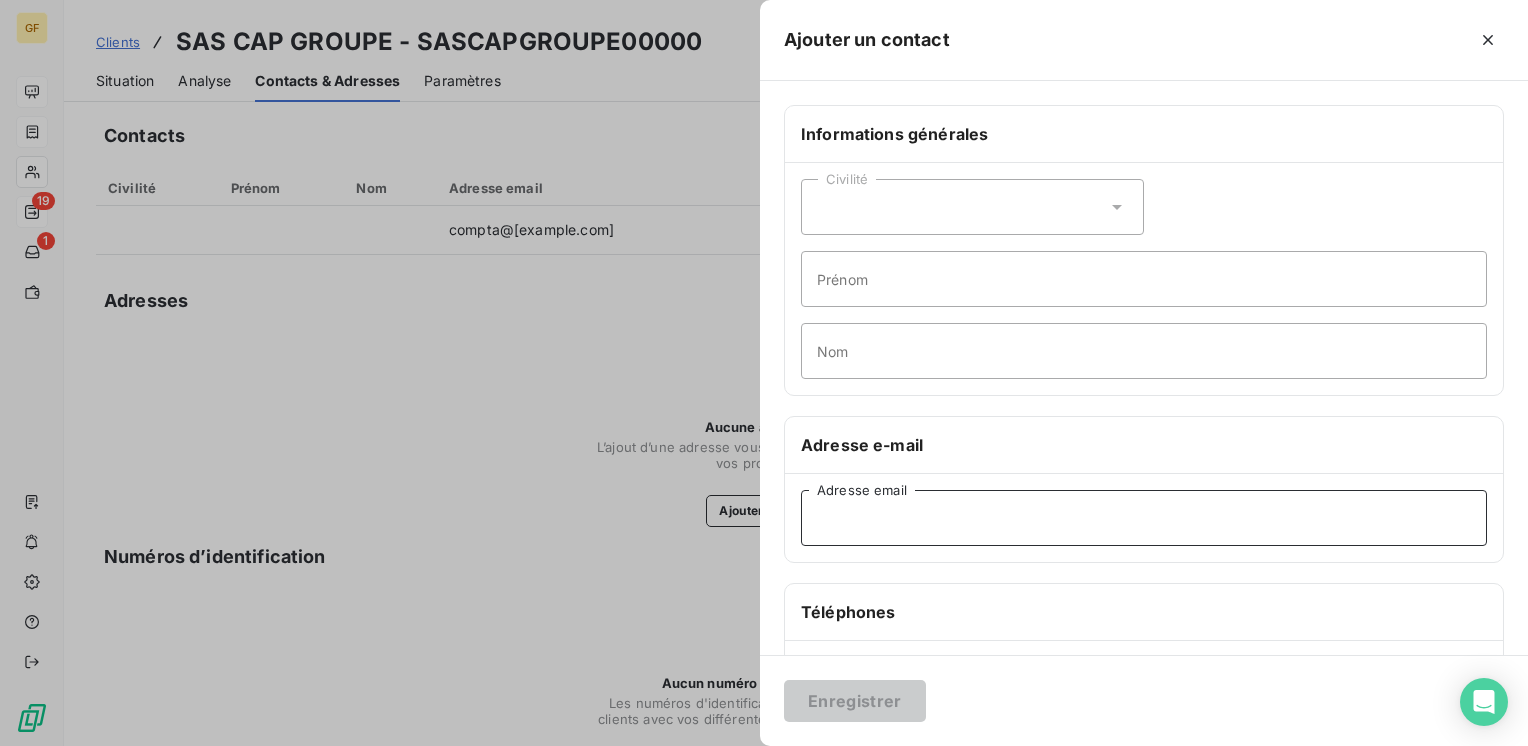 click on "Adresse email" at bounding box center (1144, 518) 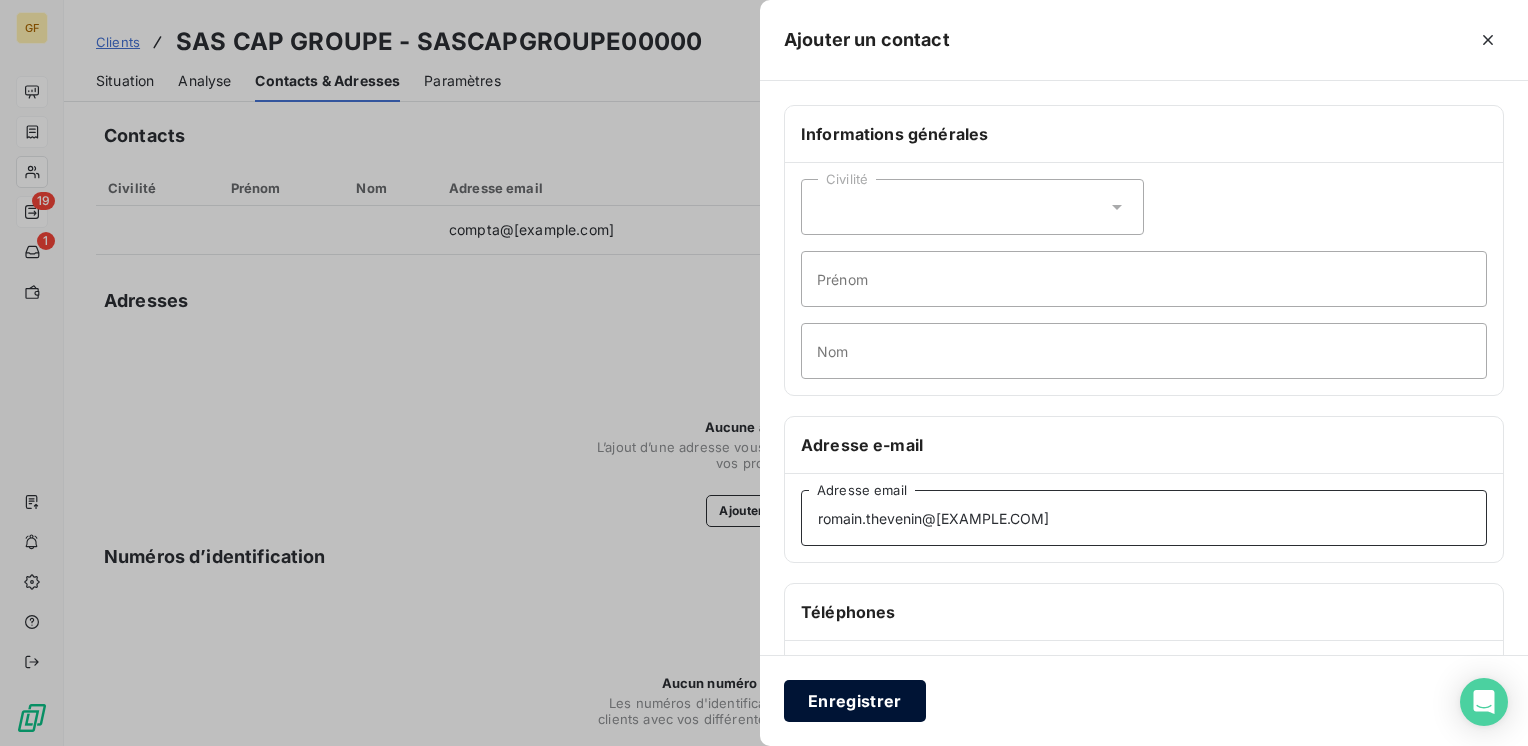type on "romain.thevenin@cap-groupe.fr" 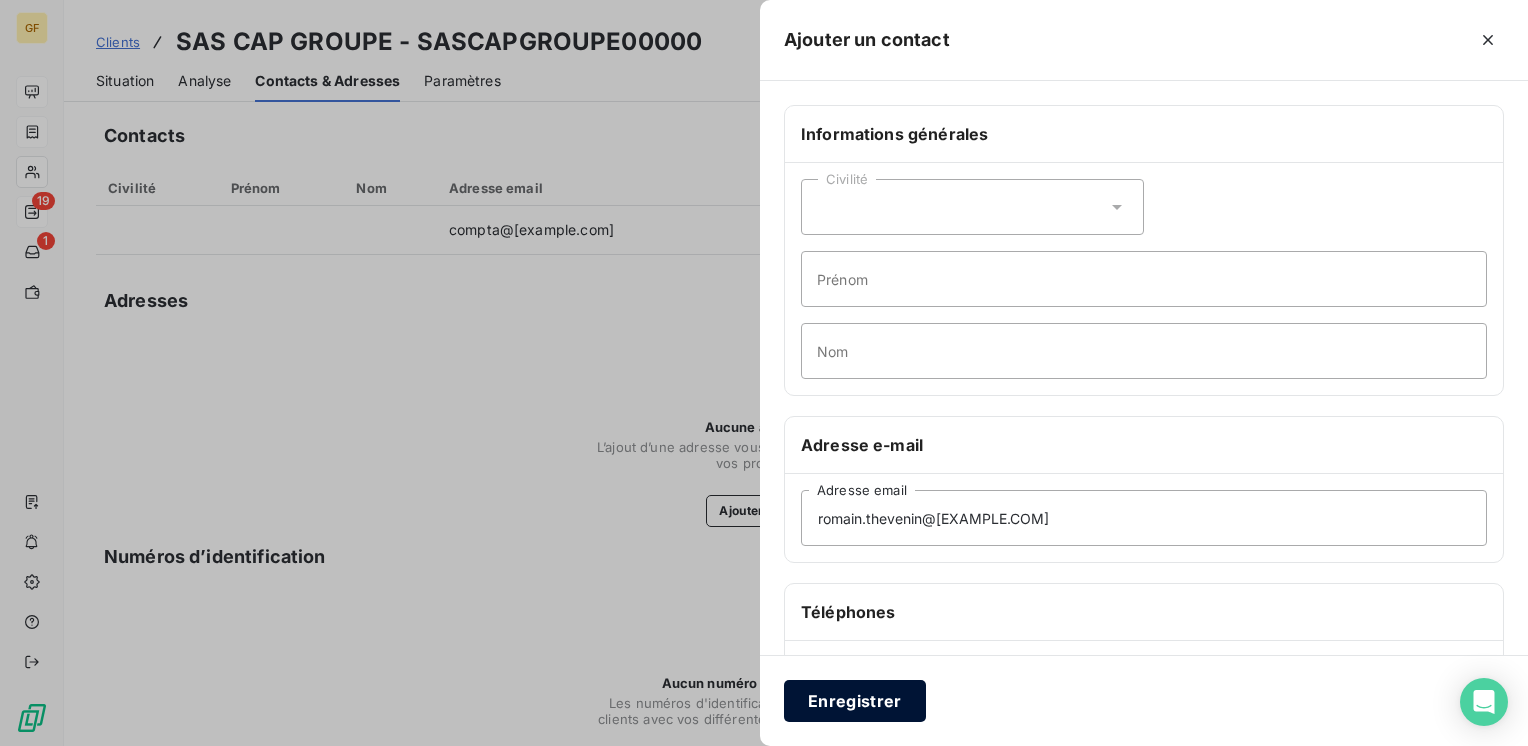 click on "Enregistrer" at bounding box center [855, 701] 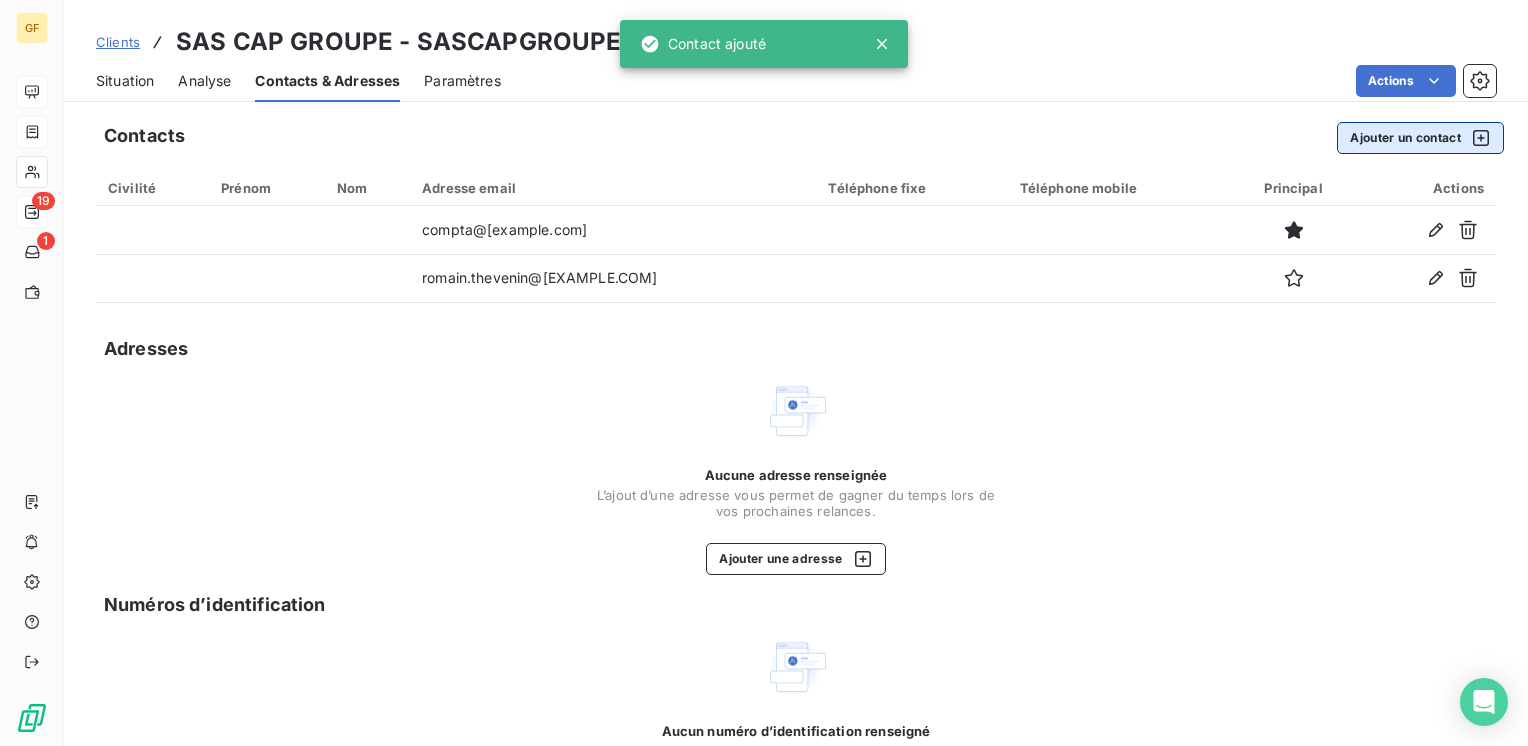 click on "Ajouter un contact" at bounding box center (1420, 138) 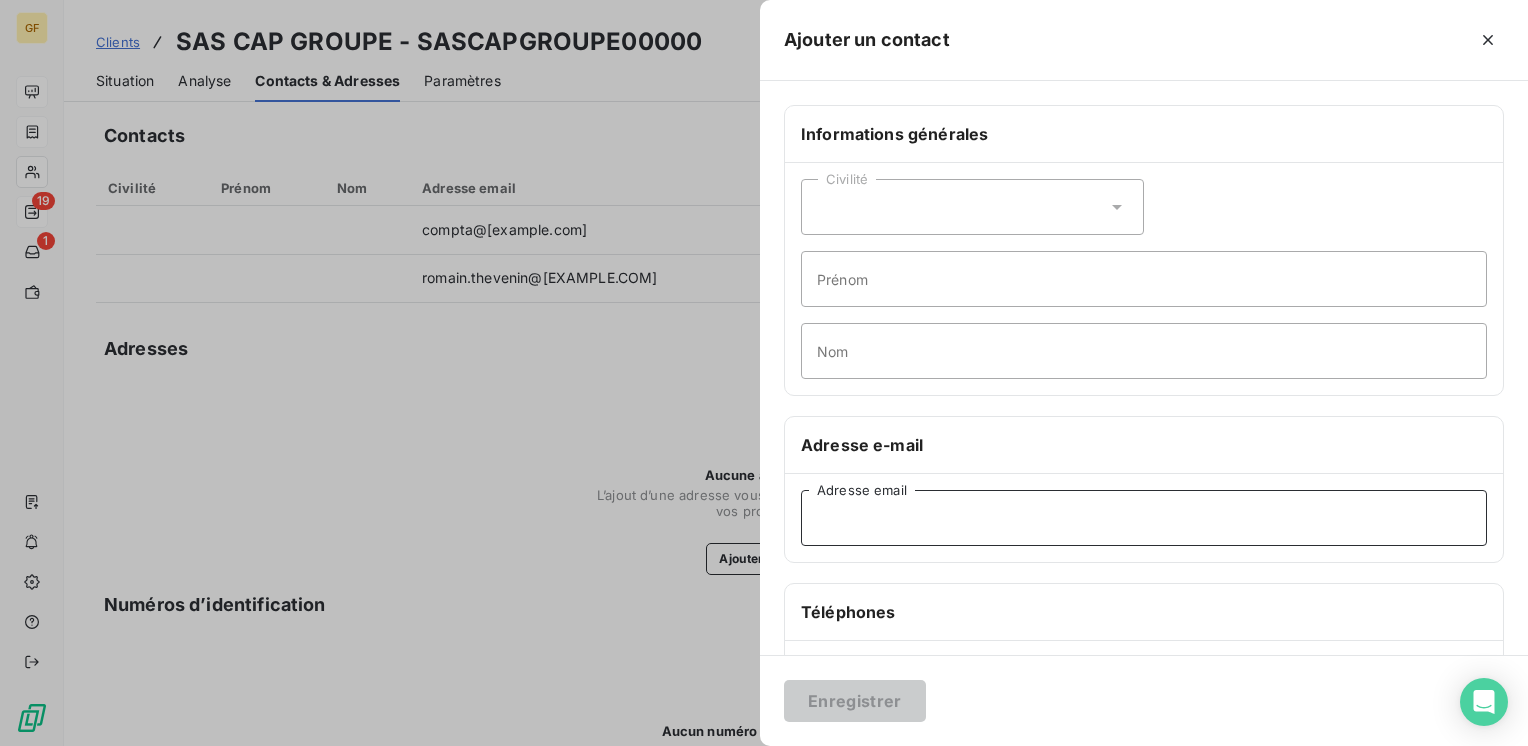 click on "Adresse email" at bounding box center [1144, 518] 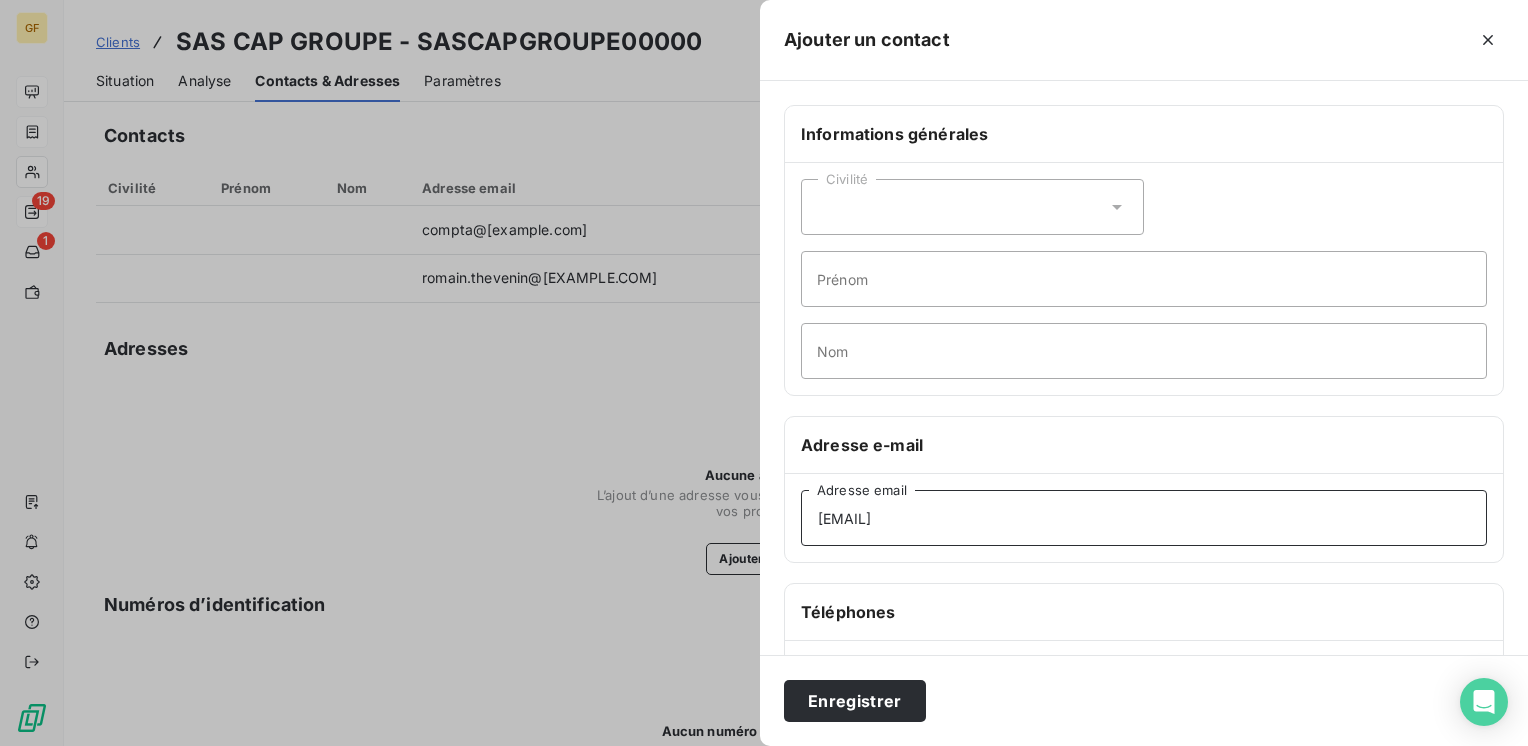type on "compta@oxxo.fr" 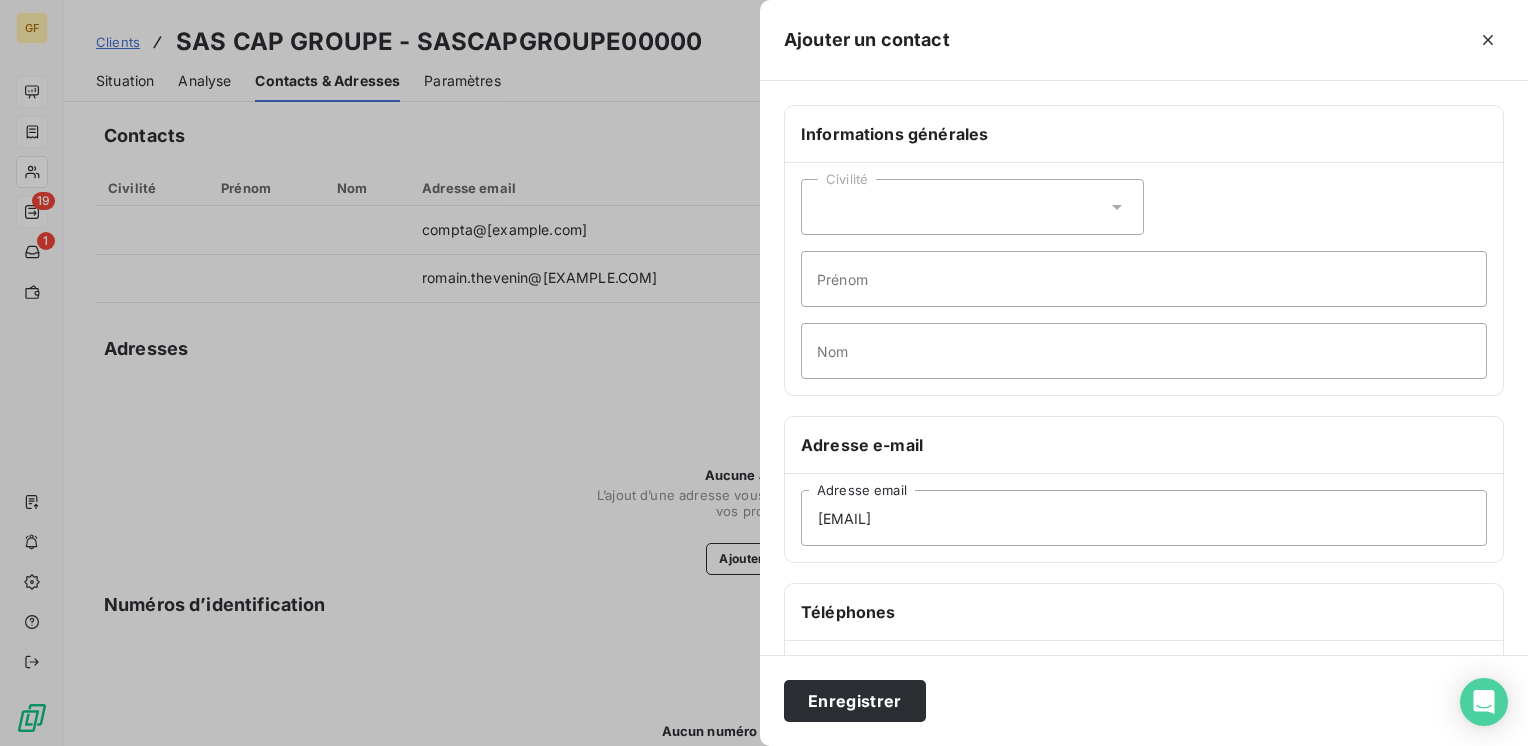 click on "Enregistrer" at bounding box center (1144, 700) 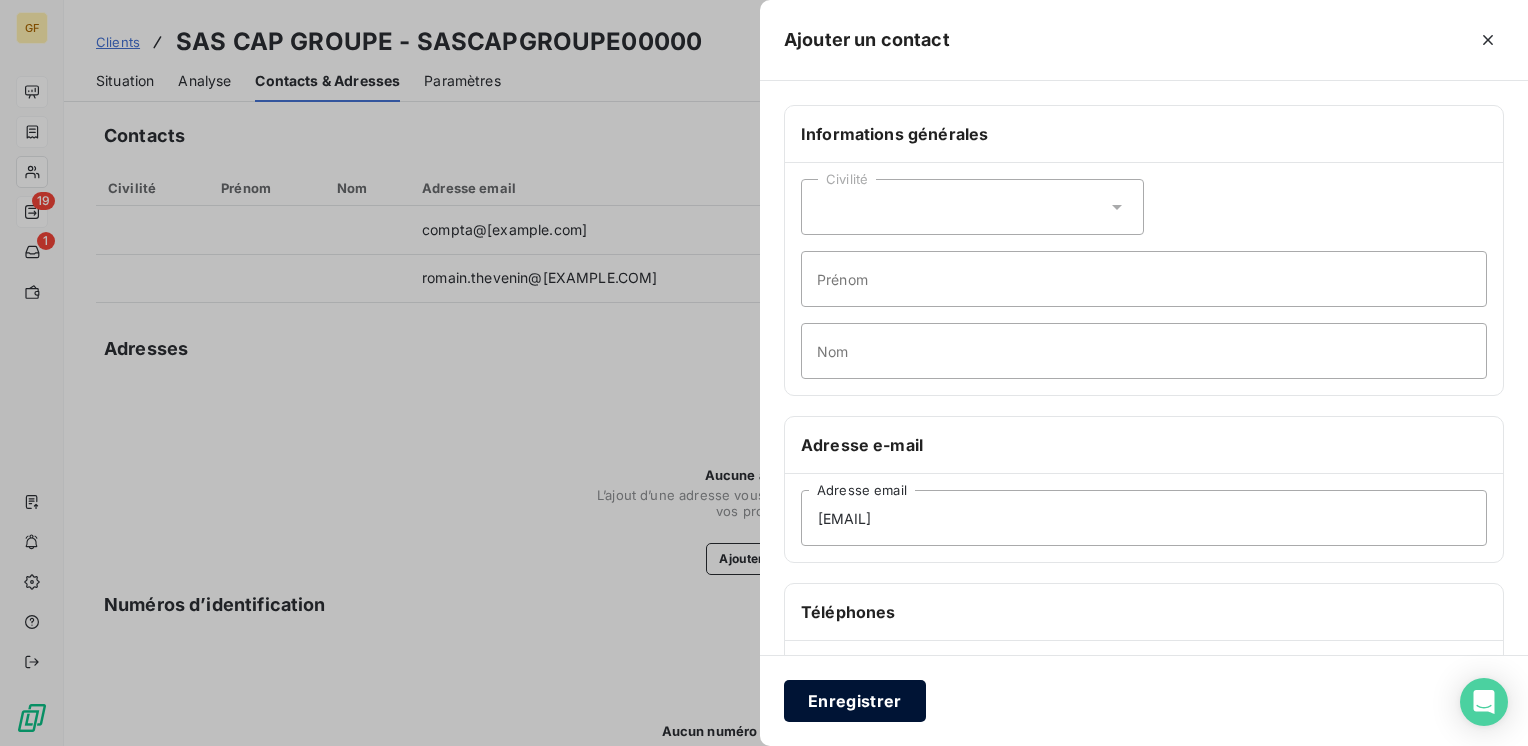 click on "Enregistrer" at bounding box center (855, 701) 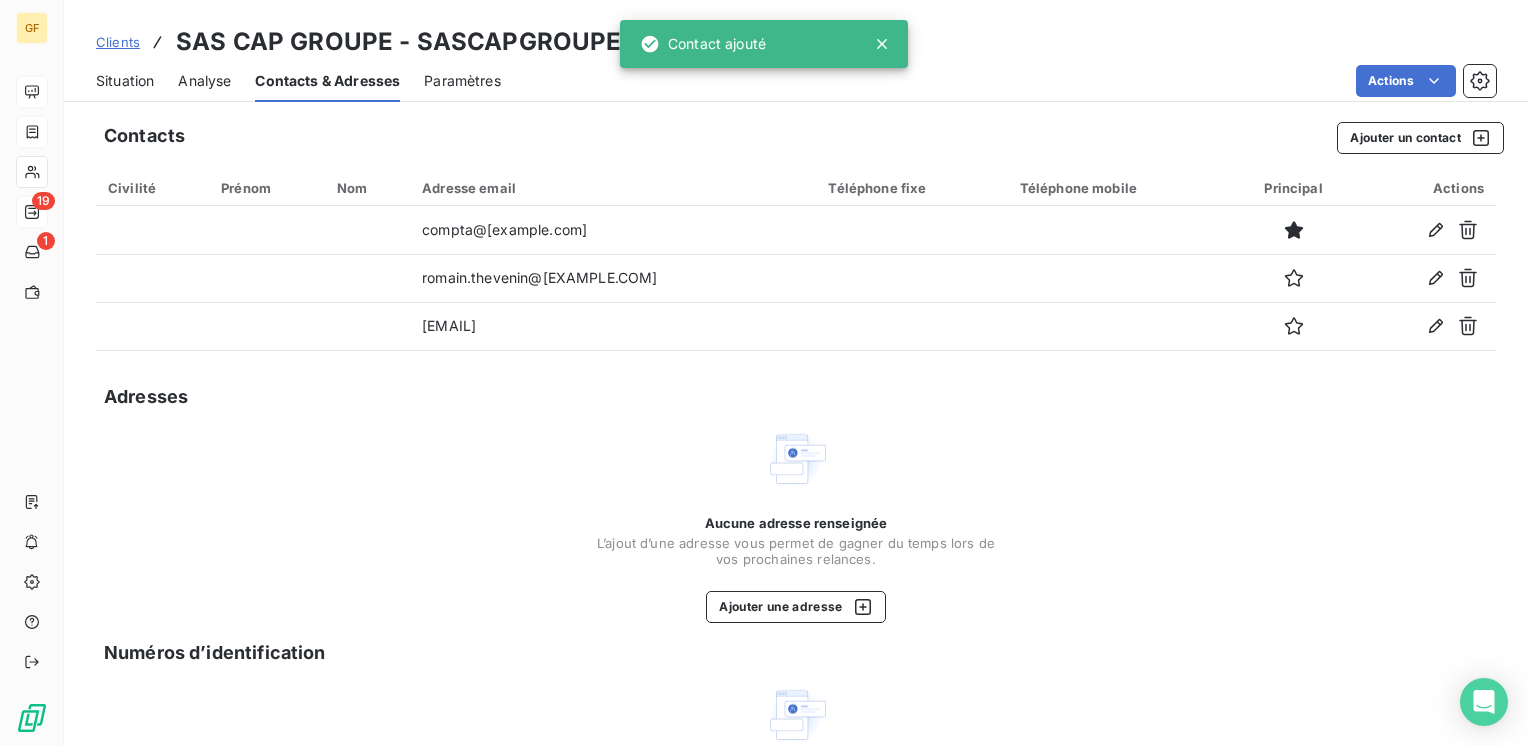 click on "Situation" at bounding box center [125, 81] 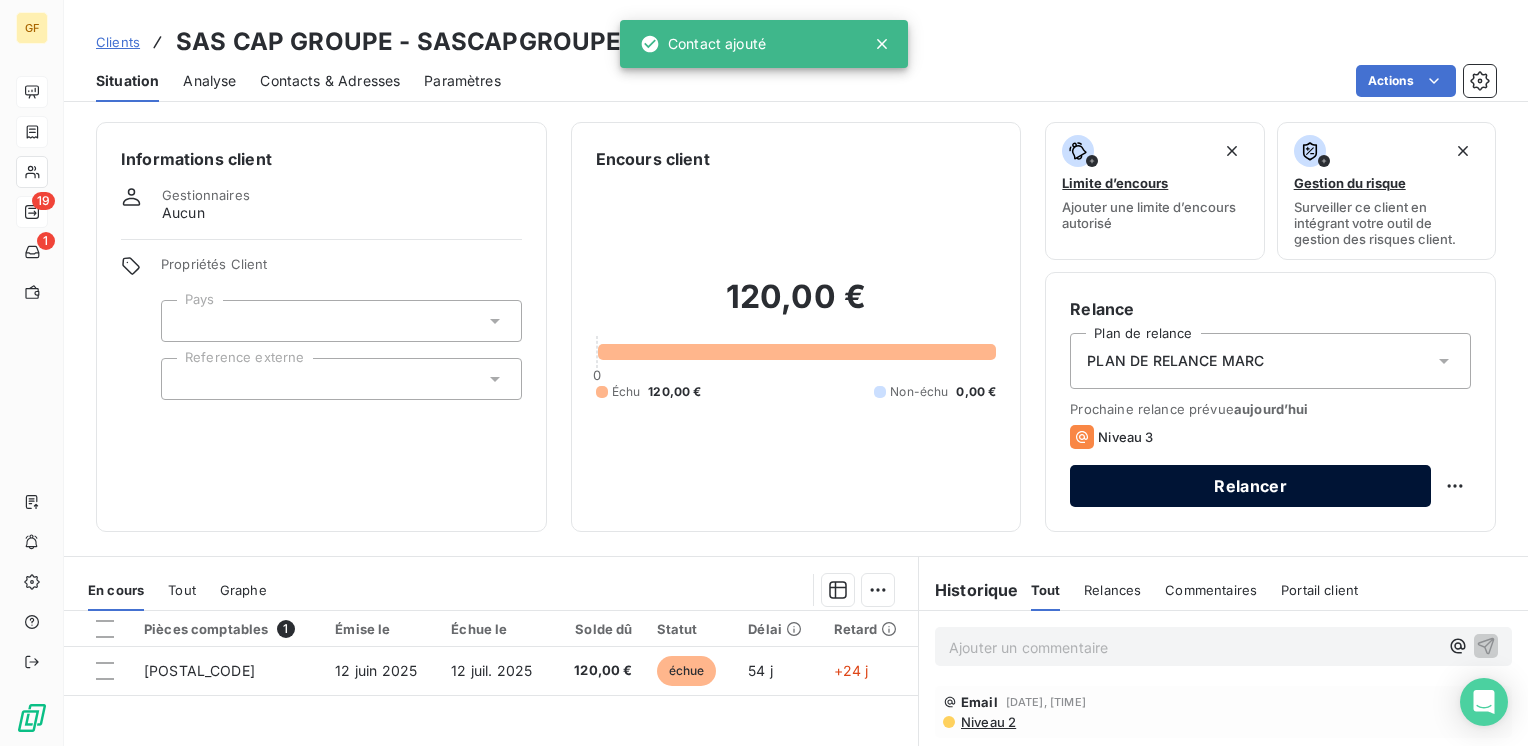 click on "Relancer" at bounding box center (1250, 486) 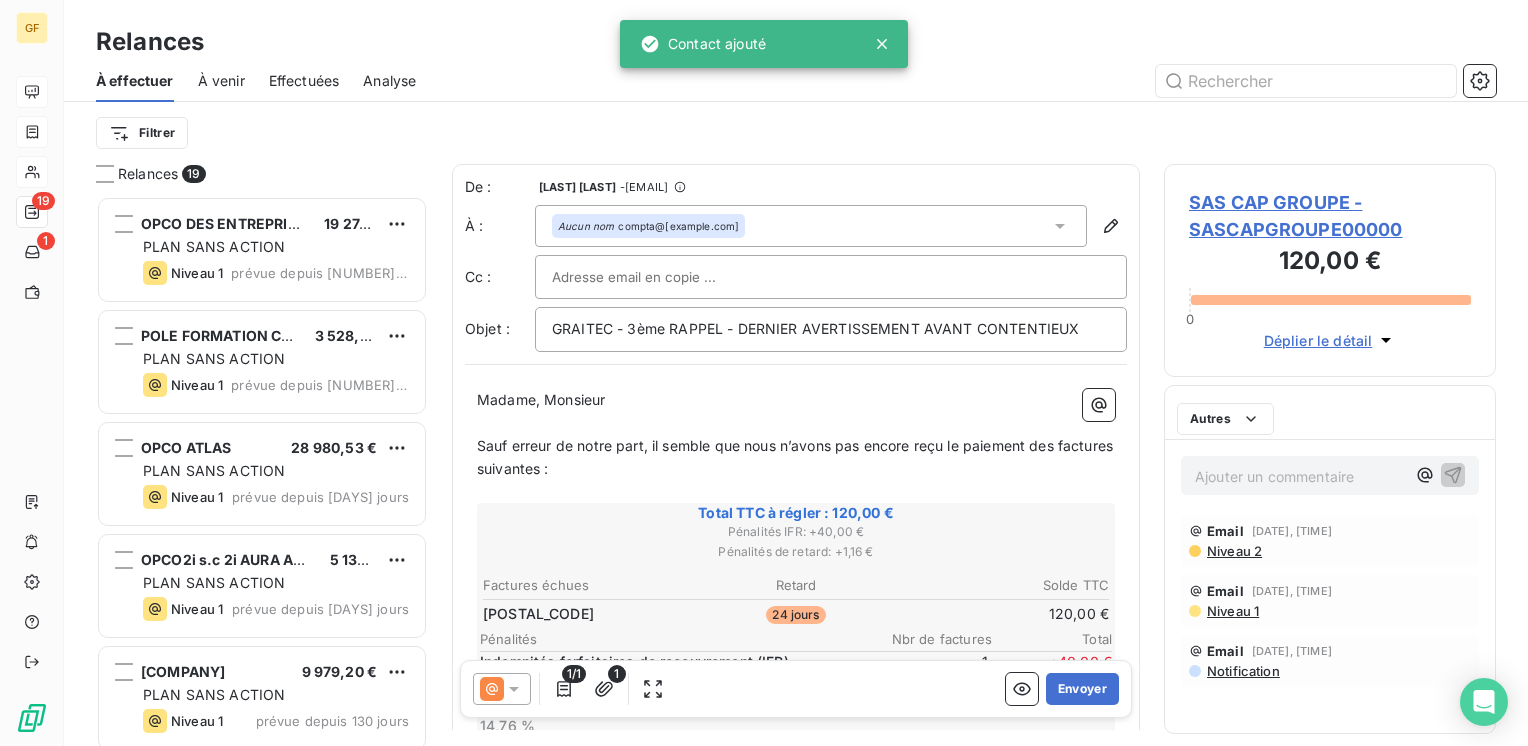 scroll, scrollTop: 16, scrollLeft: 16, axis: both 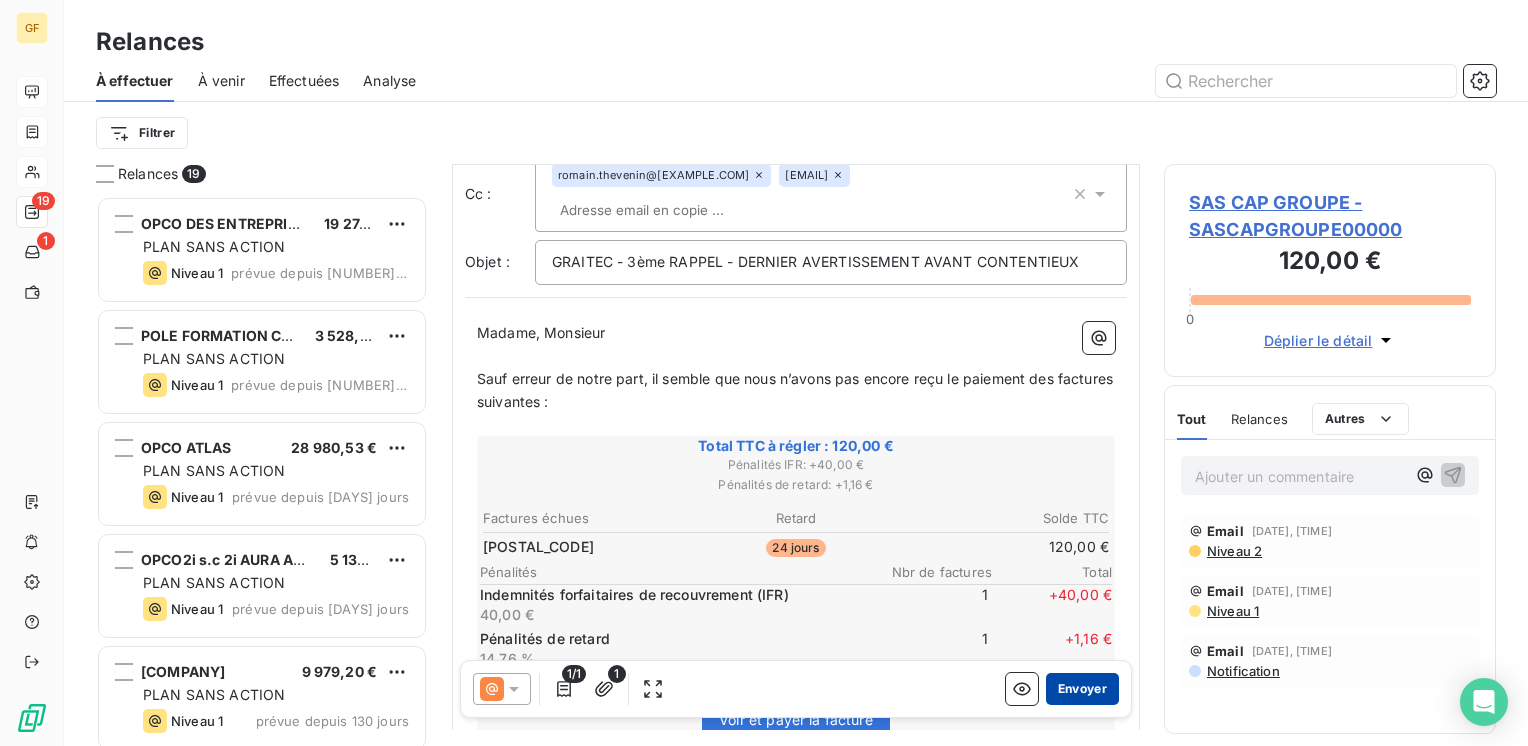 click on "Envoyer" at bounding box center (1082, 689) 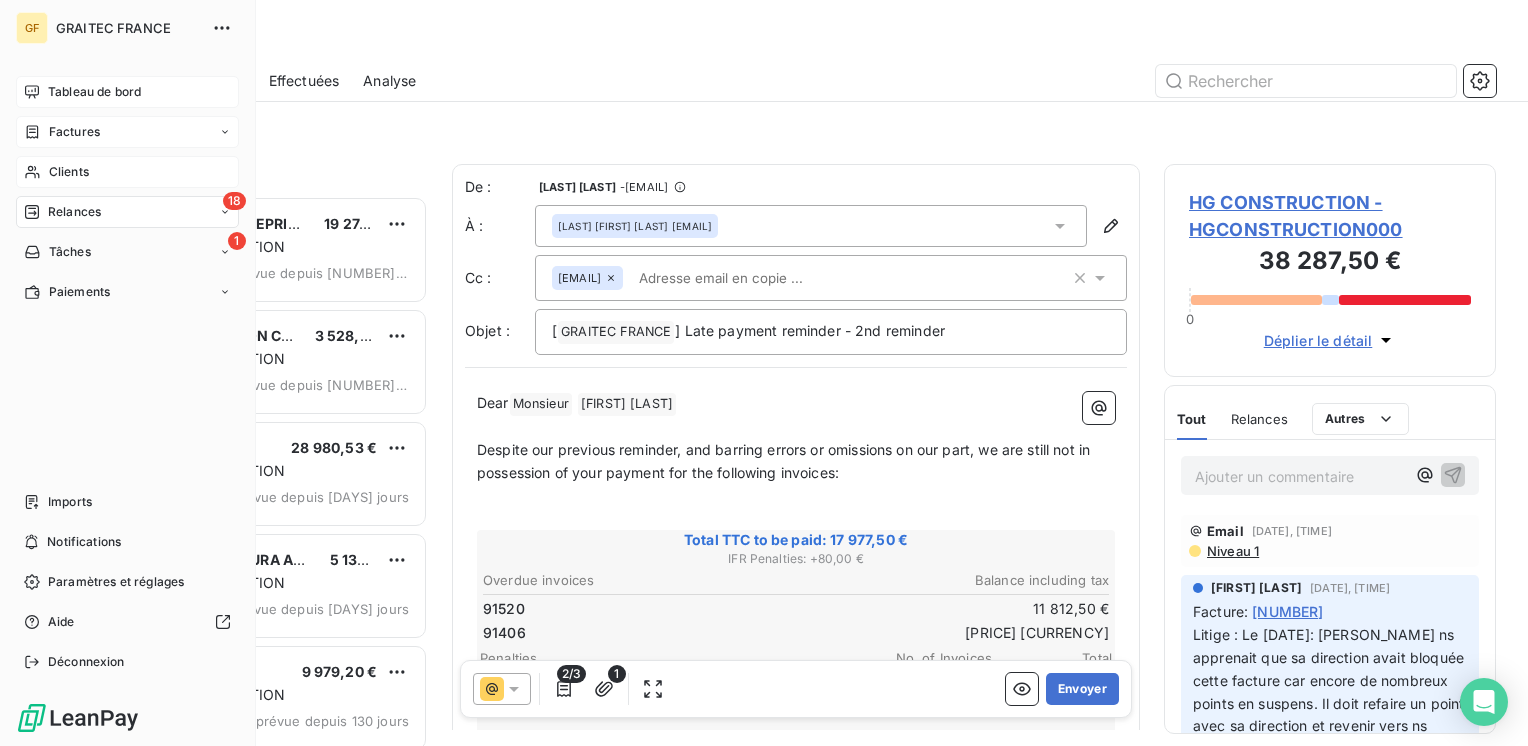click on "Factures" at bounding box center (74, 132) 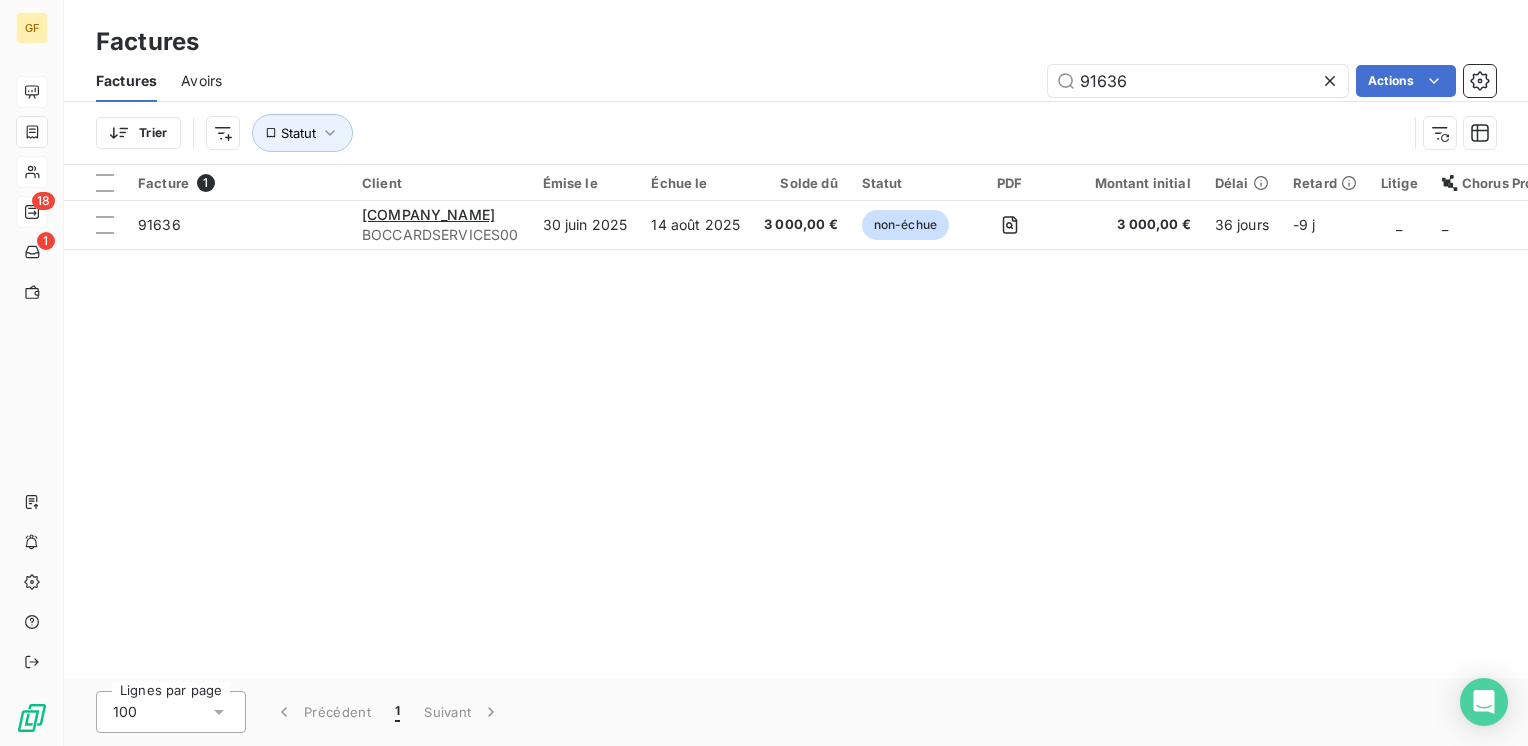 drag, startPoint x: 1178, startPoint y: 74, endPoint x: 1043, endPoint y: 95, distance: 136.62357 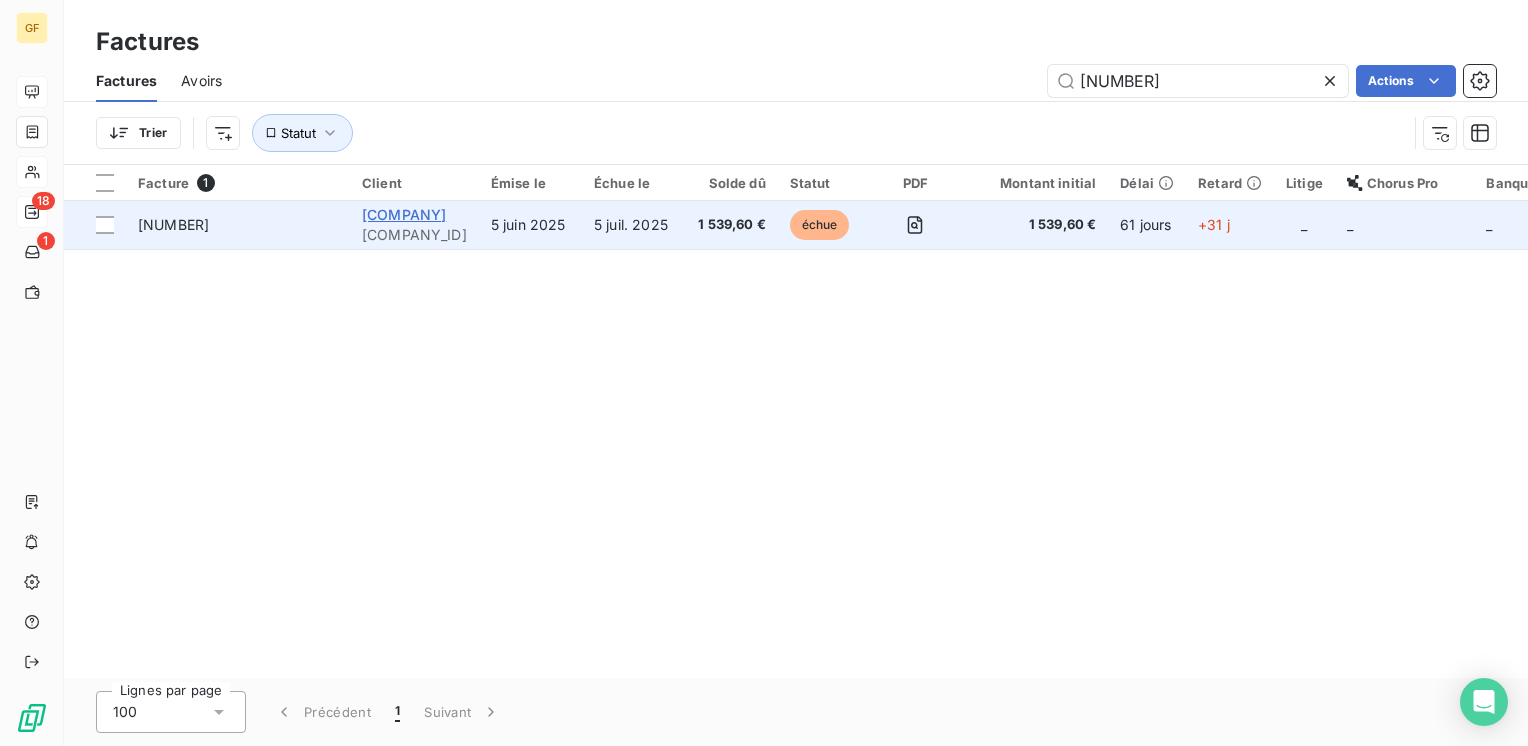 type on "[NUMBER]" 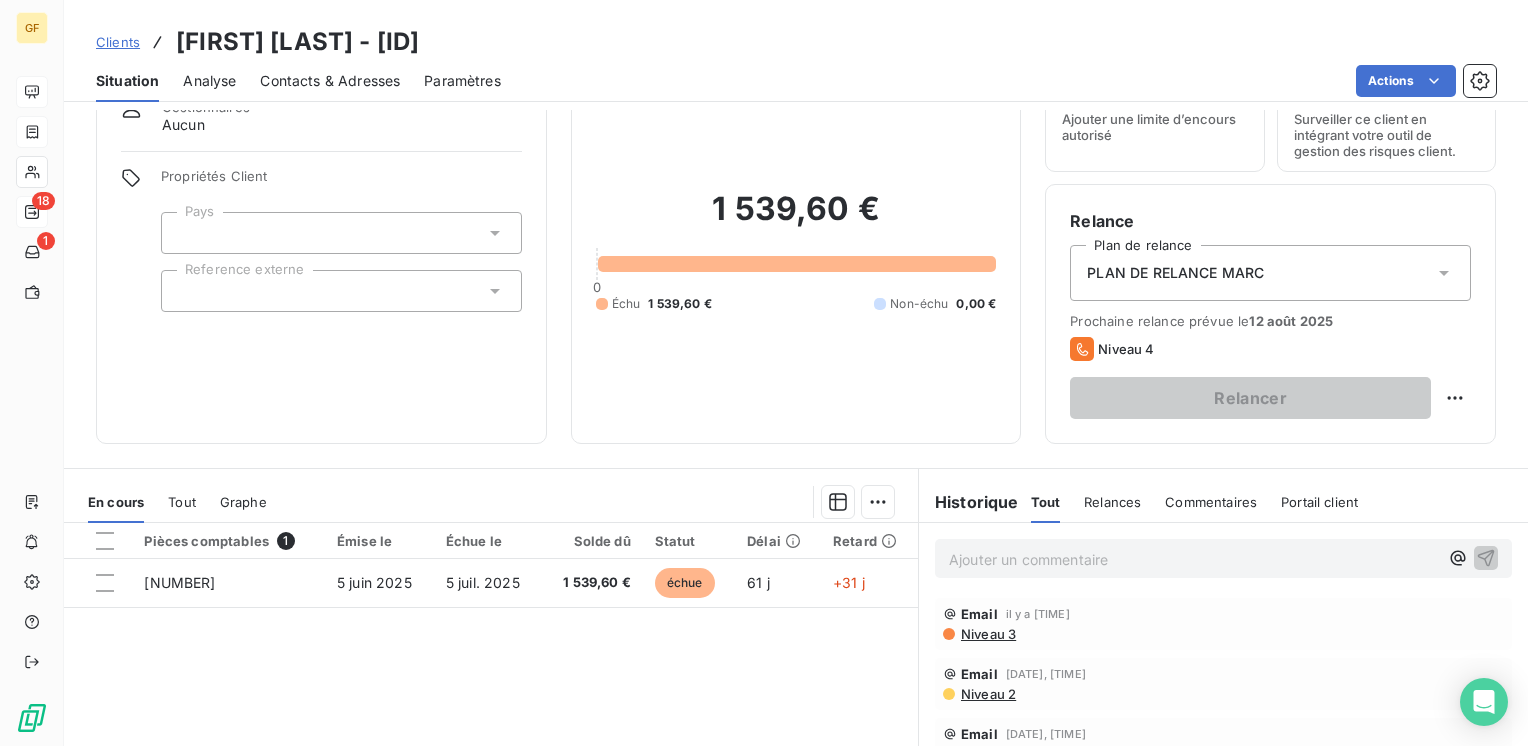 scroll, scrollTop: 200, scrollLeft: 0, axis: vertical 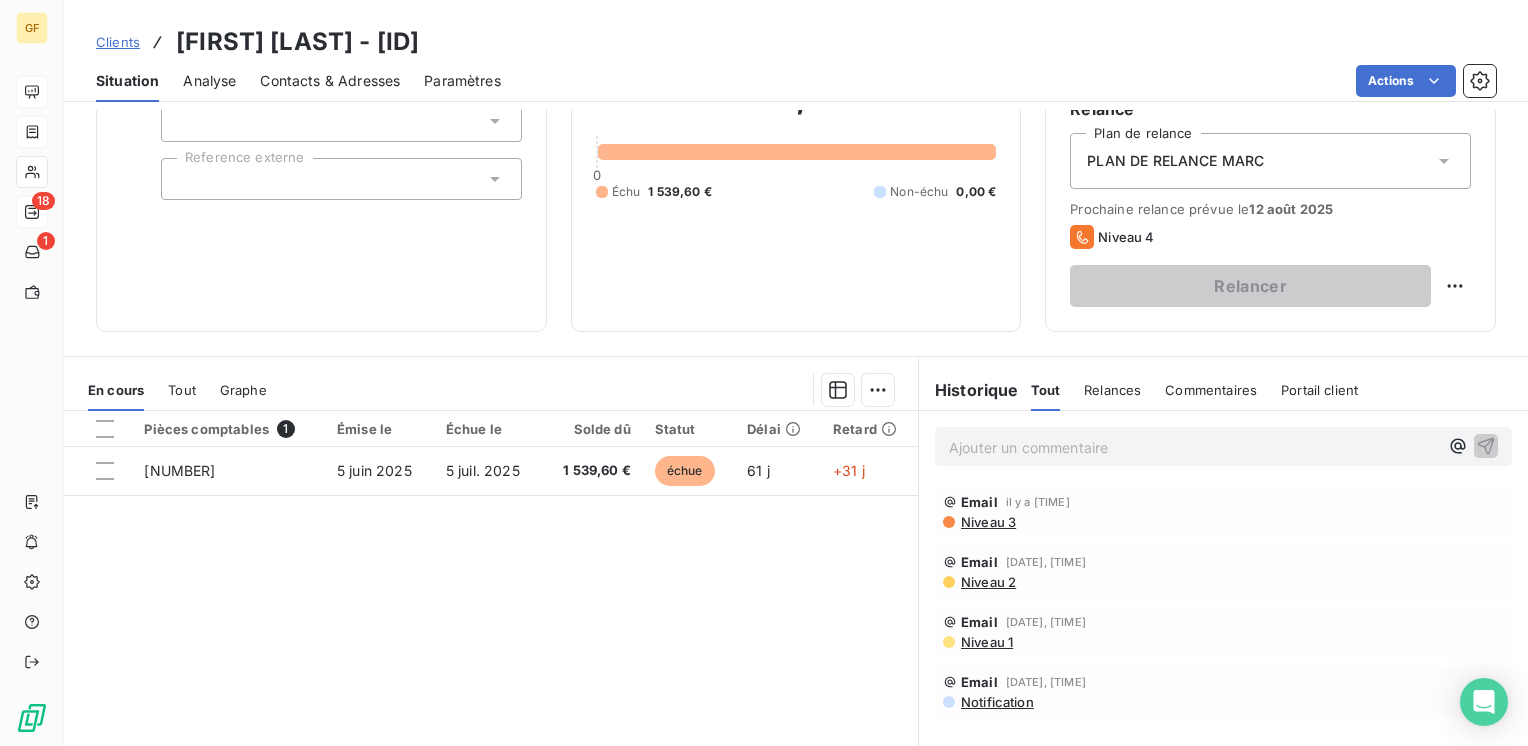click on "Contacts & Adresses" at bounding box center (330, 81) 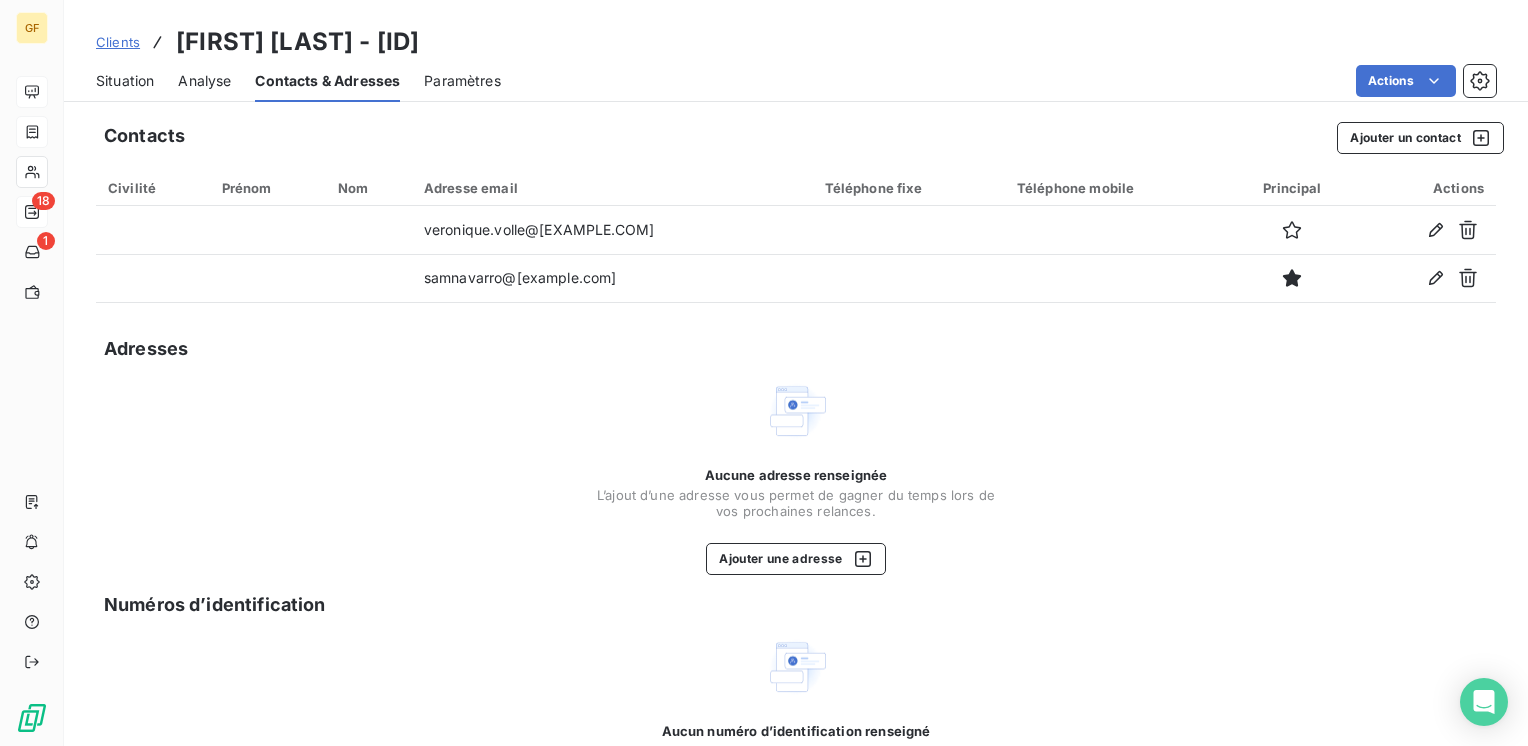 click on "Situation" at bounding box center [125, 81] 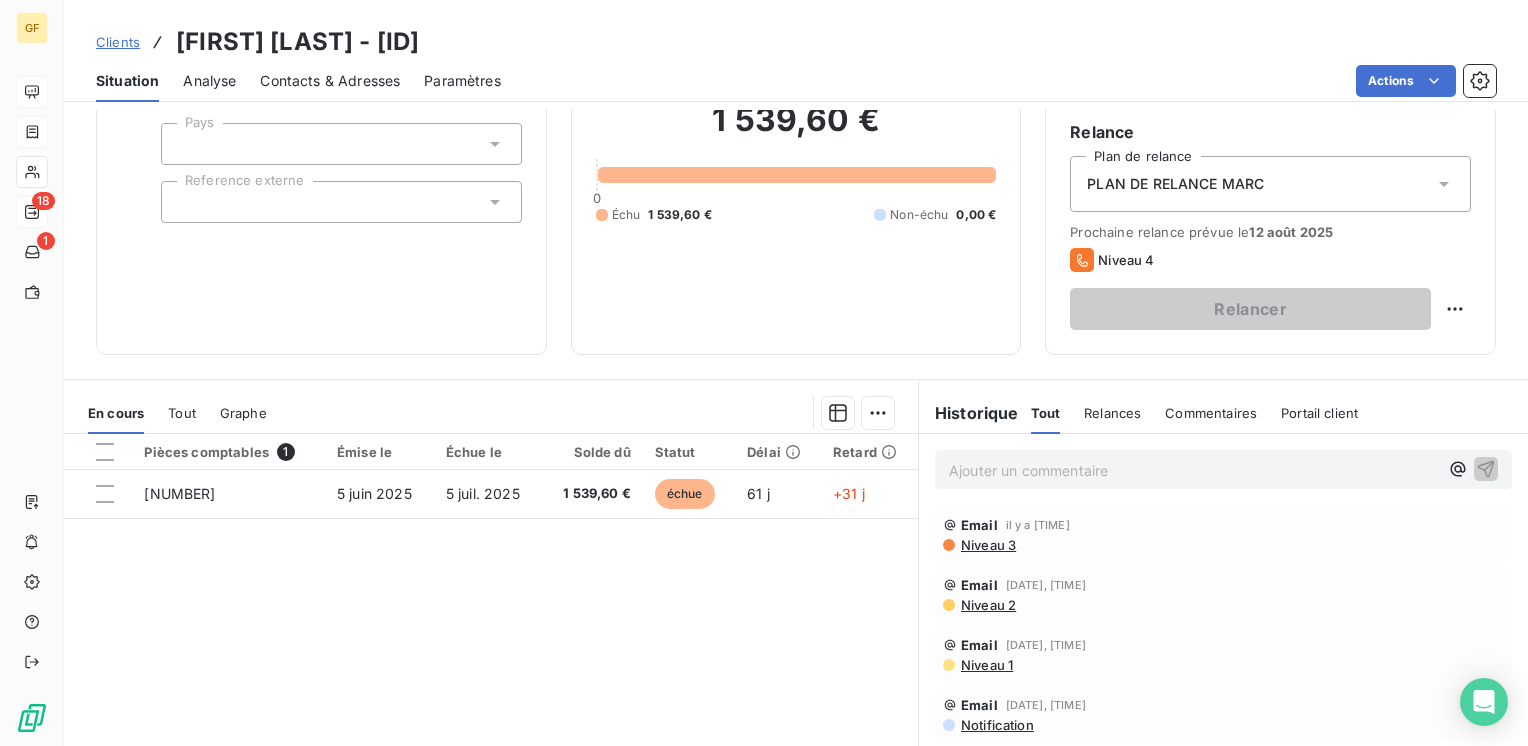 scroll, scrollTop: 200, scrollLeft: 0, axis: vertical 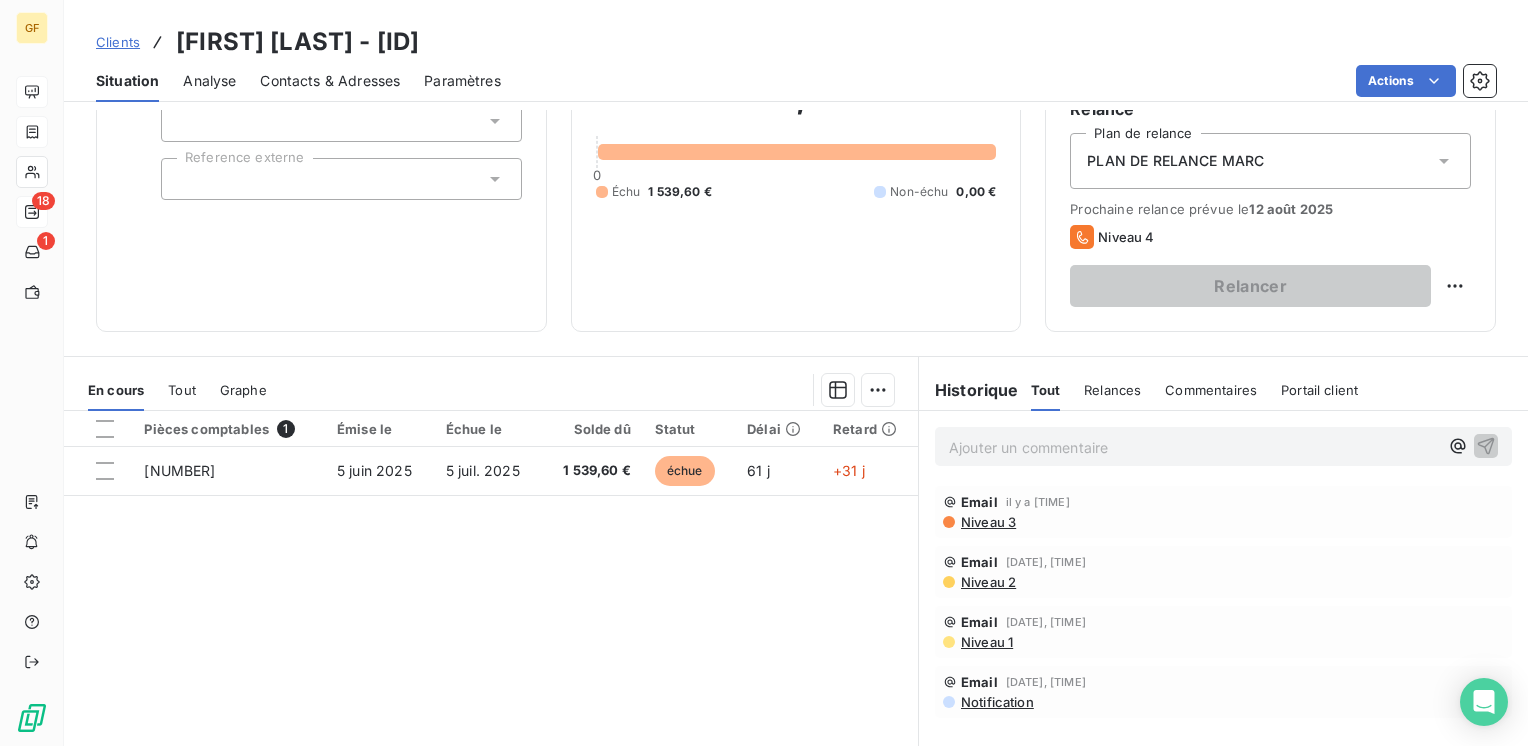 click on "Contacts & Adresses" at bounding box center (330, 81) 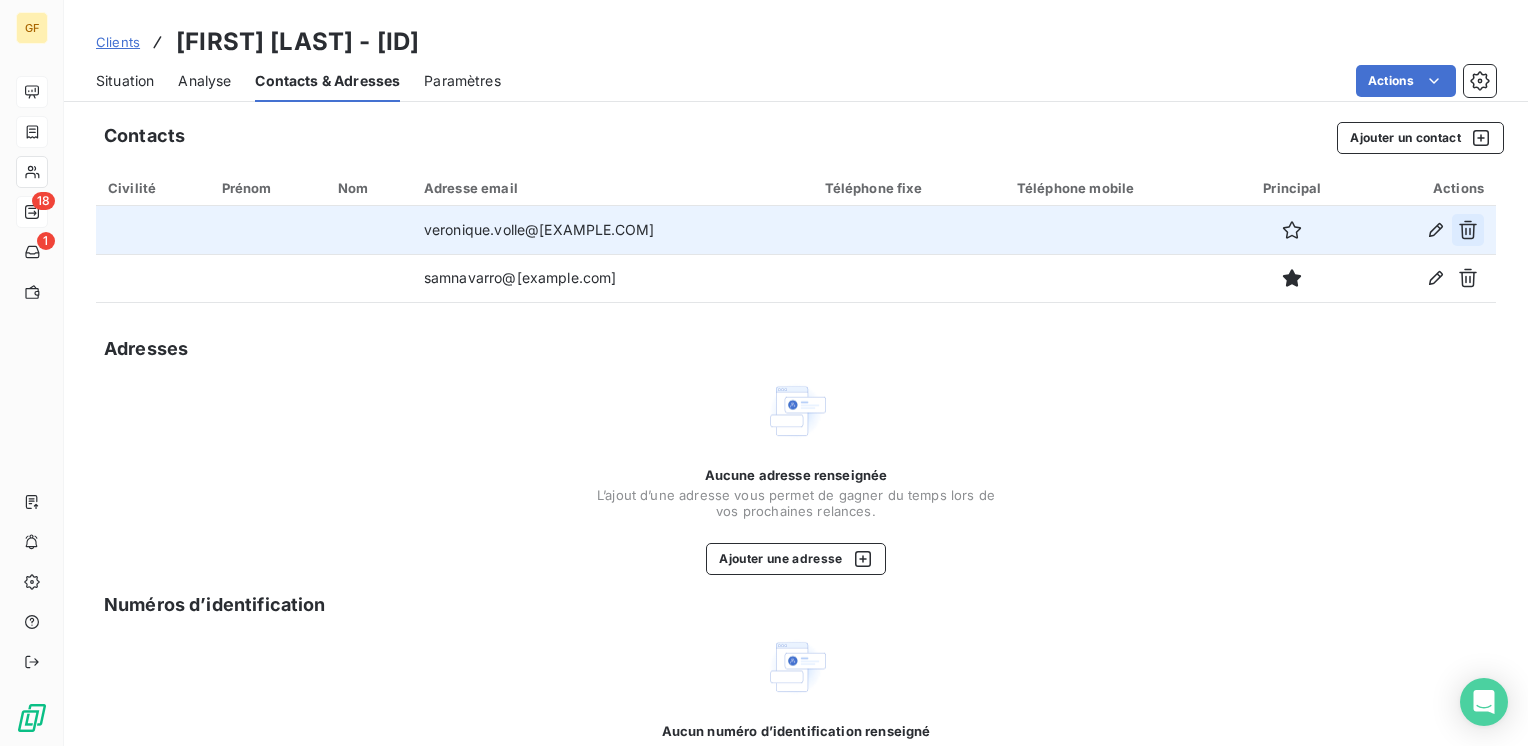click 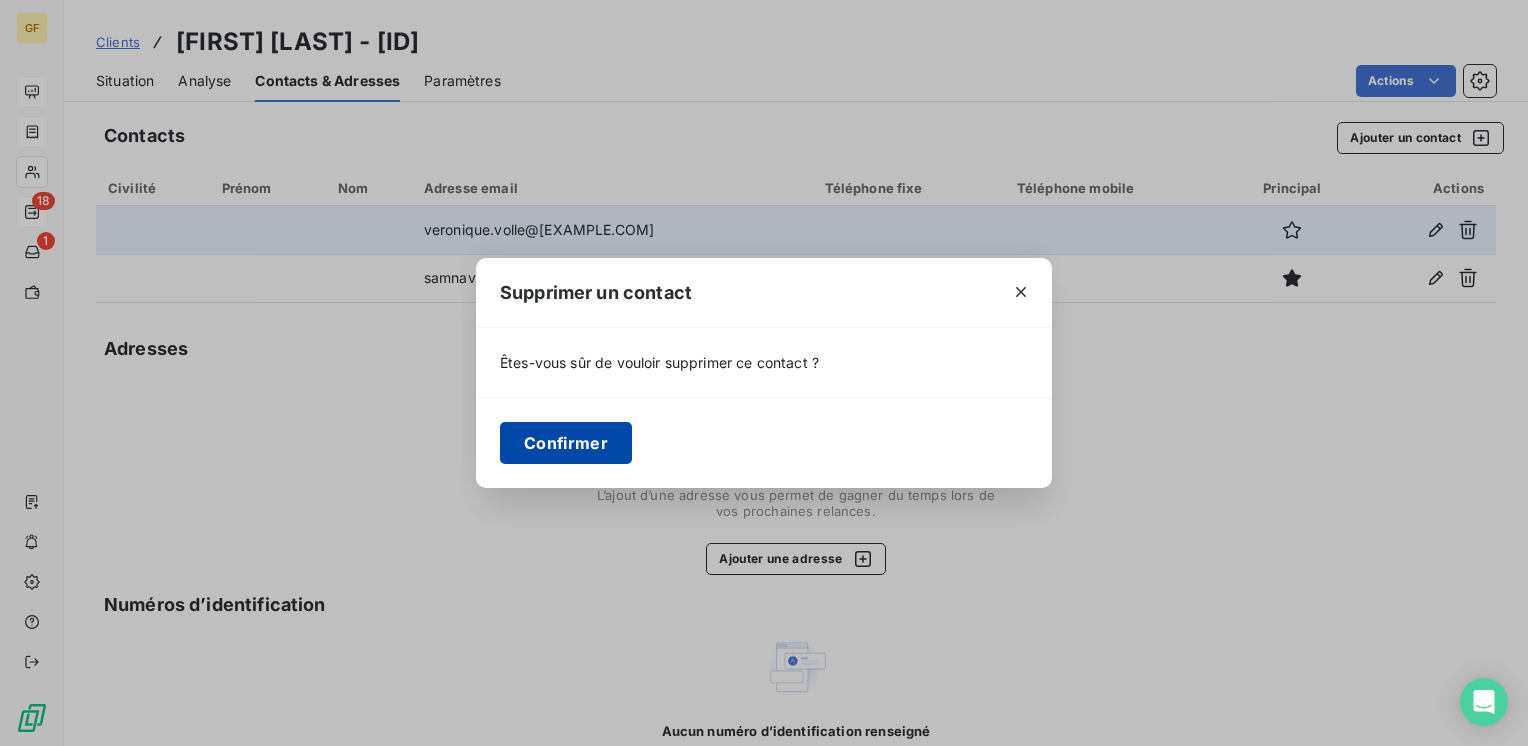 click on "Confirmer" at bounding box center [566, 443] 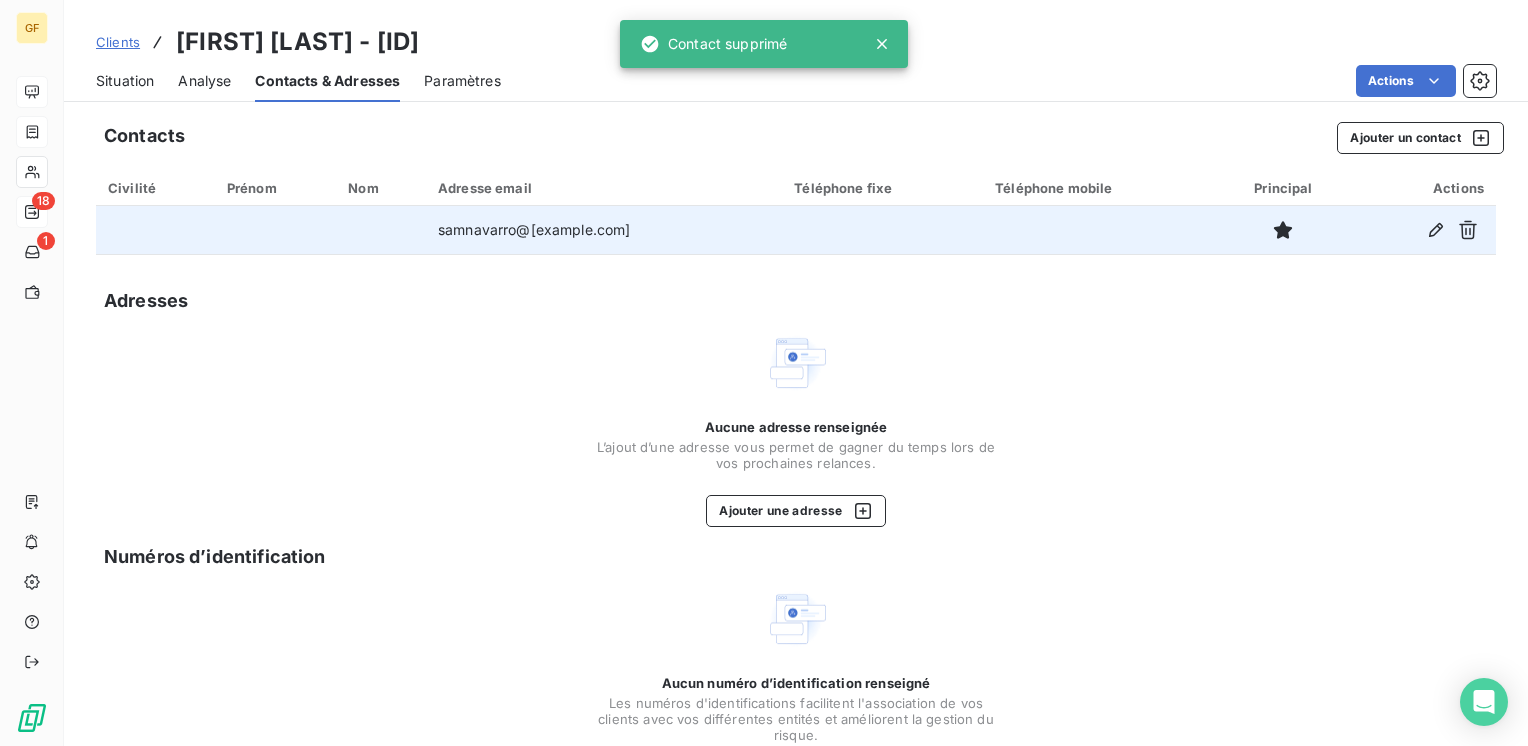 click on "Situation" at bounding box center [125, 81] 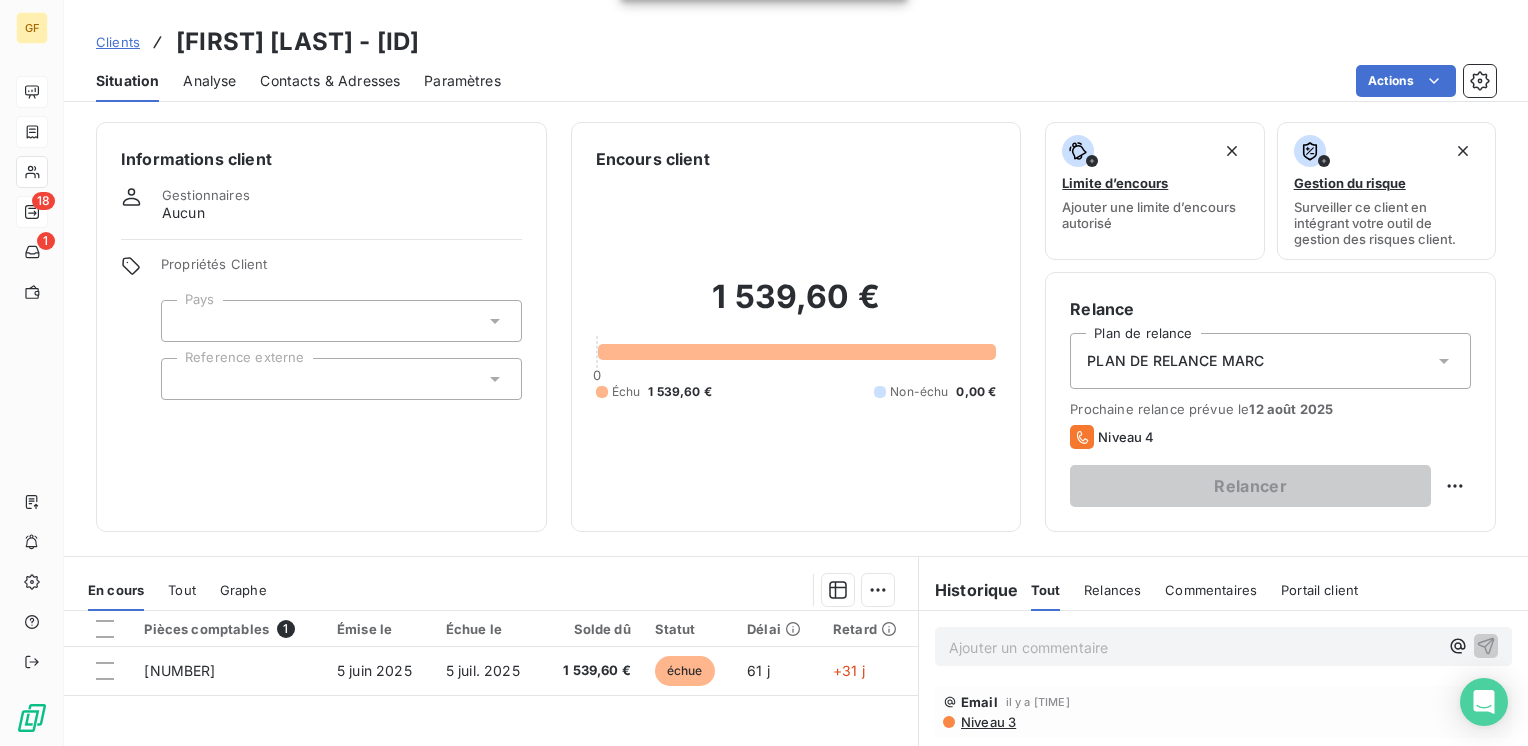 scroll, scrollTop: 100, scrollLeft: 0, axis: vertical 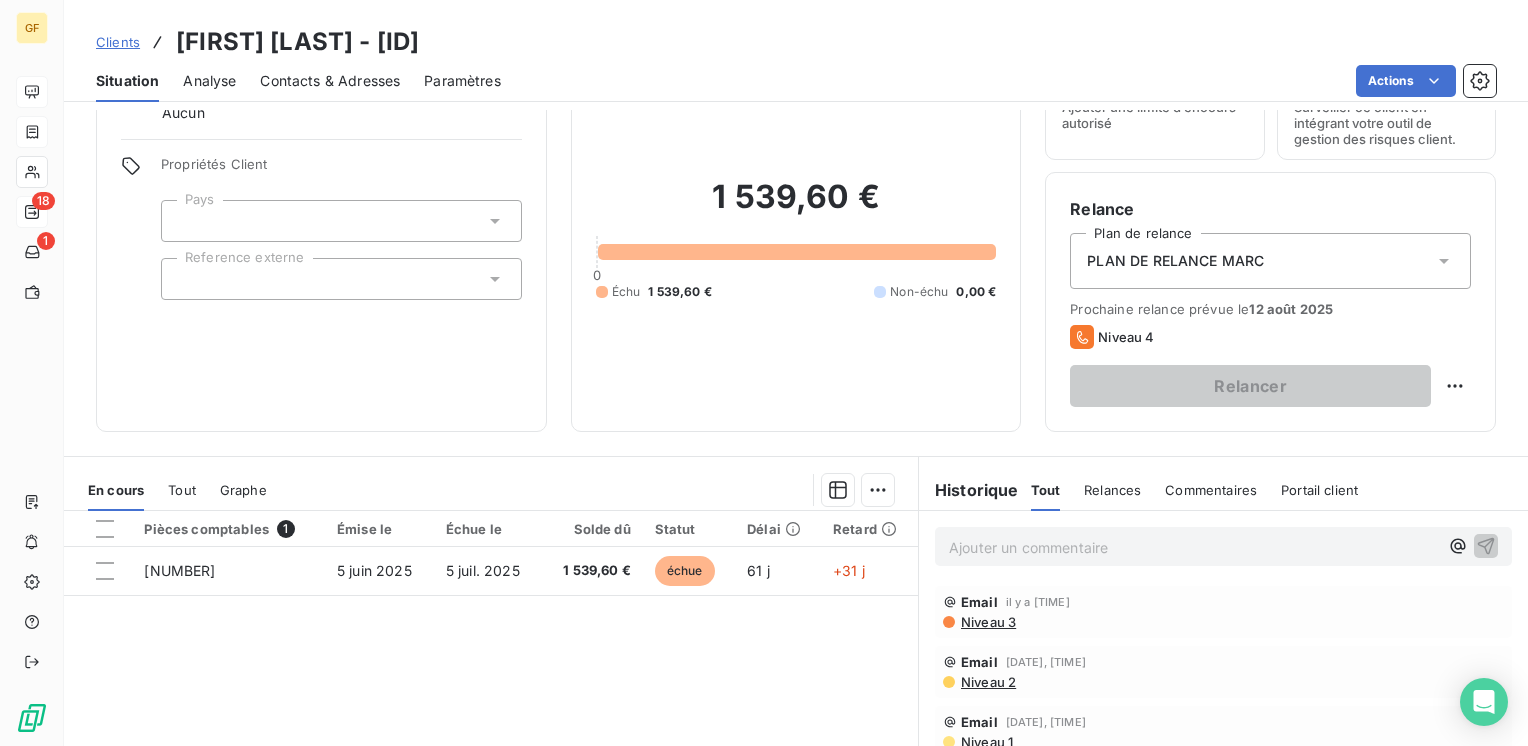 click on "Contacts & Adresses" at bounding box center [330, 81] 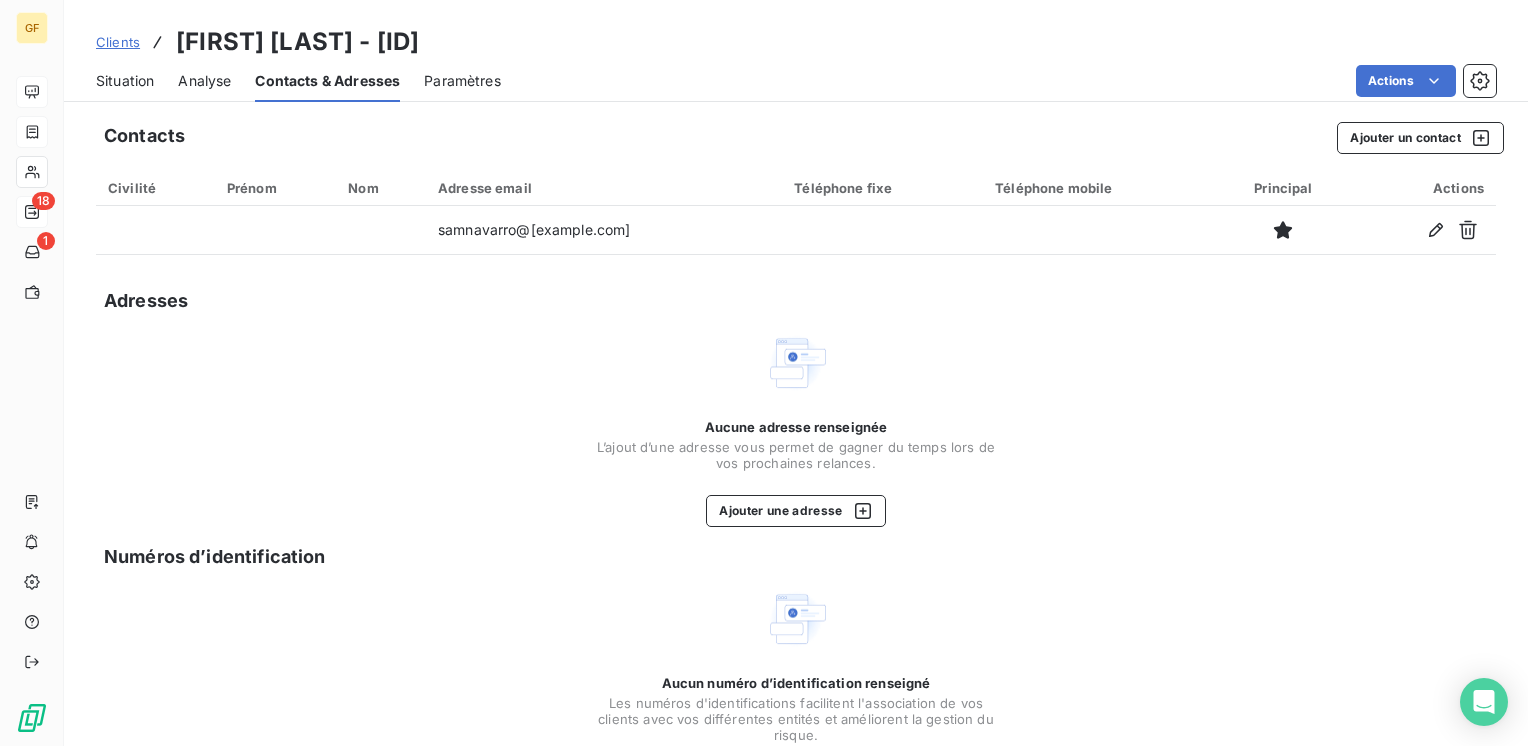 click on "Clients" at bounding box center (118, 42) 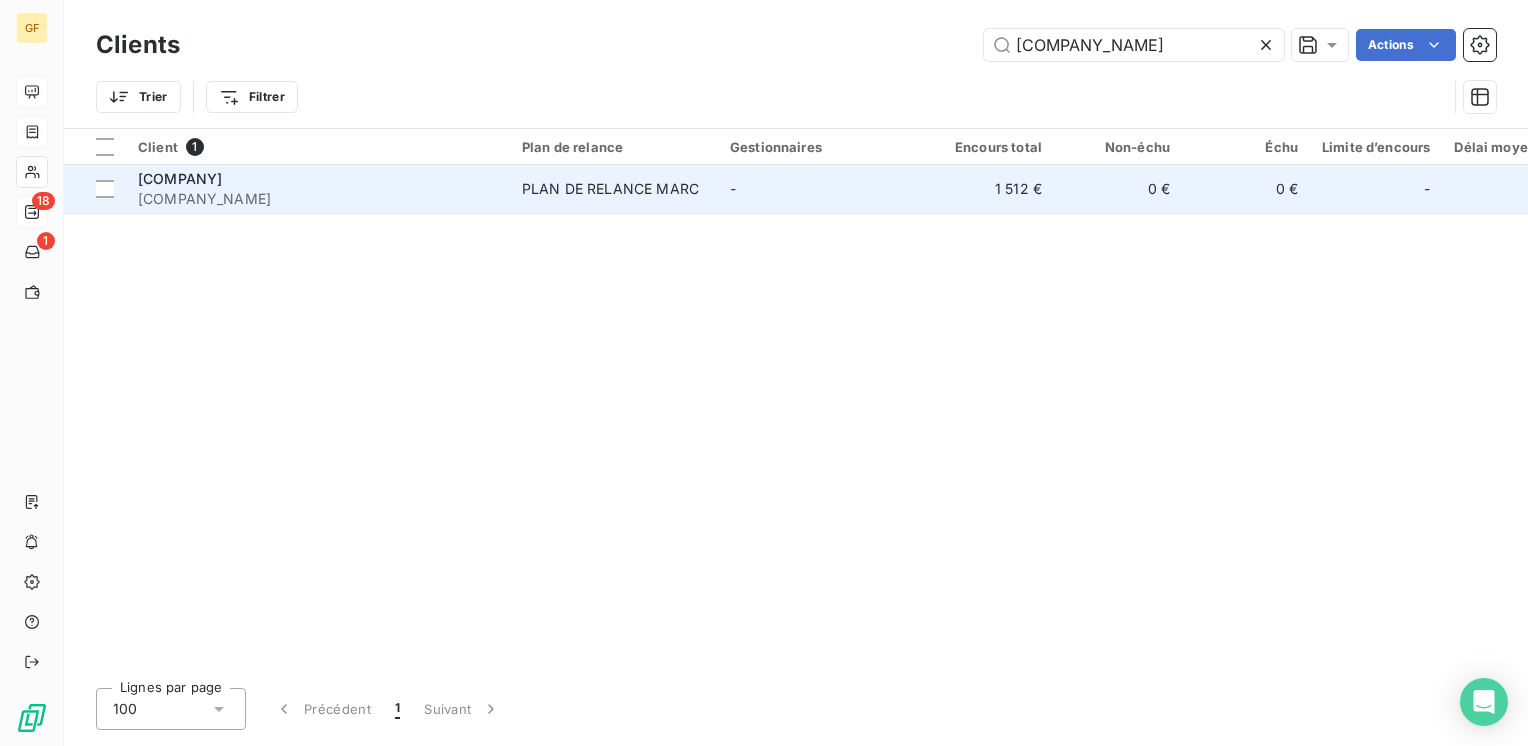 click on "PLAN DE RELANCE MARC" at bounding box center [610, 189] 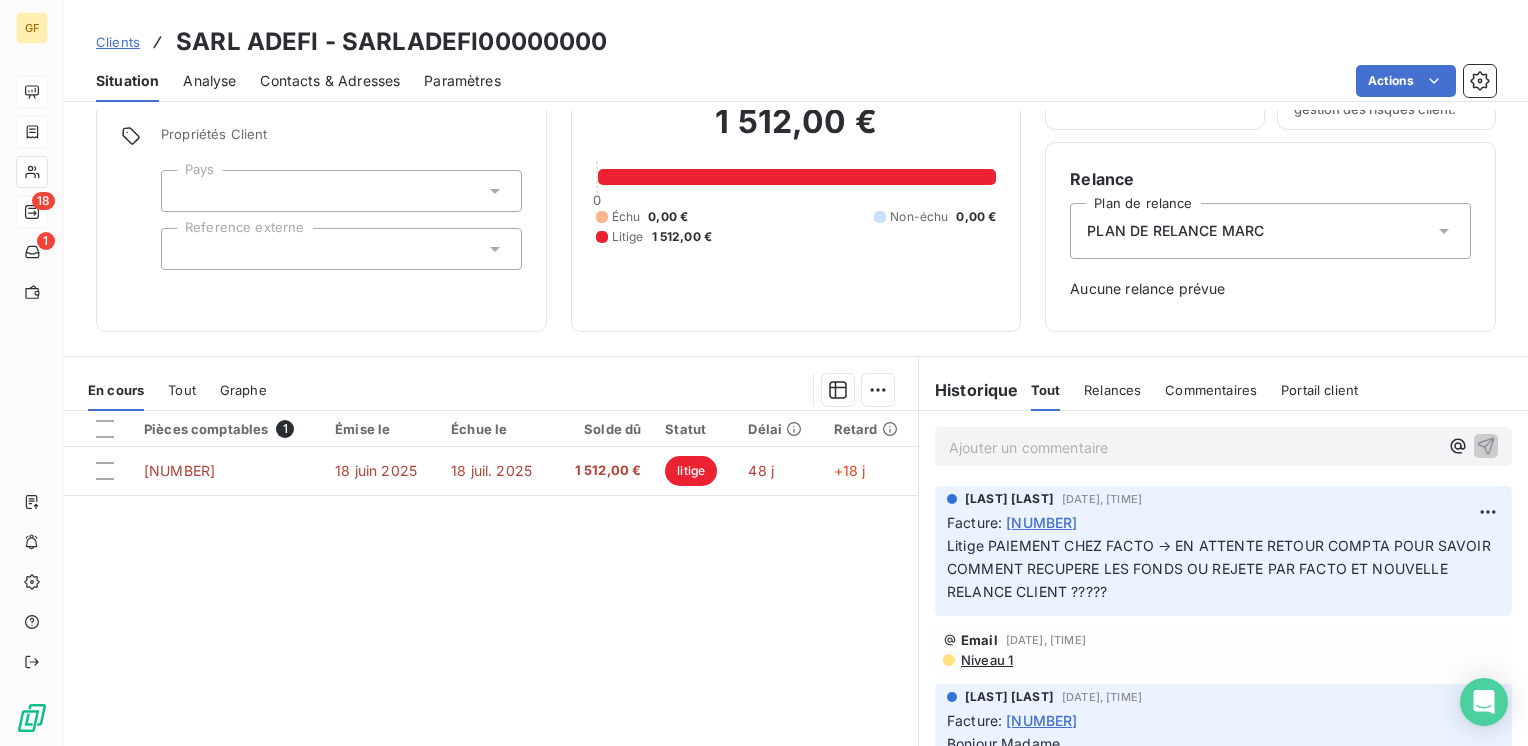 scroll, scrollTop: 0, scrollLeft: 0, axis: both 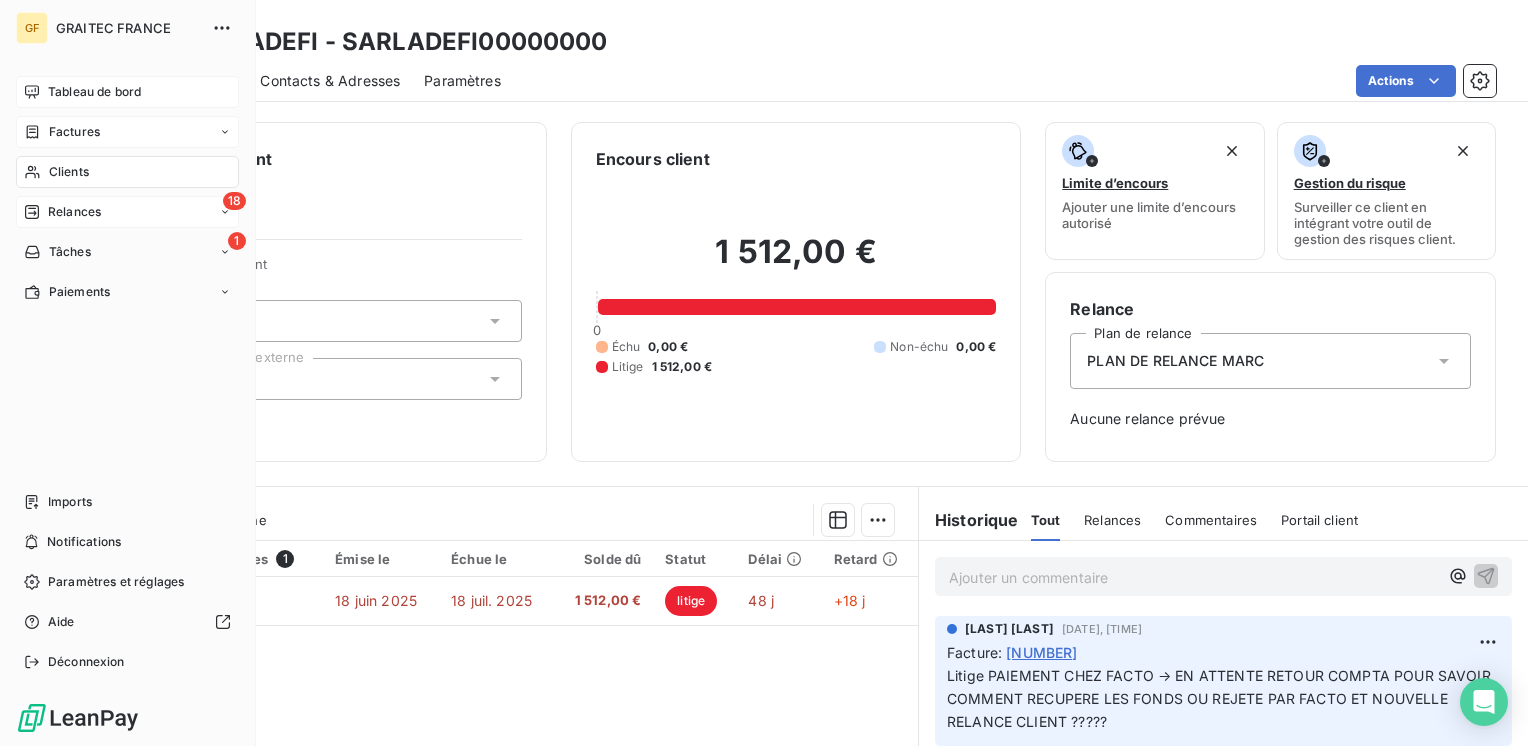 click on "Factures" at bounding box center (74, 132) 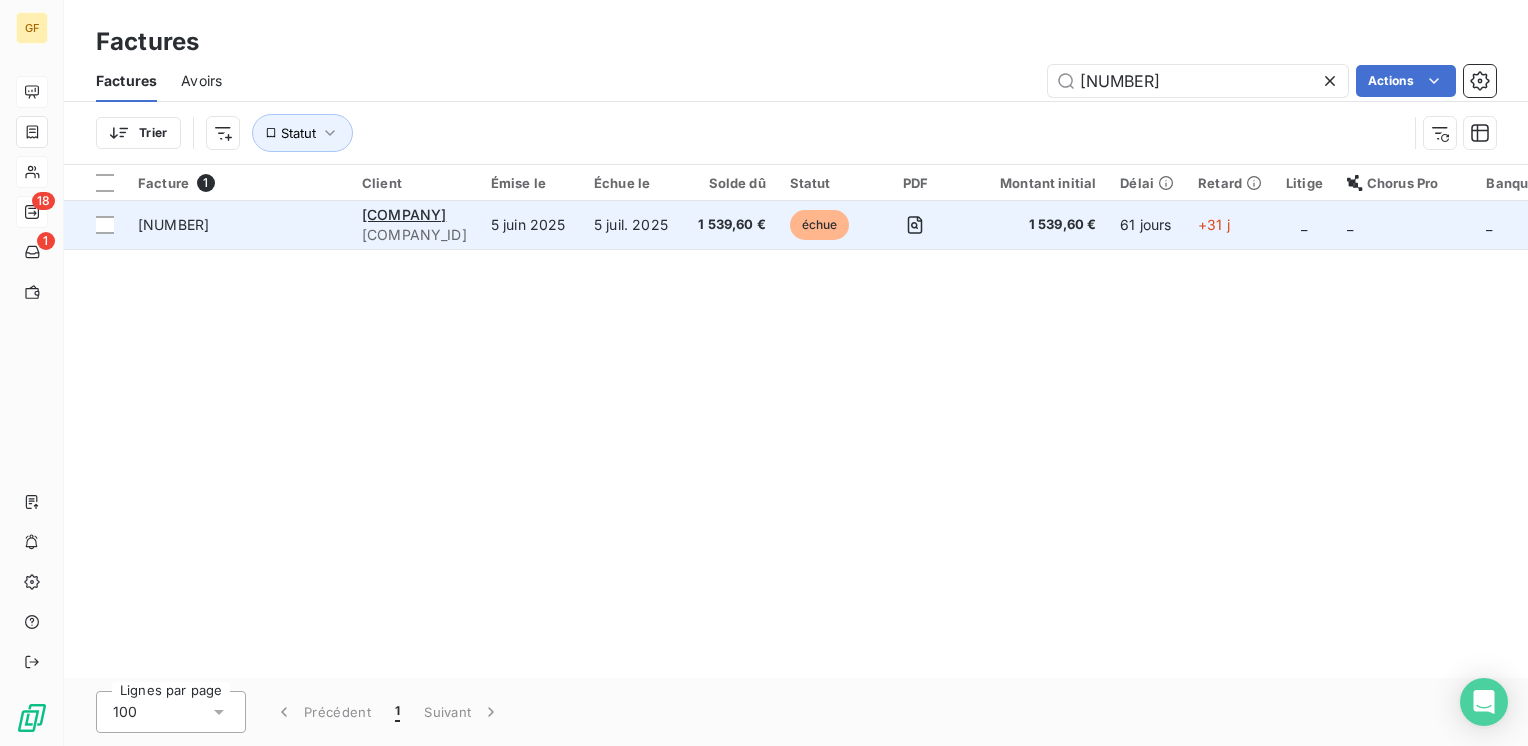 click on "5 juin 2025" at bounding box center [530, 225] 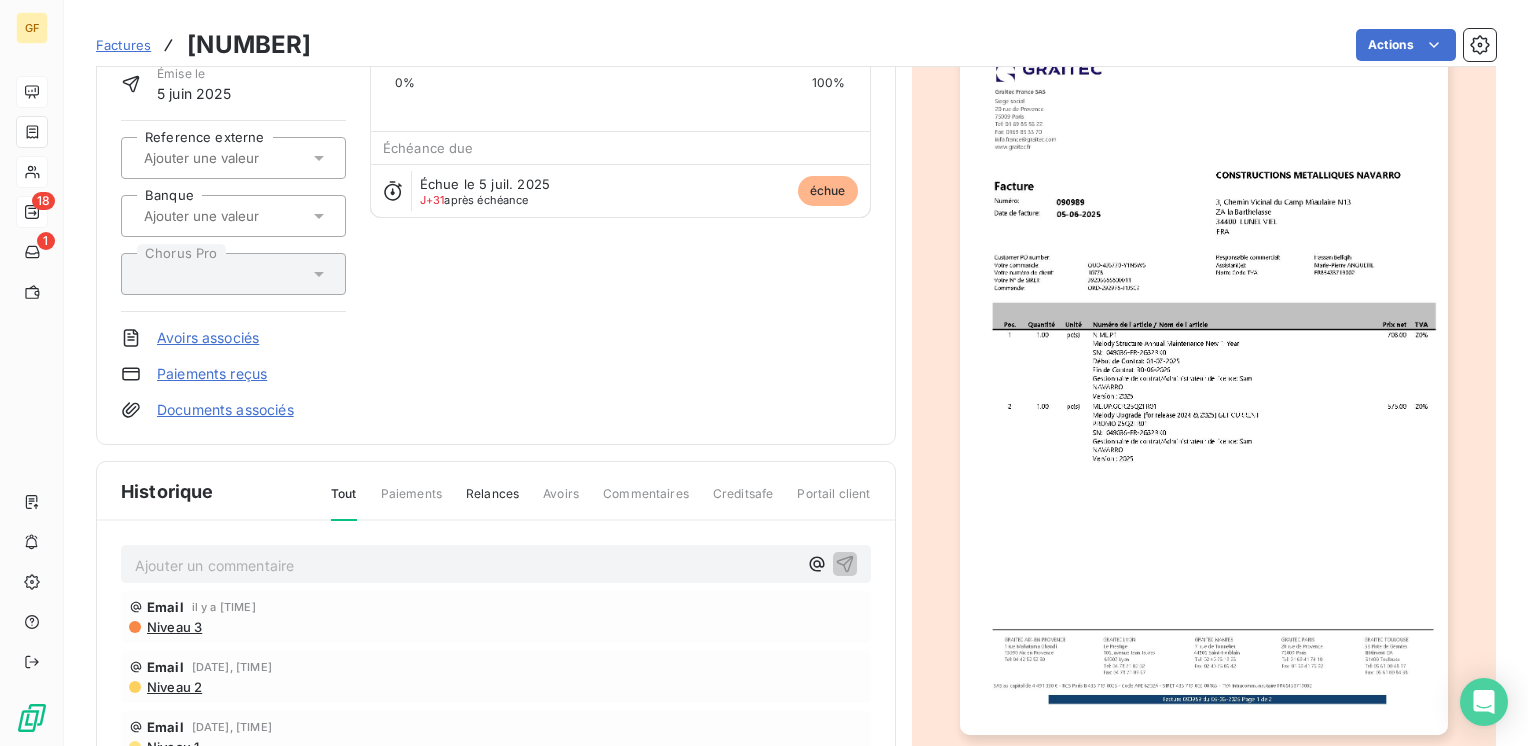 scroll, scrollTop: 200, scrollLeft: 0, axis: vertical 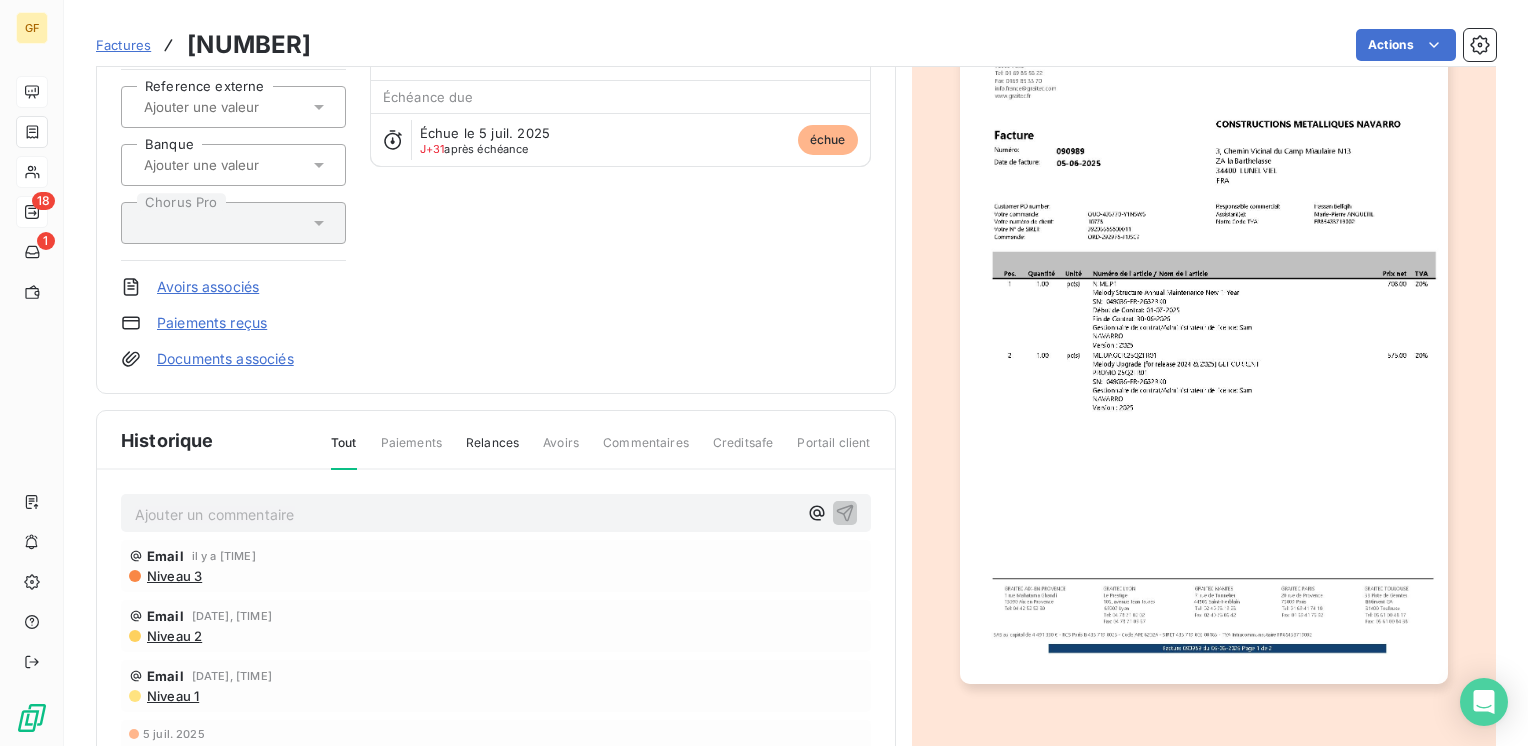 click on "Factures" at bounding box center [123, 45] 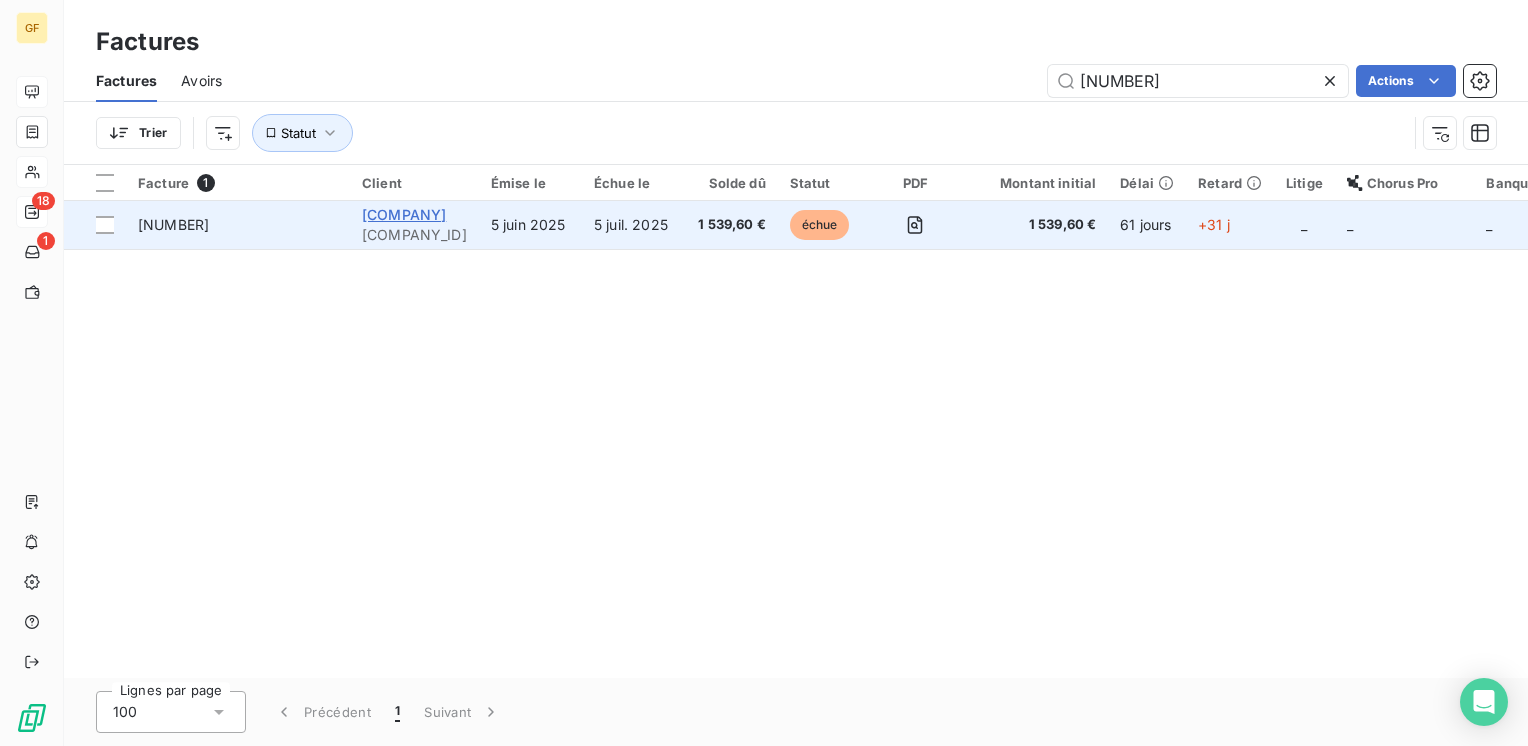 click on "CM NAVARRO" at bounding box center (404, 214) 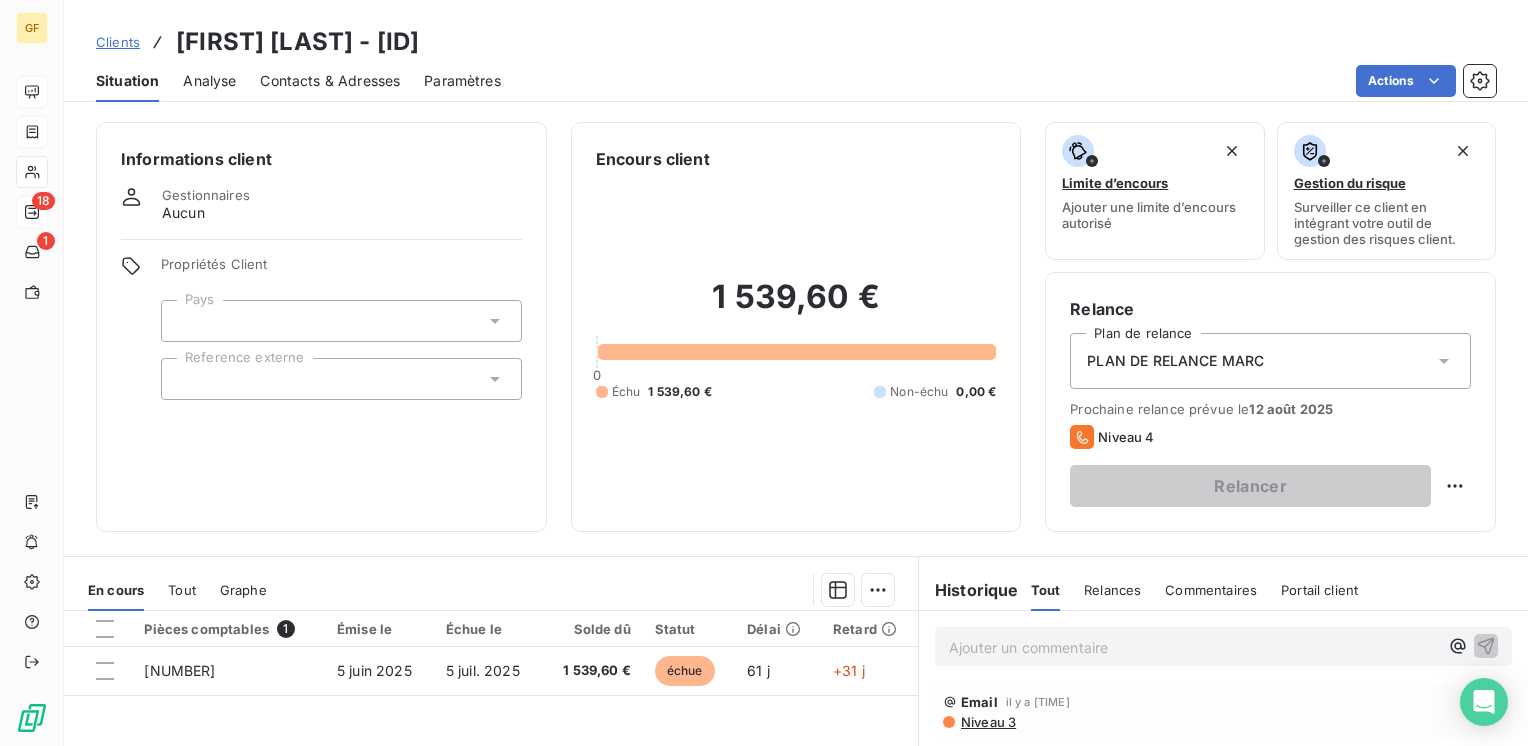 click on "Contacts & Adresses" at bounding box center (330, 81) 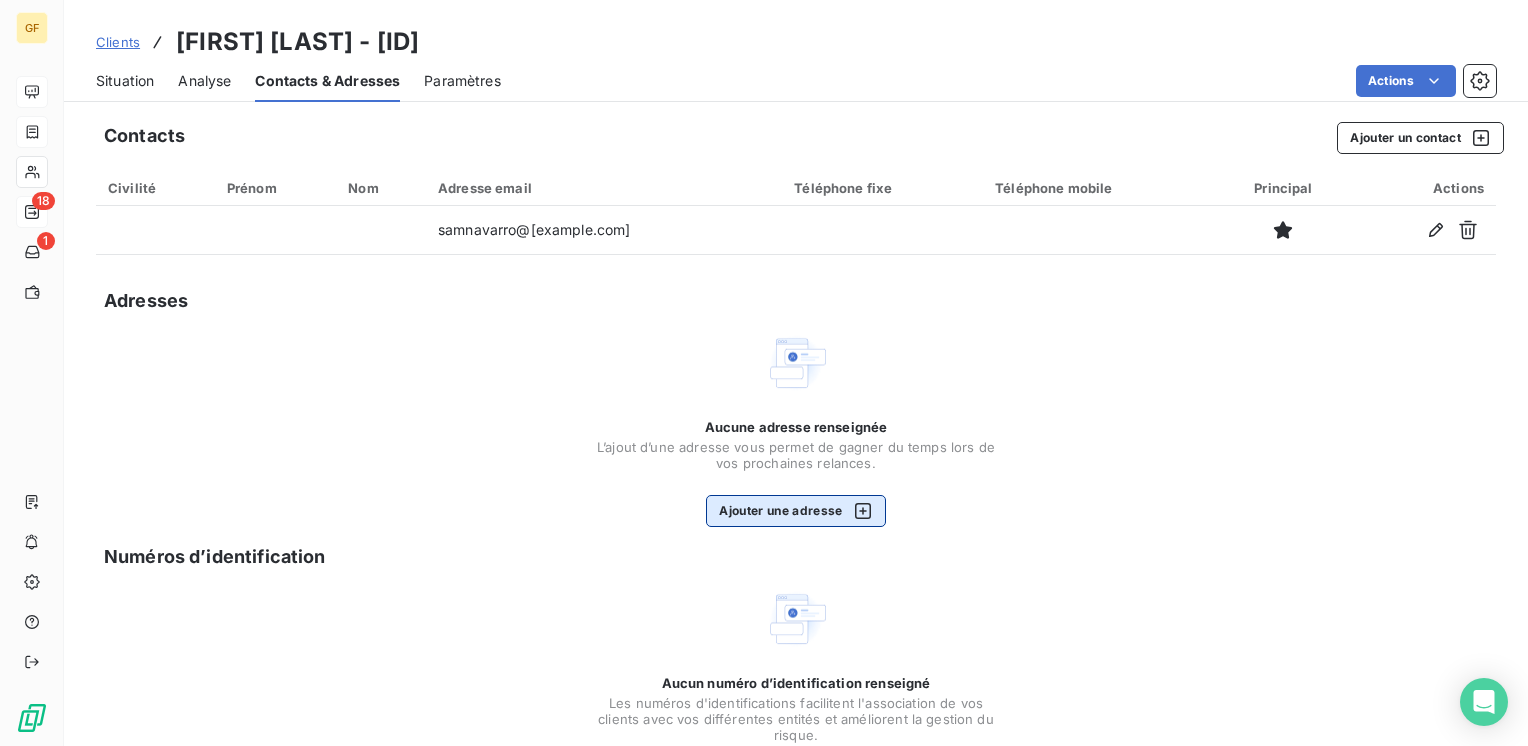 click on "Ajouter une adresse" at bounding box center (795, 511) 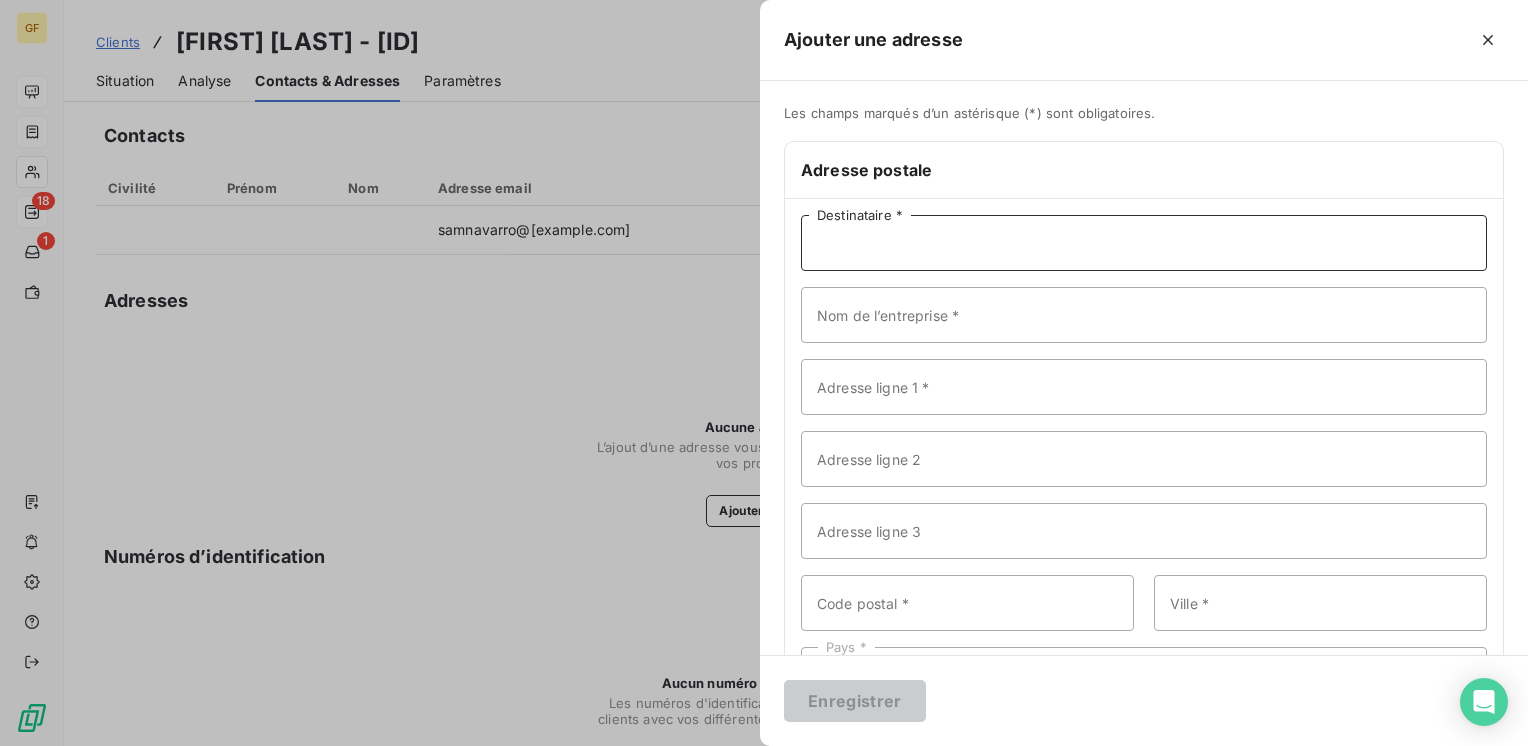 click on "Destinataire *" at bounding box center (1144, 243) 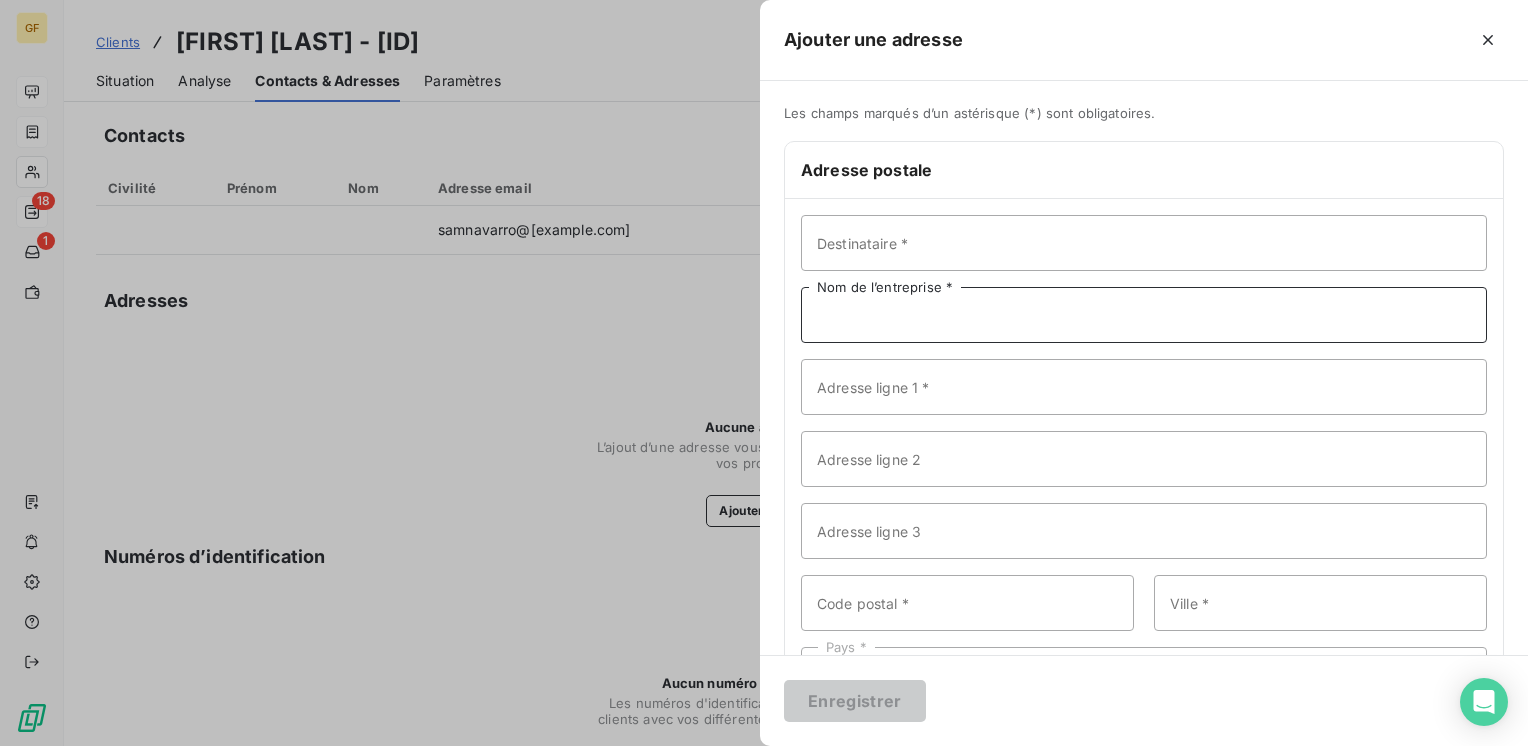 click on "Nom de l’entreprise *" at bounding box center (1144, 315) 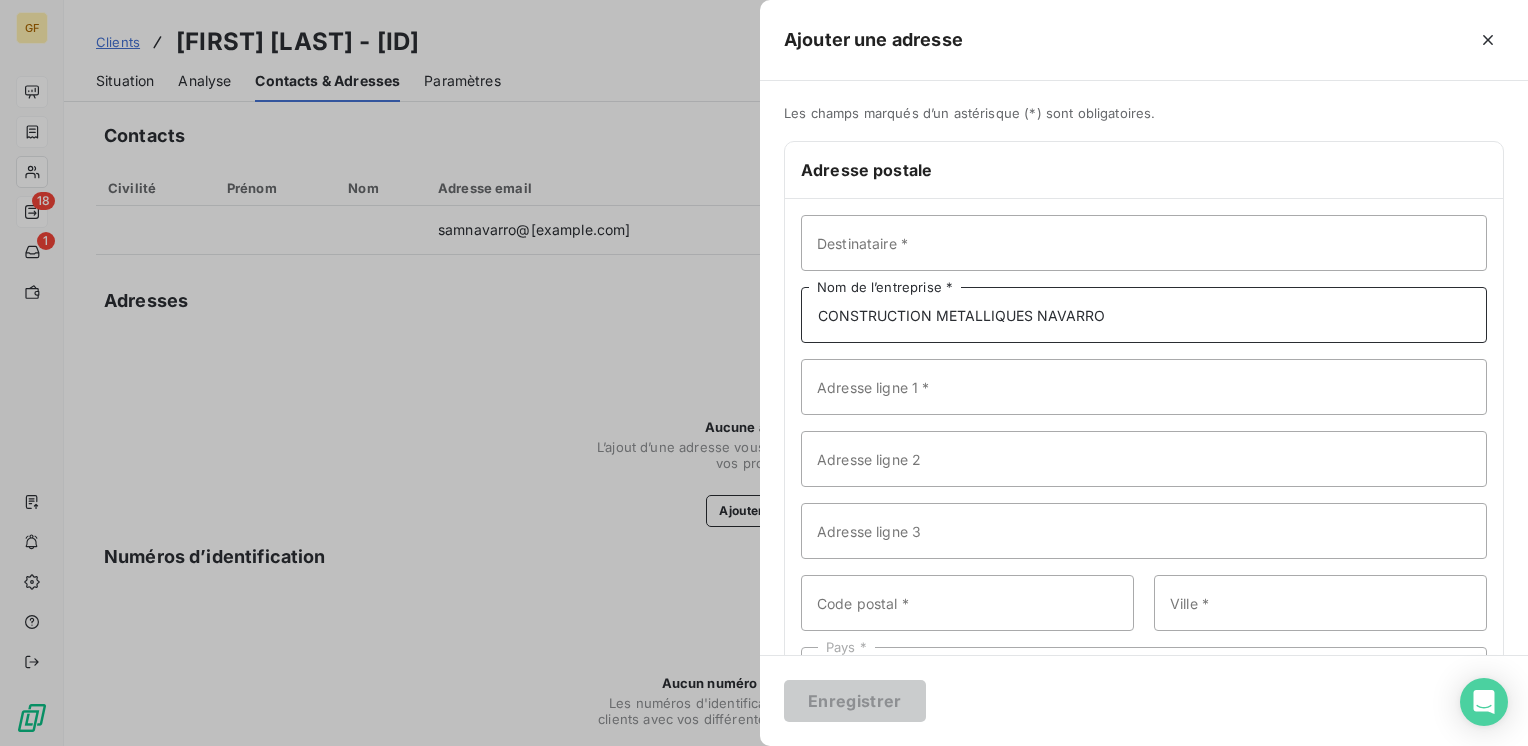 click on "CONSTRUCTION METALLIQUES NAVARRO" at bounding box center [1144, 315] 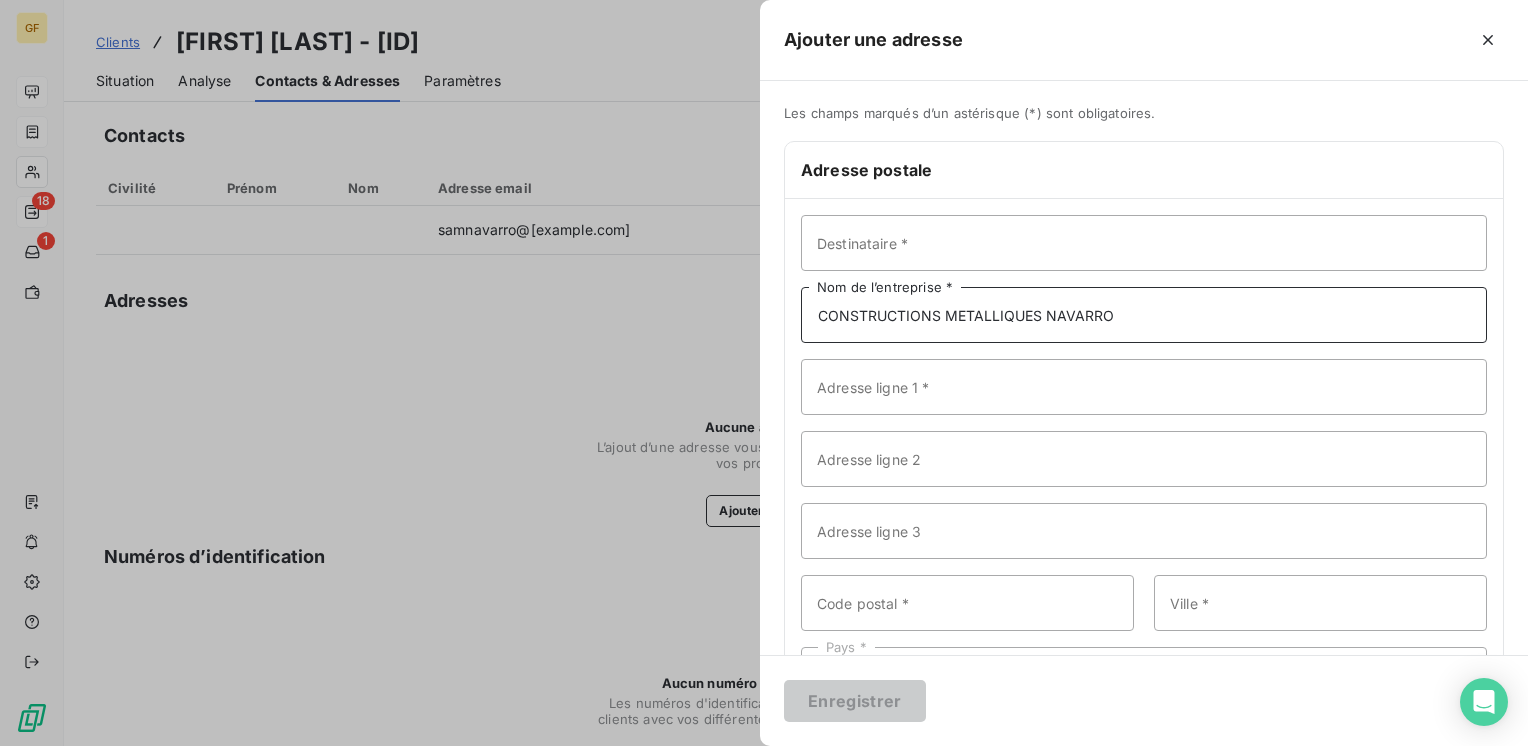 type on "CONSTRUCTIONS METALLIQUES NAVARRO" 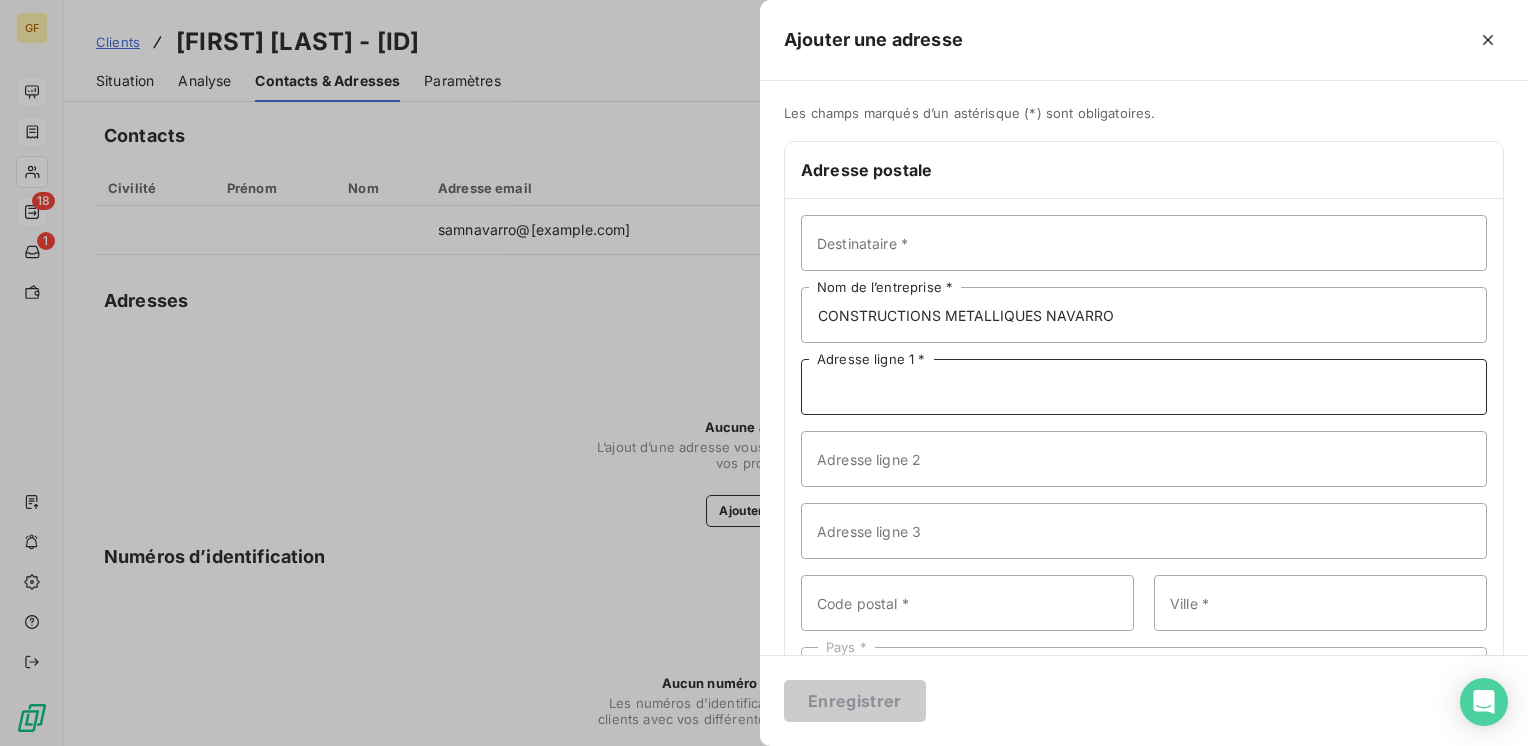 click on "Adresse ligne 1 *" at bounding box center [1144, 387] 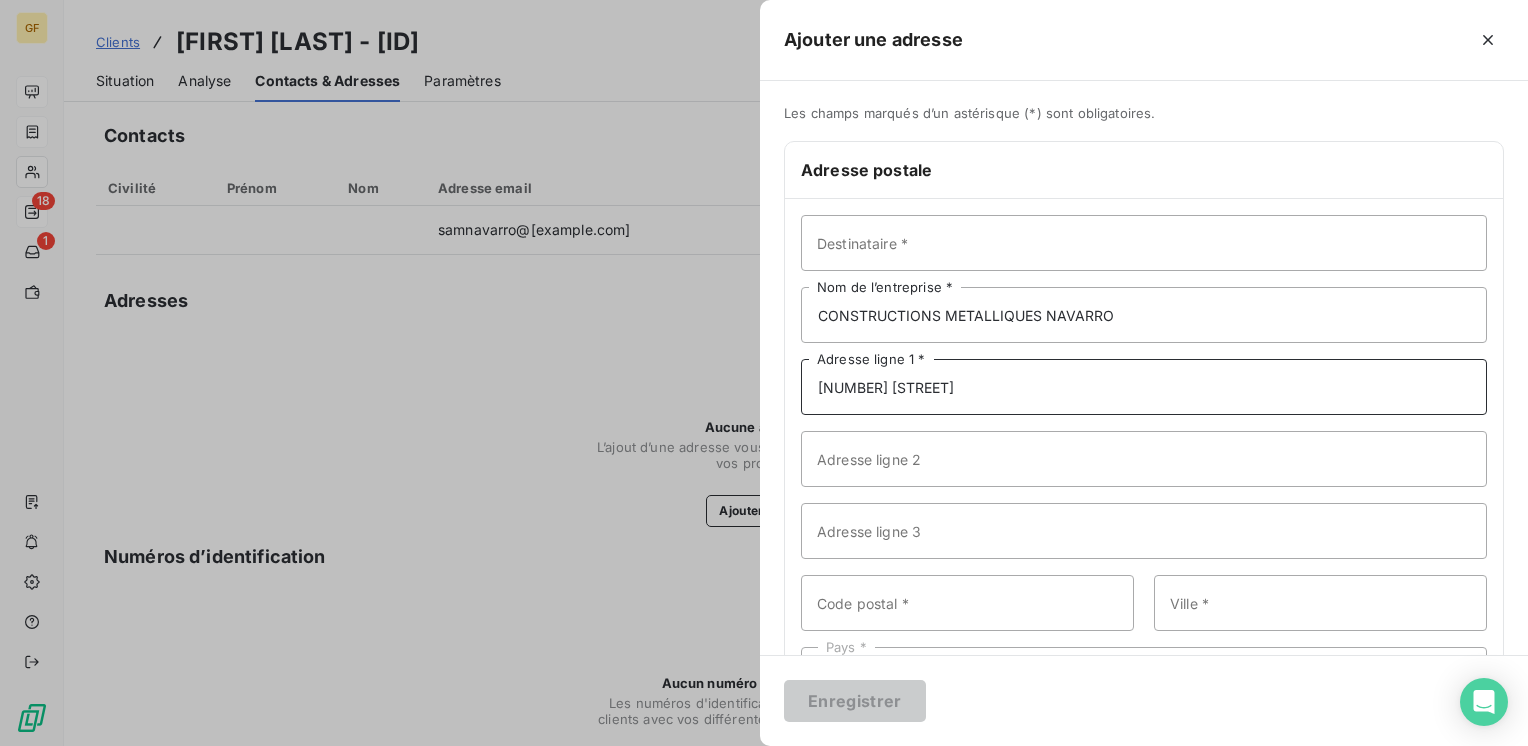 click on "3Chemin vicinal" at bounding box center [1144, 387] 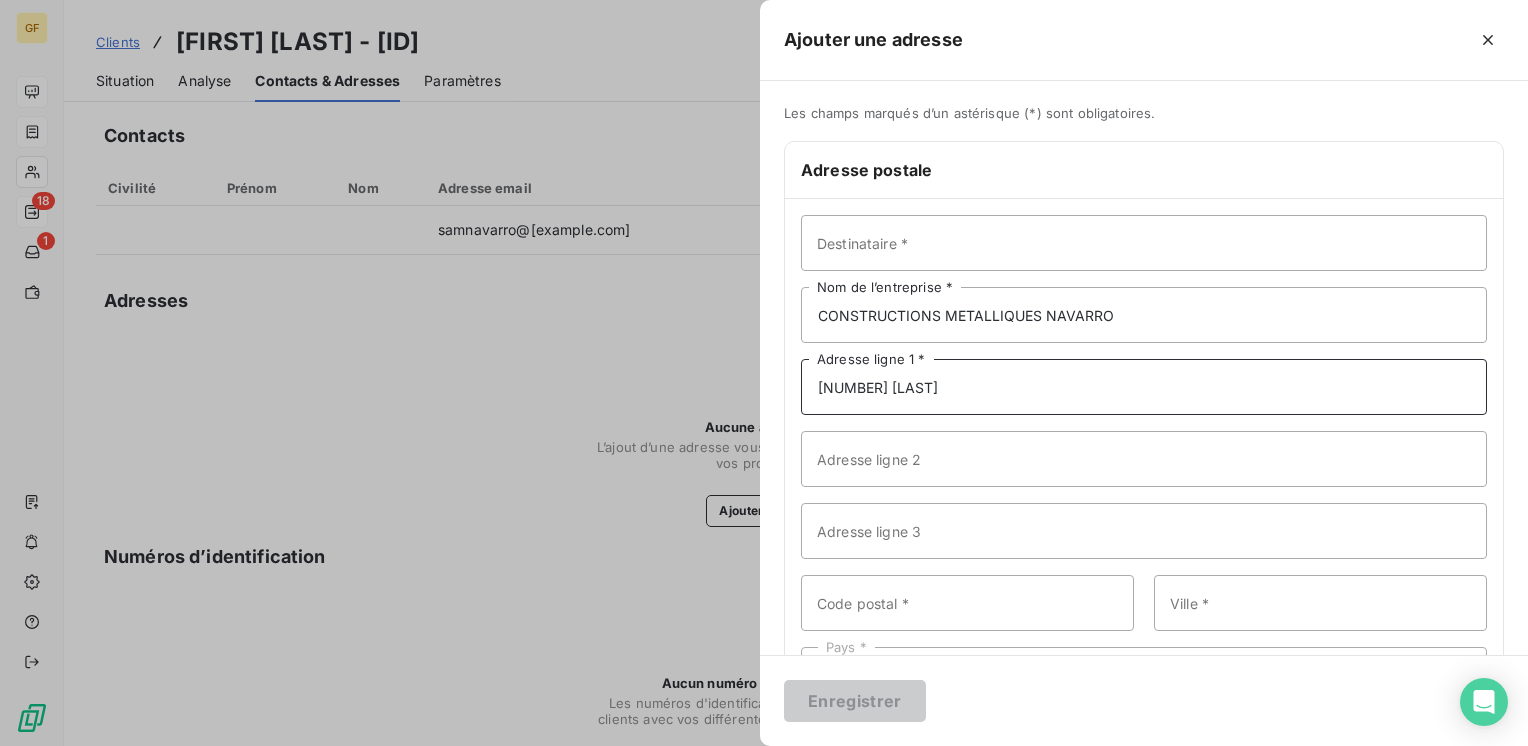 click on "3 Chemin vicinal" at bounding box center (1144, 387) 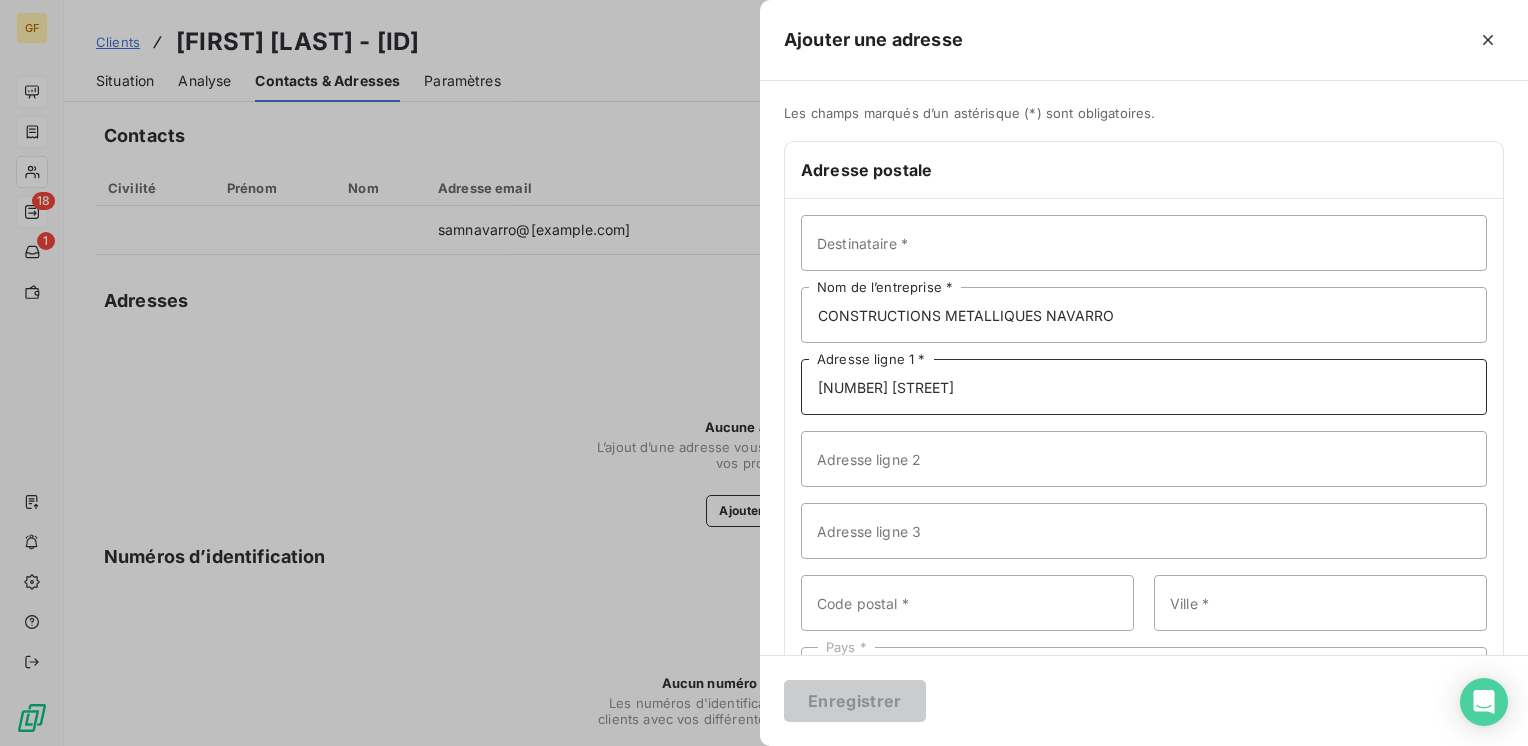 click on "3 Chemin vicinal du camp Milai" at bounding box center [1144, 387] 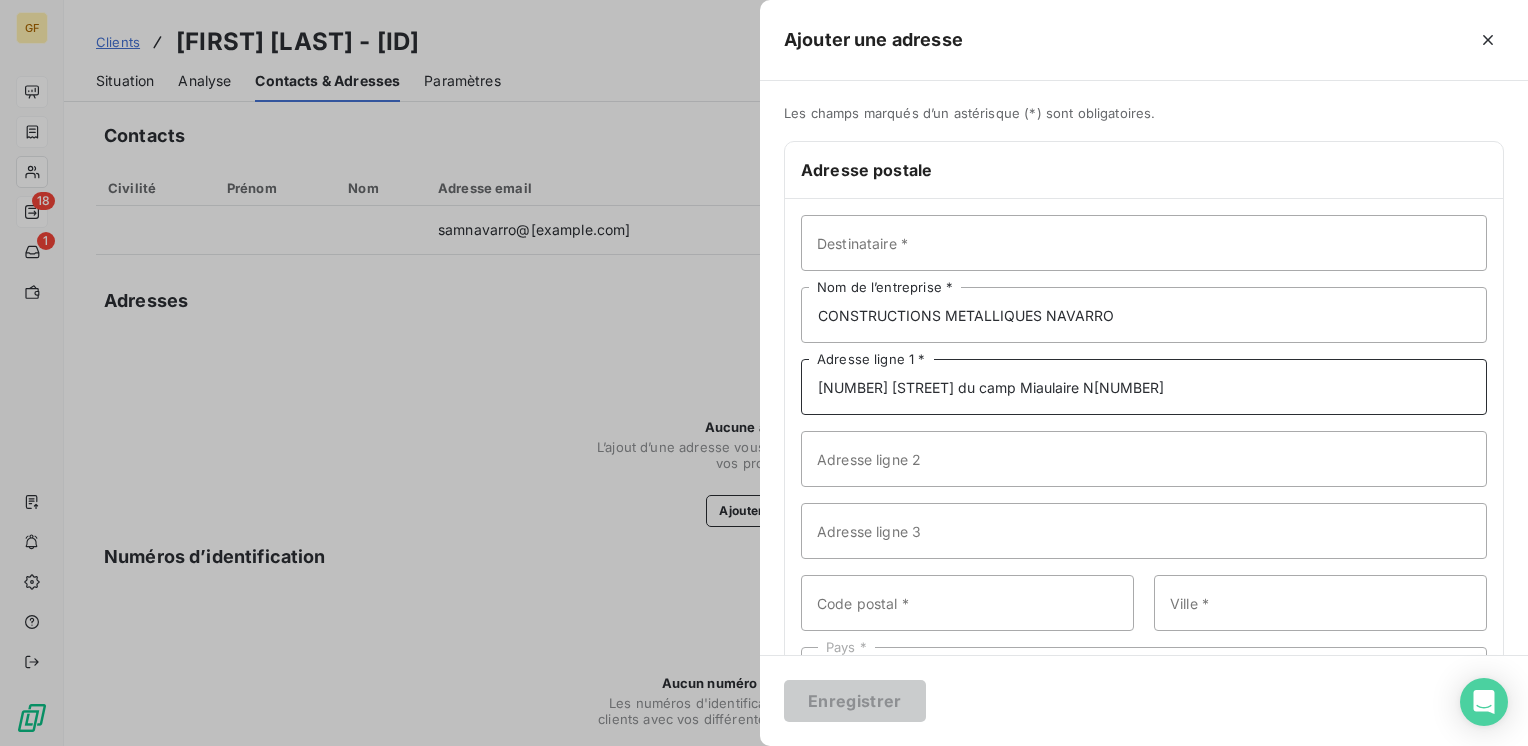 type on "3 Chemin vicinal du camp Miaulaire N13" 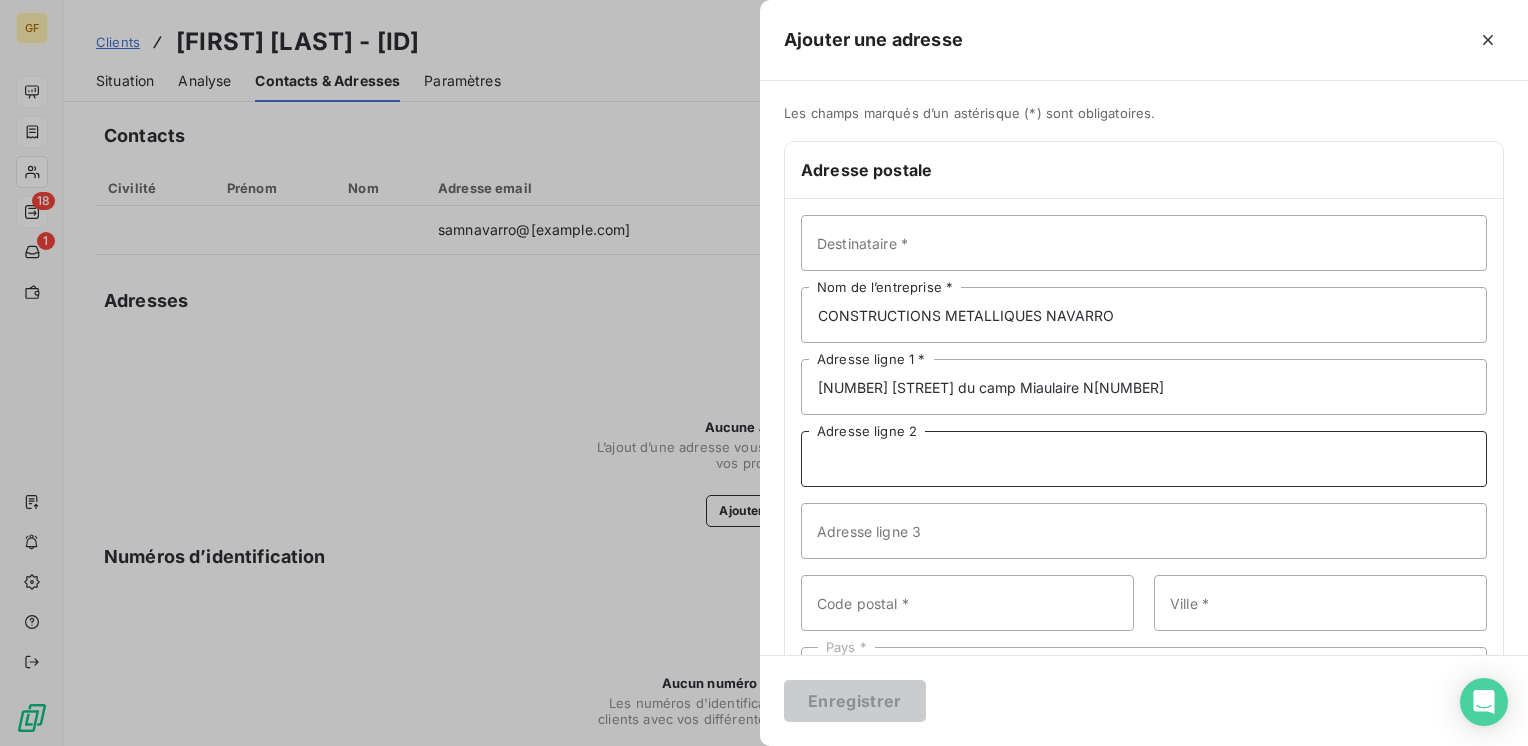 click on "Adresse ligne 2" at bounding box center [1144, 459] 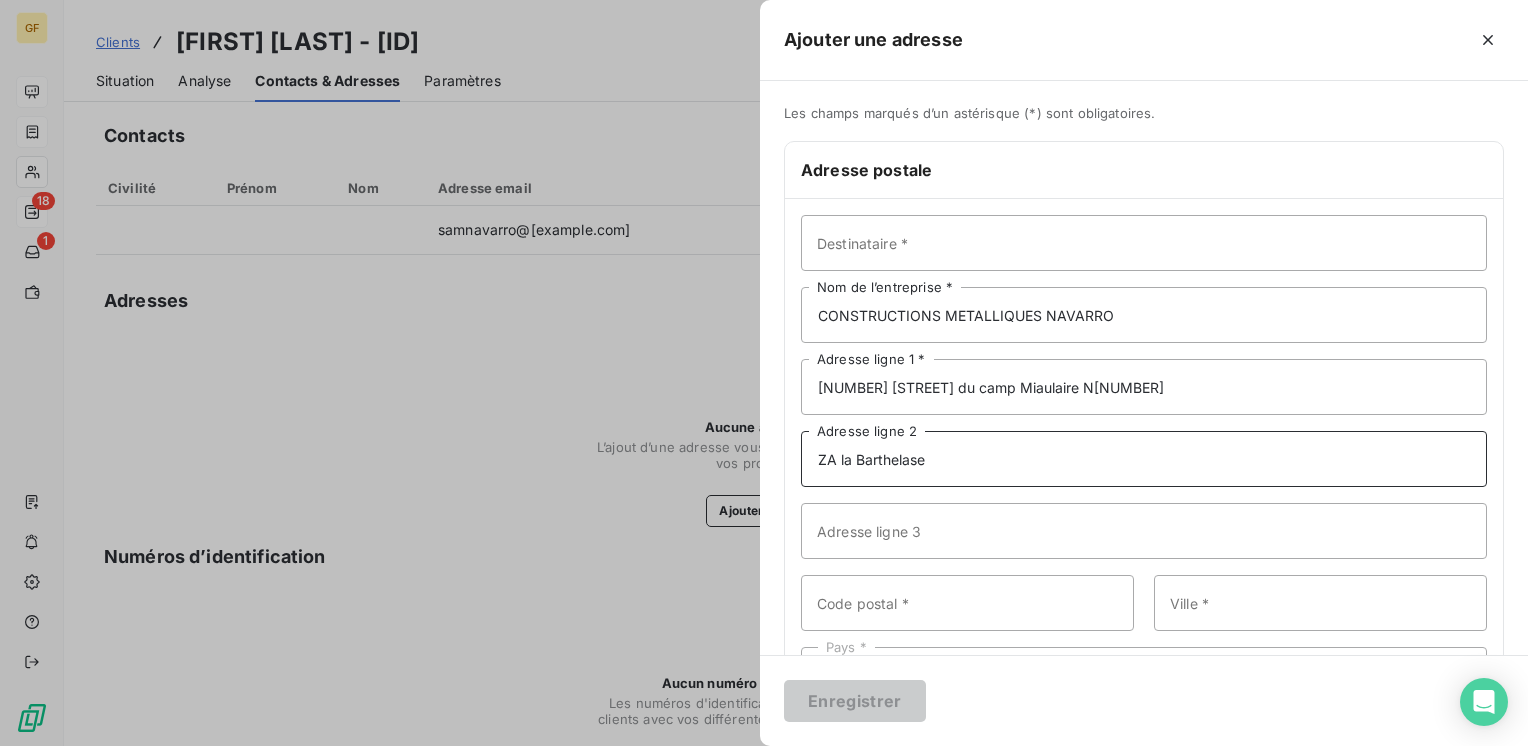 click on "ZA la Barthelase" at bounding box center [1144, 459] 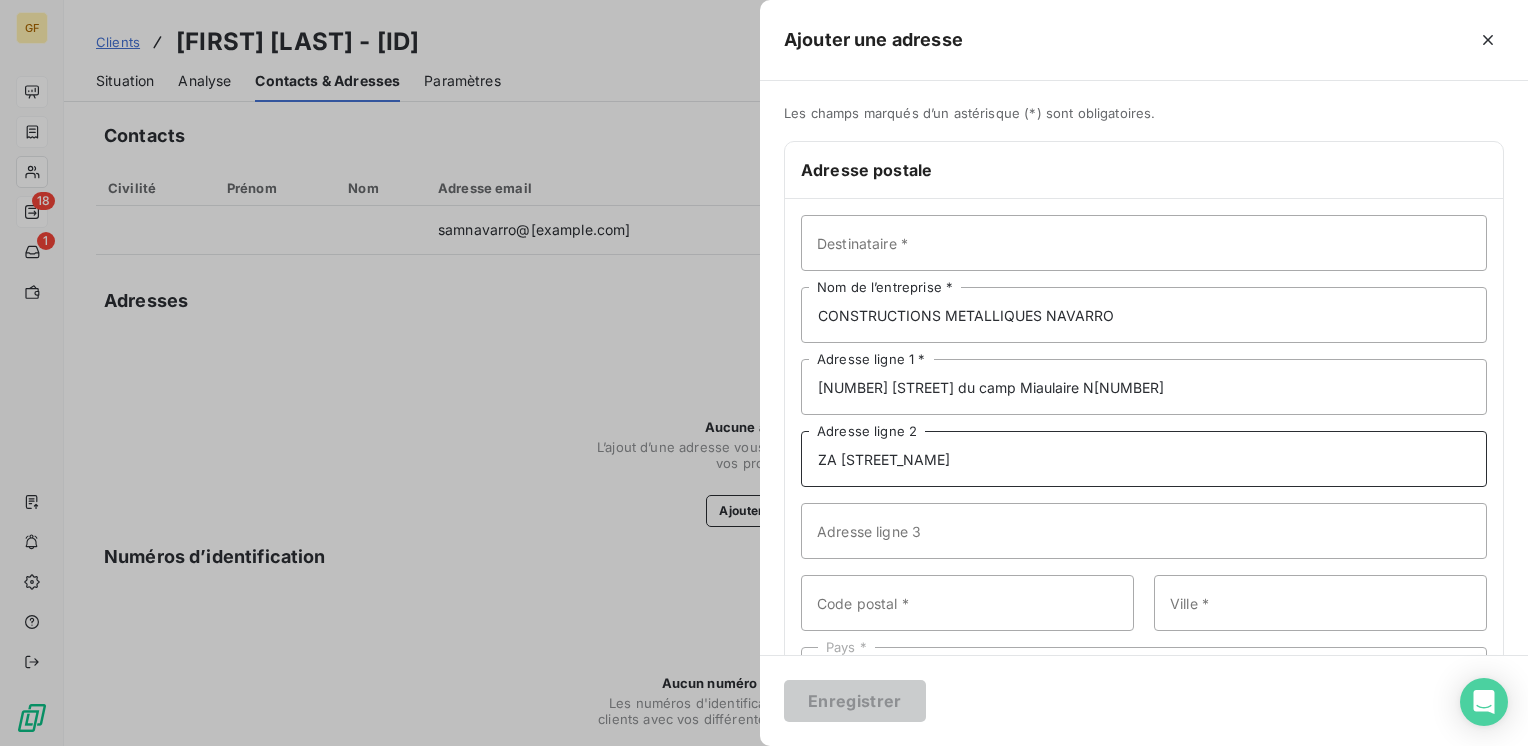 type on "ZA la Barthelasse" 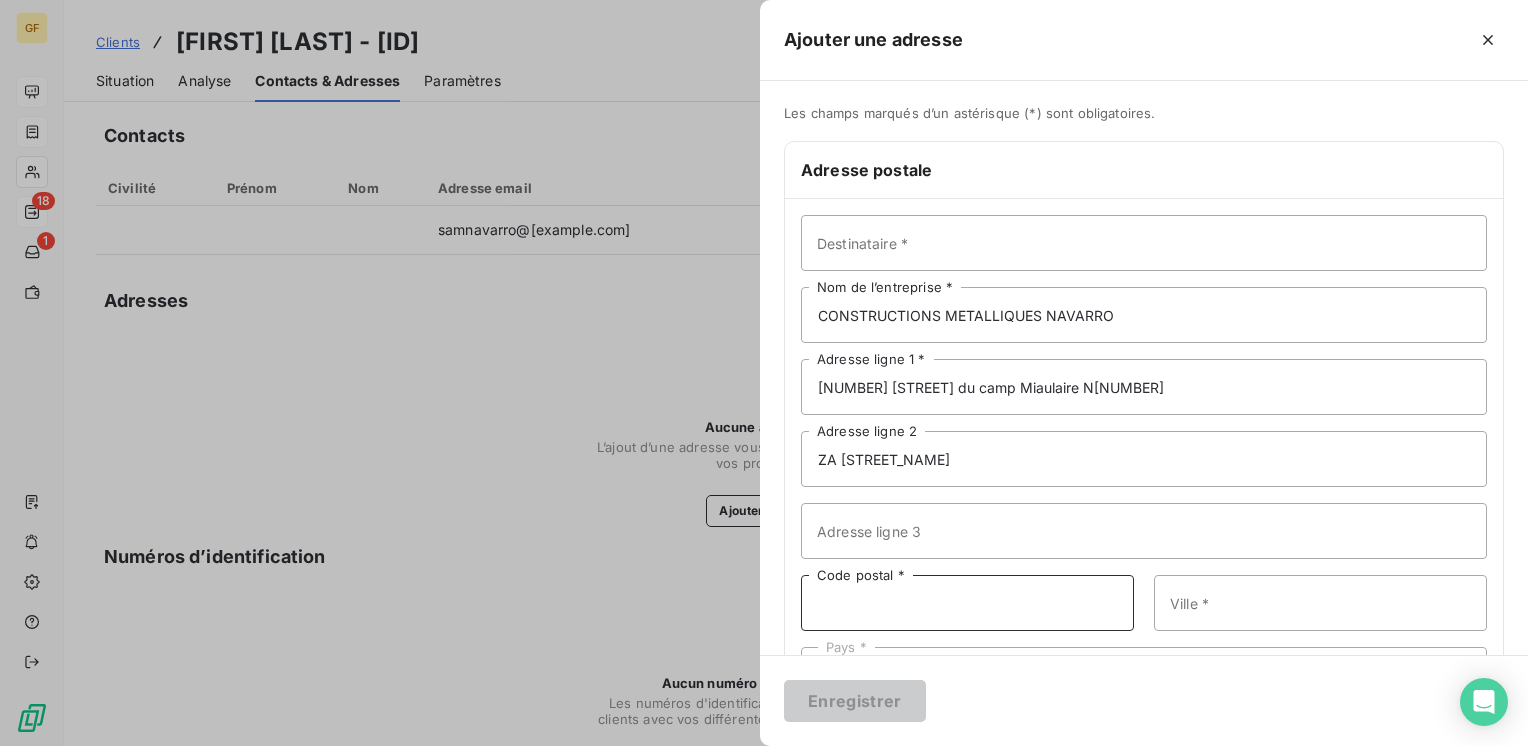 click on "Code postal *" at bounding box center [967, 603] 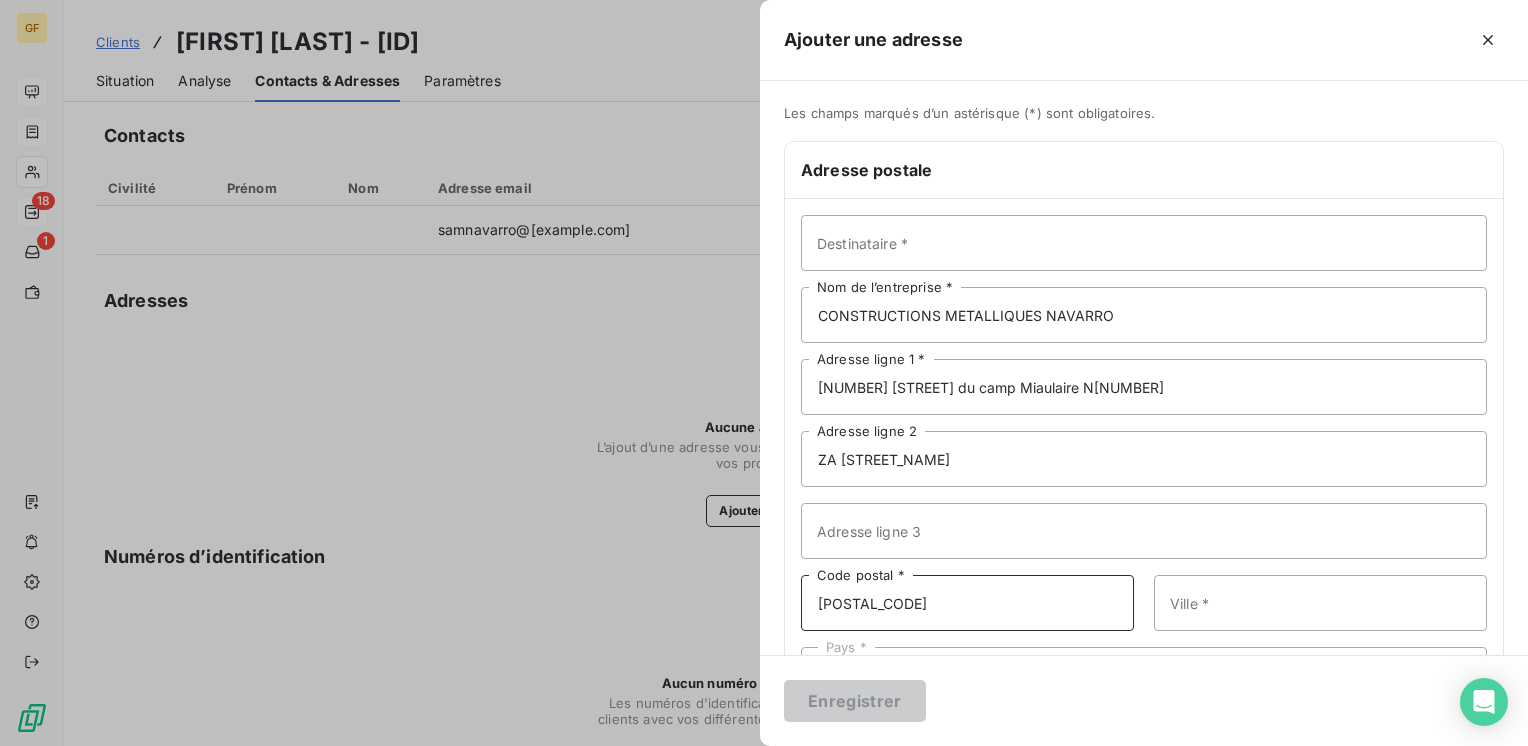 type on "34400" 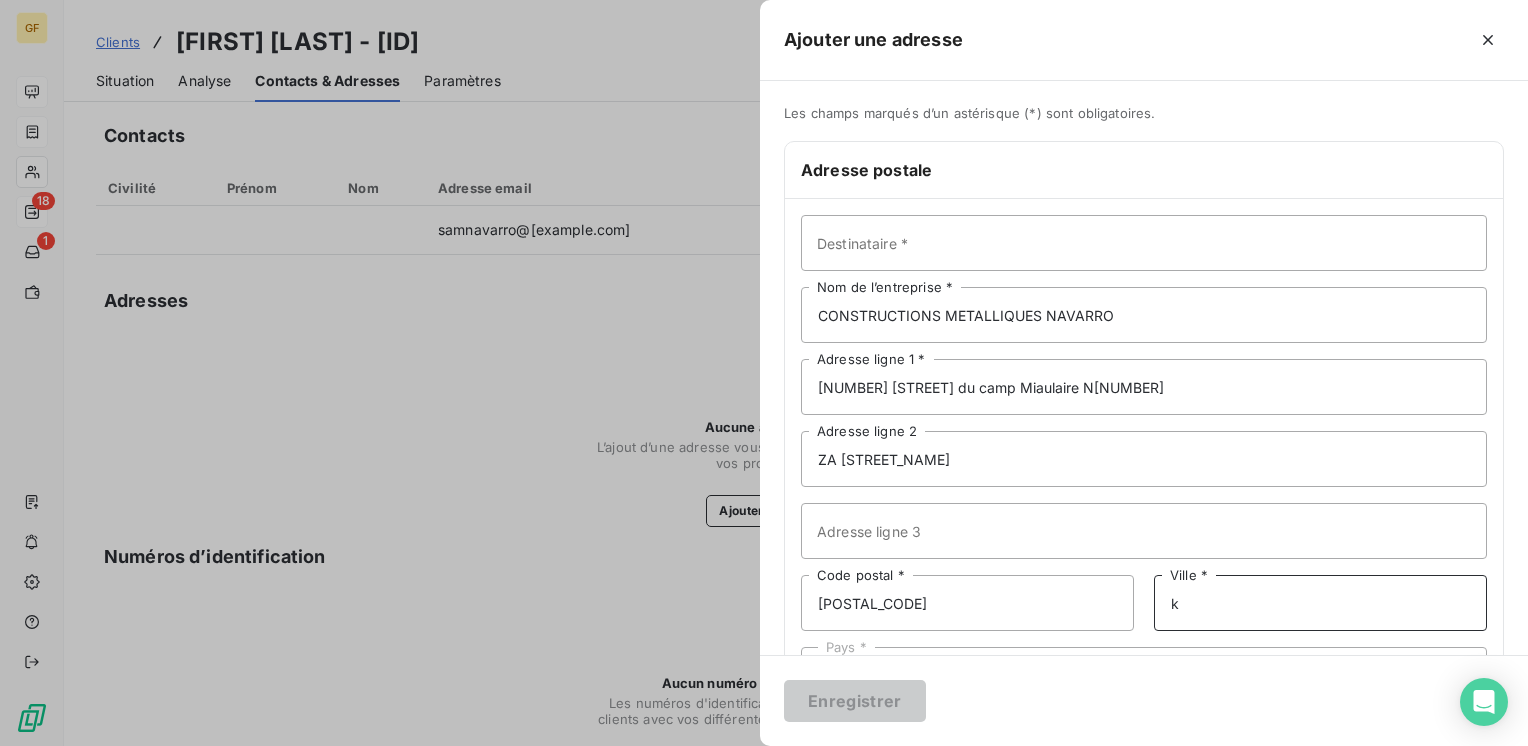 drag, startPoint x: 1198, startPoint y: 603, endPoint x: 1116, endPoint y: 615, distance: 82.8734 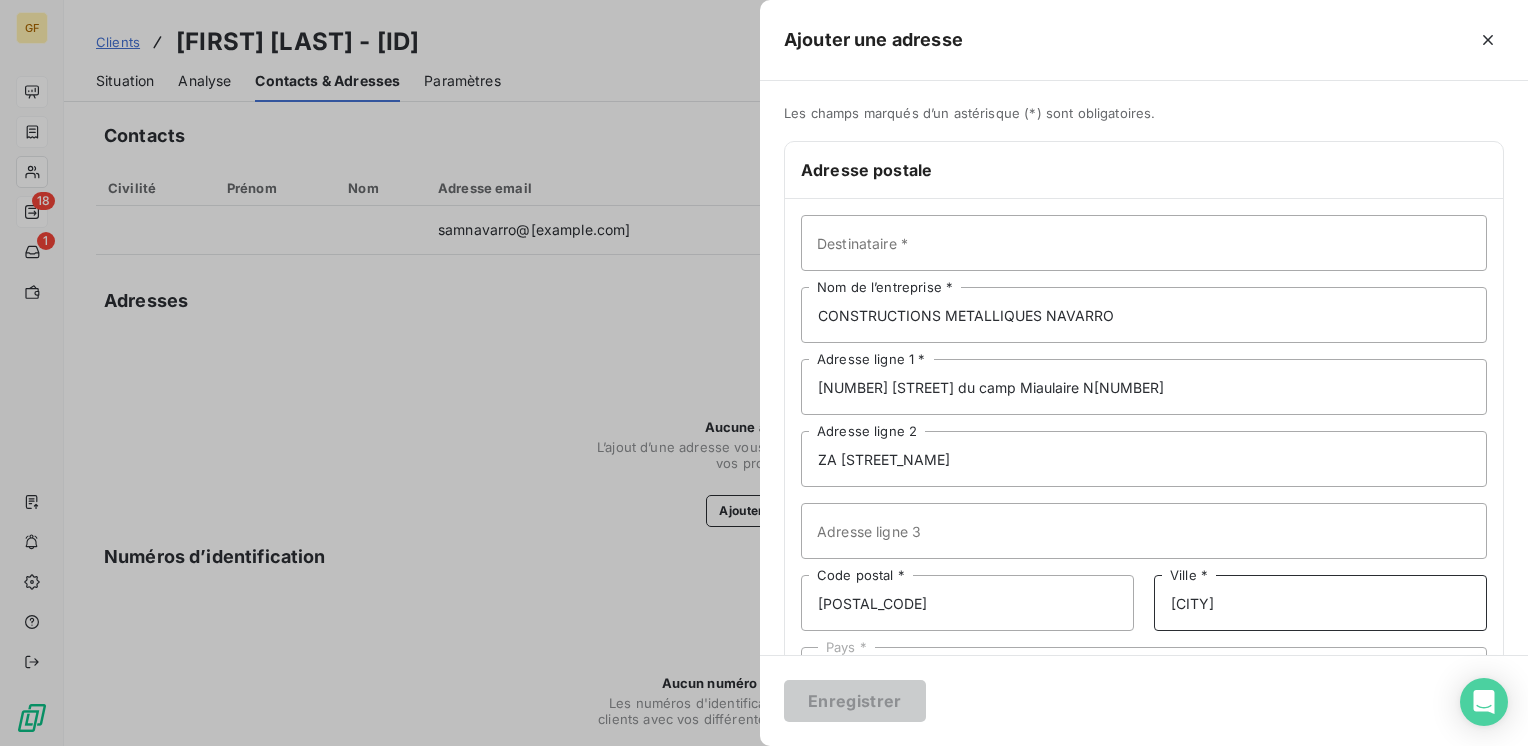 drag, startPoint x: 1214, startPoint y: 603, endPoint x: 1073, endPoint y: 617, distance: 141.69333 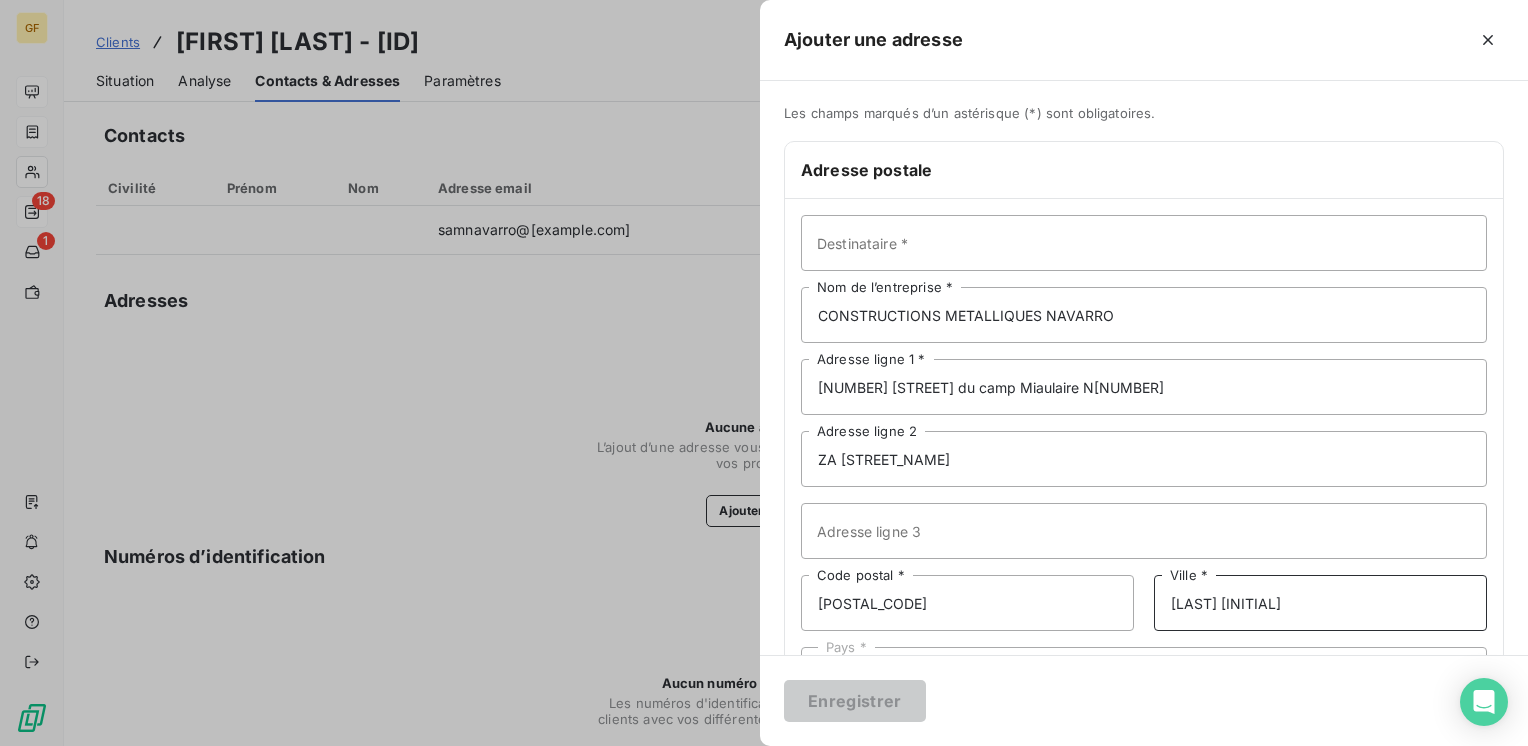 type on "LUNEL VIEL" 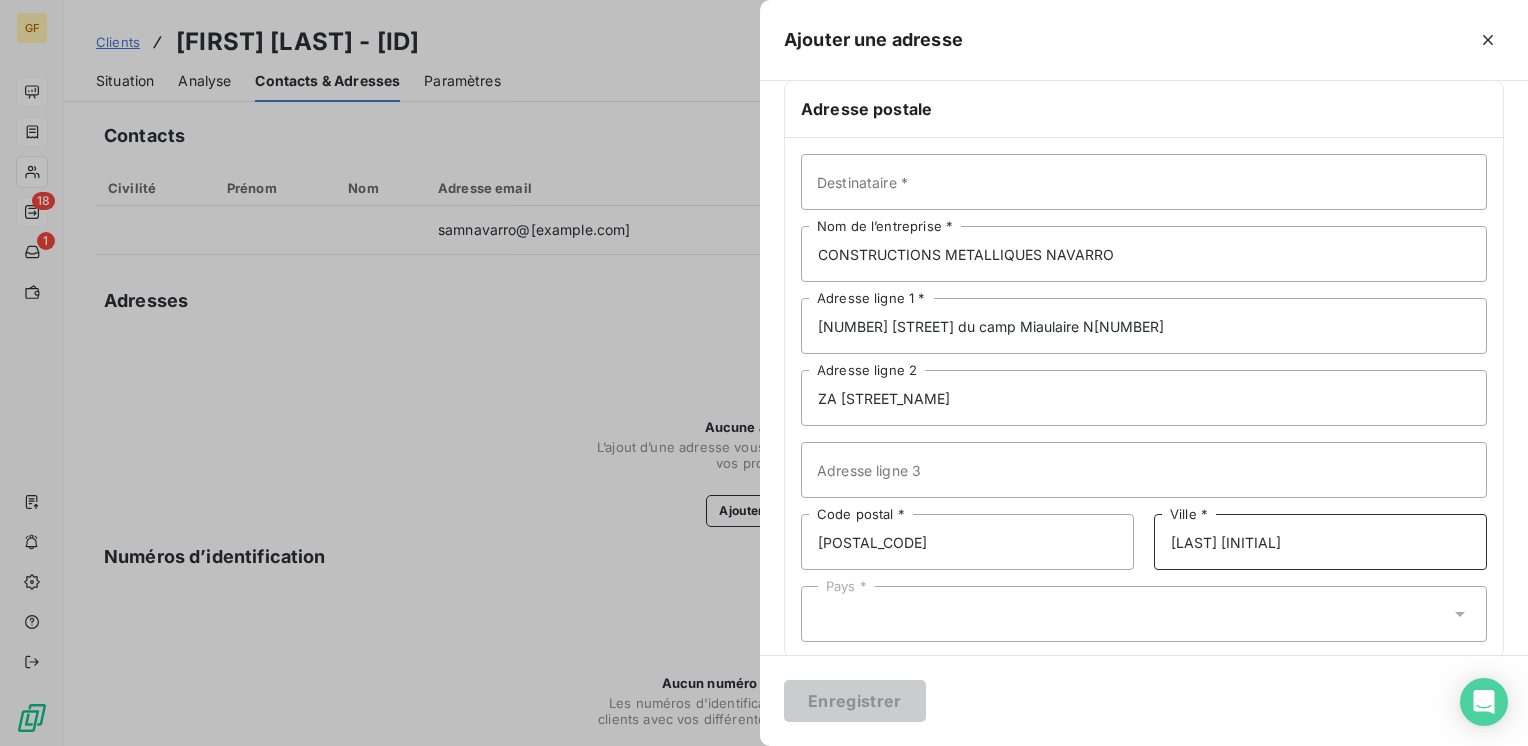 scroll, scrollTop: 87, scrollLeft: 0, axis: vertical 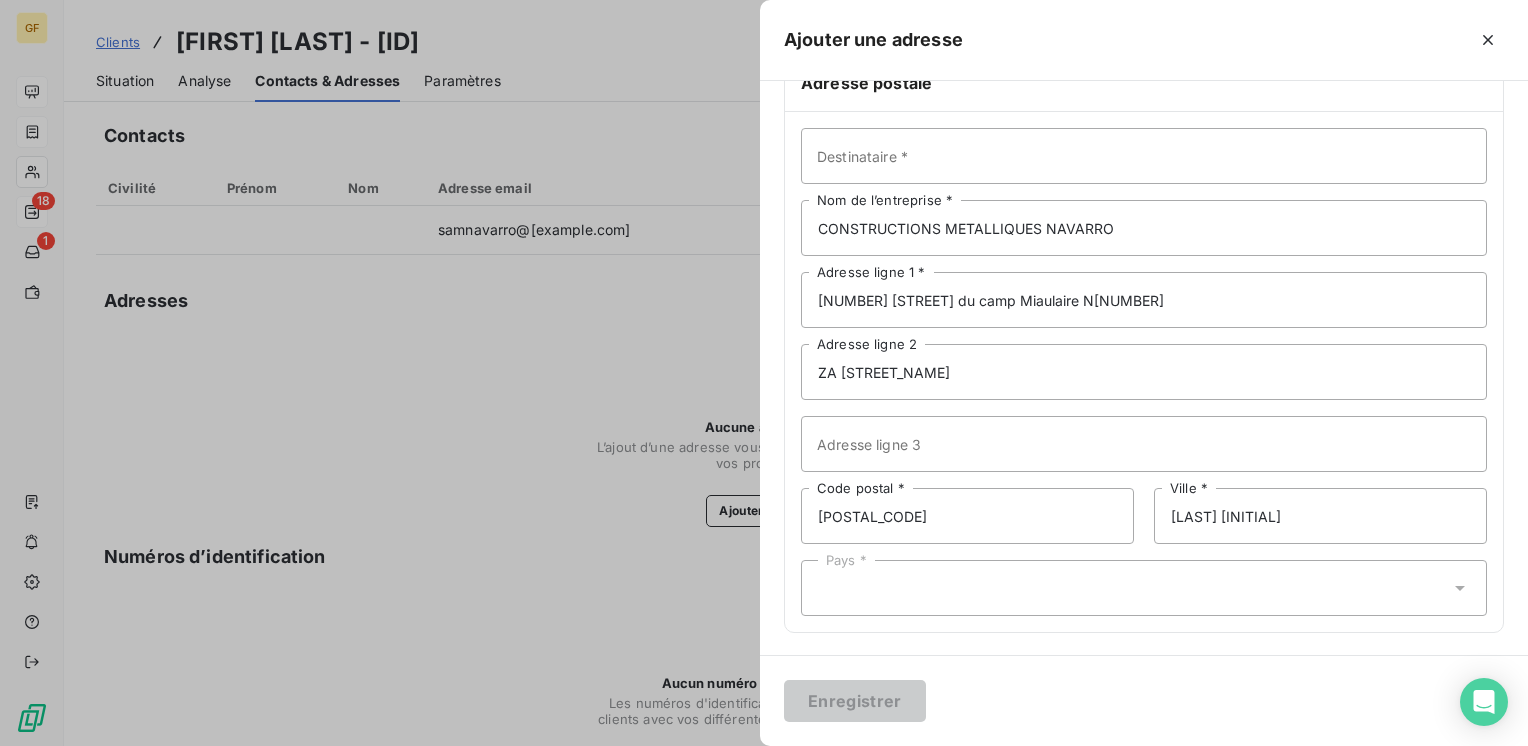click on "Pays *" at bounding box center [1144, 588] 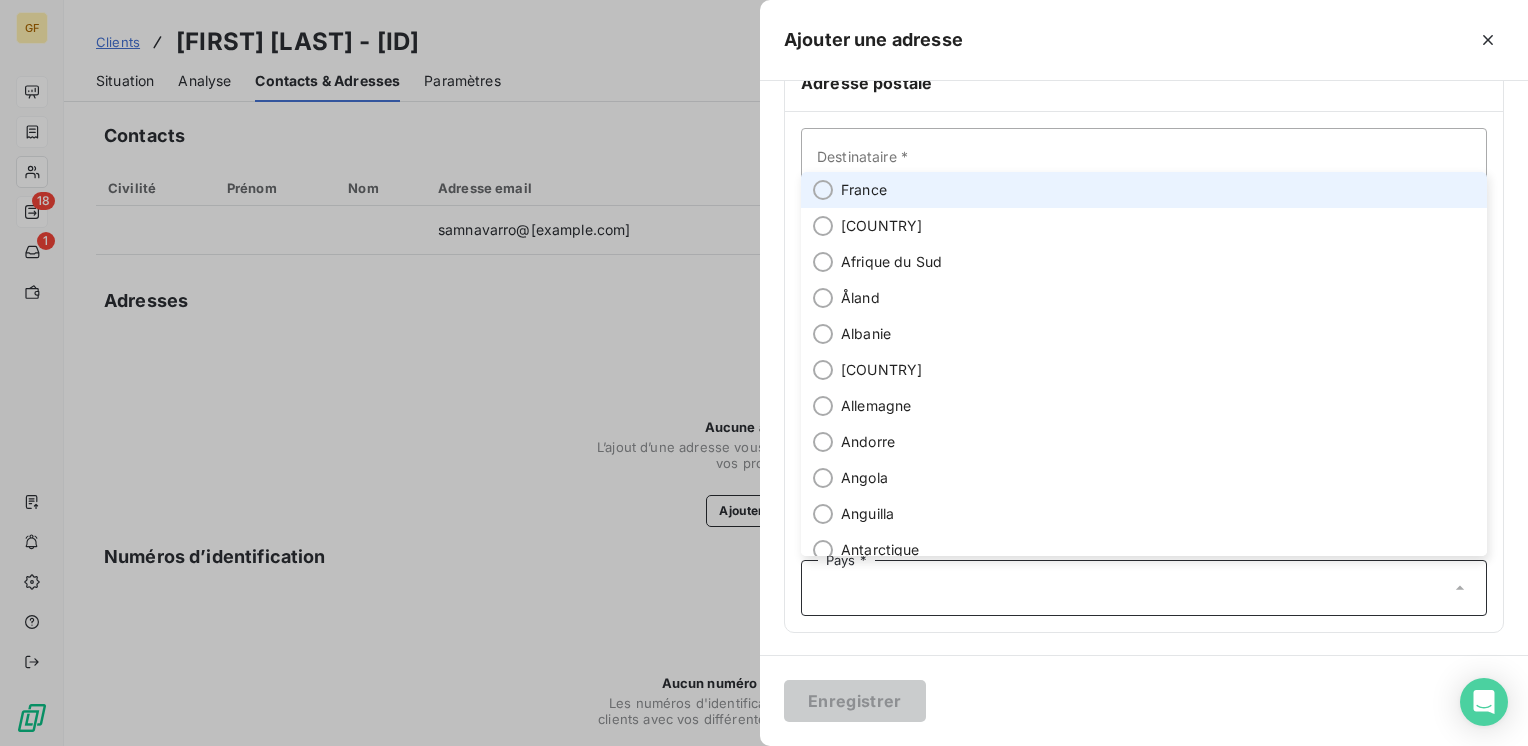 click on "France" at bounding box center (864, 190) 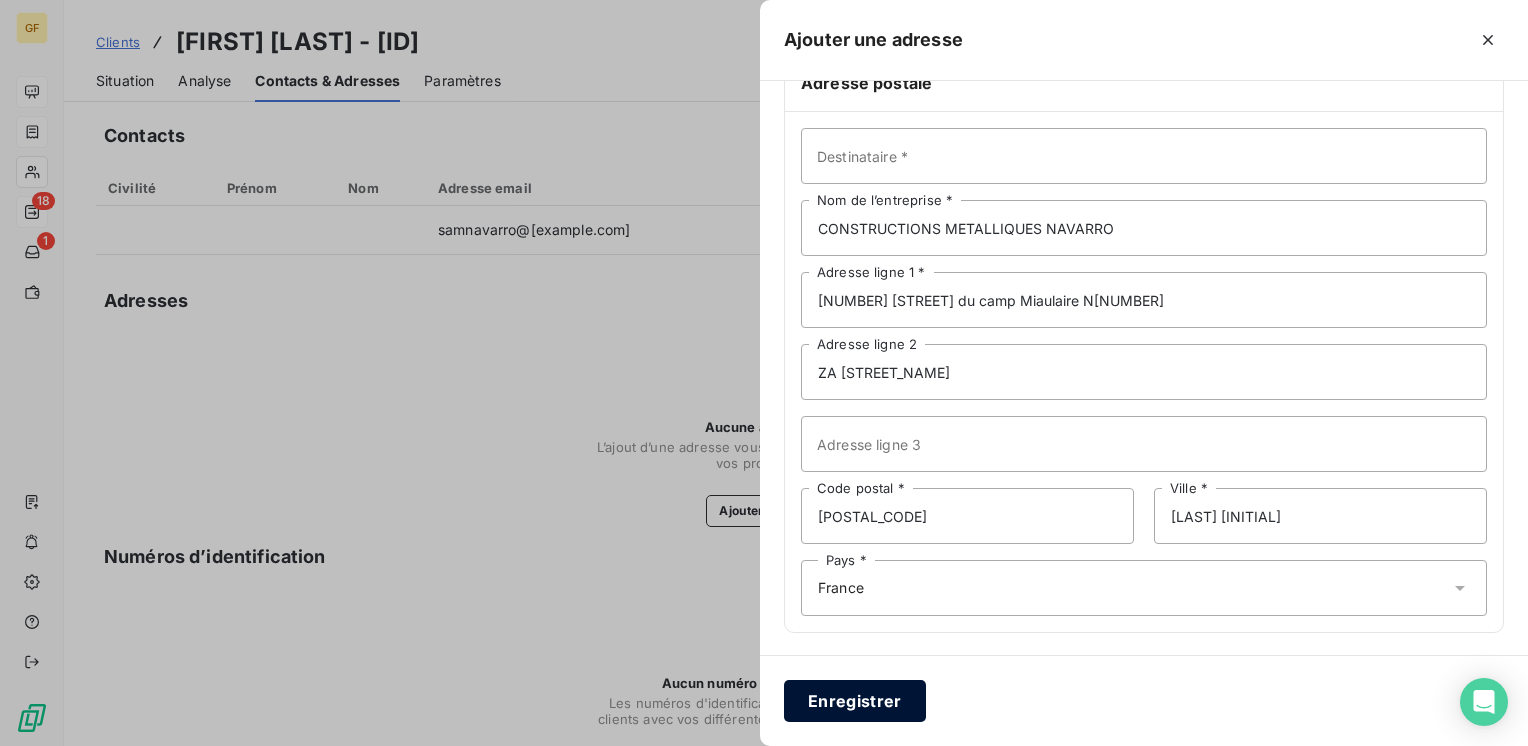 click on "Enregistrer" at bounding box center (855, 701) 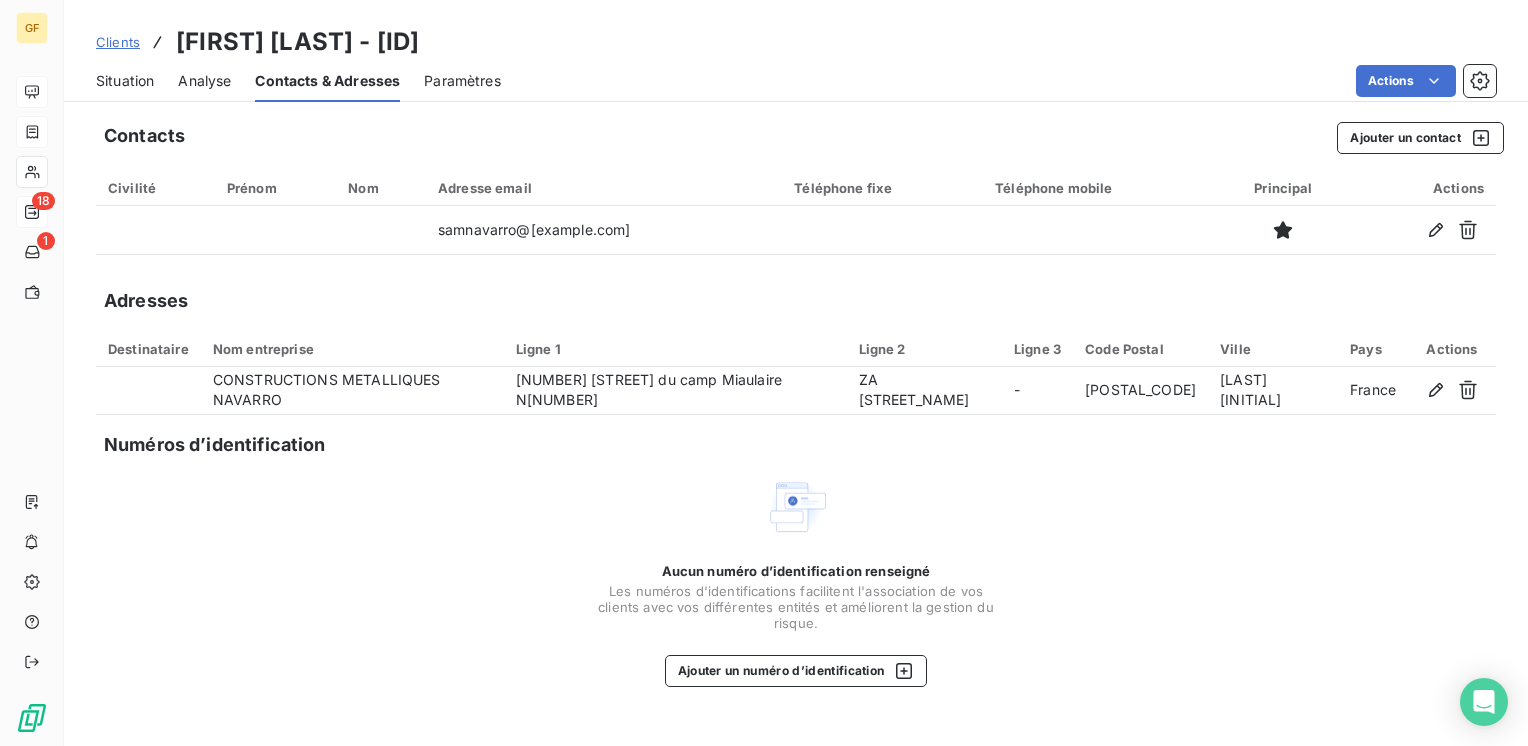 click on "Situation" at bounding box center [125, 81] 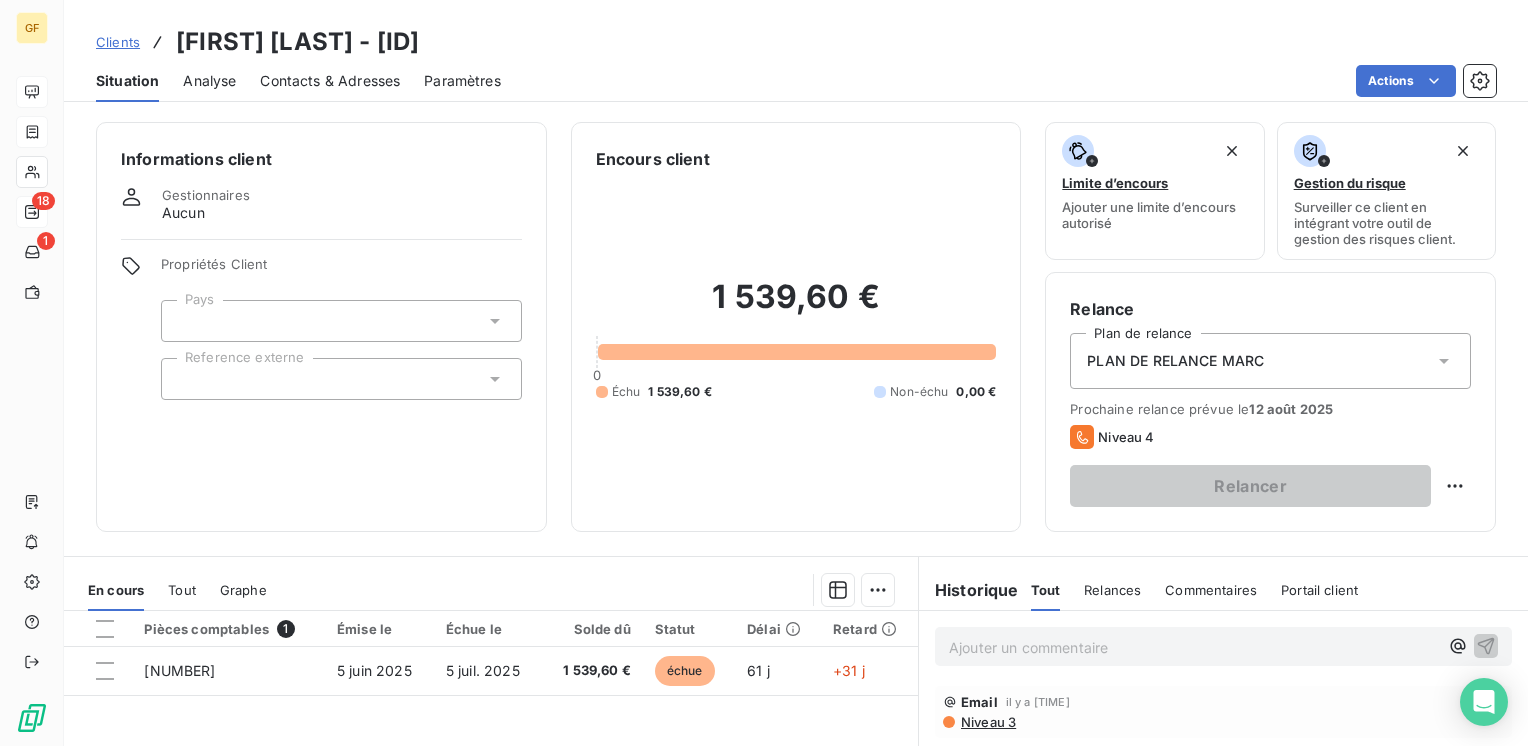 scroll, scrollTop: 100, scrollLeft: 0, axis: vertical 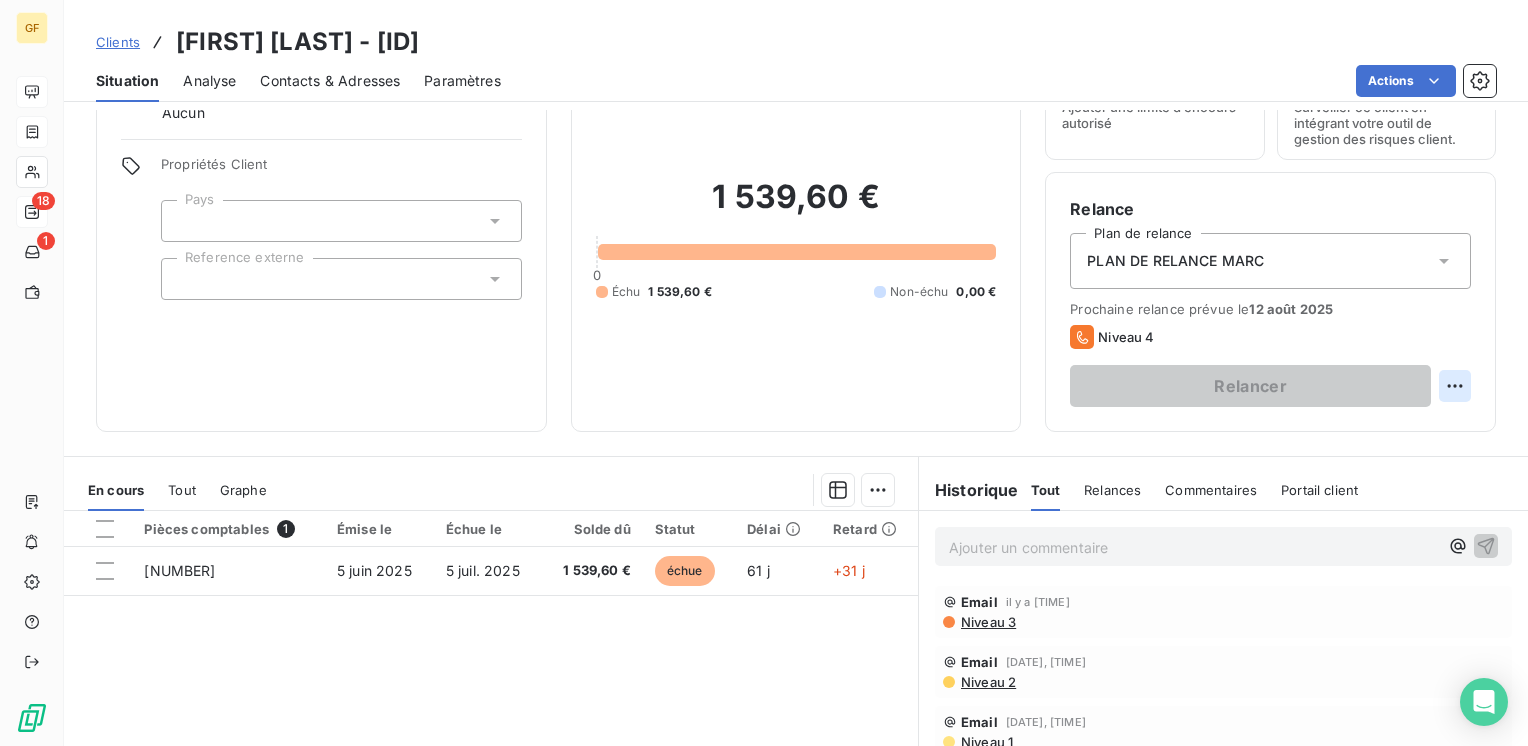 click on "GF 18 1 Clients CM NAVARRO - NAVARRO0000000000 Situation Analyse Contacts & Adresses Paramètres Actions Informations client Gestionnaires Aucun Propriétés Client Pays Reference externe Encours client   1 539,60 € 0 Échu 1 539,60 € Non-échu 0,00 €     Limite d’encours Ajouter une limite d’encours autorisé Gestion du risque Surveiller ce client en intégrant votre outil de gestion des risques client. Relance Plan de relance PLAN DE RELANCE MARC Prochaine relance prévue le  12 août 2025 Niveau 4 Relancer En cours Tout Graphe Pièces comptables 1 Émise le Échue le Solde dû Statut Délai   Retard   90989 5 juin 2025 5 juil. 2025 1 539,60 € échue 61 j +31 j Lignes par page 25 Précédent 1 Suivant Historique Tout Relances Commentaires Portail client Tout Relances Commentaires Portail client Ajouter un commentaire ﻿ Email il y a 56 minutes Niveau 3 Email 21 juil. 2025, 07:41 Niveau 2 Email 10 juil. 2025, 07:21 Niveau 1 Email 25 juin 2025, 08:13 Notification" at bounding box center (764, 373) 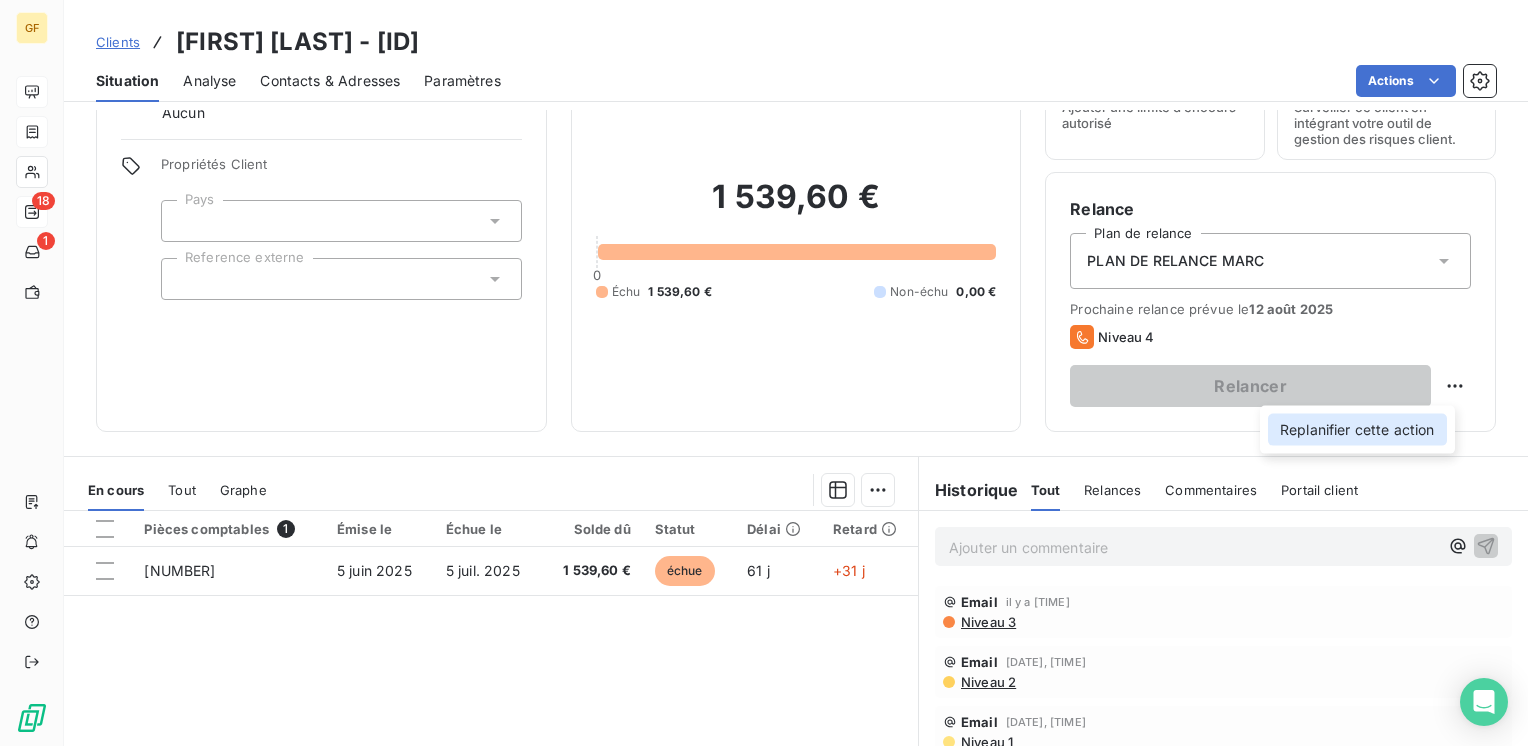 click on "Replanifier cette action" at bounding box center [1357, 430] 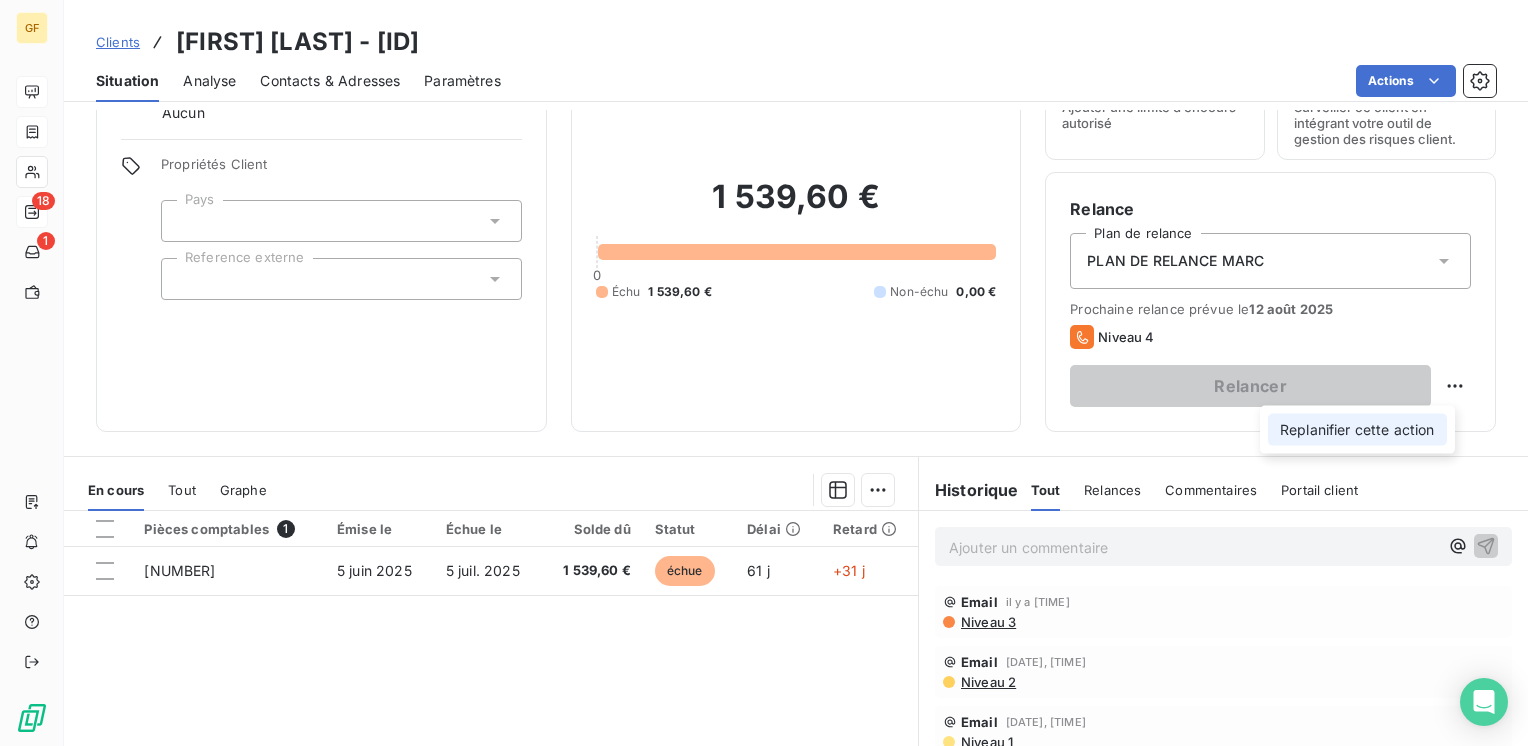 select on "7" 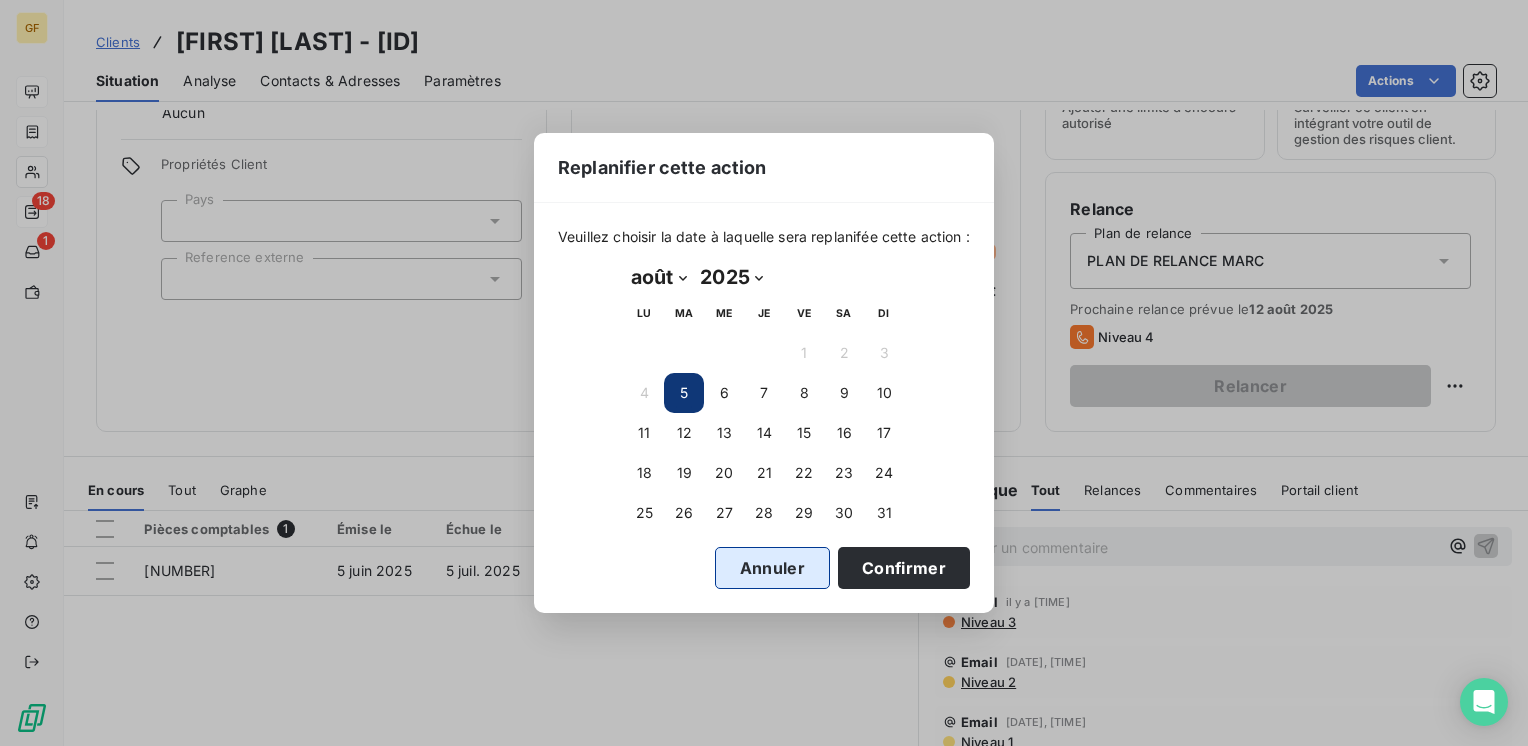 click on "Annuler" at bounding box center [772, 568] 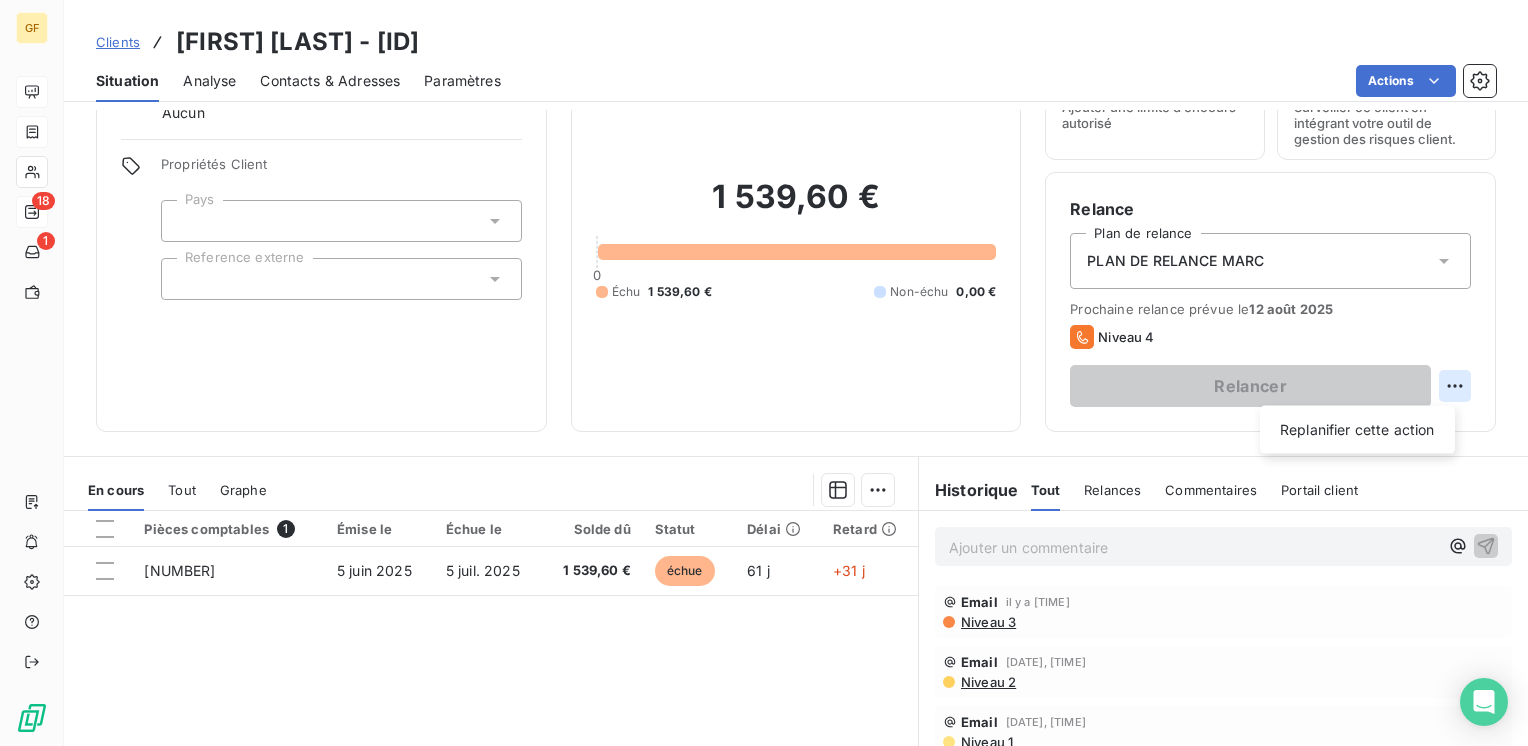 click on "GF 18 1 Clients CM NAVARRO - NAVARRO0000000000 Situation Analyse Contacts & Adresses Paramètres Actions Informations client Gestionnaires Aucun Propriétés Client Pays Reference externe Encours client   1 539,60 € 0 Échu 1 539,60 € Non-échu 0,00 €     Limite d’encours Ajouter une limite d’encours autorisé Gestion du risque Surveiller ce client en intégrant votre outil de gestion des risques client. Relance Plan de relance PLAN DE RELANCE MARC Prochaine relance prévue le  12 août 2025 Niveau 4 Relancer Replanifier cette action En cours Tout Graphe Pièces comptables 1 Émise le Échue le Solde dû Statut Délai   Retard   90989 5 juin 2025 5 juil. 2025 1 539,60 € échue 61 j +31 j Lignes par page 25 Précédent 1 Suivant Historique Tout Relances Commentaires Portail client Tout Relances Commentaires Portail client Ajouter un commentaire ﻿ Email il y a 56 minutes Niveau 3 Email 21 juil. 2025, 07:41 Niveau 2 Email 10 juil. 2025, 07:21 Niveau 1 Email Notification" at bounding box center [764, 373] 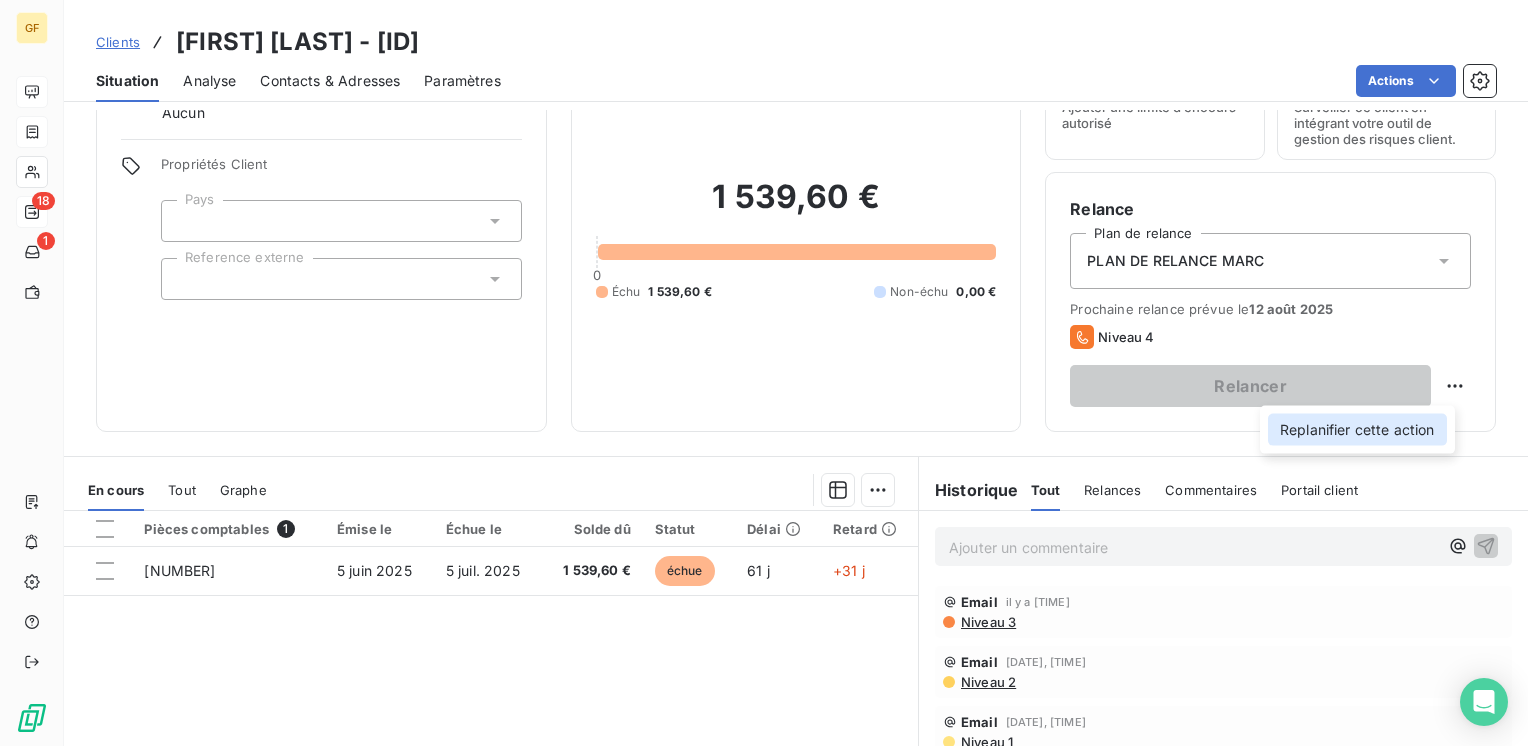 click on "Replanifier cette action" at bounding box center (1357, 430) 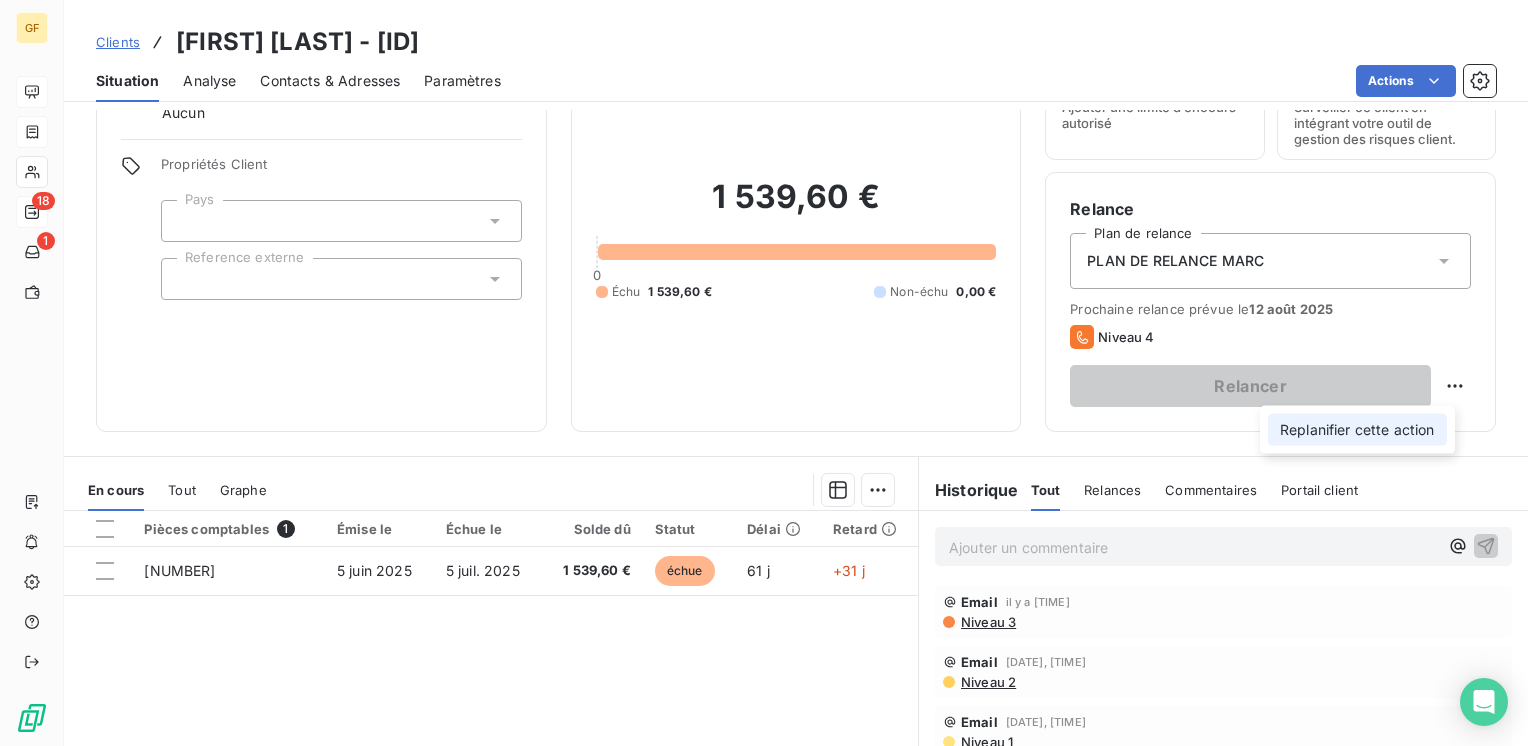 select on "7" 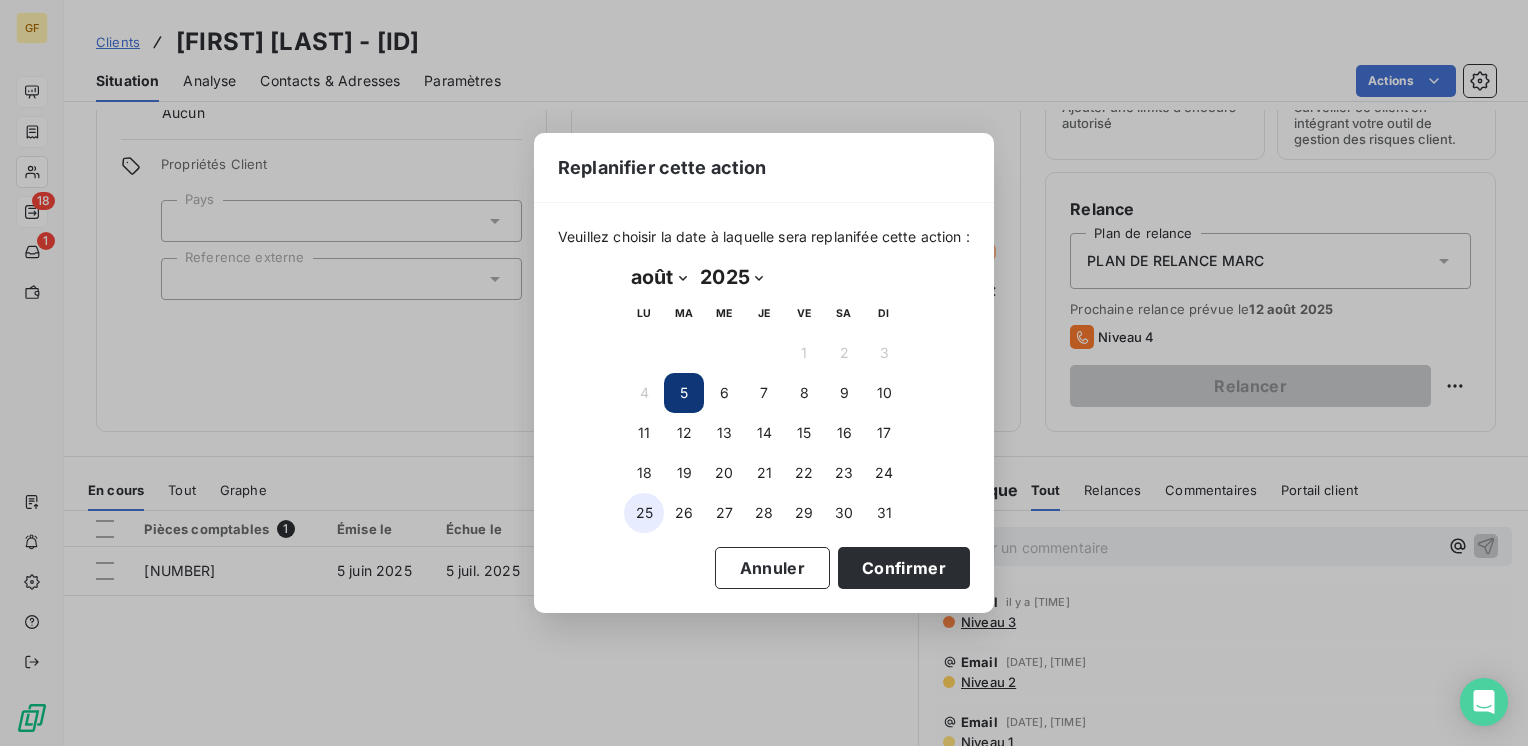 click on "25" at bounding box center (644, 513) 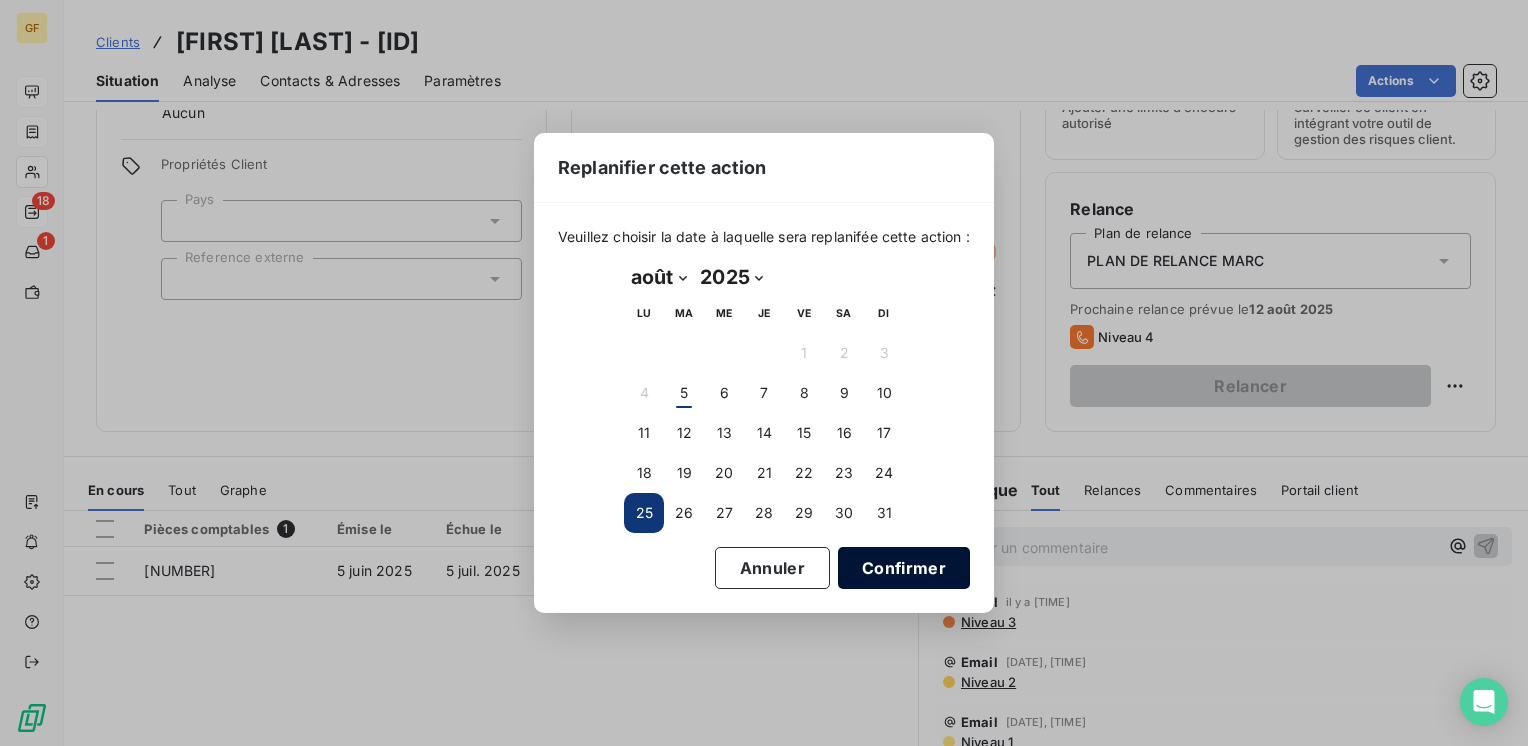 click on "Confirmer" at bounding box center (904, 568) 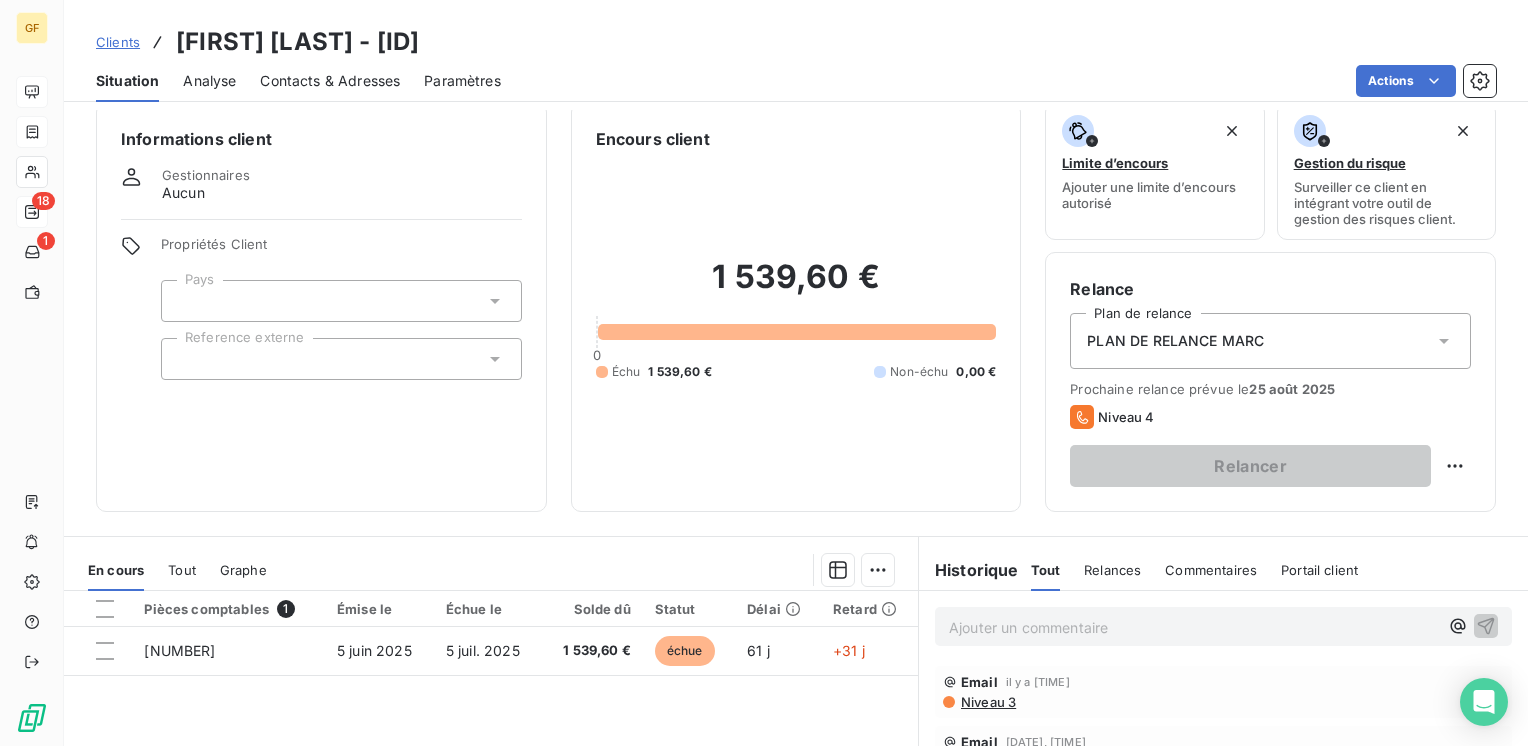 scroll, scrollTop: 0, scrollLeft: 0, axis: both 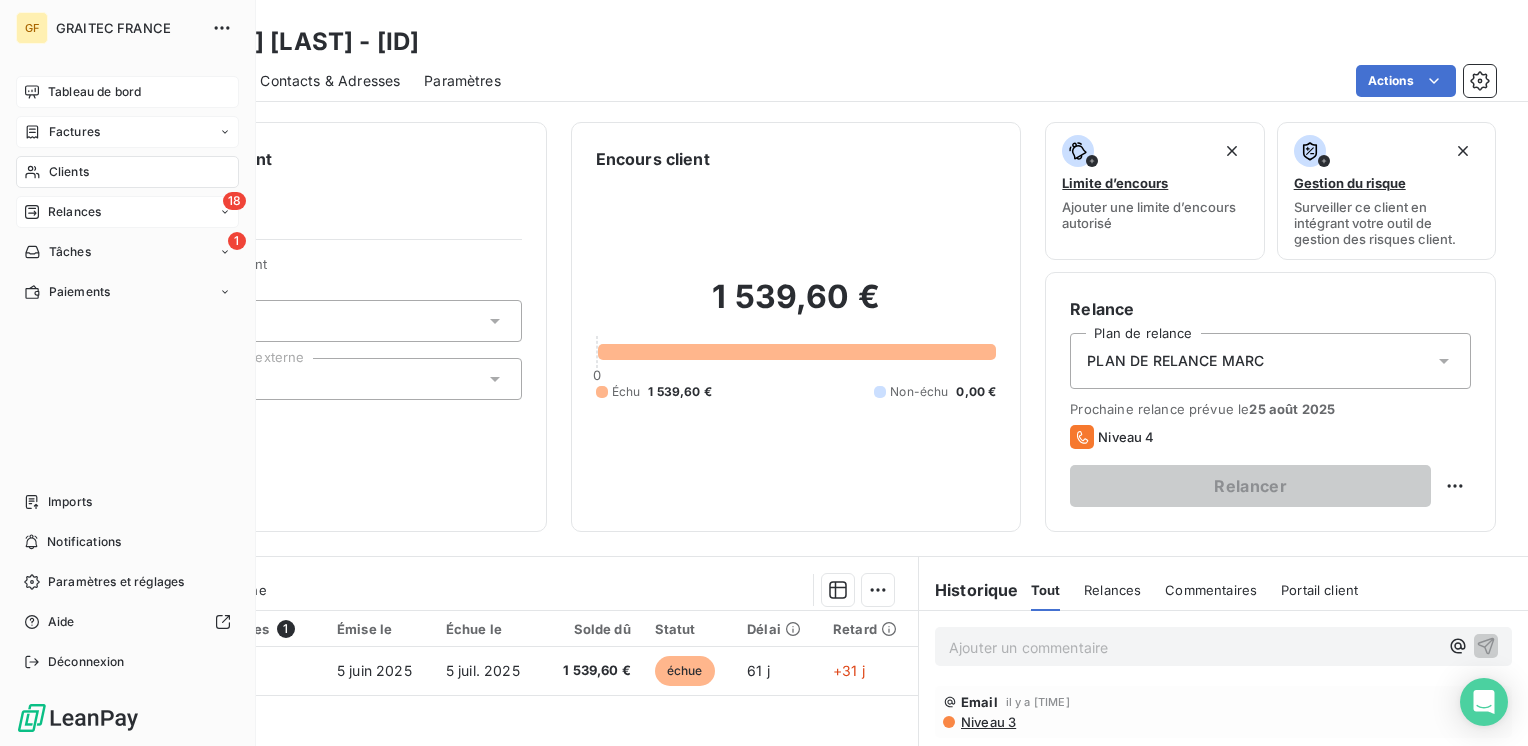 drag, startPoint x: 100, startPoint y: 93, endPoint x: 110, endPoint y: 91, distance: 10.198039 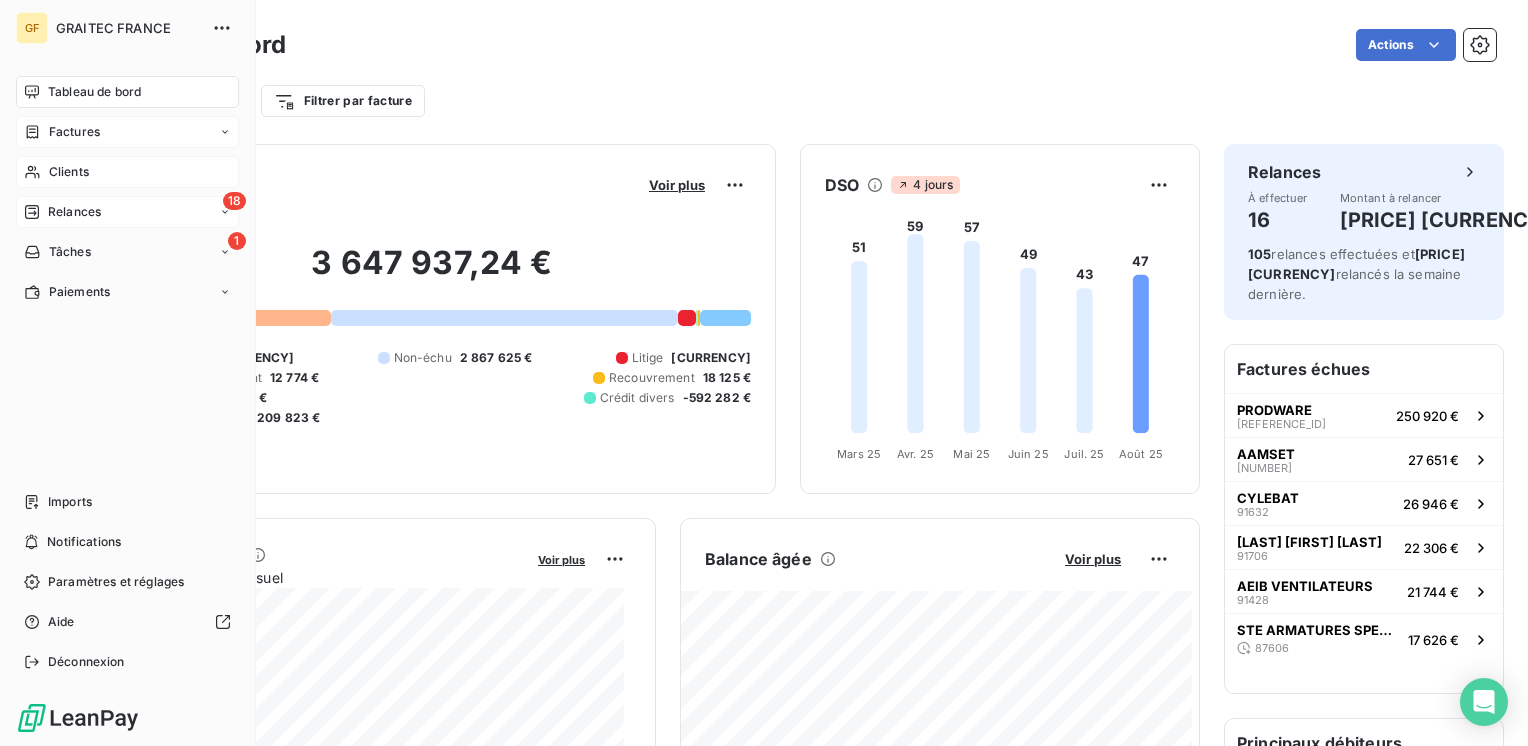 click on "Relances" at bounding box center [74, 212] 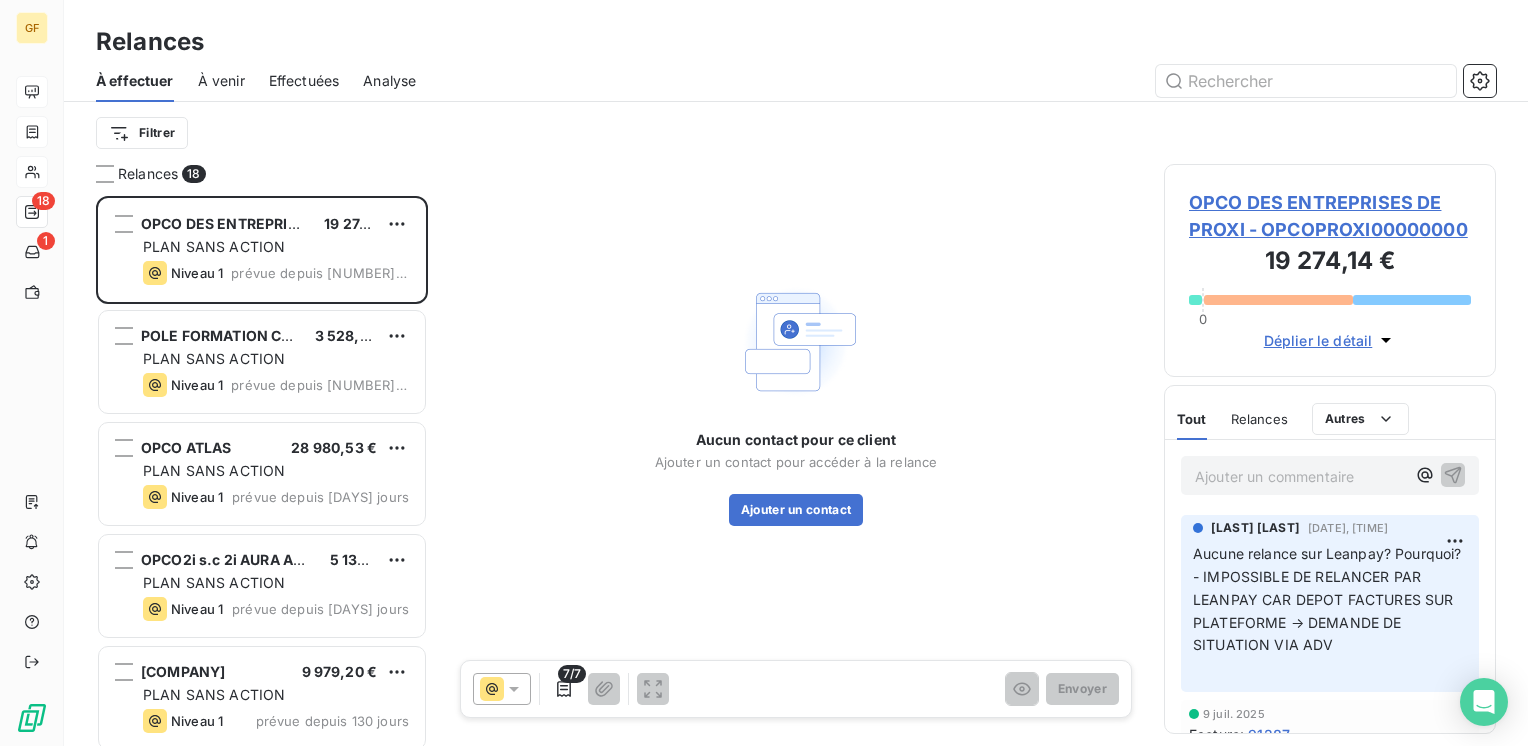 scroll, scrollTop: 16, scrollLeft: 16, axis: both 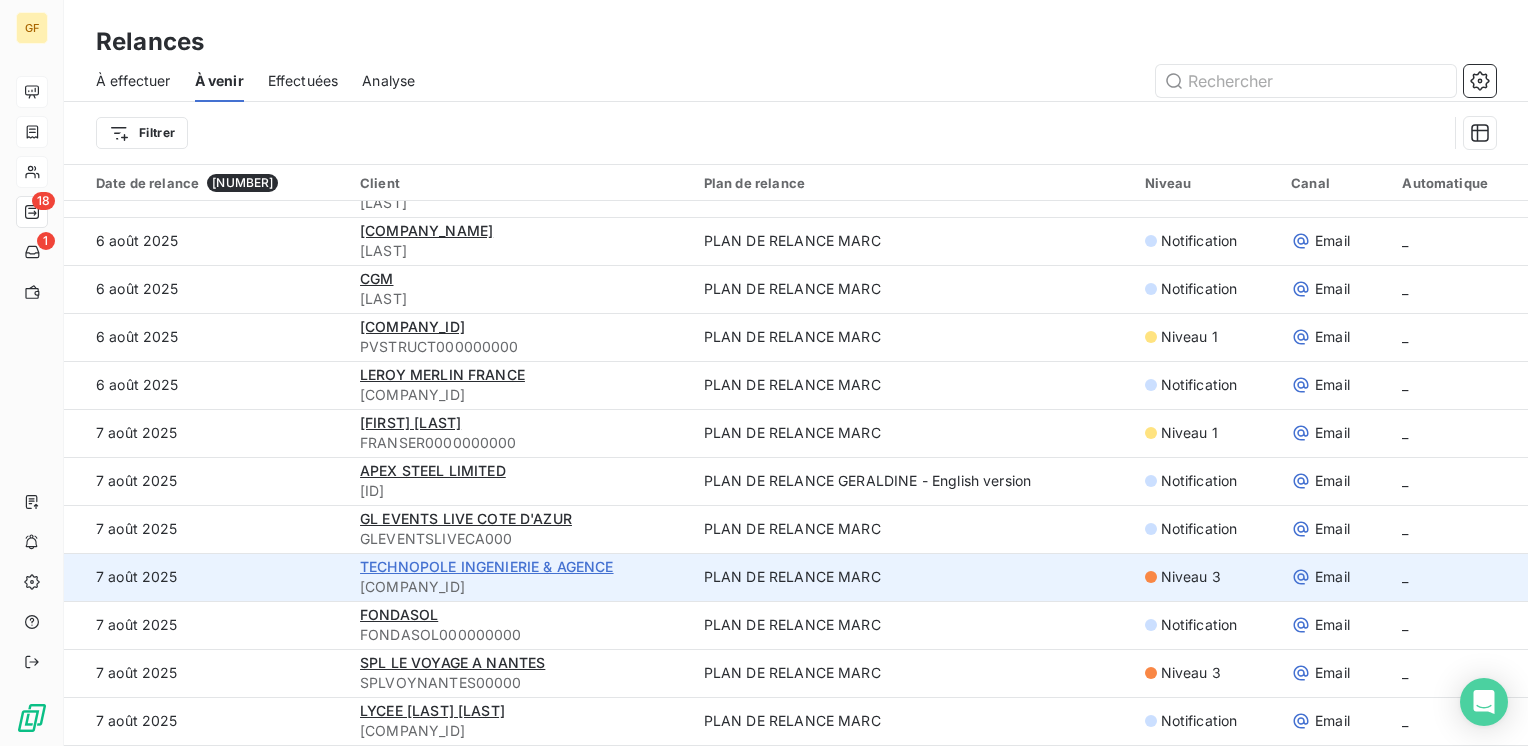 click on "TECHNOPOLE INGENIERIE & AGENCE" at bounding box center [487, 566] 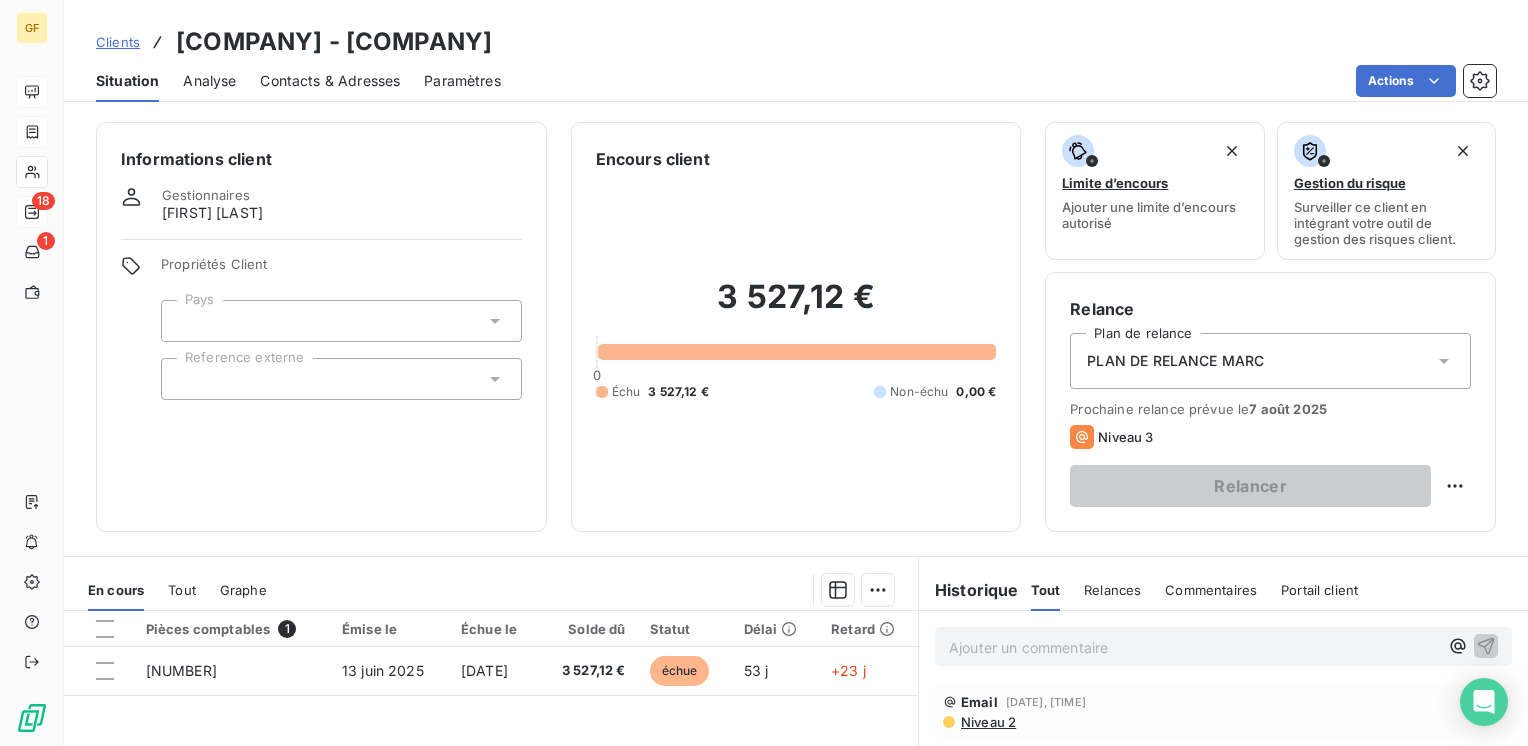 scroll, scrollTop: 100, scrollLeft: 0, axis: vertical 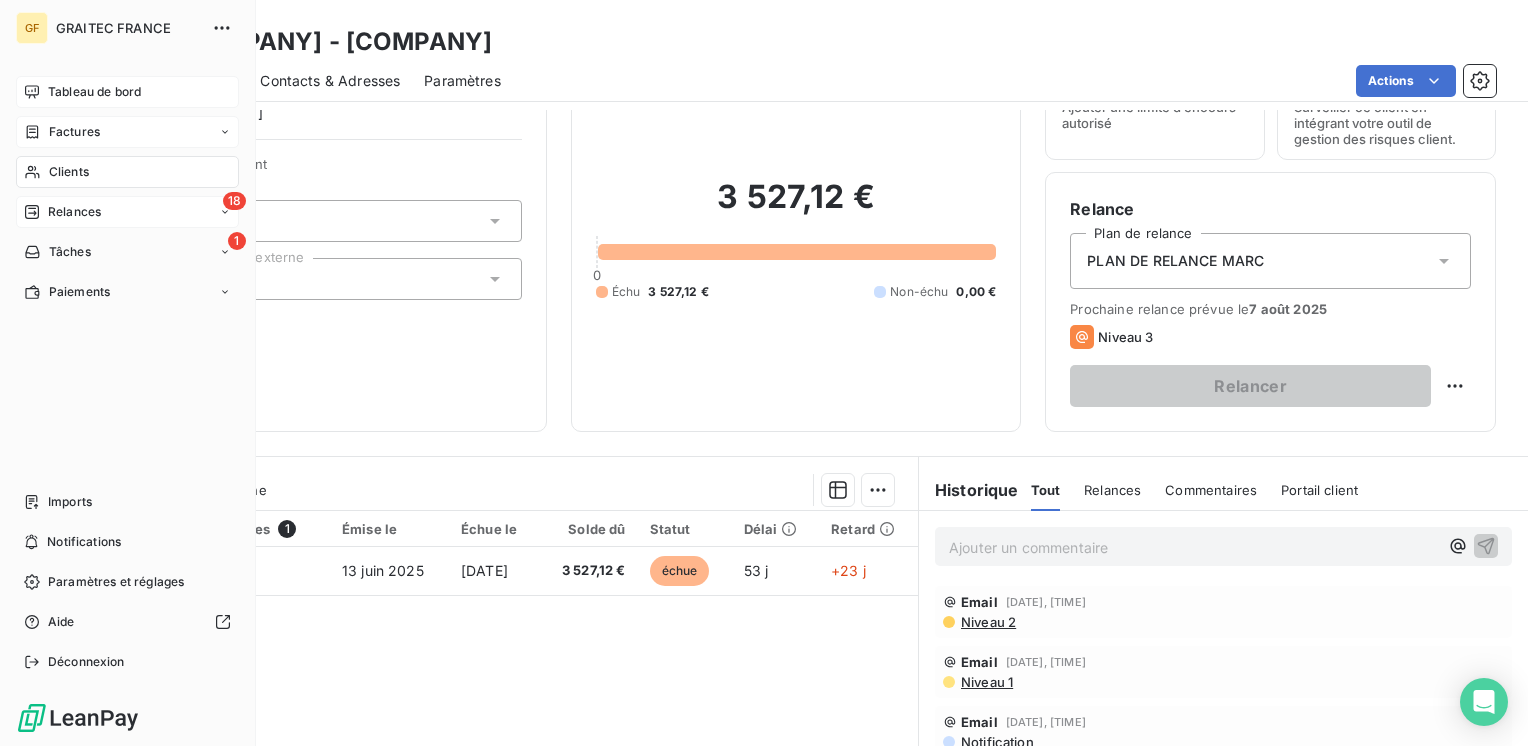 click on "Tableau de bord" at bounding box center (94, 92) 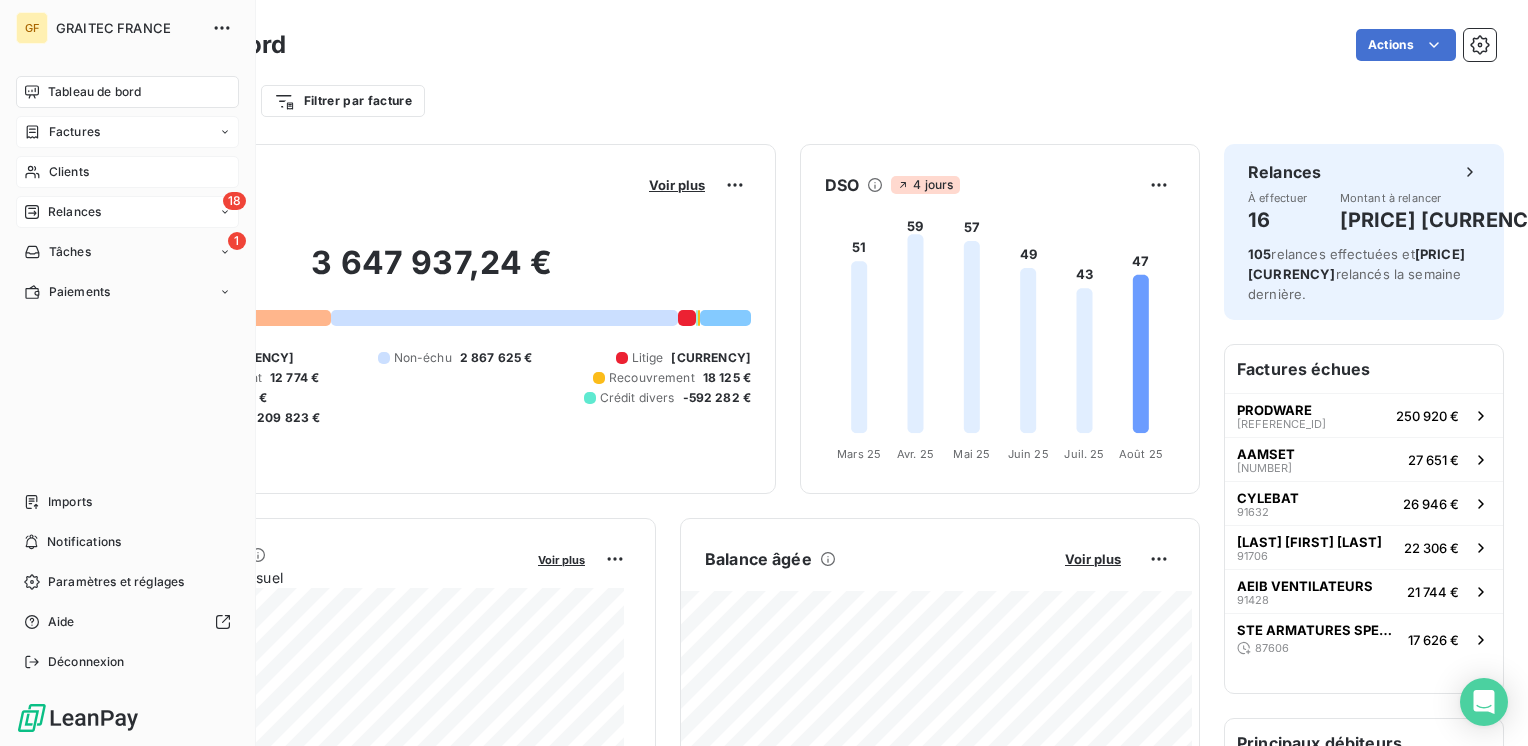 click on "Relances" at bounding box center [74, 212] 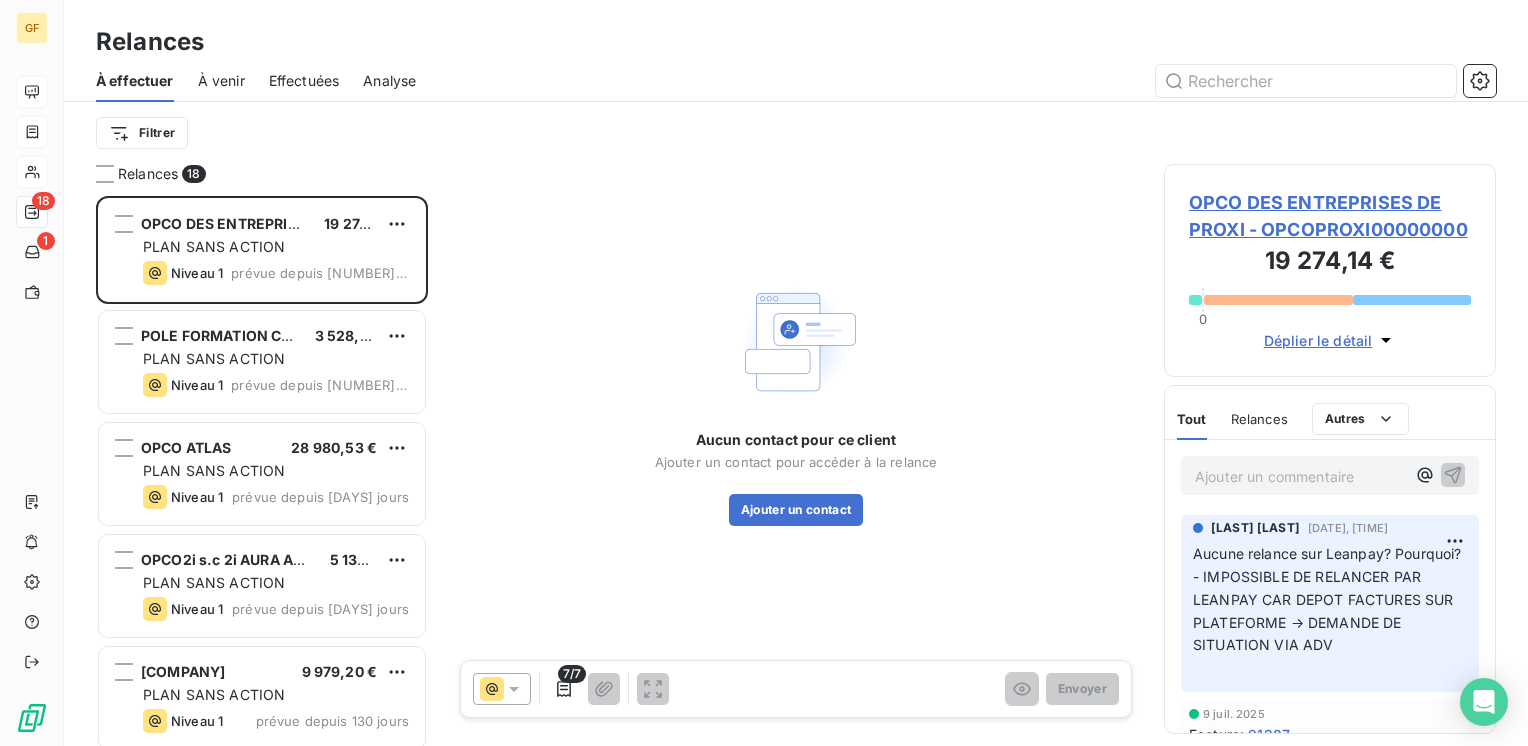 scroll, scrollTop: 16, scrollLeft: 16, axis: both 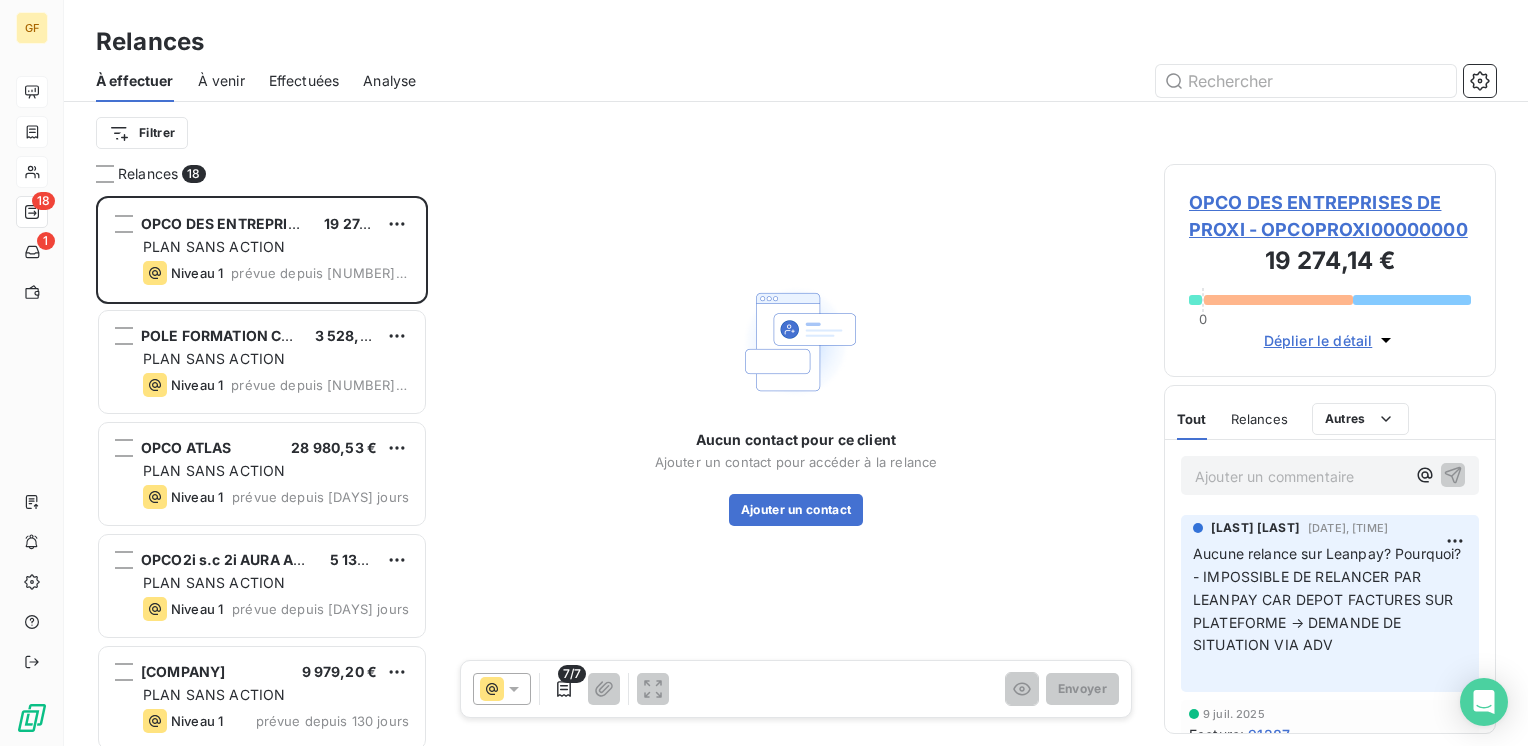 click on "À venir" at bounding box center [221, 81] 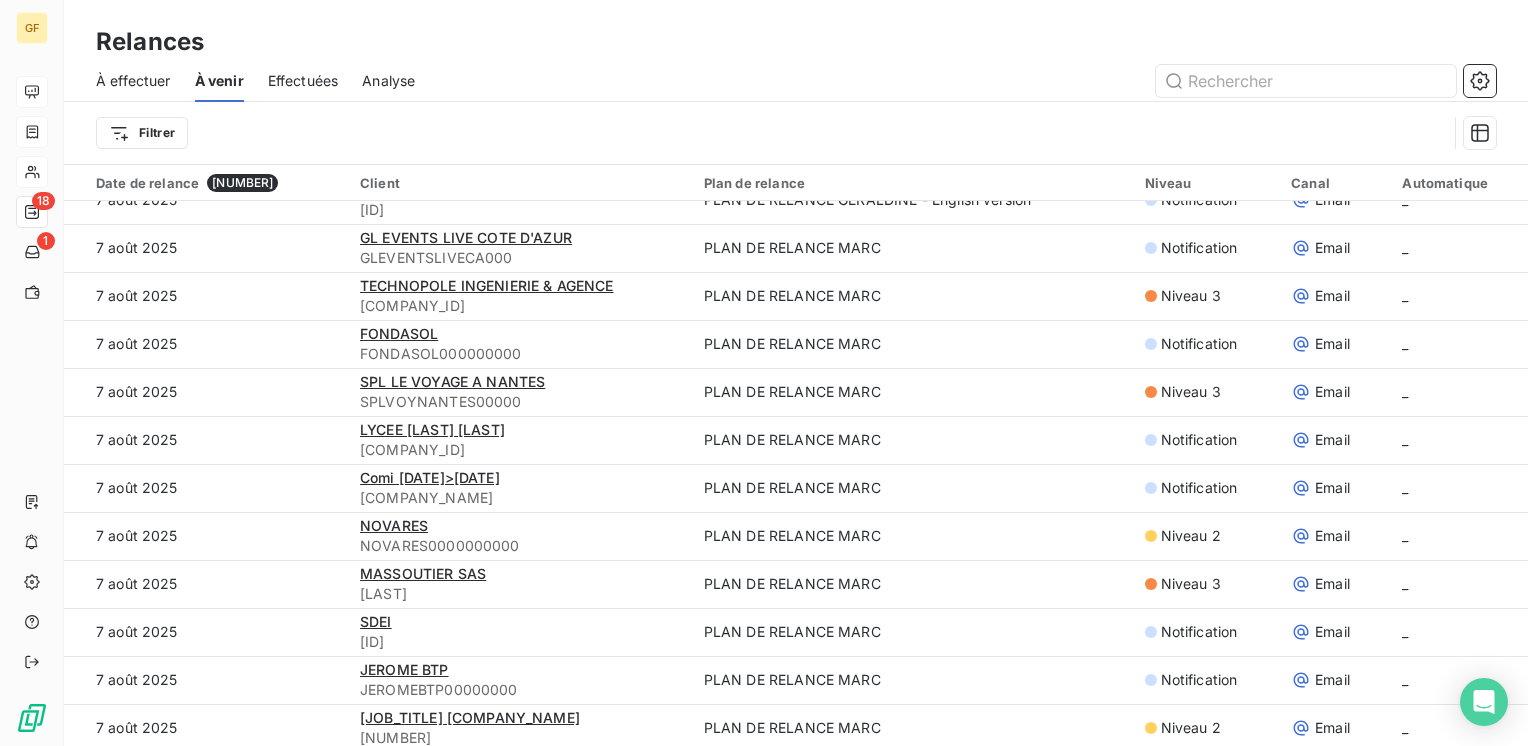 scroll, scrollTop: 1100, scrollLeft: 0, axis: vertical 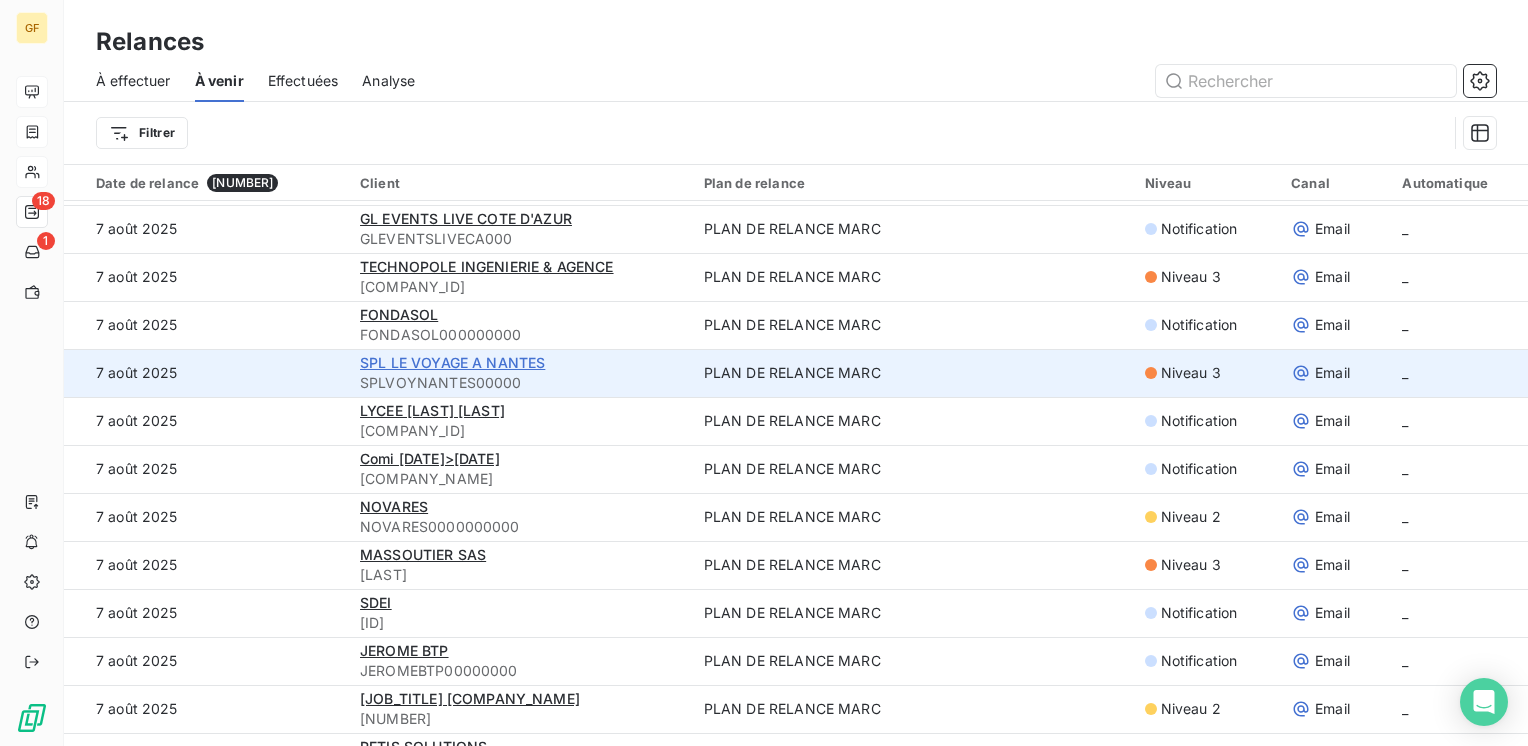 click on "SPL LE VOYAGE A NANTES" at bounding box center (452, 362) 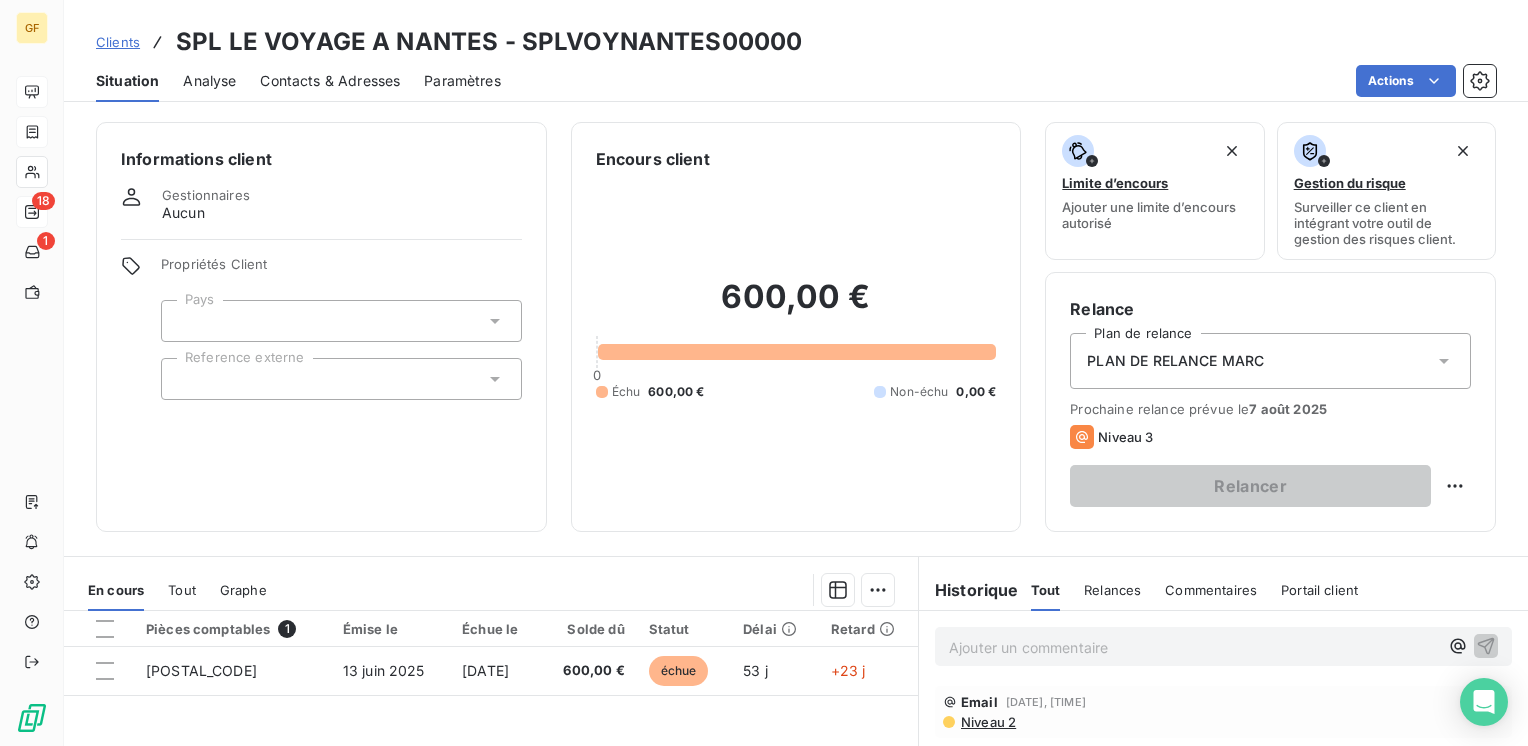 scroll, scrollTop: 100, scrollLeft: 0, axis: vertical 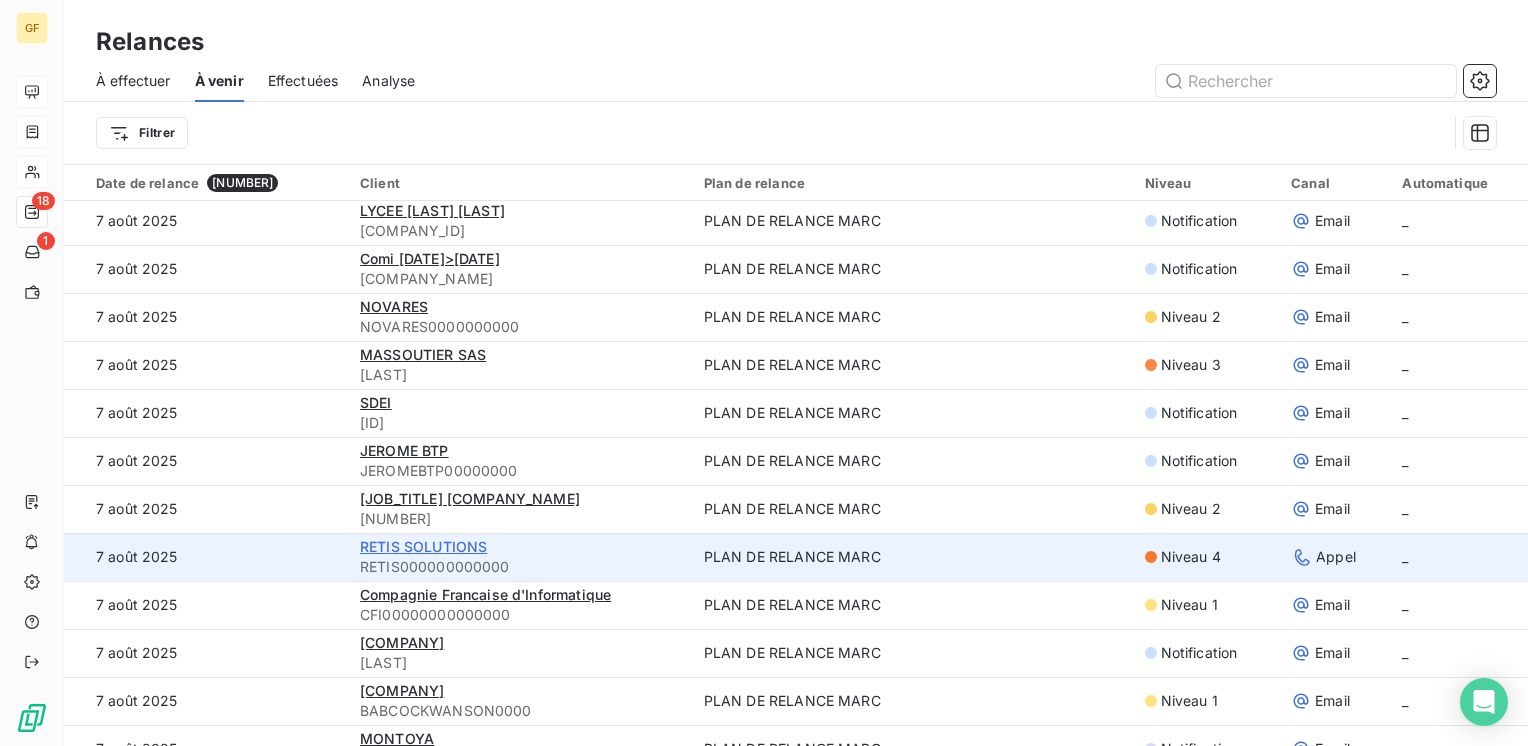 click on "RETIS SOLUTIONS" at bounding box center (423, 546) 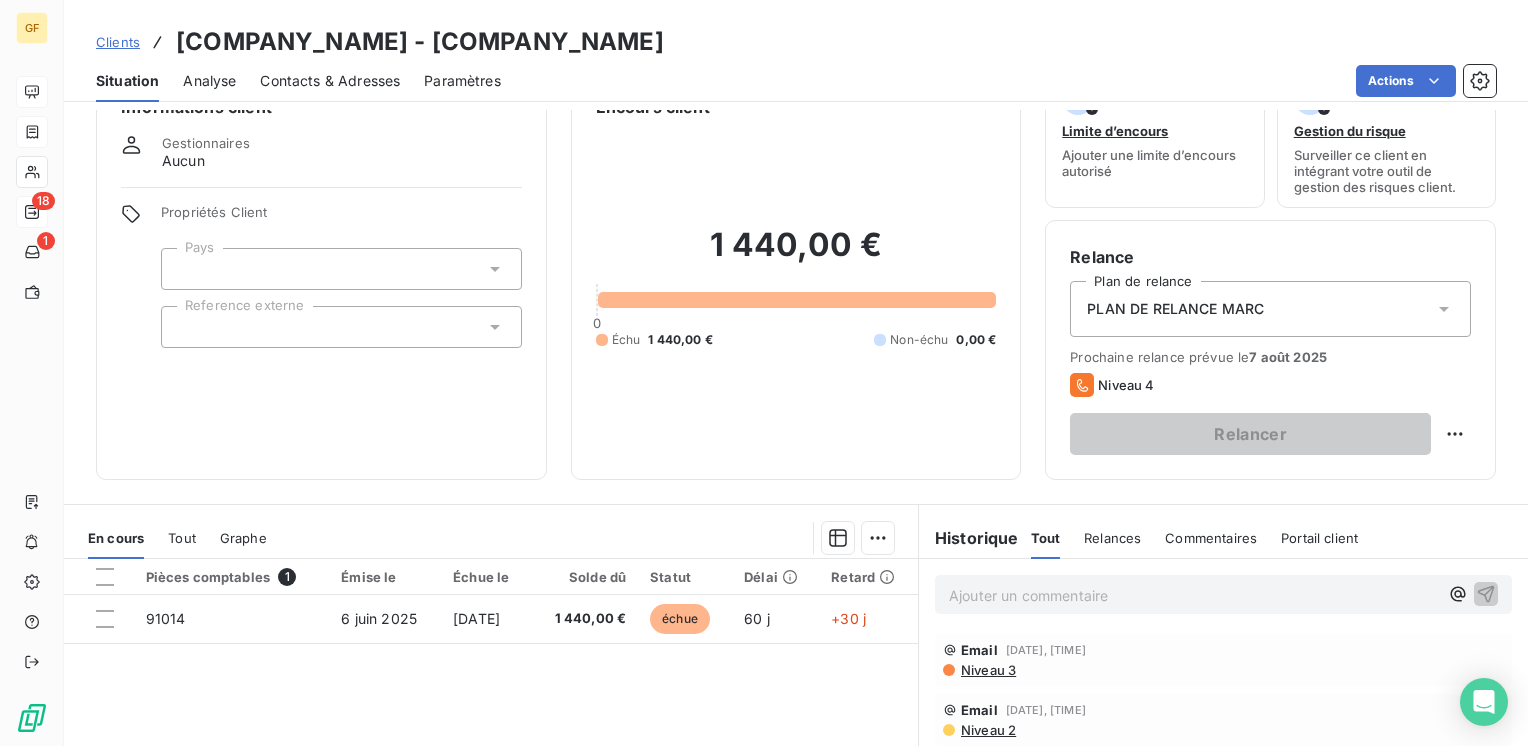 scroll, scrollTop: 100, scrollLeft: 0, axis: vertical 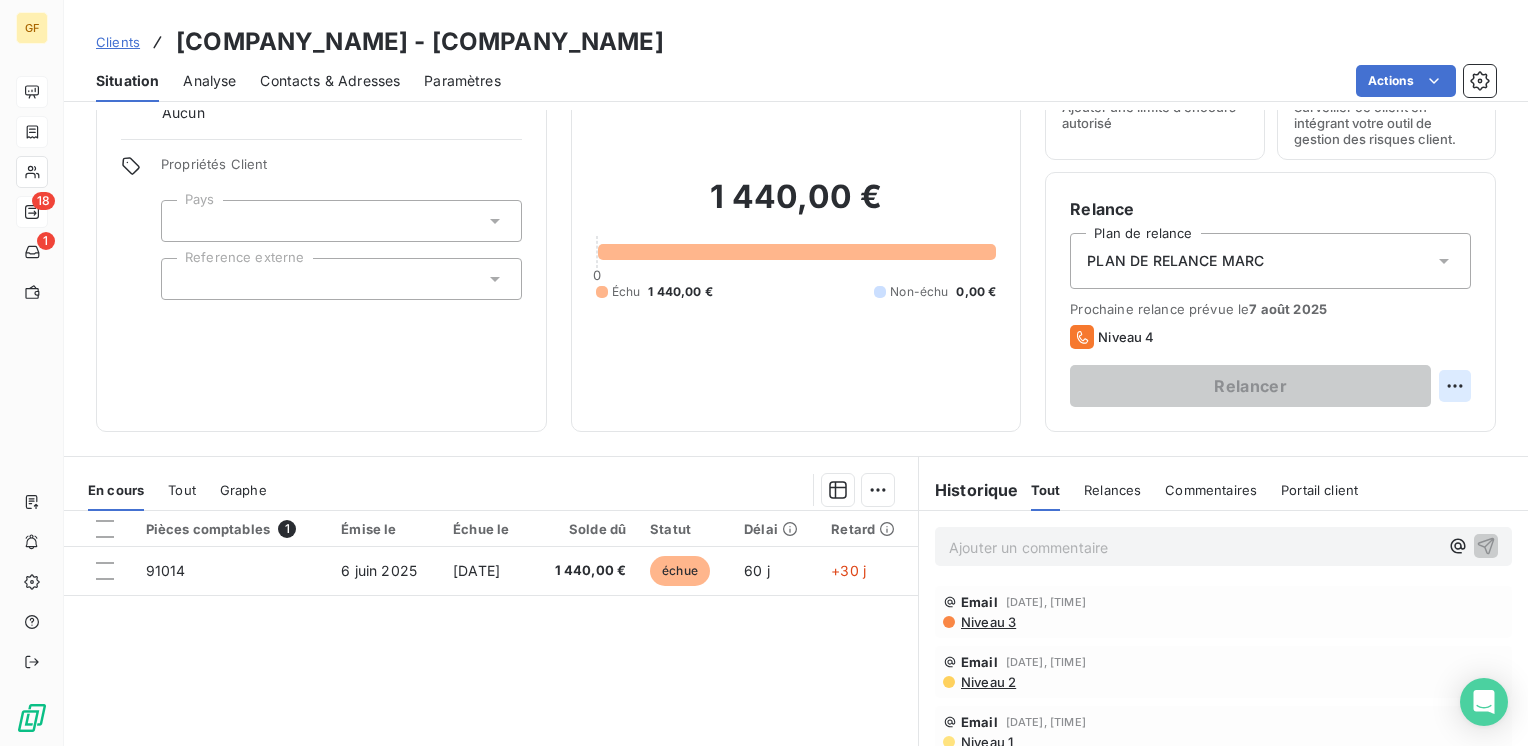 click on "GF 18 1 Clients RETIS SOLUTIONS - RETIS000000000000 Situation Analyse Contacts & Adresses Paramètres Actions Informations client Gestionnaires Aucun Propriétés Client Pays Reference externe Encours client   1 440,00 € 0 Échu 1 440,00 € Non-échu 0,00 €     Limite d’encours Ajouter une limite d’encours autorisé Gestion du risque Surveiller ce client en intégrant votre outil de gestion des risques client. Relance Plan de relance PLAN DE RELANCE MARC Prochaine relance prévue le  7 août 2025 Niveau 4 Relancer En cours Tout Graphe Pièces comptables 1 Émise le Échue le Solde dû Statut Délai   Retard   91014 6 juin 2025 6 juil. 2025 1 440,00 € échue 60 j +30 j Lignes par page 25 Précédent 1 Suivant Historique Tout Relances Commentaires Portail client Tout Relances Commentaires Portail client Ajouter un commentaire ﻿ Email 31 juil. 2025, 07:19 Niveau 3 Email 21 juil. 2025, 07:43 Niveau 2 Email 11 juil. 2025, 11:42 Niveau 1 Email 26 juin 2025, 08:31 Notification  :" at bounding box center (764, 373) 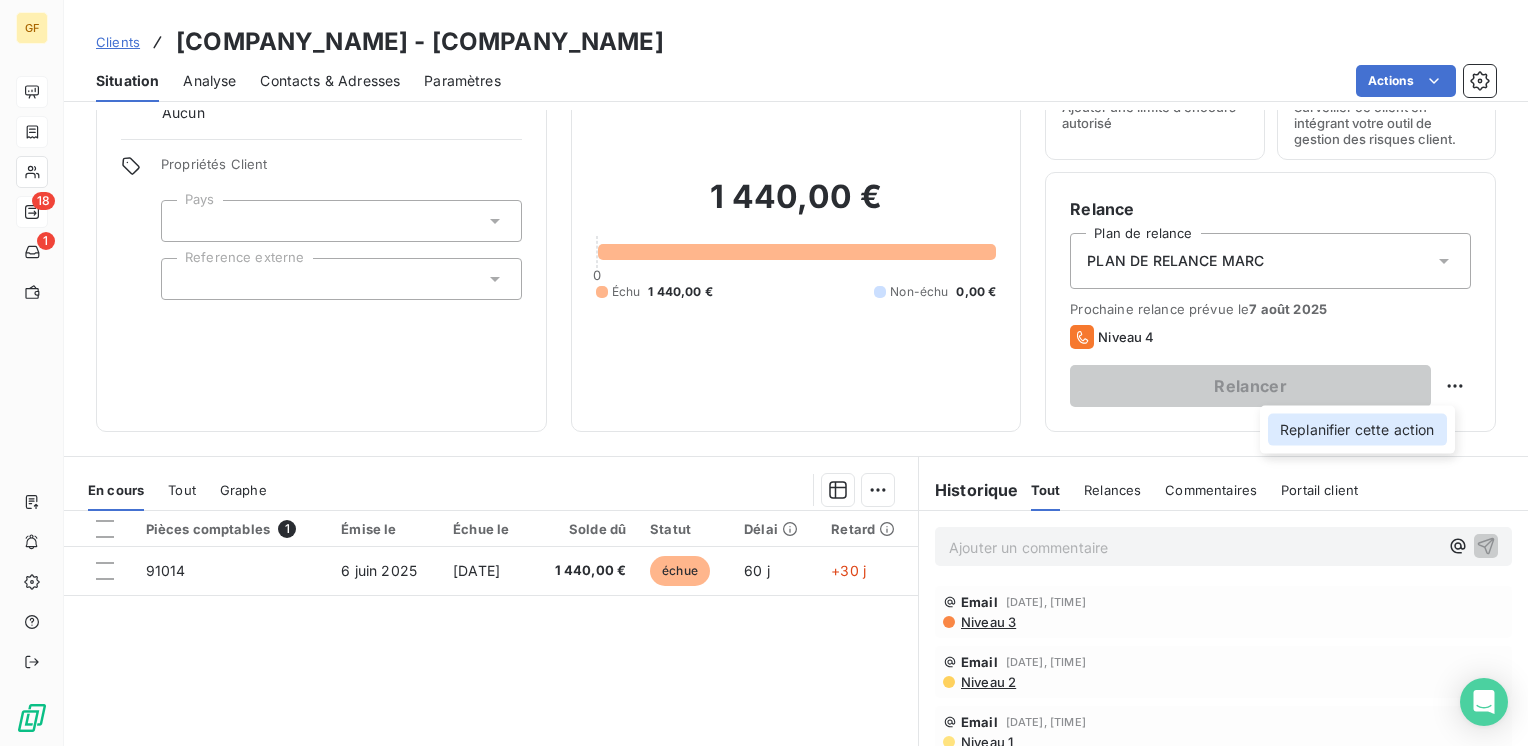 click on "Replanifier cette action" at bounding box center [1357, 430] 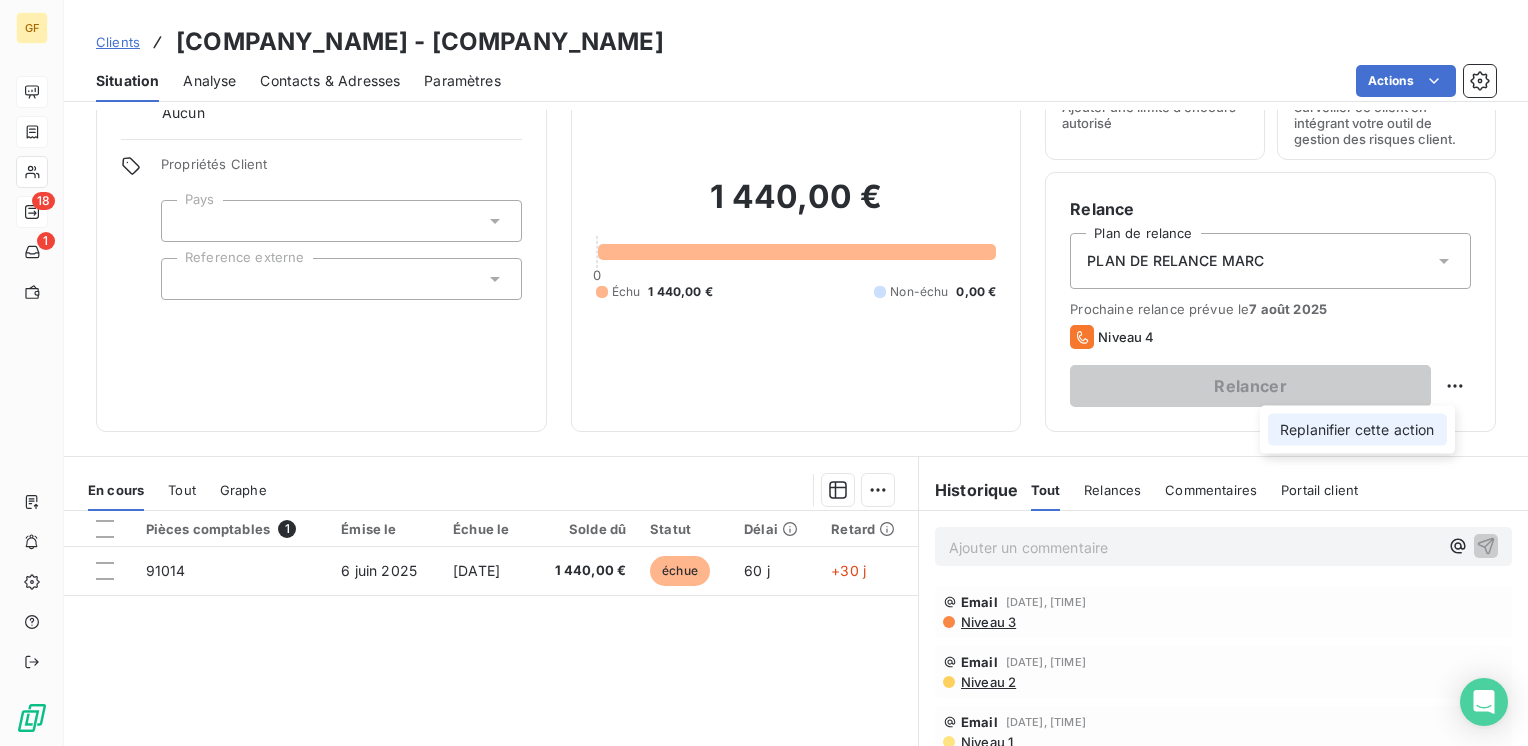 select on "7" 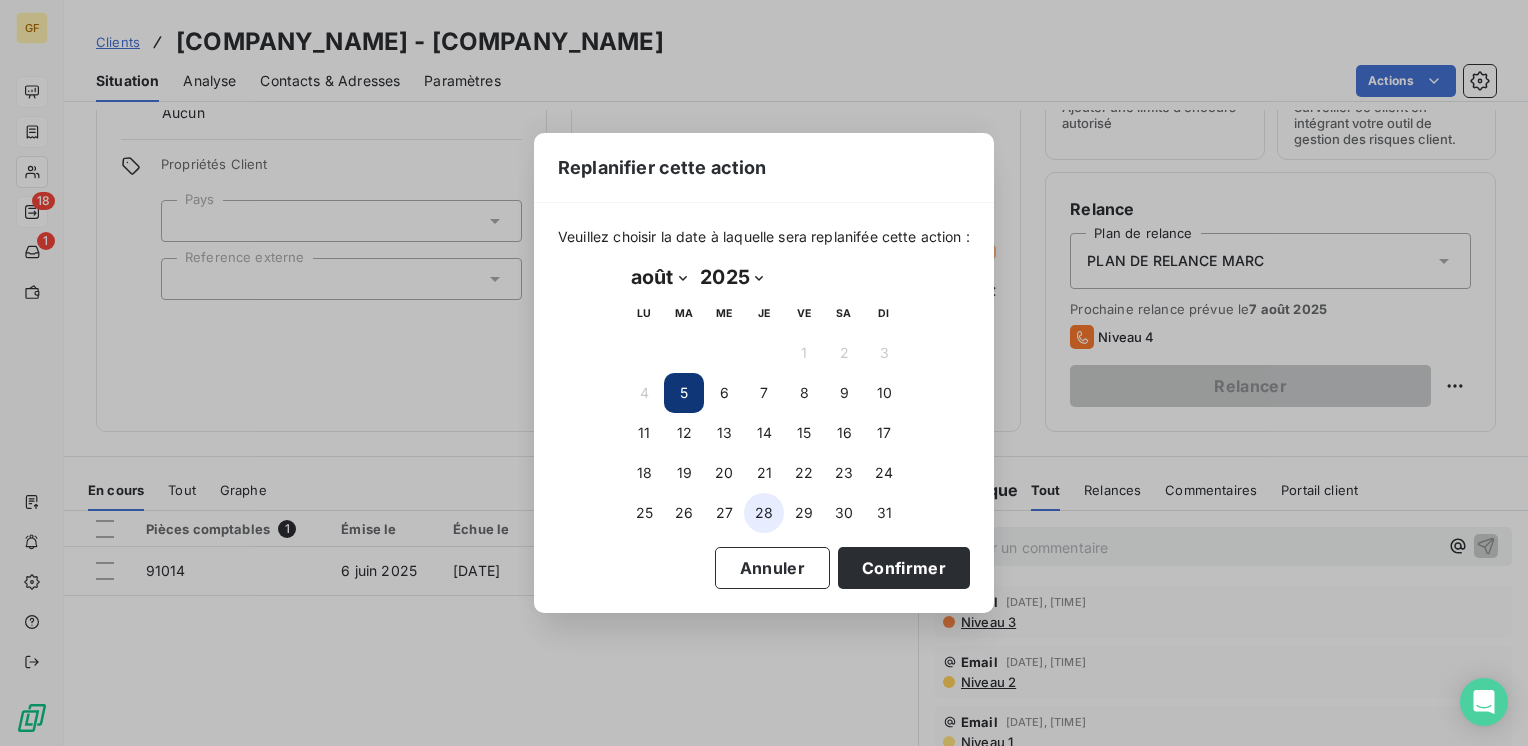 drag, startPoint x: 652, startPoint y: 515, endPoint x: 766, endPoint y: 521, distance: 114.15778 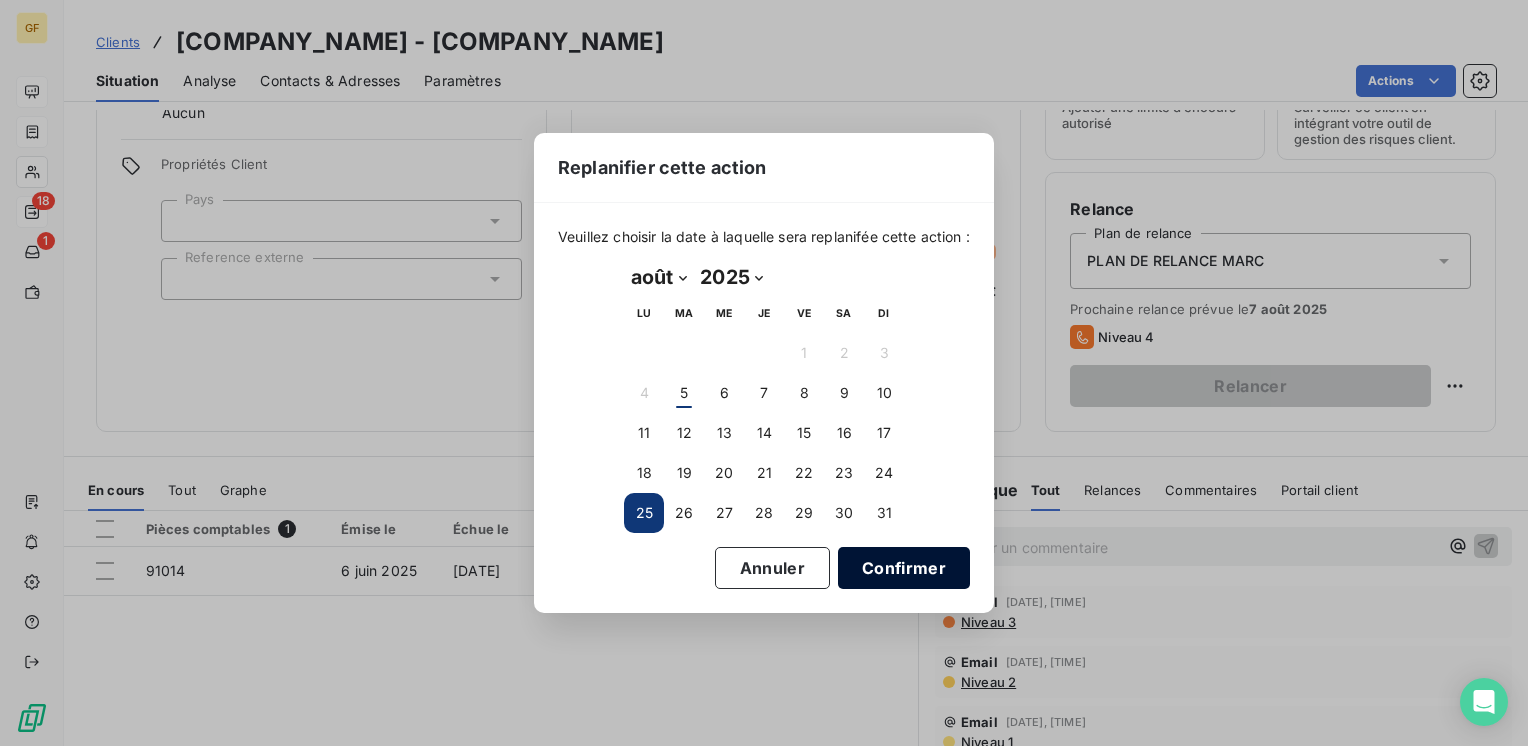 click on "Confirmer" at bounding box center (904, 568) 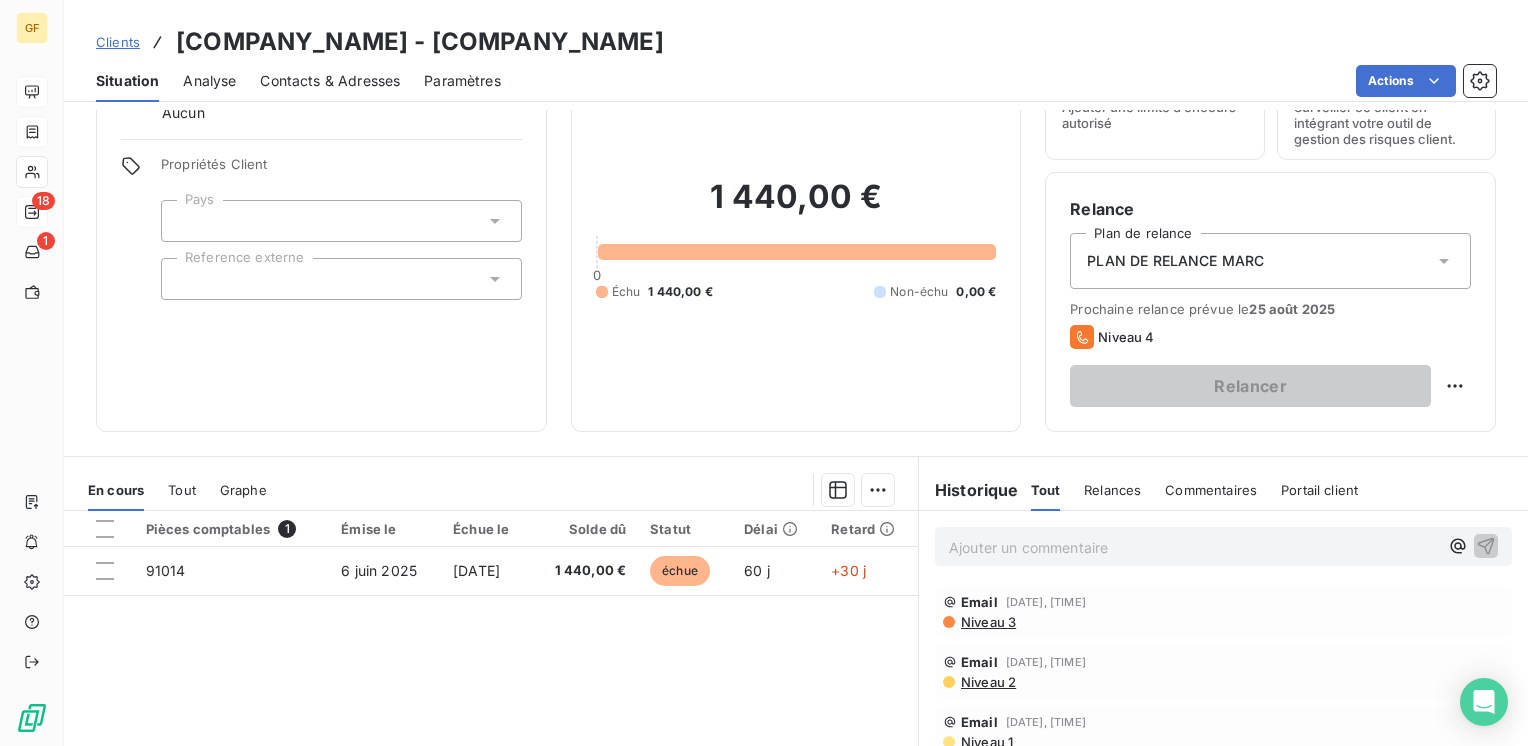 scroll, scrollTop: 0, scrollLeft: 0, axis: both 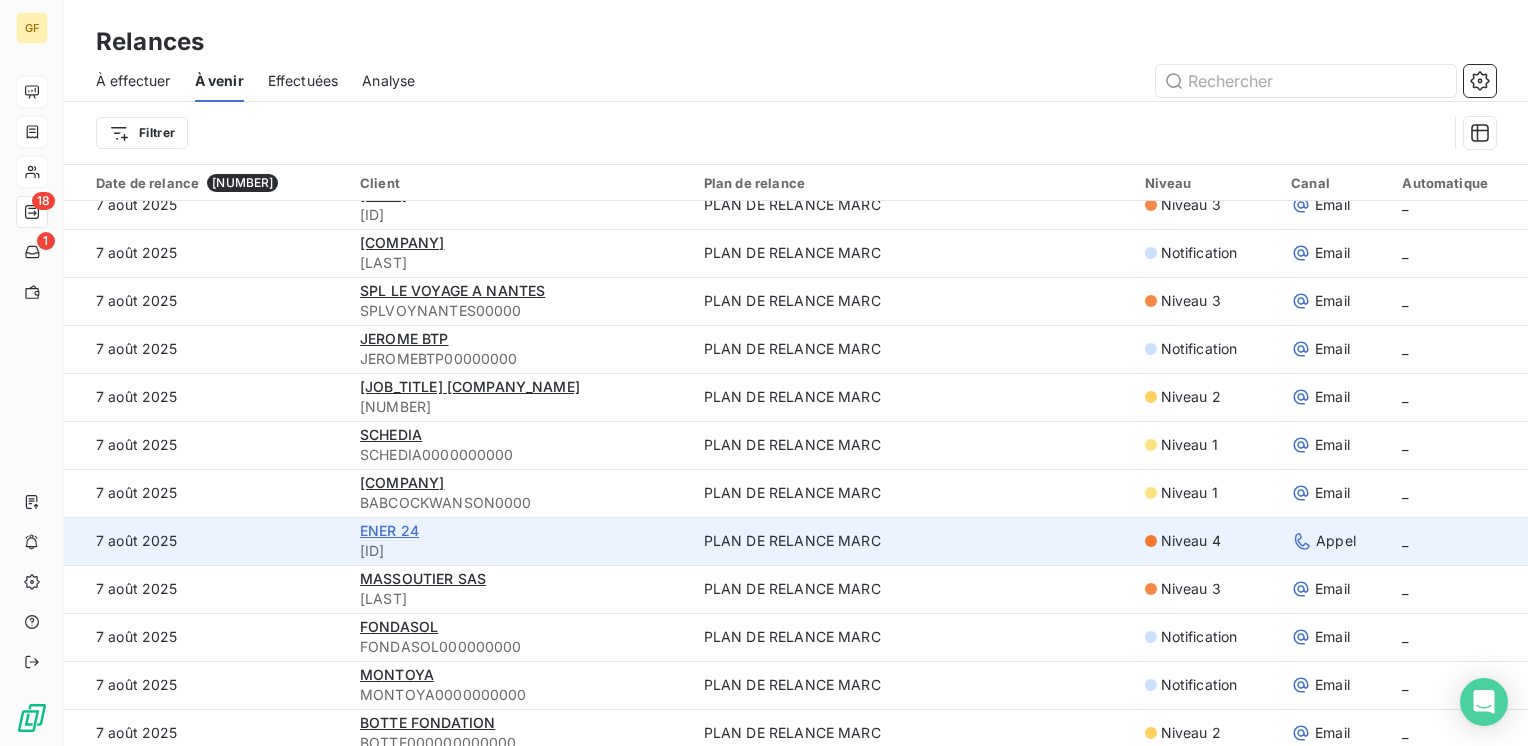 click on "ENER 24" at bounding box center (389, 530) 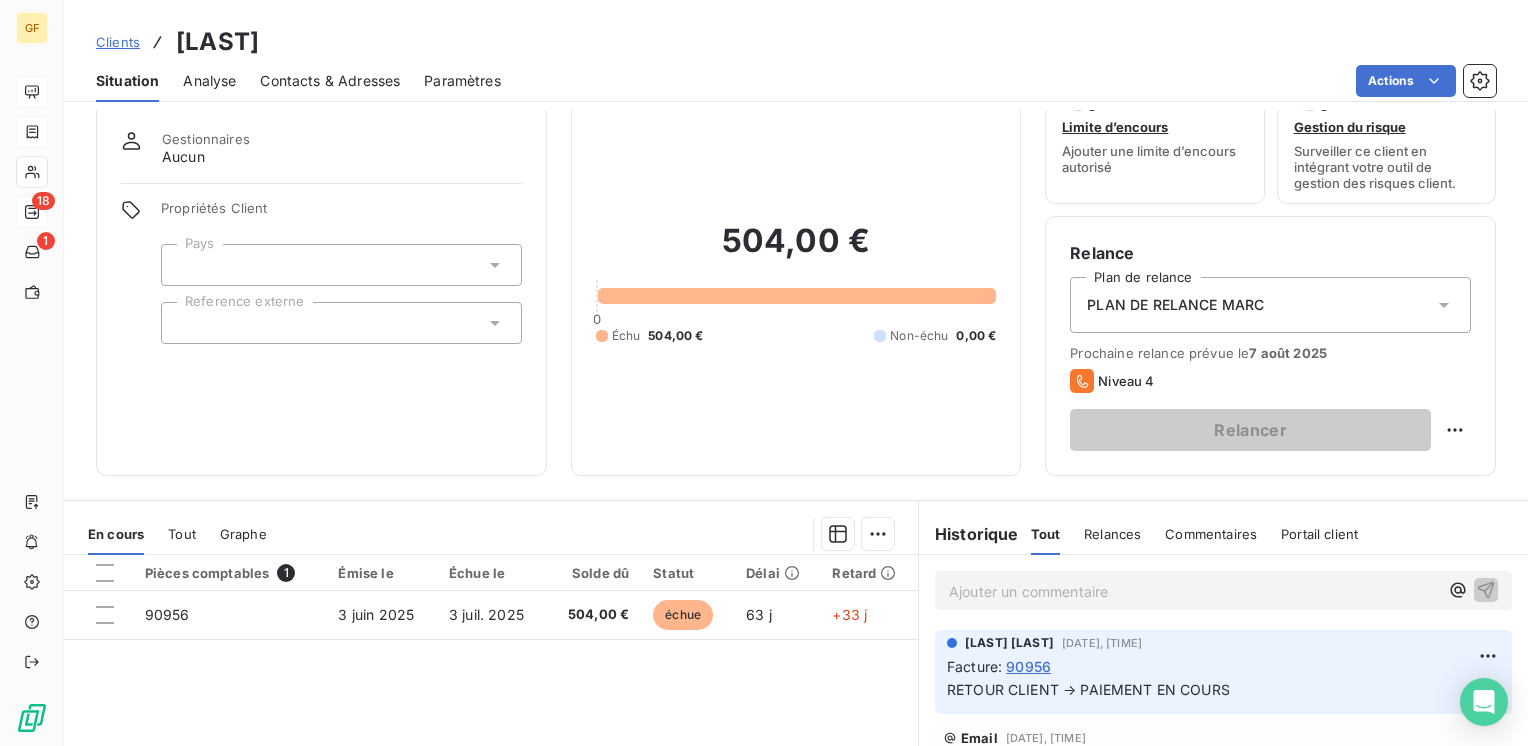 scroll, scrollTop: 100, scrollLeft: 0, axis: vertical 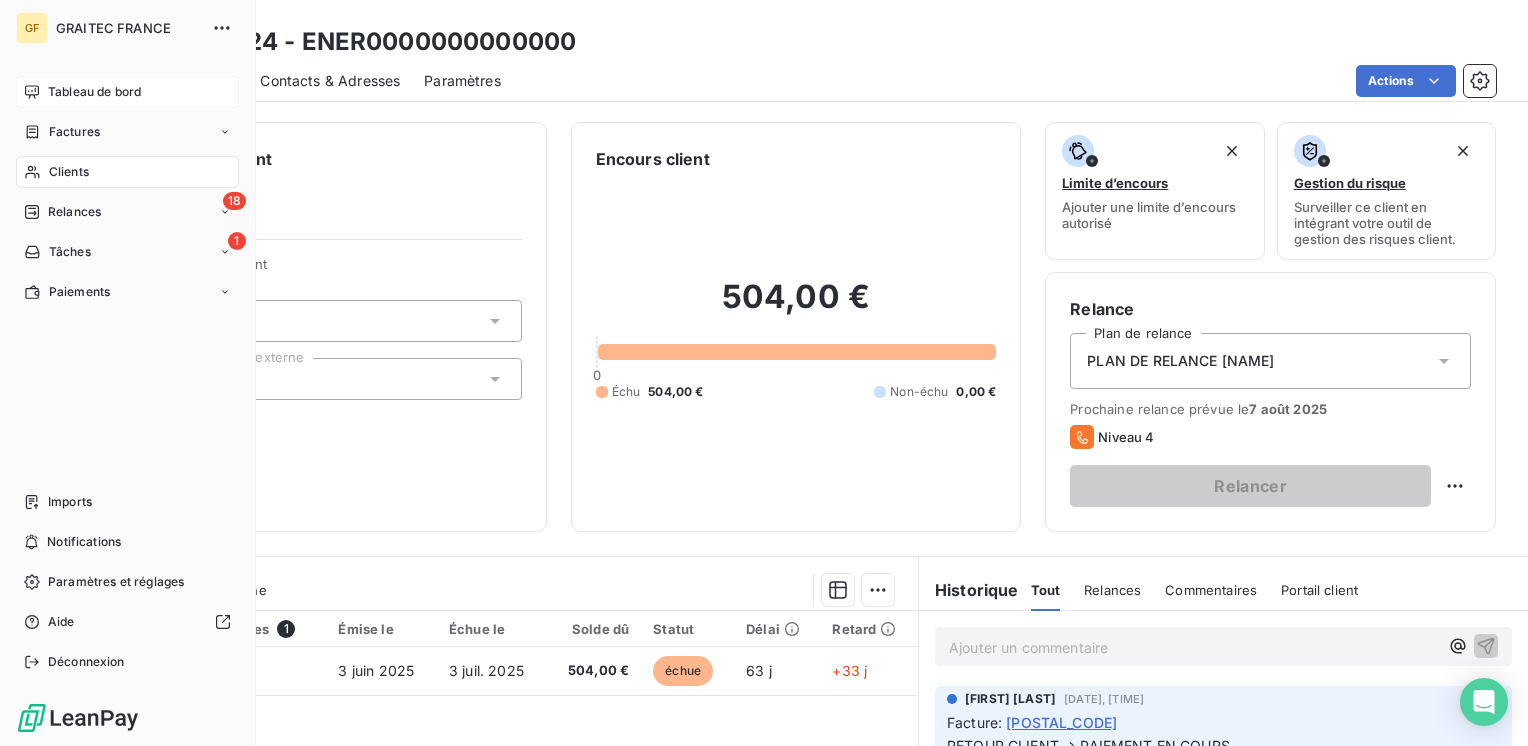 click on "Tableau de bord" at bounding box center [94, 92] 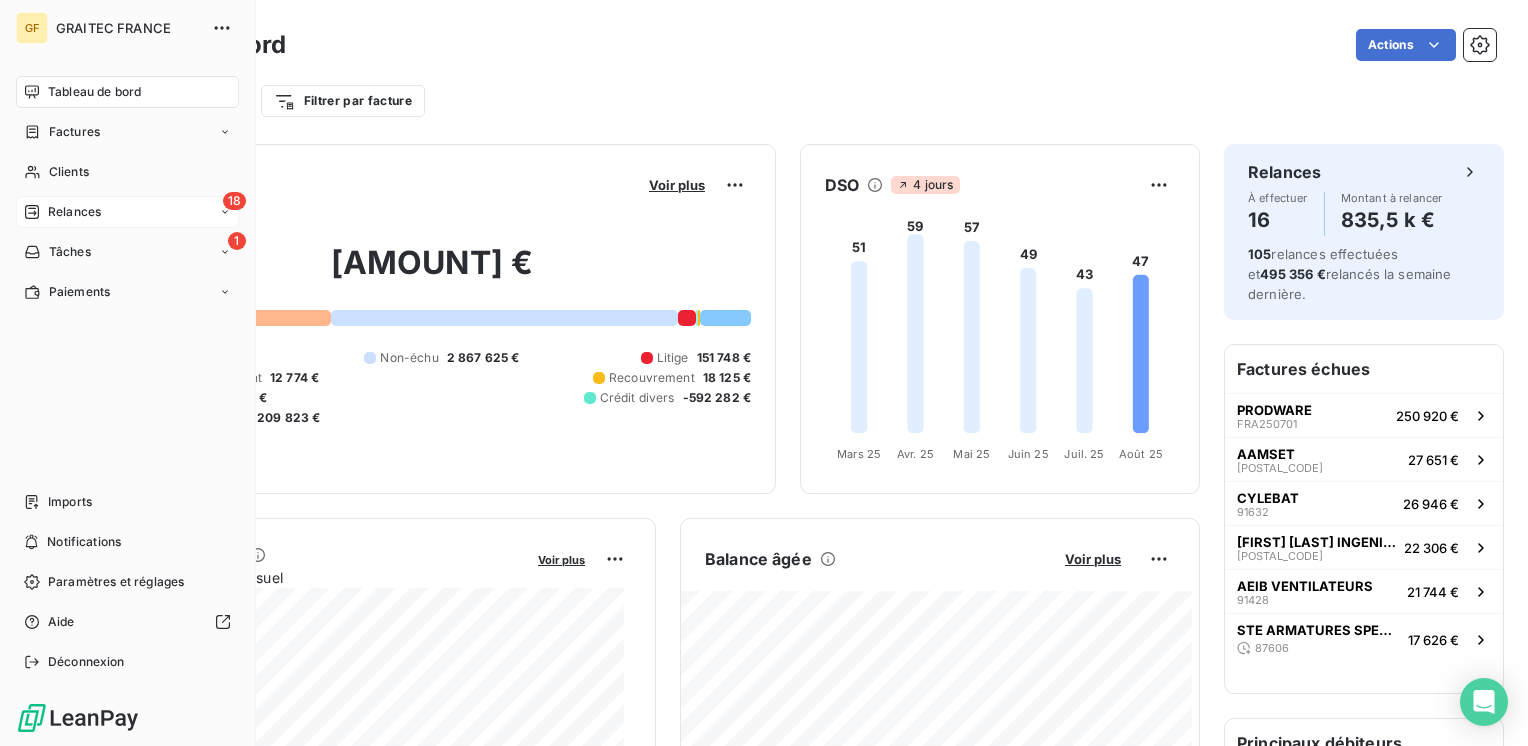 click on "Relances" at bounding box center [74, 212] 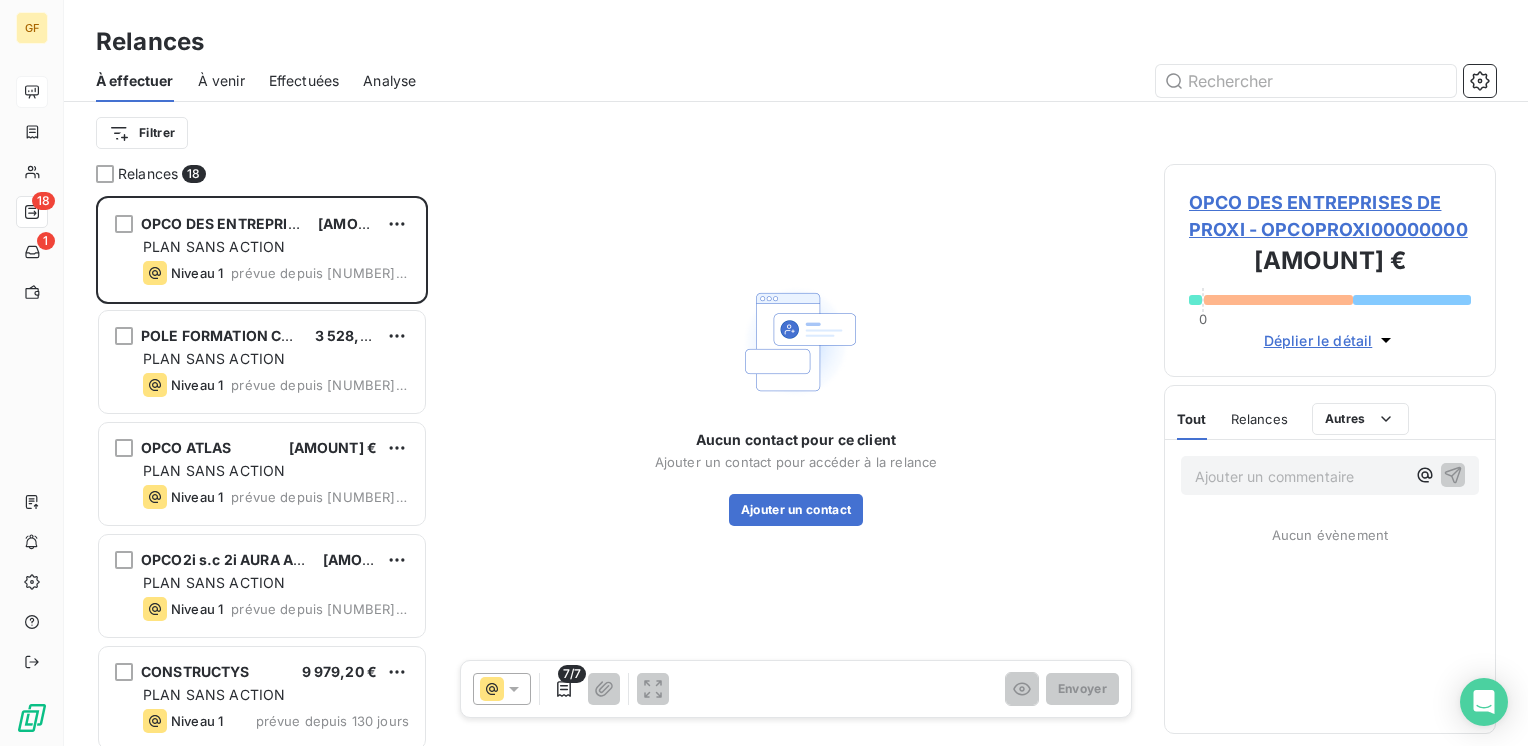 scroll, scrollTop: 16, scrollLeft: 16, axis: both 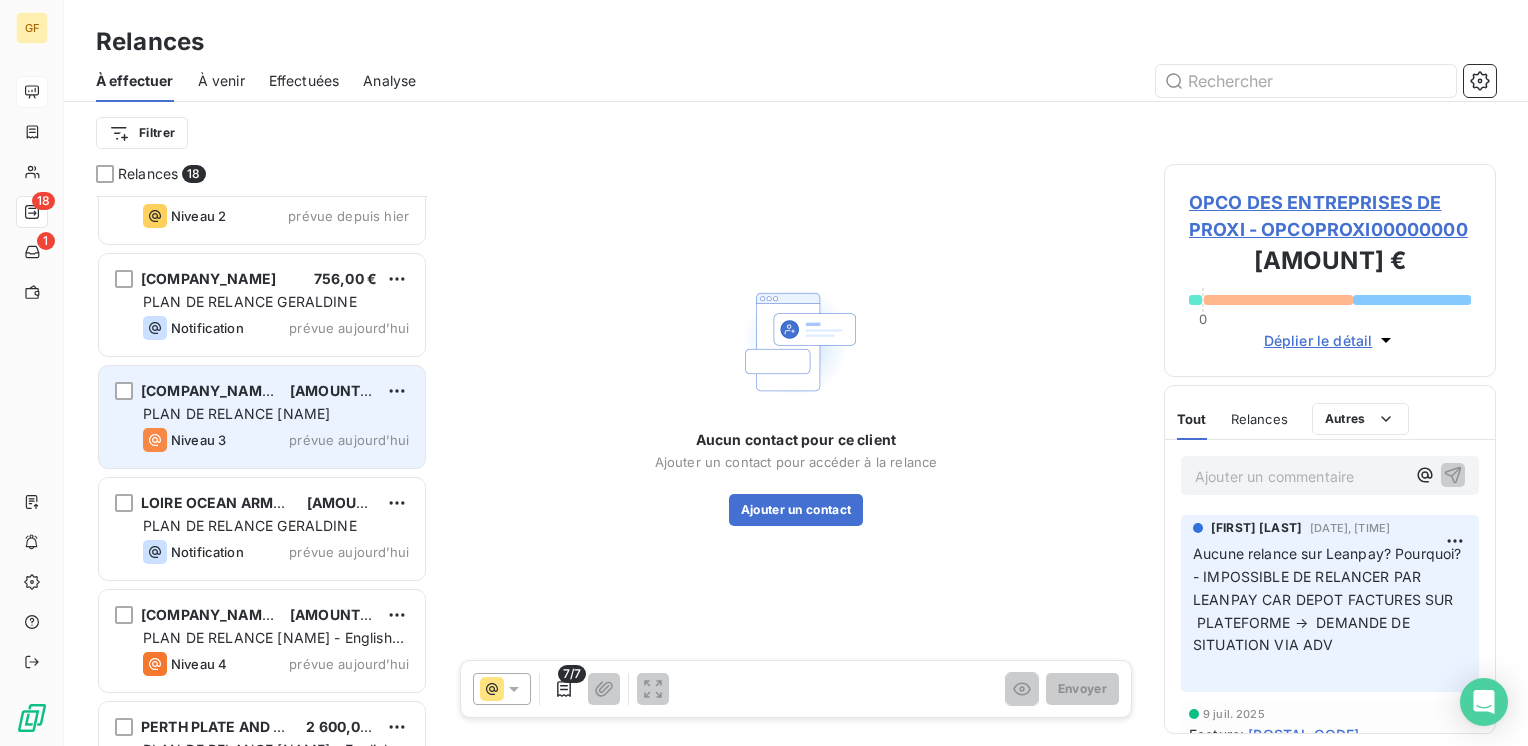 click on "Niveau 3 prévue aujourd’hui" at bounding box center (276, 440) 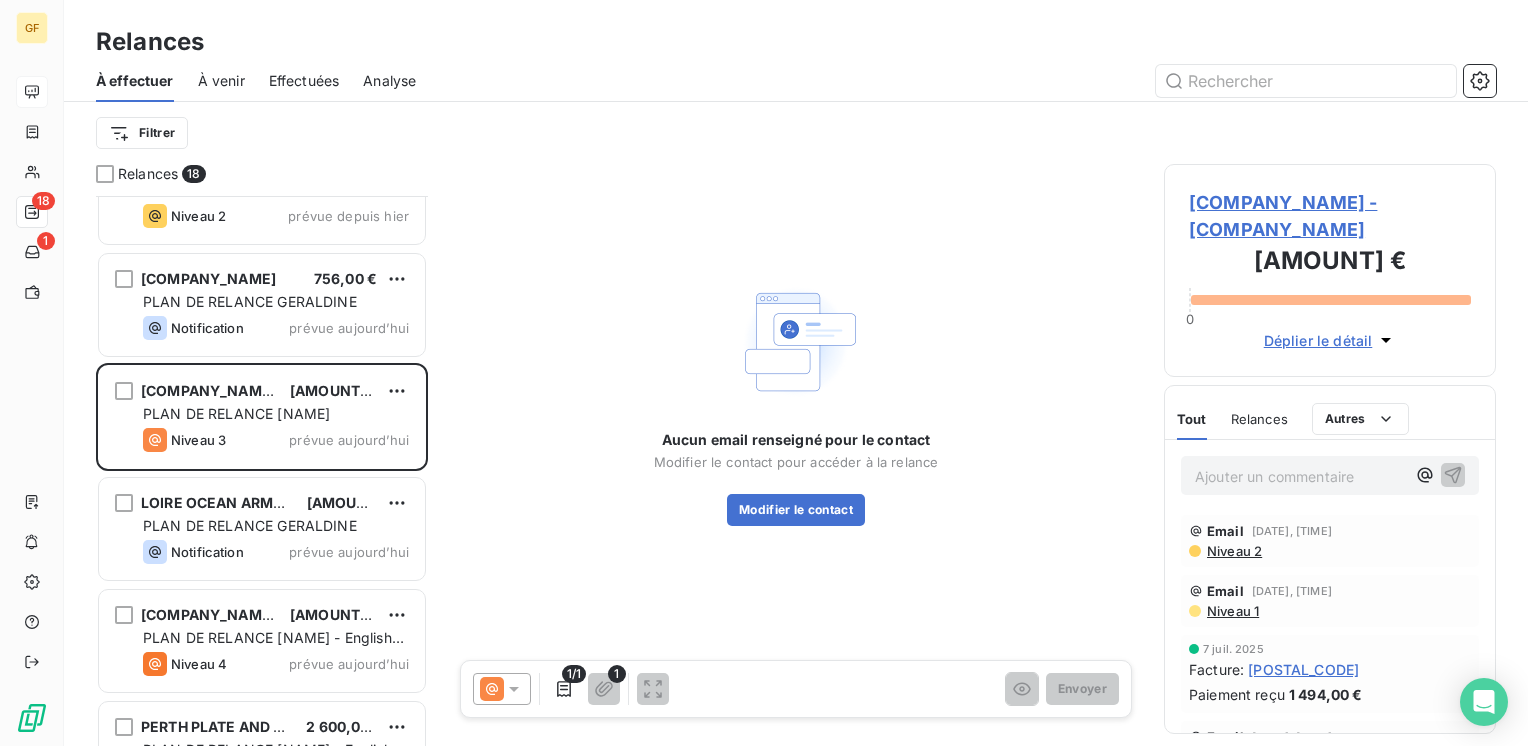 click on "[COMPANY_NAME] - [COMPANY_NAME]" at bounding box center (1330, 216) 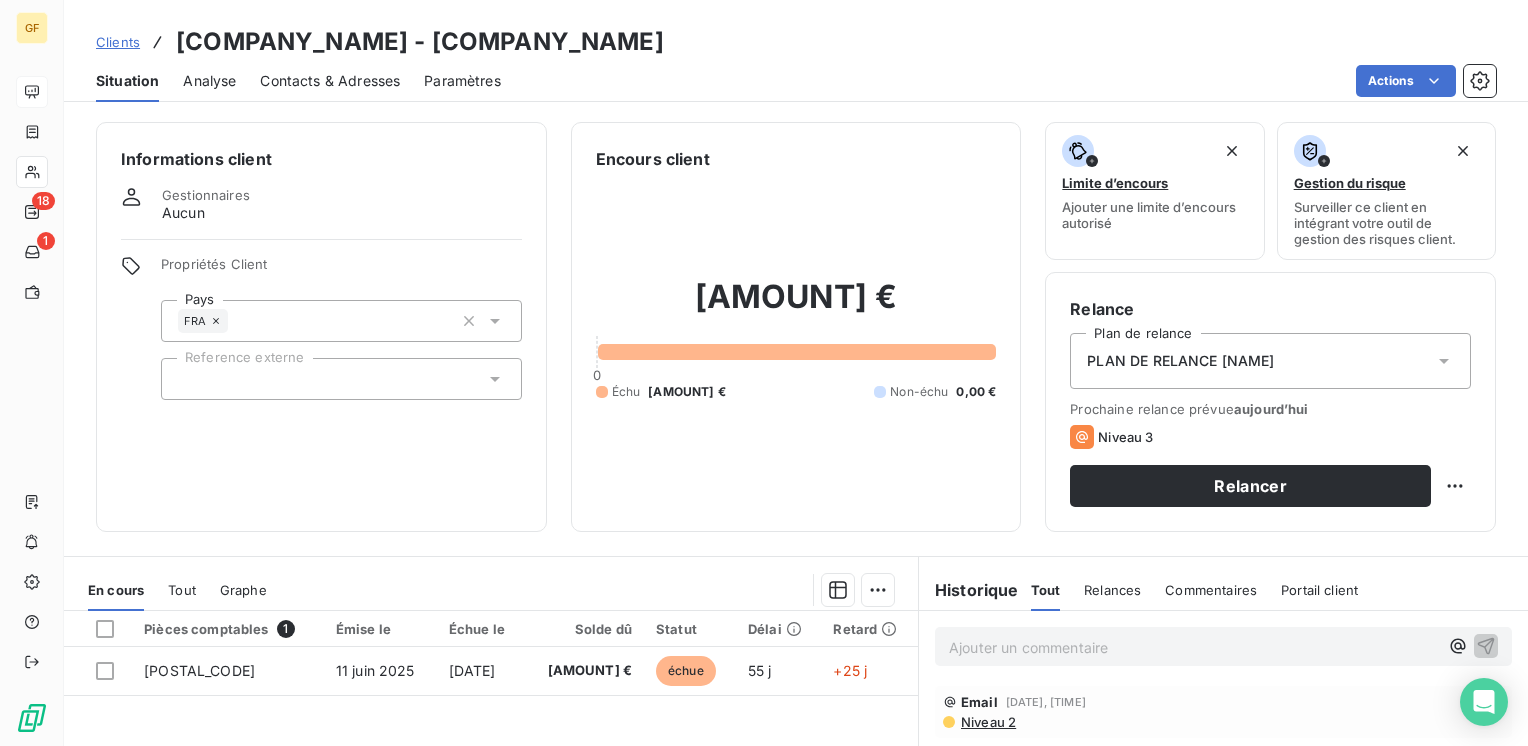 click on "Contacts & Adresses" at bounding box center (330, 81) 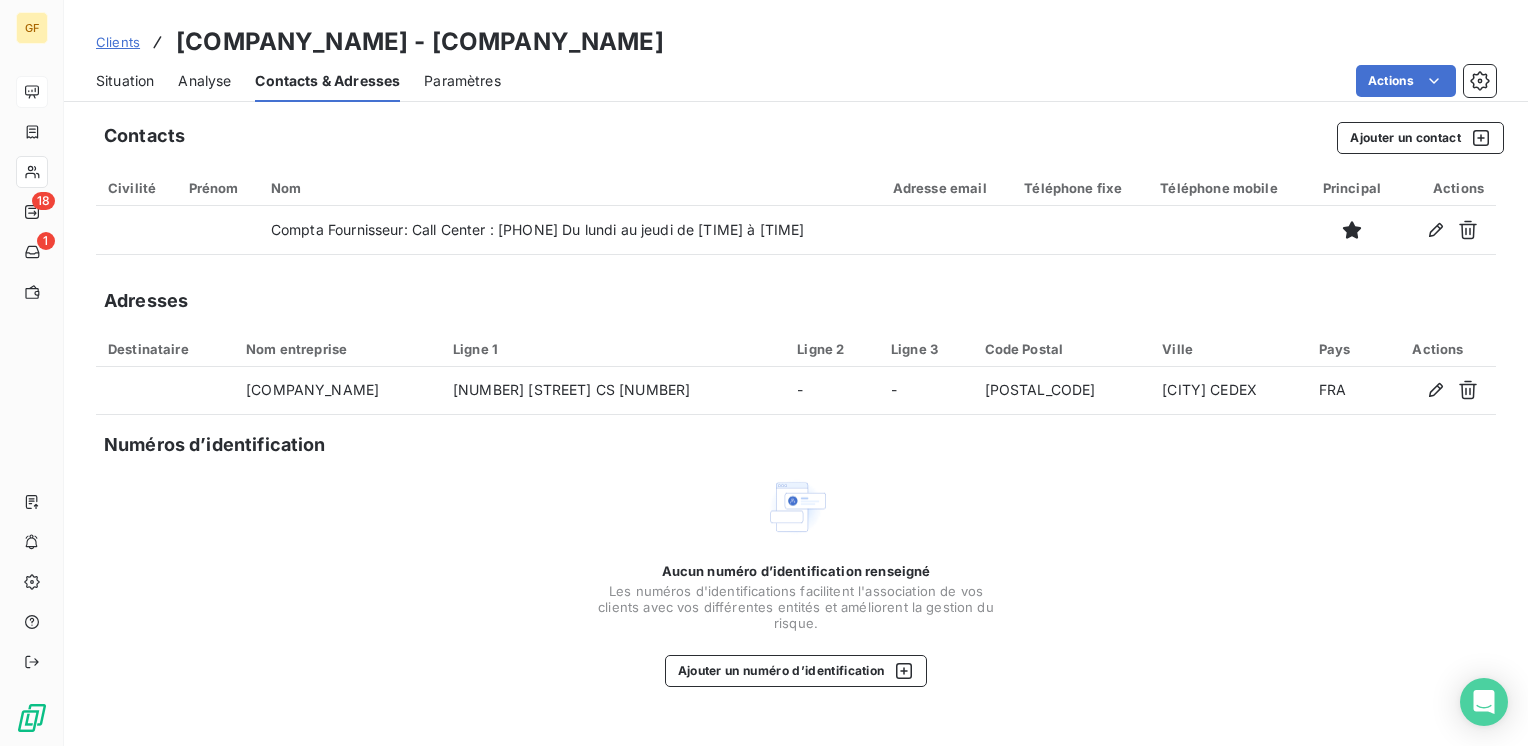 click on "Situation" at bounding box center (125, 81) 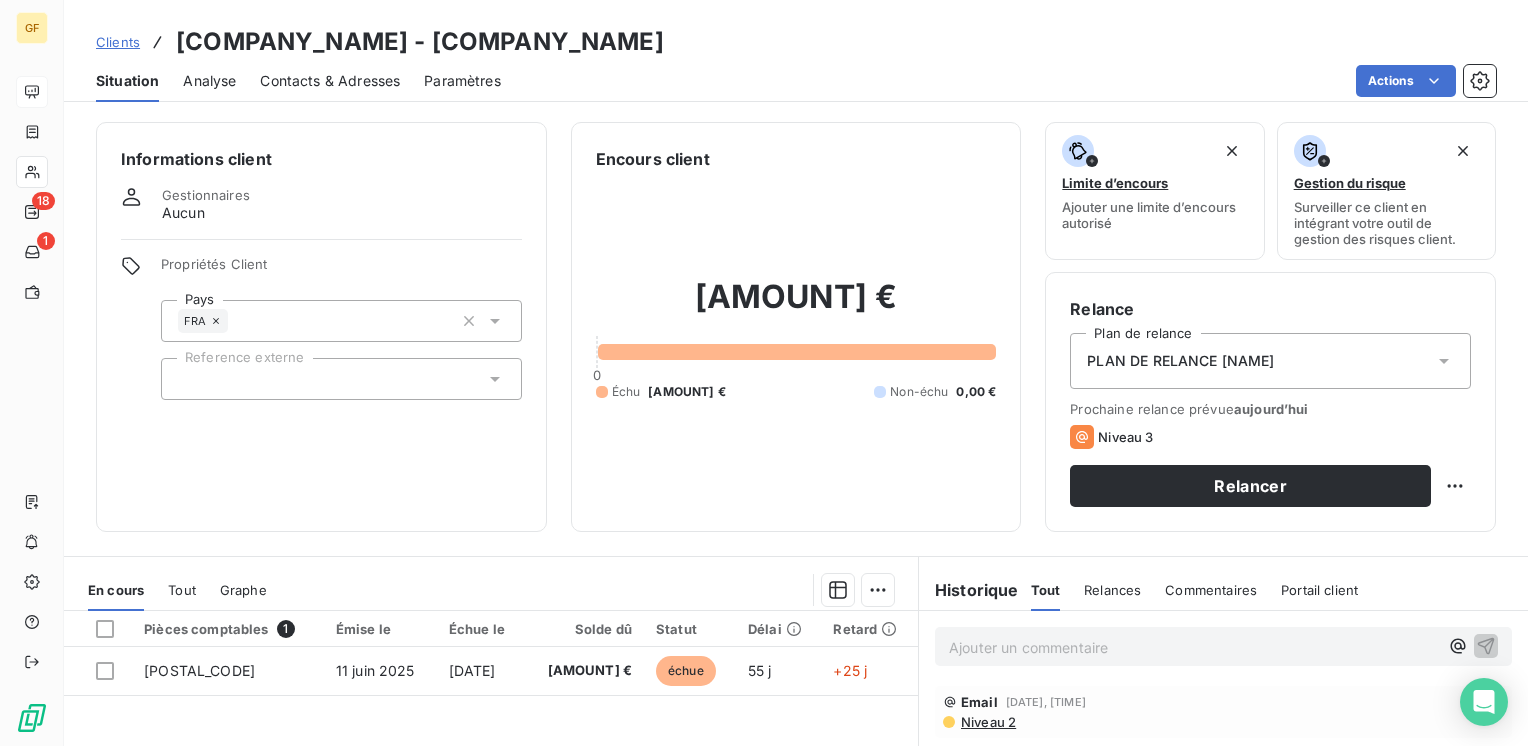 scroll, scrollTop: 100, scrollLeft: 0, axis: vertical 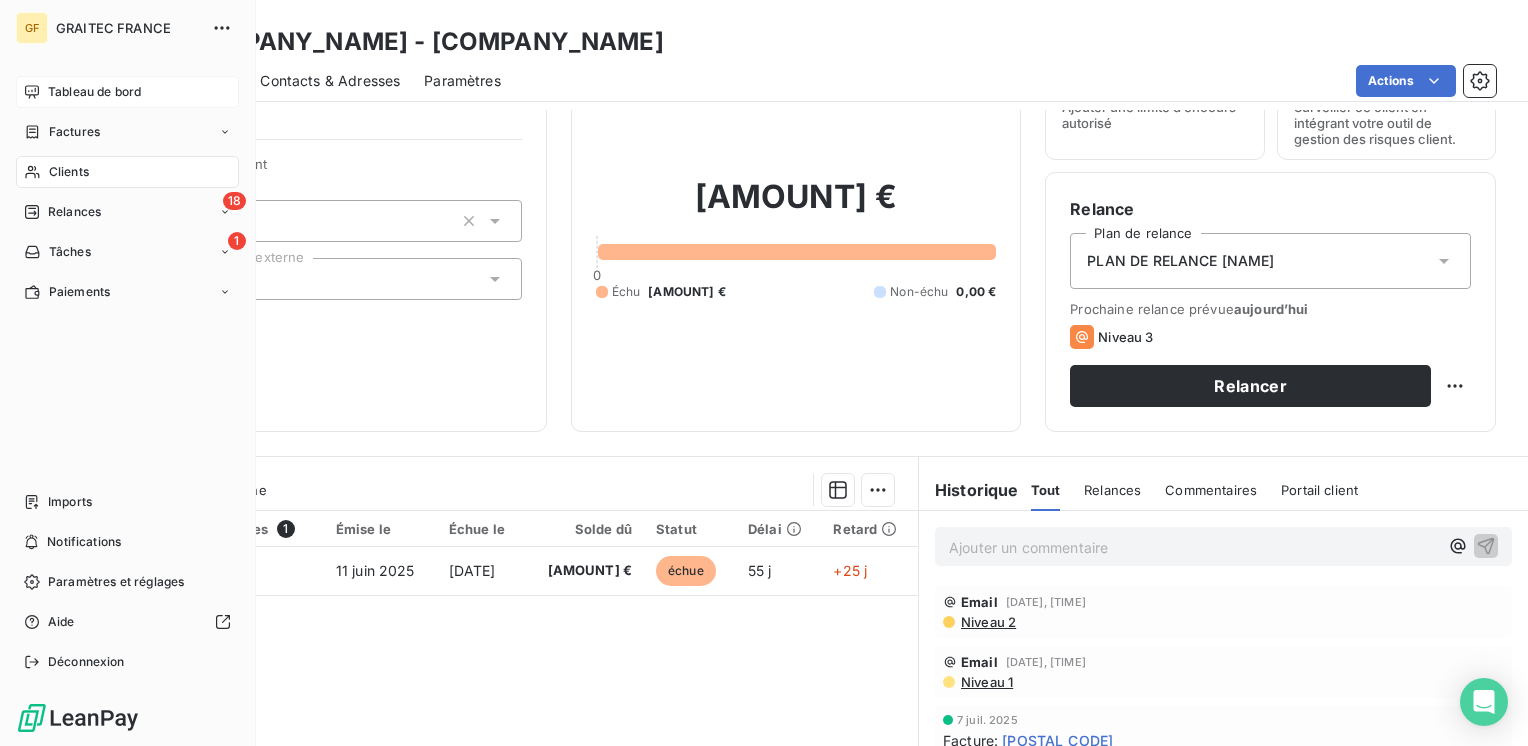 click on "Tableau de bord" at bounding box center (127, 92) 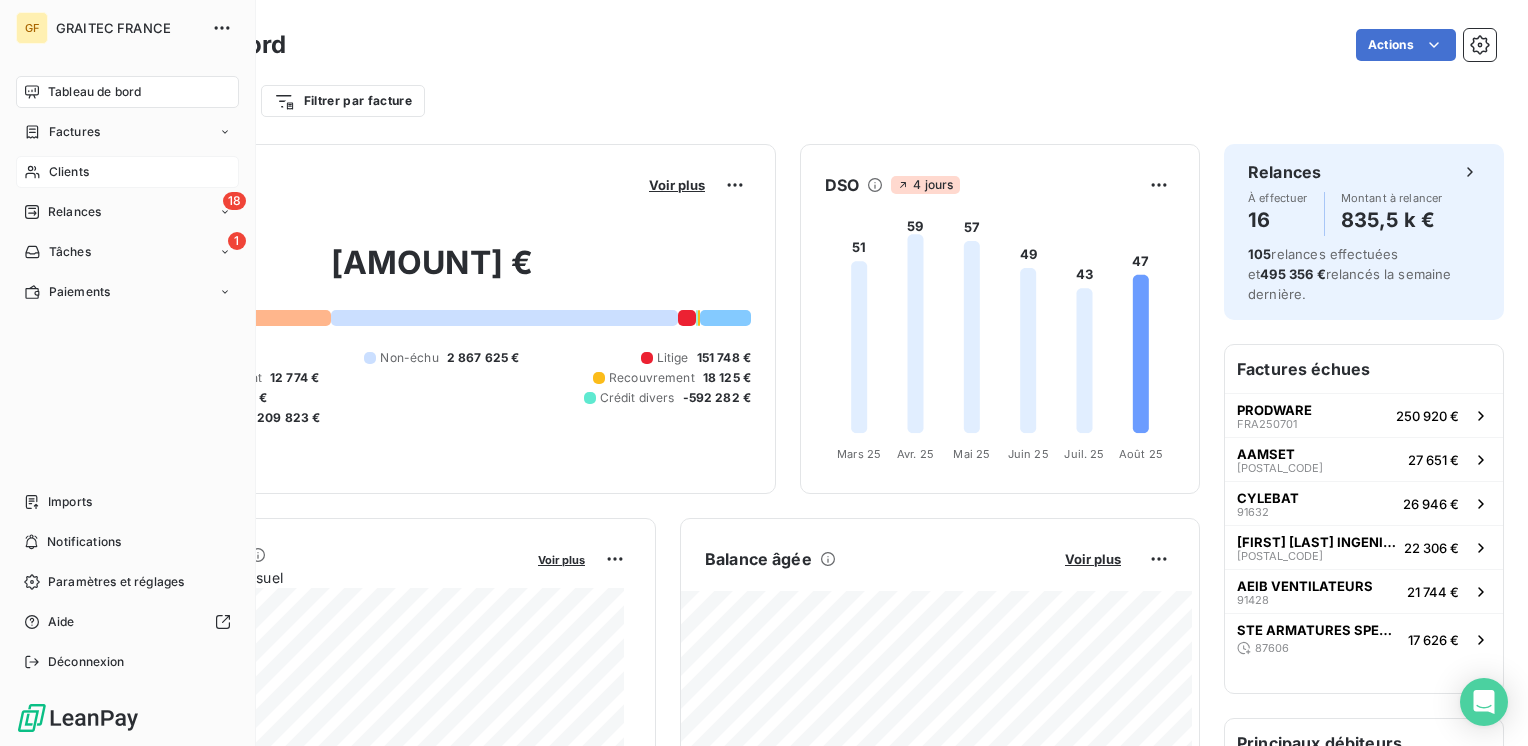 click on "Clients" at bounding box center [127, 172] 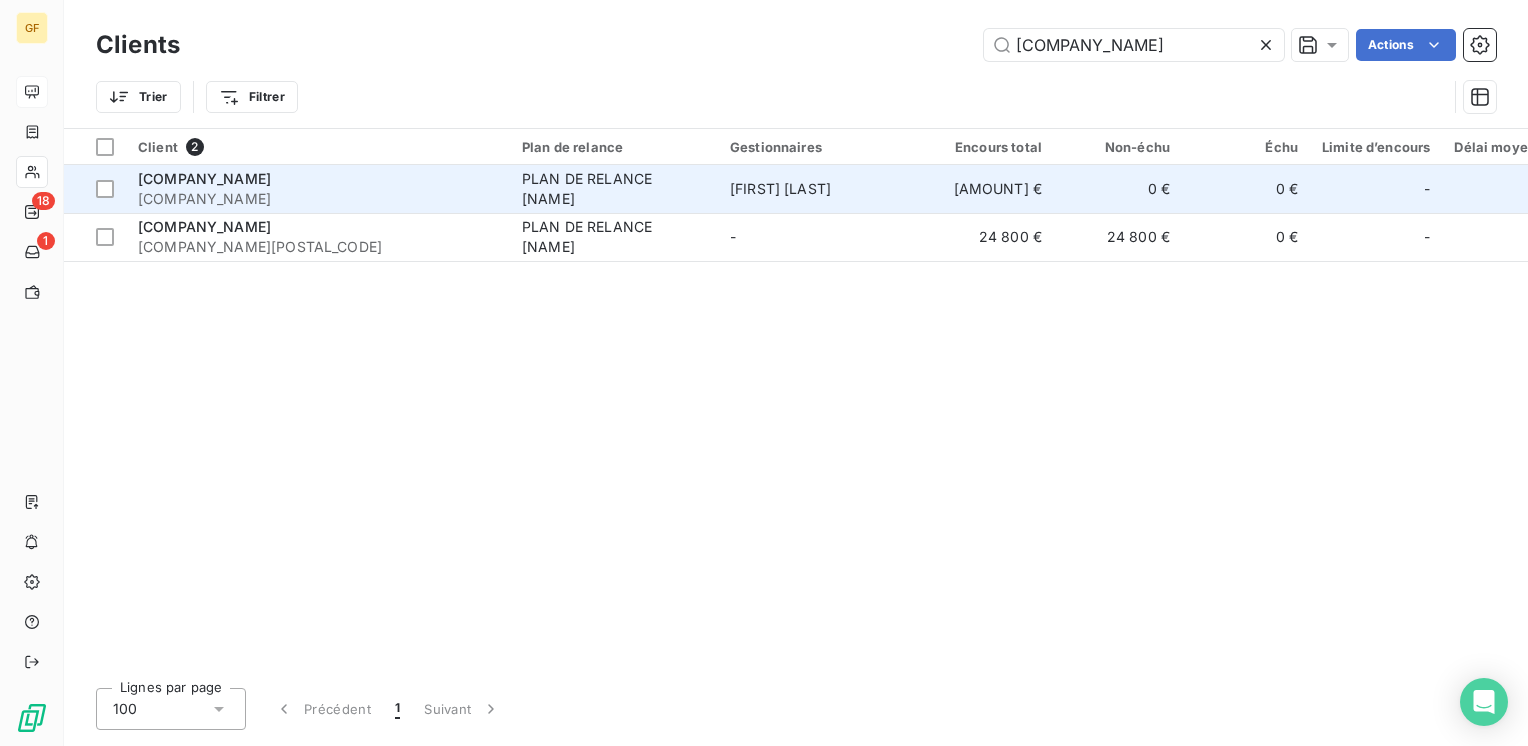 type on "[COMPANY_NAME]" 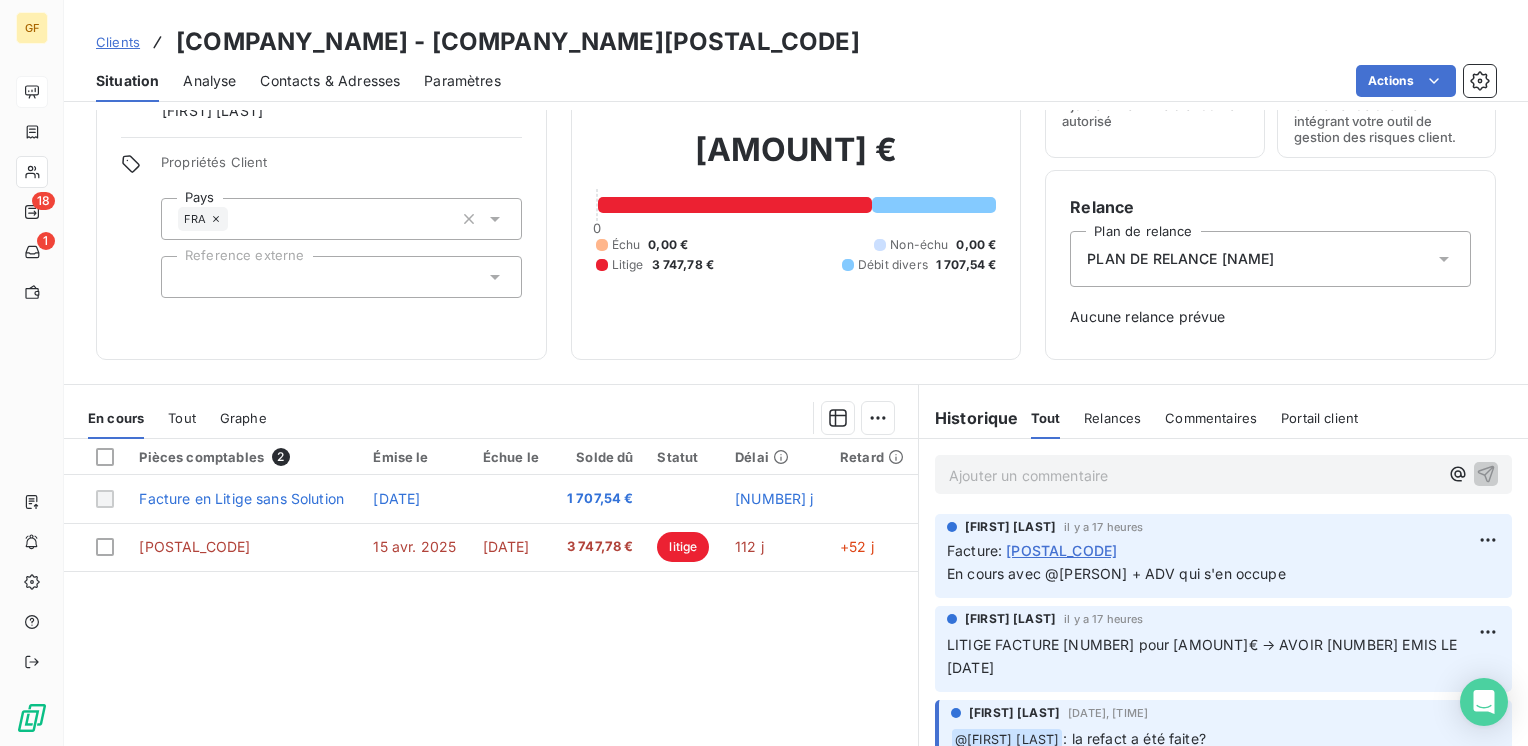 scroll, scrollTop: 200, scrollLeft: 0, axis: vertical 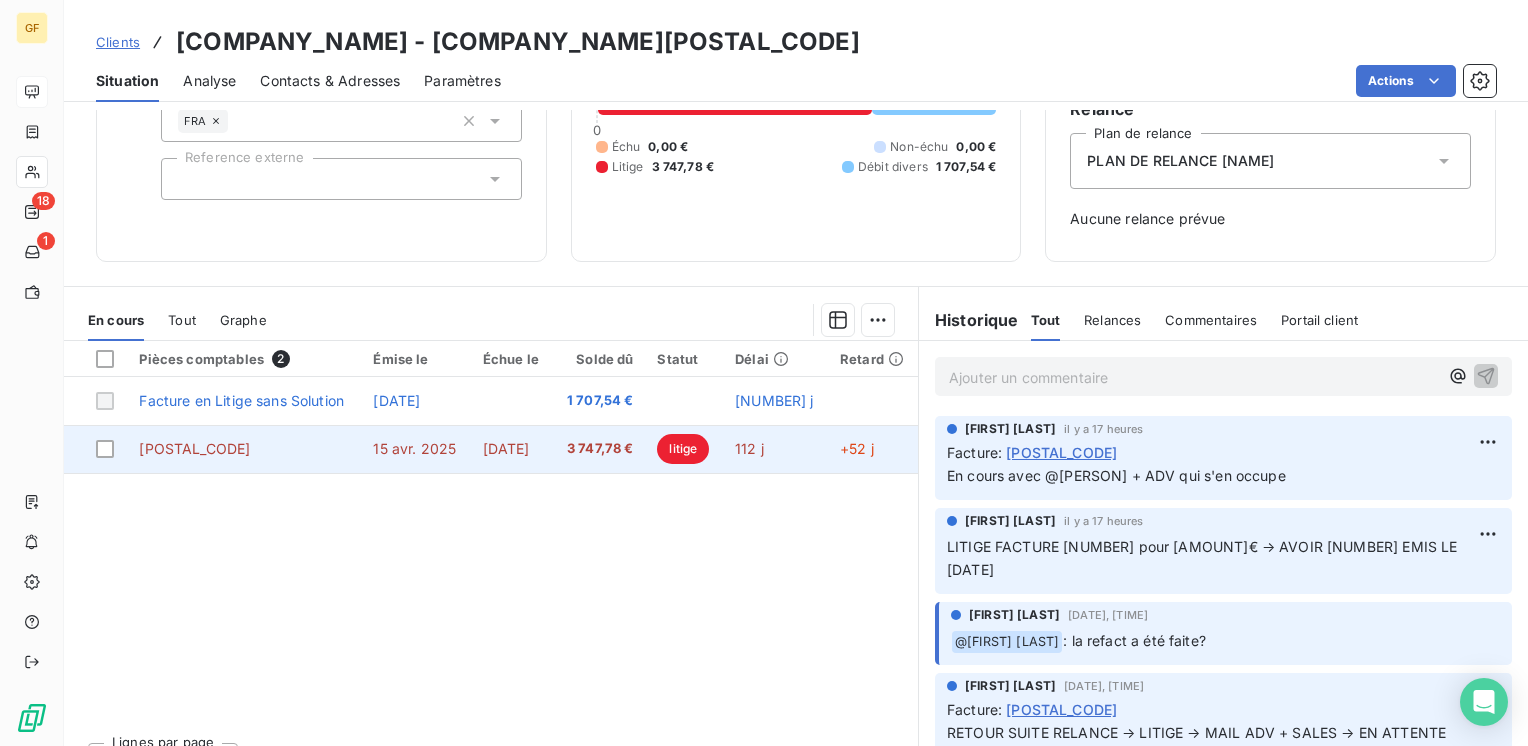 click on "[DATE]" at bounding box center (506, 448) 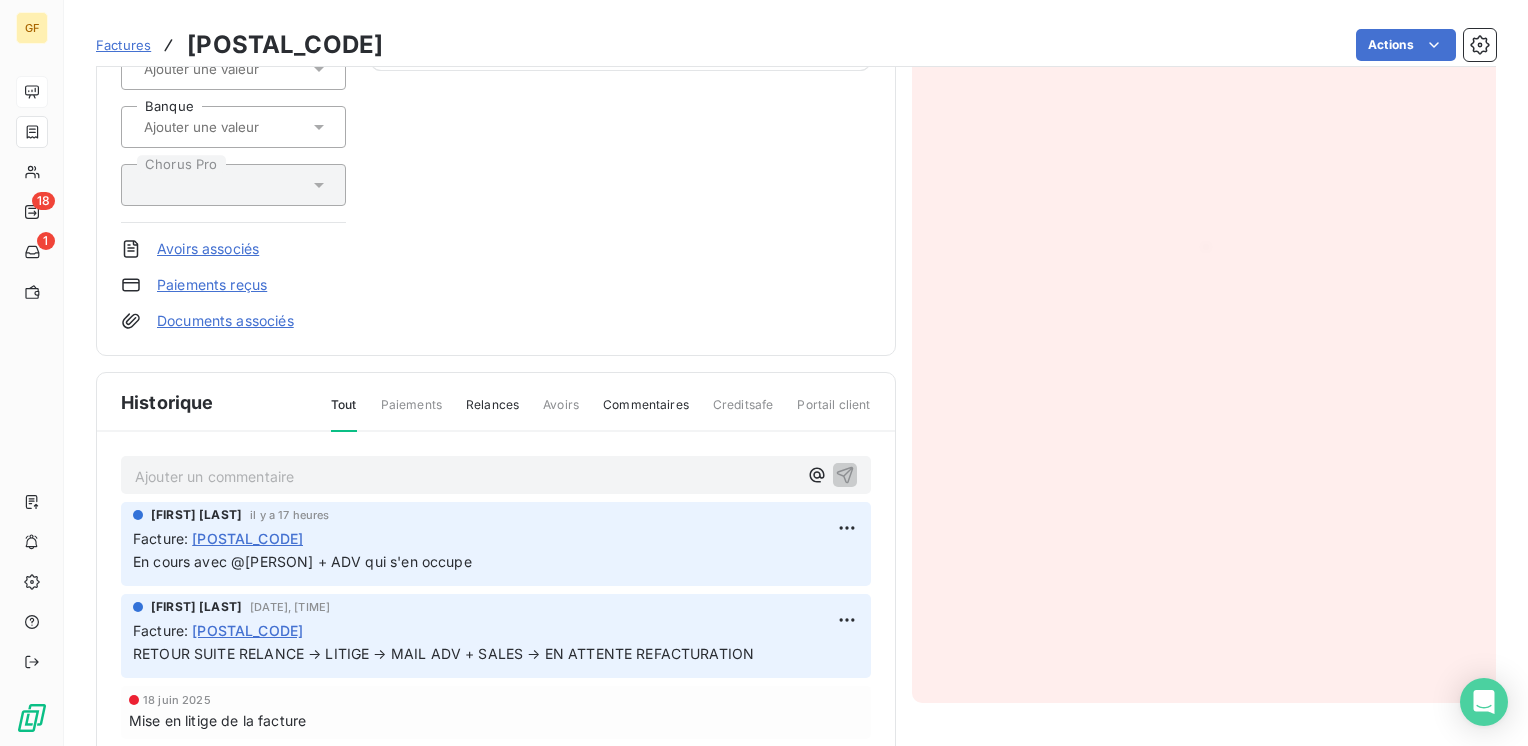 scroll, scrollTop: 300, scrollLeft: 0, axis: vertical 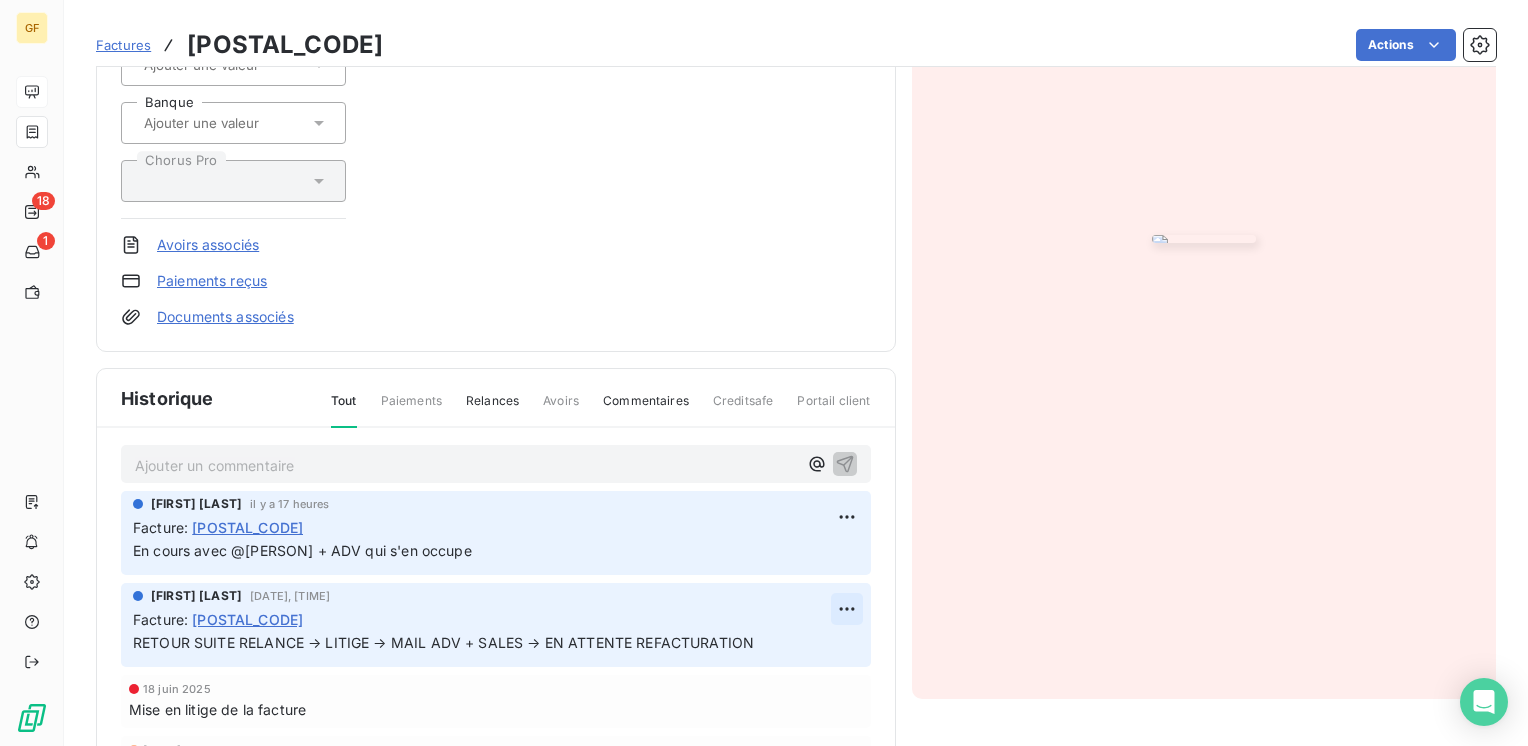 click on "GF [NUMBER] 1 Factures [POSTAL_CODE] Actions [COMPANY_NAME] [COMPANY_NAME] Montant initial [AMOUNT]€ Émise le [DATE] Litige Reference externe Banque Chorus Pro Avoirs associés Paiements reçus Documents associés Solde dû : [AMOUNT]€ 0% 100% Échéance due Échue le [DATE] J+52  après échéance litige Historique Tout Paiements Relances Avoirs Commentaires Creditsafe Portail client Ajouter un commentaire  [FIRST] [LAST] il y a [NUMBER] heures Facture  : [POSTAL_CODE] En cours avec @[PERSON] + ADV qui s'en occupe  [FIRST] [LAST] [DATE], [TIME] Facture  : [POSTAL_CODE] RETOUR SUITE RELANCE → LITIGE → MAIL ADV + SALES → EN ATTENTE REFACTURATION [DATE] Mise en litige de la facture [DATE] Échéance de la facture Email [DATE], [TIME] Notification [DATE] Émission de la facture" at bounding box center (764, 373) 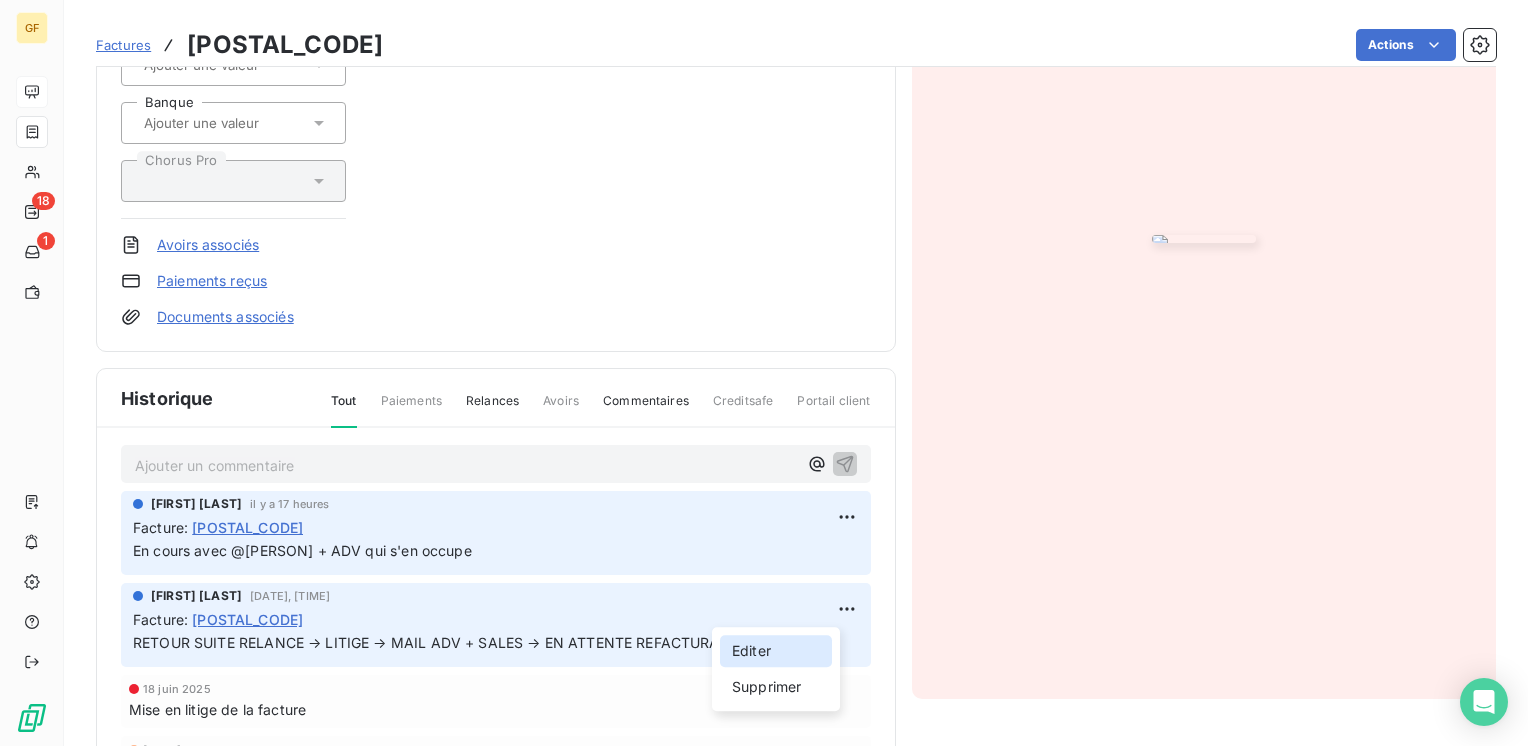 click on "Editer" at bounding box center (776, 651) 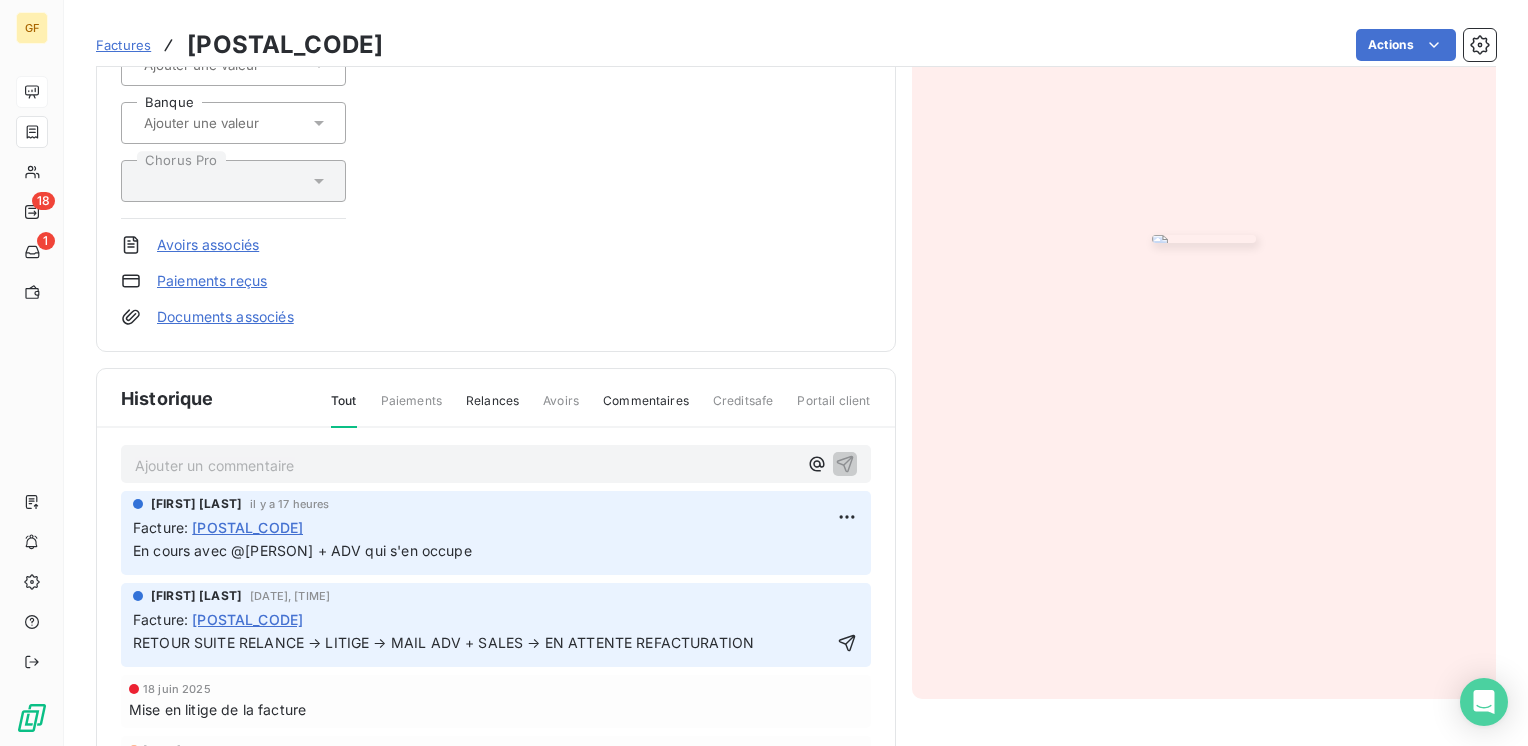 click on "[FIRST] [LAST] [DATE], [TIME]" at bounding box center [496, 596] 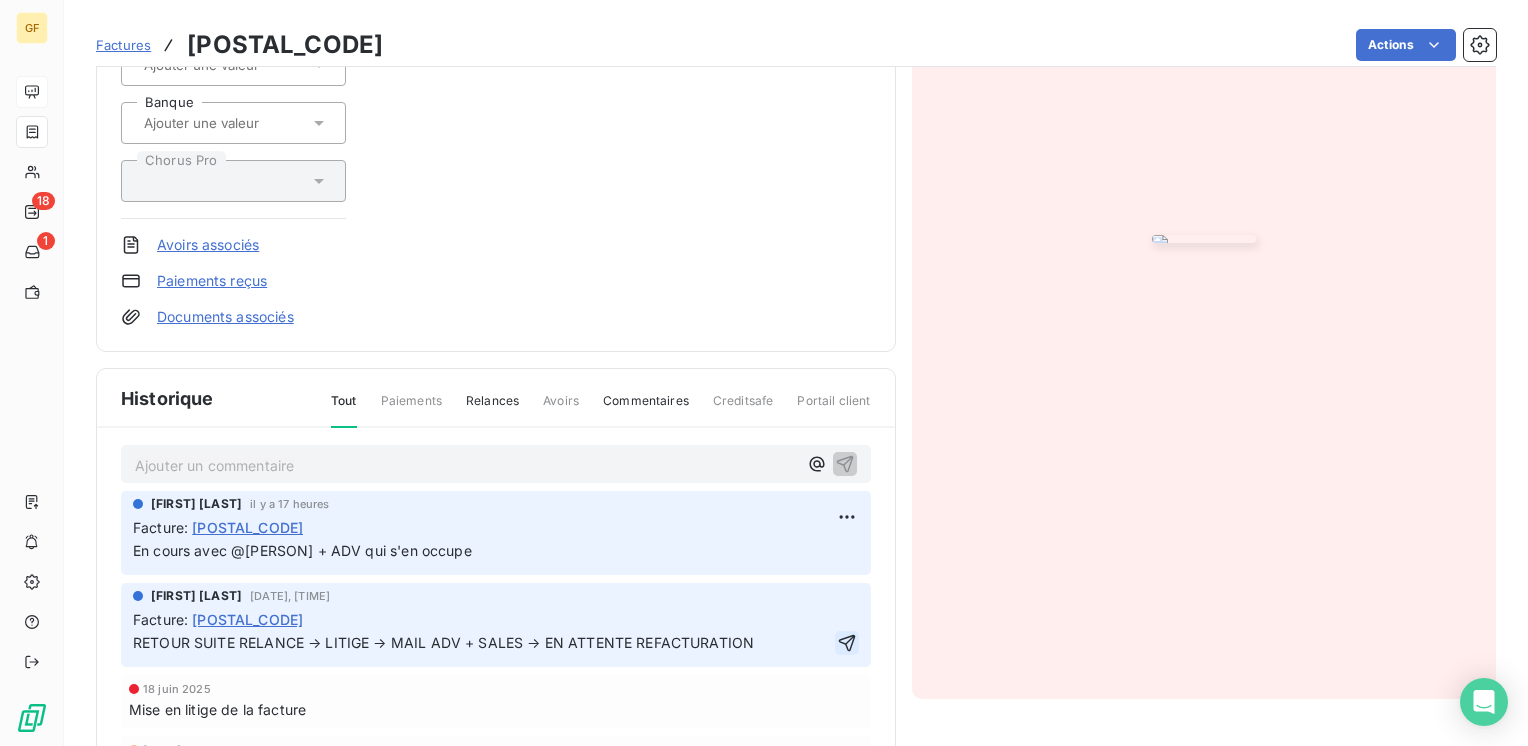 click 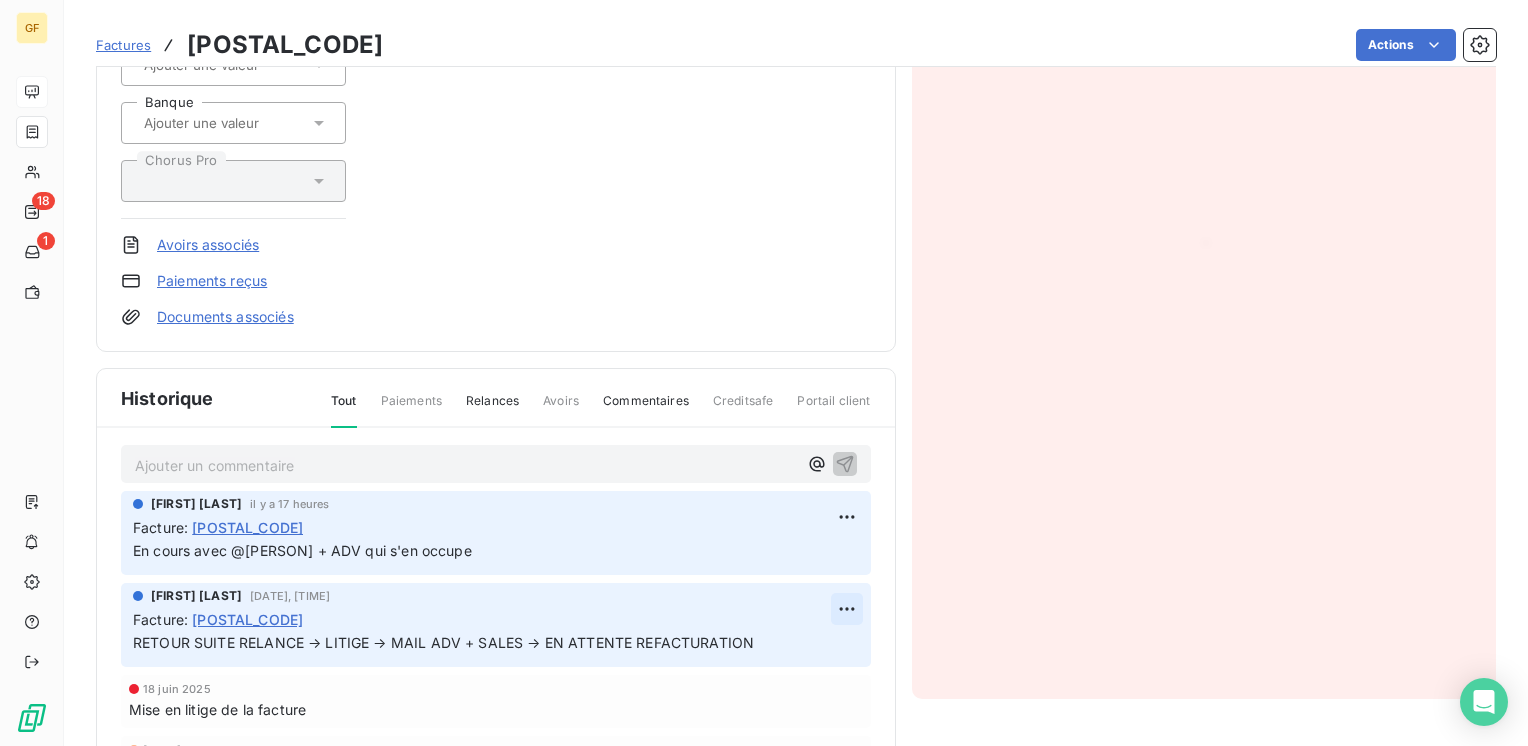 click on "GF [NUMBER] 1 Factures [POSTAL_CODE] Actions [COMPANY_NAME] [COMPANY_NAME] Montant initial [AMOUNT]€ Émise le [DATE] Litige Reference externe Banque Chorus Pro Avoirs associés Paiements reçus Documents associés Solde dû : [AMOUNT]€ 0% 100% Échéance due Échue le [DATE] J+52  après échéance litige Historique Tout Paiements Relances Avoirs Commentaires Creditsafe Portail client Ajouter un commentaire  [FIRST] [LAST] il y a [NUMBER] heures Facture  : [POSTAL_CODE] En cours avec @[PERSON] + ADV qui s'en occupe  [FIRST] [LAST] [DATE], [TIME] Facture  : [POSTAL_CODE] RETOUR SUITE RELANCE → LITIGE → MAIL ADV + SALES → EN ATTENTE REFACTURATION [DATE] Mise en litige de la facture [DATE] Échéance de la facture Email [DATE], [TIME] Notification [DATE] Émission de la facture" at bounding box center [764, 373] 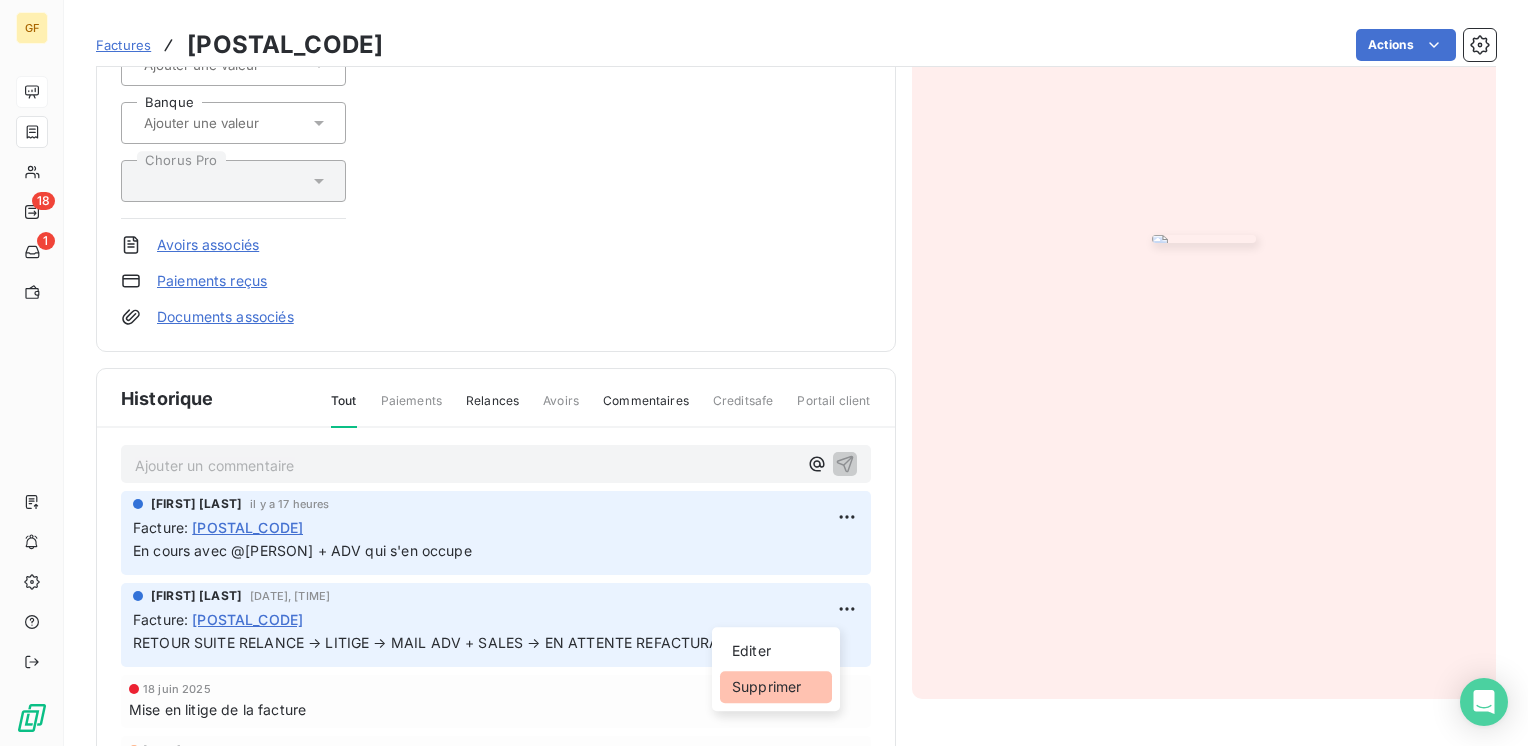 click on "Supprimer" at bounding box center (776, 687) 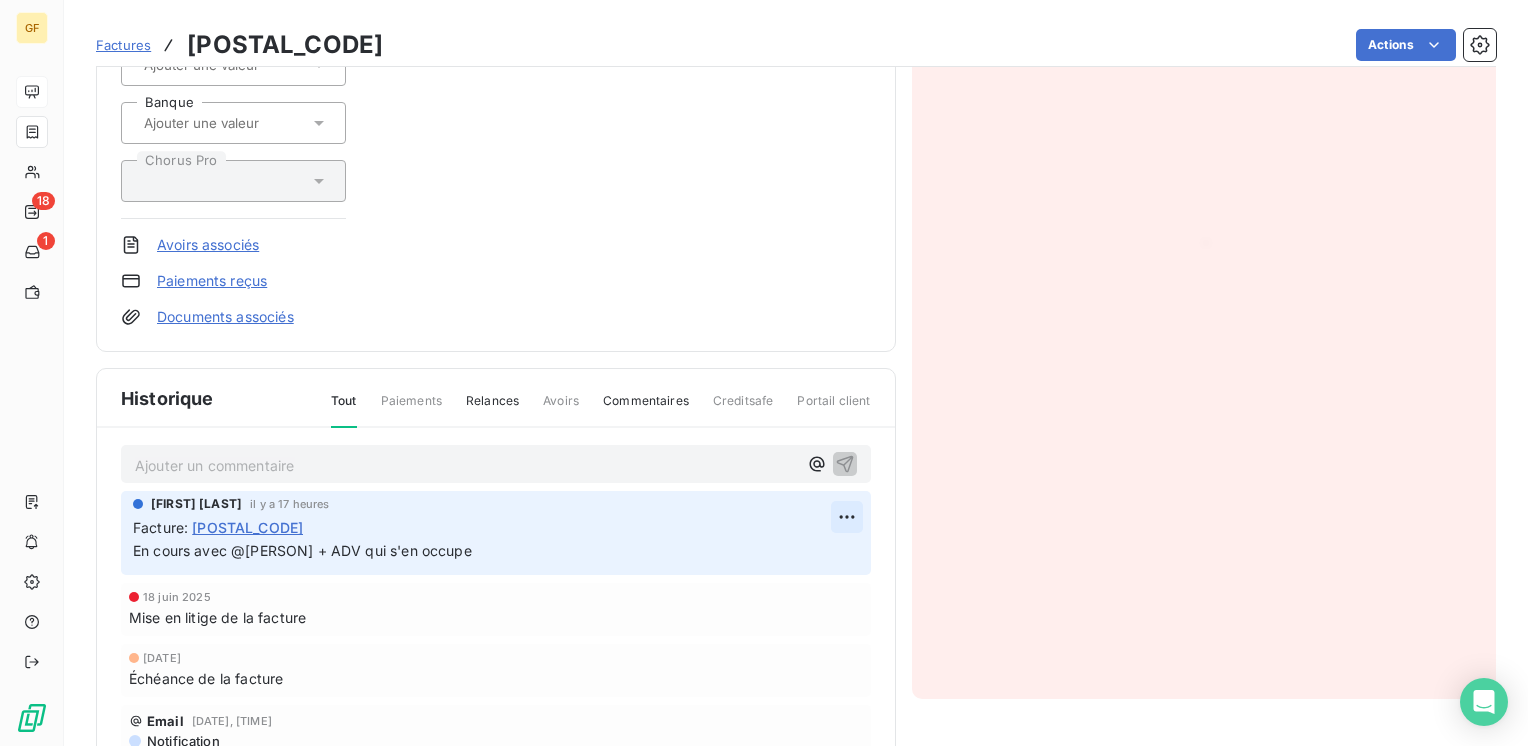 click on "GF 18 1 Factures 90003 Actions CAMPENON BERNARD REGIONS SAS CAMPENON690000000 Montant initial 3 747,78 € Émise le 15 avr. 2025 Litige Reference externe Banque Chorus Pro Avoirs associés Paiements reçus Documents associés Solde dû : 3 747,78 € 0% 100% Échéance due Échue le 14 juin 2025 J+52  après échéance litige Historique Tout Paiements Relances Avoirs Commentaires Creditsafe Portail client Ajouter un commentaire ﻿ marc santoro il y a 17 heures Facture  : 90003 En cours avec @sandrine D. + ADV qui s'en occupe  18 juin 2025 Mise en litige de la facture 14 juin 2025 Échéance de la facture Email 4 juin 2025, 07:45 Notification 15 avr. 2025 Émission de la facture" at bounding box center [764, 373] 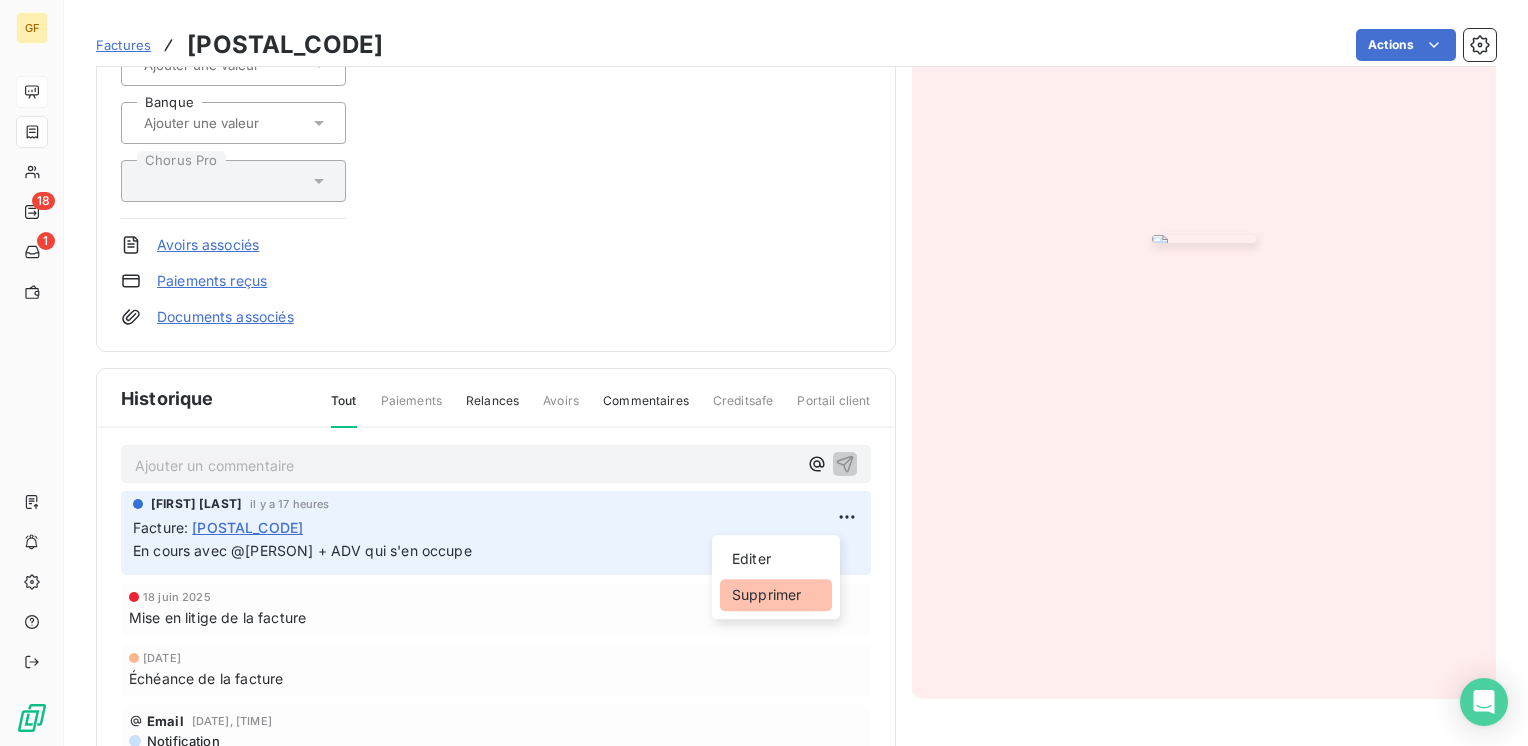 click on "Supprimer" at bounding box center (776, 595) 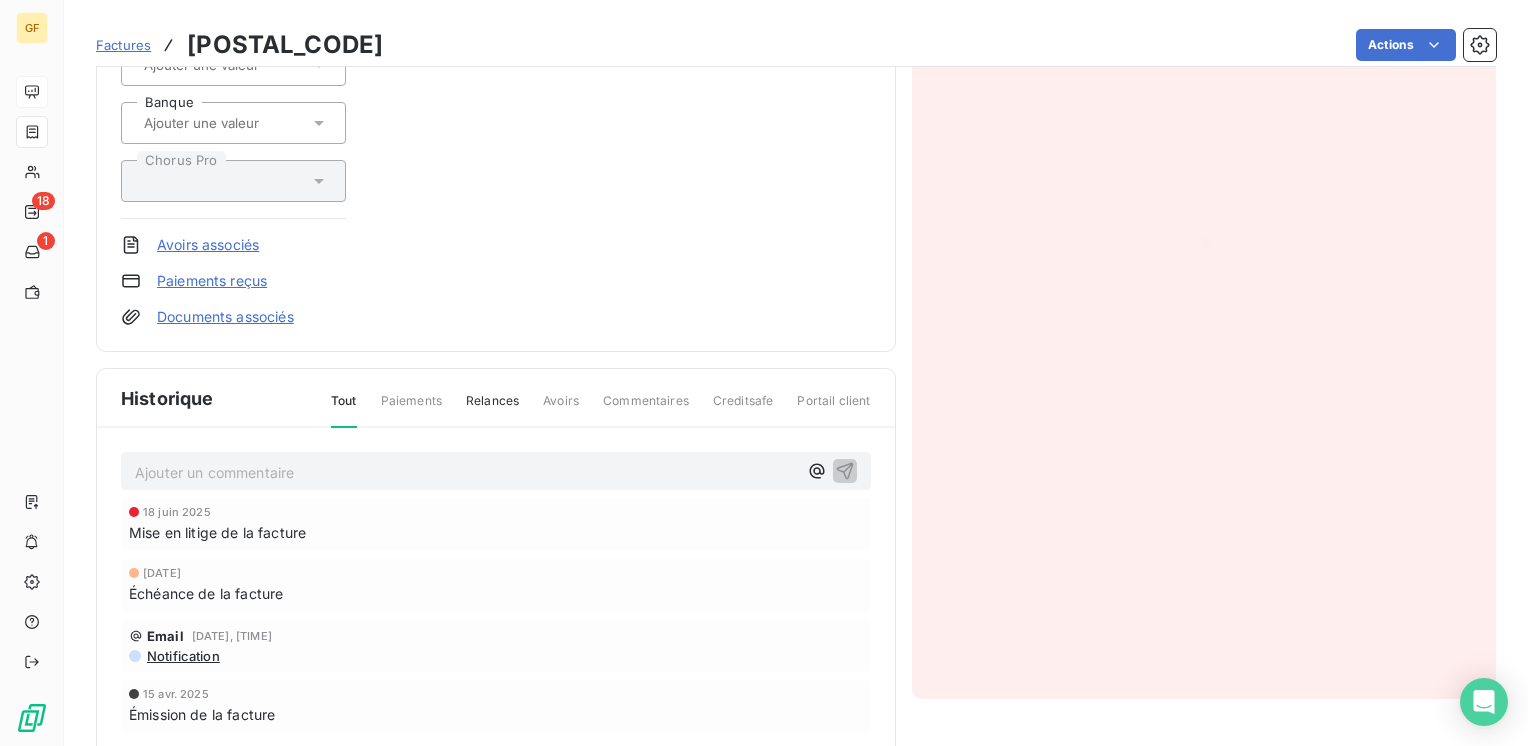 scroll, scrollTop: 0, scrollLeft: 0, axis: both 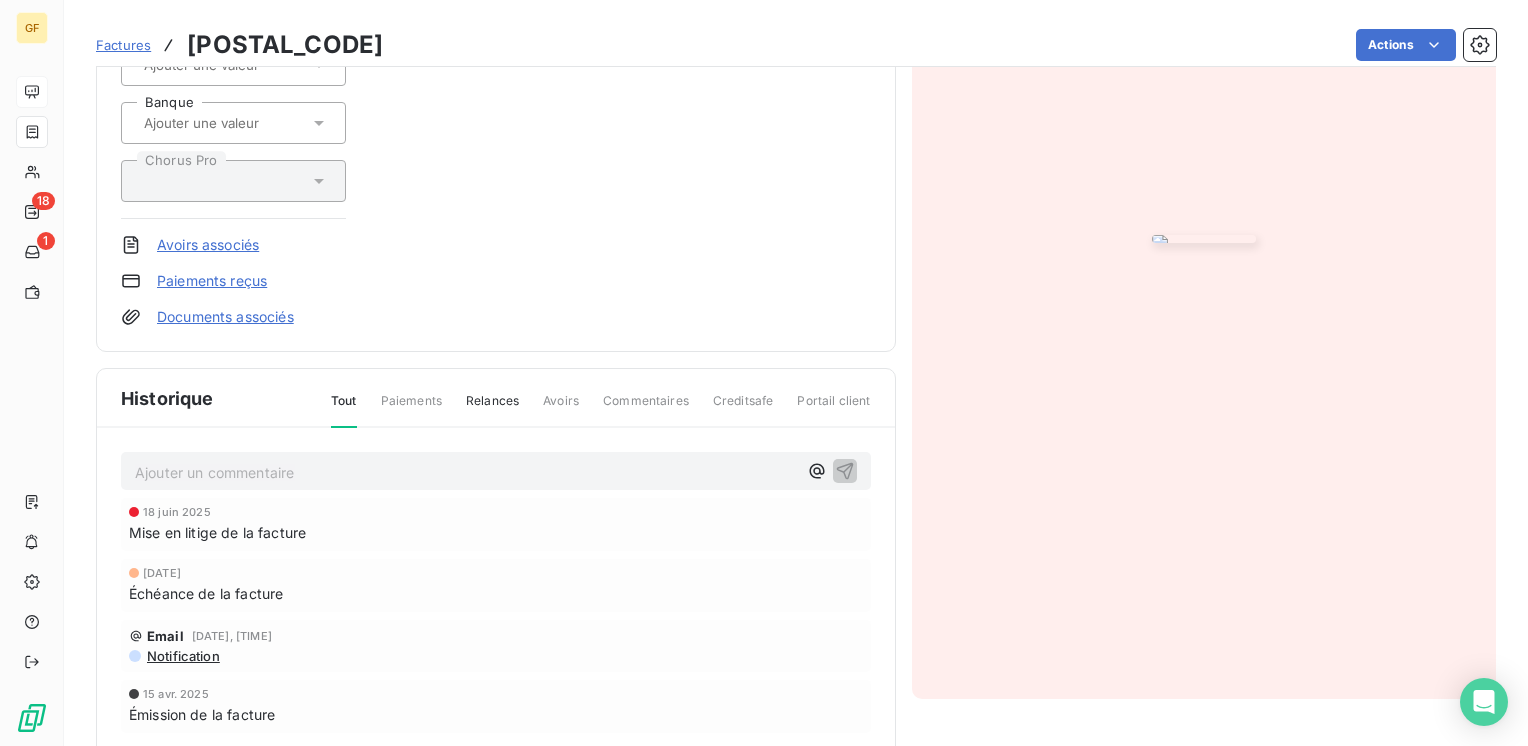 click on "Ajouter un commentaire ﻿" at bounding box center [496, 471] 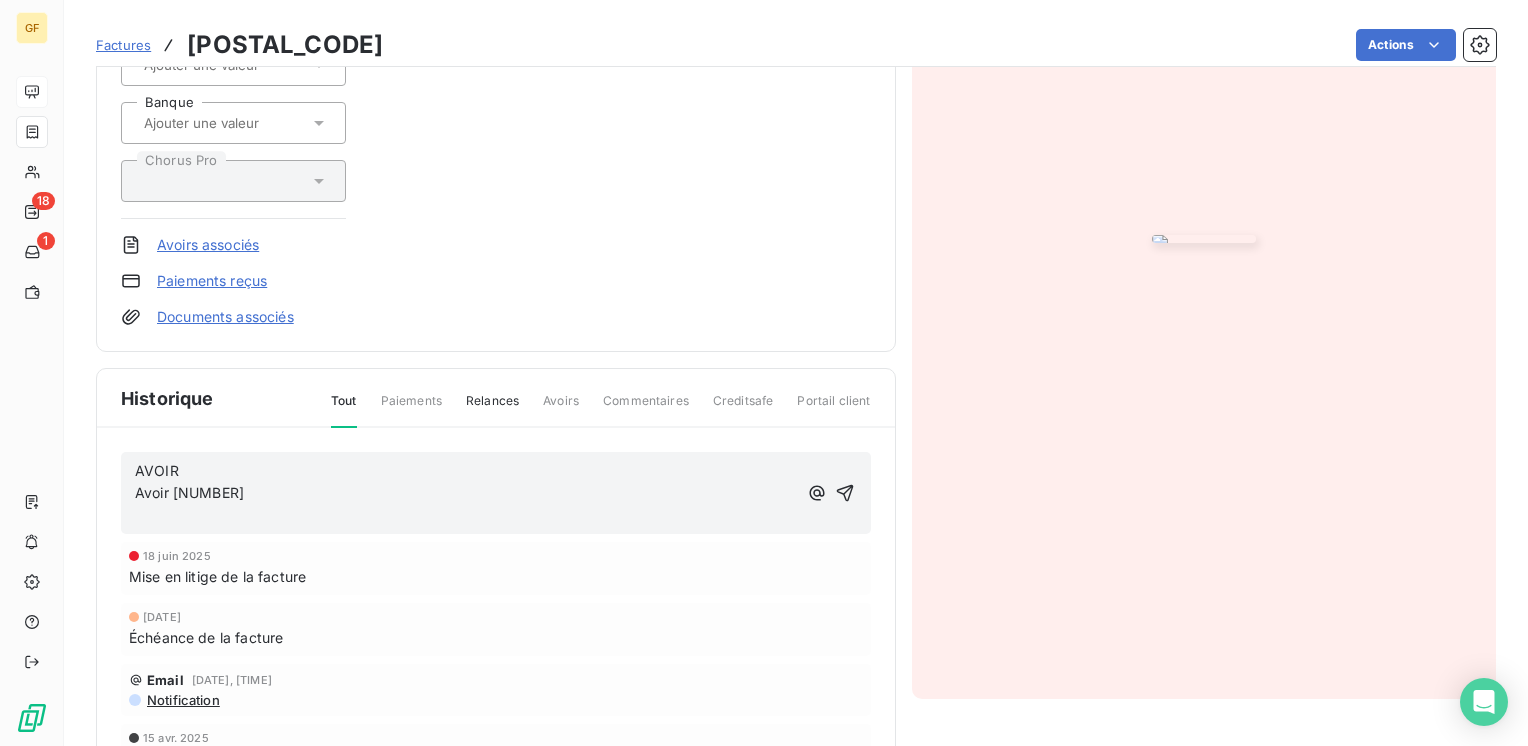 click on "AVOIR" at bounding box center [466, 471] 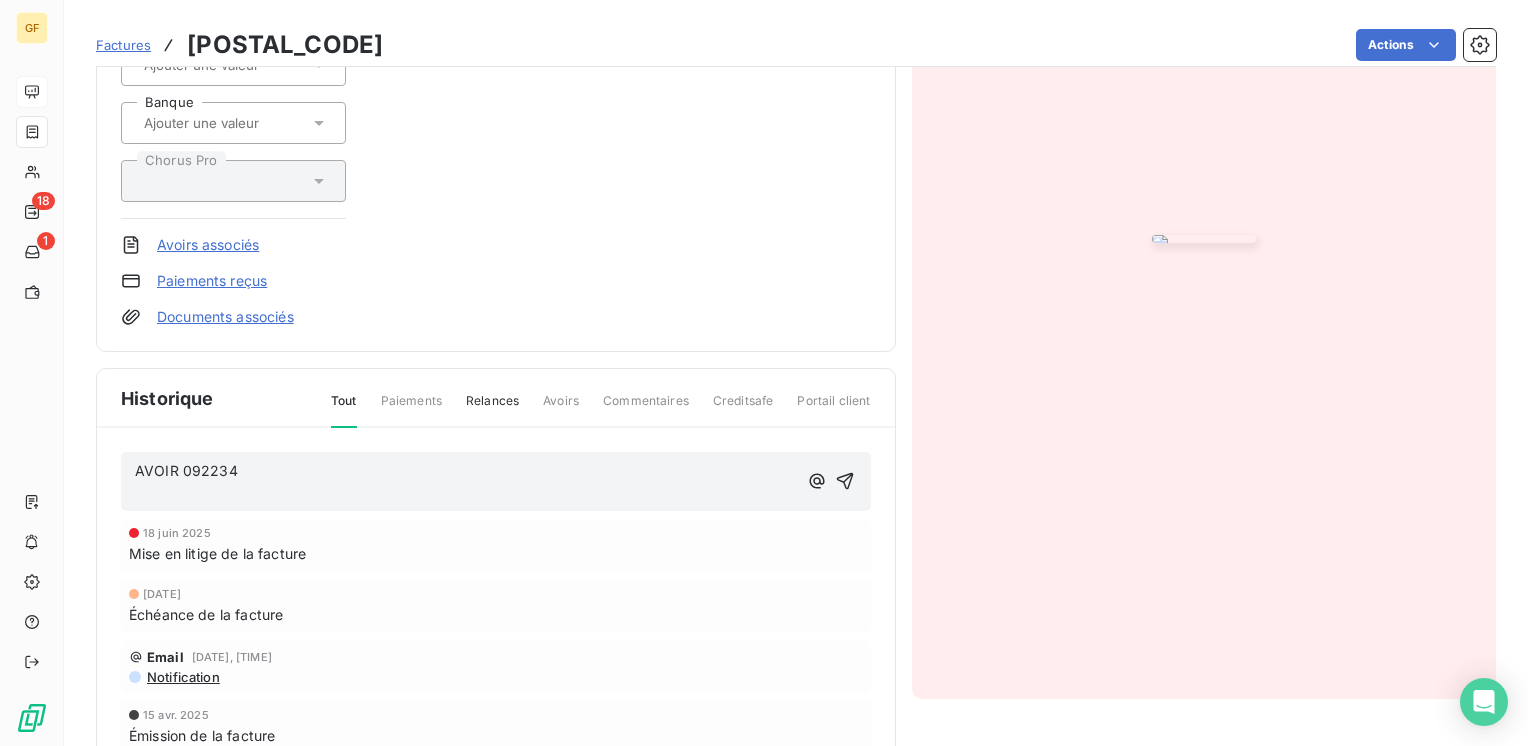 click on "AVOIR 092234  ﻿" at bounding box center (466, 482) 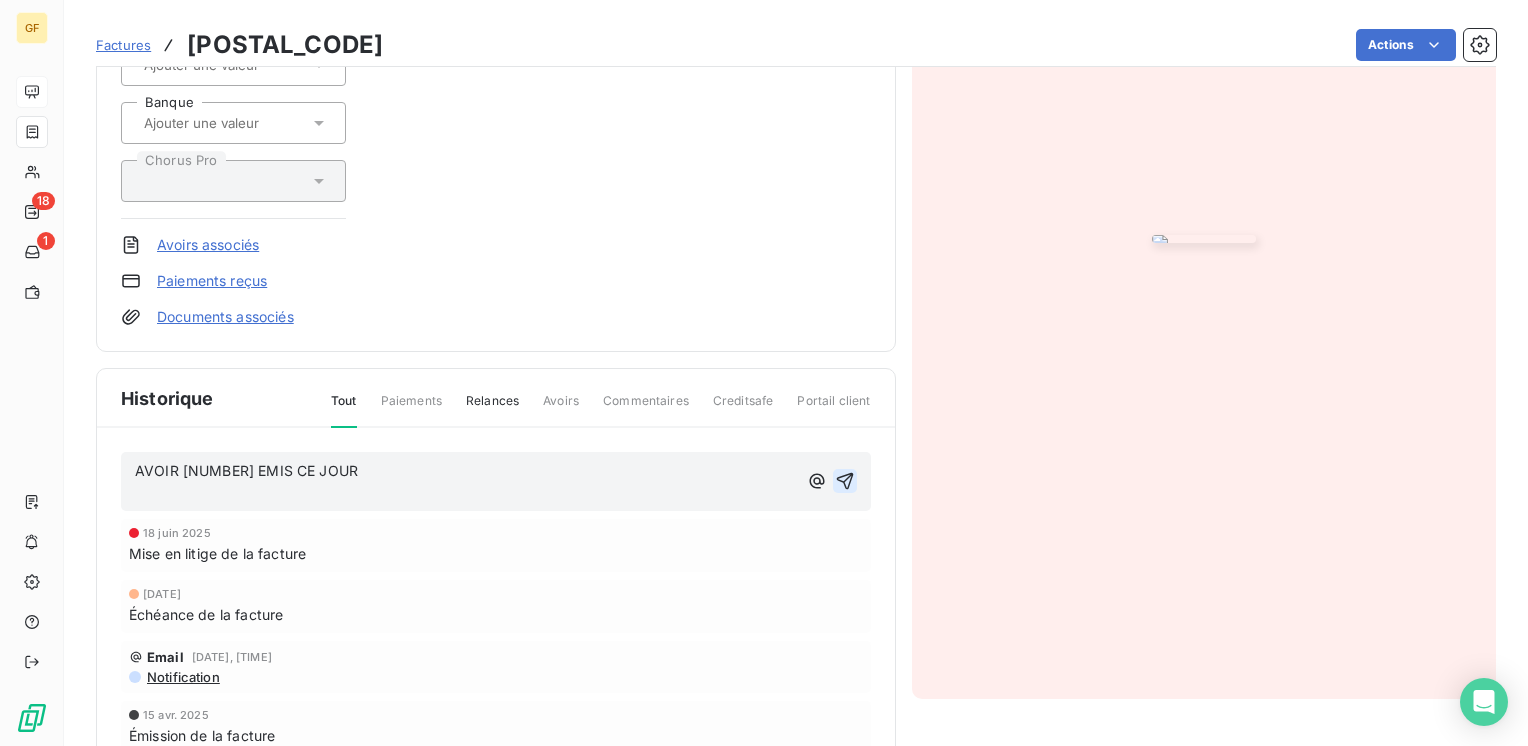 click 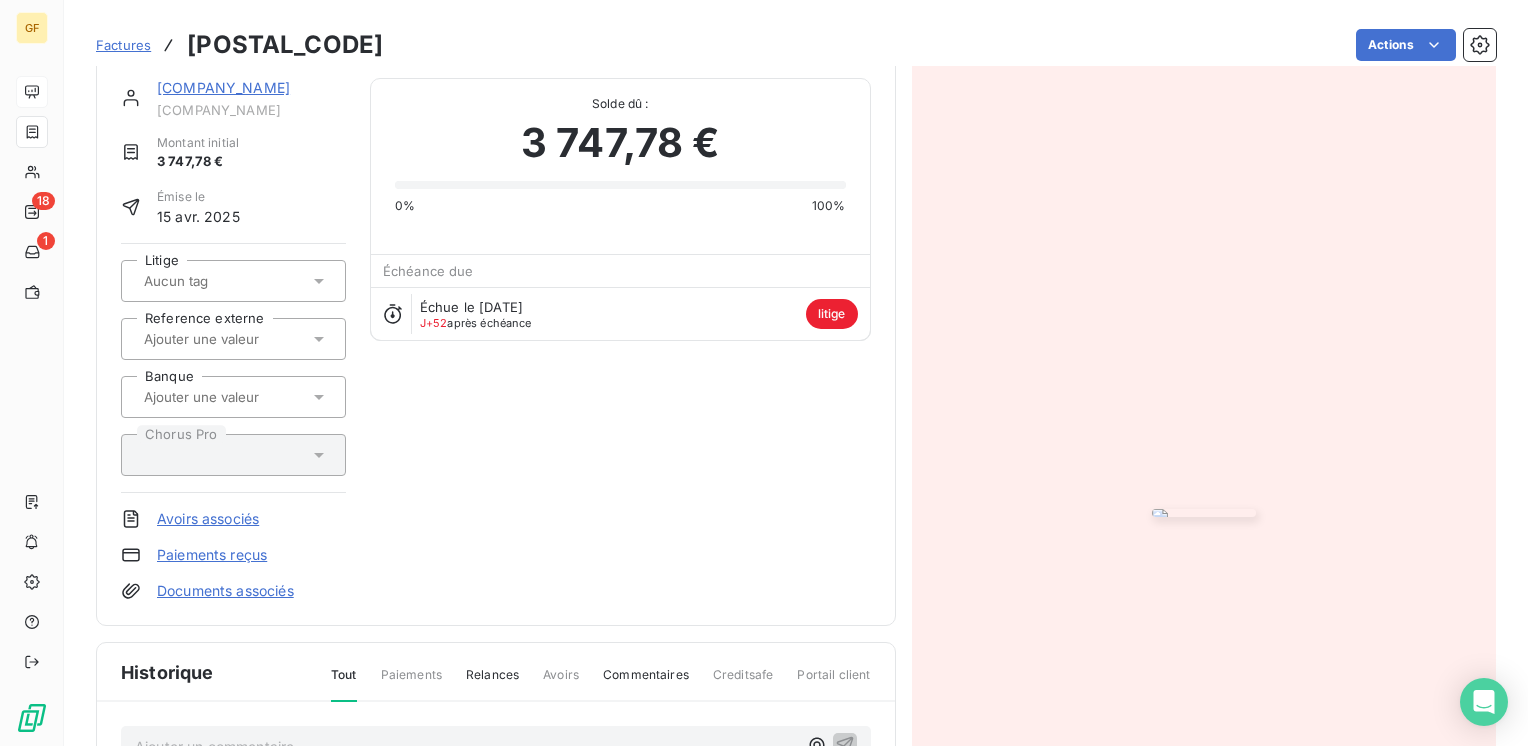 scroll, scrollTop: 0, scrollLeft: 0, axis: both 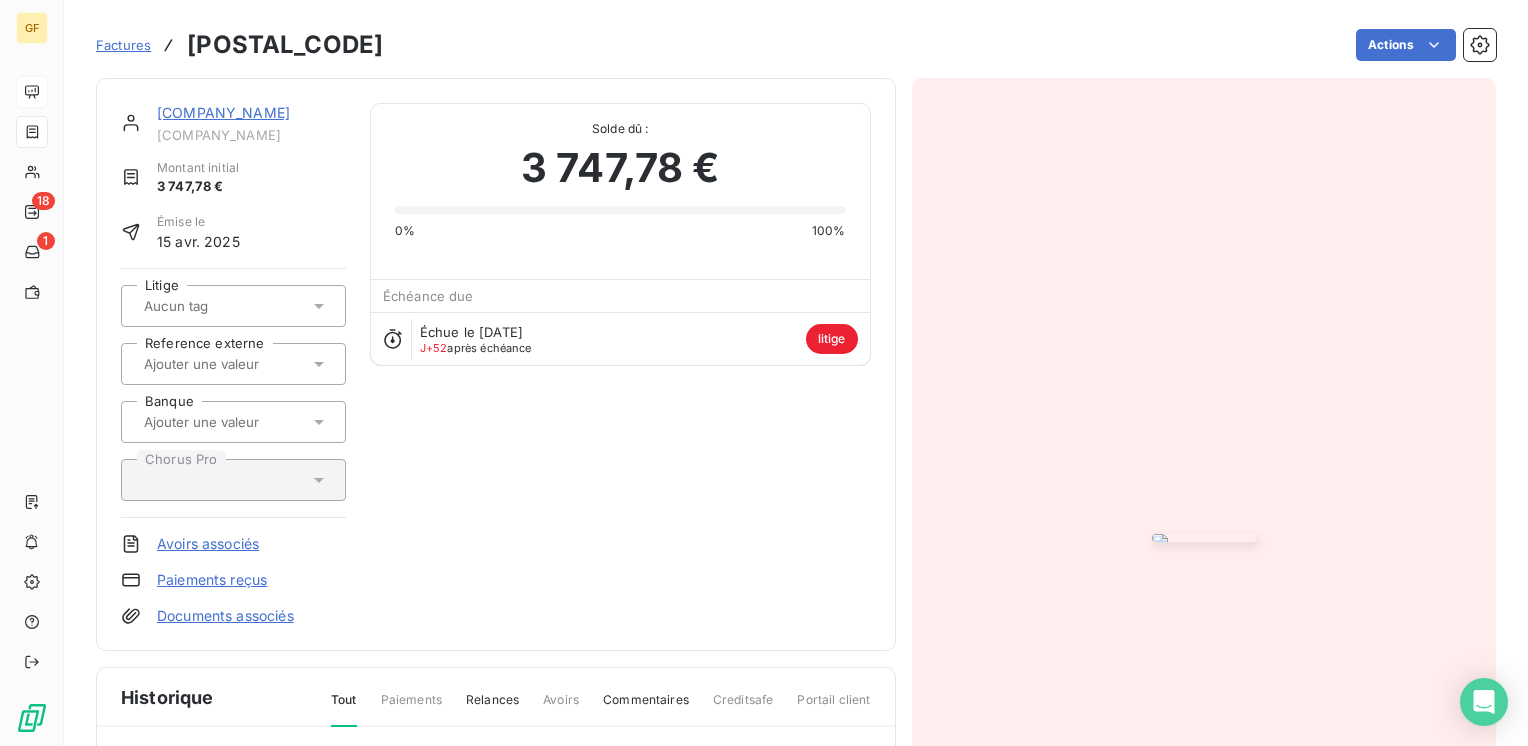 click on "CAMPENON BERNARD REGIONS SAS" at bounding box center [251, 113] 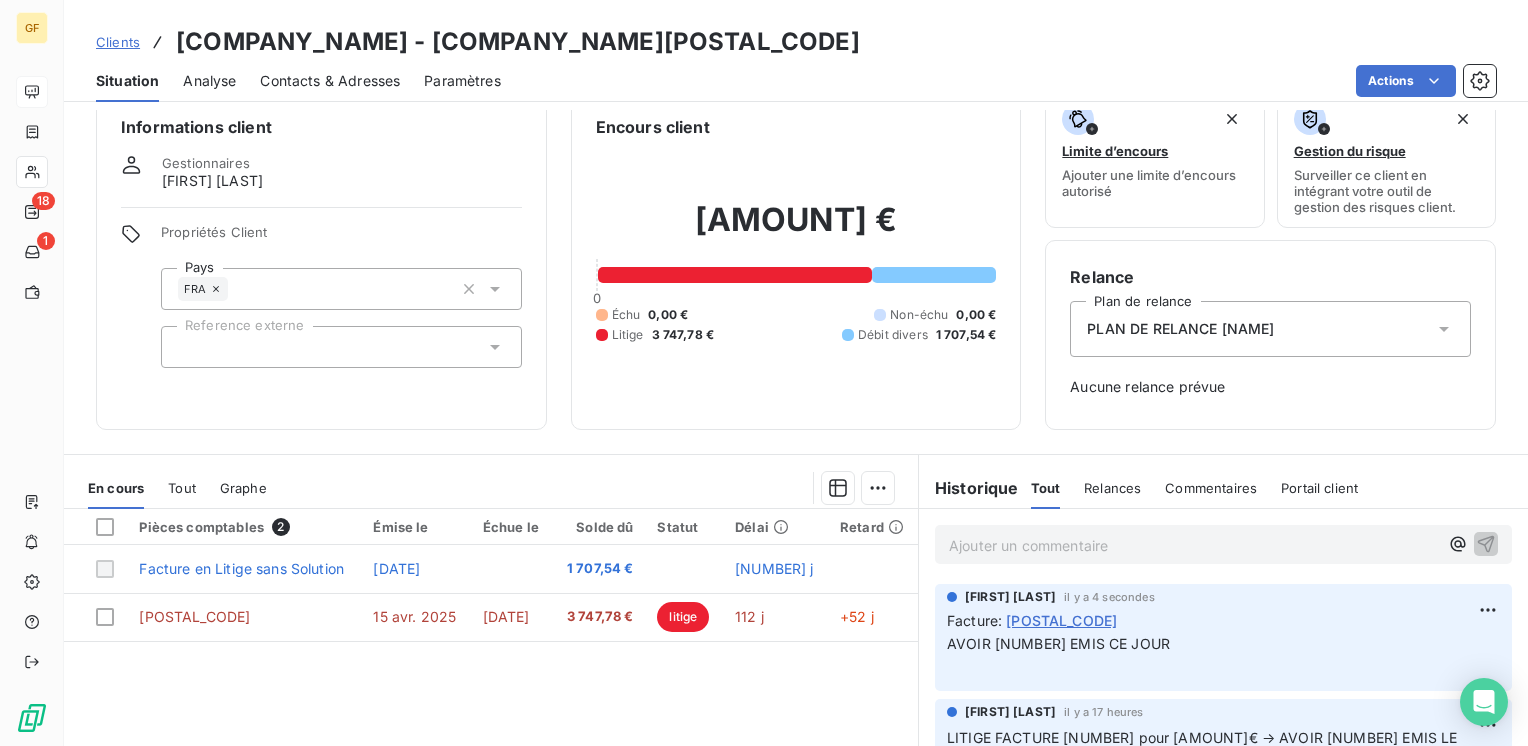 scroll, scrollTop: 0, scrollLeft: 0, axis: both 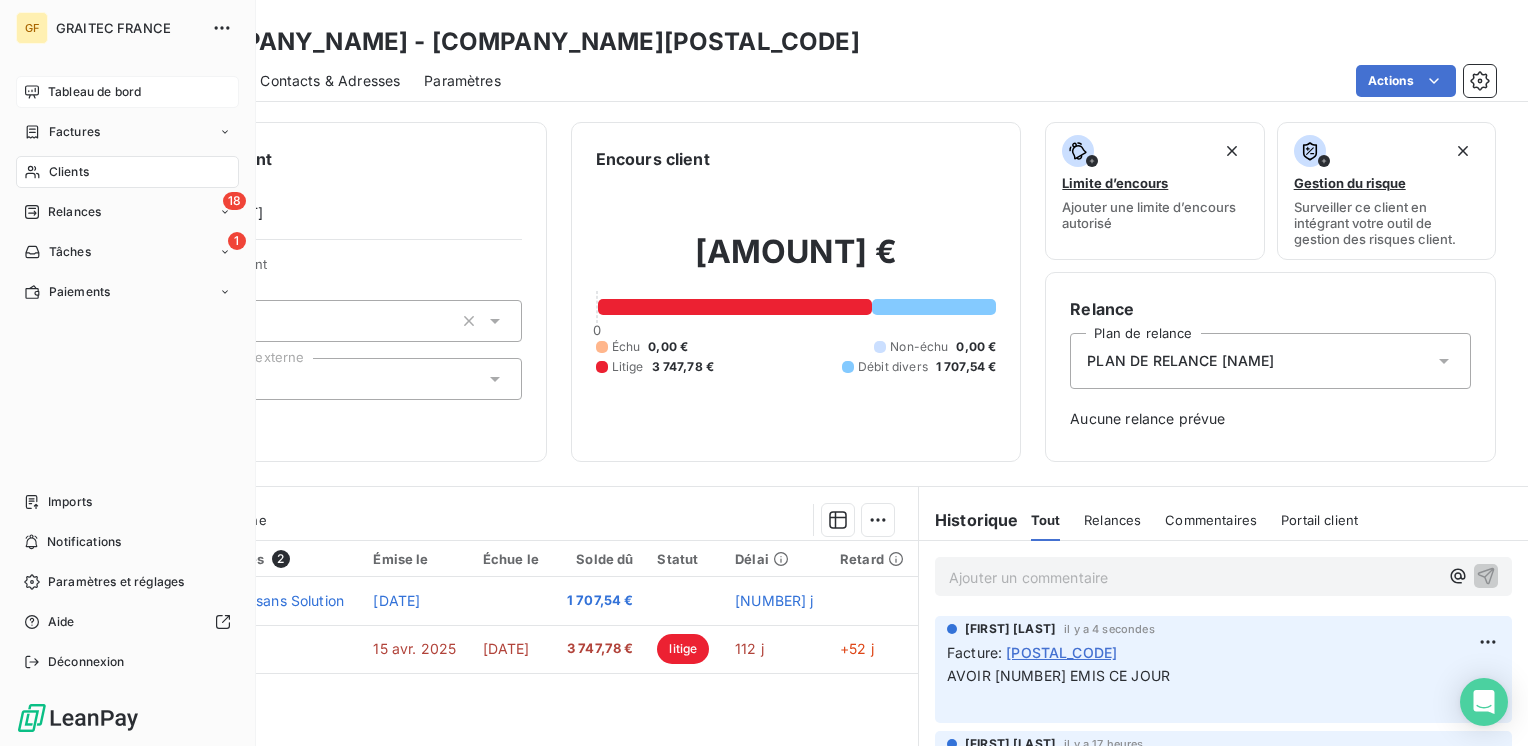 click on "Tableau de bord" at bounding box center [94, 92] 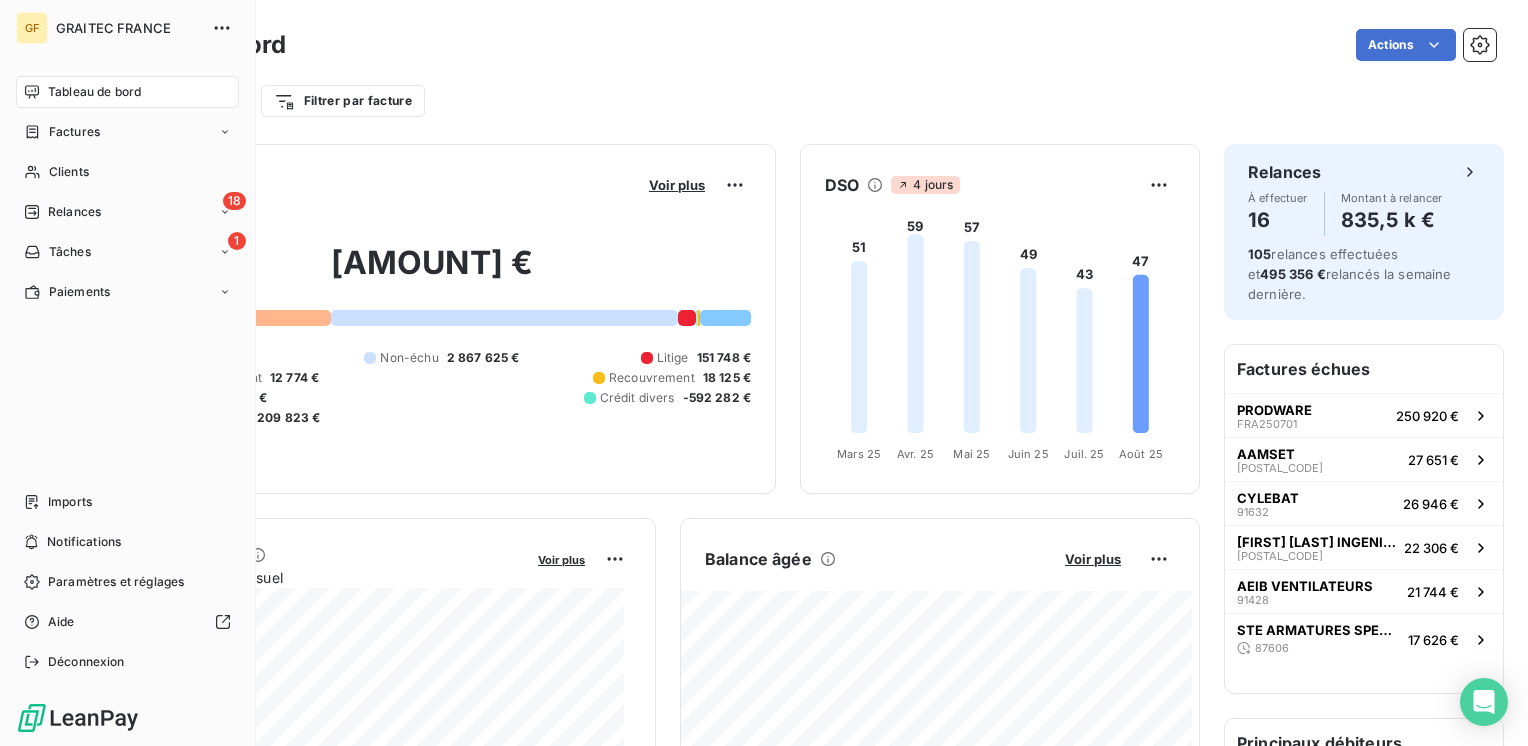 drag, startPoint x: 100, startPoint y: 210, endPoint x: 237, endPoint y: 271, distance: 149.96666 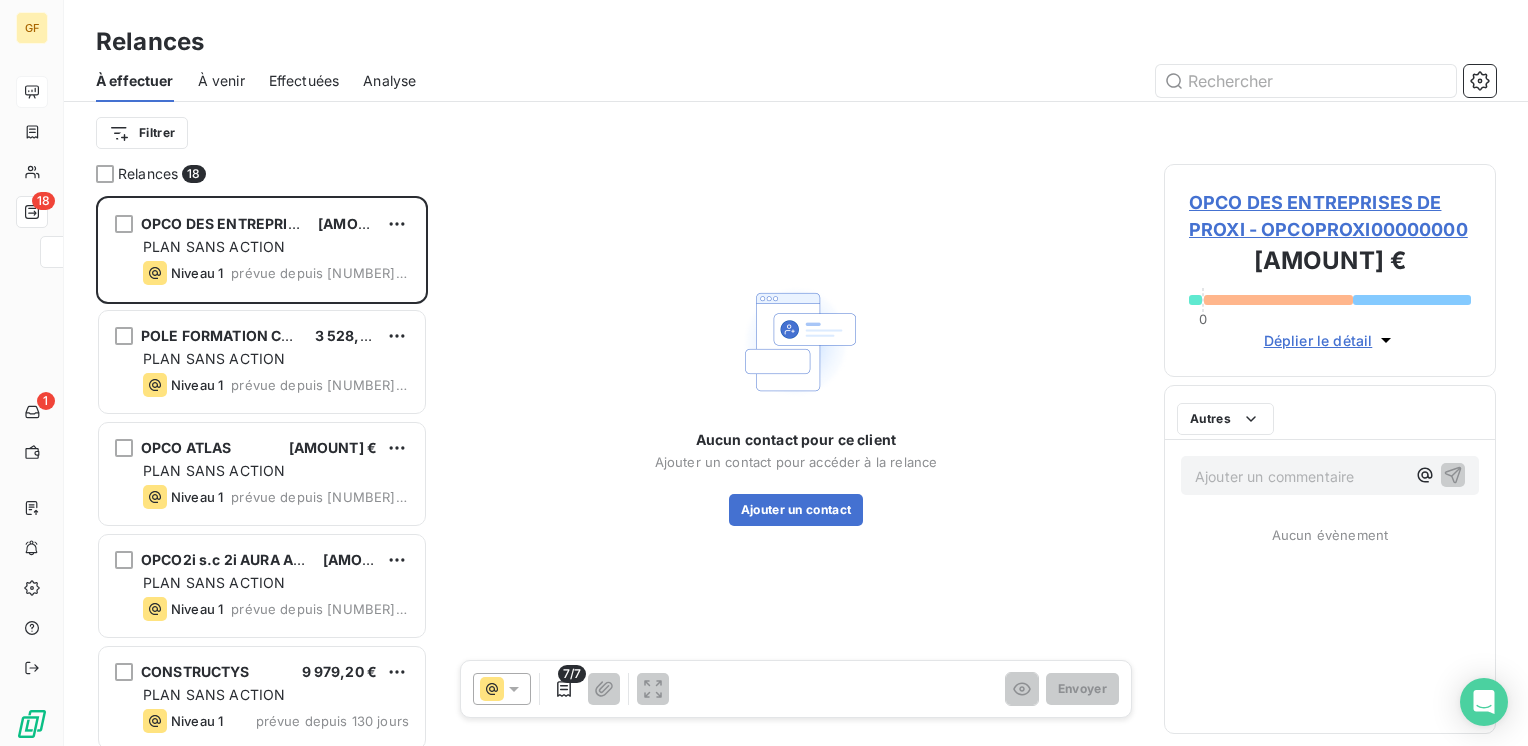 scroll, scrollTop: 16, scrollLeft: 16, axis: both 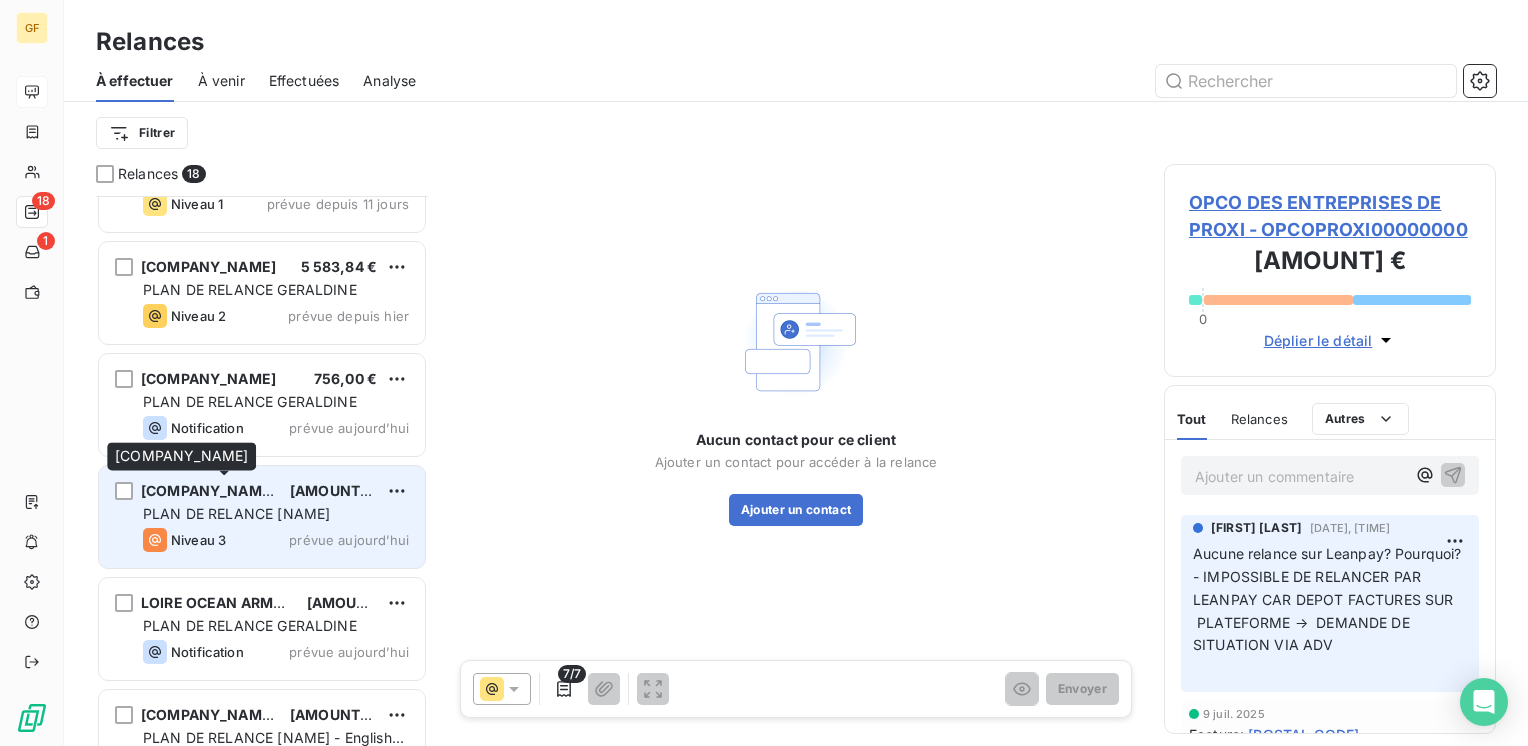 click on "BOUYGUES BATIMENT IDF-OPB" at bounding box center (208, 490) 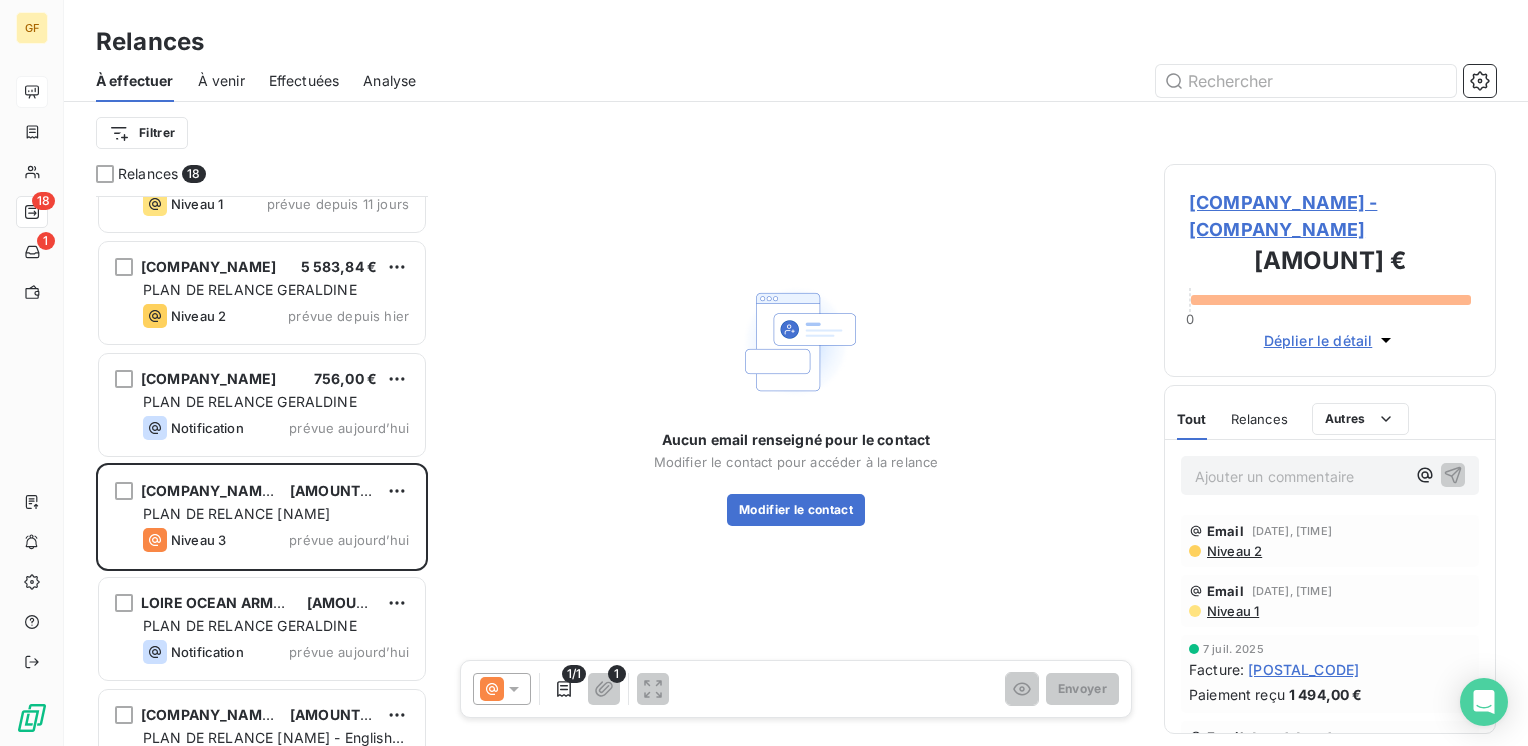 click on "BOUYGUES BATIMENT IDF-OPB - BOUYGUES000000000" at bounding box center (1330, 216) 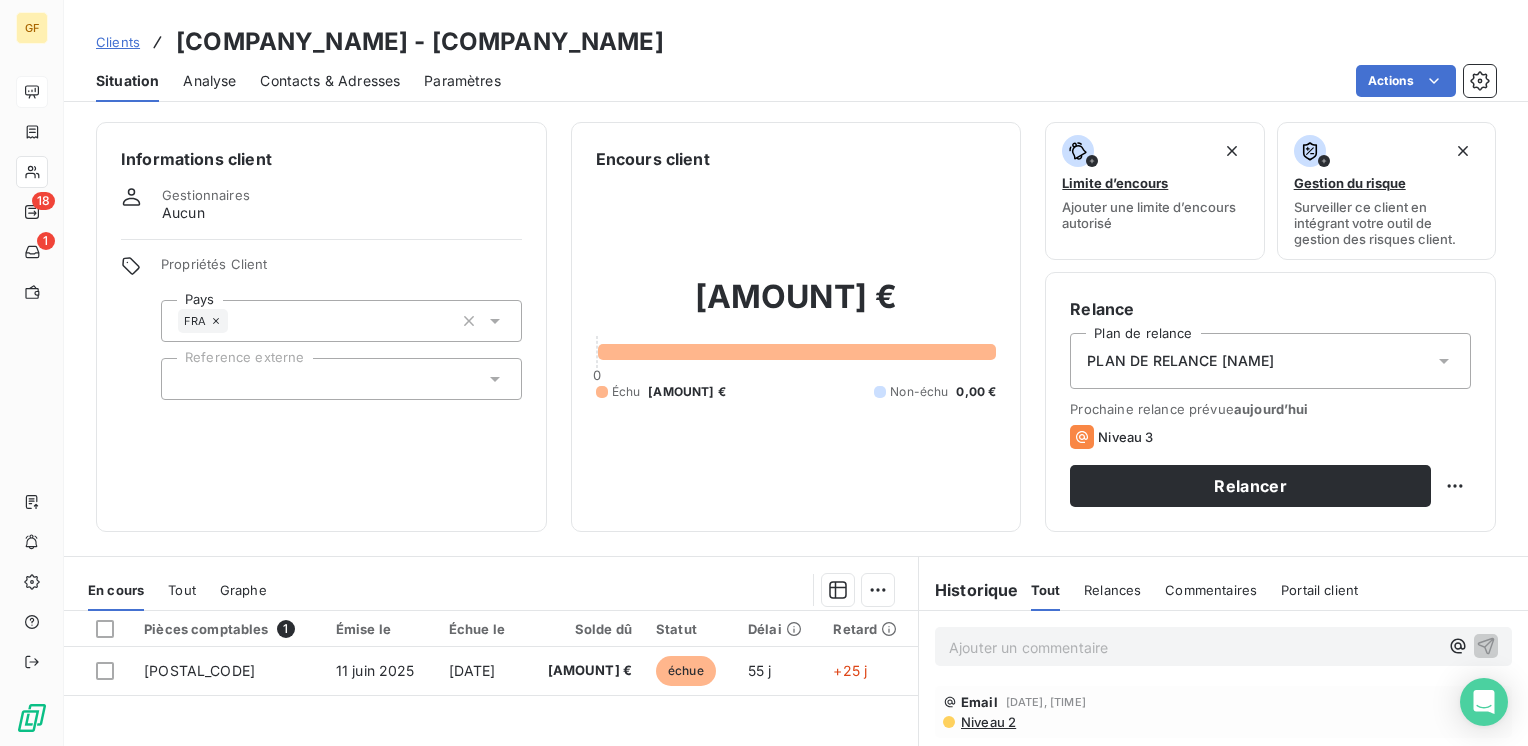click on "Contacts & Adresses" at bounding box center [330, 81] 